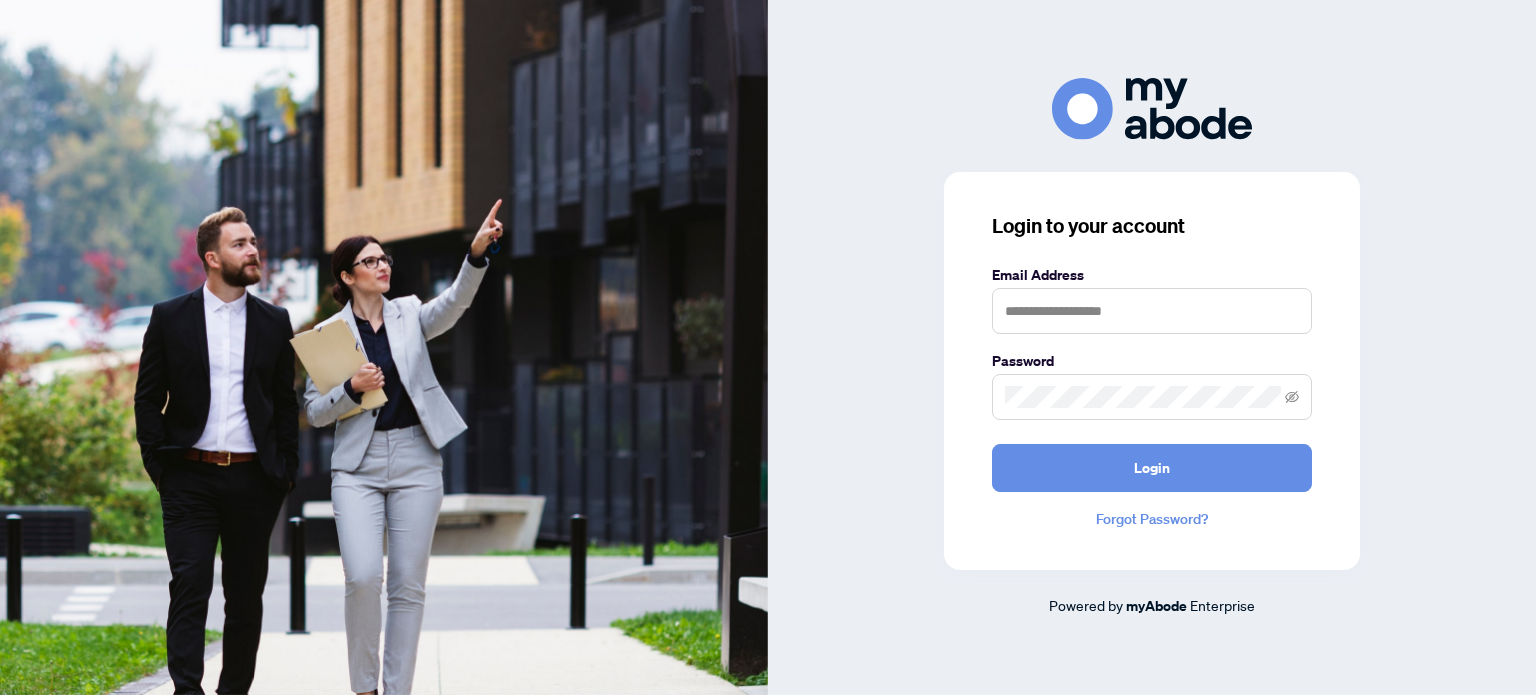 scroll, scrollTop: 0, scrollLeft: 0, axis: both 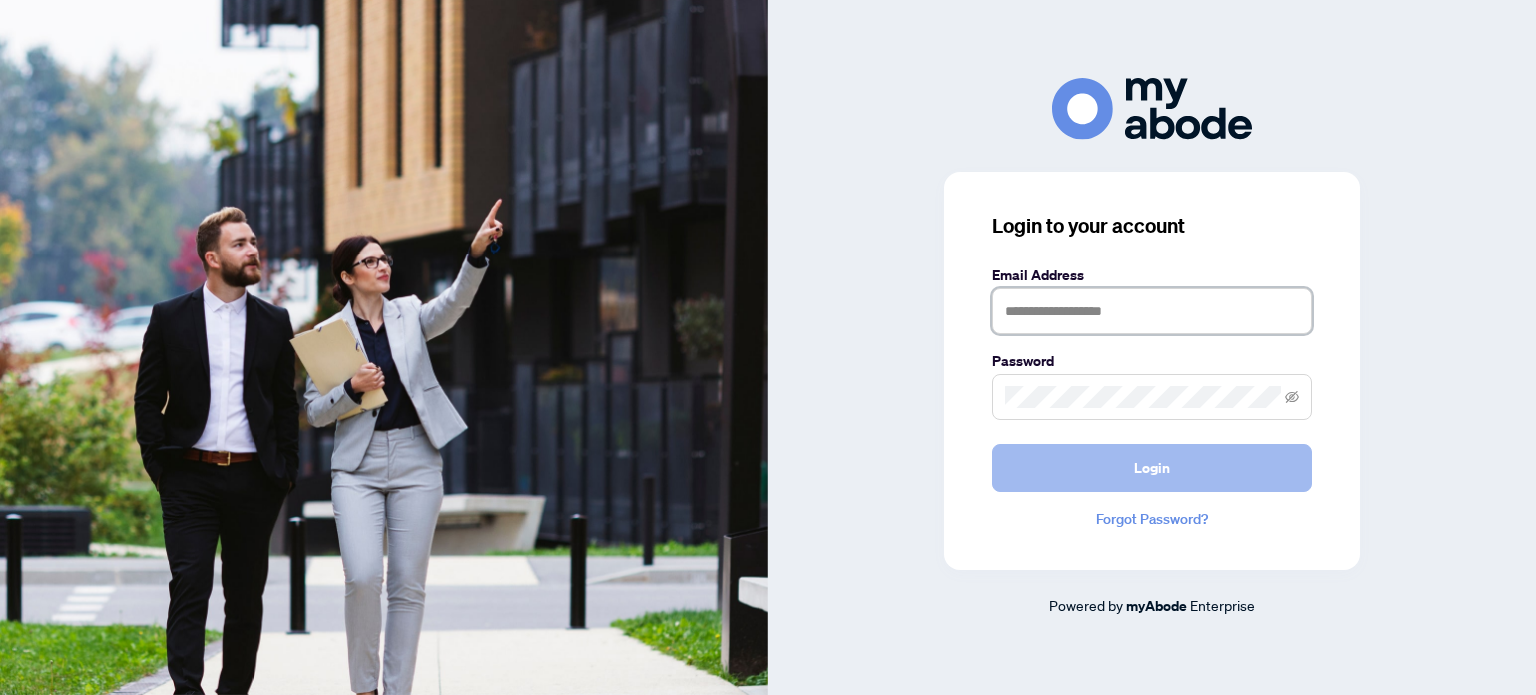 type on "**********" 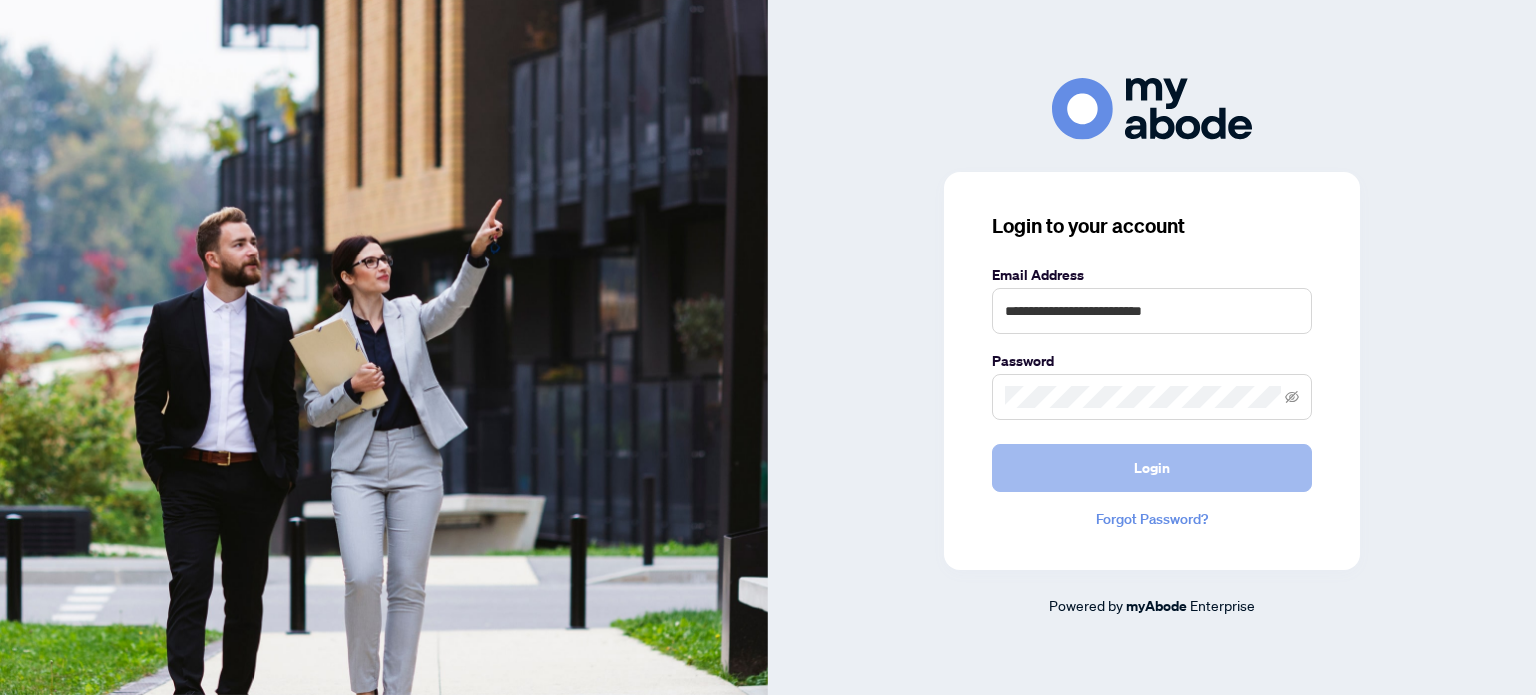 click on "Login" at bounding box center [1152, 468] 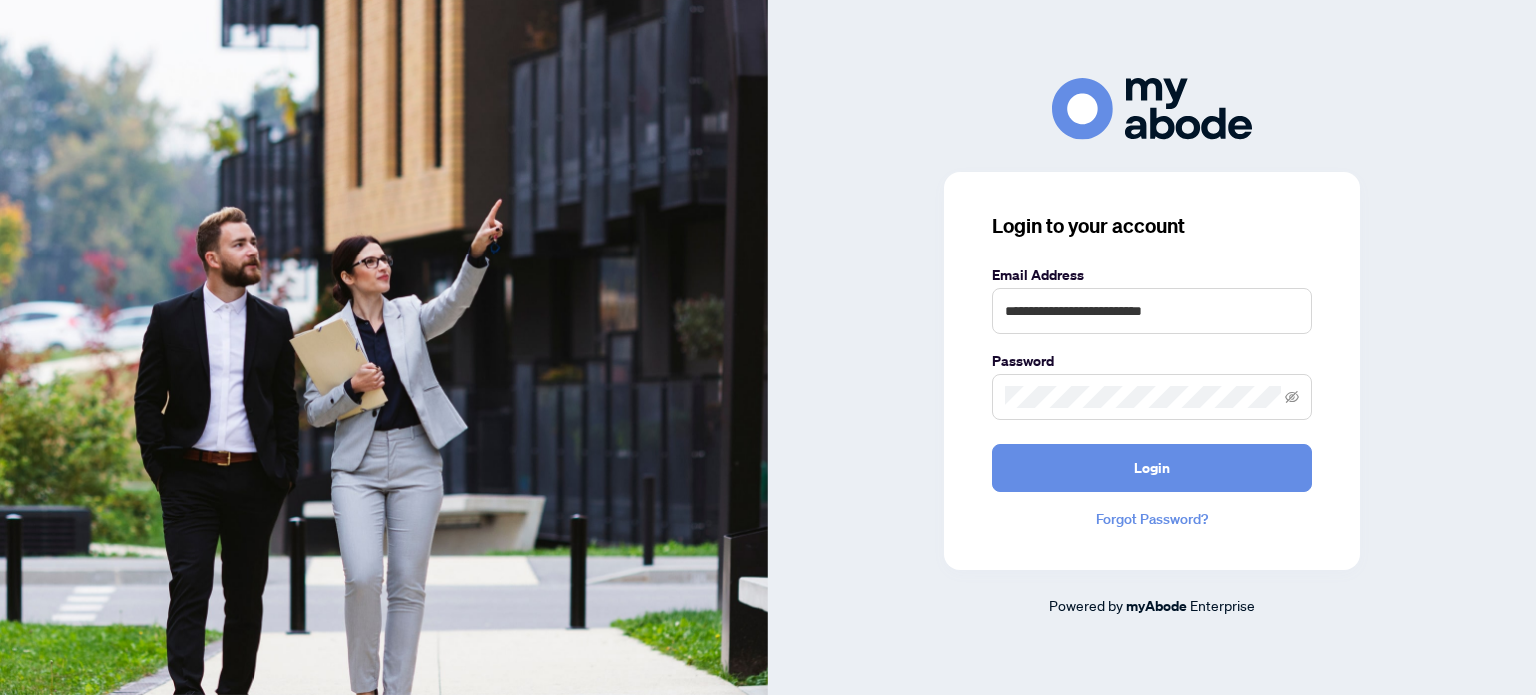 drag, startPoint x: 1380, startPoint y: 649, endPoint x: 1397, endPoint y: 643, distance: 18.027756 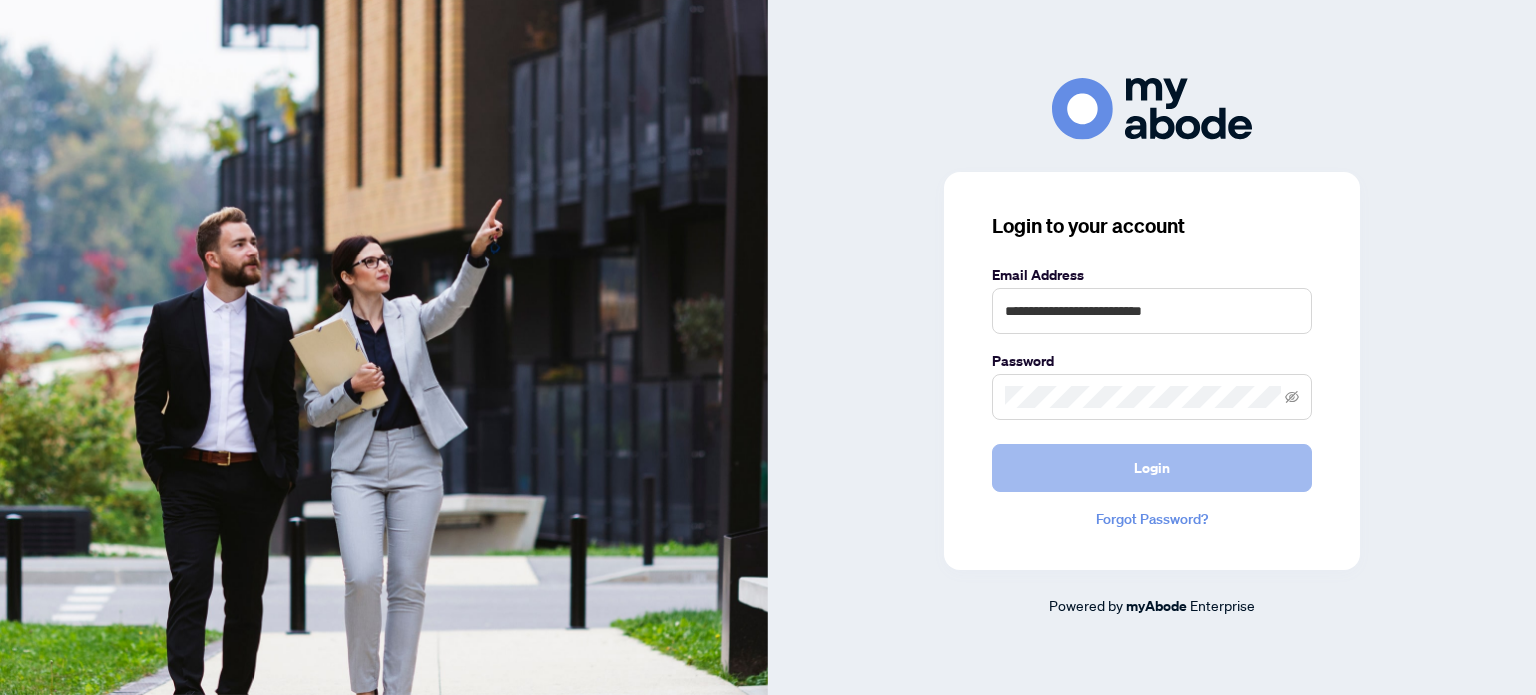click on "Login" at bounding box center [1152, 468] 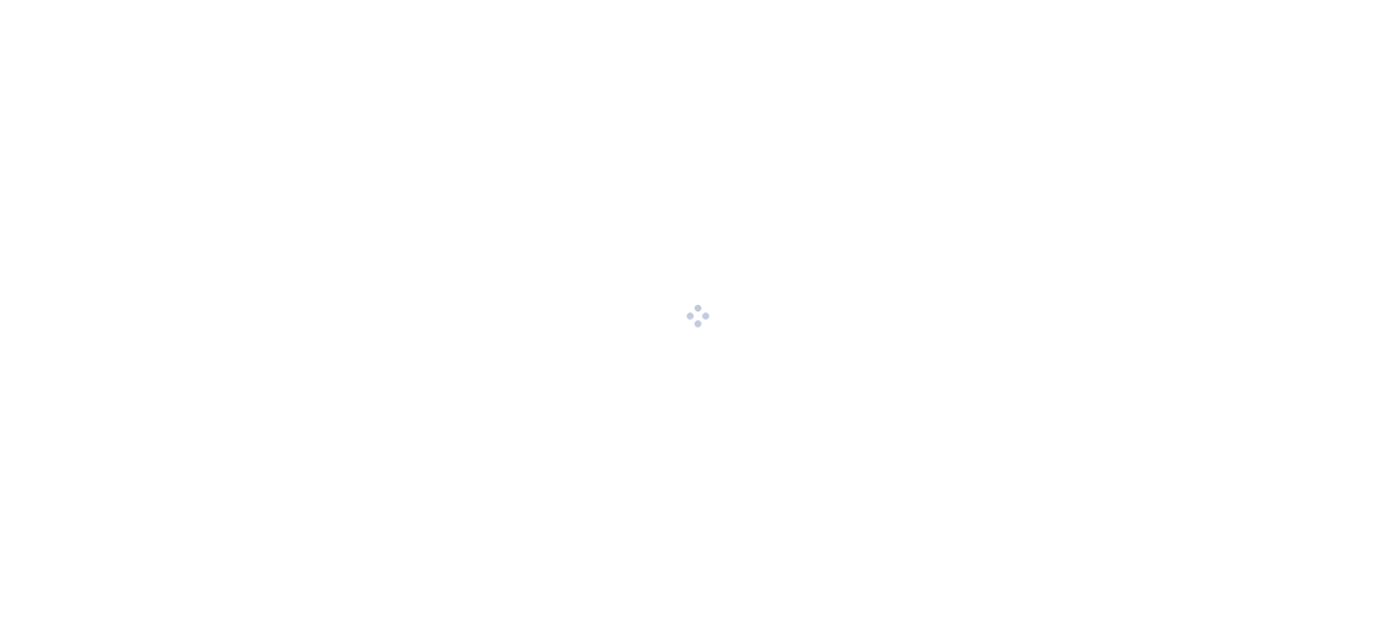 scroll, scrollTop: 0, scrollLeft: 0, axis: both 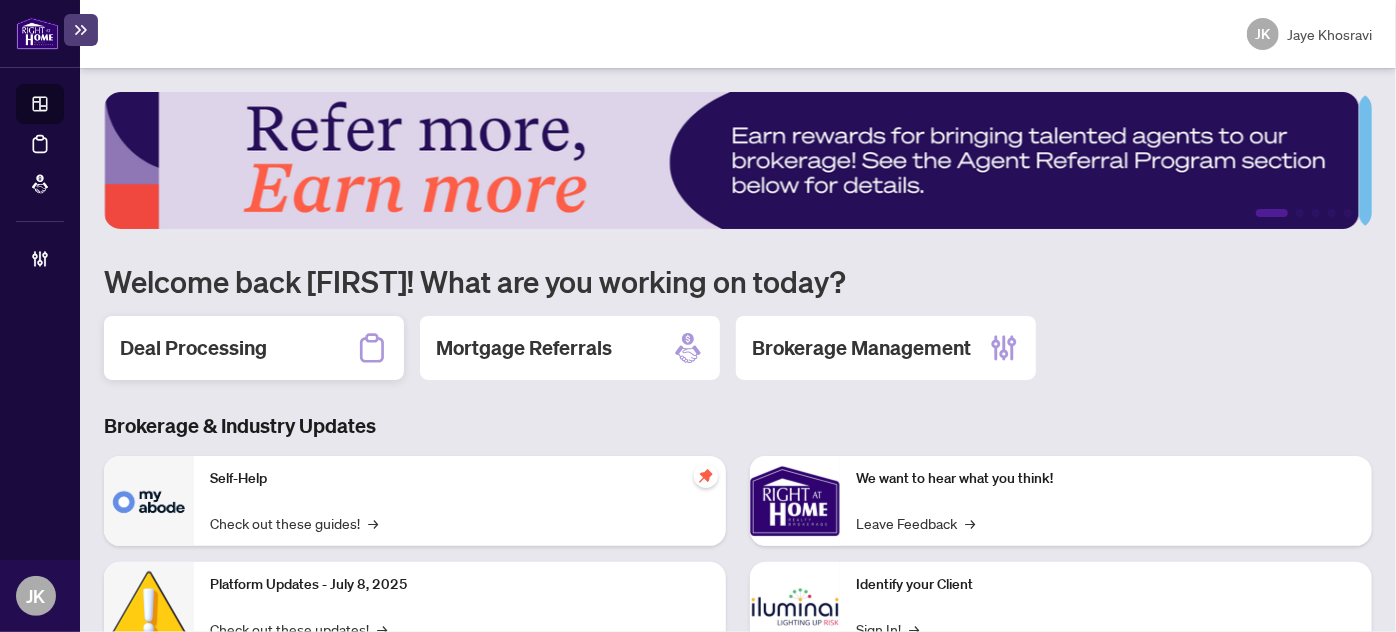 click on "Deal Processing" at bounding box center (193, 348) 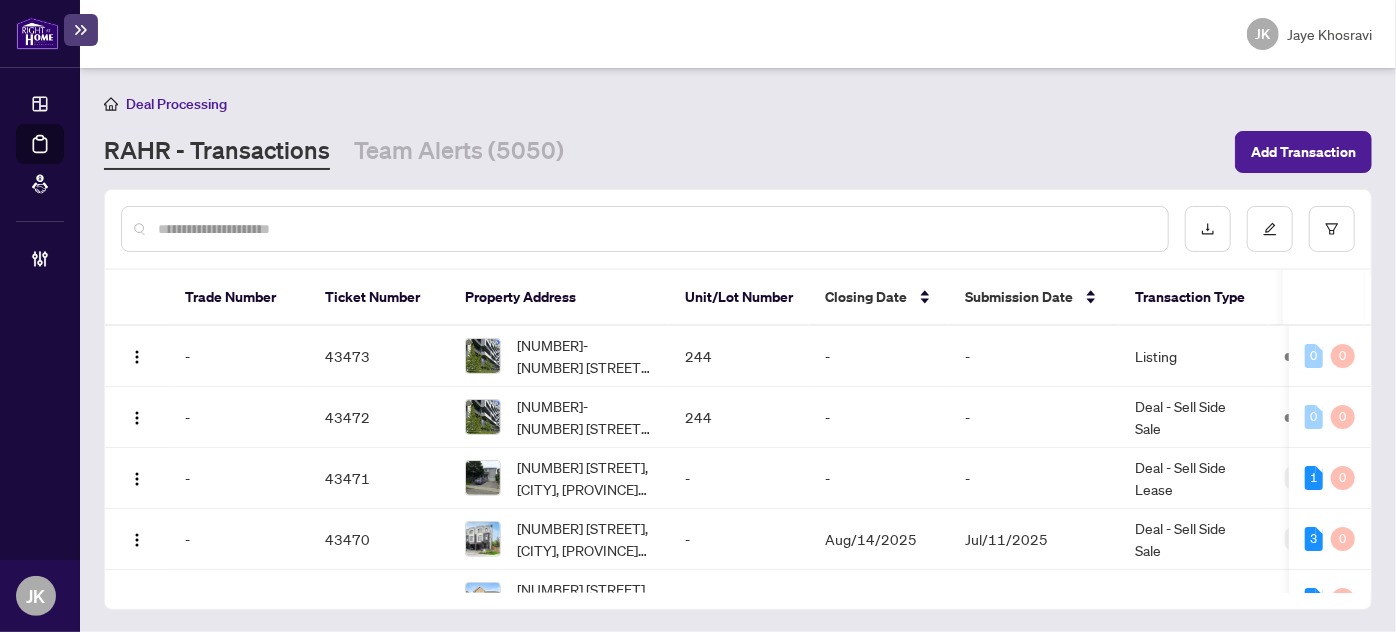 click at bounding box center (655, 229) 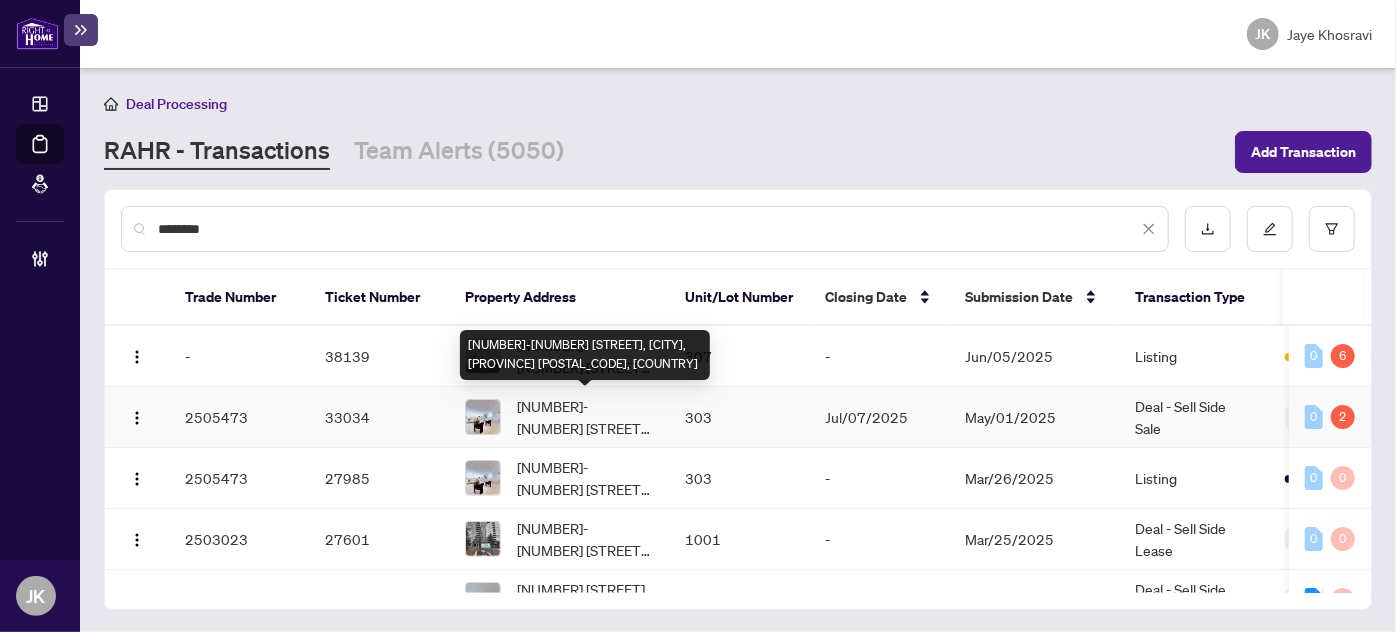 type on "********" 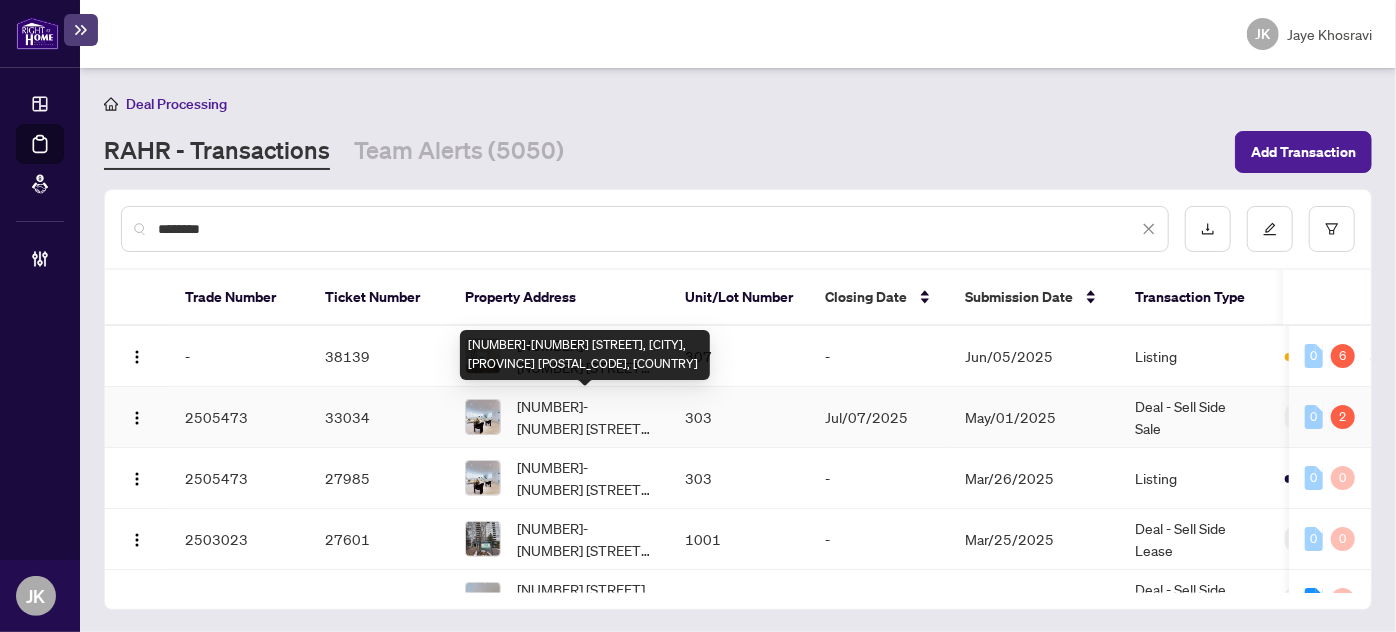 click on "[NUMBER]-[NUMBER] [STREET], [CITY], [PROVINCE] [POSTAL_CODE], [COUNTRY]" at bounding box center (585, 417) 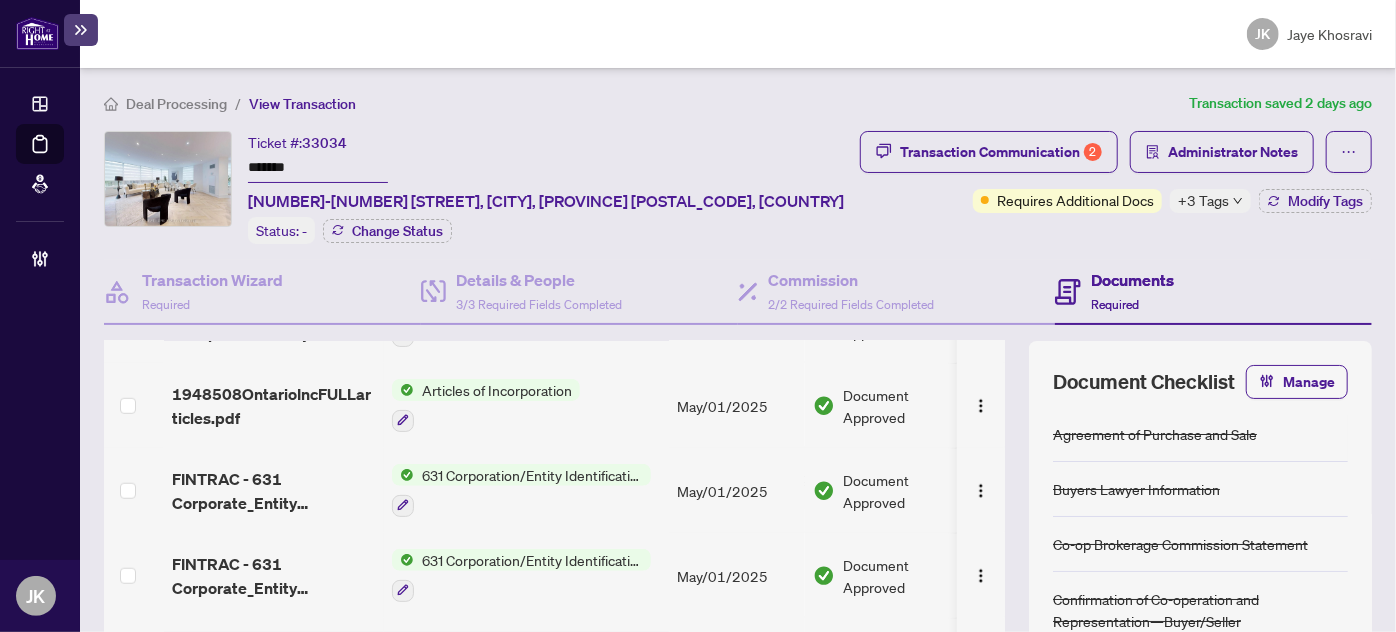 scroll, scrollTop: 1901, scrollLeft: 0, axis: vertical 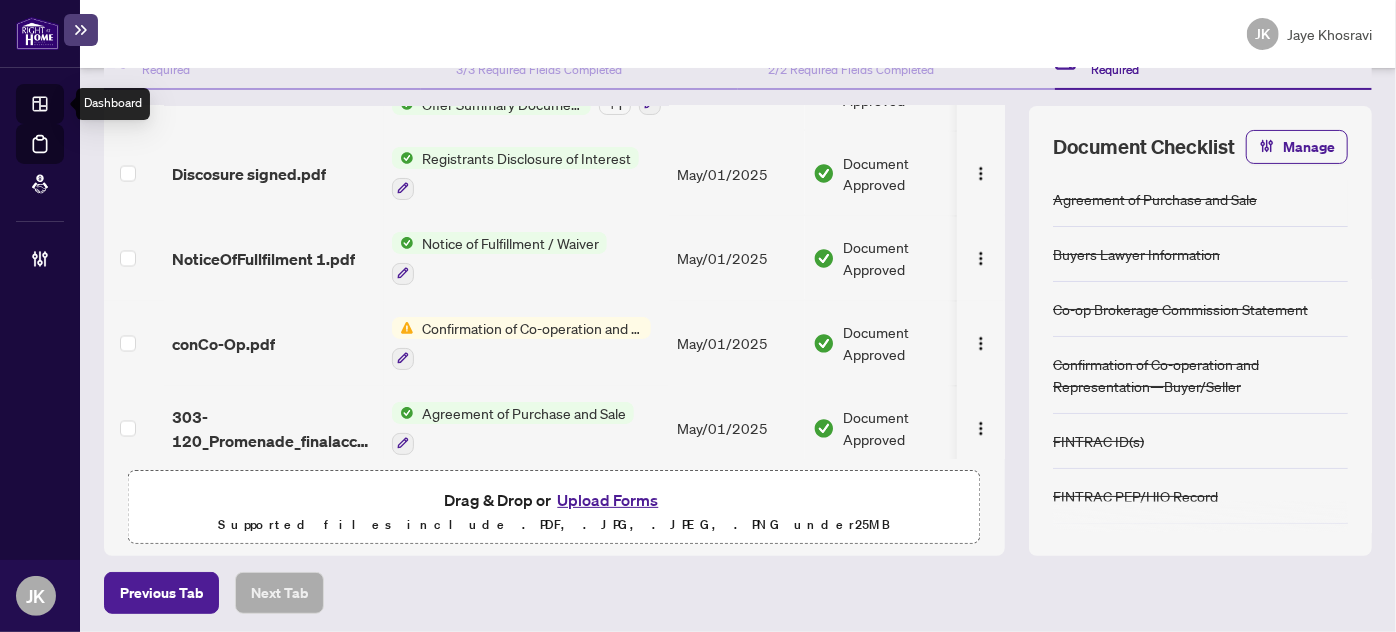 click on "Dashboard" at bounding box center [62, 107] 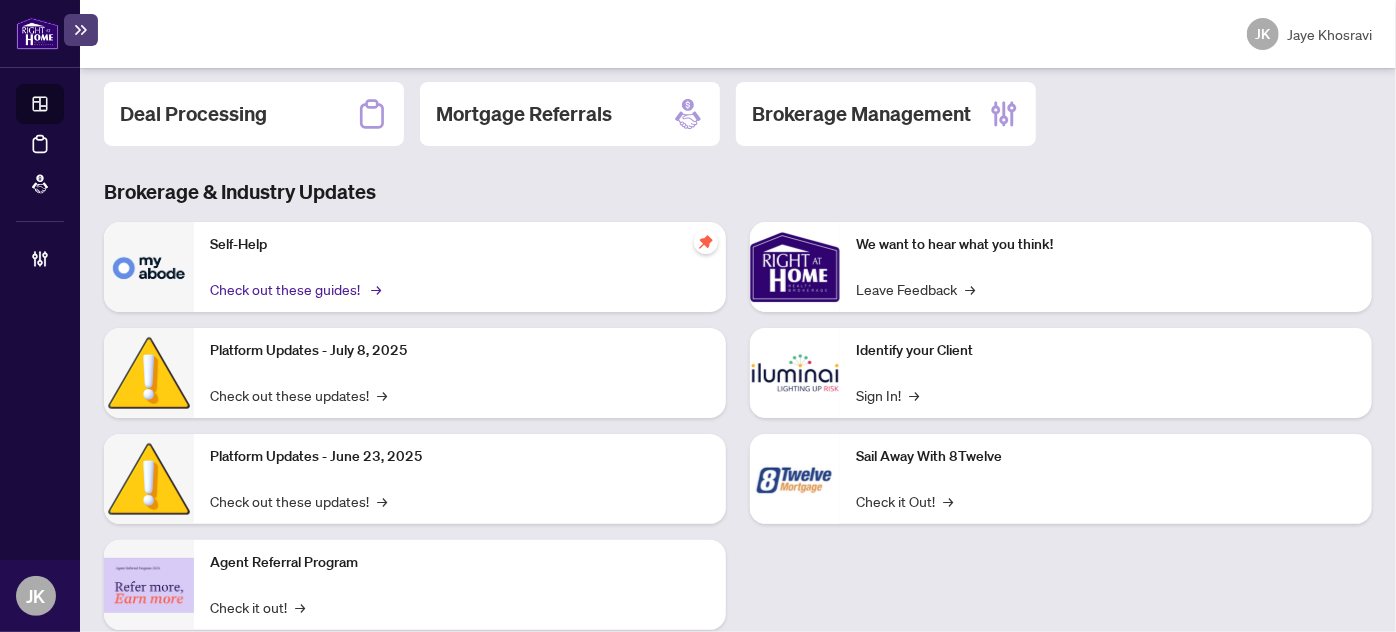 scroll, scrollTop: 0, scrollLeft: 0, axis: both 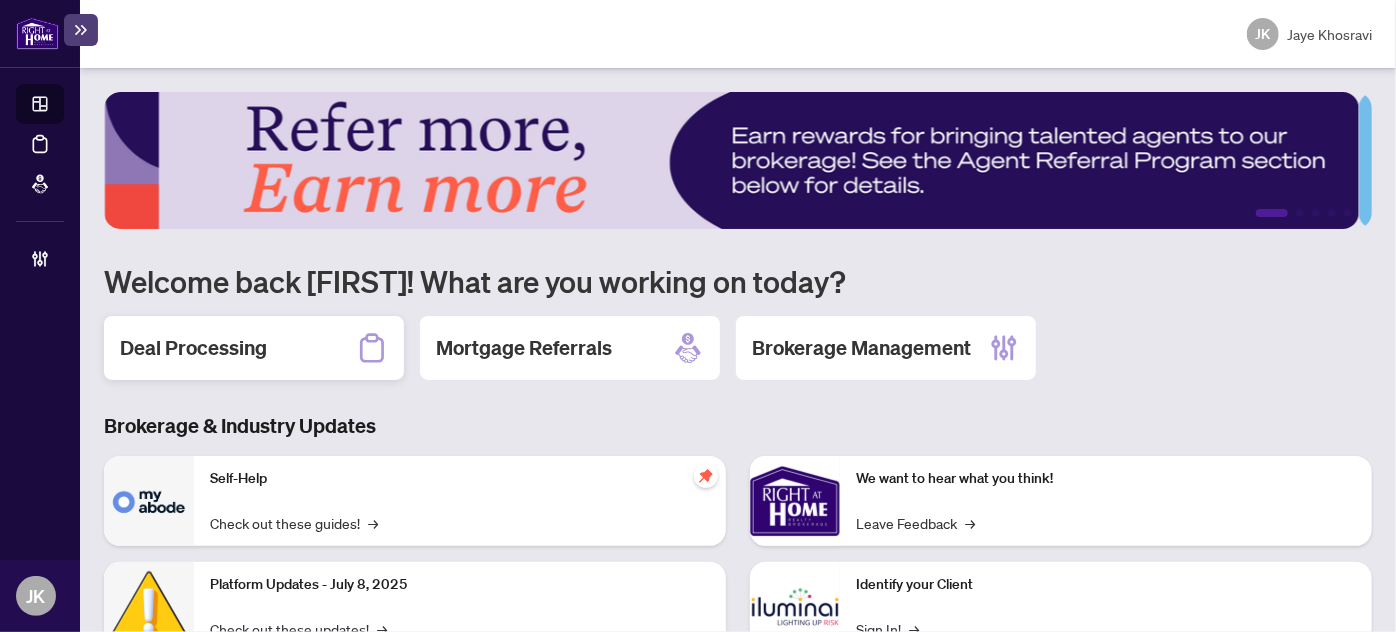 click on "Deal Processing" at bounding box center (193, 348) 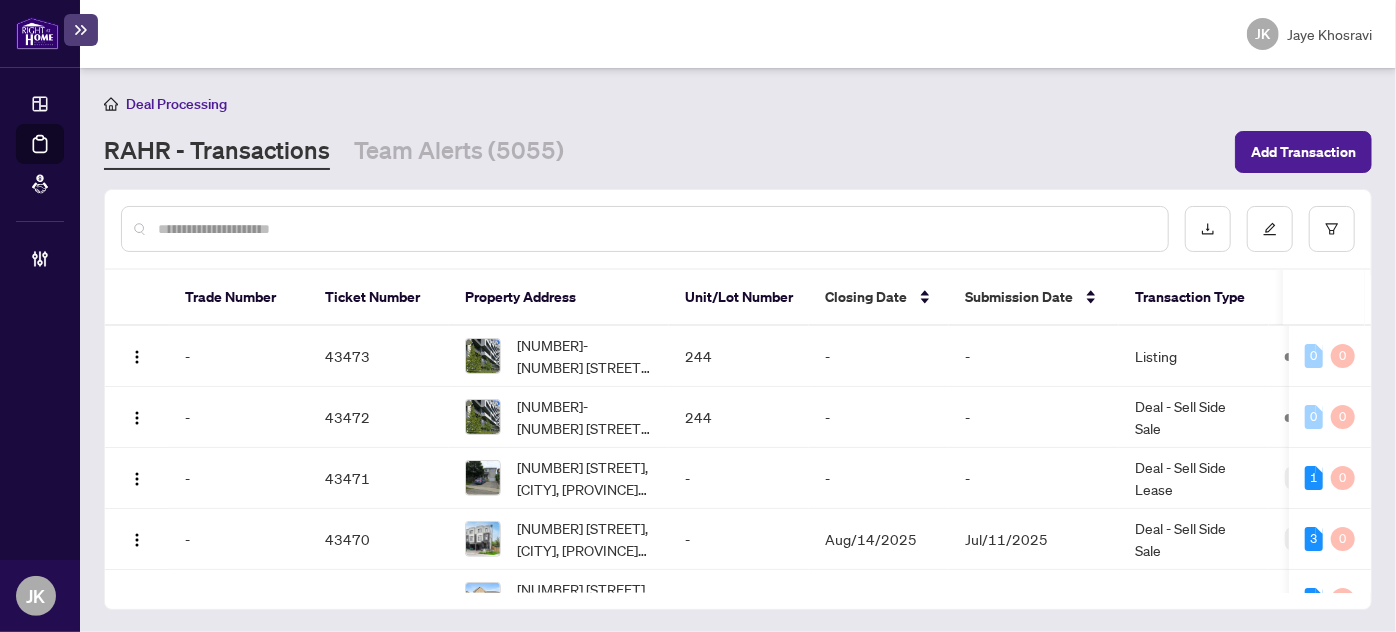 click at bounding box center (645, 229) 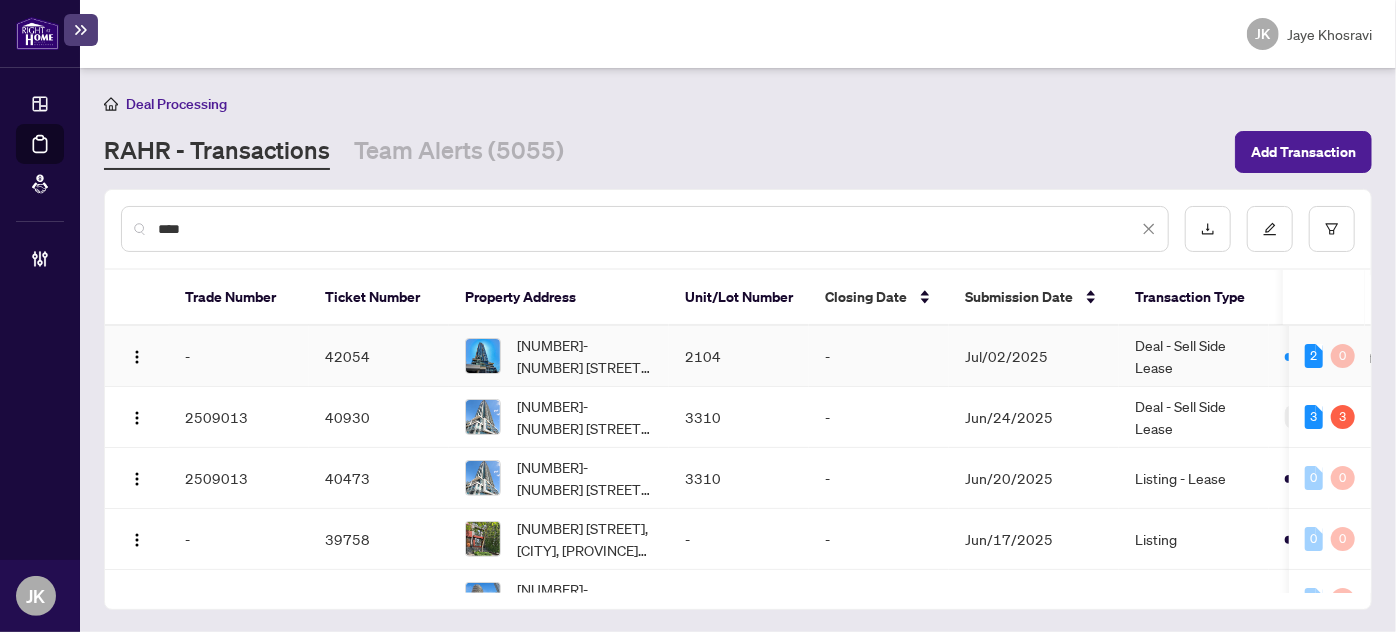 type on "****" 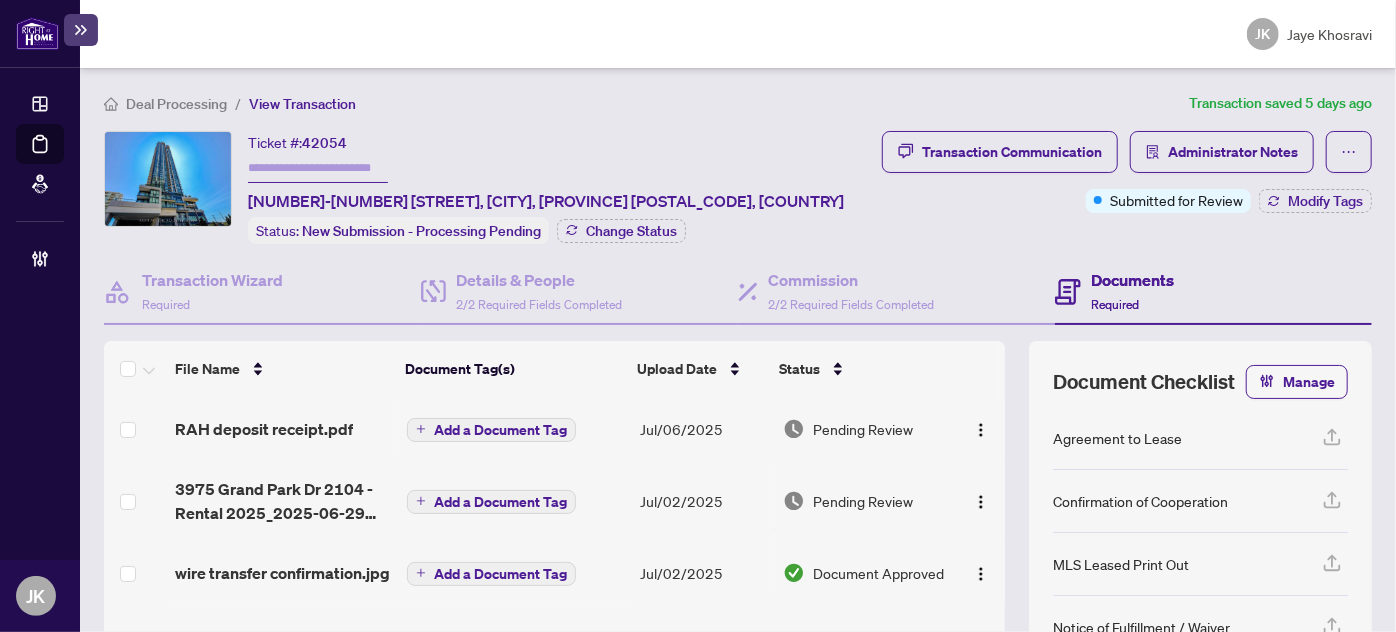scroll, scrollTop: 235, scrollLeft: 0, axis: vertical 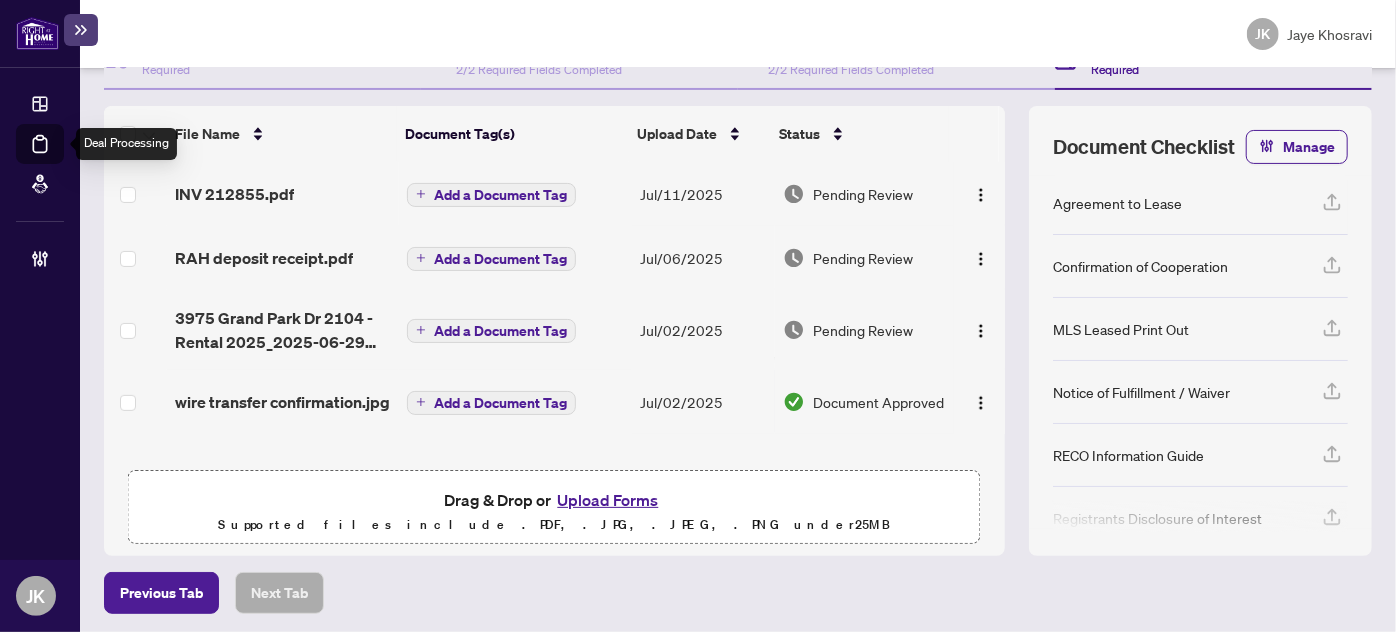 click on "Deal Processing" at bounding box center [63, 158] 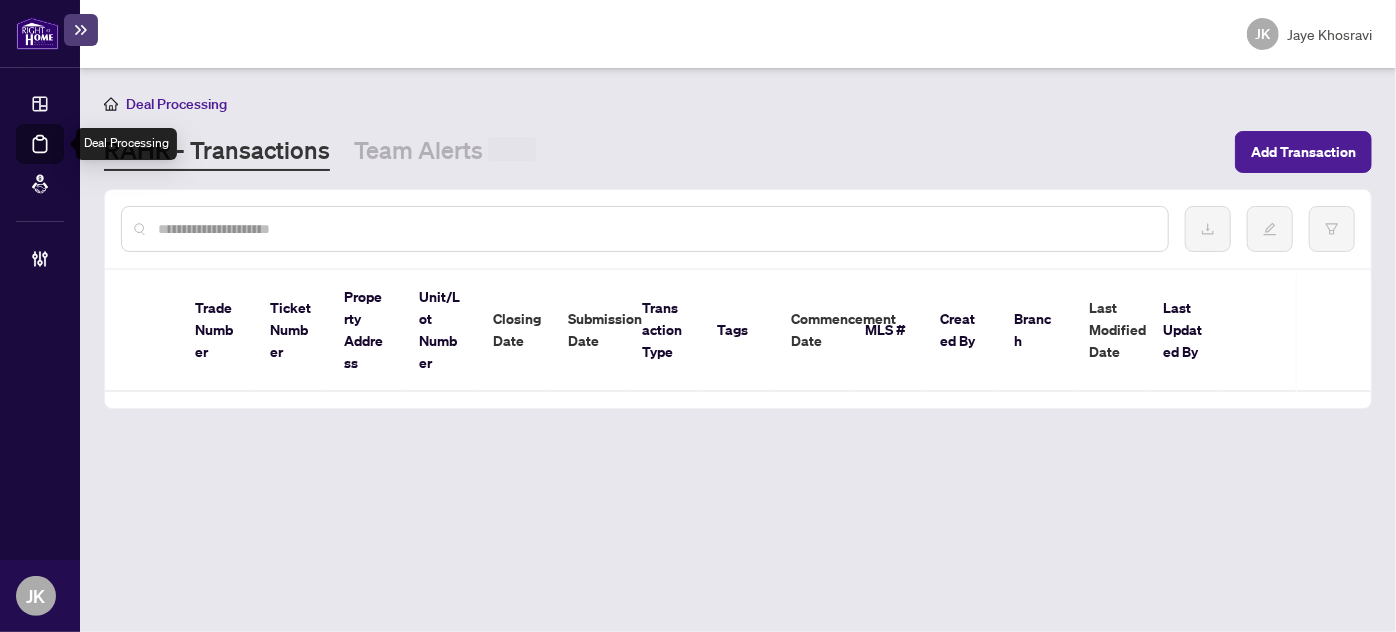 scroll, scrollTop: 0, scrollLeft: 0, axis: both 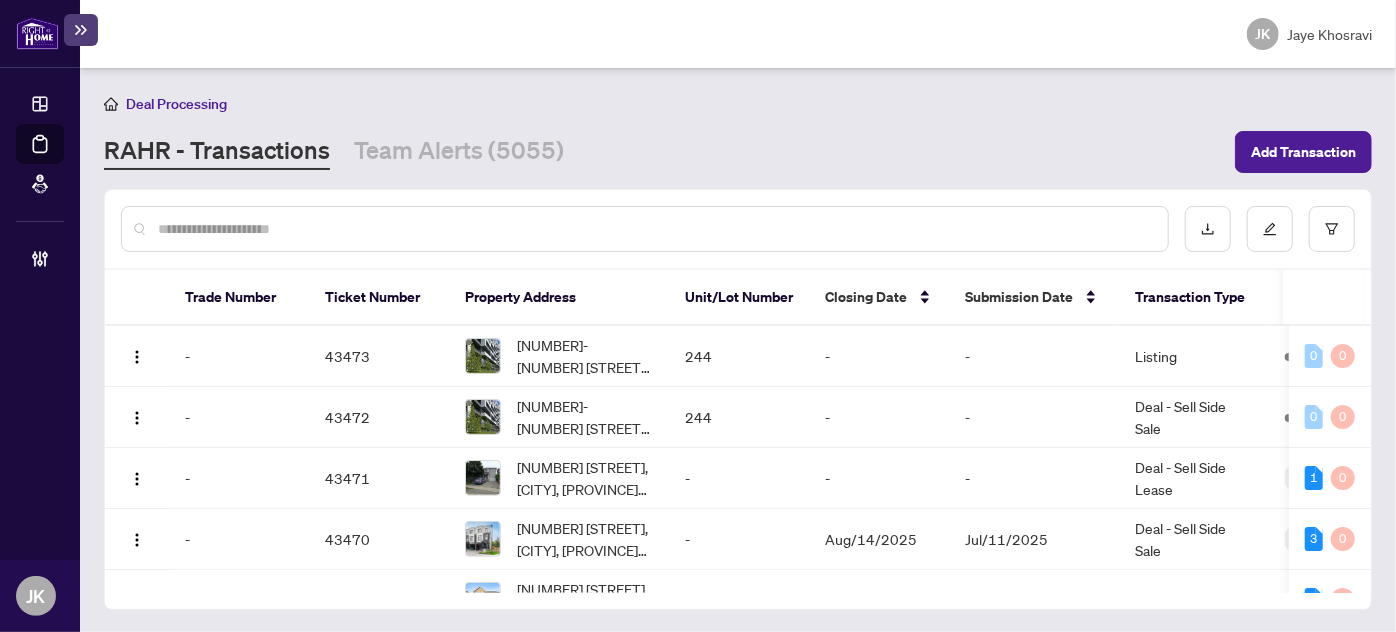 click at bounding box center [655, 229] 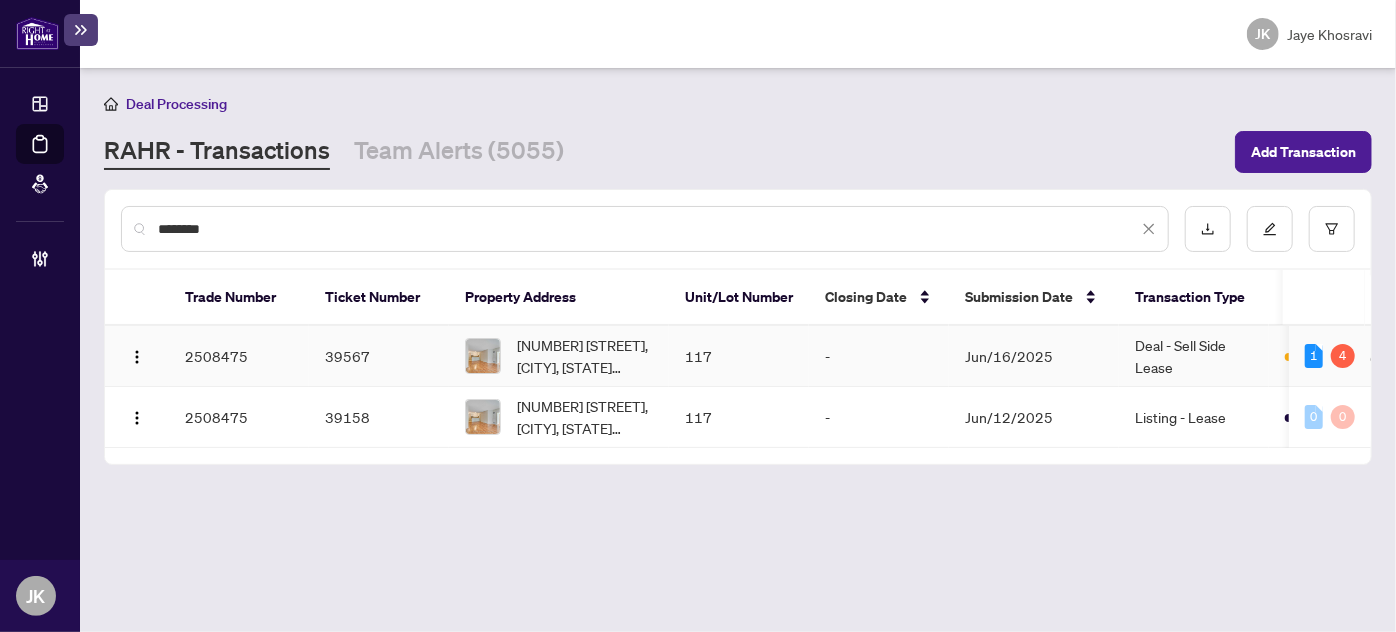 type on "********" 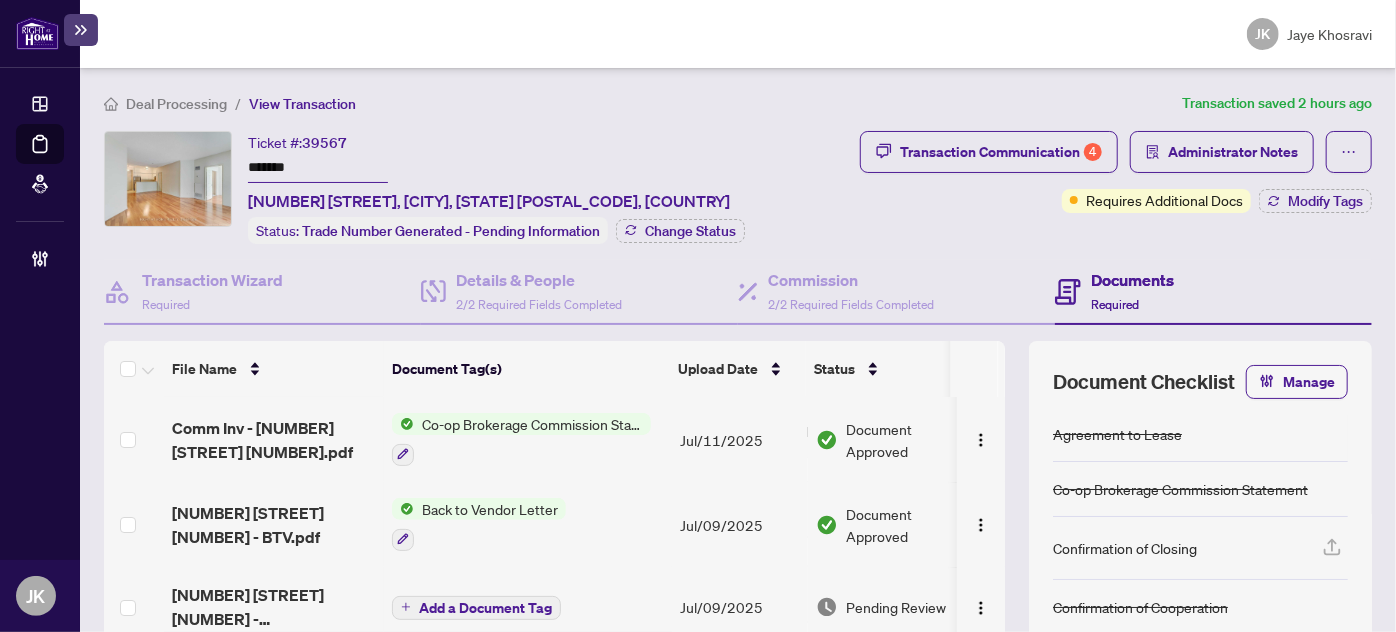 click on "Co-op Brokerage Commission Statement" at bounding box center [532, 424] 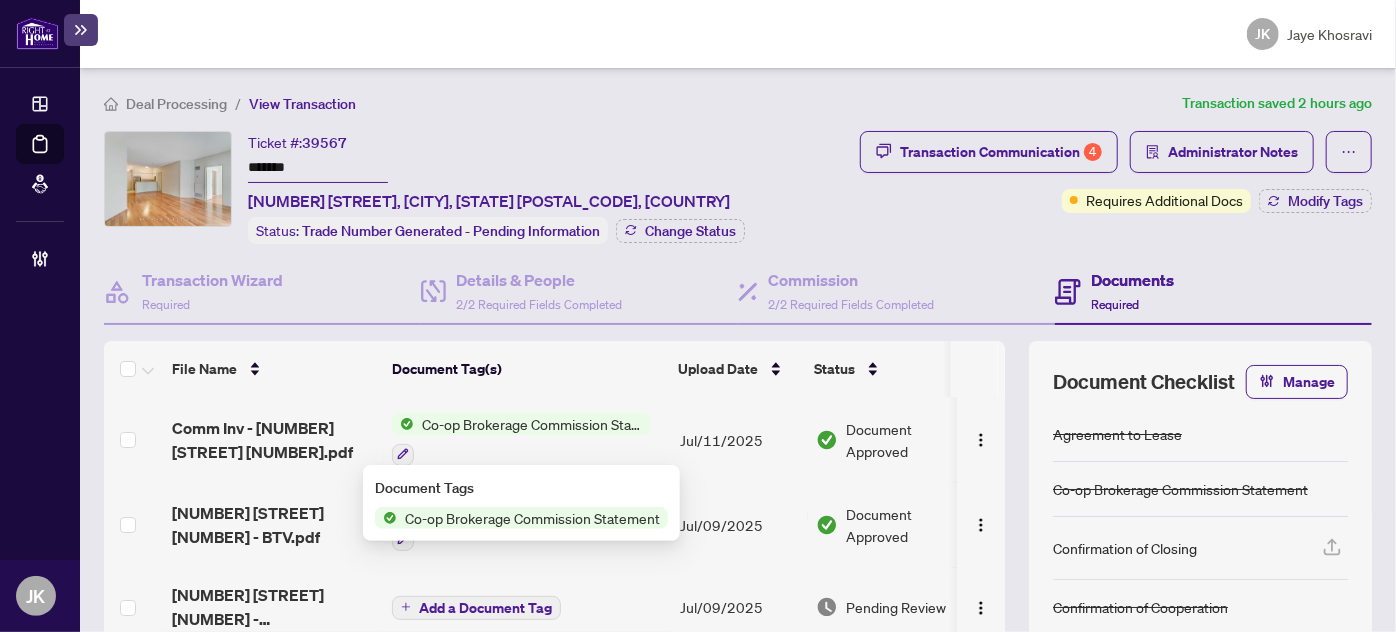 click on "Co-op Brokerage Commission Statement" at bounding box center (532, 518) 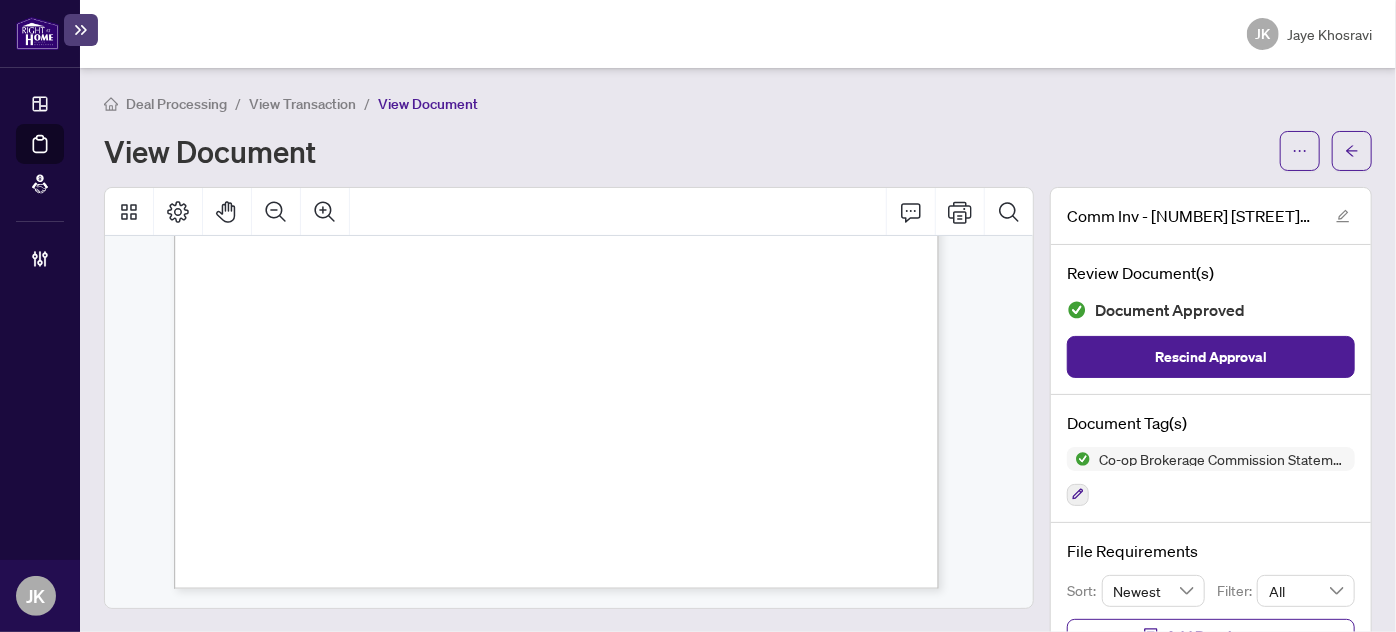 scroll, scrollTop: 0, scrollLeft: 0, axis: both 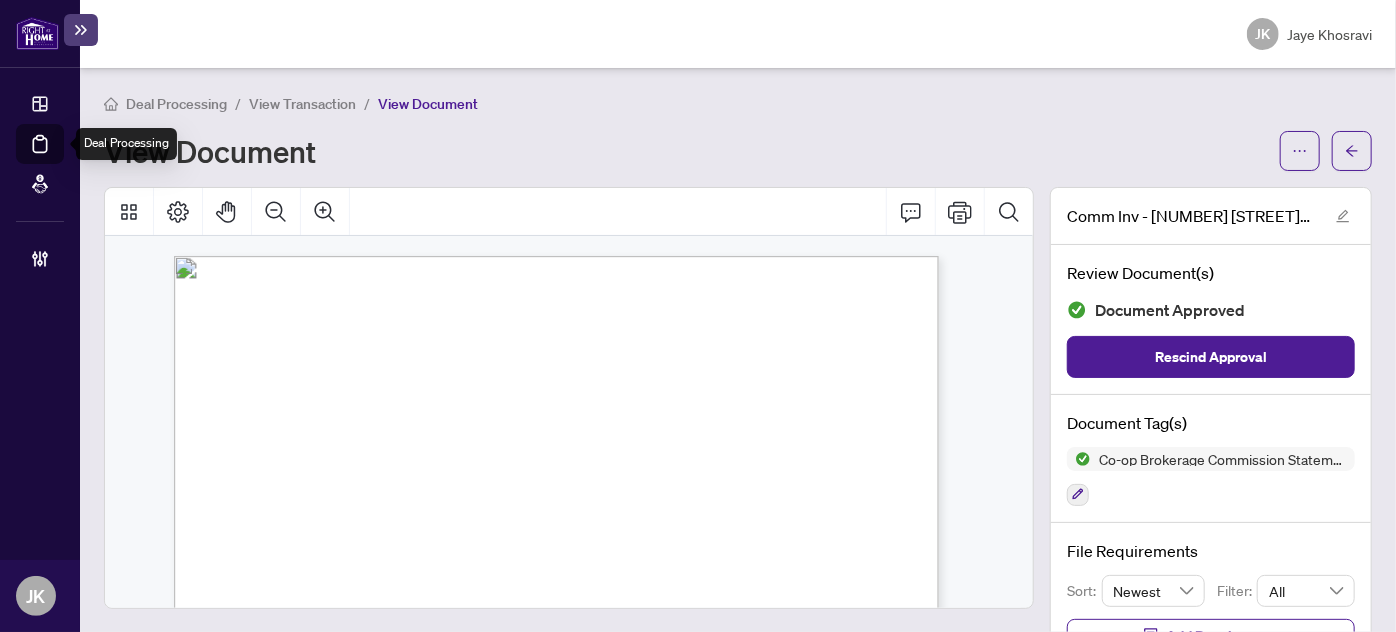 click on "Deal Processing" at bounding box center (63, 158) 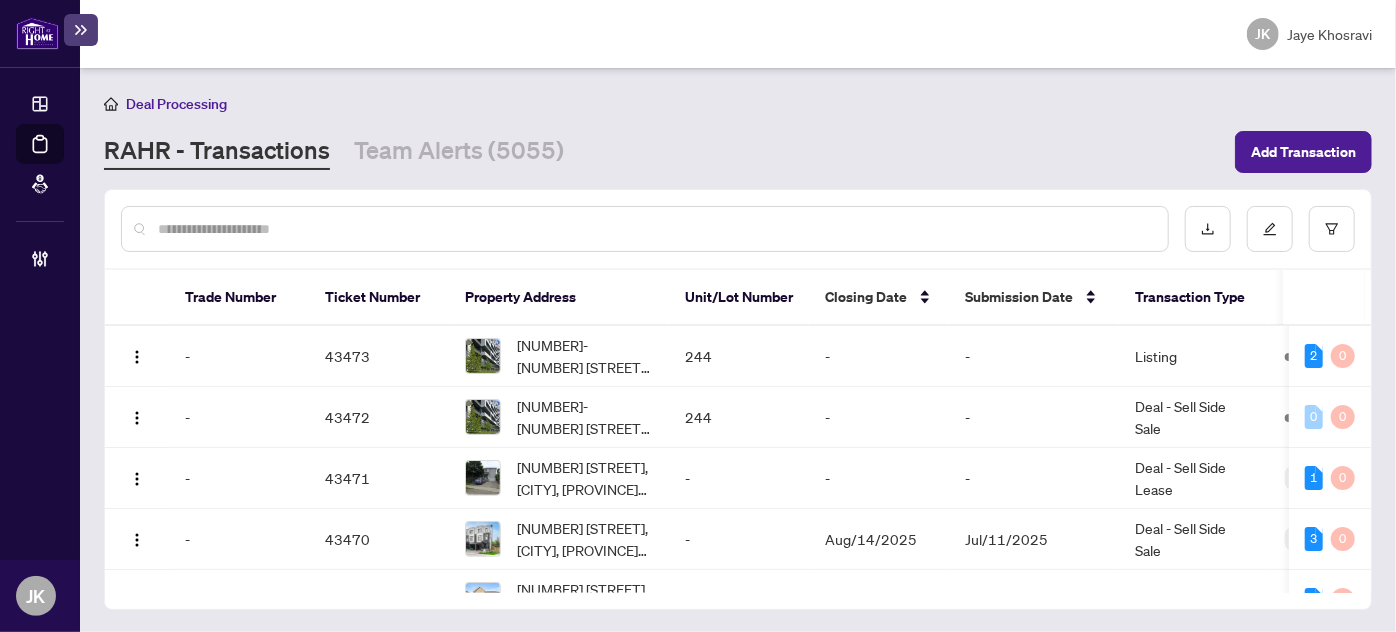 click at bounding box center [645, 229] 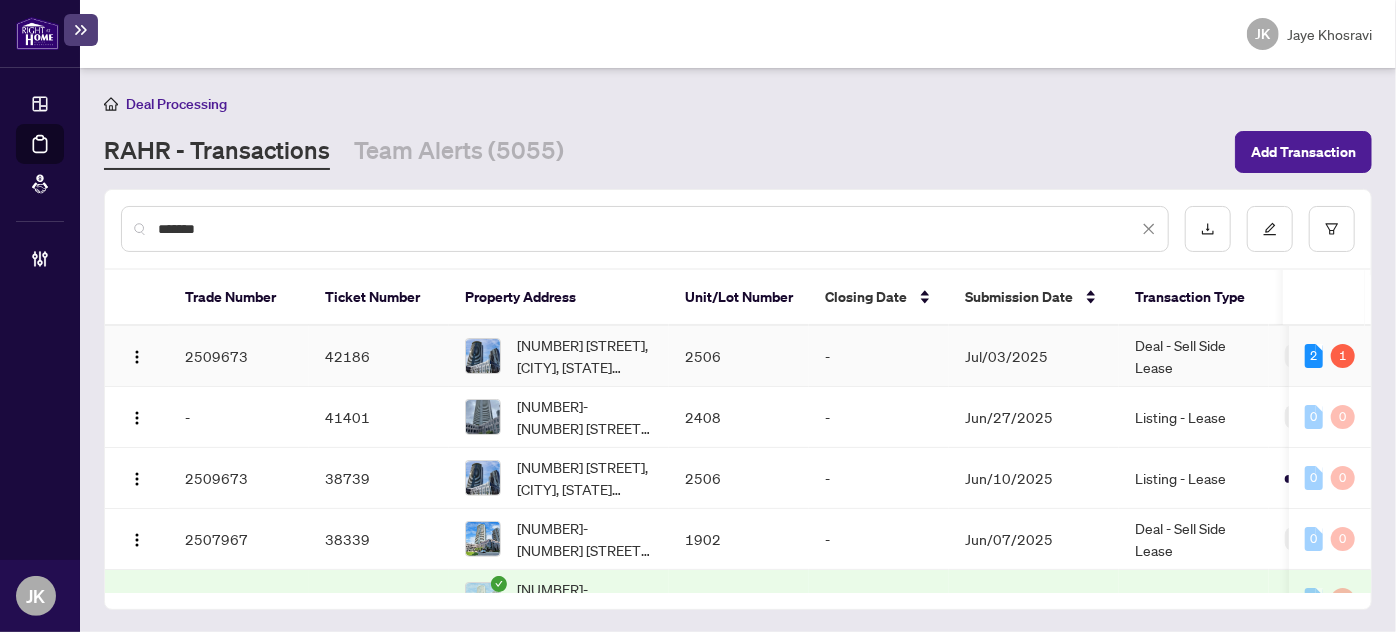 type on "*******" 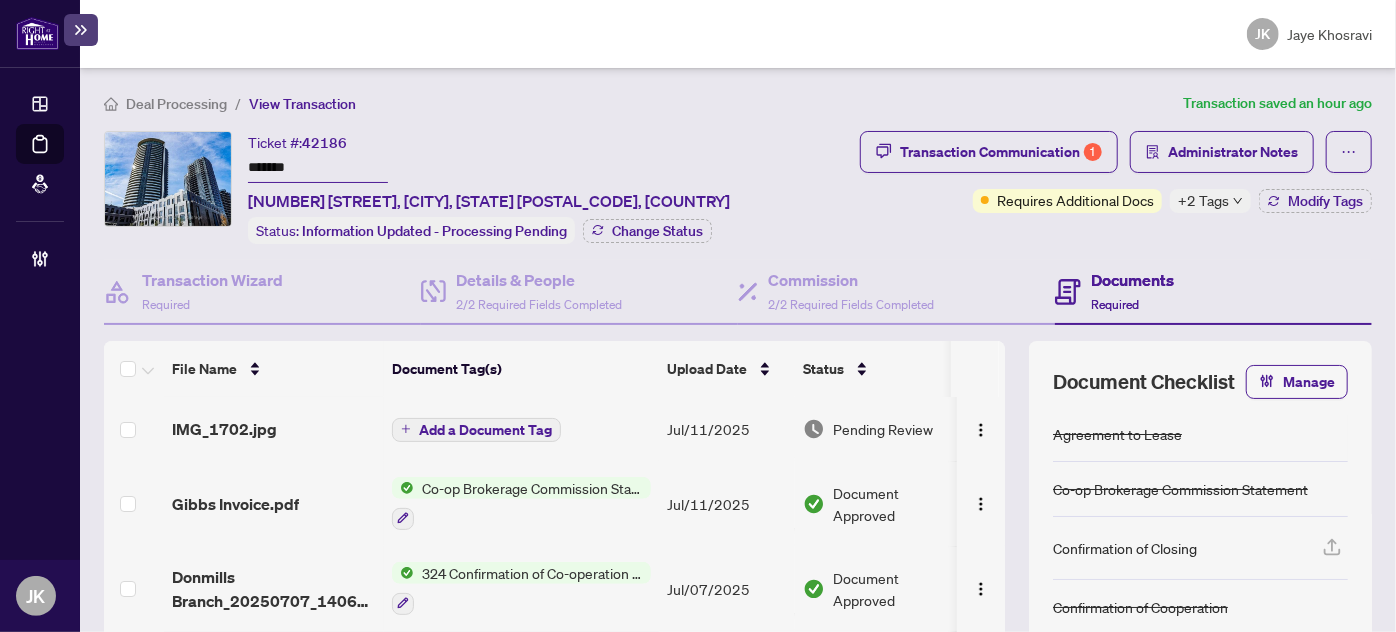 click on "Jul/11/2025" at bounding box center [727, 429] 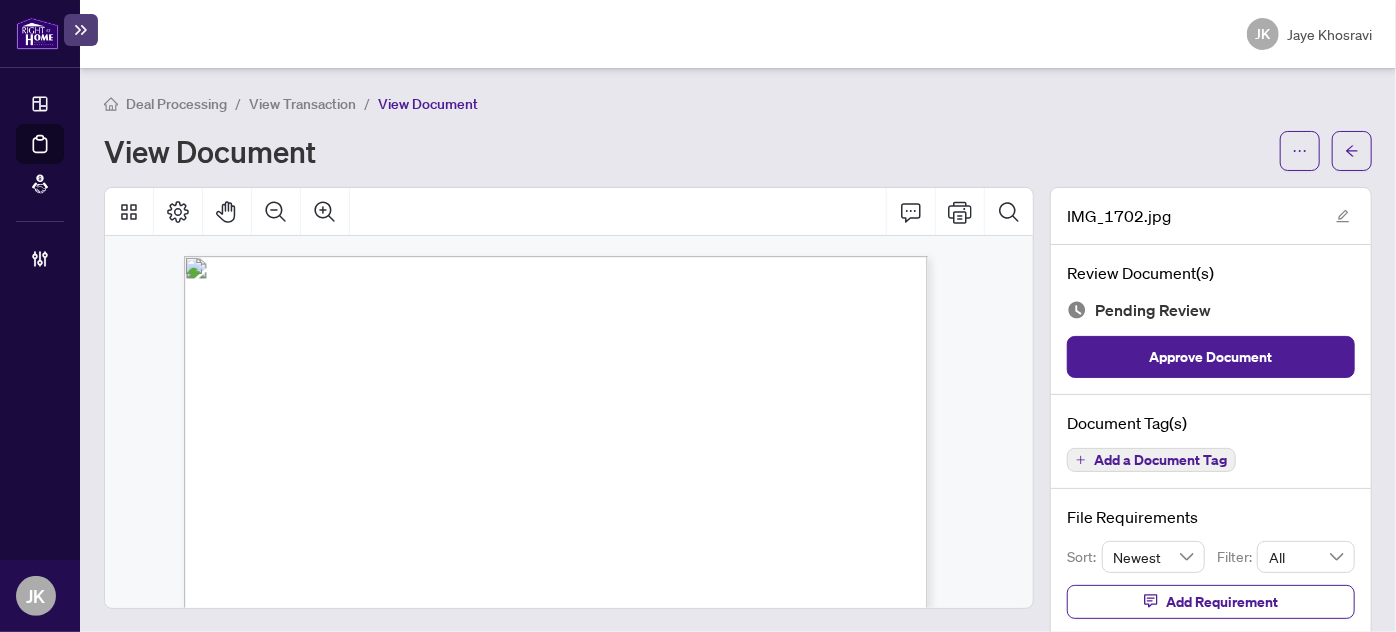 scroll, scrollTop: 720, scrollLeft: 0, axis: vertical 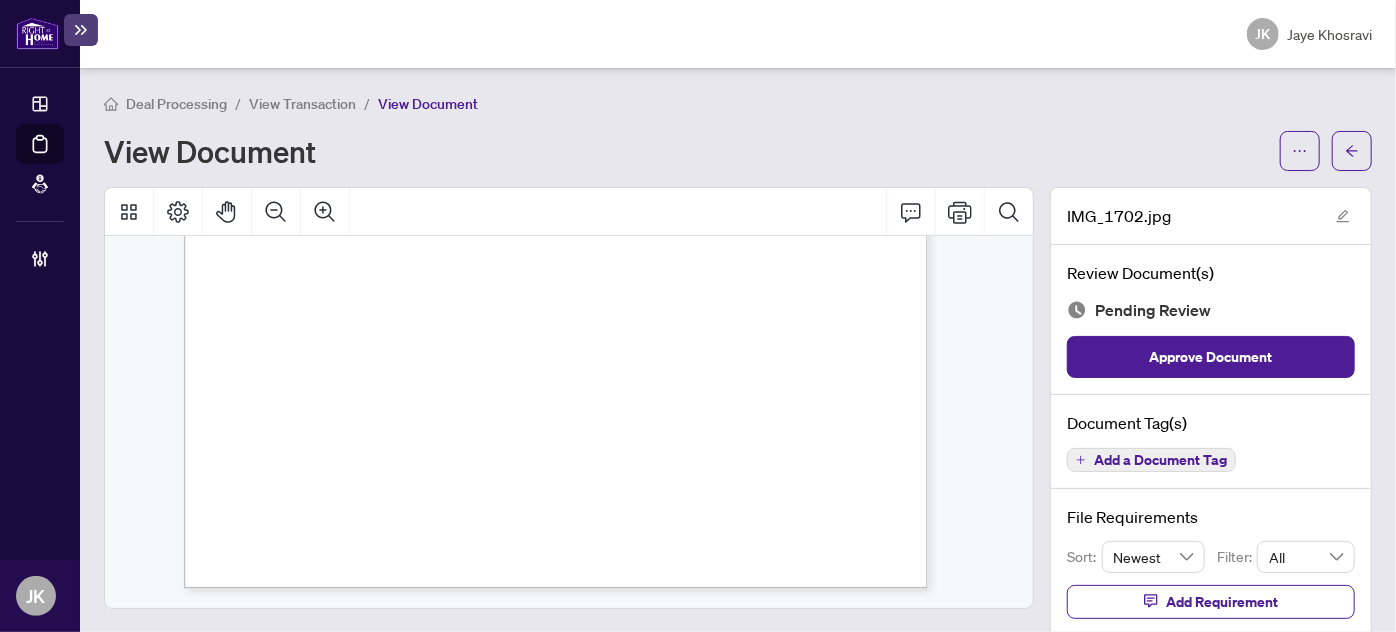 click at bounding box center (1077, 310) 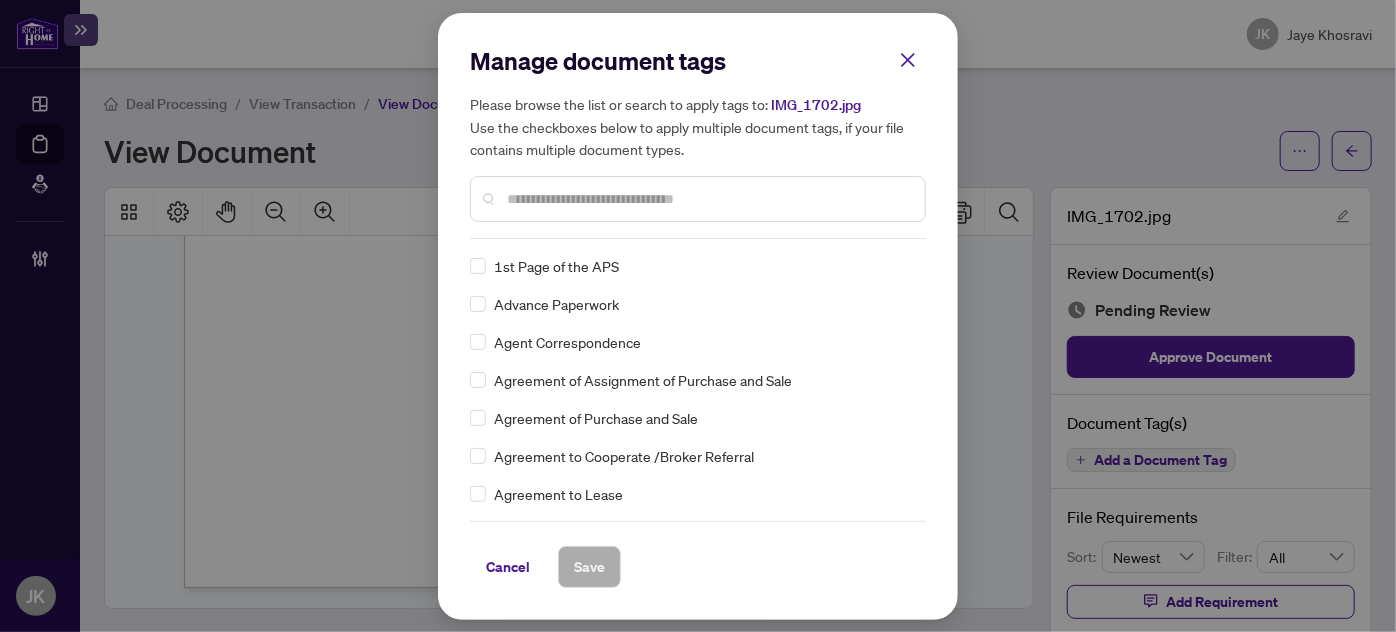 click on "Manage document tags Please browse the list or search to apply tags to:   IMG_1702.jpg   Use the checkboxes below to apply multiple document tags, if your file contains multiple document types." at bounding box center [698, 142] 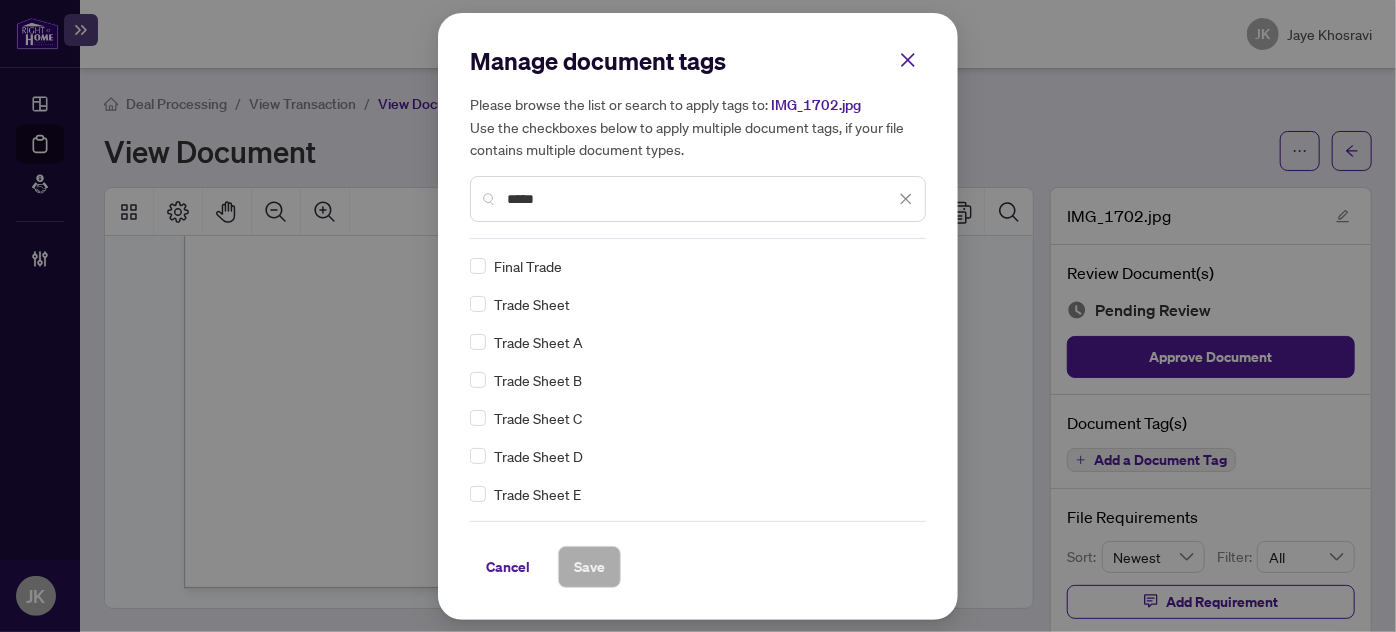 type on "*****" 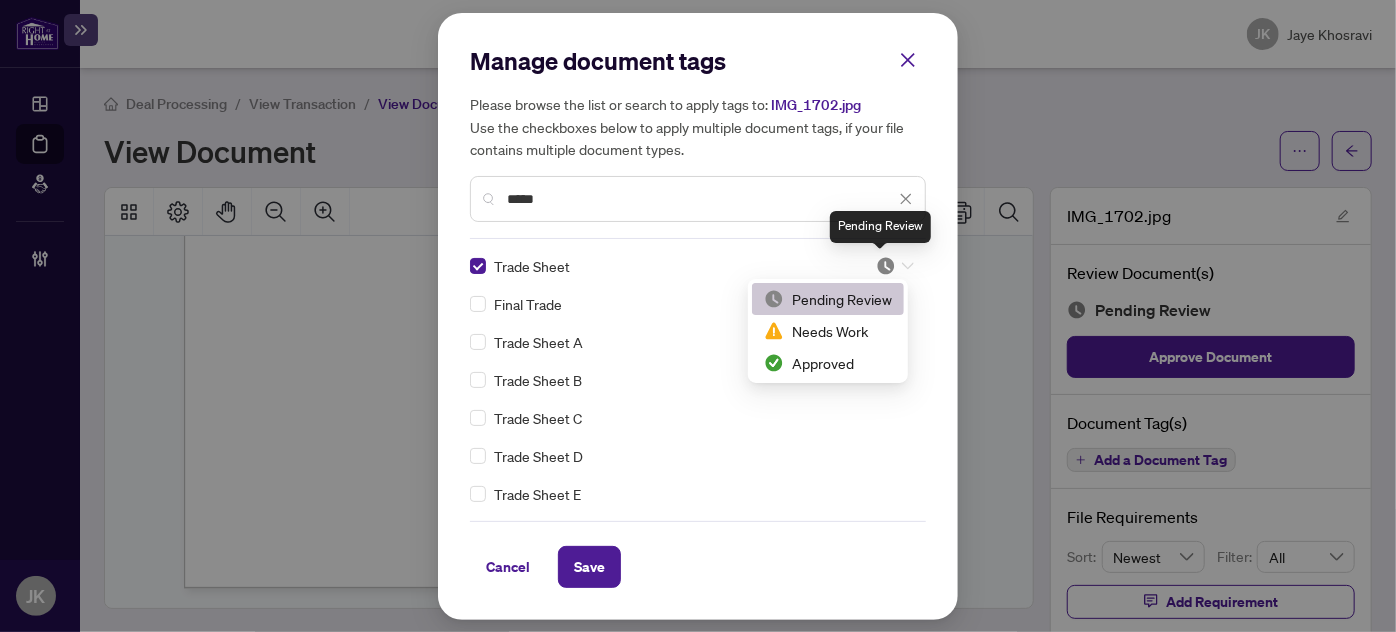 click at bounding box center (886, 266) 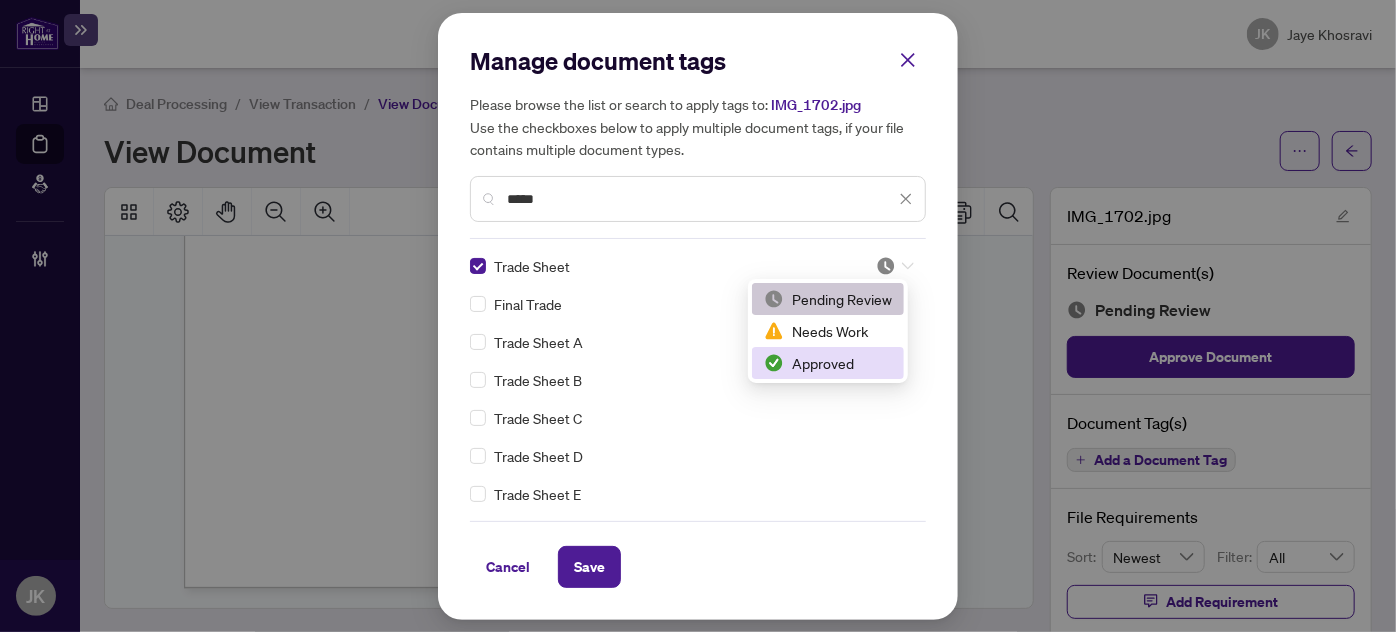 click on "Approved" at bounding box center [828, 363] 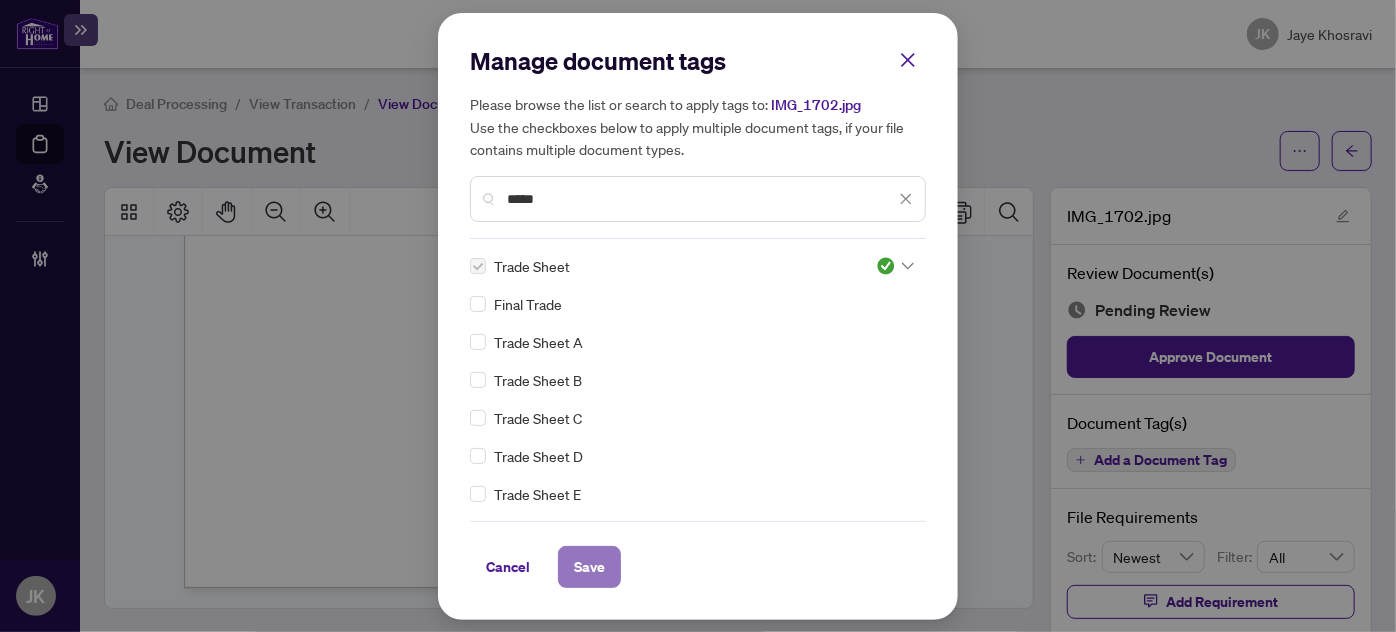 click on "Save" at bounding box center [589, 567] 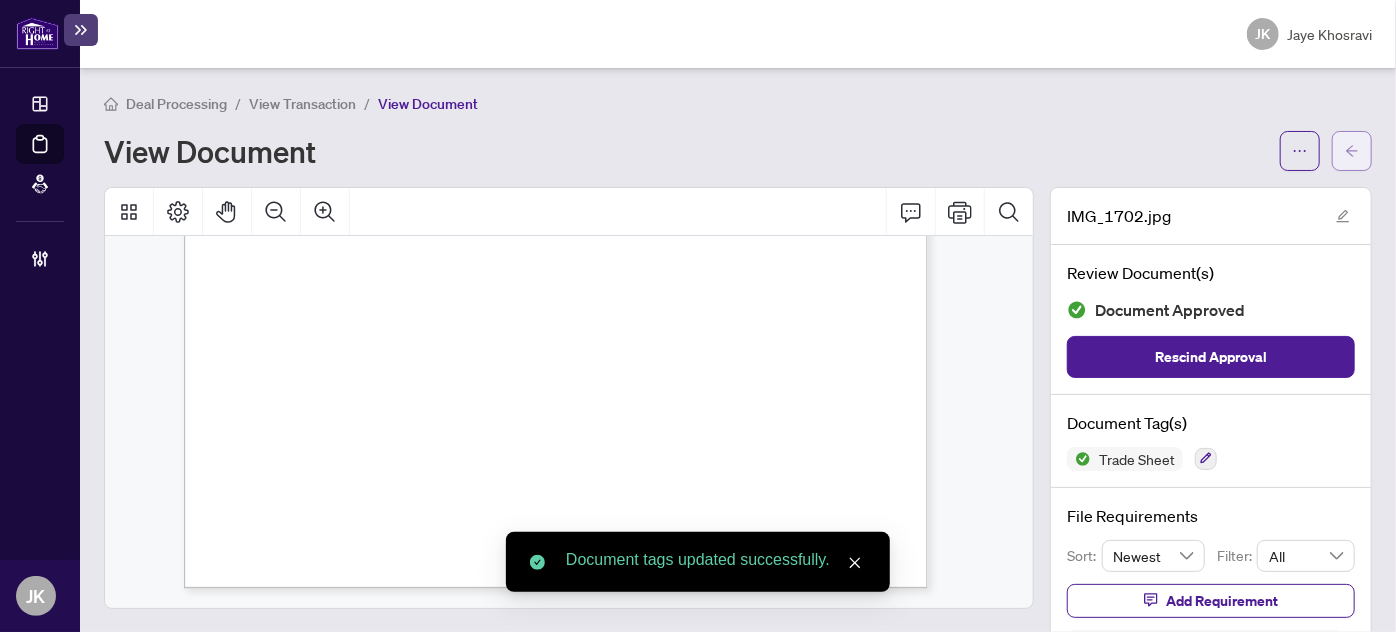 click 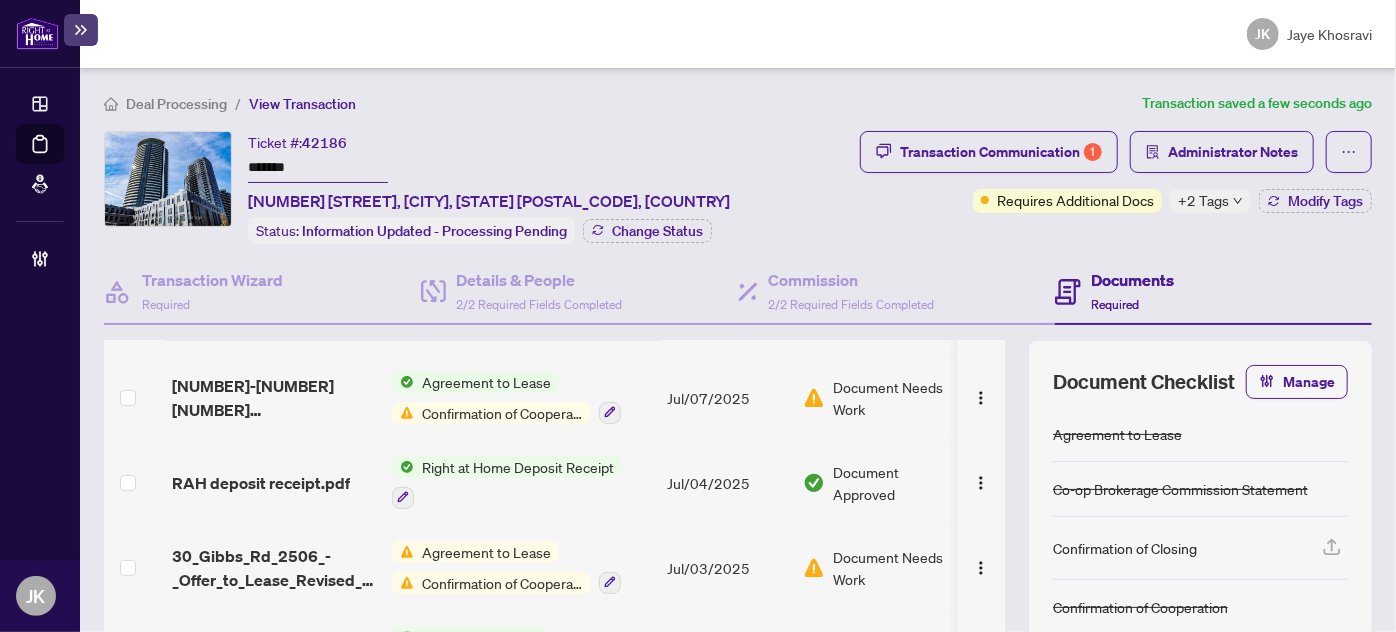 scroll, scrollTop: 0, scrollLeft: 0, axis: both 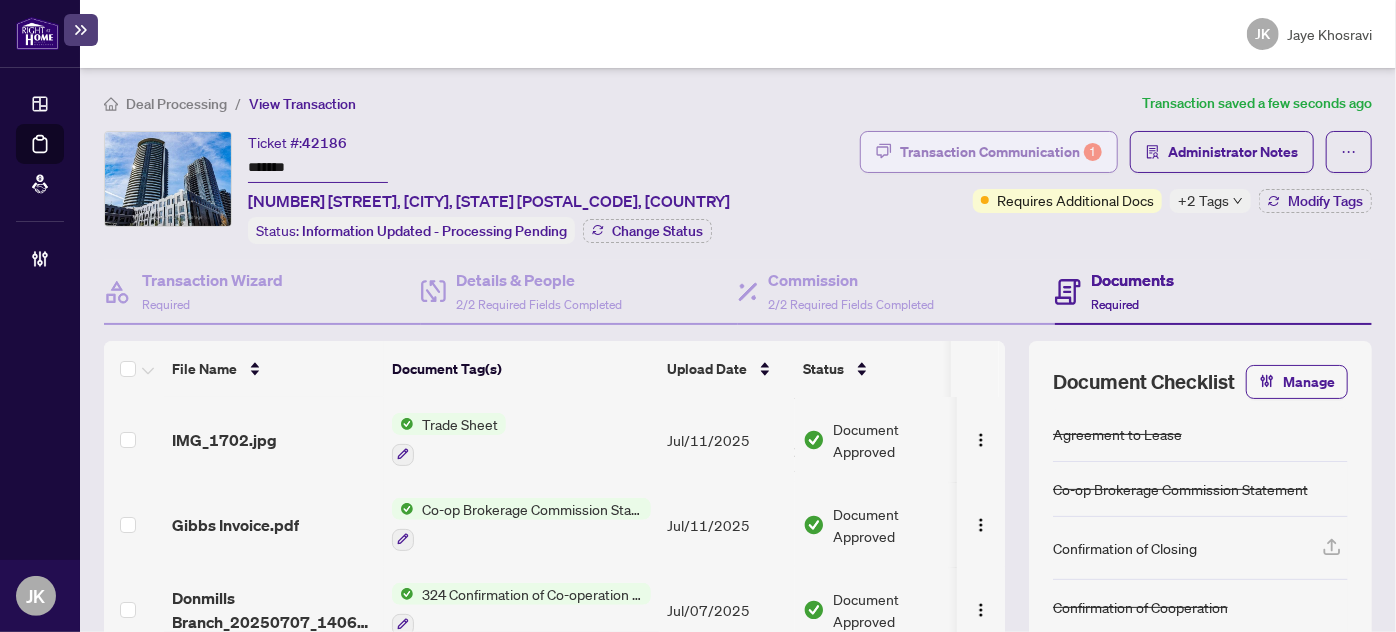 click on "Transaction Communication 1" at bounding box center (1001, 152) 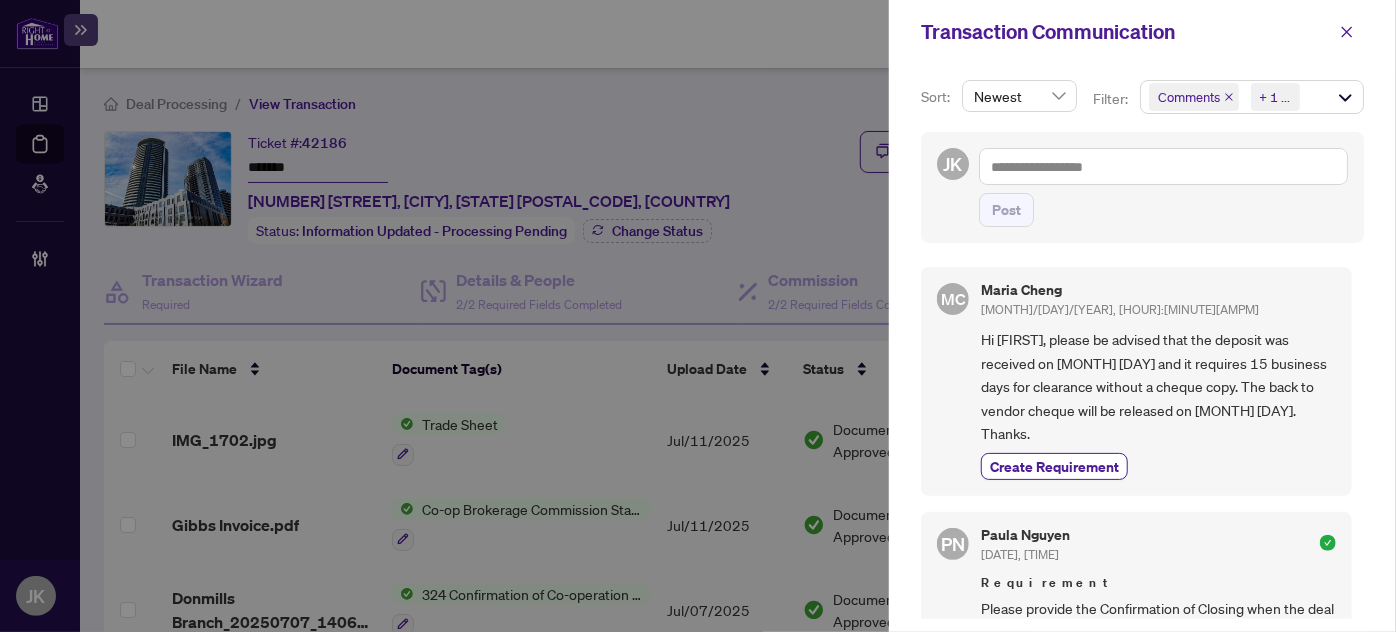 click on "Comments Requirements + 1 ..." at bounding box center [1252, 97] 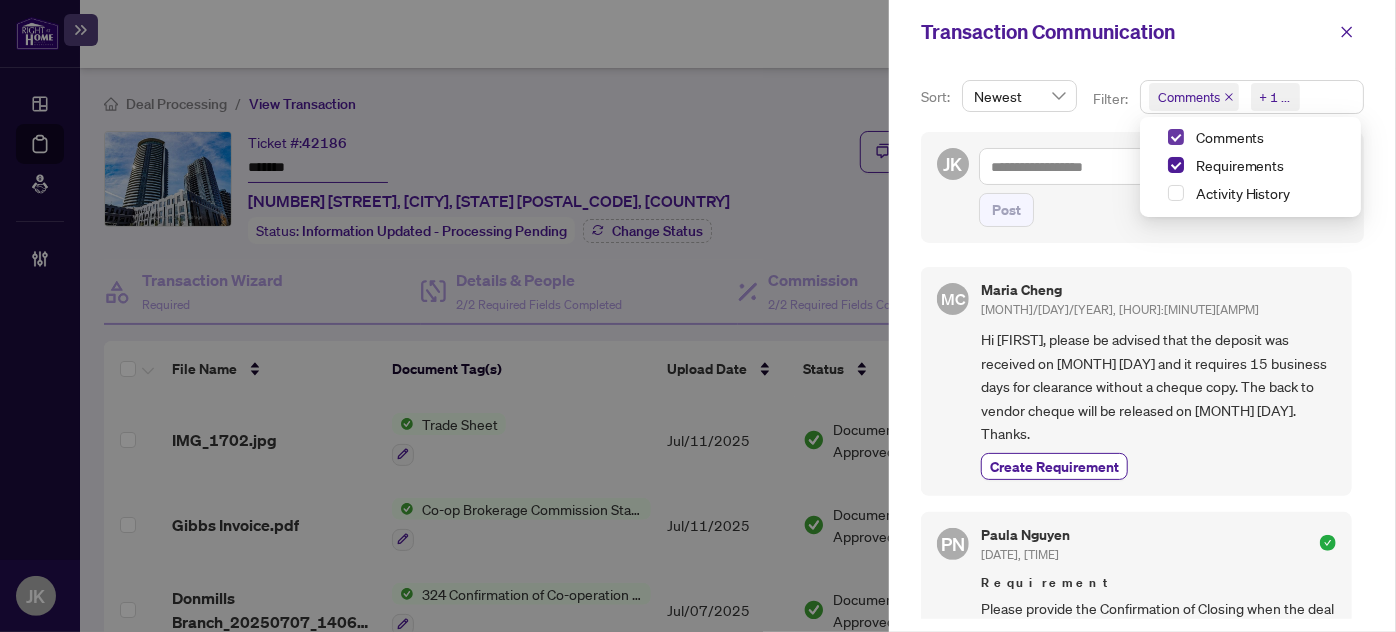 click at bounding box center [1176, 137] 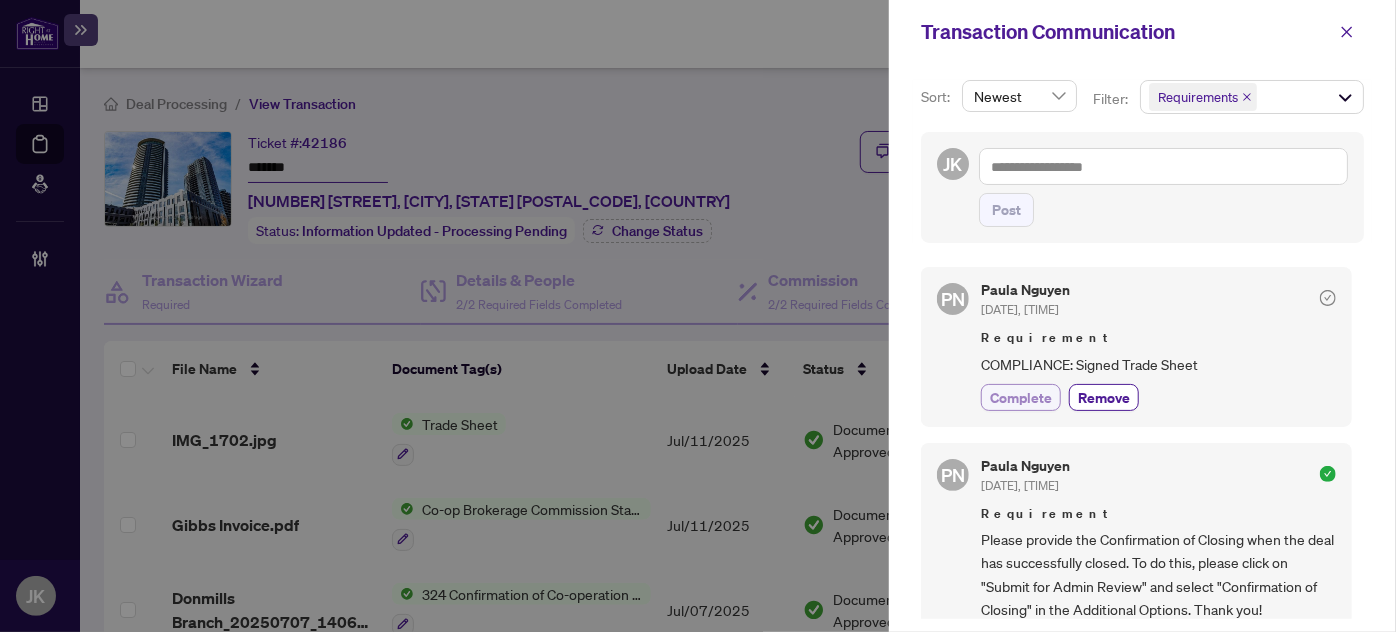 click on "Complete" at bounding box center (1021, 397) 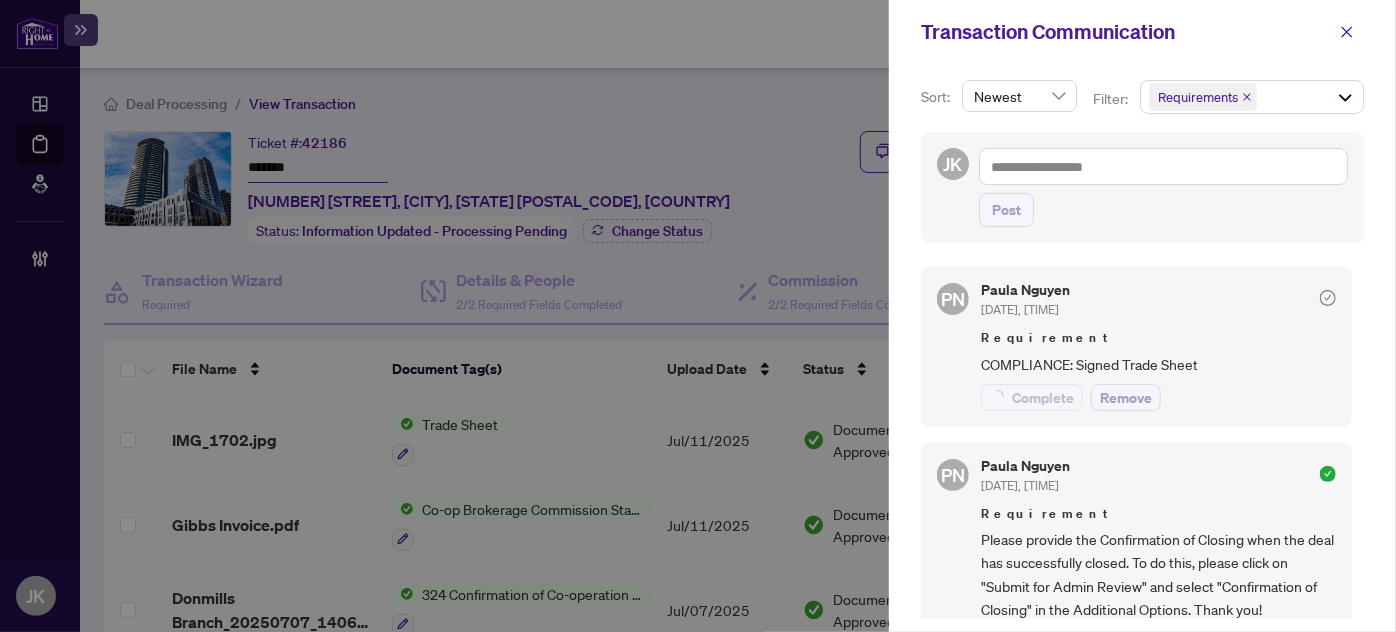 scroll, scrollTop: 886, scrollLeft: 0, axis: vertical 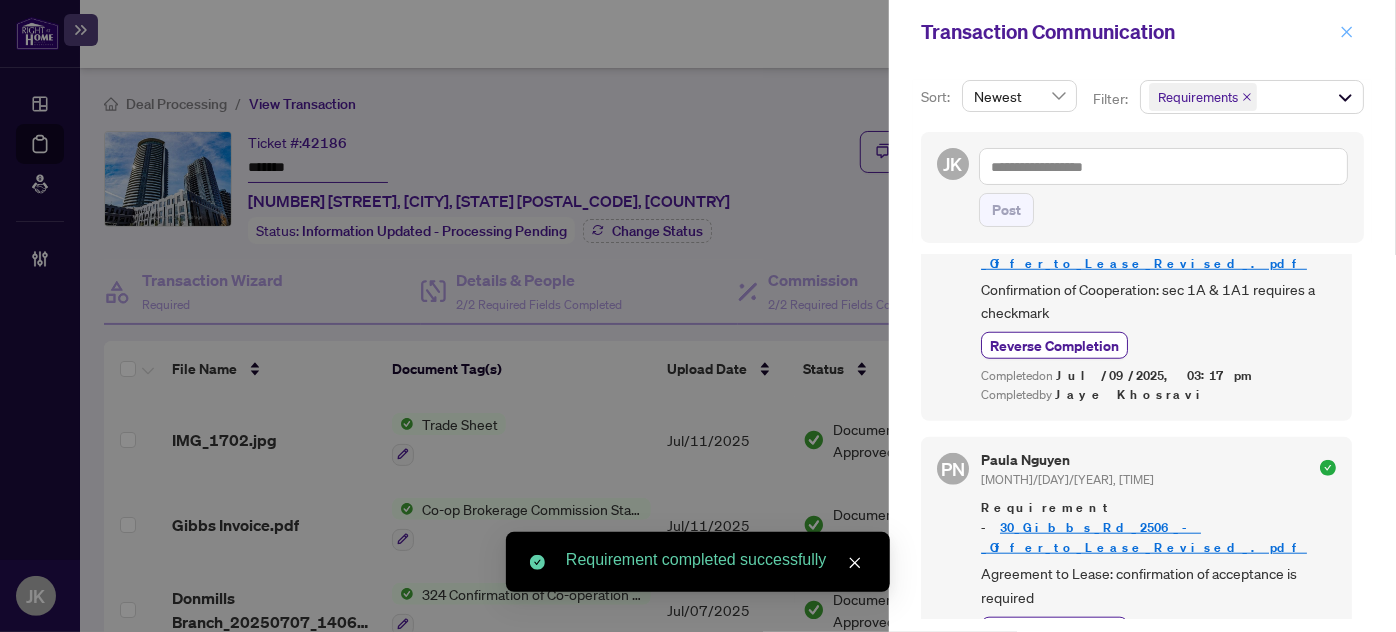 click 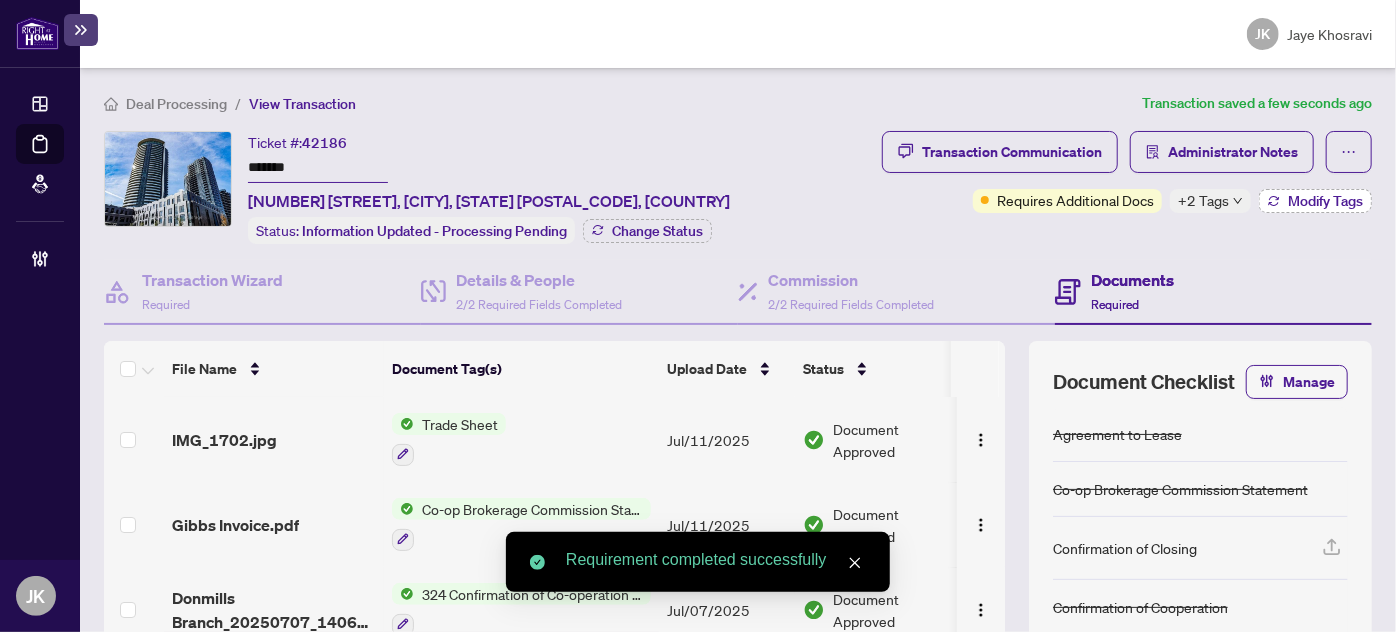 click on "Modify Tags" at bounding box center [1325, 201] 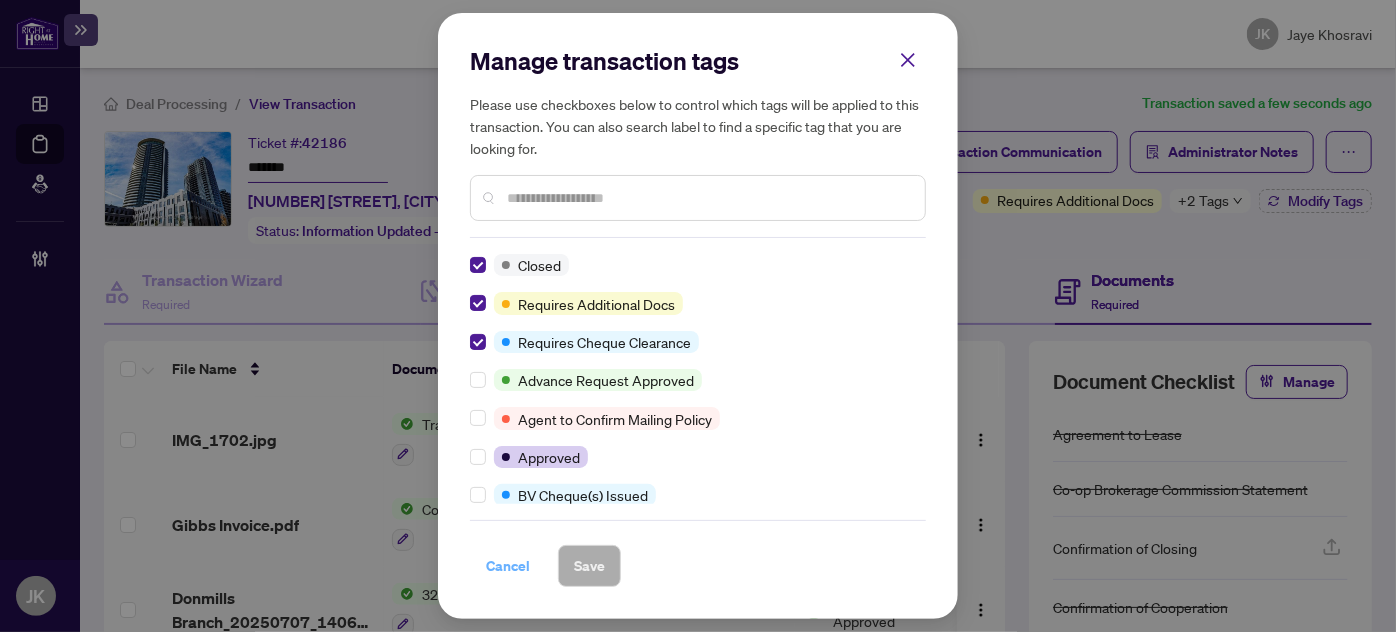 click on "Cancel" at bounding box center [508, 566] 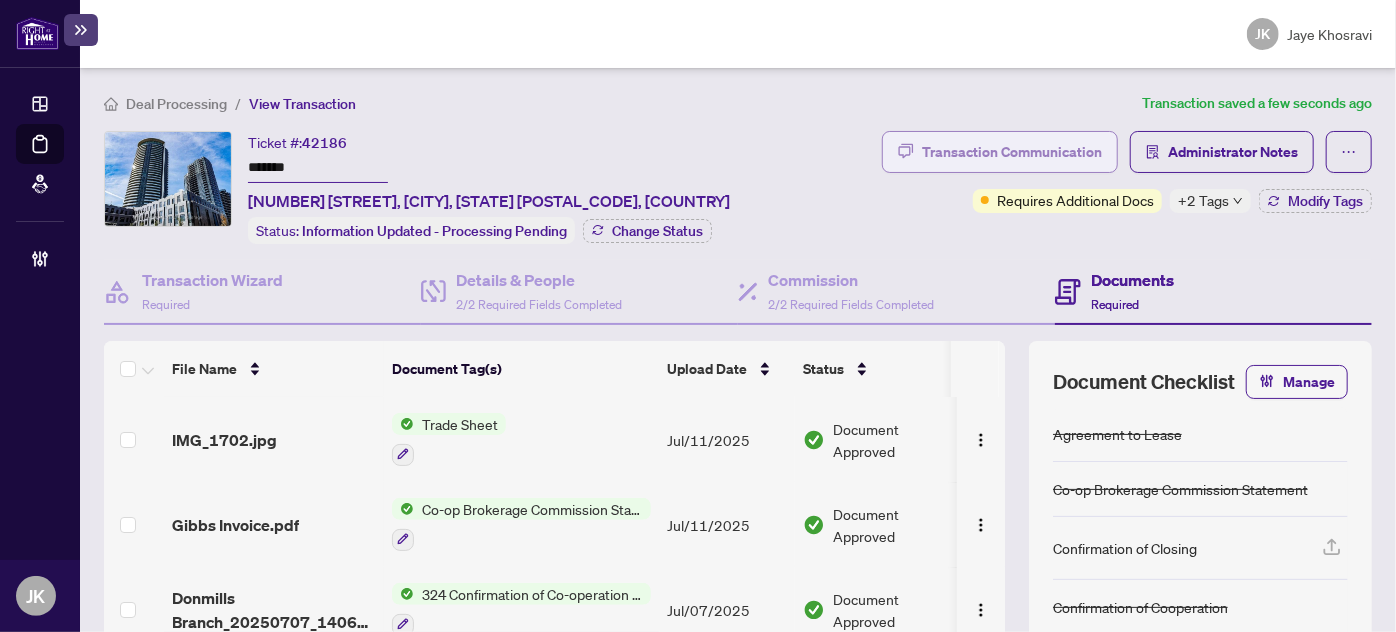 click on "Transaction Communication" at bounding box center [1012, 152] 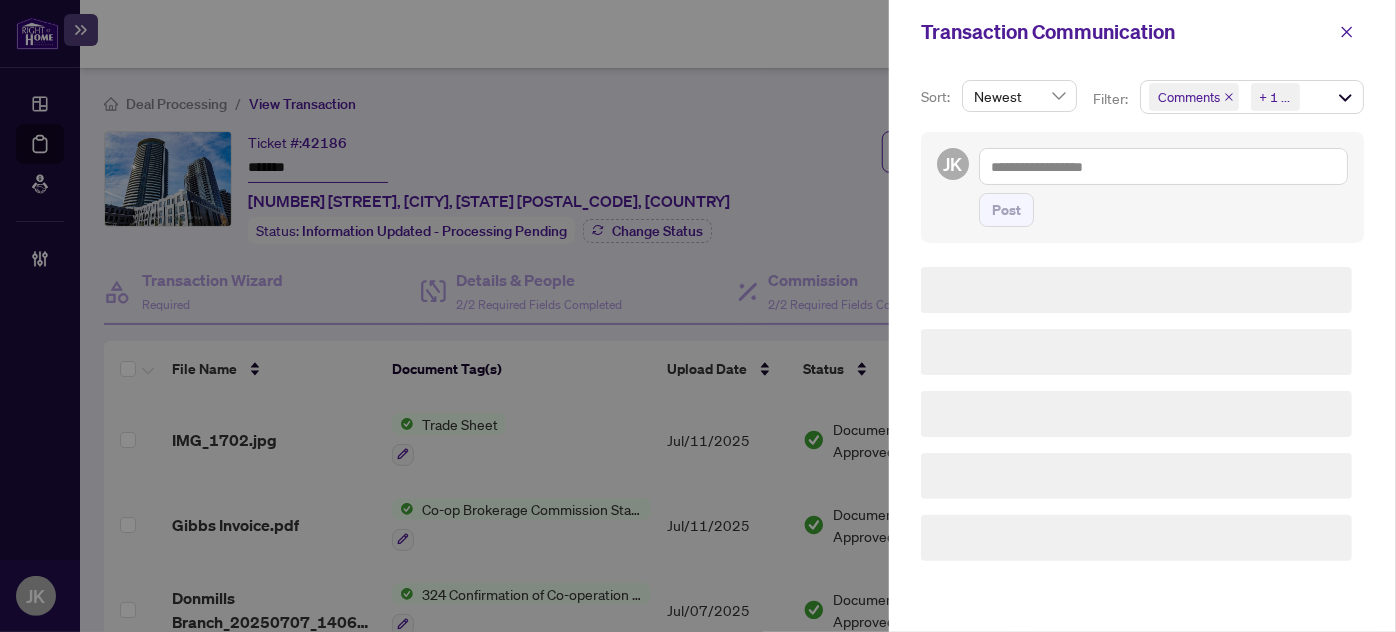 scroll, scrollTop: 0, scrollLeft: 0, axis: both 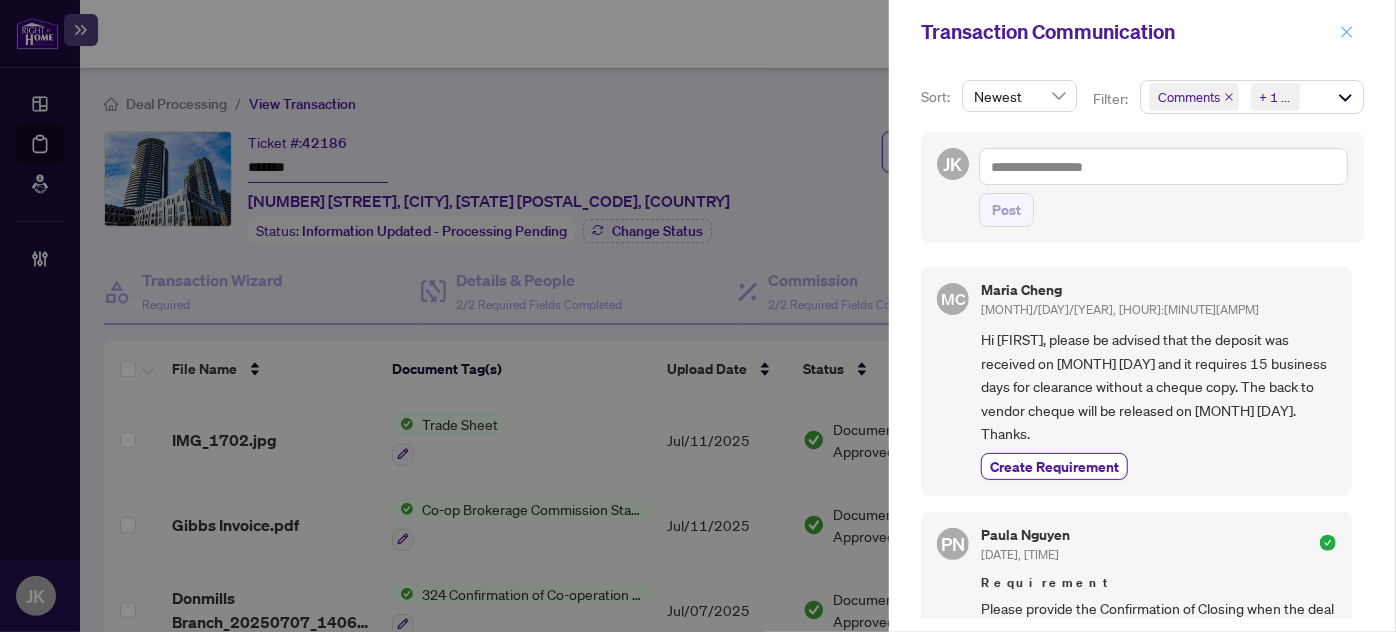 click 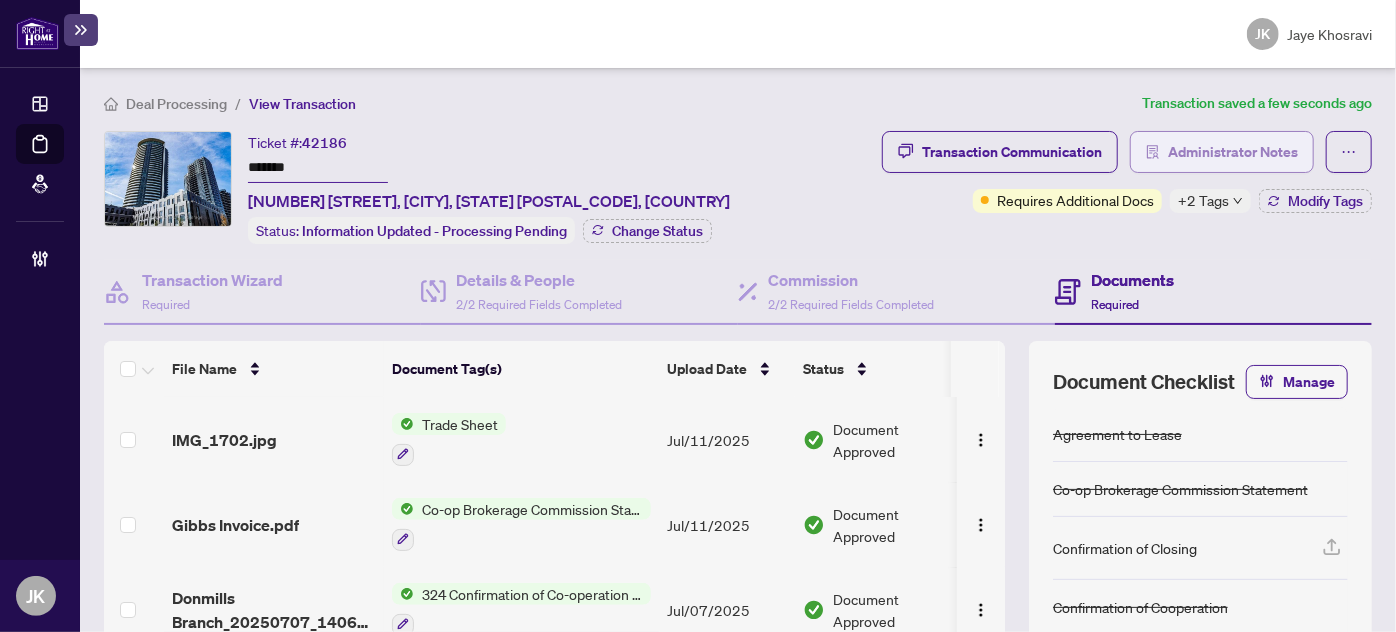 click on "Administrator Notes" at bounding box center [1222, 152] 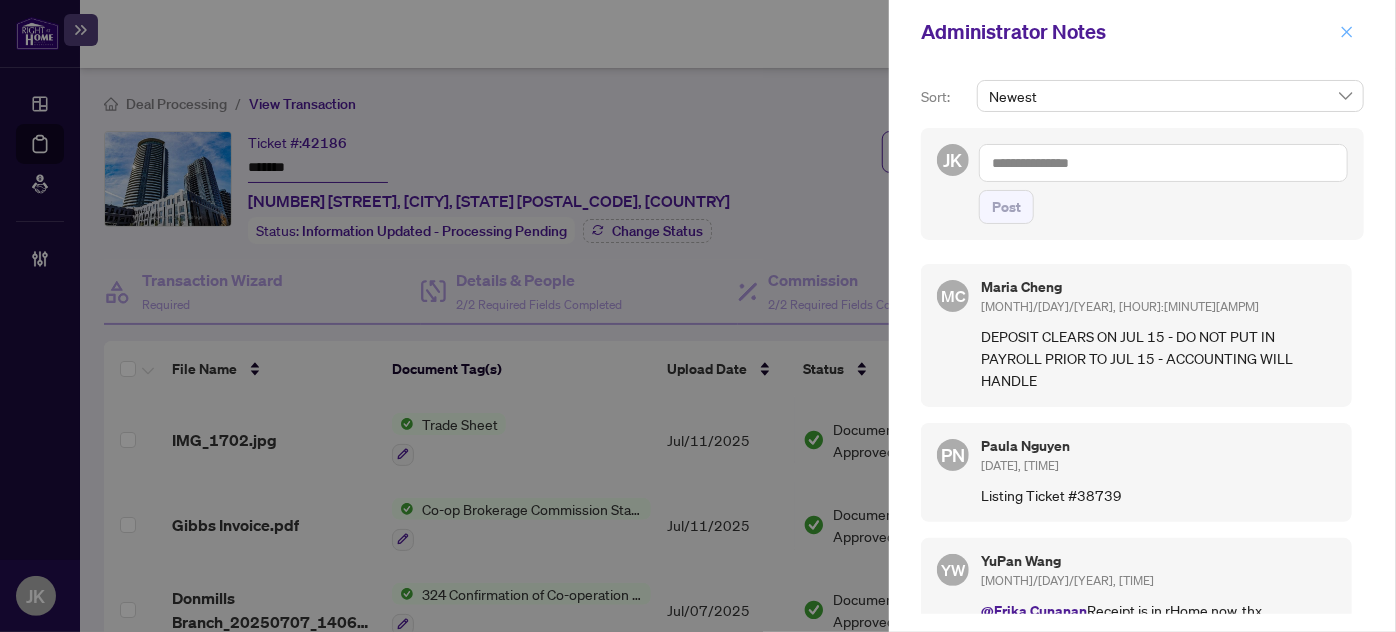 click 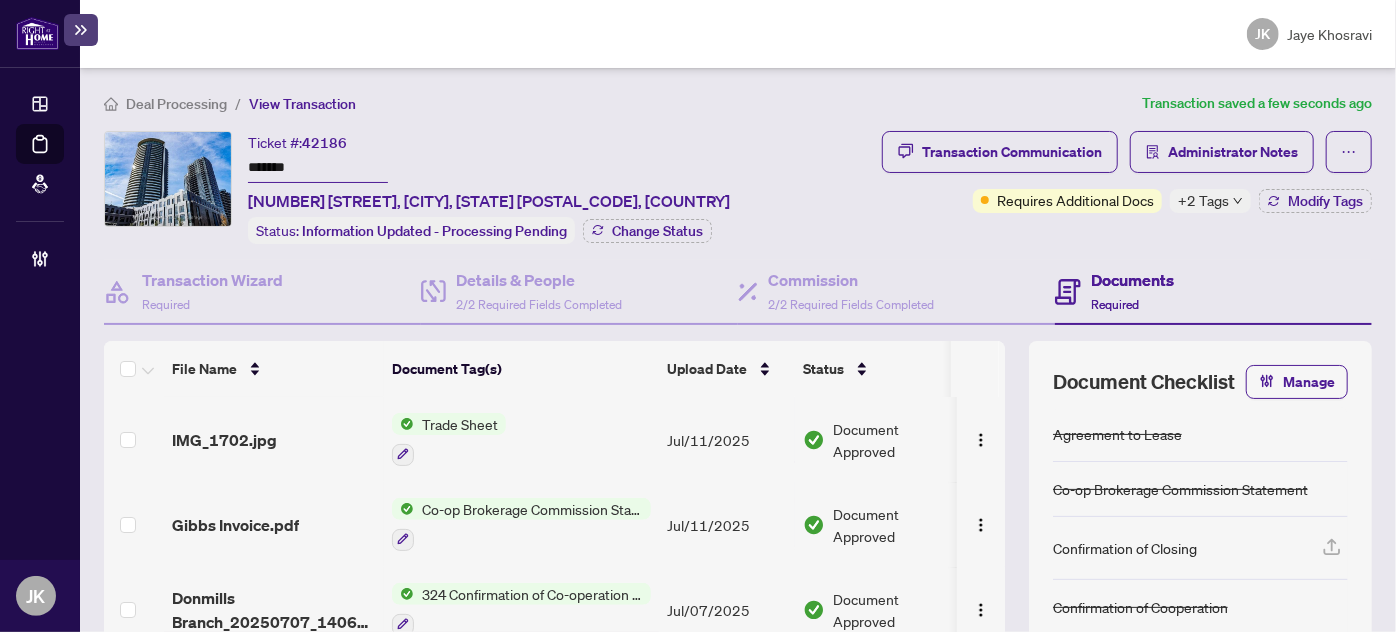 click on "+2 Tags" at bounding box center (1210, 201) 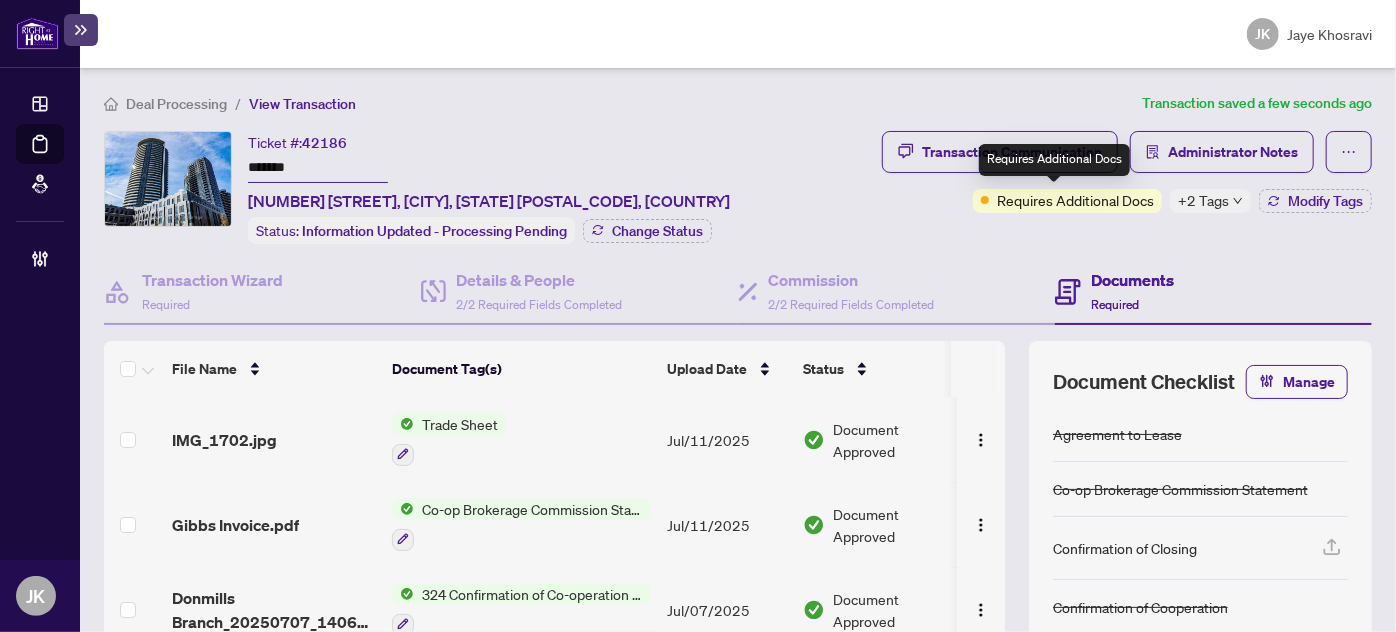 click on "Requires Additional Docs" at bounding box center [1075, 200] 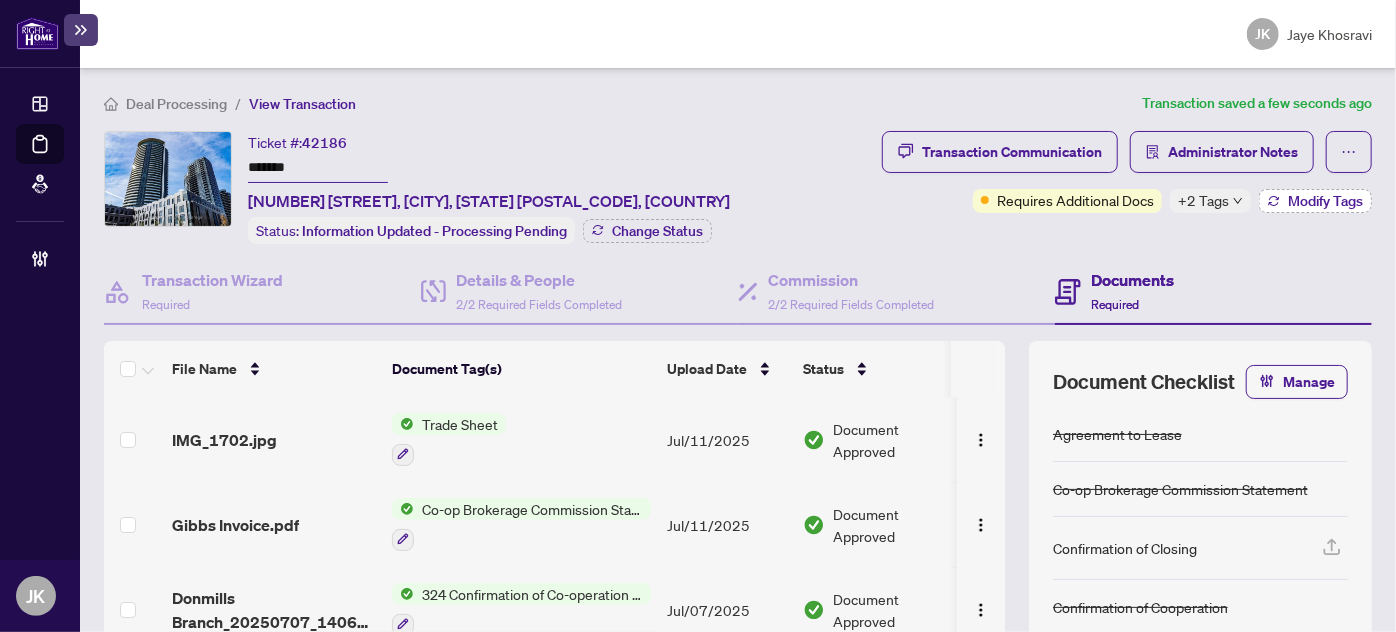 click on "Modify Tags" at bounding box center (1325, 201) 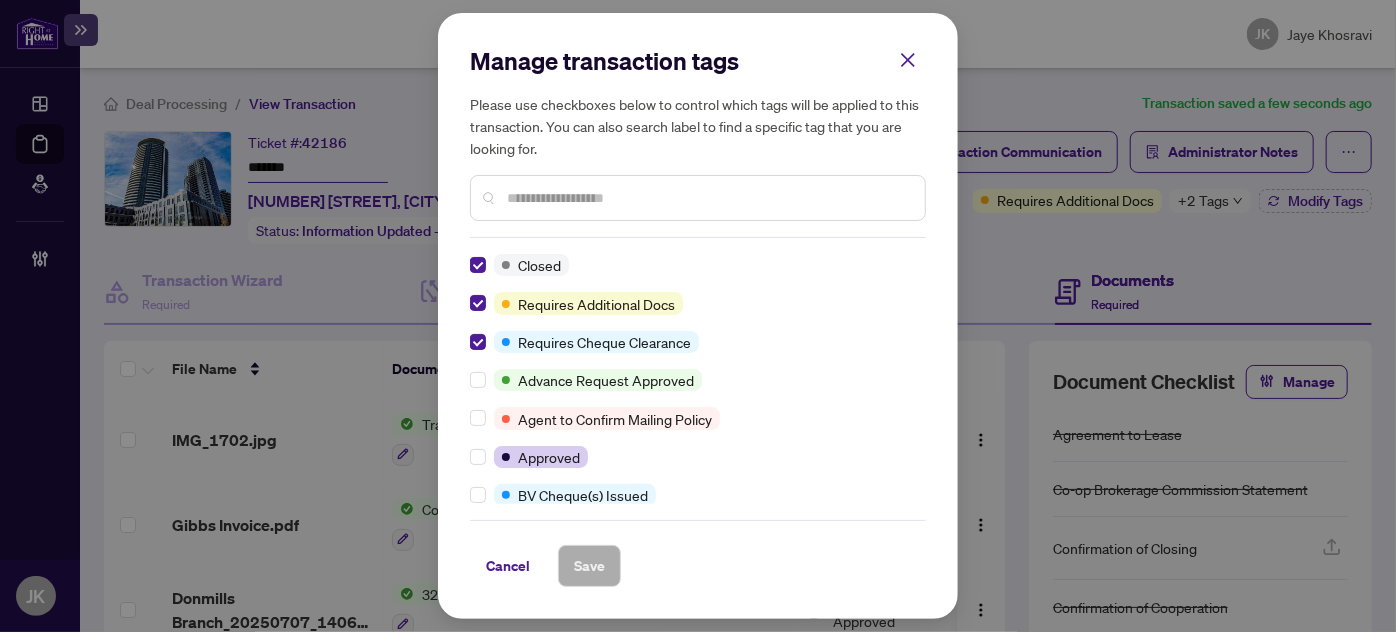 scroll, scrollTop: 0, scrollLeft: 0, axis: both 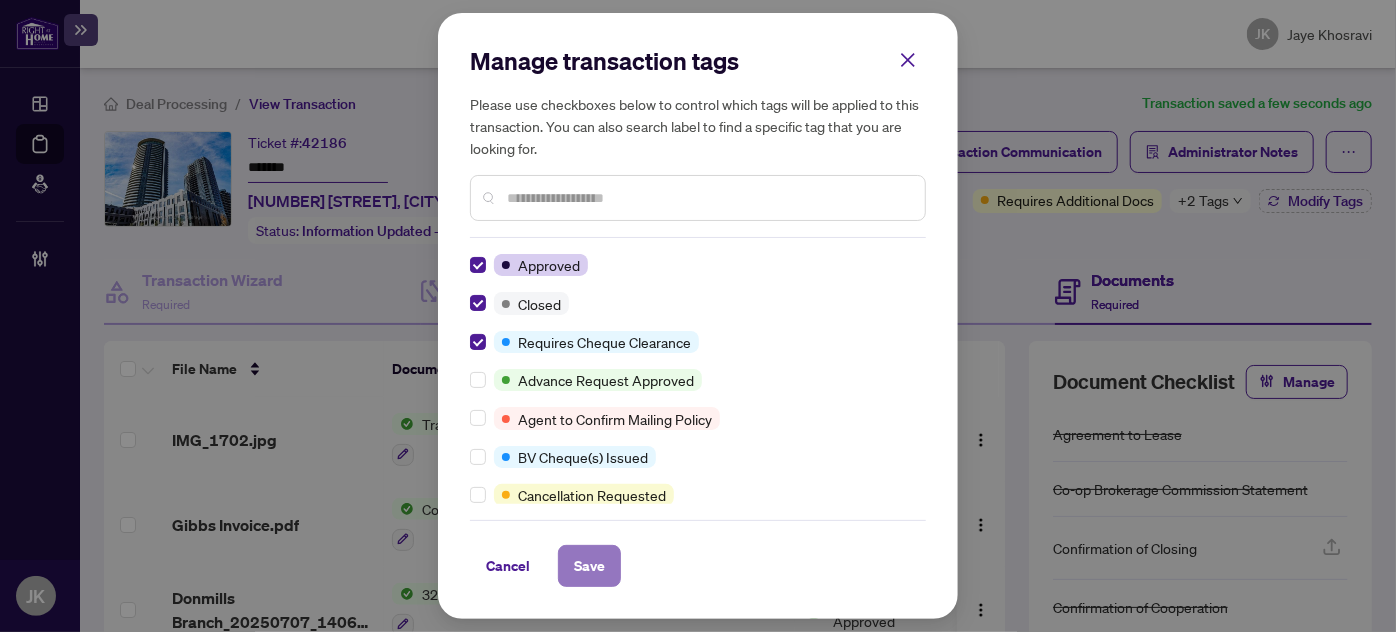 click on "Save" at bounding box center (589, 566) 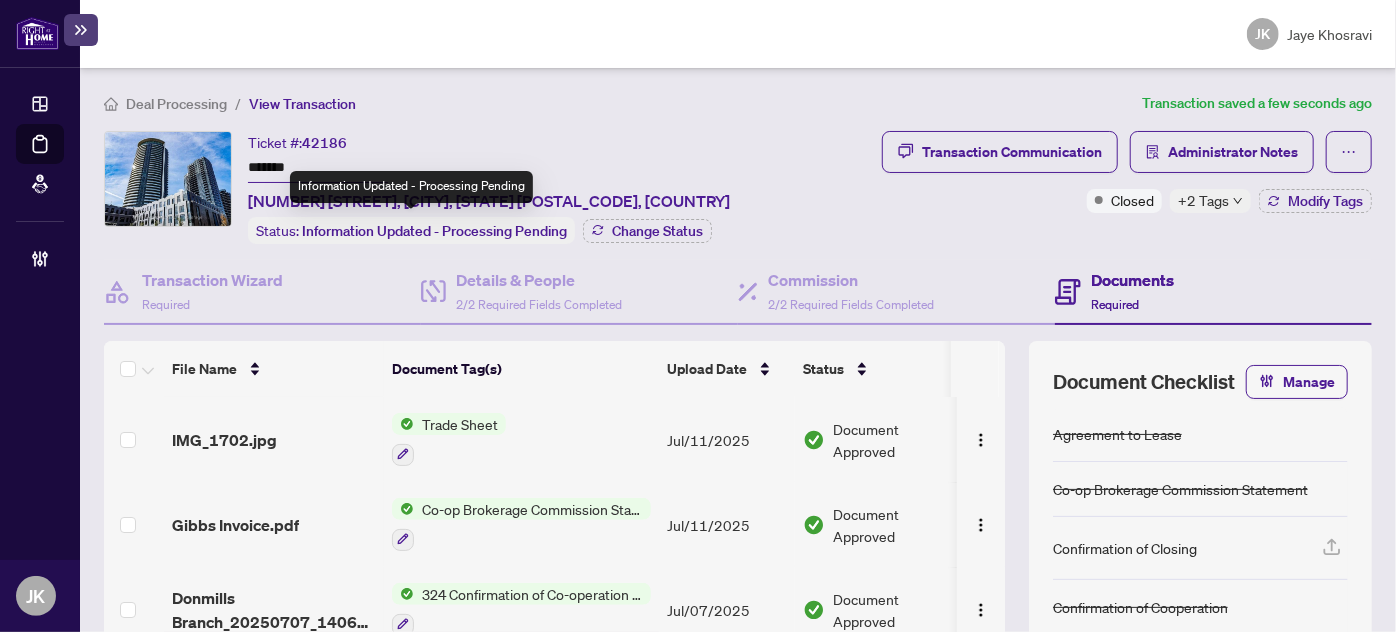 click on "Information Updated - Processing Pending" at bounding box center [411, 187] 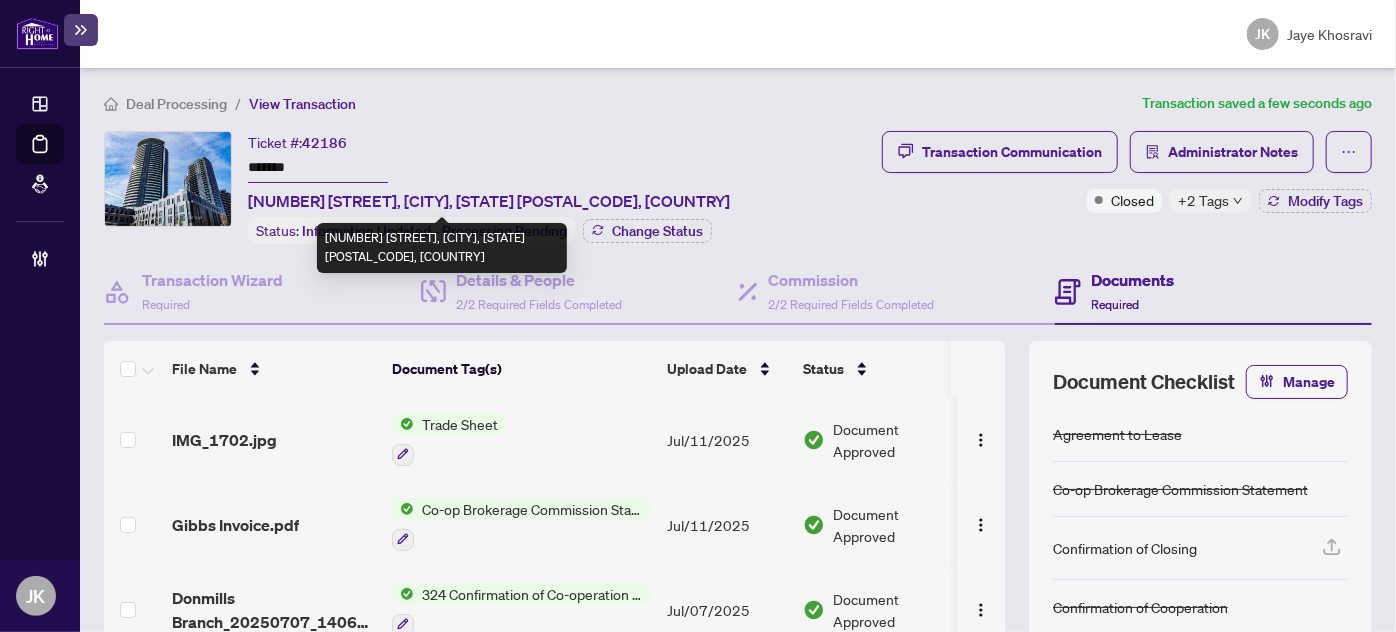 click on "2506-30 GIBBS Rd, Toronto, Ontario M9B 6L6, Canada" at bounding box center (489, 201) 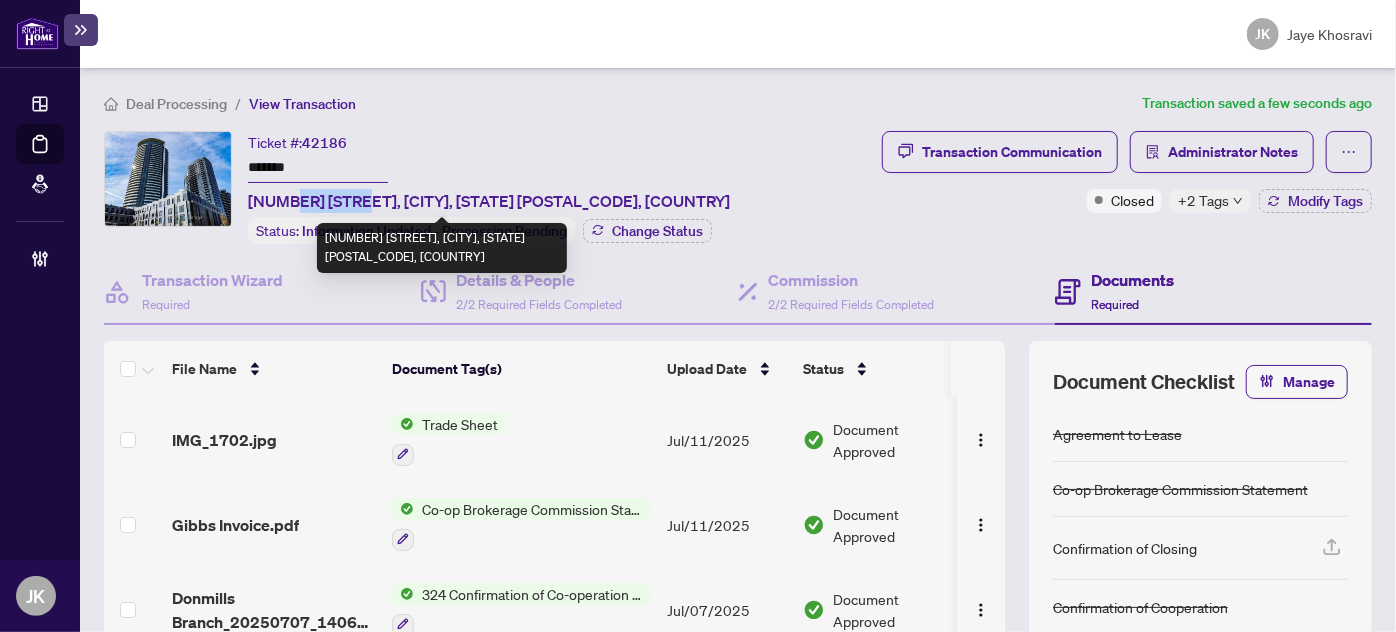 drag, startPoint x: 365, startPoint y: 197, endPoint x: 293, endPoint y: 200, distance: 72.06247 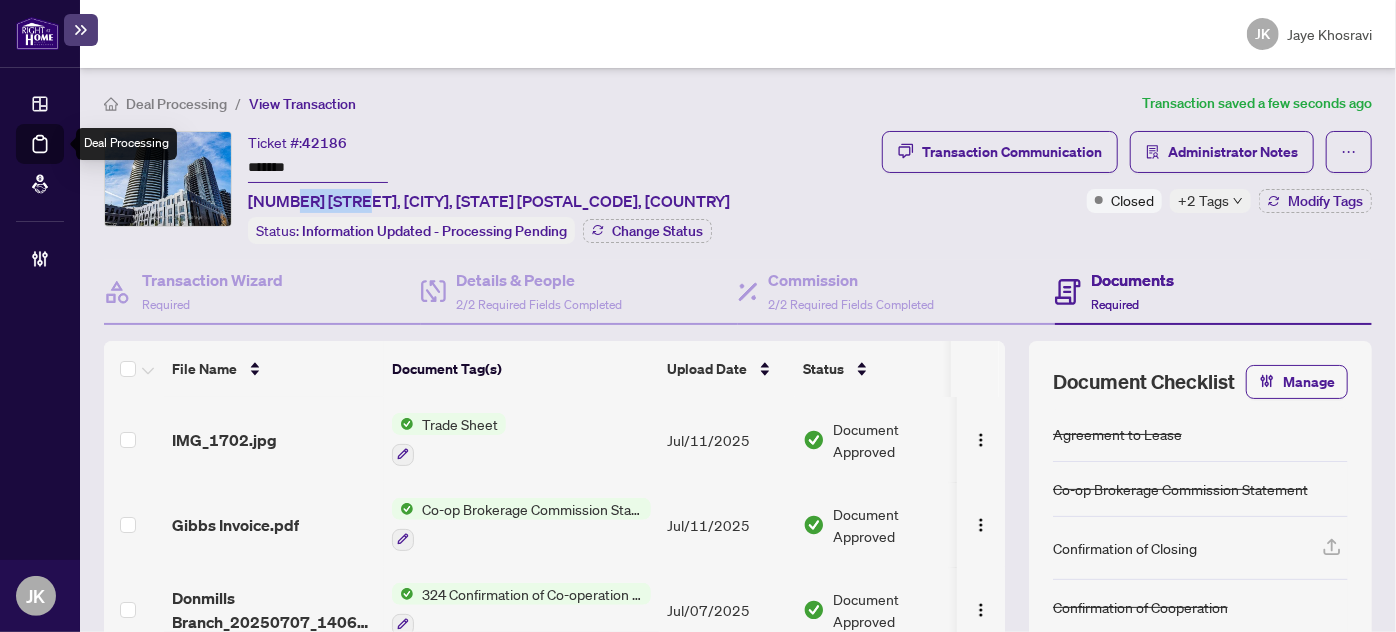 click on "Deal Processing" at bounding box center [63, 158] 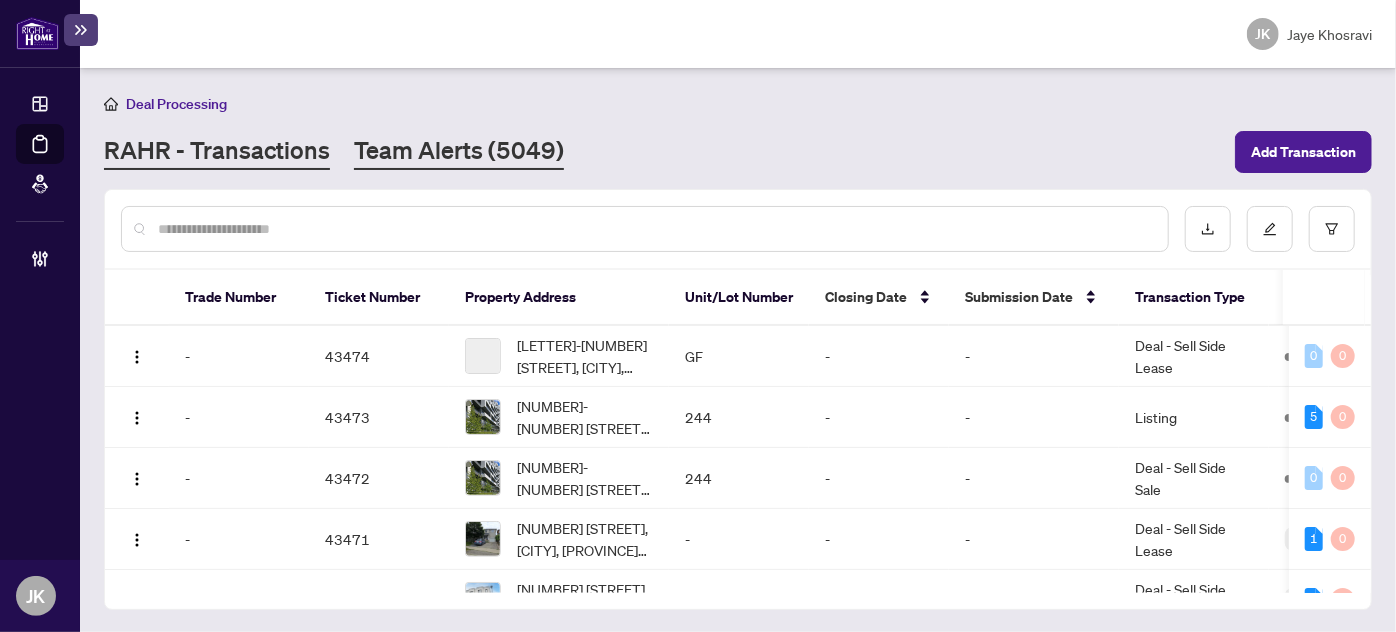 click on "Team Alerts   (5049)" at bounding box center (459, 152) 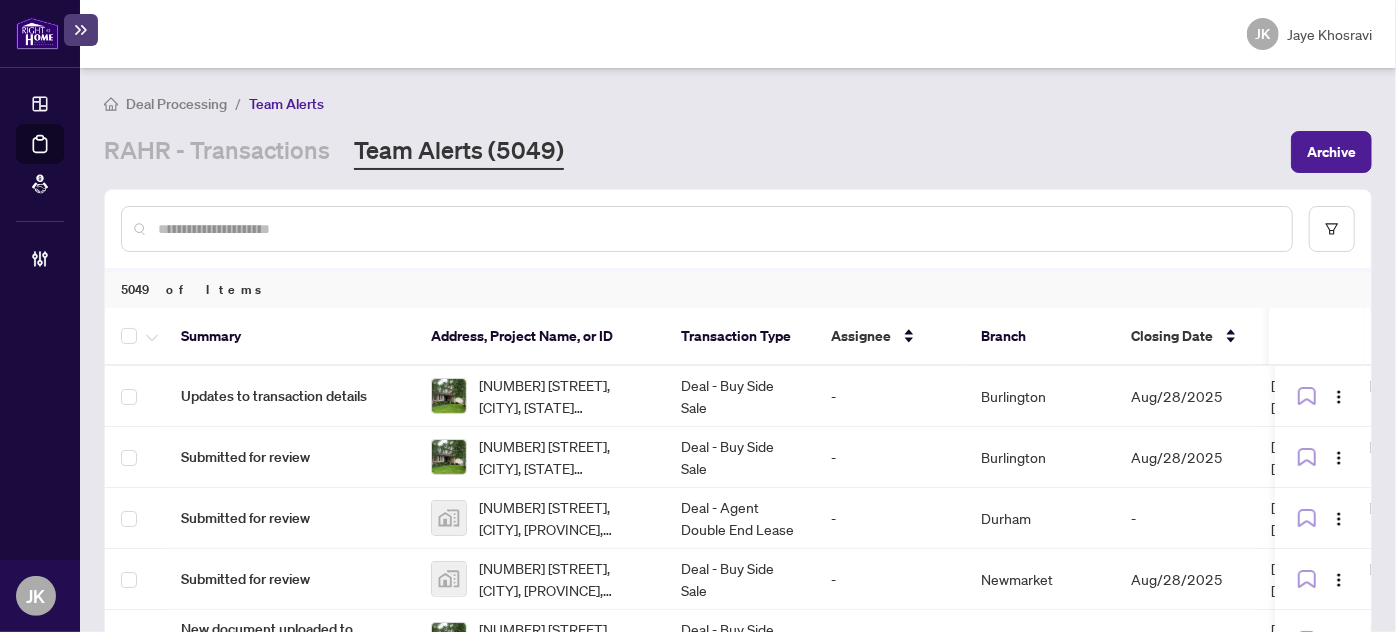 click at bounding box center (717, 229) 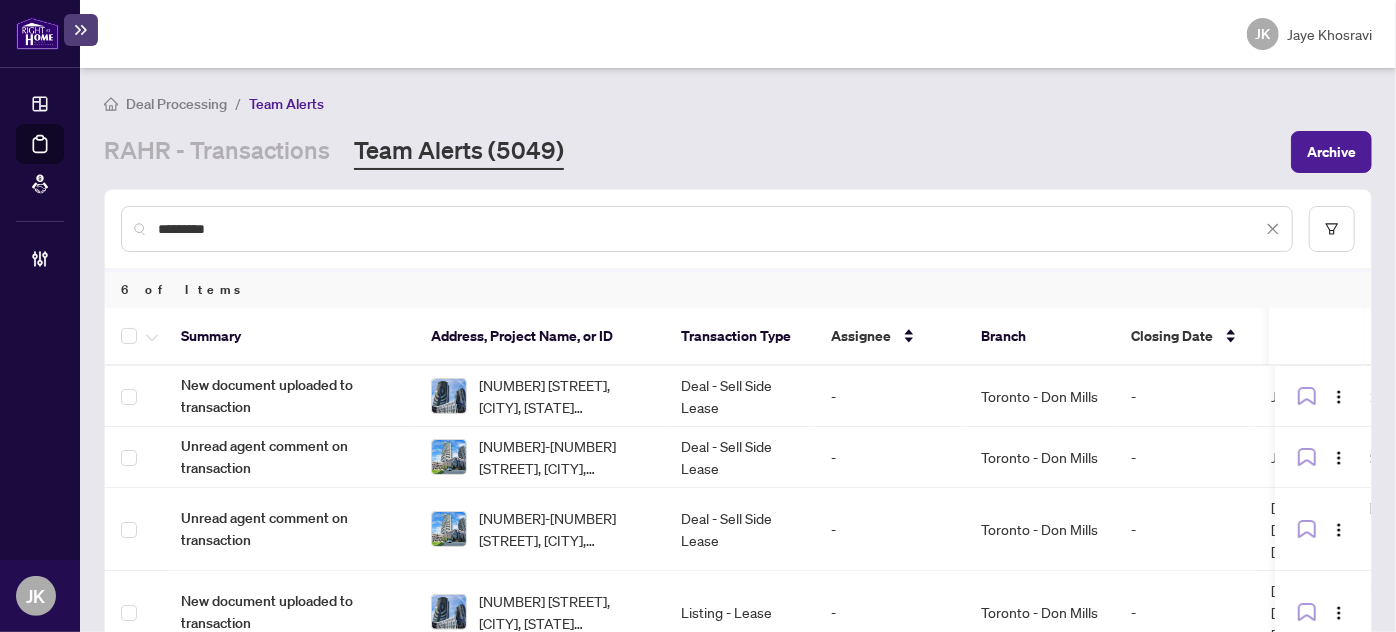 click on "********" at bounding box center (710, 229) 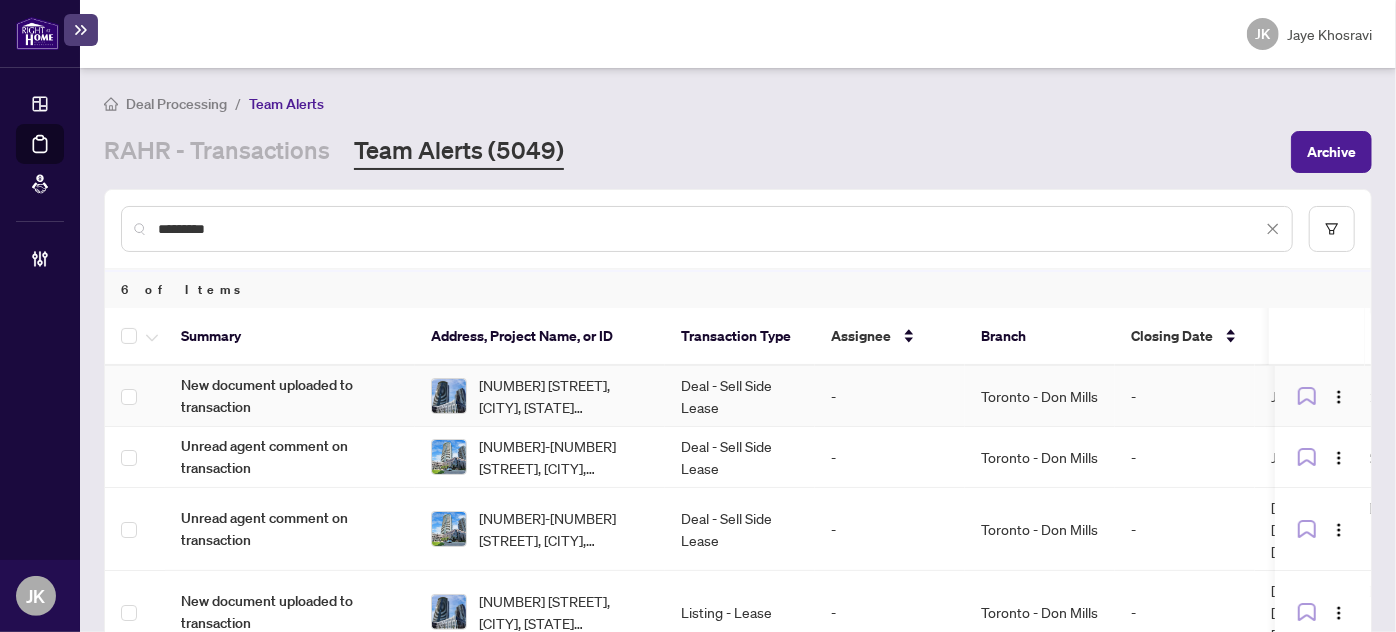 type on "********" 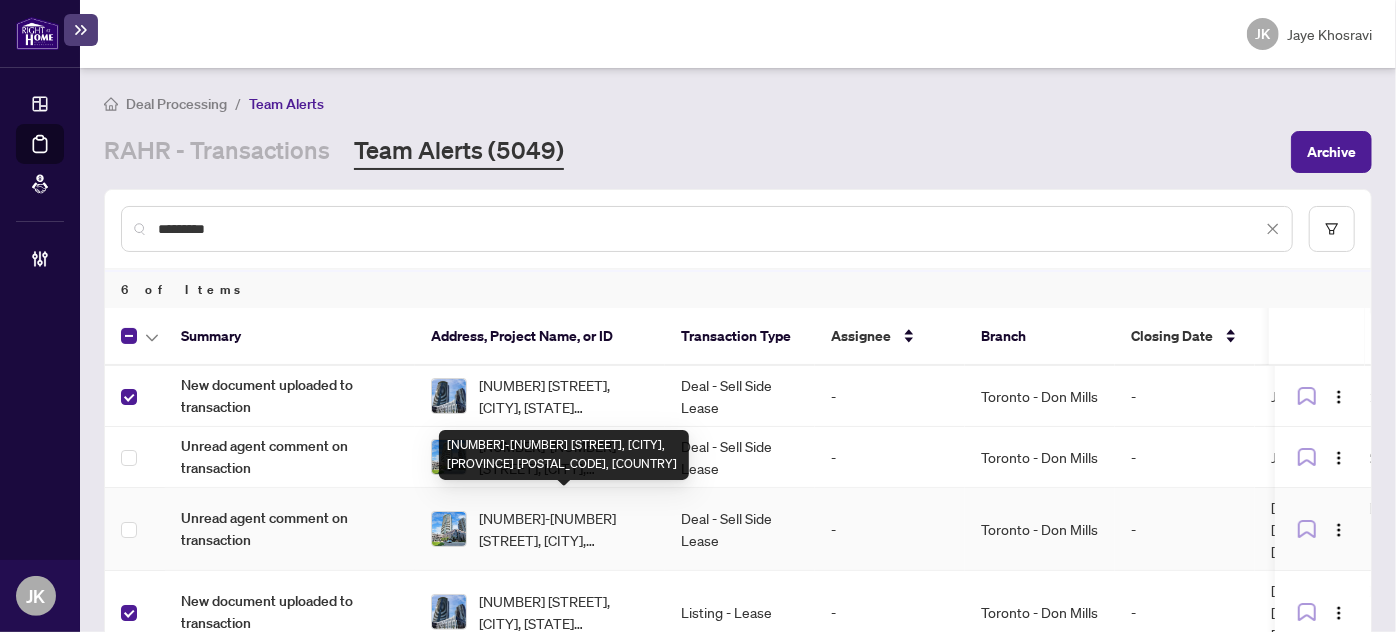 scroll, scrollTop: 103, scrollLeft: 0, axis: vertical 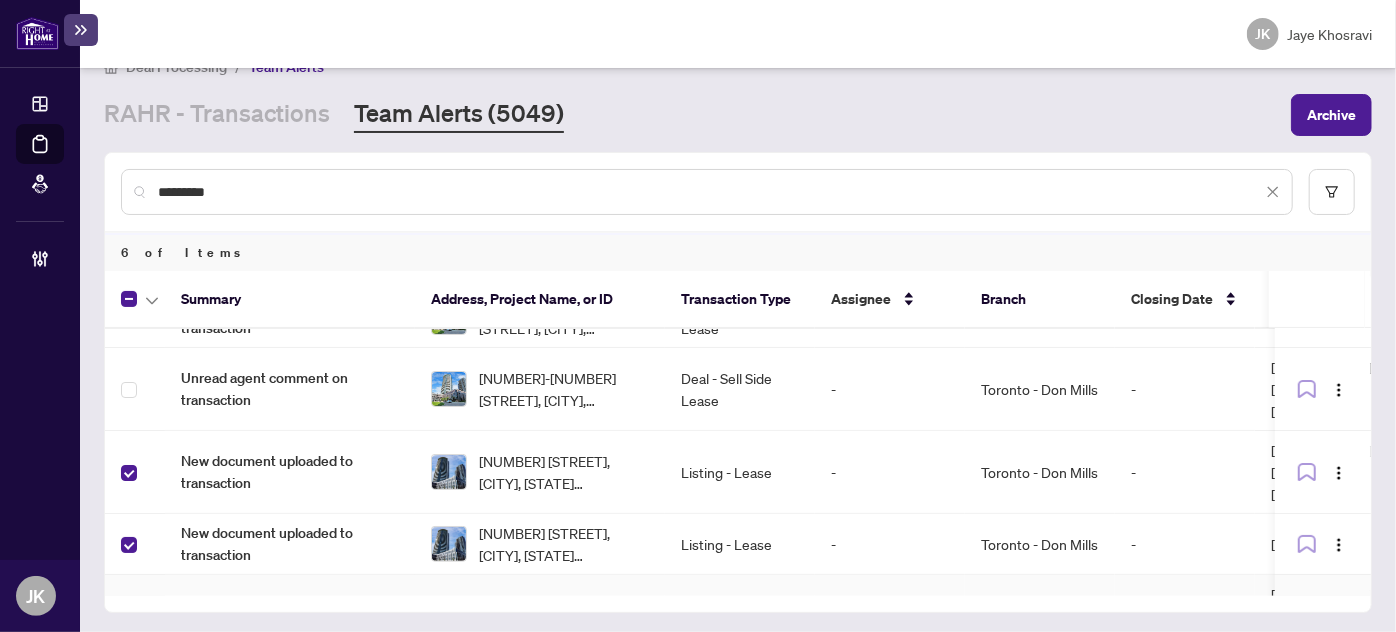 click at bounding box center [135, 616] 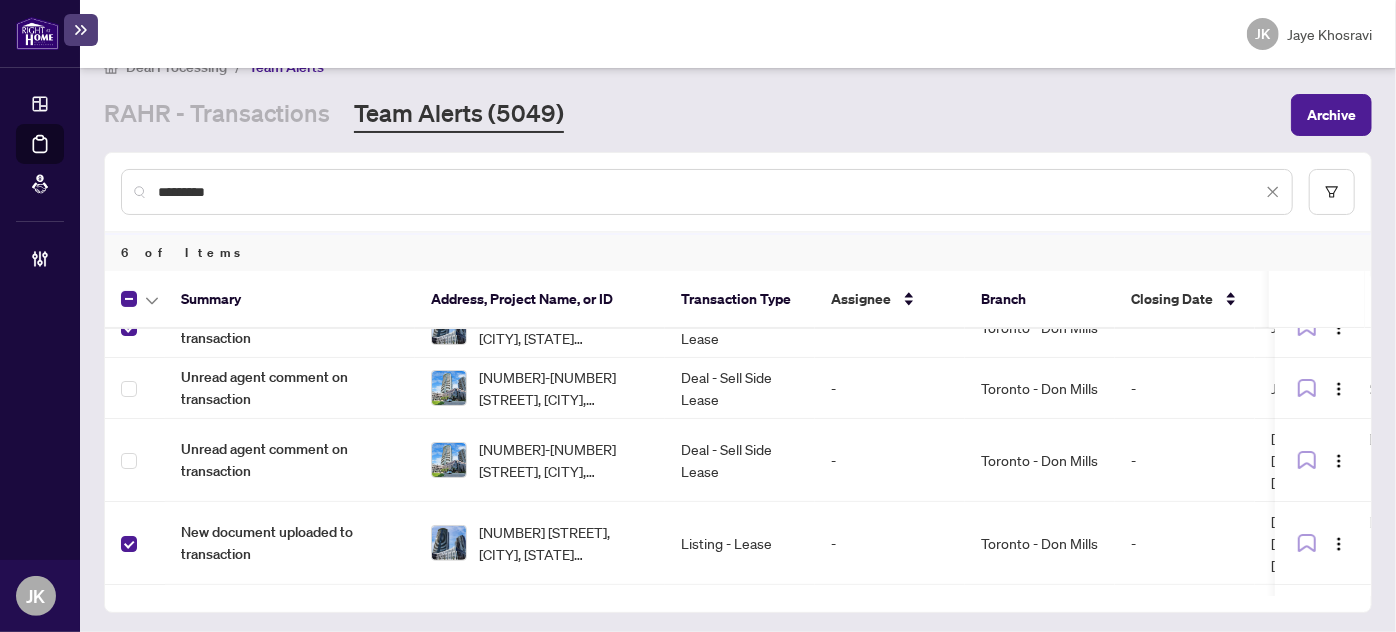 scroll, scrollTop: 0, scrollLeft: 0, axis: both 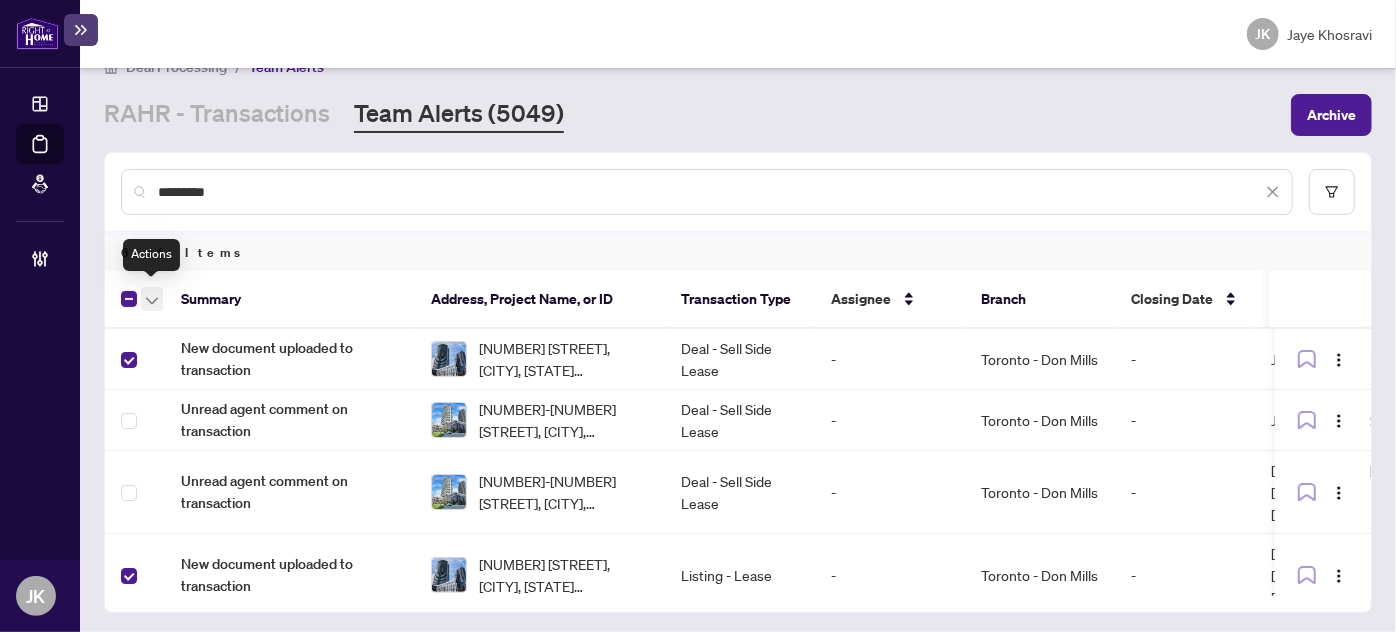 click 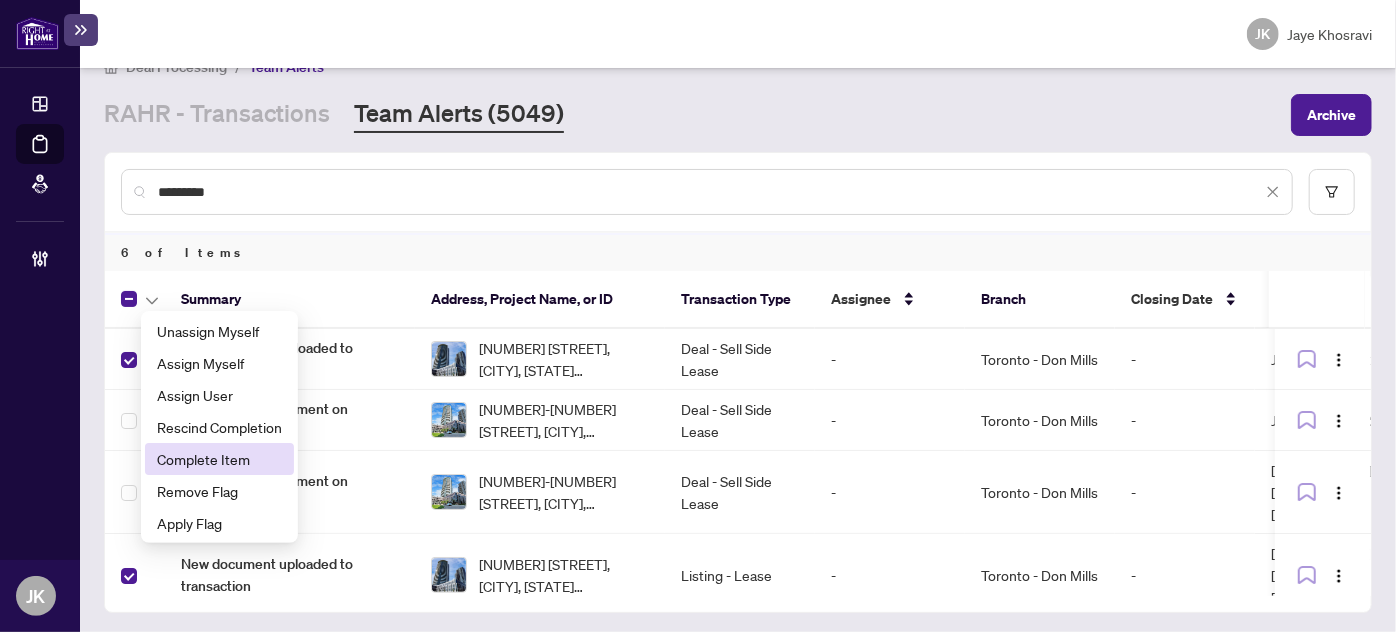 click on "Complete Item" at bounding box center [219, 459] 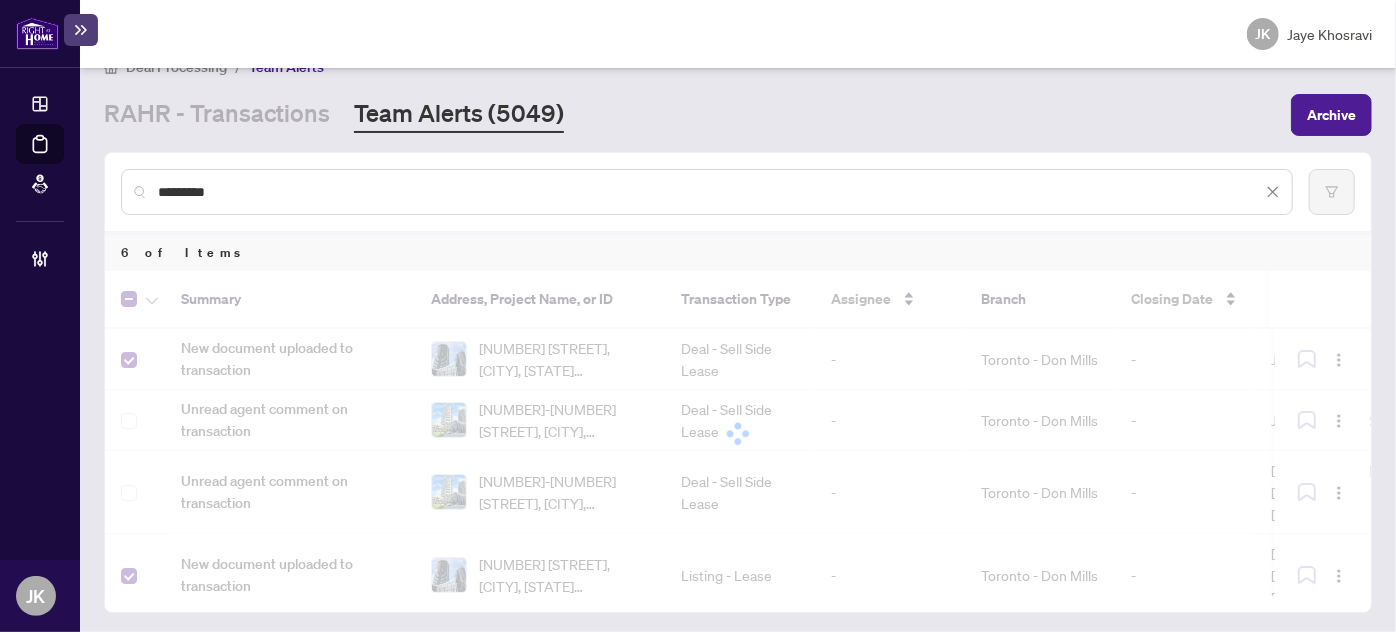 scroll, scrollTop: 0, scrollLeft: 0, axis: both 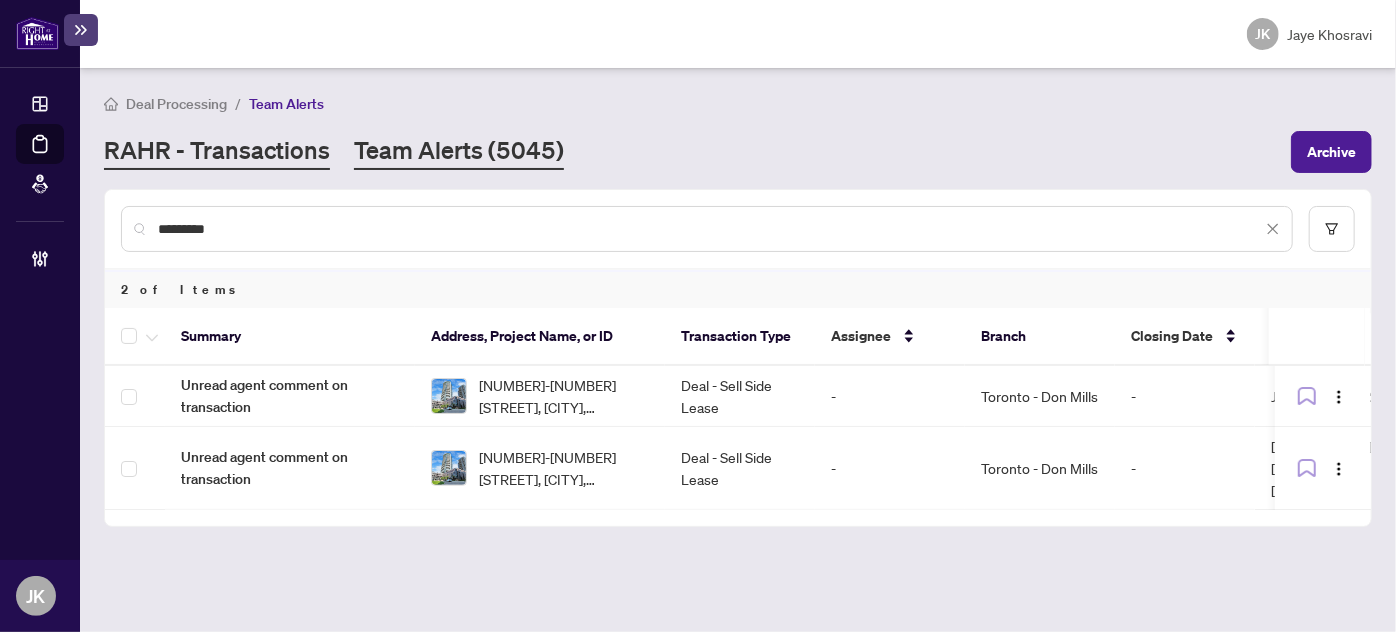 click on "RAHR - Transactions" at bounding box center [217, 152] 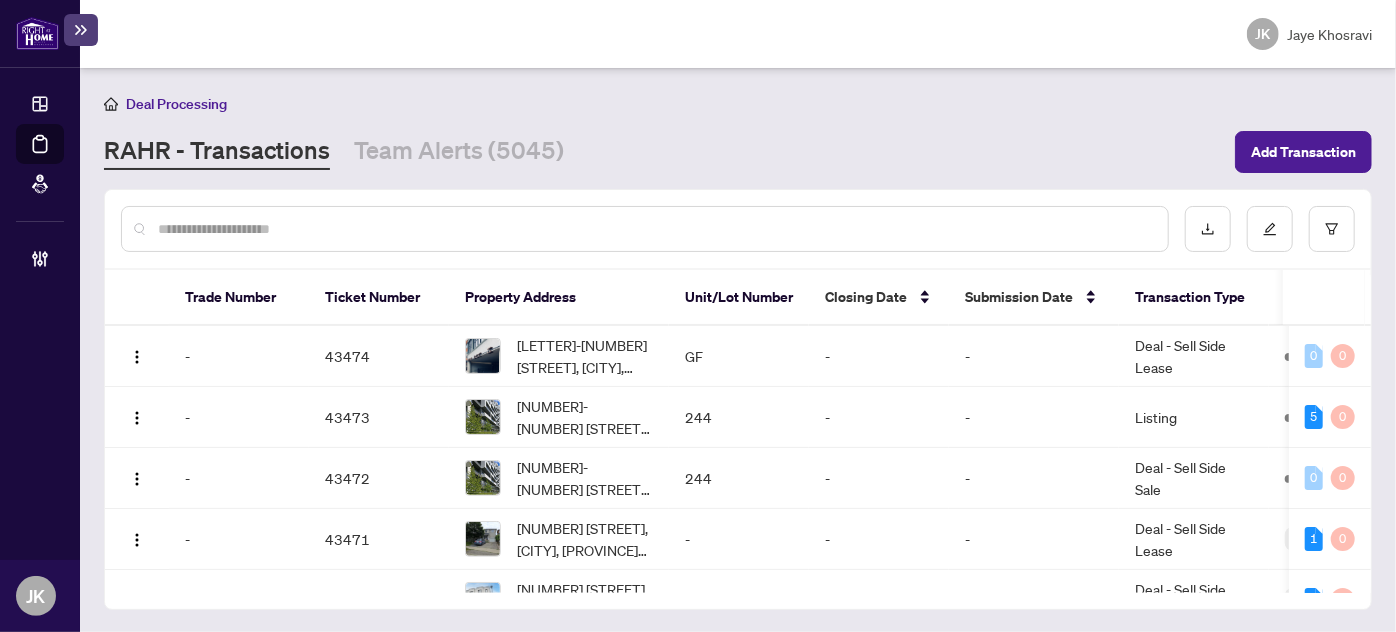 click at bounding box center (655, 229) 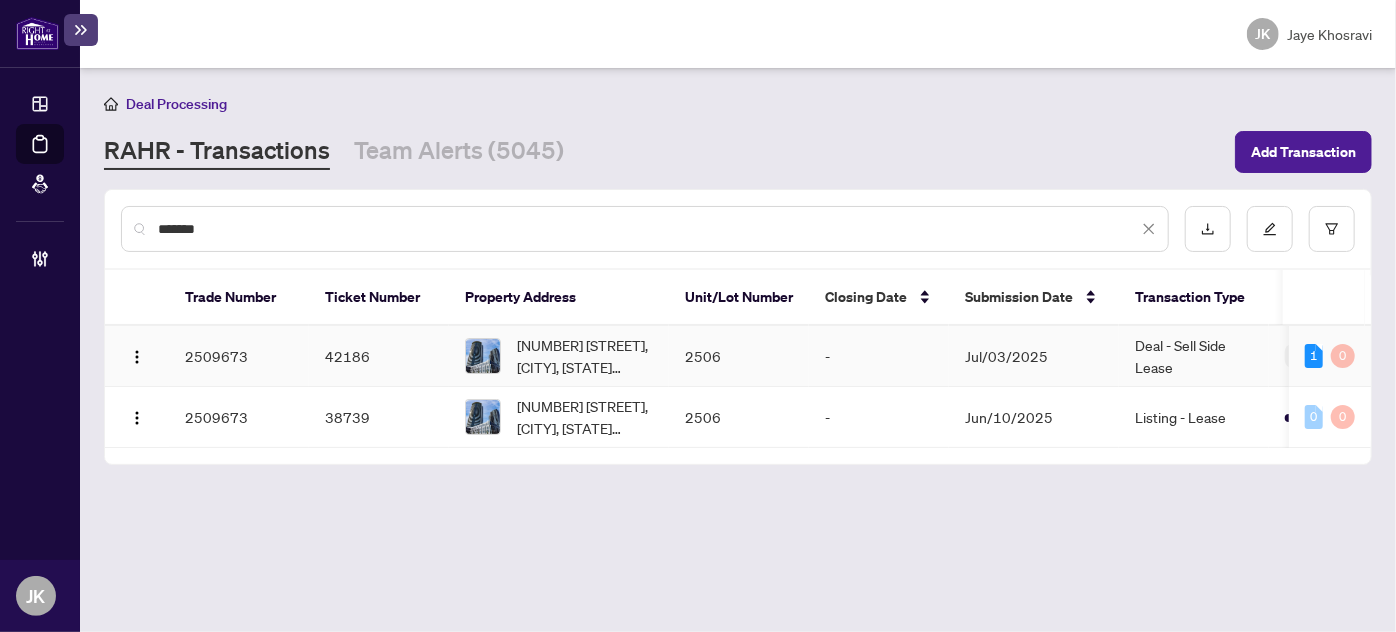 type on "*******" 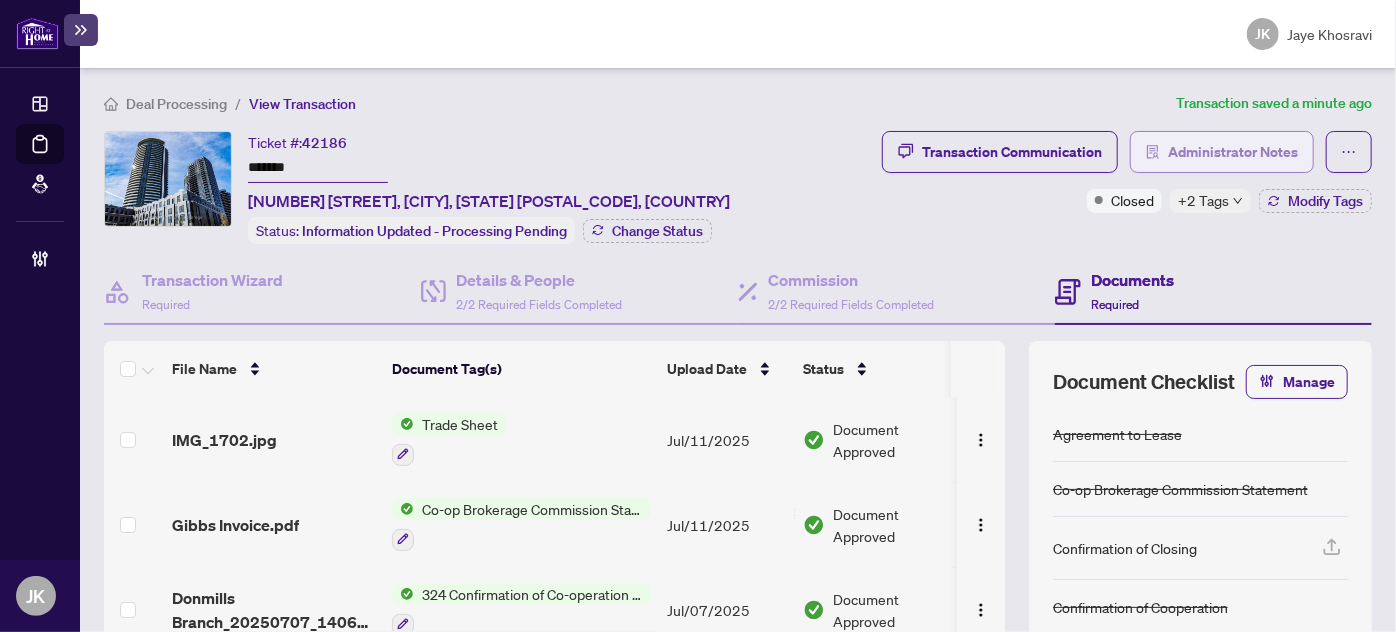 click on "Administrator Notes" at bounding box center (1233, 152) 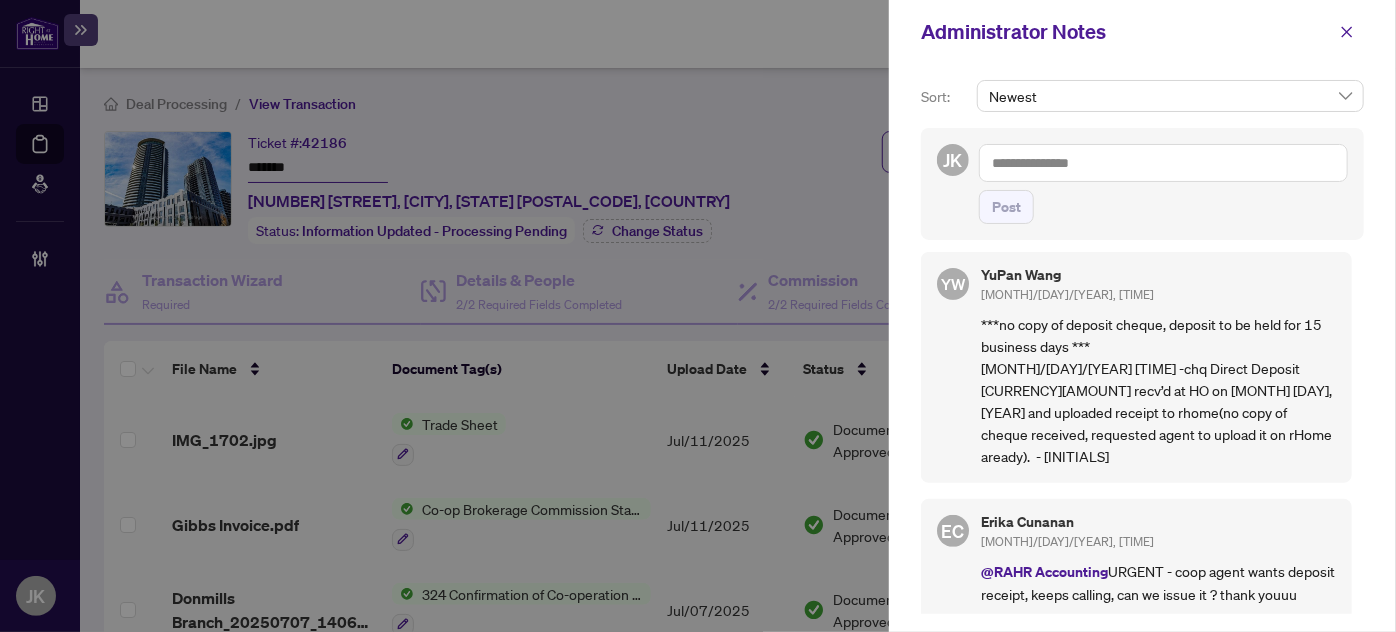 scroll, scrollTop: 0, scrollLeft: 0, axis: both 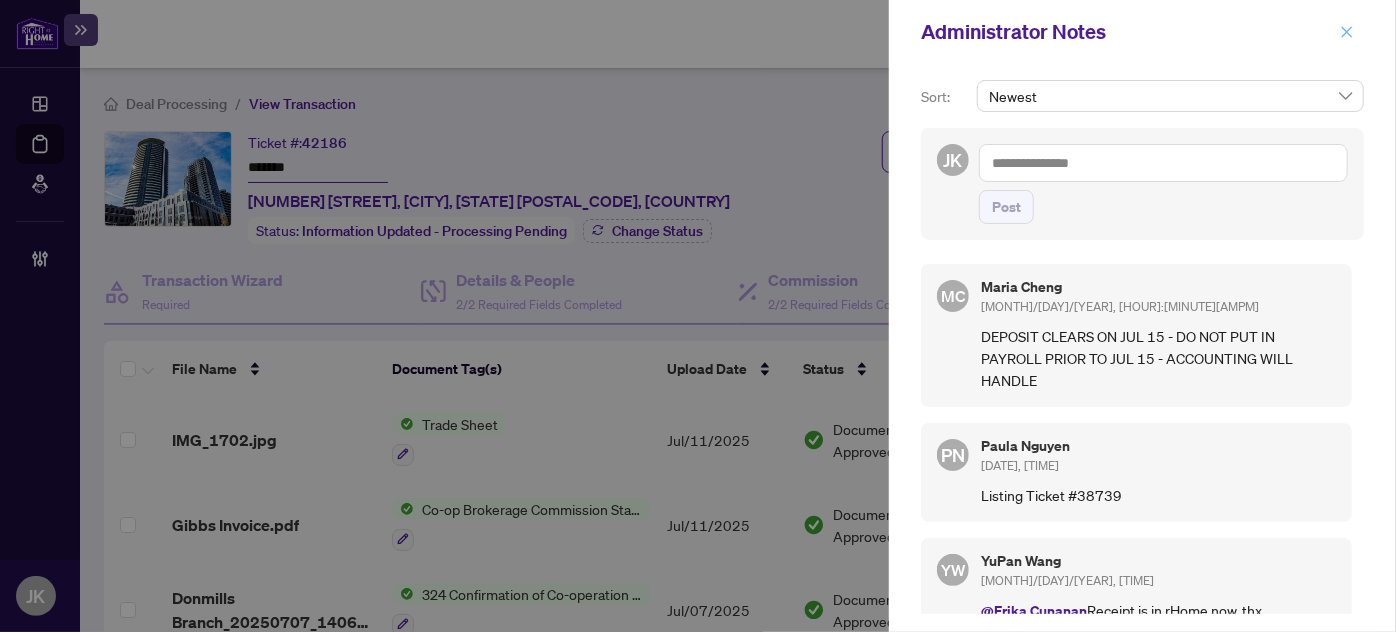 click 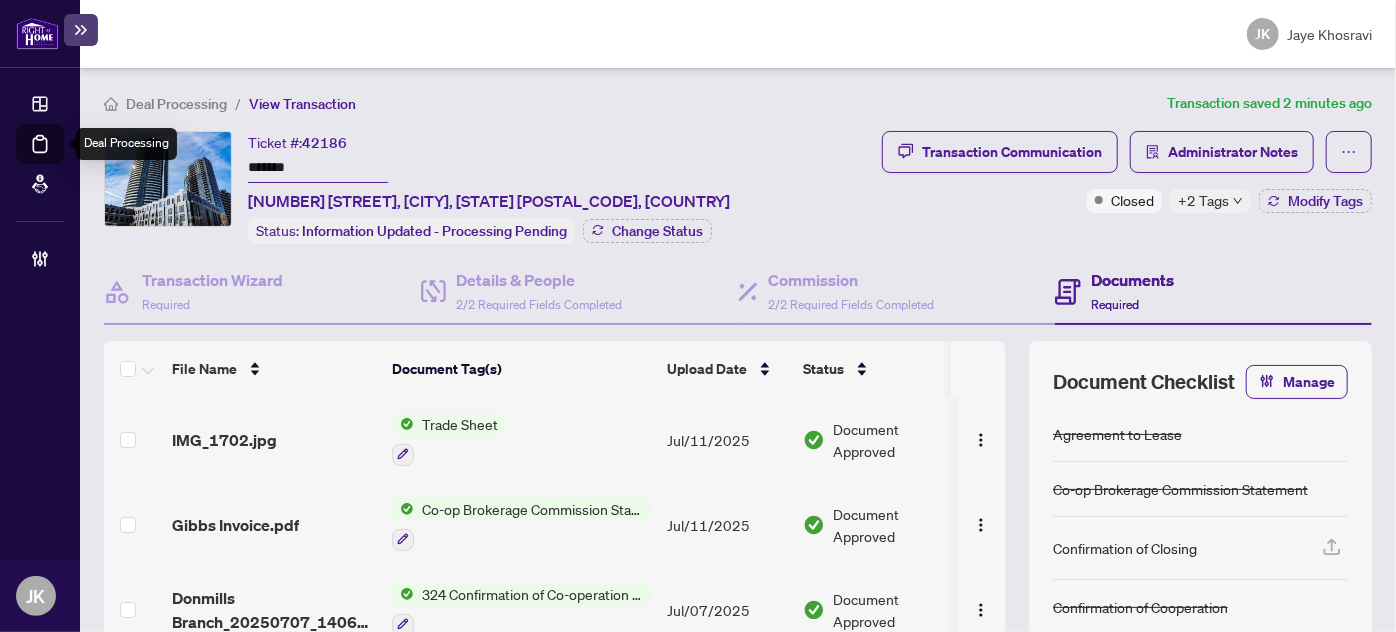 click on "OPERATIONS Dashboard Deal Processing Mortgage Referrals MANAGEMENT Brokerage Management" at bounding box center (40, 314) 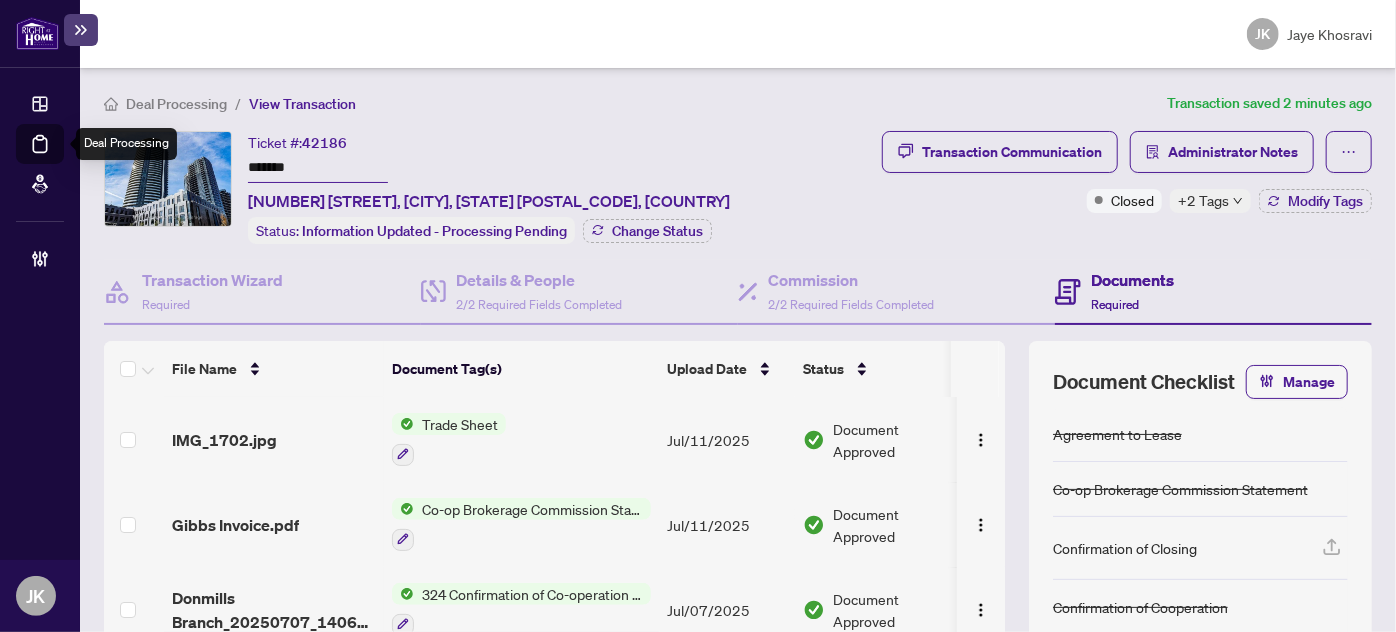 click on "Deal Processing" at bounding box center [63, 158] 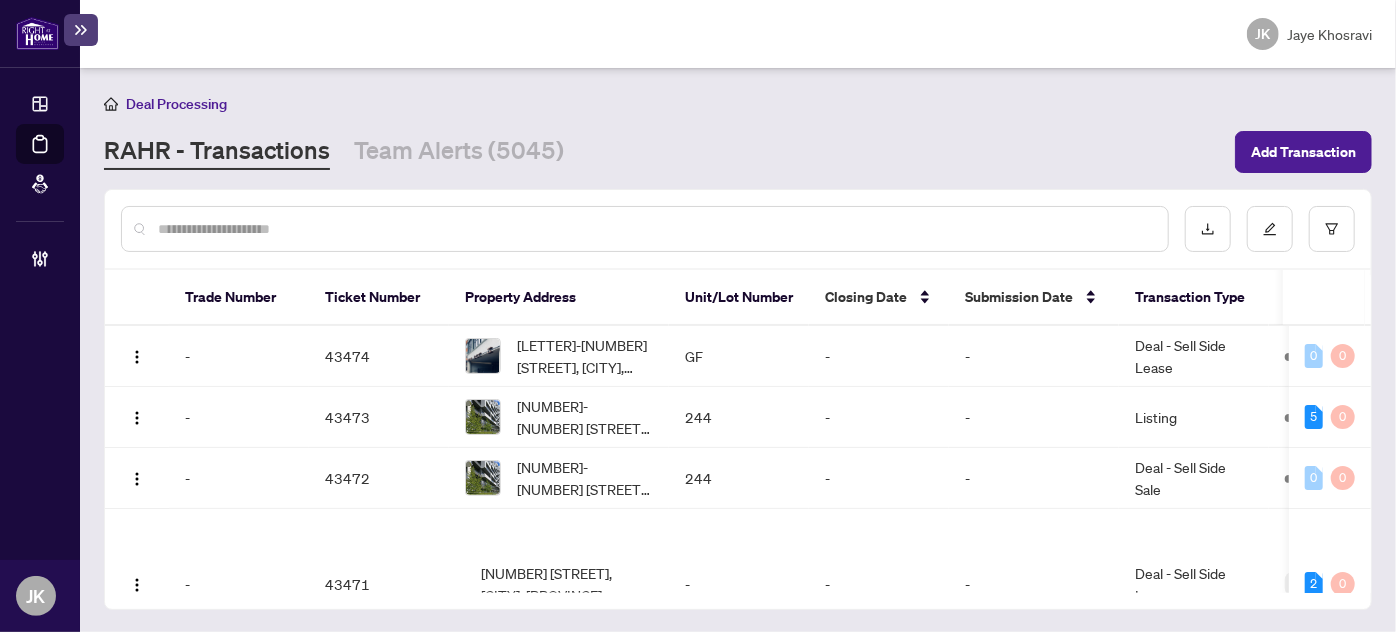 click at bounding box center [655, 229] 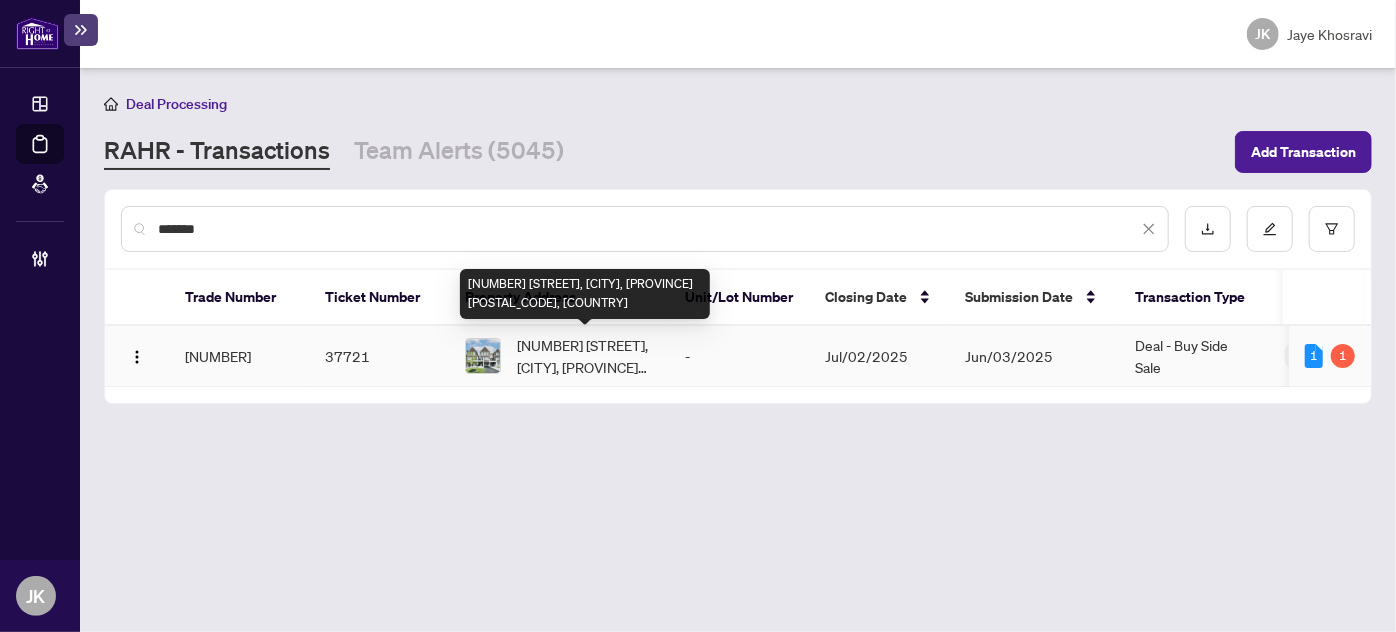 type on "*******" 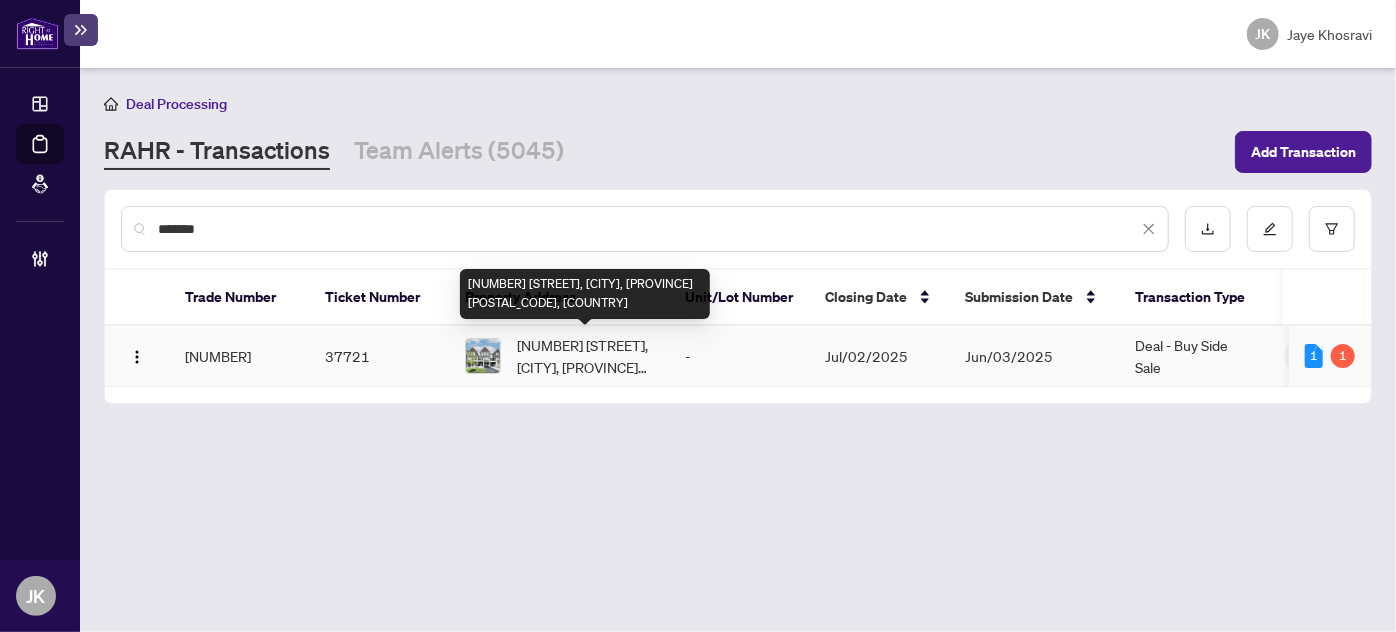 click on "16 Sedgemoor St, Whitby, Ontario L1P 0M3, Canada" at bounding box center [585, 356] 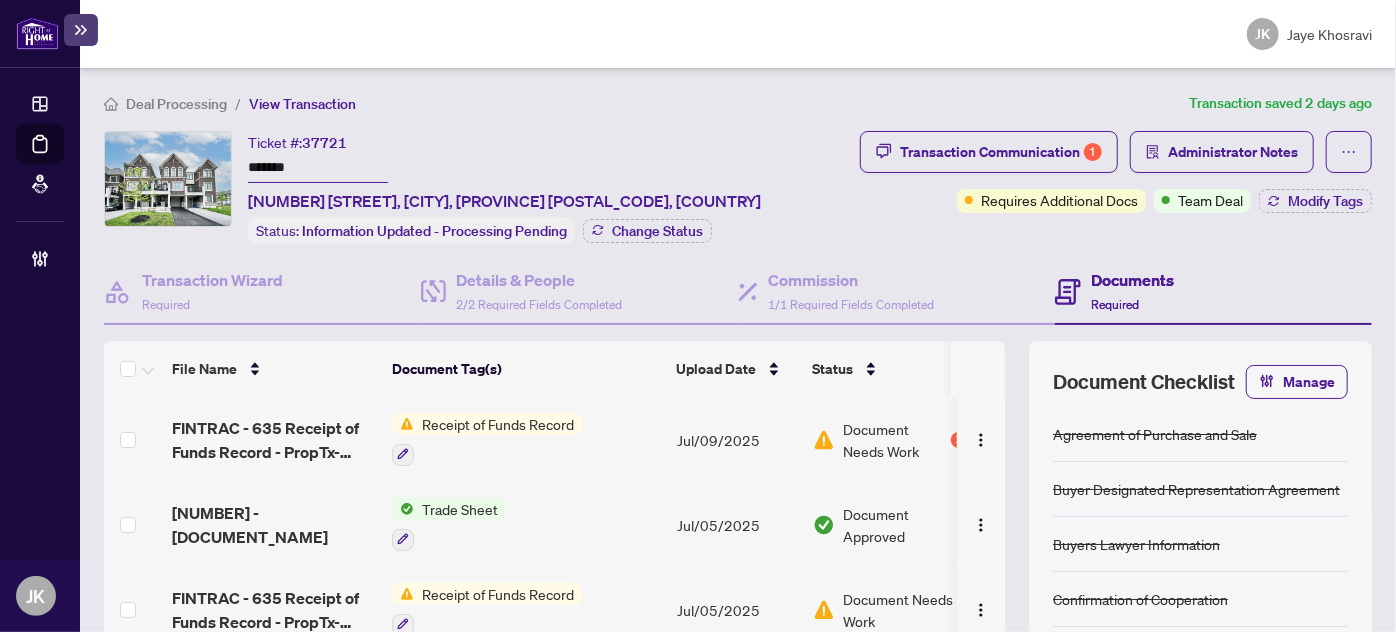 click on "Transaction Communication 1 Administrator Notes Requires Additional Docs Team Deal Modify Tags" at bounding box center [1116, 172] 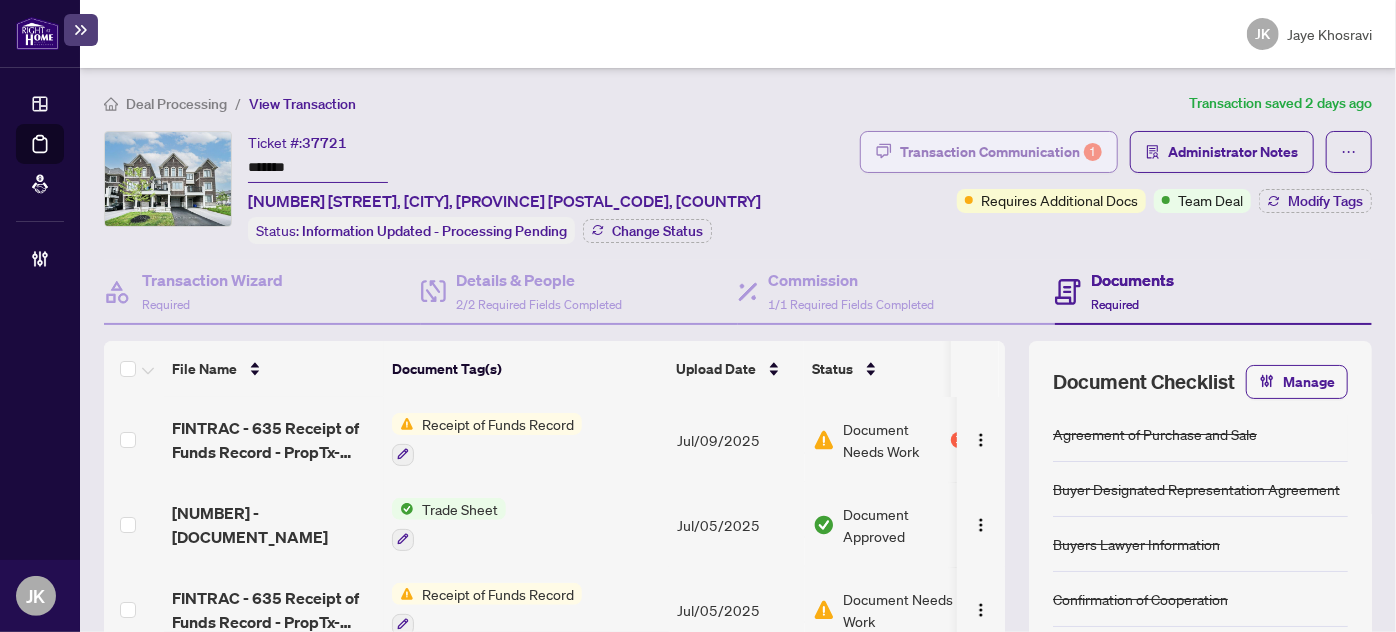 click on "Transaction Communication 1" at bounding box center (1001, 152) 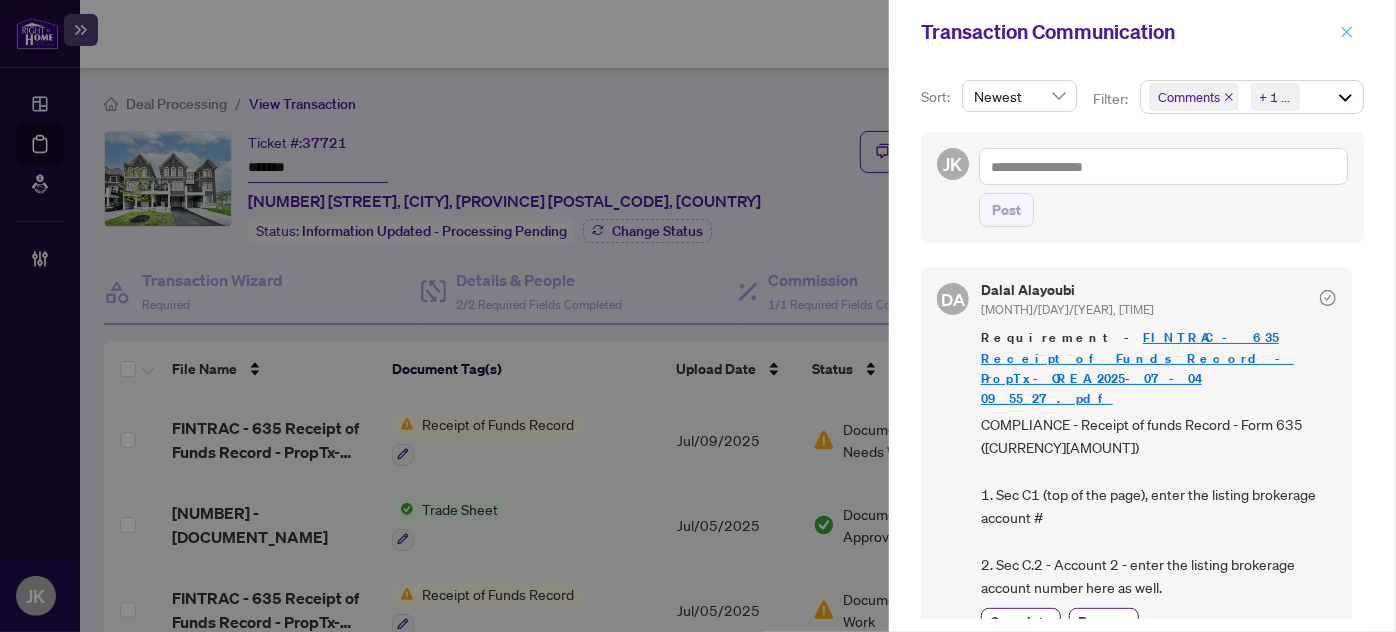 click 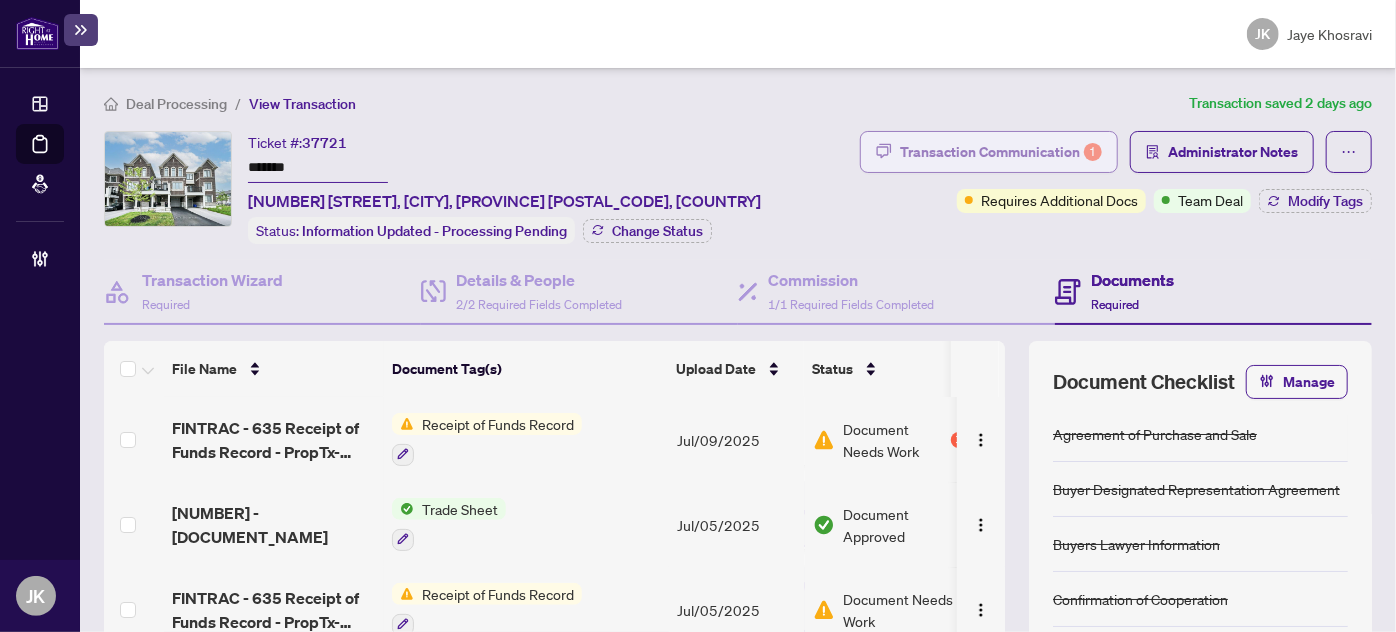 click on "Transaction Communication 1" at bounding box center (1001, 152) 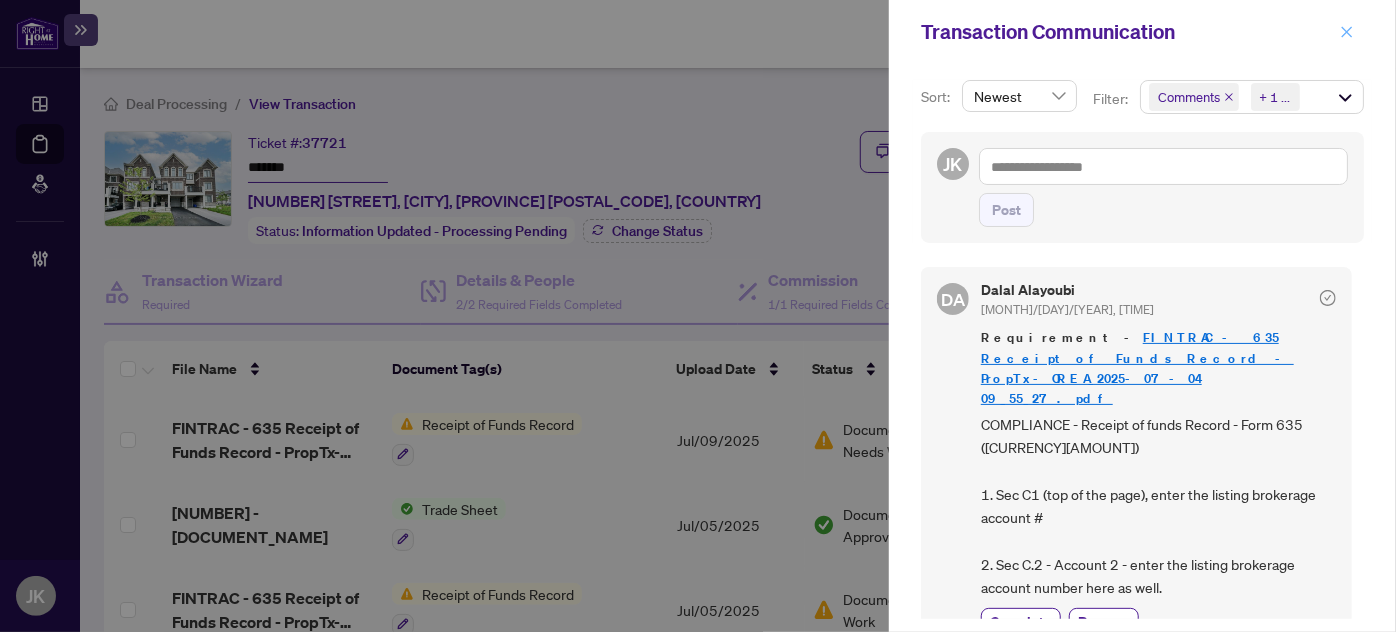 click 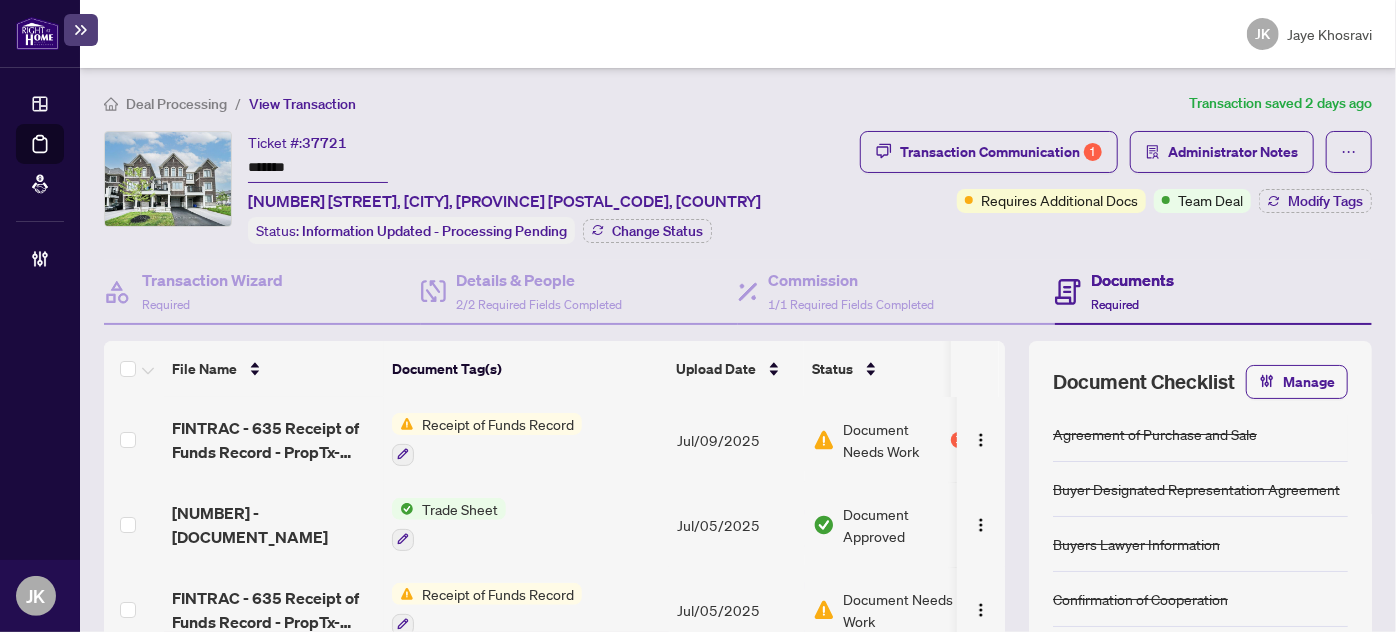 scroll, scrollTop: 969, scrollLeft: 0, axis: vertical 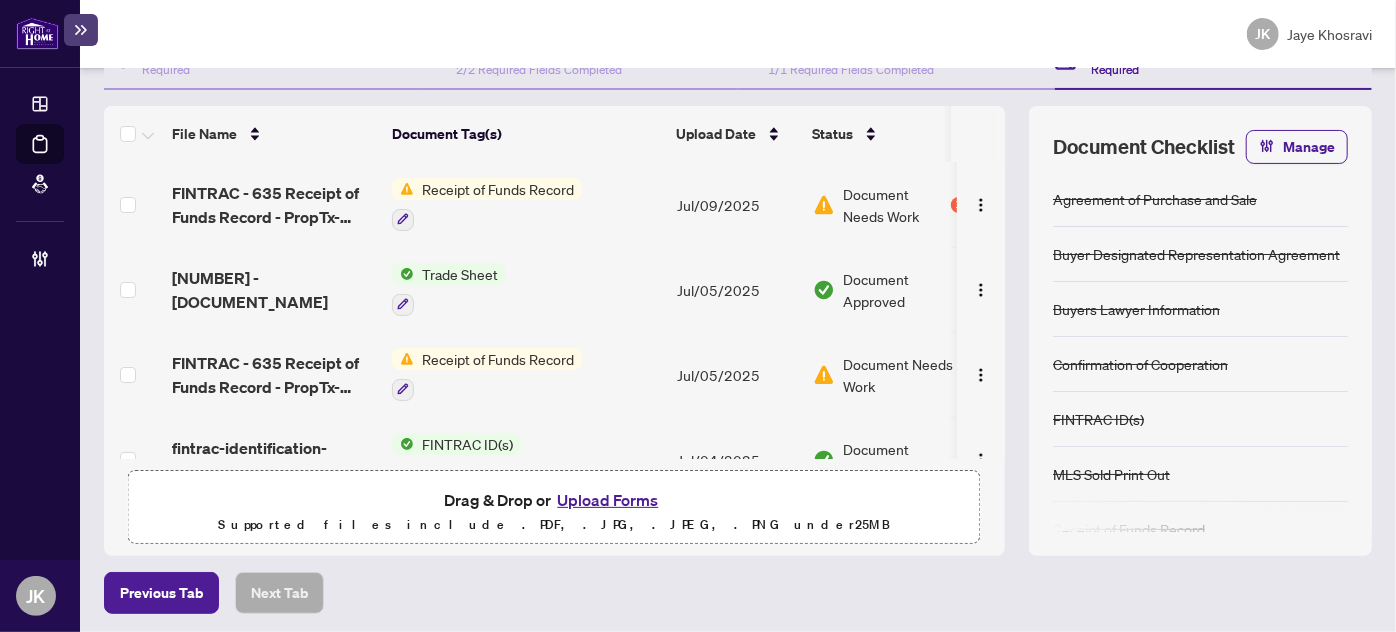 click on "Receipt of Funds Record" at bounding box center (498, 359) 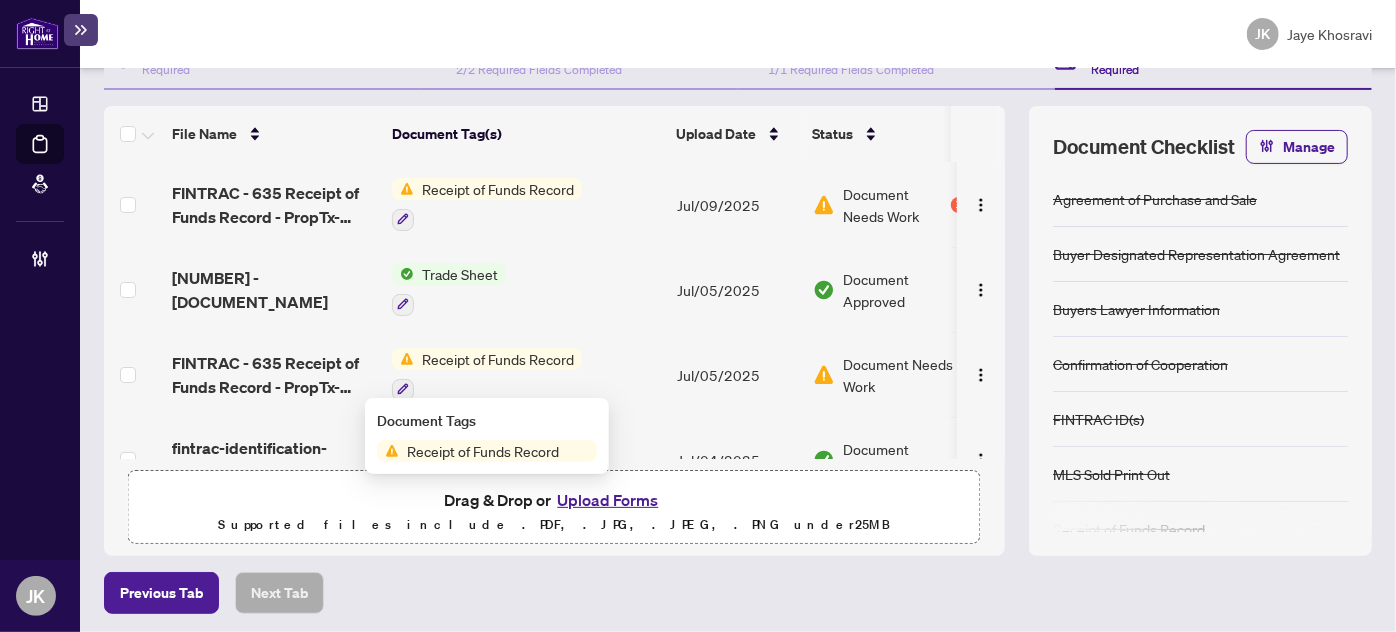 click on "Receipt of Funds Record" at bounding box center (483, 451) 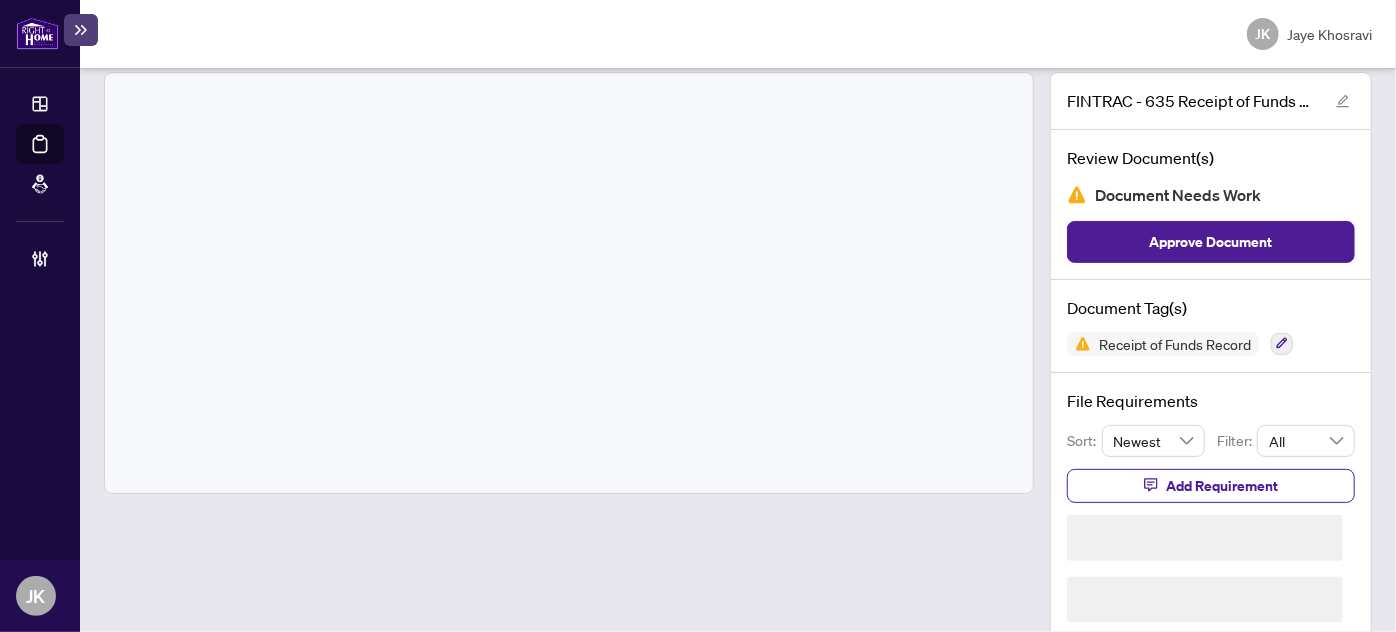 scroll, scrollTop: 115, scrollLeft: 0, axis: vertical 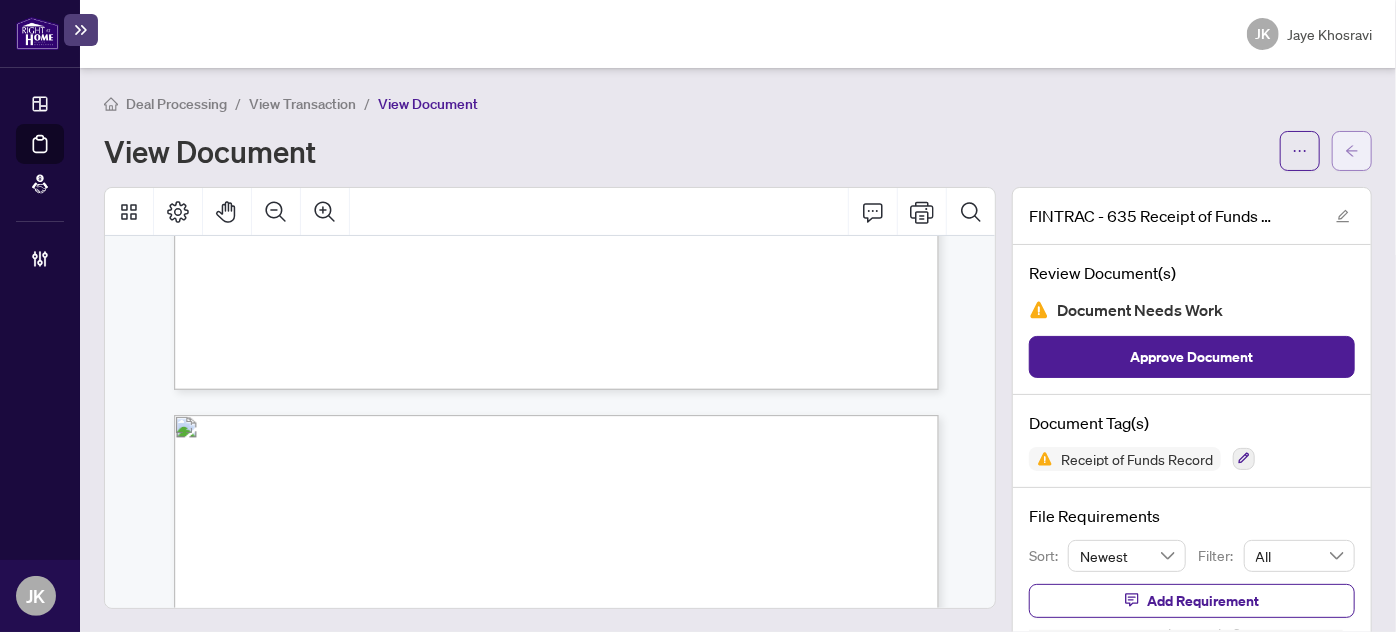 click at bounding box center (1352, 151) 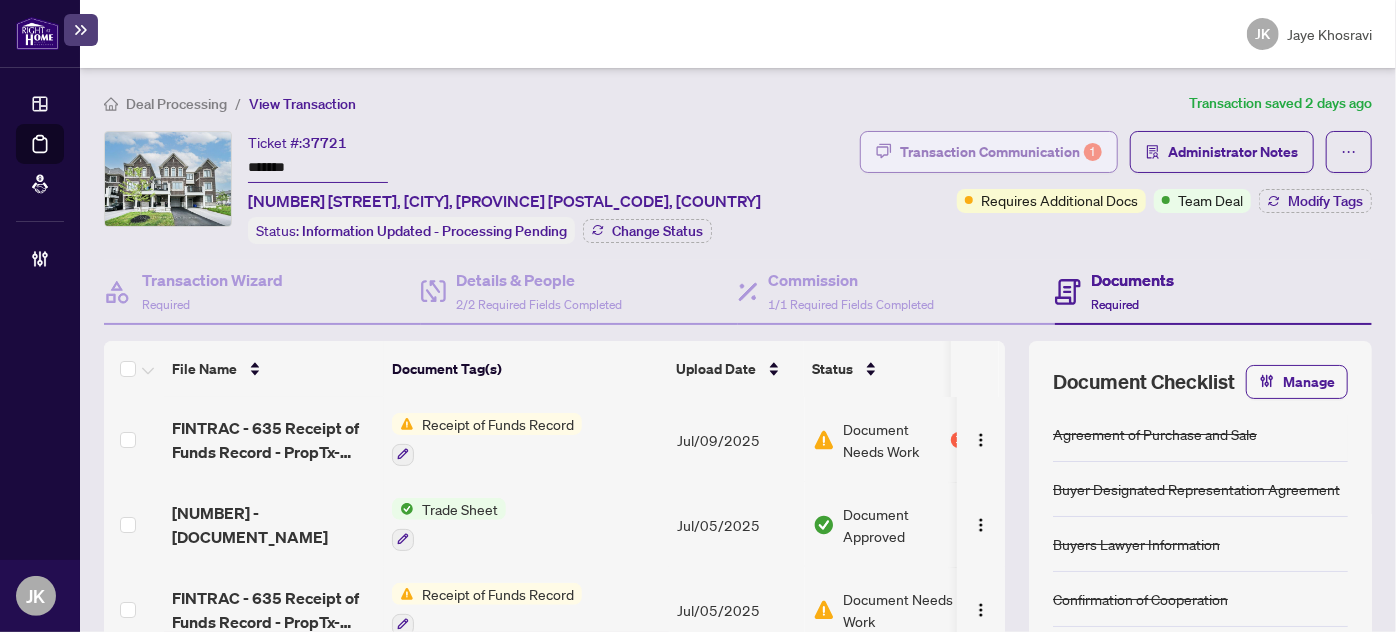 click on "Transaction Communication 1" at bounding box center [1001, 152] 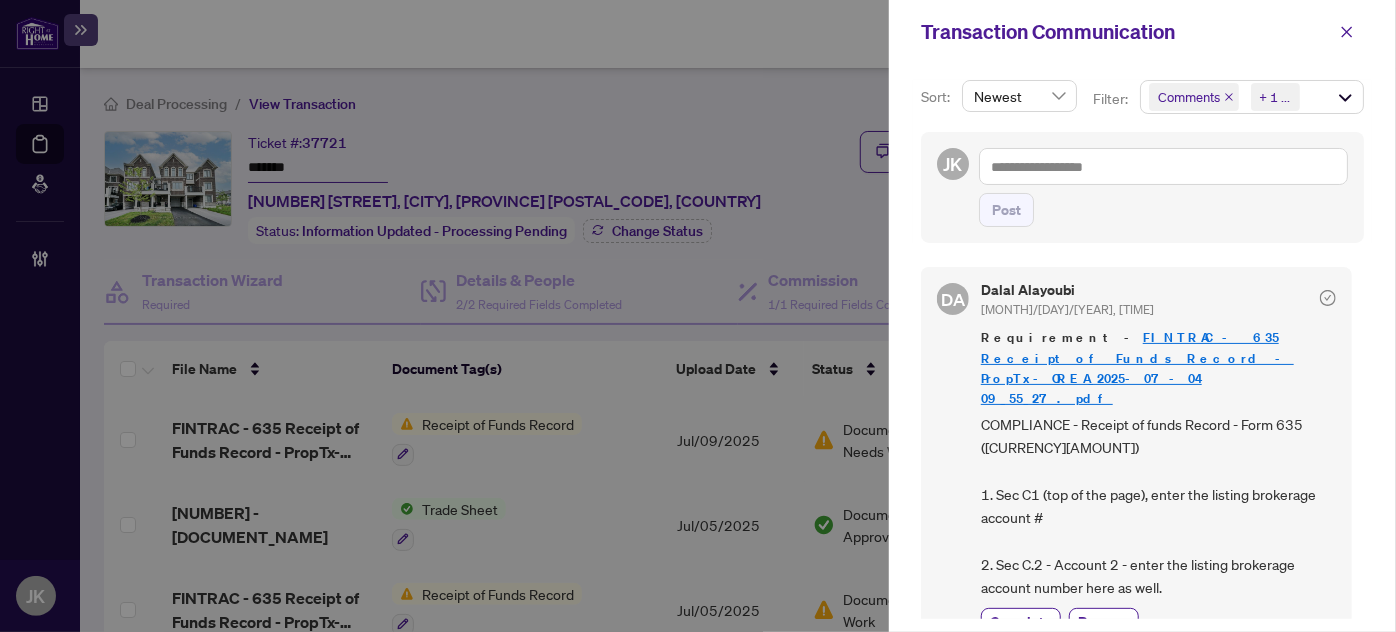 drag, startPoint x: 1346, startPoint y: 33, endPoint x: 764, endPoint y: 273, distance: 629.54266 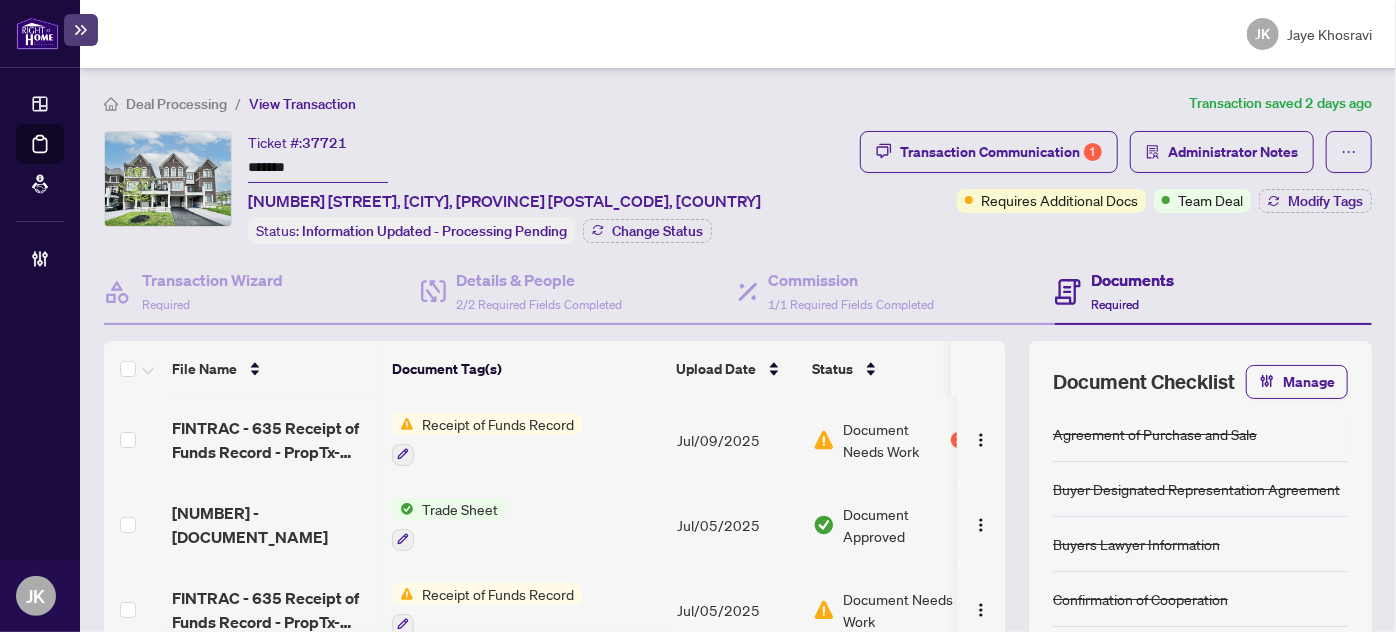 click on "Receipt of Funds Record" at bounding box center [526, 439] 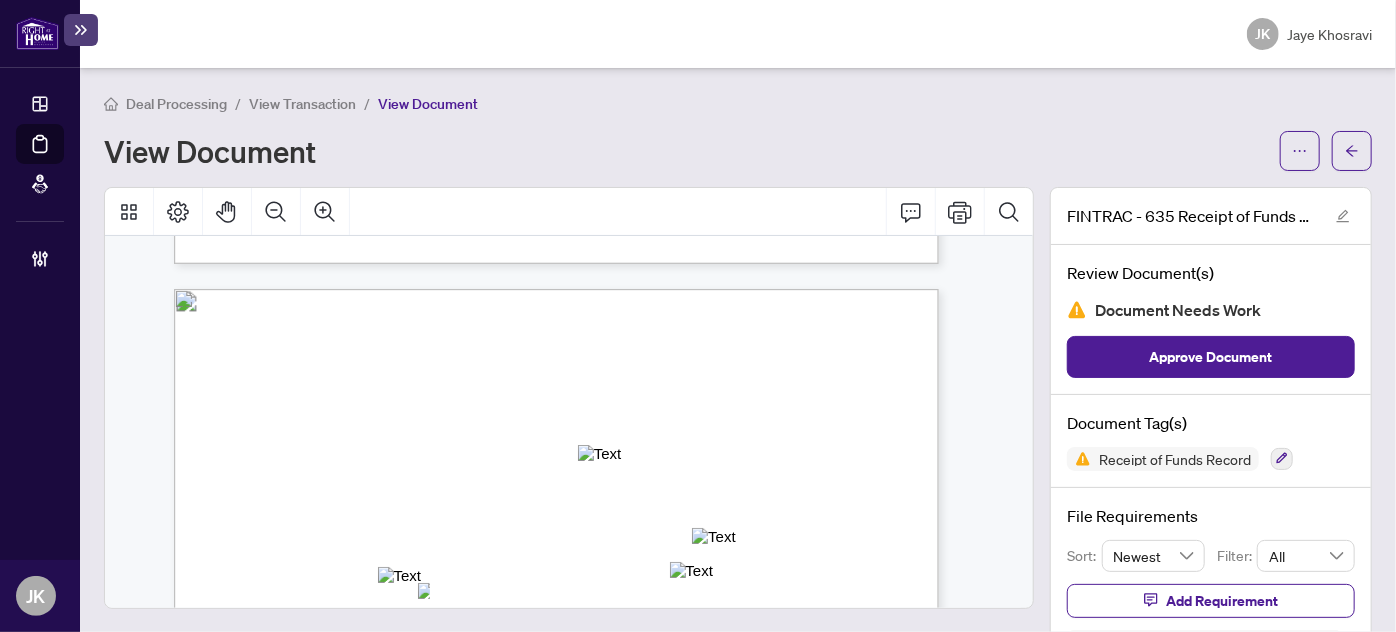 scroll, scrollTop: 1043, scrollLeft: 0, axis: vertical 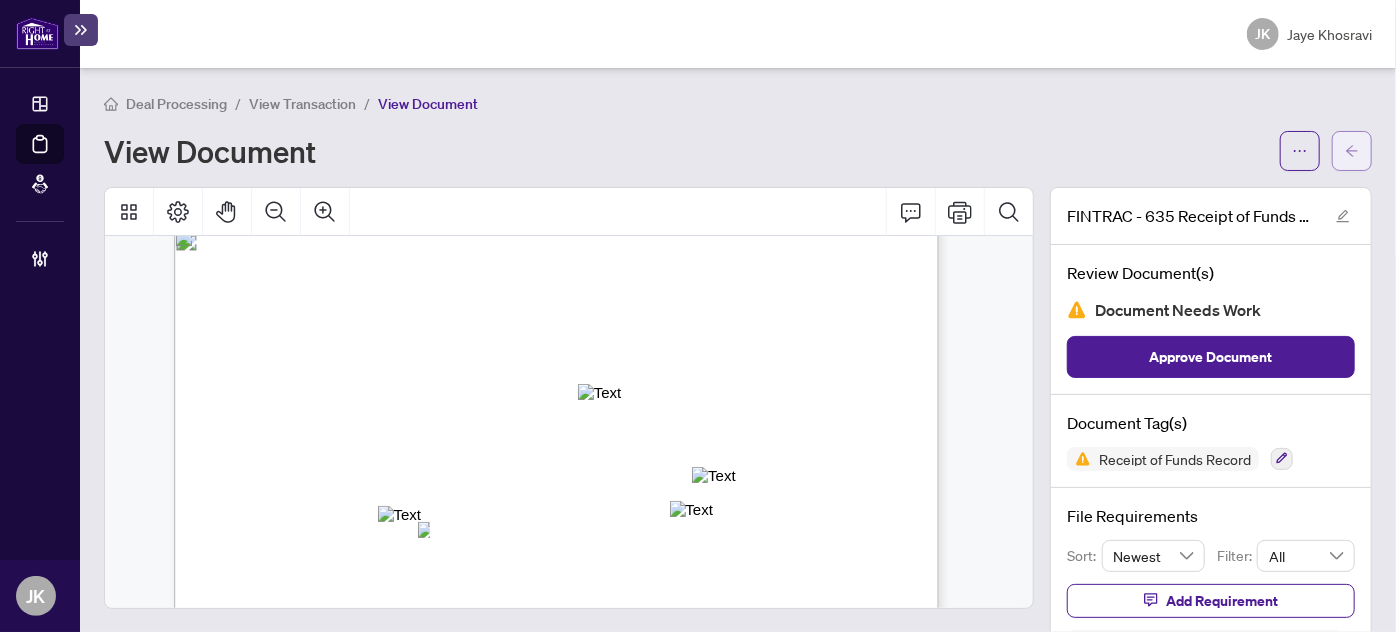 click 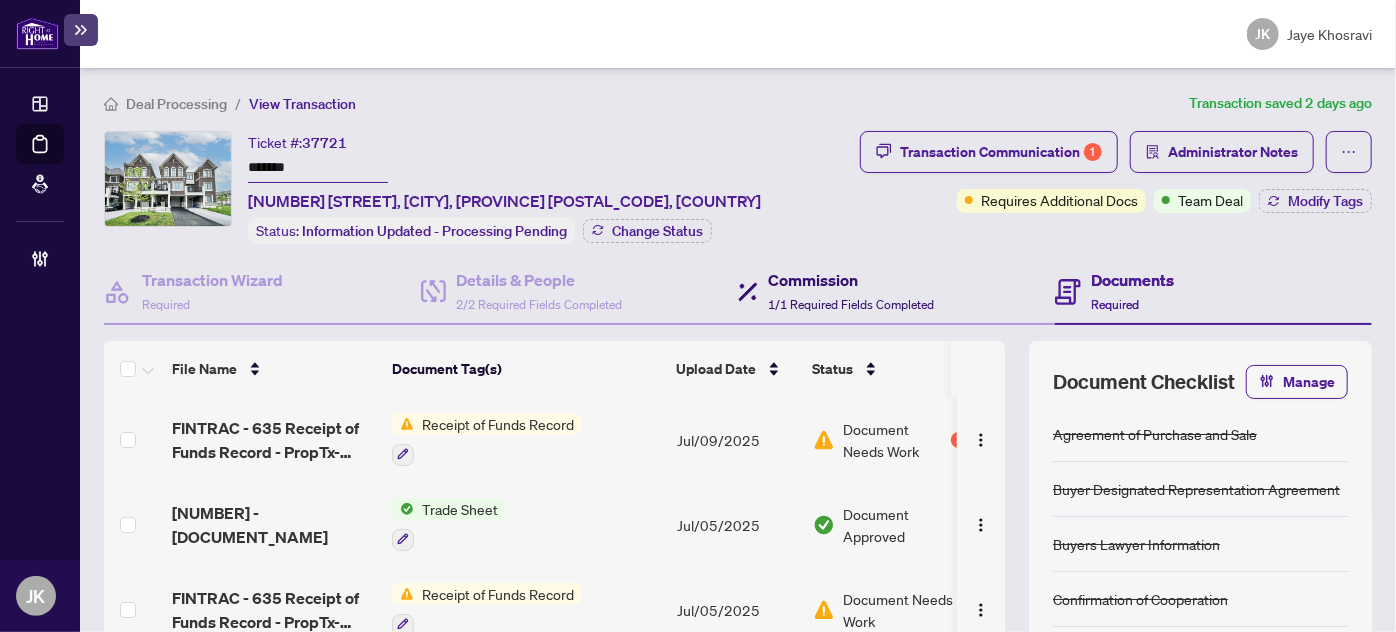 click on "Commission" at bounding box center (851, 280) 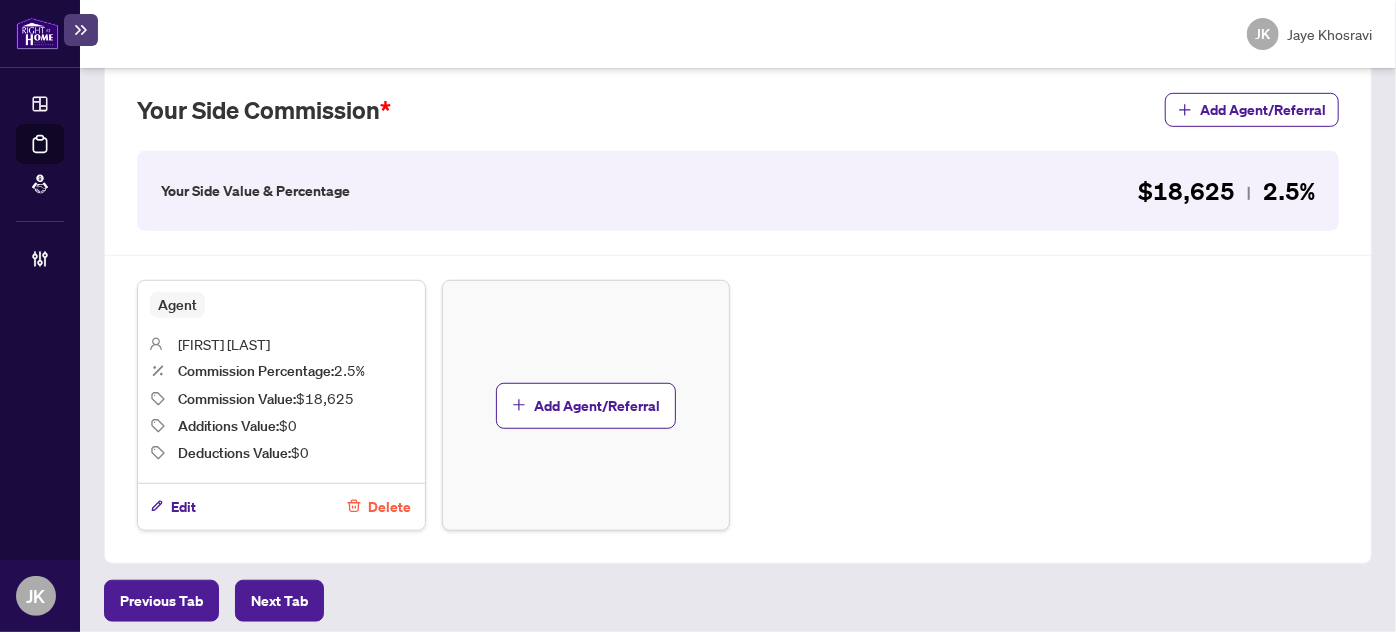 scroll, scrollTop: 0, scrollLeft: 0, axis: both 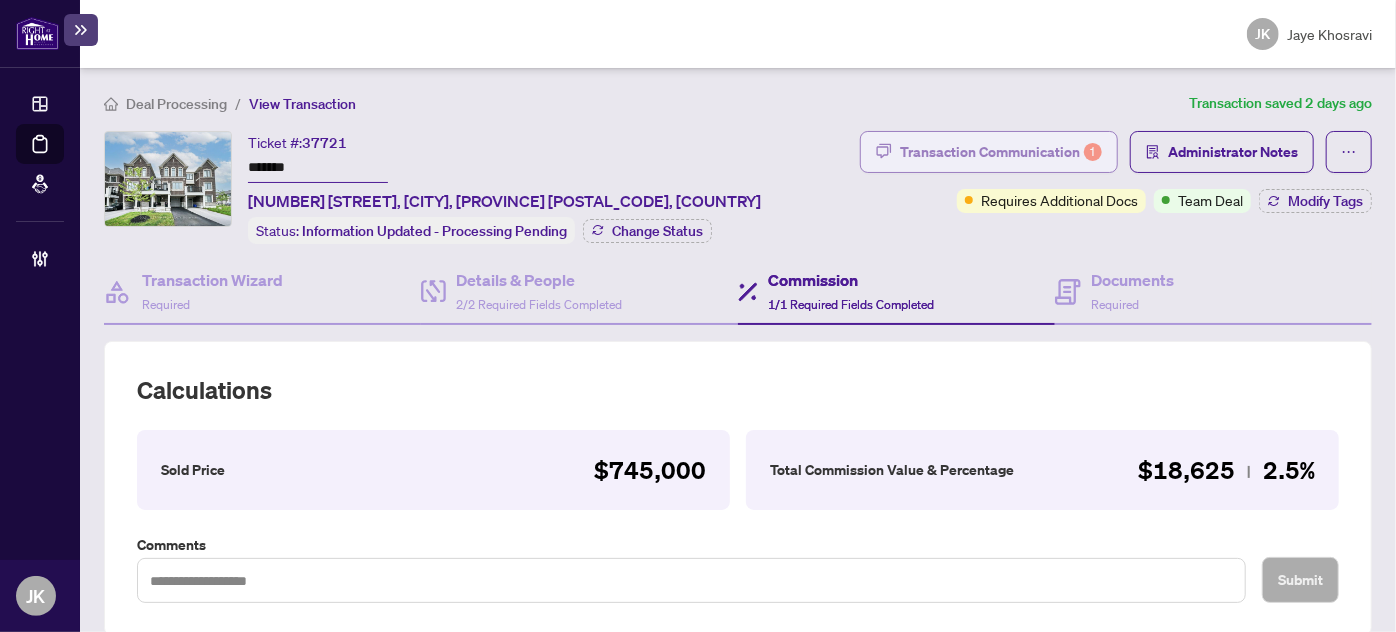 click on "Transaction Communication 1" at bounding box center [1001, 152] 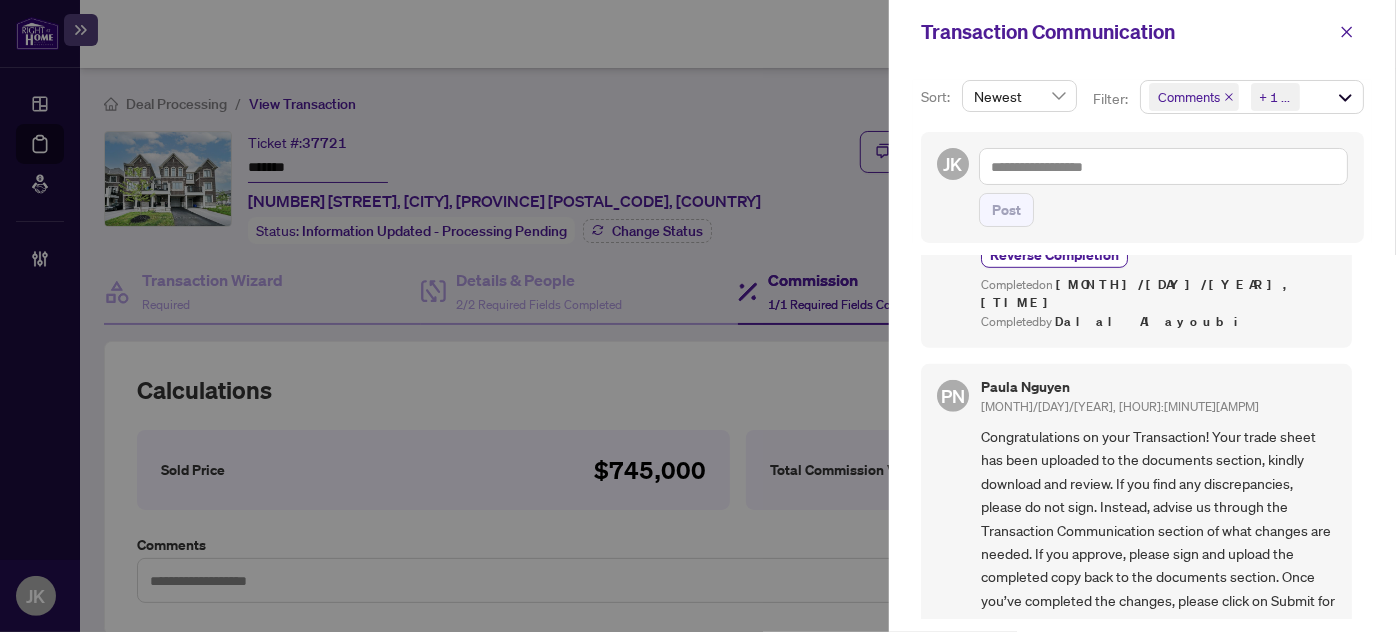 scroll, scrollTop: 5145, scrollLeft: 0, axis: vertical 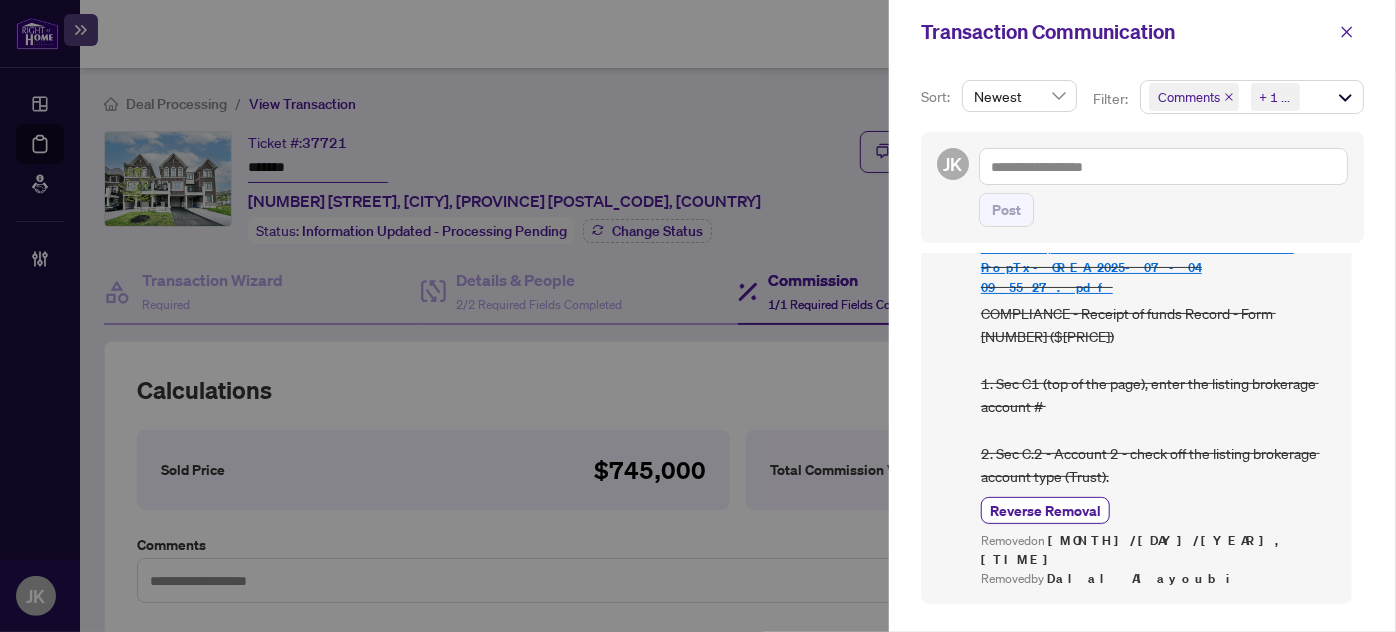 click on "Transaction Communication" at bounding box center [1142, 32] 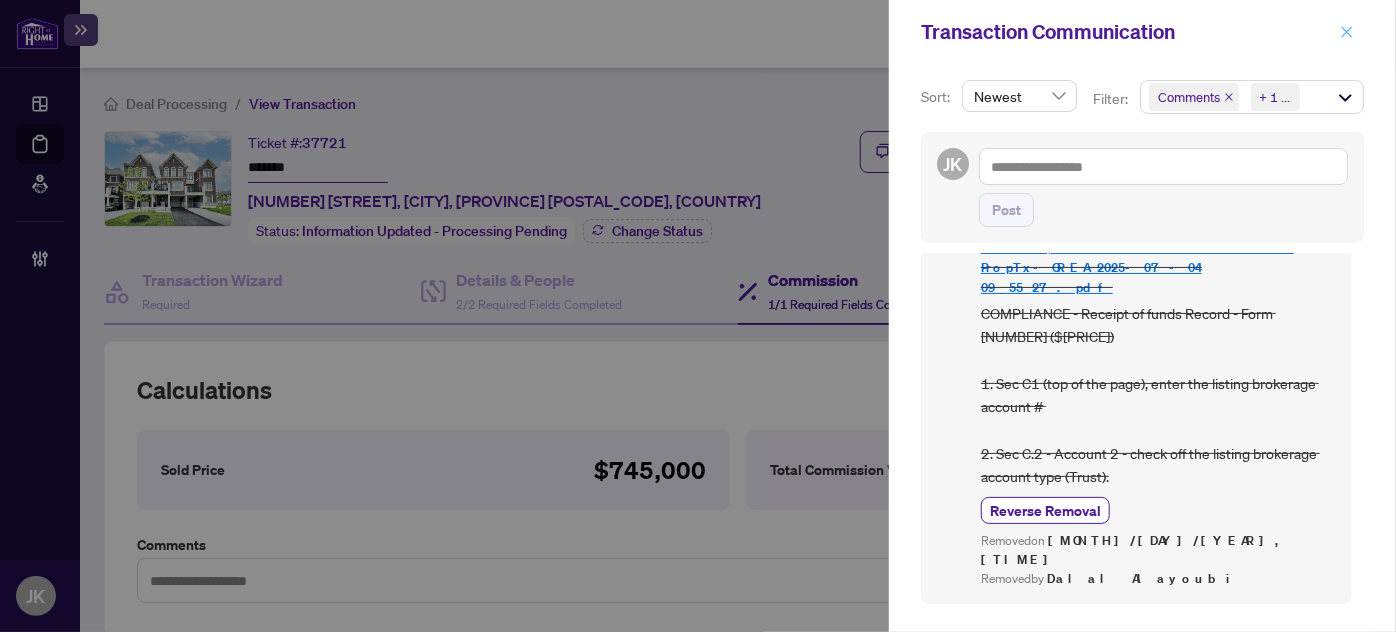 click 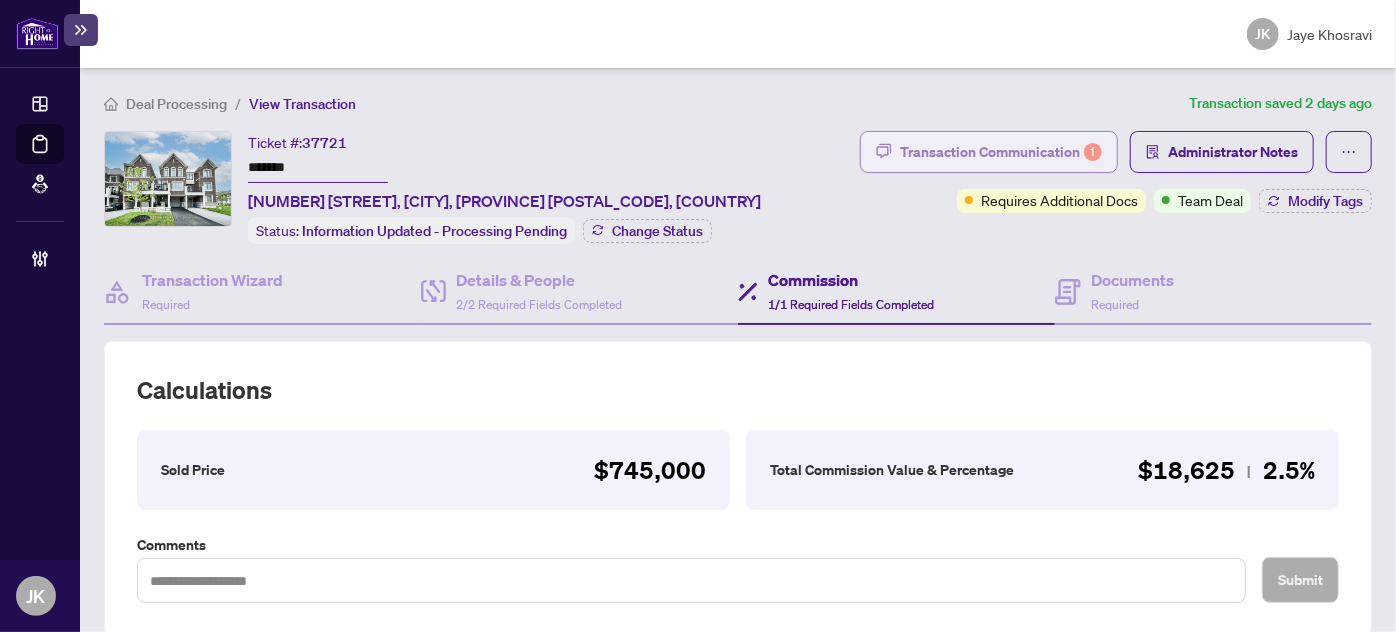click on "Transaction Communication 1" at bounding box center [1001, 152] 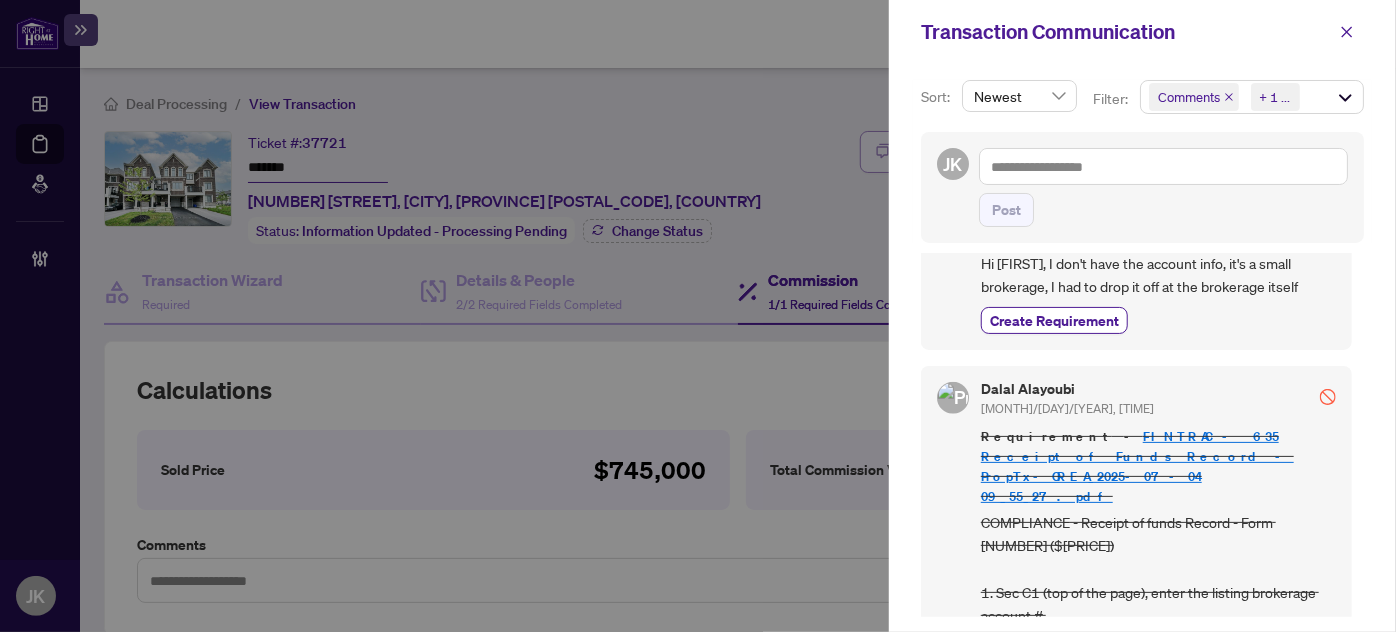 scroll, scrollTop: 0, scrollLeft: 0, axis: both 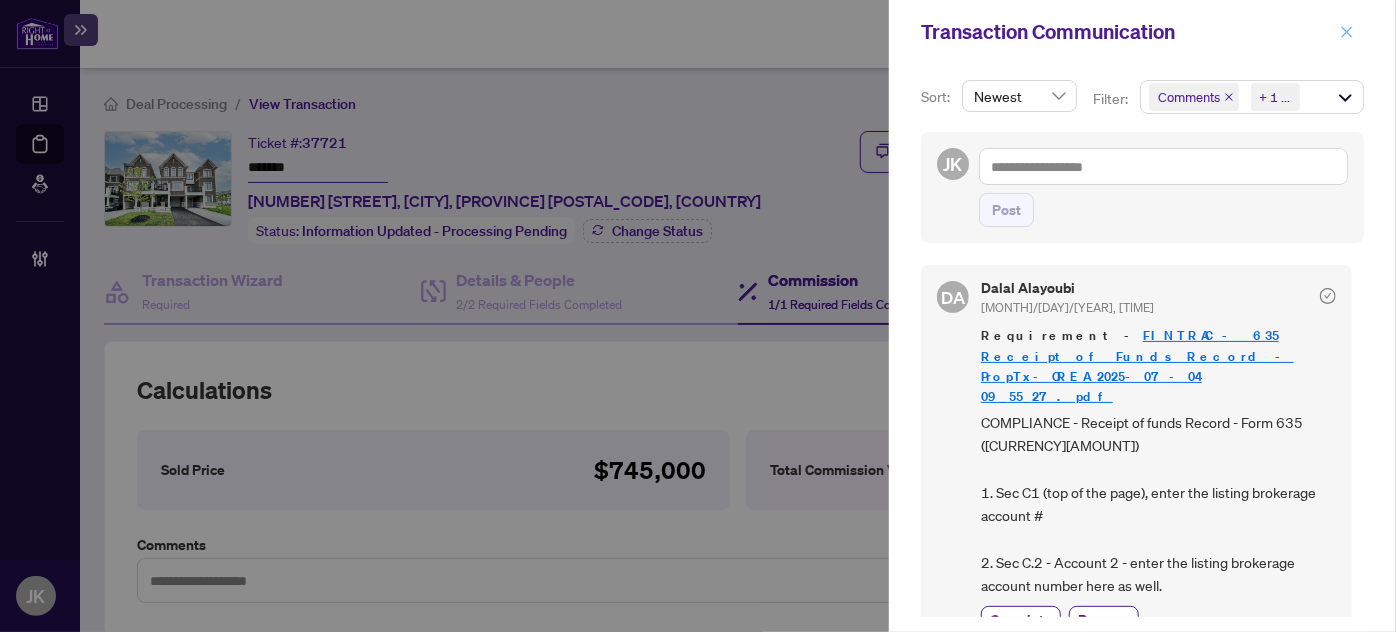 click 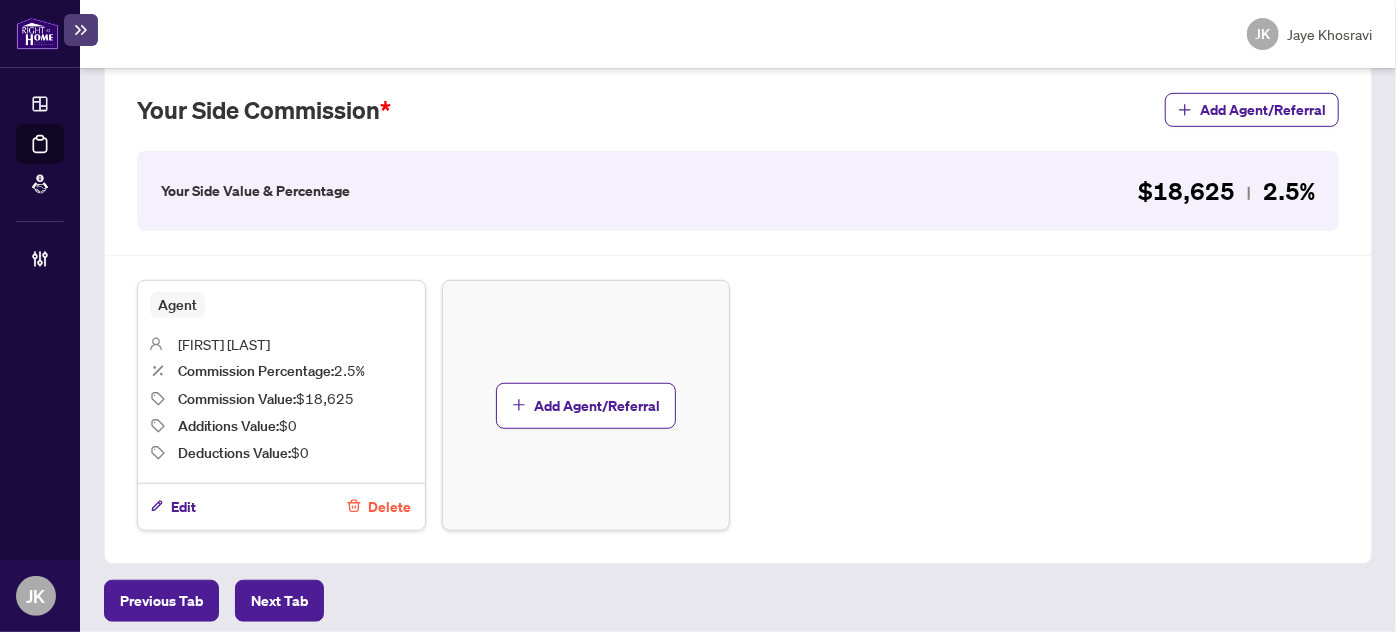 scroll, scrollTop: 0, scrollLeft: 0, axis: both 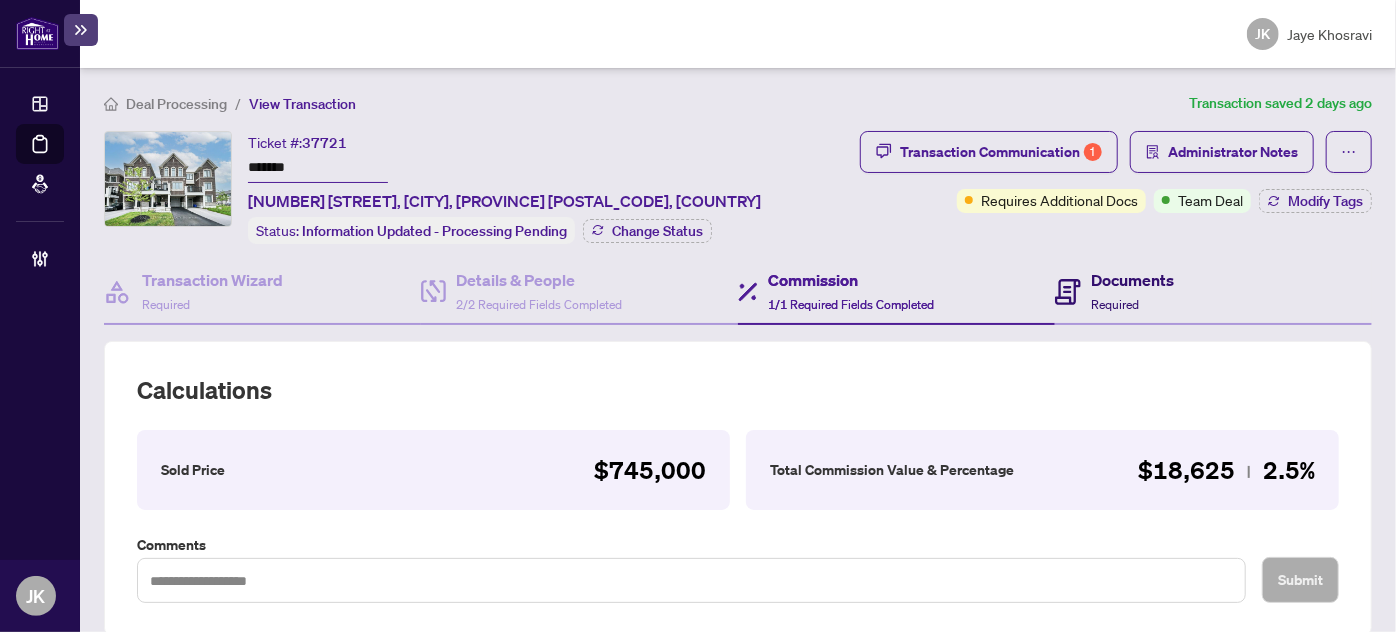 click on "Required" at bounding box center (1115, 304) 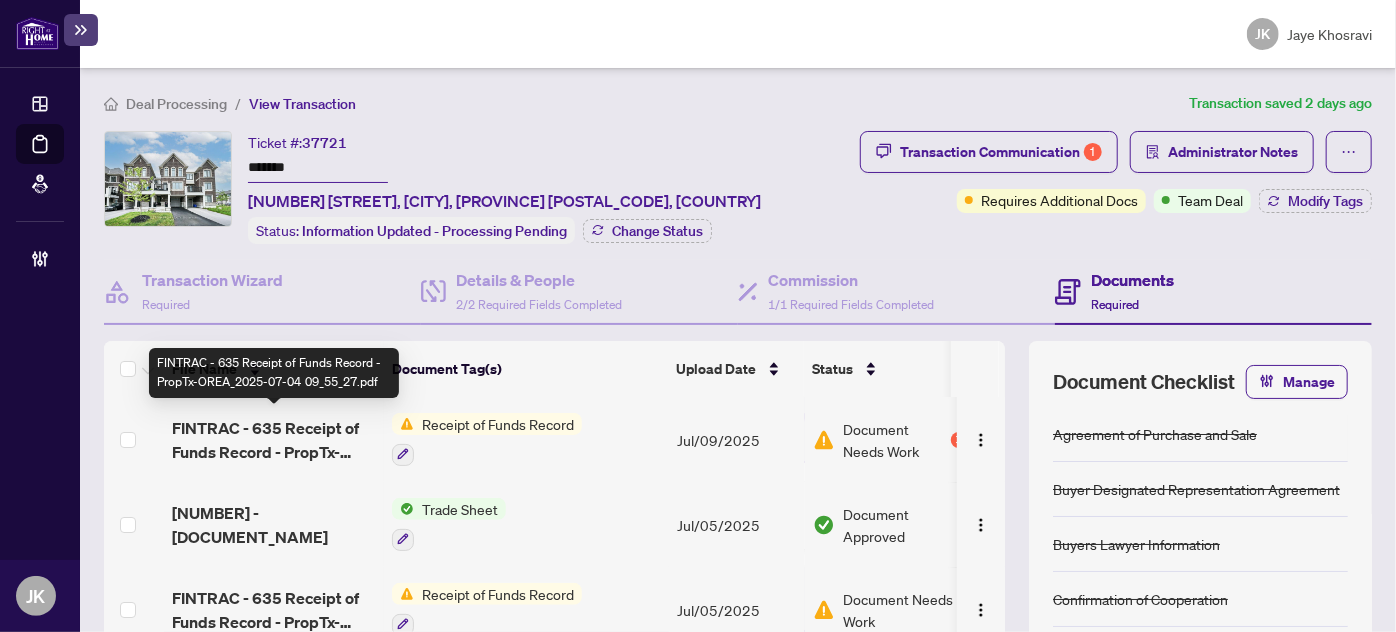click on "FINTRAC - 635 Receipt of Funds Record - PropTx-OREA_2025-07-04 09_55_27.pdf" at bounding box center (274, 440) 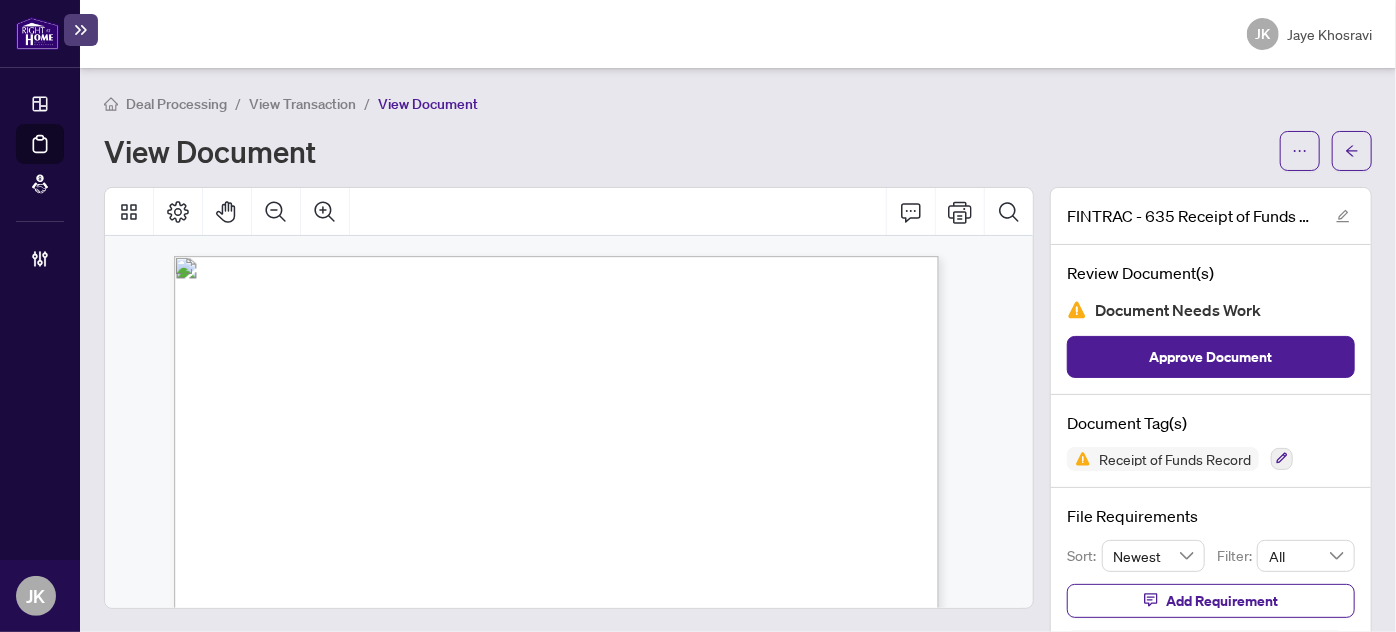 scroll, scrollTop: 969, scrollLeft: 0, axis: vertical 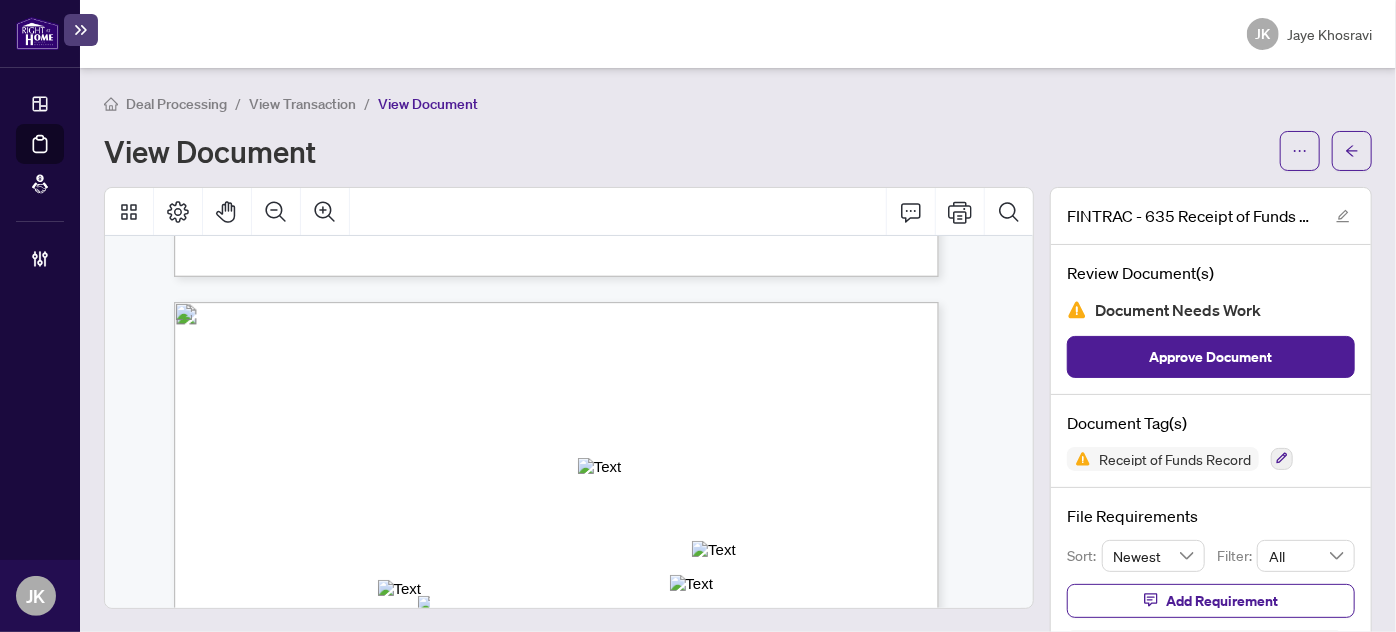 click at bounding box center (1282, 459) 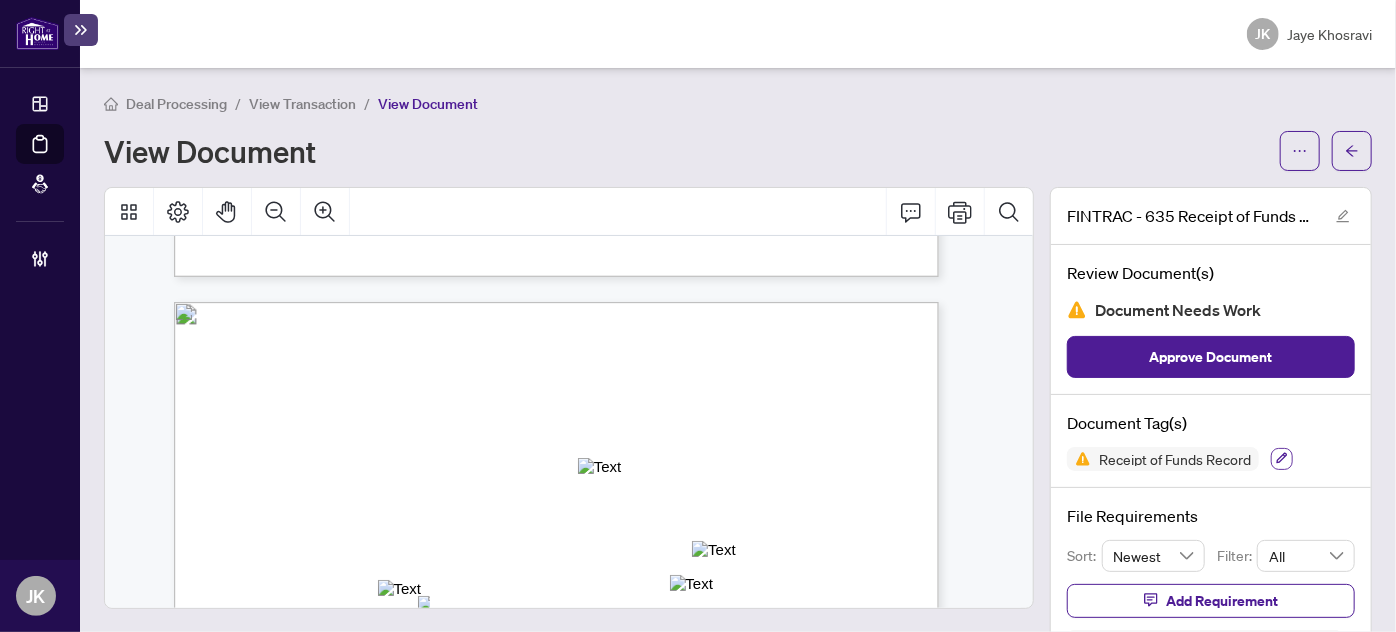 click 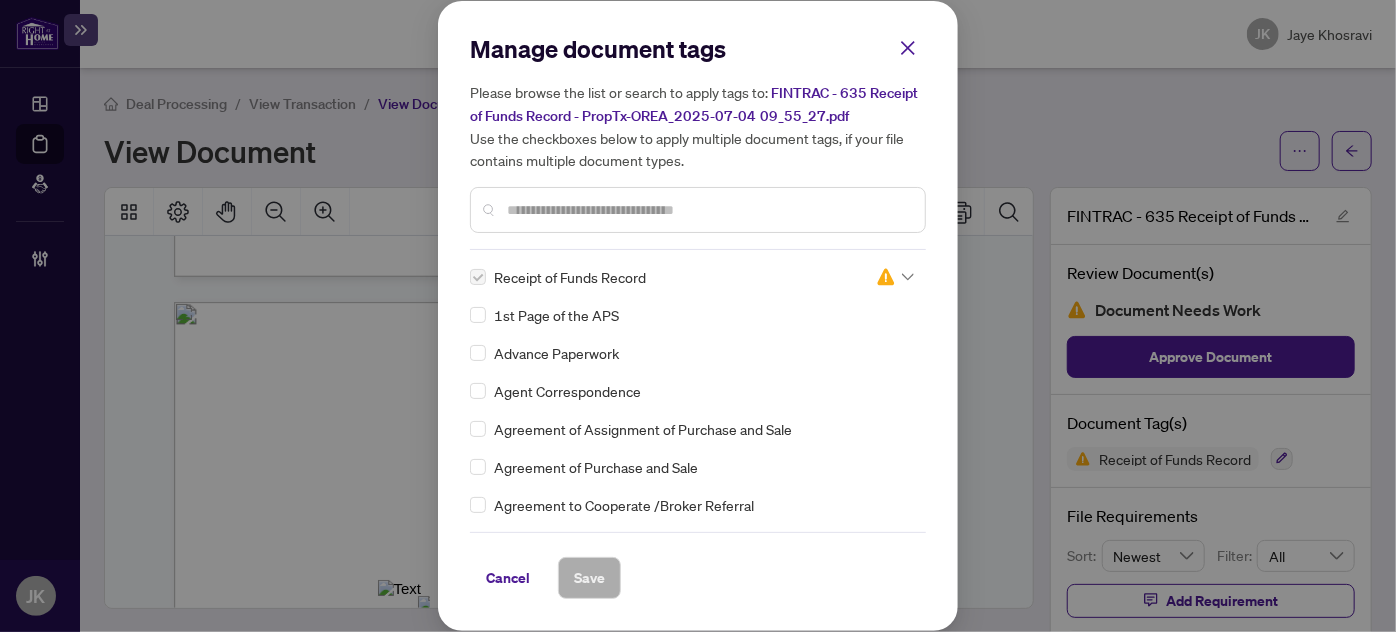click at bounding box center (886, 277) 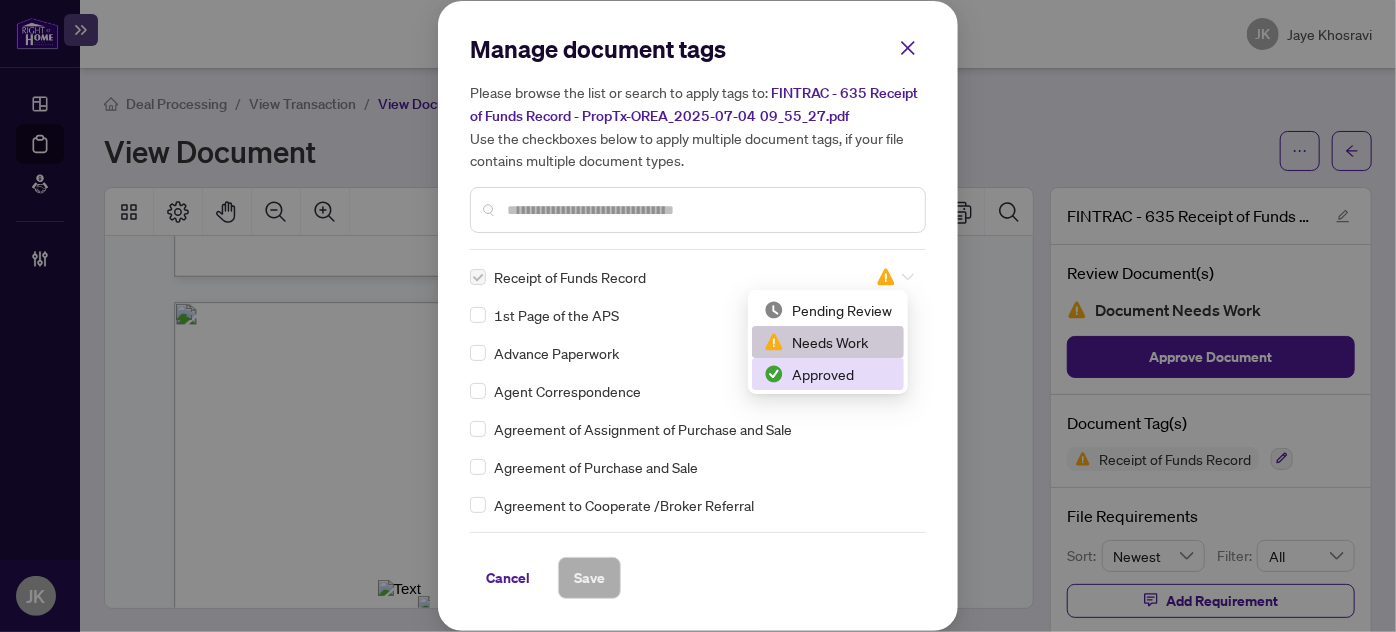 click on "Approved" at bounding box center [828, 374] 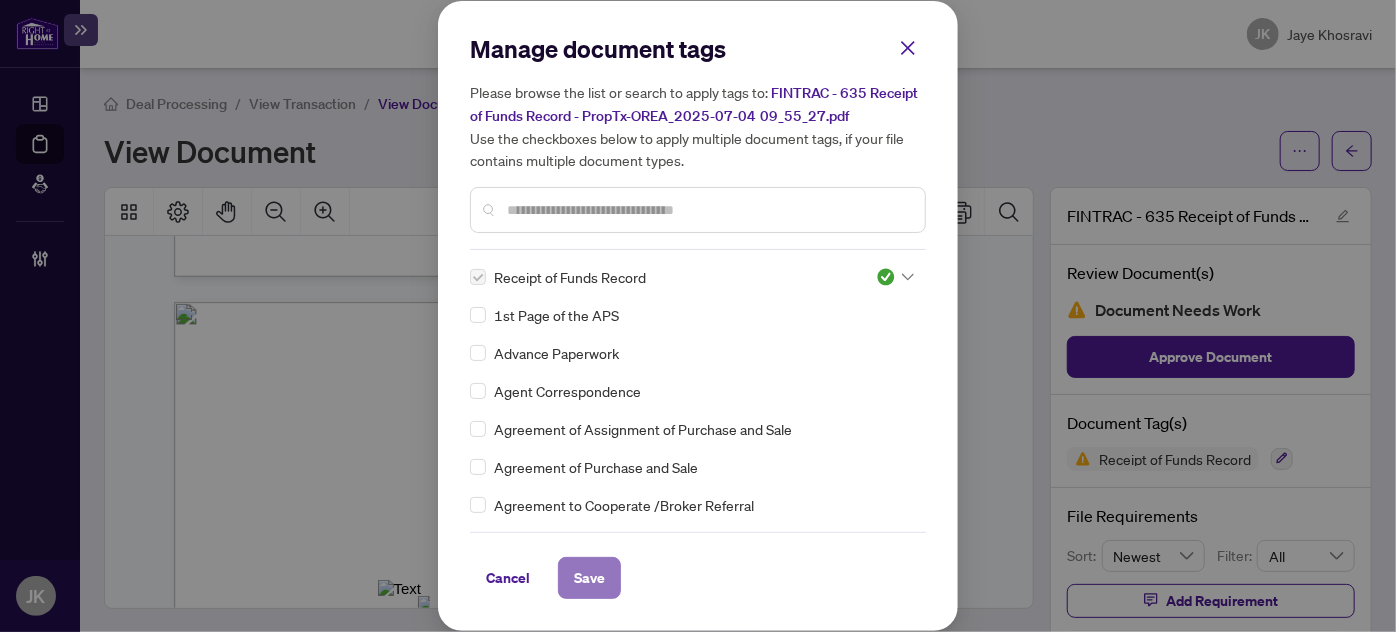 click on "Save" at bounding box center [589, 578] 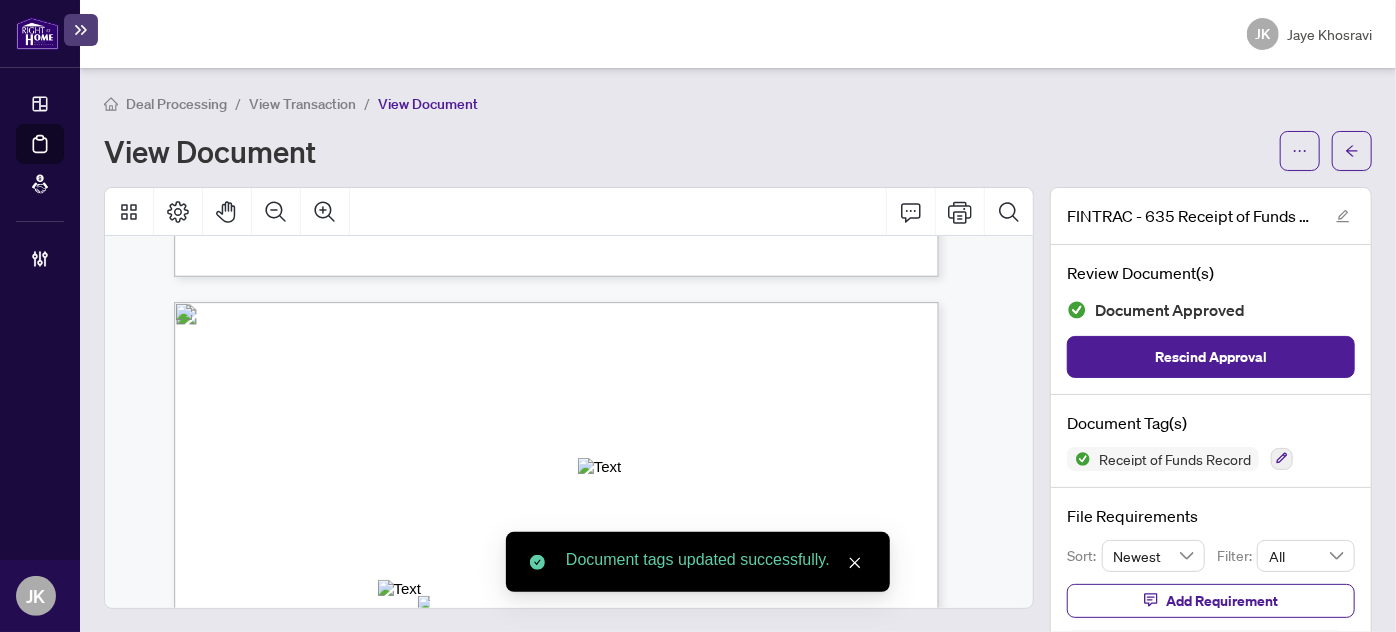 click 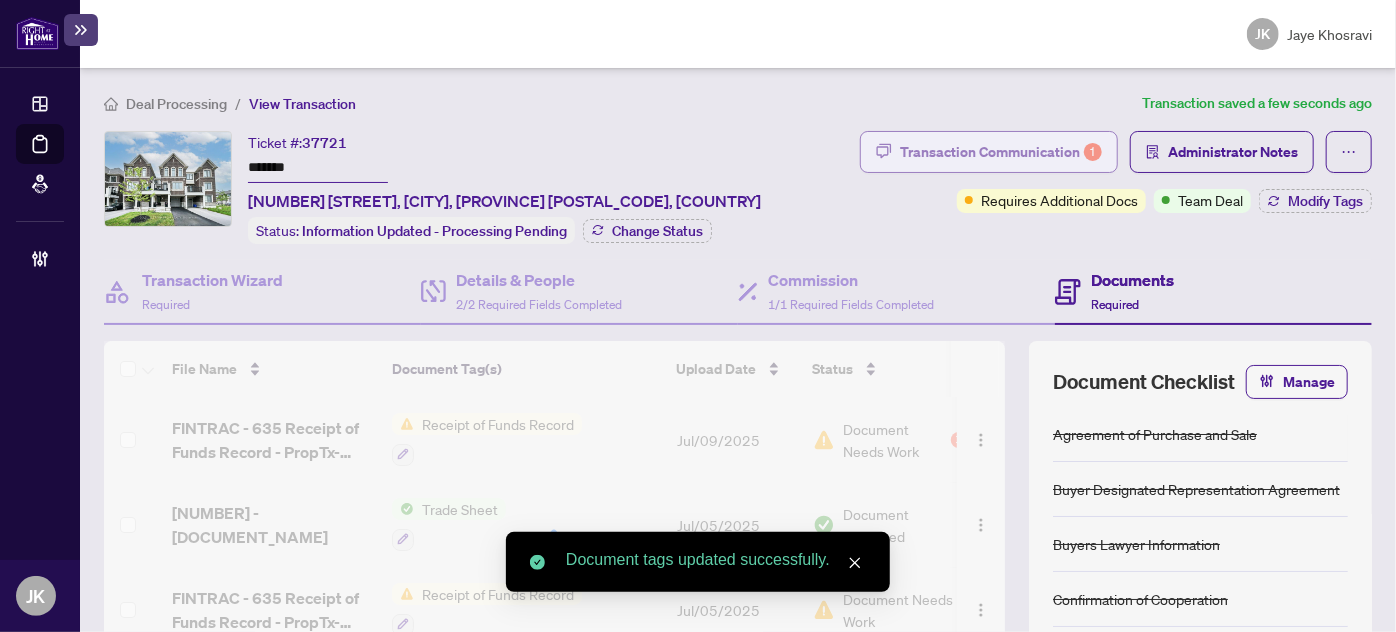 click on "Transaction Communication 1" at bounding box center [1001, 152] 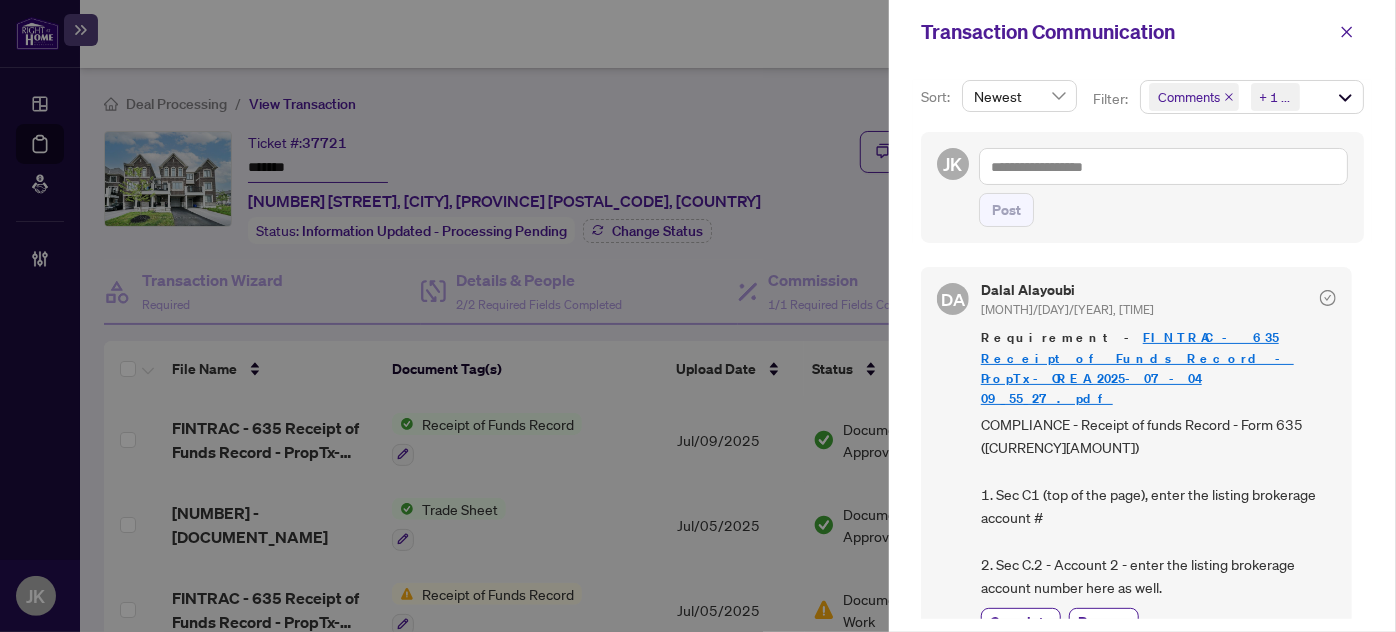 click on "Comments Requirements + 1 ..." at bounding box center (1252, 97) 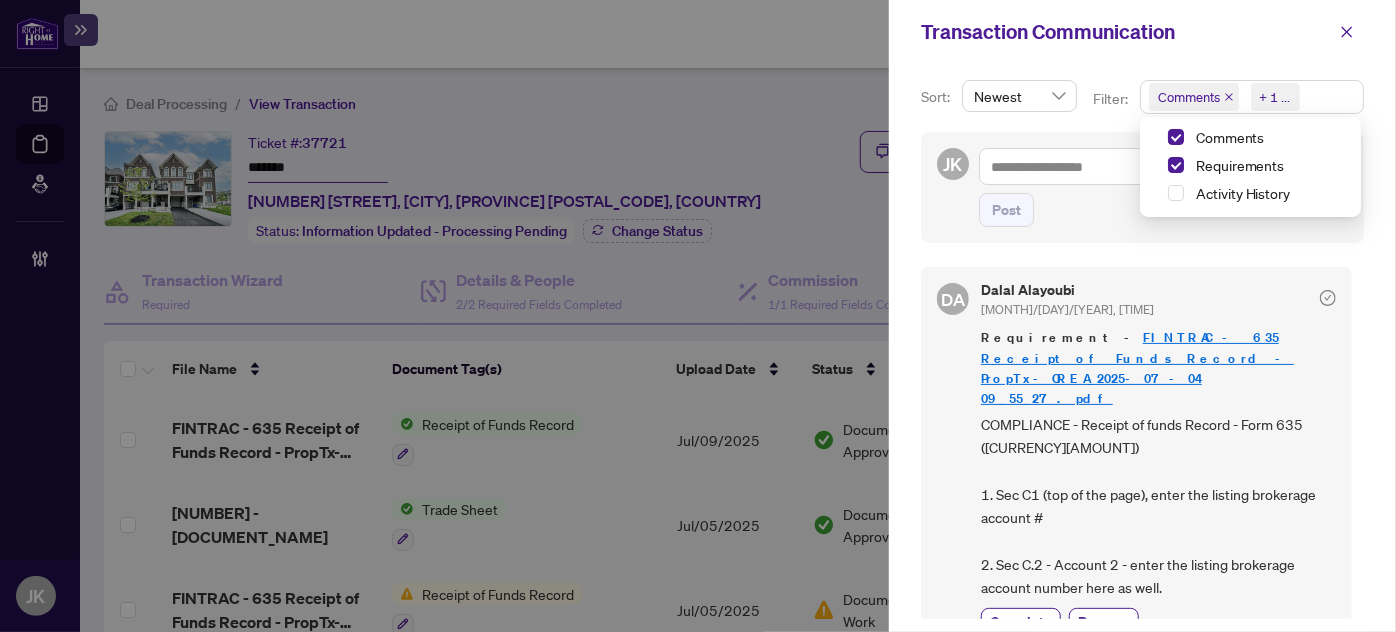 click on "Comments" at bounding box center [1250, 139] 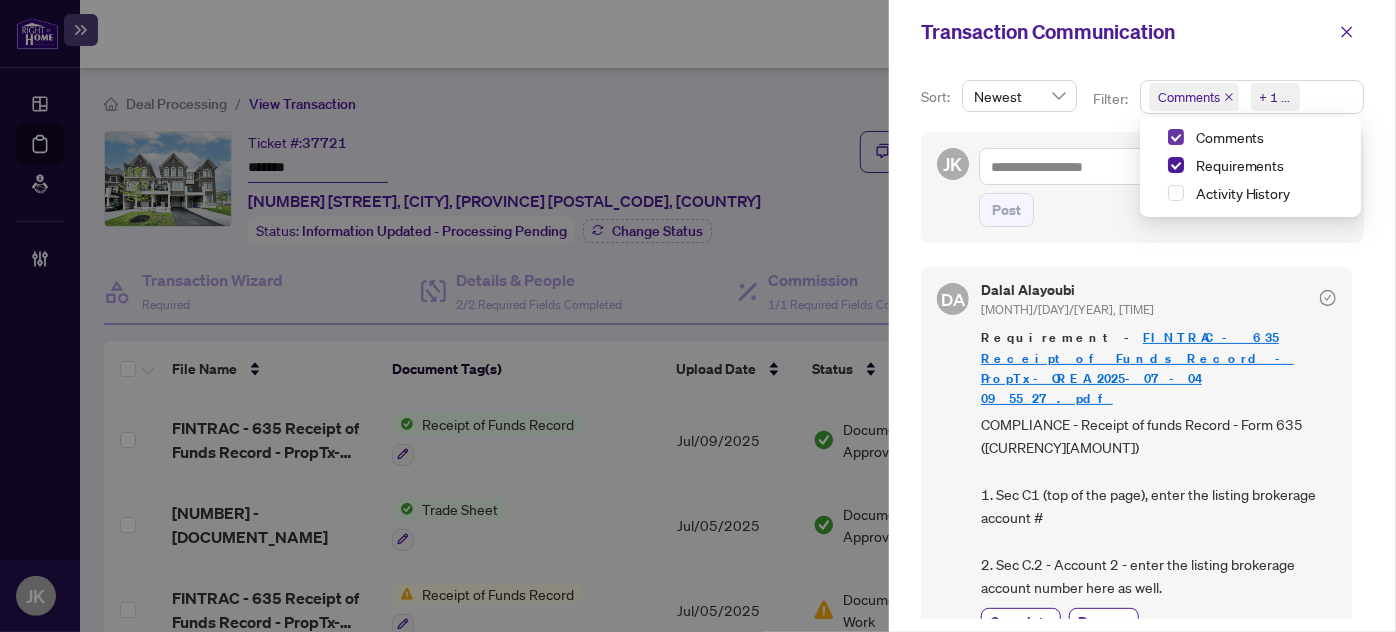 click at bounding box center (1176, 137) 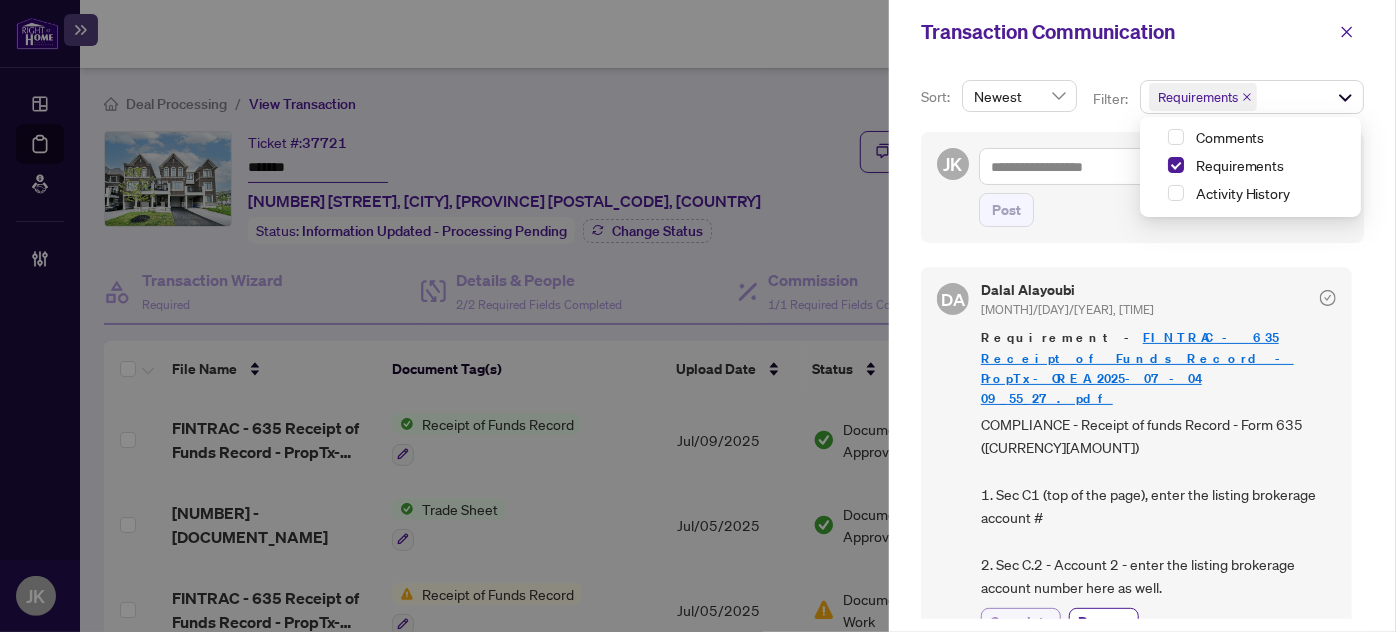 click on "Complete" at bounding box center (1021, 621) 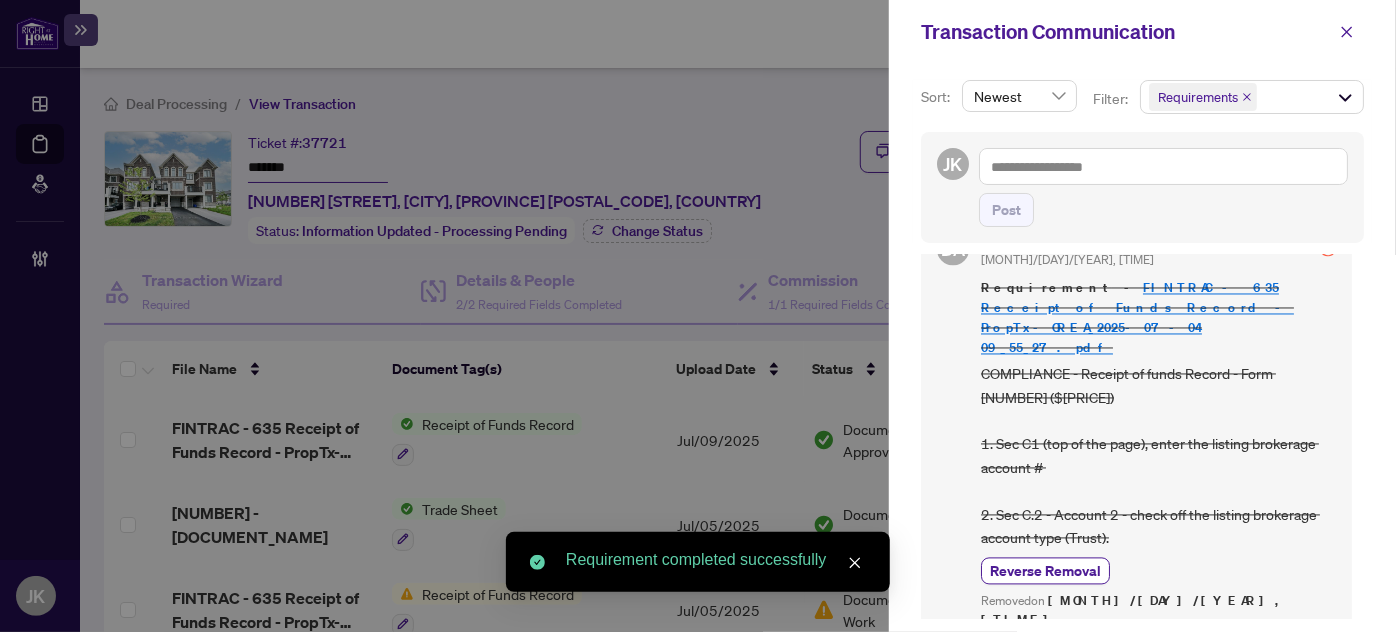 scroll, scrollTop: 45, scrollLeft: 0, axis: vertical 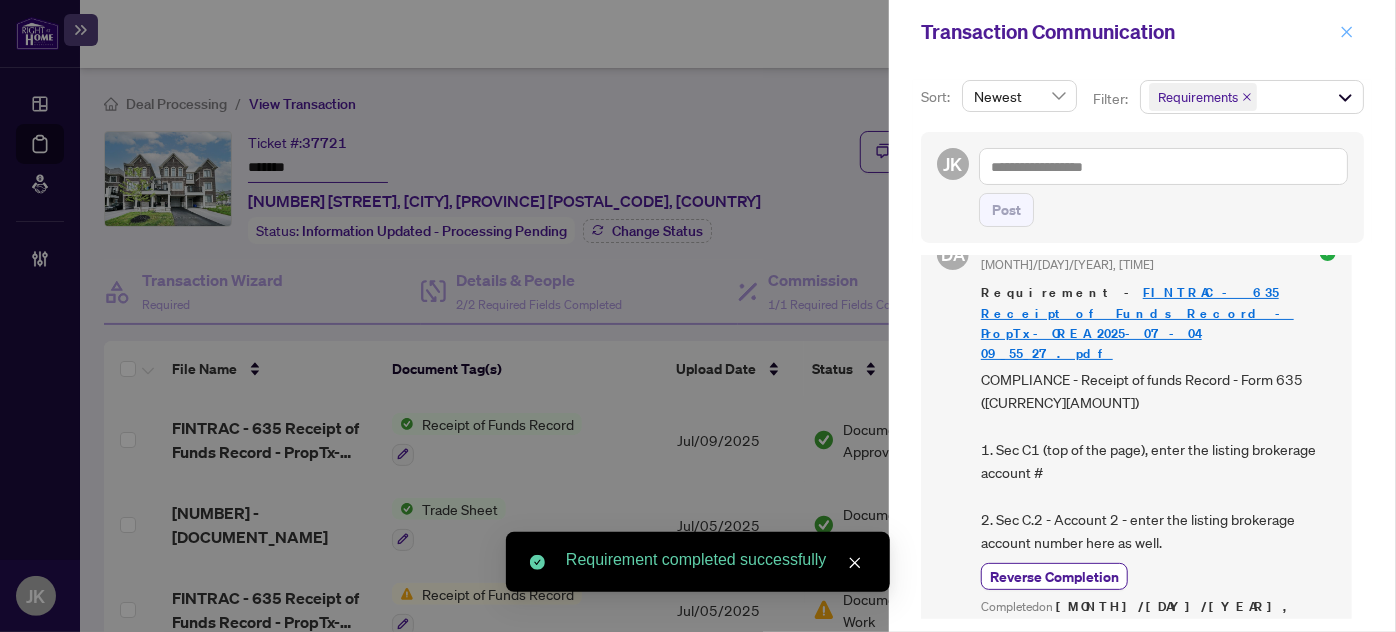 click 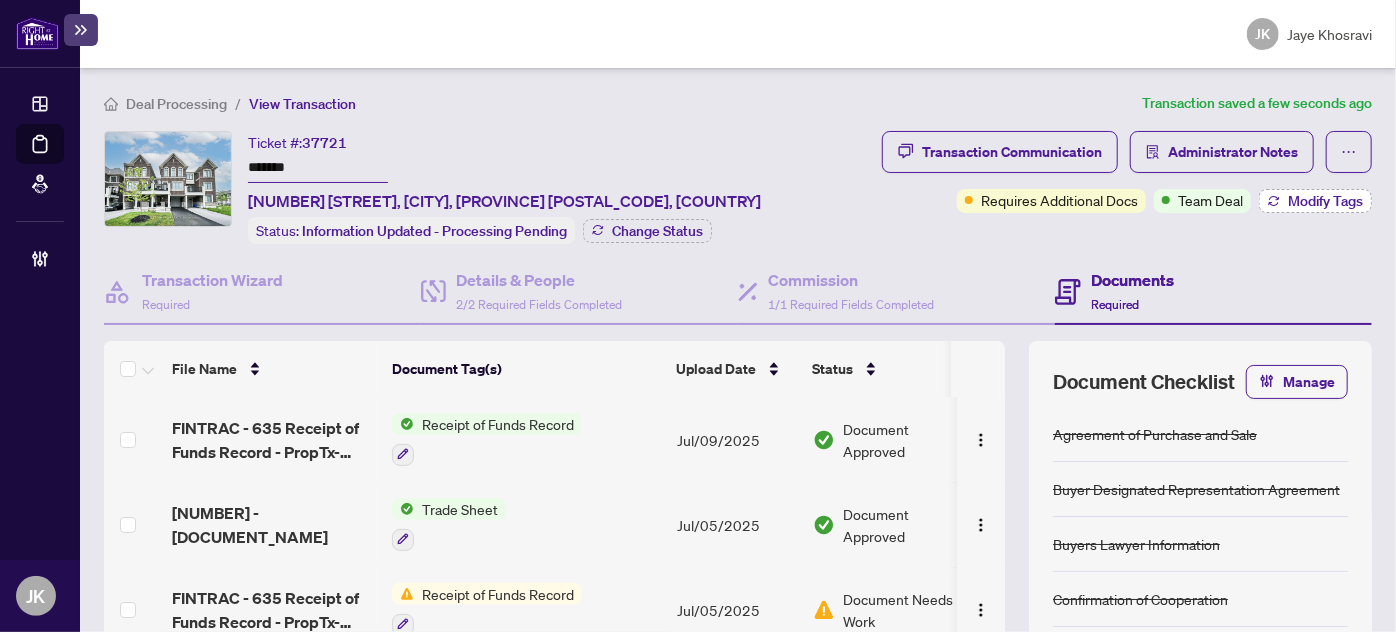 click on "Modify Tags" at bounding box center [1325, 201] 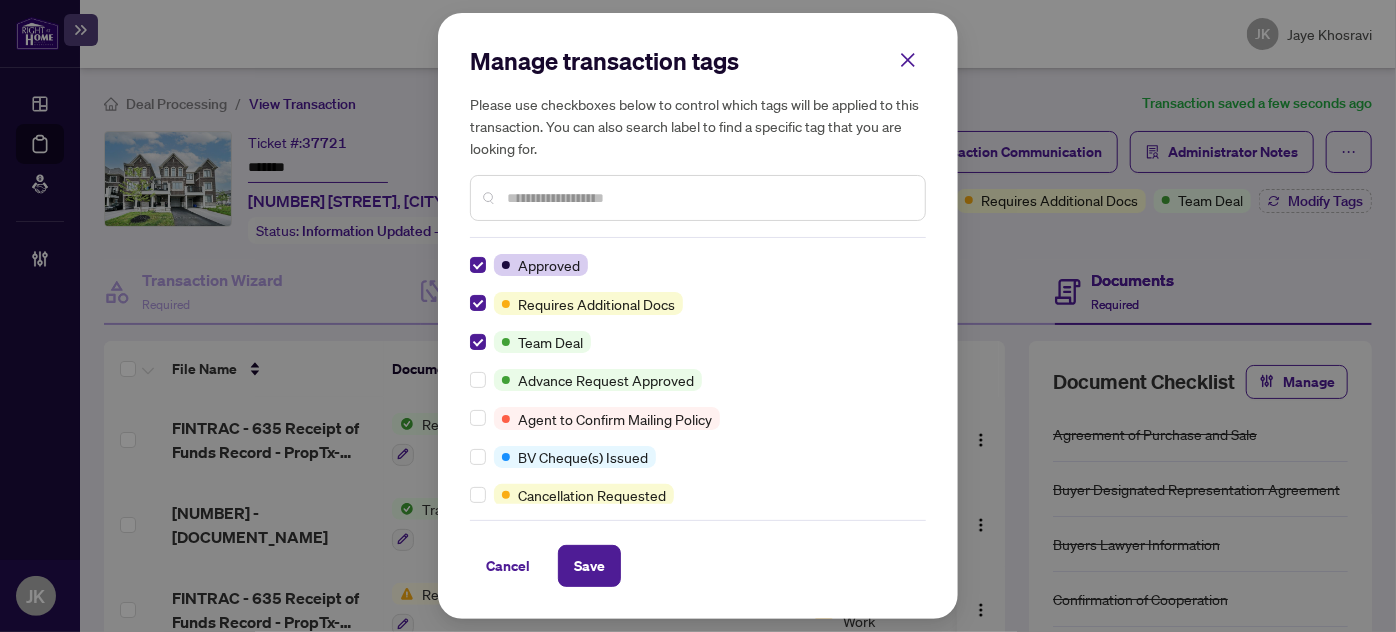 scroll, scrollTop: 0, scrollLeft: 0, axis: both 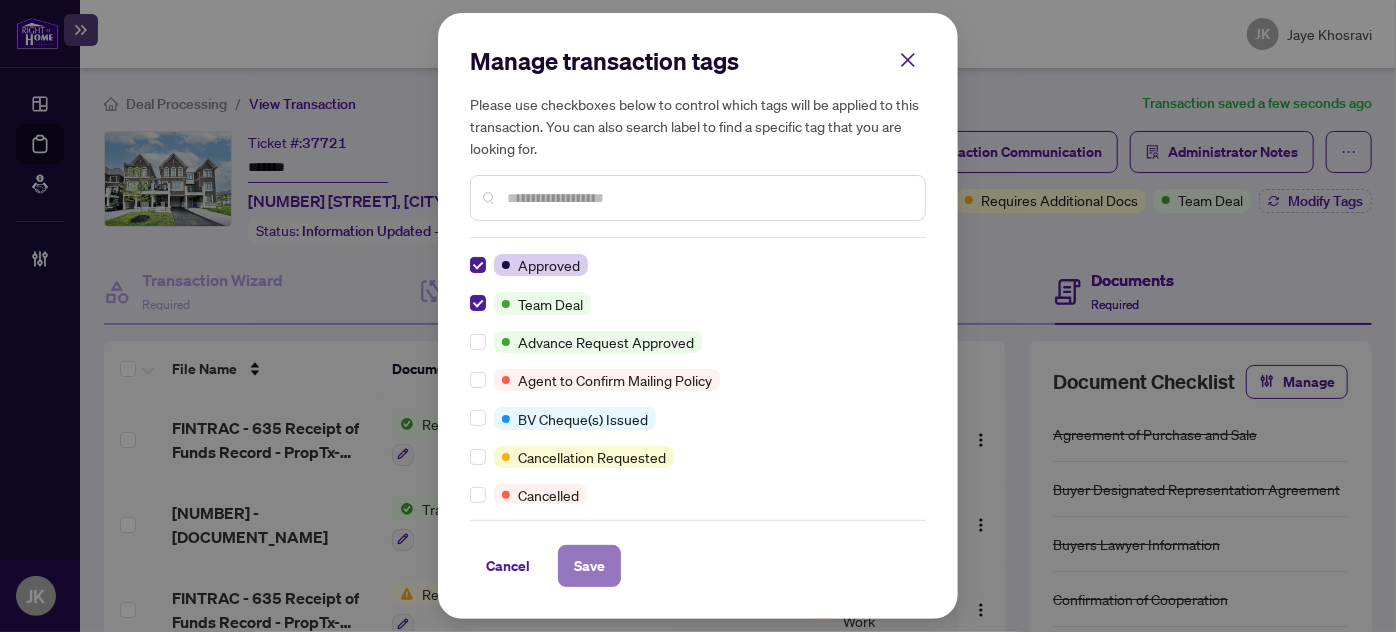 click on "Save" at bounding box center [589, 566] 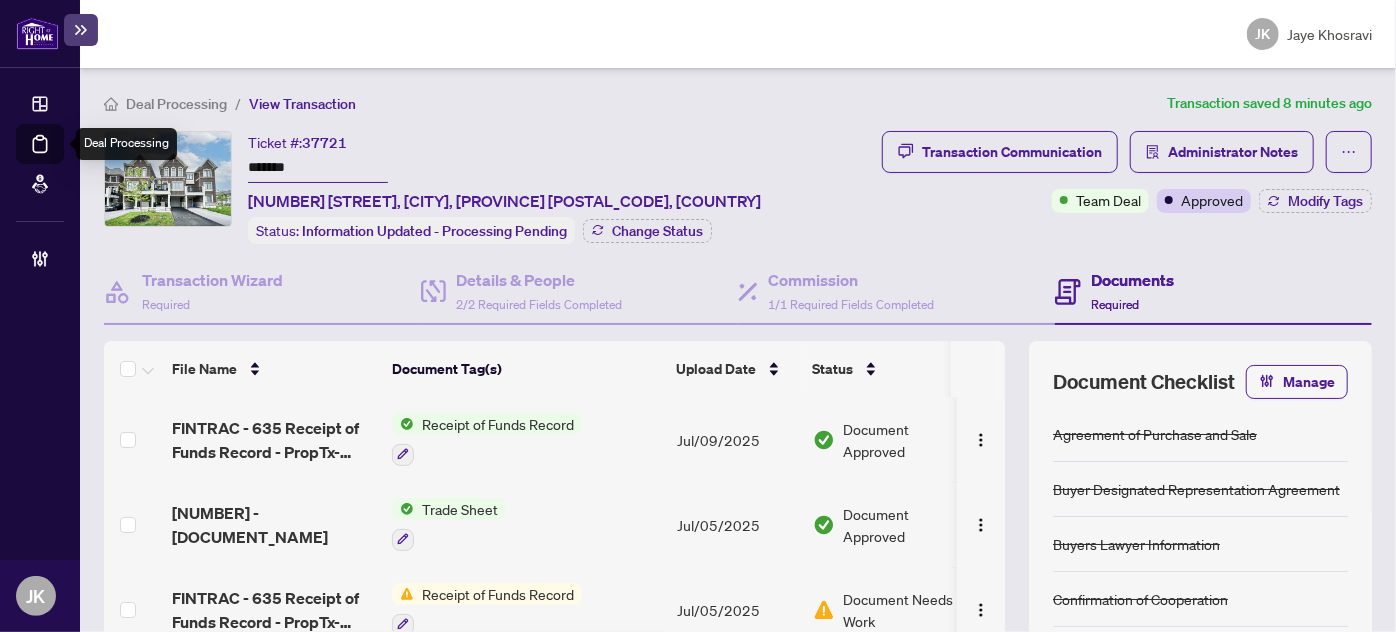click on "Deal Processing" at bounding box center (63, 158) 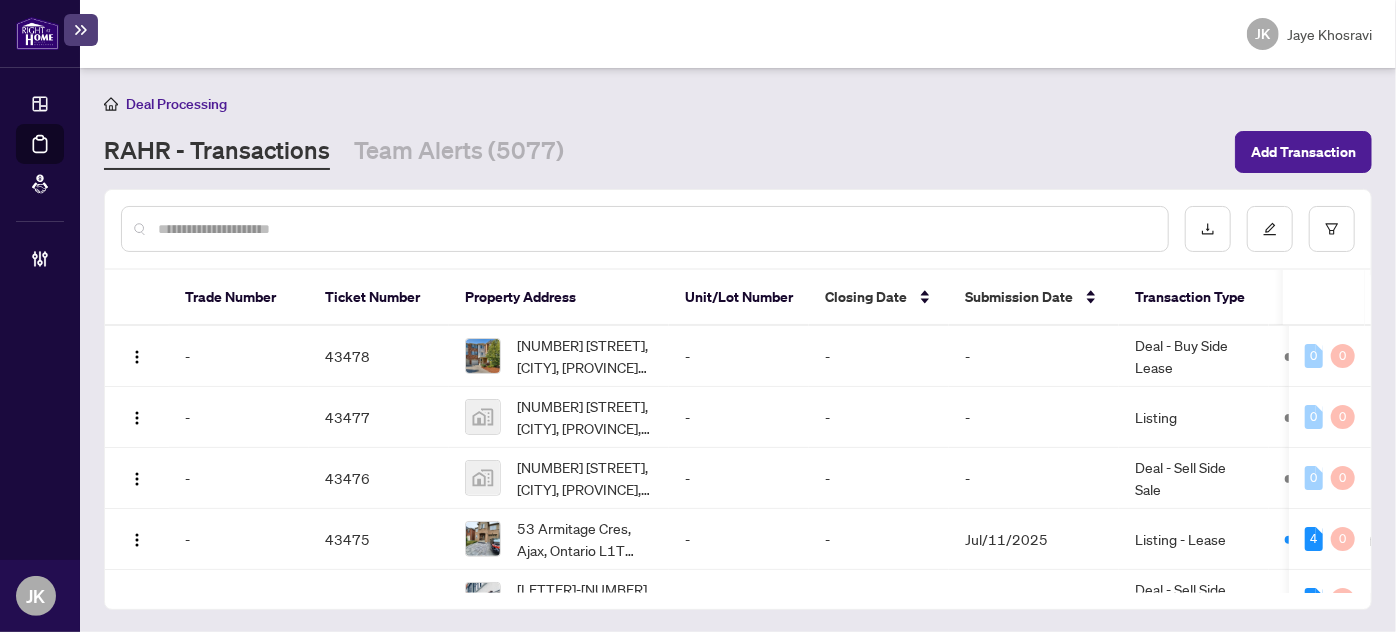 click at bounding box center (645, 229) 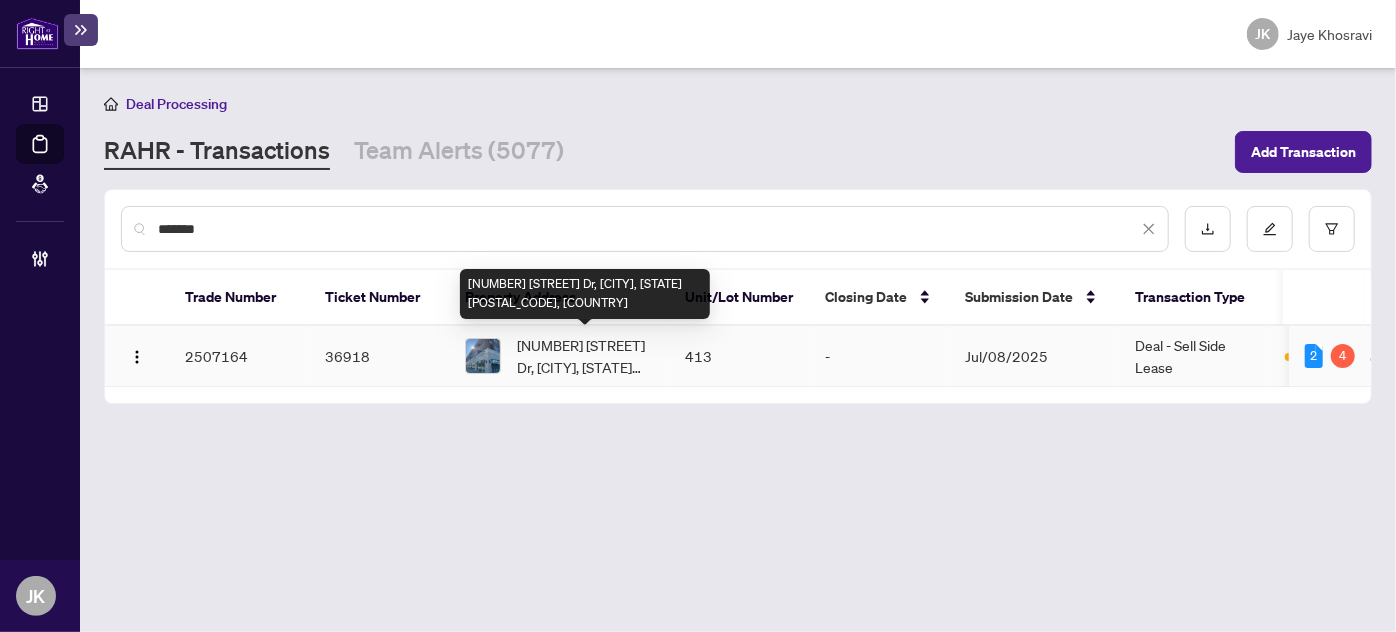 type on "*******" 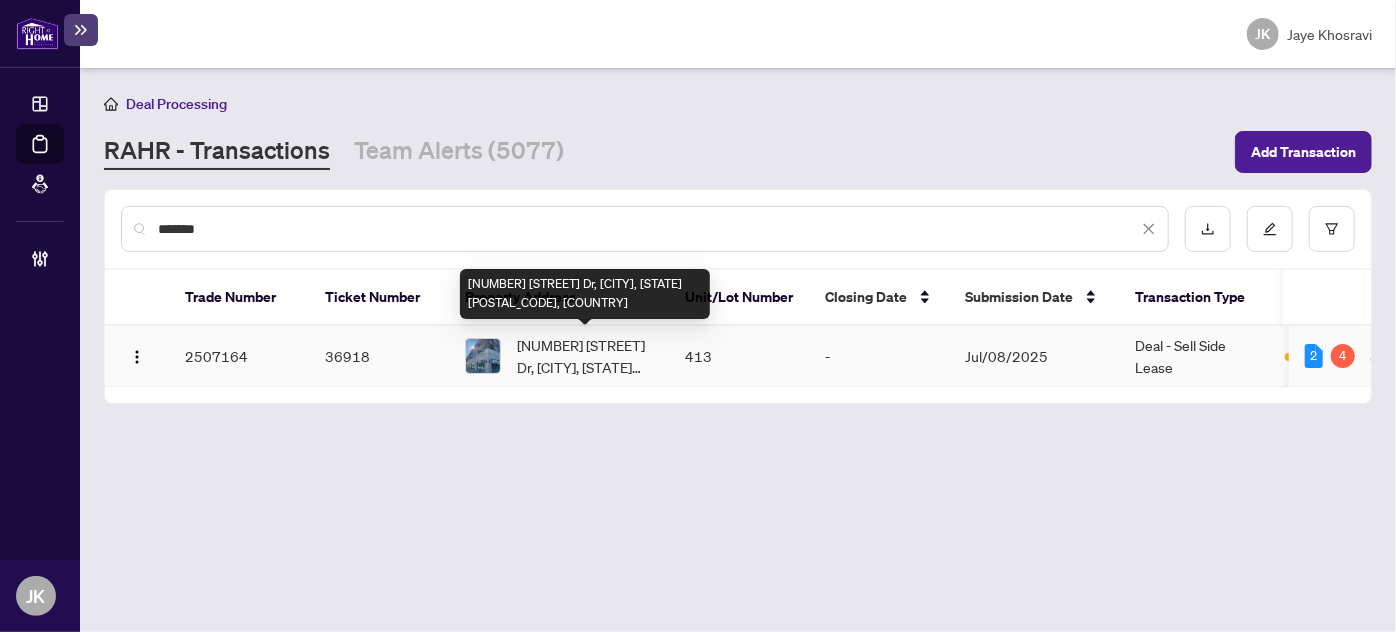 click on "413-2396 Major Mackenzie Dr Dr, Vaughan, Ontario L6A 3Y7, Canada" at bounding box center (585, 356) 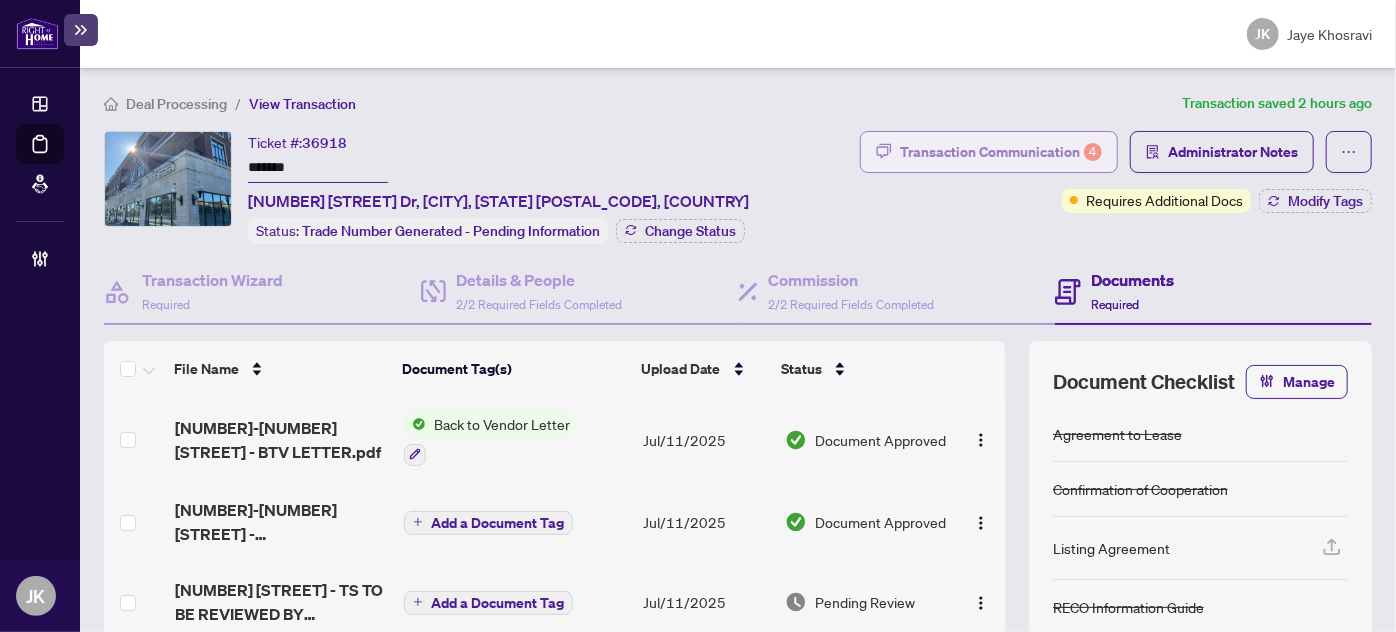 click on "Transaction Communication 4" at bounding box center (1001, 152) 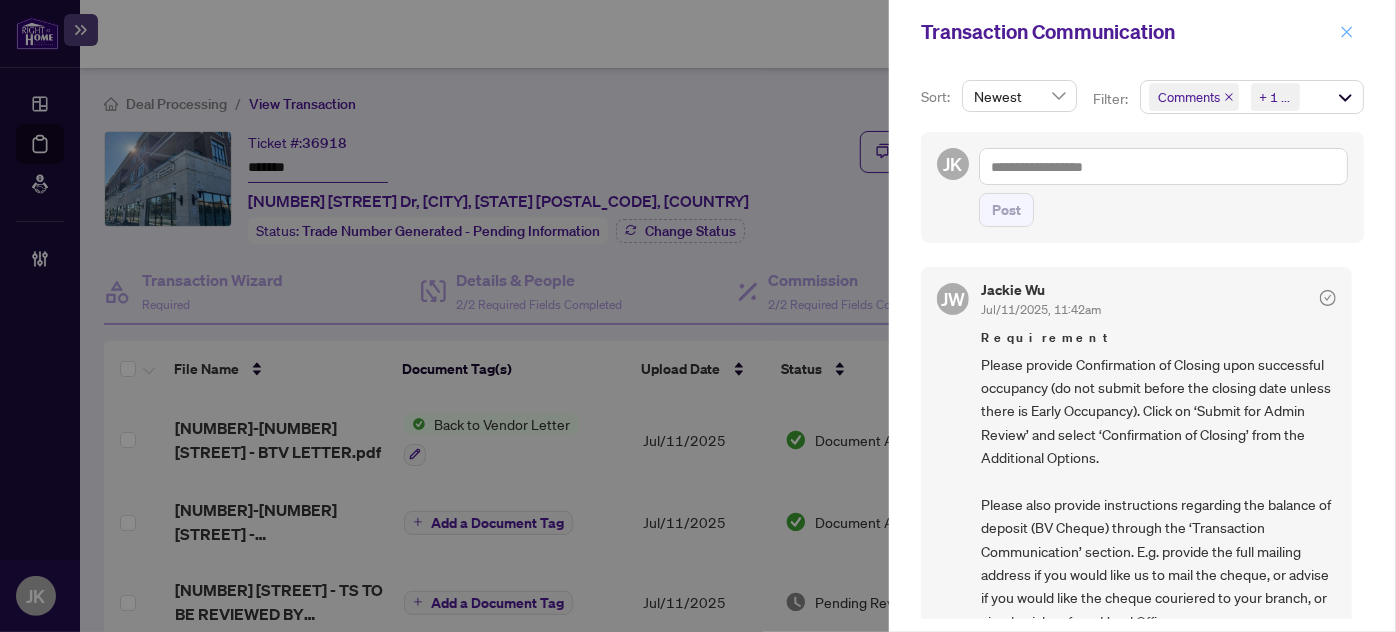 click at bounding box center (1347, 32) 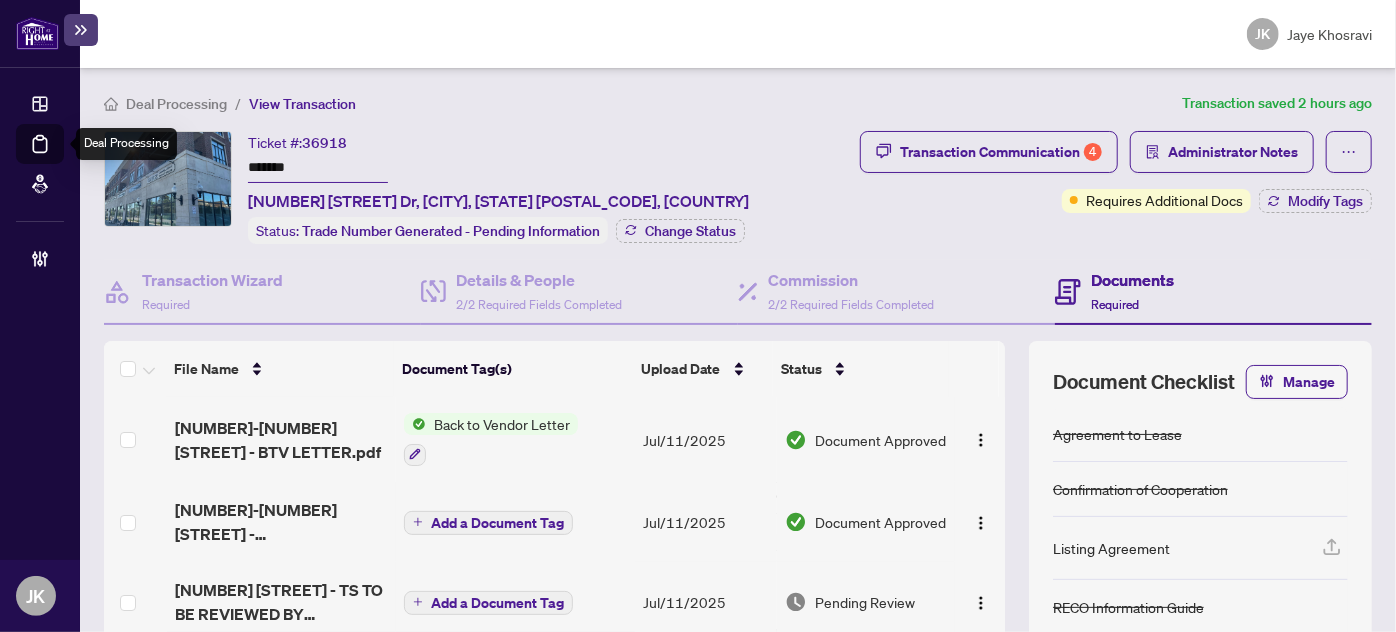 click on "Deal Processing" at bounding box center (63, 158) 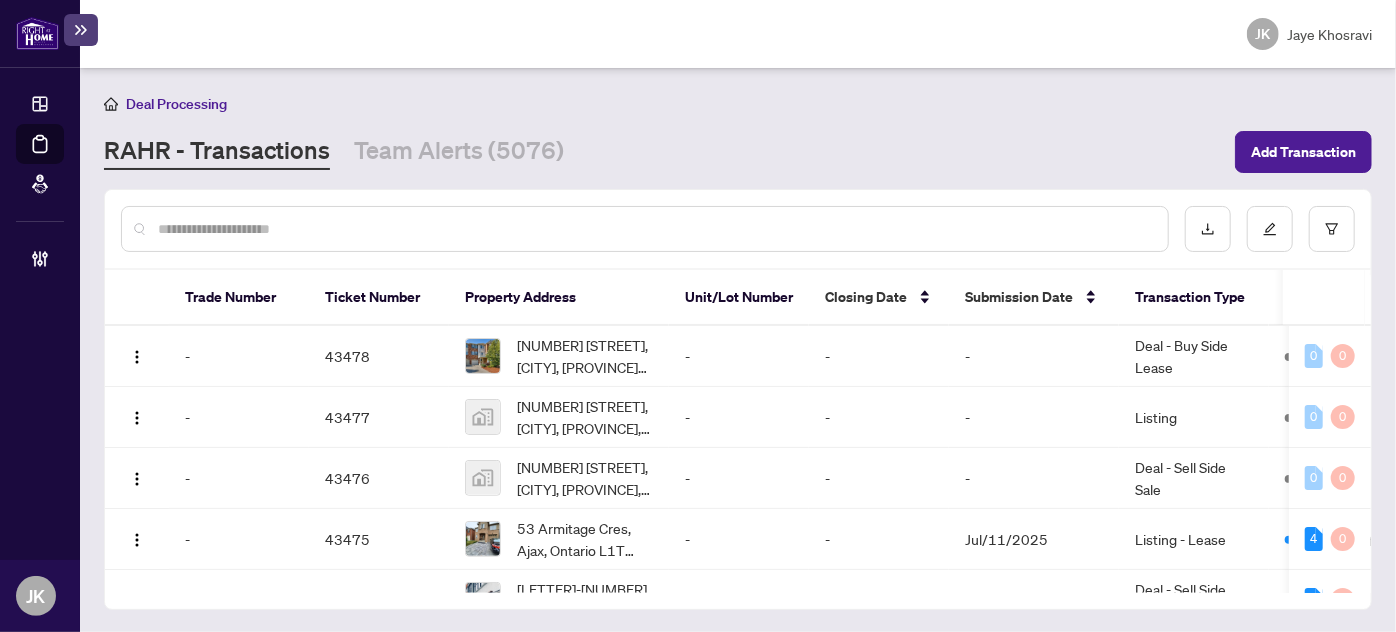 click at bounding box center [655, 229] 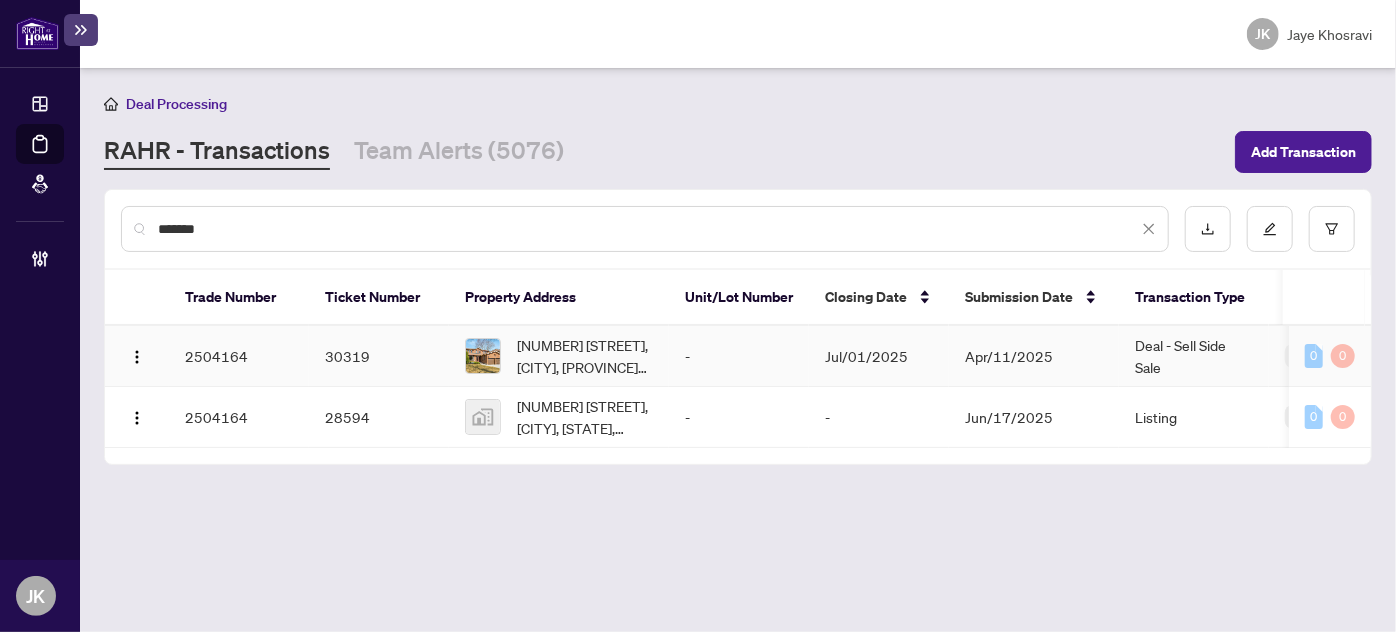 type on "*******" 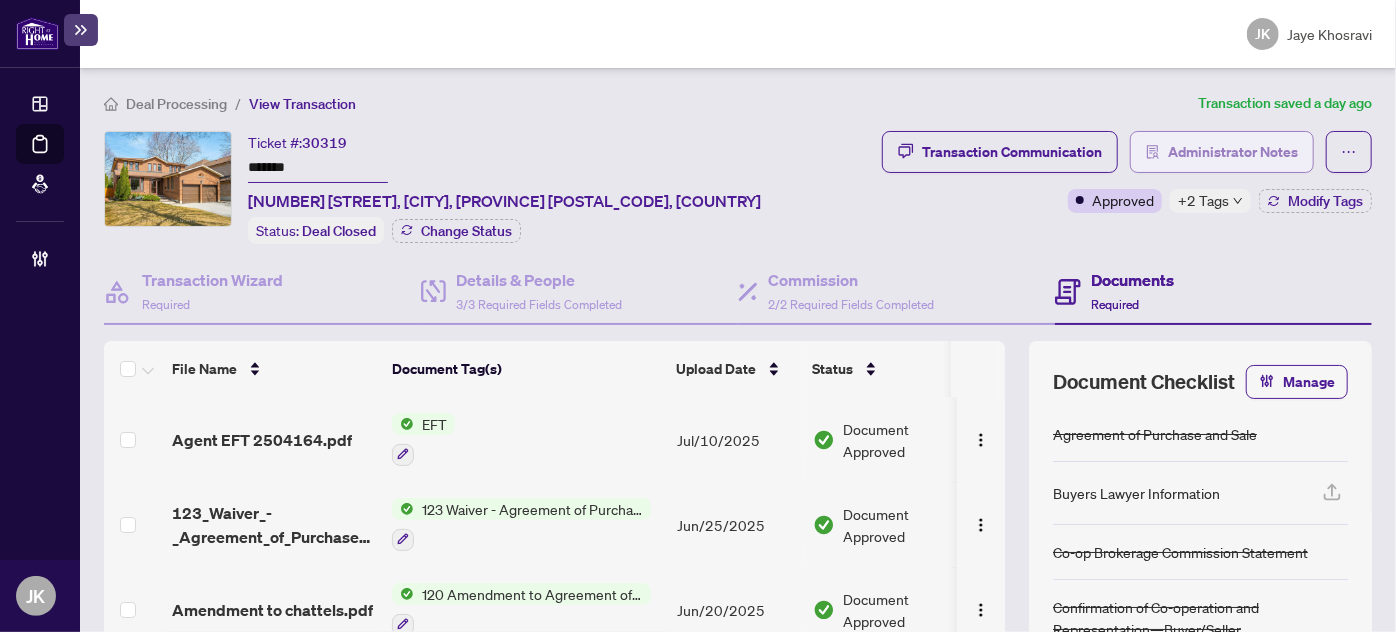 click on "Administrator Notes" at bounding box center (1233, 152) 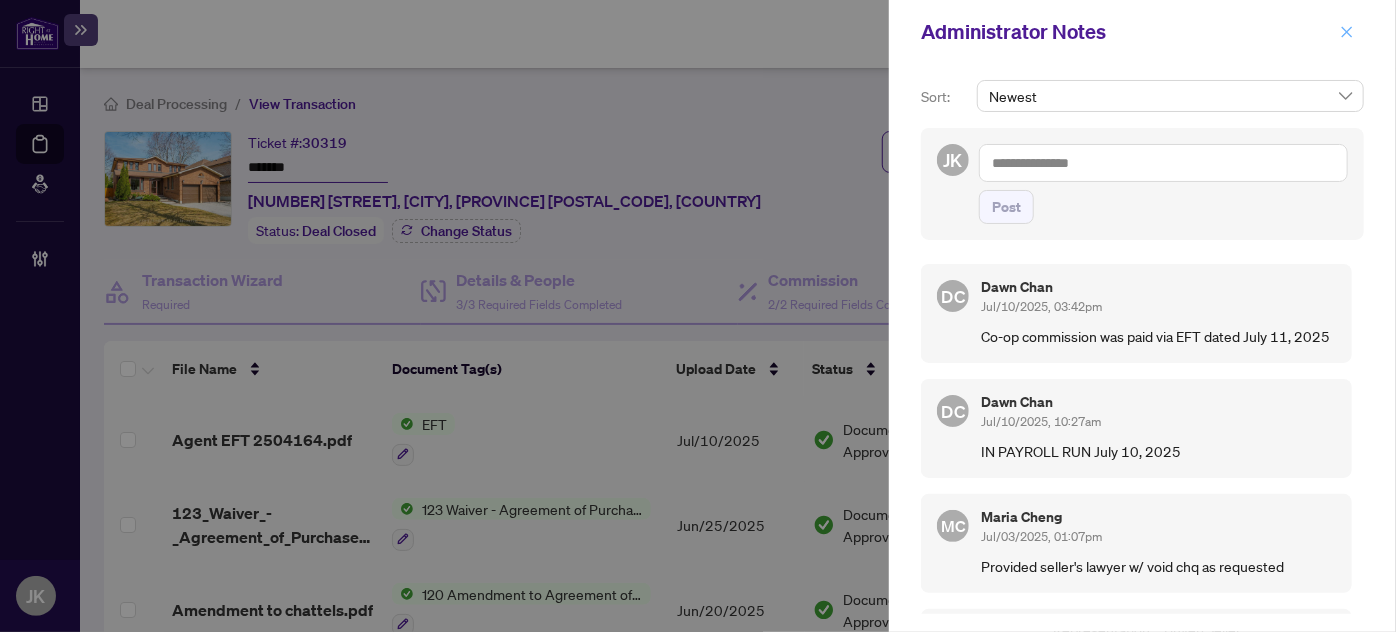click 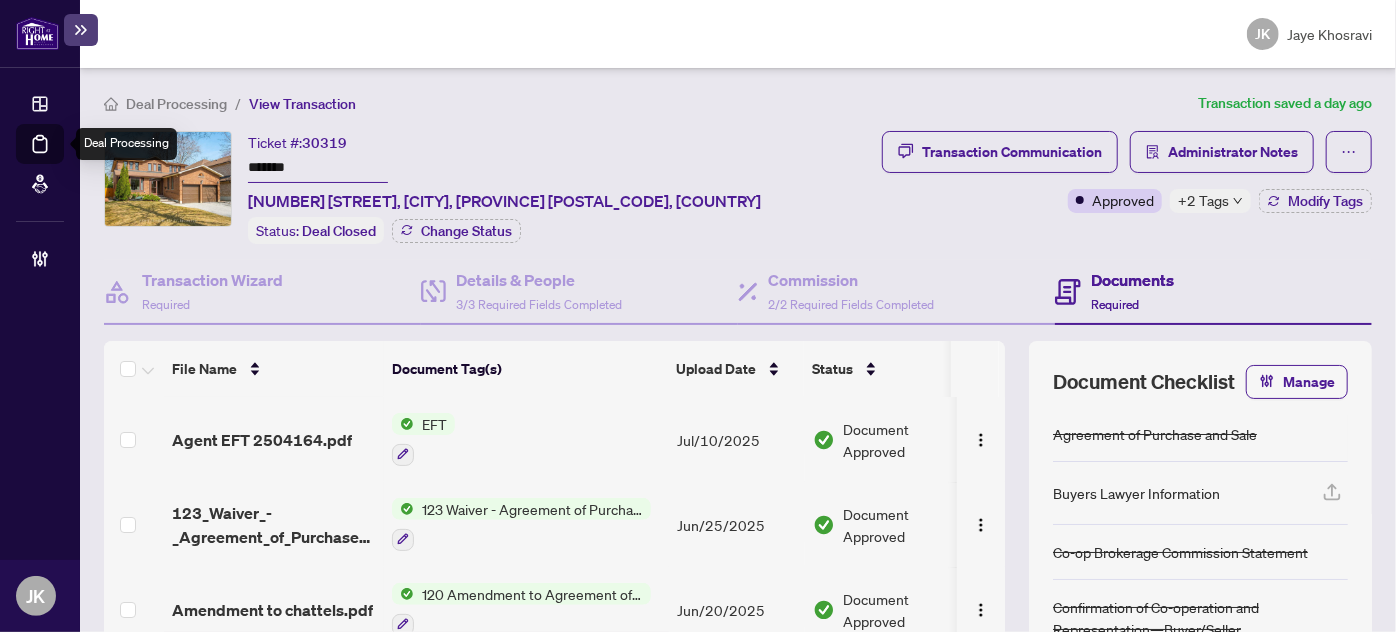 click on "Deal Processing" at bounding box center (63, 158) 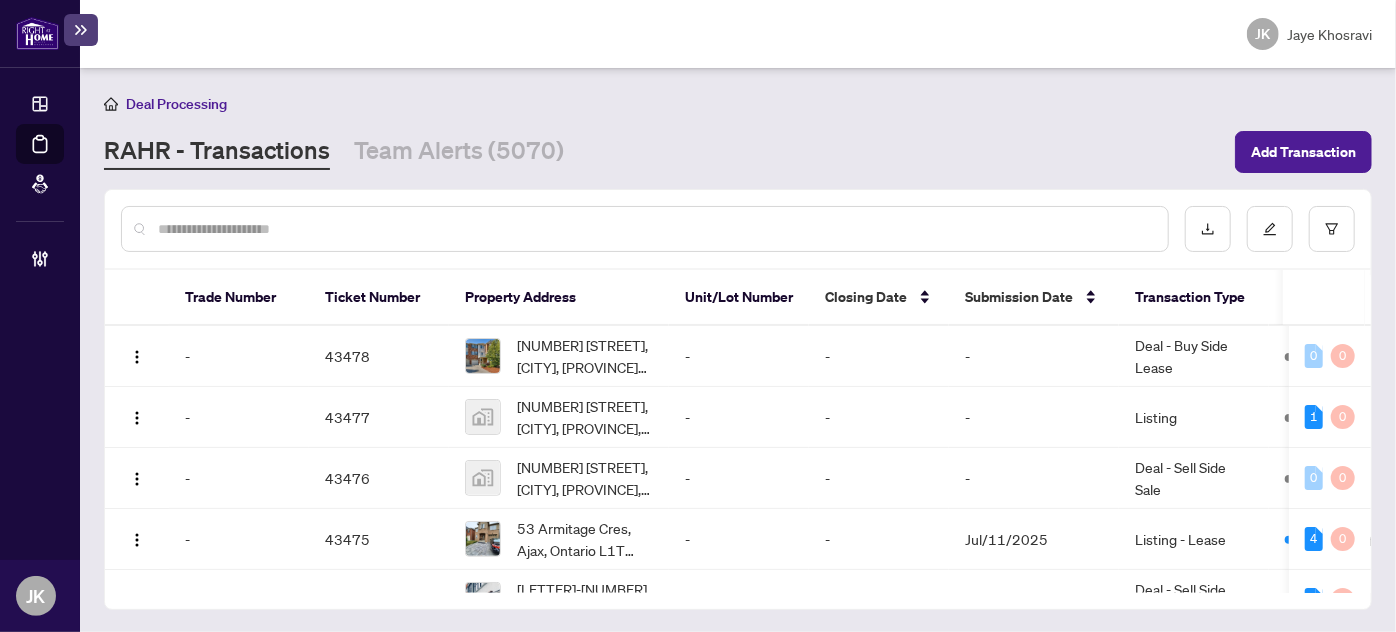click at bounding box center (655, 229) 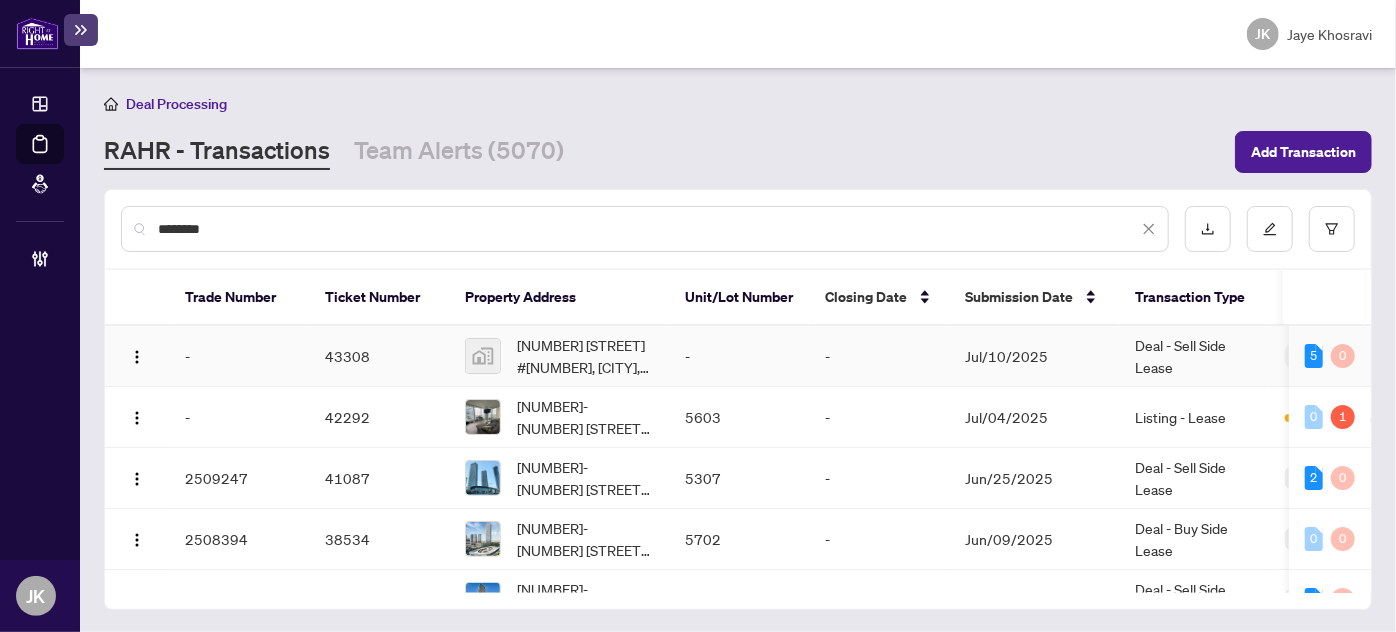 type on "********" 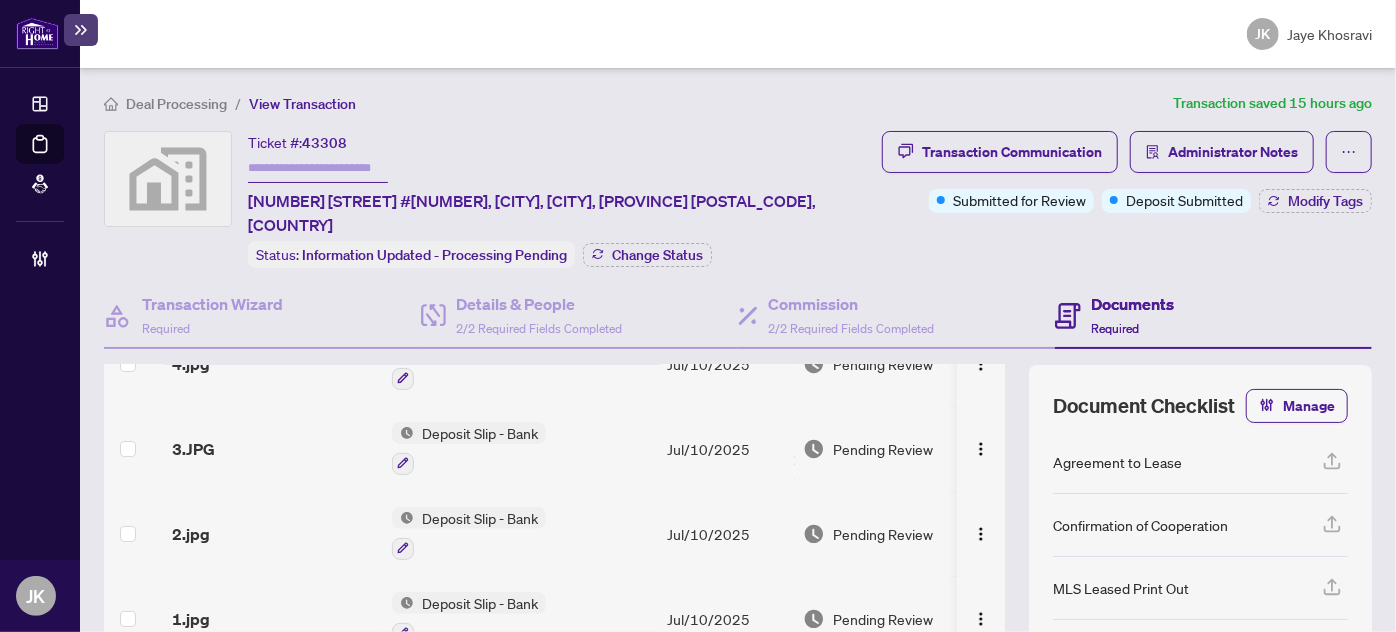 scroll, scrollTop: 130, scrollLeft: 0, axis: vertical 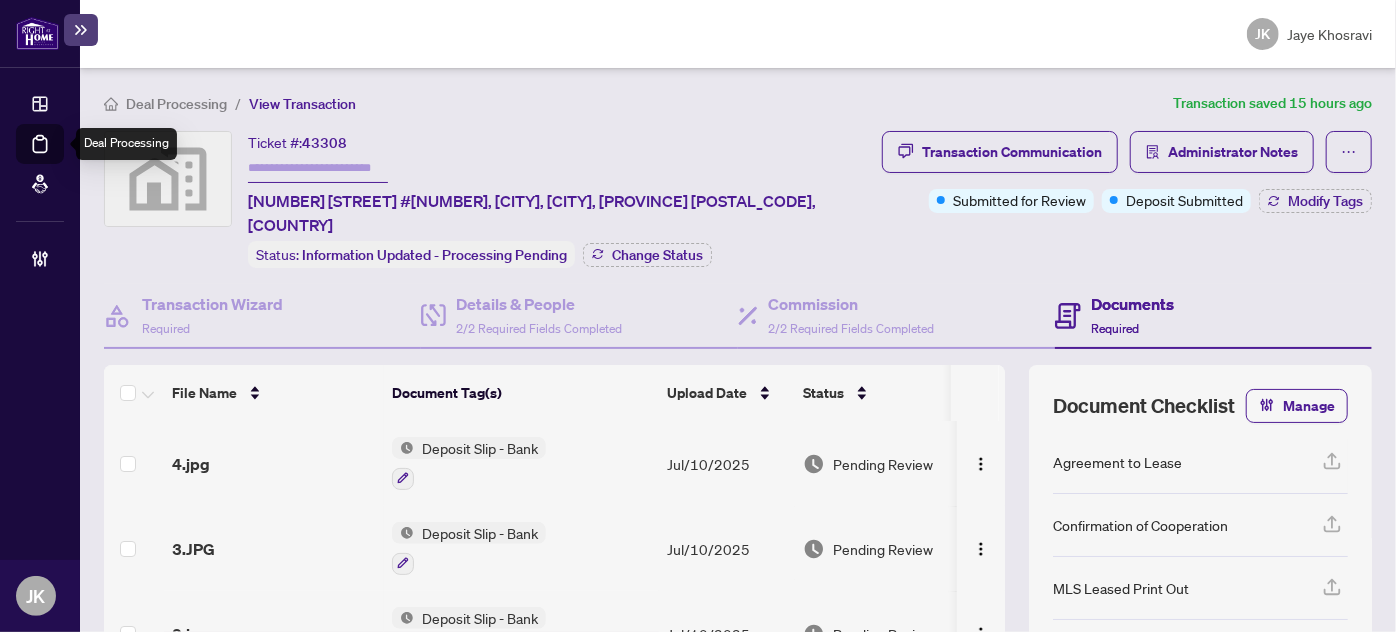 click on "Deal Processing" at bounding box center [63, 158] 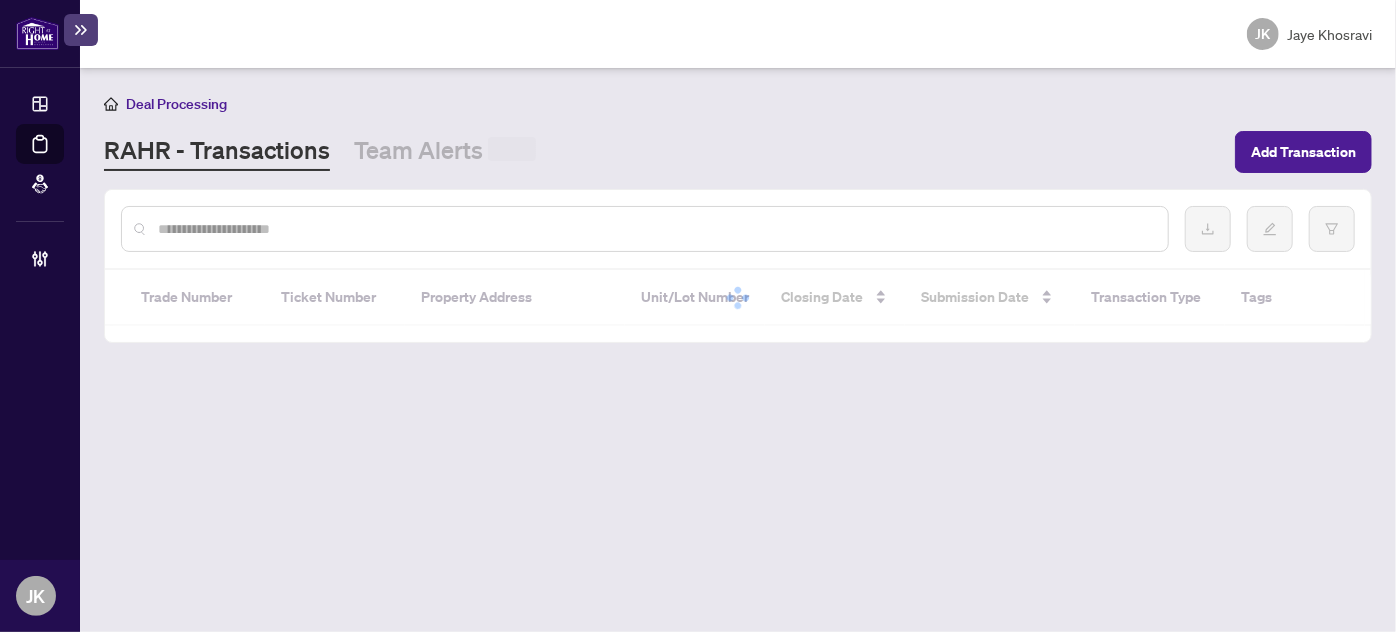 click at bounding box center (655, 229) 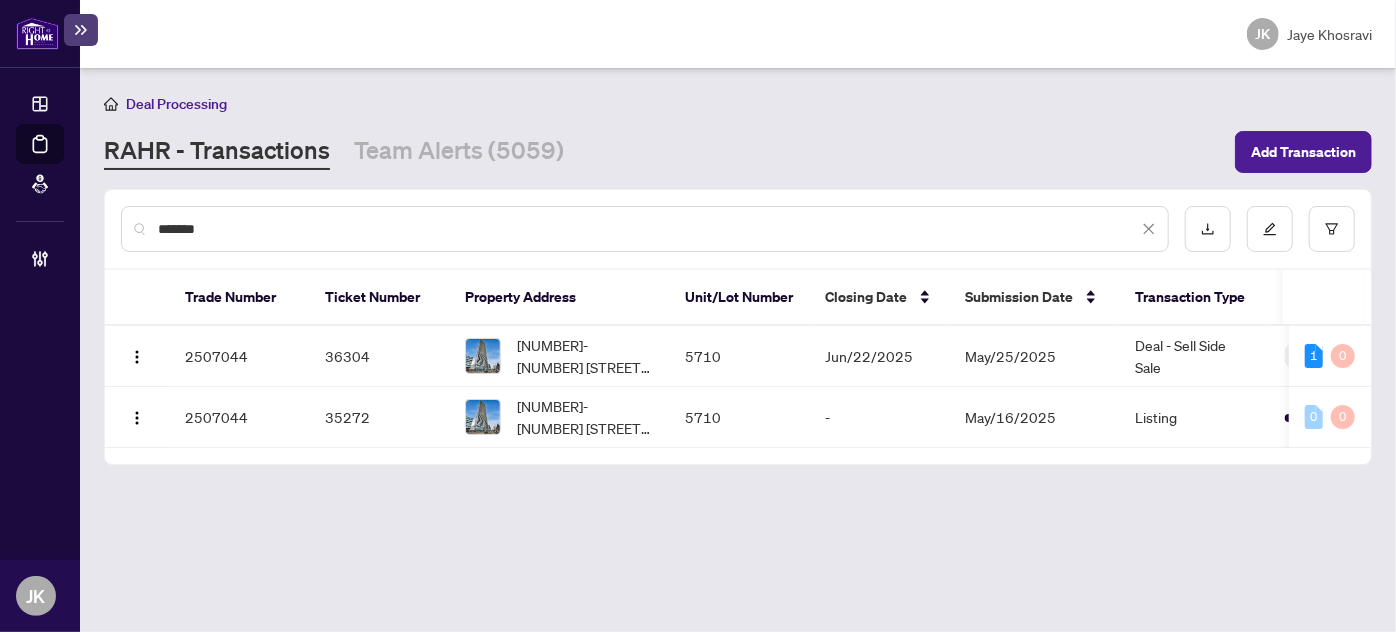 drag, startPoint x: 240, startPoint y: 219, endPoint x: 0, endPoint y: 205, distance: 240.40799 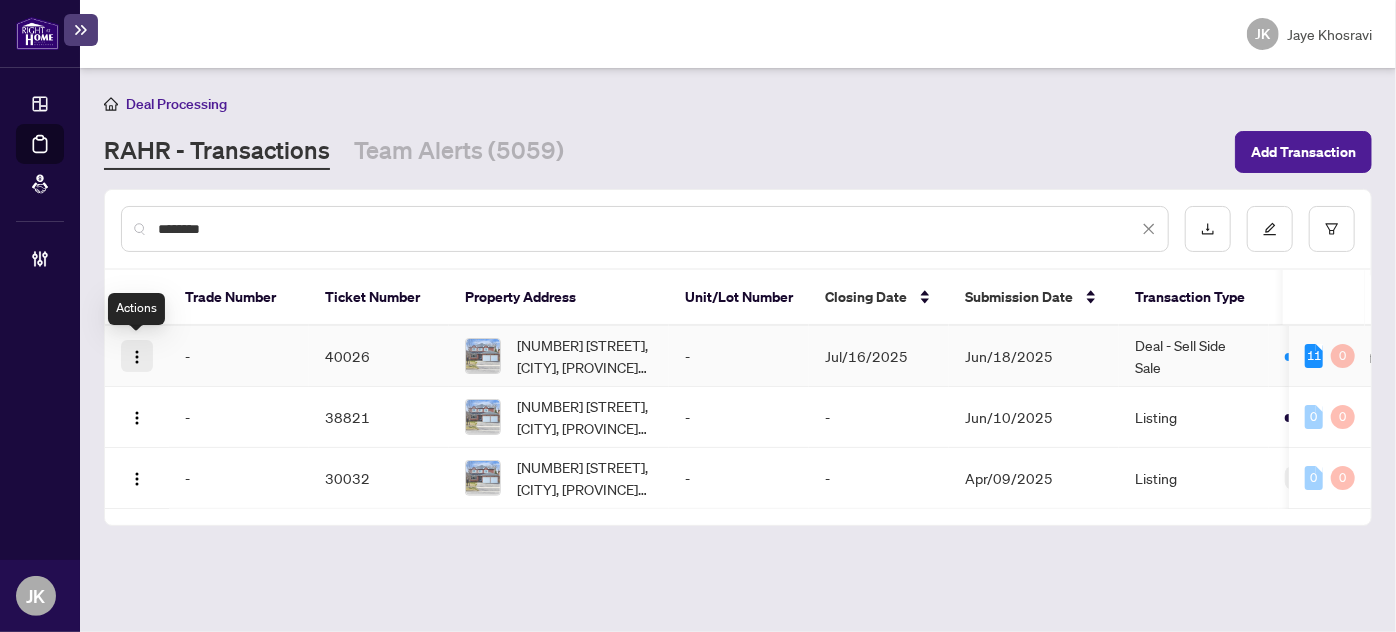 type on "********" 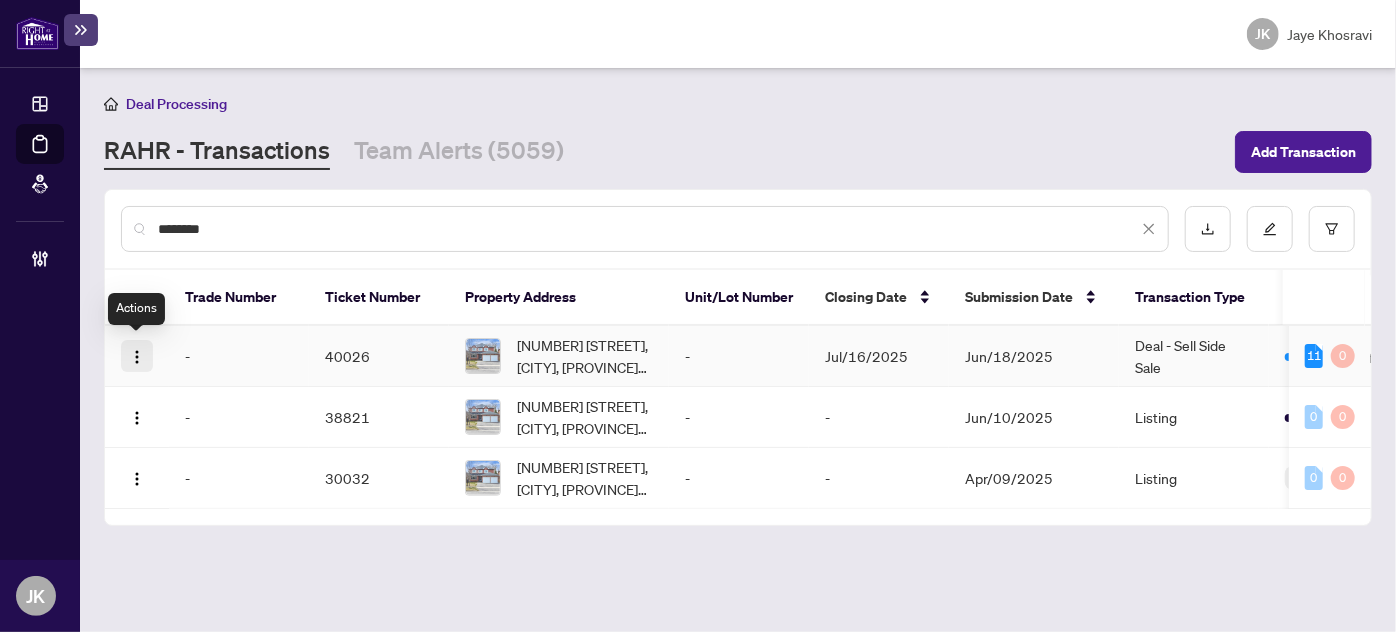 click at bounding box center [137, 356] 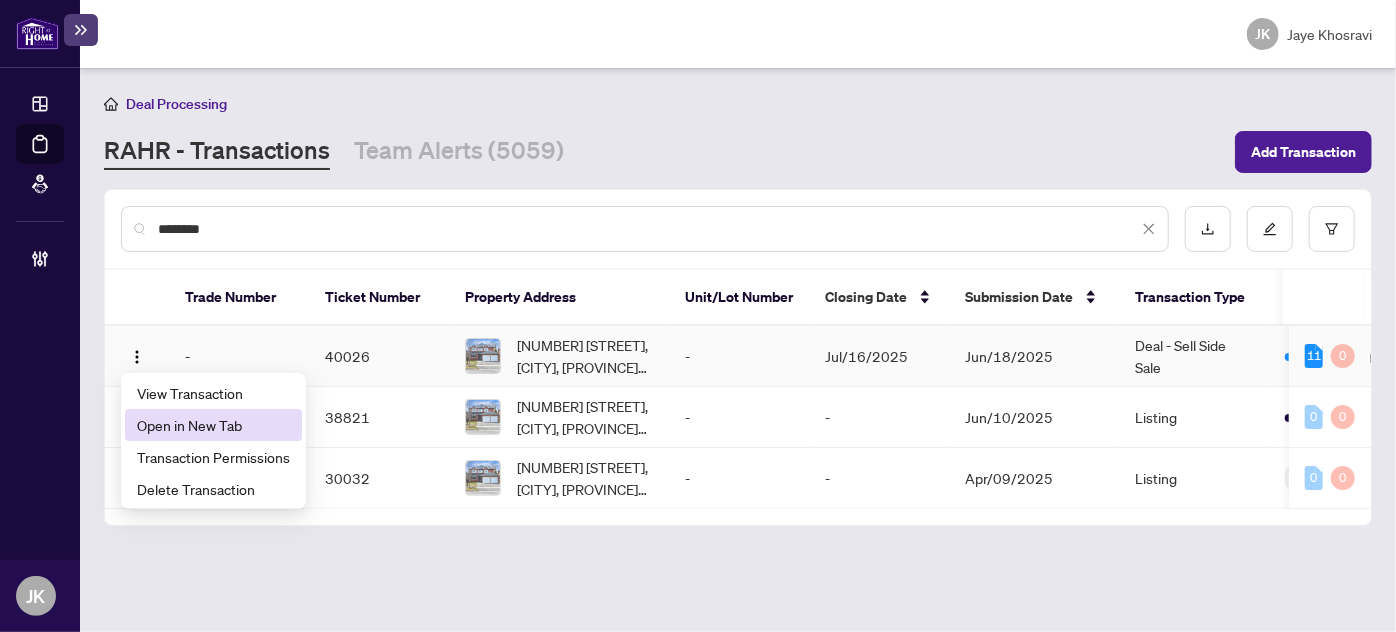 click on "Open in New Tab" at bounding box center (213, 425) 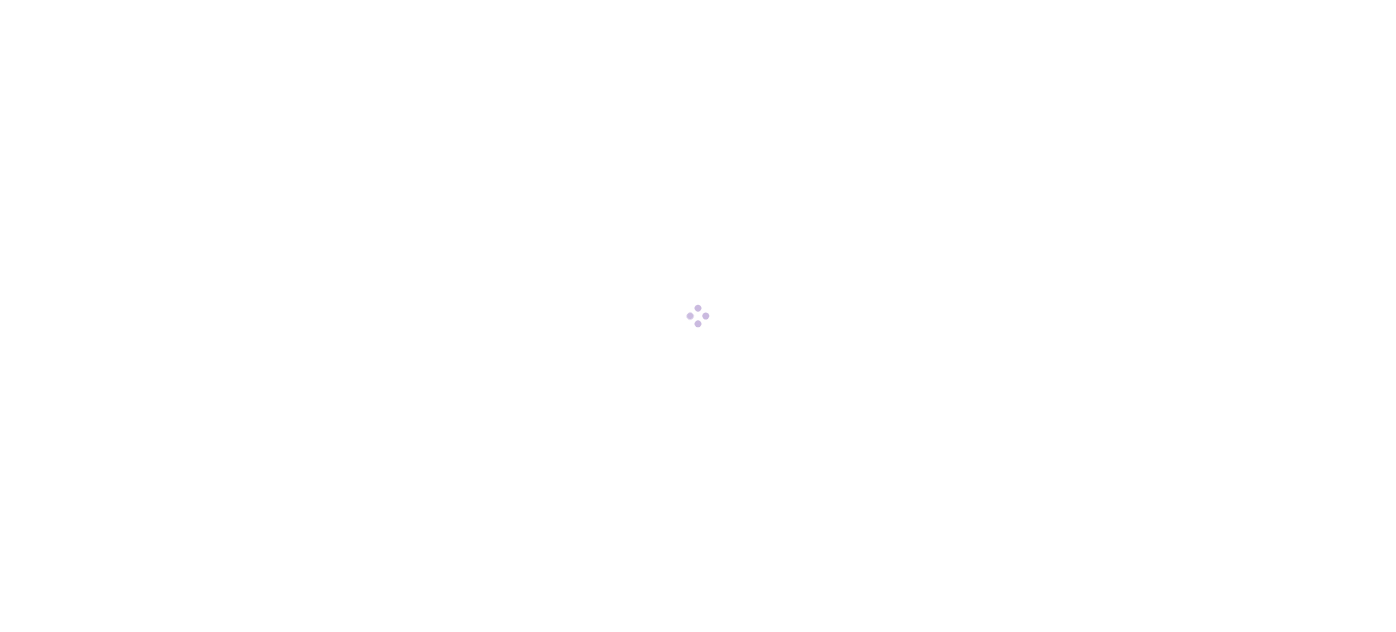scroll, scrollTop: 0, scrollLeft: 0, axis: both 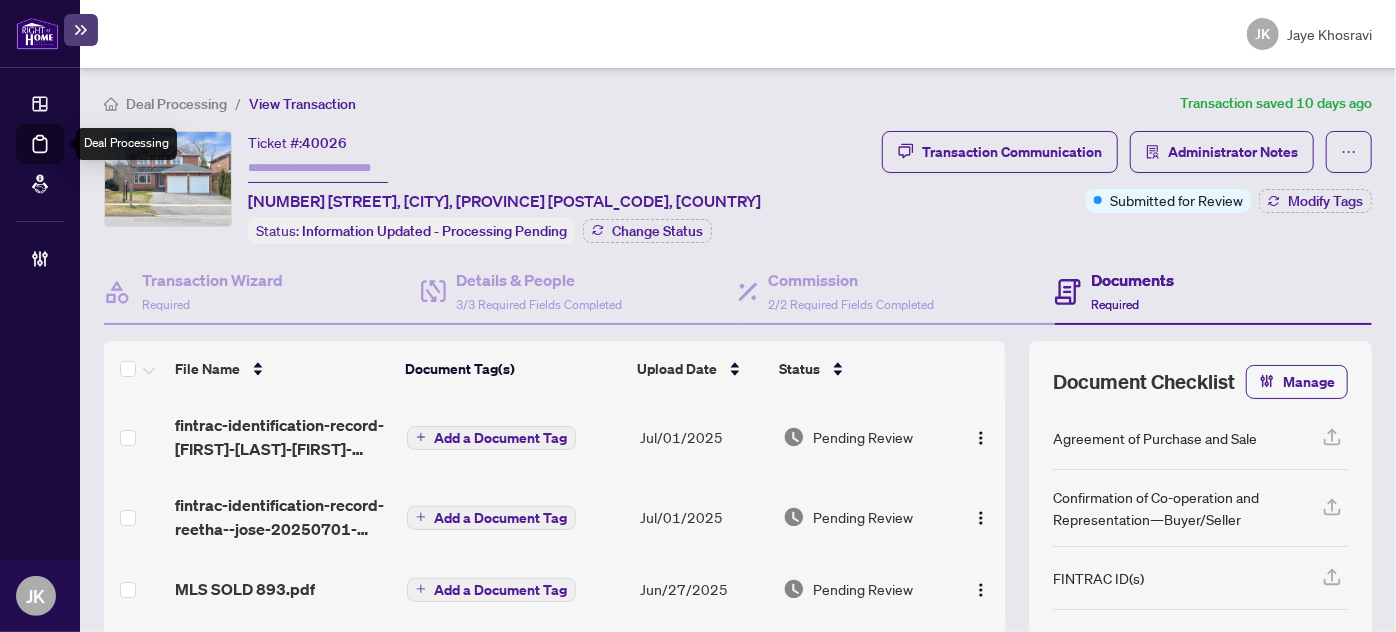 click on "Deal Processing" at bounding box center [63, 158] 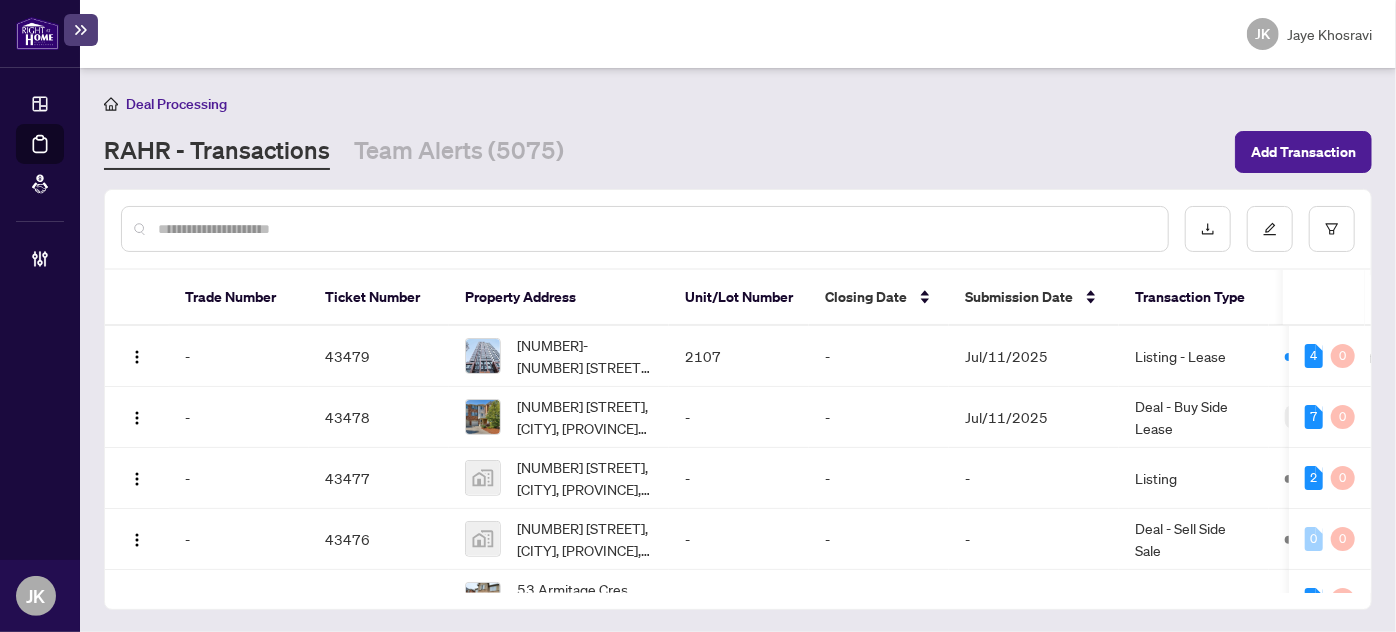 click at bounding box center [645, 229] 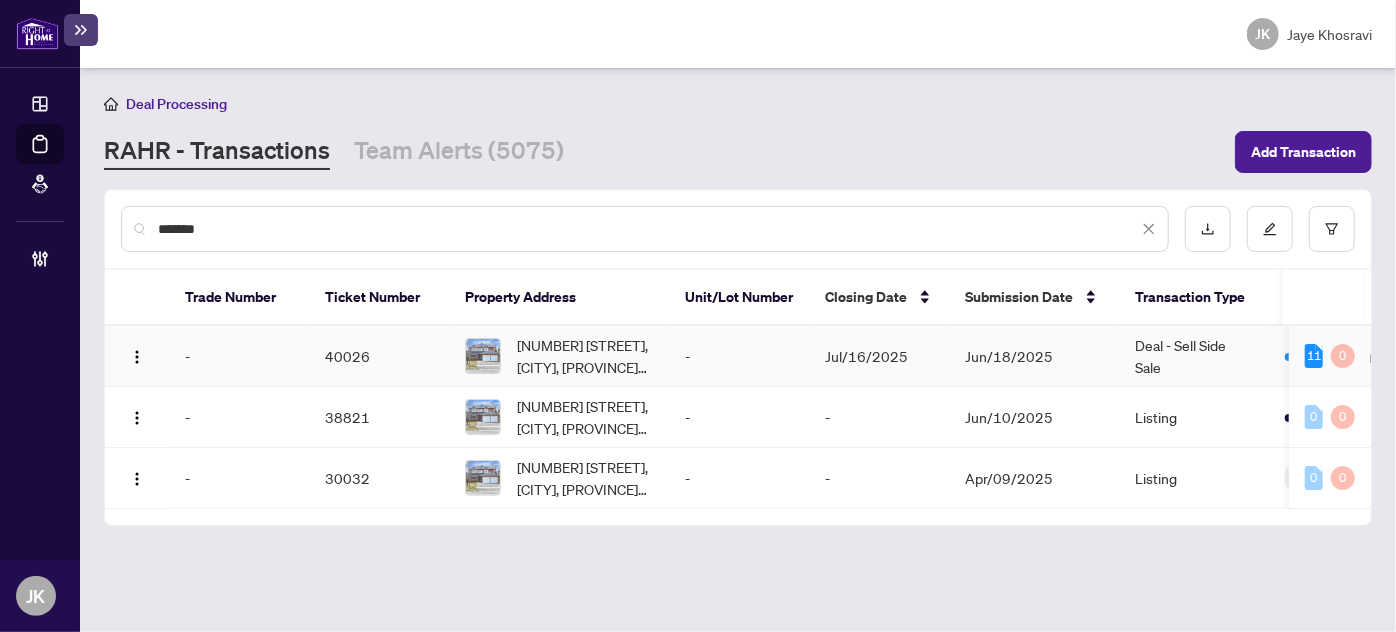 type on "*******" 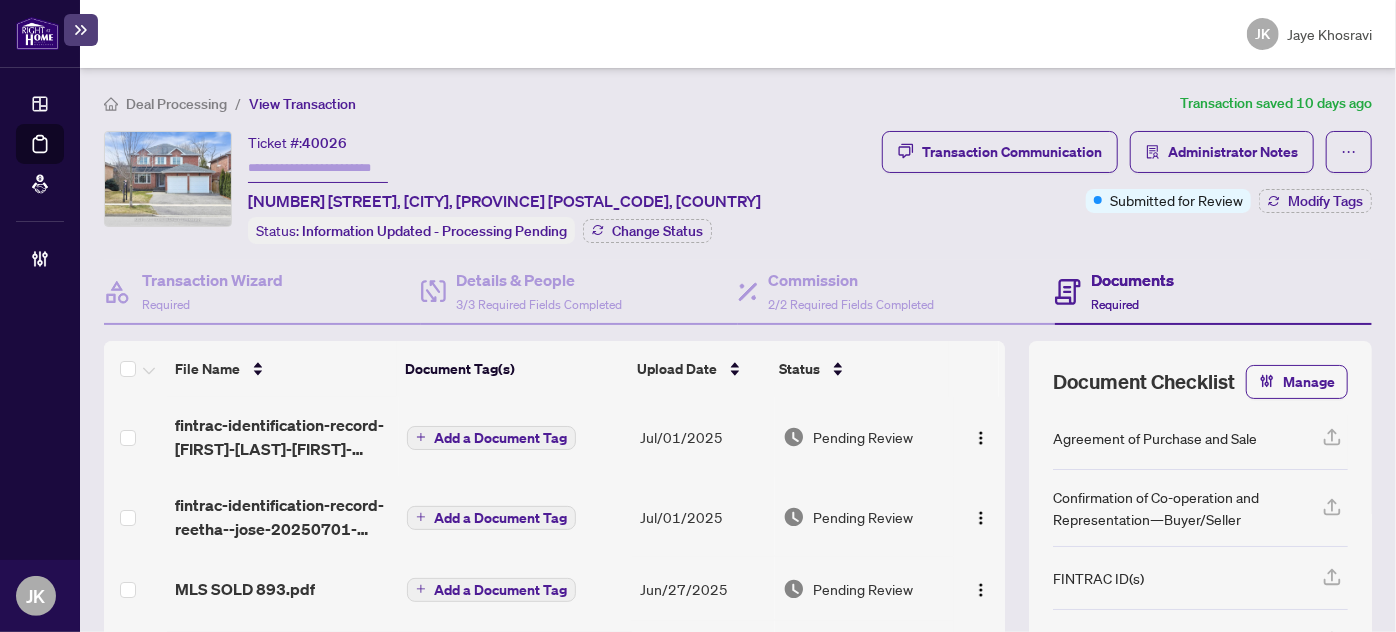 scroll, scrollTop: 512, scrollLeft: 0, axis: vertical 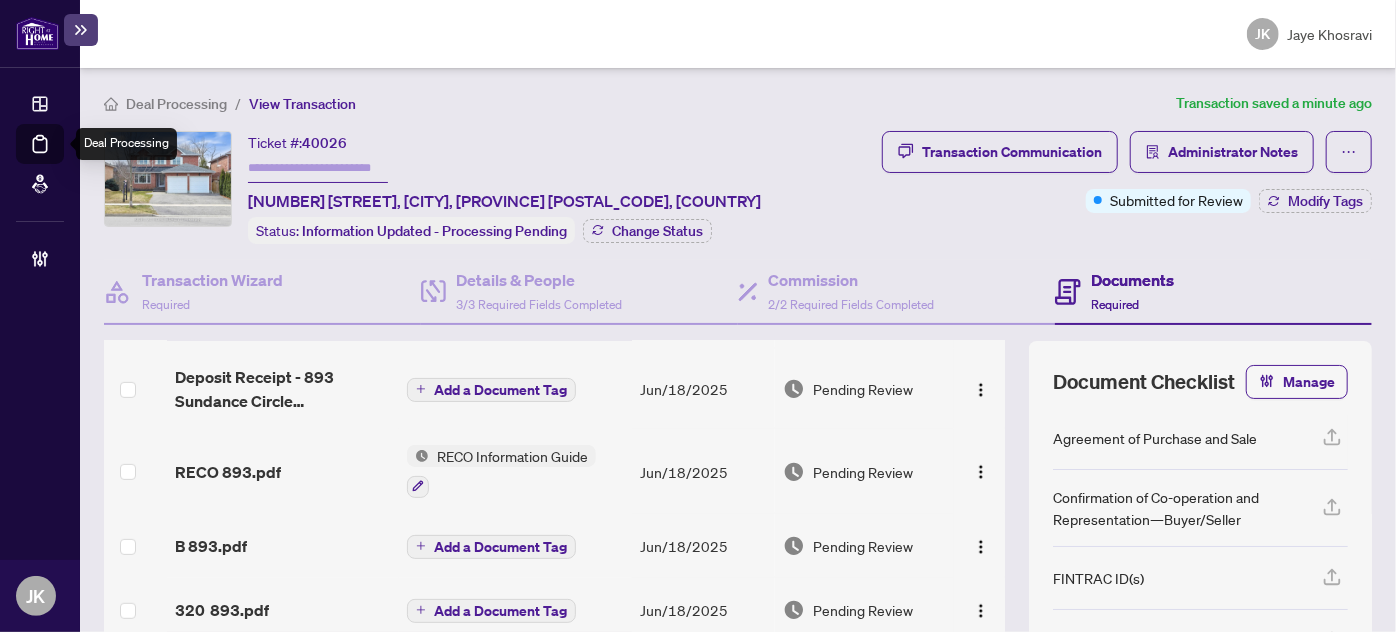 click on "Deal Processing" at bounding box center (63, 158) 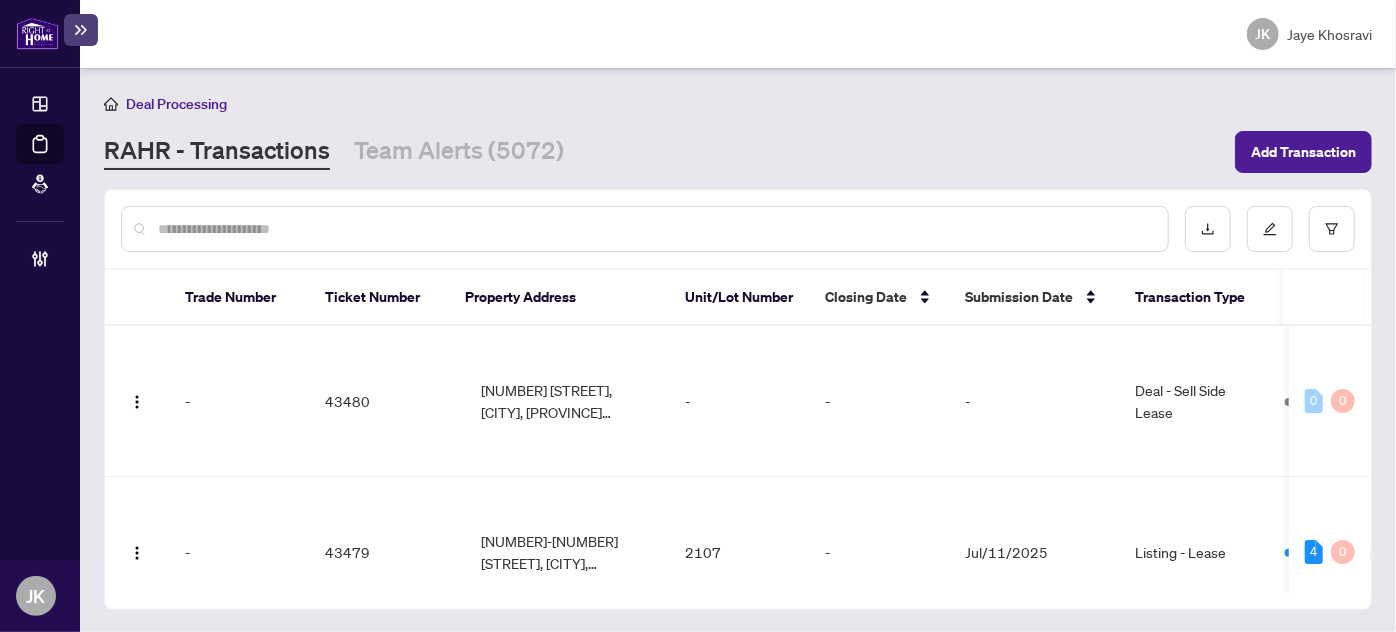click at bounding box center [655, 229] 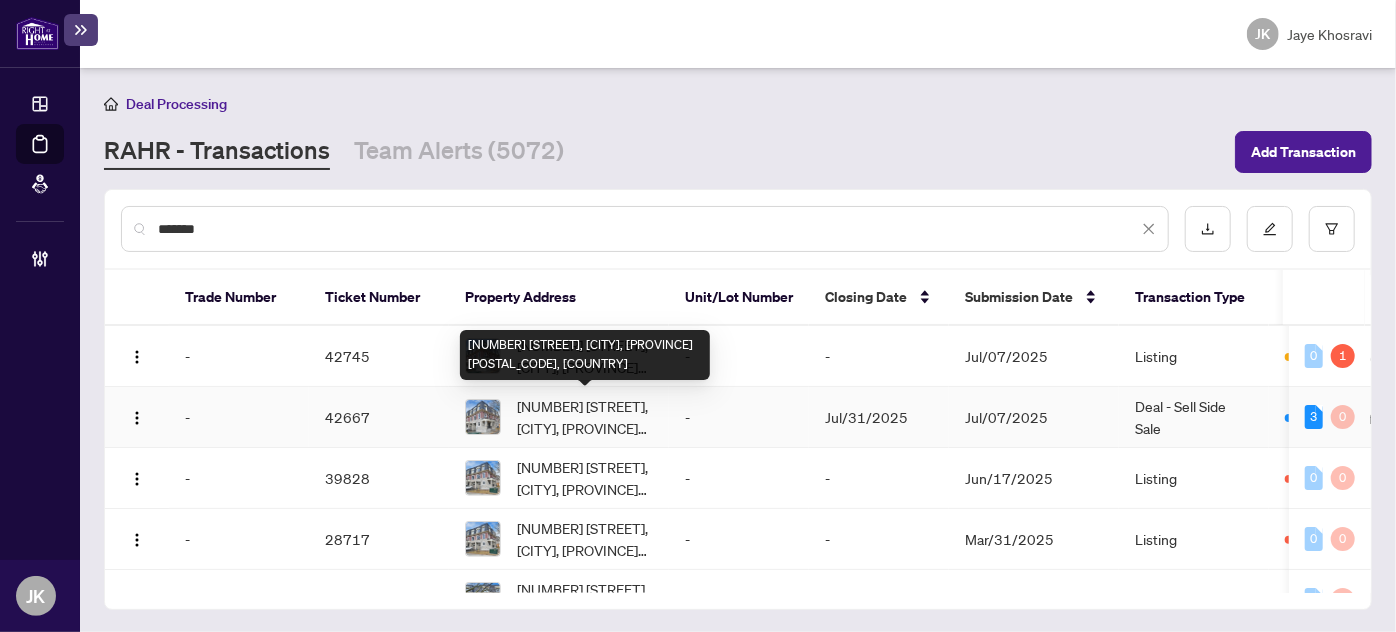 type on "*******" 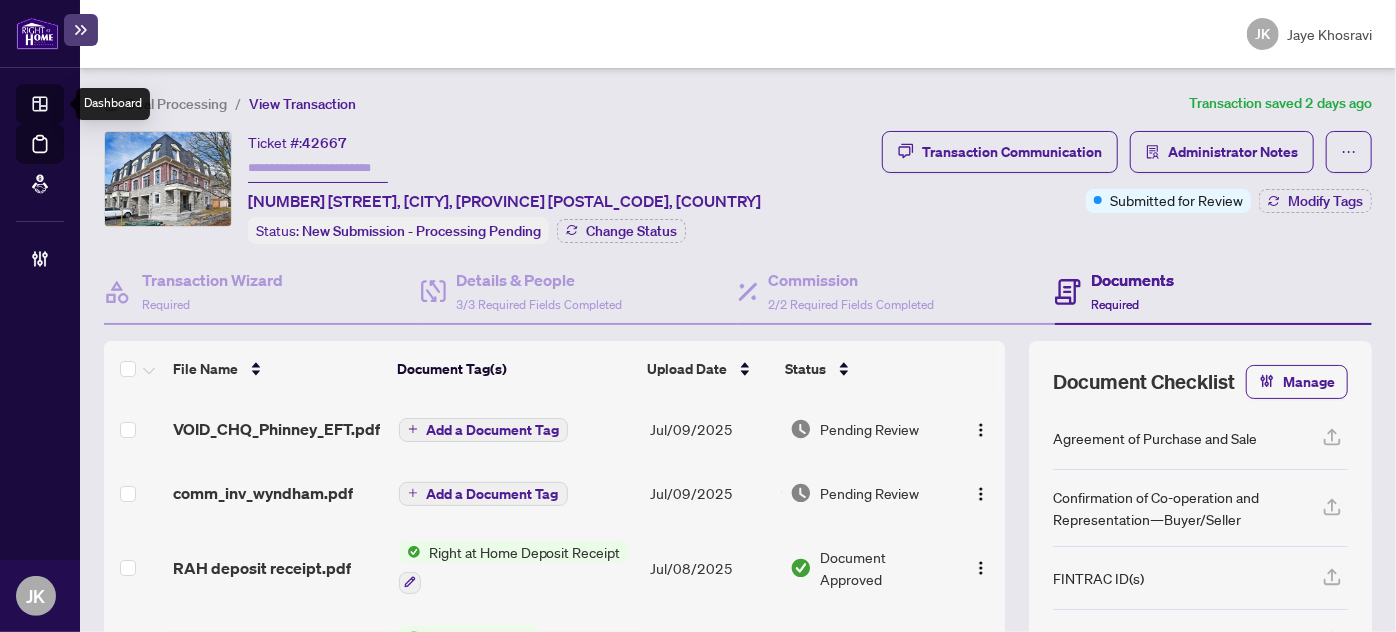 click on "Dashboard" at bounding box center (62, 107) 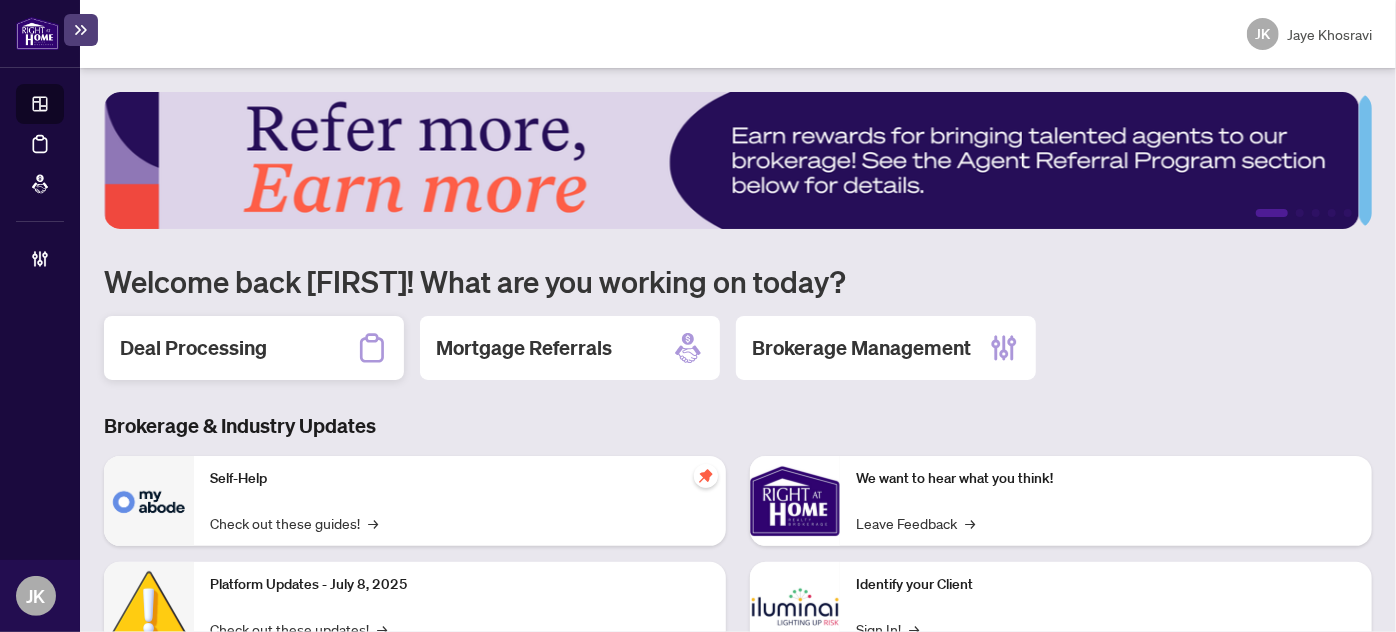 click on "Deal Processing" at bounding box center (193, 348) 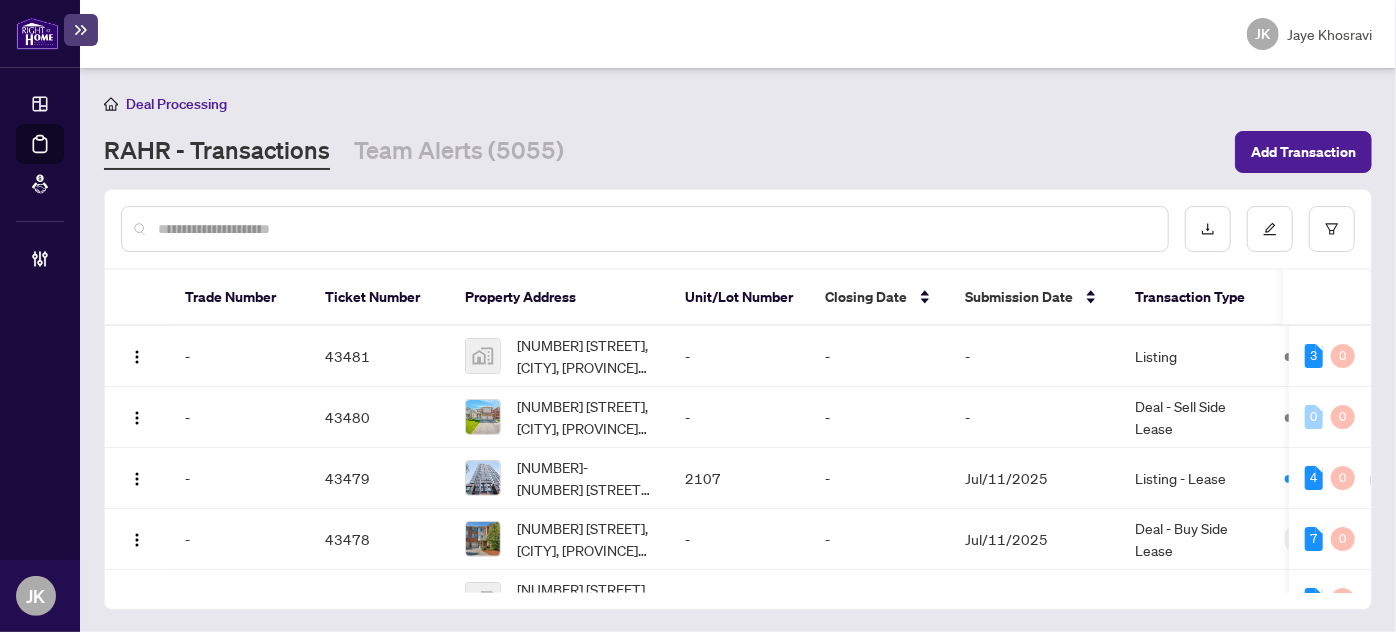 click at bounding box center (655, 229) 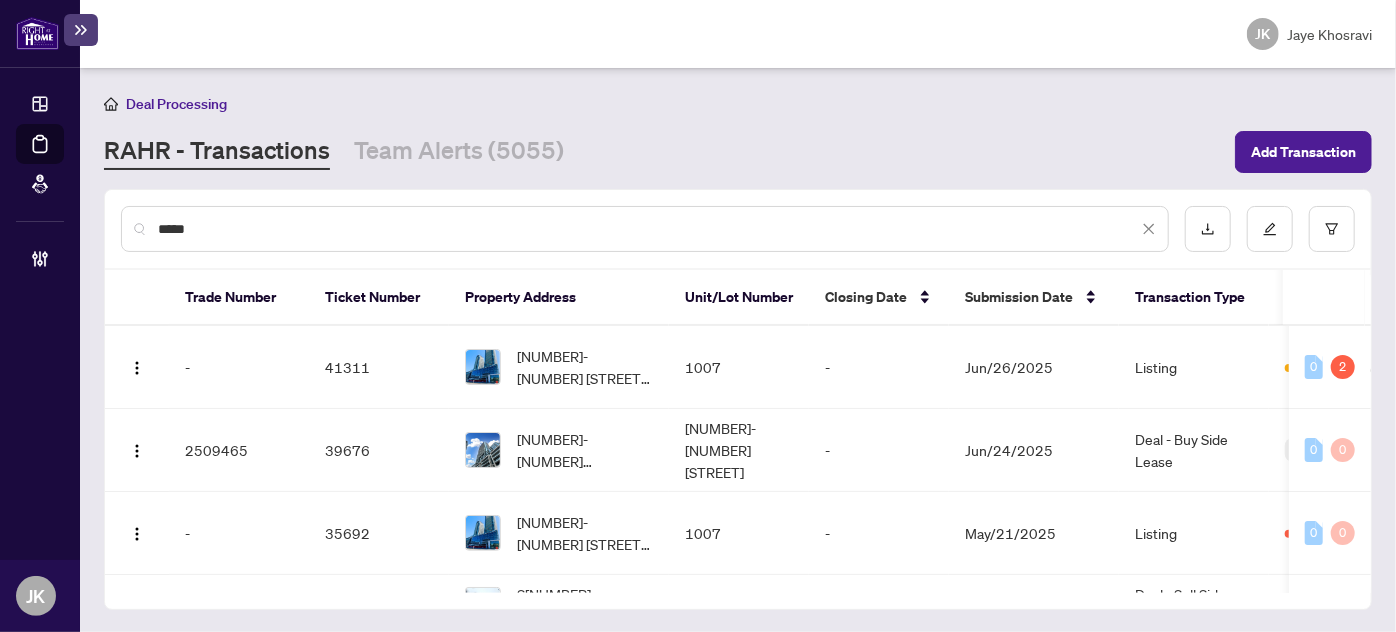 type on "*****" 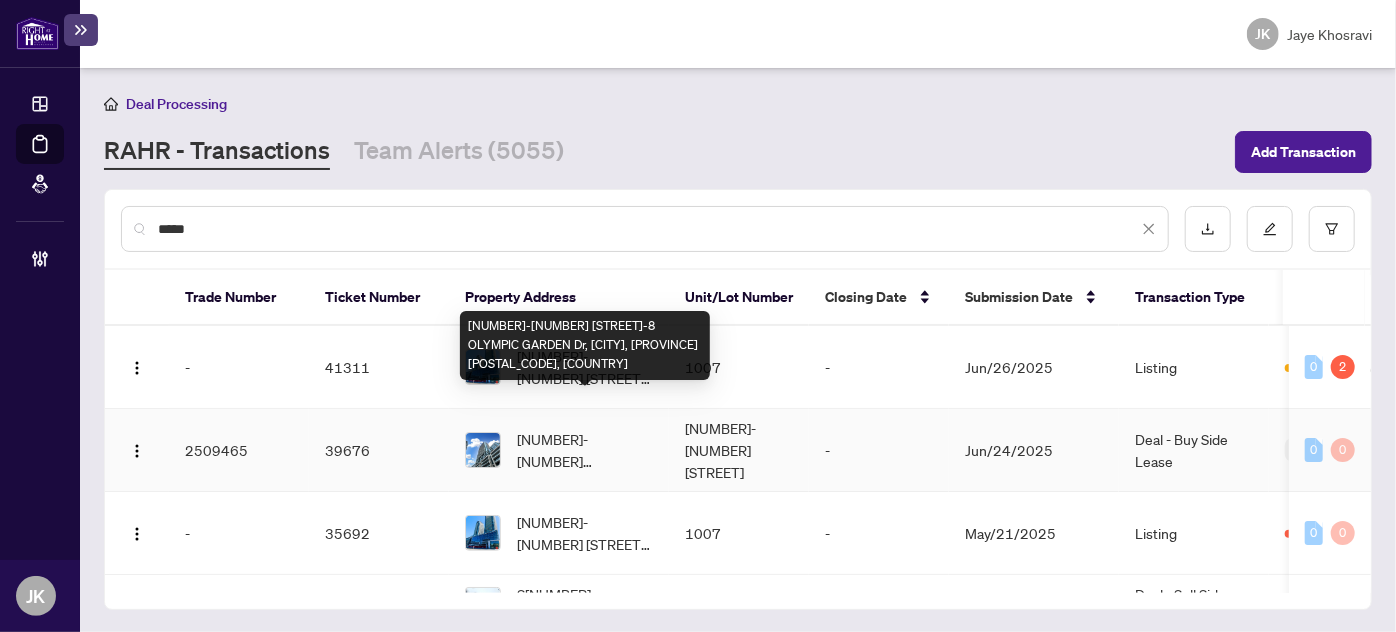 click on "610-8 Olympic Garden-8 OLYMPIC GARDEN Dr, Toronto, Ontario M2M 0B9, Canada" at bounding box center (585, 450) 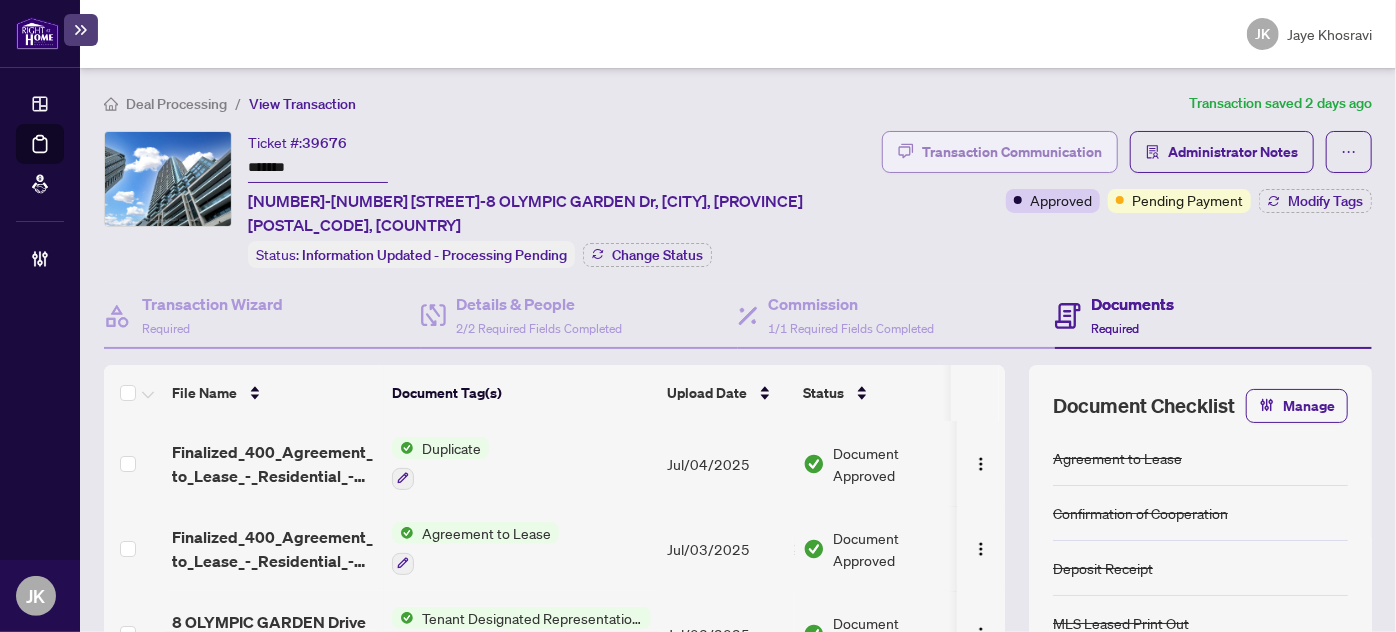 click on "Transaction Communication" at bounding box center [1012, 152] 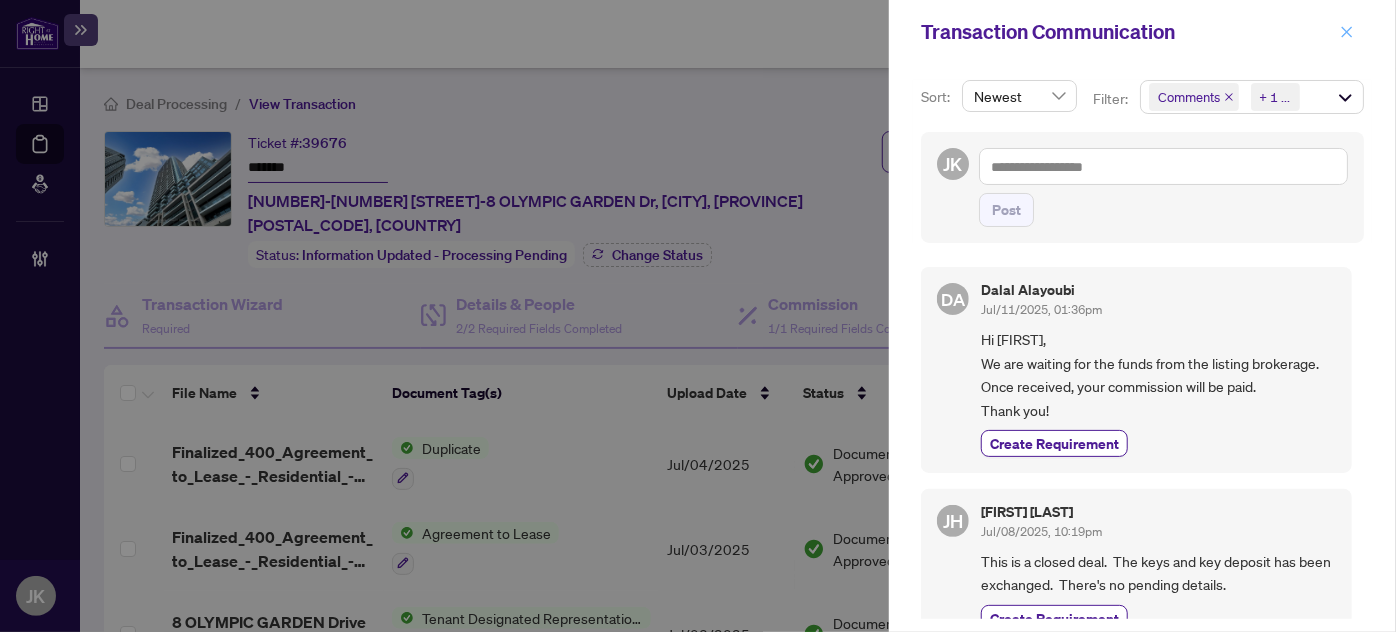 click at bounding box center (1347, 32) 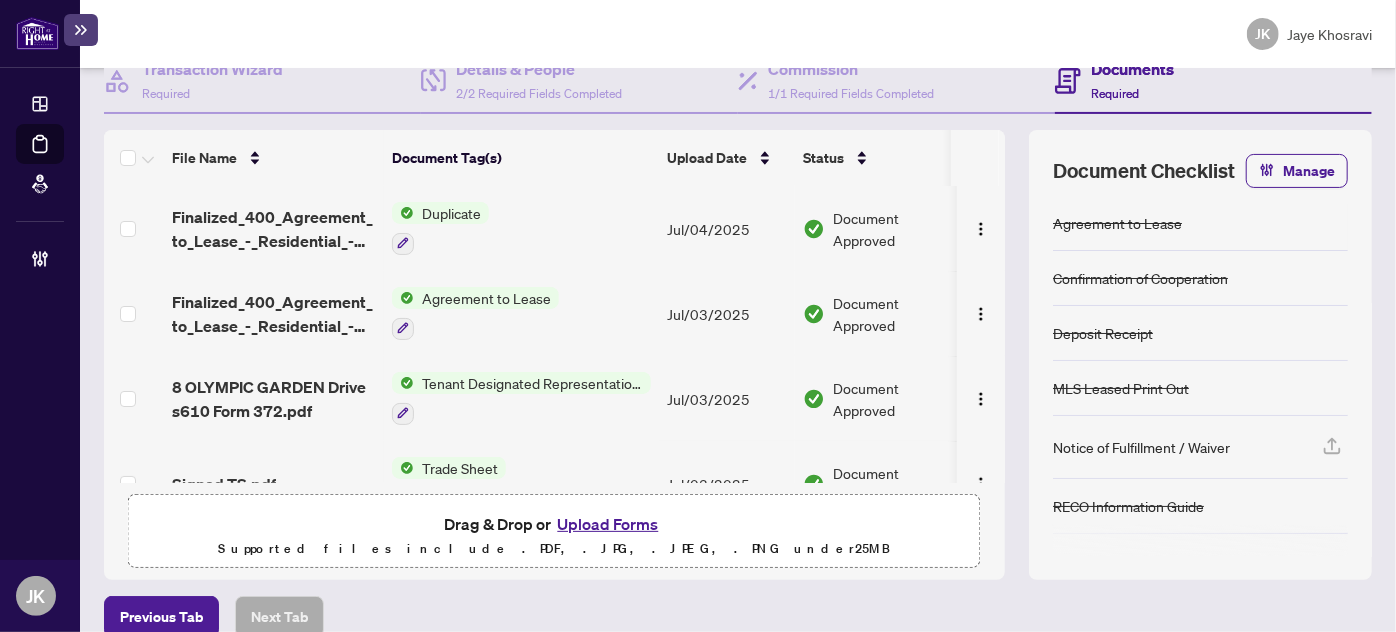 scroll, scrollTop: 155, scrollLeft: 0, axis: vertical 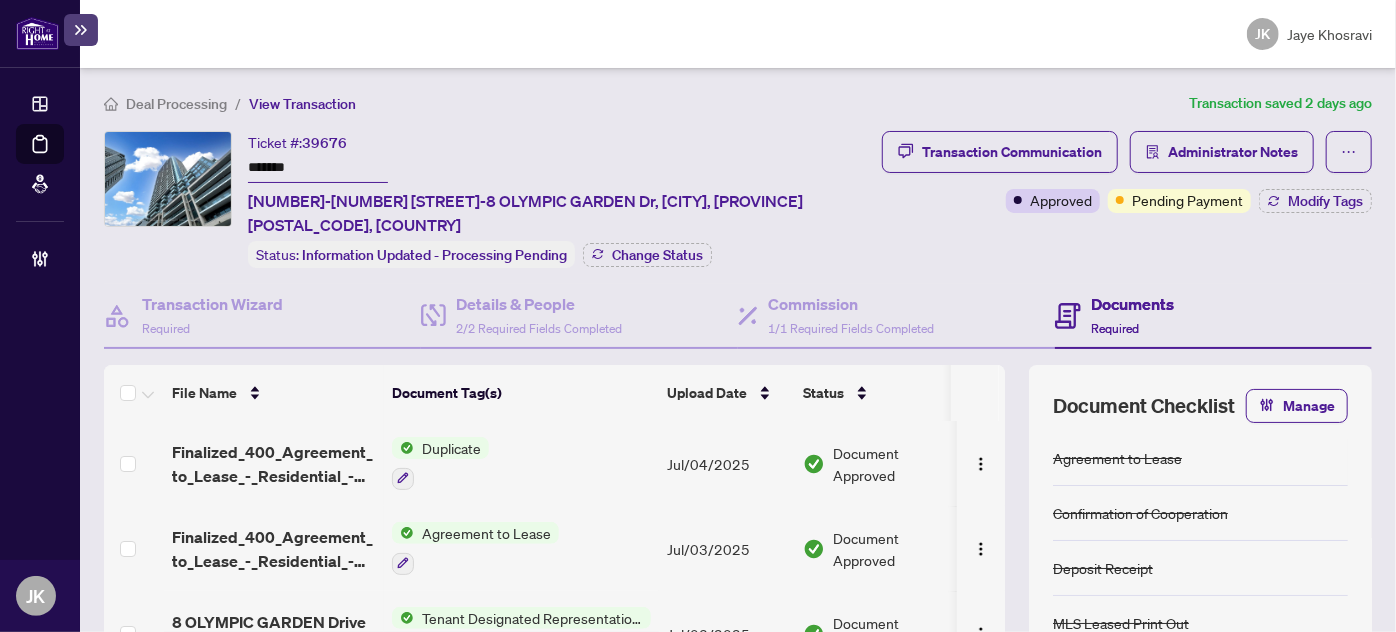 click on "Finalized_400_Agreement_to_Lease_-_Residential_-_PropTx-OREA.pdf" at bounding box center [274, 549] 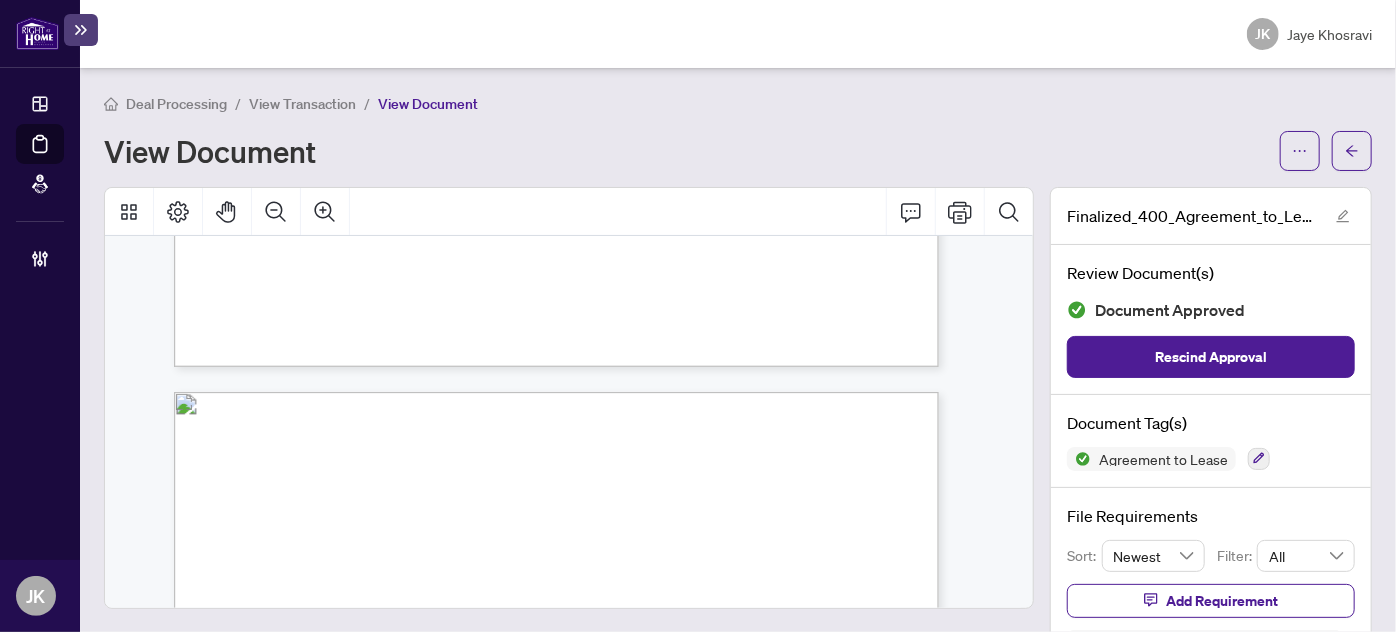 scroll, scrollTop: 3878, scrollLeft: 0, axis: vertical 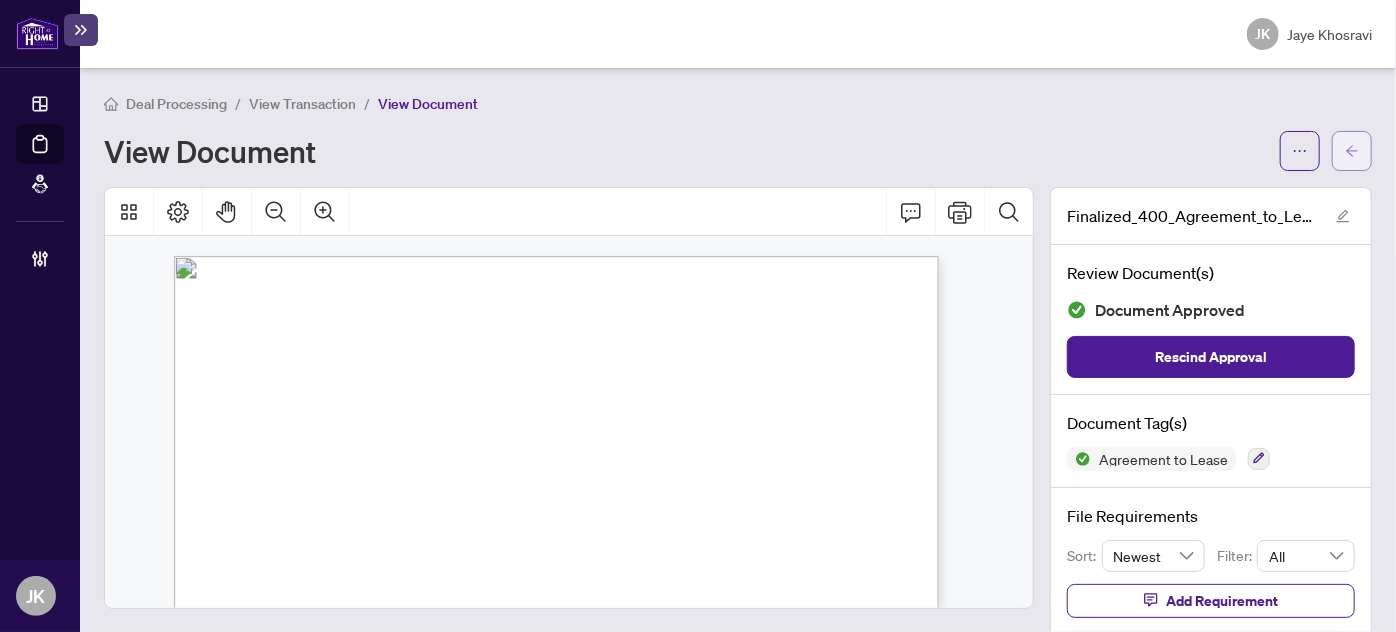 click at bounding box center [1352, 151] 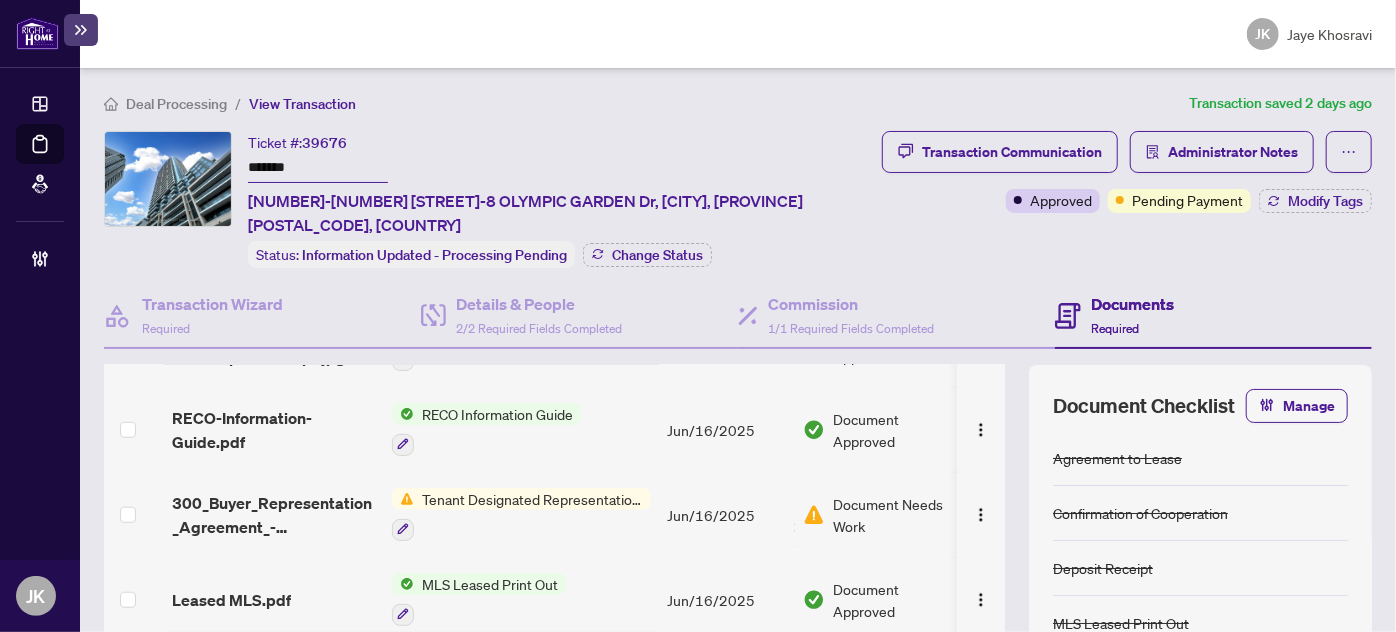 scroll, scrollTop: 1058, scrollLeft: 0, axis: vertical 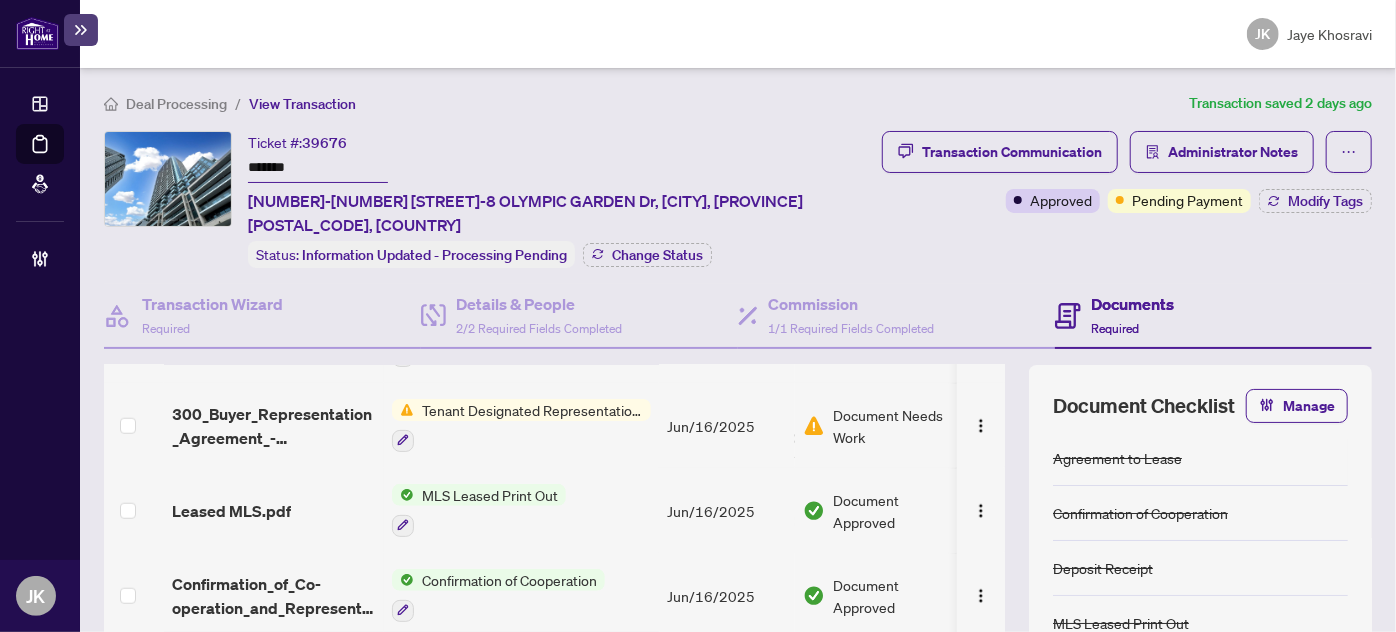 click on "MLS Leased Print Out" at bounding box center [490, 495] 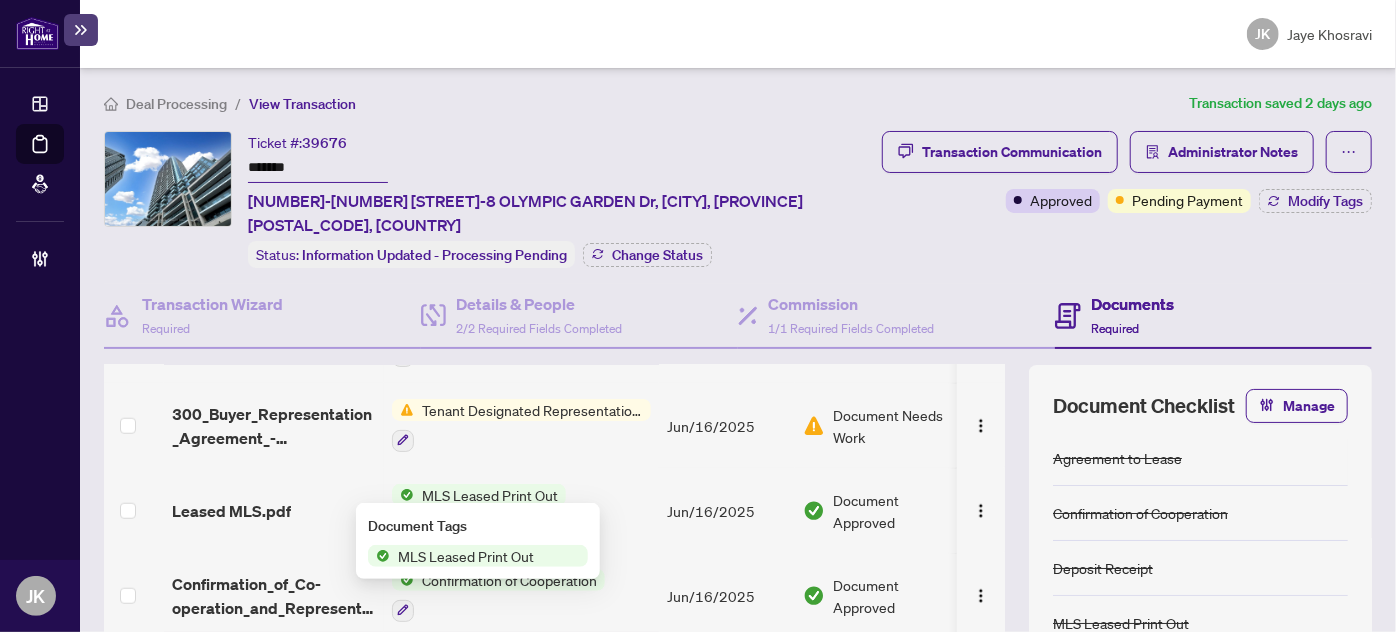 click on "MLS Leased Print Out" at bounding box center (466, 556) 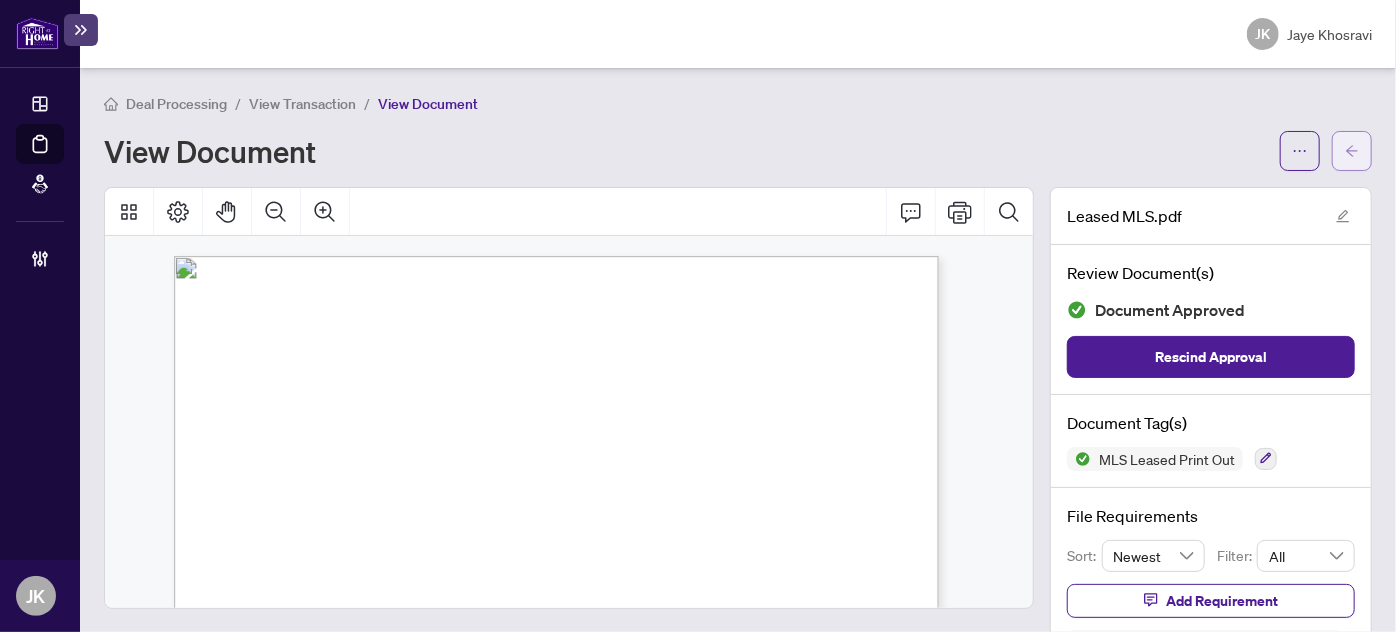 click 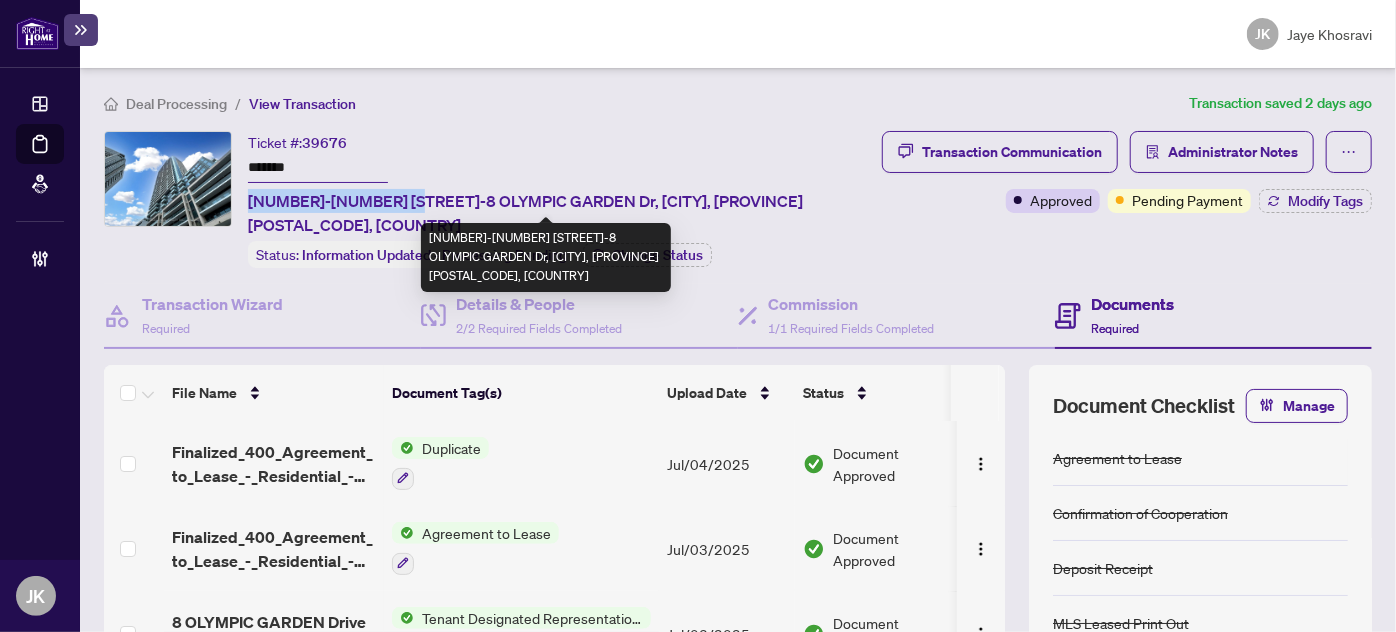 drag, startPoint x: 250, startPoint y: 205, endPoint x: 414, endPoint y: 210, distance: 164.0762 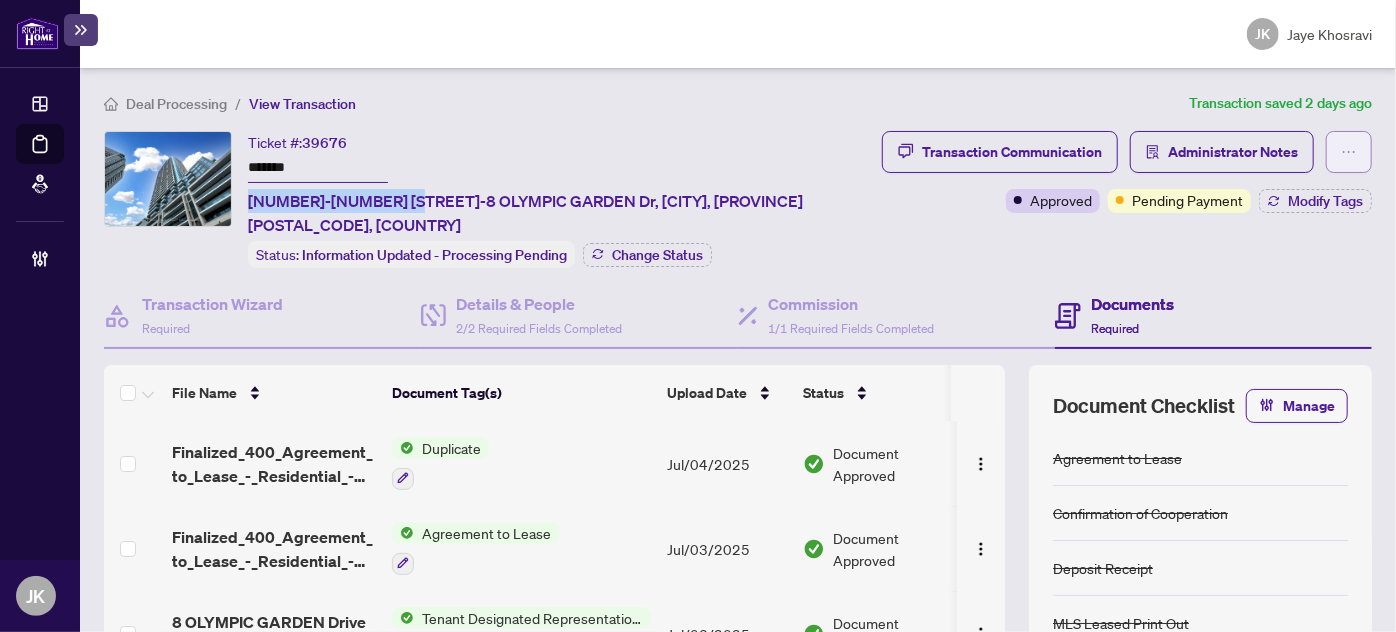 click at bounding box center (1349, 152) 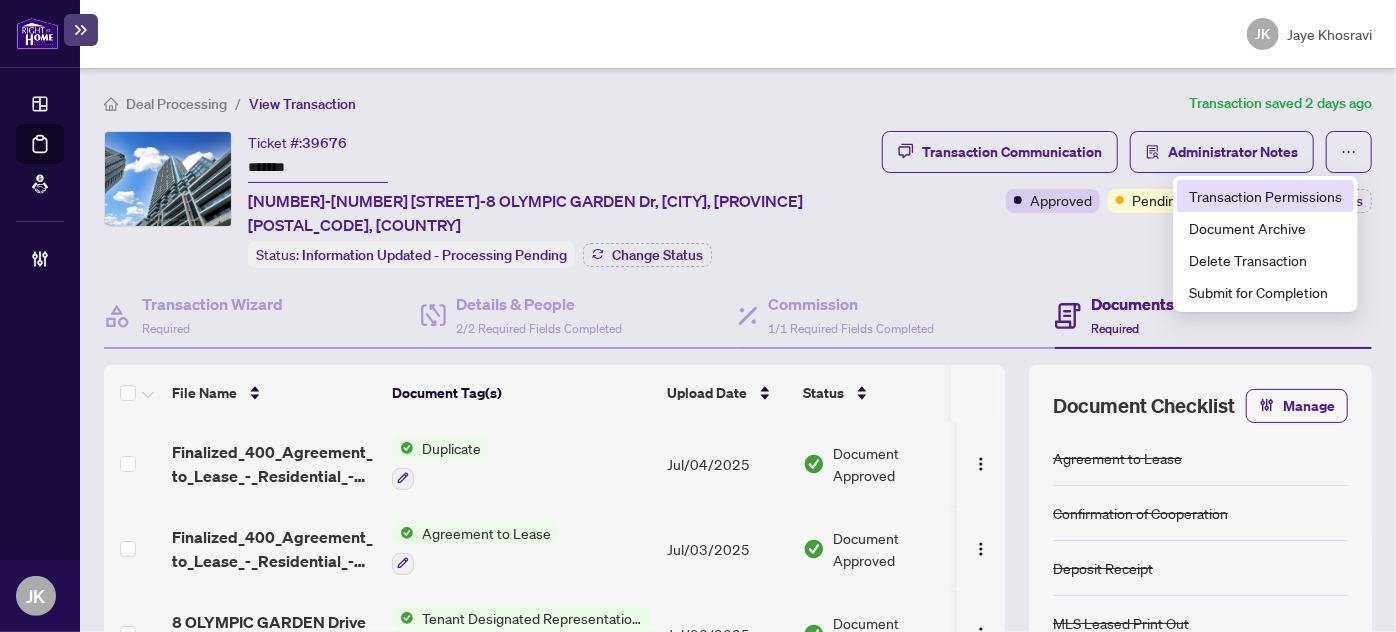 click on "Transaction Permissions" at bounding box center (1265, 196) 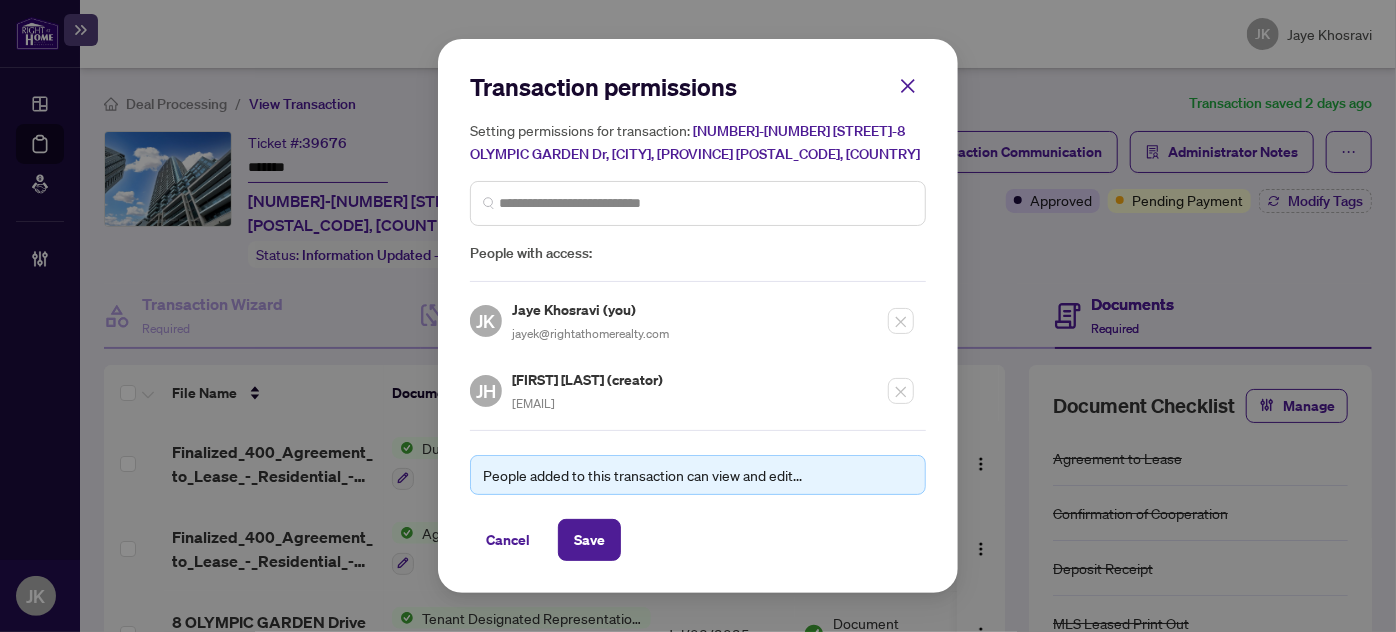 drag, startPoint x: 612, startPoint y: 397, endPoint x: 509, endPoint y: 406, distance: 103.392456 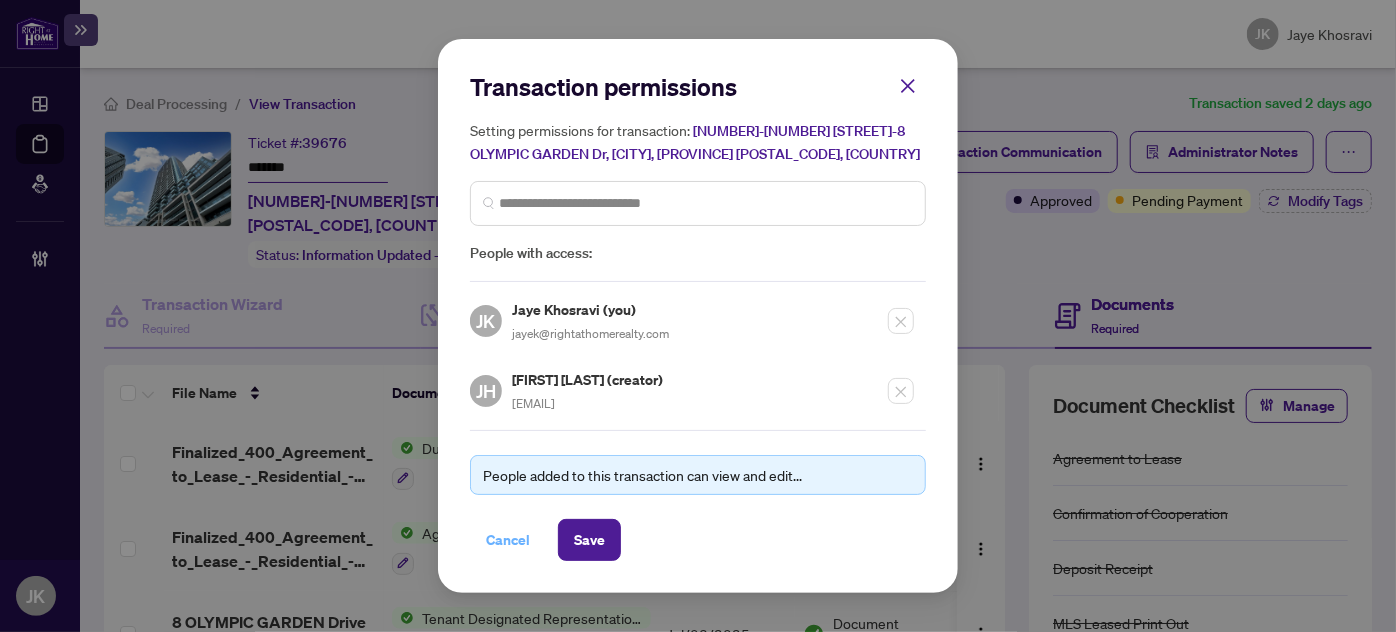 click on "Cancel" at bounding box center (508, 540) 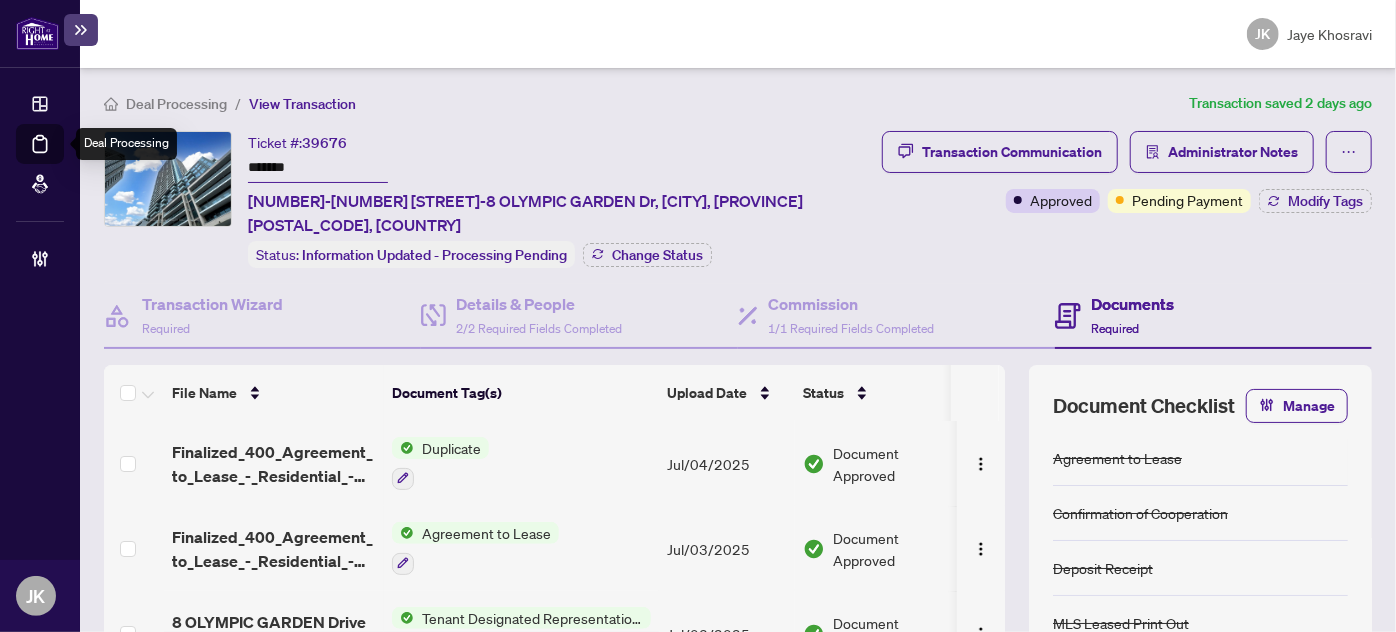 click on "Deal Processing" at bounding box center [63, 158] 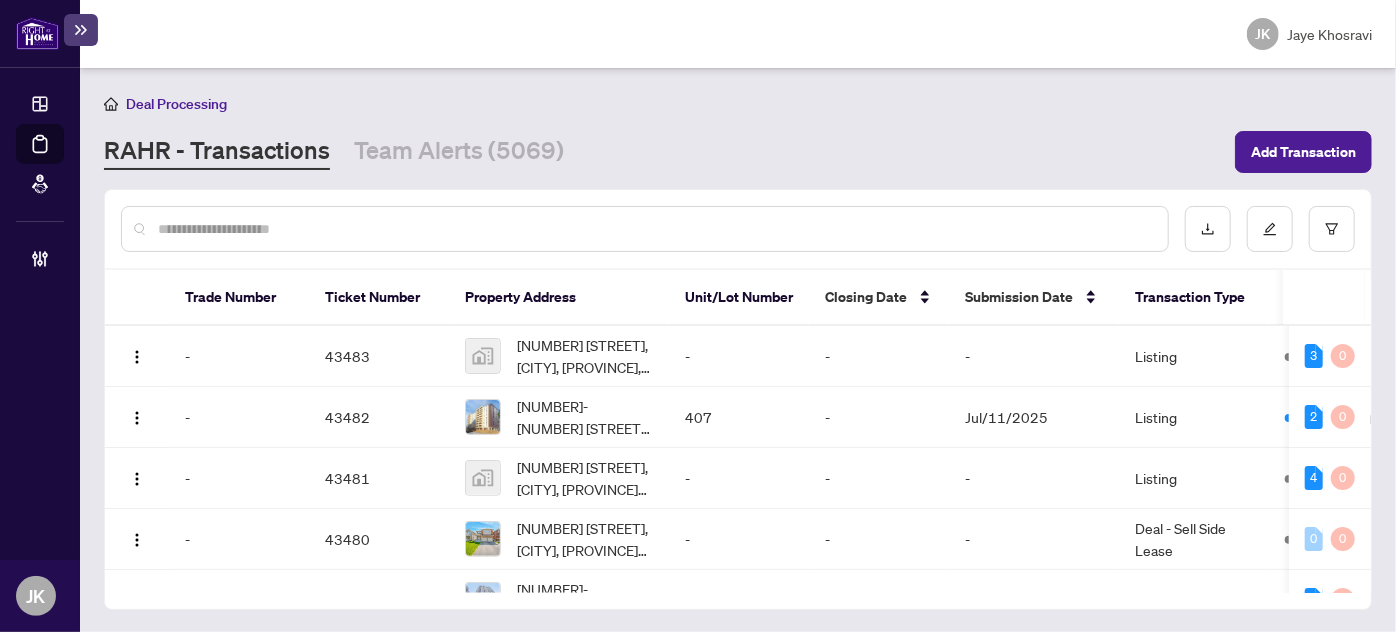click at bounding box center [655, 229] 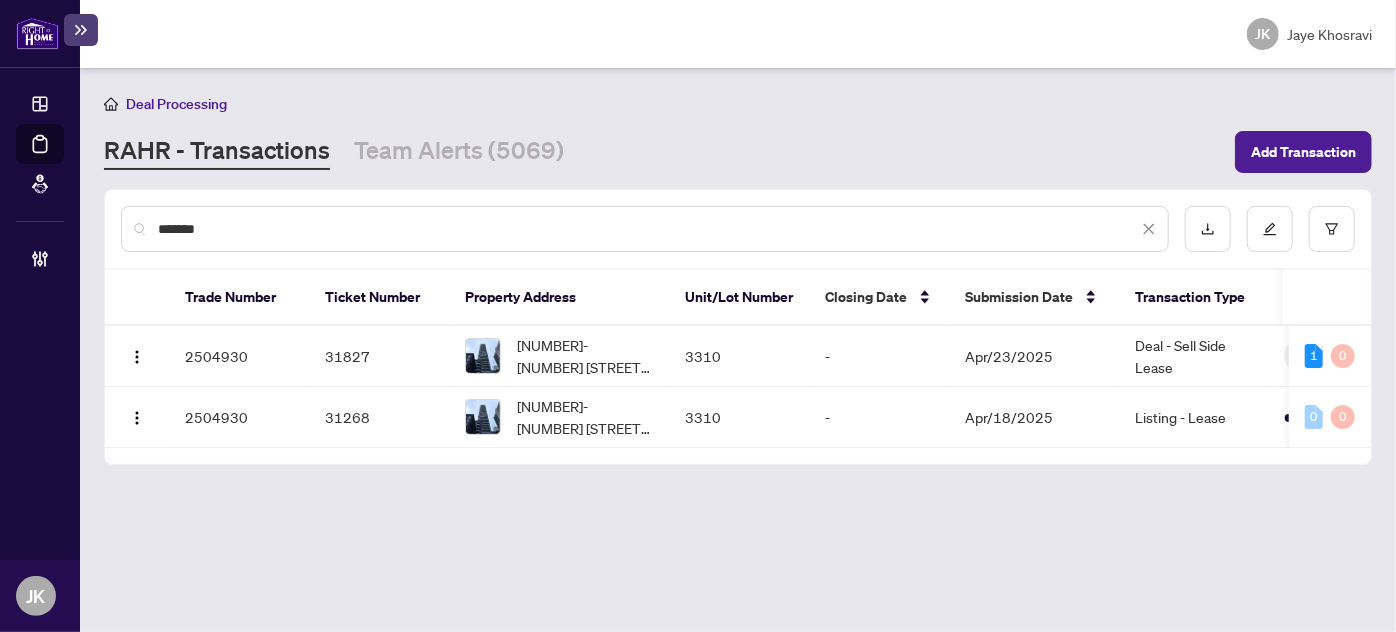 click on "*******" at bounding box center [648, 229] 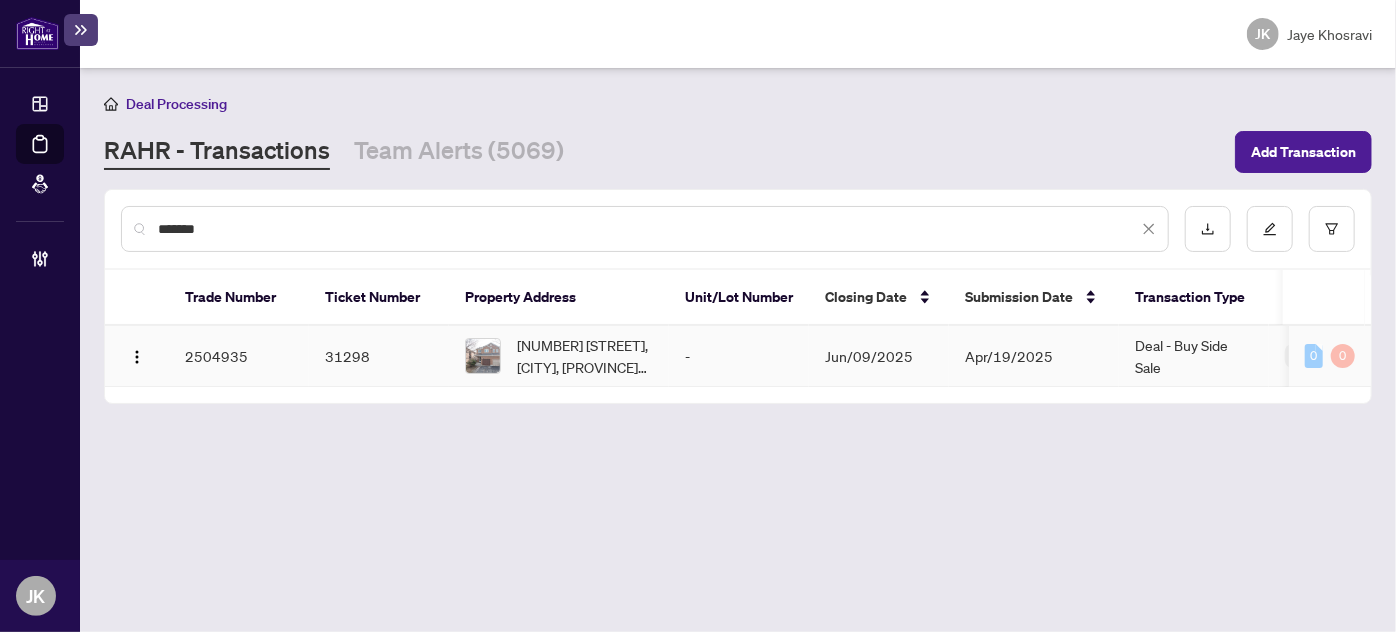 type on "*******" 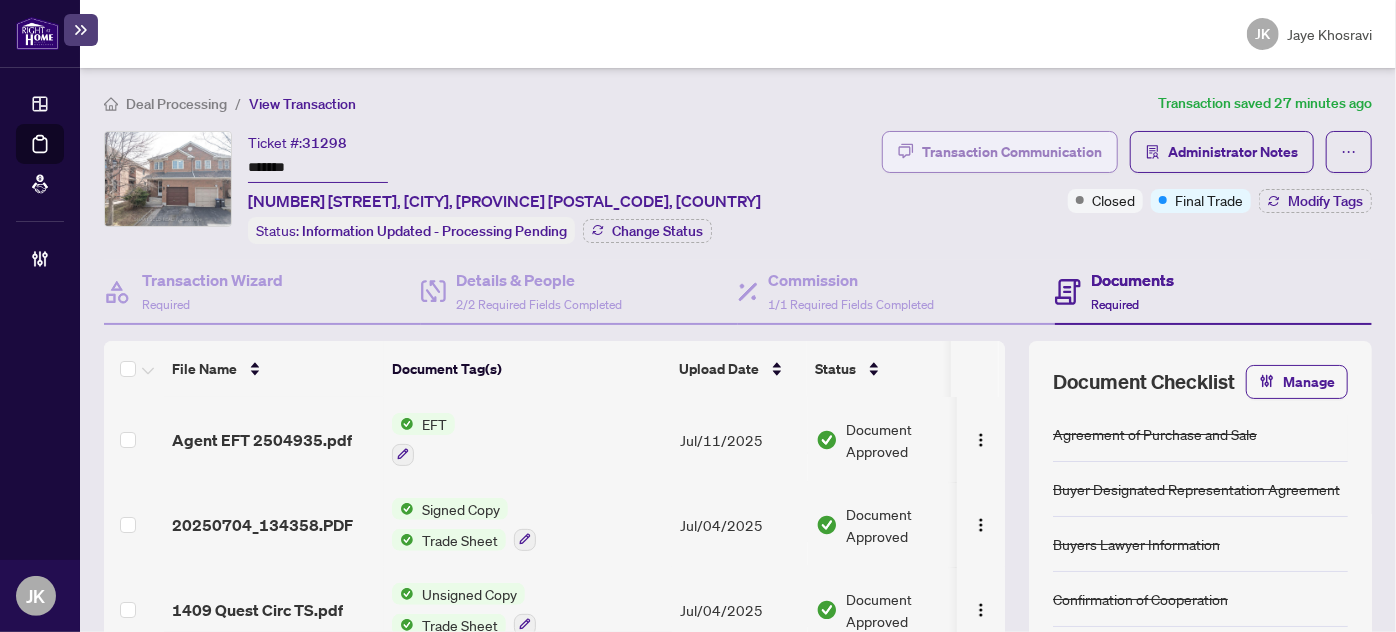 click on "Transaction Communication" at bounding box center [1012, 152] 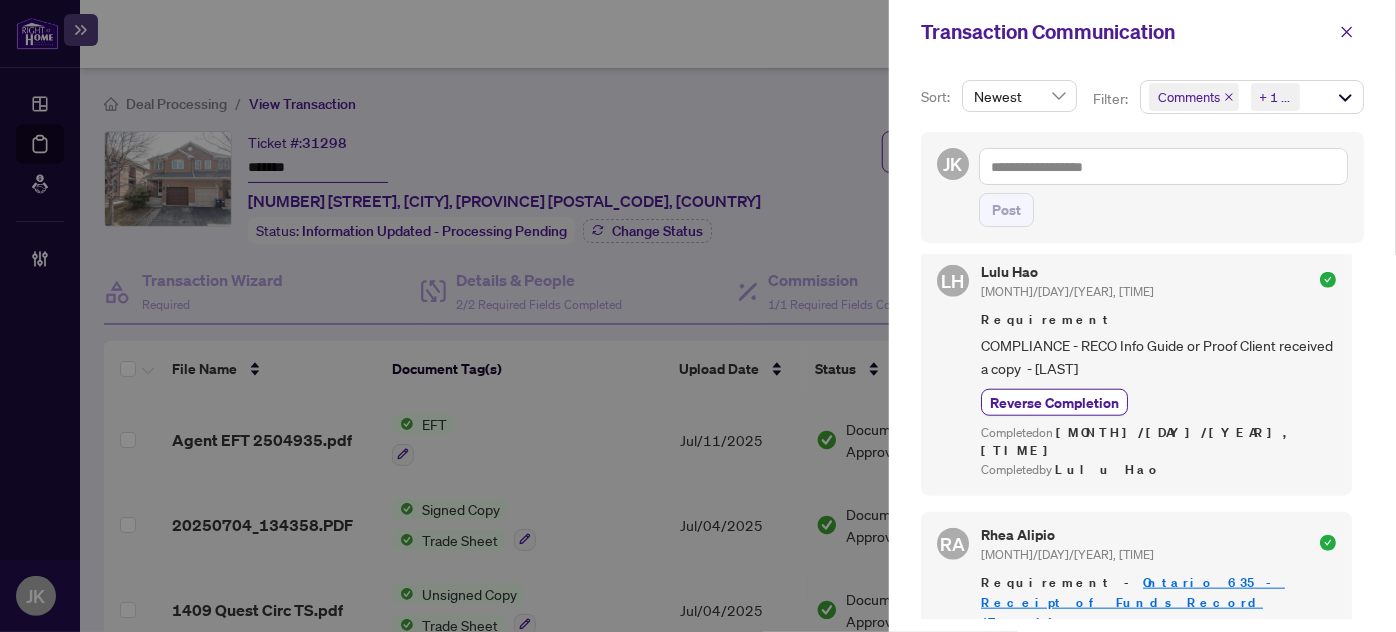 scroll, scrollTop: 0, scrollLeft: 0, axis: both 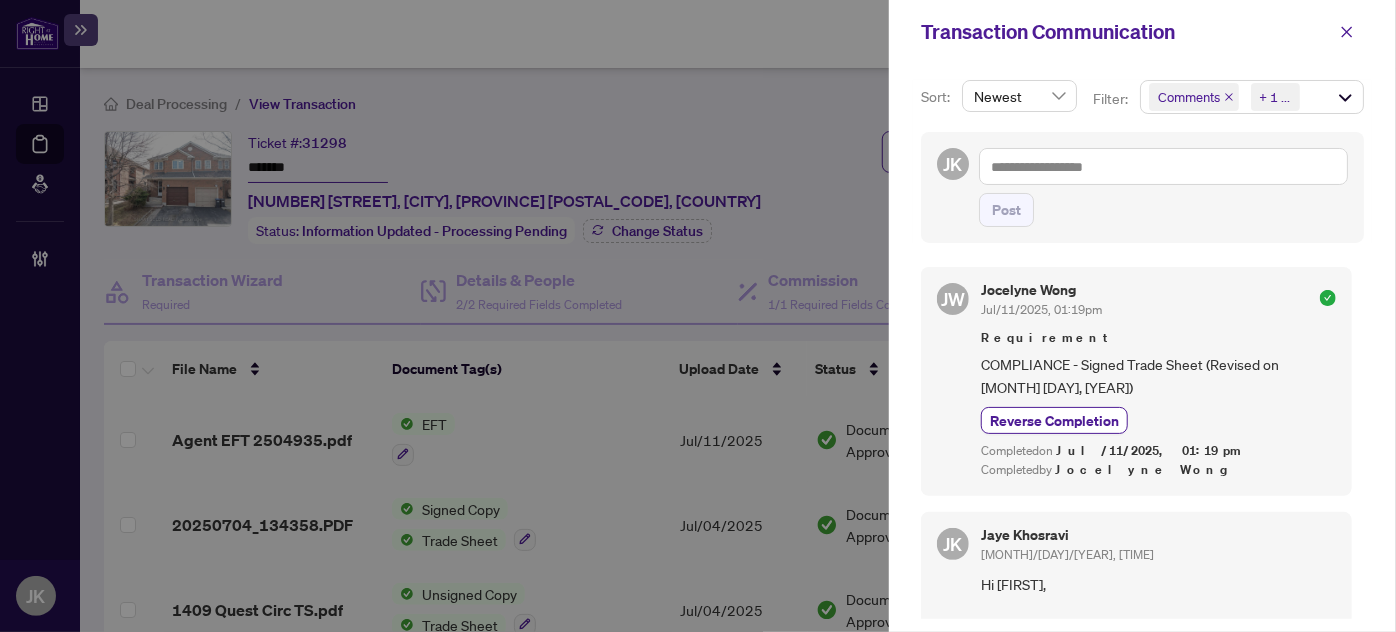 click on "JK Post" at bounding box center (1142, 187) 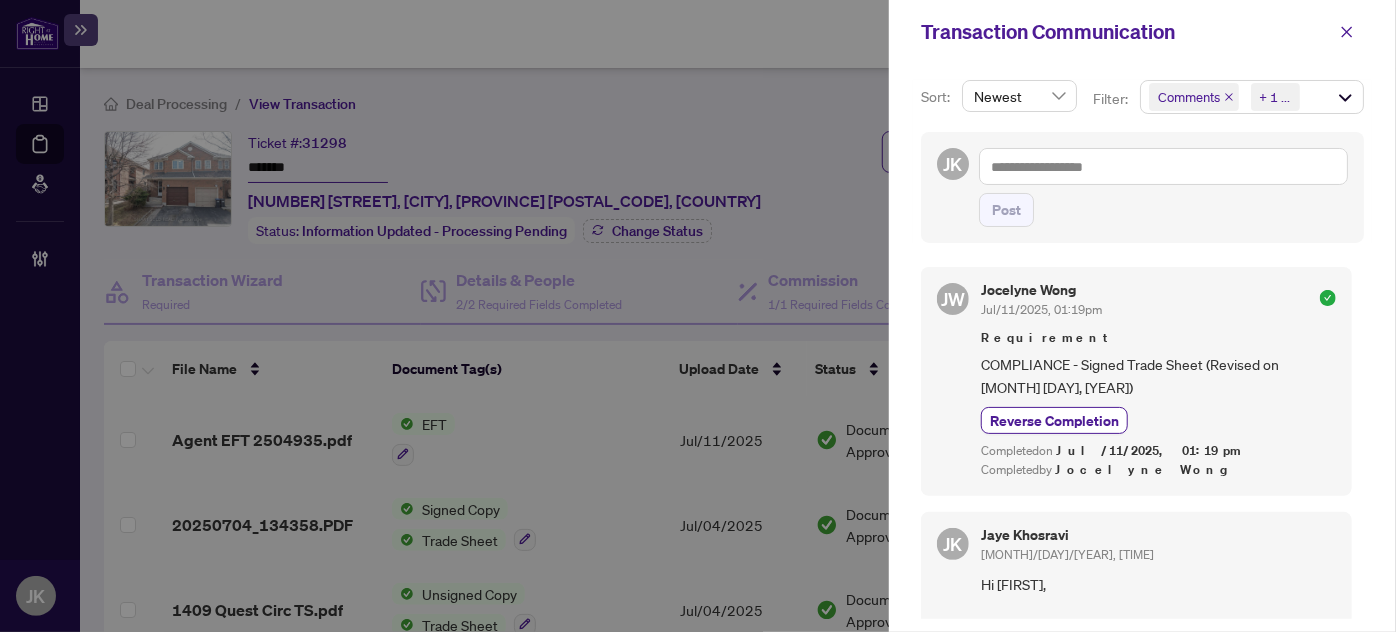 click at bounding box center (698, 316) 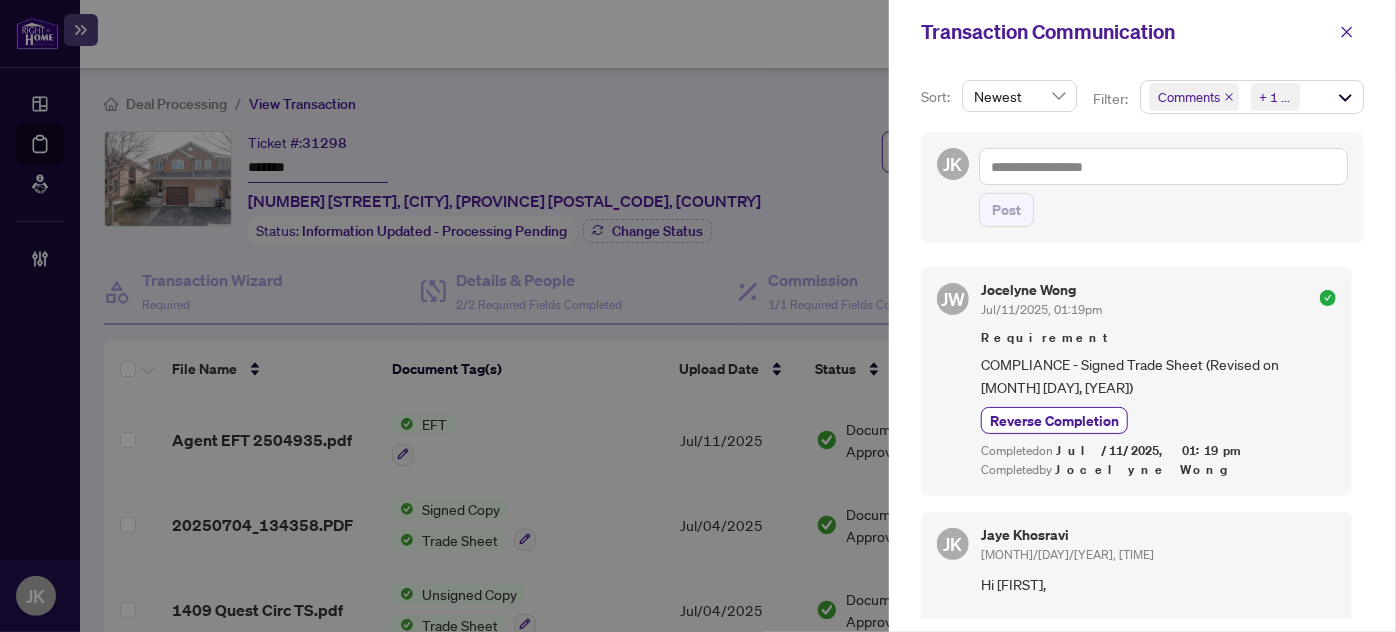 drag, startPoint x: 764, startPoint y: 88, endPoint x: 842, endPoint y: 88, distance: 78 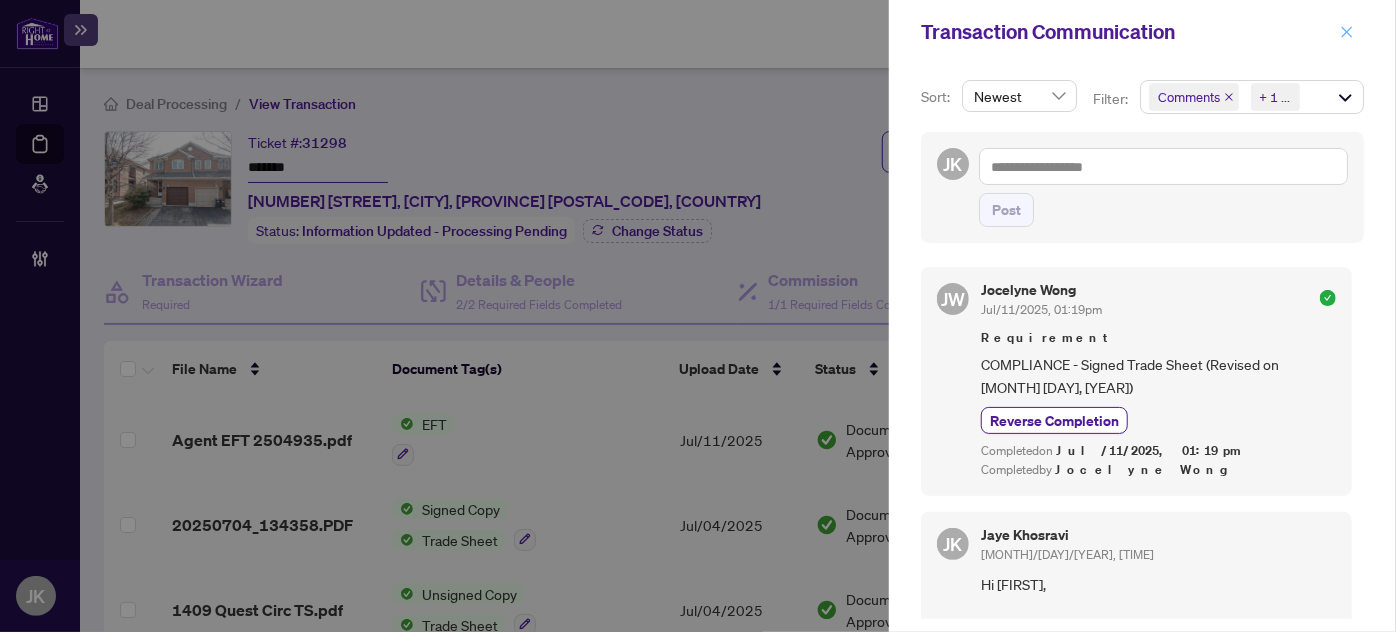 click 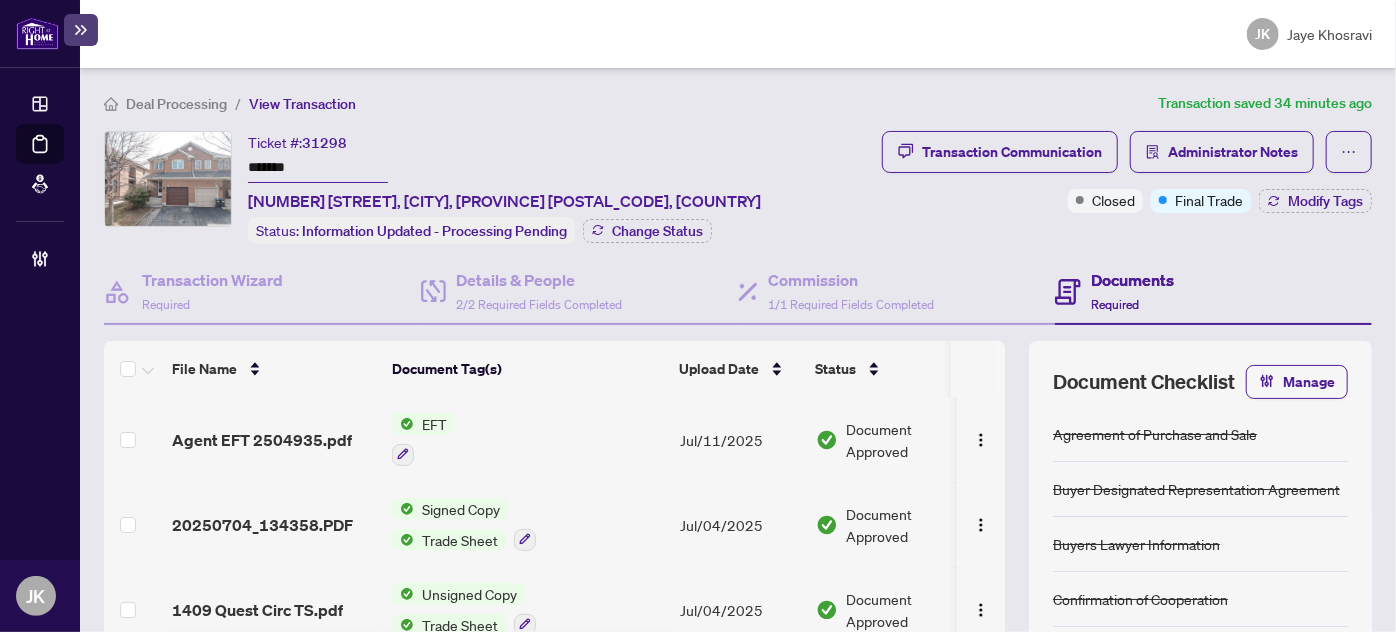 click on "JK Jaye Khosravi" at bounding box center [738, 34] 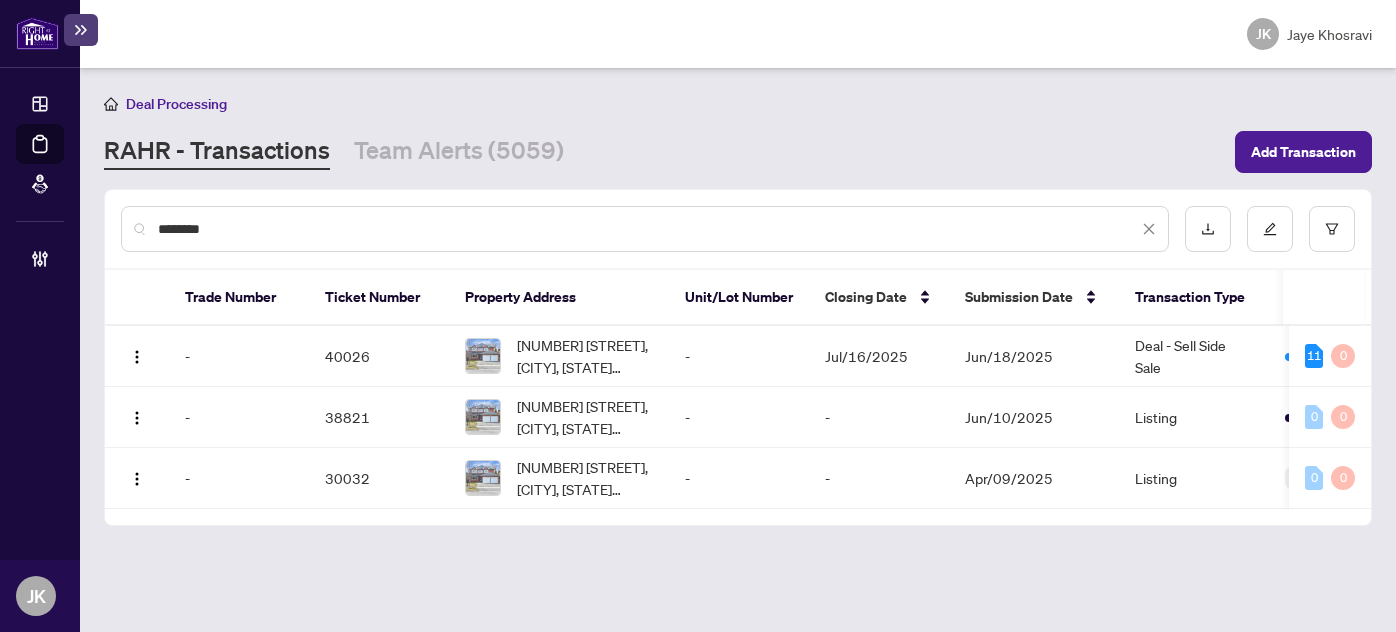 scroll, scrollTop: 0, scrollLeft: 0, axis: both 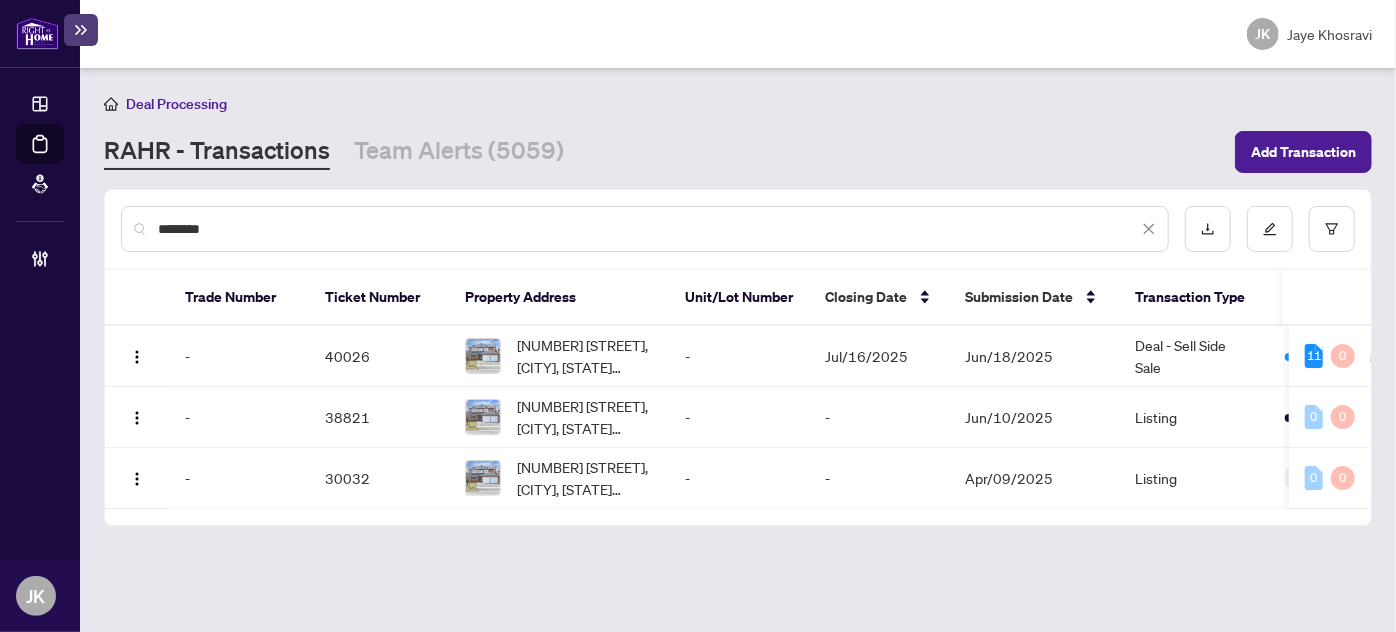 drag, startPoint x: 147, startPoint y: 195, endPoint x: 0, endPoint y: 151, distance: 153.4438 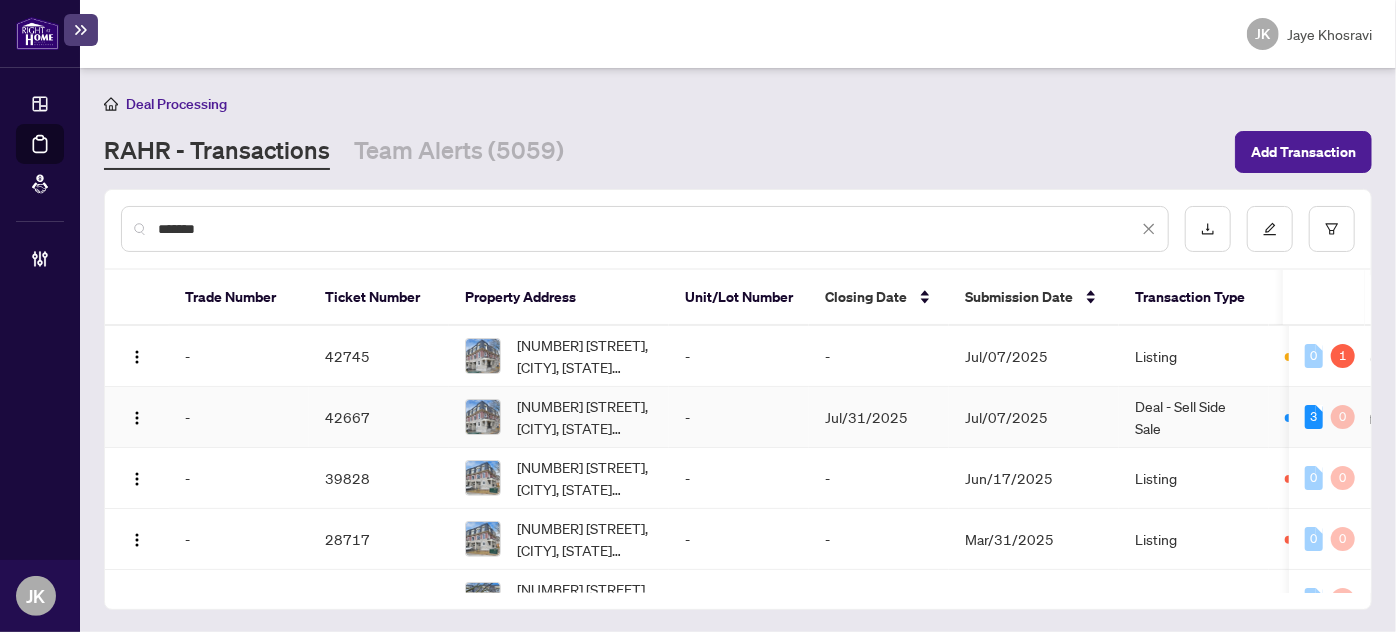 type on "*******" 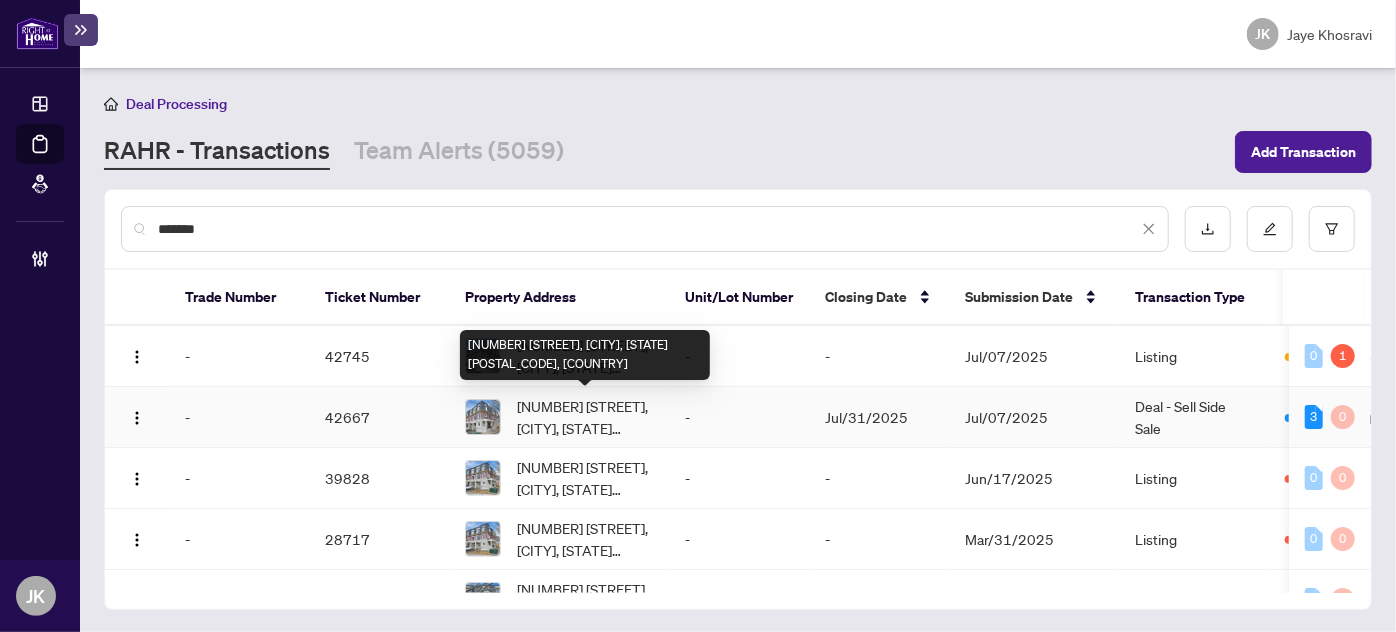 click on "211 Wyndham St, Mississauga, Ontario L5M 2S5, Canada" at bounding box center [585, 417] 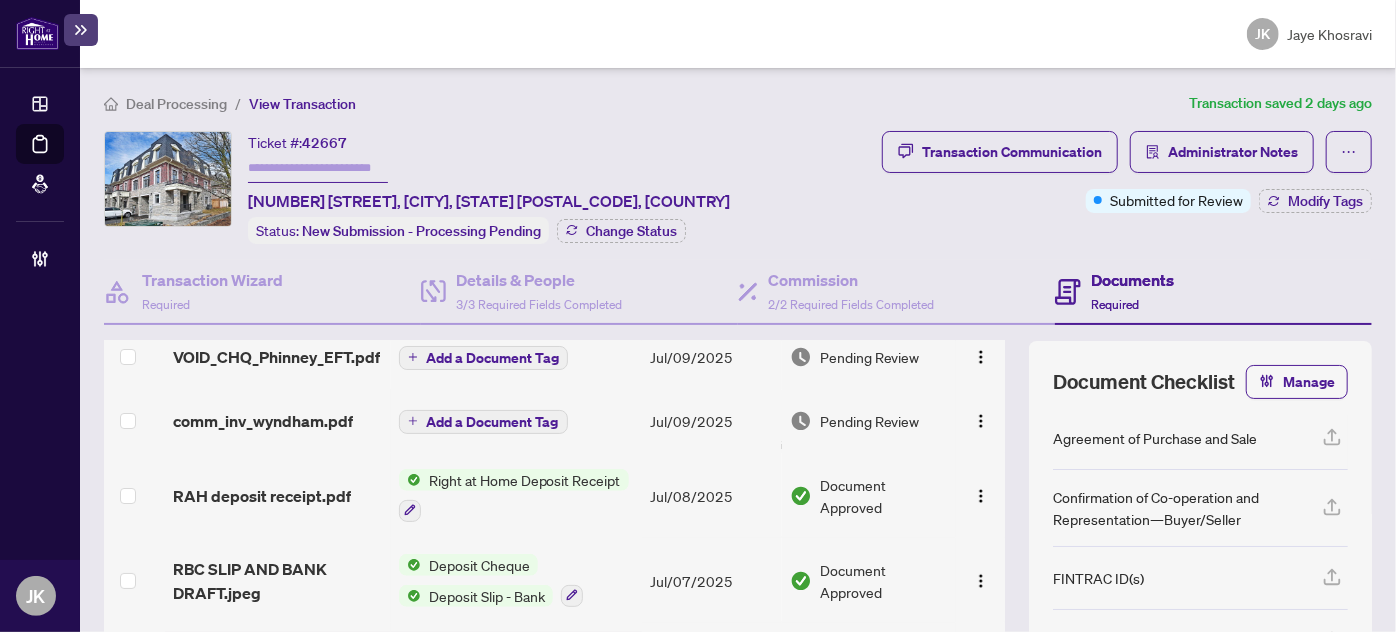 scroll, scrollTop: 101, scrollLeft: 0, axis: vertical 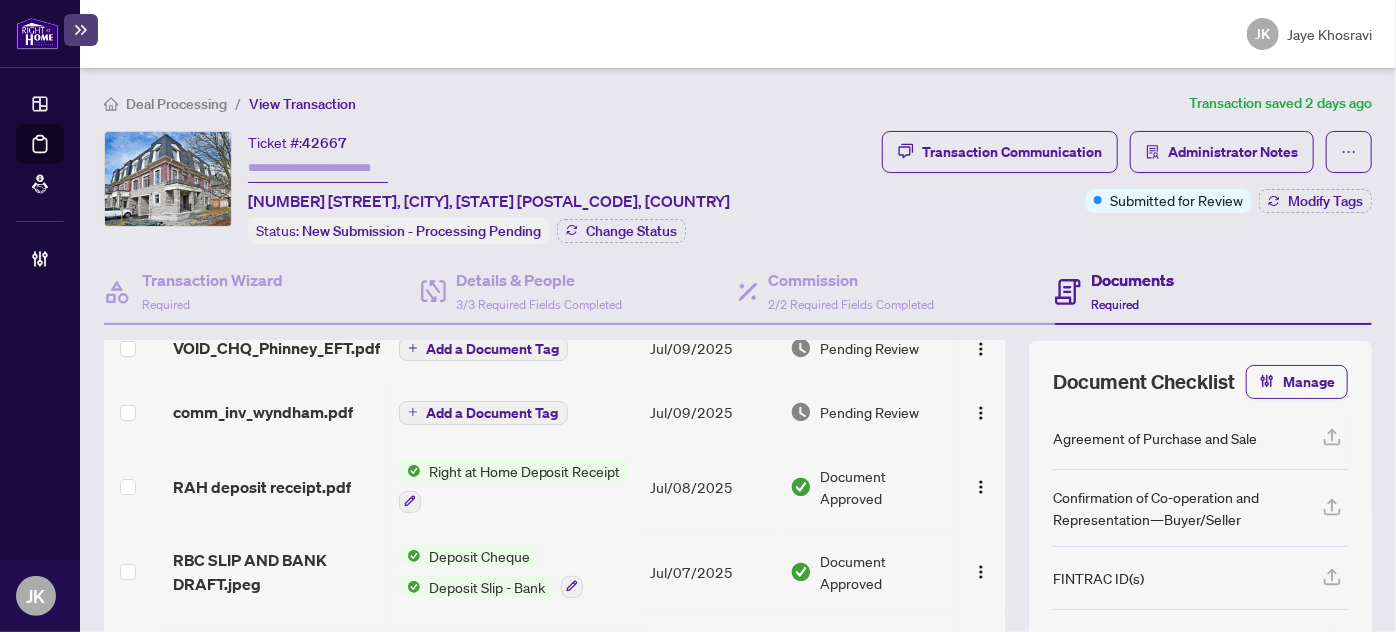 click at bounding box center [168, 179] 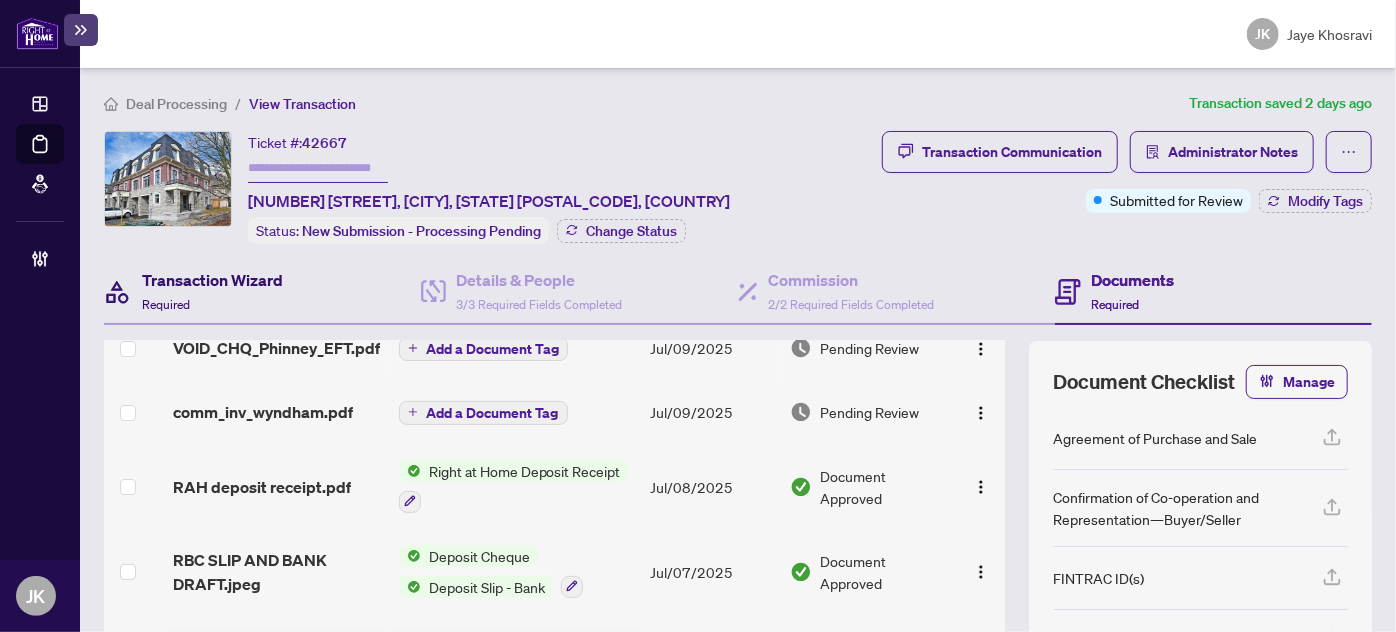 click on "Transaction Wizard" at bounding box center [212, 280] 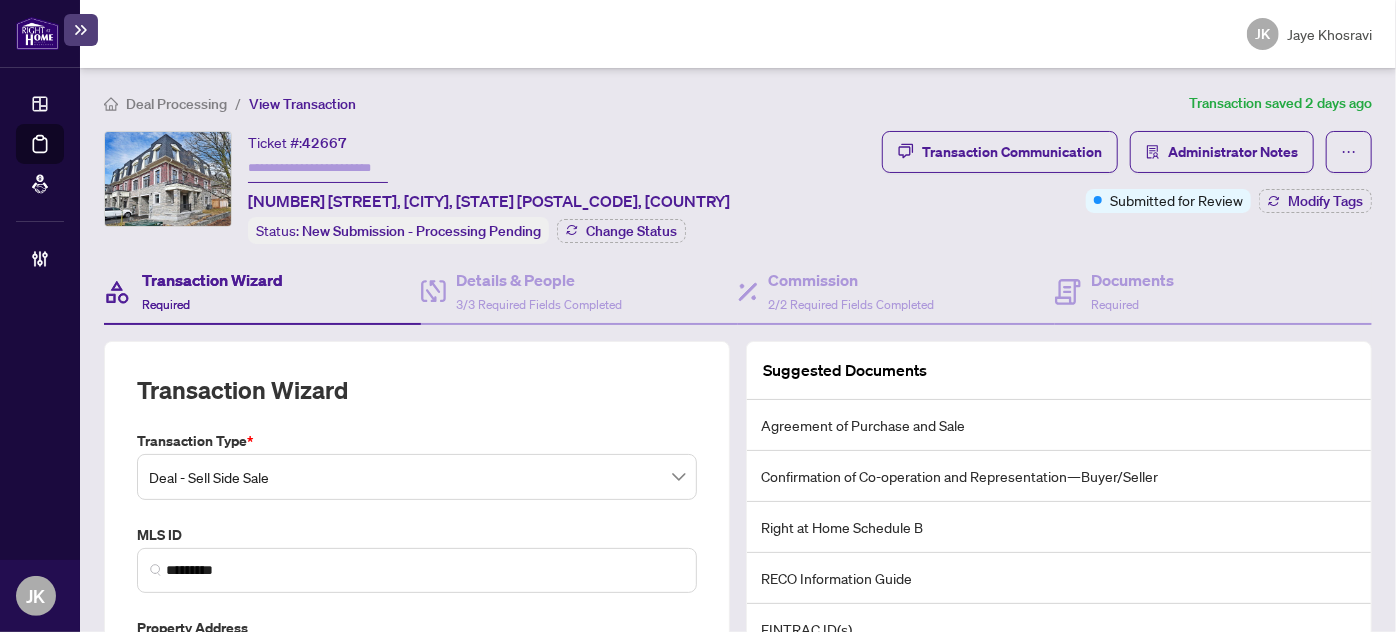 drag, startPoint x: 305, startPoint y: 577, endPoint x: 275, endPoint y: 554, distance: 37.802116 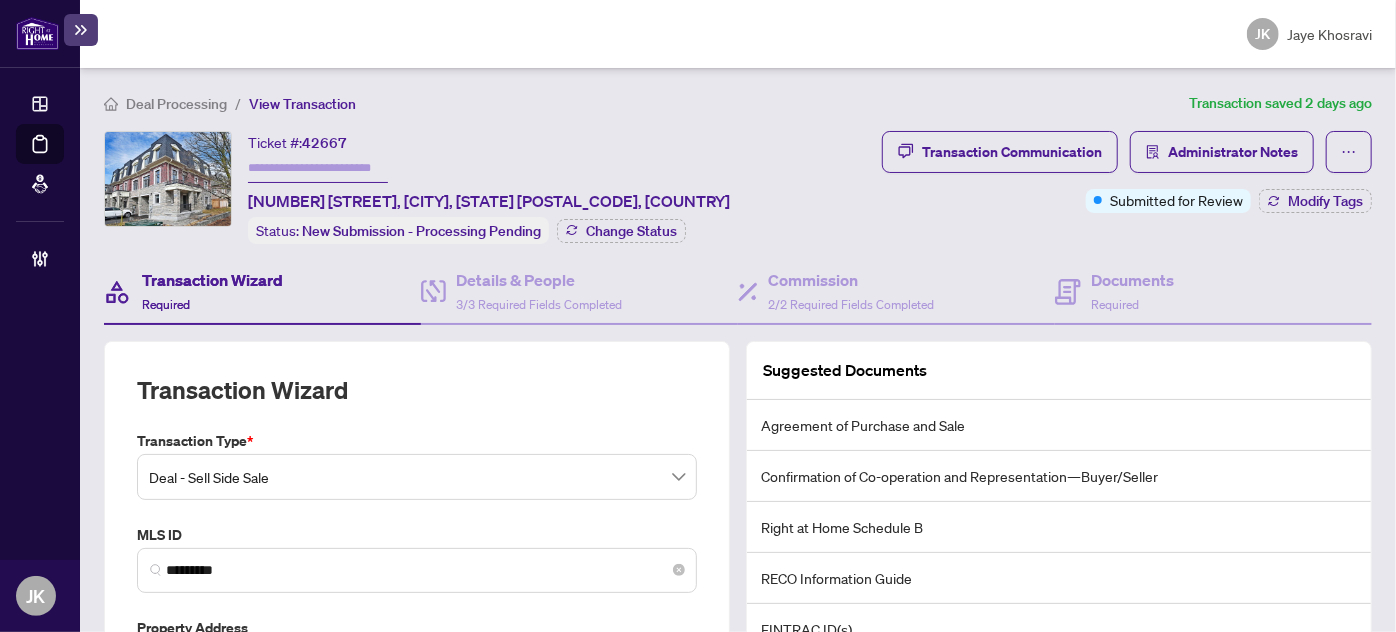 click on "**********" at bounding box center (698, 316) 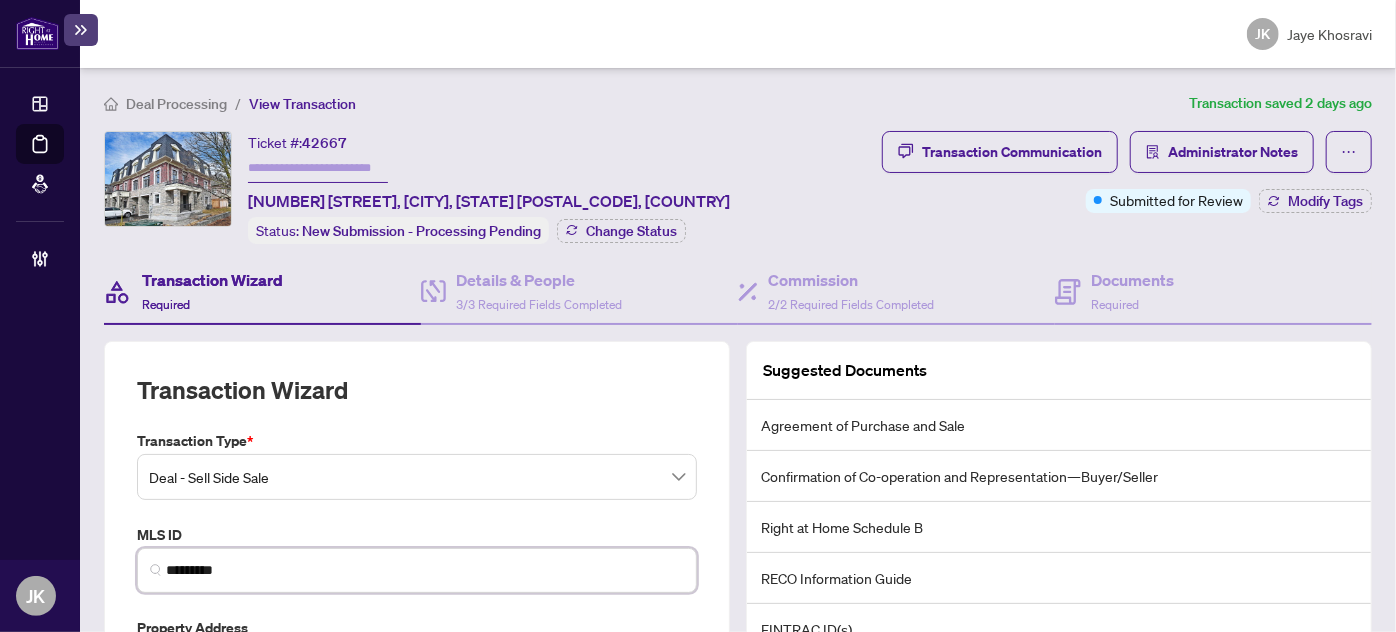 drag, startPoint x: 332, startPoint y: 567, endPoint x: 96, endPoint y: 565, distance: 236.00847 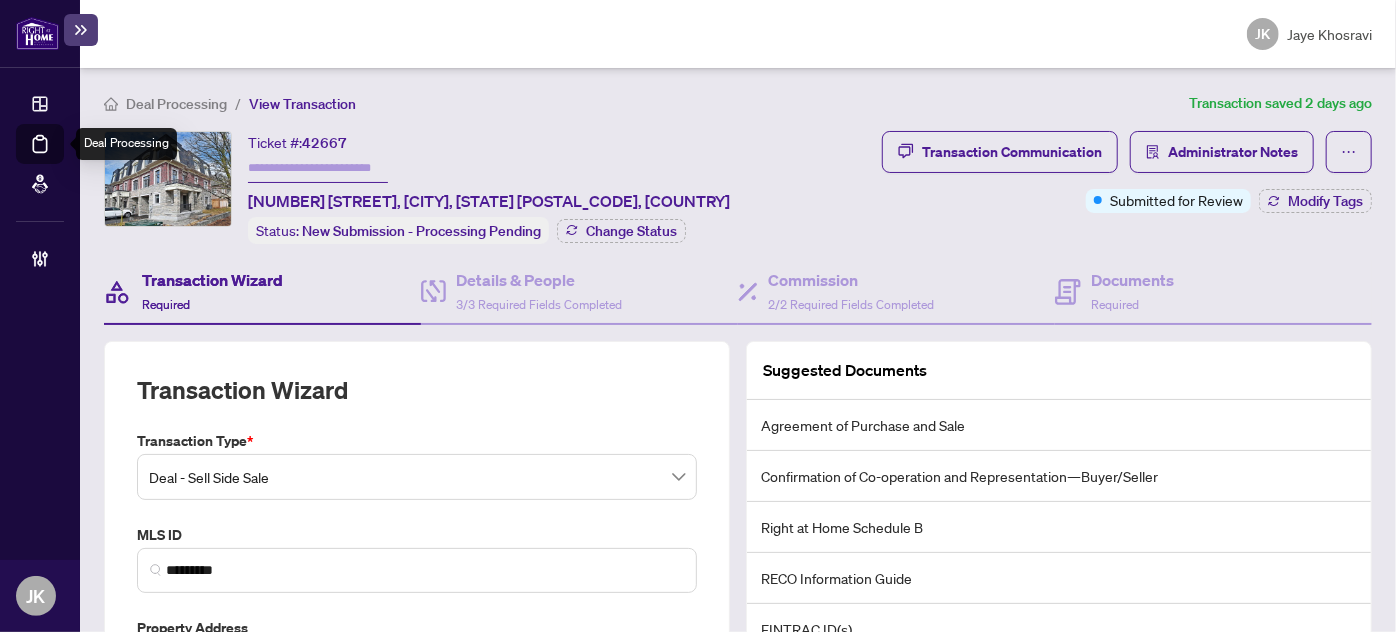click on "Deal Processing" at bounding box center [63, 158] 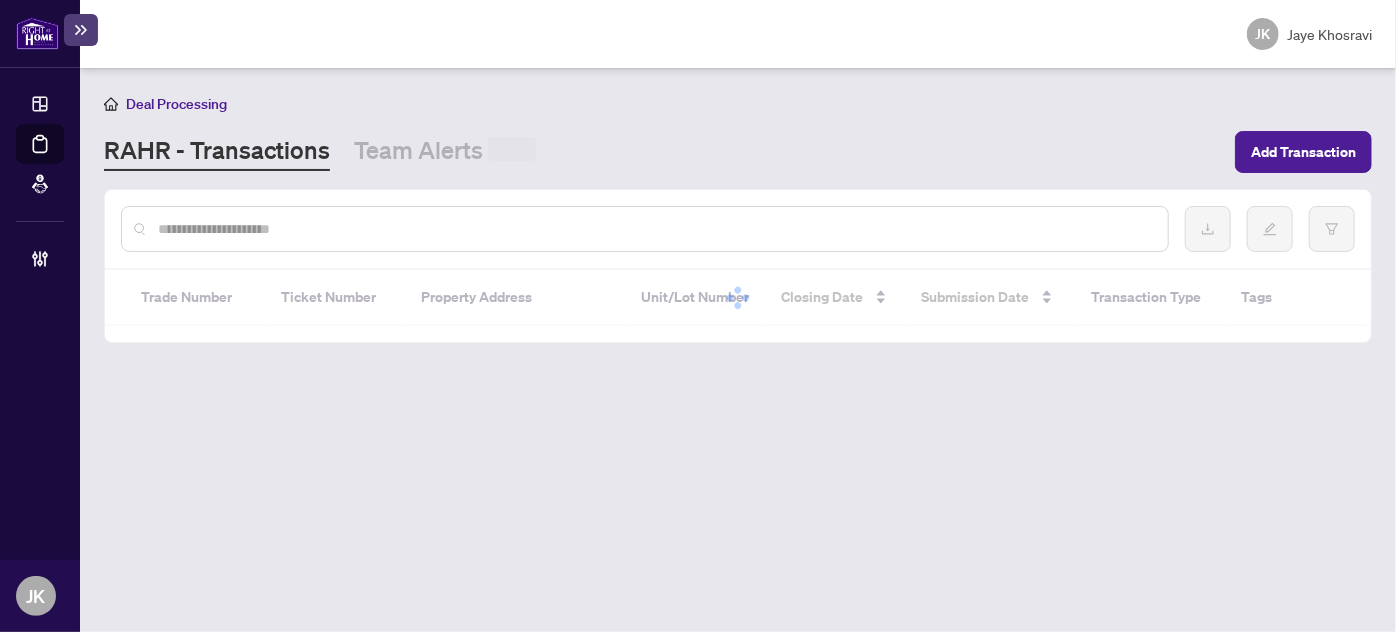 click at bounding box center (655, 229) 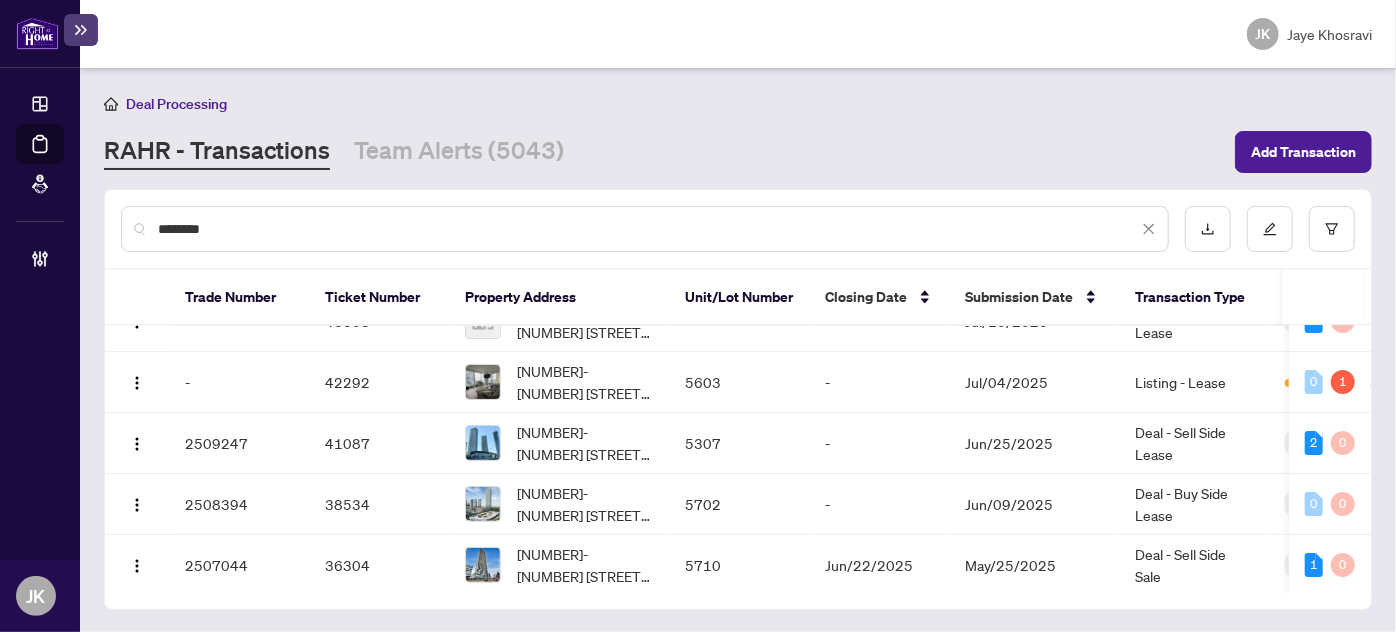 scroll, scrollTop: 69, scrollLeft: 0, axis: vertical 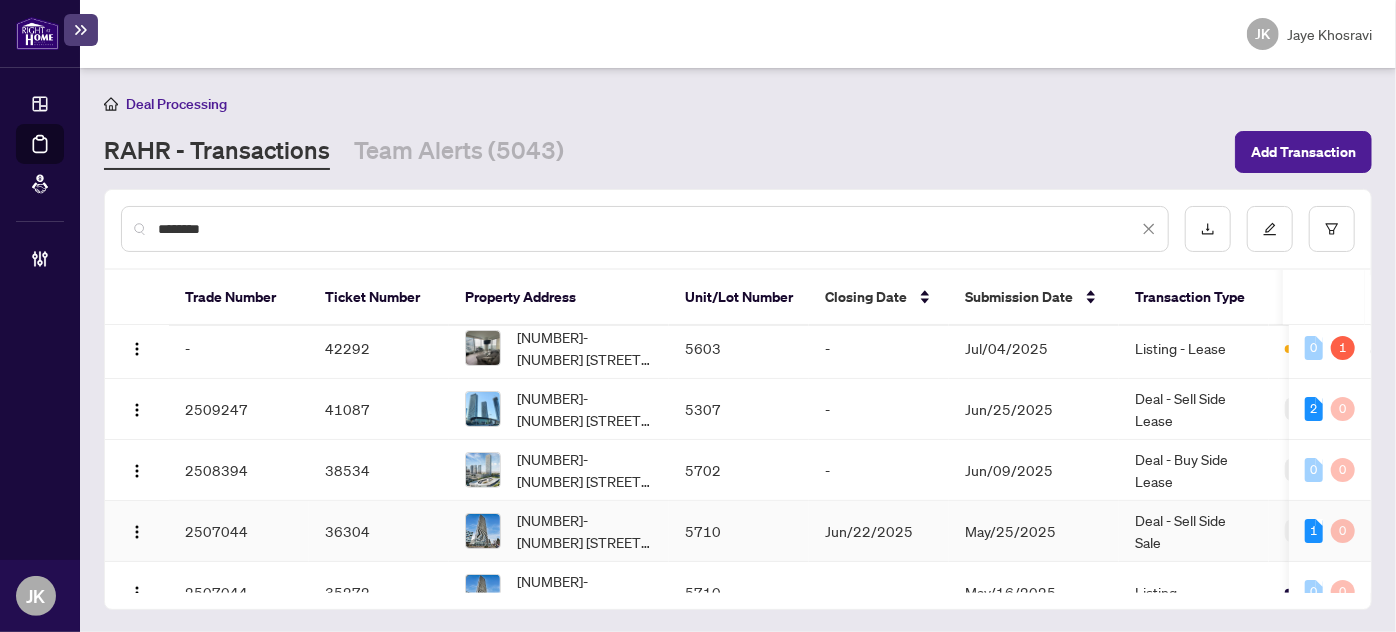 type on "********" 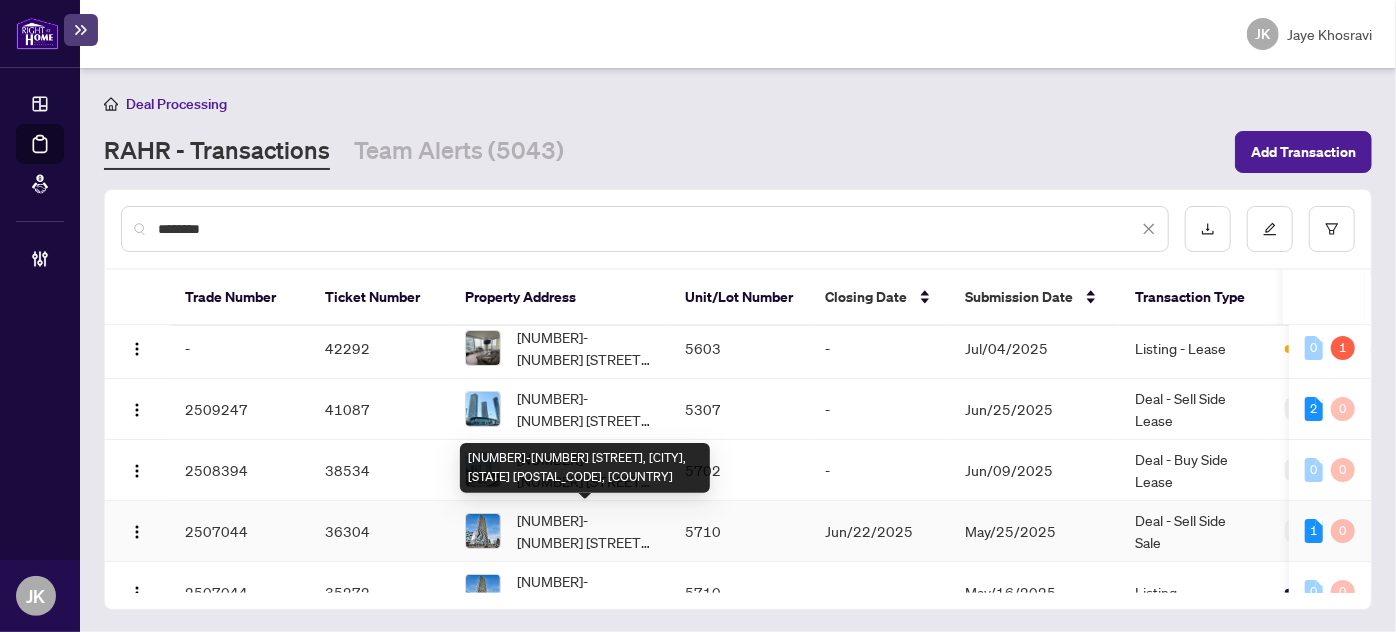 click on "[NUMBER]-[NUMBER] [STREET], [CITY], [PROVINCE] [POSTAL_CODE], [COUNTRY]" at bounding box center [585, 531] 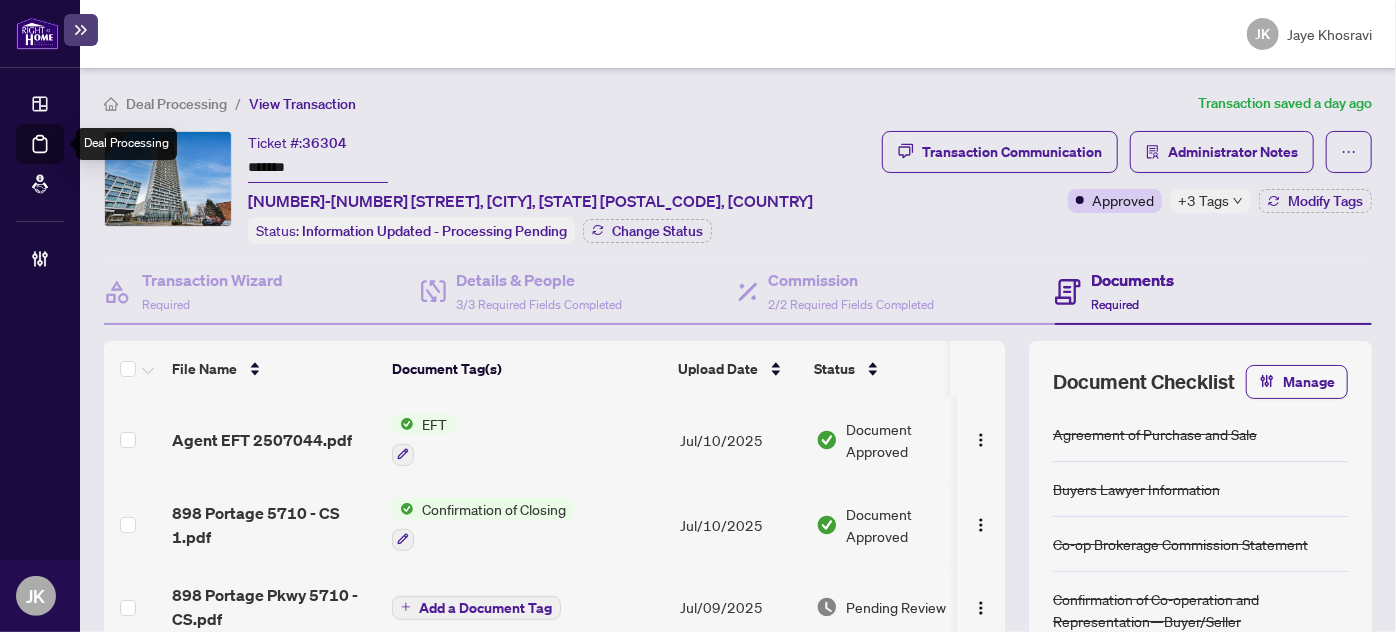click on "Deal Processing" at bounding box center [63, 158] 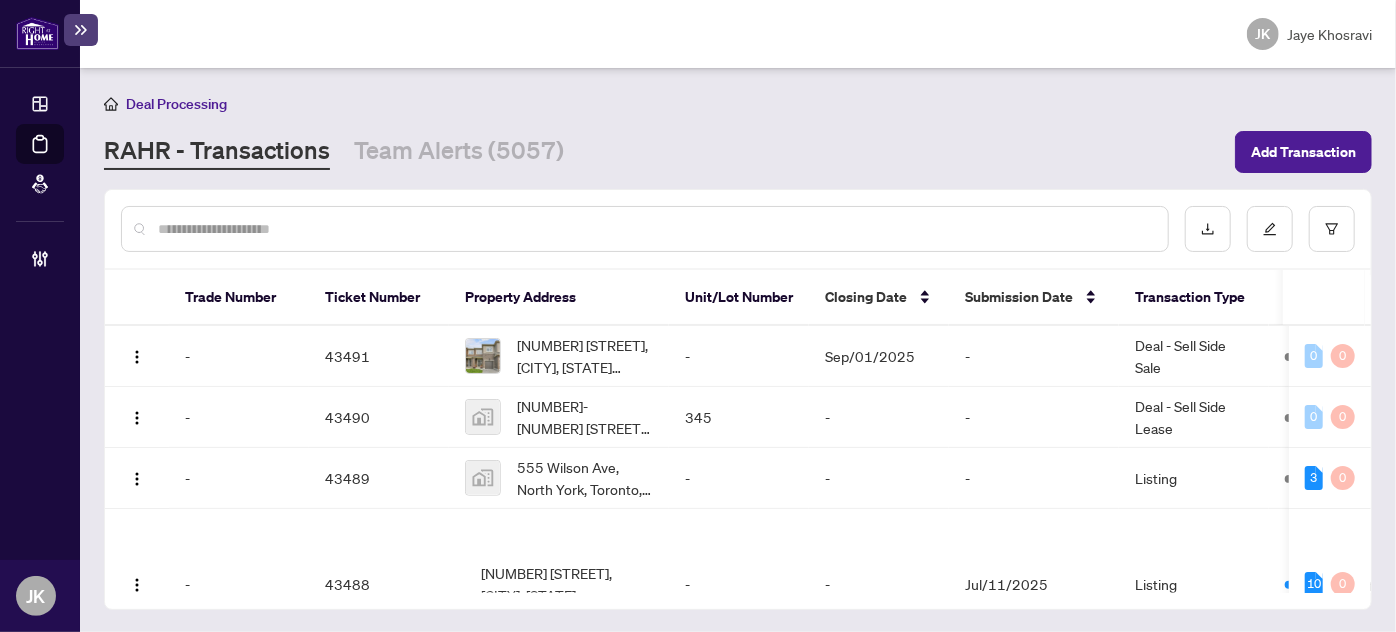 click at bounding box center (655, 229) 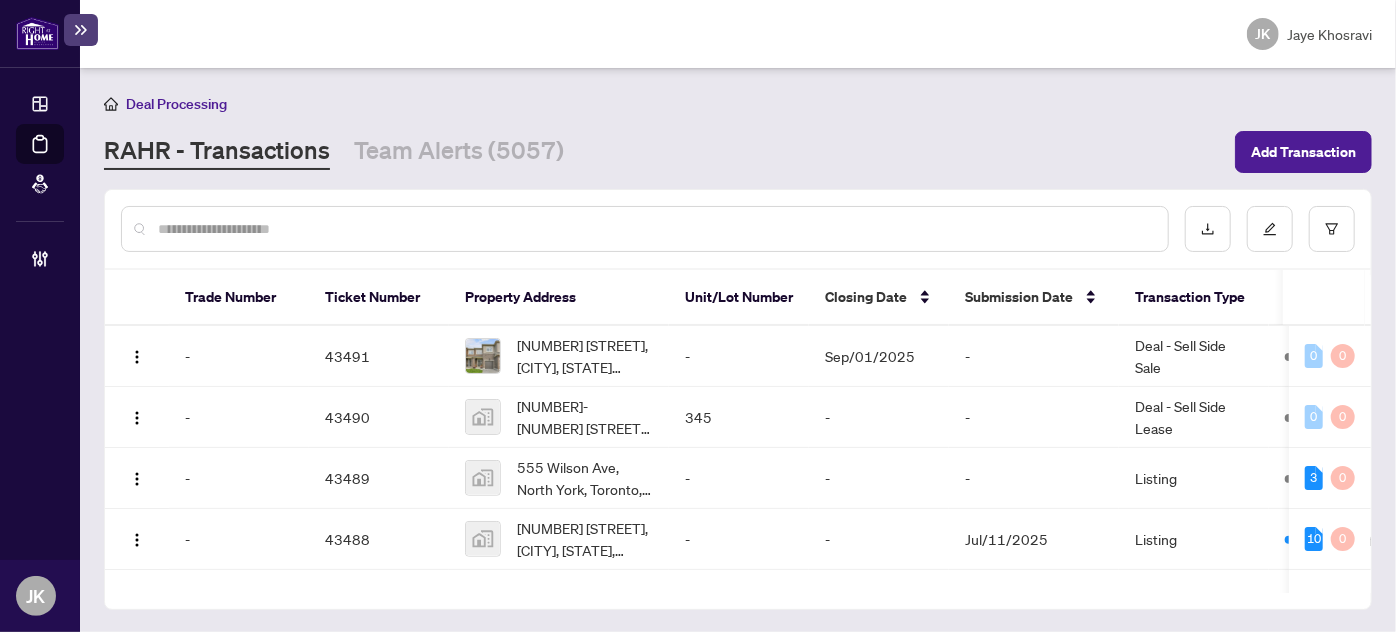 click at bounding box center [655, 229] 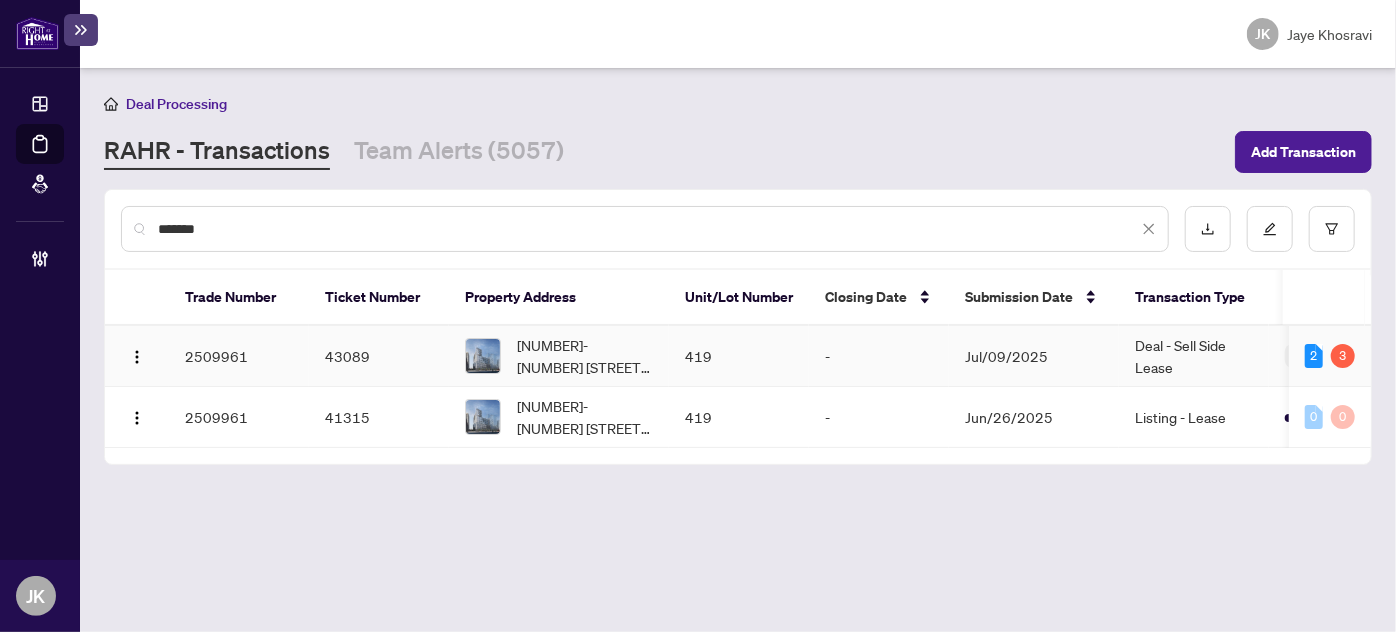 type on "*******" 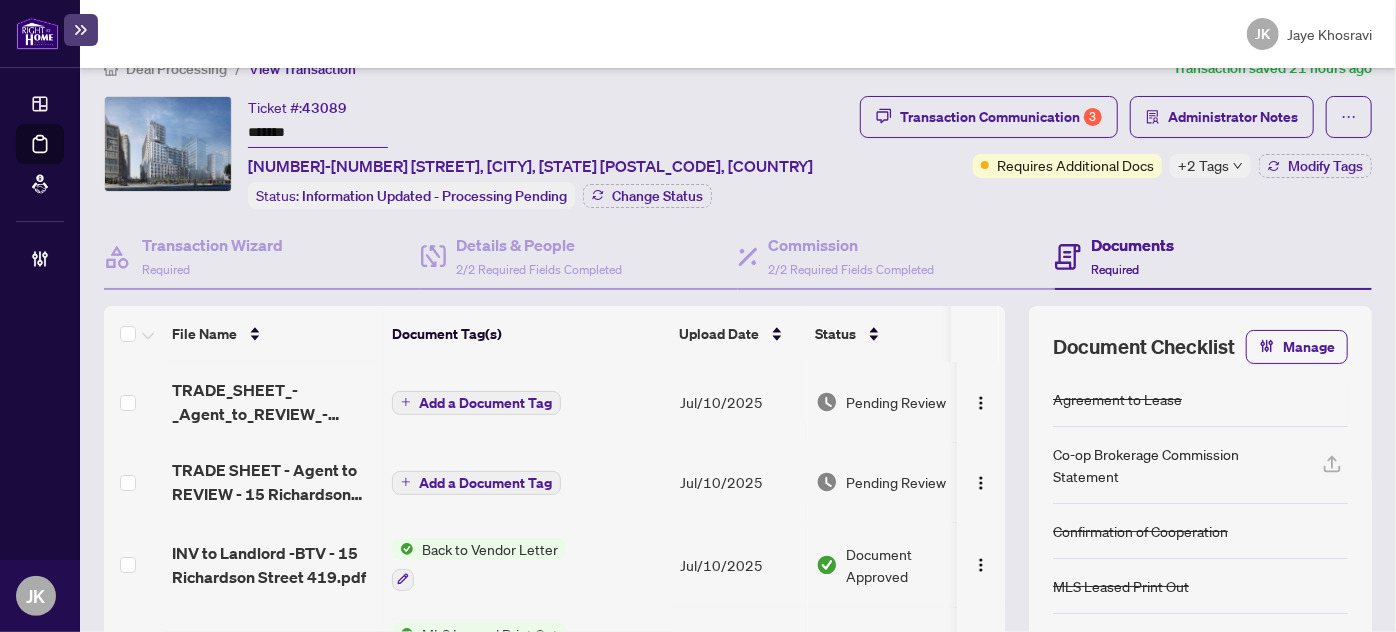 scroll, scrollTop: 0, scrollLeft: 0, axis: both 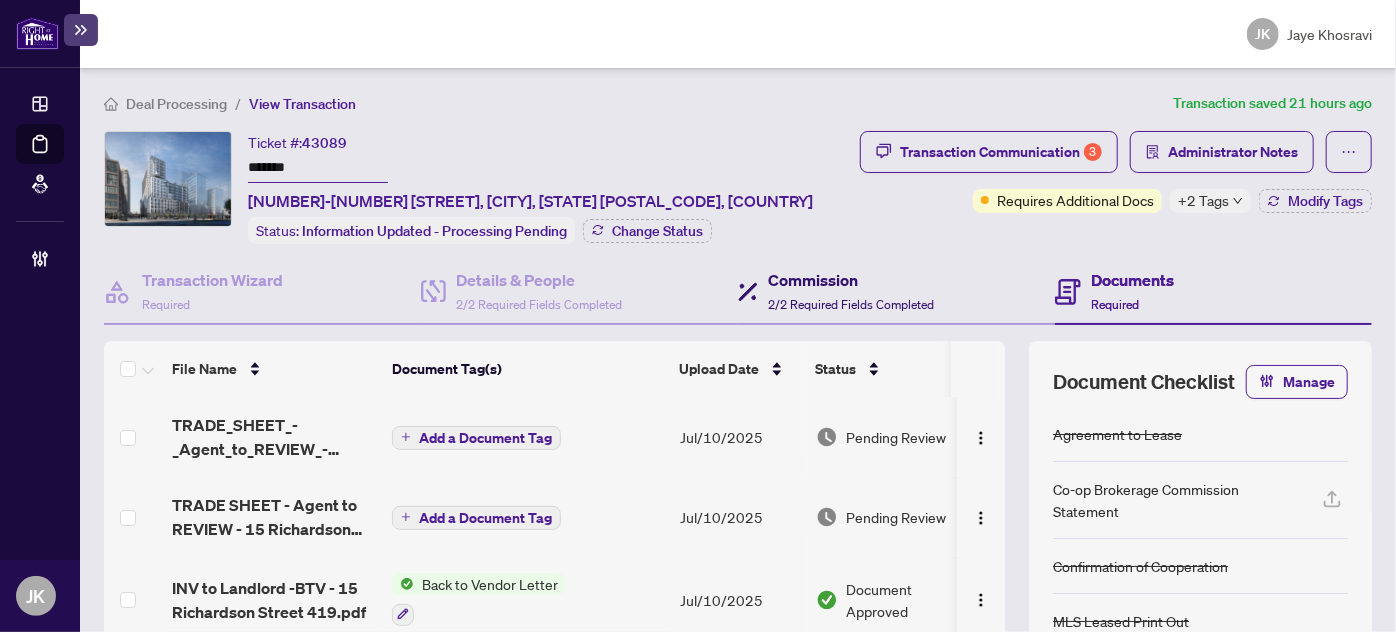 click on "2/2 Required Fields Completed" at bounding box center [851, 304] 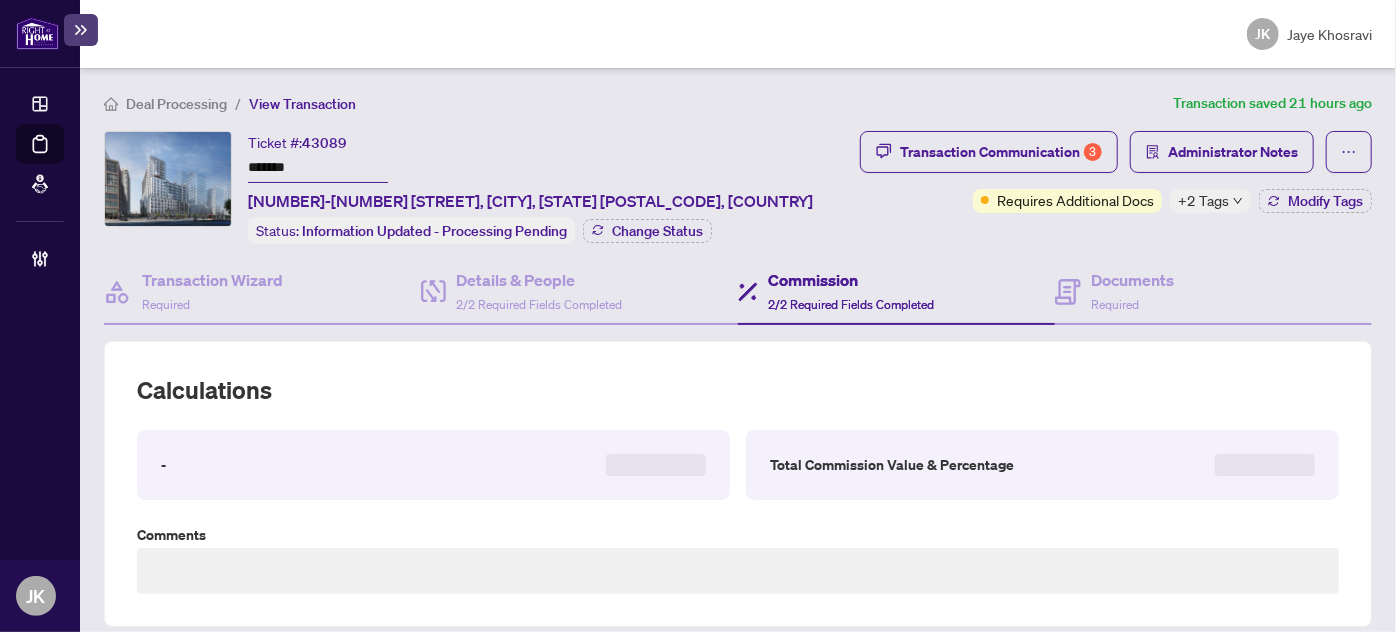 type on "**********" 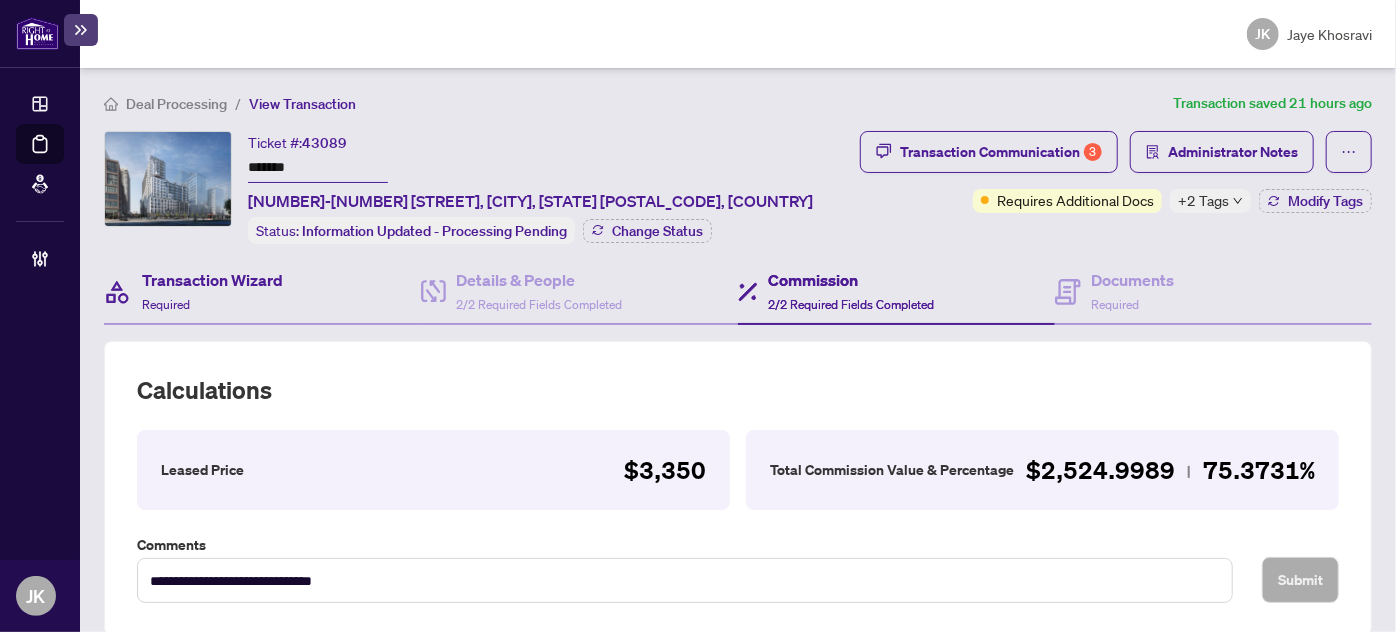 scroll, scrollTop: 615, scrollLeft: 0, axis: vertical 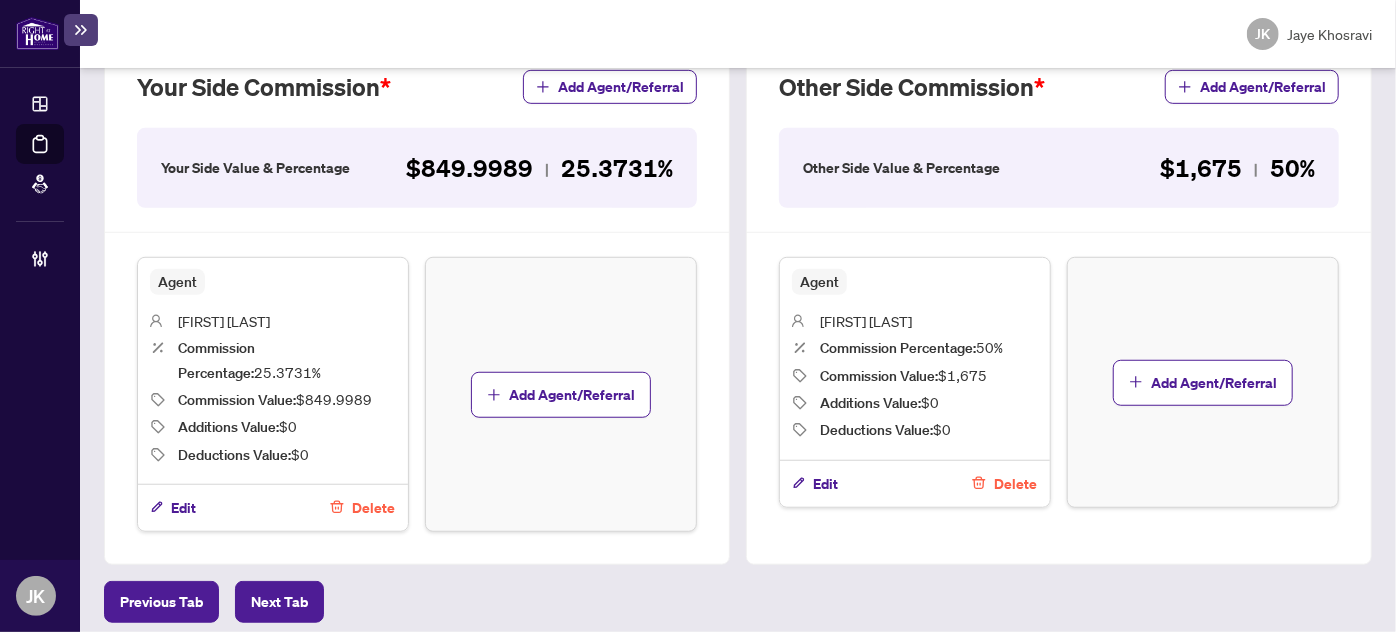 click on "JK Jaye Khosravi" at bounding box center (738, 34) 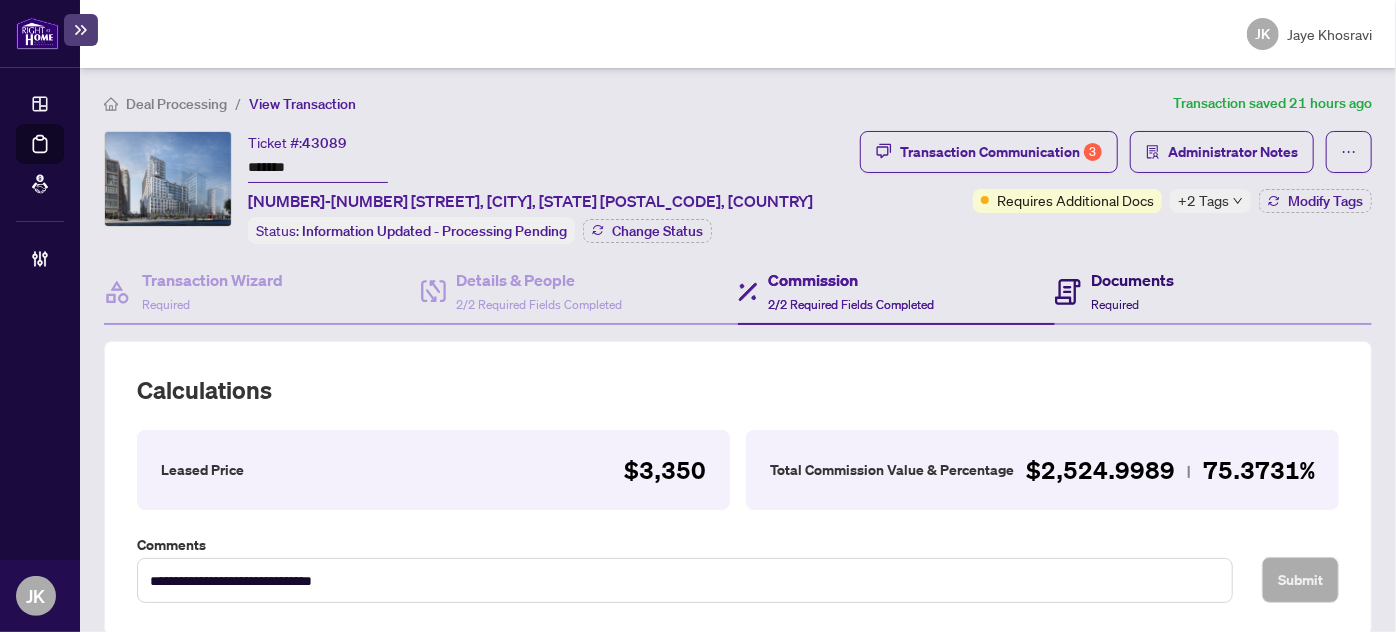 click on "Documents Required" at bounding box center [1132, 291] 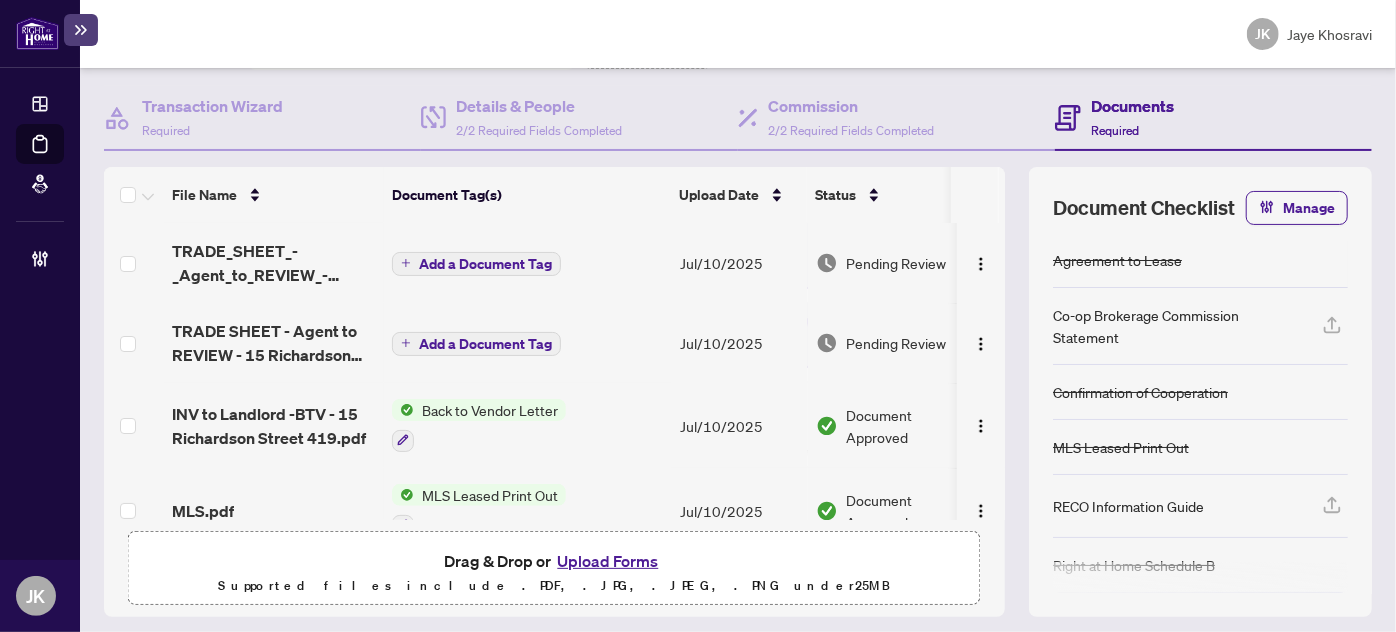 scroll, scrollTop: 235, scrollLeft: 0, axis: vertical 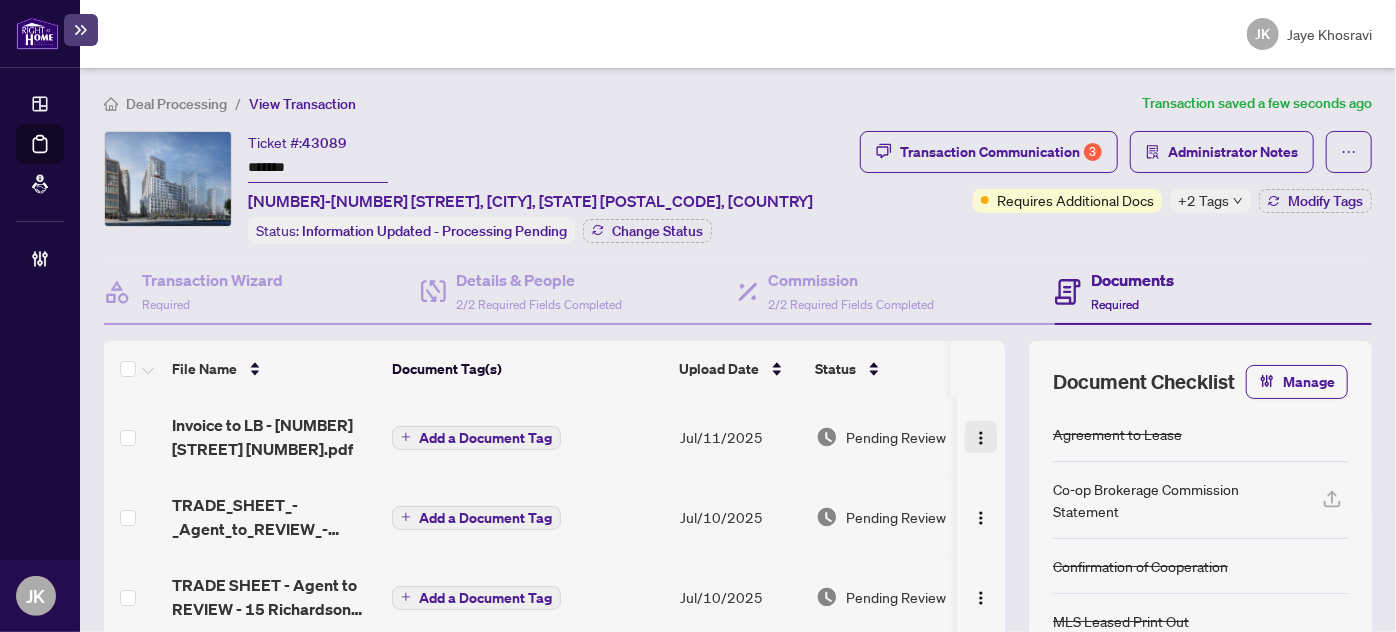 click at bounding box center [981, 438] 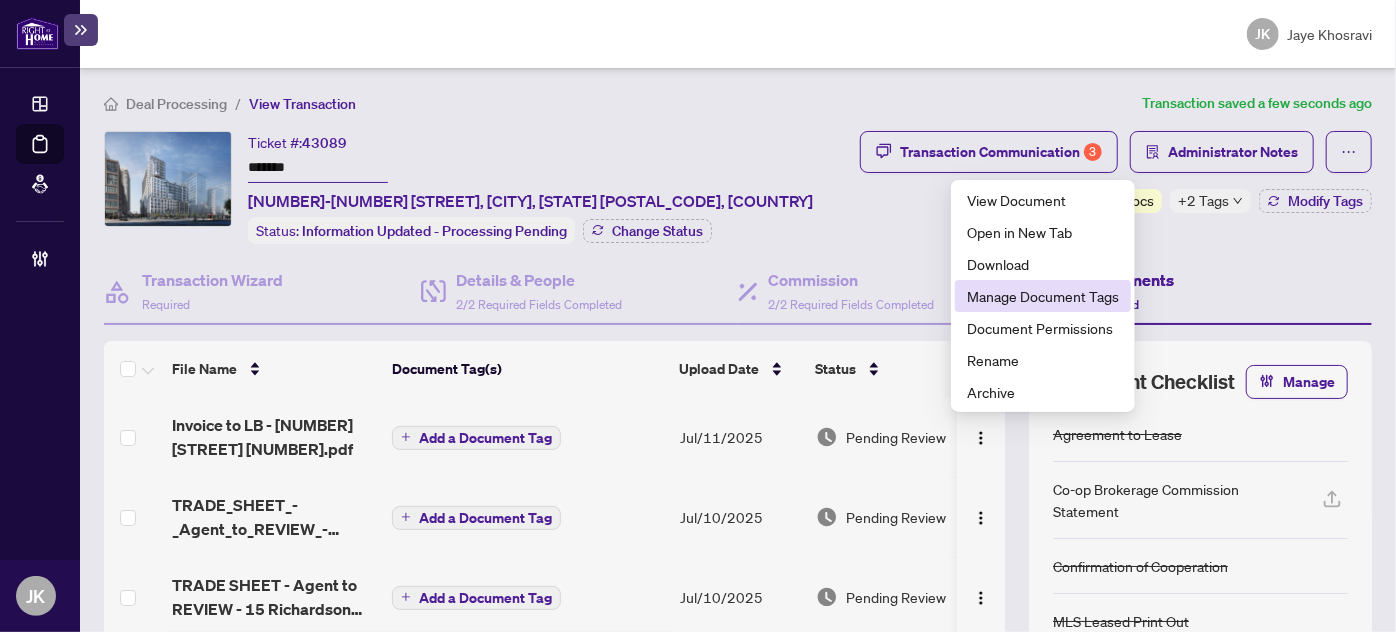click on "Manage Document Tags" at bounding box center [1043, 296] 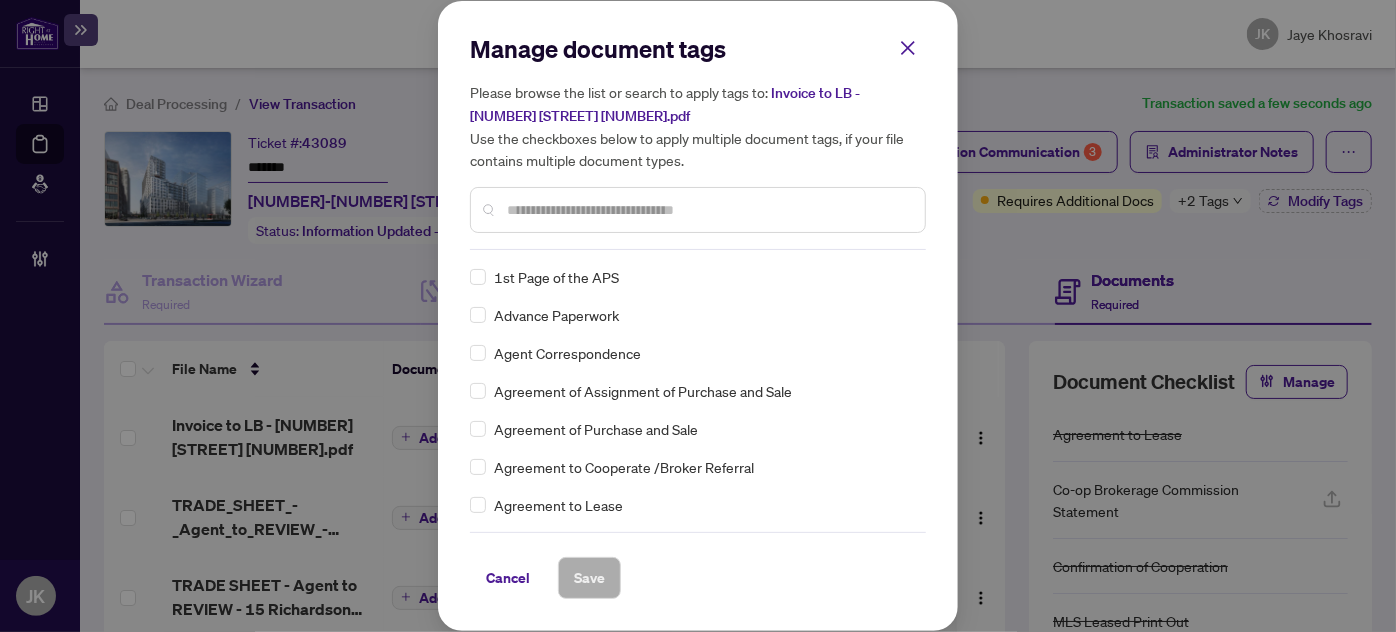 click on "1st Page of the APS Advance Paperwork Agent Correspondence Agreement of Assignment of Purchase and Sale Agreement of Purchase and Sale Agreement to Cooperate /Broker Referral Agreement to Lease Articles of Incorporation Back to Vendor Letter Belongs to Another Transaction Builder's Consent Buyer Designated Representation Agreement Buyer Designated Representation Agreement Buyers Lawyer Information Certificate of Estate Trustee(s) Client Refused to Sign Closing Date Change Co-op Brokerage Commission Statement Co-op EFT Co-operating Indemnity Agreement Commission Adjustment Commission Agreement Commission Calculation Commission Statement Sent Commission Statement Sent to Landlord Commission Statement Sent to Lawyer Commission Statement Sent to Listing Brokerage Commission Statement Sent to Vendor Commission Waiver Letter Confirmation of Closing Confirmation of Co-operation and Representation—Buyer/Seller Confirmation of Cooperation Copy of Commission Payment Copy of Deposit Type Corporation Documents EFT" at bounding box center (698, 391) 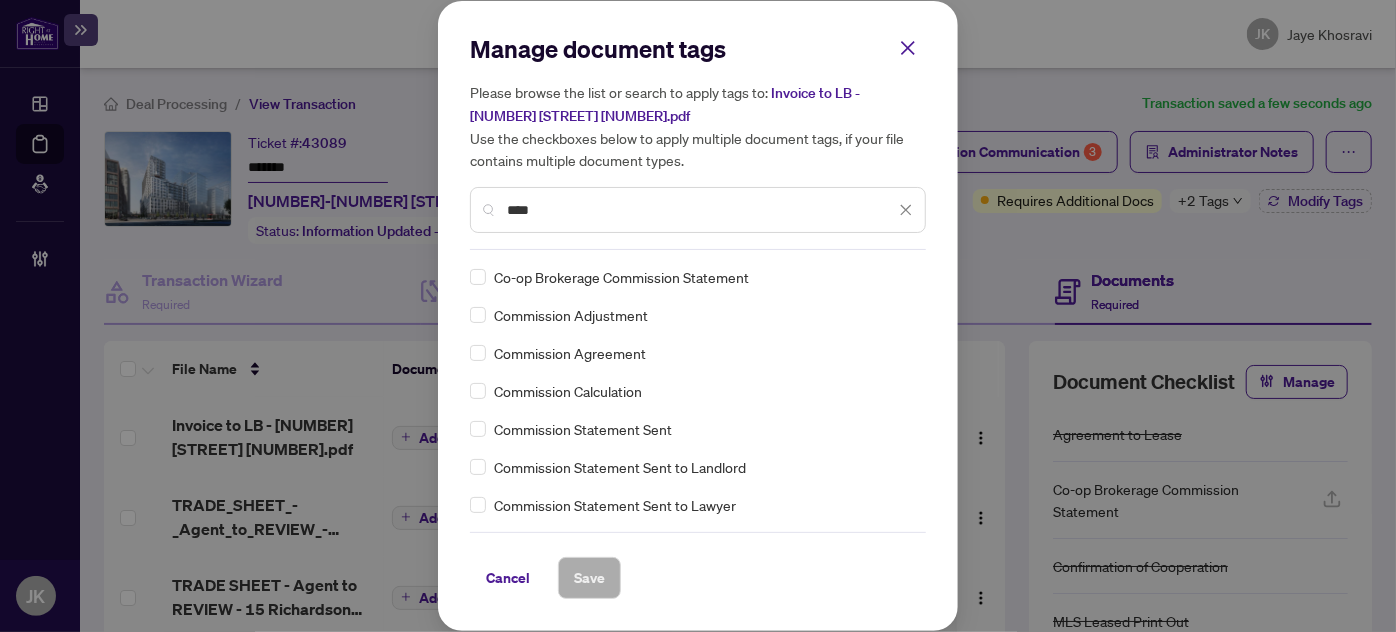 type on "****" 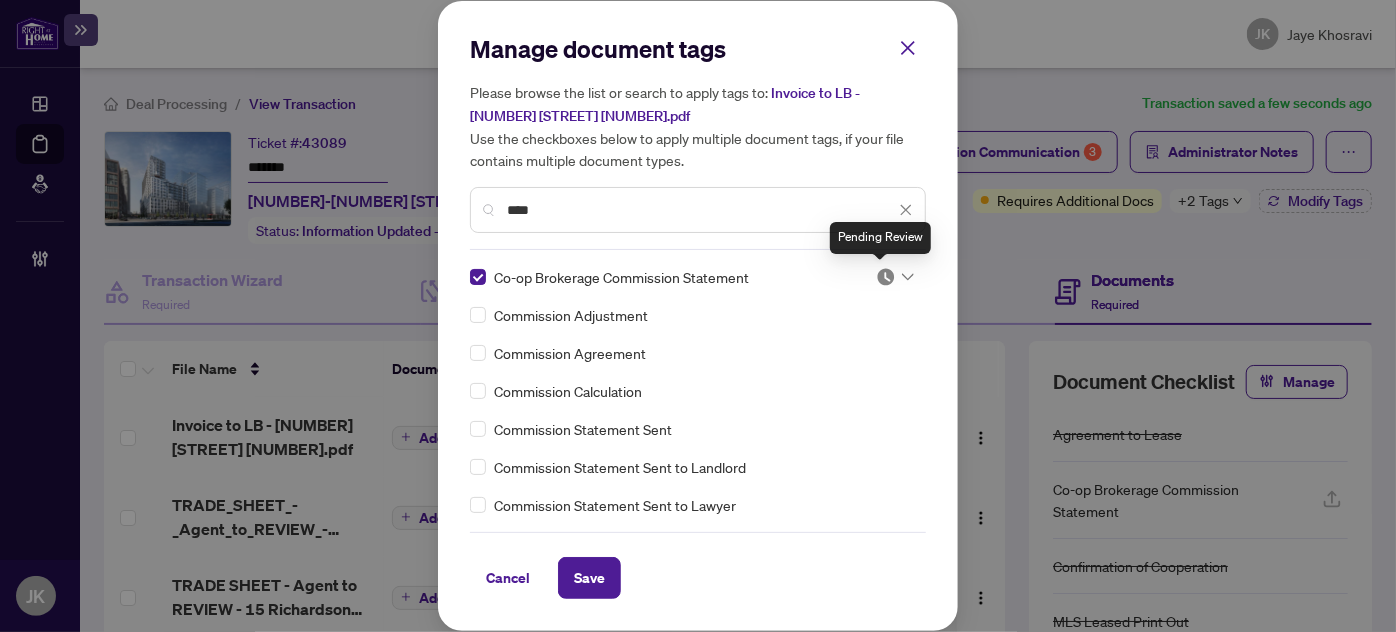 click at bounding box center (886, 277) 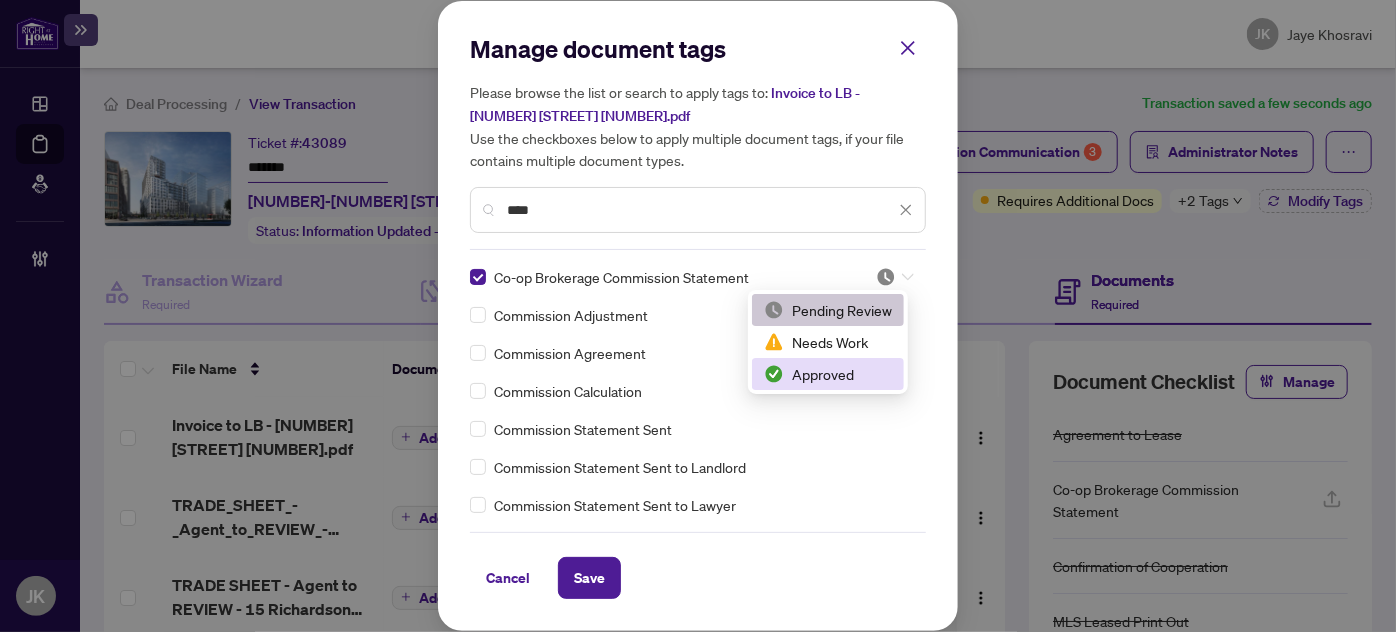 click on "Approved" at bounding box center (828, 374) 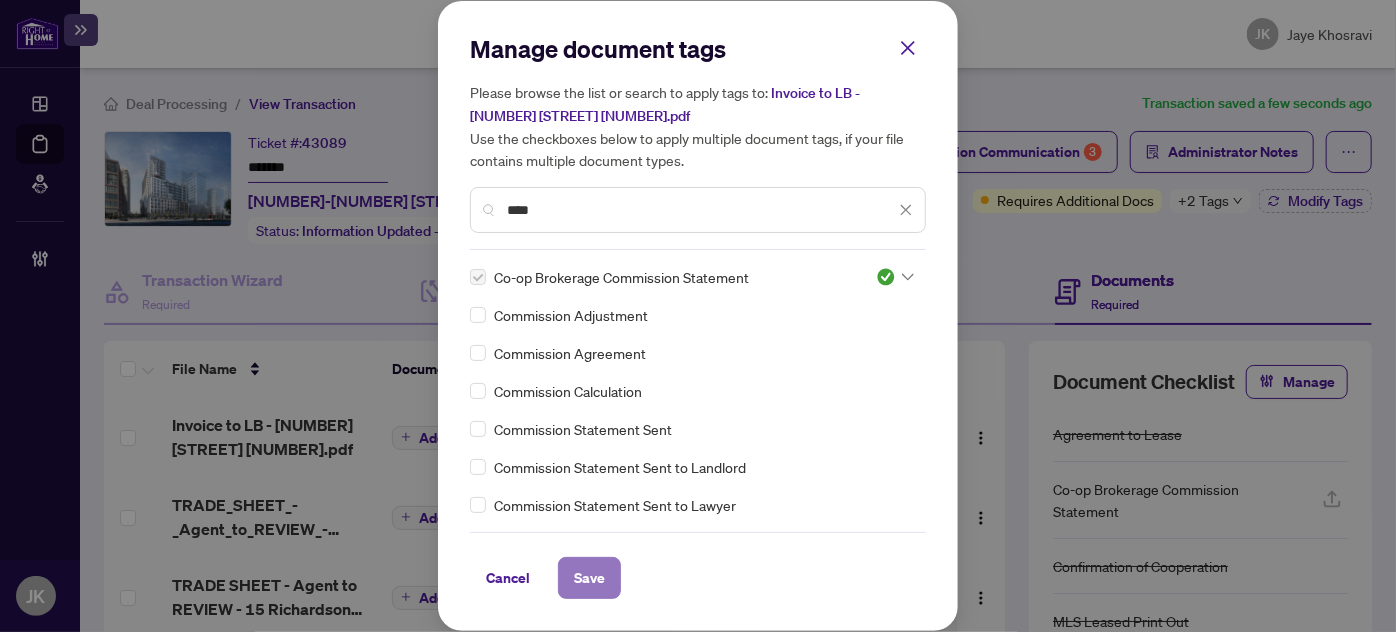 click on "Save" at bounding box center (589, 578) 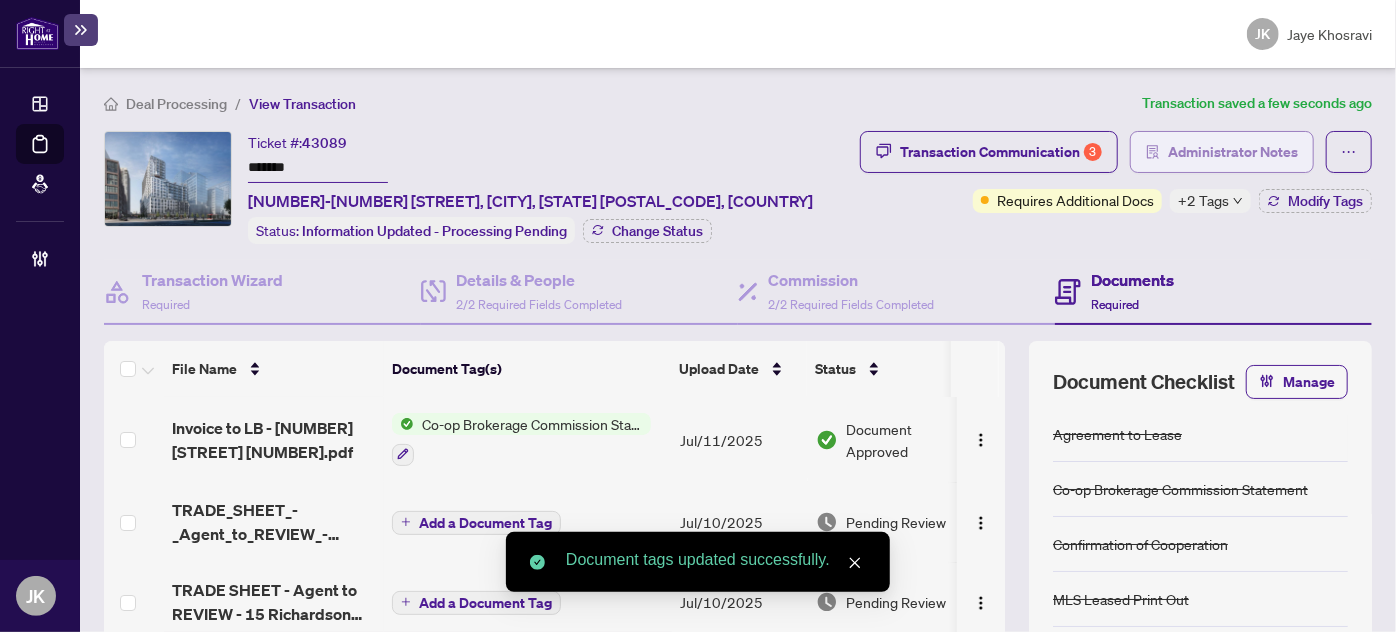 click on "Administrator Notes" at bounding box center [1233, 152] 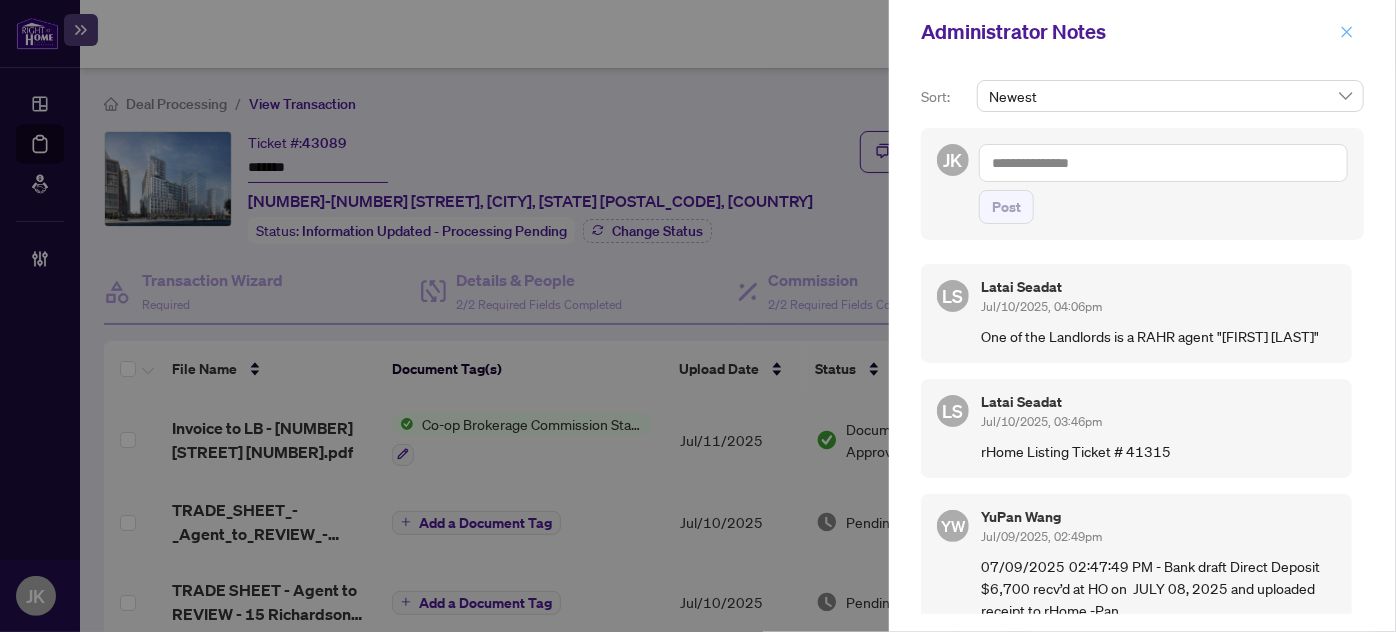 click 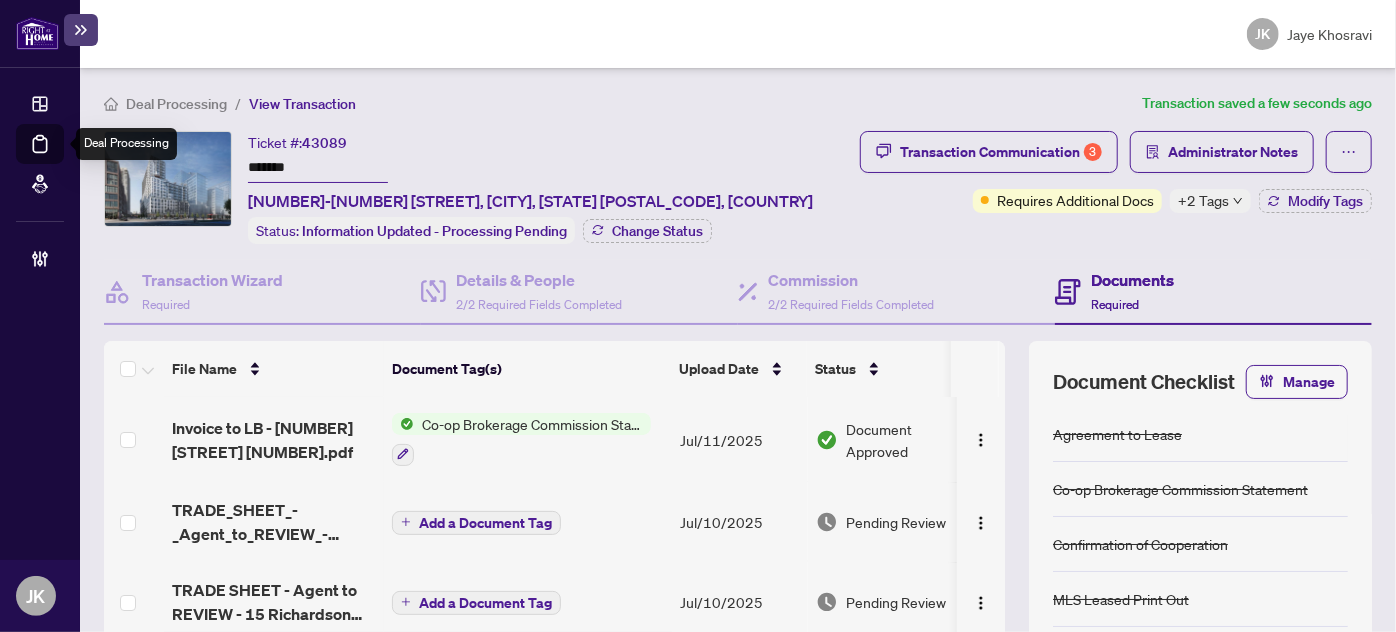 drag, startPoint x: 37, startPoint y: 145, endPoint x: 152, endPoint y: 175, distance: 118.84864 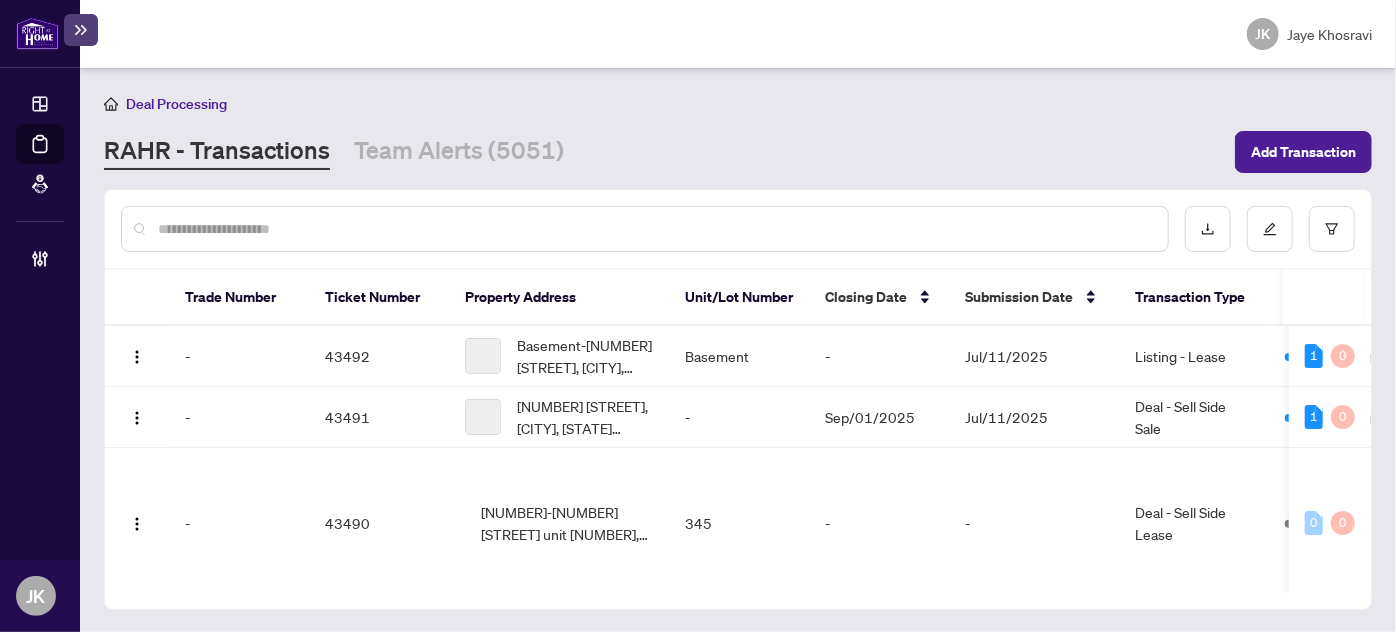 click at bounding box center [645, 229] 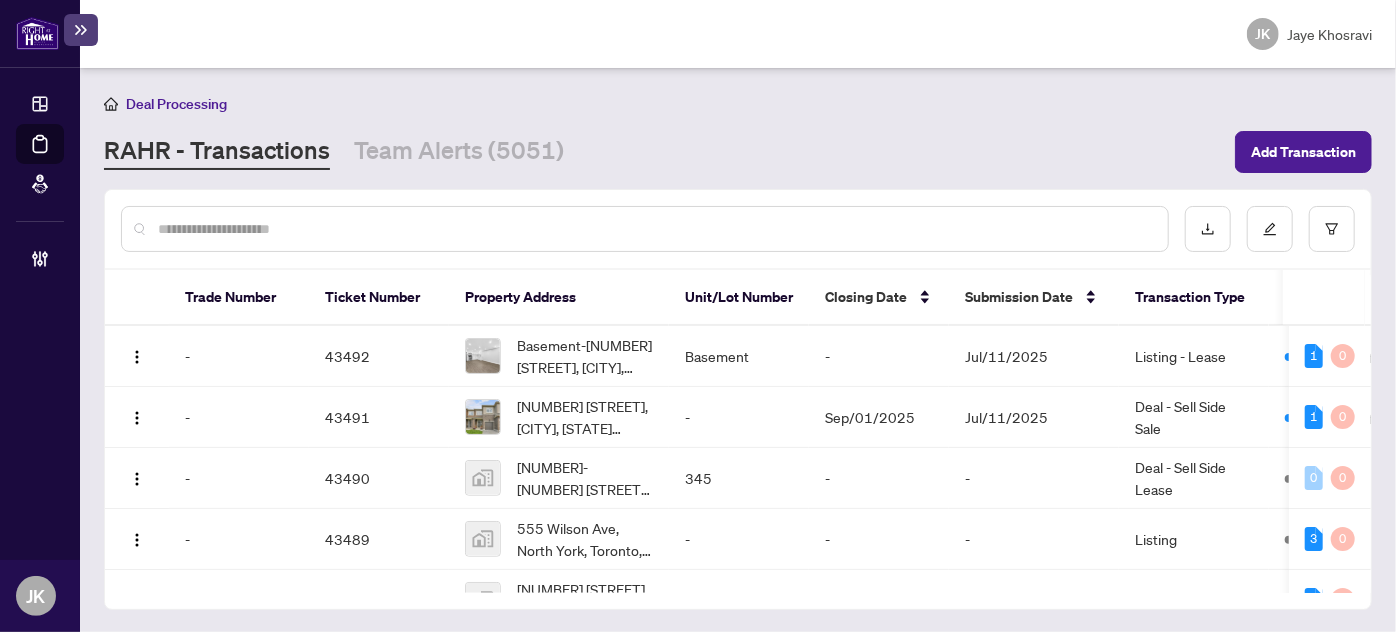 click at bounding box center [655, 229] 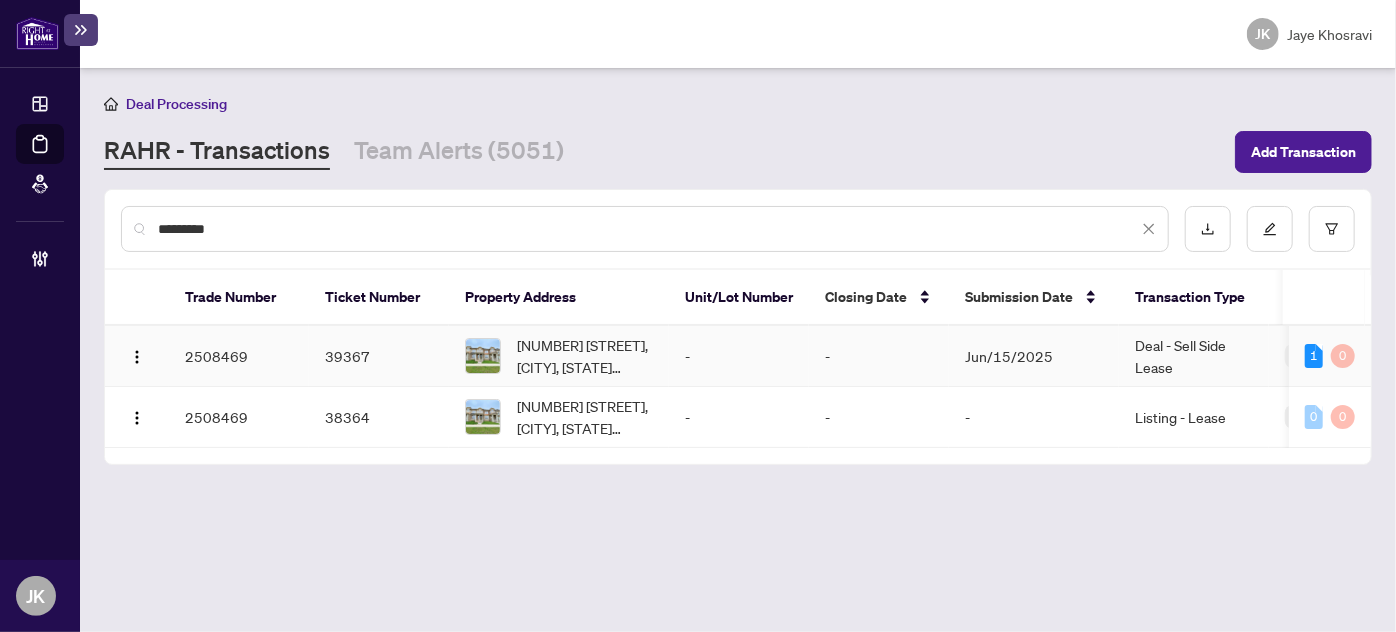 type on "*********" 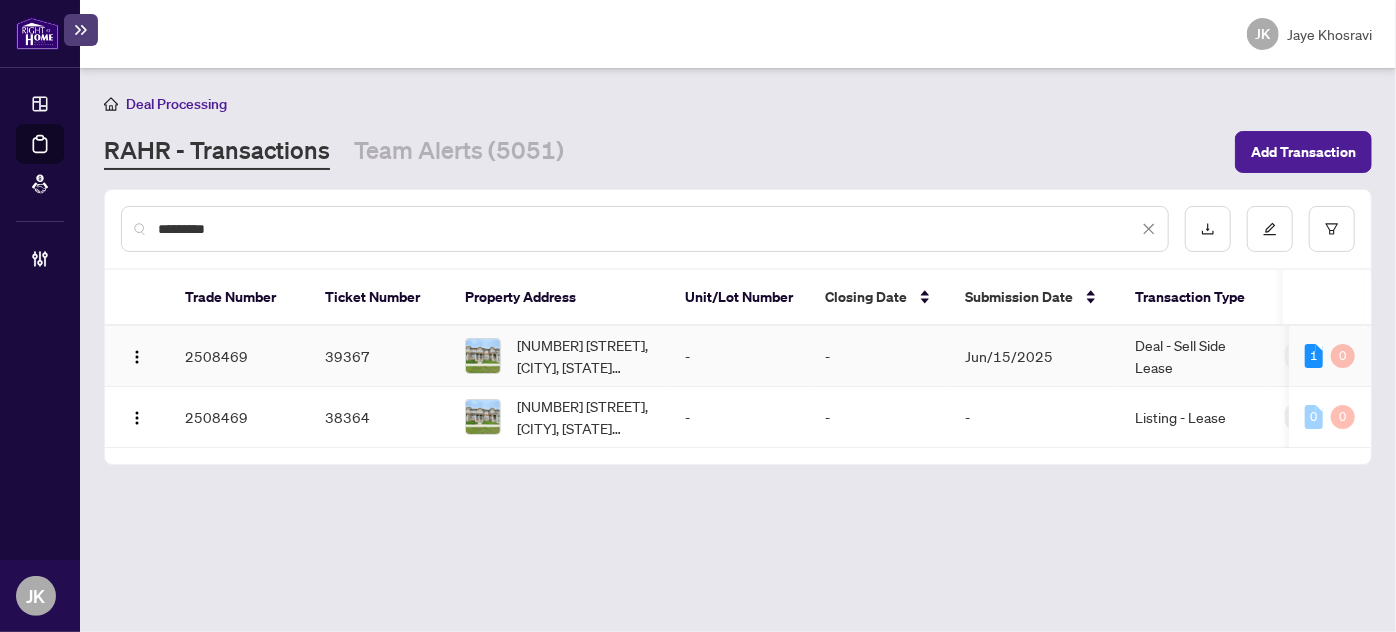 click on "-" at bounding box center [879, 356] 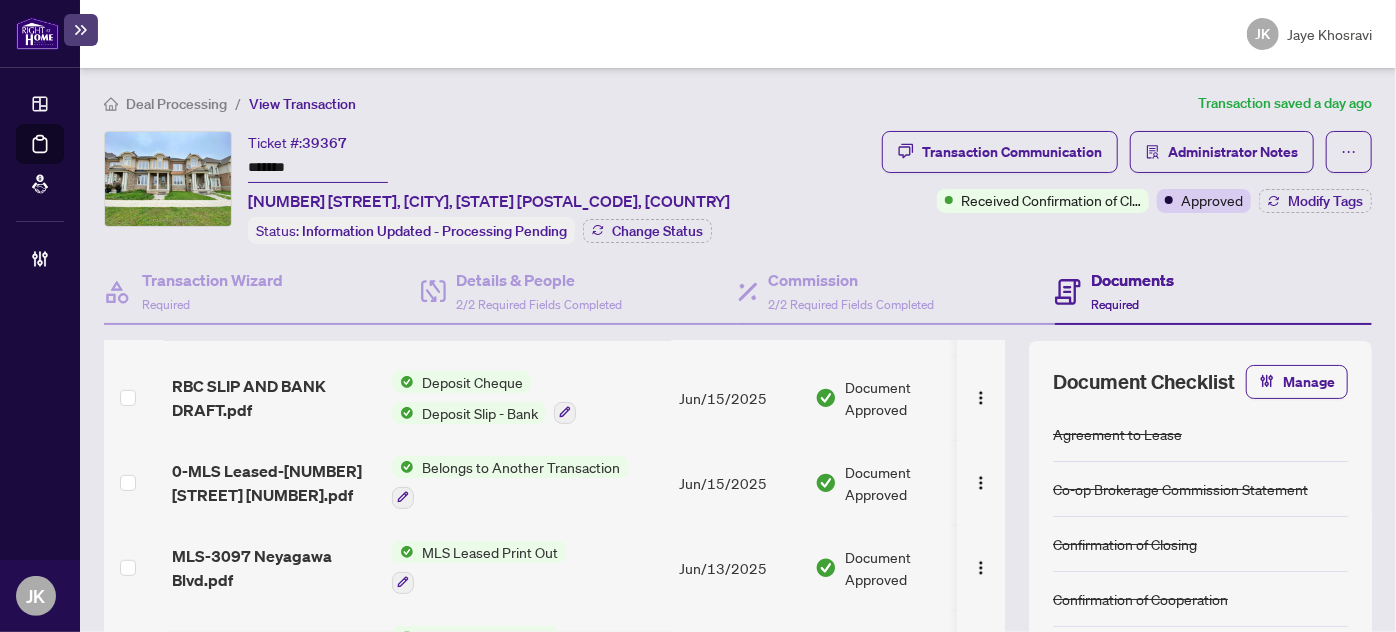 scroll, scrollTop: 0, scrollLeft: 0, axis: both 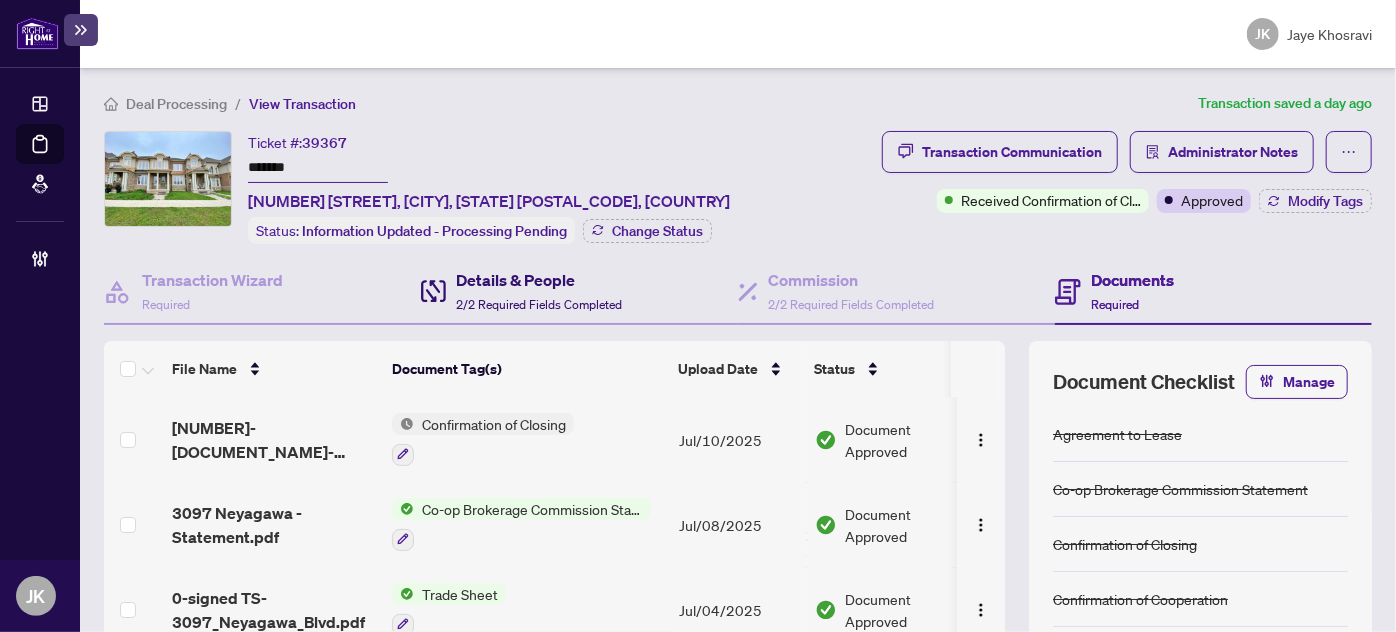 drag, startPoint x: 451, startPoint y: 274, endPoint x: 583, endPoint y: 320, distance: 139.78555 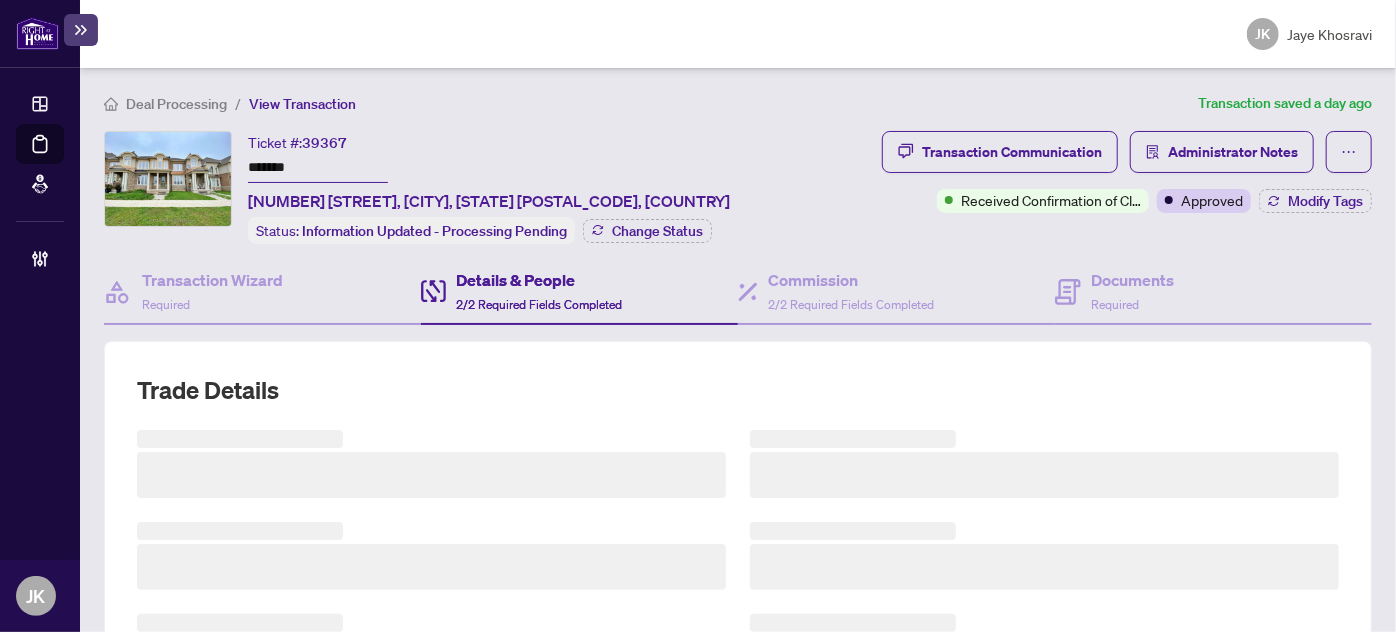 scroll, scrollTop: 589, scrollLeft: 0, axis: vertical 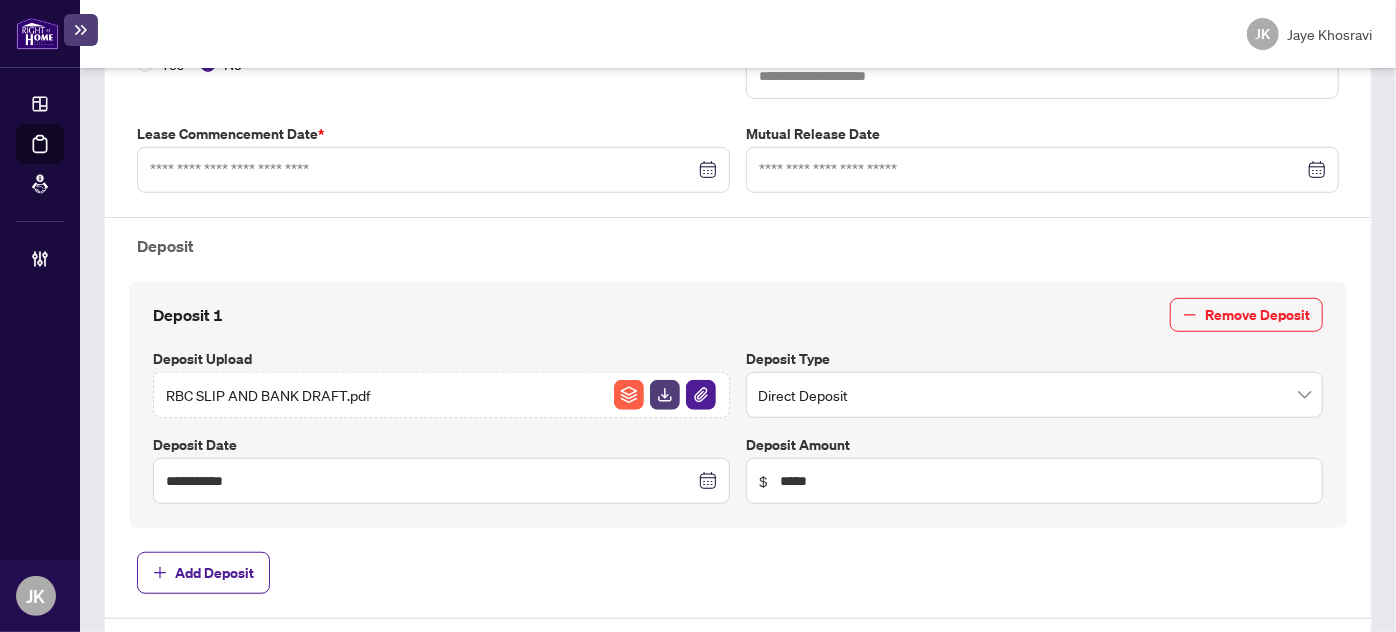 type on "**********" 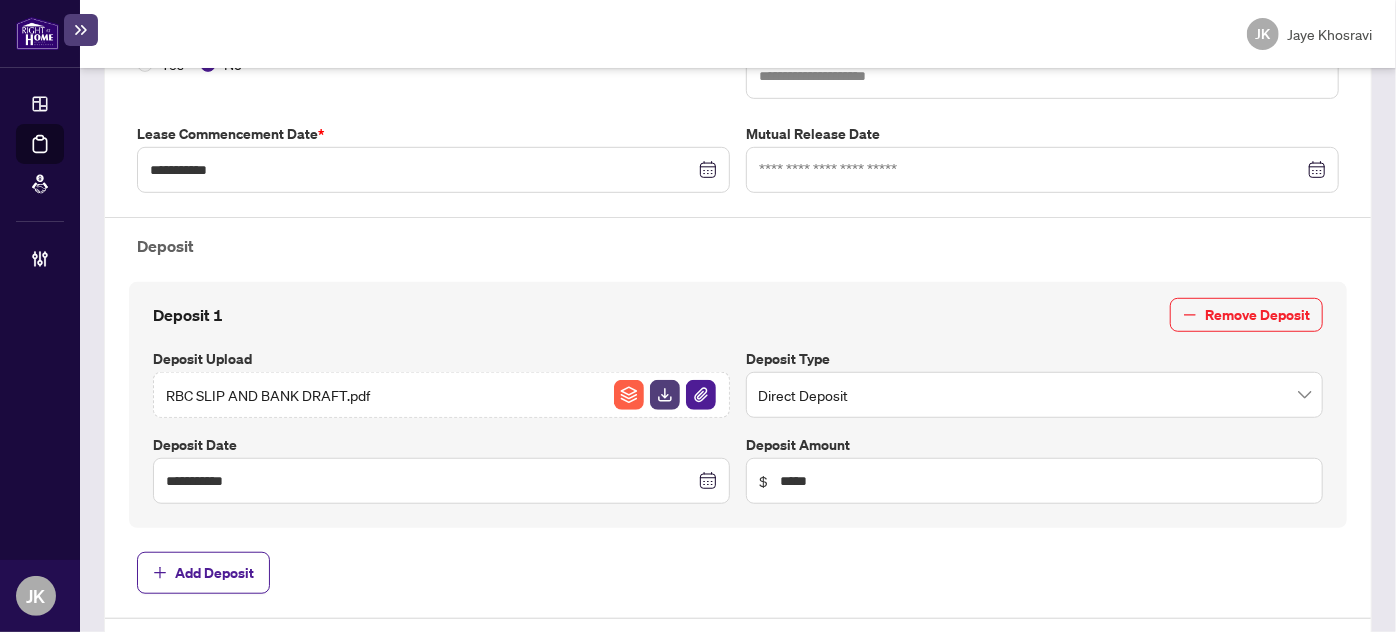 scroll, scrollTop: 0, scrollLeft: 0, axis: both 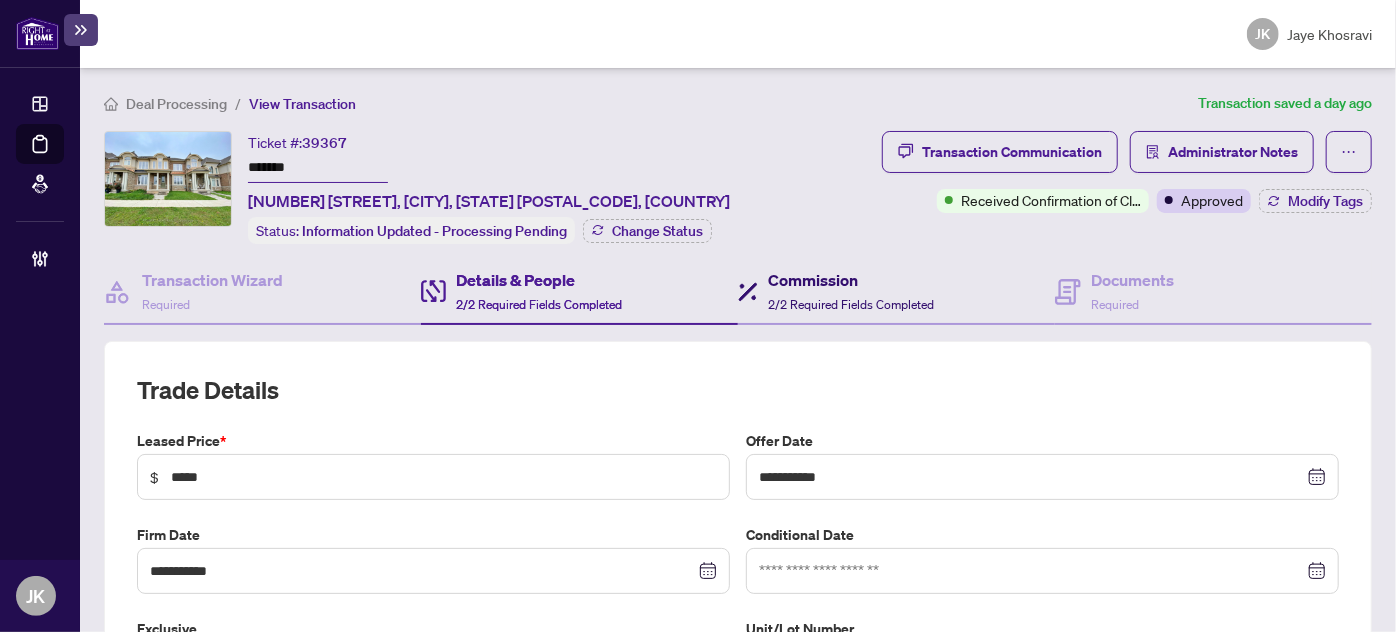 click on "Commission" at bounding box center (851, 280) 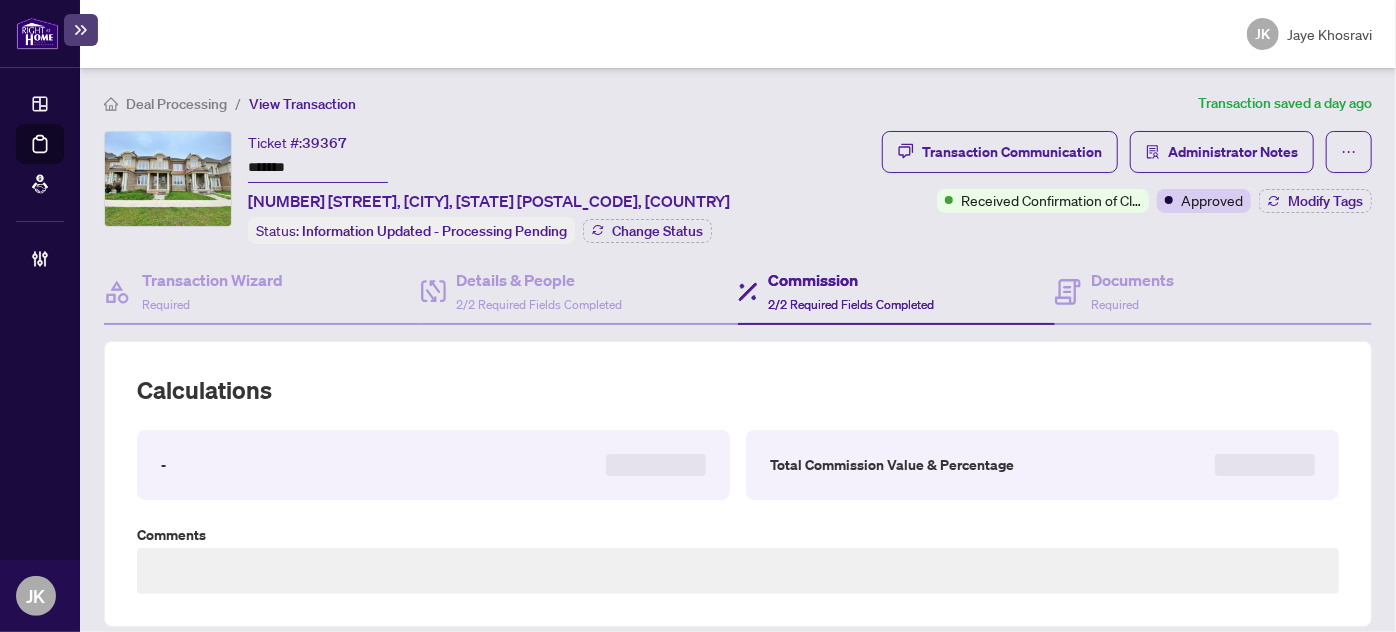 type on "**********" 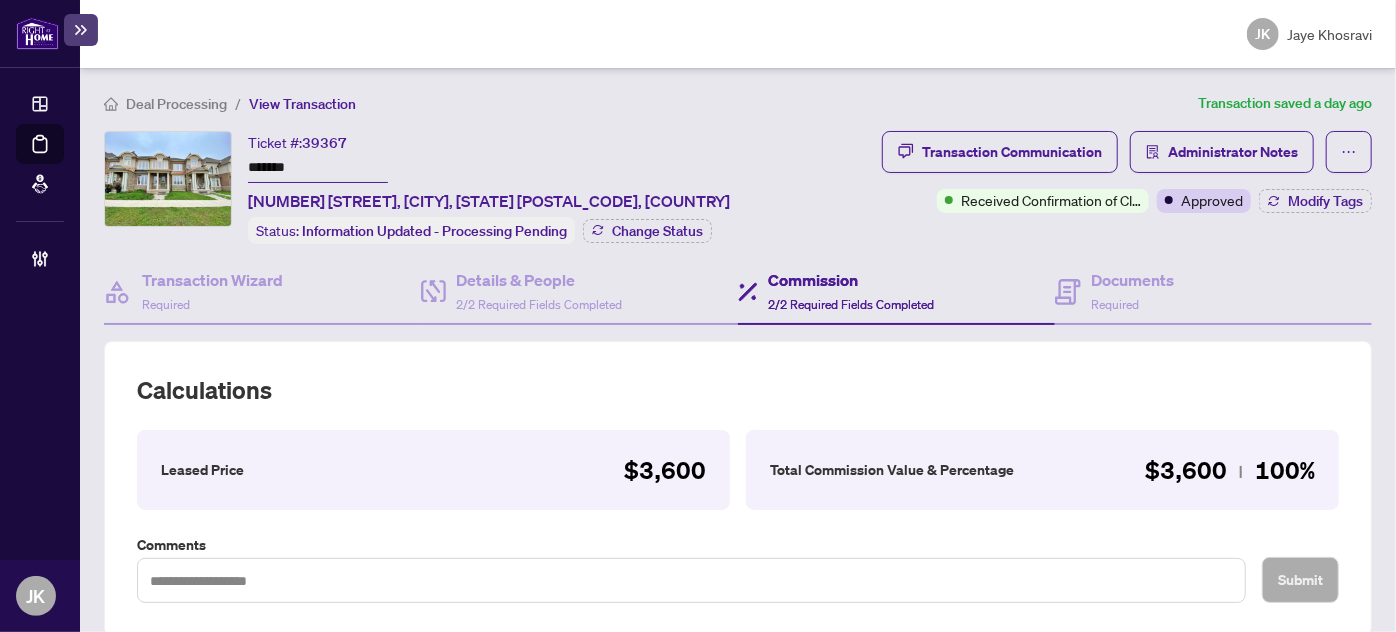 click on "Calculations" at bounding box center (738, 390) 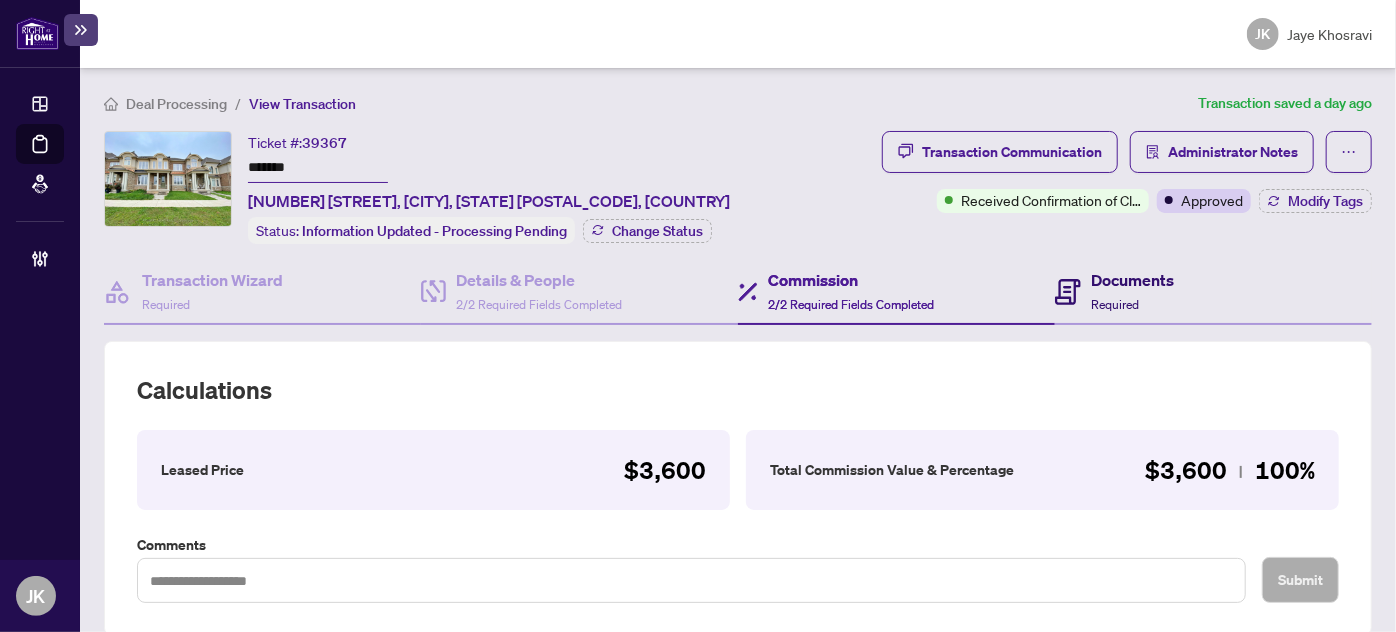 click on "Documents" at bounding box center (1132, 280) 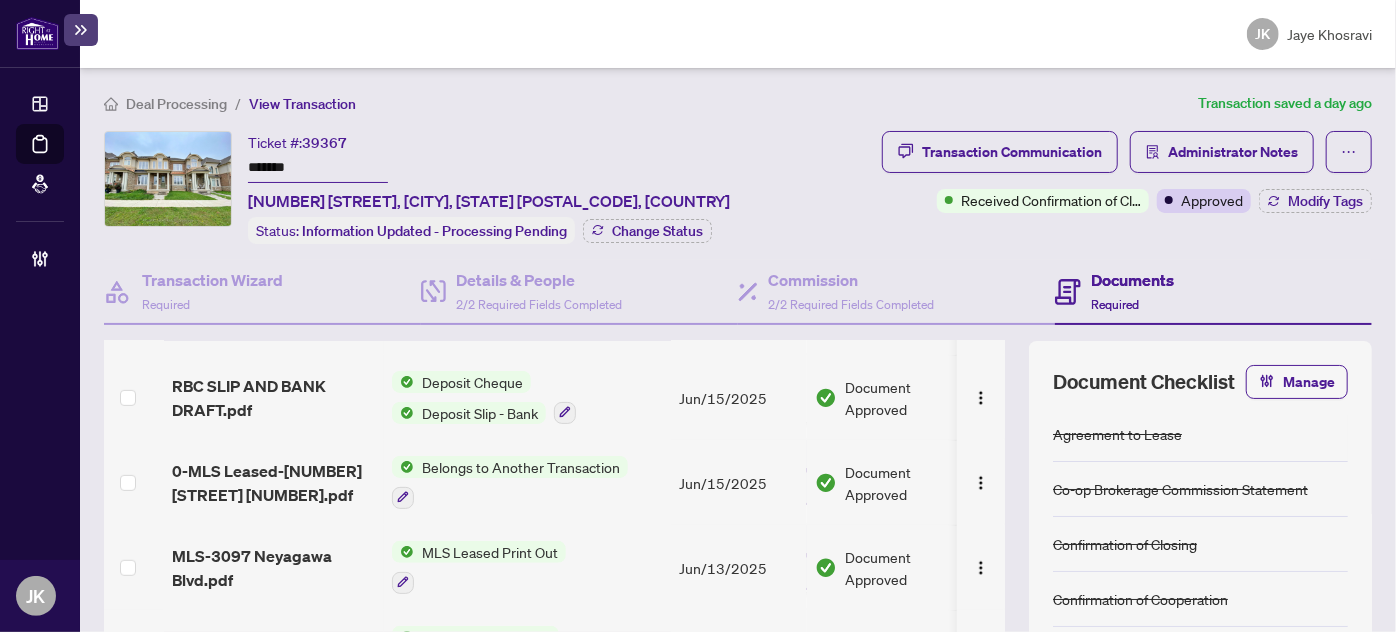 scroll, scrollTop: 0, scrollLeft: 0, axis: both 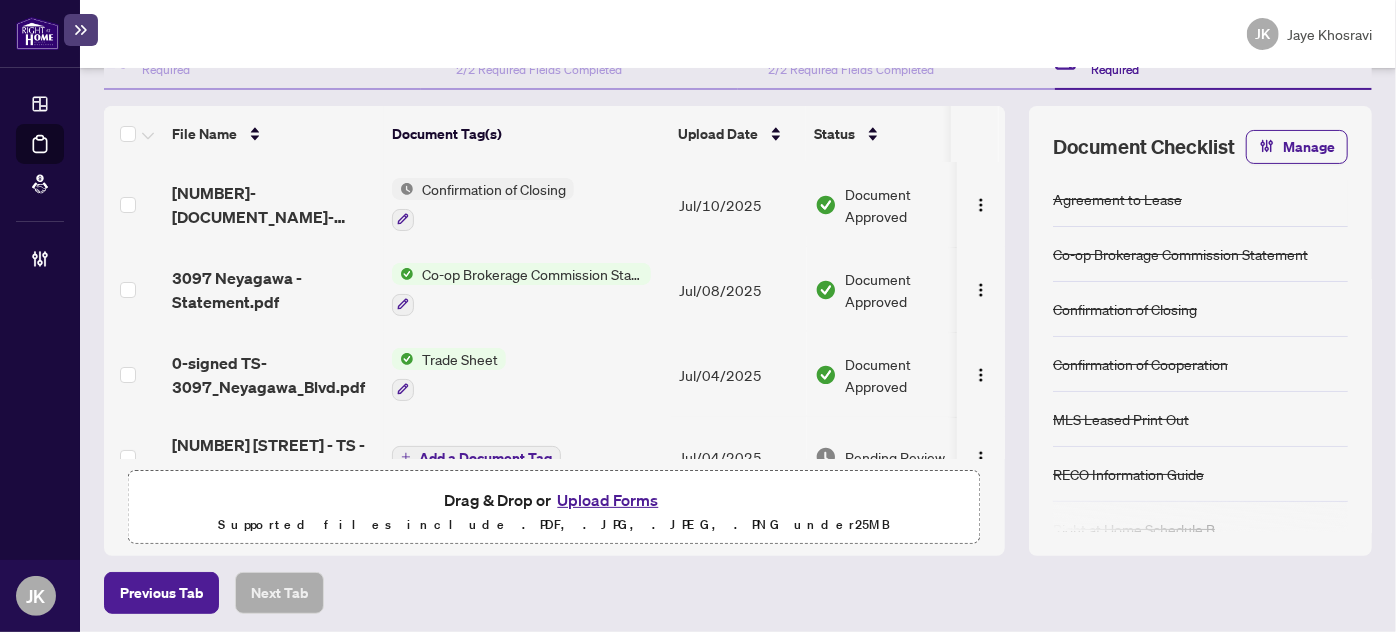click on "Upload Forms" at bounding box center [607, 500] 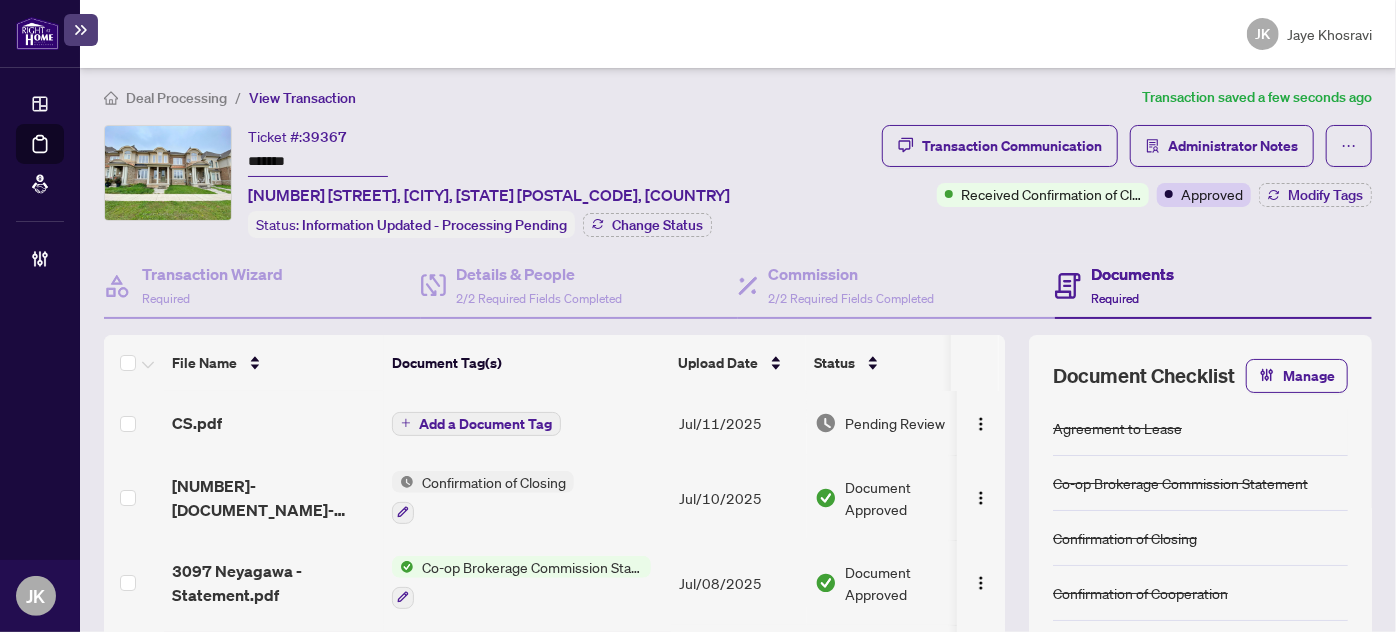 scroll, scrollTop: 0, scrollLeft: 0, axis: both 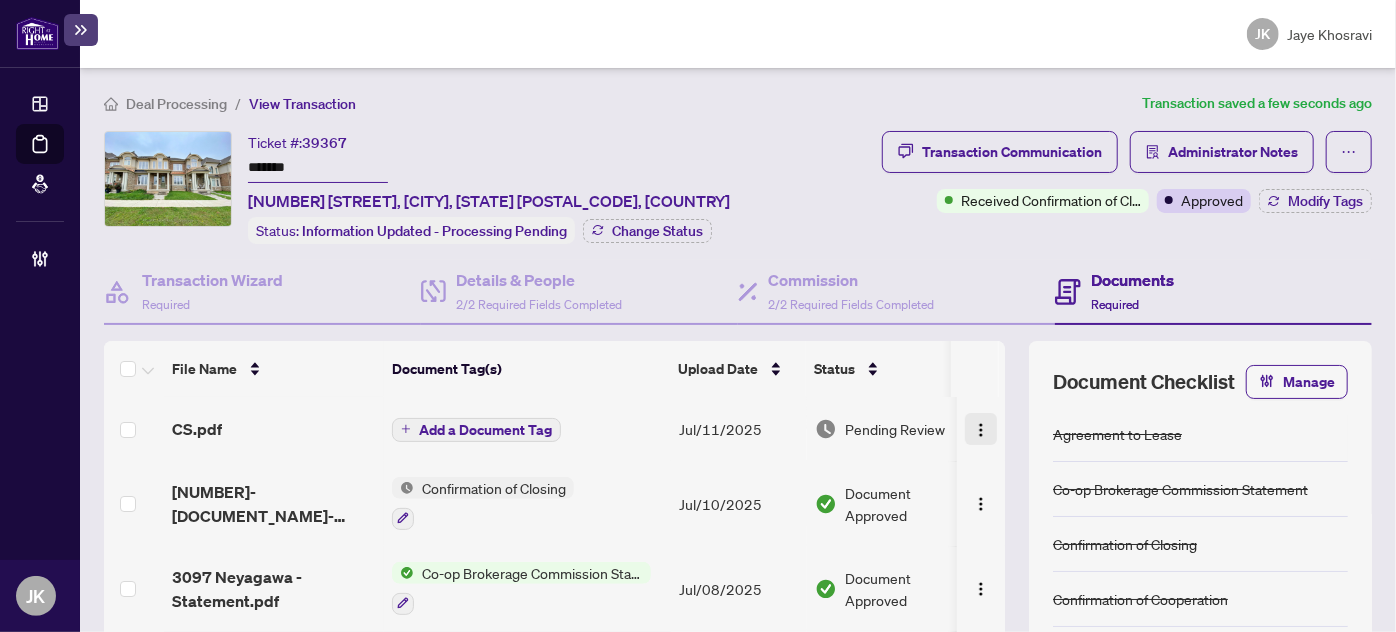 click at bounding box center (981, 429) 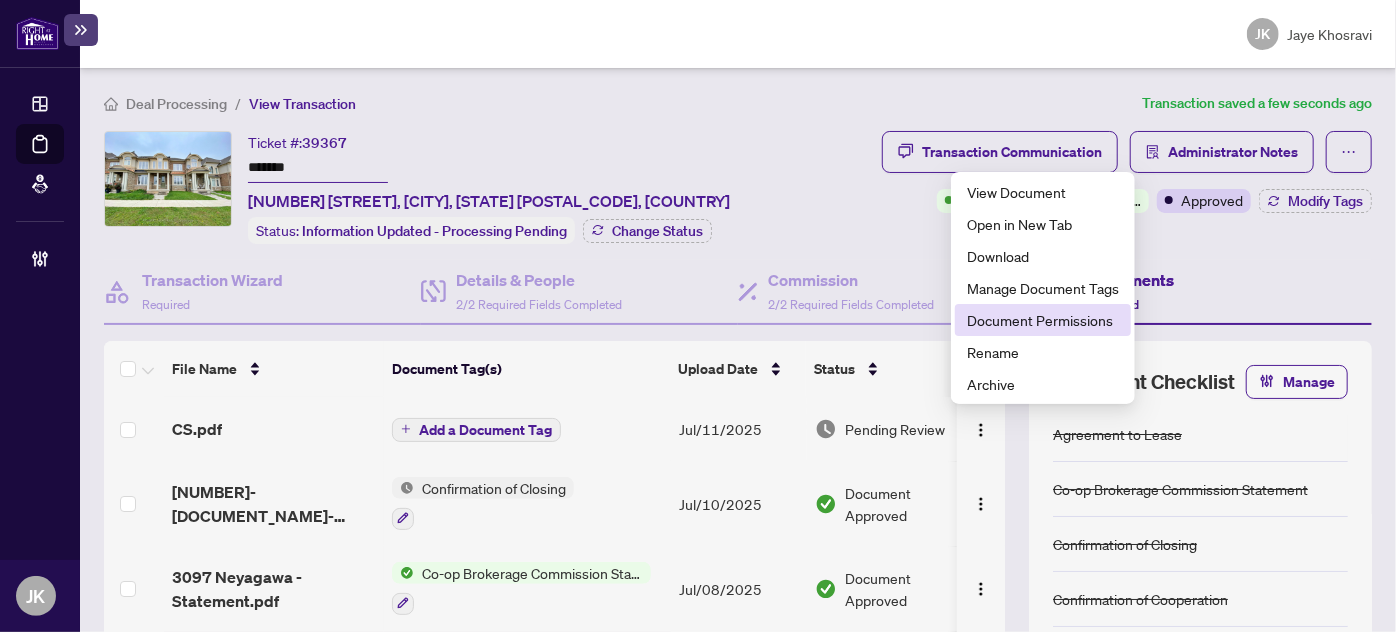 click on "Document Permissions" at bounding box center (1043, 320) 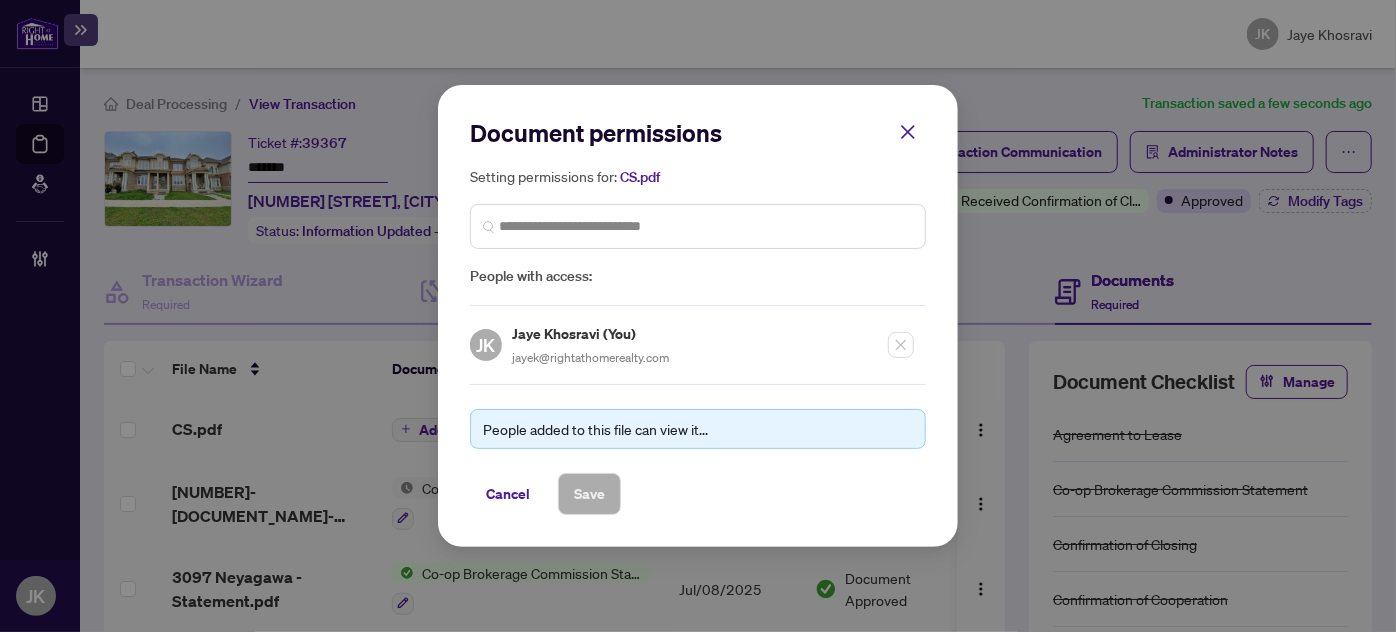 click at bounding box center [908, 132] 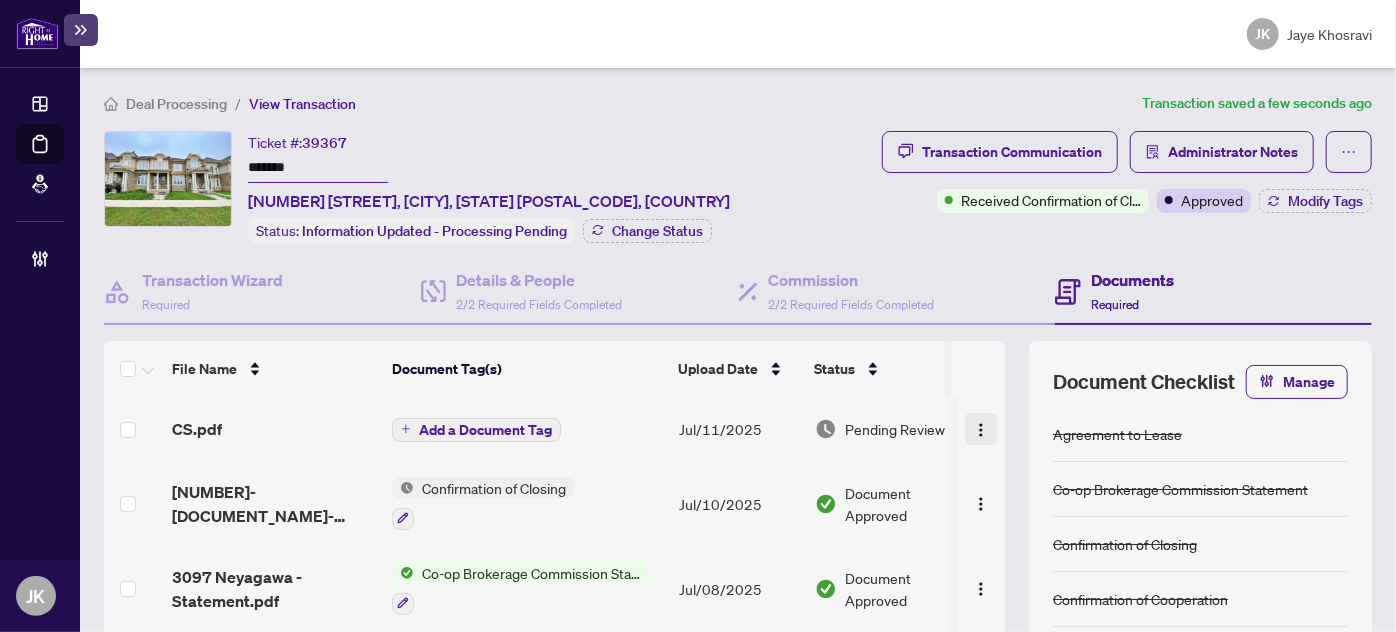 click at bounding box center [981, 430] 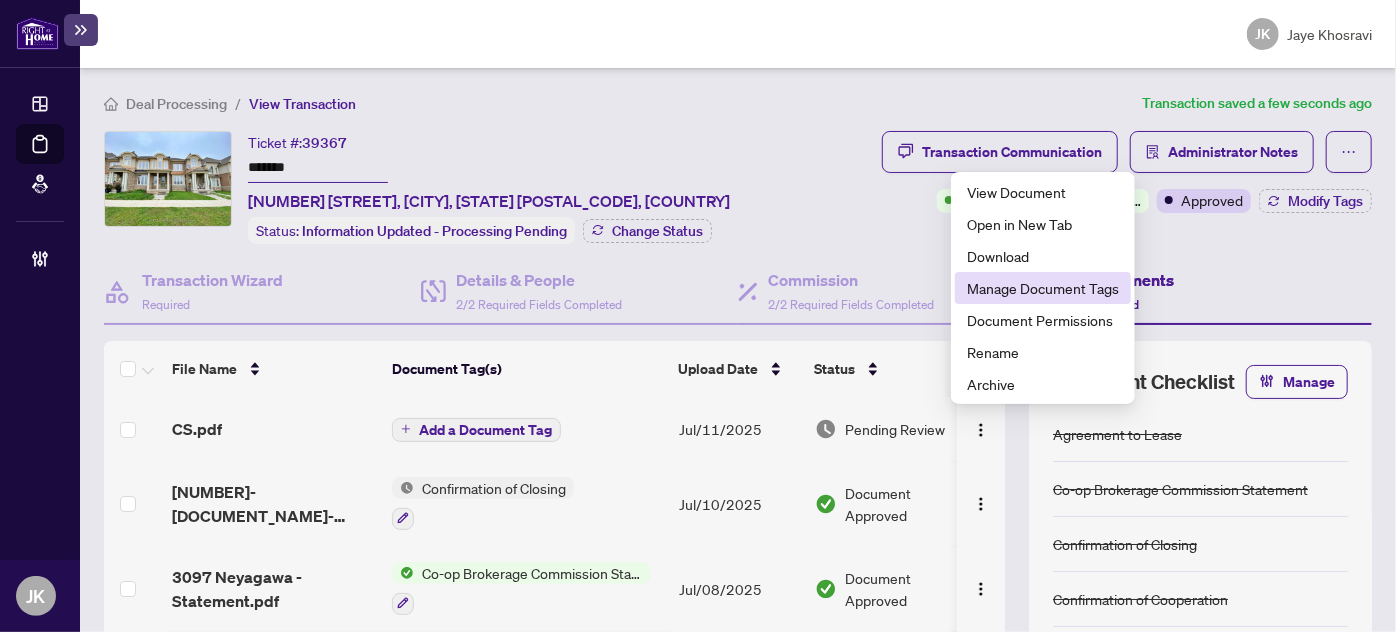 click on "Manage Document Tags" at bounding box center (1043, 288) 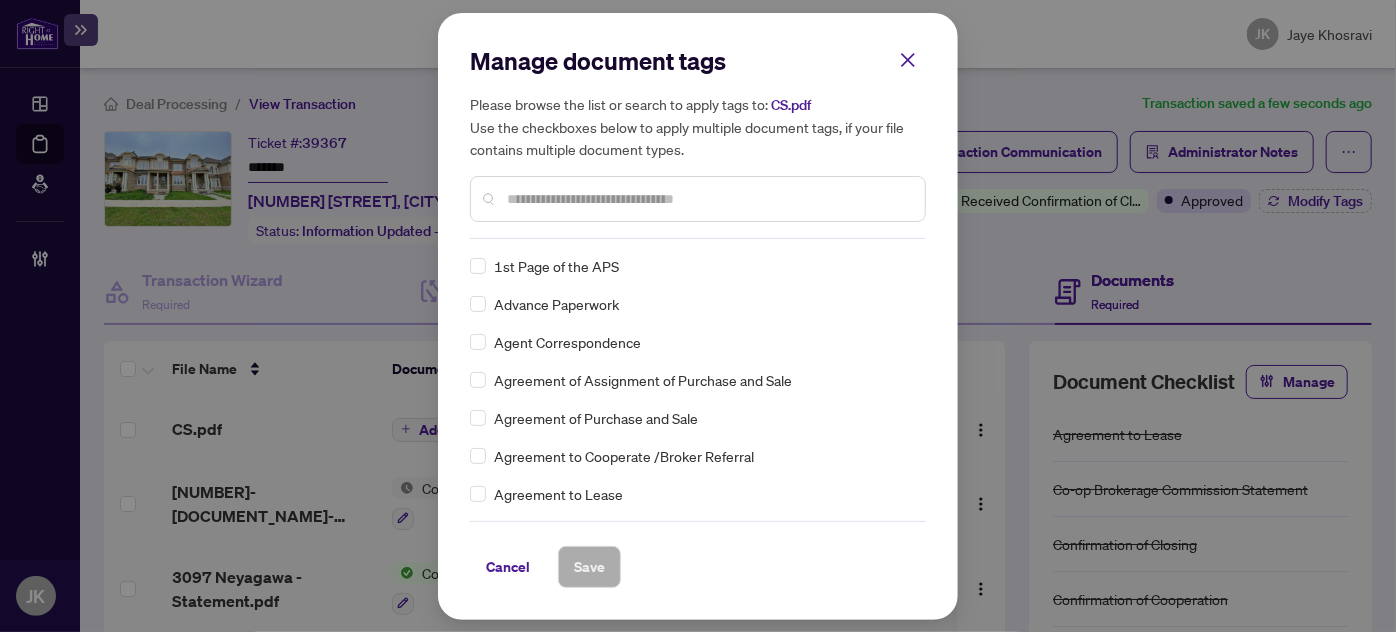 click at bounding box center [708, 199] 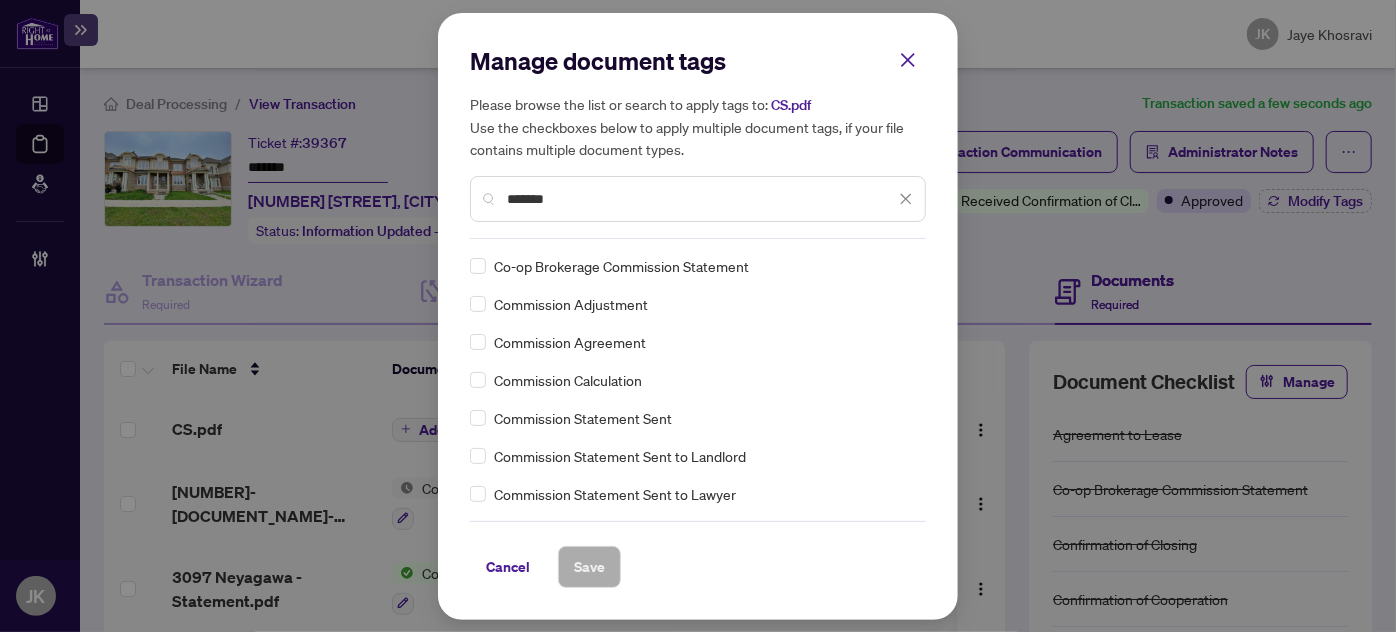 type on "*******" 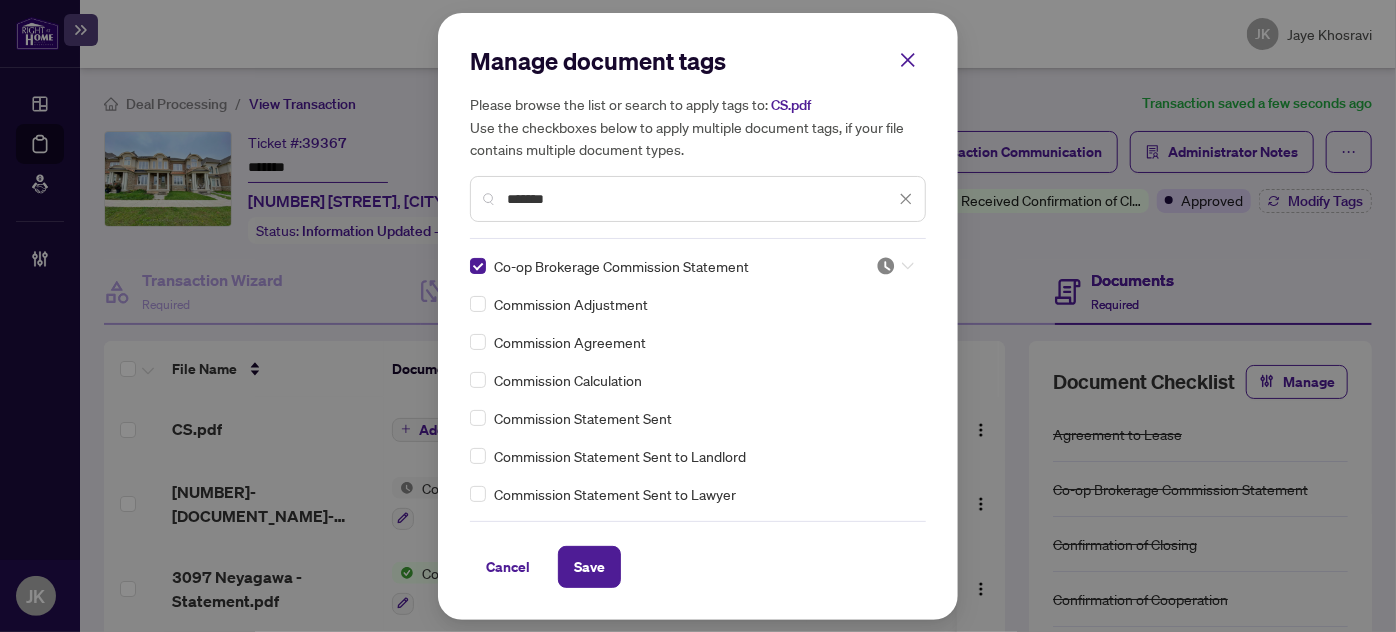 click 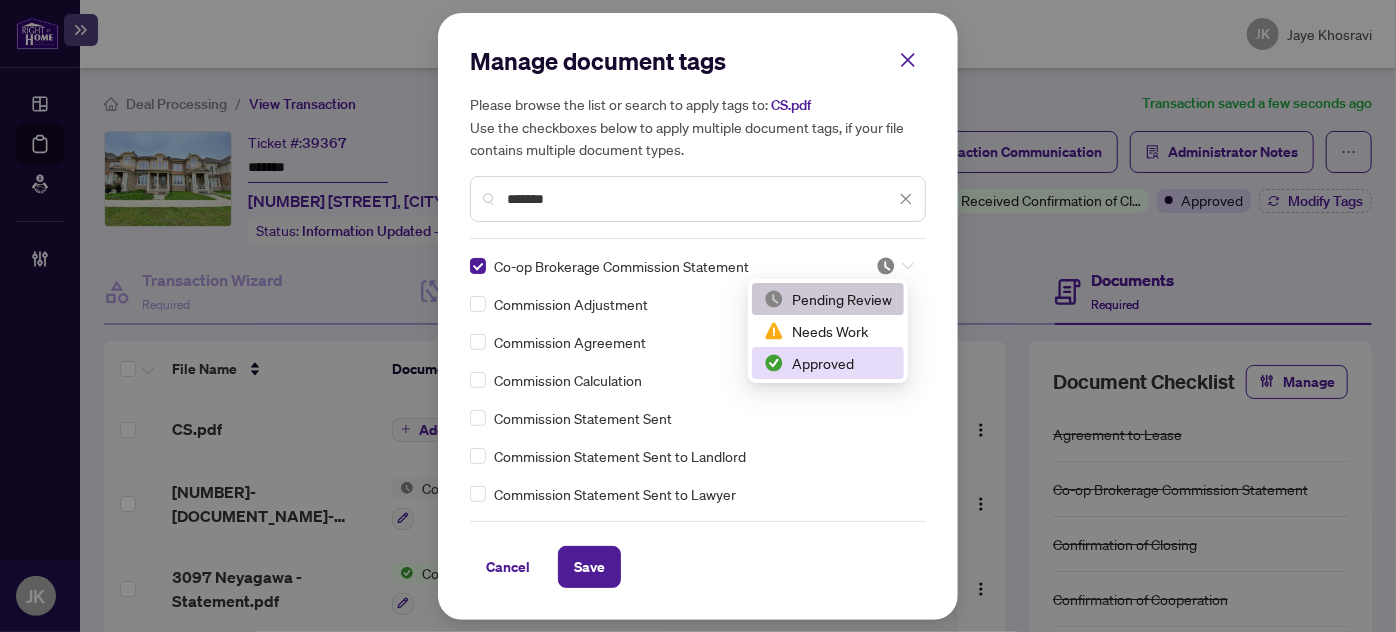 click on "Approved" at bounding box center (828, 363) 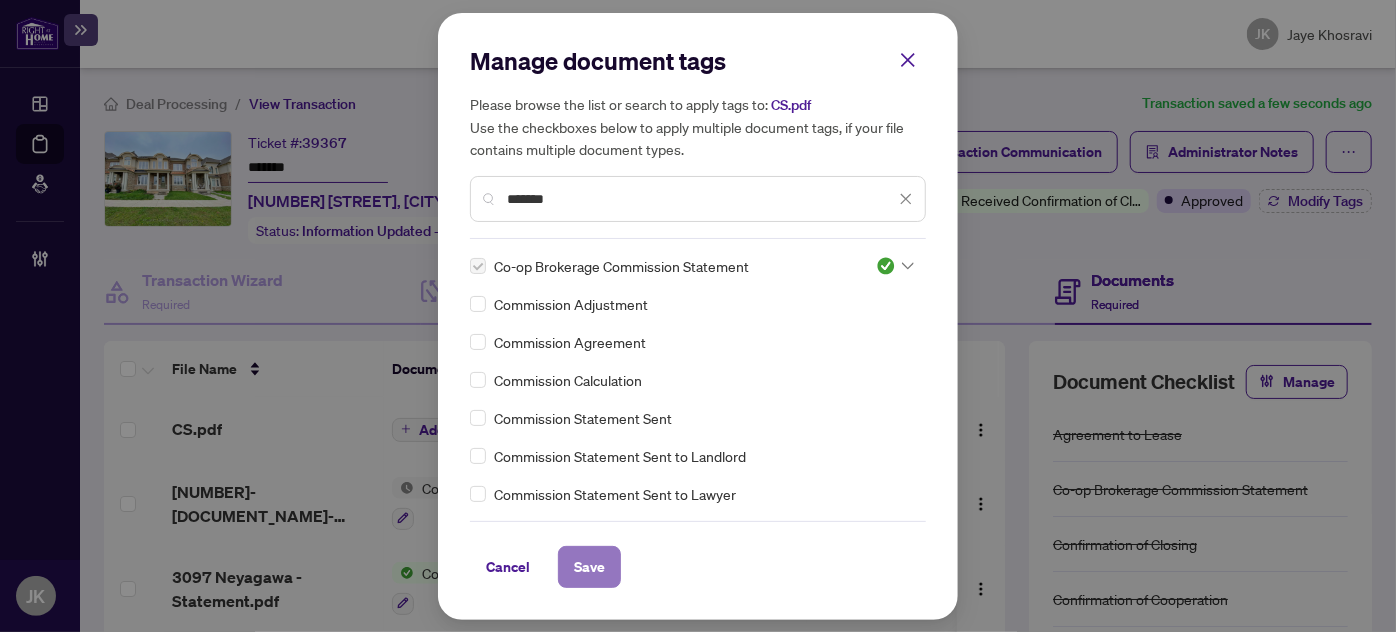 click on "Save" at bounding box center (589, 567) 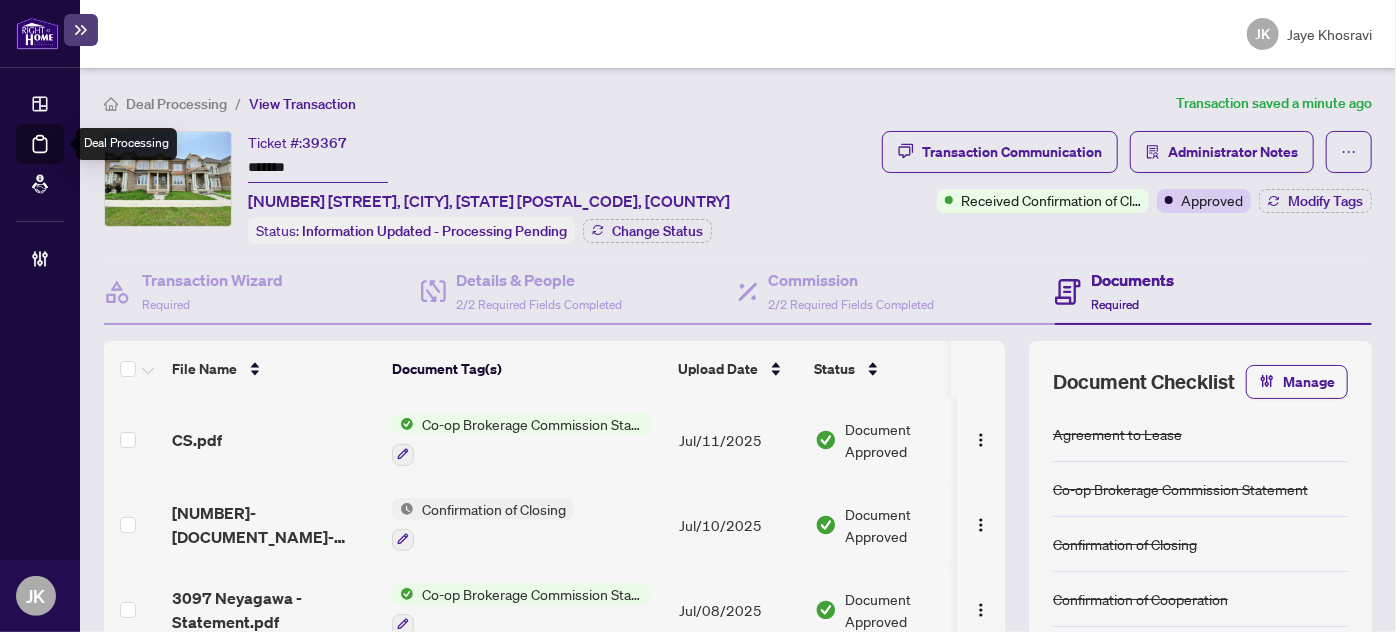 click on "Deal Processing" at bounding box center (63, 158) 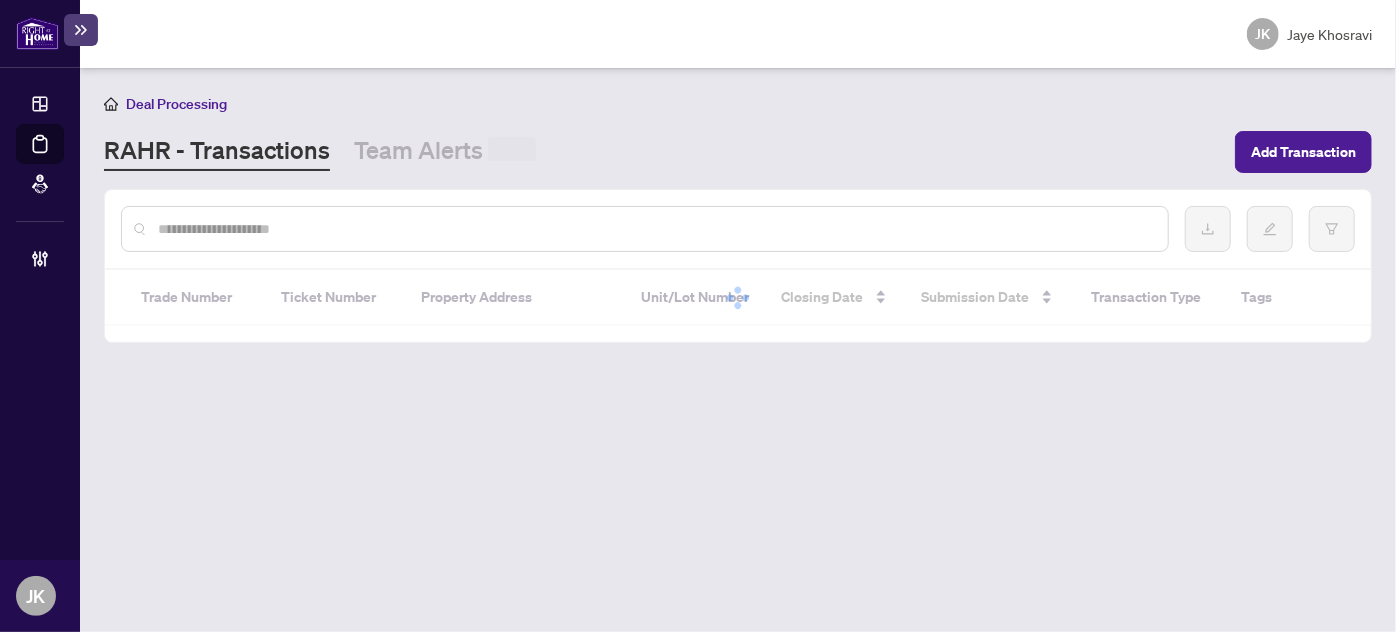 click at bounding box center (645, 229) 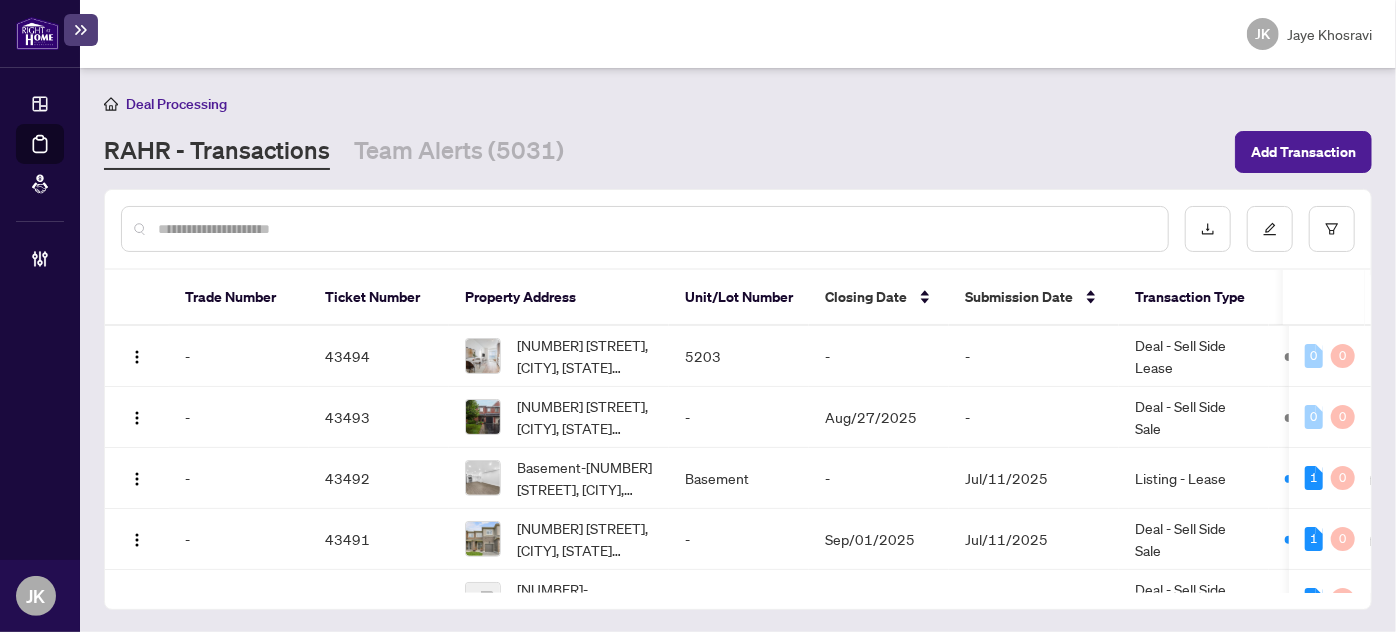 click at bounding box center [655, 229] 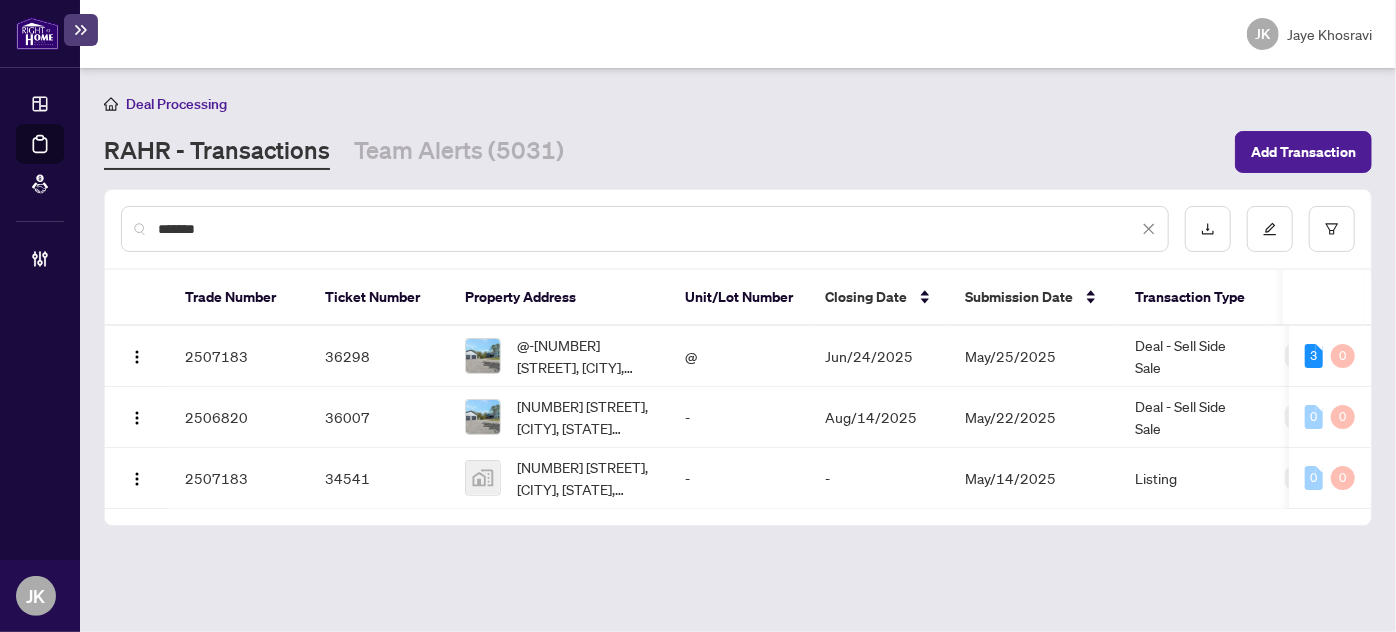 scroll, scrollTop: 0, scrollLeft: 208, axis: horizontal 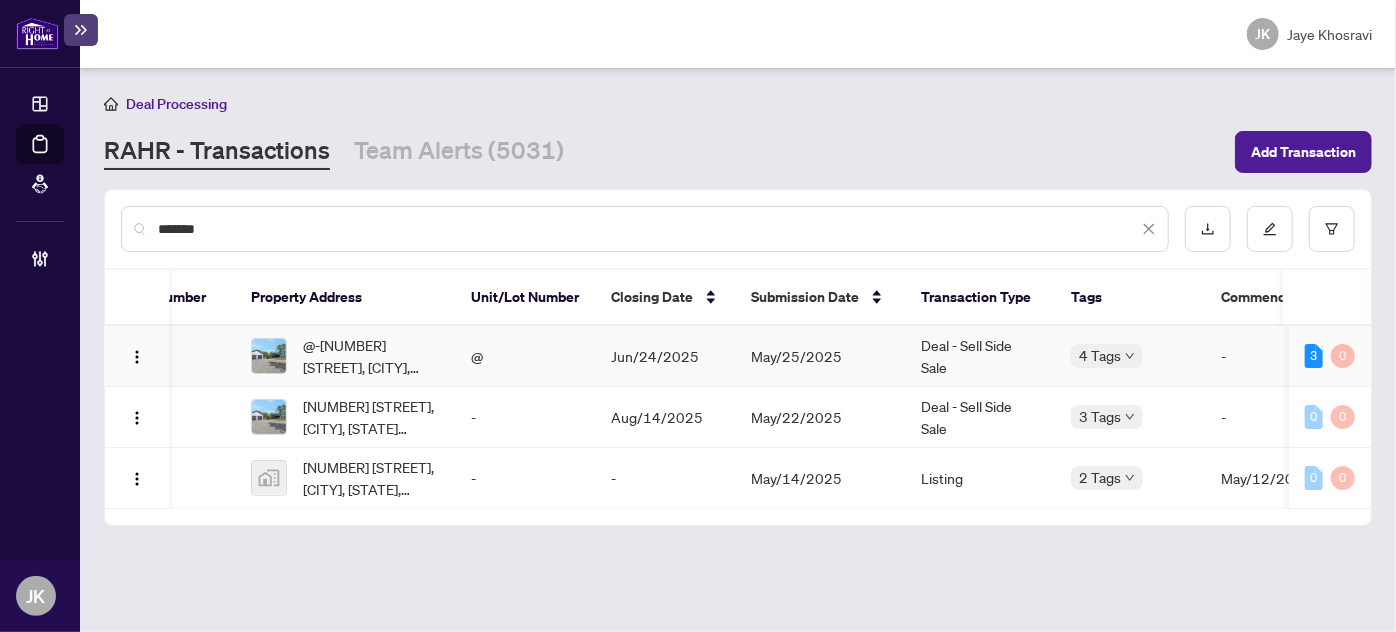 type on "*******" 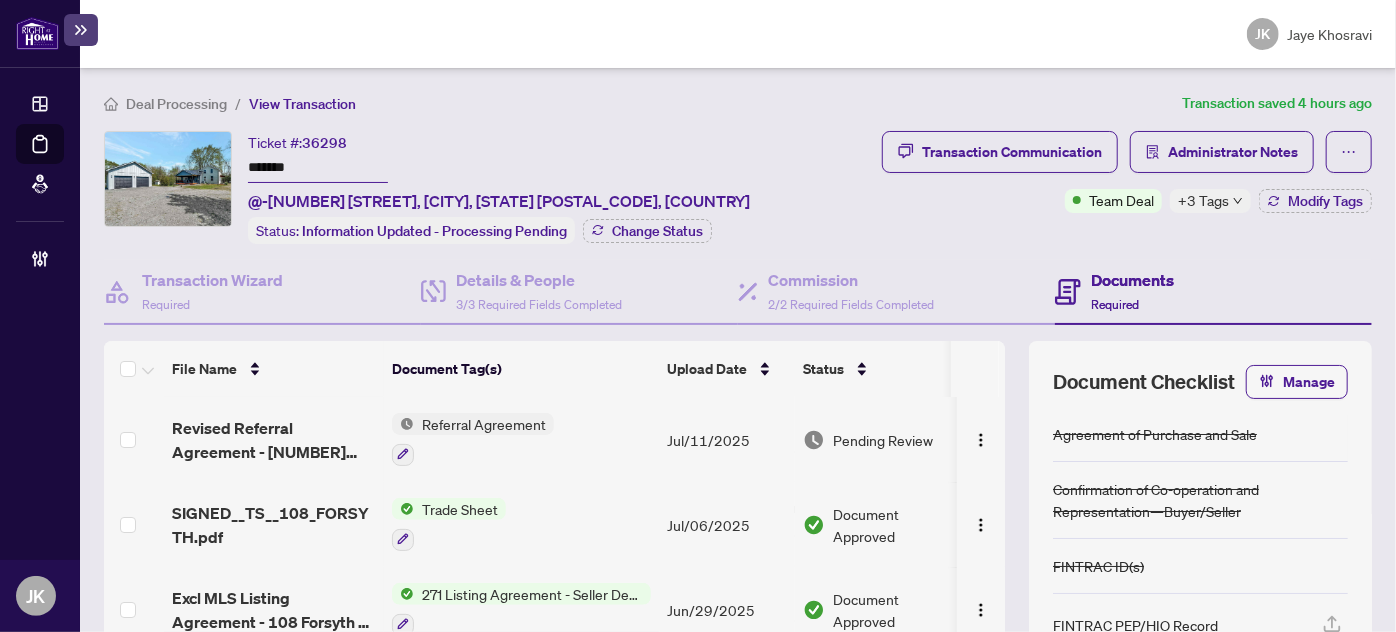 click on "Referral Agreement" at bounding box center [484, 424] 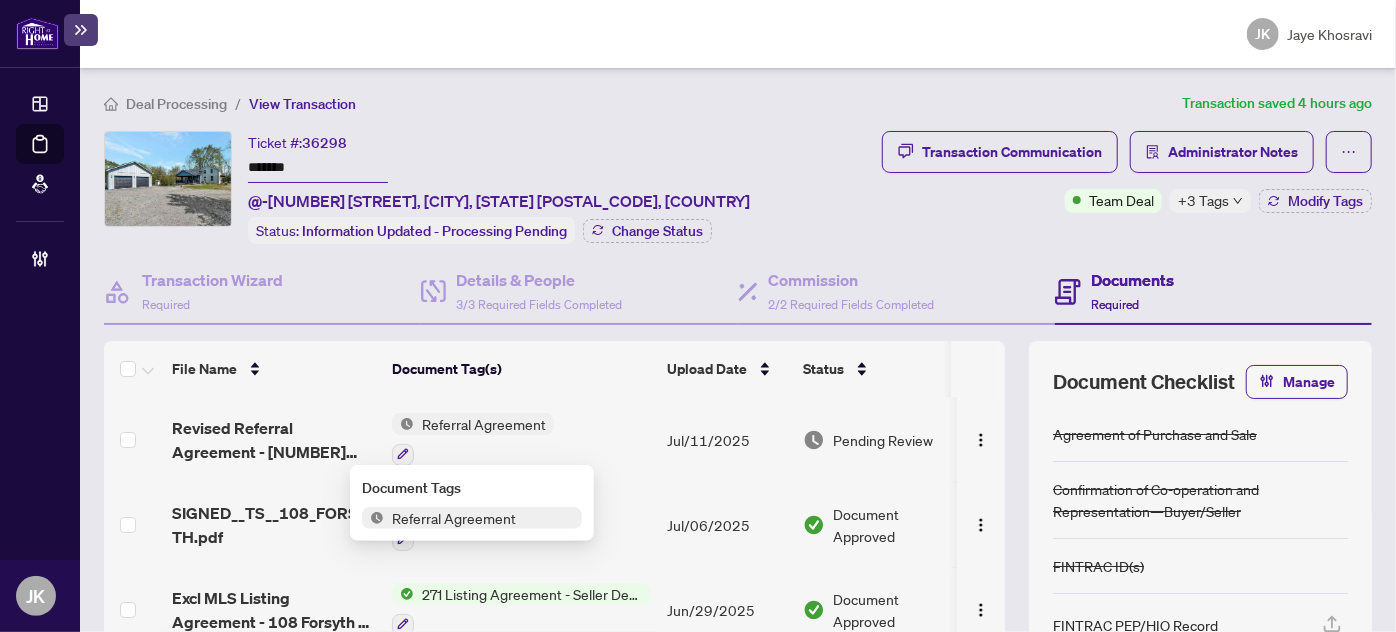 click on "Referral Agreement" at bounding box center (454, 518) 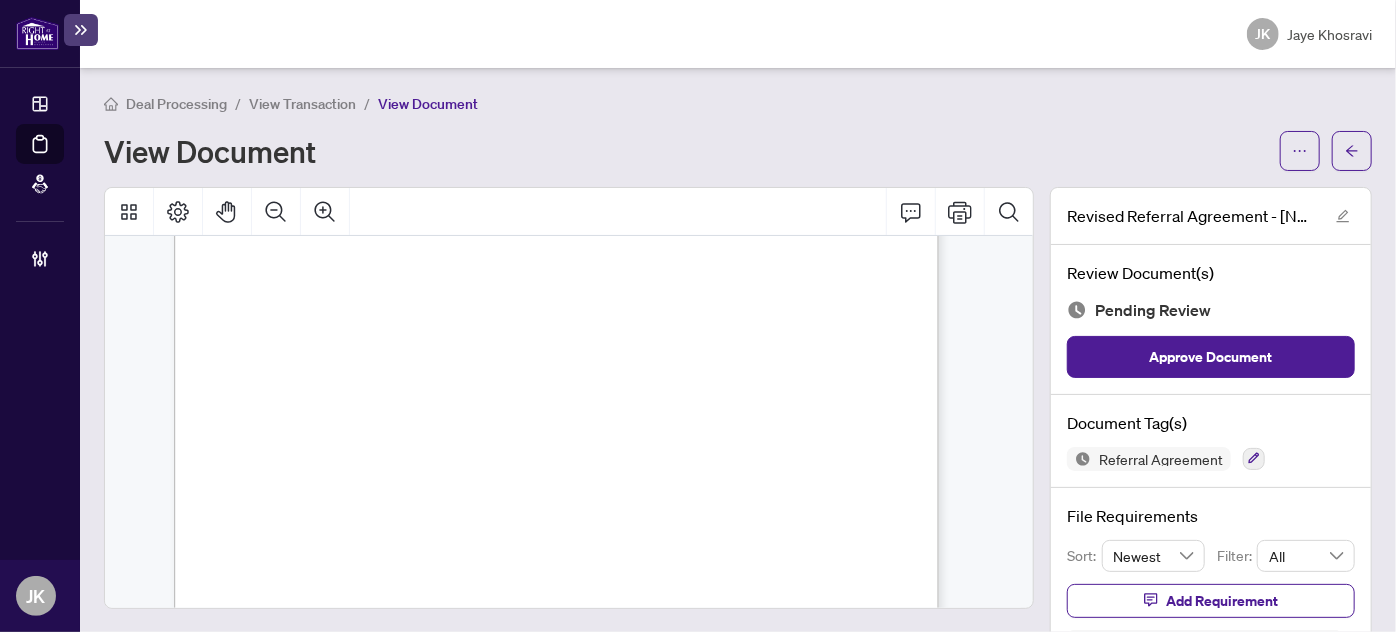 scroll, scrollTop: 640, scrollLeft: 0, axis: vertical 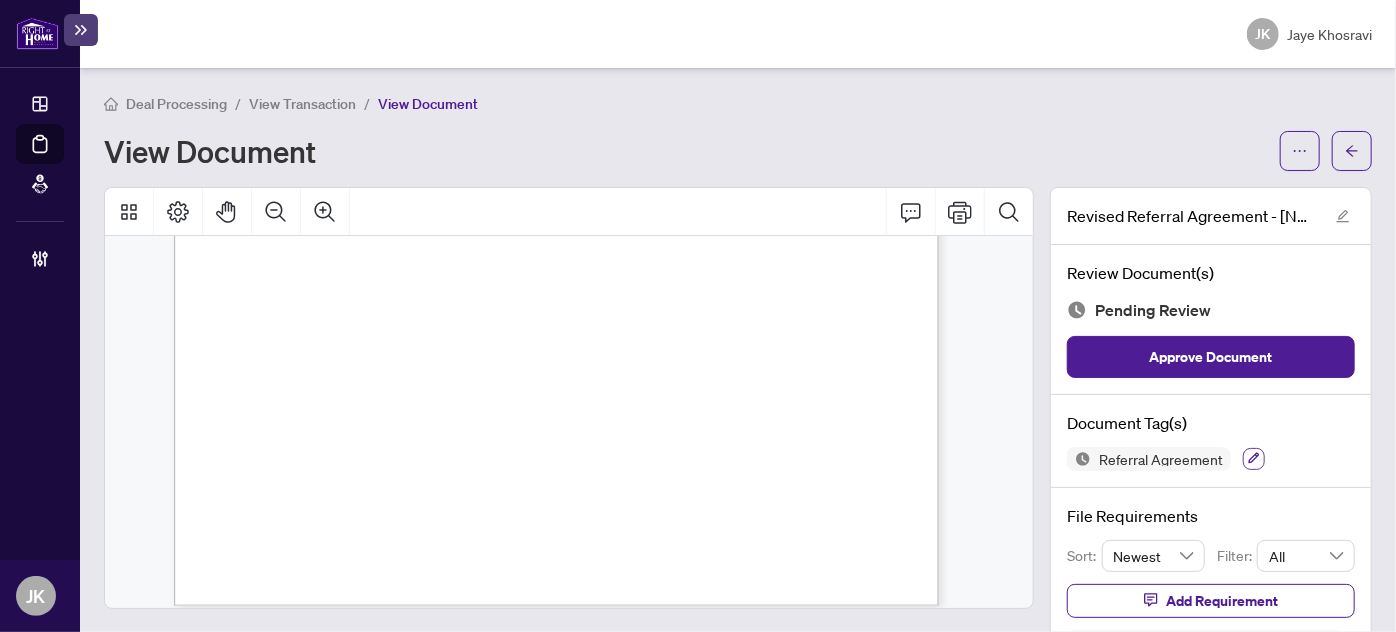 click 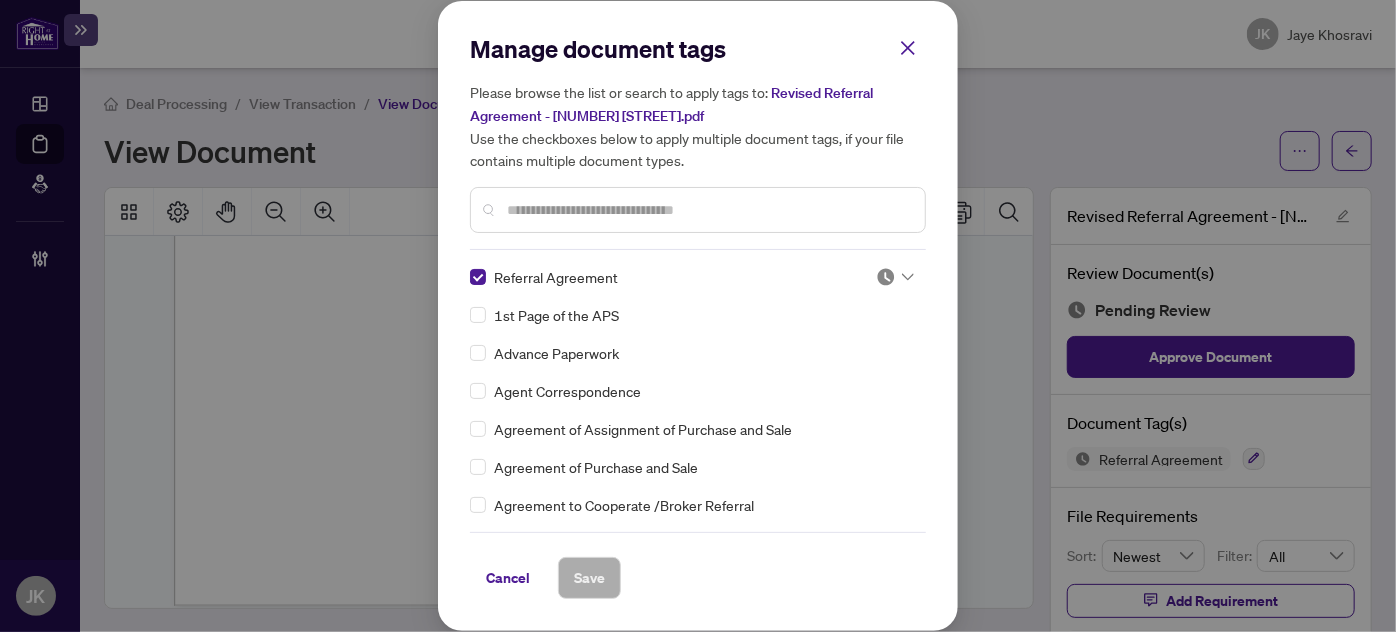 click on "Referral Agreement" at bounding box center [692, 277] 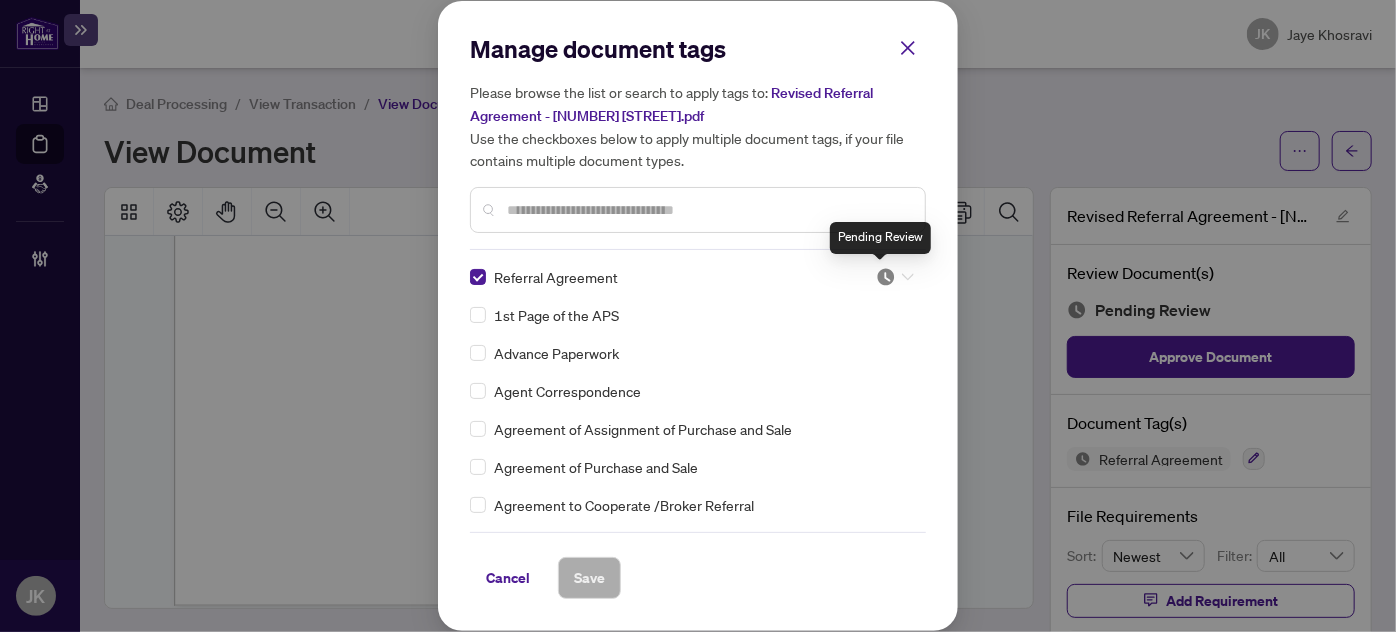 click at bounding box center [886, 277] 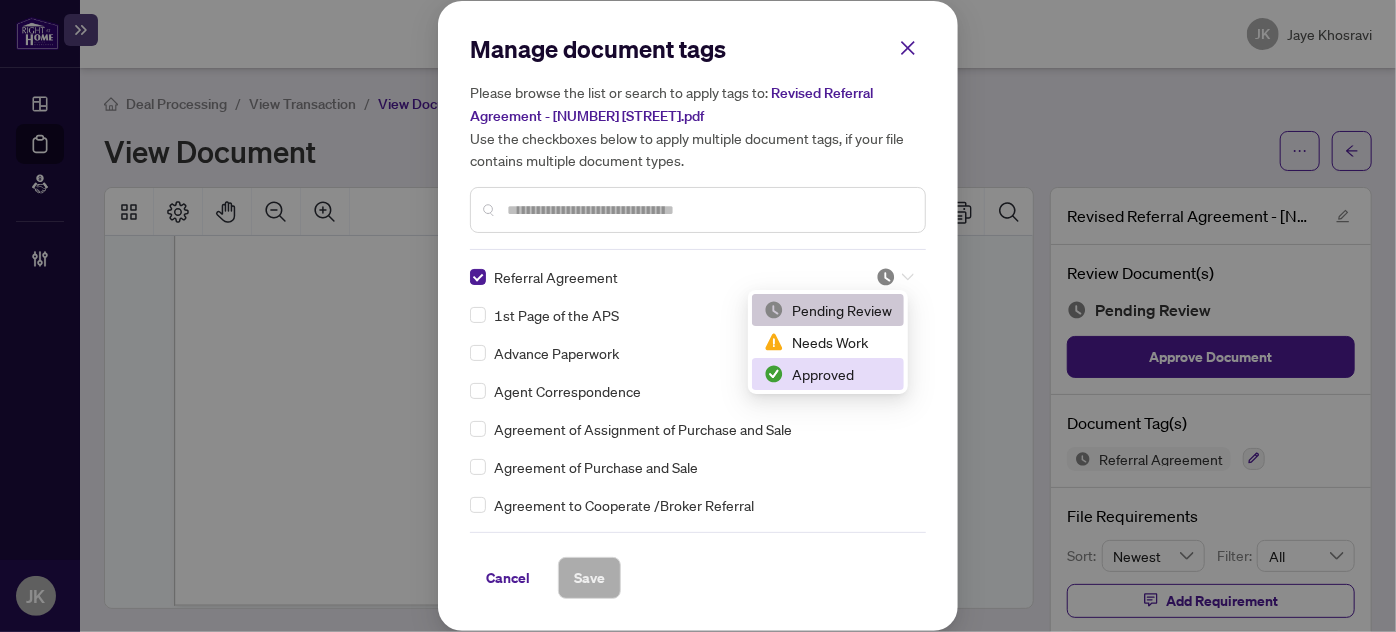 click on "Approved" at bounding box center (828, 374) 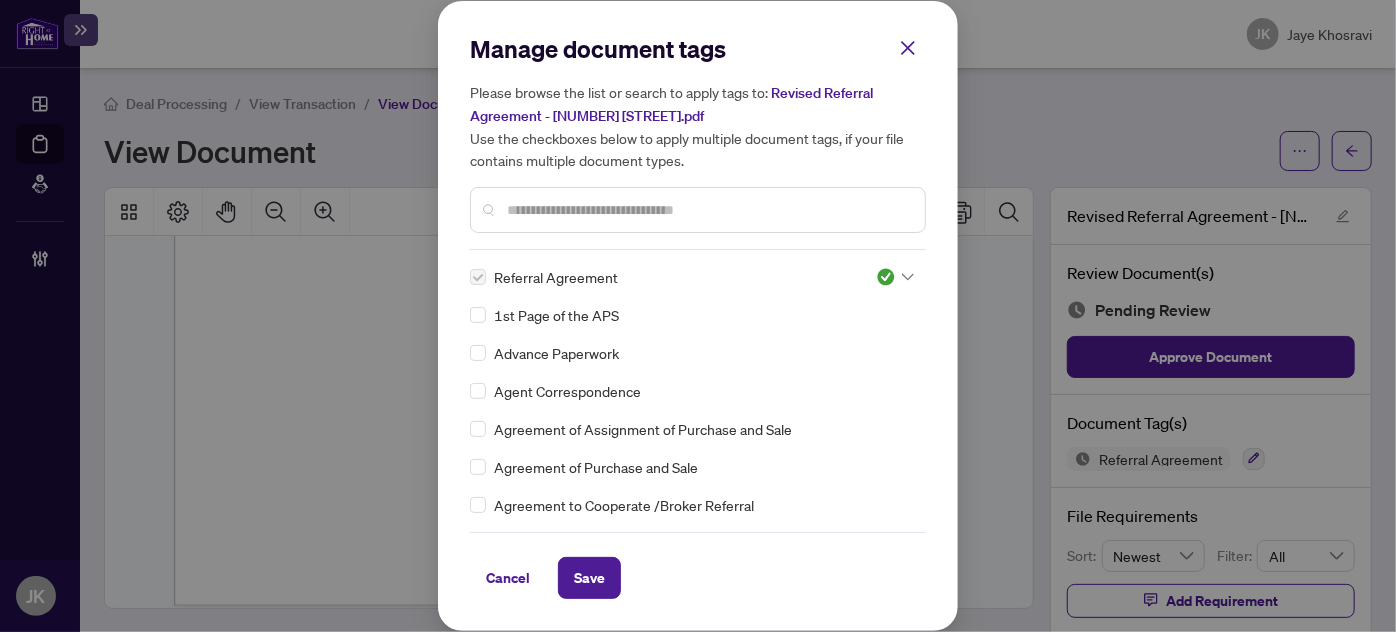 drag, startPoint x: 605, startPoint y: 592, endPoint x: 1383, endPoint y: 277, distance: 839.35034 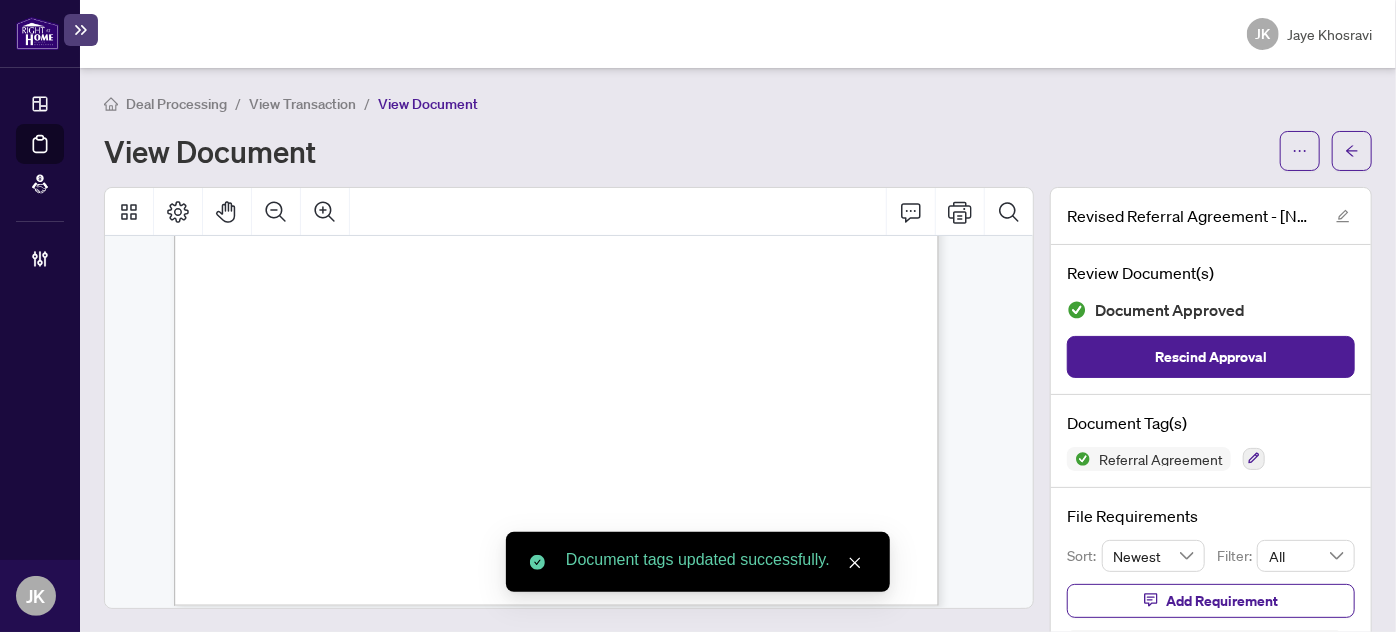 click on "Deal Processing / View Transaction / View Document View Document Revised Referral Agreement - 108 Forsyth St.pdf Review Document(s) Document Approved Rescind Approval Document Tag(s) Referral Agreement File Requirements Sort: Newest Filter: All Add Requirement No requirements available" at bounding box center (738, 350) 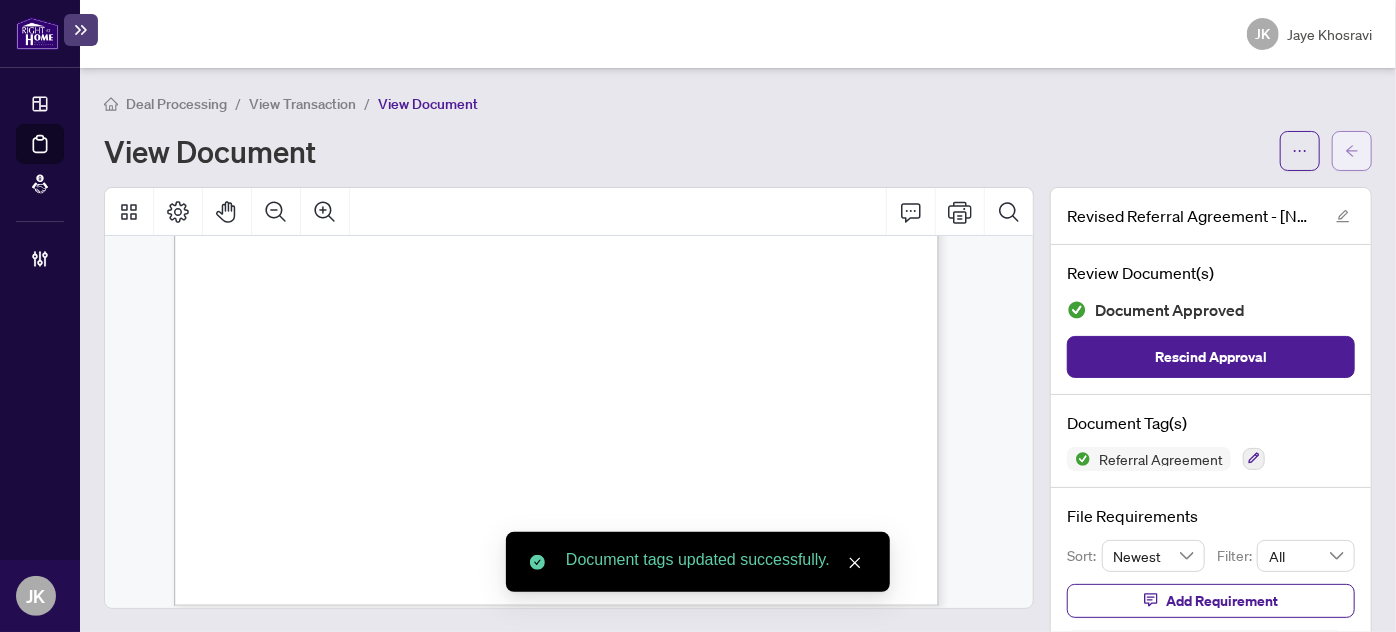 click at bounding box center [1352, 151] 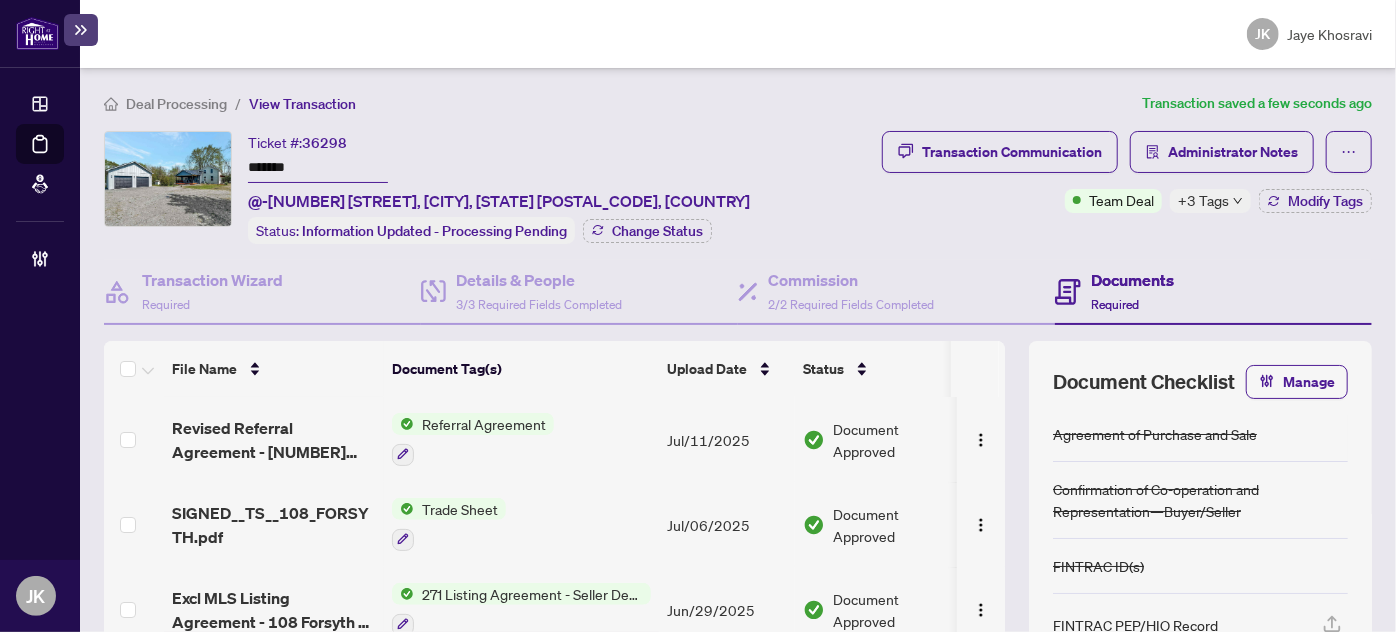 scroll, scrollTop: 2061, scrollLeft: 0, axis: vertical 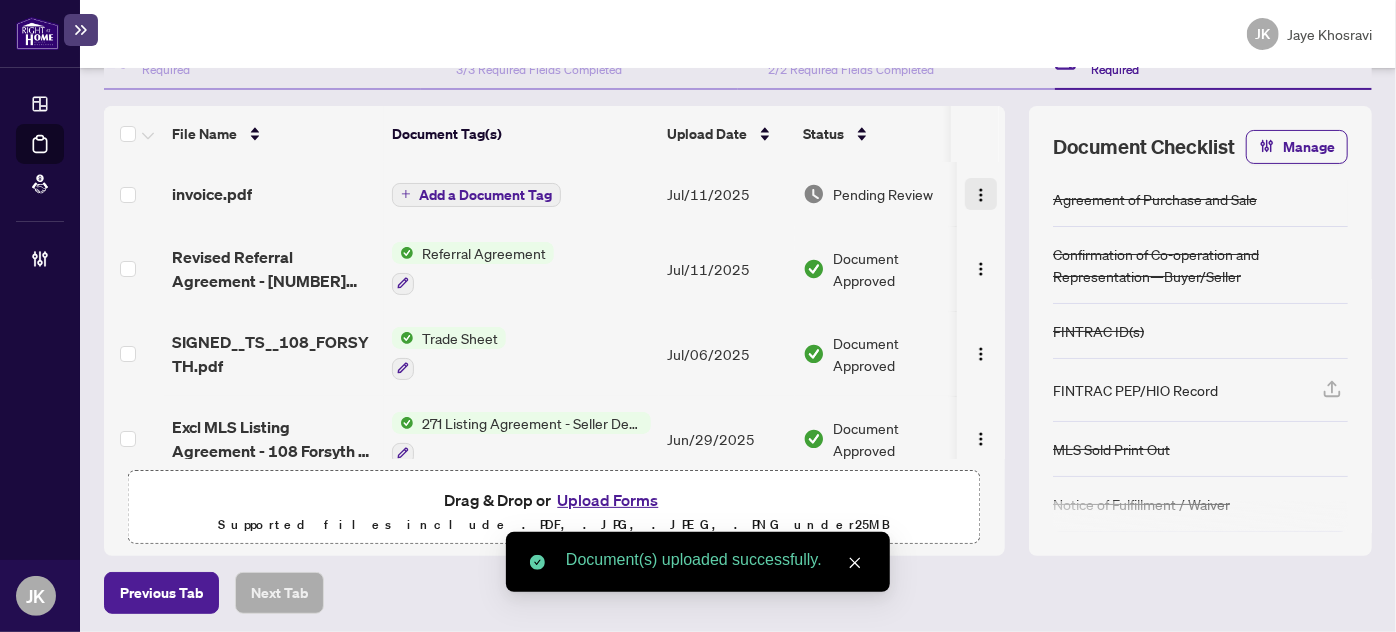 click at bounding box center (981, 194) 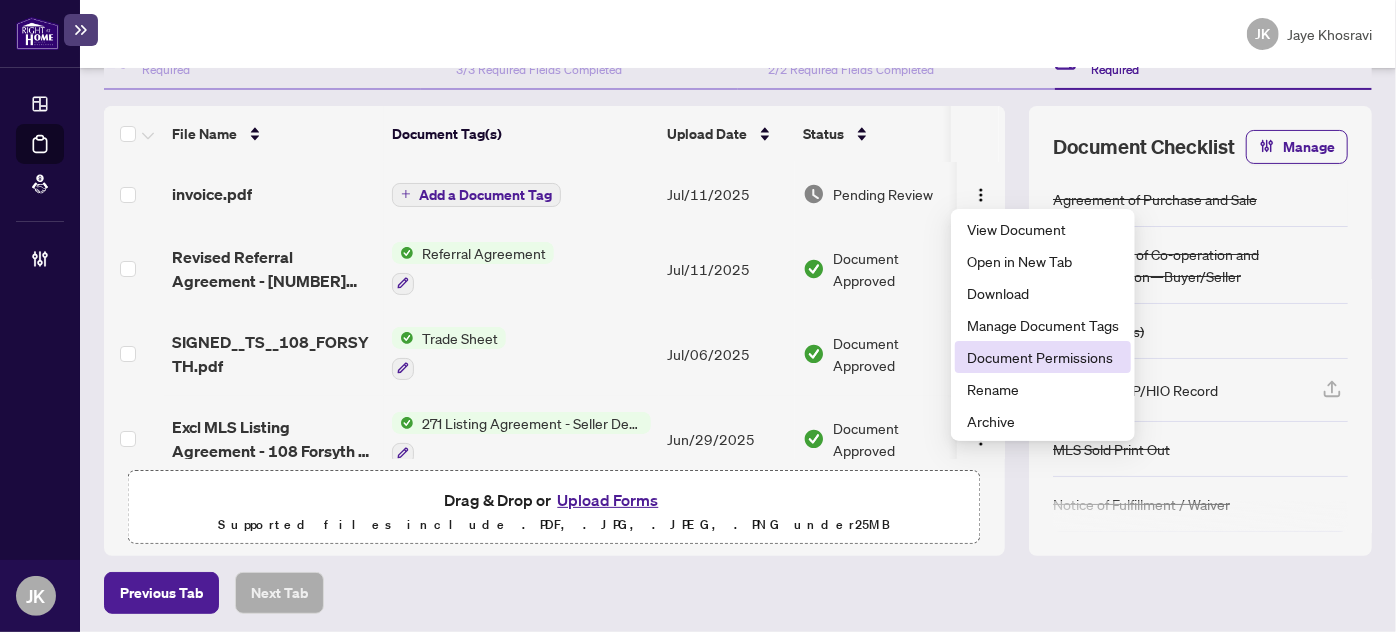click on "Document Permissions" at bounding box center [1043, 357] 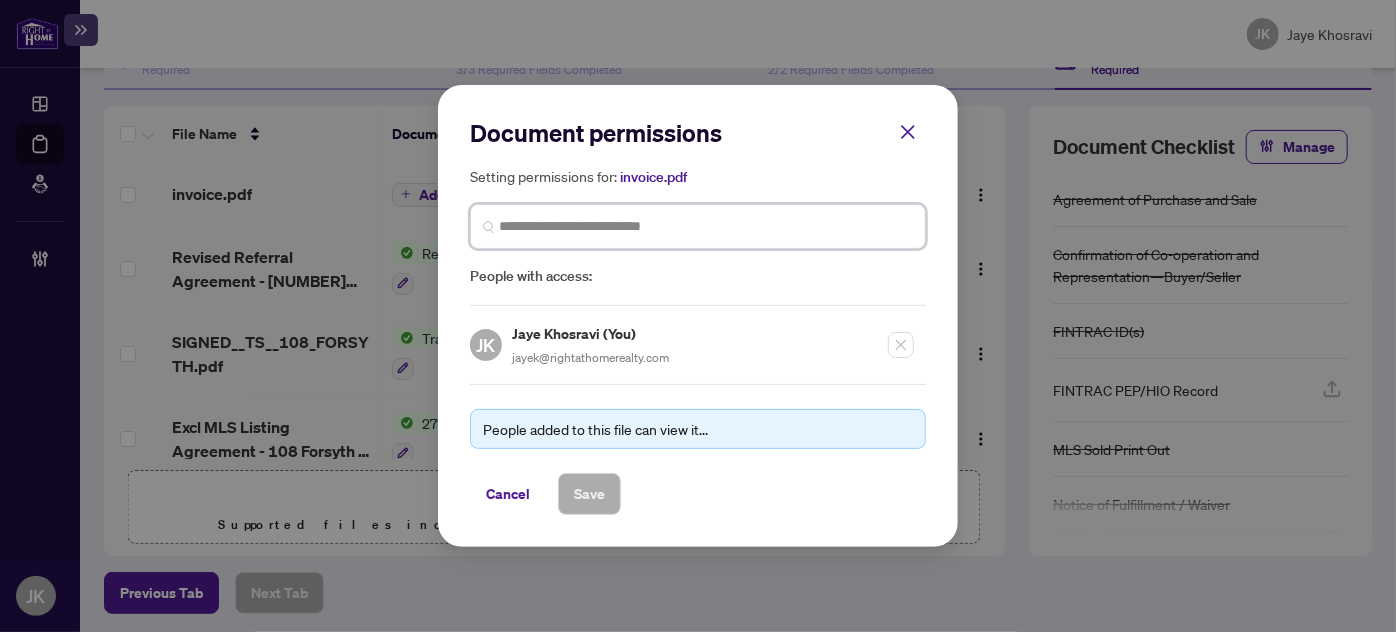 click at bounding box center [706, 226] 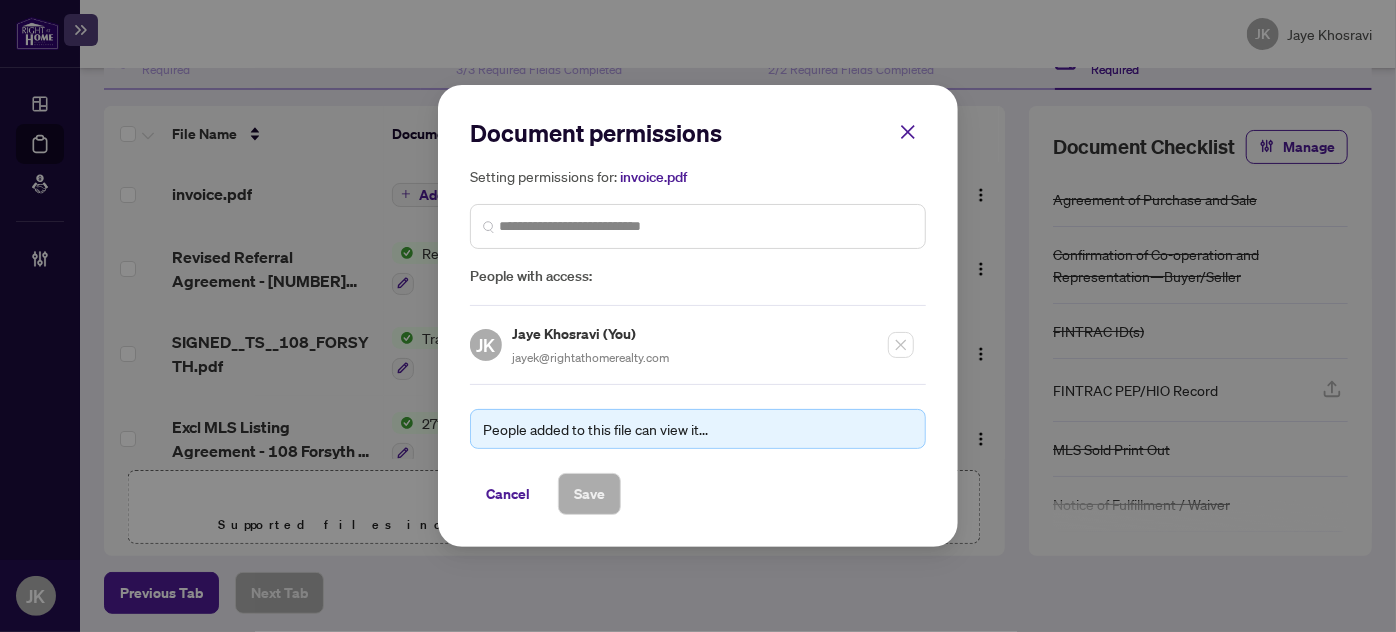drag, startPoint x: 917, startPoint y: 162, endPoint x: 895, endPoint y: 145, distance: 27.802877 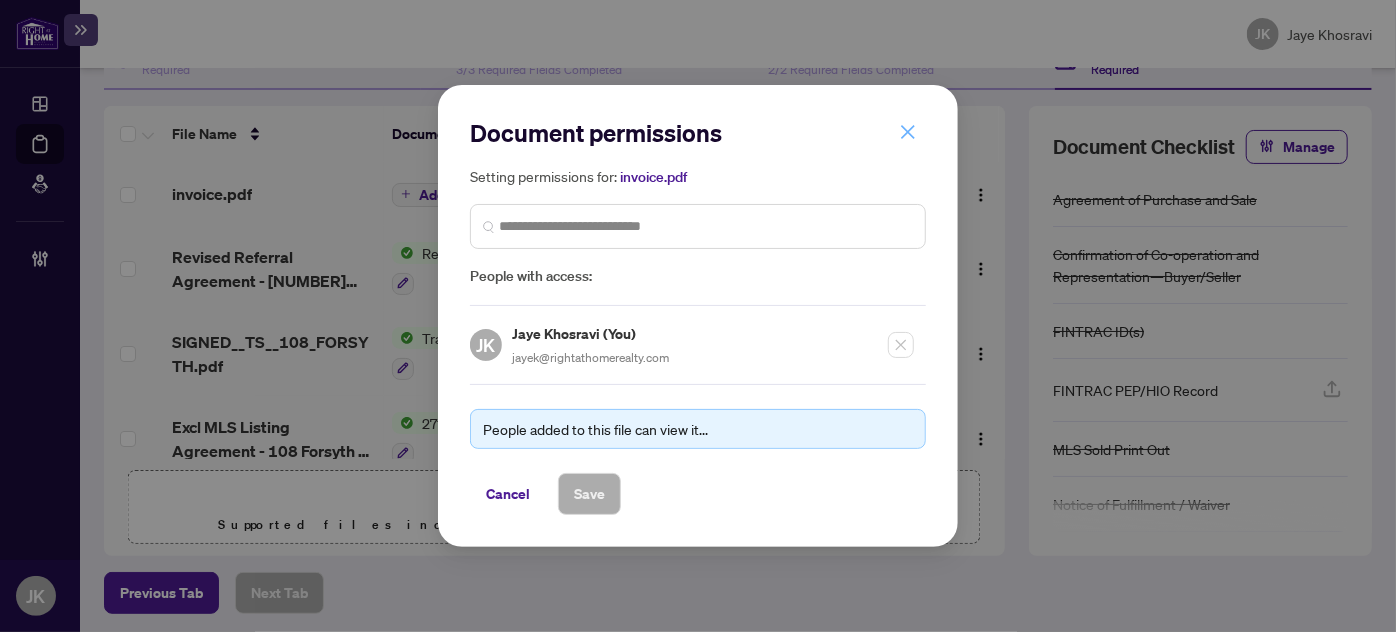 click on "Document permissions Setting permissions for:   invoice.pdf     People with access:" at bounding box center [698, 211] 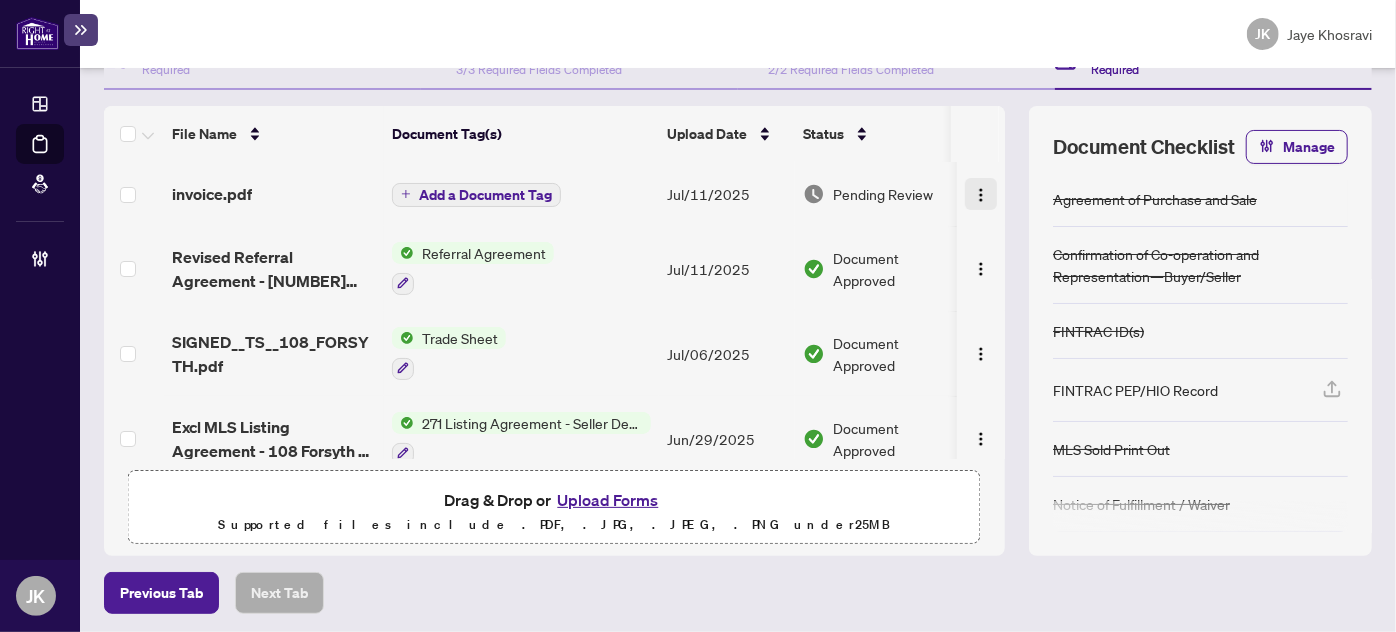 click at bounding box center [981, 194] 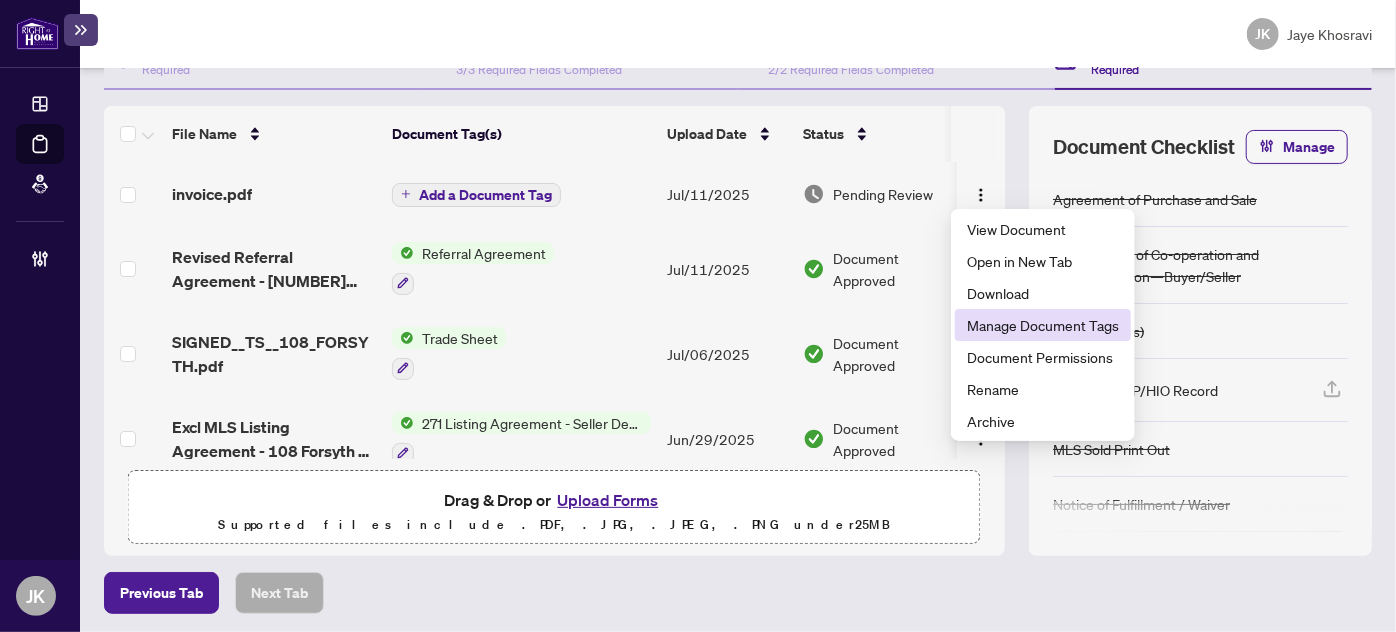 click on "Manage Document Tags" at bounding box center (1043, 325) 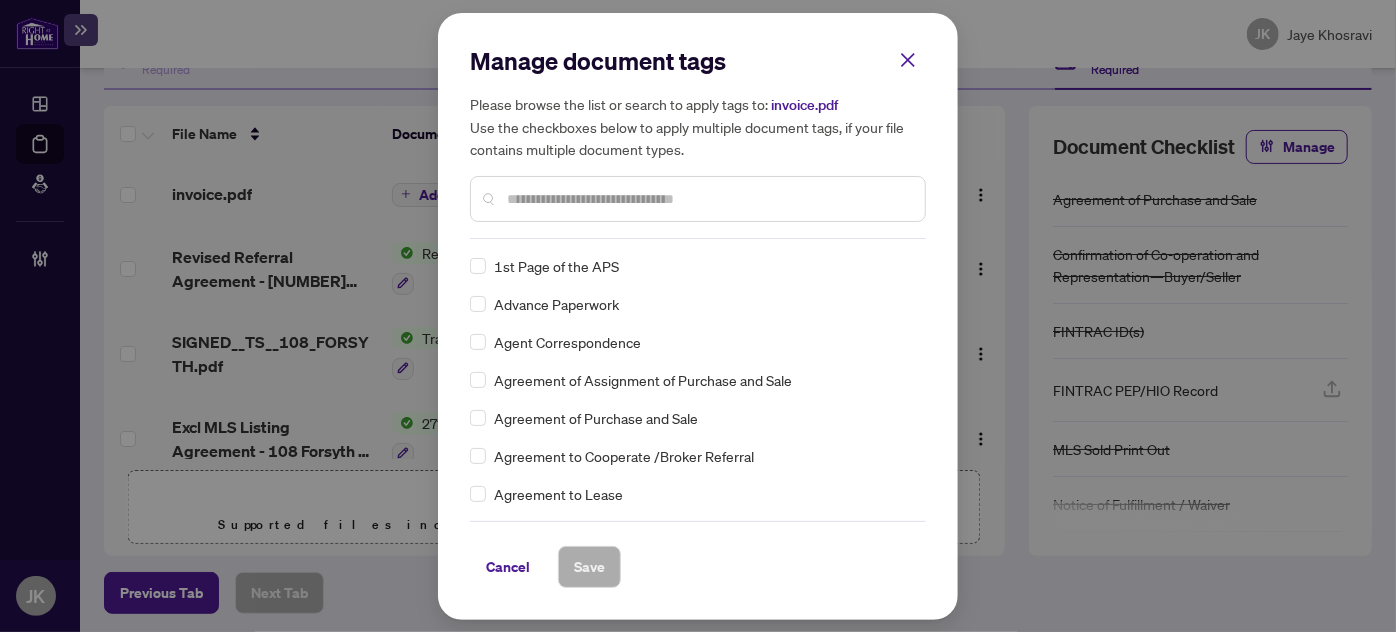 click at bounding box center (708, 199) 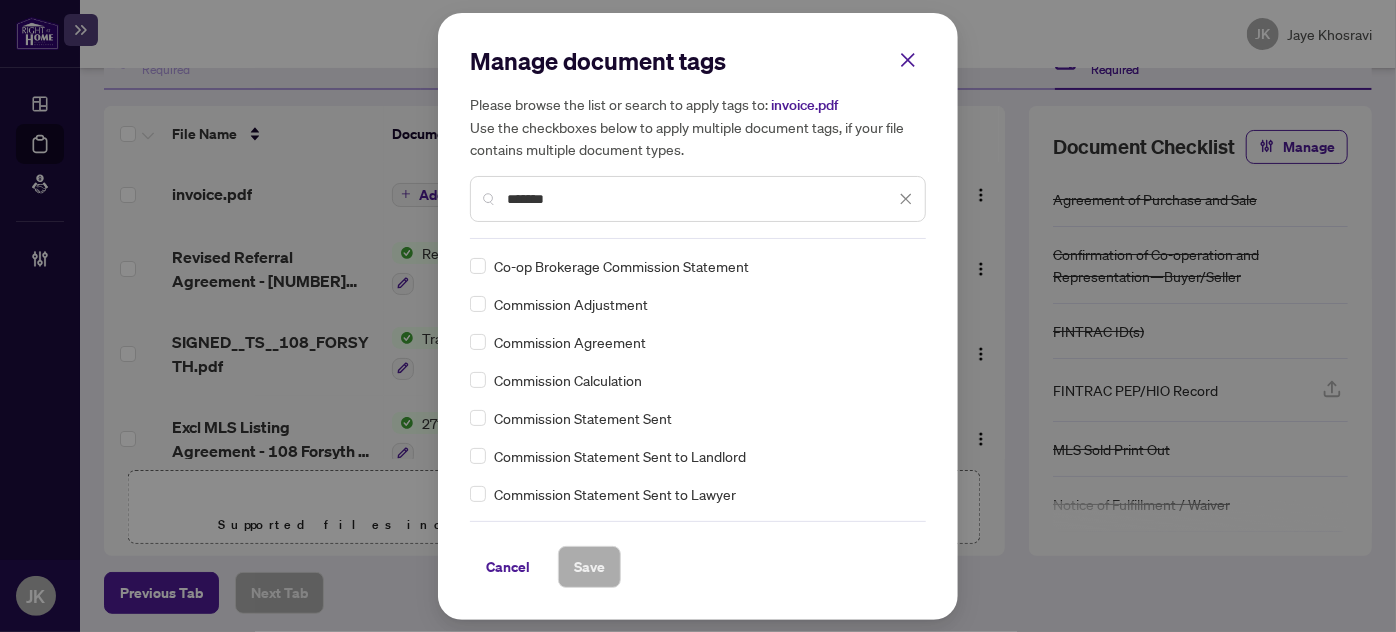 type on "*******" 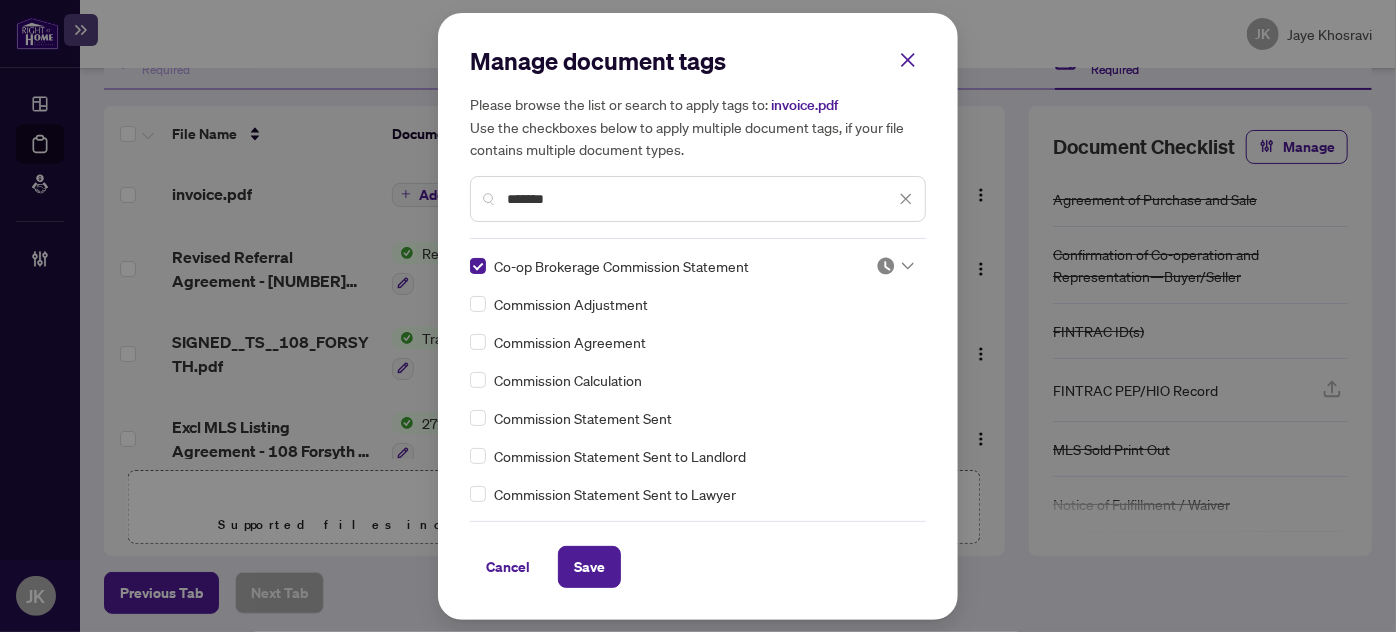 click at bounding box center [895, 266] 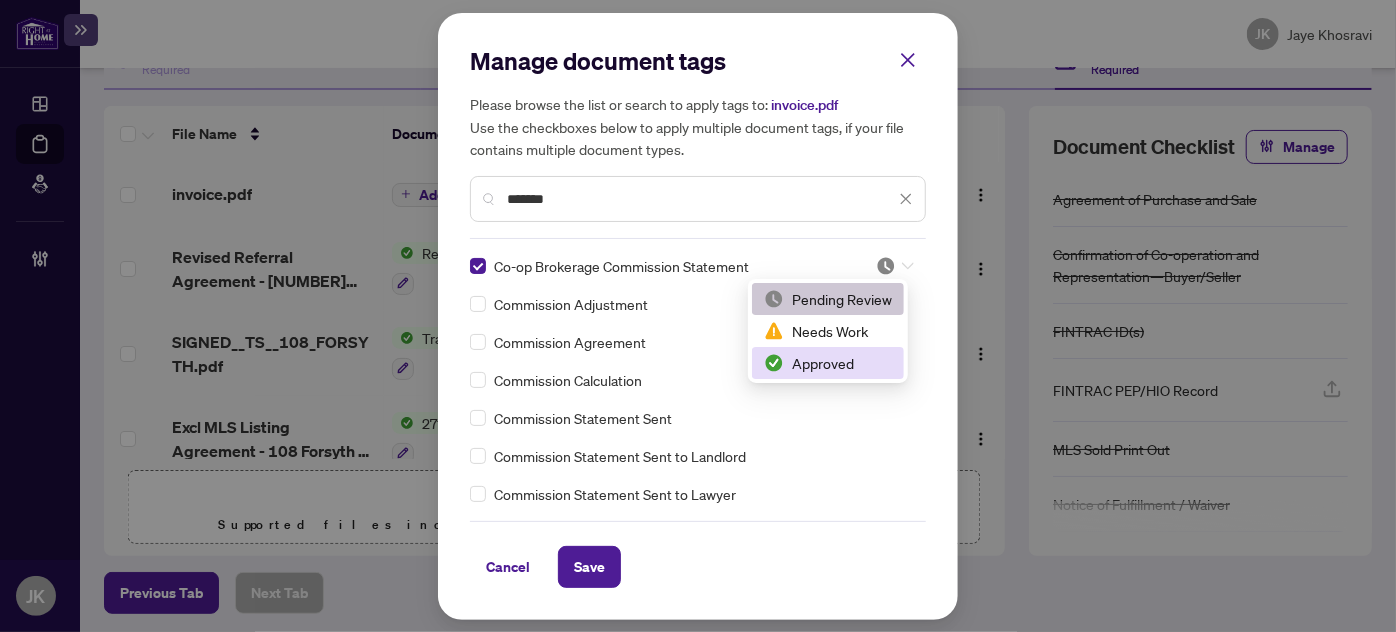 click on "Approved" at bounding box center (828, 363) 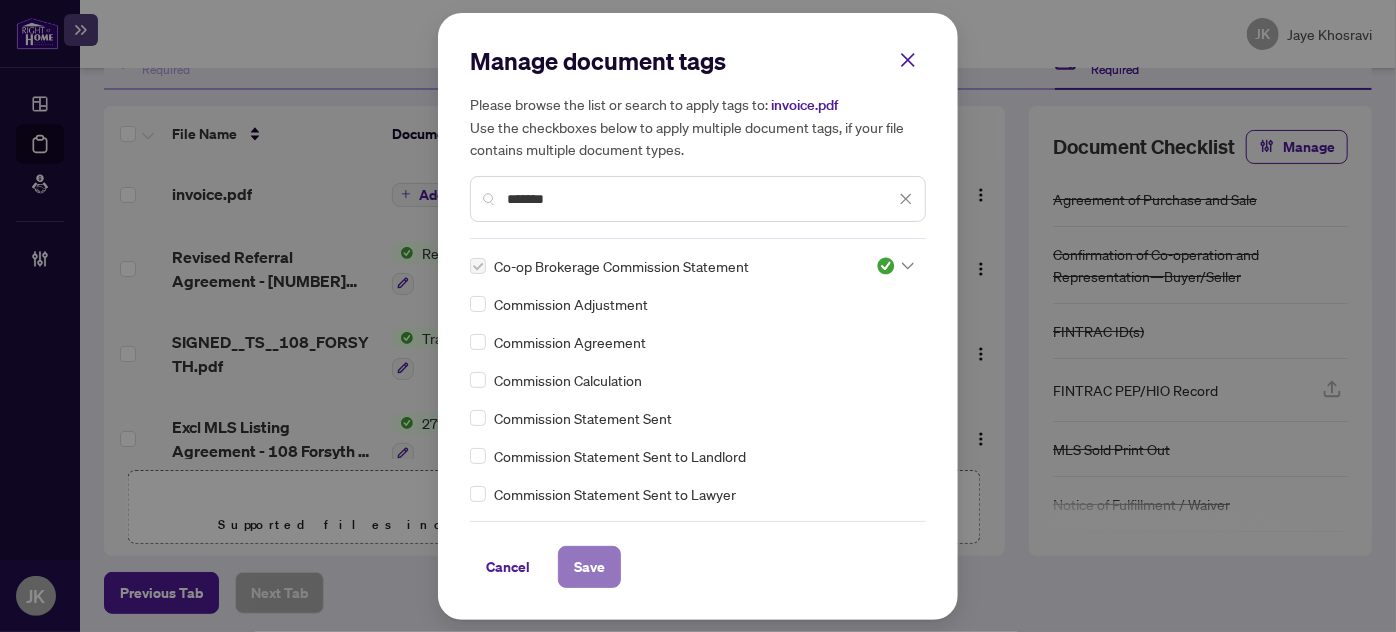 click on "Save" at bounding box center [589, 567] 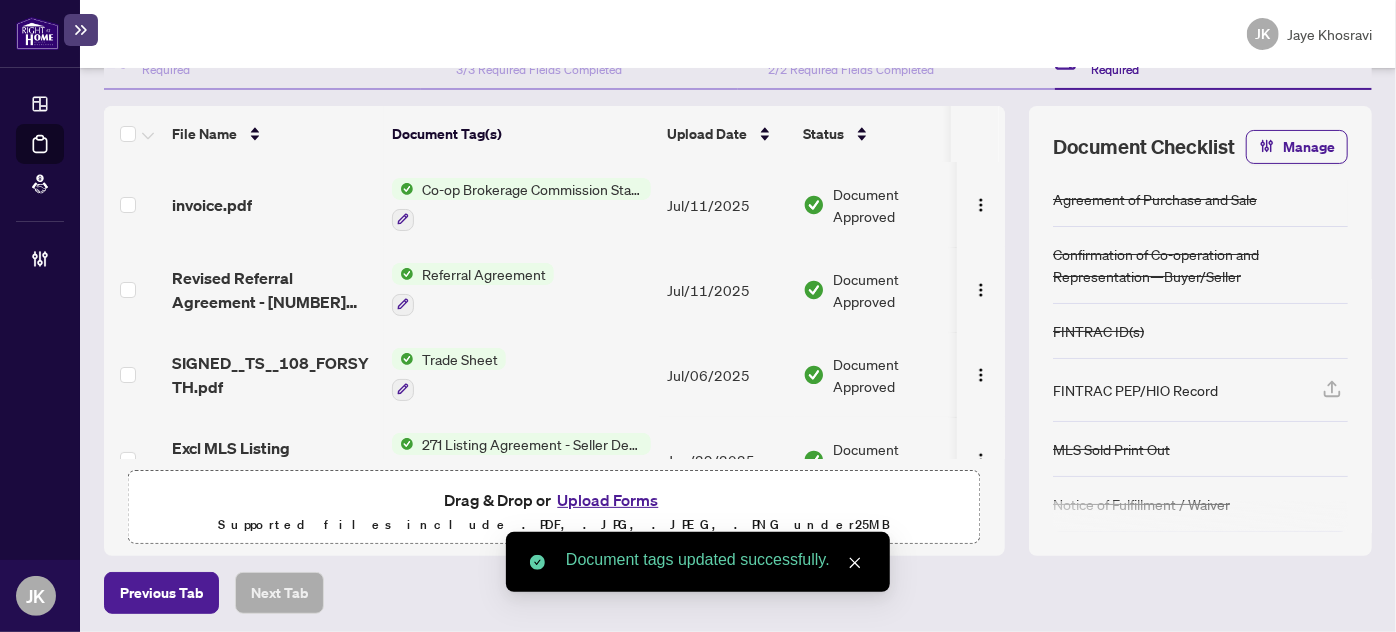 scroll, scrollTop: 0, scrollLeft: 0, axis: both 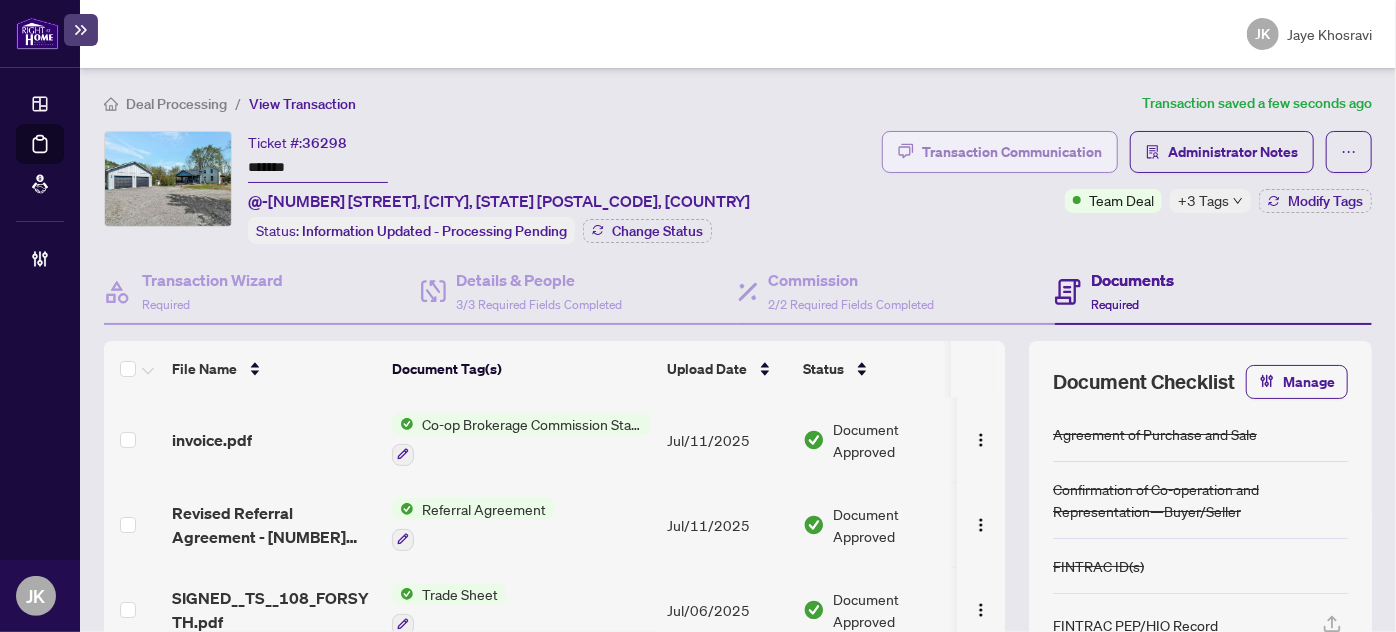click on "Transaction Communication" at bounding box center [1012, 152] 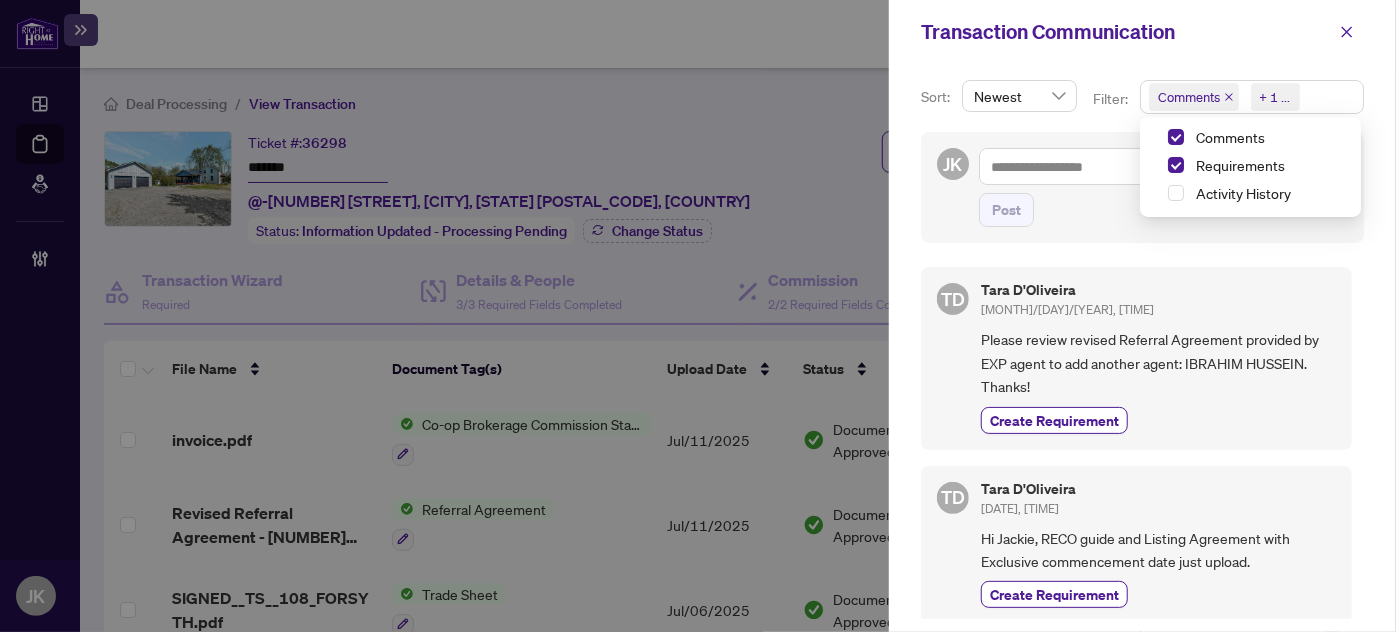 click on "Comments Requirements + 1 ..." at bounding box center (1252, 97) 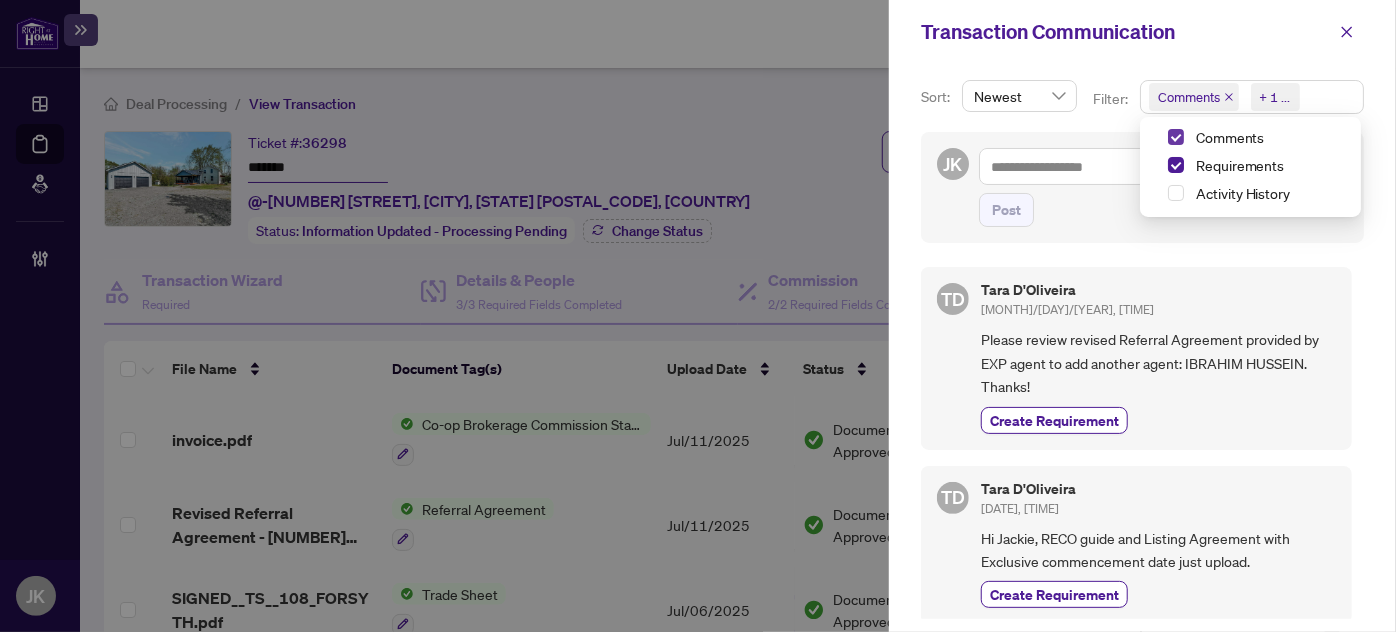 click at bounding box center [1176, 137] 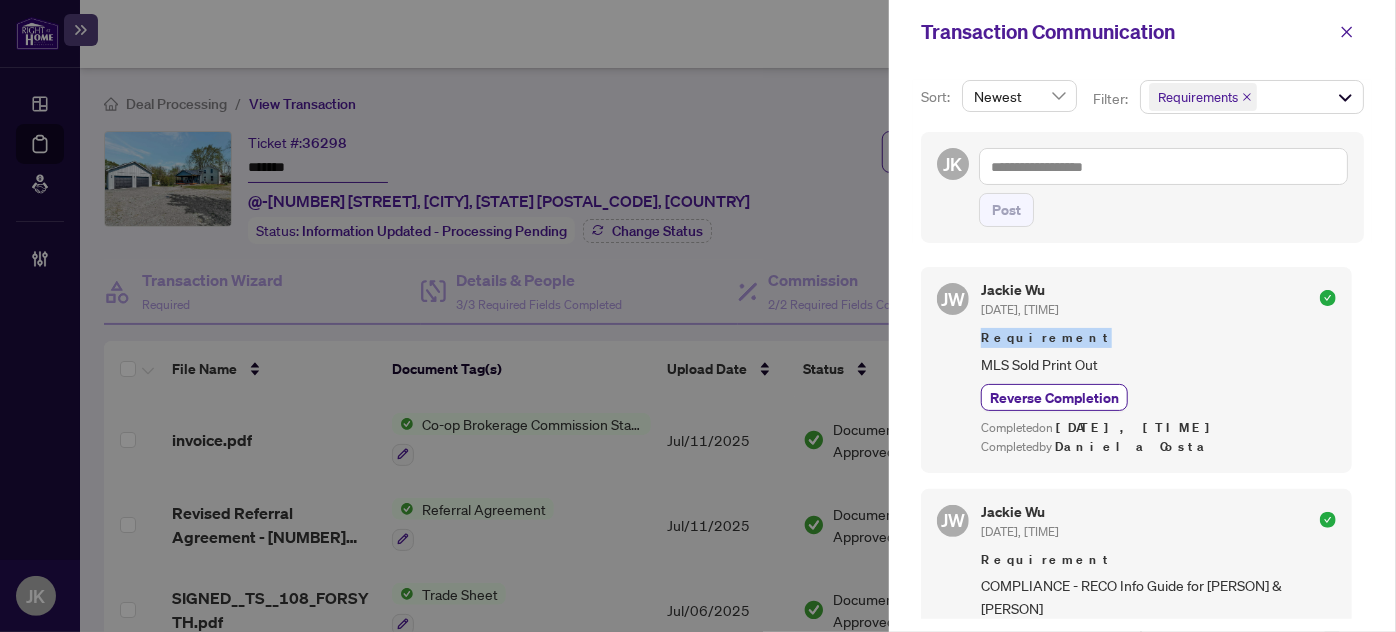 drag, startPoint x: 1367, startPoint y: 293, endPoint x: 1370, endPoint y: 323, distance: 30.149628 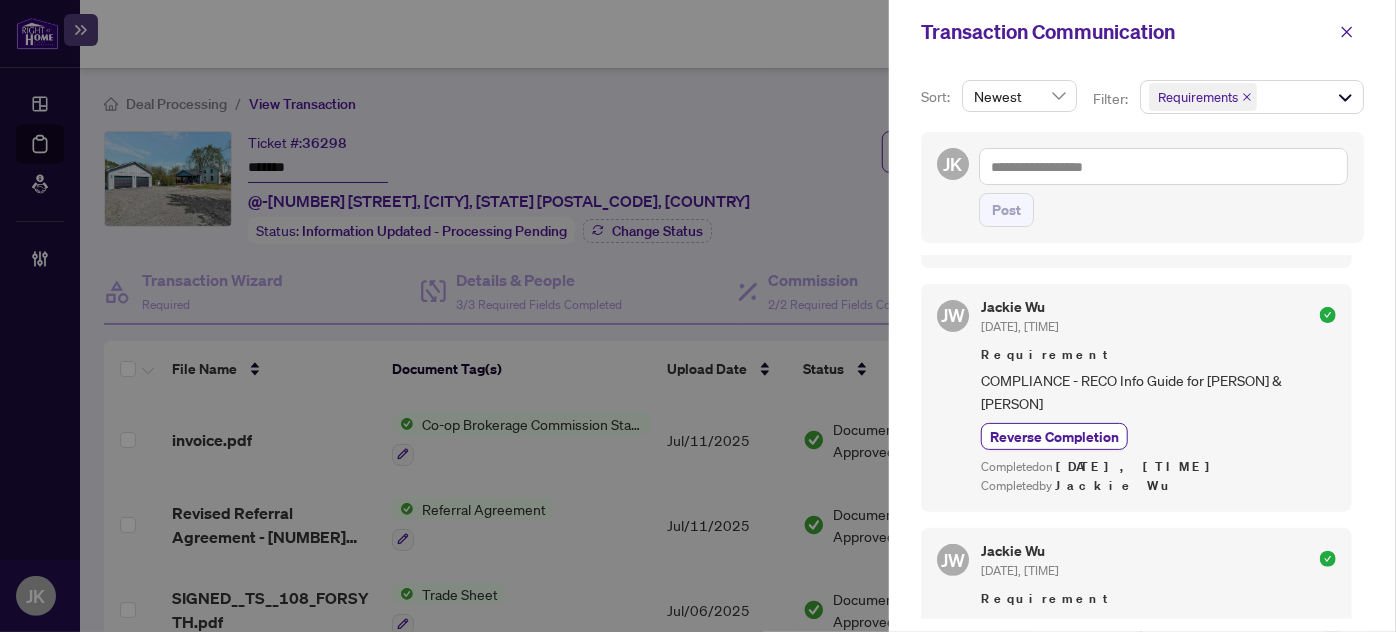 scroll, scrollTop: 0, scrollLeft: 0, axis: both 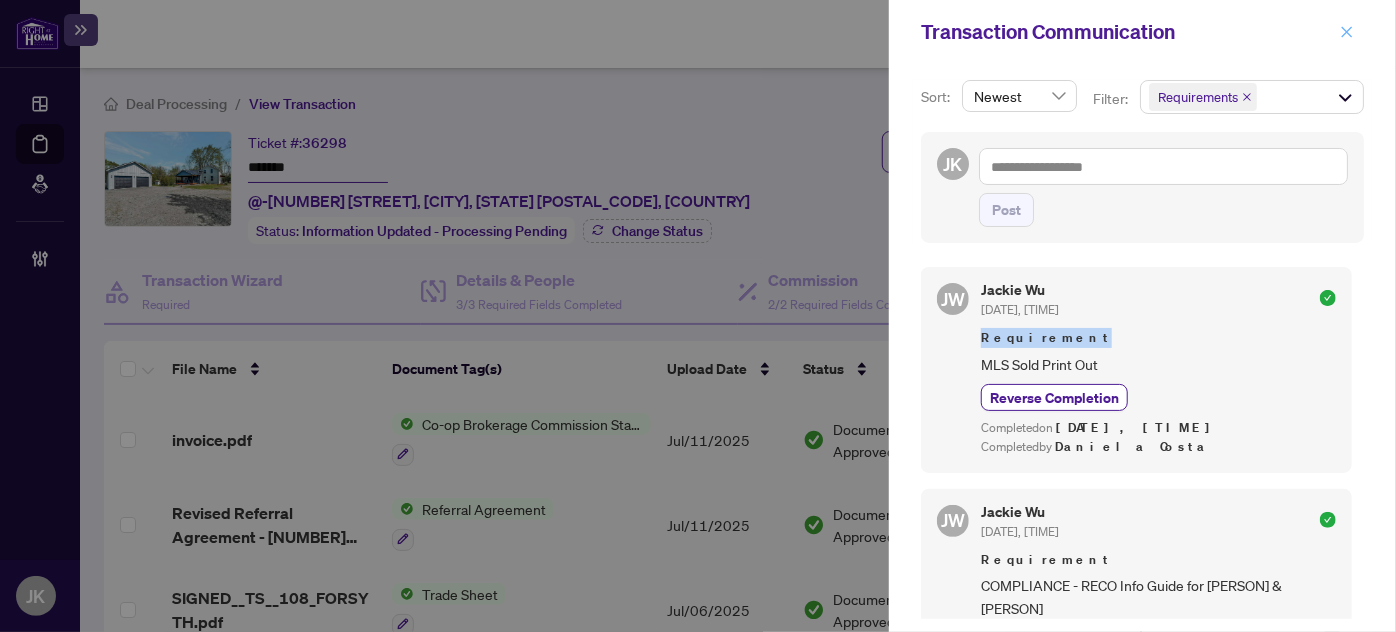 click at bounding box center [1347, 32] 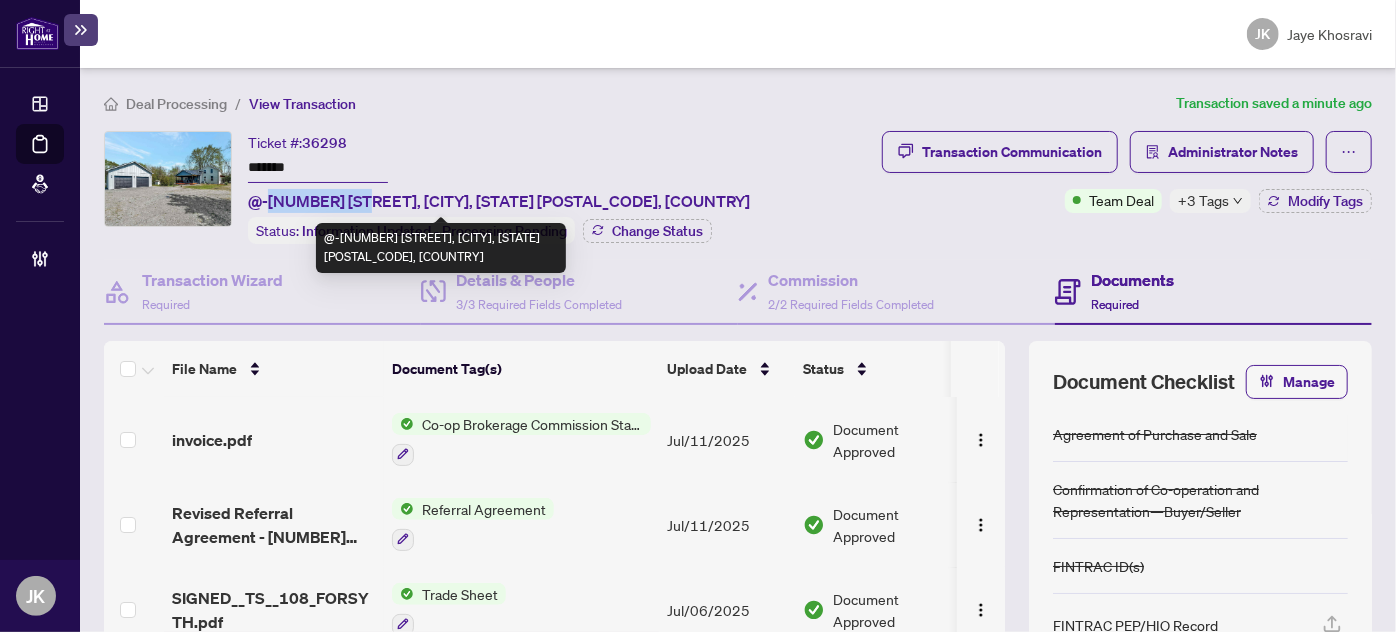 drag, startPoint x: 356, startPoint y: 196, endPoint x: 271, endPoint y: 195, distance: 85.00588 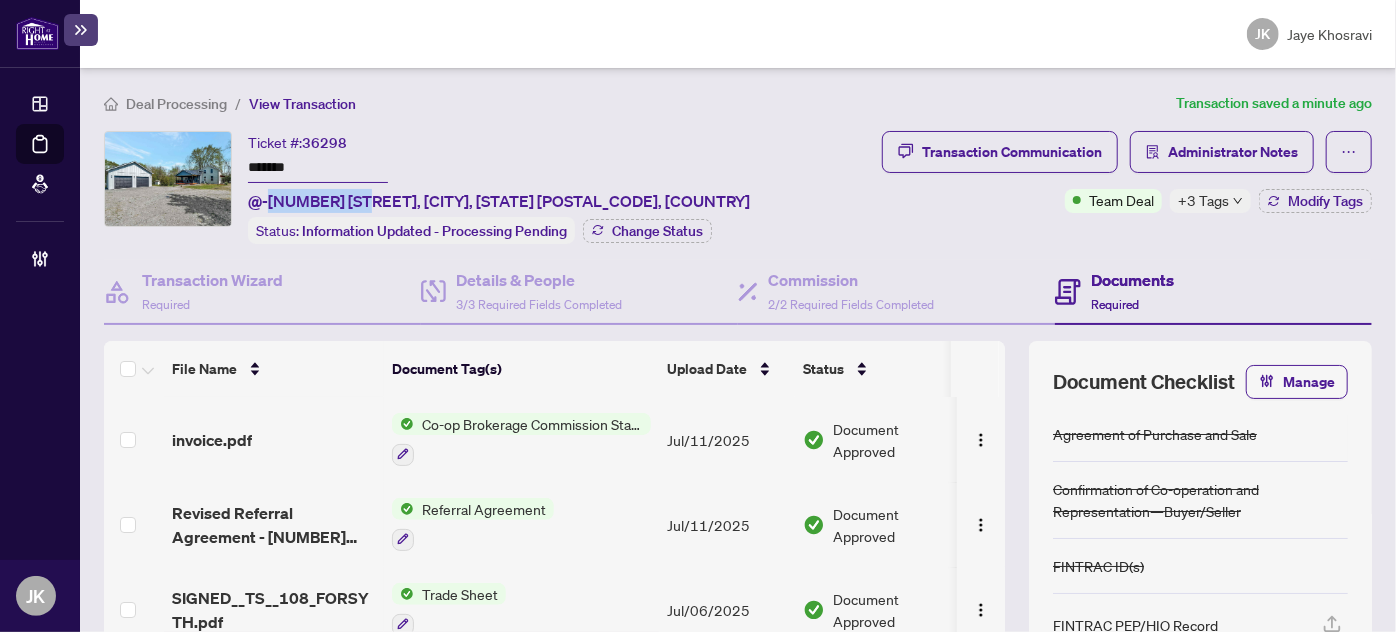 copy on "108 Forsyth" 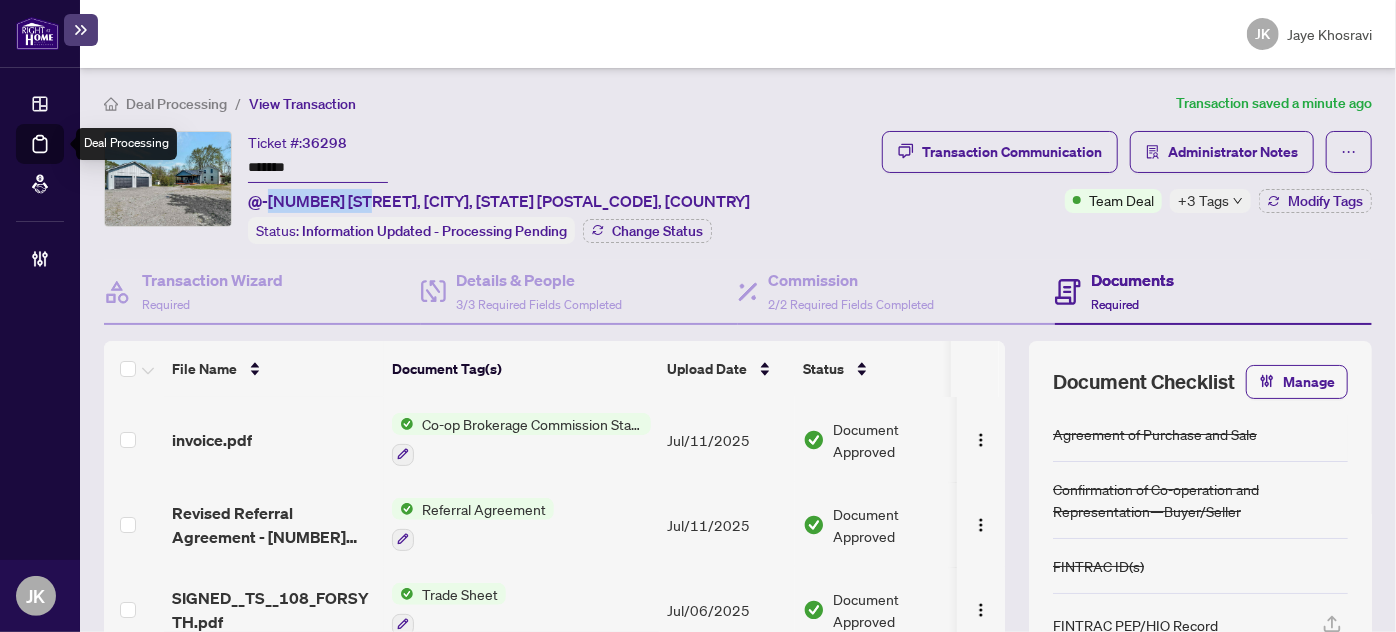 click on "Deal Processing" at bounding box center (63, 158) 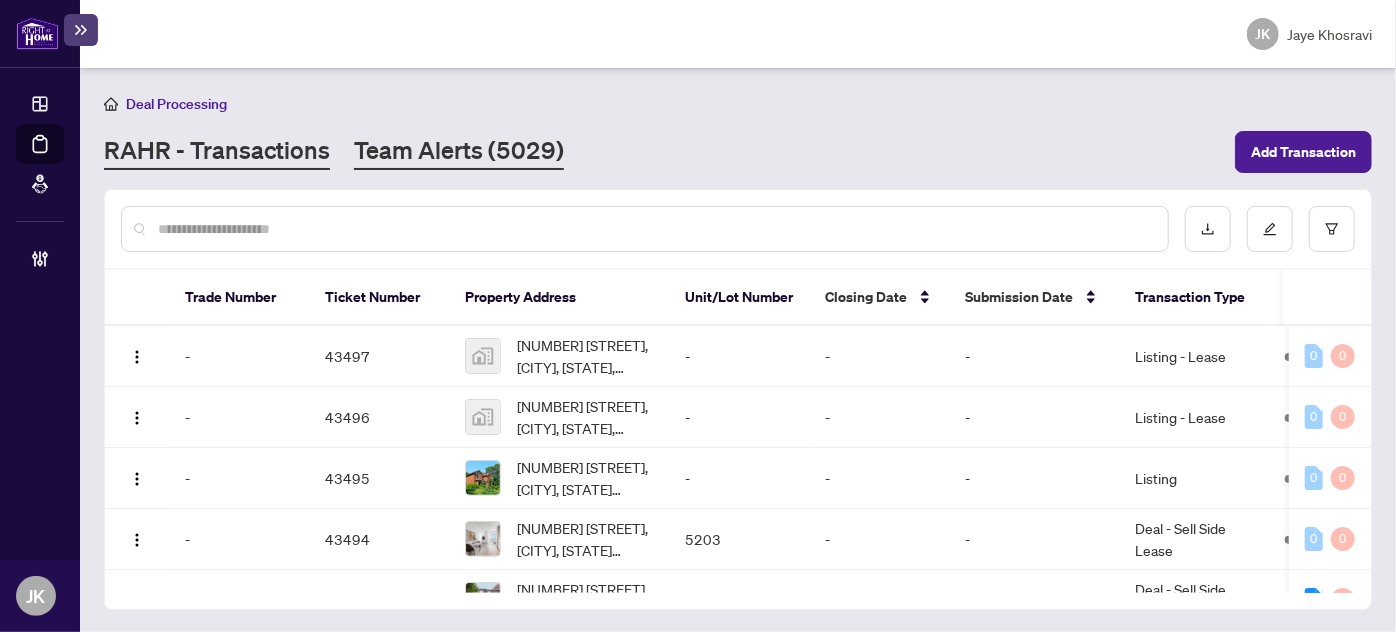 click on "Team Alerts   (5029)" at bounding box center [459, 152] 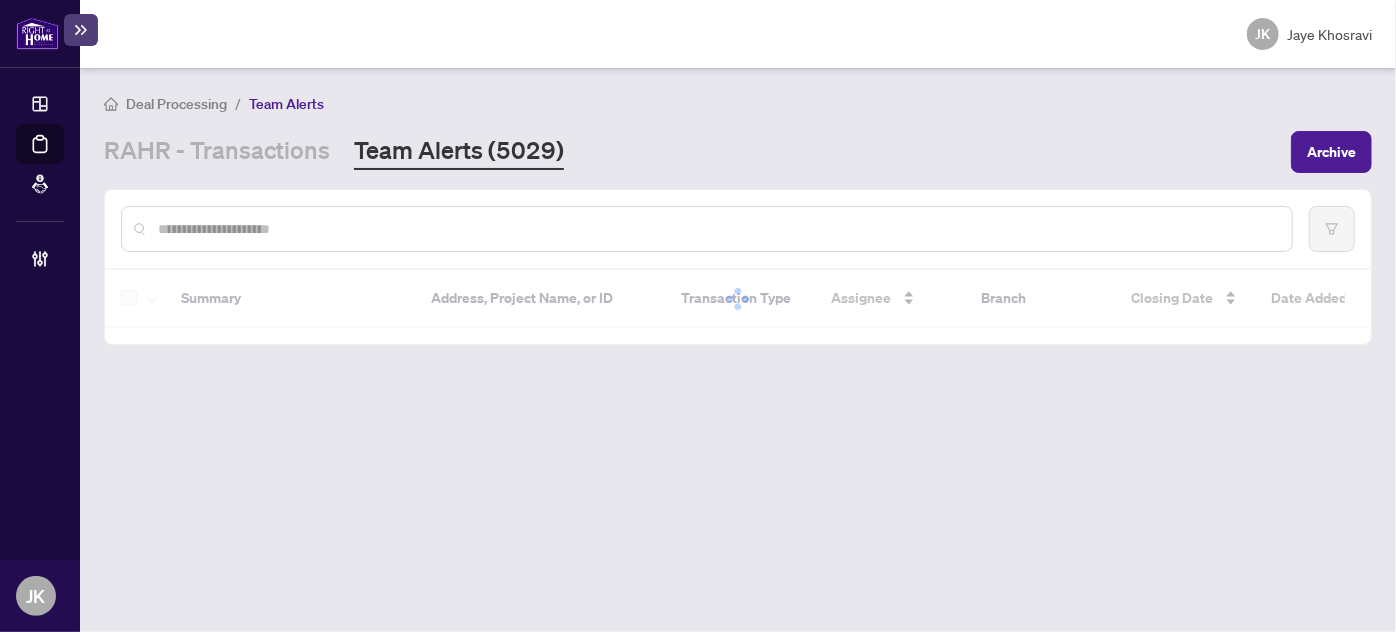 click at bounding box center [717, 229] 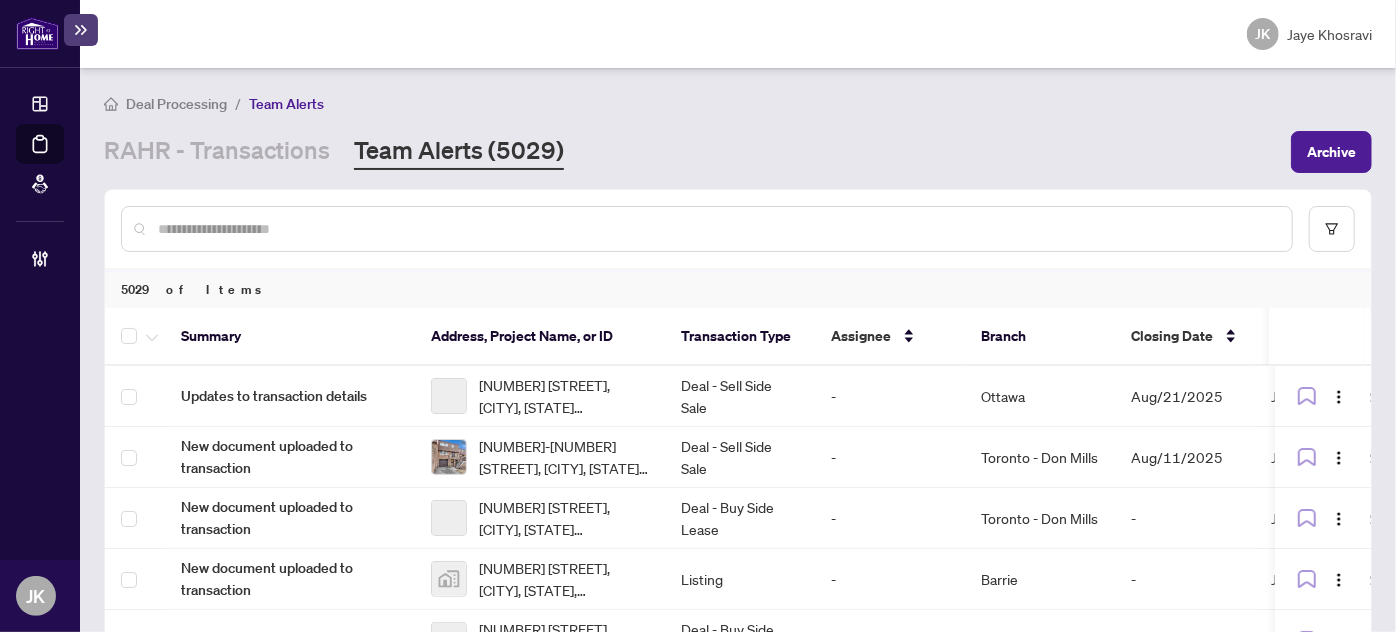 paste on "**********" 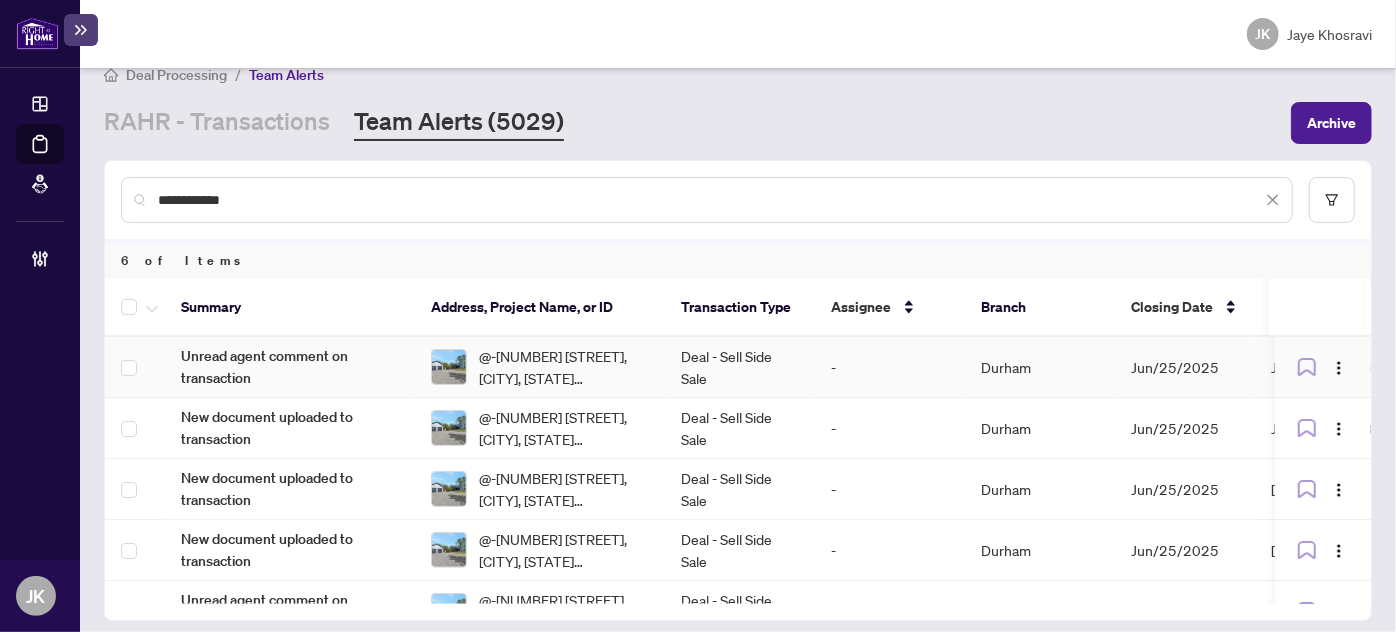 scroll, scrollTop: 37, scrollLeft: 0, axis: vertical 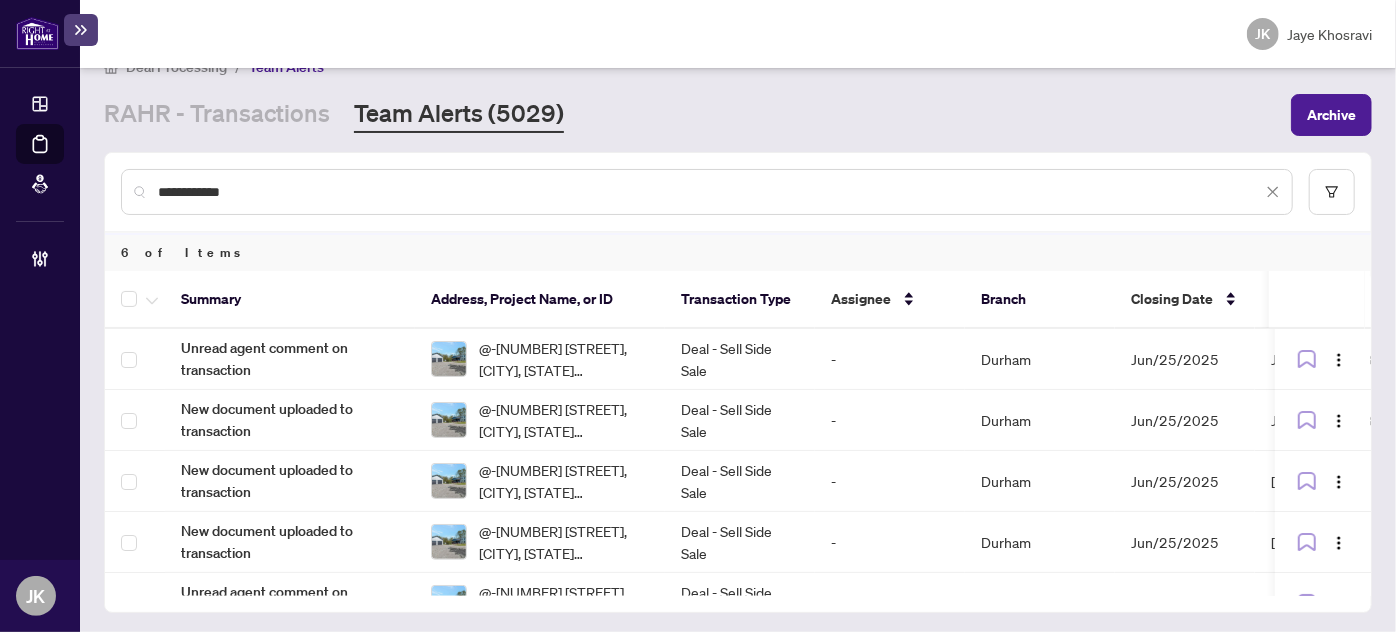 type on "**********" 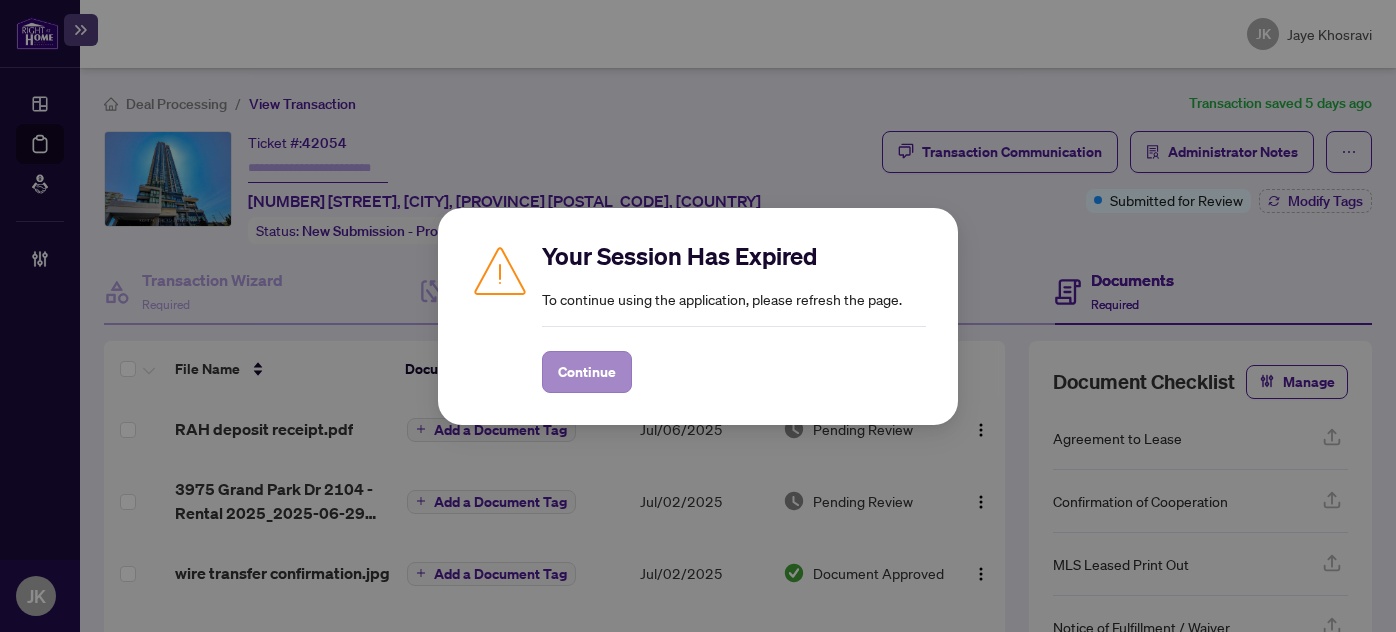scroll, scrollTop: 0, scrollLeft: 0, axis: both 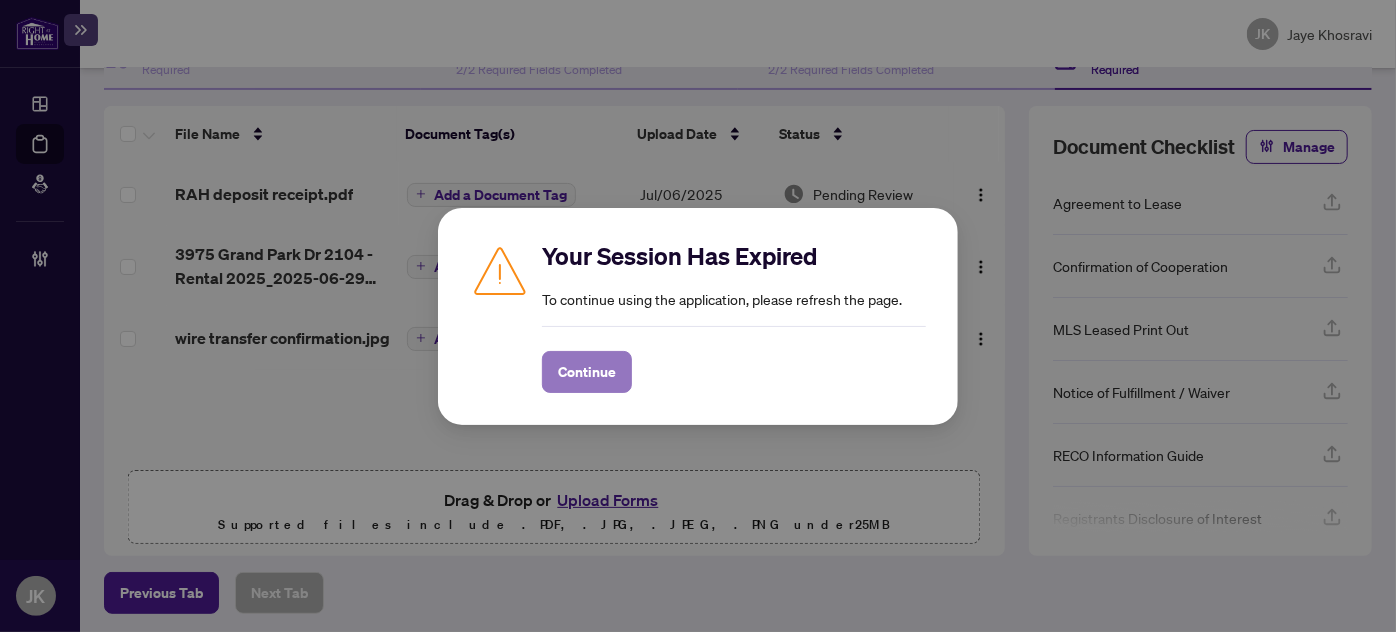 click on "Continue" at bounding box center [587, 372] 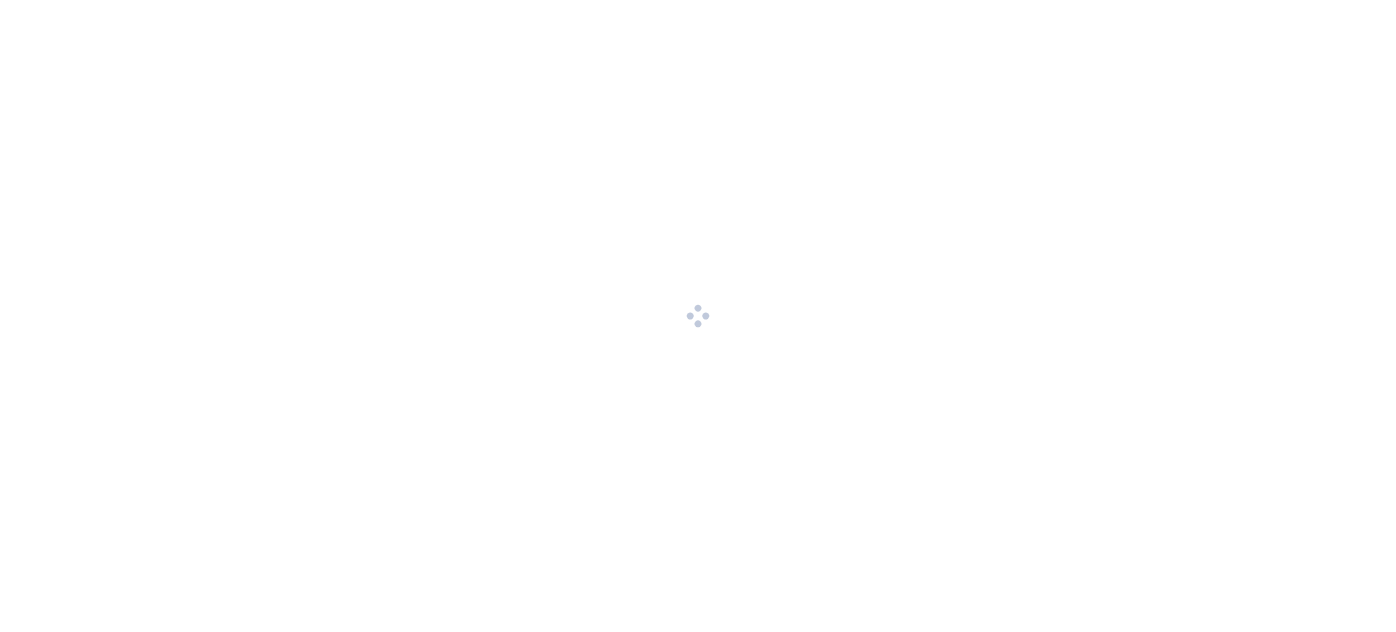scroll, scrollTop: 0, scrollLeft: 0, axis: both 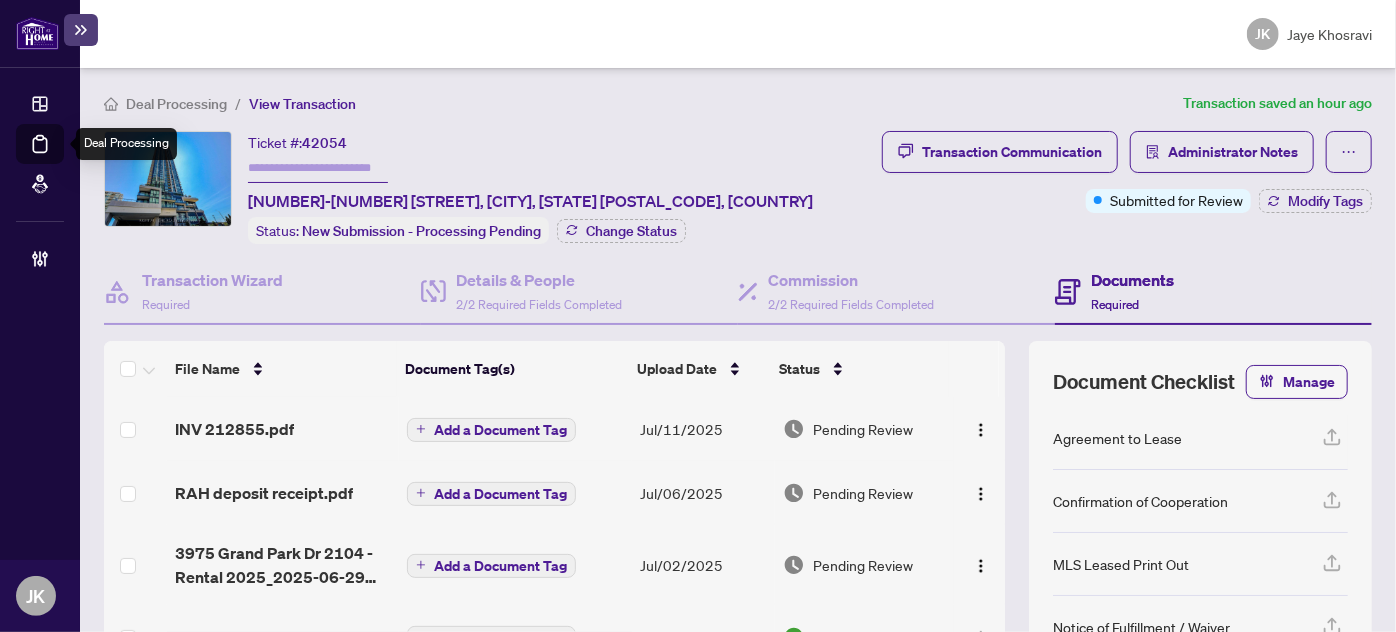 click on "Deal Processing" at bounding box center [63, 158] 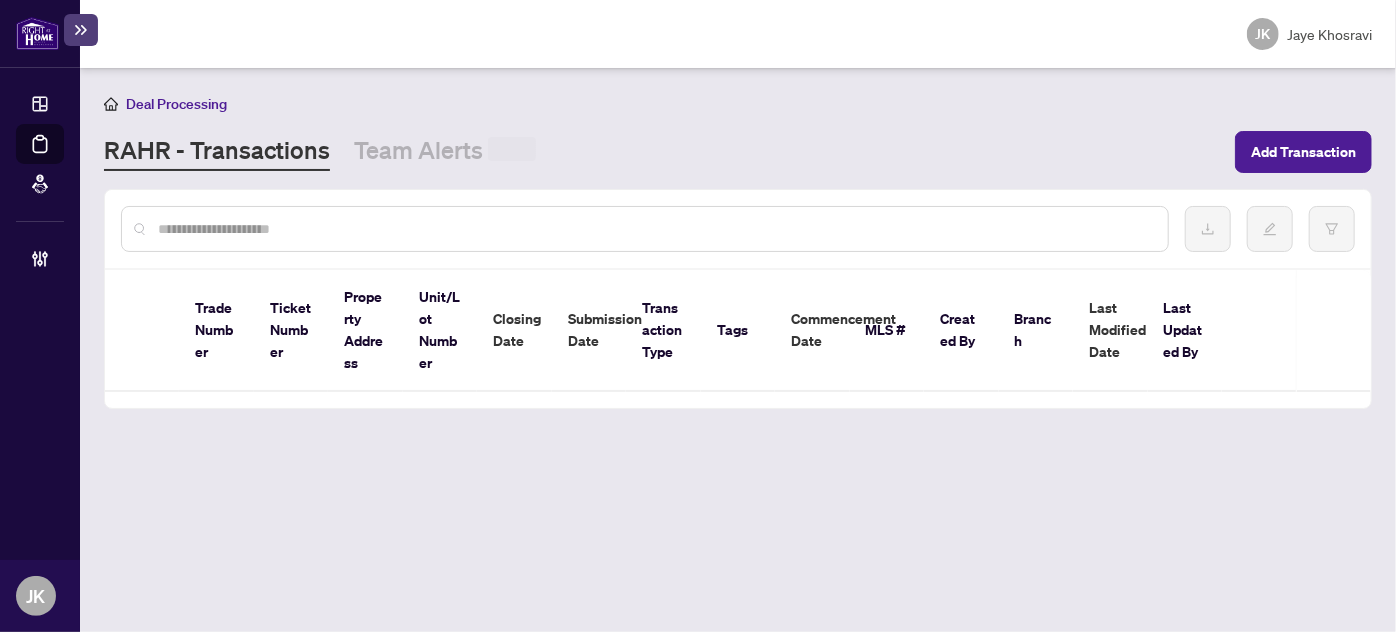 drag, startPoint x: 328, startPoint y: 215, endPoint x: 340, endPoint y: 223, distance: 14.422205 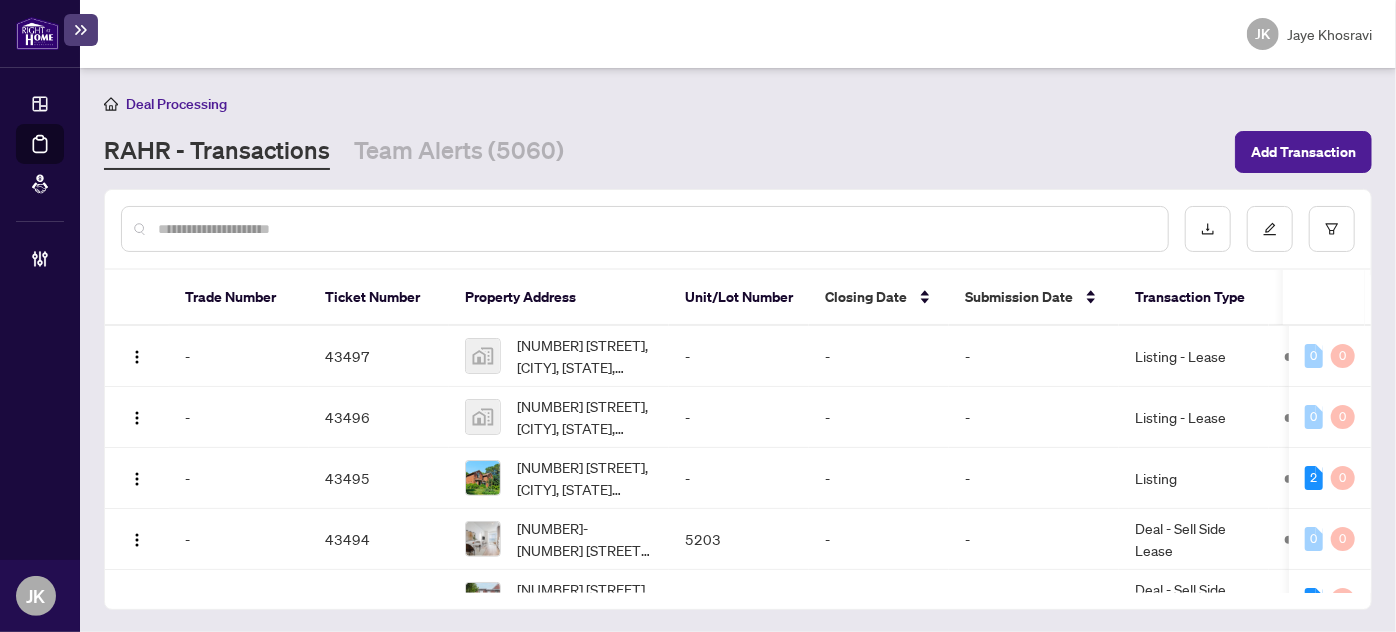 click at bounding box center (655, 229) 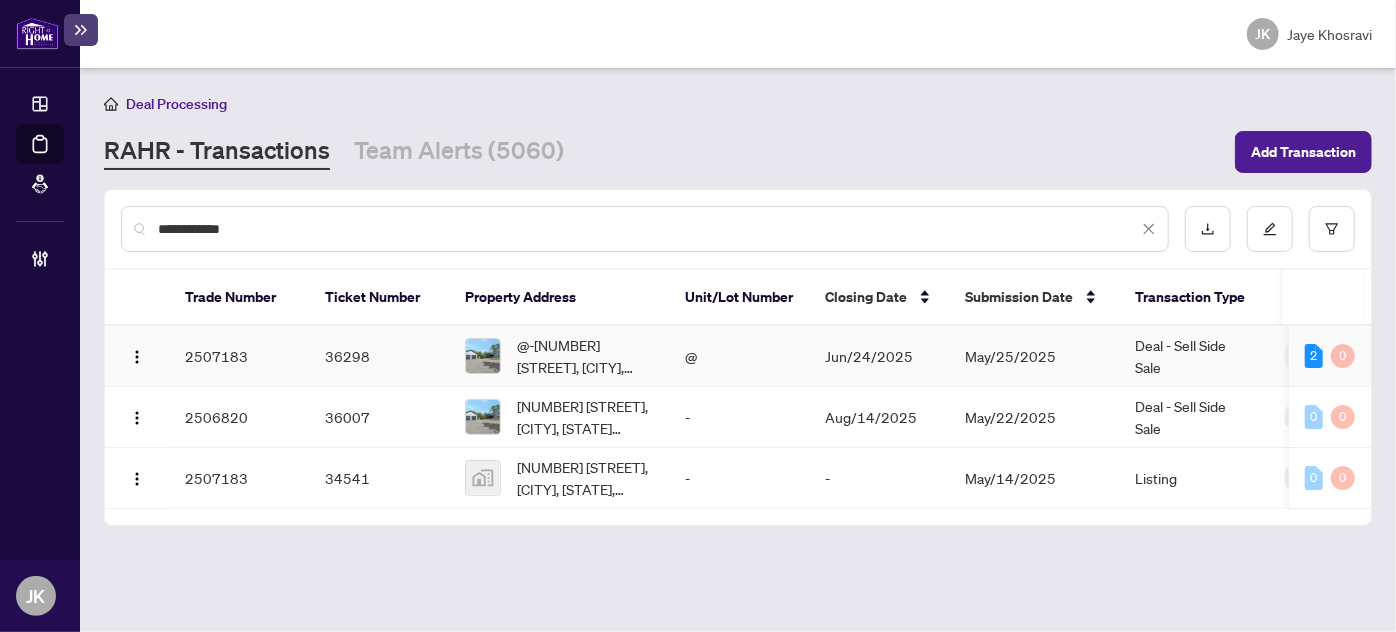 type on "**********" 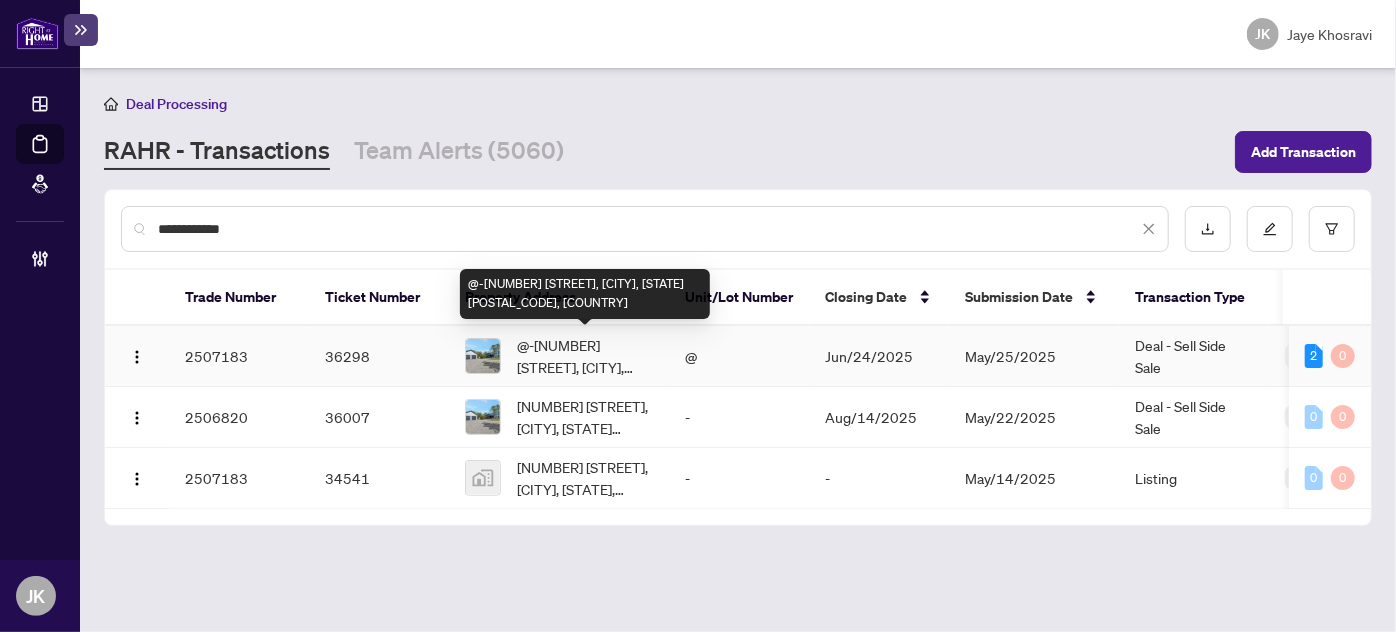 click on "@-[NUMBER] [STREET], [CITY], [STATE] [POSTAL_CODE], [COUNTRY]" at bounding box center (585, 356) 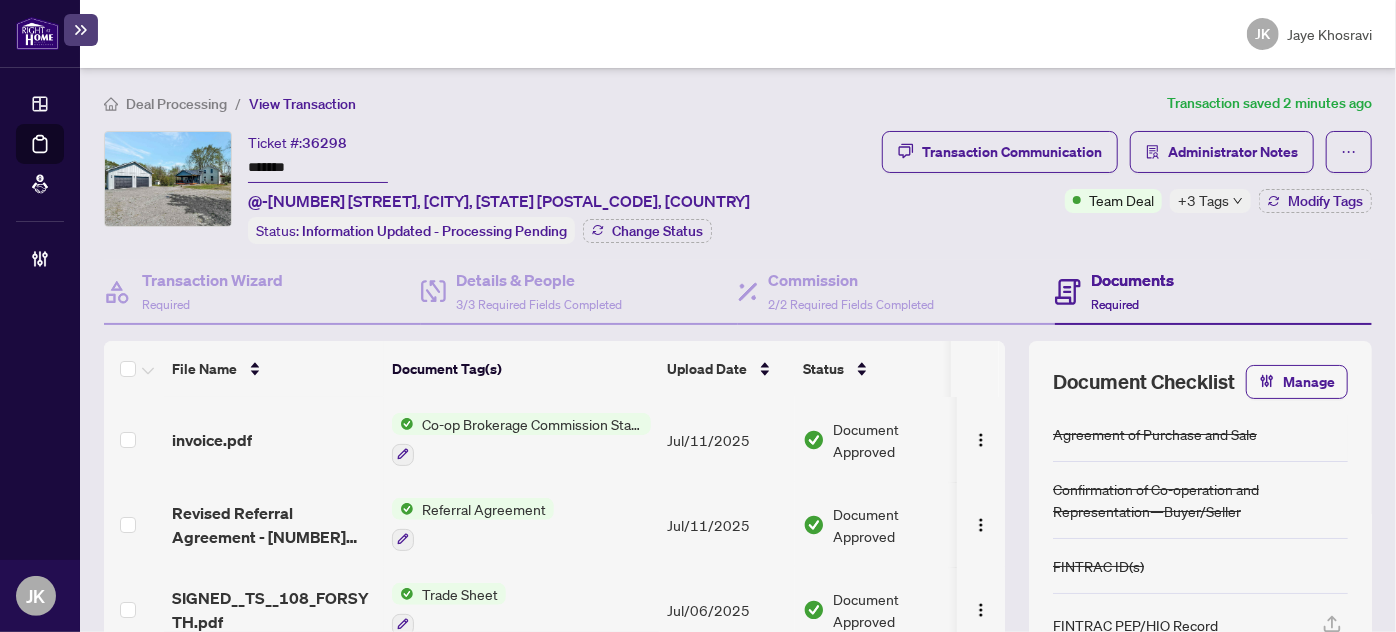 click on "+3 Tags" at bounding box center (1203, 200) 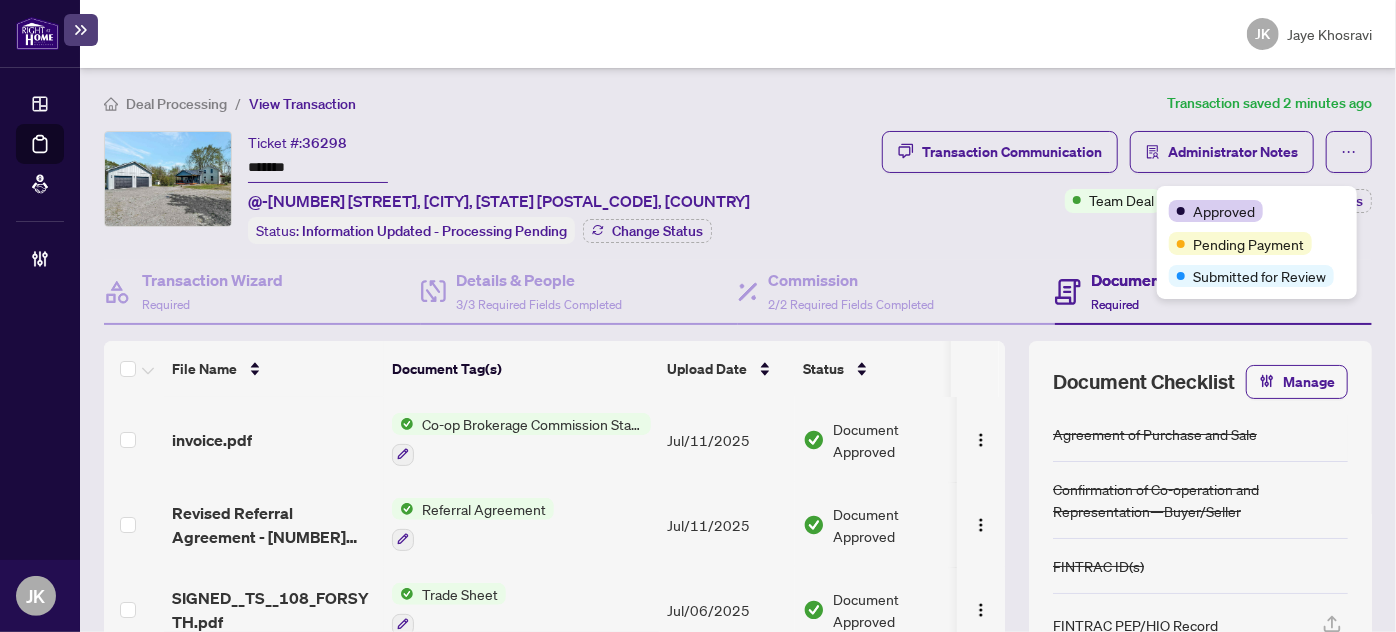 click on "Transaction Communication Administrator Notes Team Deal +3 Tags Modify Tags" at bounding box center [1127, 187] 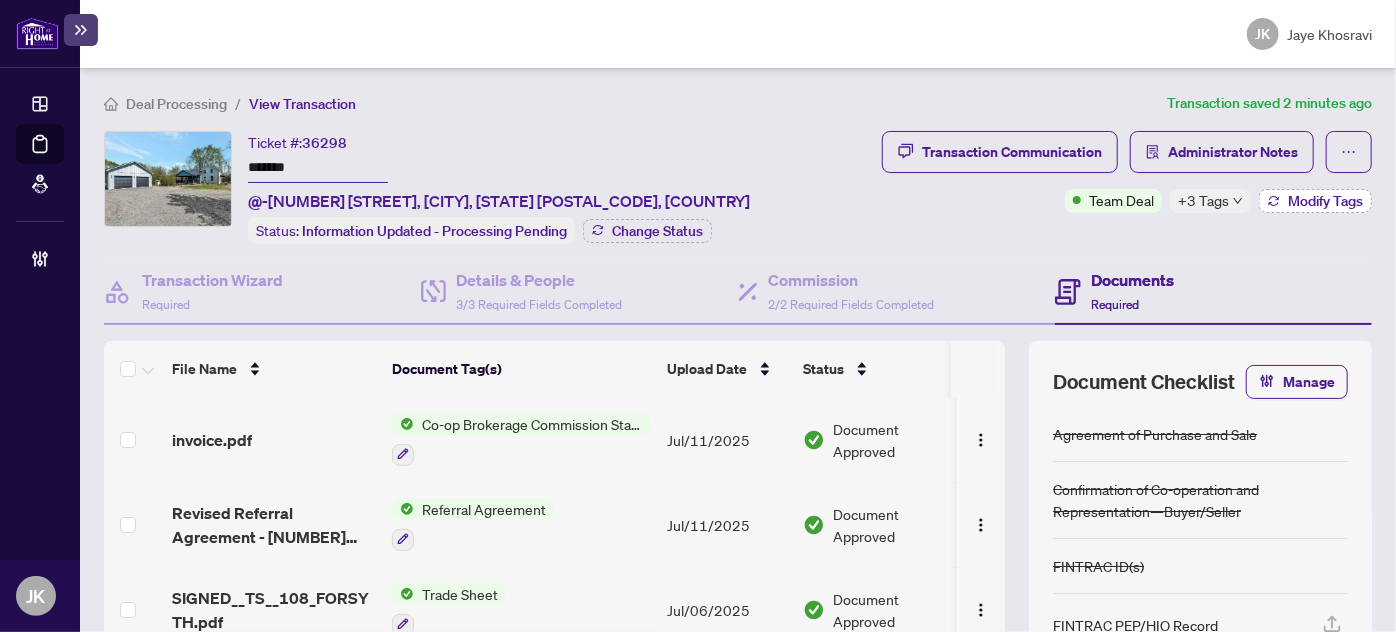click on "Modify Tags" at bounding box center [1315, 201] 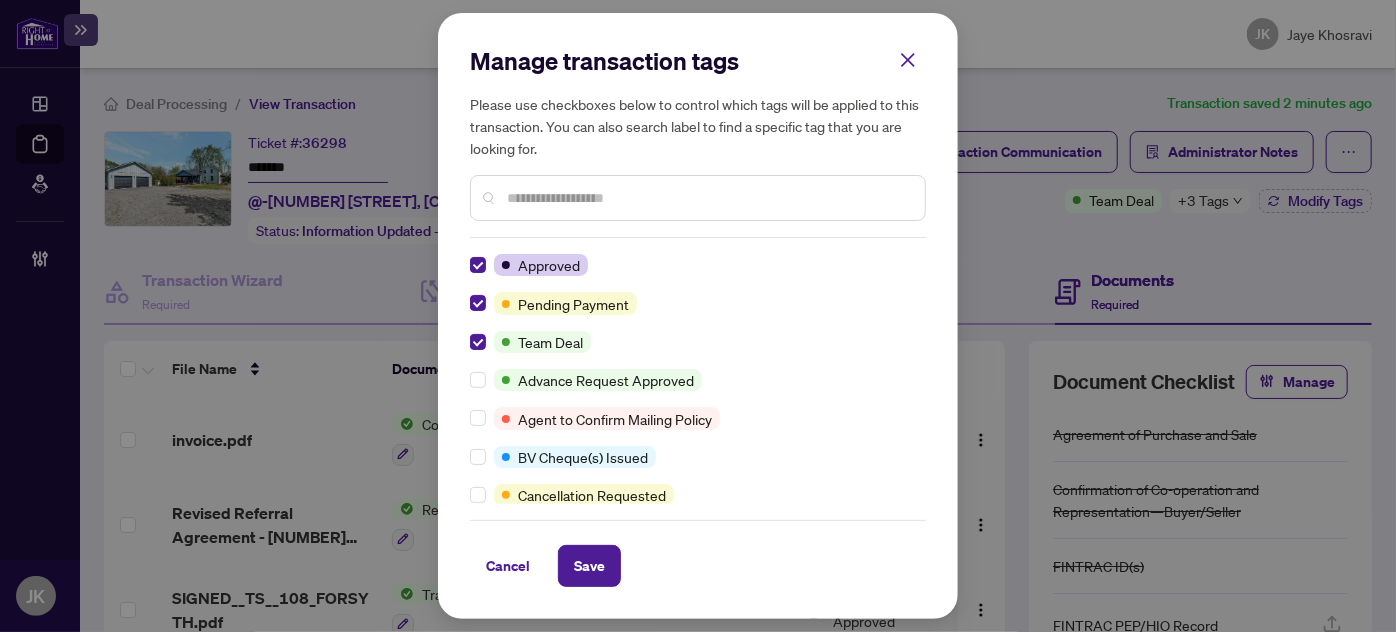scroll, scrollTop: 0, scrollLeft: 0, axis: both 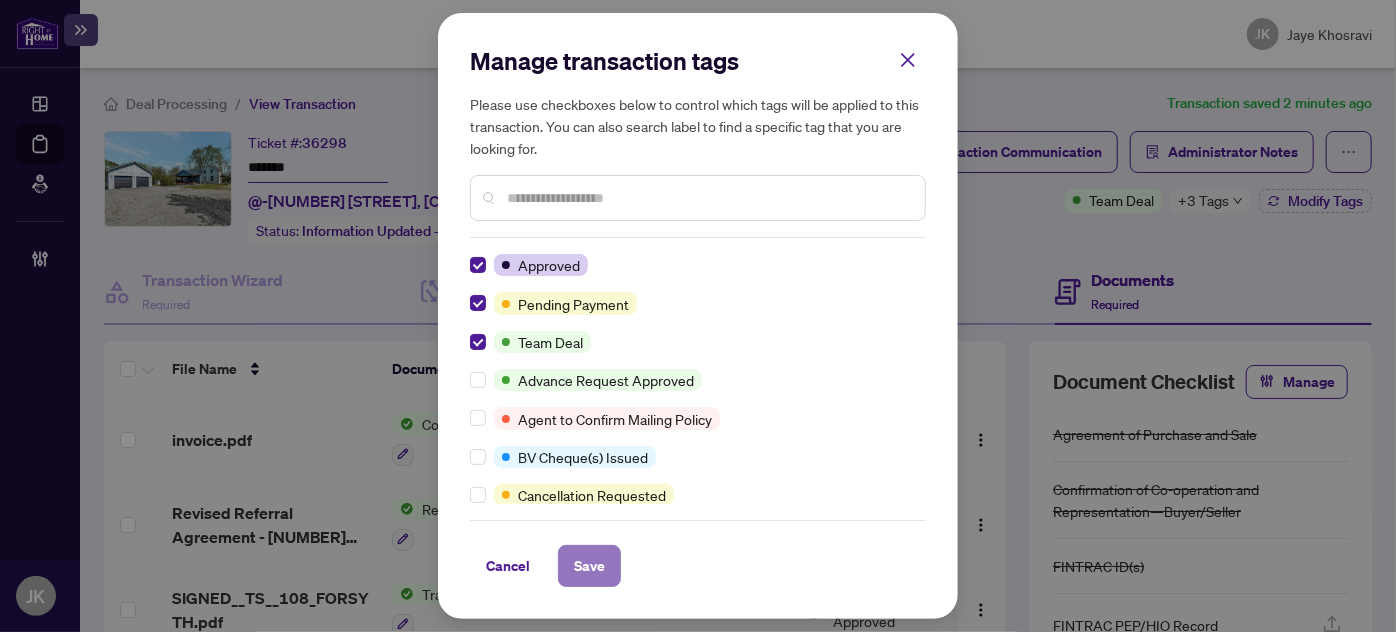 click on "Save" at bounding box center [589, 566] 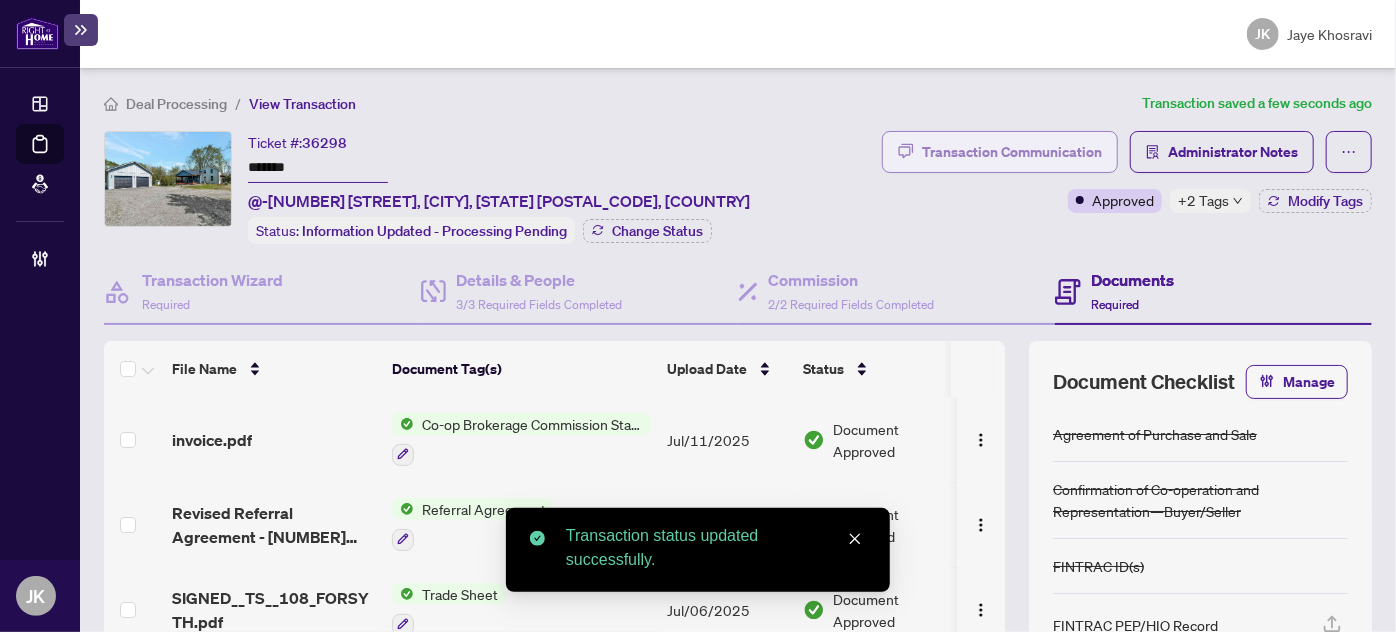 click on "Transaction Communication" at bounding box center (1012, 152) 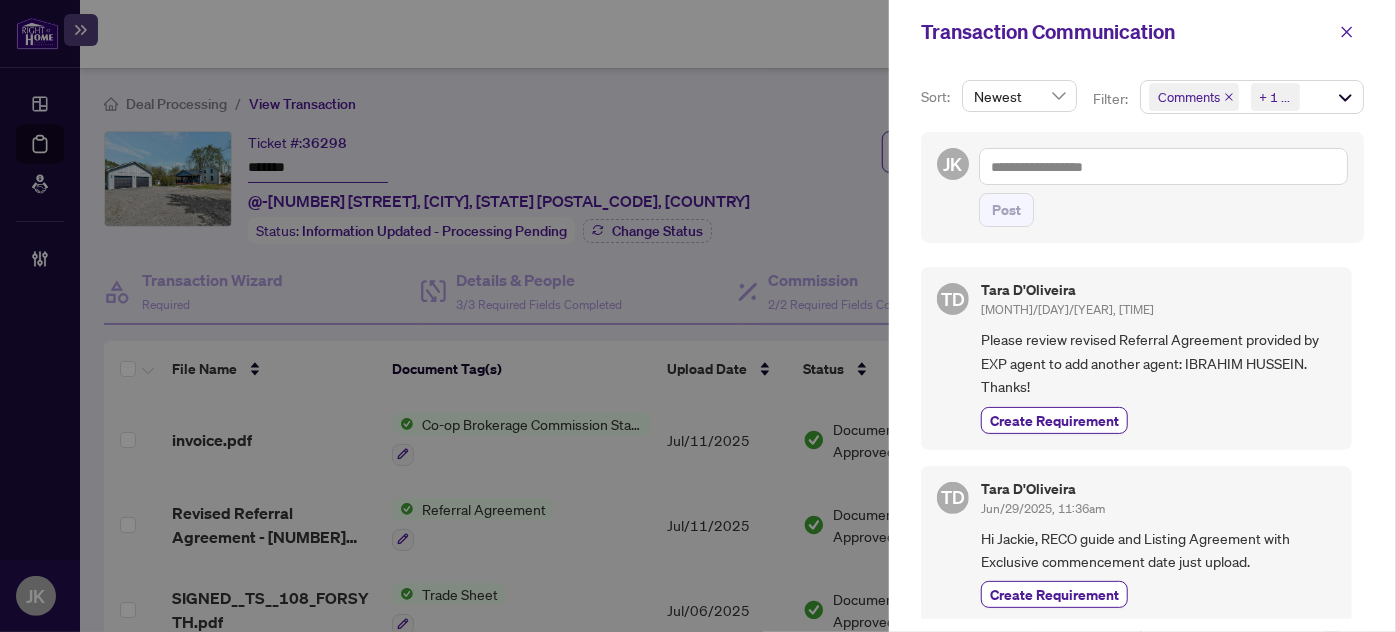 drag, startPoint x: 1356, startPoint y: 34, endPoint x: 1254, endPoint y: 47, distance: 102.825096 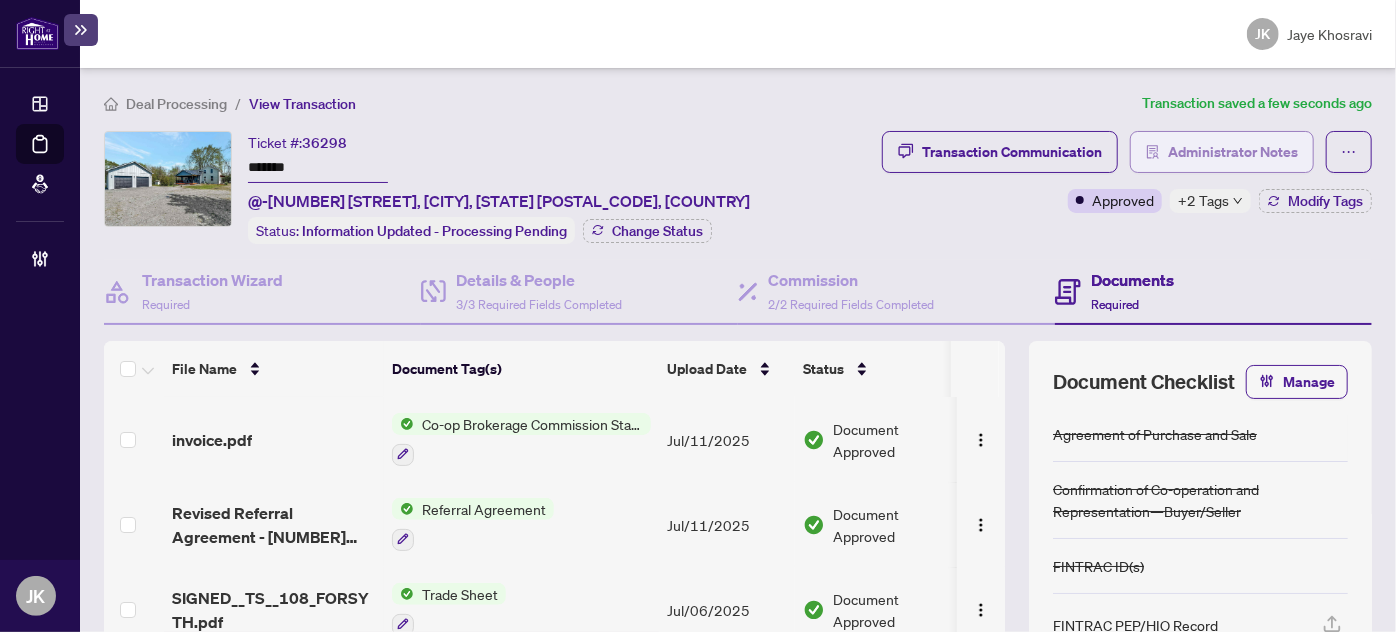 click on "Administrator Notes" at bounding box center (1233, 152) 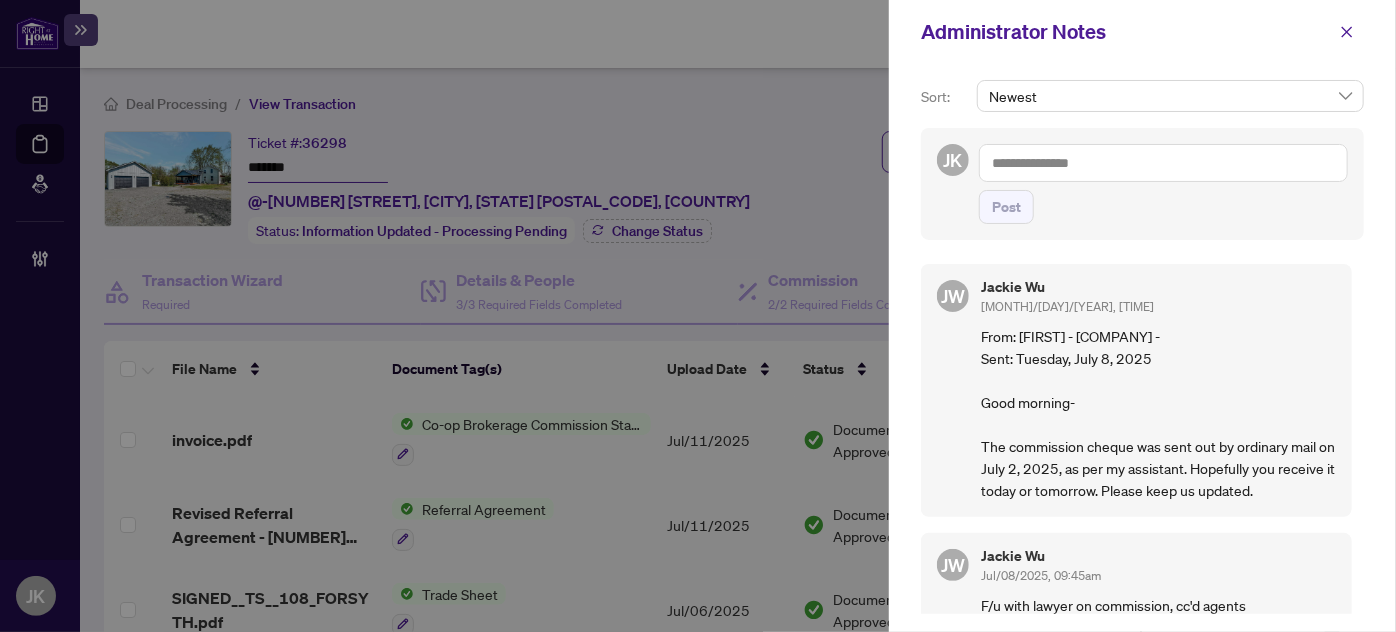click at bounding box center [1163, 163] 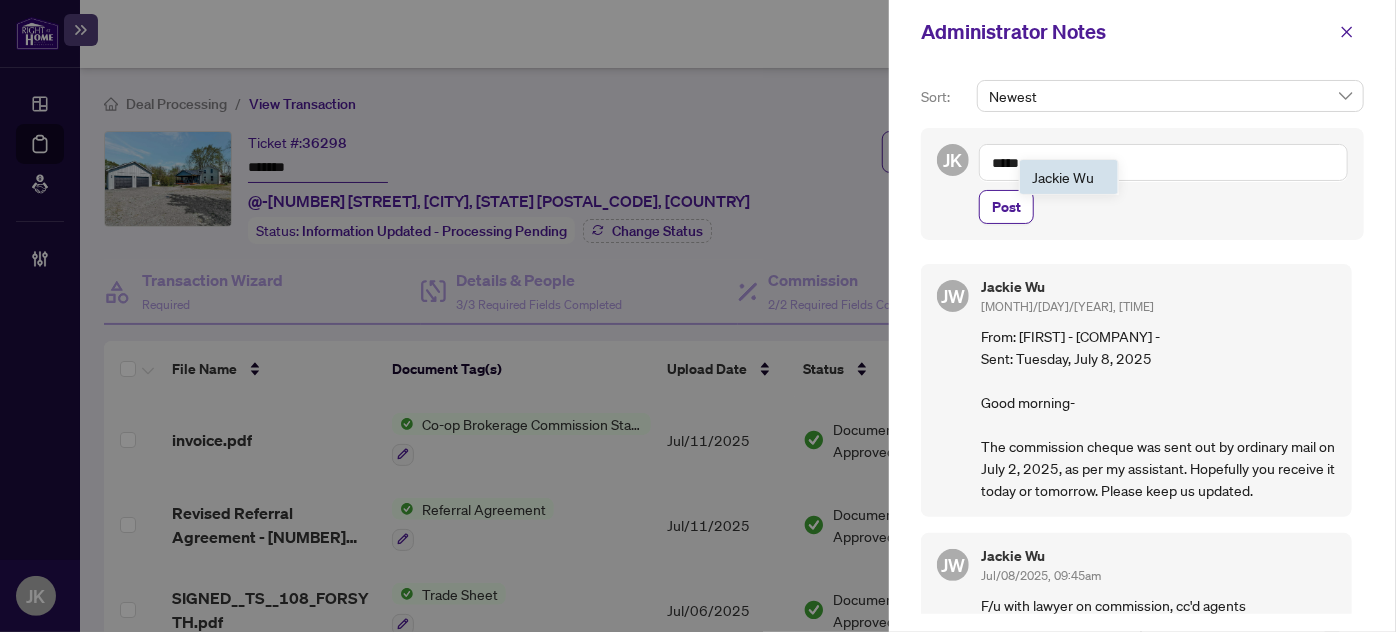 click on "[FIRST] [LAST]" at bounding box center [1069, 177] 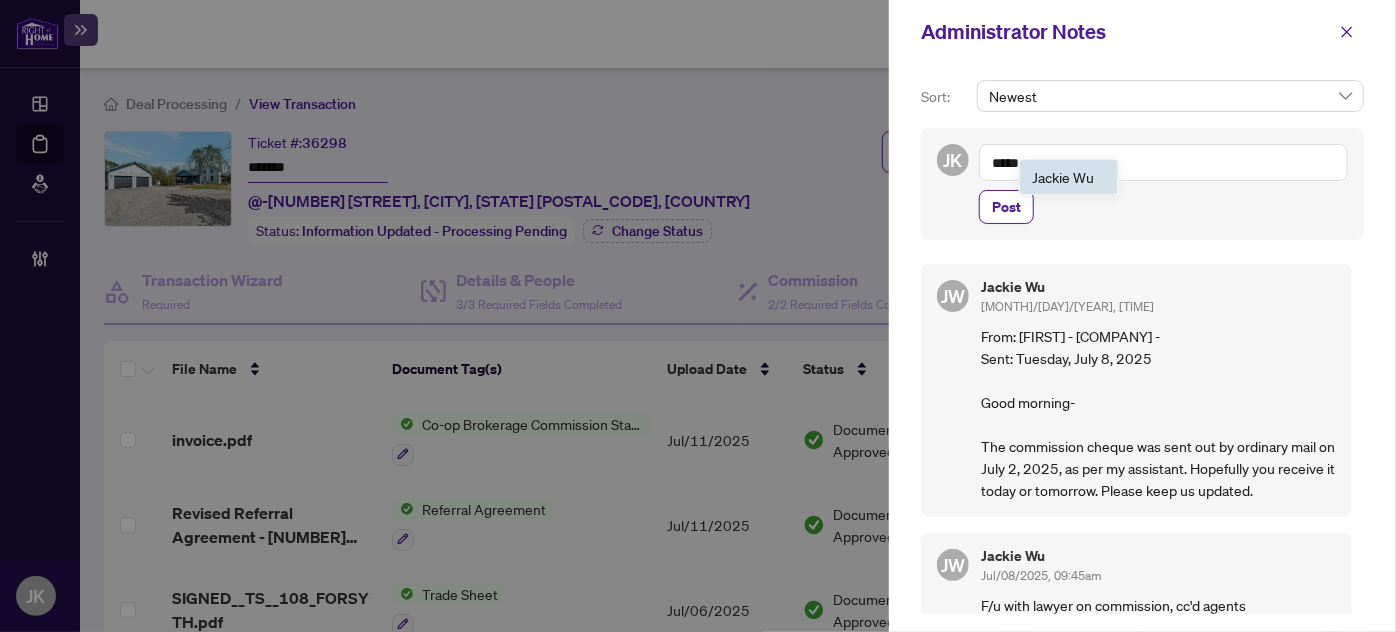 click on "[FIRST] [LAST]" at bounding box center (1063, 177) 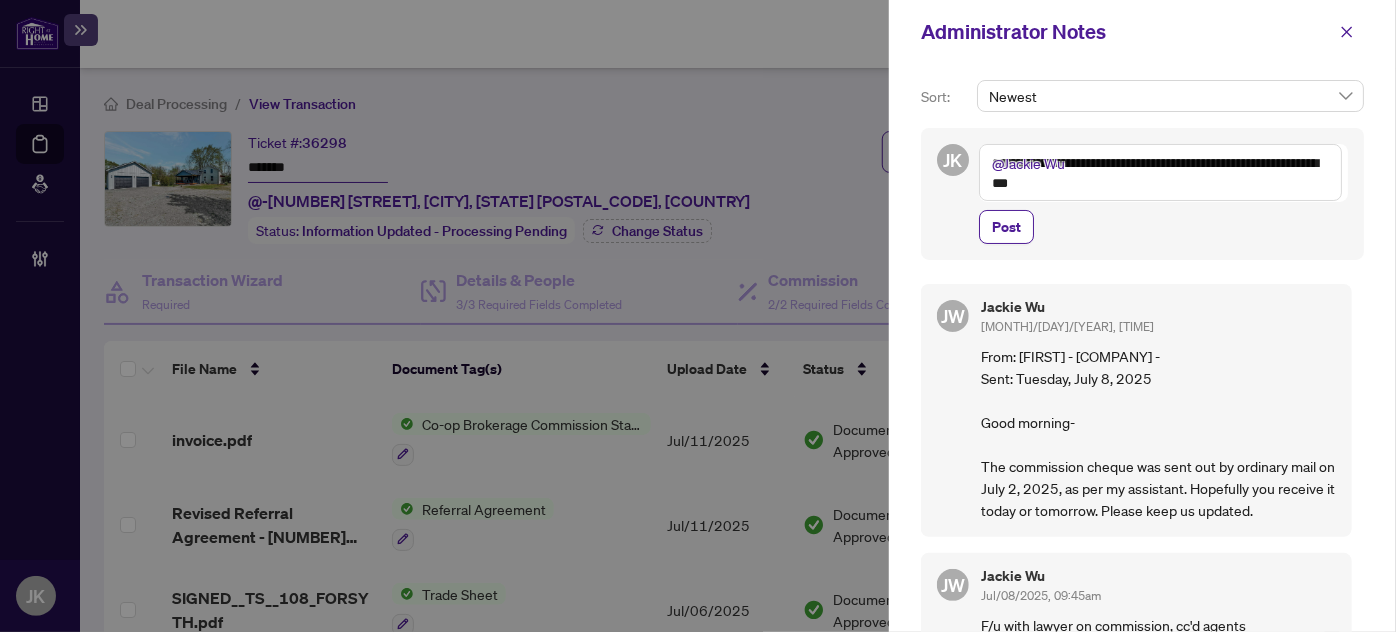 click on "**********" at bounding box center (1160, 172) 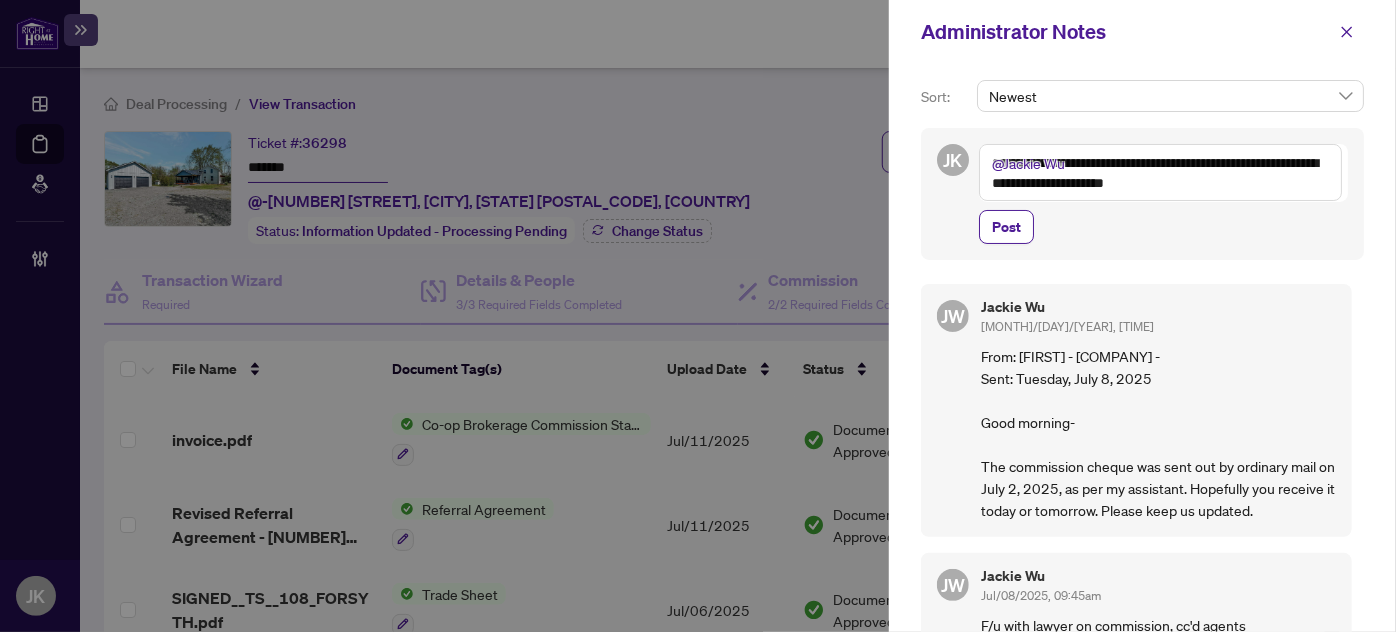type on "**********" 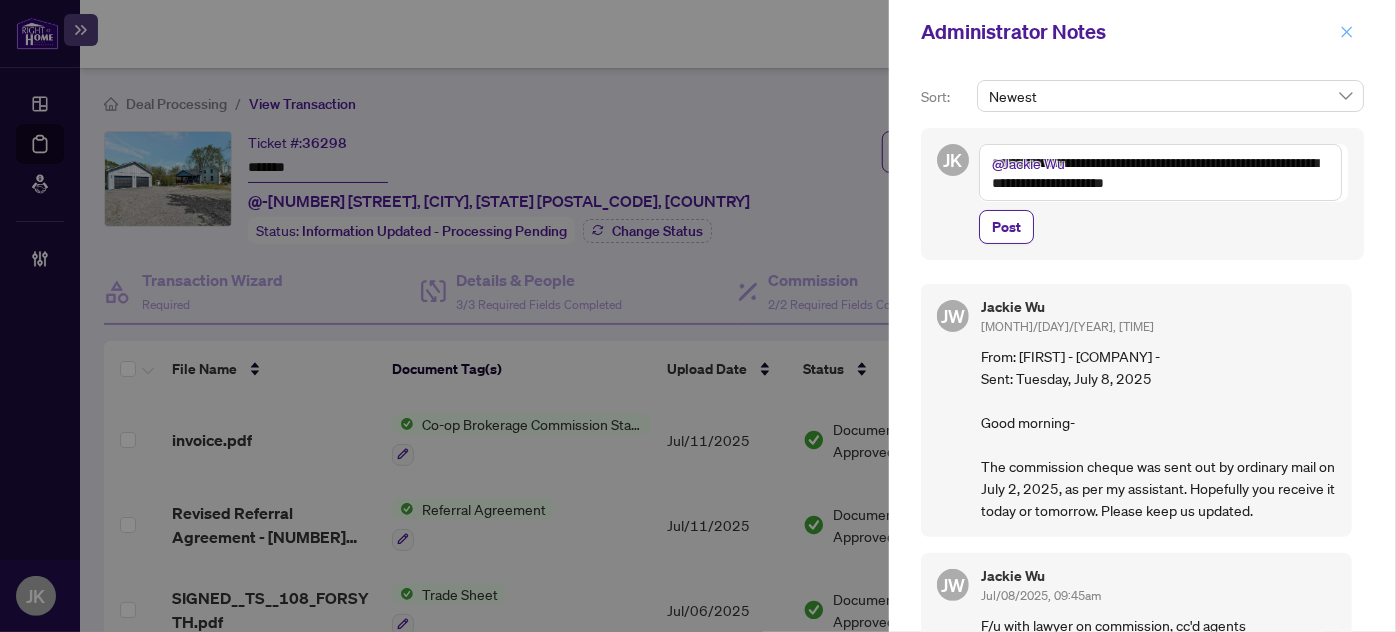 click at bounding box center [1347, 32] 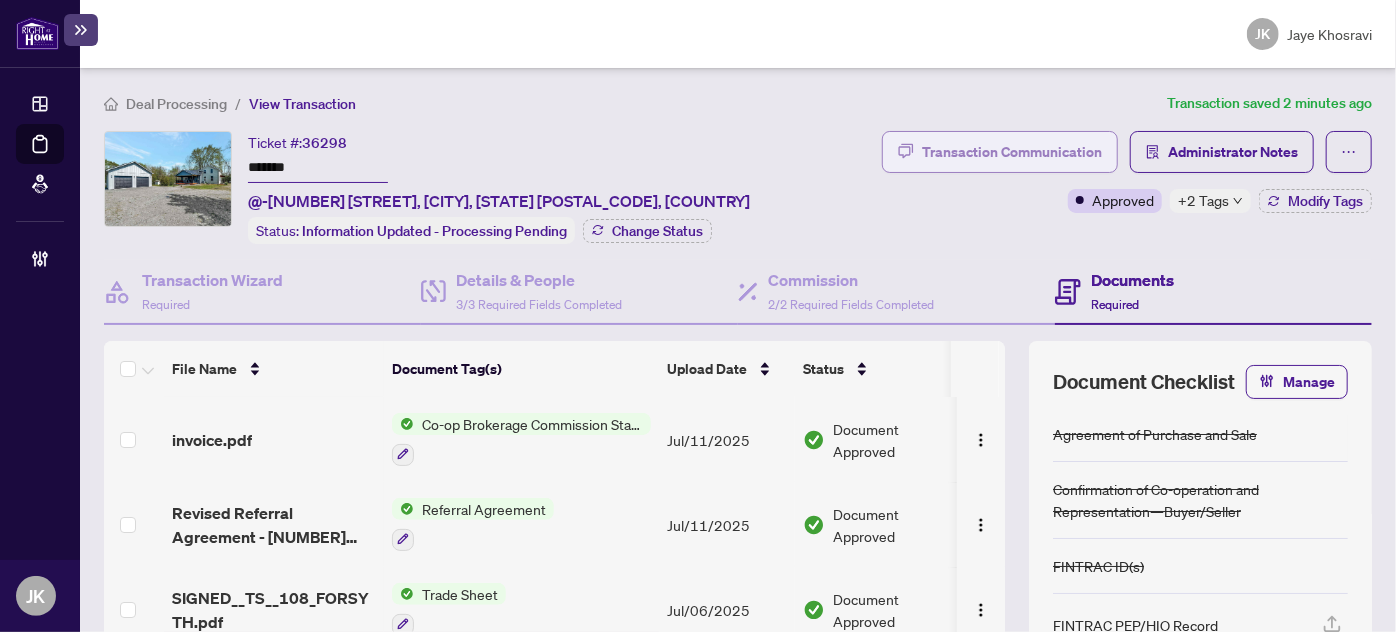 click on "Transaction Communication" at bounding box center [1012, 152] 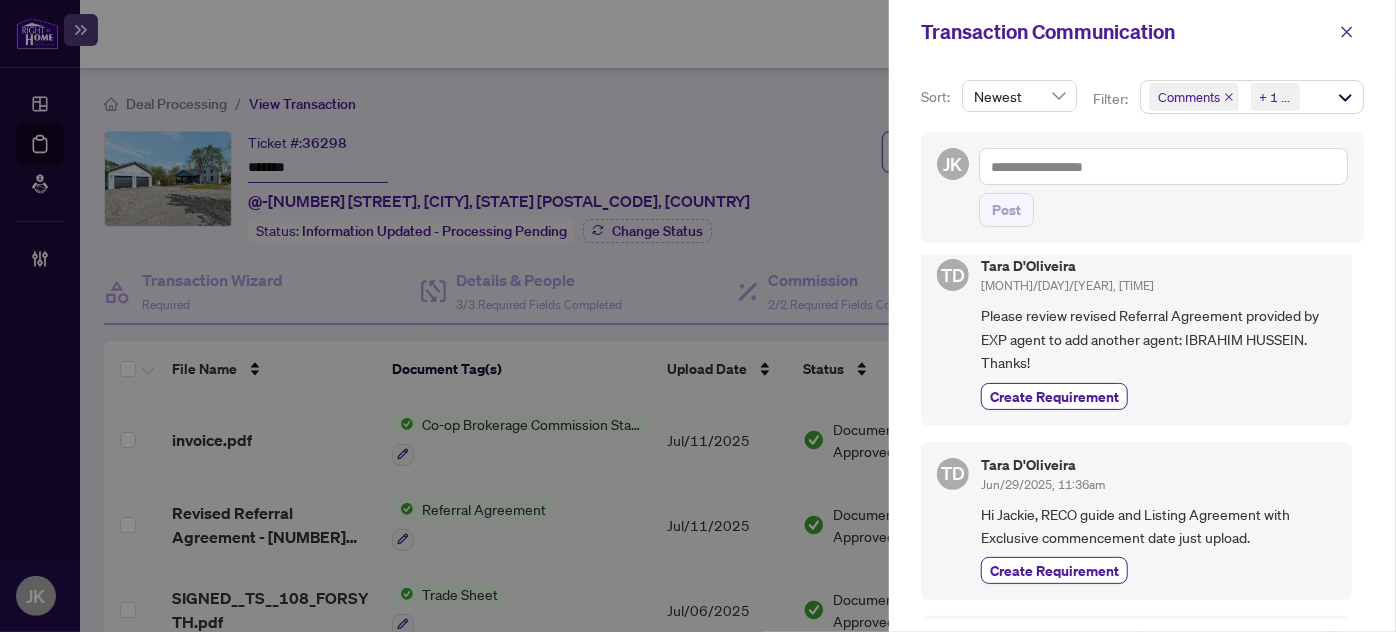 scroll, scrollTop: 0, scrollLeft: 0, axis: both 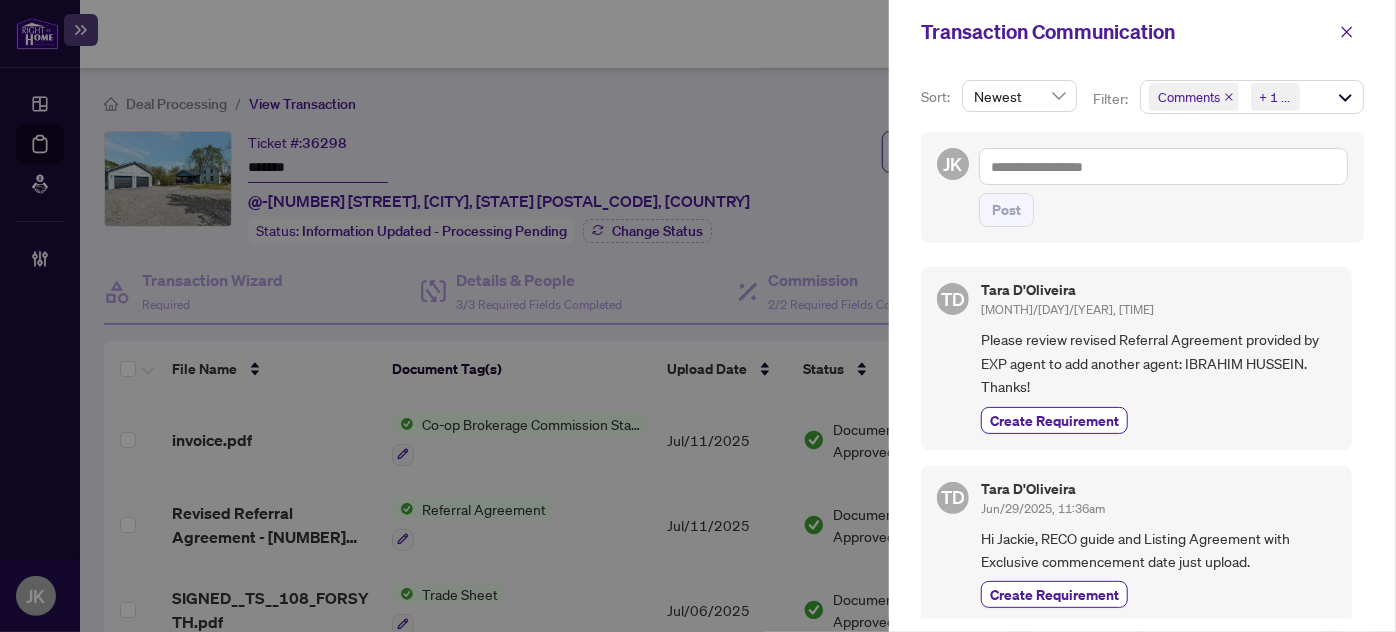 click on "Comments Requirements + 1 ..." at bounding box center (1252, 97) 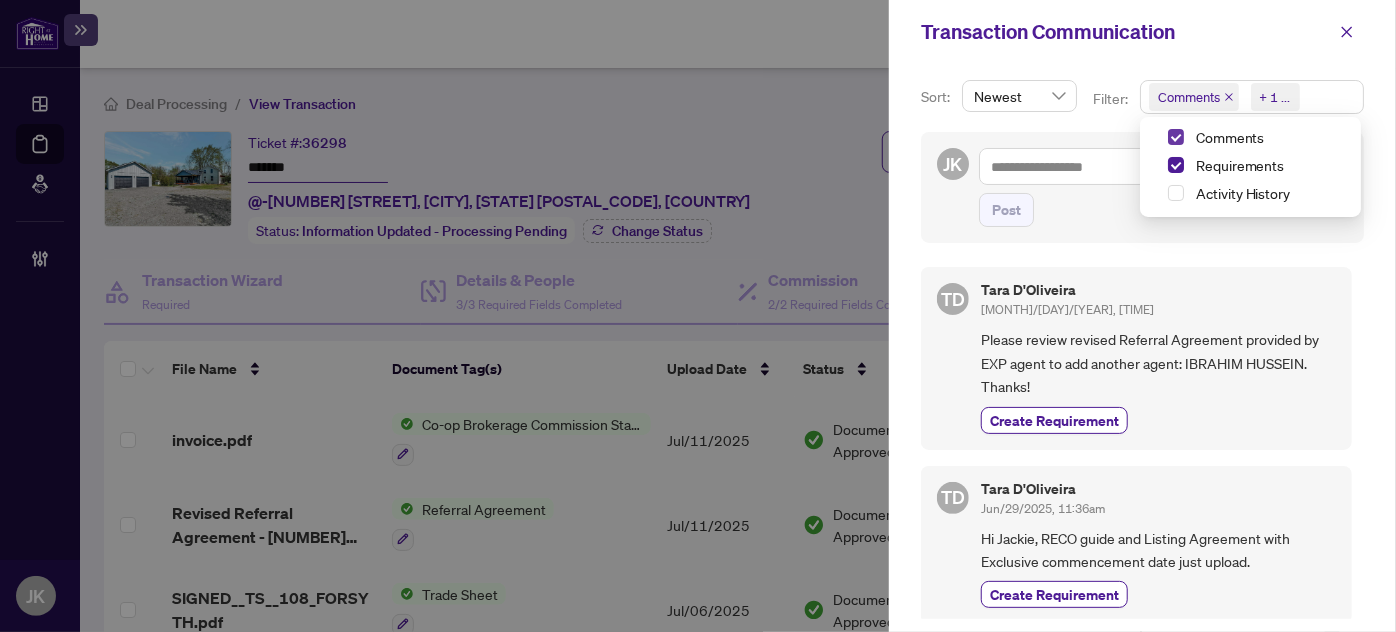 click at bounding box center (1176, 137) 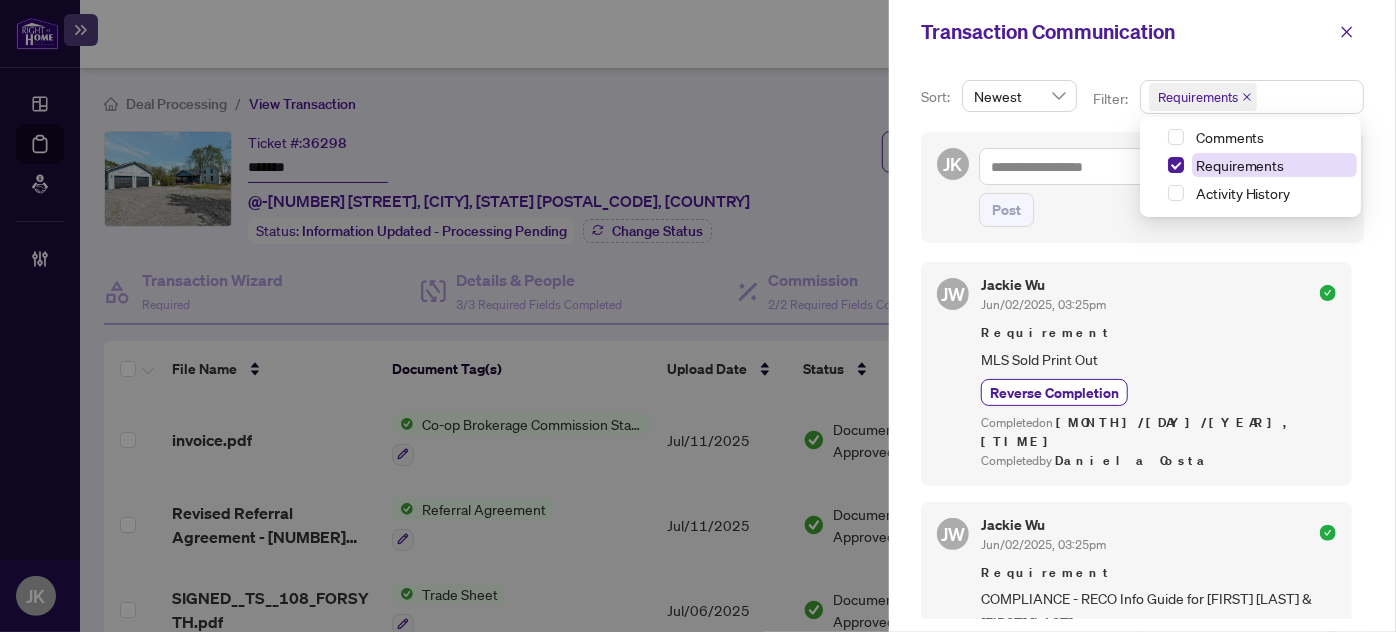 scroll, scrollTop: 0, scrollLeft: 0, axis: both 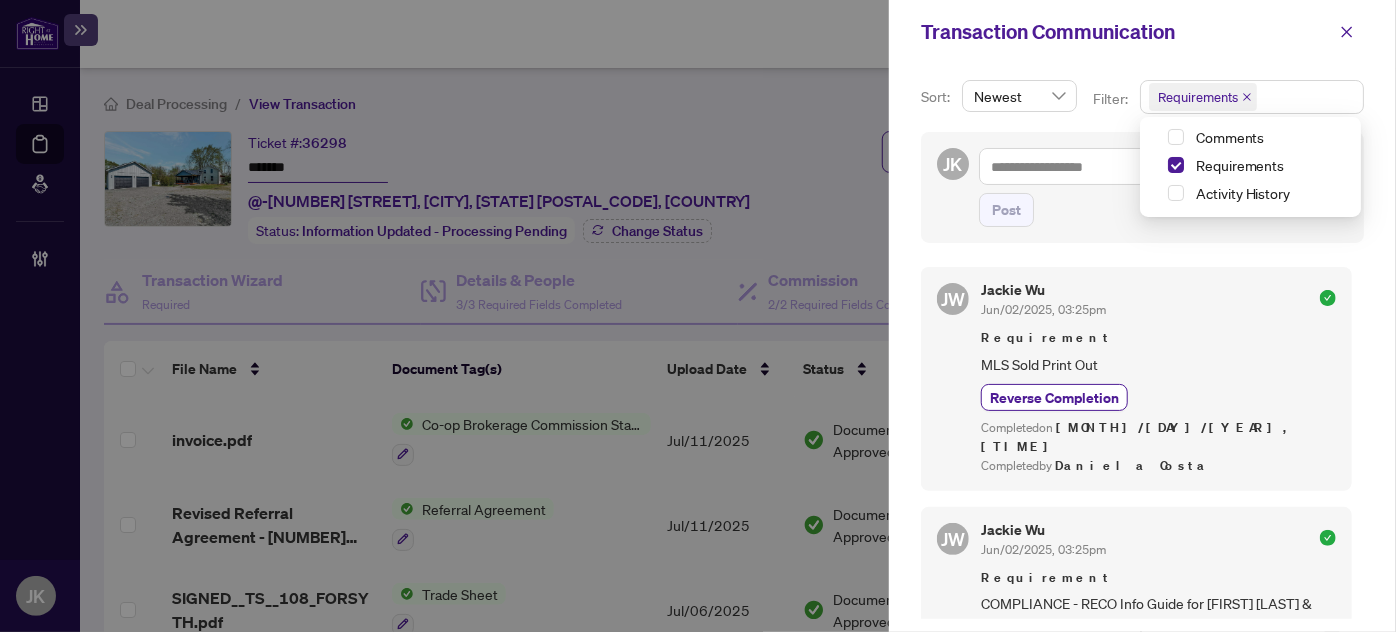 click on "Requirements + 0 ..." at bounding box center [1252, 97] 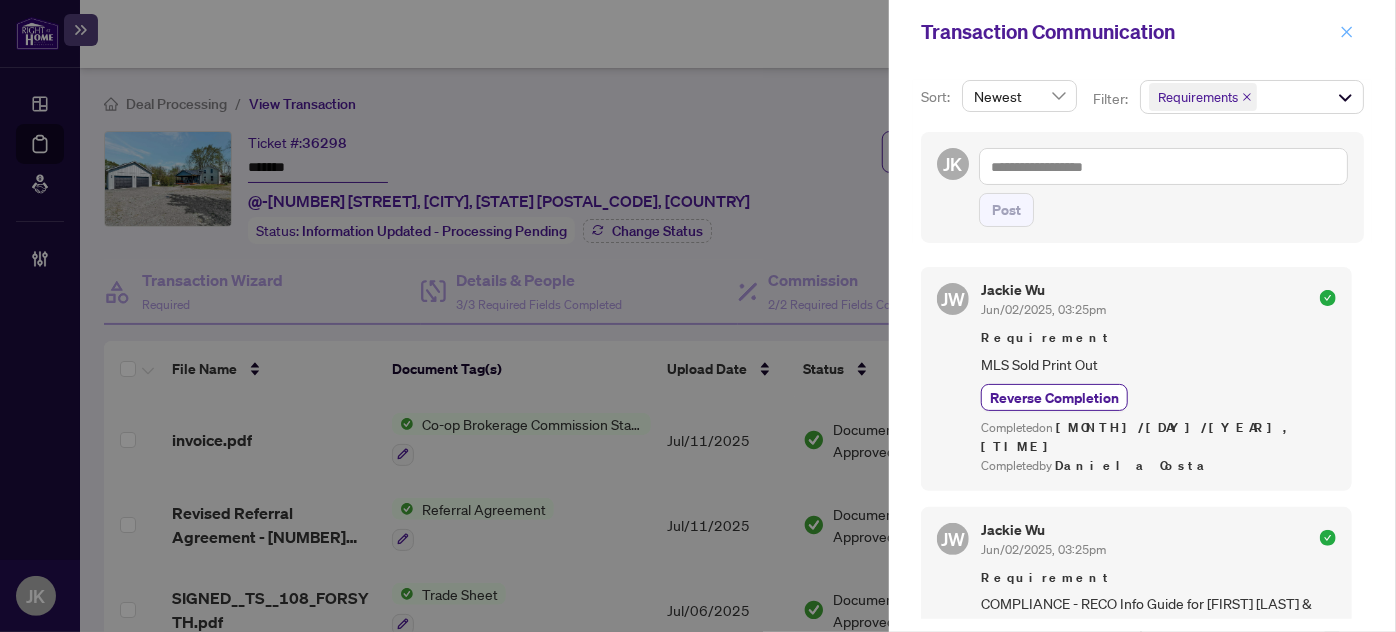 click 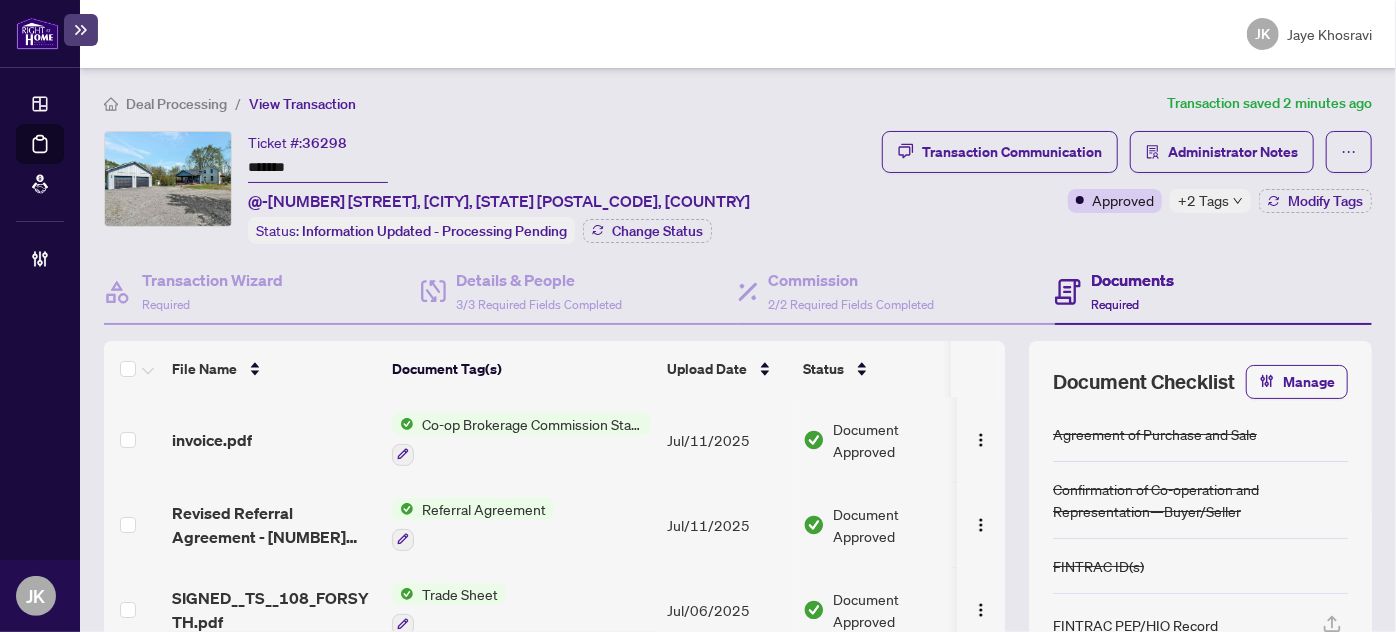 click on "Referral Agreement" at bounding box center (484, 509) 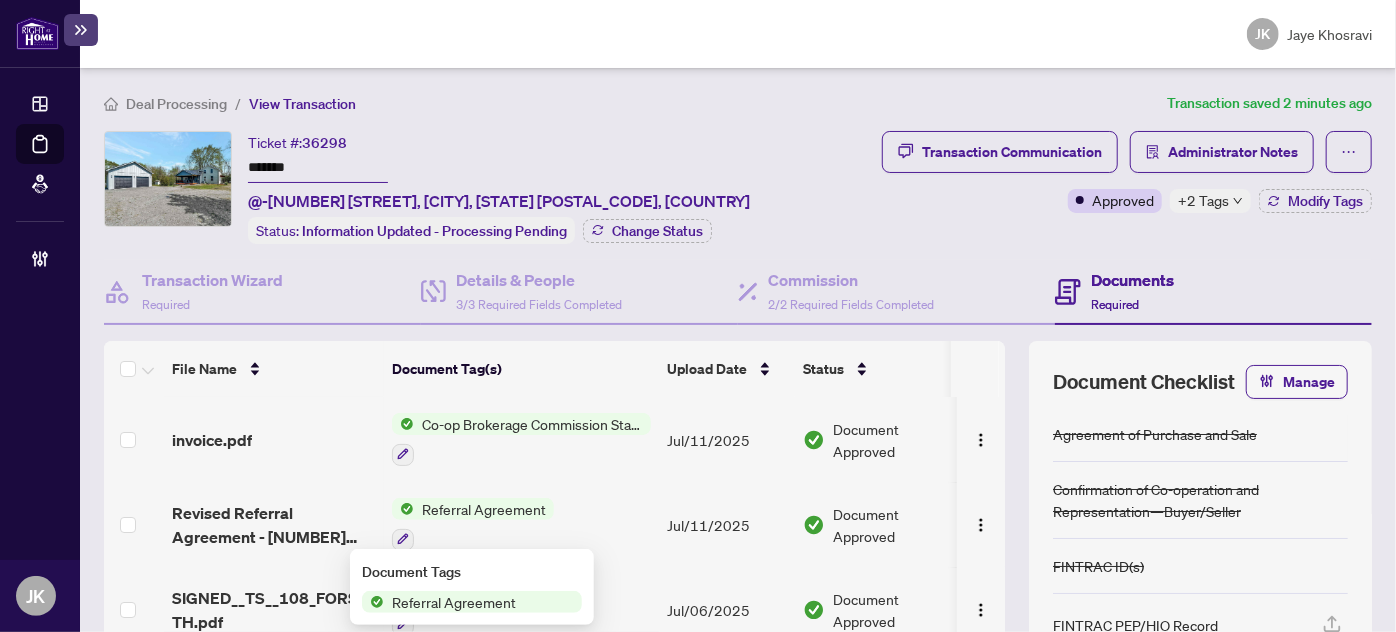 click on "Referral Agreement" at bounding box center [454, 602] 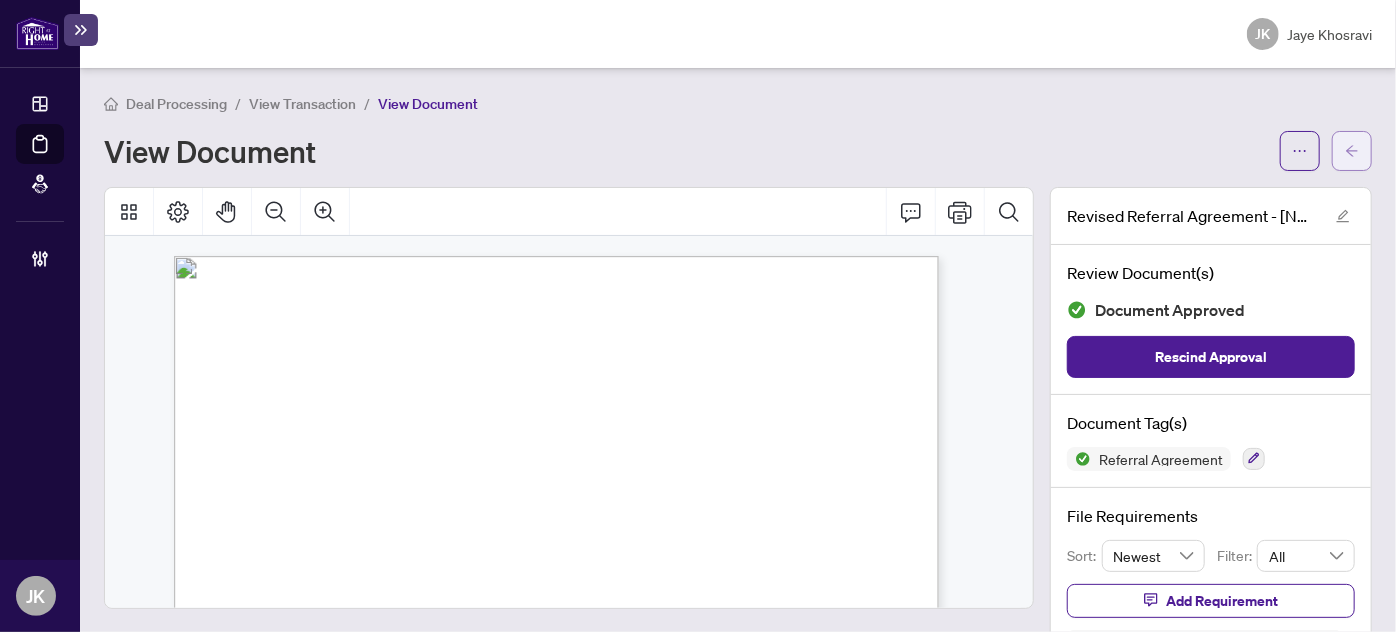 click 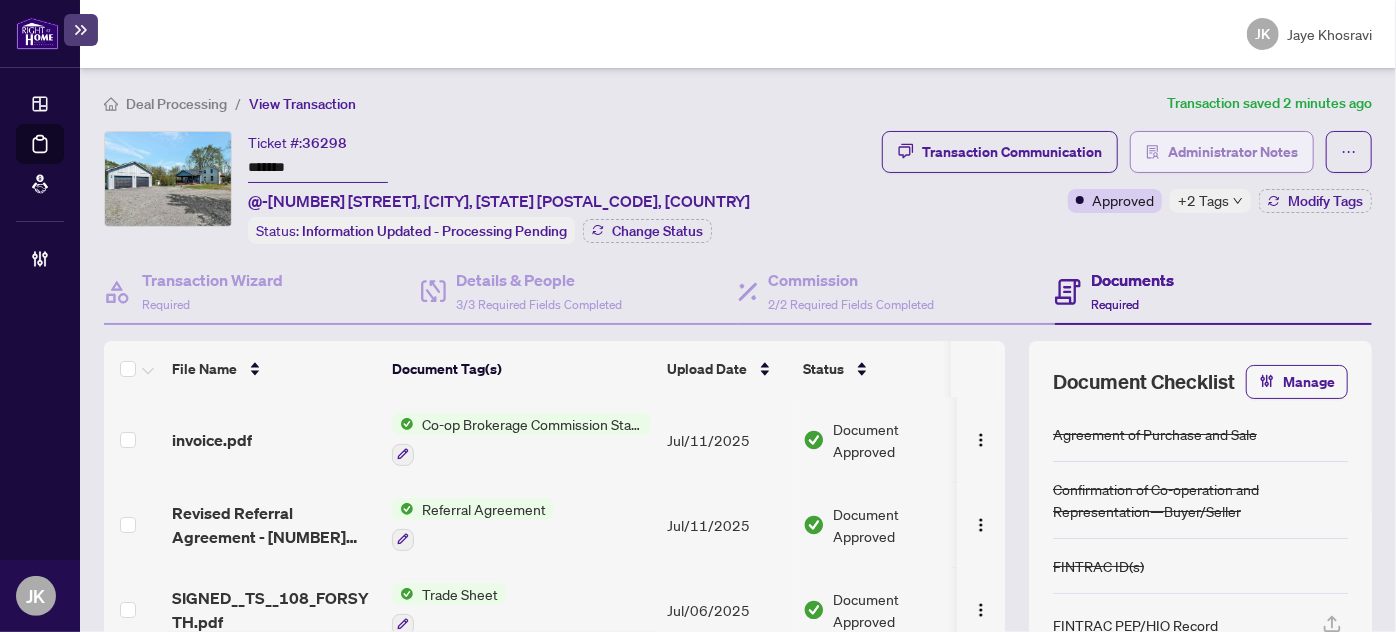 click on "Administrator Notes" at bounding box center (1233, 152) 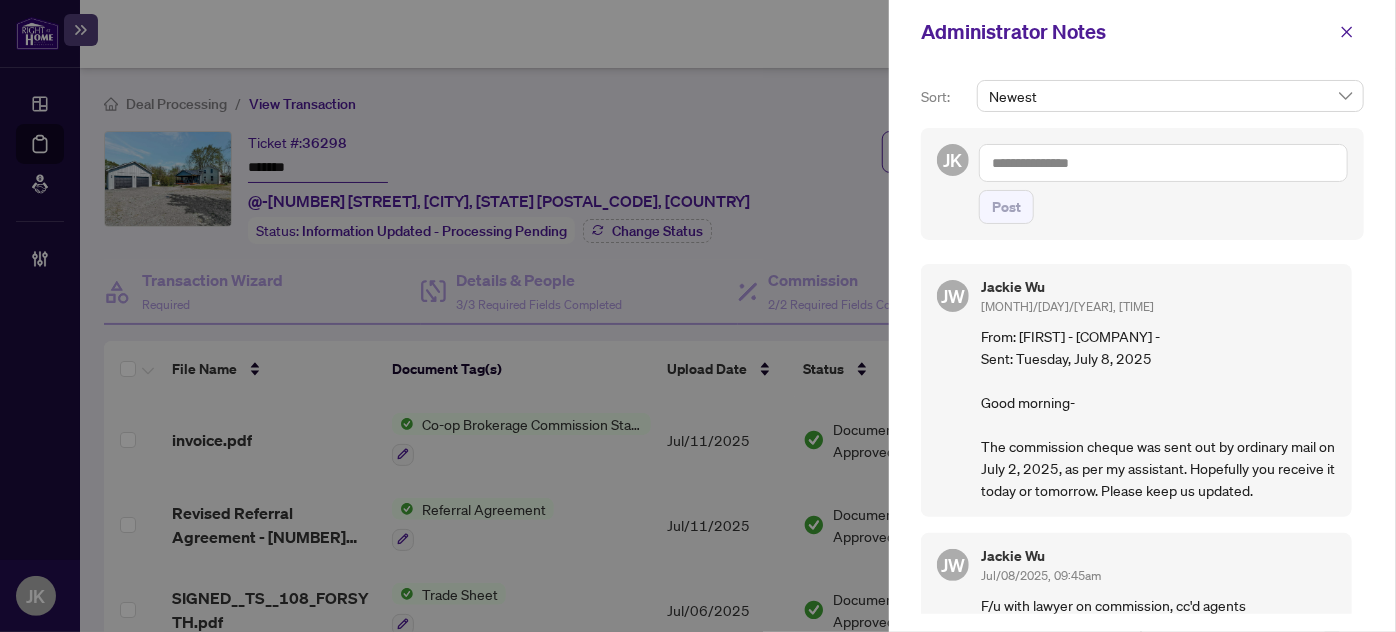 click on "JK   Post" at bounding box center (1142, 184) 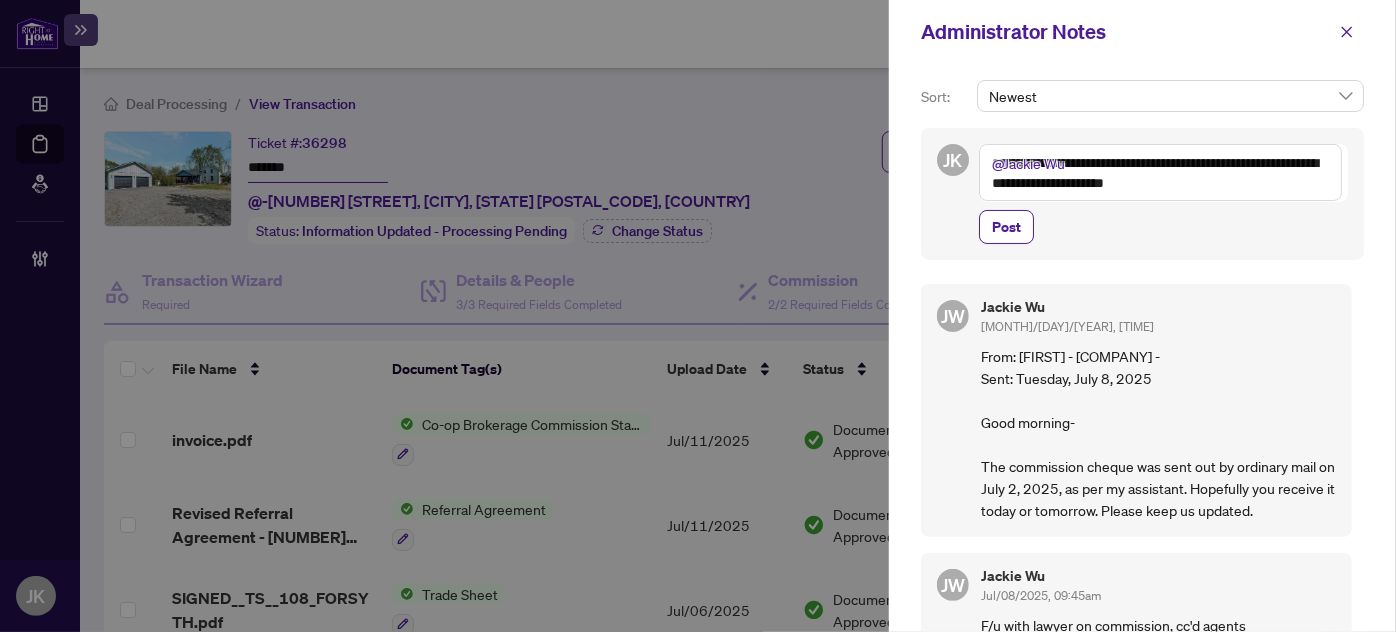 drag, startPoint x: 1297, startPoint y: 159, endPoint x: 1304, endPoint y: 188, distance: 29.832869 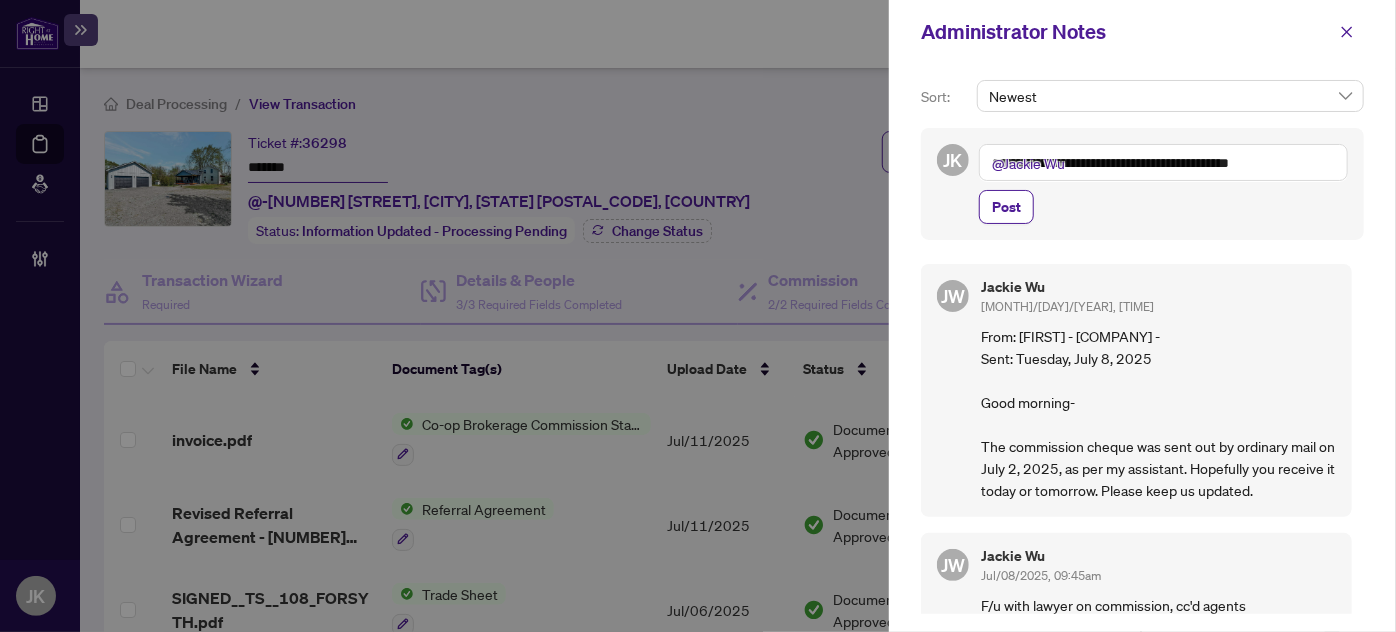 type on "**********" 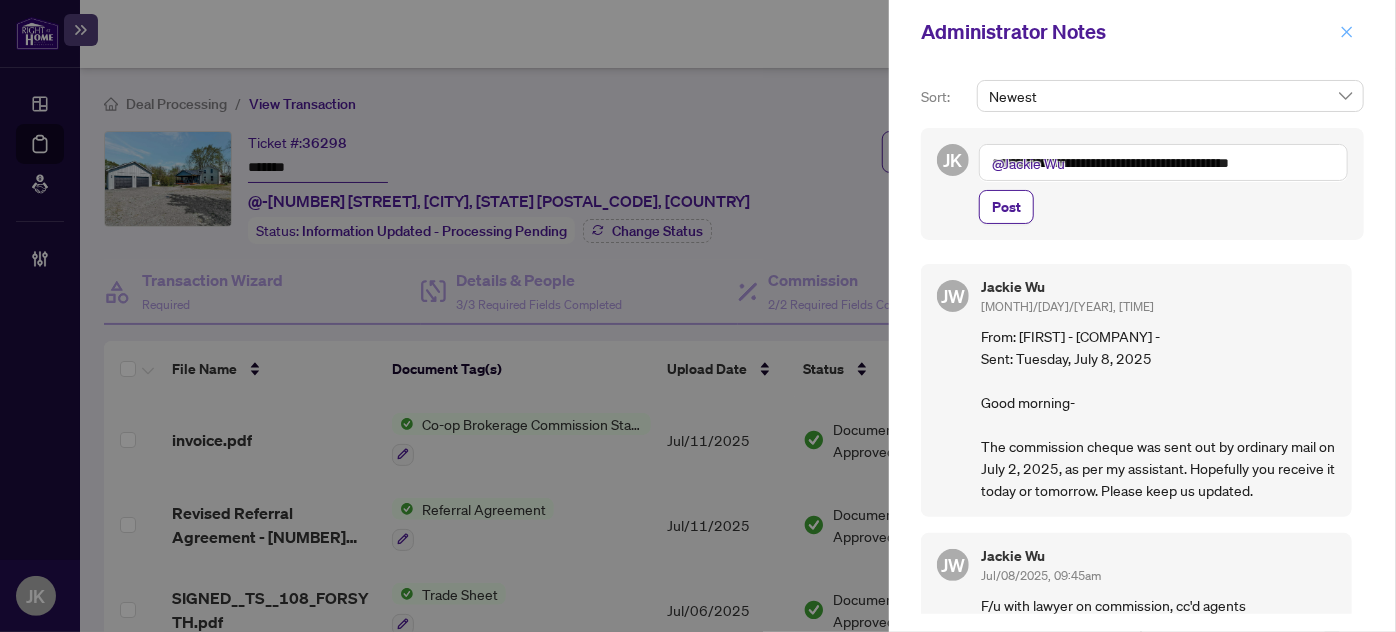 click 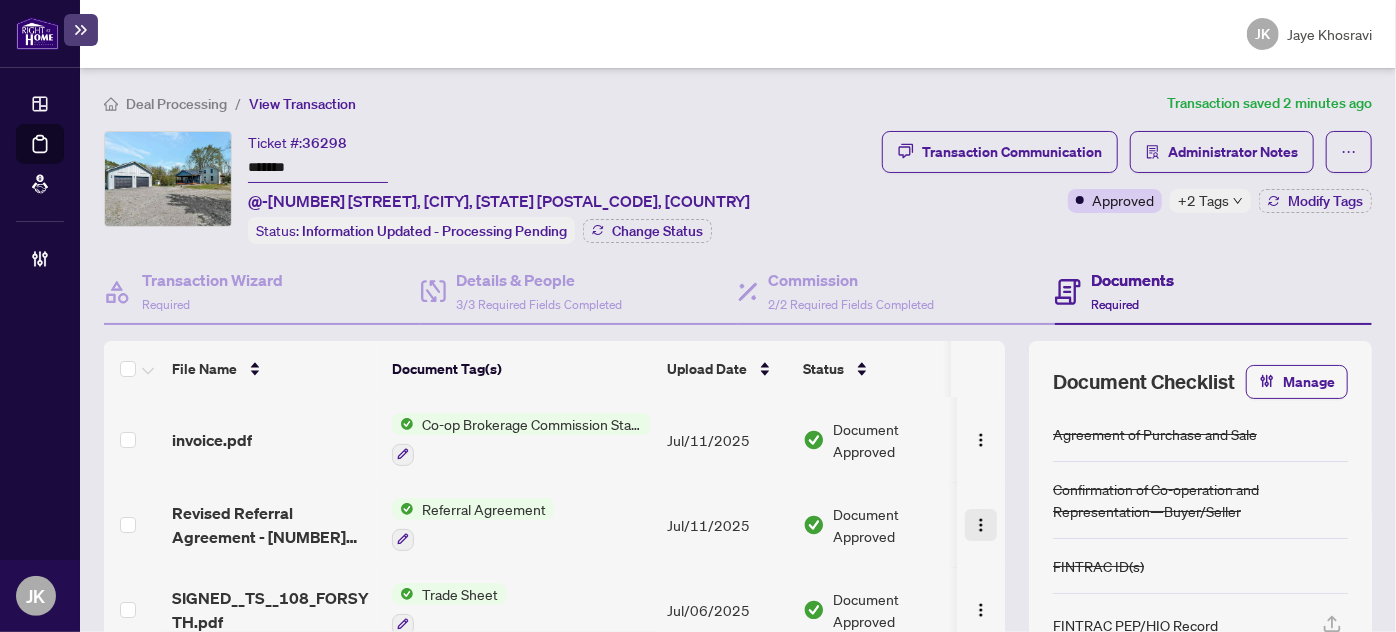 click at bounding box center (981, 525) 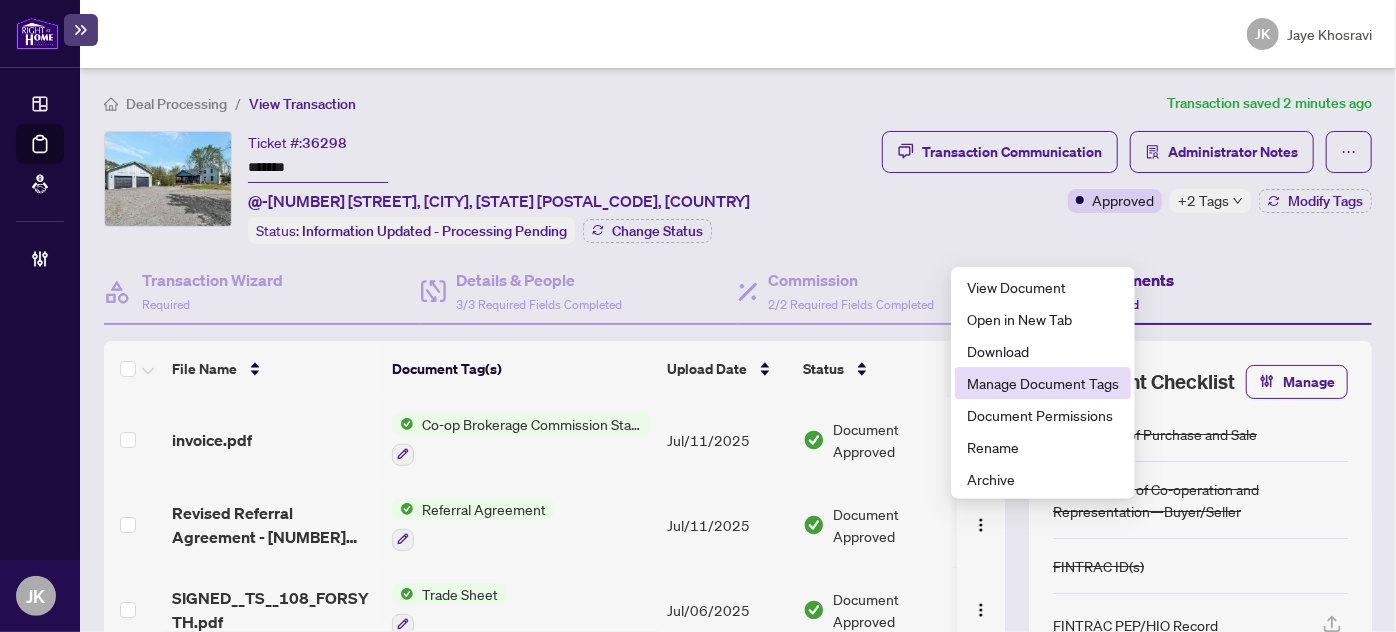 click on "Manage Document Tags" at bounding box center (1043, 383) 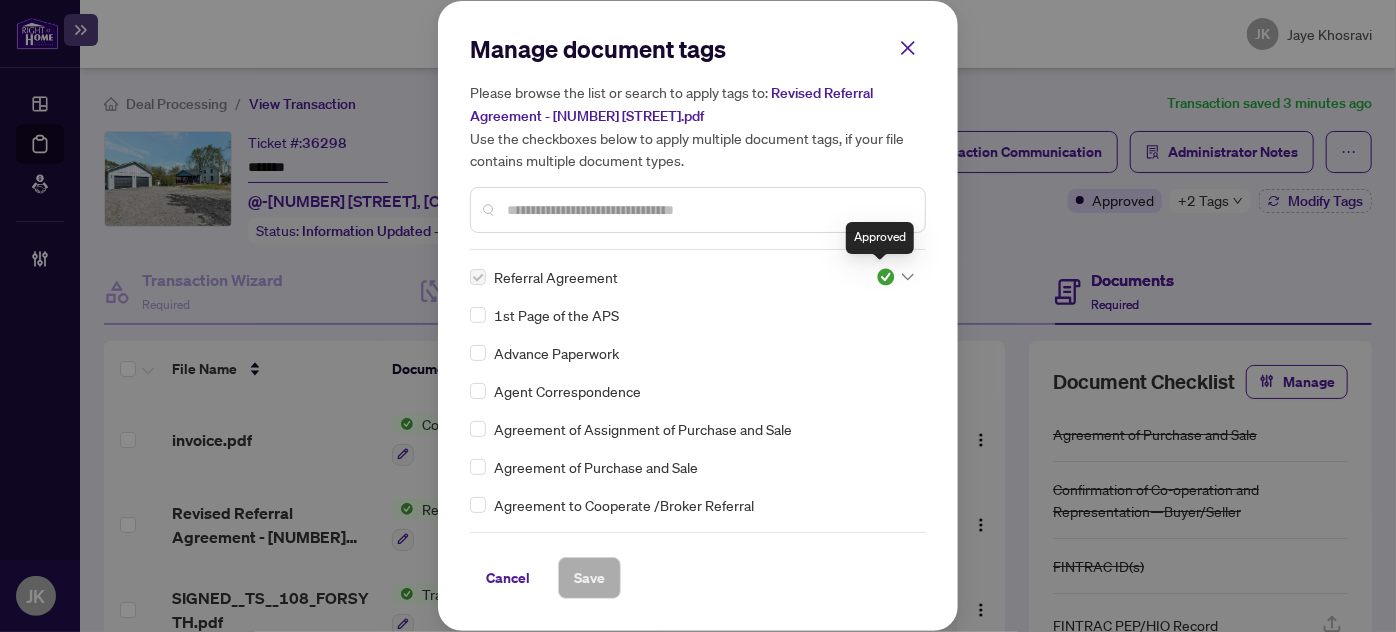 click at bounding box center [886, 277] 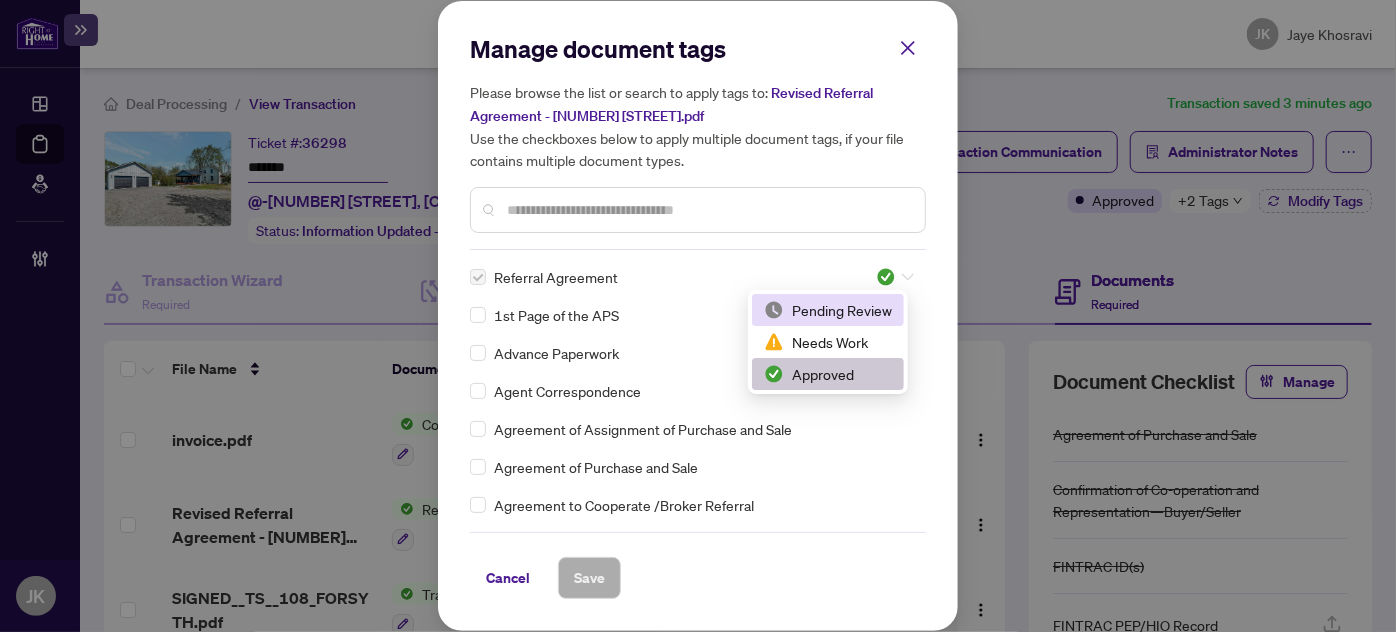 click on "Pending Review Needs Work Approved" at bounding box center (828, 342) 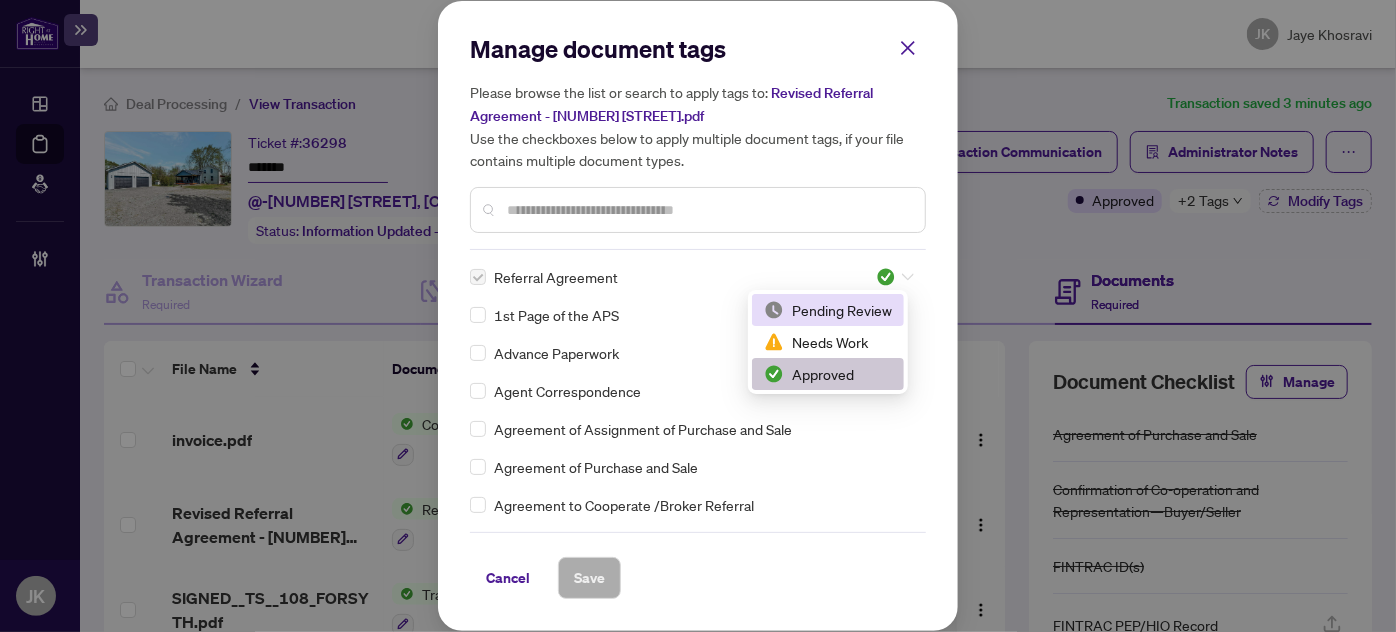 click on "Pending Review" at bounding box center [828, 310] 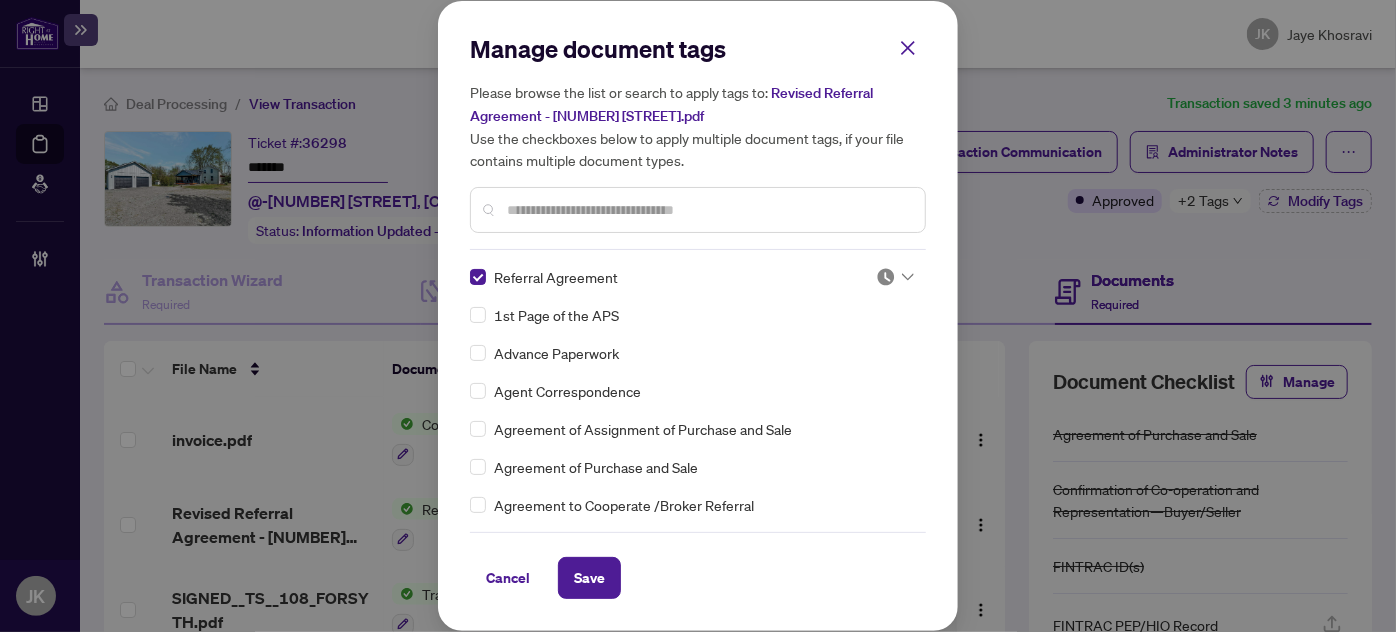 drag, startPoint x: 602, startPoint y: 588, endPoint x: 644, endPoint y: 571, distance: 45.310043 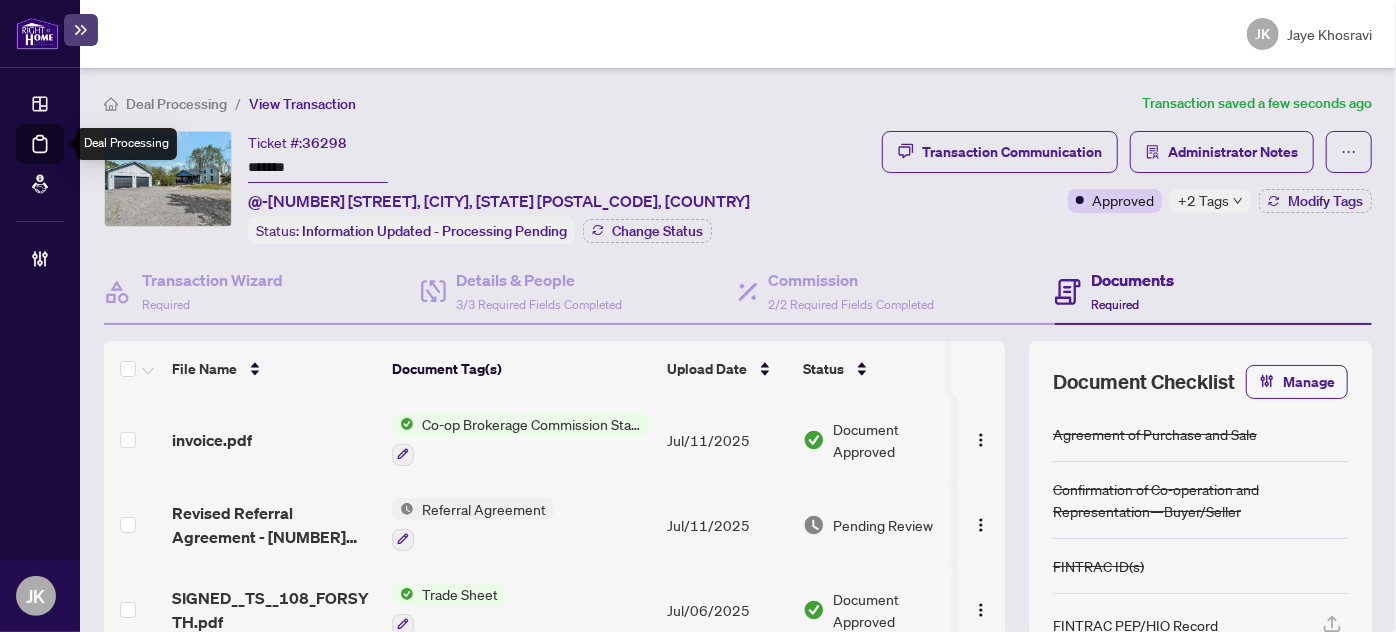 click on "Deal Processing" at bounding box center (63, 158) 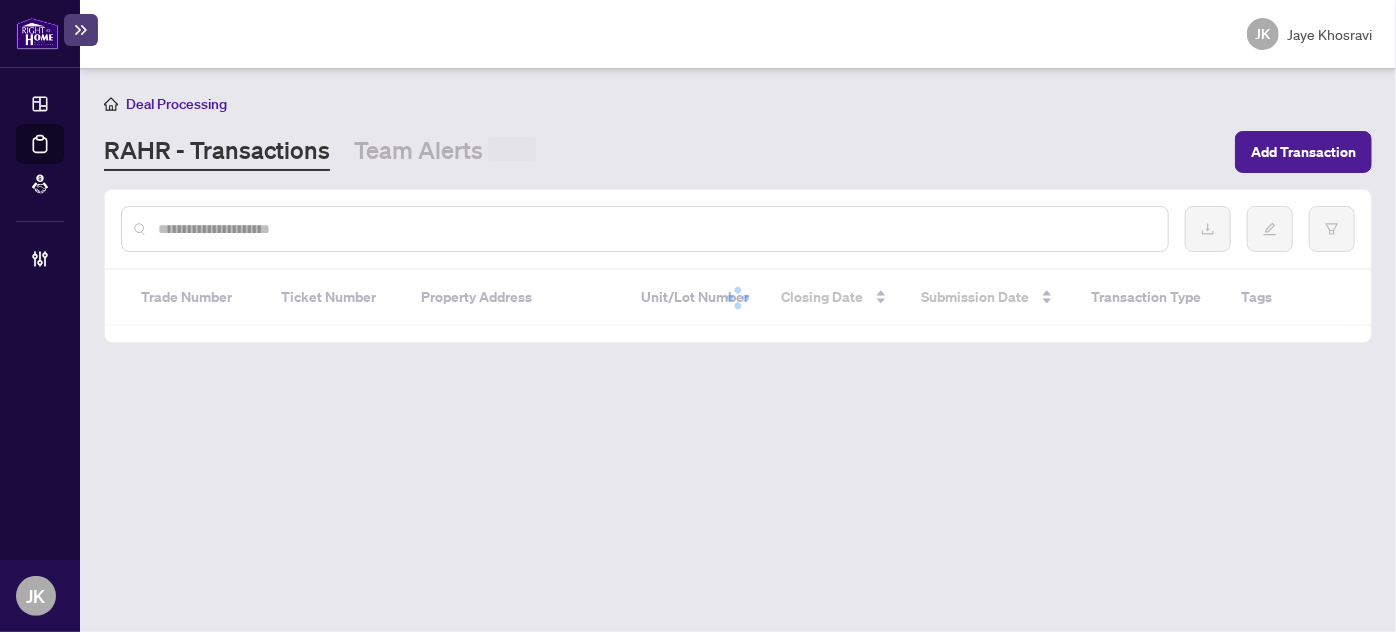 click at bounding box center [645, 229] 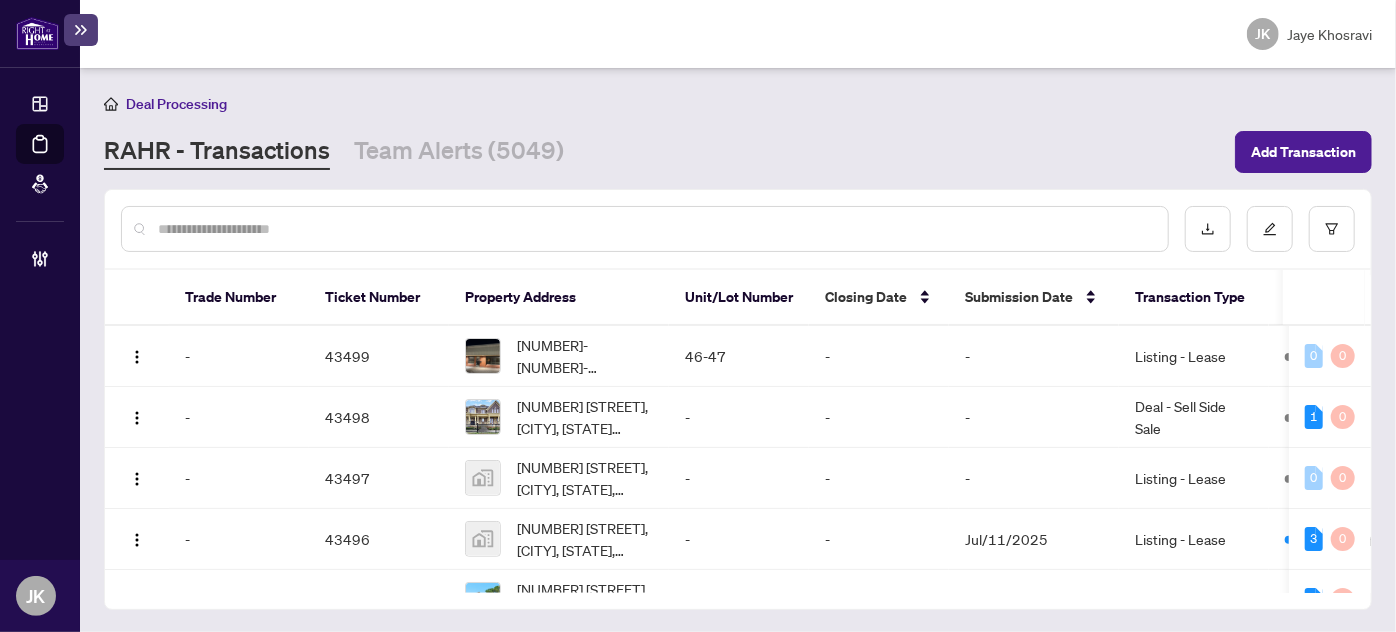 click at bounding box center (655, 229) 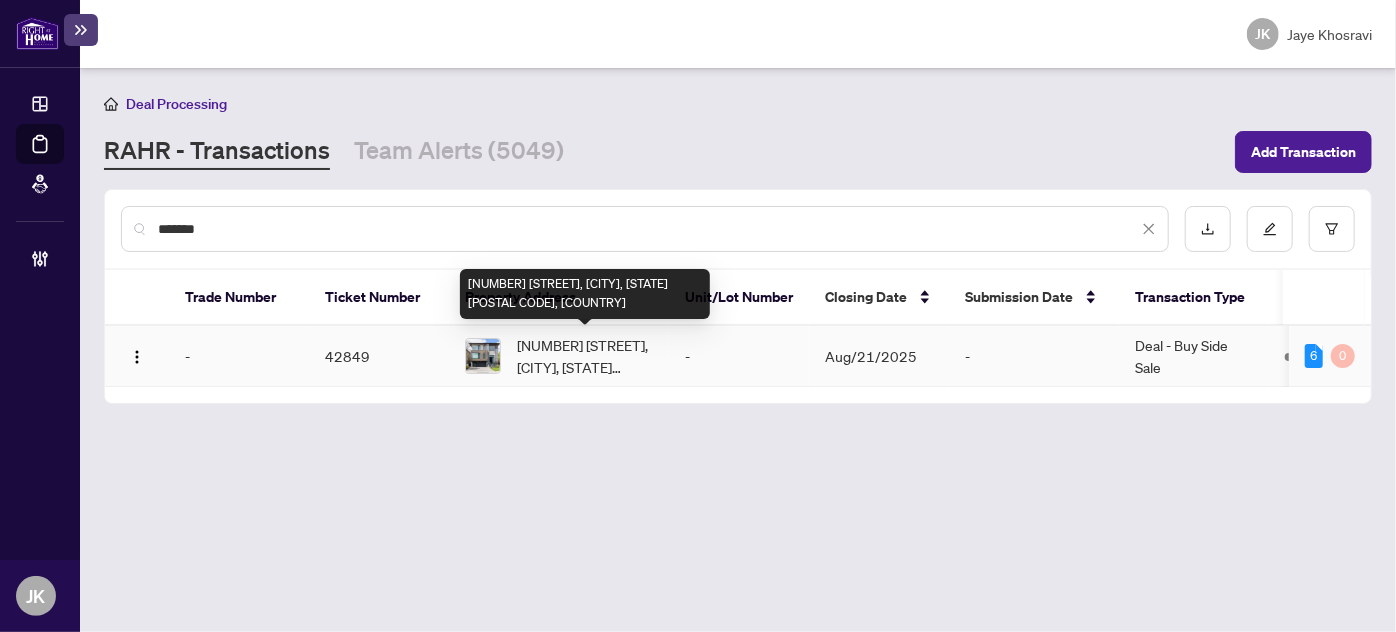 type on "*******" 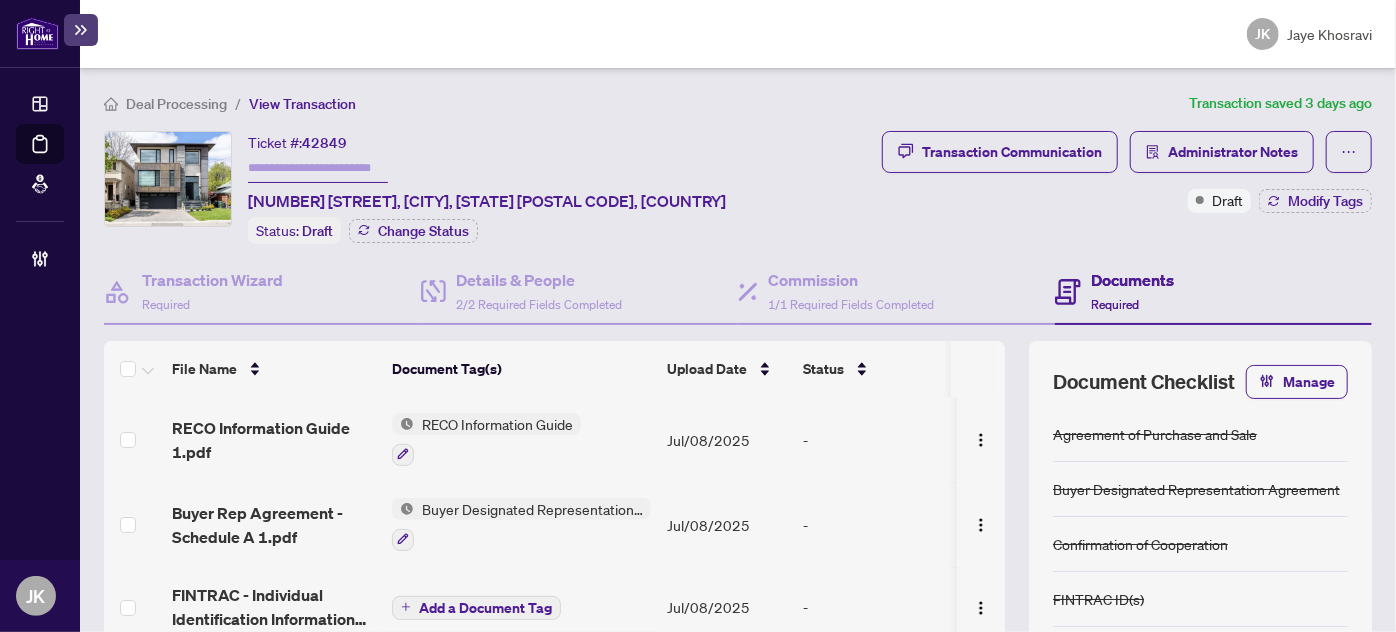 scroll, scrollTop: 210, scrollLeft: 0, axis: vertical 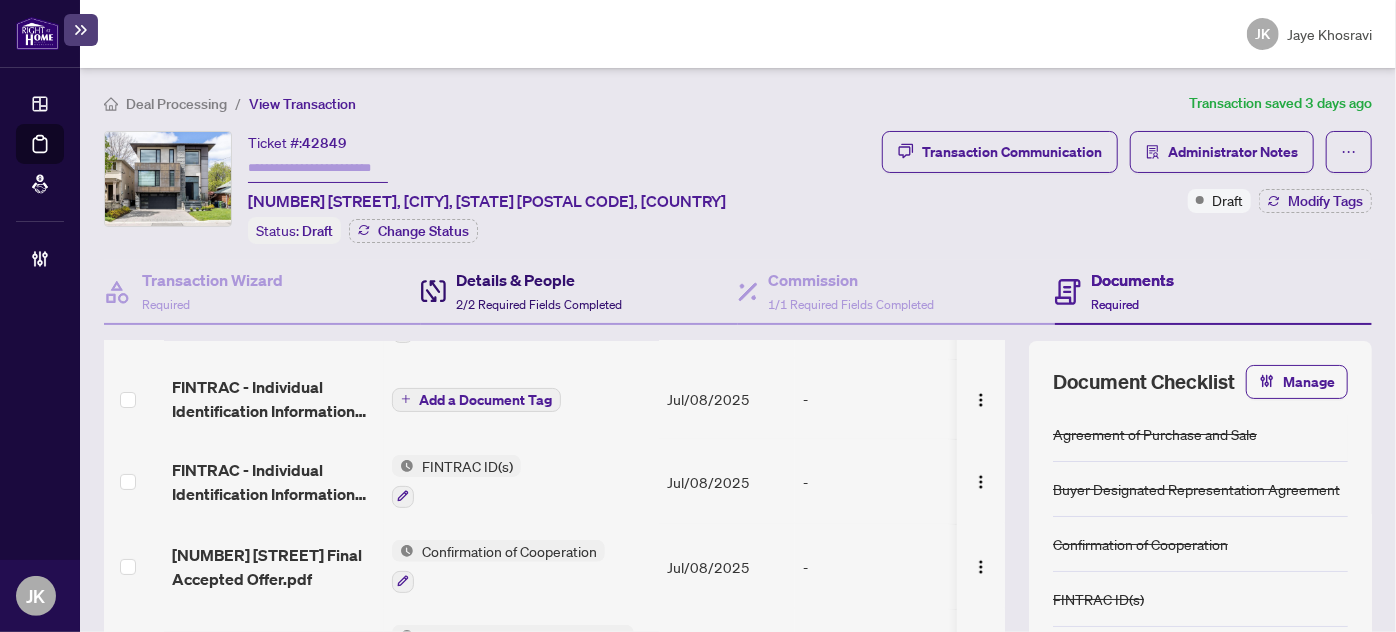 click on "Details & People" at bounding box center [539, 280] 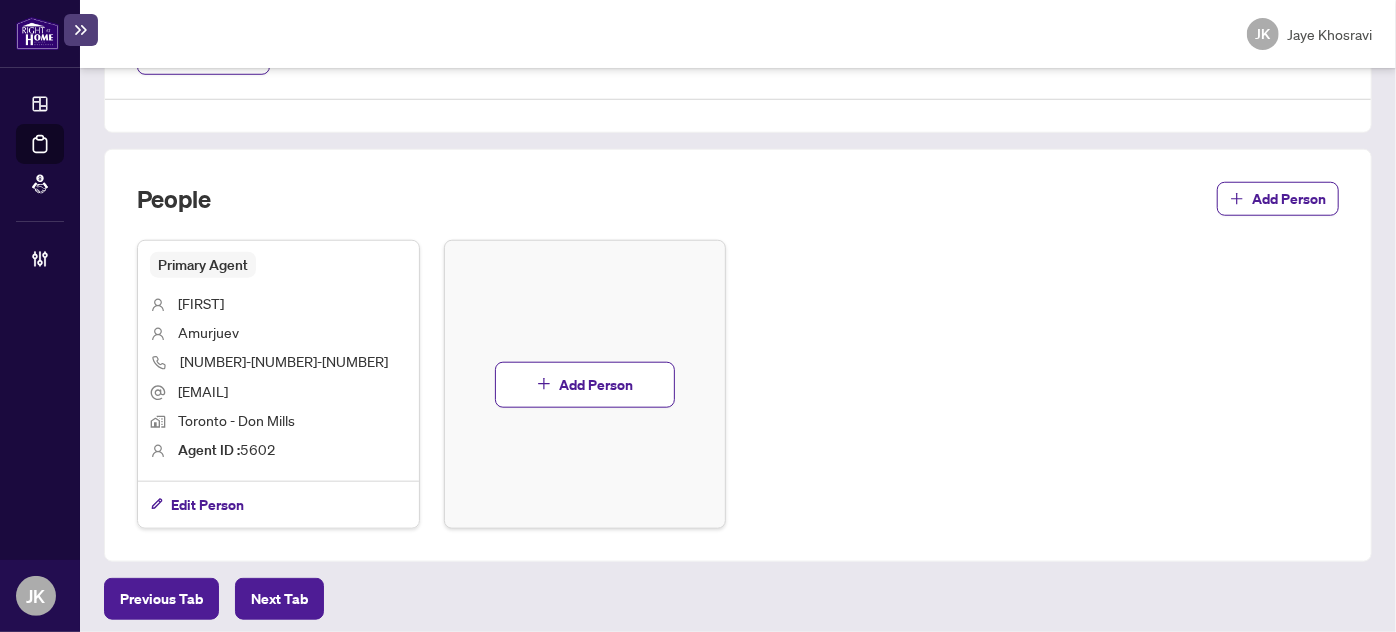 scroll, scrollTop: 0, scrollLeft: 0, axis: both 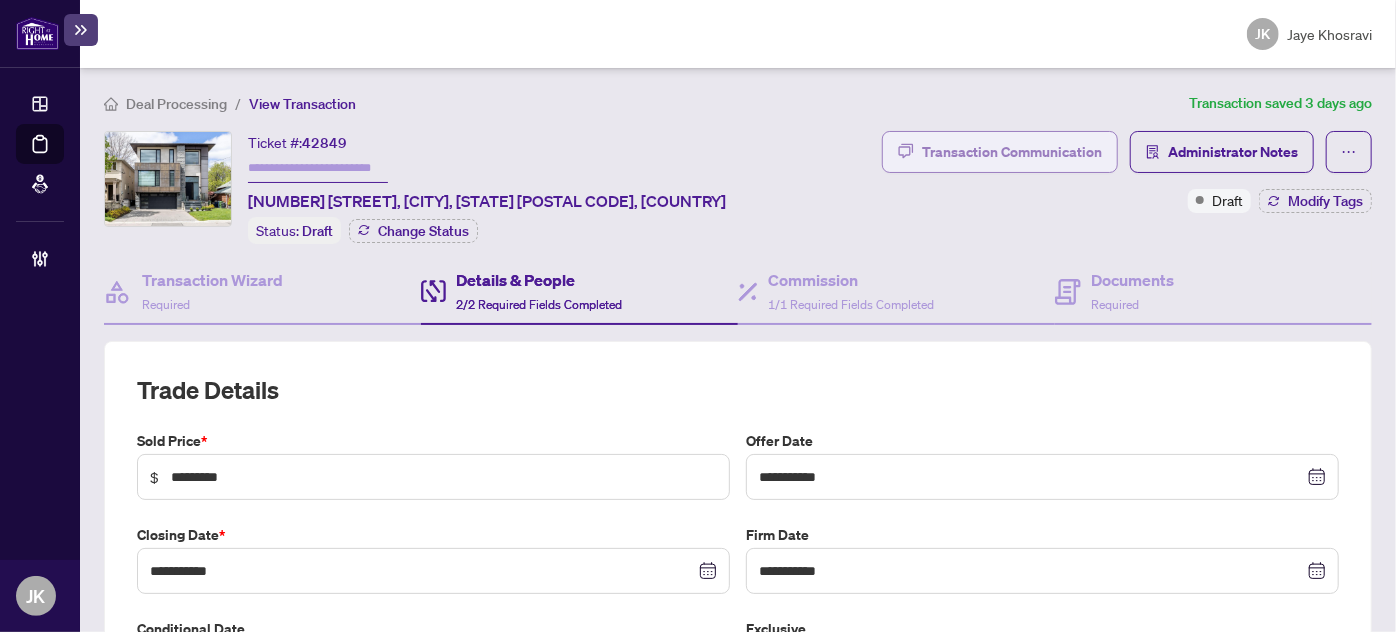 click on "Transaction Communication" at bounding box center (1012, 152) 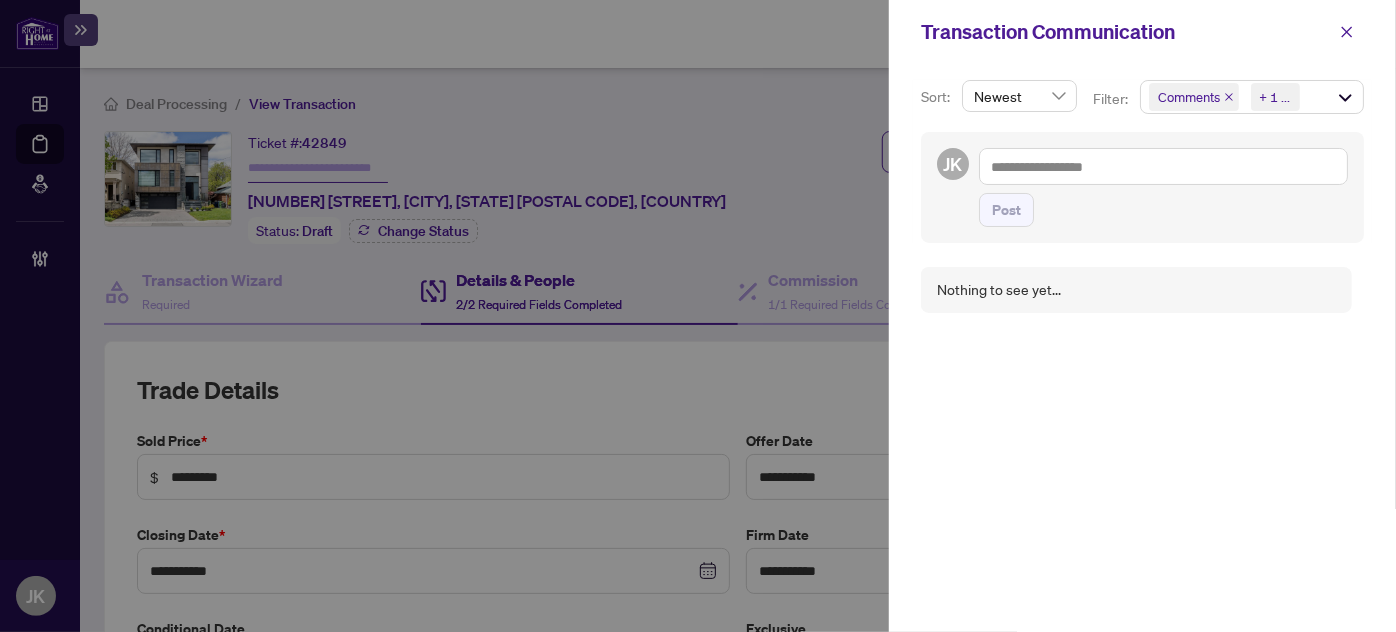 click on "Nothing to see yet..." at bounding box center [1142, 437] 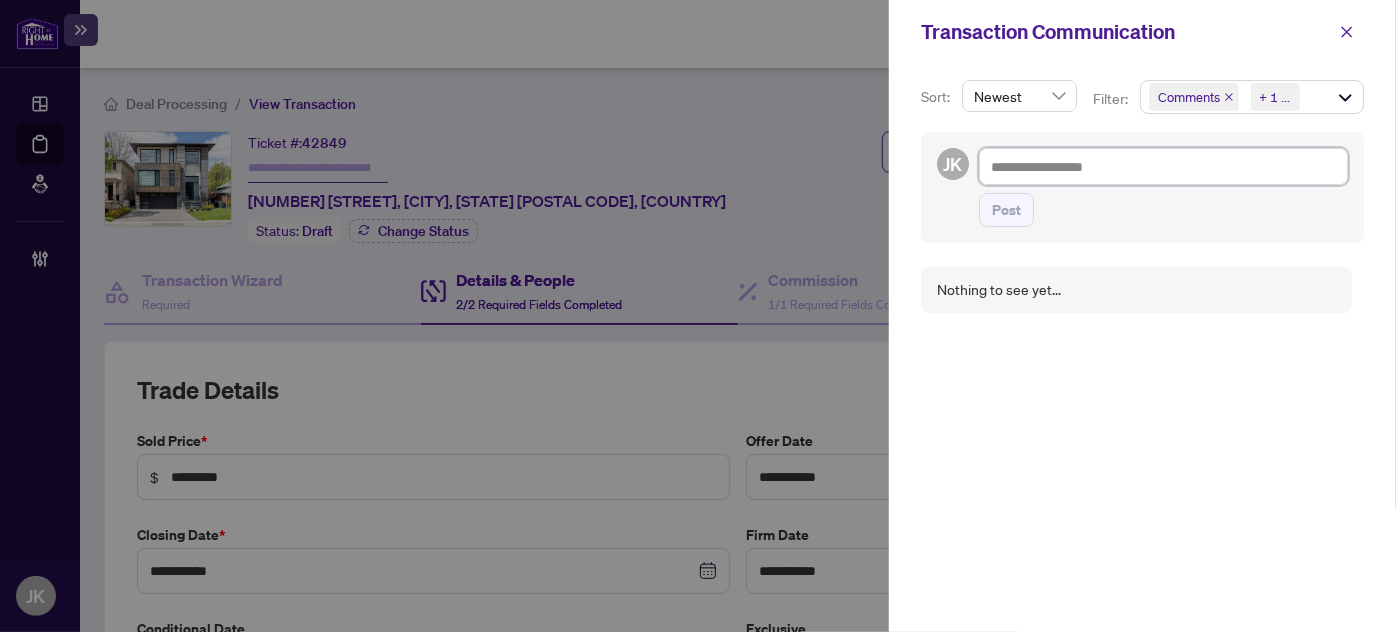 click at bounding box center (1163, 166) 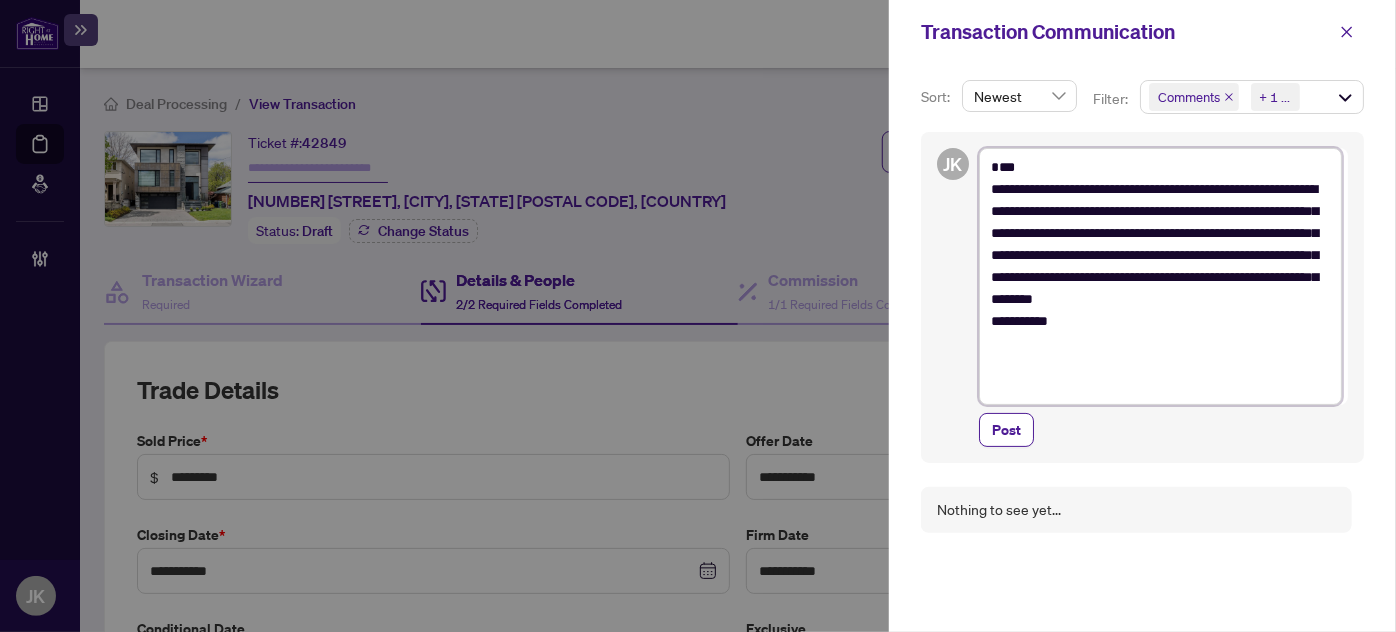 click on "**********" at bounding box center [1160, 276] 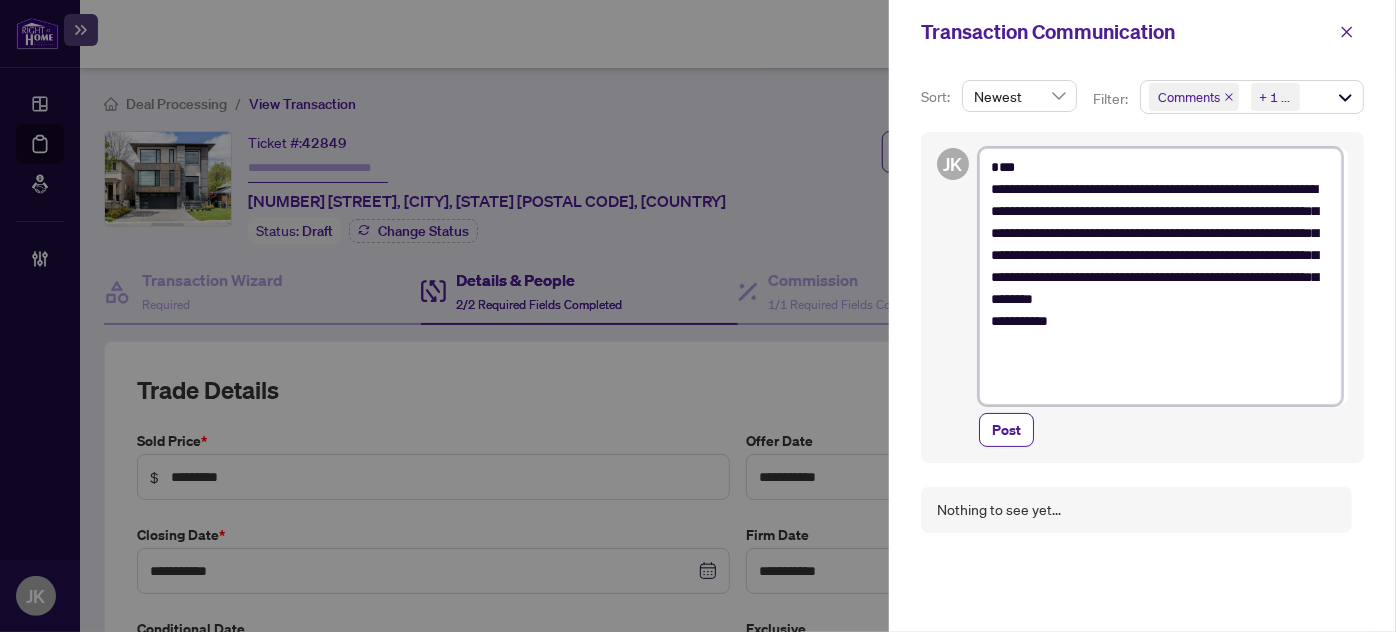 type on "**********" 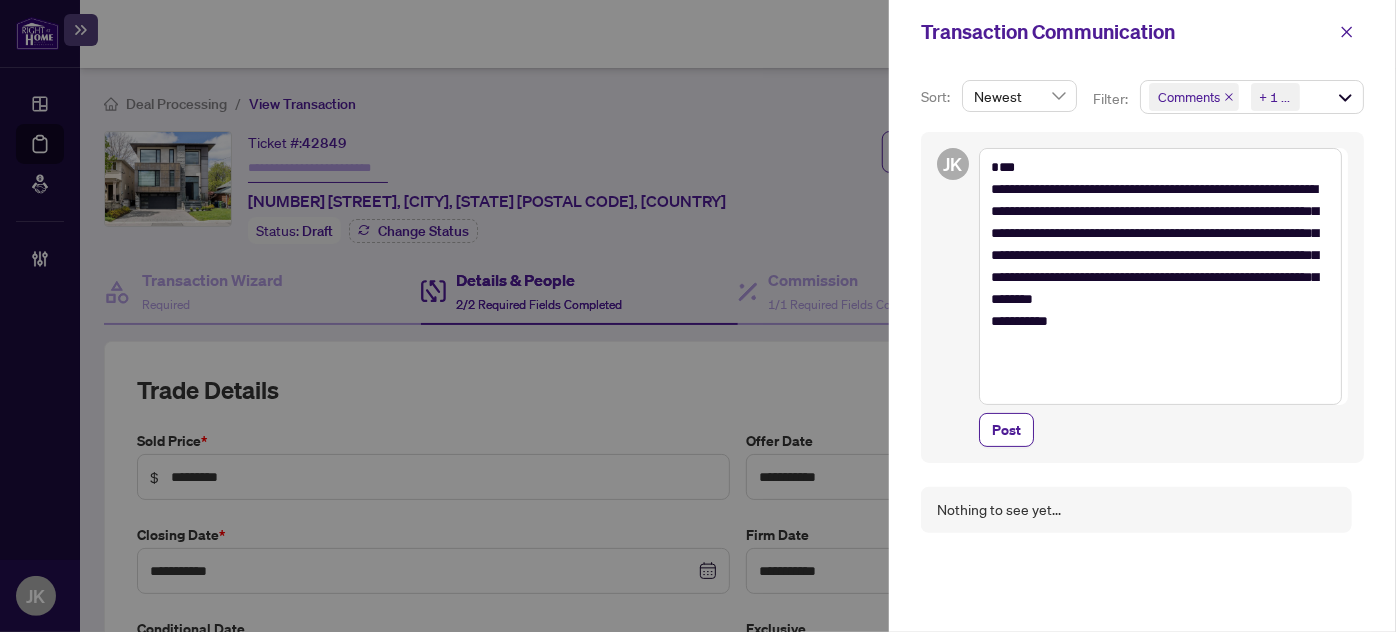 click on "**********" at bounding box center [1163, 297] 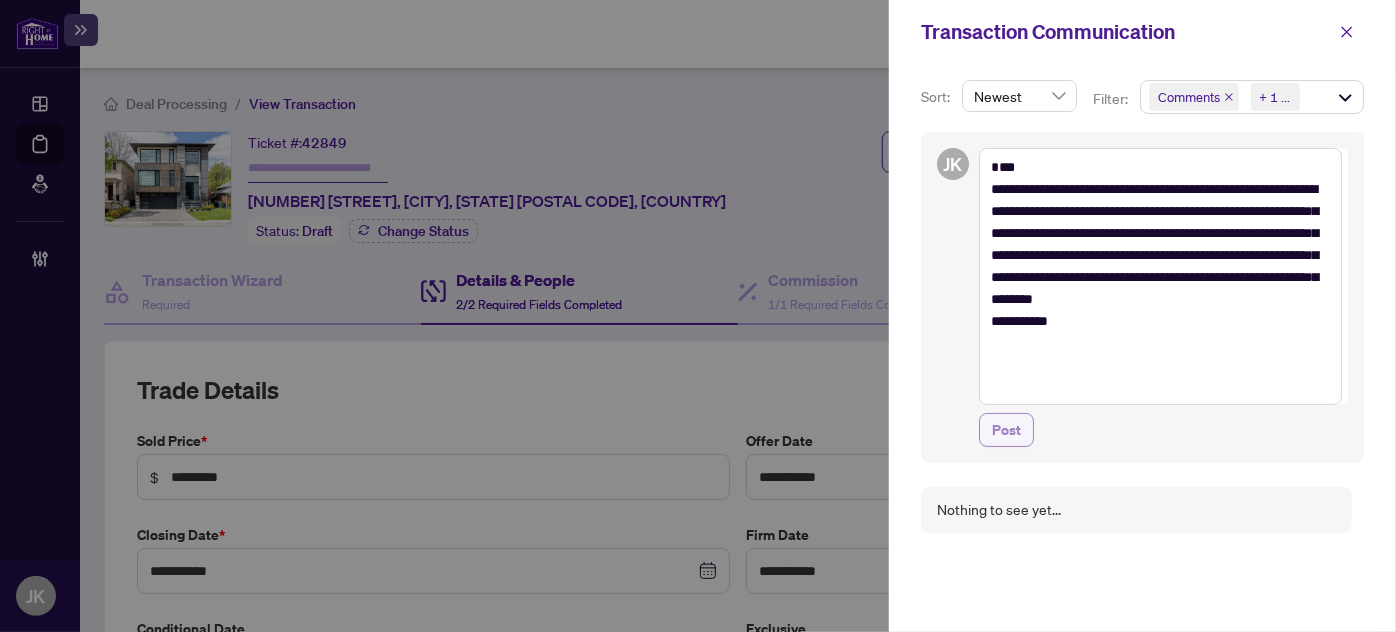 click on "Post" at bounding box center [1006, 430] 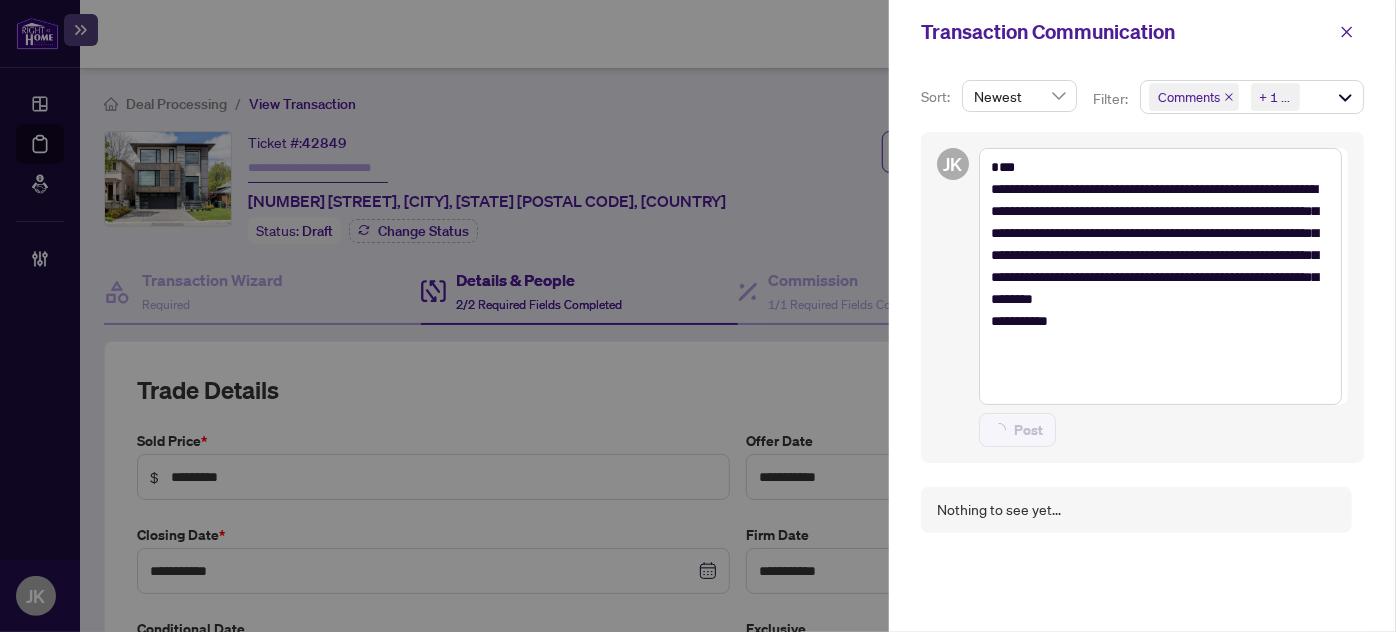 type on "**********" 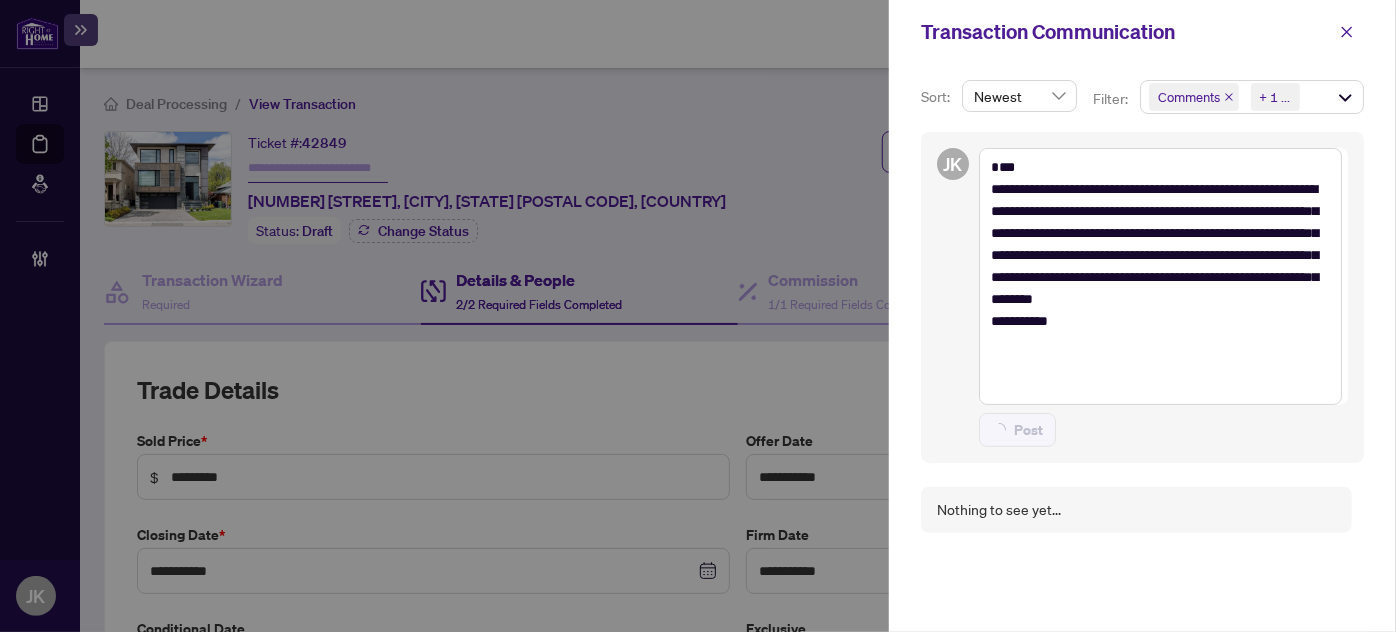 type 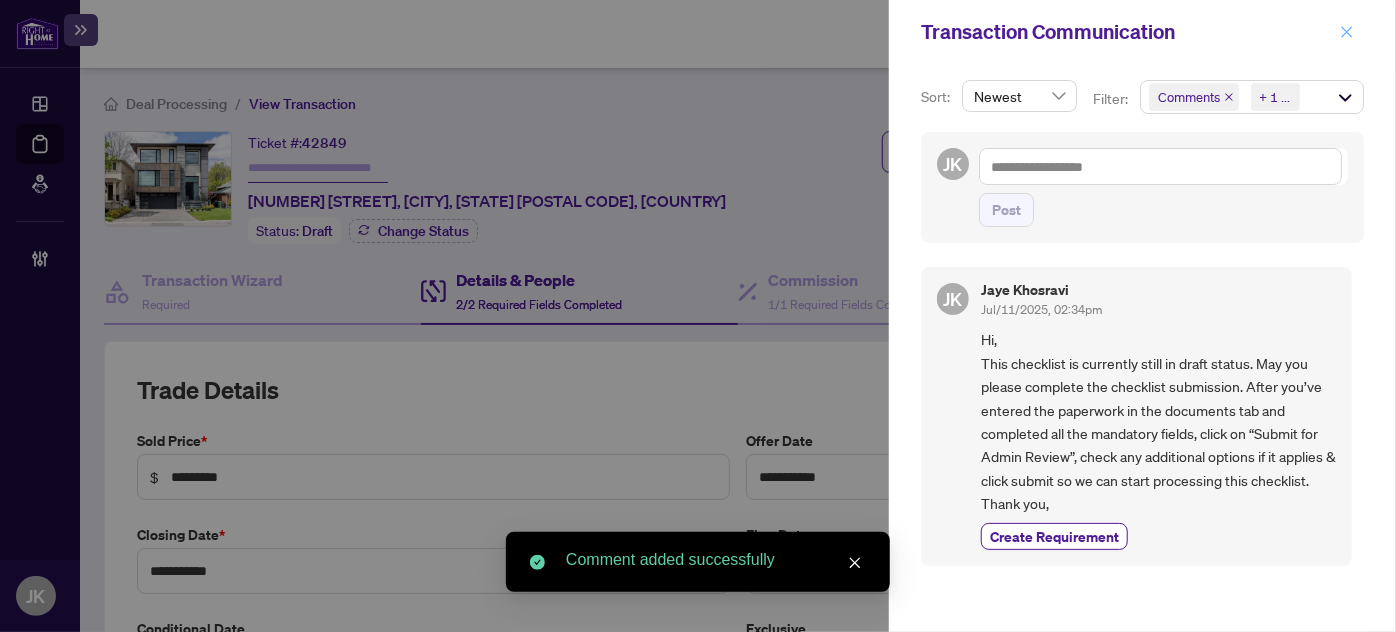 click 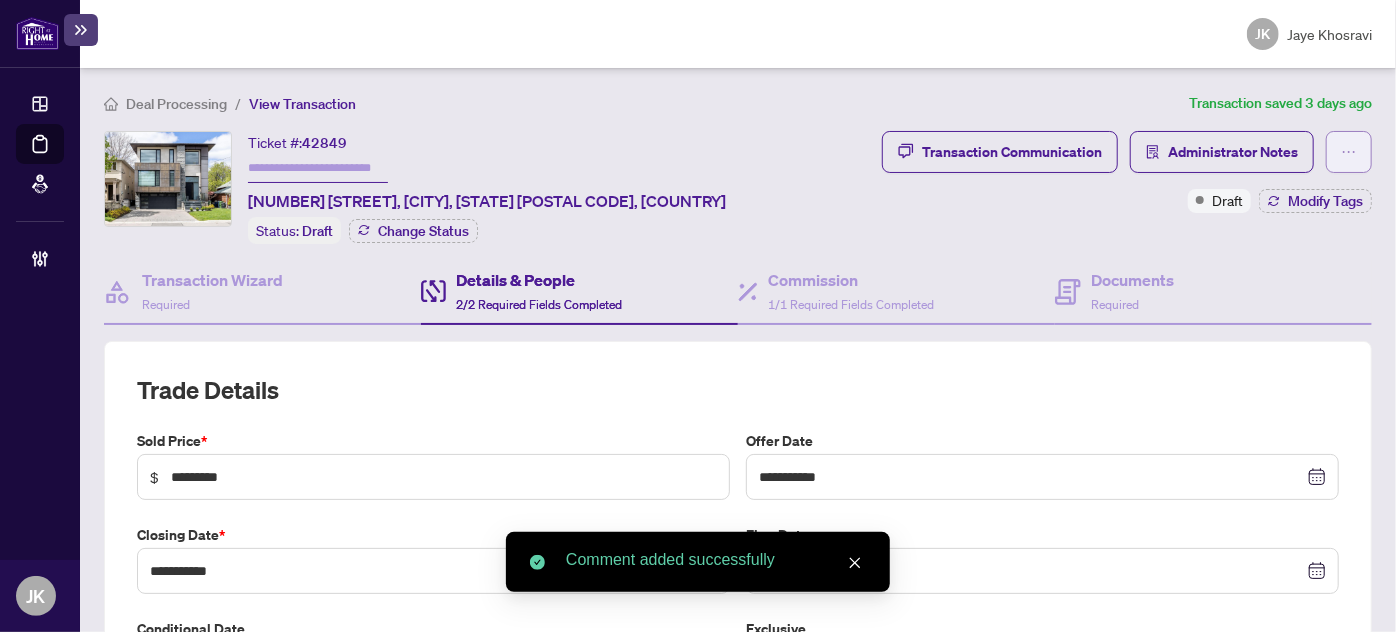click 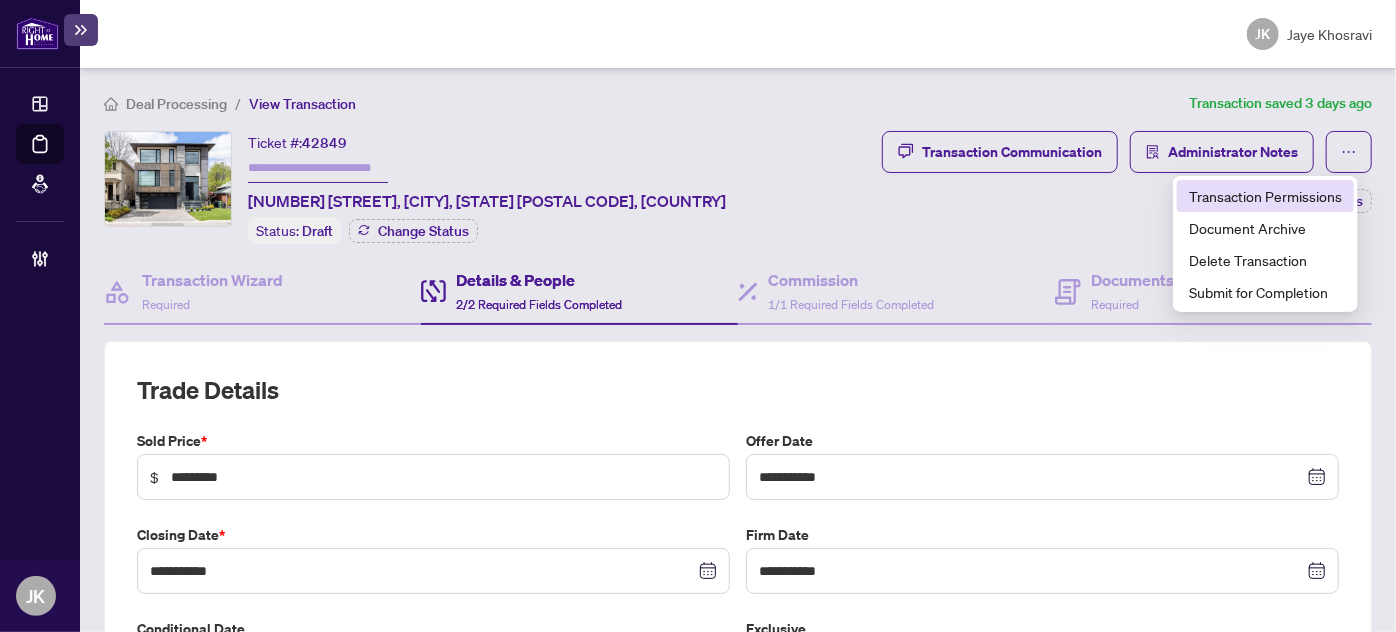 click on "Transaction Permissions" at bounding box center (1265, 196) 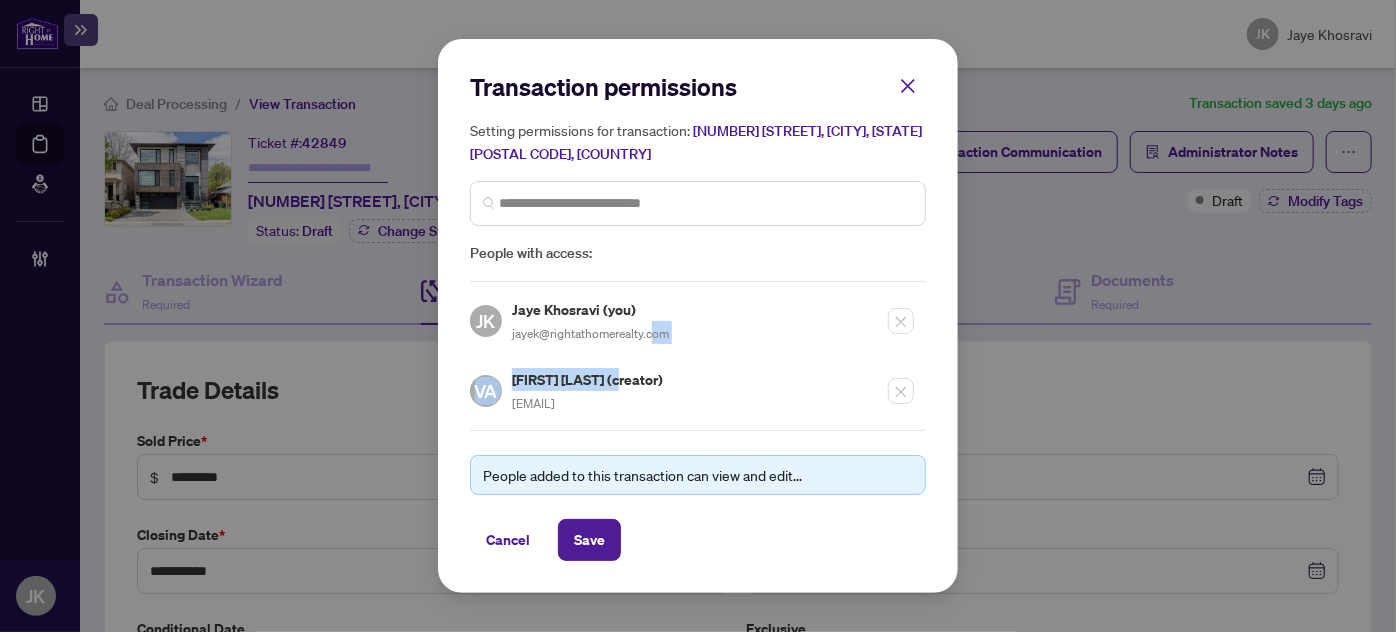 click on "JK Jaye Khosravi (you)   jayek@rightathomerealty.com VA Vlad Amurjuev (creator)   vamurjuev@gmail.com" at bounding box center (698, 356) 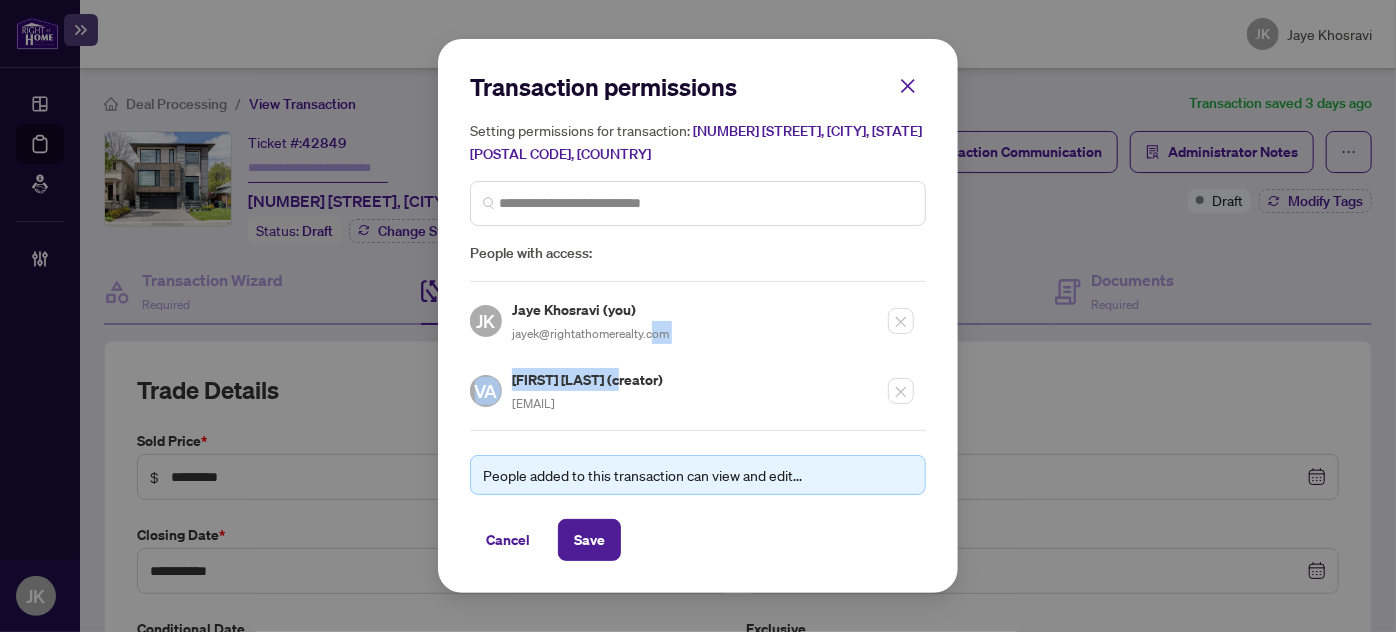 drag, startPoint x: 665, startPoint y: 408, endPoint x: 508, endPoint y: 404, distance: 157.05095 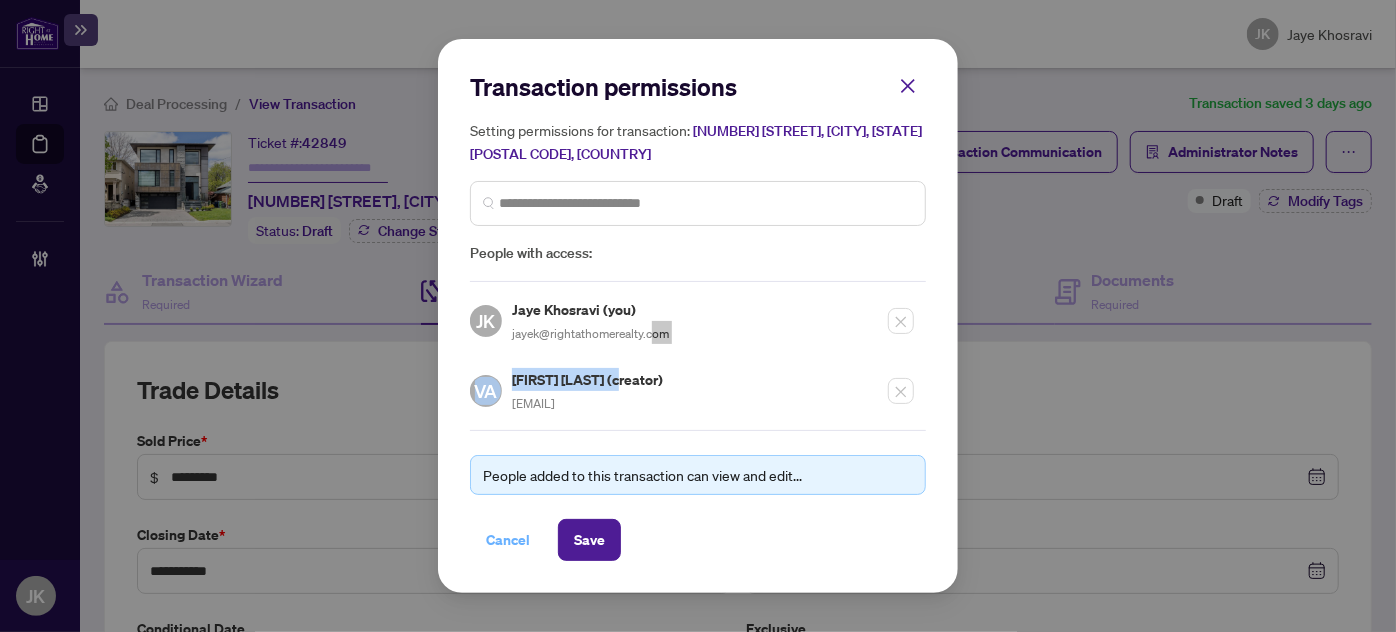 click on "Cancel" at bounding box center [508, 540] 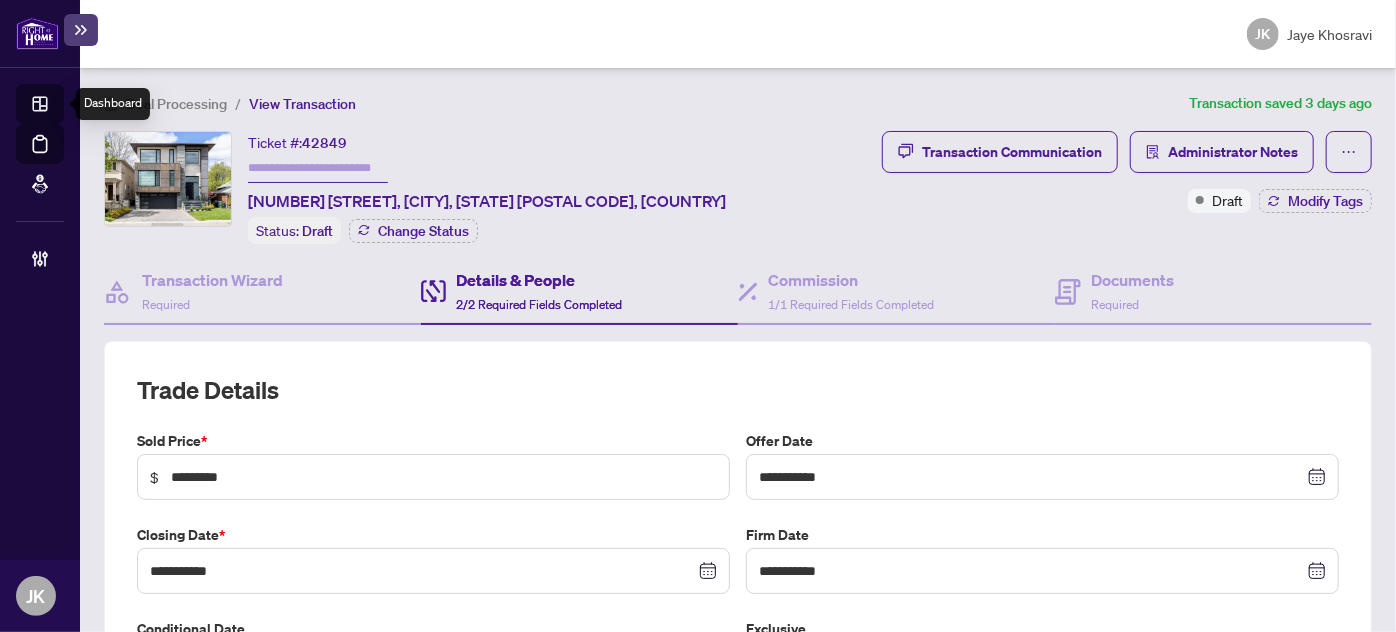 click on "Dashboard" at bounding box center (62, 107) 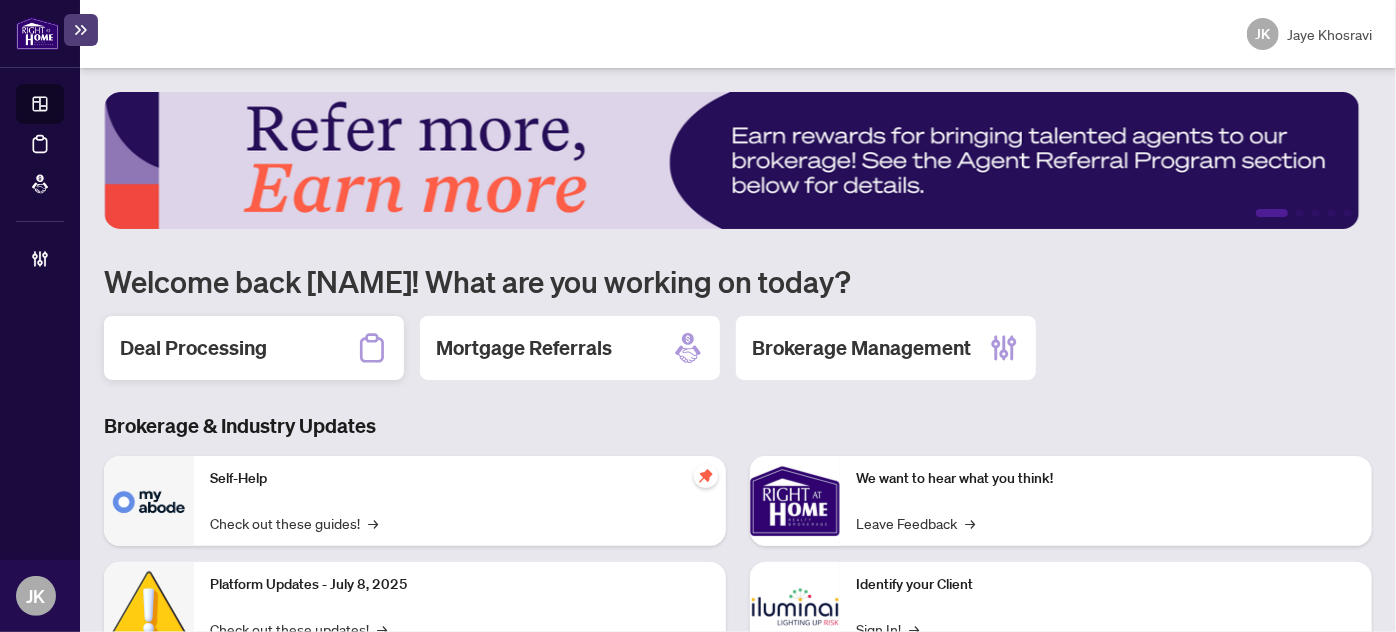 click on "Deal Processing" at bounding box center (193, 348) 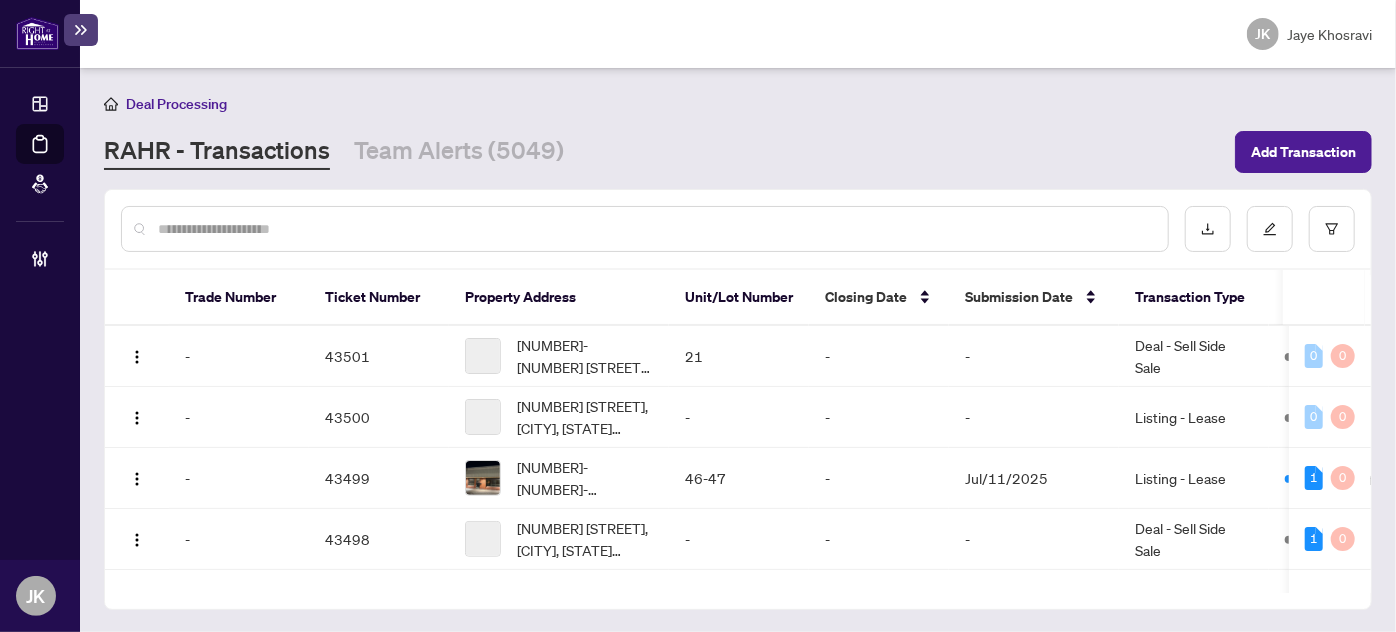 click at bounding box center (655, 229) 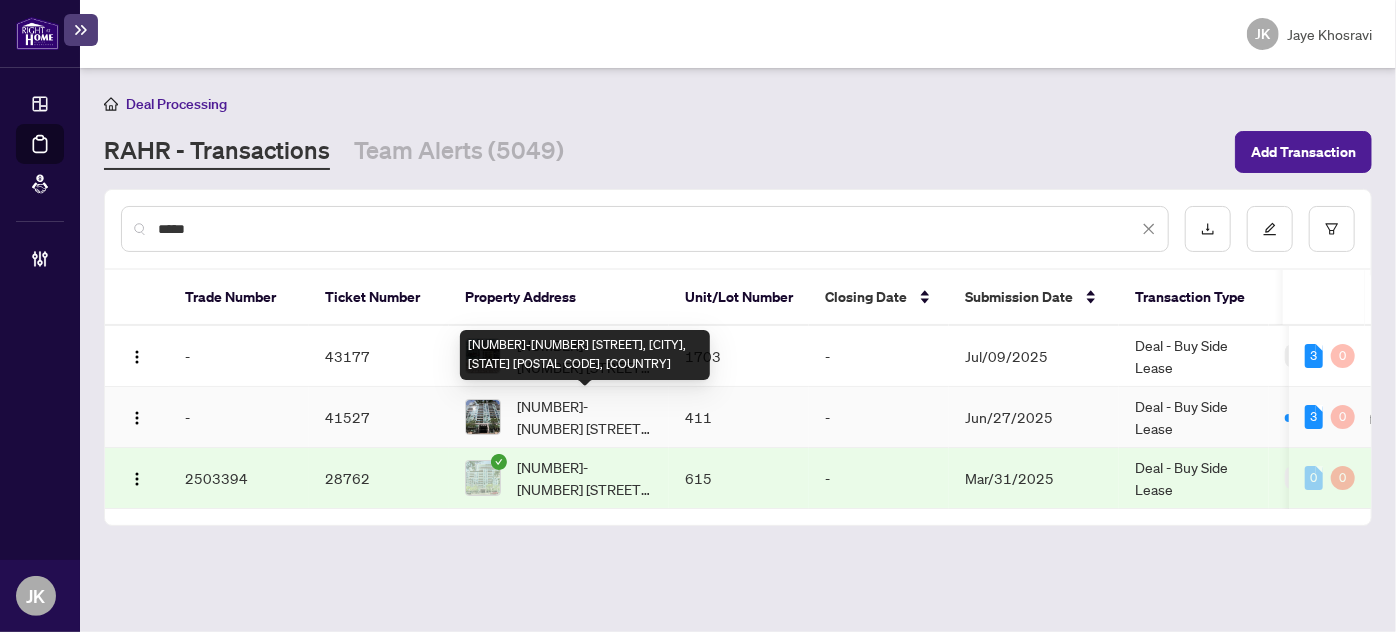 type on "*****" 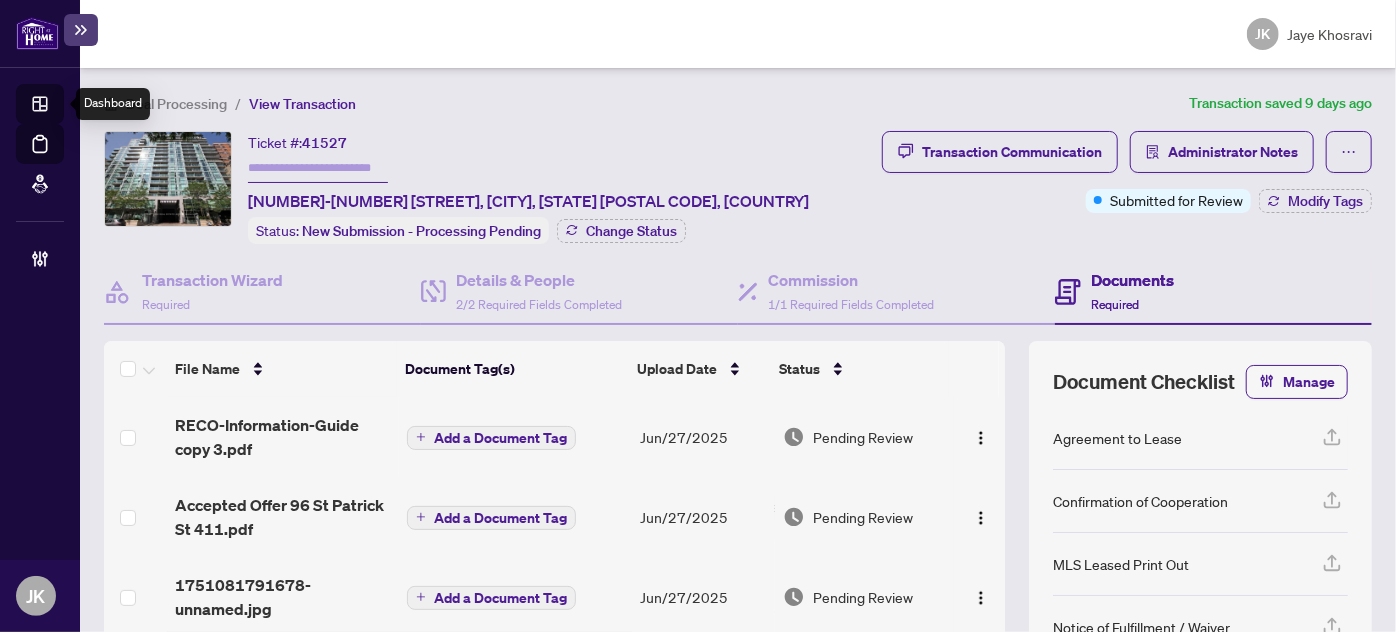 click on "Dashboard" at bounding box center (62, 107) 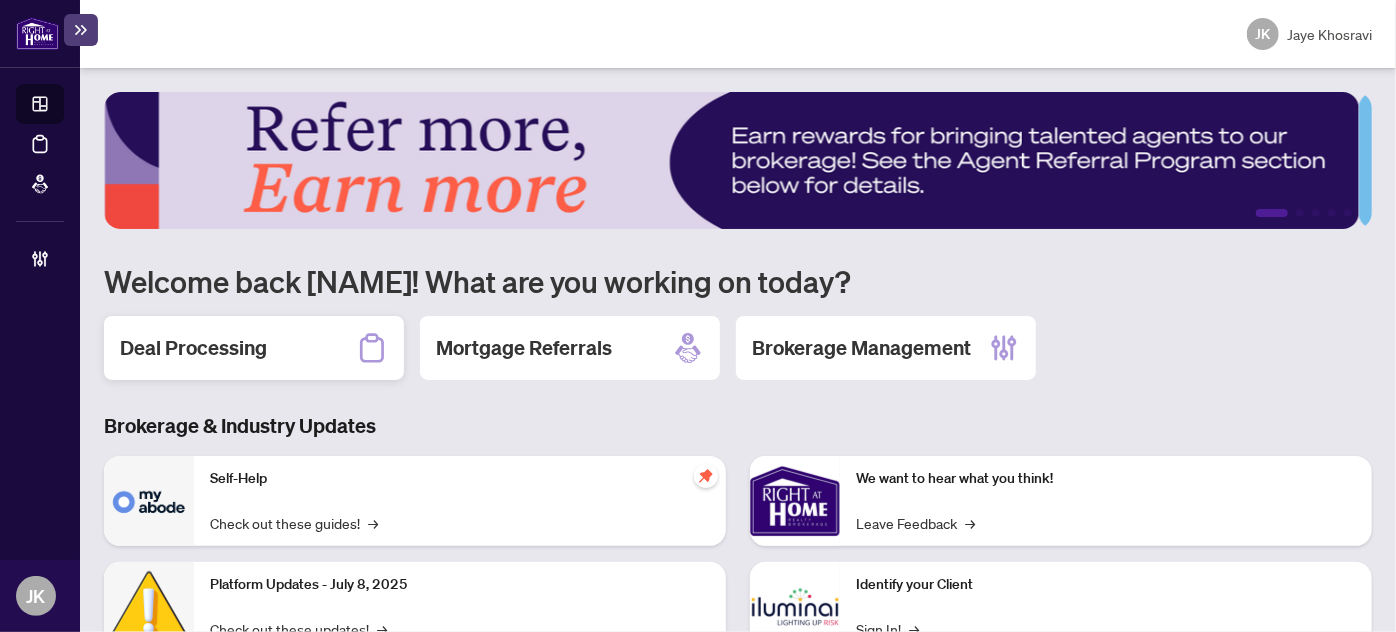 click on "Deal Processing" at bounding box center (254, 348) 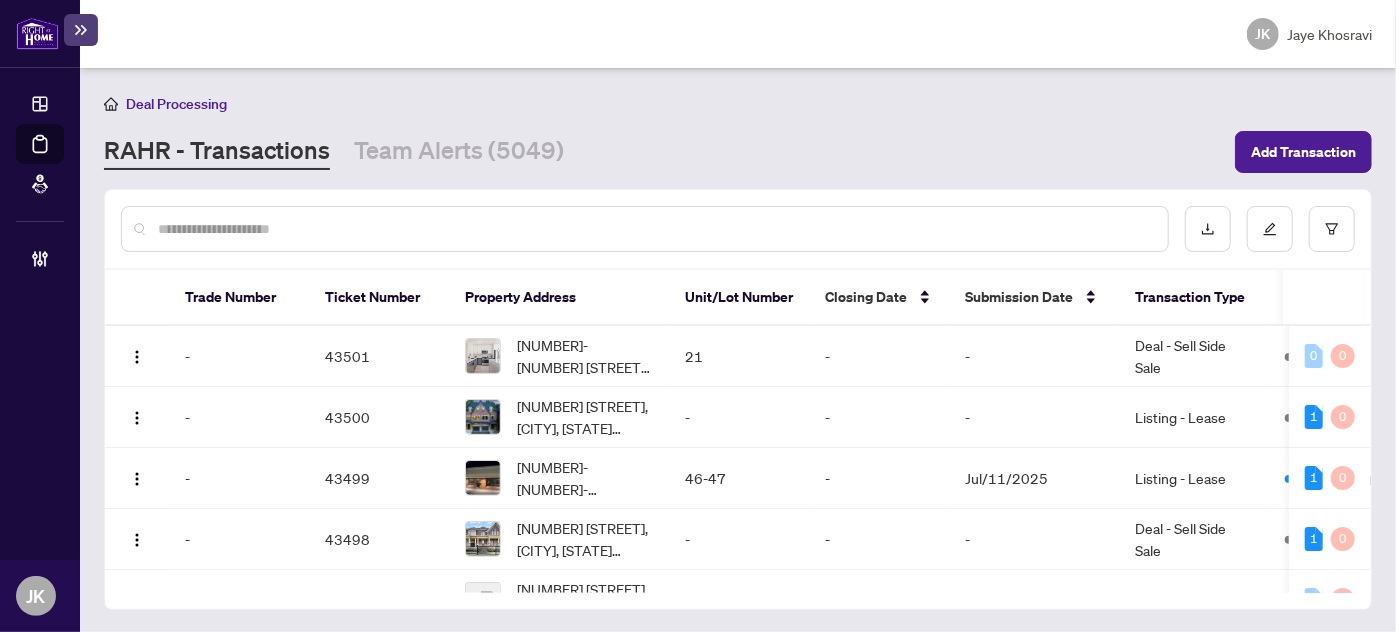 click at bounding box center (137, 298) 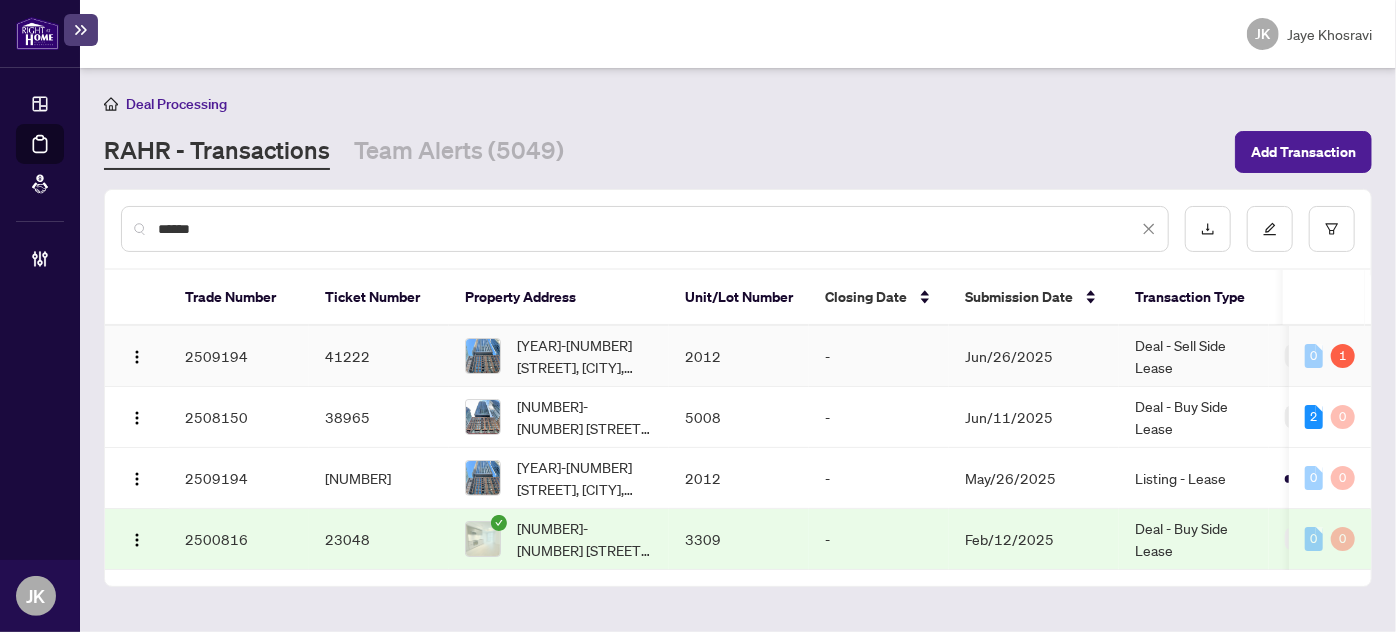 type on "******" 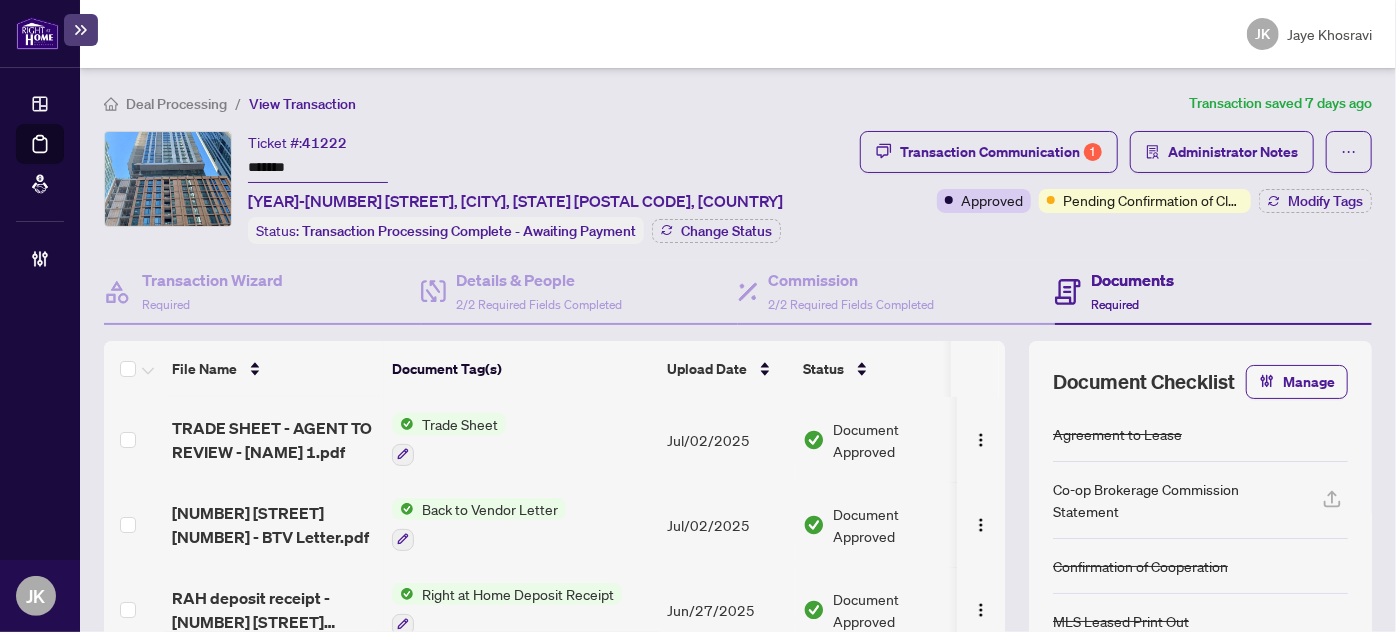 click on "Deal Processing / View Transaction Transaction saved   7 days ago Ticket #:  41222 ******* 2012-8 Widmer St, Toronto, Ontario M5V 2E7, Canada Status:   Transaction Processing Complete - Awaiting Payment Change Status Transaction Communication 1 Administrator Notes Approved Pending Confirmation of Closing Modify Tags Transaction Wizard Required Details & People 2/2 Required Fields Completed Commission 2/2 Required Fields Completed Documents Required File Name Document Tag(s) Upload Date Status             TRADE SHEET - AGENT TO REVIEW - Aman 1.pdf Trade Sheet Jul/02/2025 Document Approved 8 Widmer St 2012 - BTV Letter.pdf Back to Vendor Letter Jul/02/2025 Document Approved RAH deposit receipt - 8 Widmer St 2012.pdf Right at Home Deposit Receipt Jun/27/2025 Document Approved C12172765- Leased.pdf MLS Leased Print Out Jun/26/2025 Document Approved 8_Widmer-_Form_292.pdf MLS Data Information Sheet Jun/26/2025 Document Approved RECO-Information-Guide- 8 Widmer.pdf RECO Information Guide Jun/26/2025 + 3" at bounding box center [738, 470] 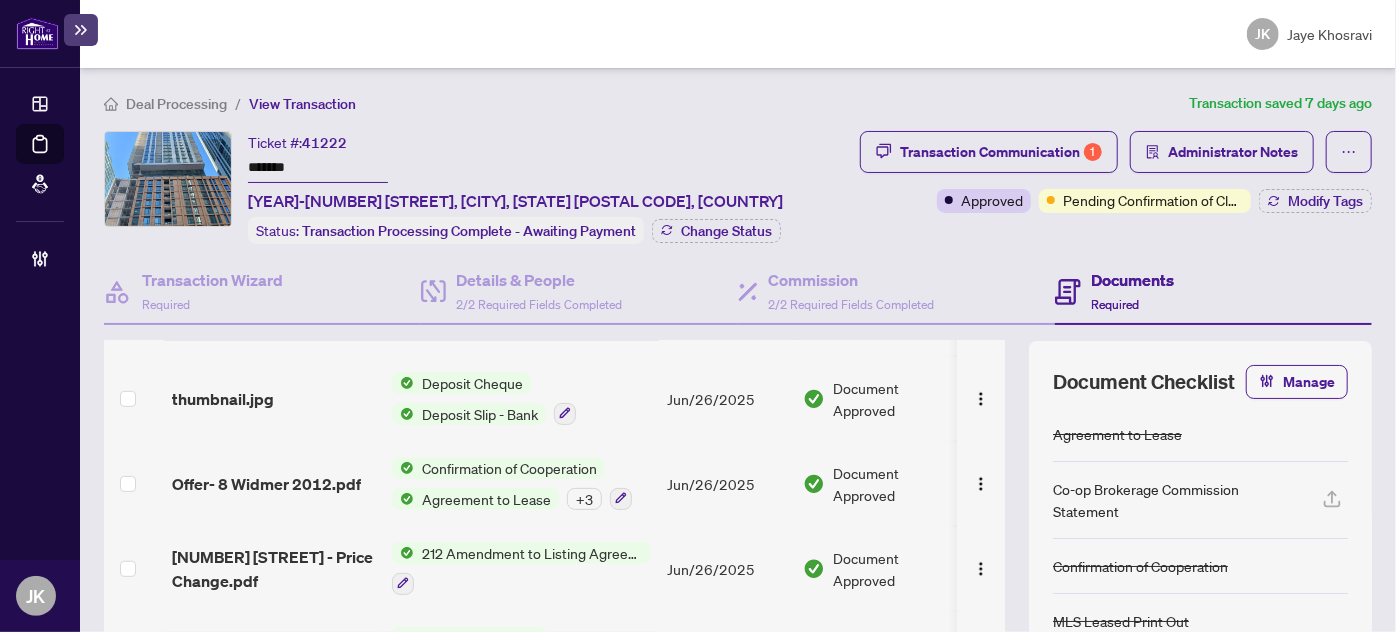 scroll, scrollTop: 0, scrollLeft: 0, axis: both 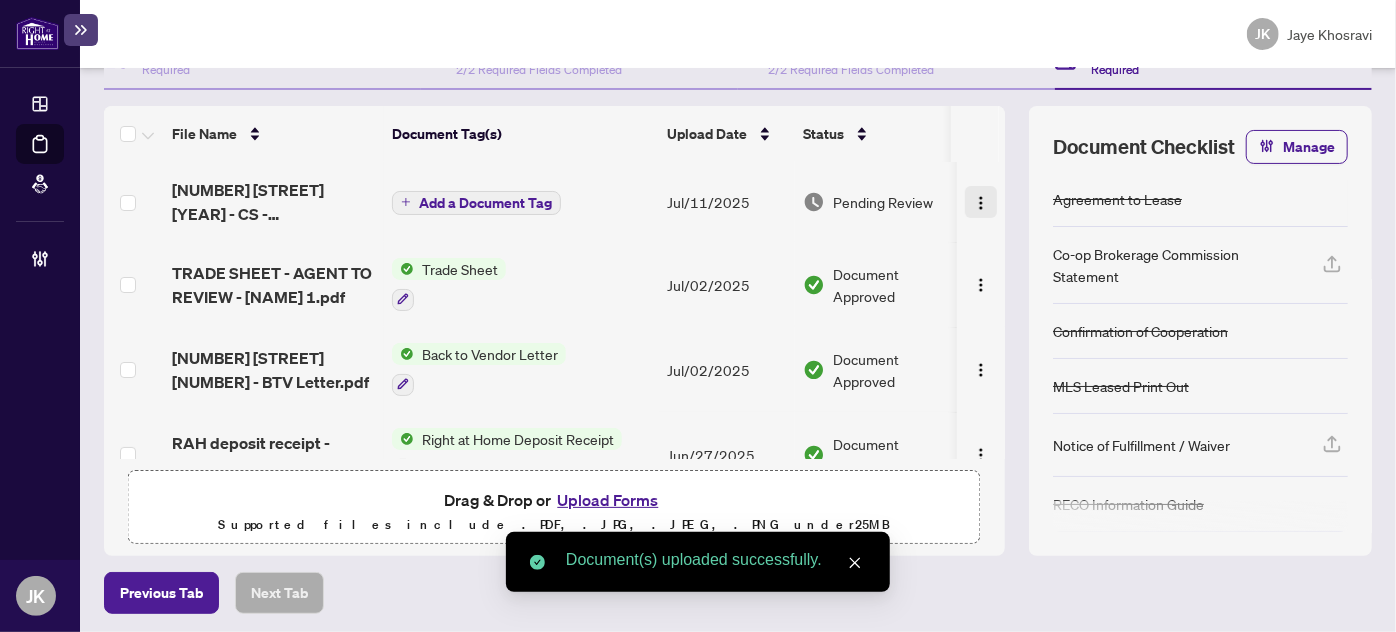 click at bounding box center (981, 202) 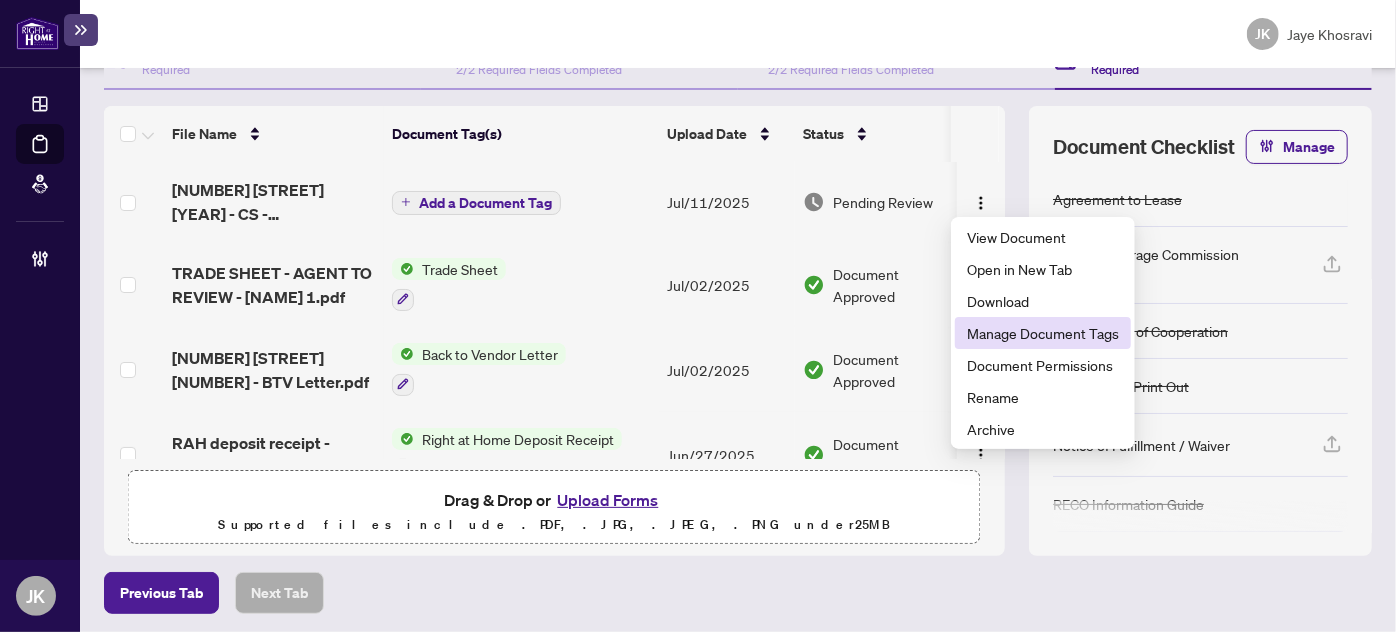 click on "Manage Document Tags" at bounding box center [1043, 333] 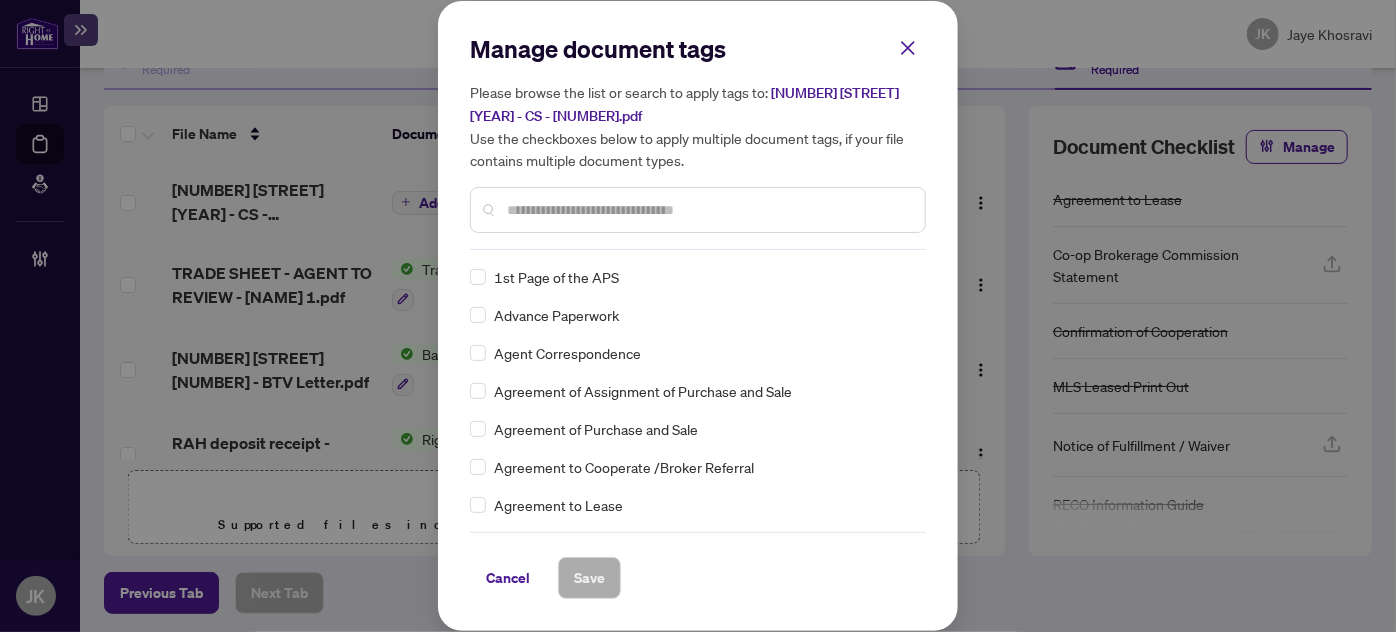 drag, startPoint x: 570, startPoint y: 199, endPoint x: 605, endPoint y: 158, distance: 53.90733 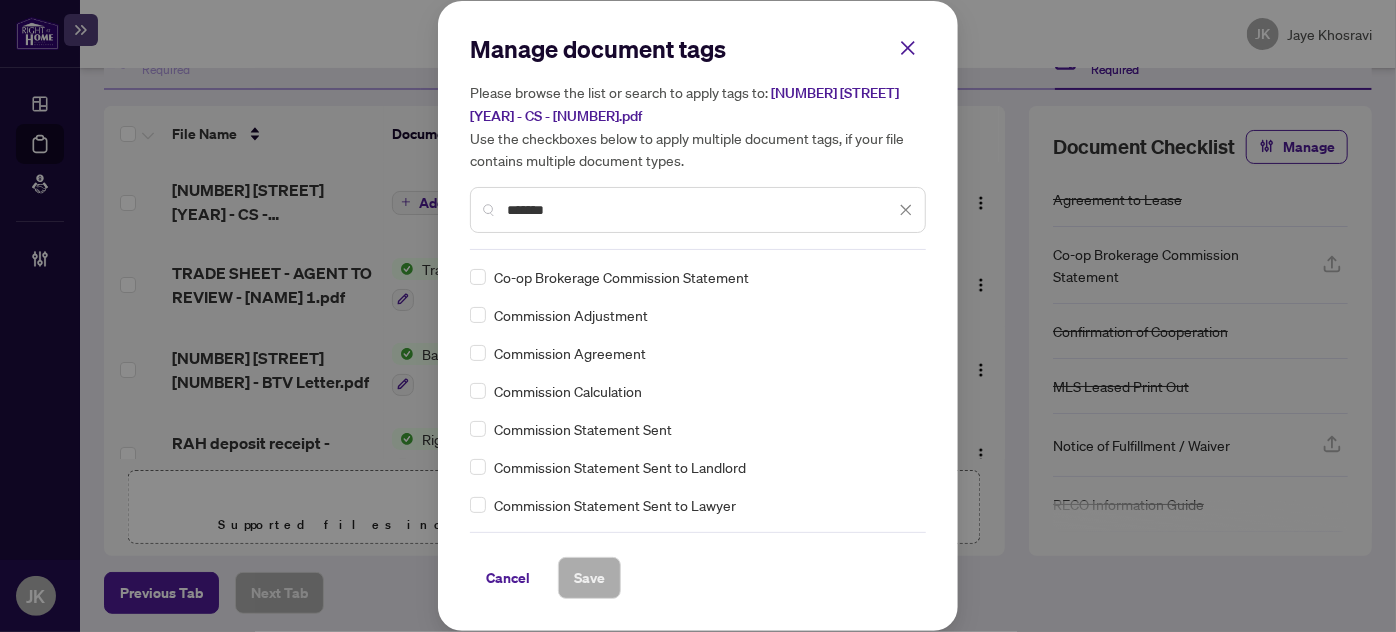 type on "*******" 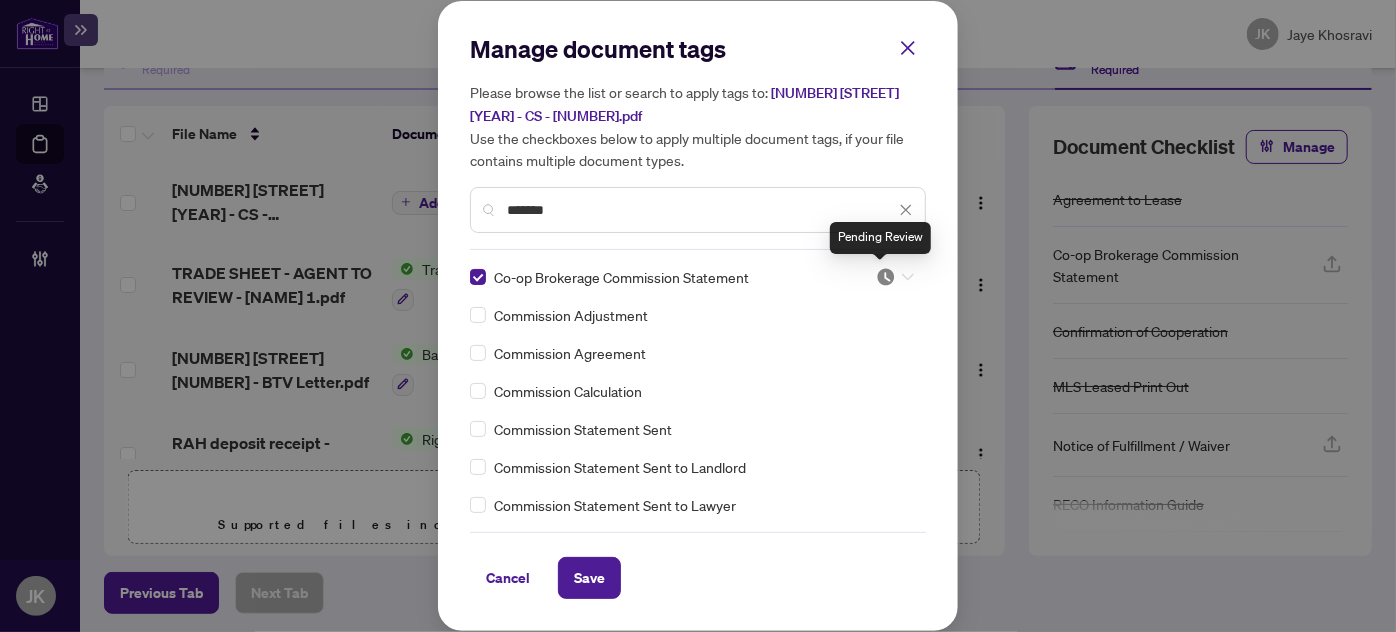 click at bounding box center [886, 277] 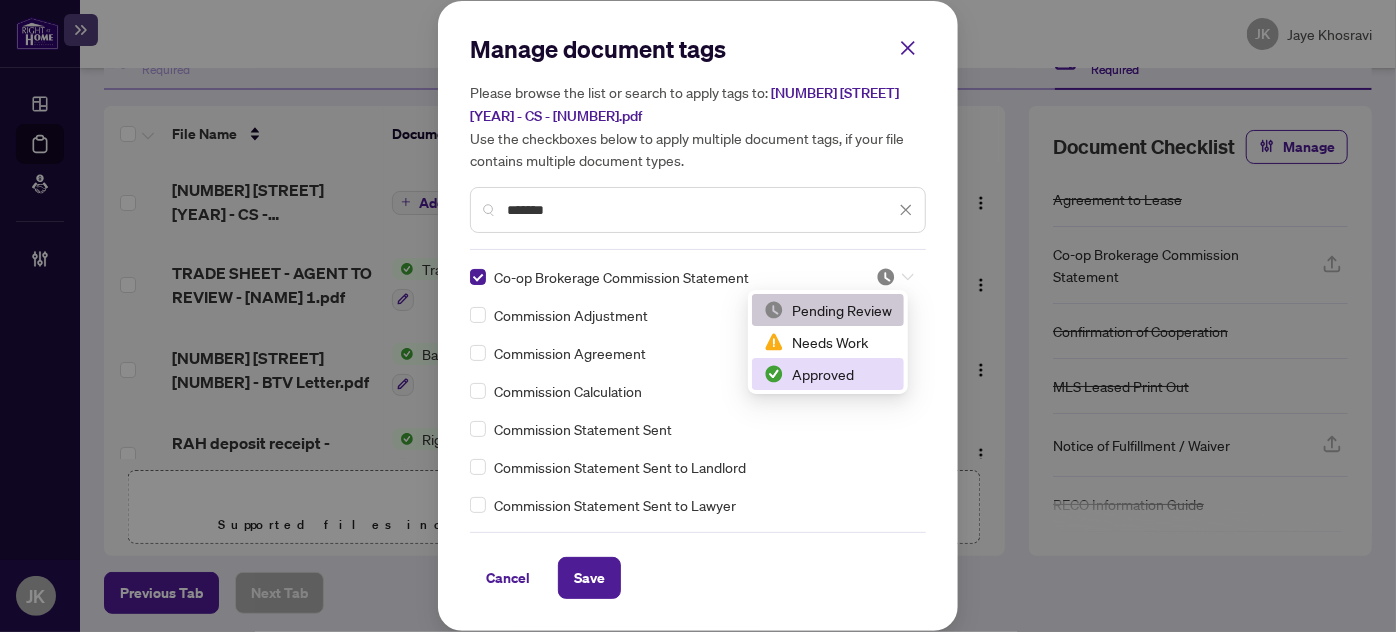 click on "Approved" at bounding box center (828, 374) 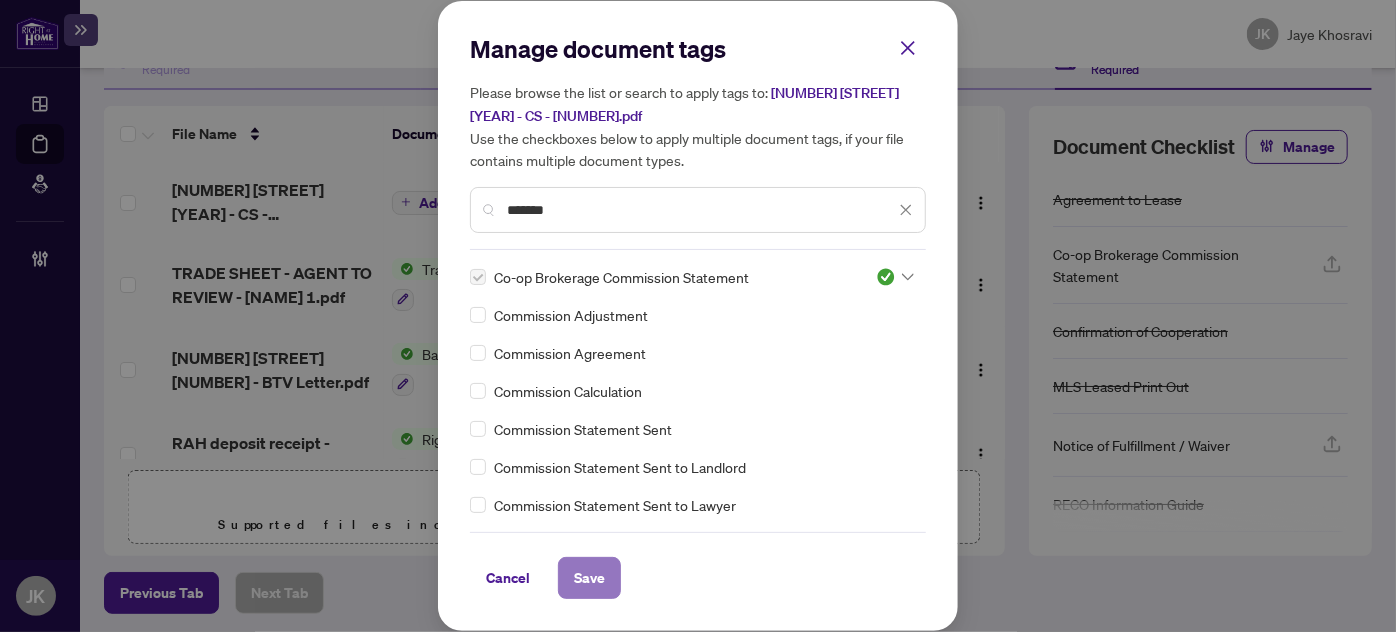 drag, startPoint x: 572, startPoint y: 586, endPoint x: 1372, endPoint y: 609, distance: 800.33057 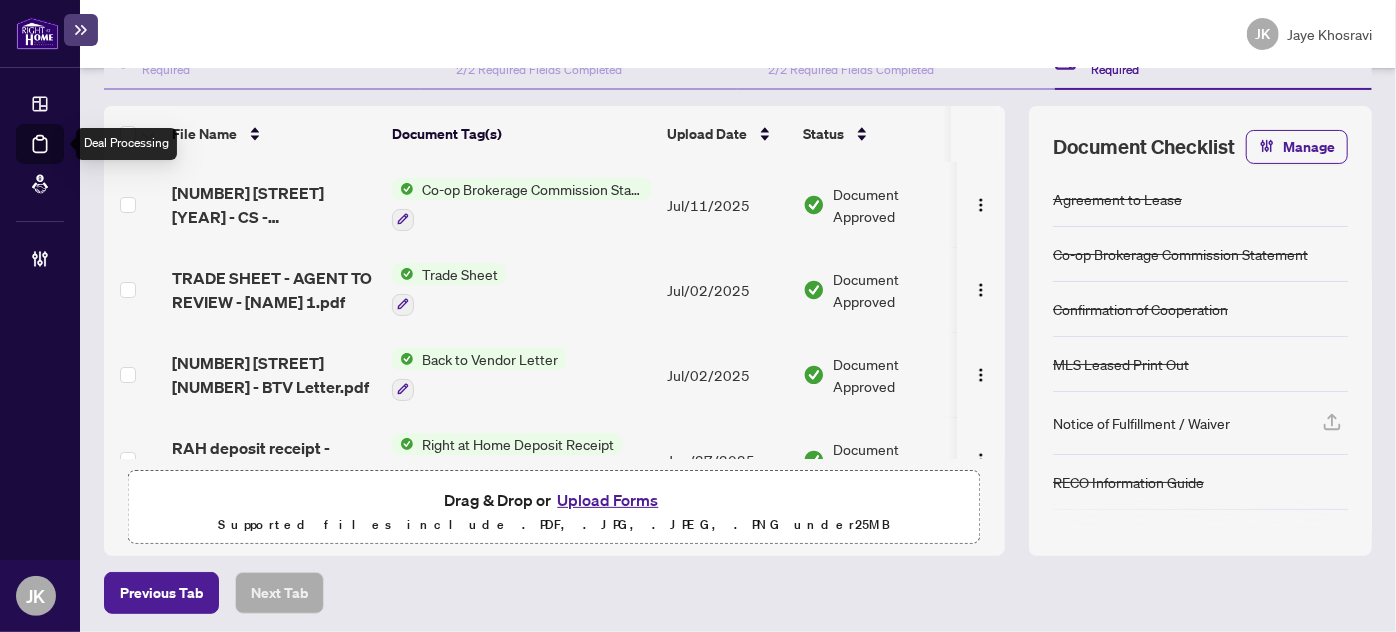 drag, startPoint x: 50, startPoint y: 150, endPoint x: 97, endPoint y: 154, distance: 47.169907 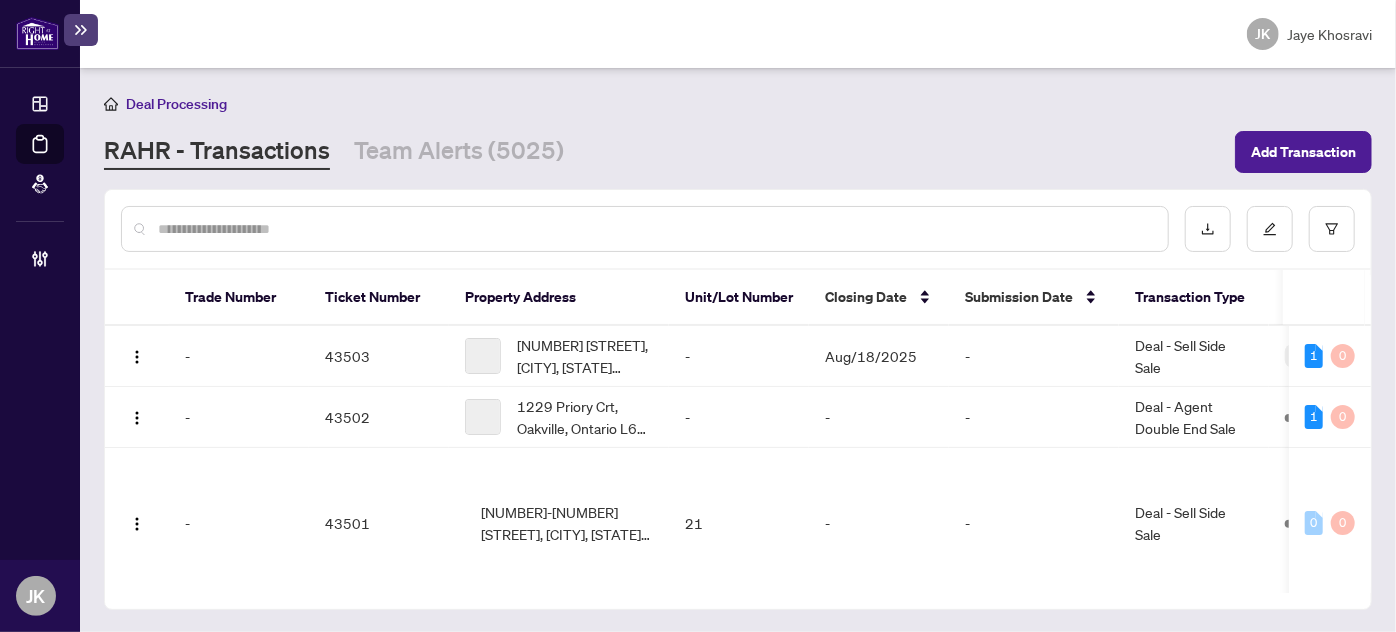 click at bounding box center (655, 229) 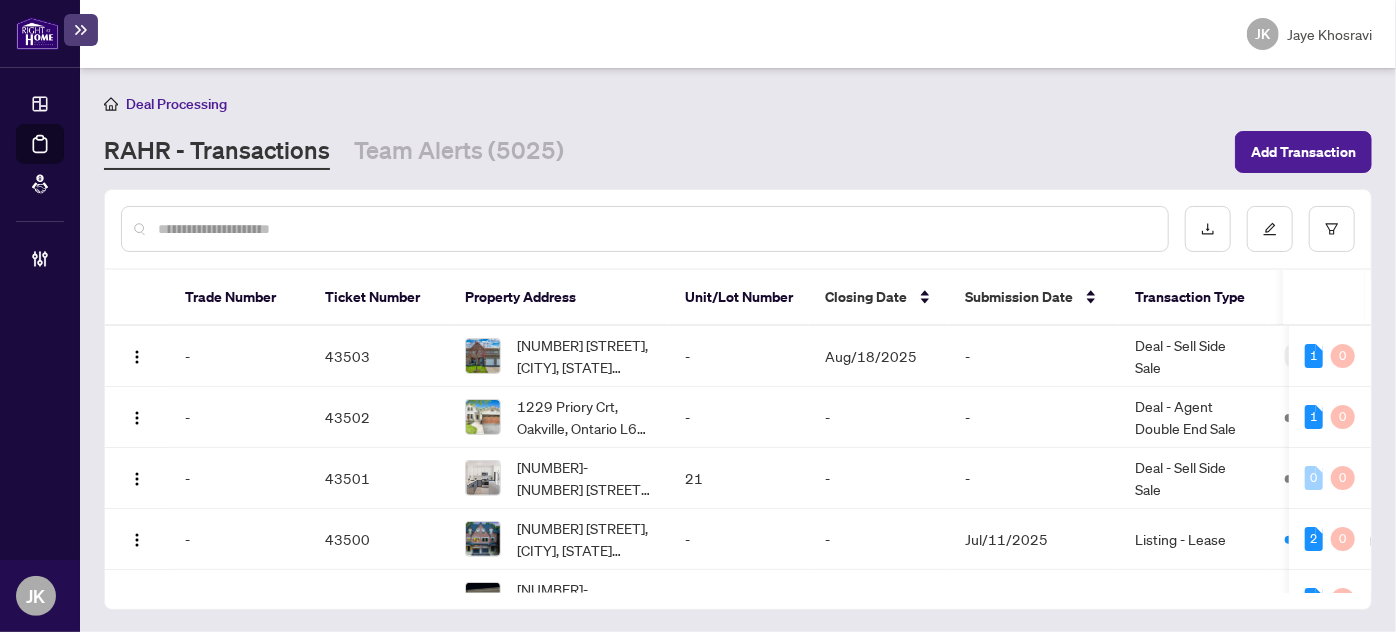 click at bounding box center [655, 229] 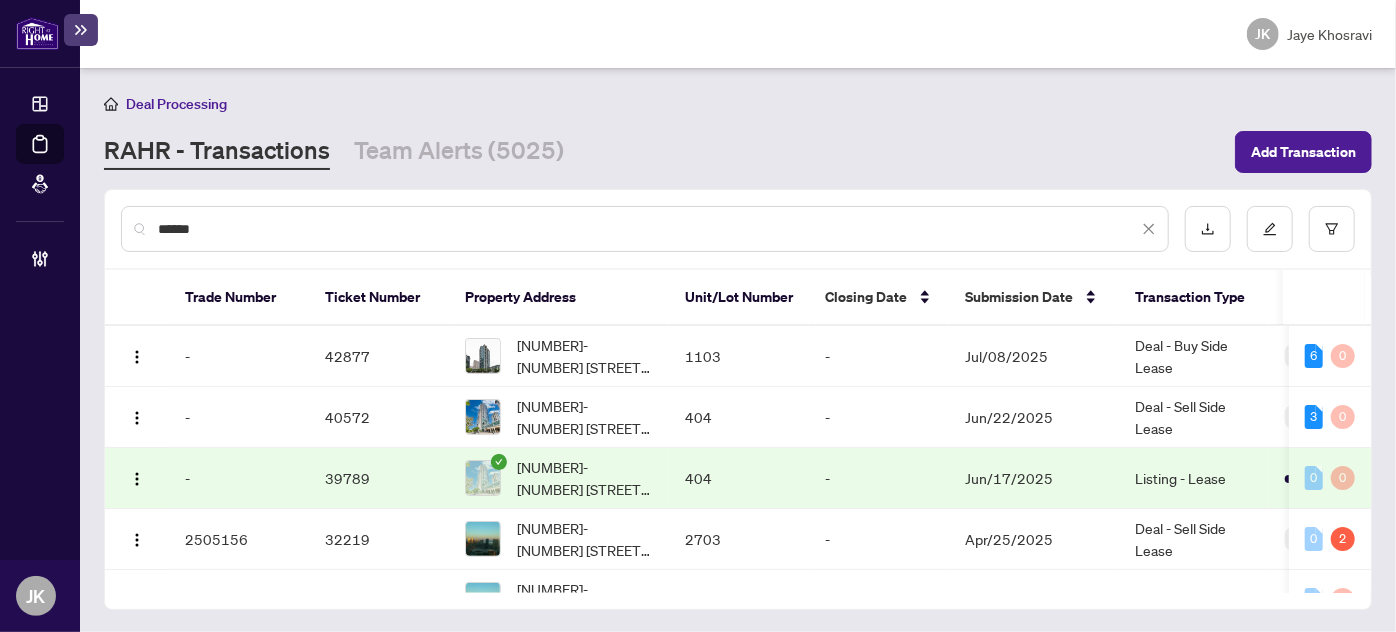 drag, startPoint x: 289, startPoint y: 231, endPoint x: 0, endPoint y: 229, distance: 289.00693 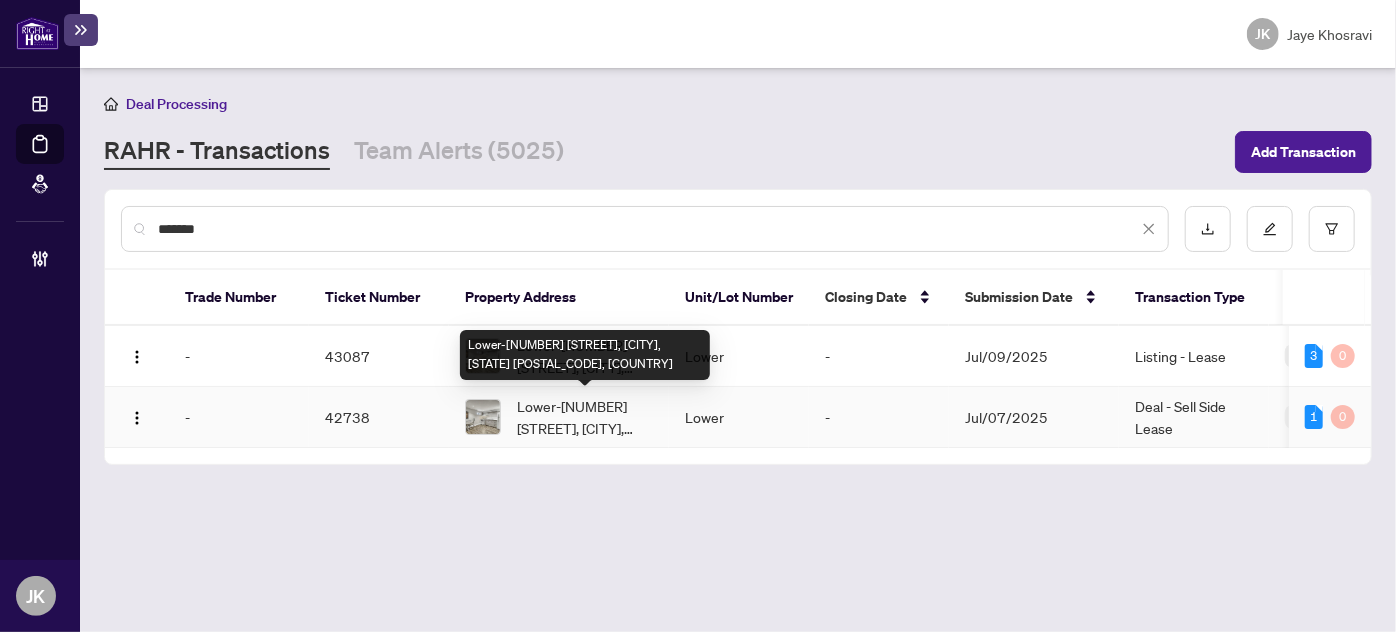 type on "*******" 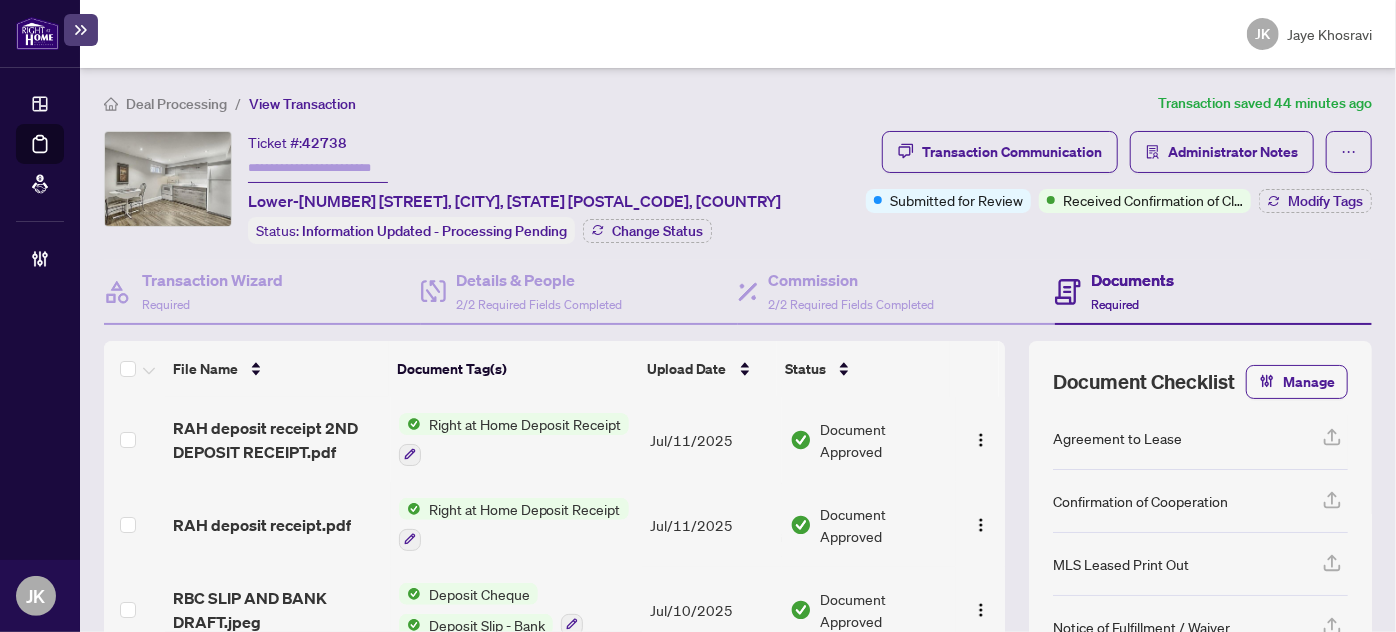 scroll, scrollTop: 121, scrollLeft: 0, axis: vertical 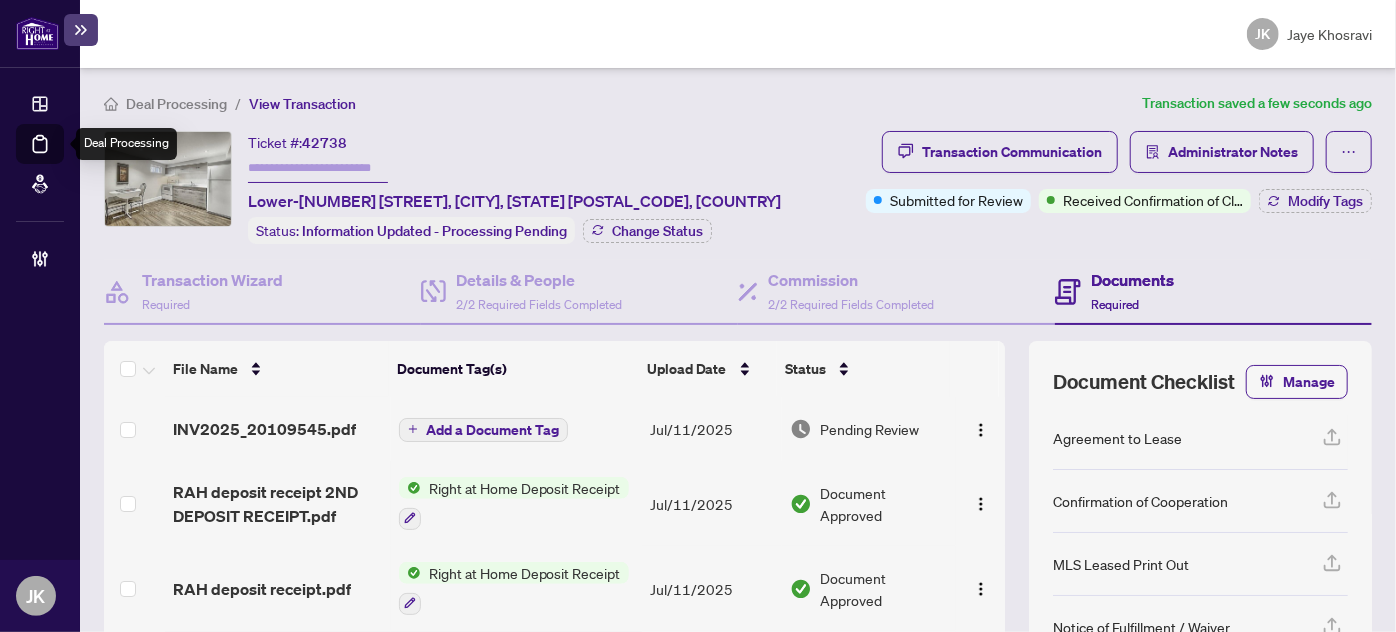 click on "Deal Processing" at bounding box center (63, 158) 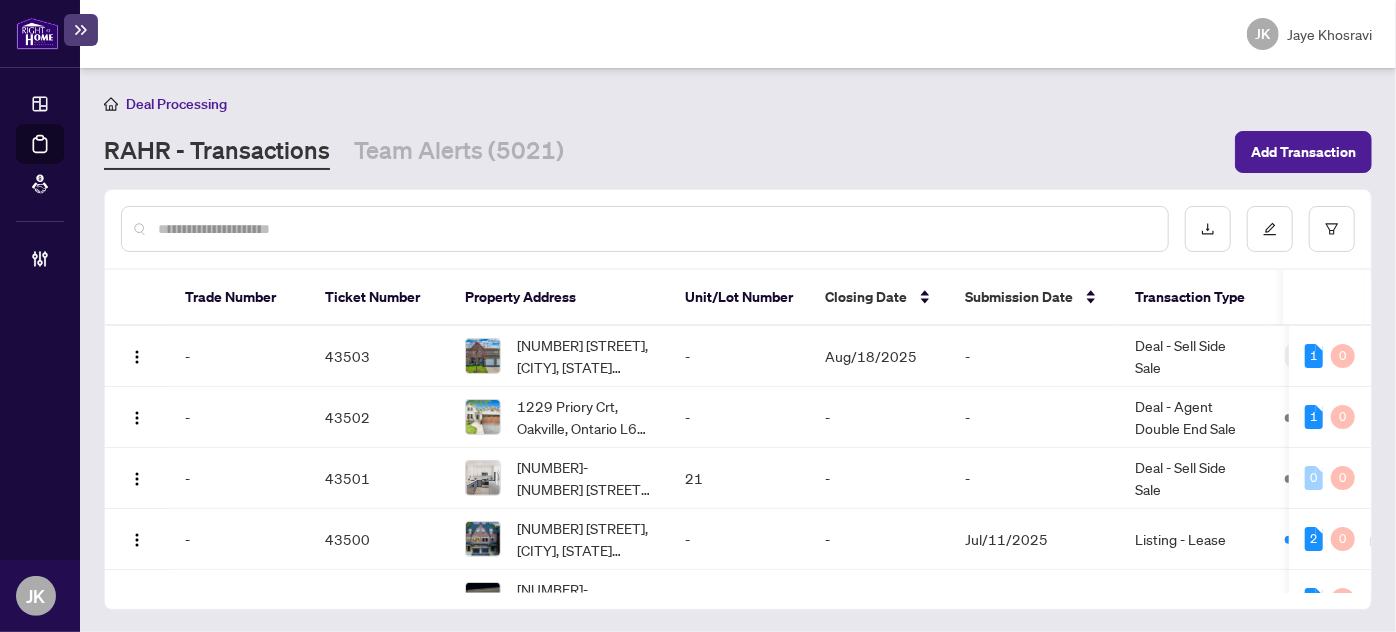 click at bounding box center (655, 229) 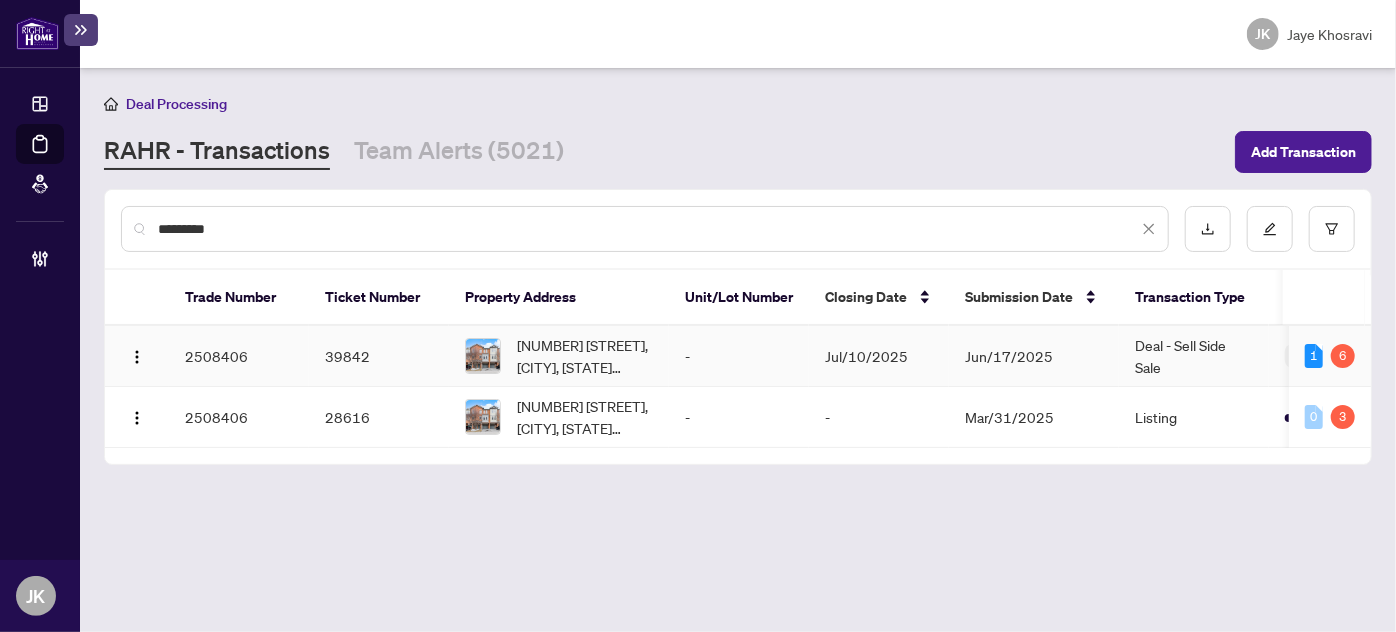 type on "*********" 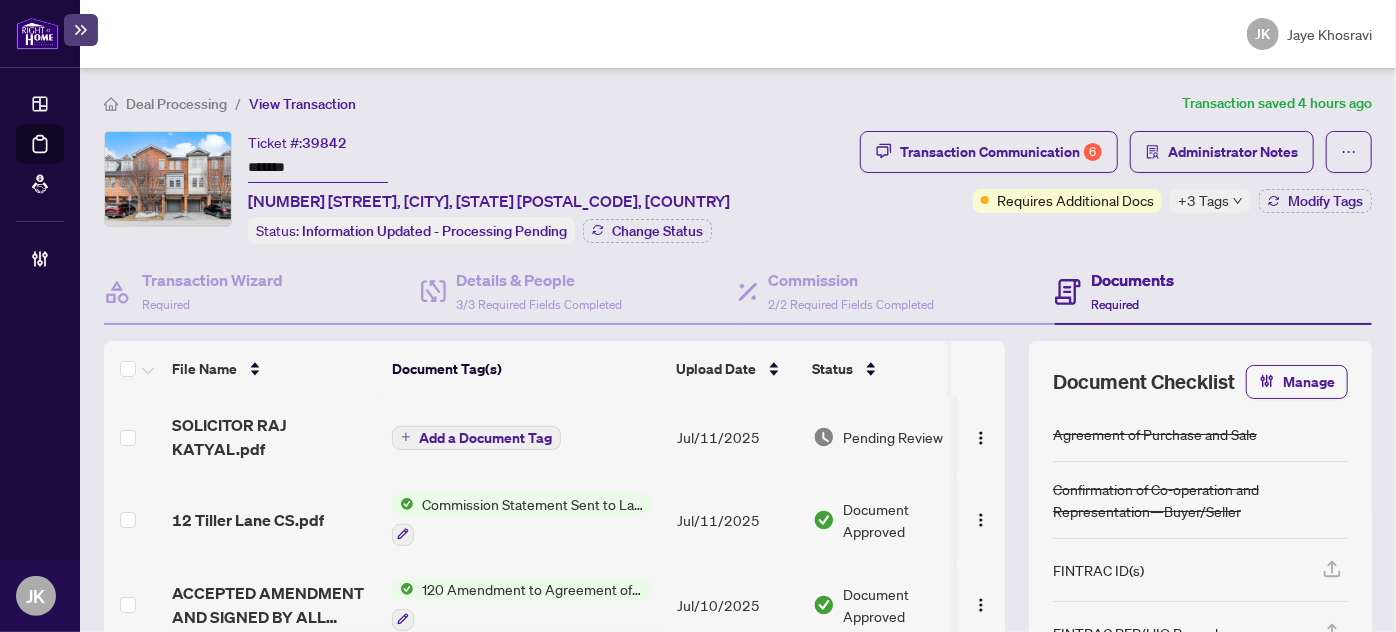 scroll, scrollTop: 969, scrollLeft: 0, axis: vertical 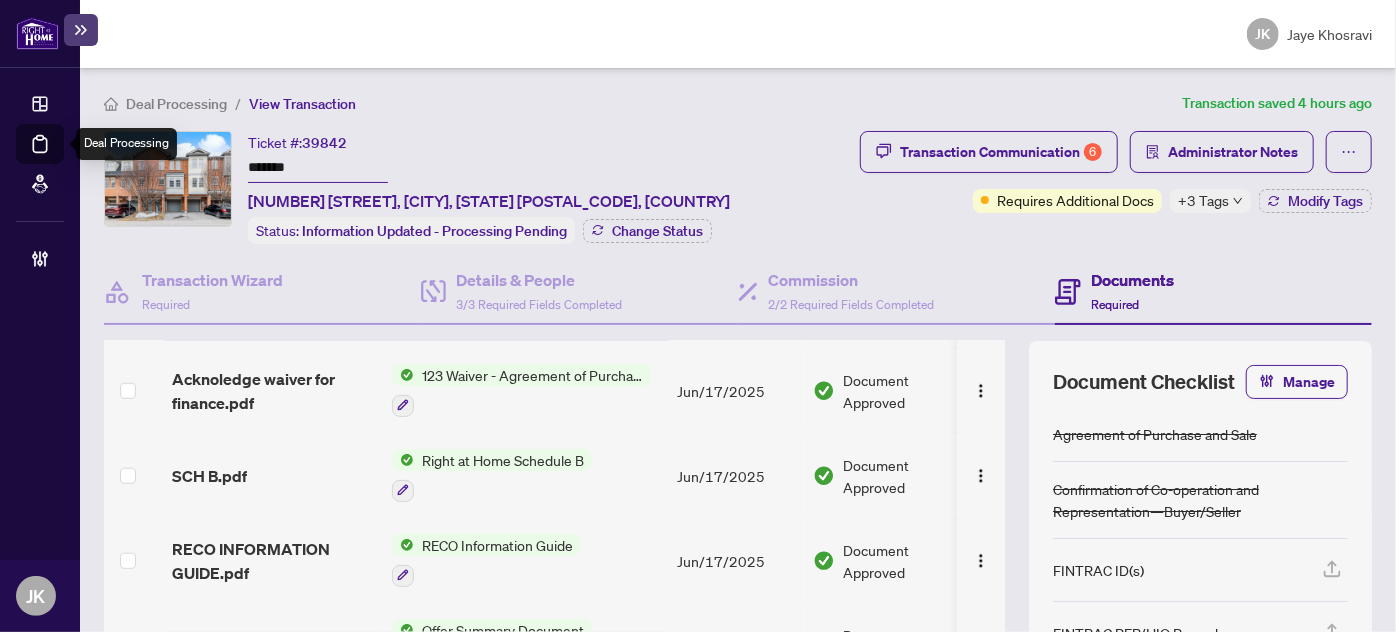 click on "Deal Processing" at bounding box center (63, 158) 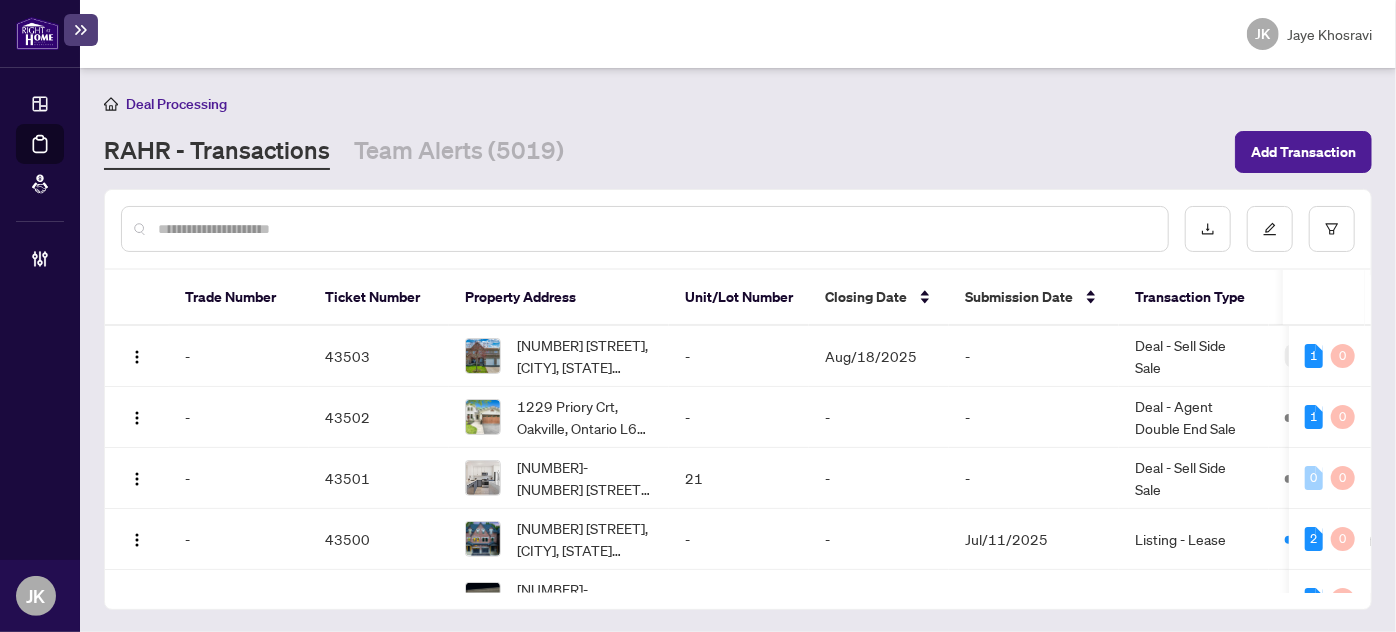 click at bounding box center [655, 229] 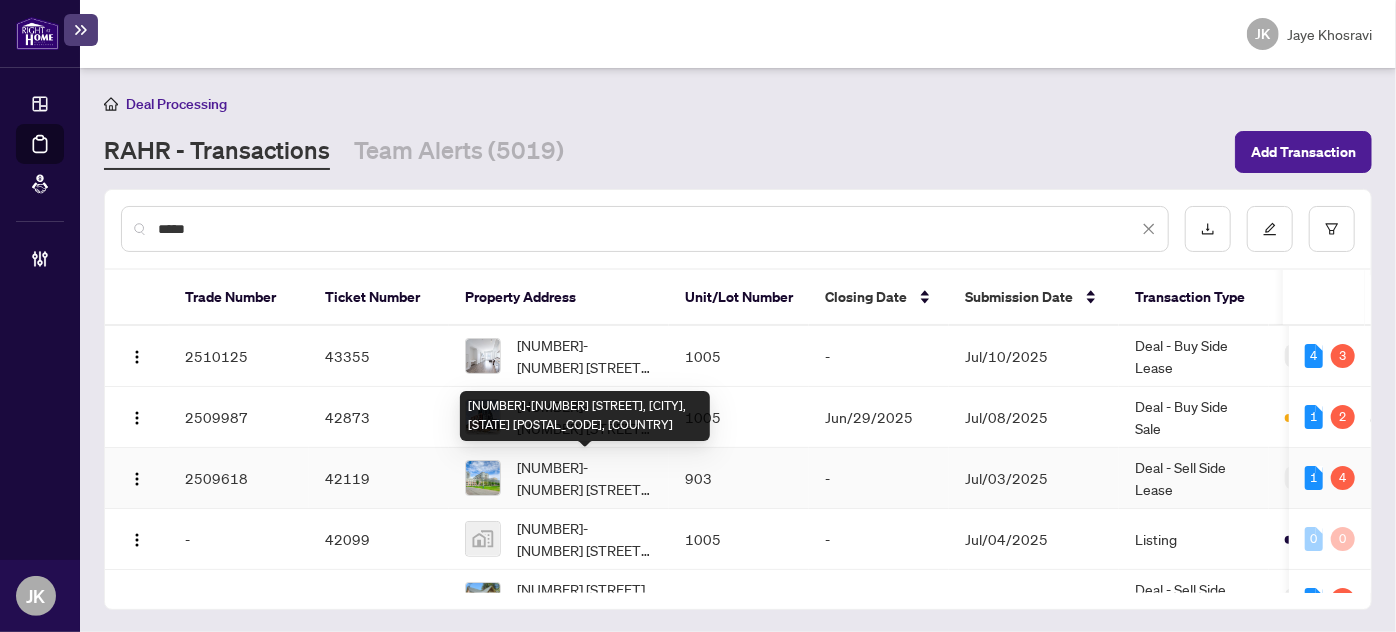 type on "****" 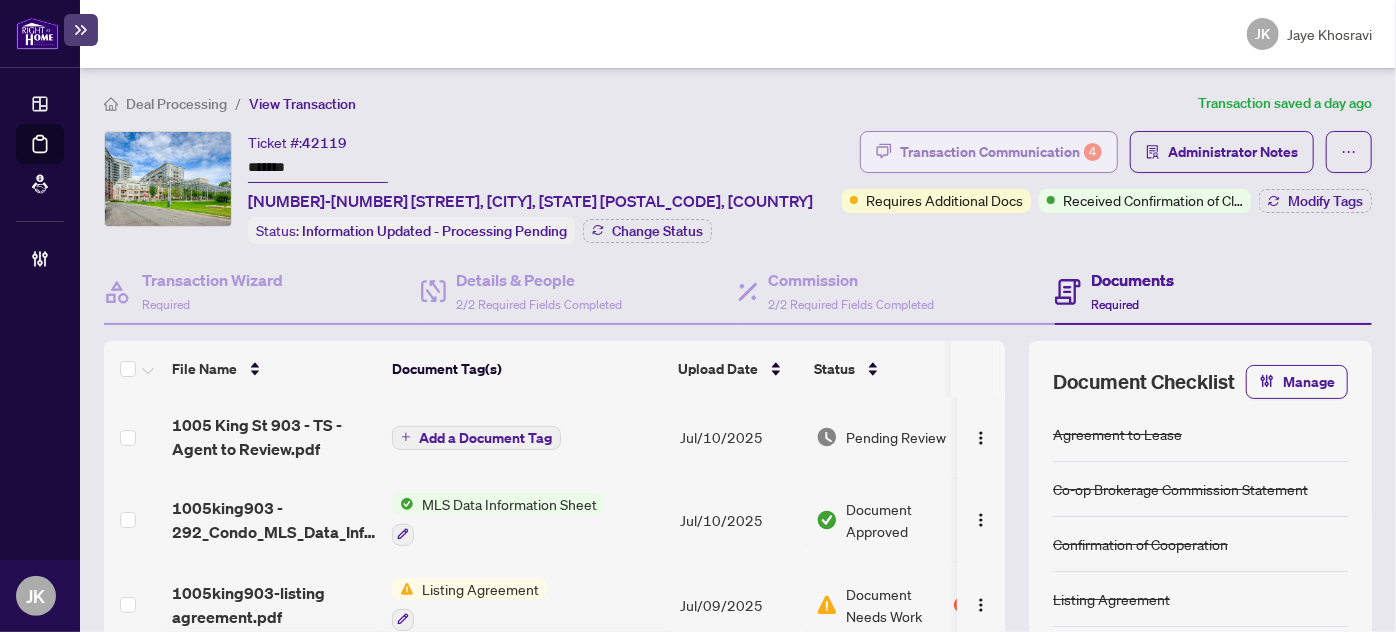 click on "Transaction Communication 4" at bounding box center (1001, 152) 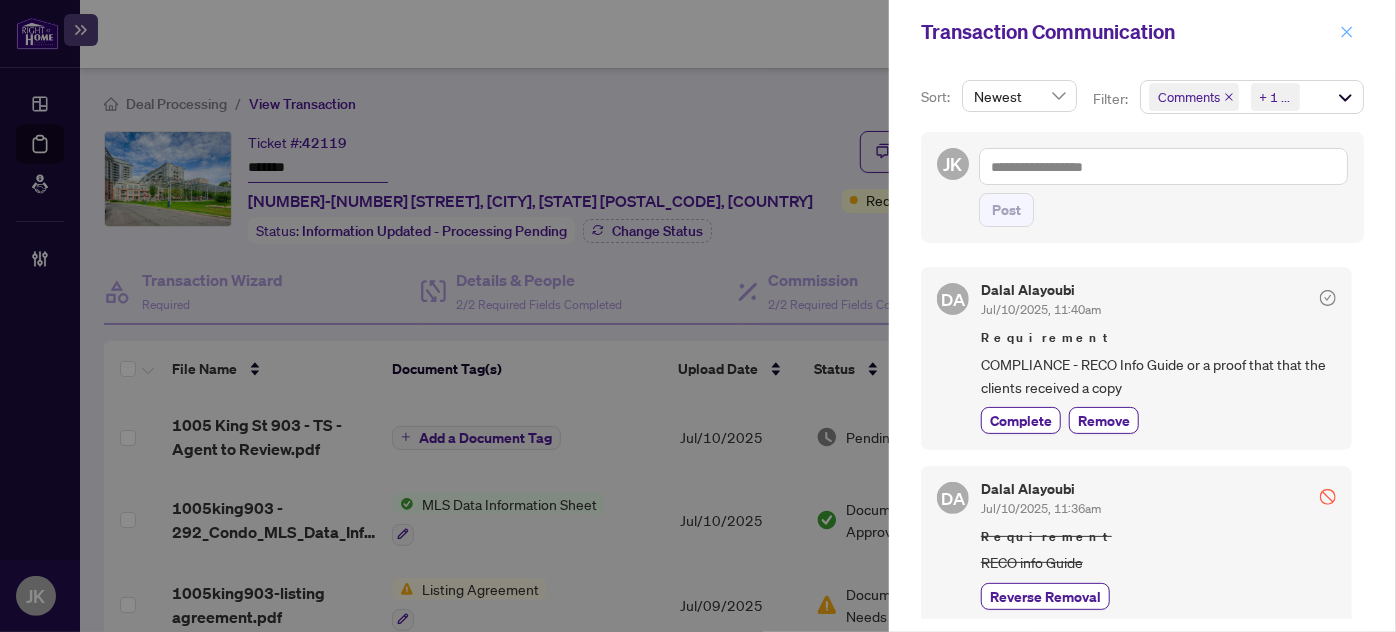 click at bounding box center (1347, 32) 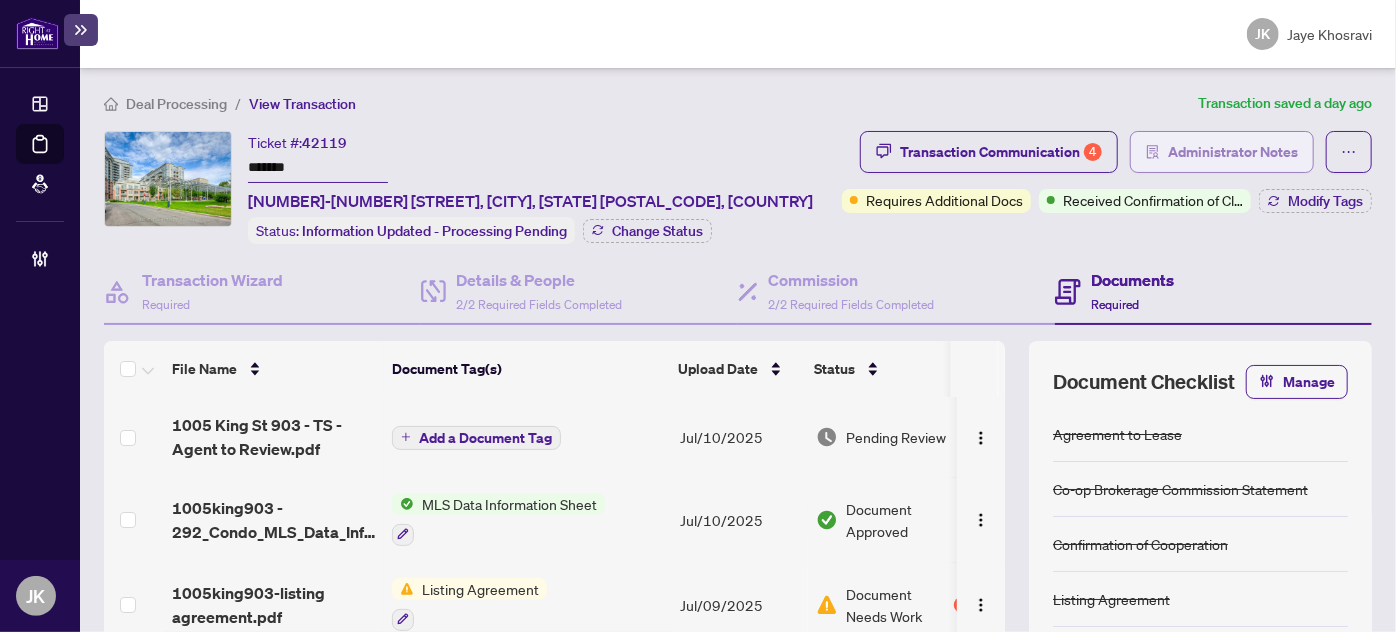 click on "Administrator Notes" at bounding box center [1233, 152] 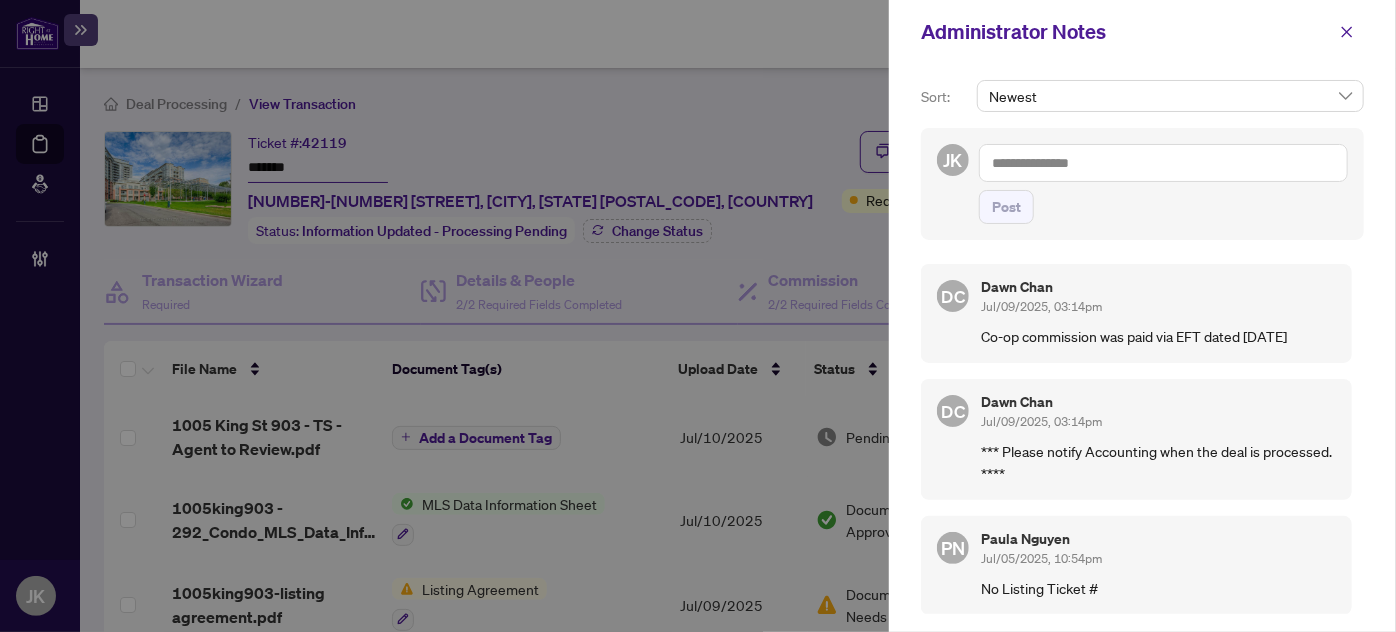 click on "Administrator Notes" at bounding box center (1142, 32) 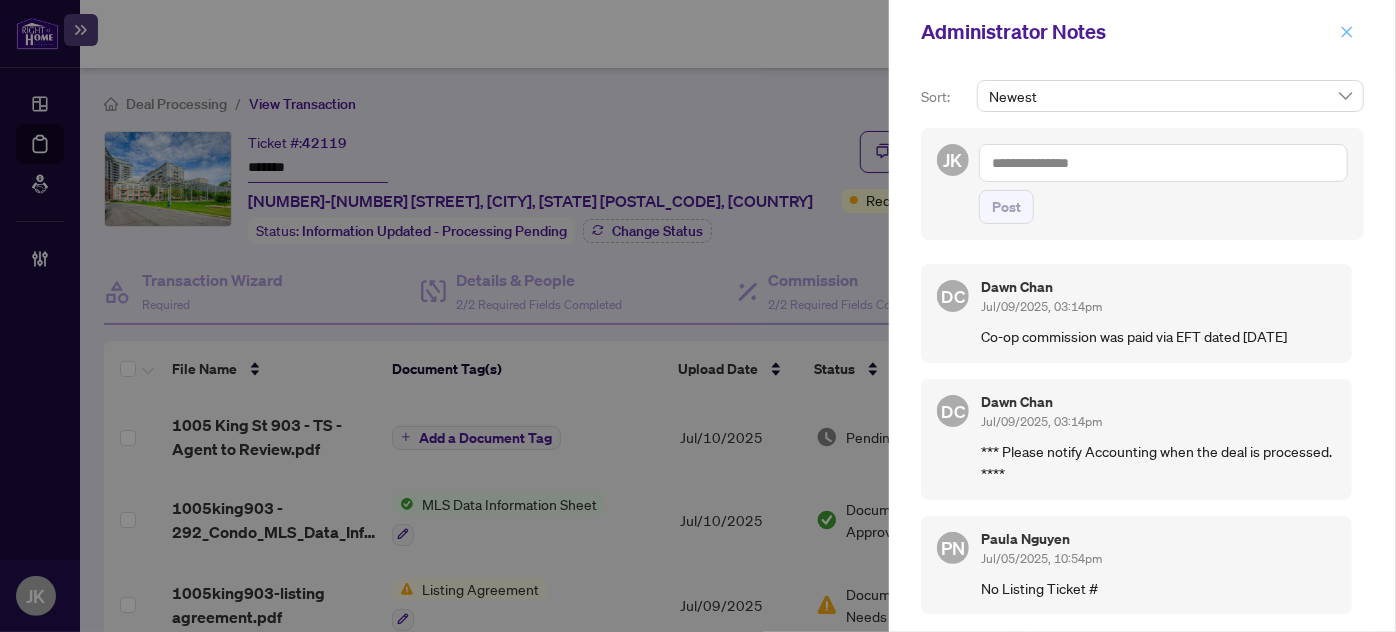 click 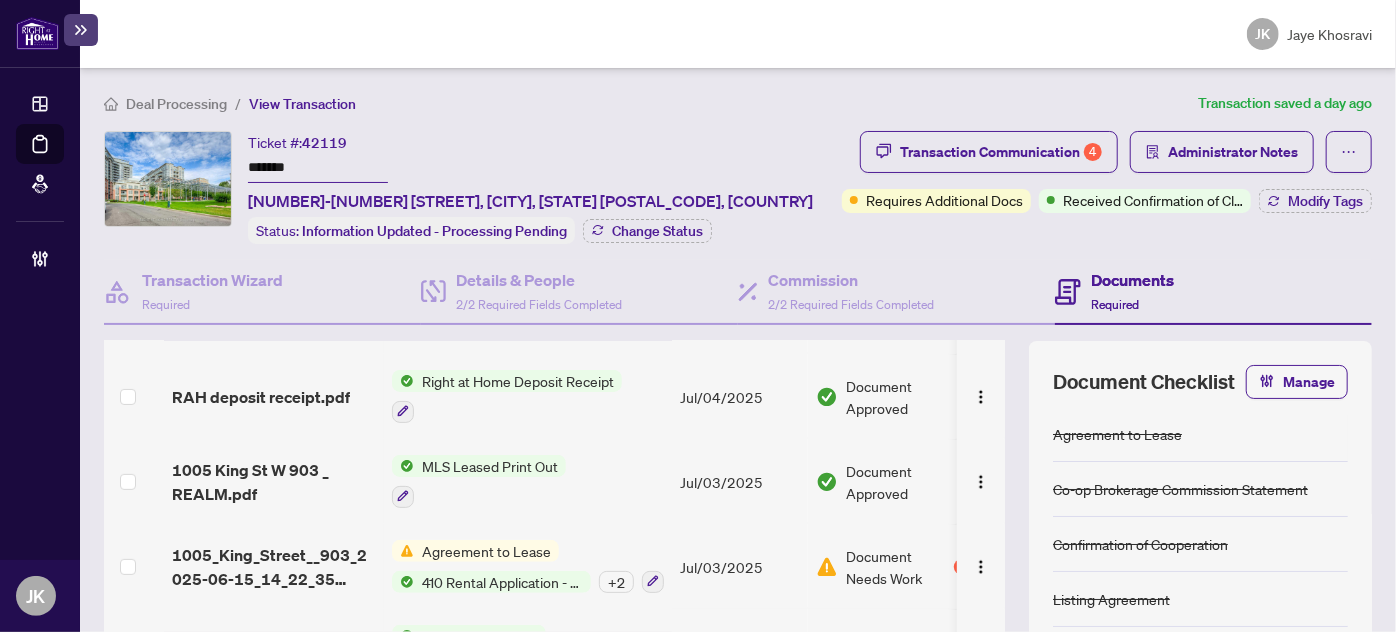scroll, scrollTop: 0, scrollLeft: 0, axis: both 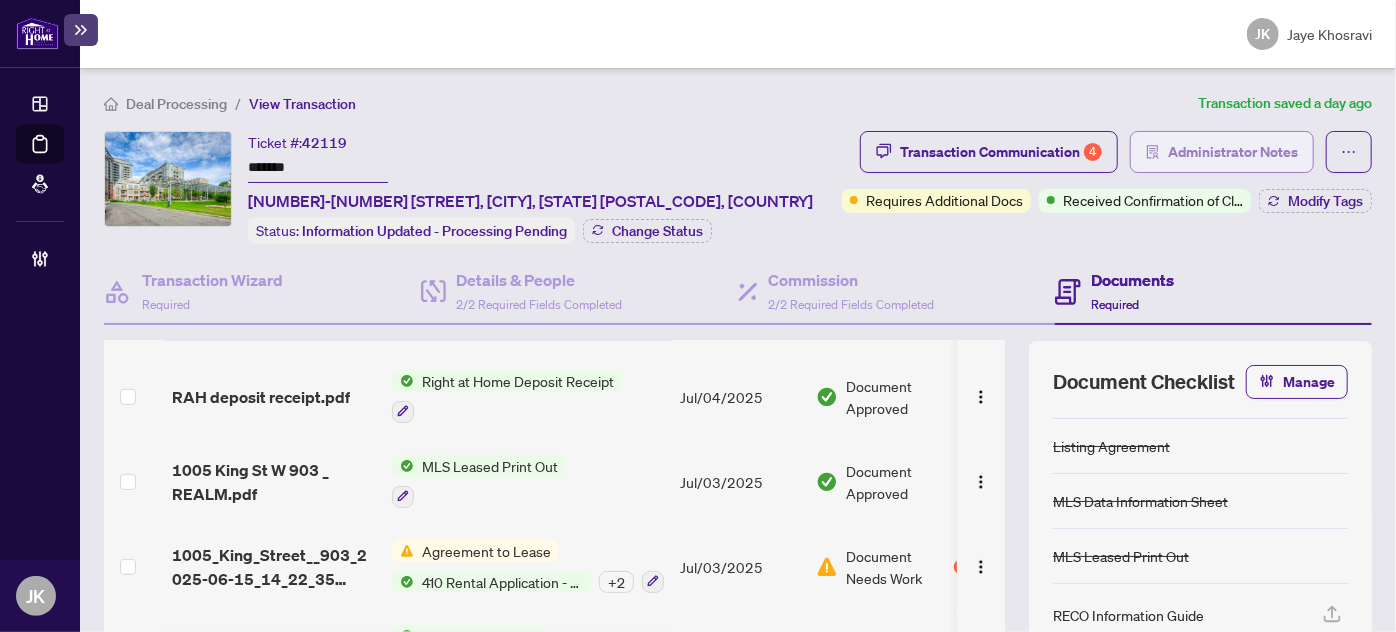 click on "Administrator Notes" at bounding box center [1233, 152] 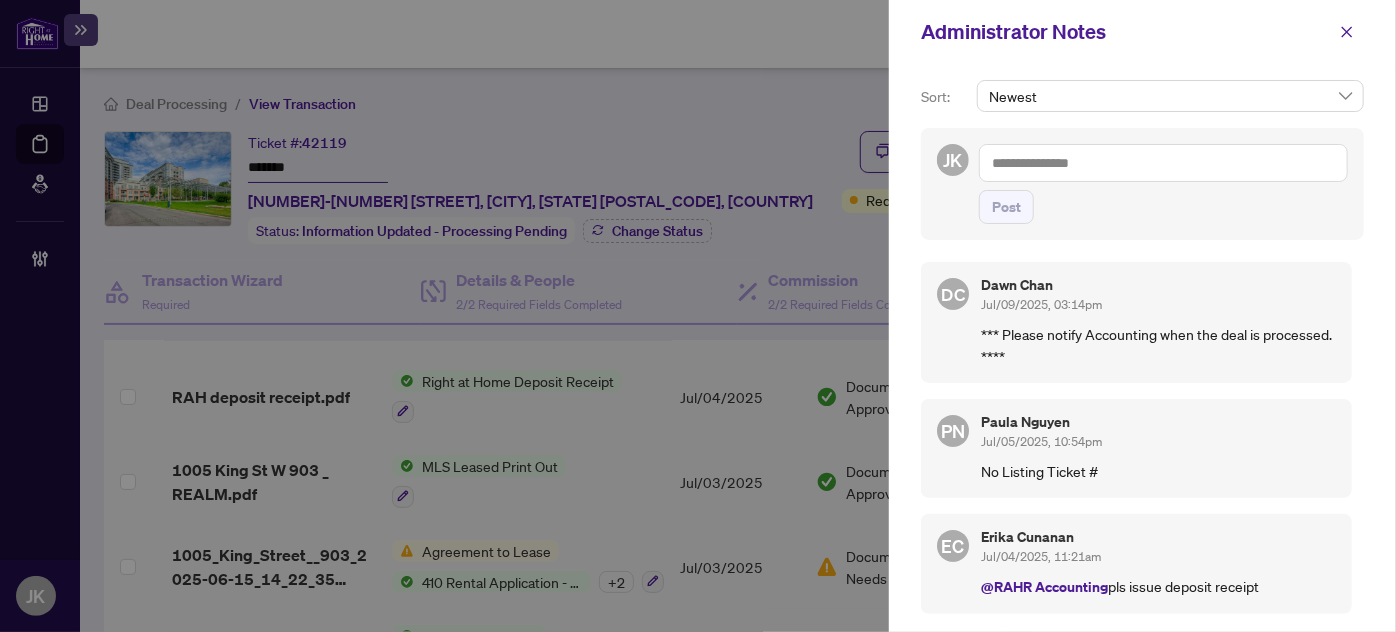 scroll, scrollTop: 0, scrollLeft: 0, axis: both 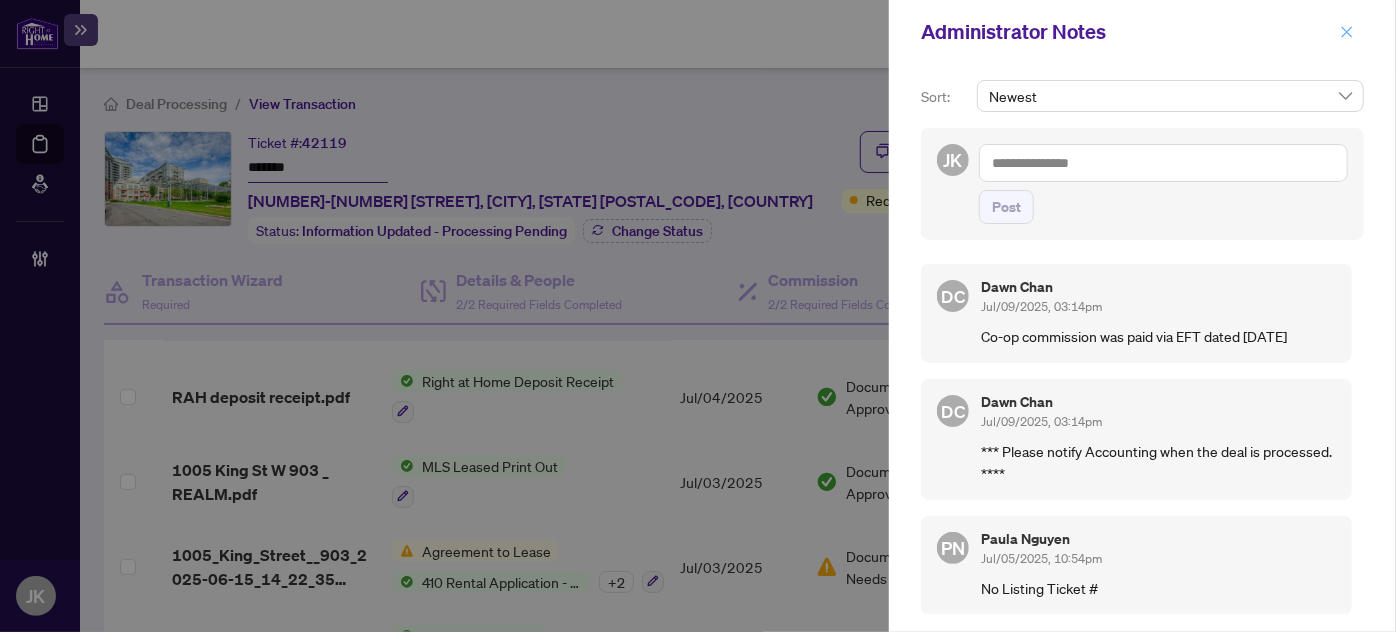 click 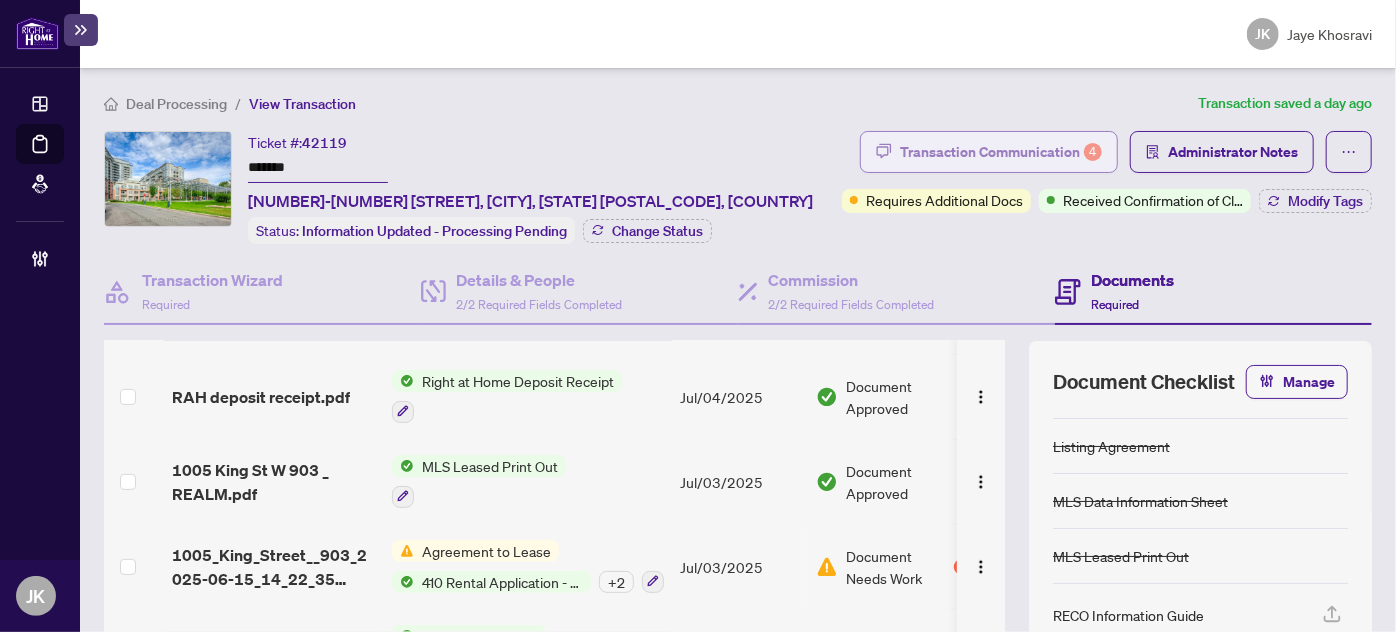 click on "Transaction Communication 4" at bounding box center [1001, 152] 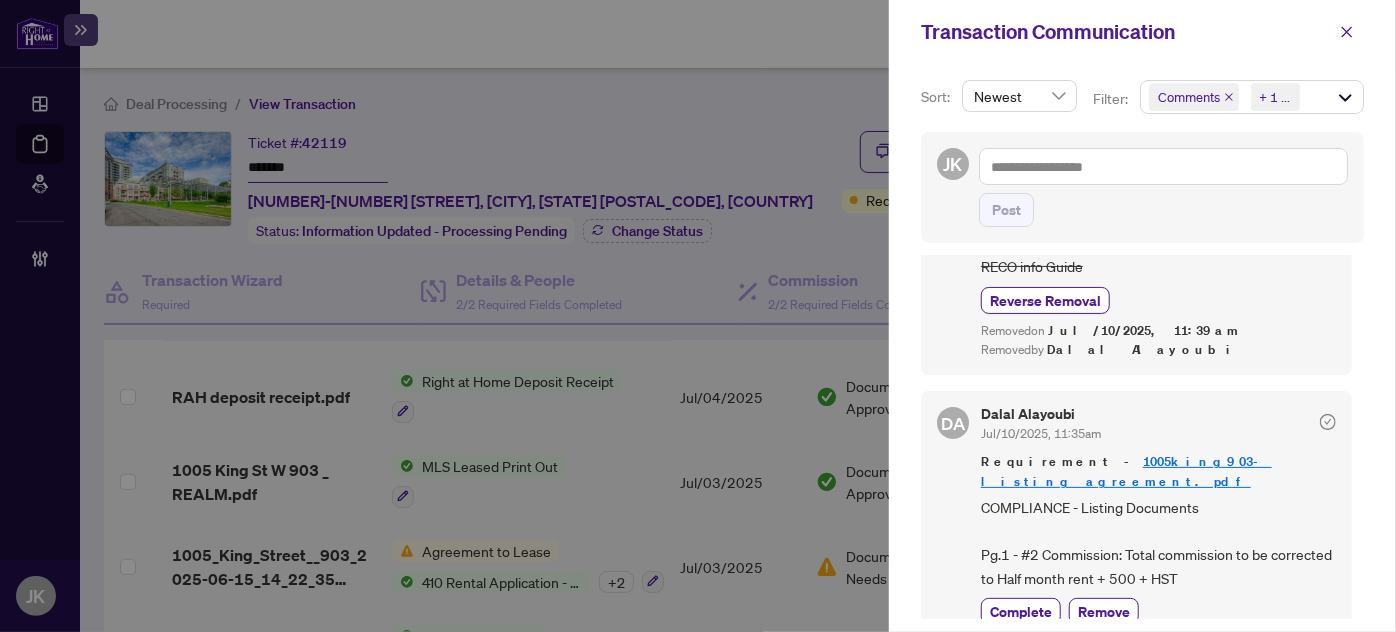 scroll, scrollTop: 370, scrollLeft: 0, axis: vertical 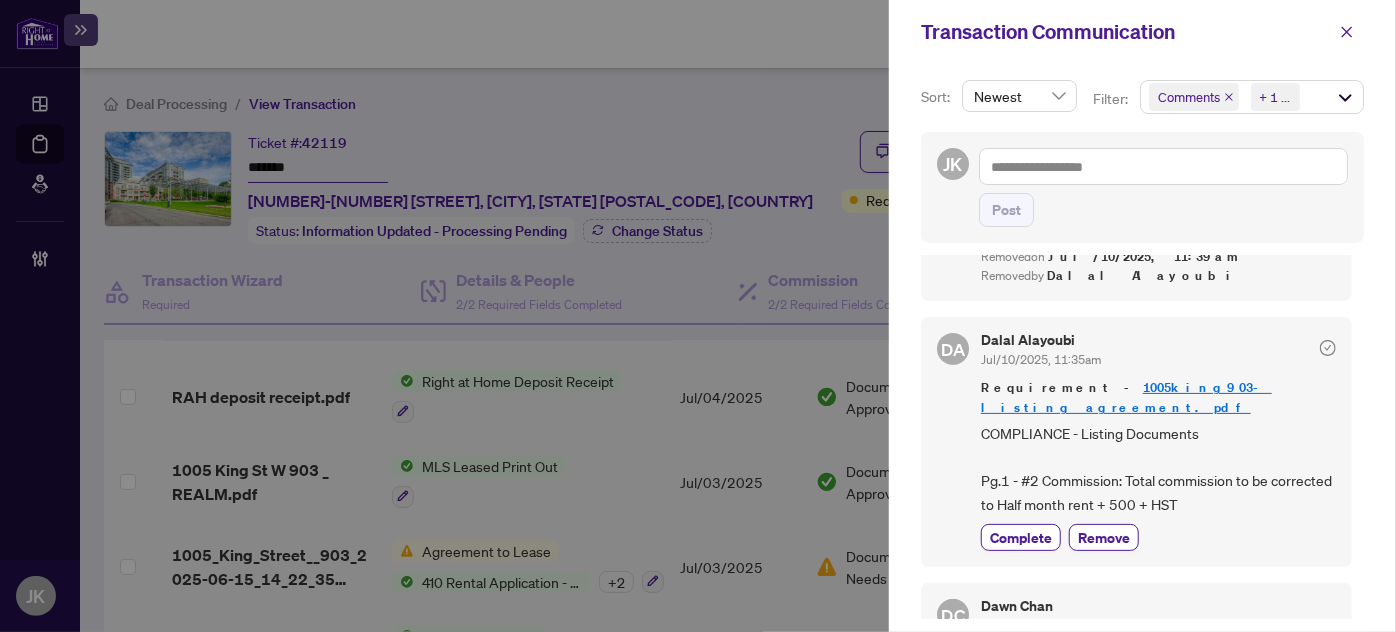 click on "Transaction Communication" at bounding box center [1142, 32] 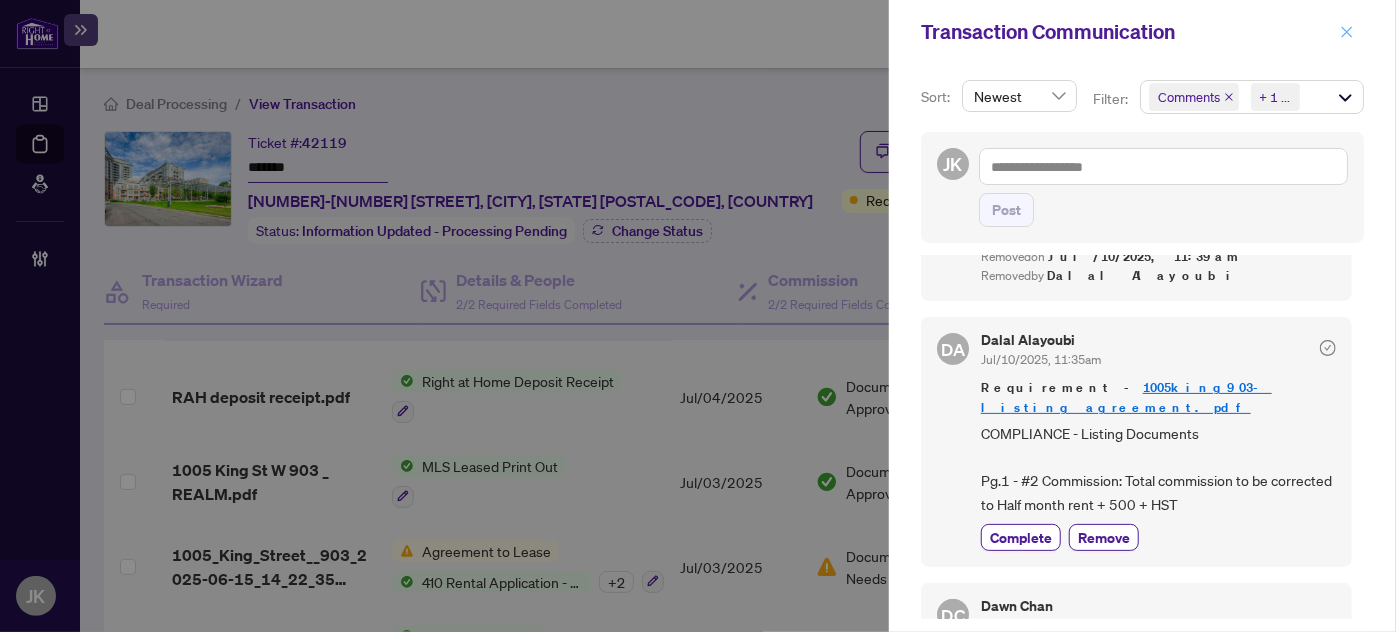 click 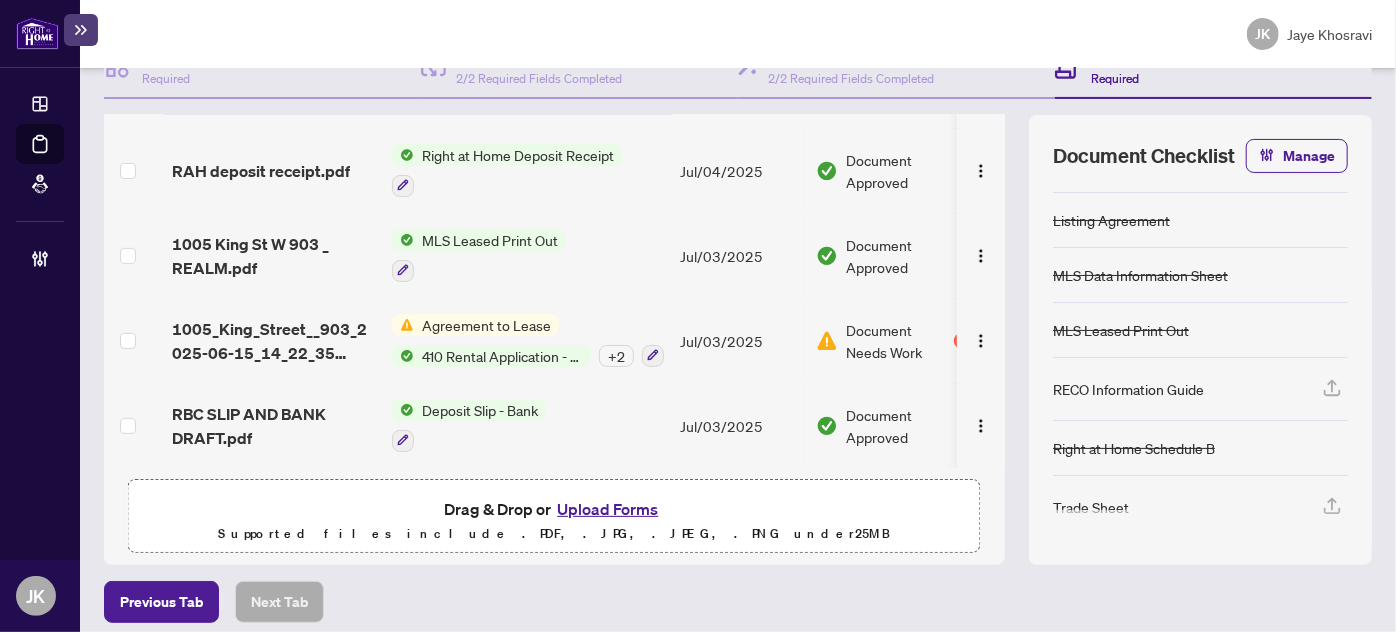 scroll, scrollTop: 235, scrollLeft: 0, axis: vertical 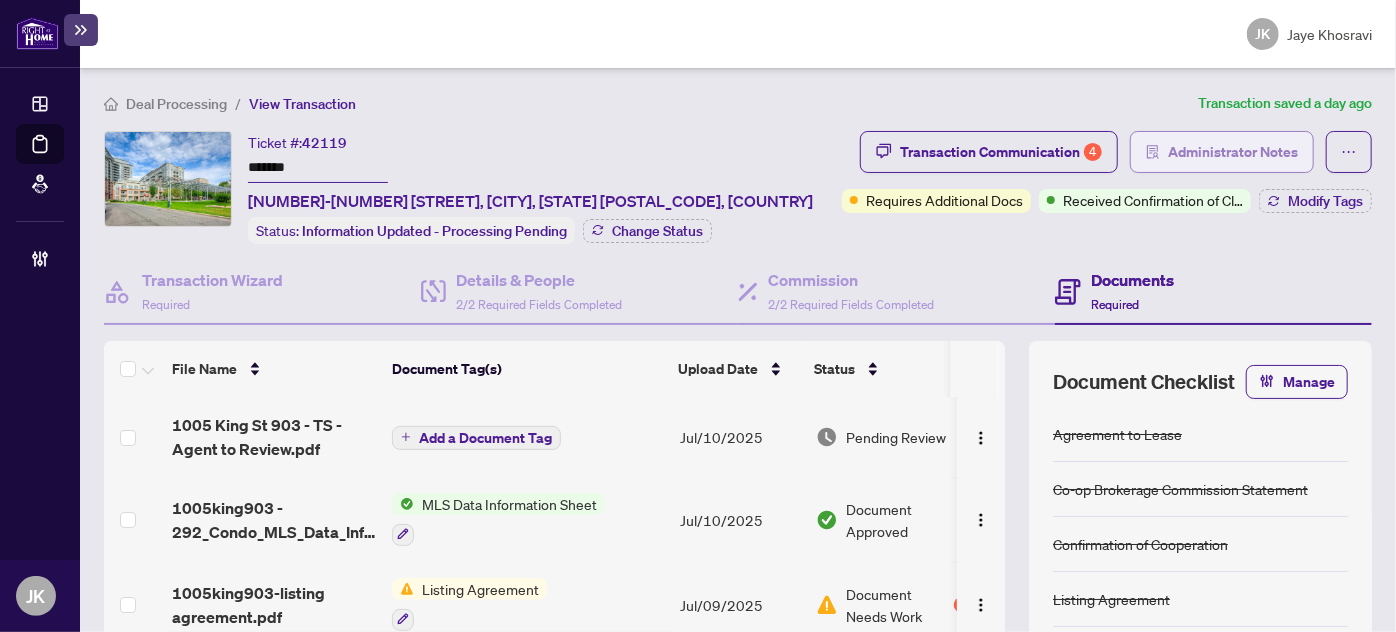 click on "Administrator Notes" at bounding box center [1233, 152] 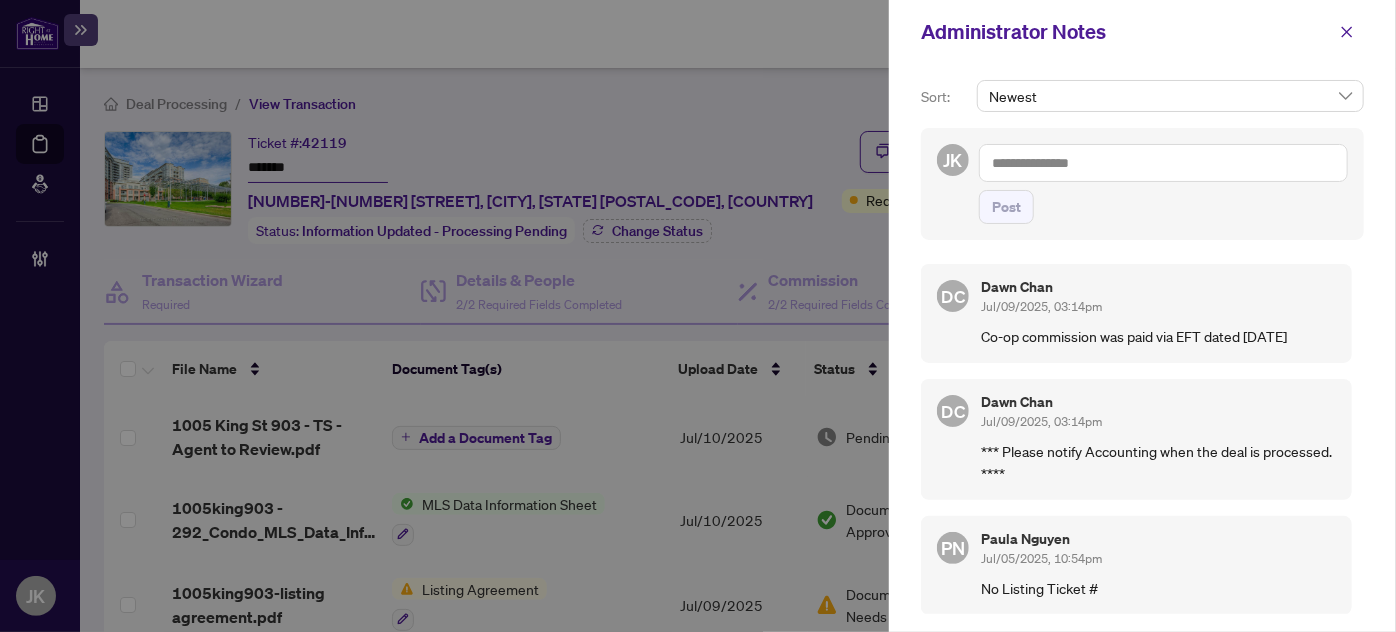 click at bounding box center (1163, 163) 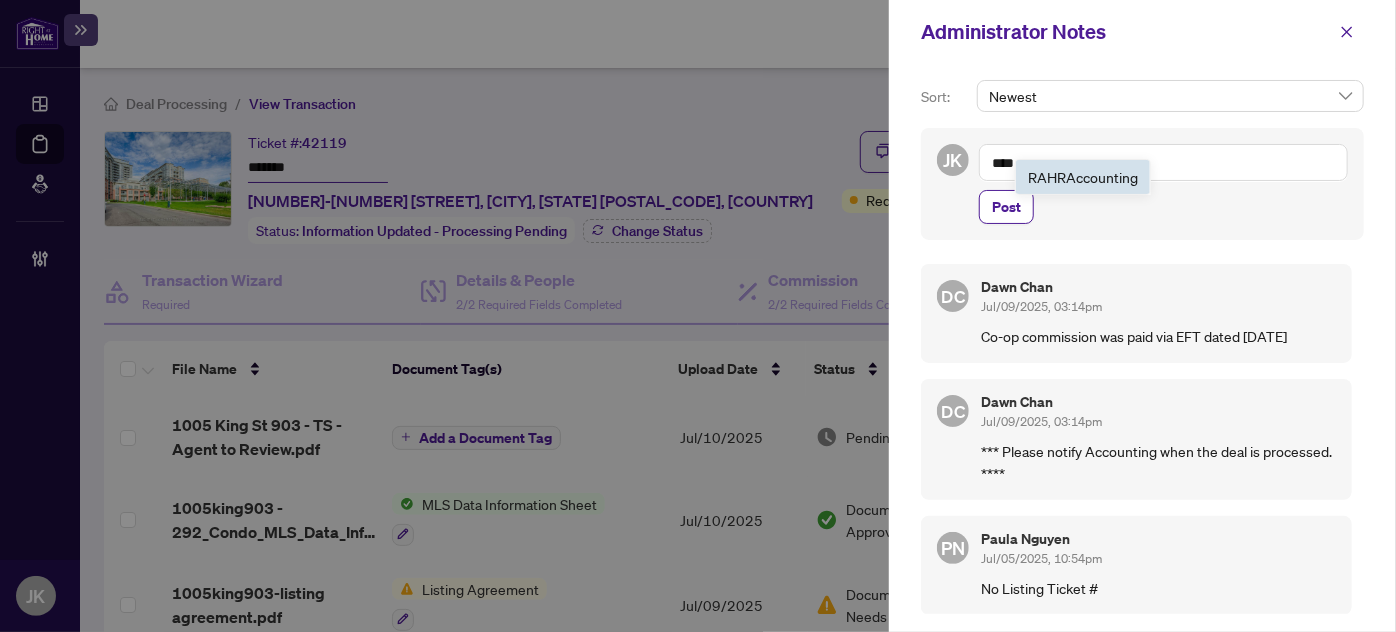 click on "RAHR  Acc ounting" at bounding box center (1083, 177) 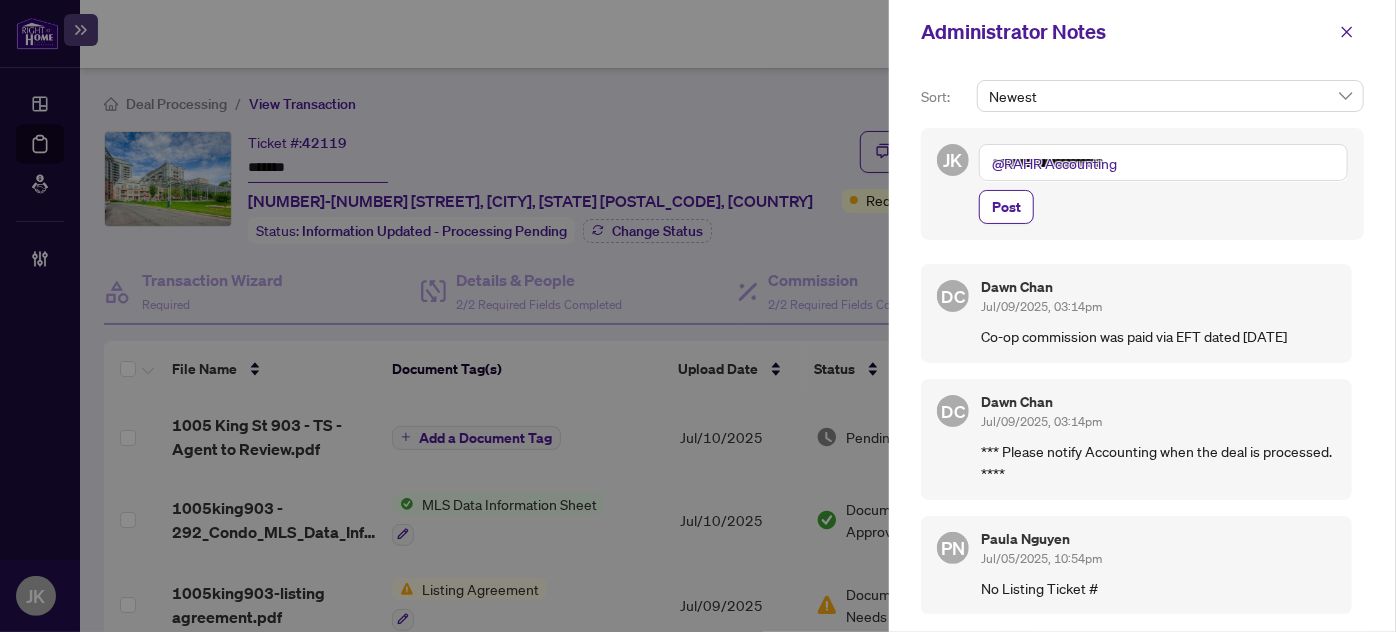 click on "**********" at bounding box center (1163, 162) 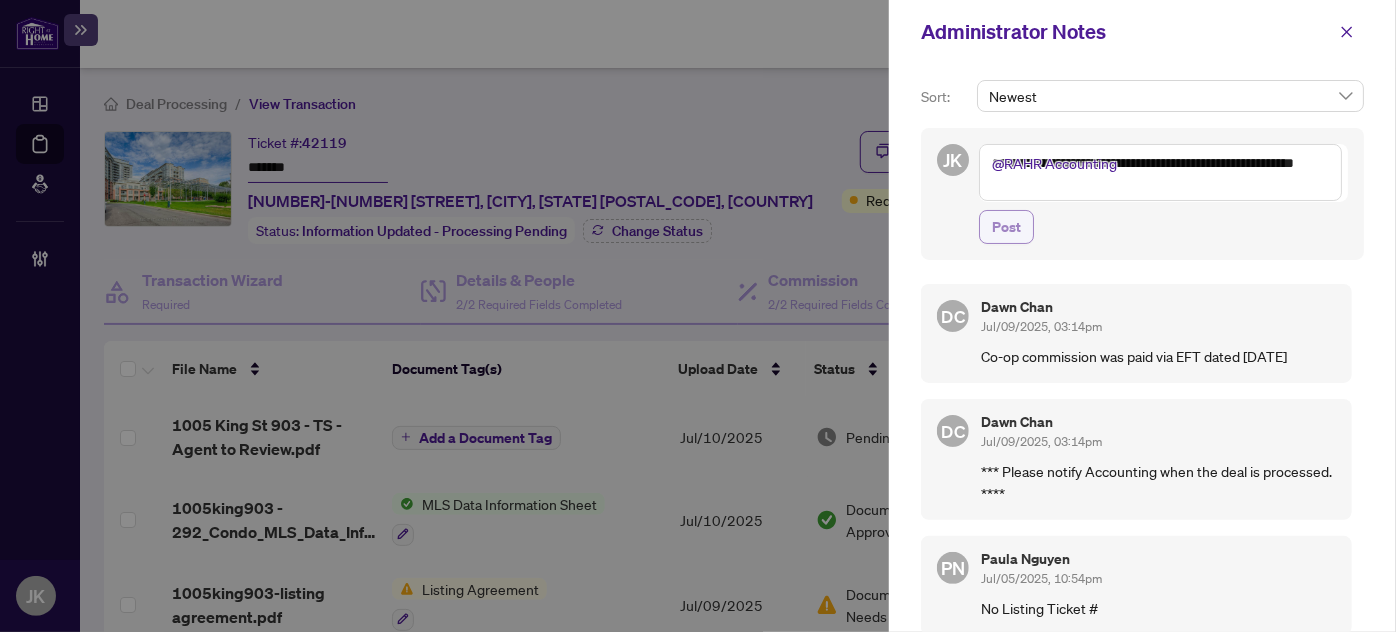type on "**********" 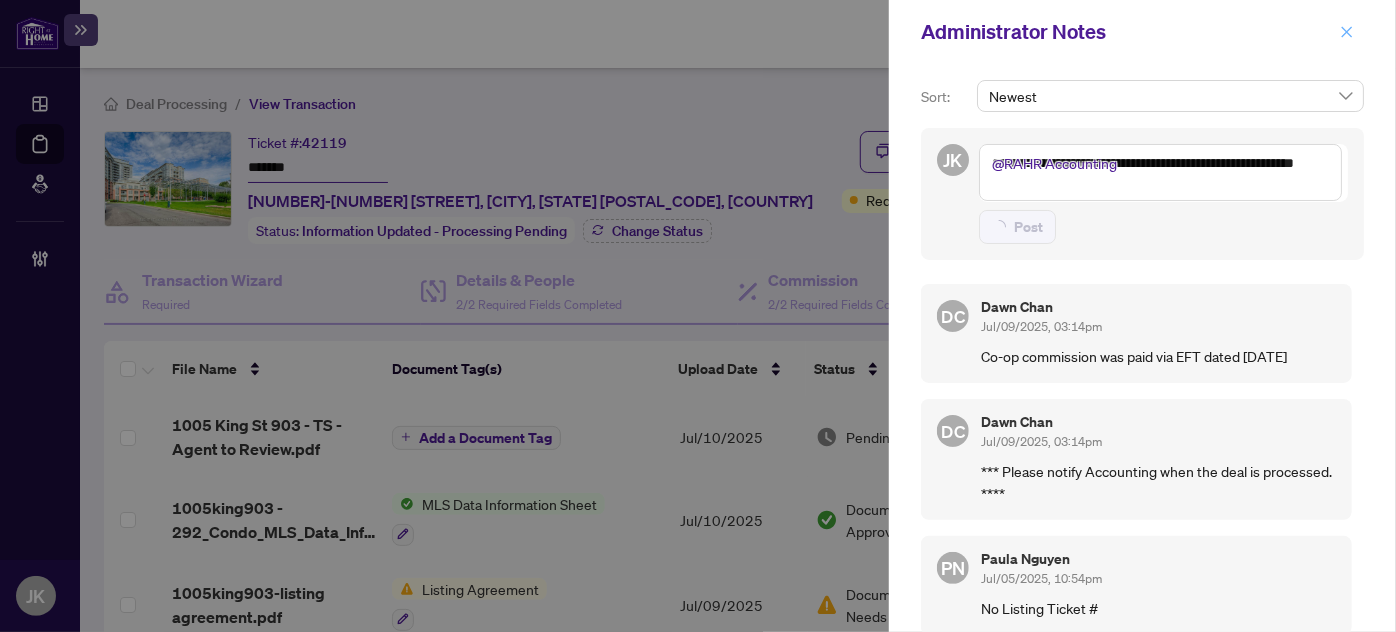 type 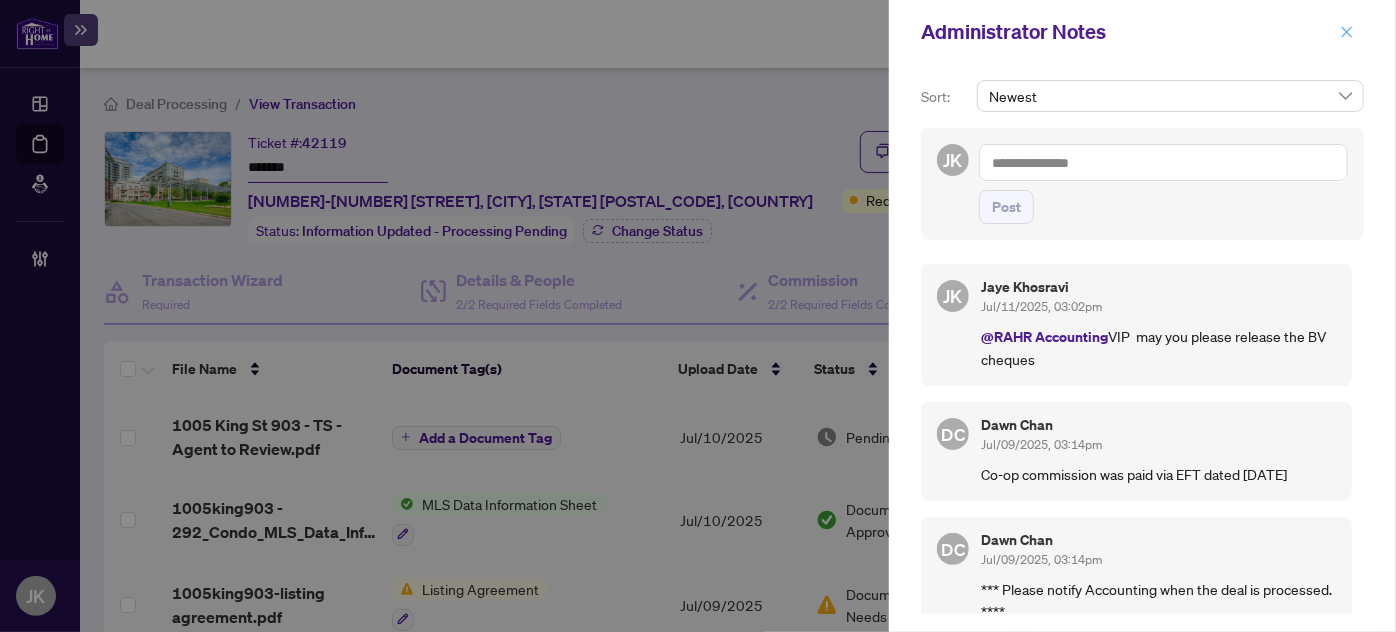 click at bounding box center (1347, 32) 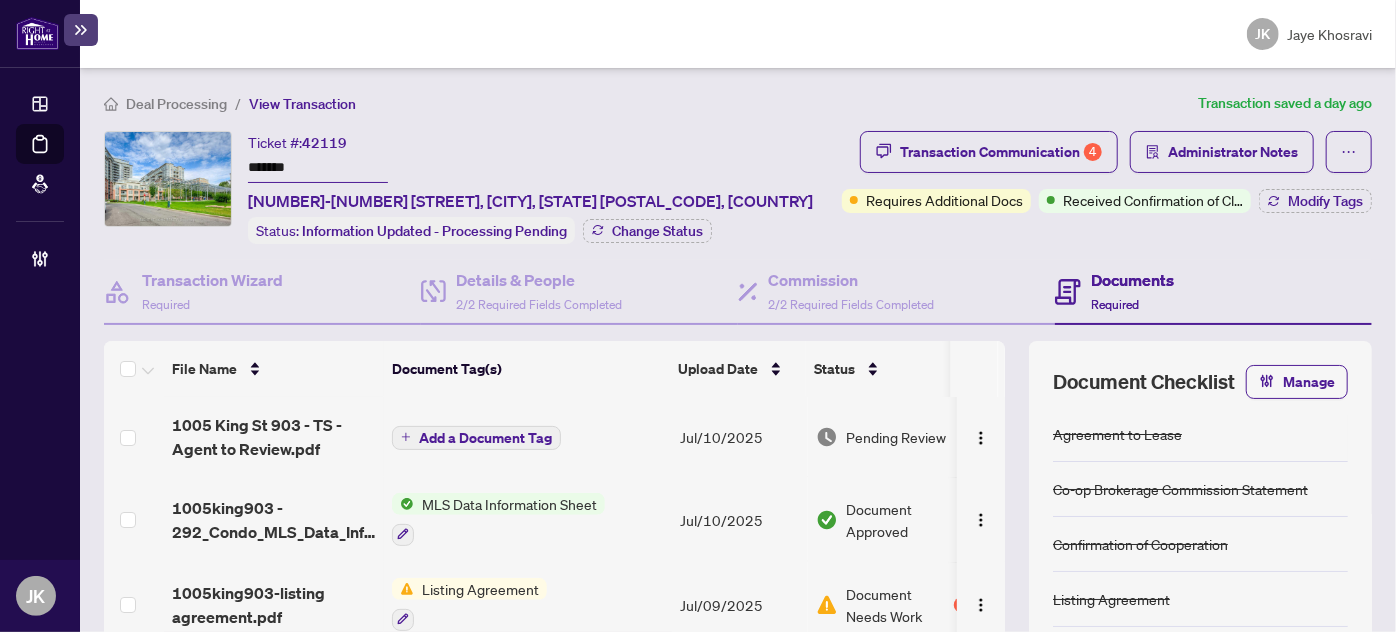 click on "Jul/10/2025" at bounding box center (740, 437) 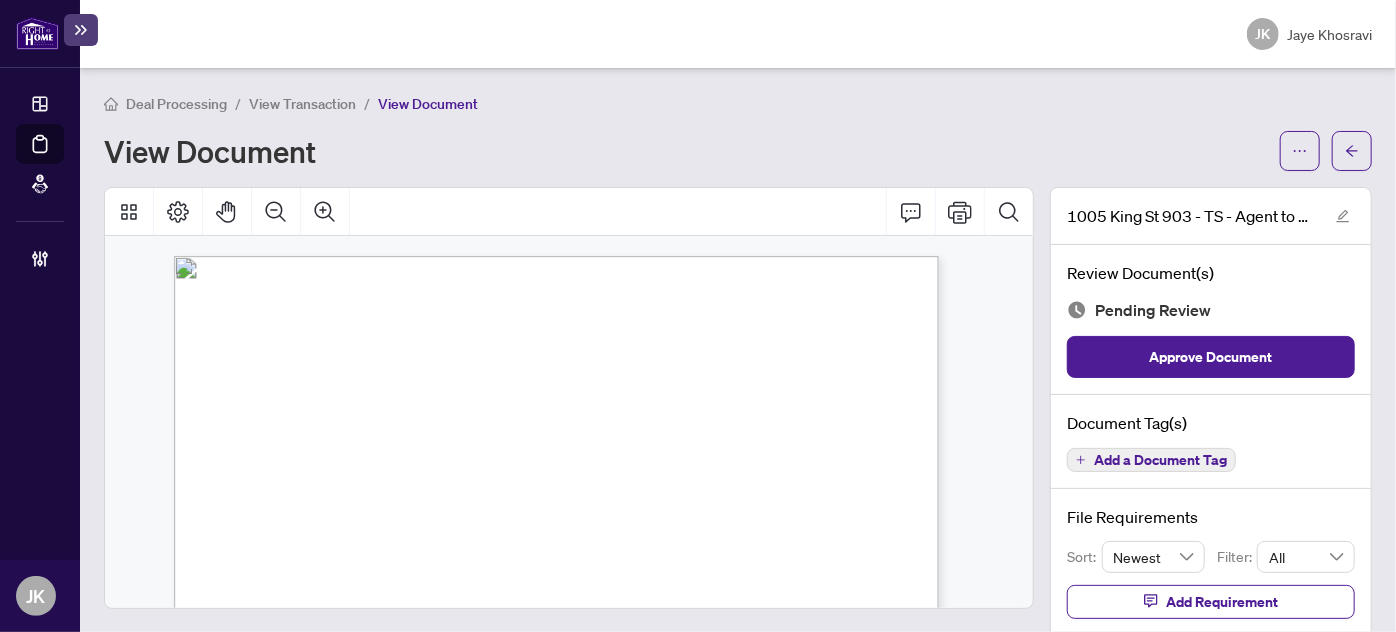 scroll, scrollTop: 657, scrollLeft: 0, axis: vertical 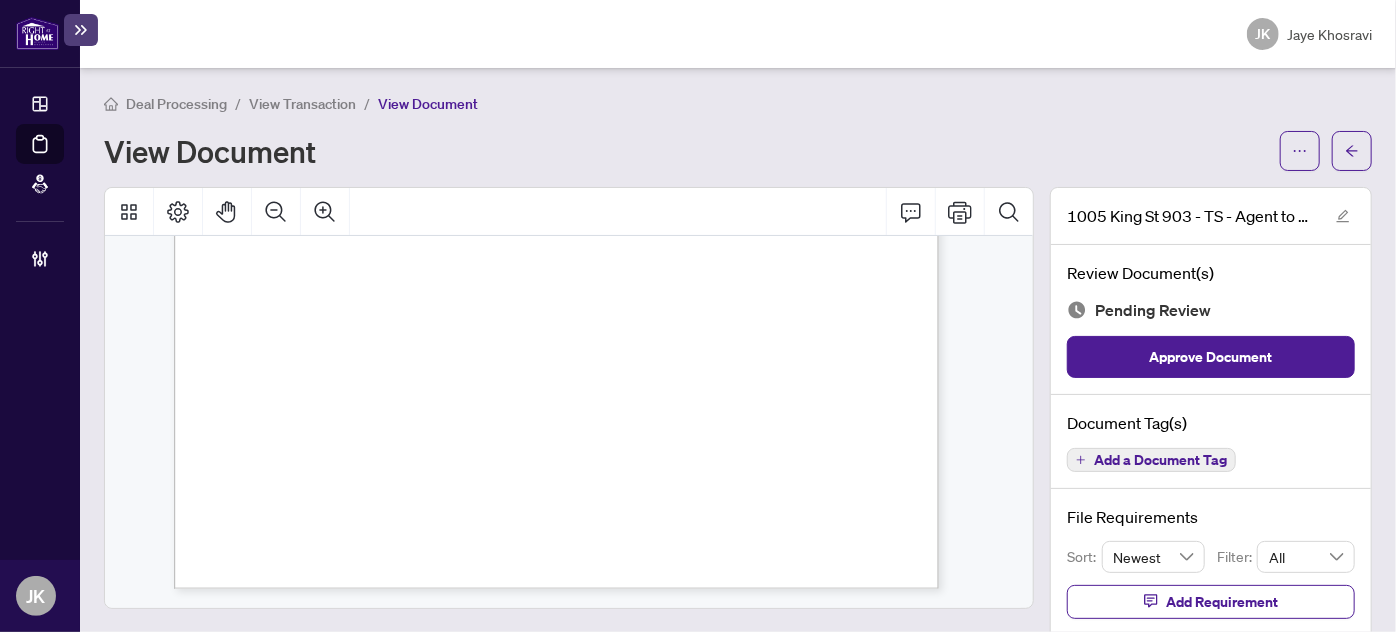 click on "Deal Processing / View Transaction / View Document View Document 1005 King St 903 - TS - Agent to Review.pdf Review Document(s) Pending Review Approve Document Document Tag(s) Add a Document Tag File Requirements Sort: Newest Filter: All Add Requirement No requirements available" at bounding box center [738, 350] 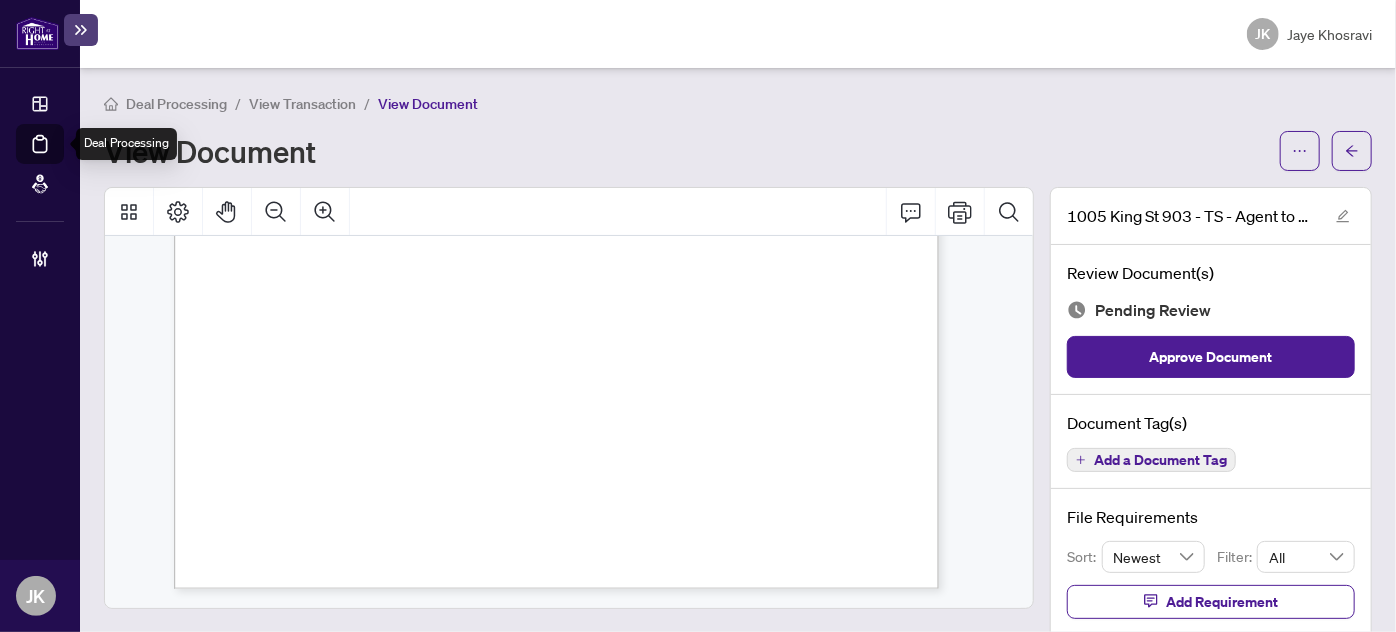 click on "Deal Processing" at bounding box center (63, 158) 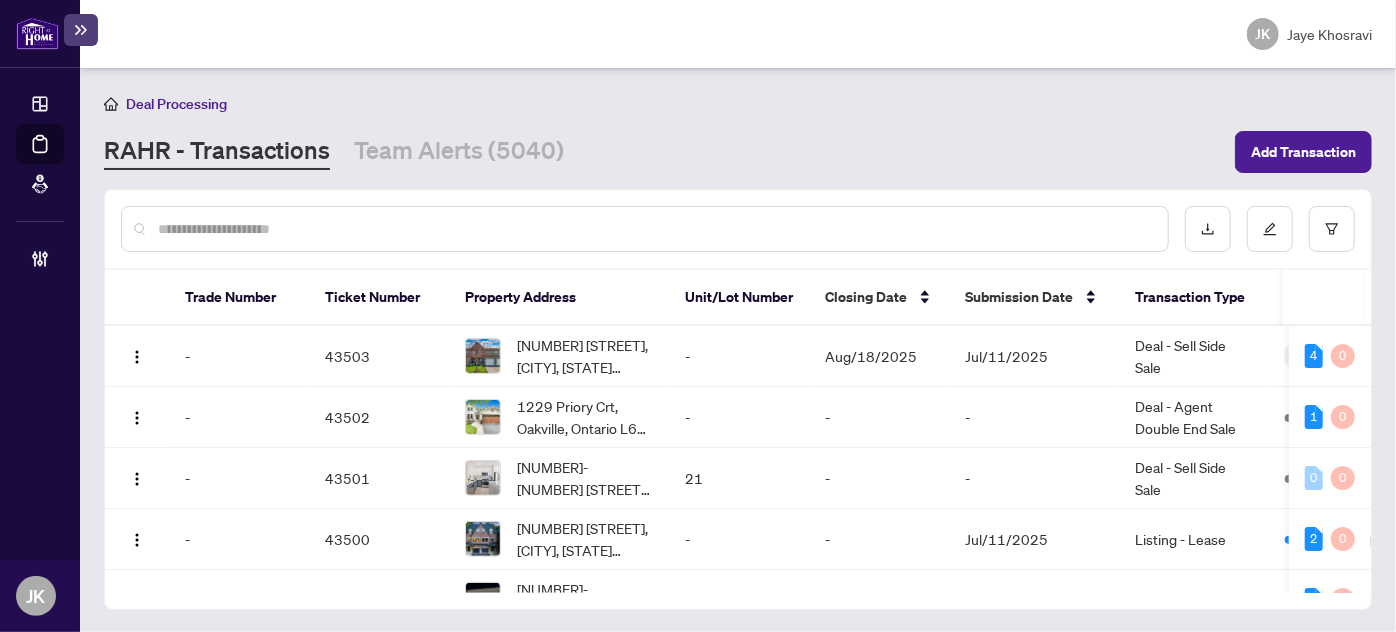 click on "Deal Processing RAHR - Transactions Team Alerts   (5040) Add Transaction Trade Number Ticket Number Property Address Unit/Lot Number Closing Date Submission Date Transaction Type Tags Commencement Date MLS # Created By Branch Last Modified Date Last Updated By                                 - 43503 2701 RAYMOND St, Clarence-Rockland, Ontario K4K 0B6, Canada - Aug/18/2025 Jul/11/2025 Deal - Sell Side Sale 2 Tags - X12259825 Dharmendra Aneja Ottawa Jul/11/2025 Dharmendra Aneja 4 0 - 43502 1229 Priory Crt, Oakville, Ontario L6M 1B5, Canada - - - Deal - Agent Double End Sale Draft - W12243520 Gabriel Lee Burlington Jul/11/2025 Nicole Branch 1 0 - 43501 21-10 Lunar Cres, Mississauga, Ontario L5M 2P6, Canada 21 - - Deal - Sell Side Sale Draft - W12278470 Alice Ngo Mississauga Jul/11/2025 - 0 0 - 43500 3 Merino Rd, Vaughan, Ontario L6A 1E7, Canada - - Jul/11/2025 Listing - Lease Submitted for Review Jun/23/2025 N12243428 Om Lasi Mississauga Jul/11/2025 Om Lasi 2 0 - 43499 46-47 - Jul/11/2025 Om Lasi" at bounding box center (738, 350) 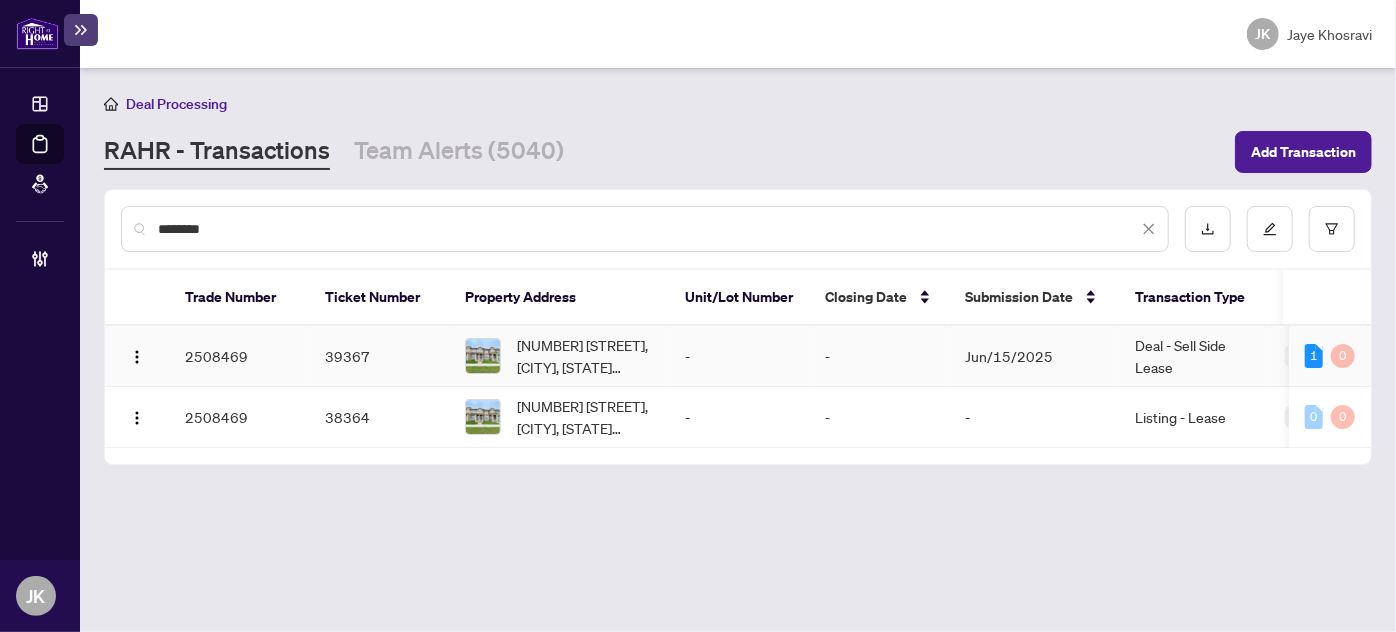 type on "********" 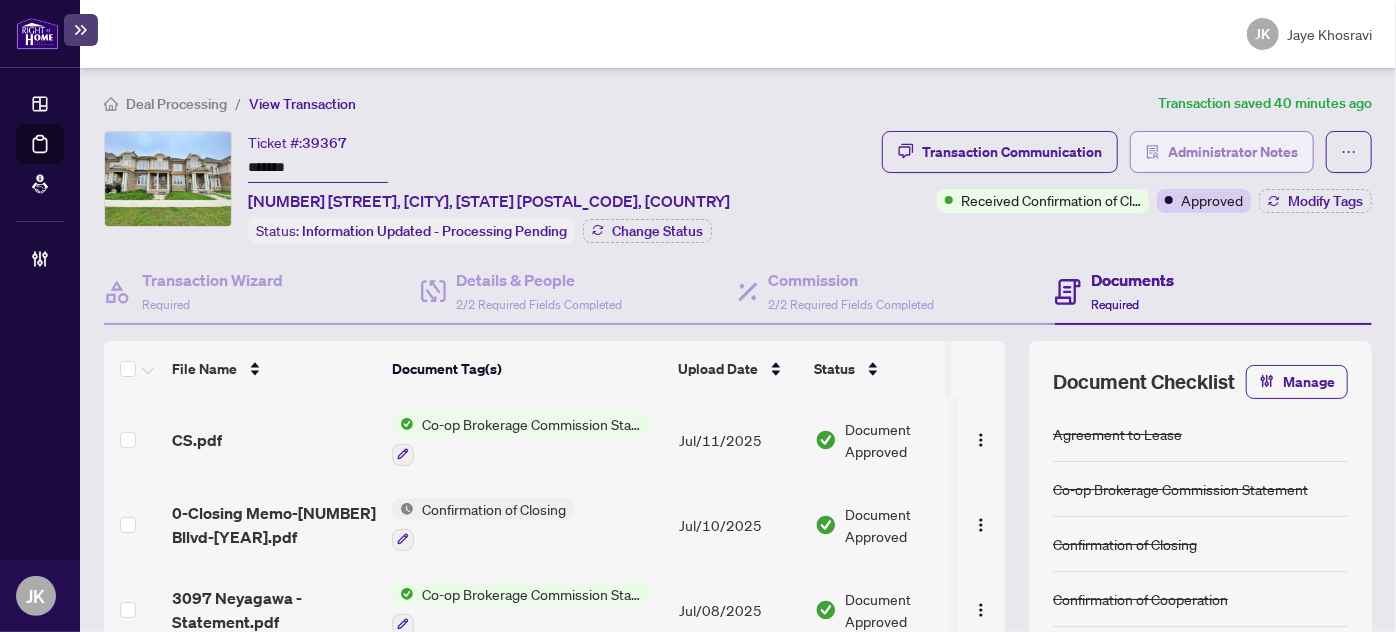 click on "Administrator Notes" at bounding box center [1233, 152] 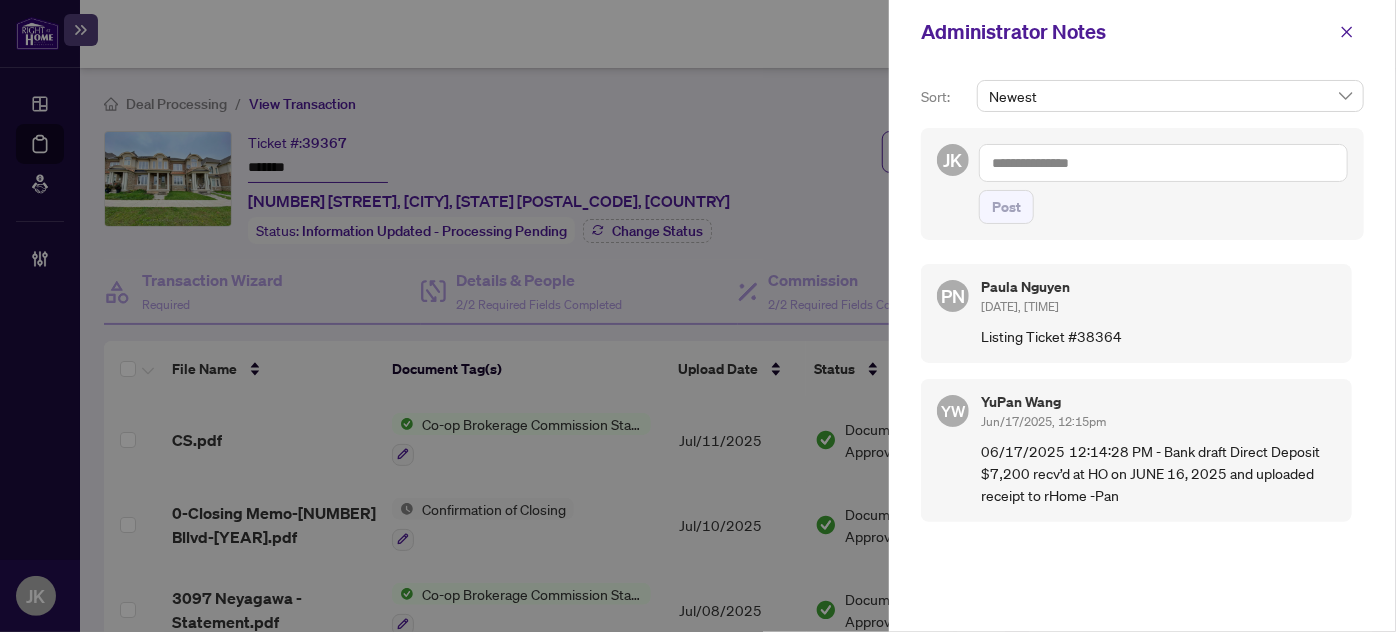 click at bounding box center (1163, 163) 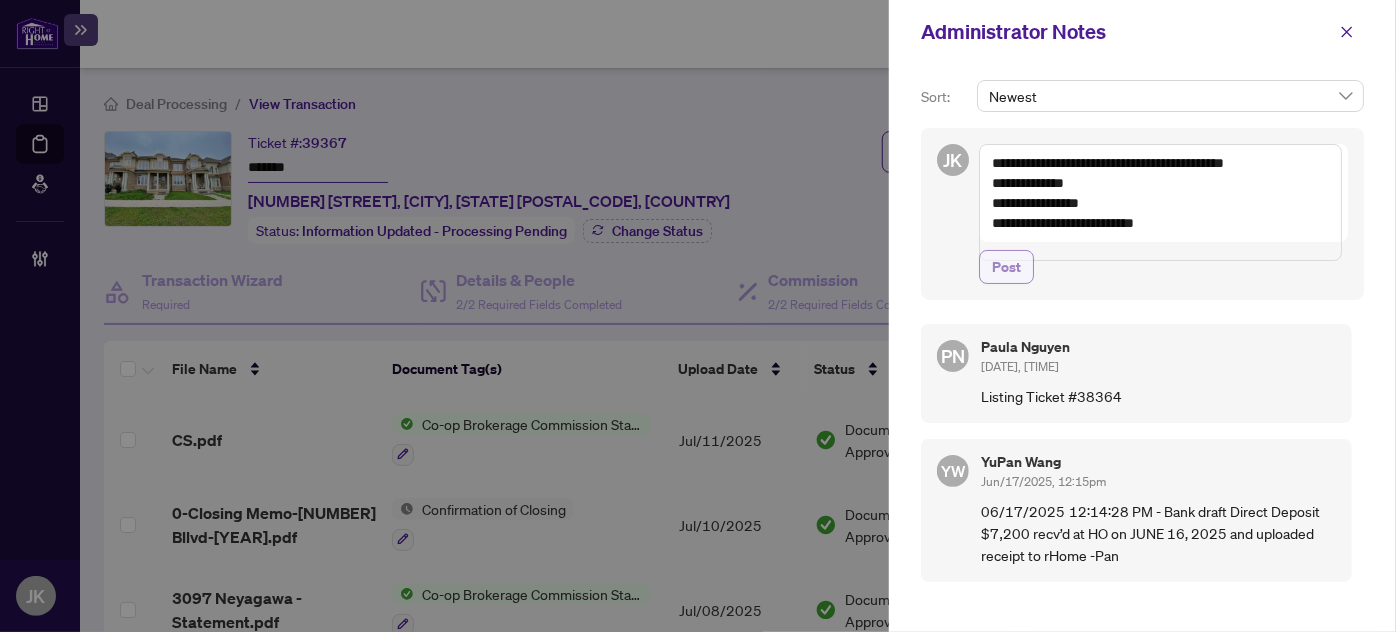 click on "Post" at bounding box center (1006, 267) 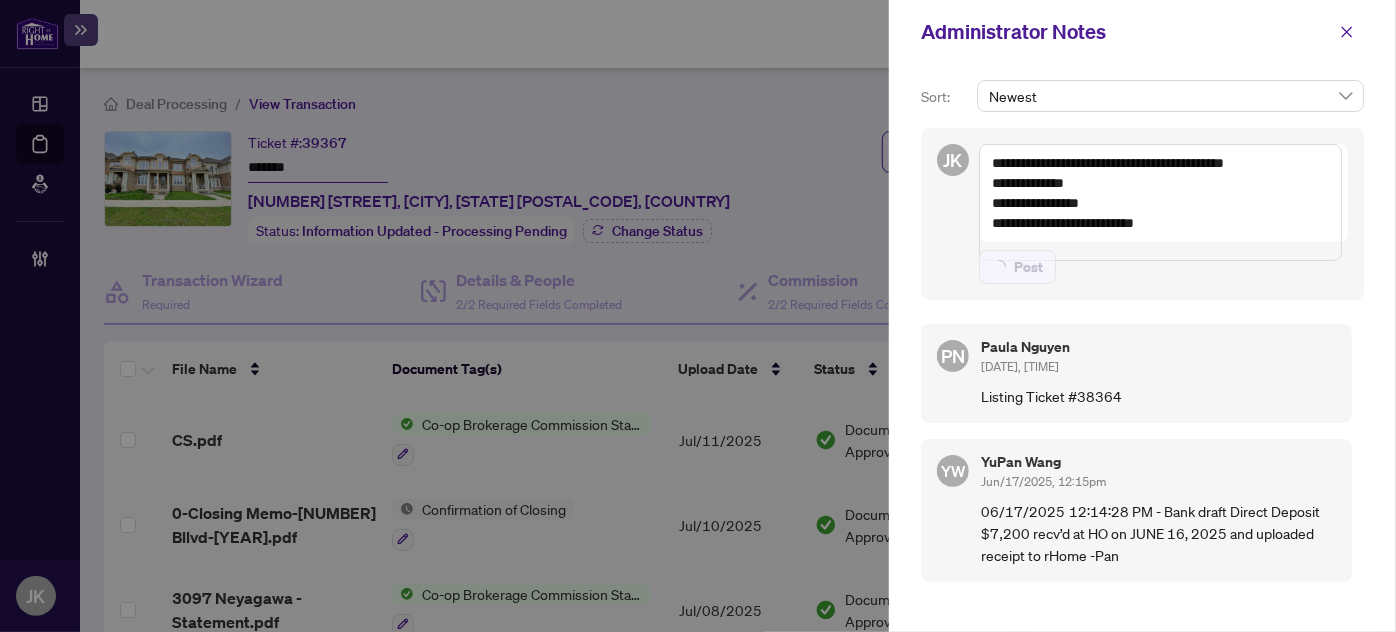 type 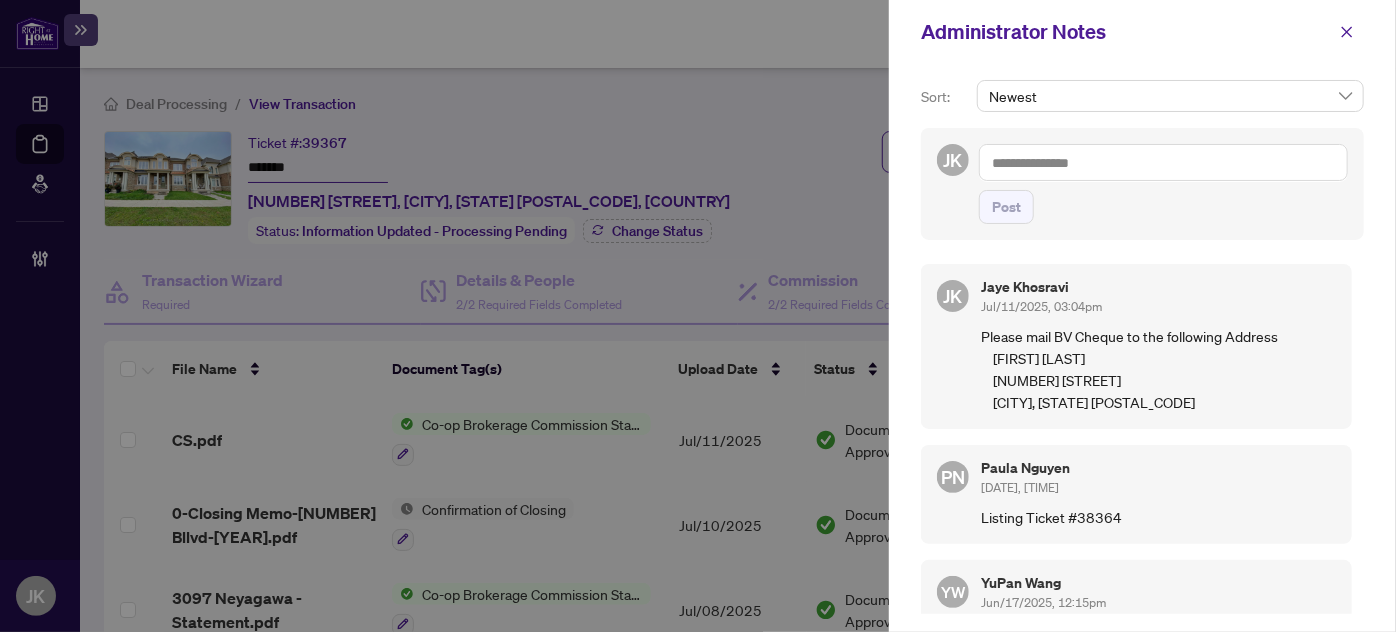 click at bounding box center [1163, 162] 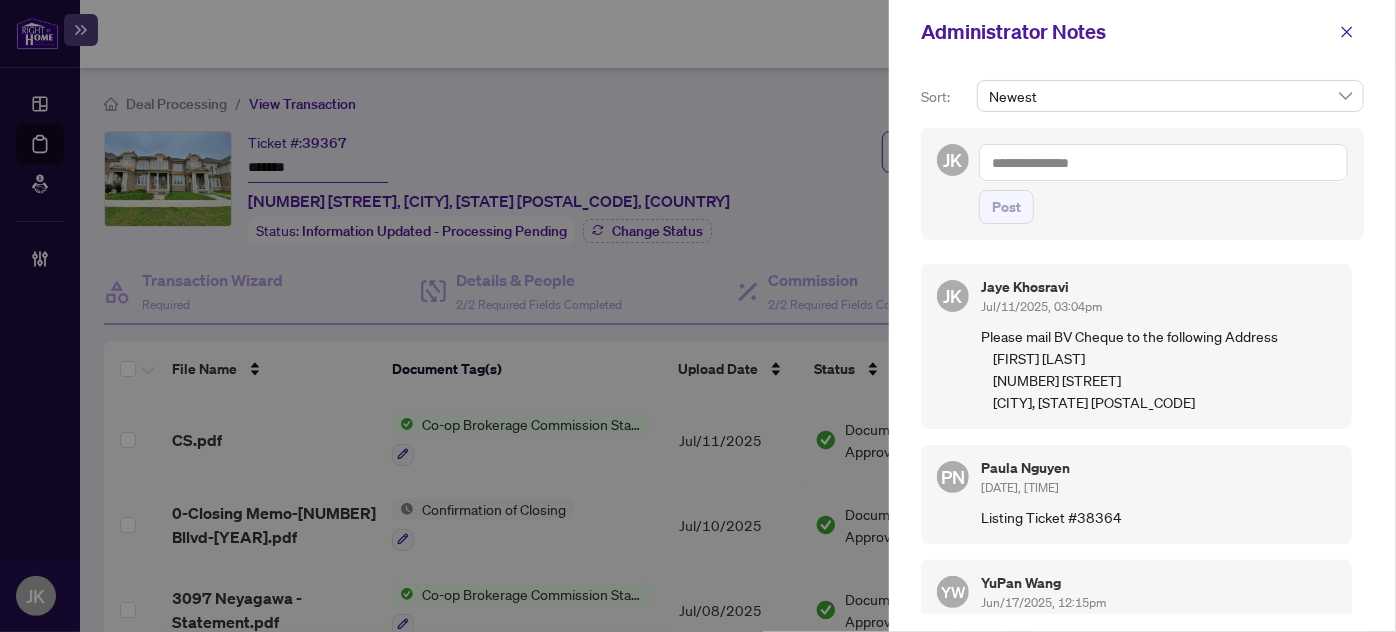 drag, startPoint x: 773, startPoint y: 151, endPoint x: 797, endPoint y: 153, distance: 24.083189 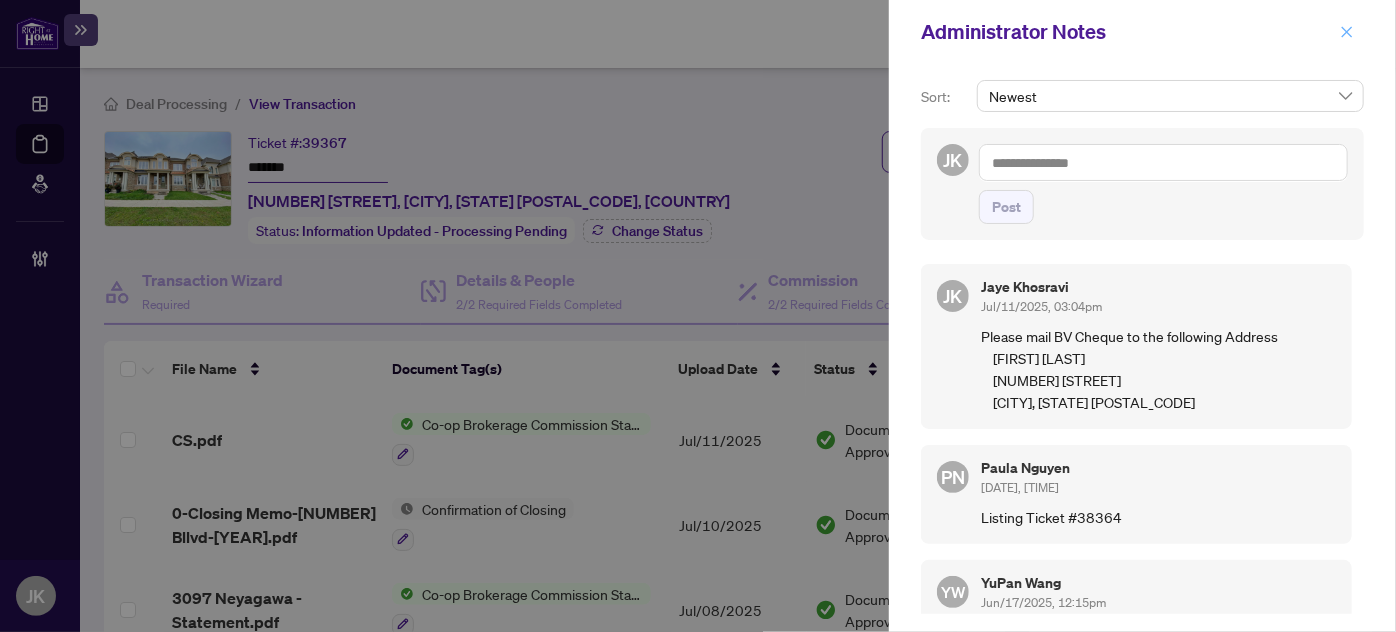 click at bounding box center [1347, 32] 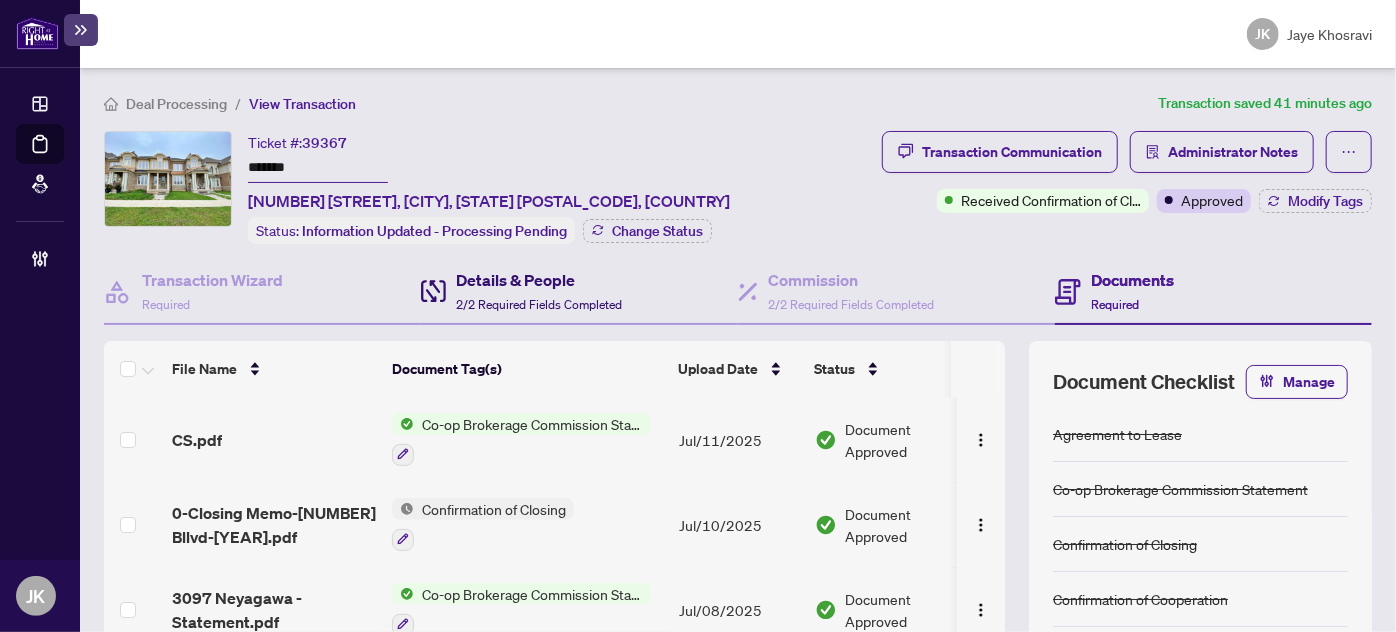 click on "Details & People" at bounding box center [539, 280] 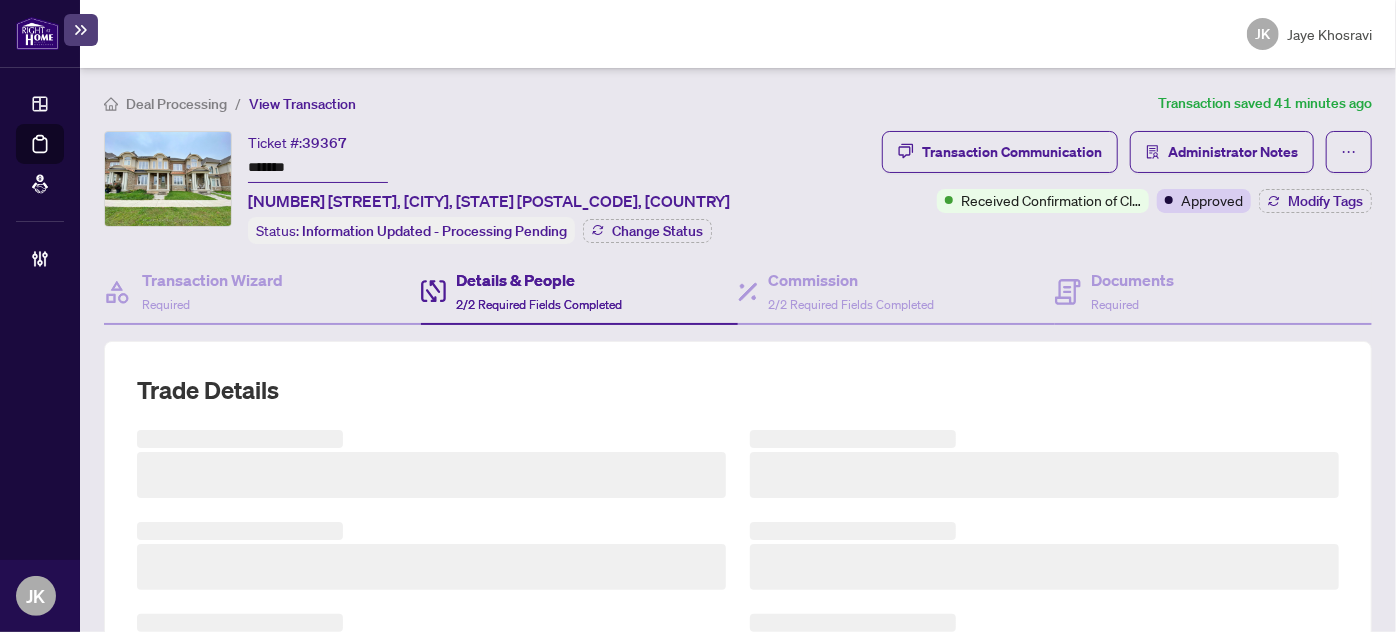 scroll, scrollTop: 589, scrollLeft: 0, axis: vertical 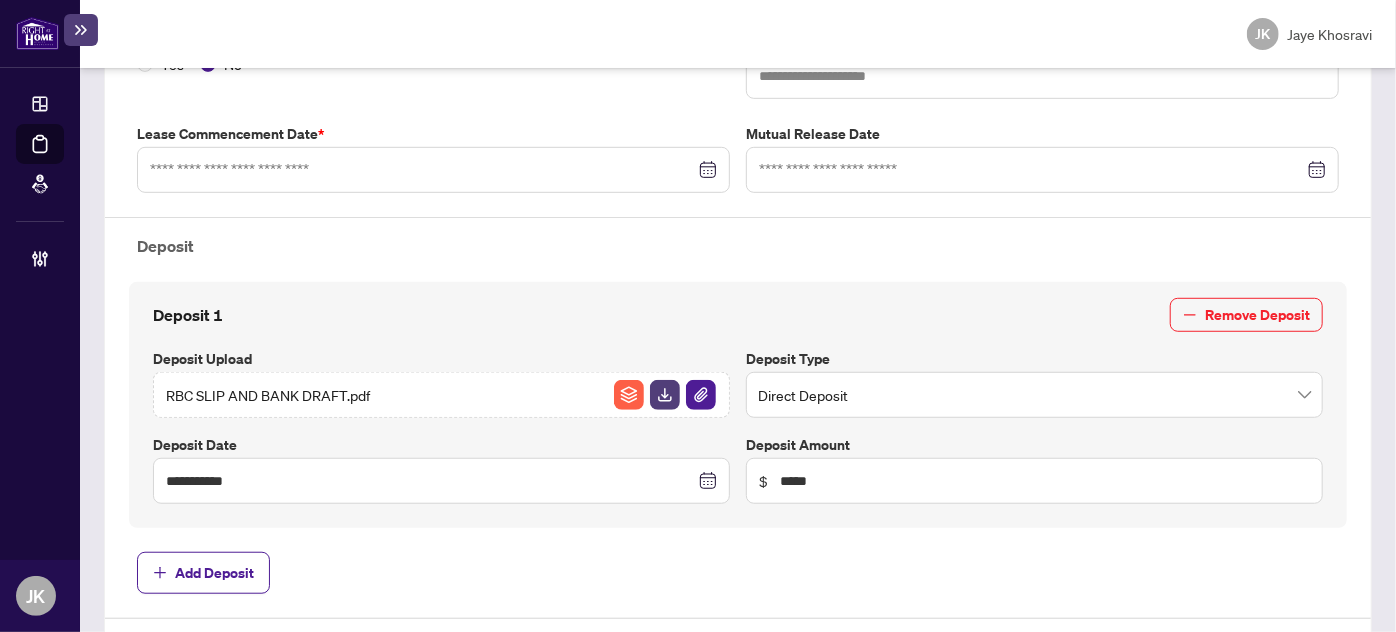 type on "**********" 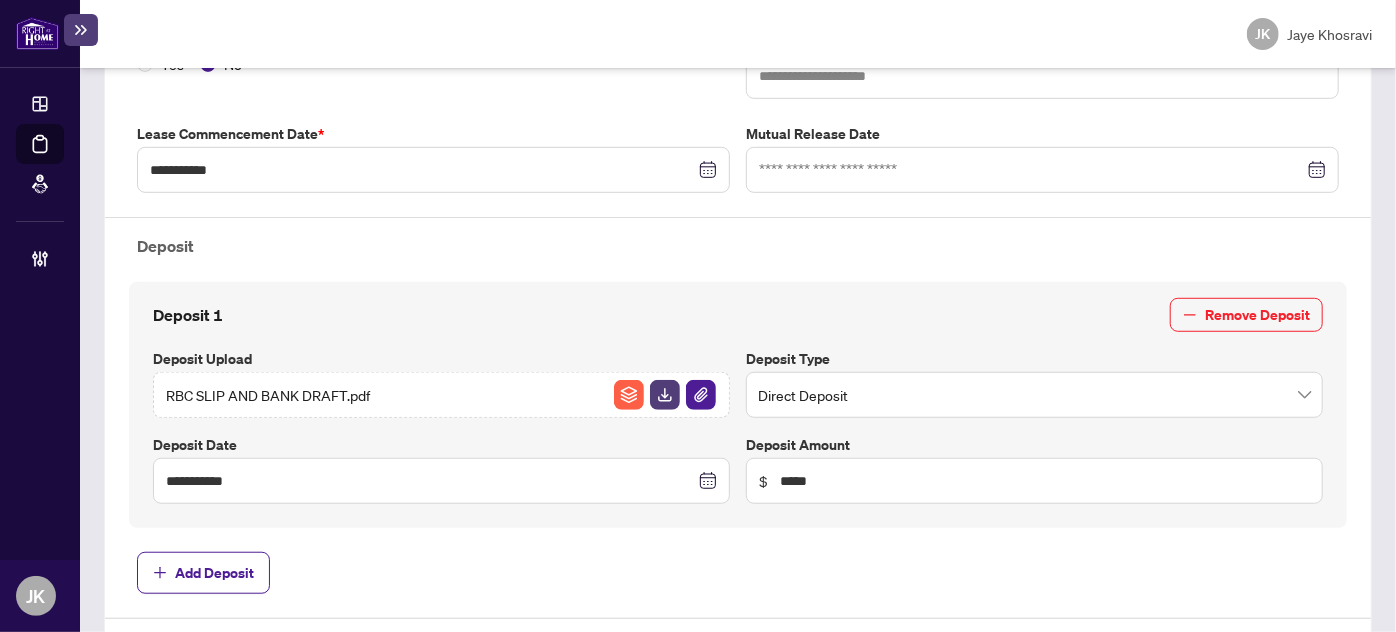 scroll, scrollTop: 0, scrollLeft: 0, axis: both 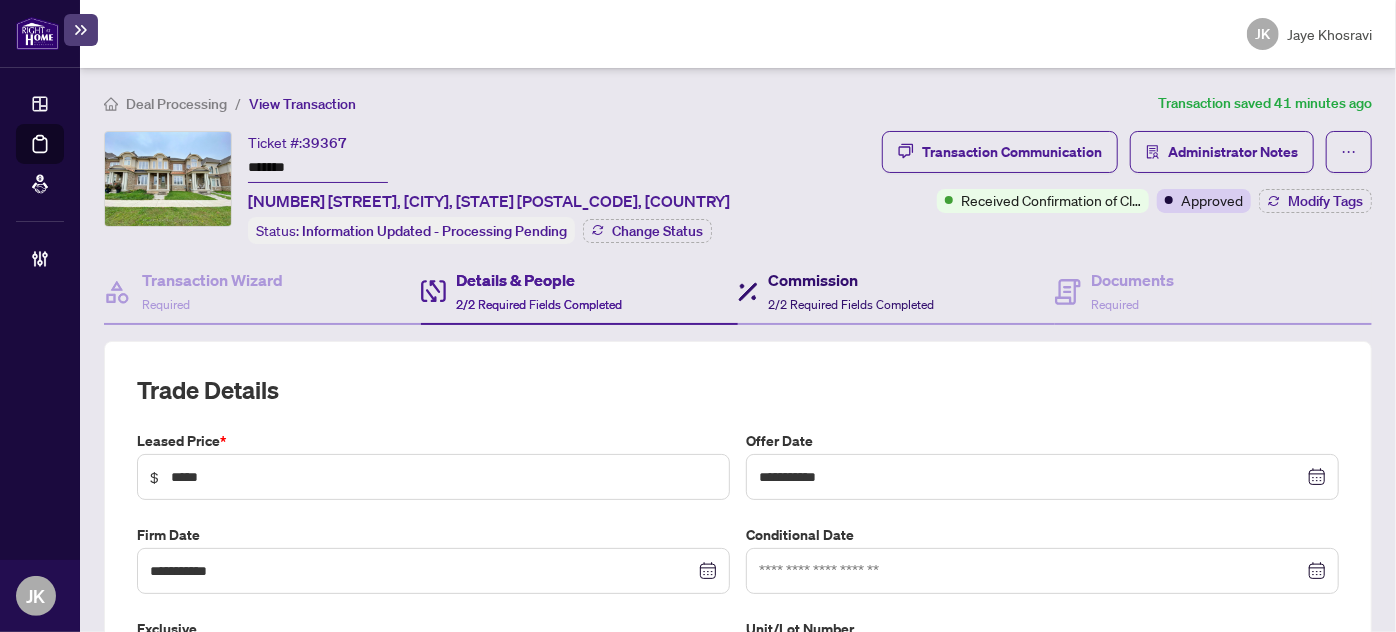 click on "Commission" at bounding box center (851, 280) 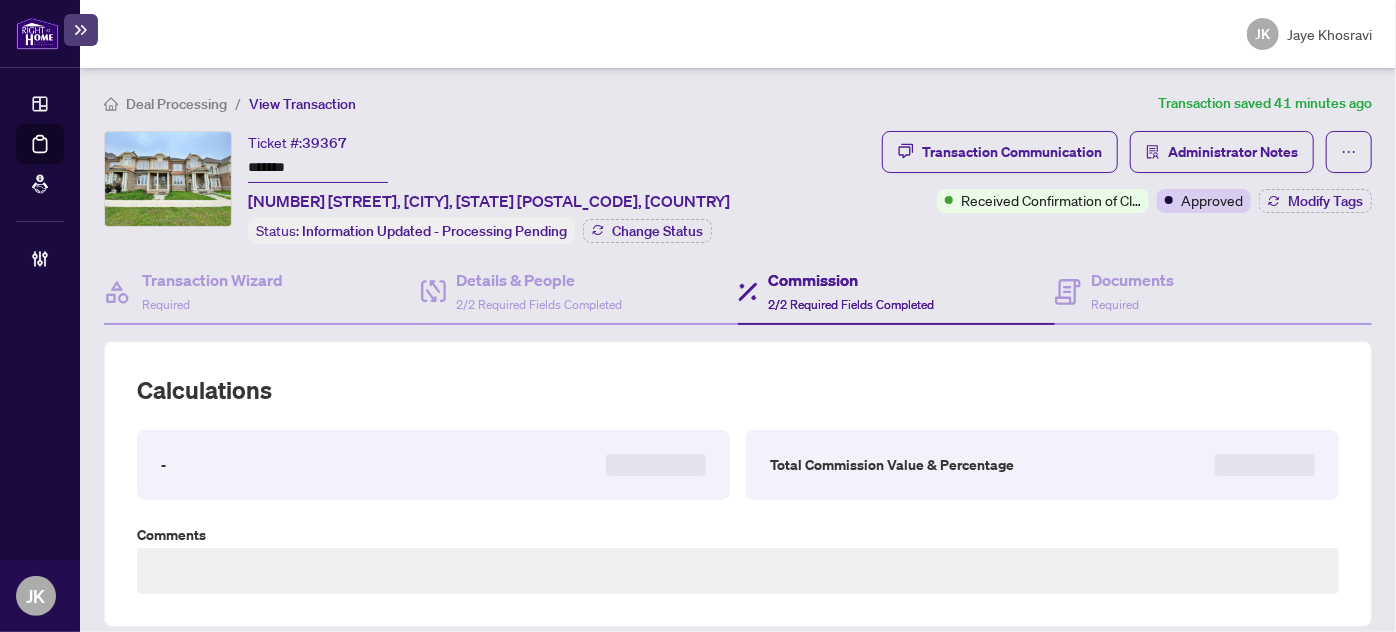 type on "**********" 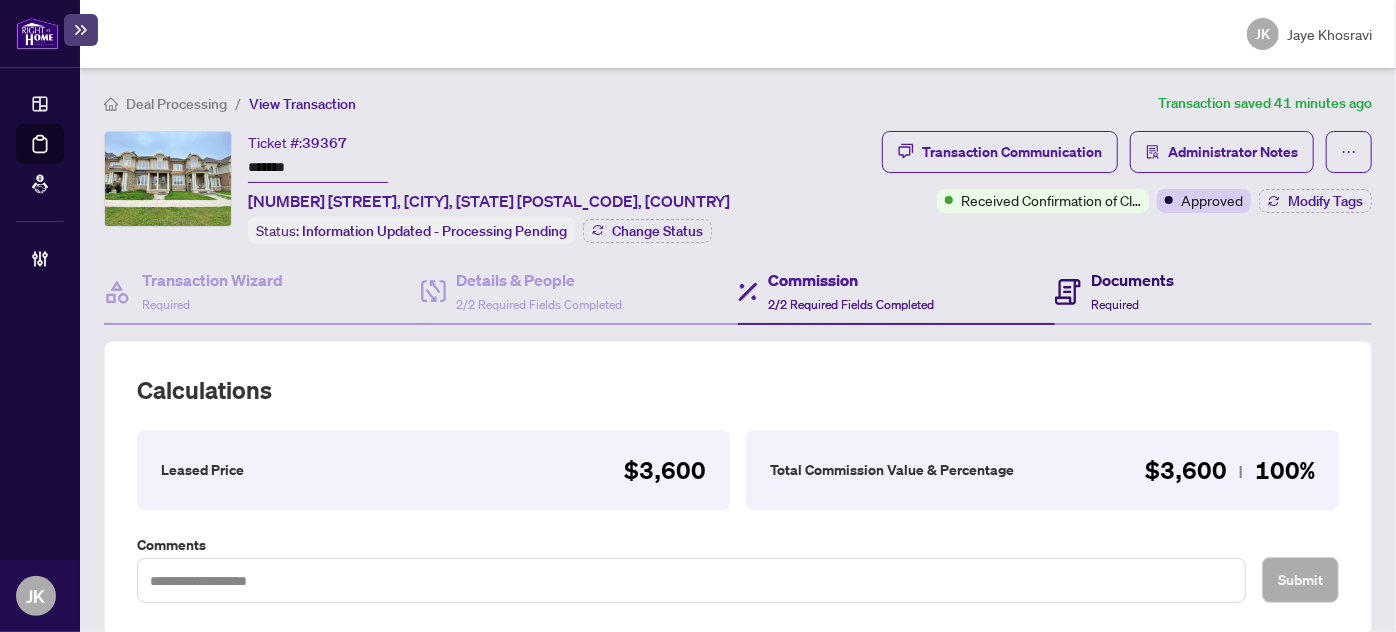 click on "Documents" at bounding box center (1132, 280) 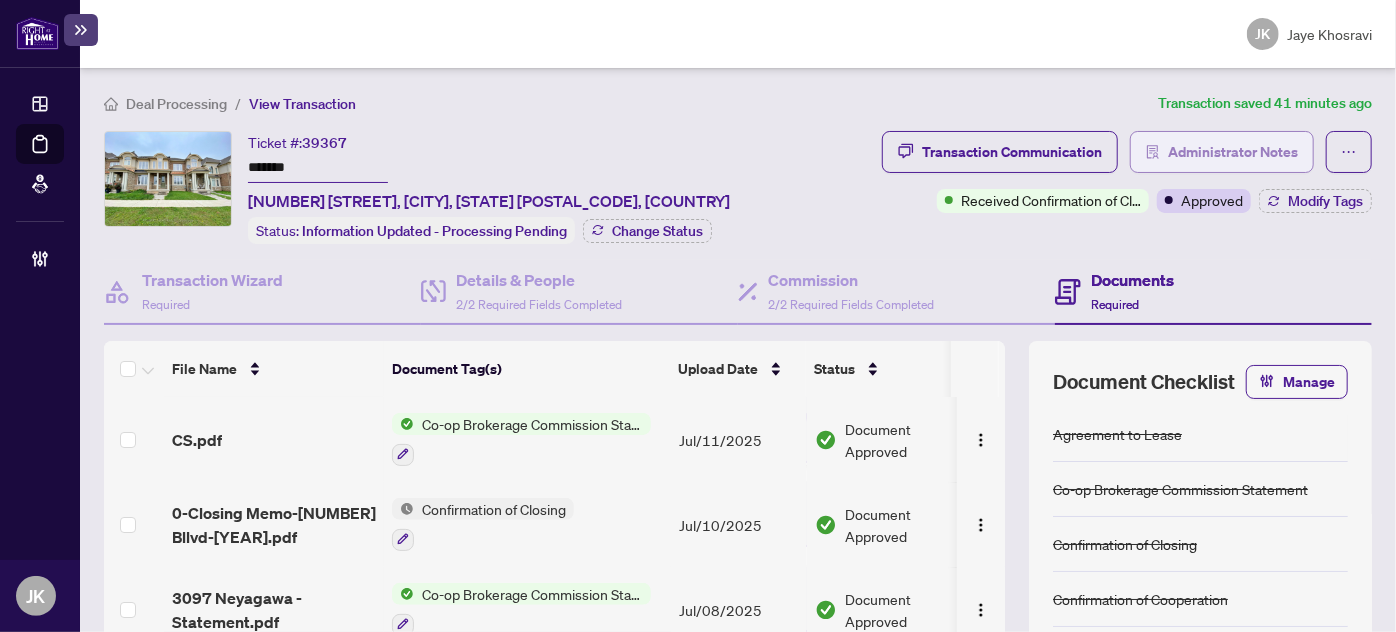 click on "Administrator Notes" at bounding box center [1233, 152] 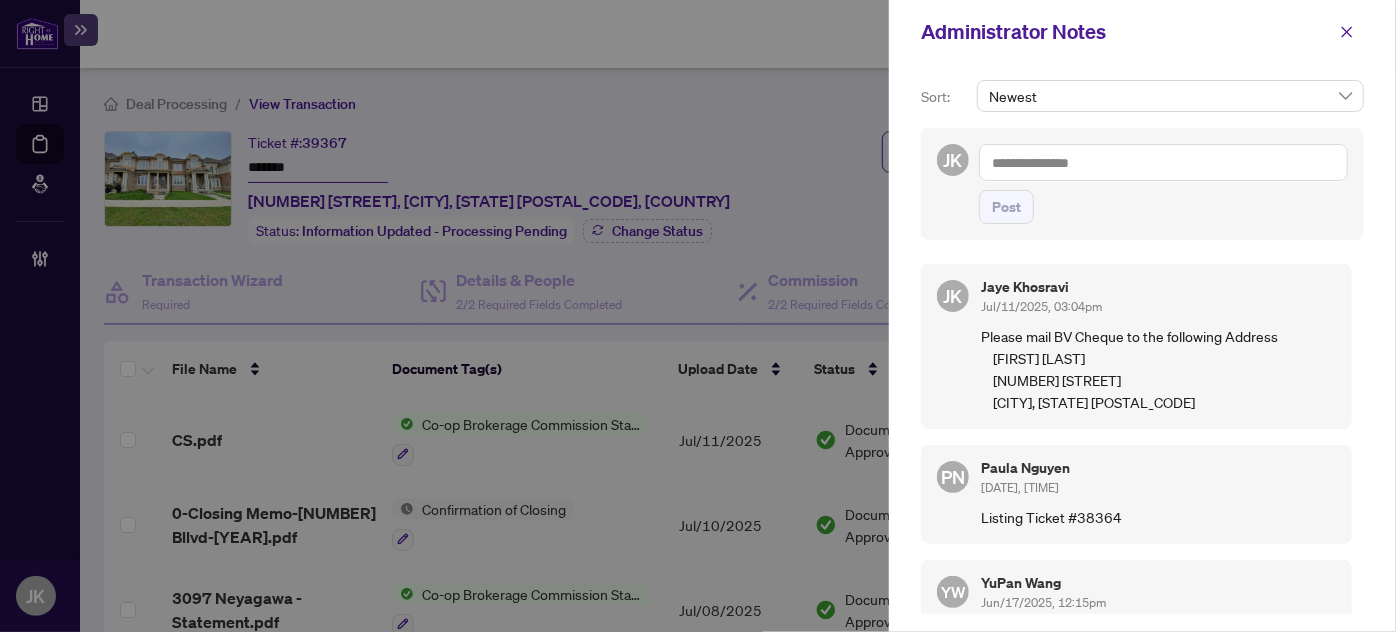 click at bounding box center (1163, 162) 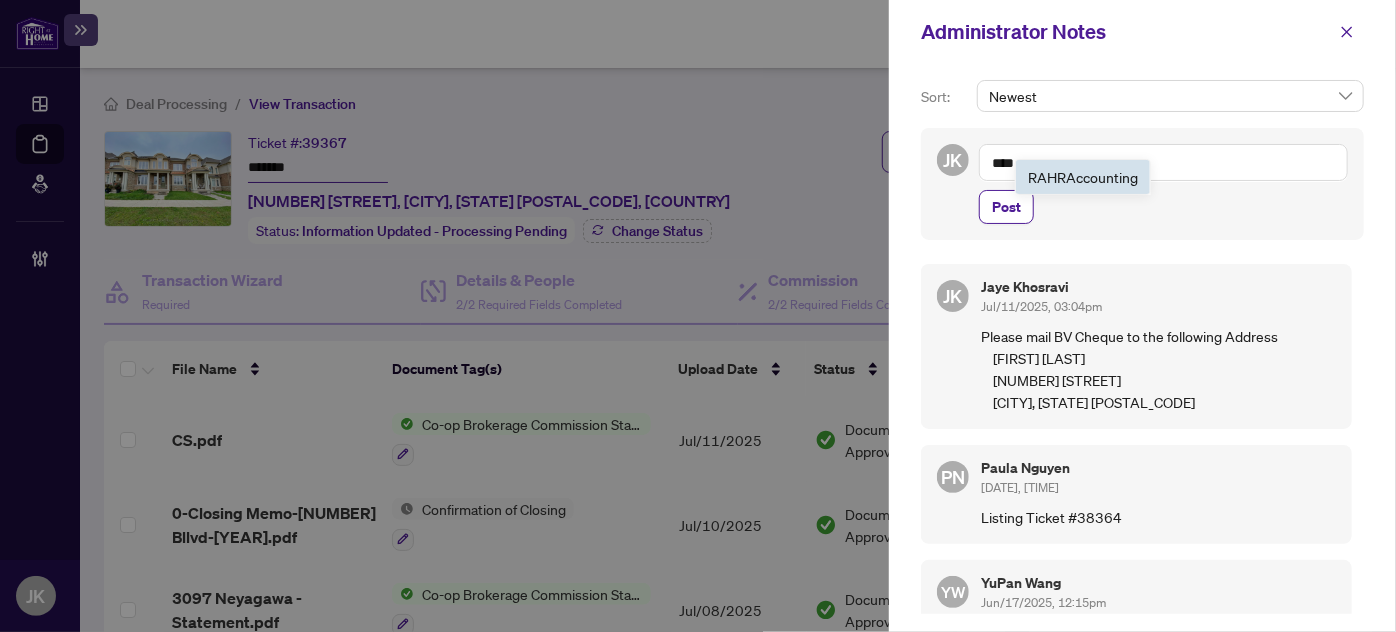 click on "Acc" at bounding box center (1078, 177) 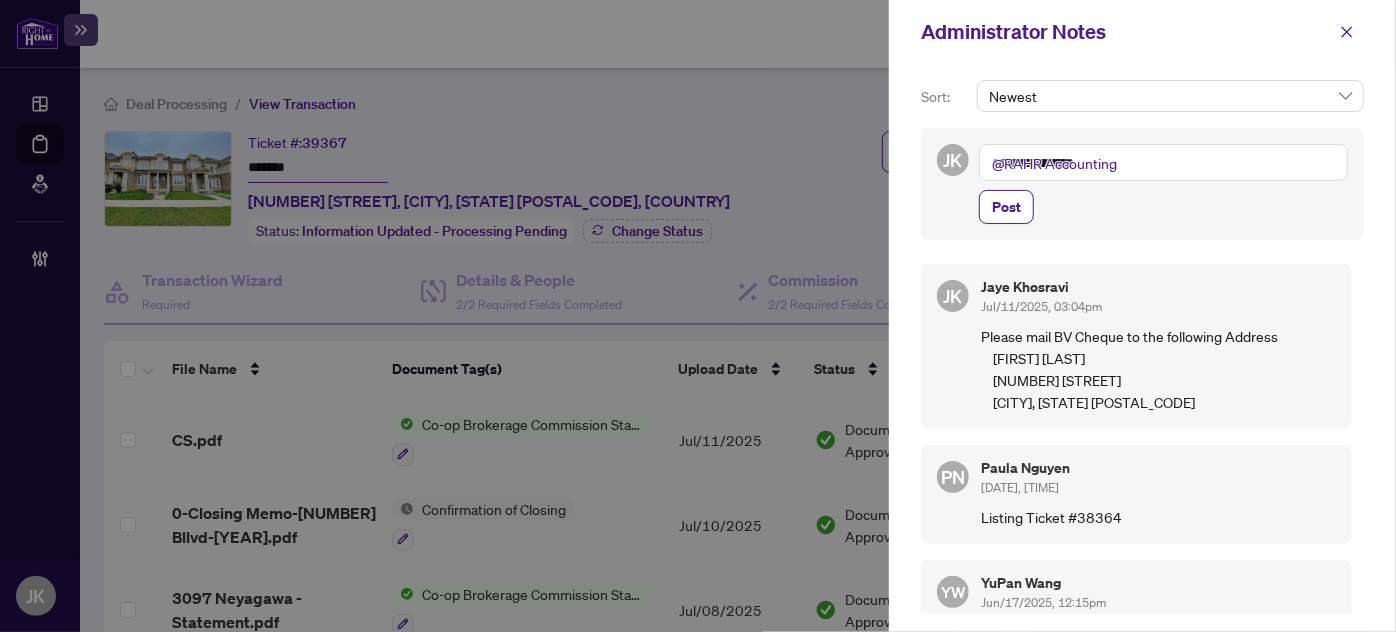 click on "**********" at bounding box center [1163, 162] 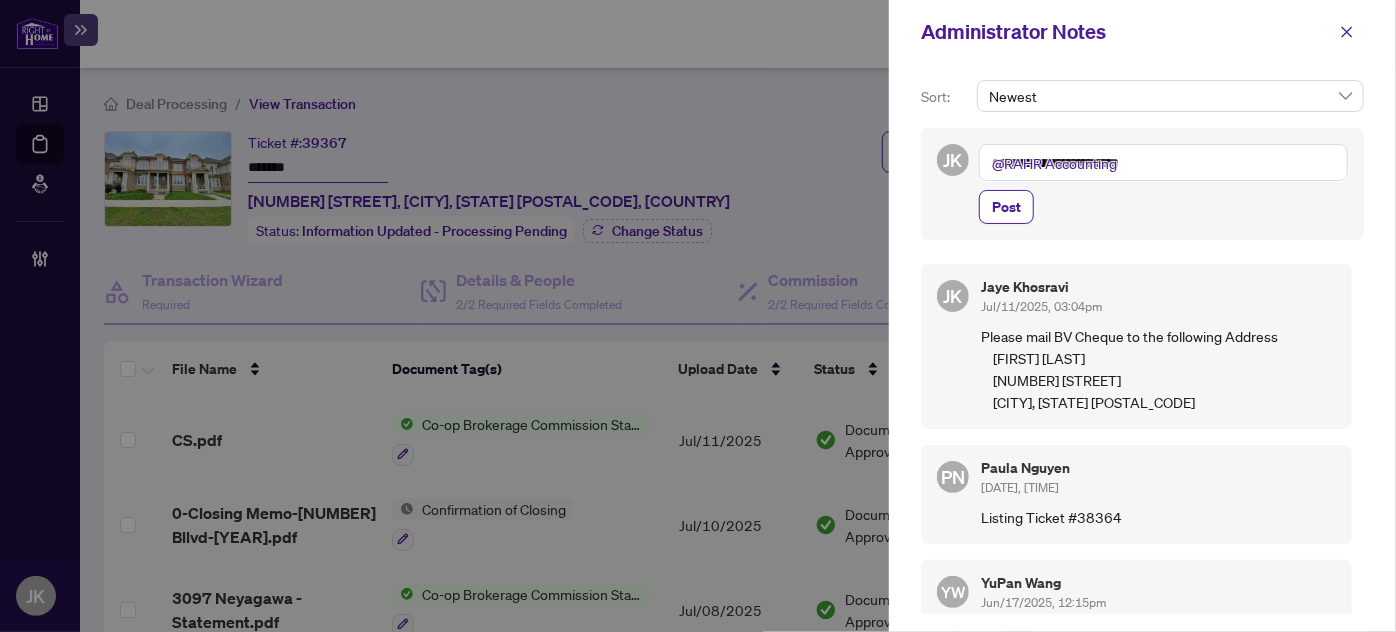 click on "**********" at bounding box center [1142, 348] 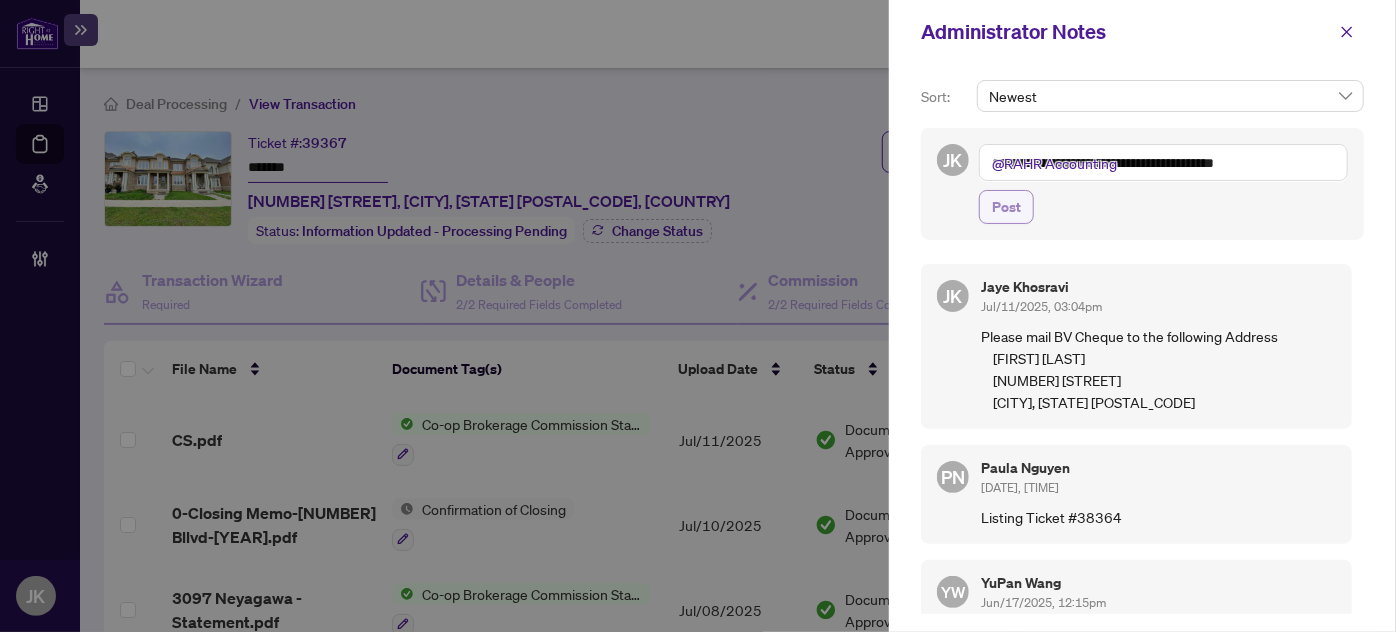 type on "**********" 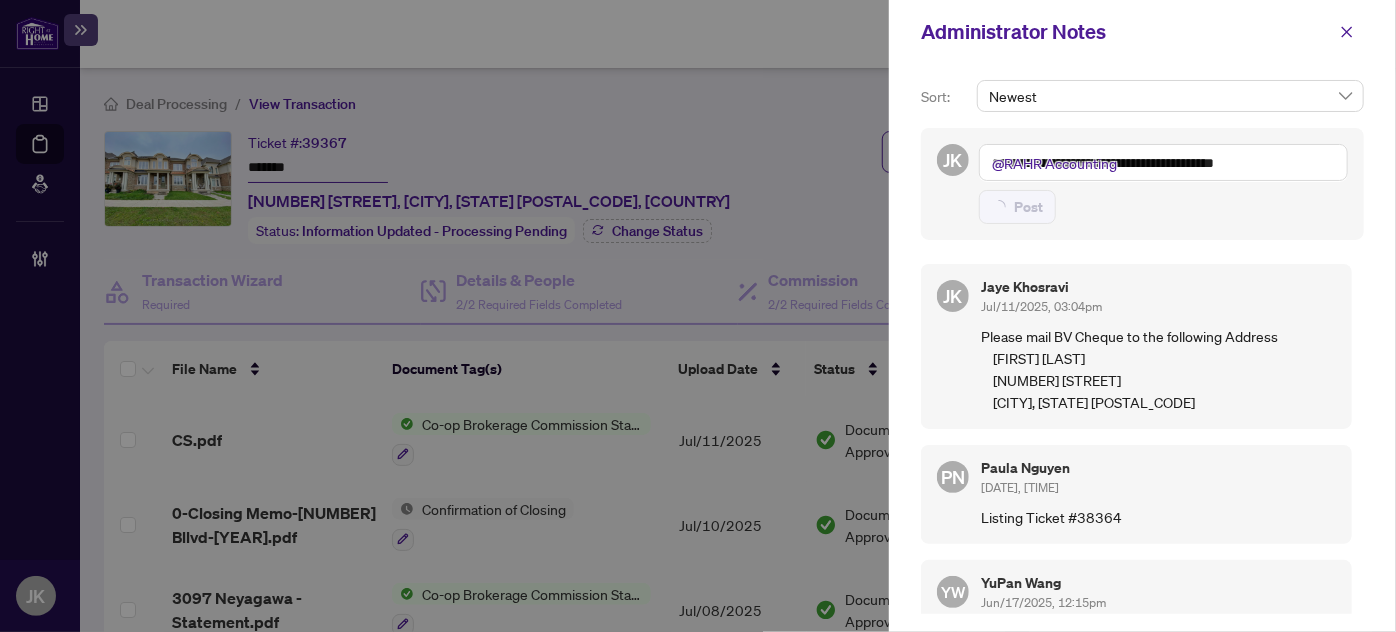 type 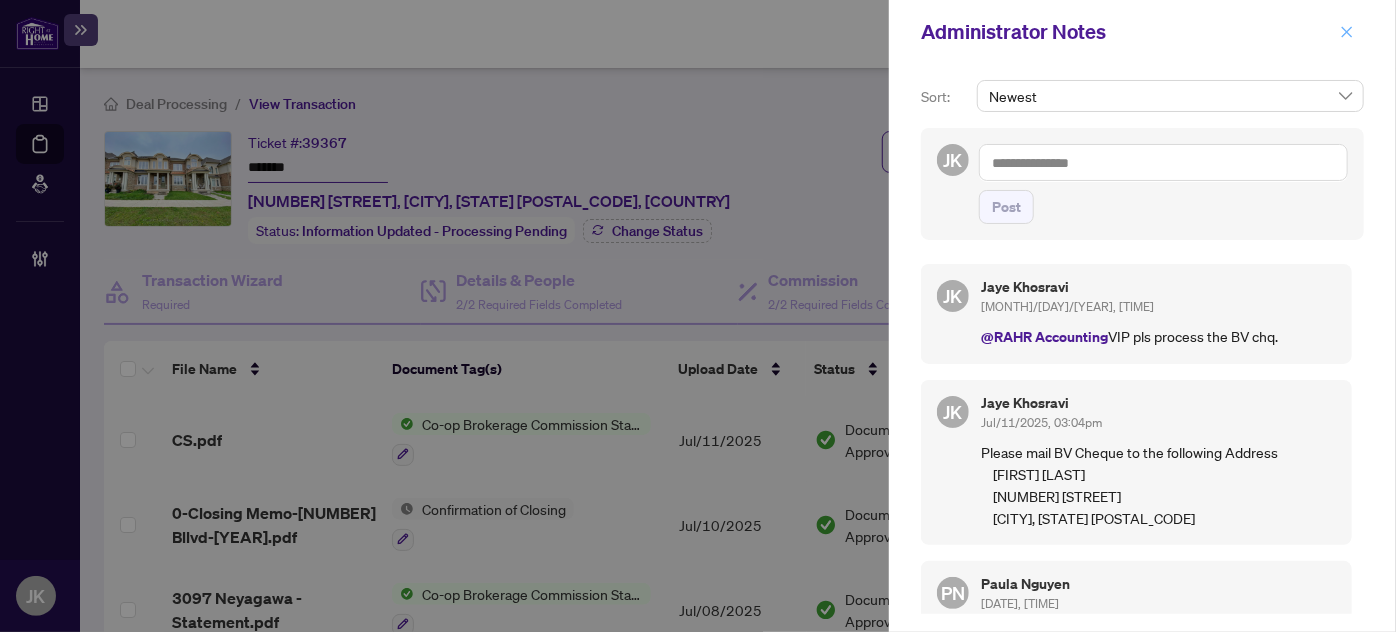 click at bounding box center (1347, 32) 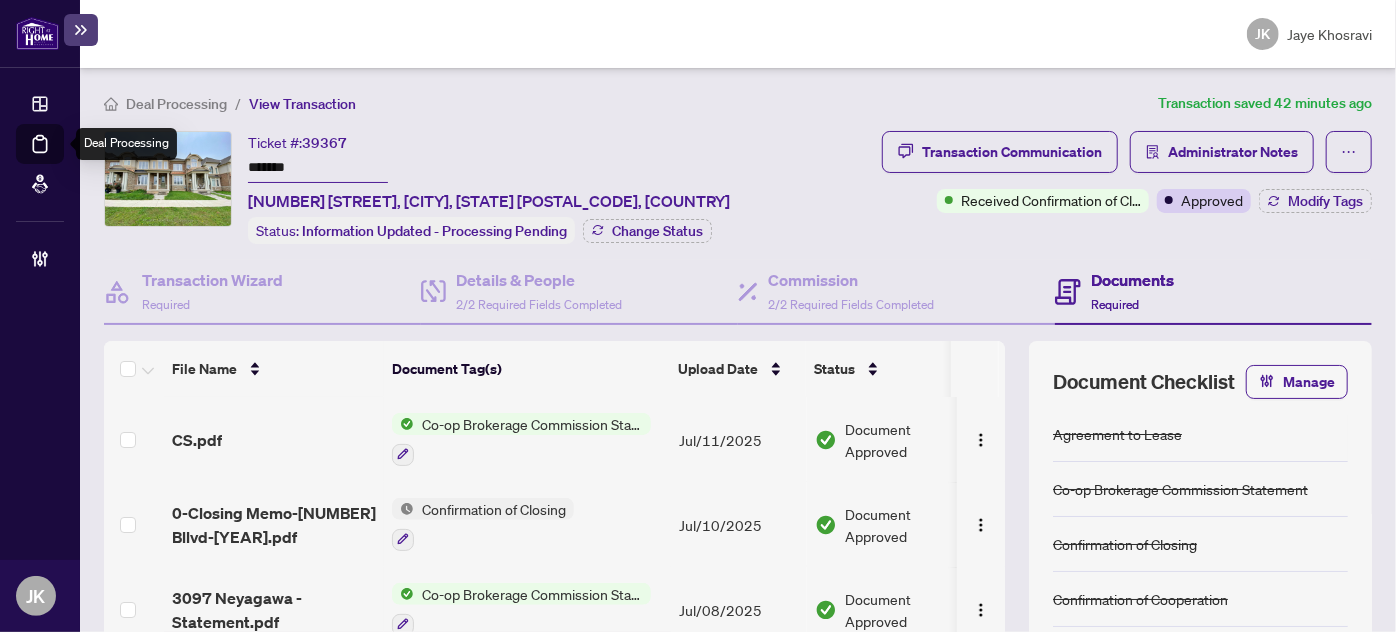 click on "Deal Processing" at bounding box center [63, 158] 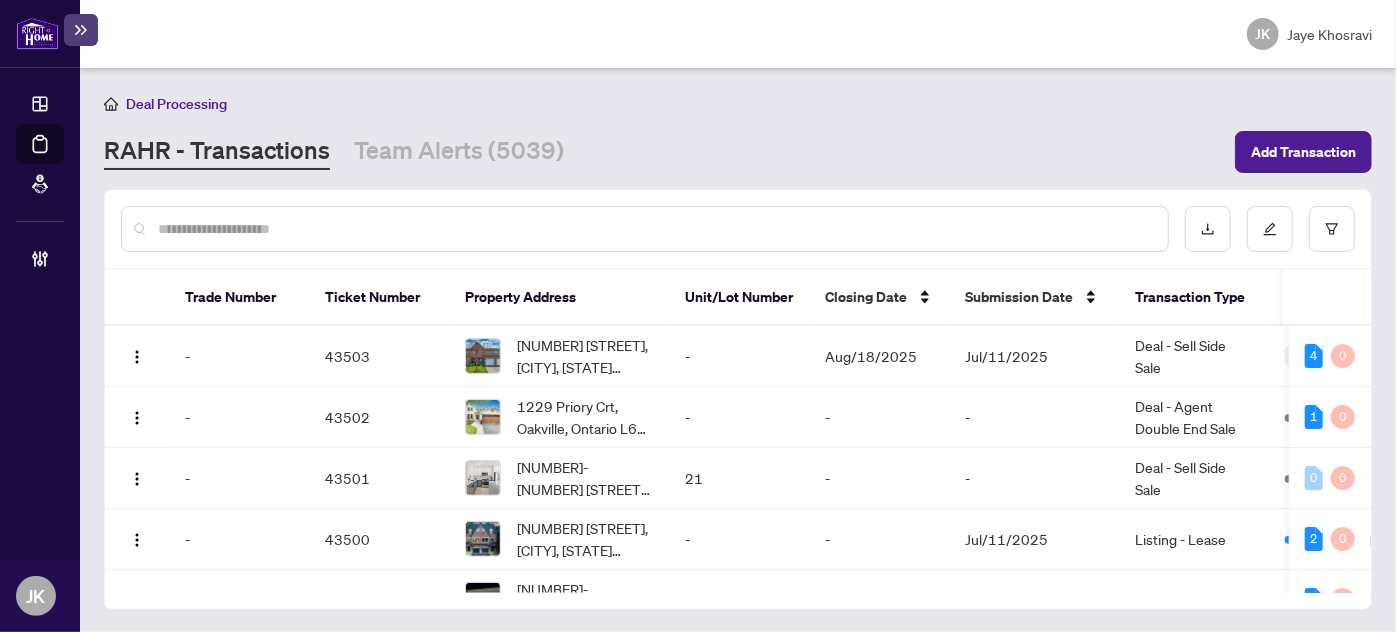drag, startPoint x: 232, startPoint y: 198, endPoint x: 216, endPoint y: 212, distance: 21.260292 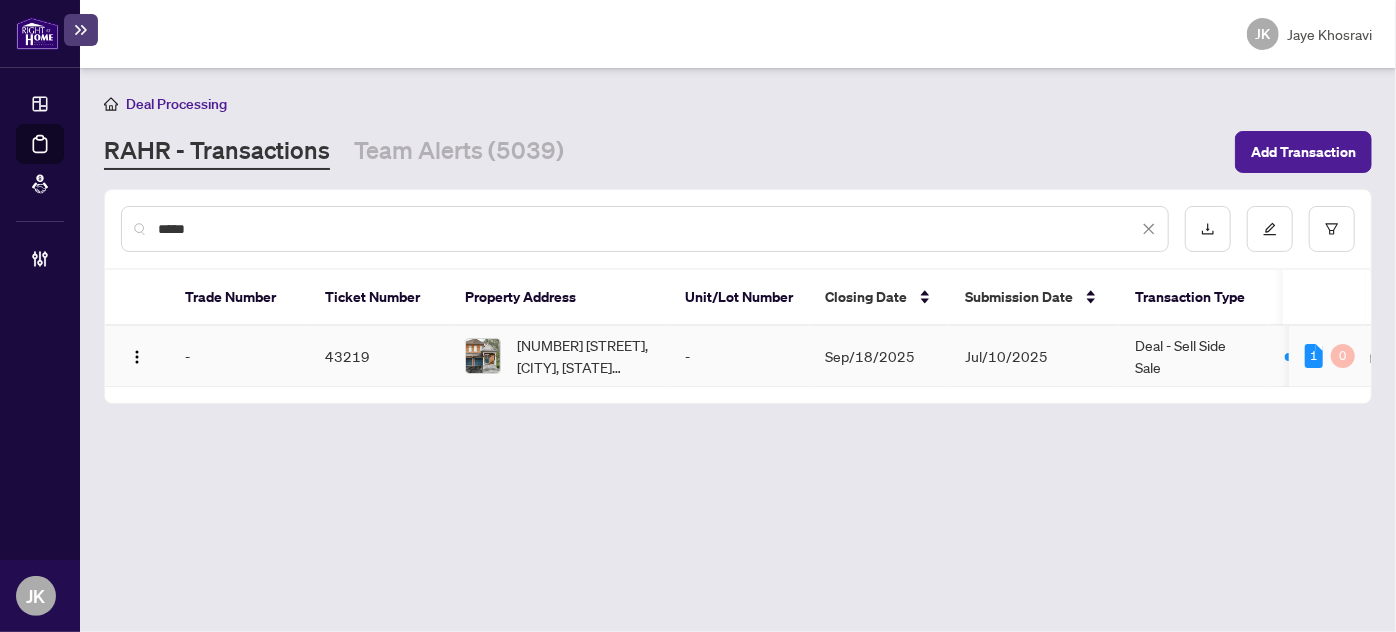 type on "*****" 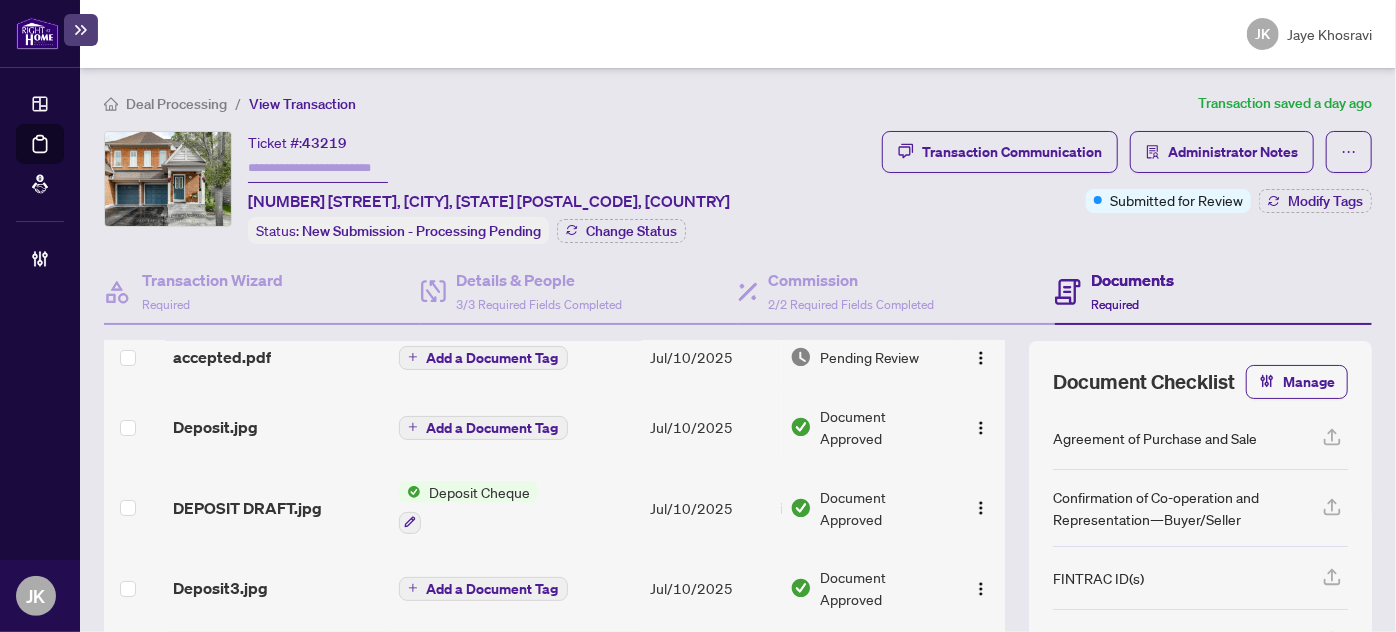 scroll, scrollTop: 177, scrollLeft: 0, axis: vertical 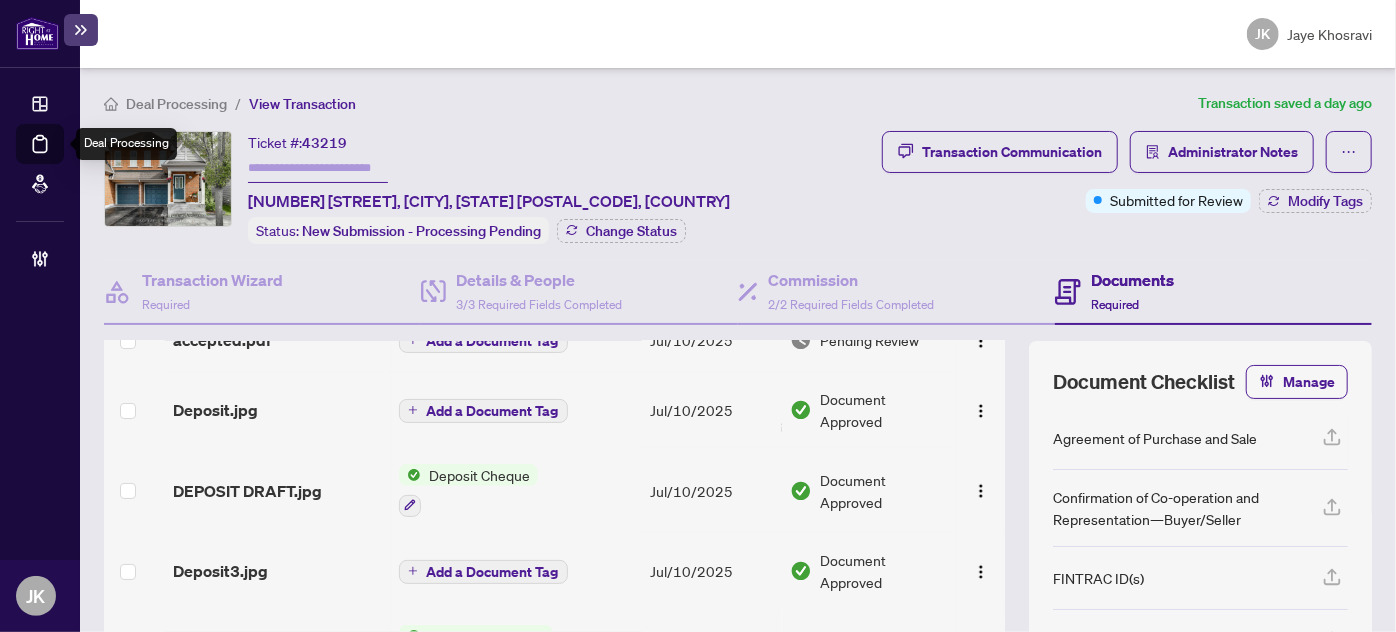 click on "Deal Processing" at bounding box center (63, 158) 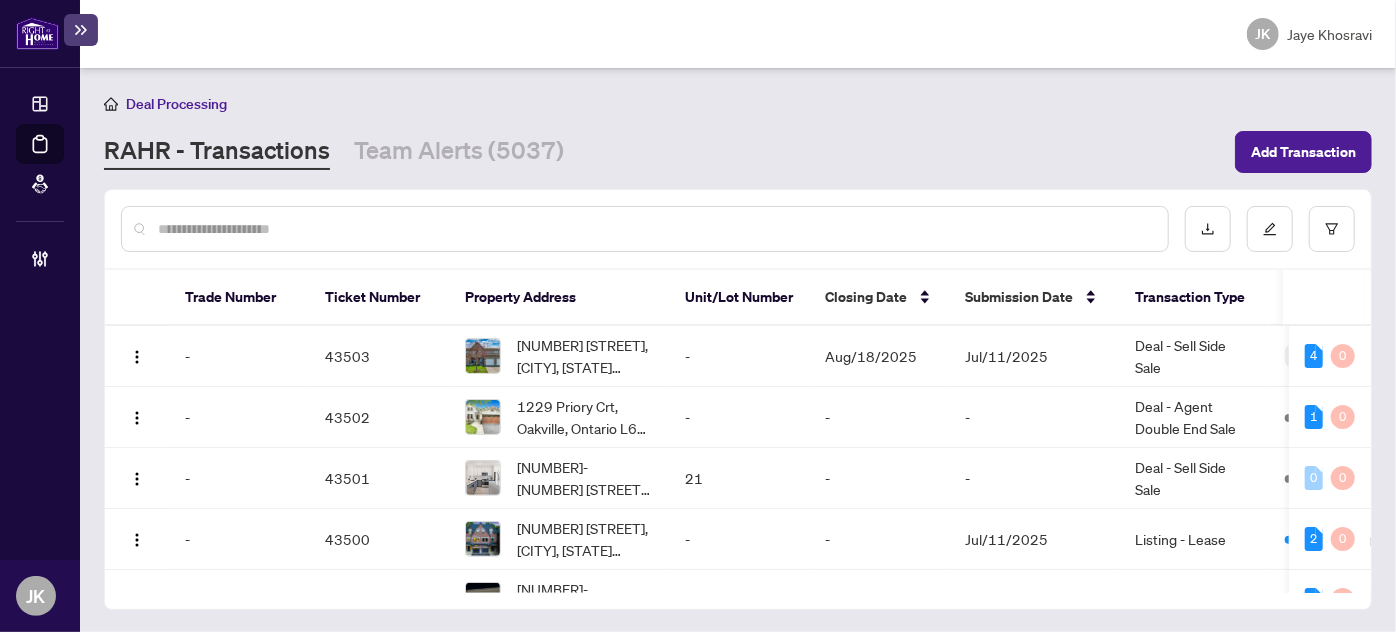 click at bounding box center [655, 229] 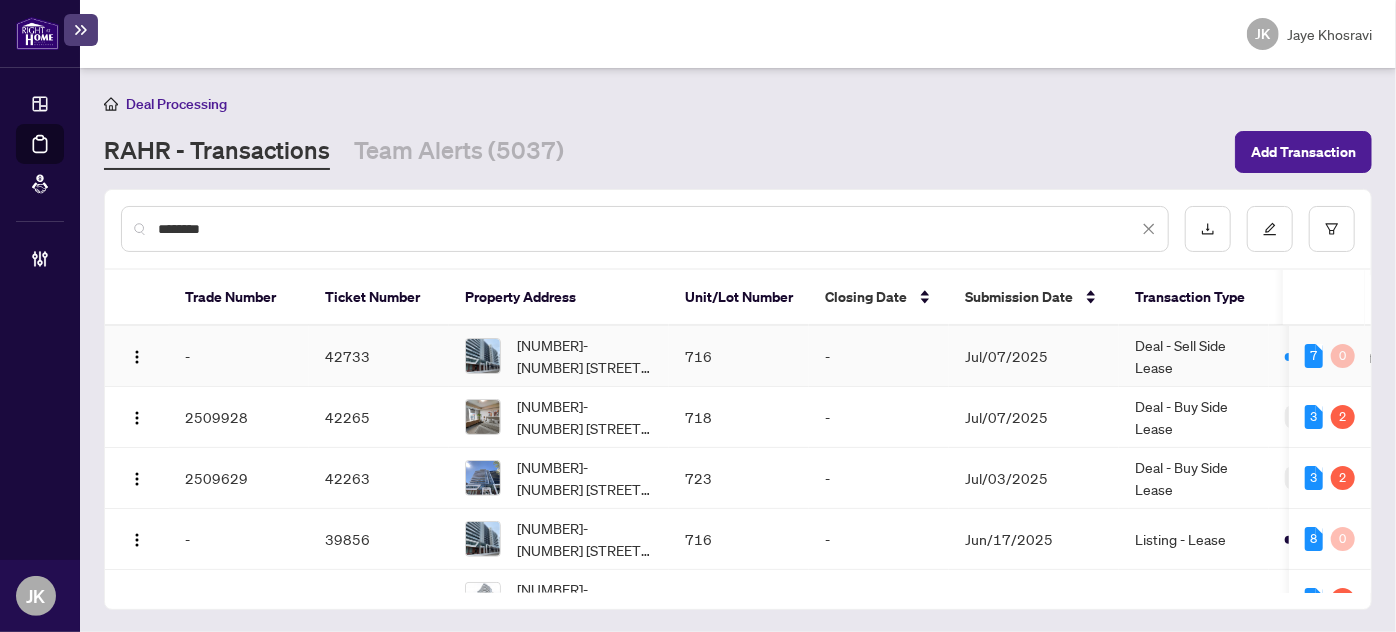 type on "********" 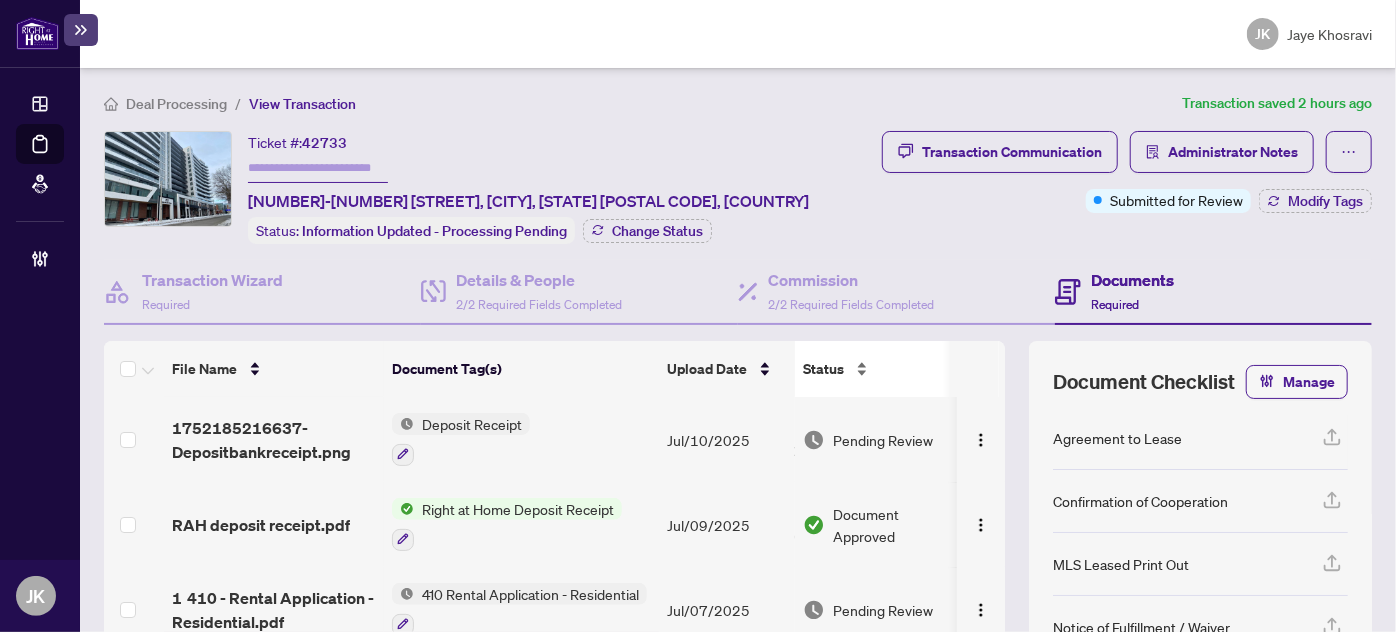 scroll, scrollTop: 632, scrollLeft: 0, axis: vertical 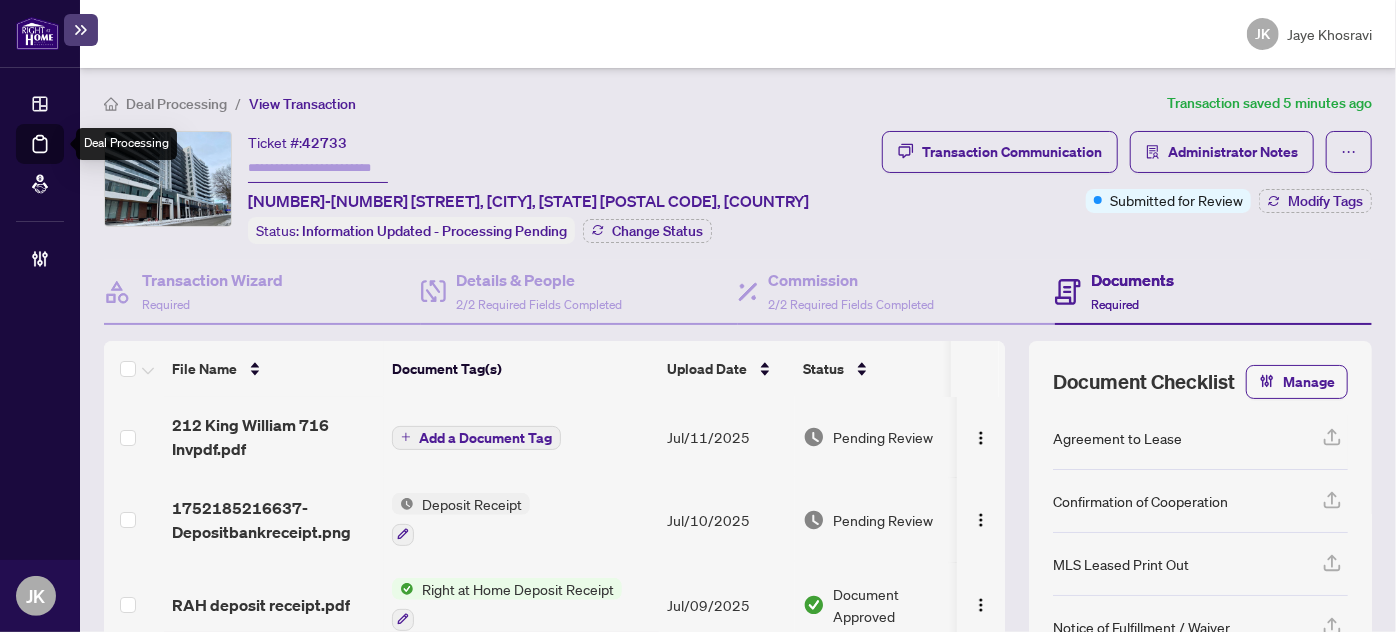 click on "Deal Processing" at bounding box center (63, 158) 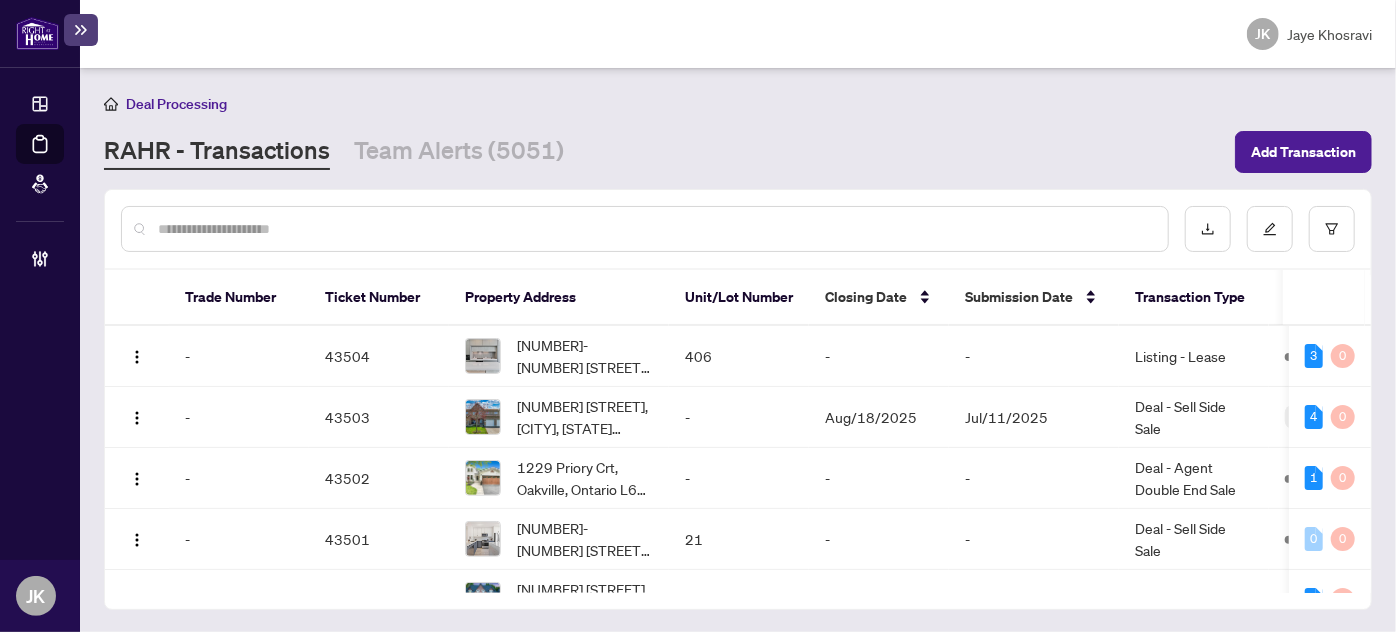 click at bounding box center (655, 229) 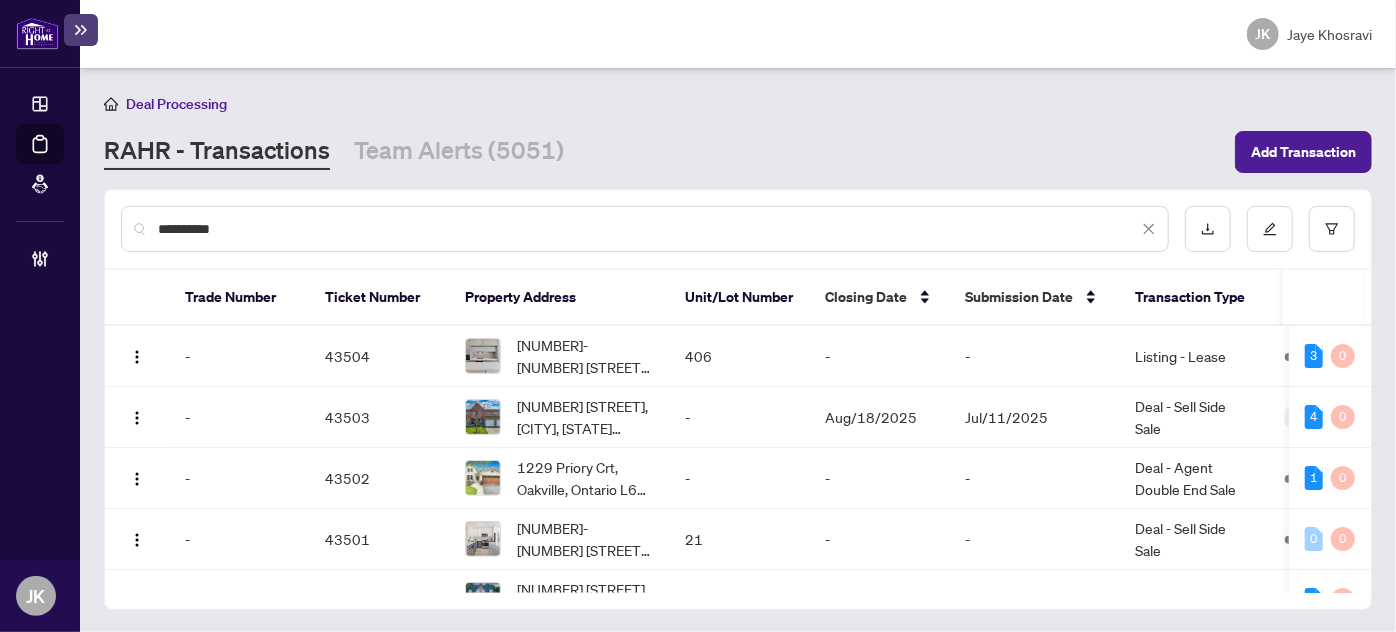 click on "**********" at bounding box center (648, 229) 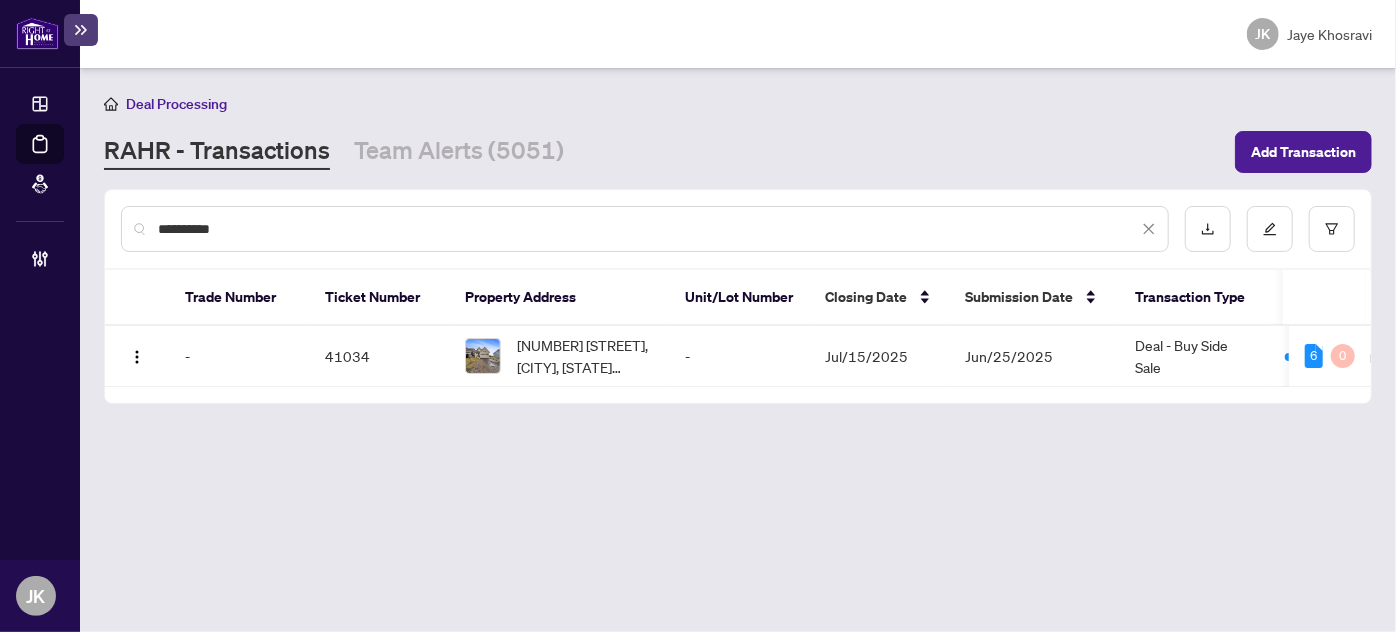 type on "**********" 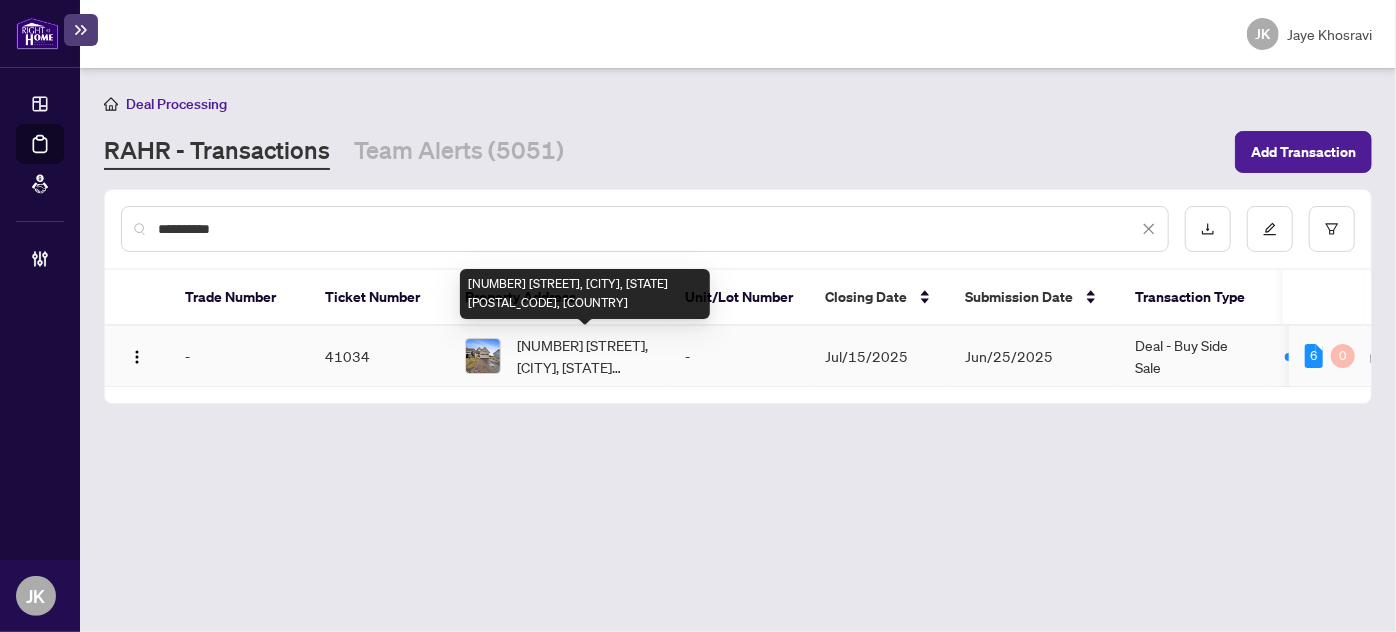 click on "12 OAKMONT Dr, Bath, Ontario K0H 1G0, Canada" at bounding box center (585, 356) 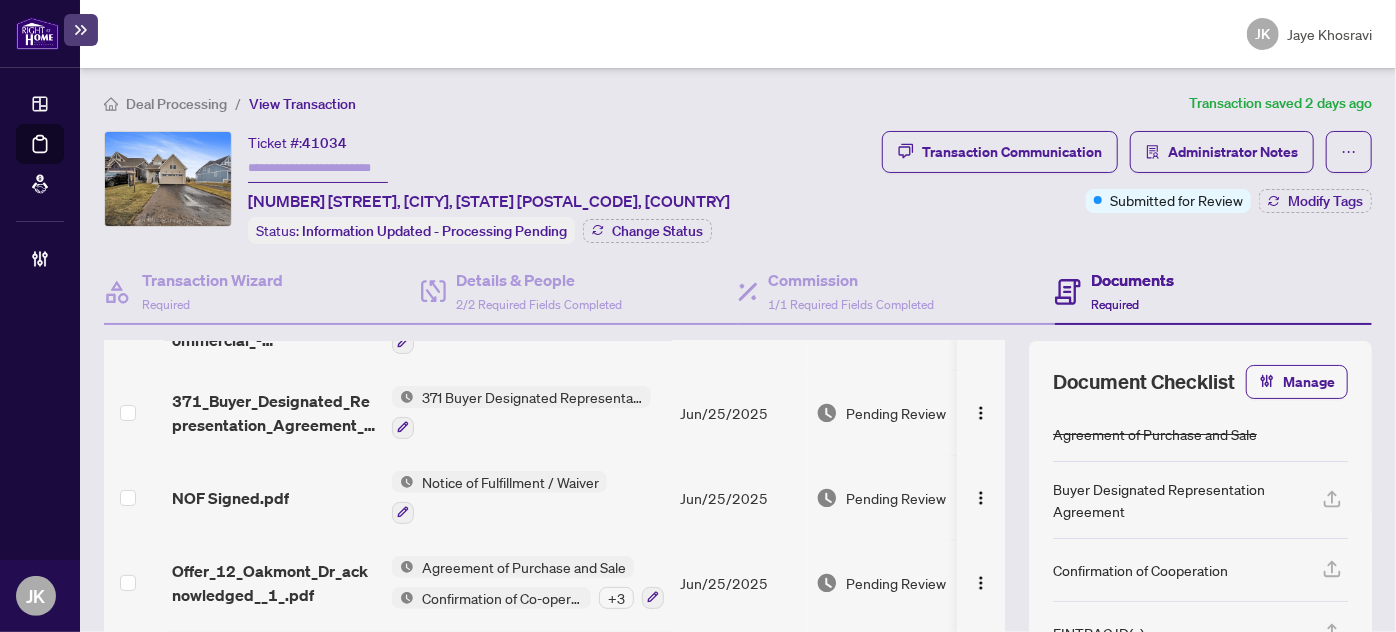 scroll, scrollTop: 214, scrollLeft: 0, axis: vertical 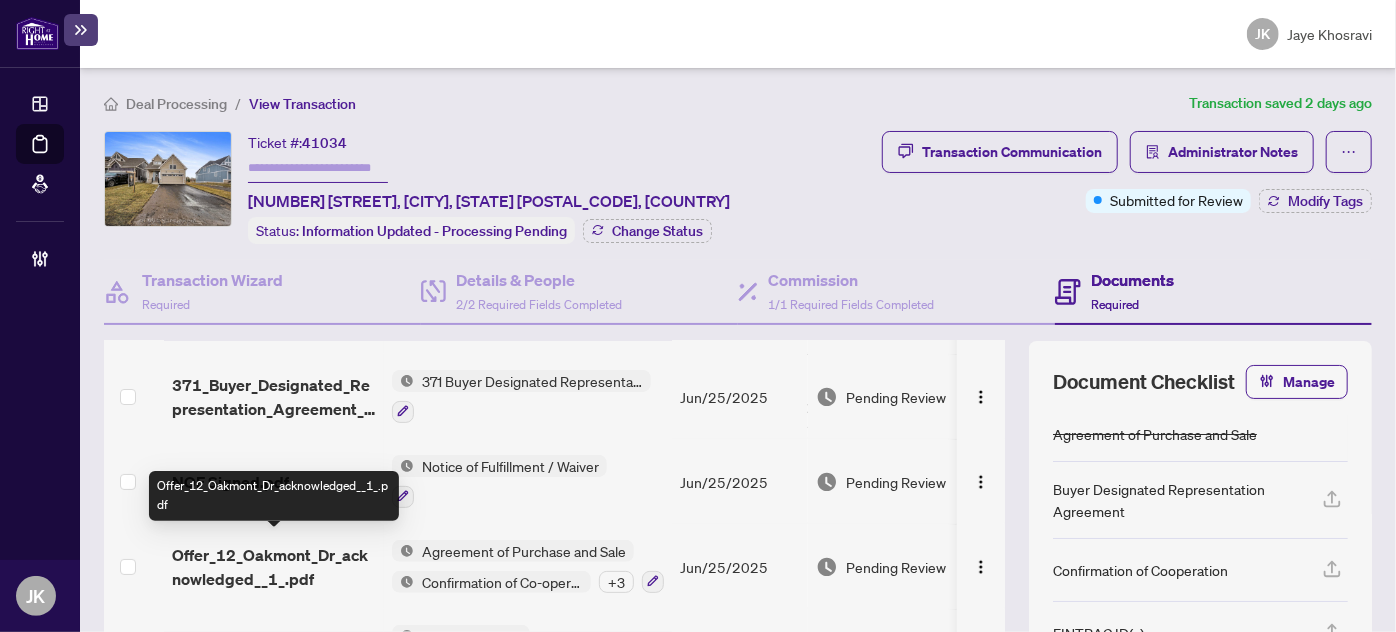 click on "Offer_12_Oakmont_Dr_acknowledged__1_.pdf" at bounding box center (274, 567) 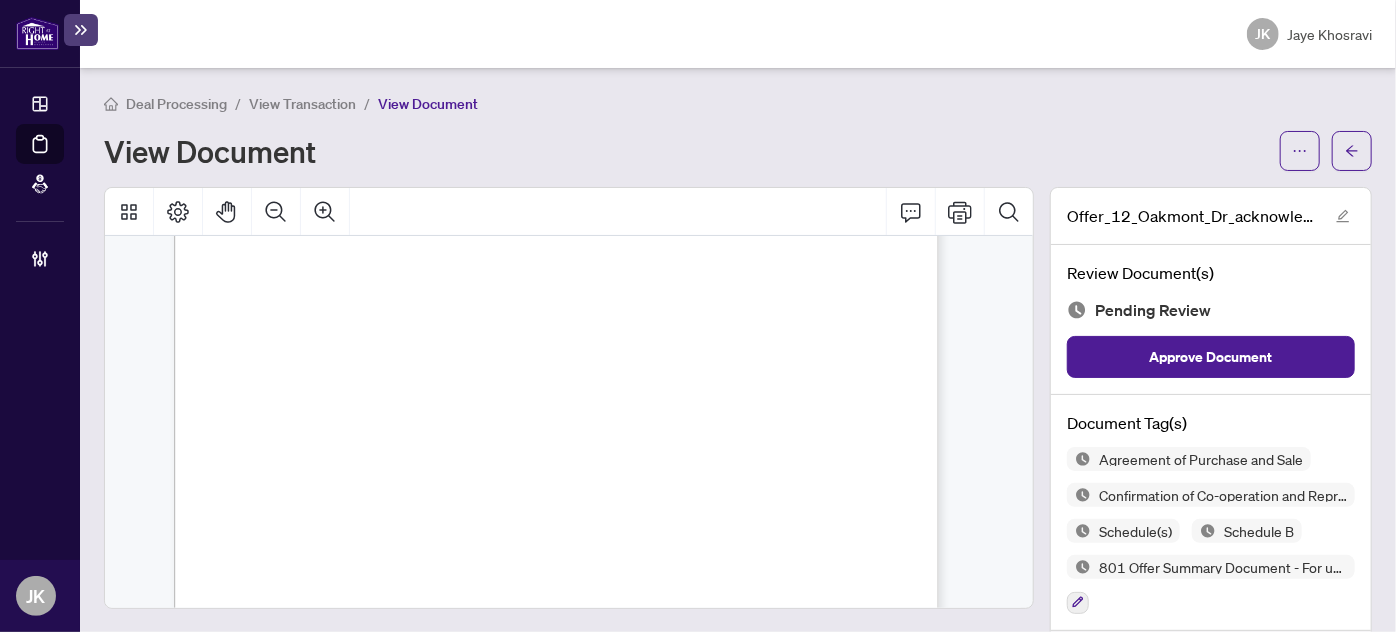 scroll, scrollTop: 2506, scrollLeft: 0, axis: vertical 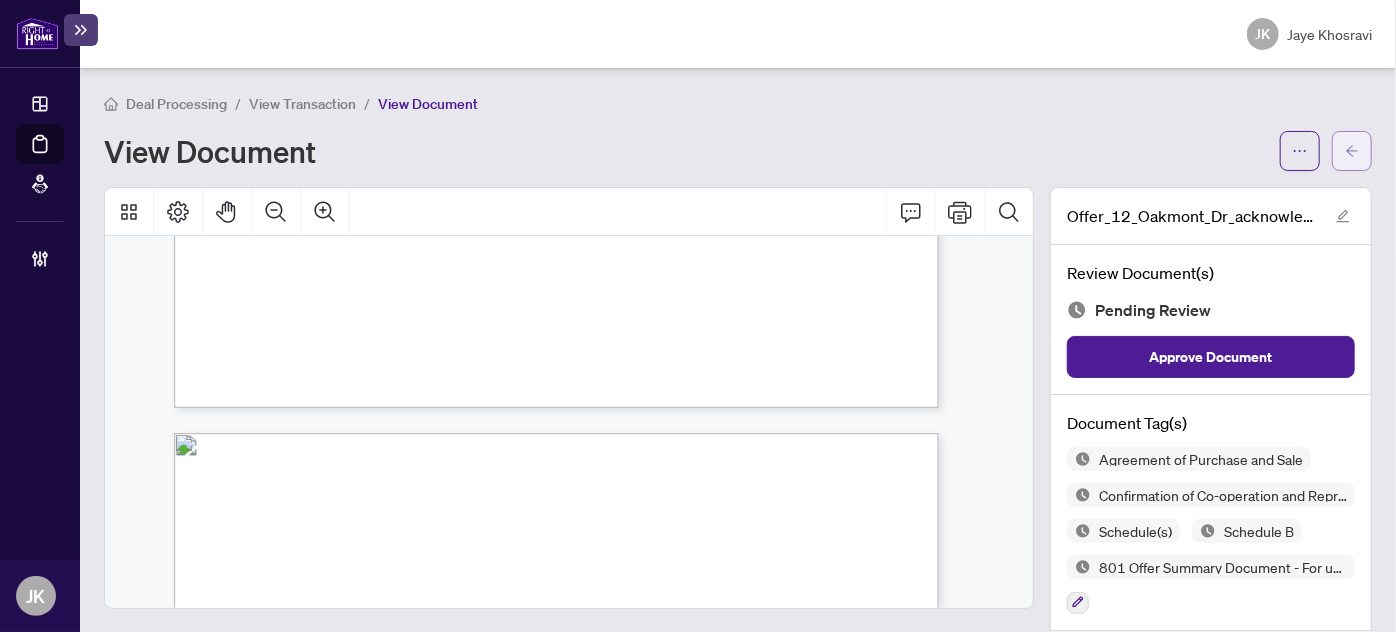 click at bounding box center [1352, 151] 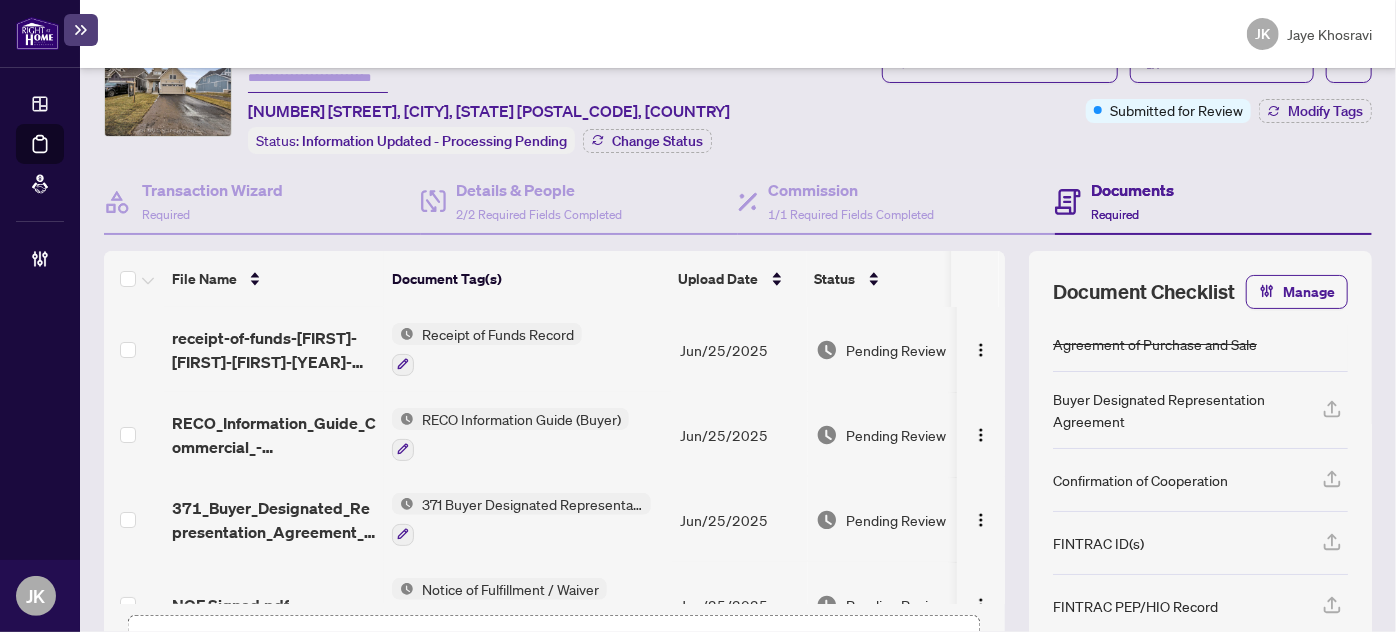 scroll, scrollTop: 195, scrollLeft: 0, axis: vertical 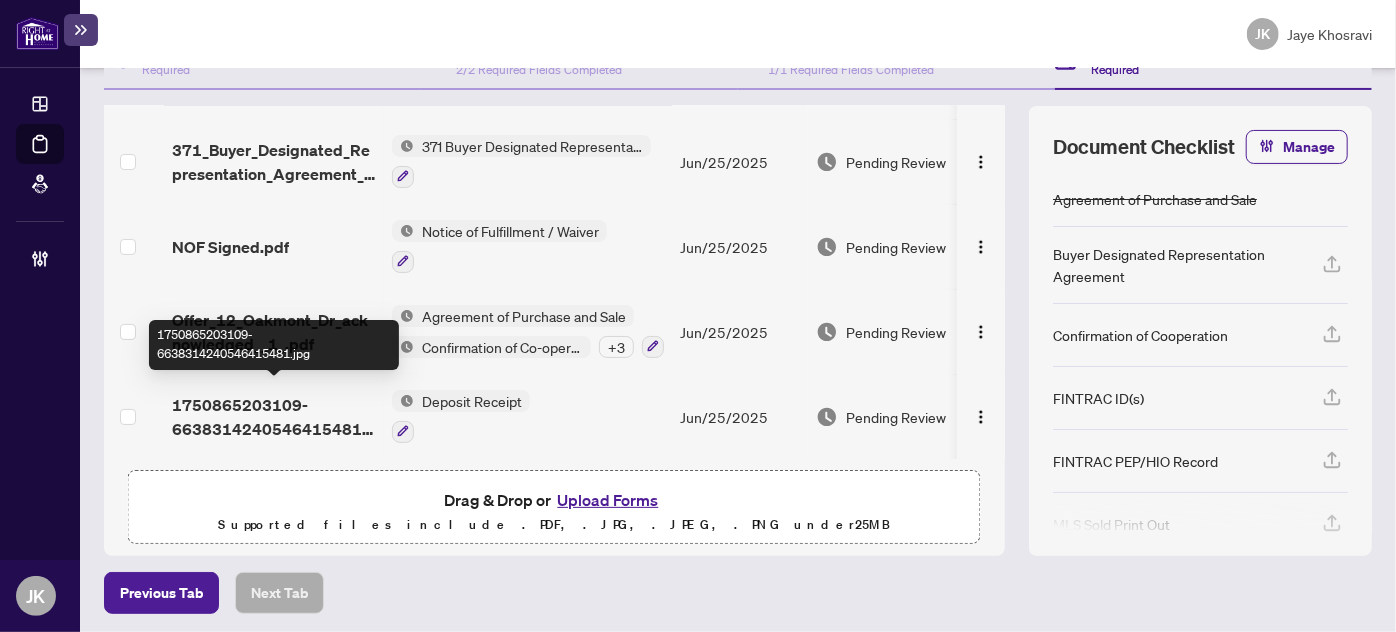 click on "1750865203109-6638314240546415481.jpg" at bounding box center (274, 417) 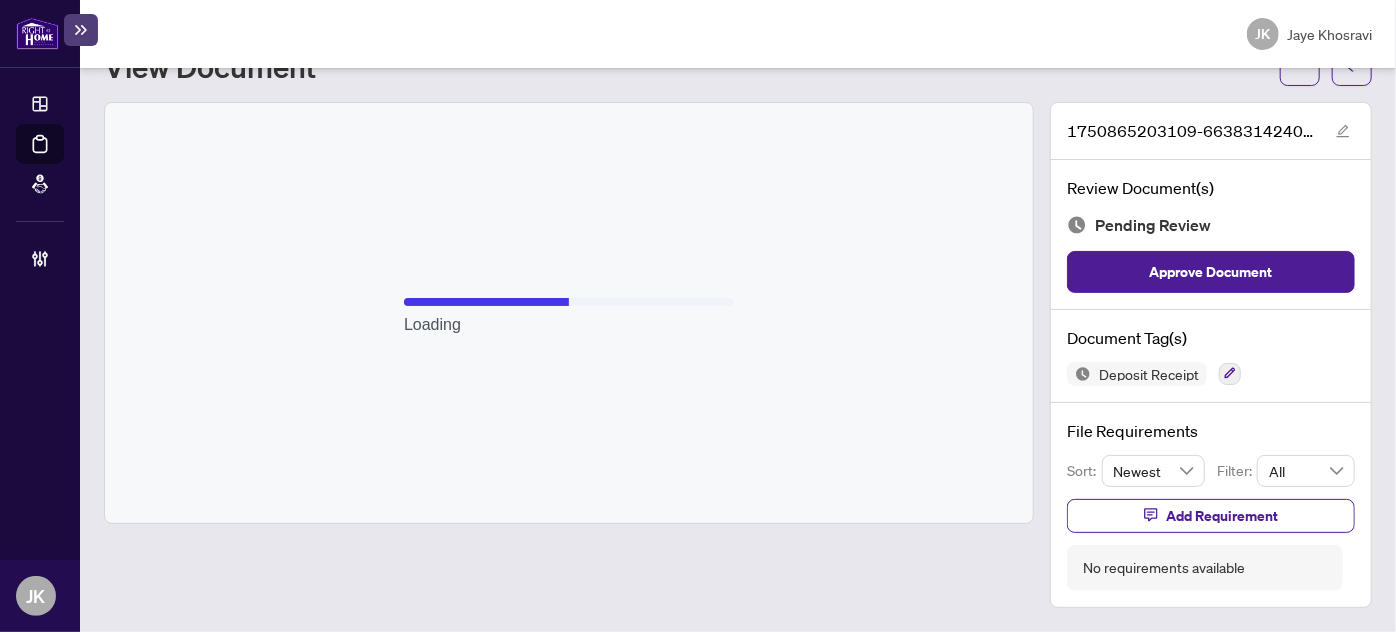 scroll, scrollTop: 80, scrollLeft: 0, axis: vertical 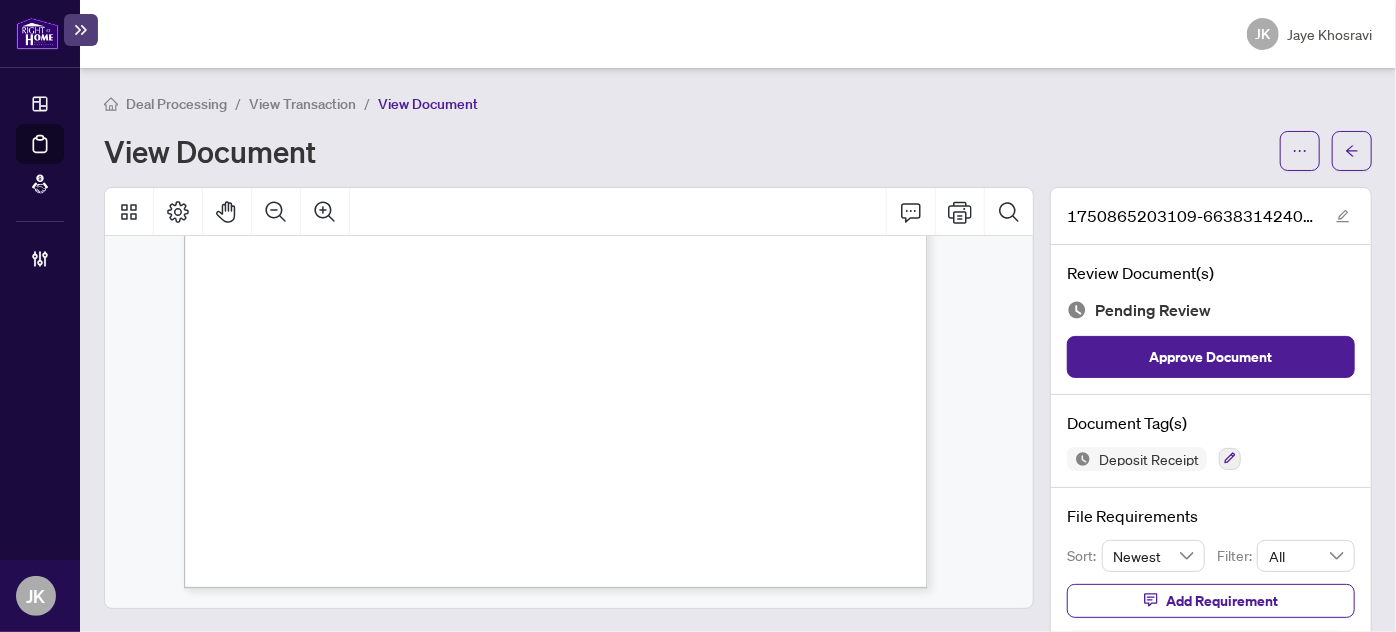 click on "Deal Processing / View Transaction / View Document View Document 1750865203109-6638314240546415481.jpg Review Document(s) Pending Review Approve Document Document Tag(s) Deposit Receipt File Requirements Sort: Newest Filter: All Add Requirement No requirements available" at bounding box center [738, 350] 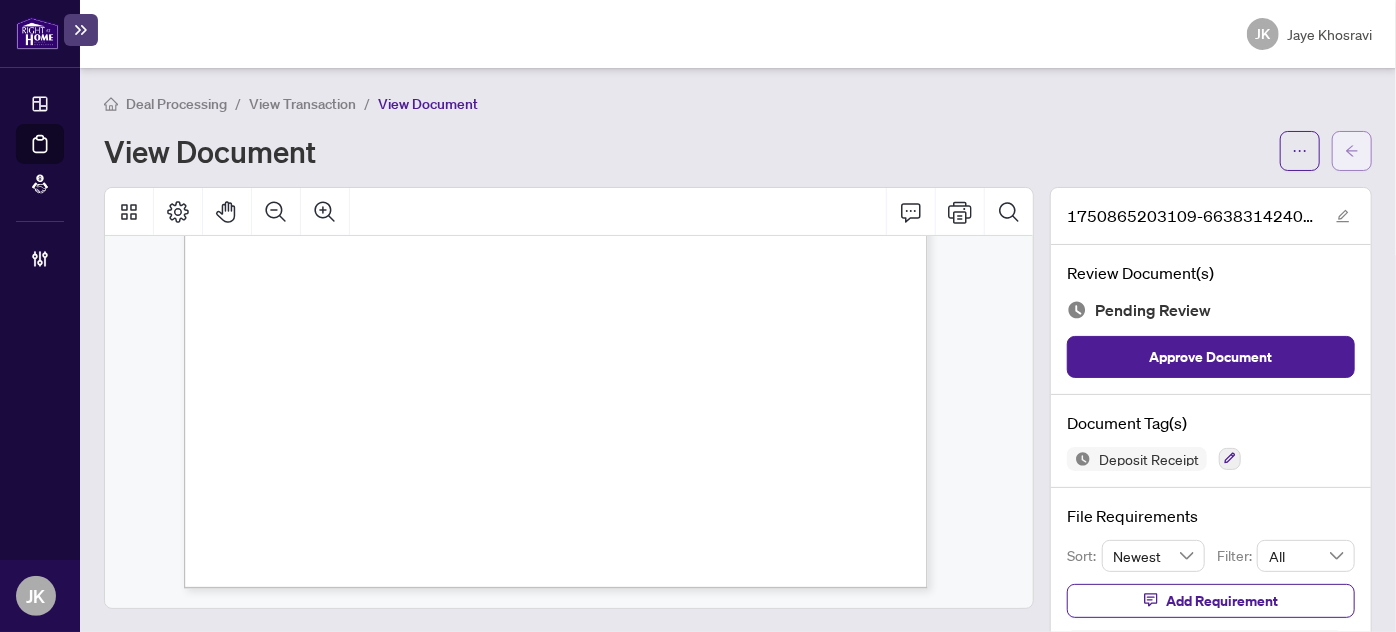 click 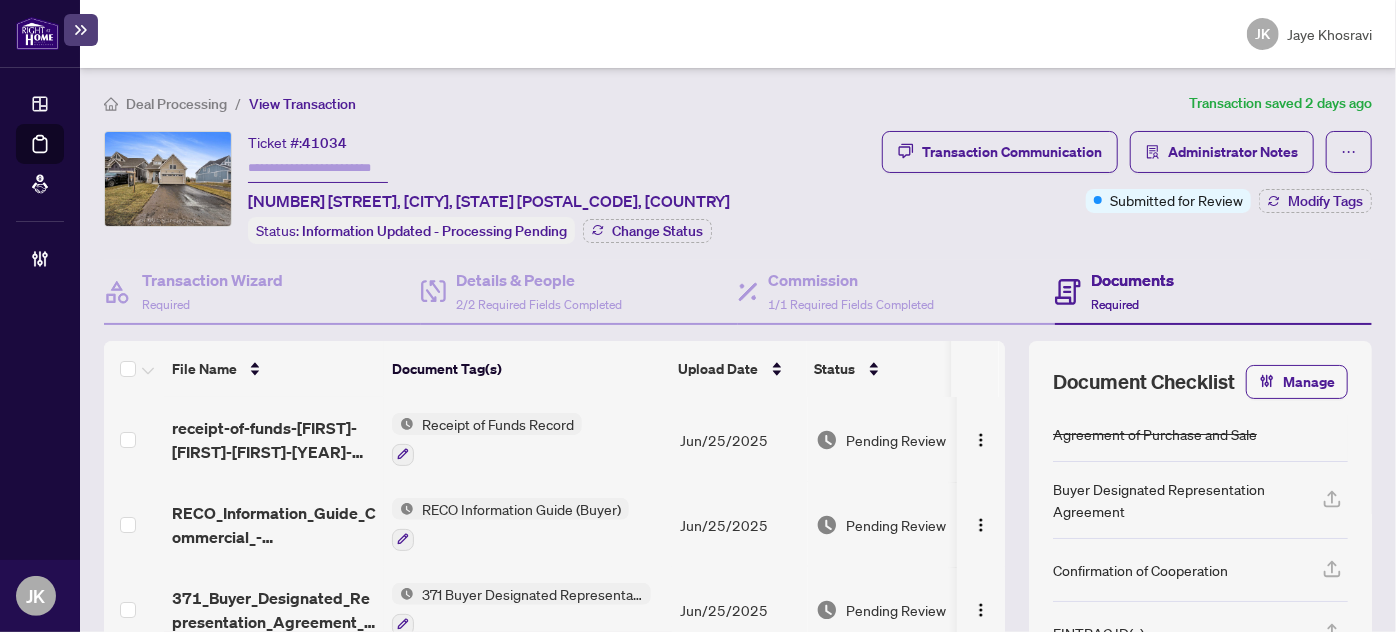 scroll, scrollTop: 214, scrollLeft: 0, axis: vertical 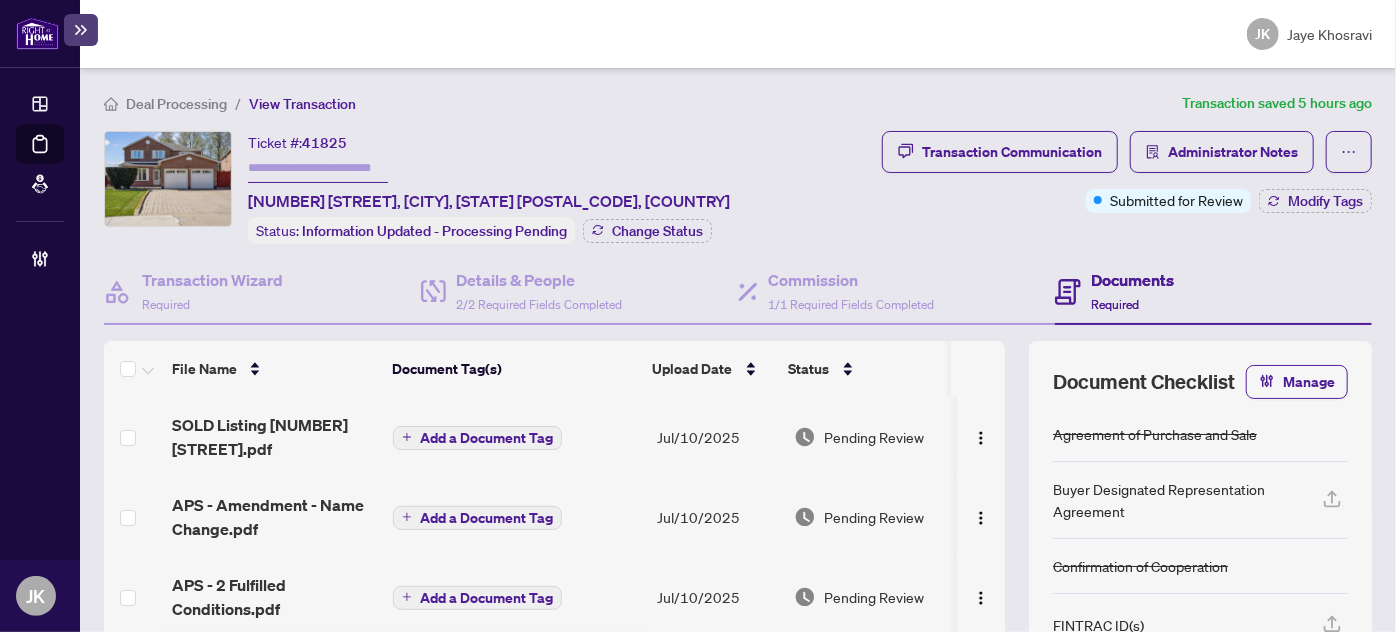 click on "OPERATIONS Dashboard Deal Processing Mortgage Referrals MANAGEMENT Brokerage Management" at bounding box center (40, 314) 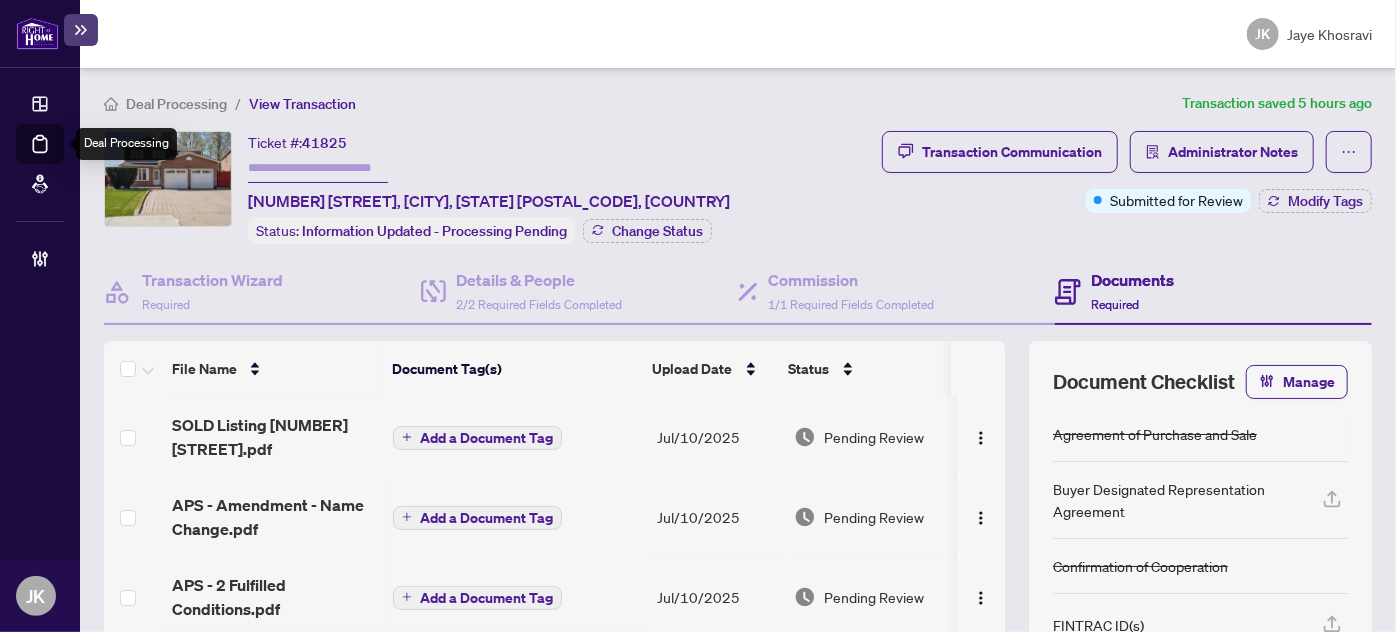 click on "Deal Processing" at bounding box center [63, 158] 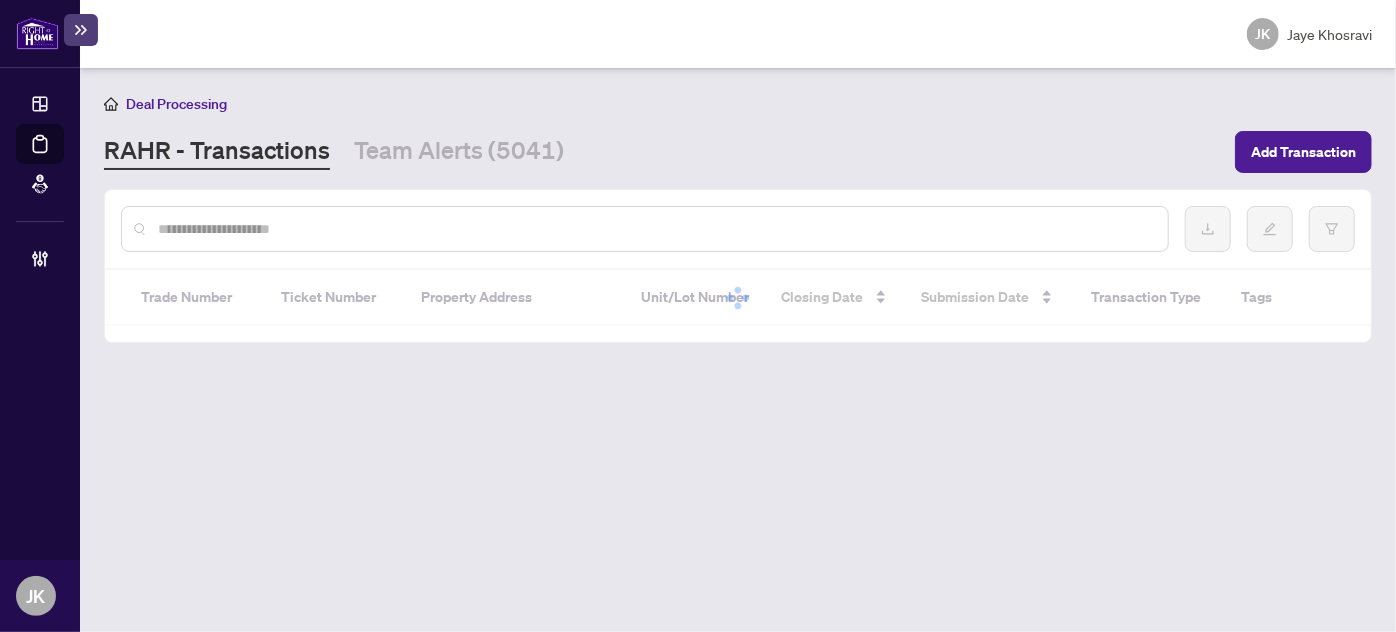 click at bounding box center (645, 229) 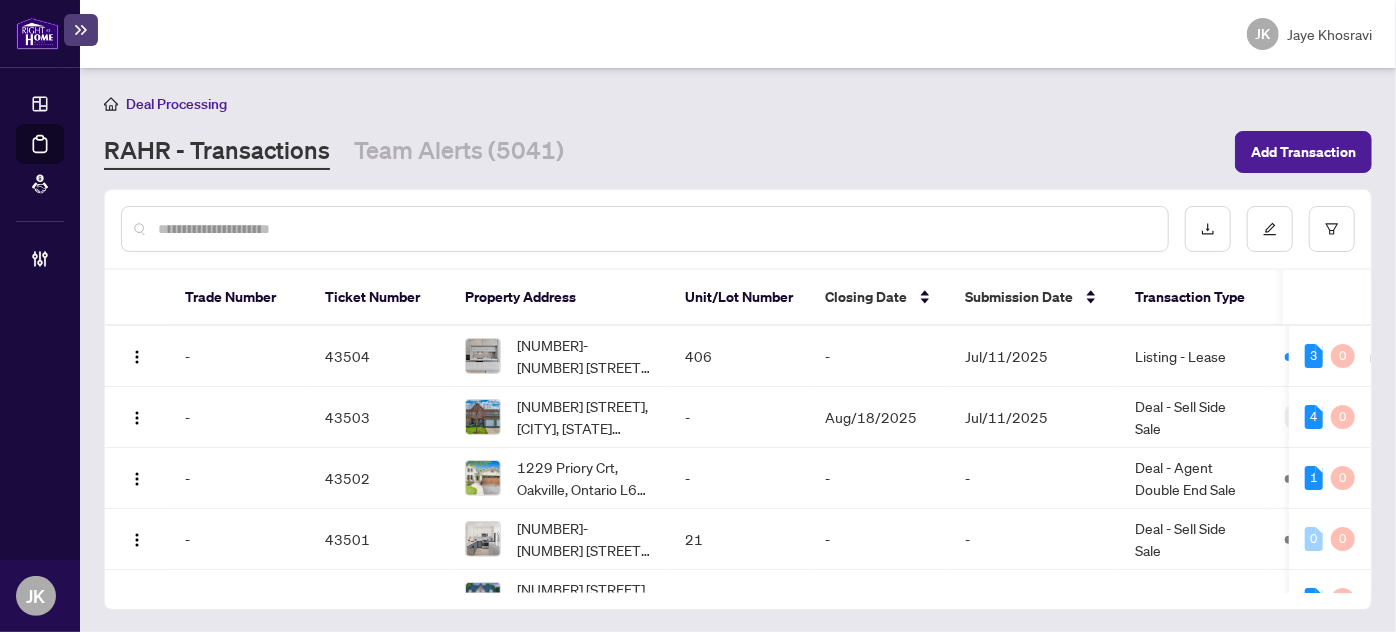 click at bounding box center [645, 229] 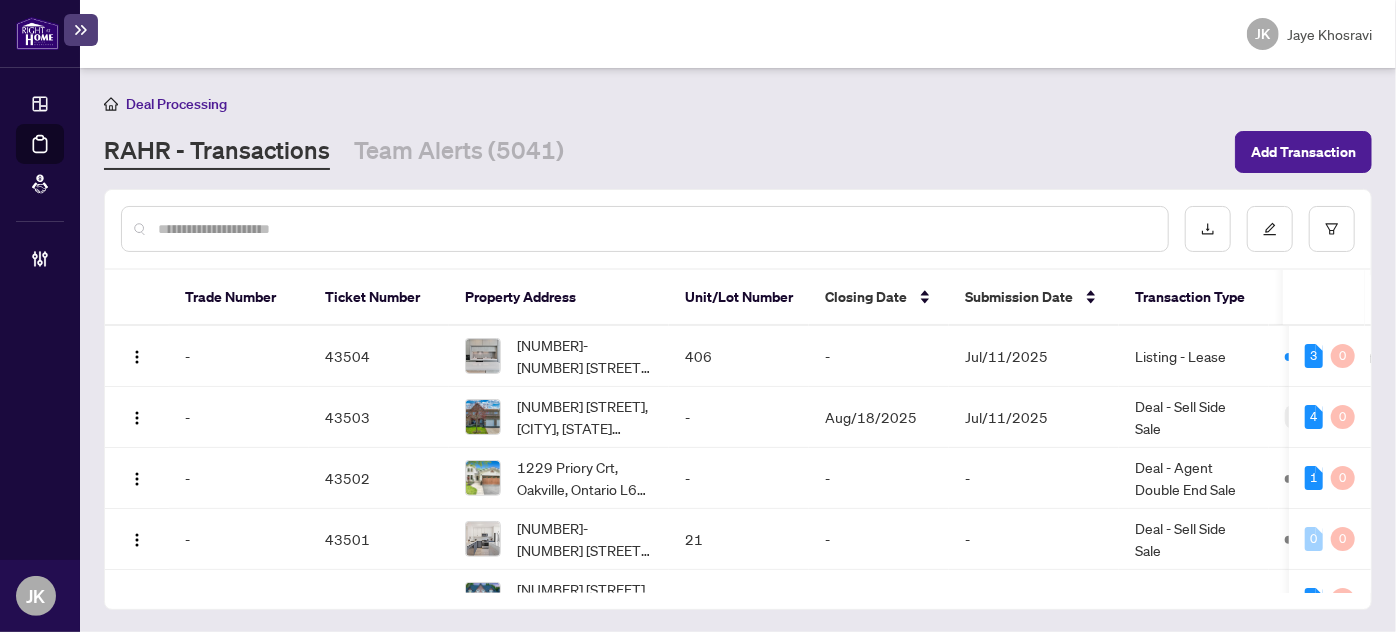 click at bounding box center (655, 229) 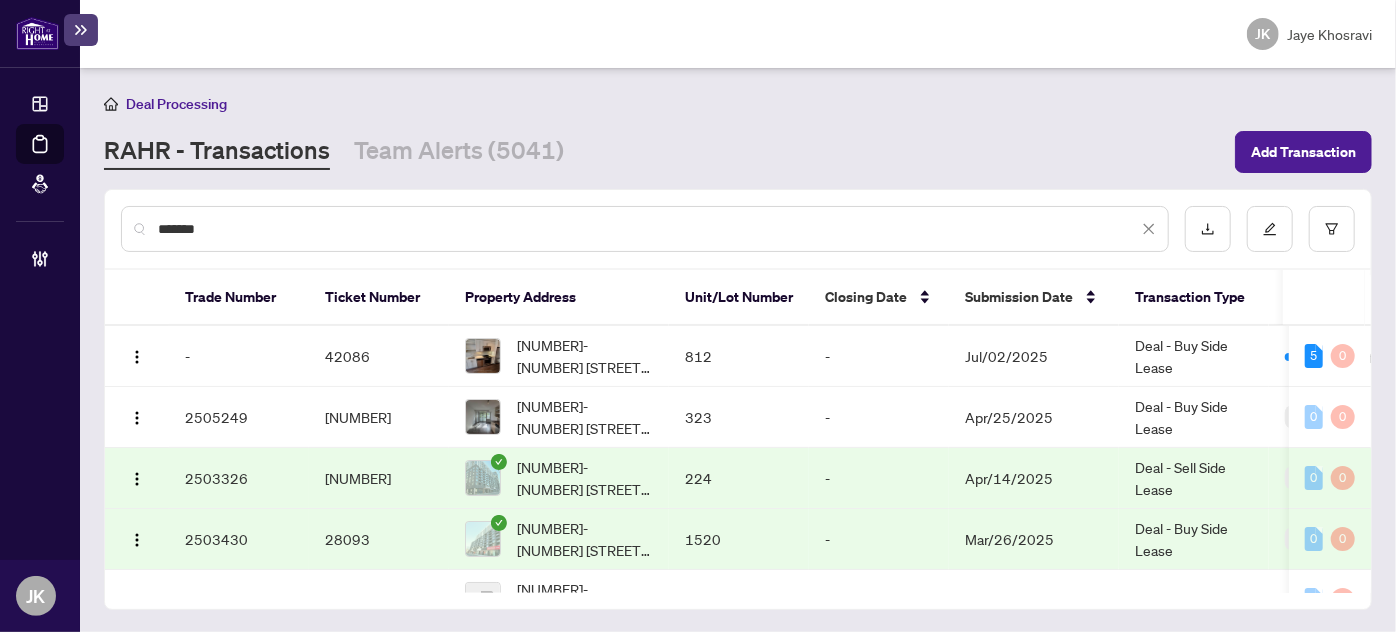 type on "*******" 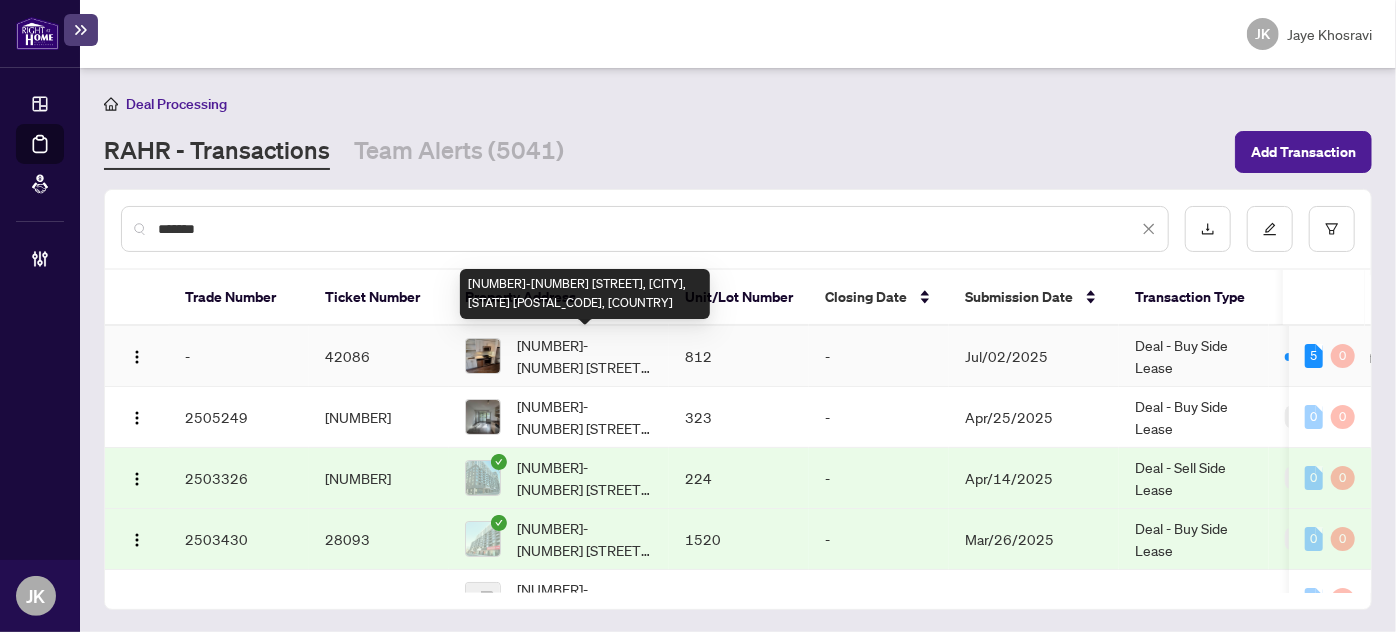 click on "812-525 Adelaide St, Toronto, Ontario M5V 1T6, Canada" at bounding box center [585, 356] 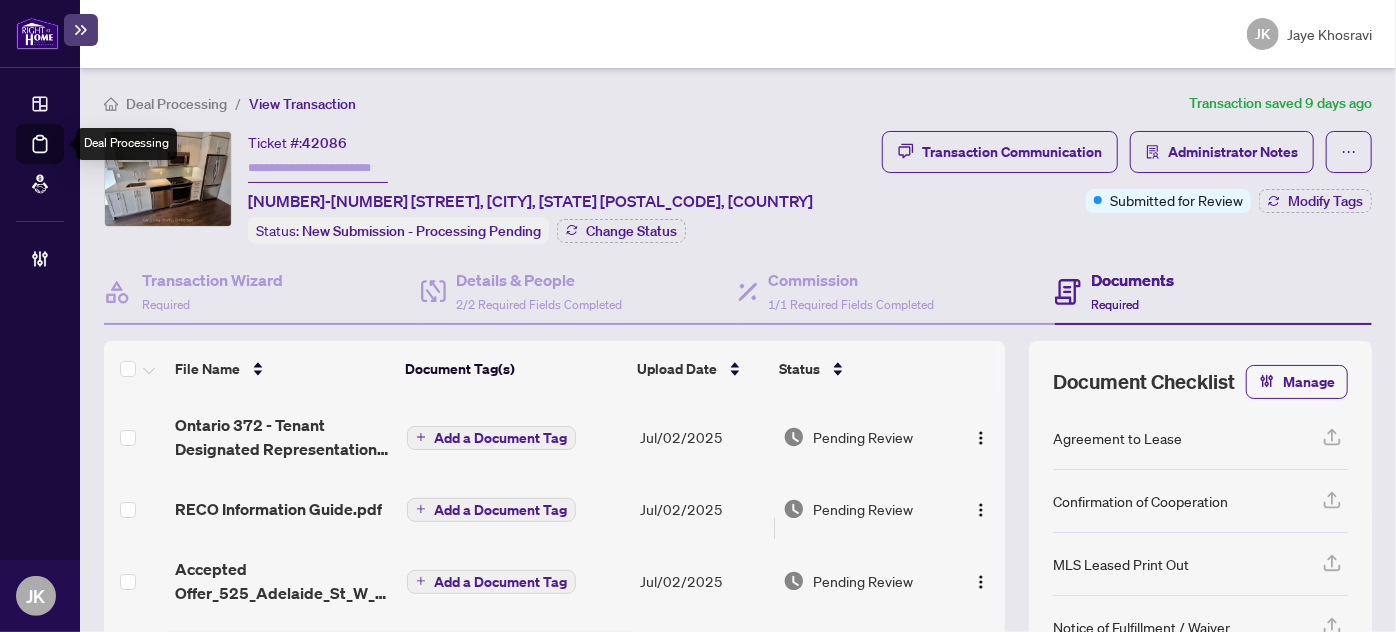 click on "Deal Processing" at bounding box center [63, 158] 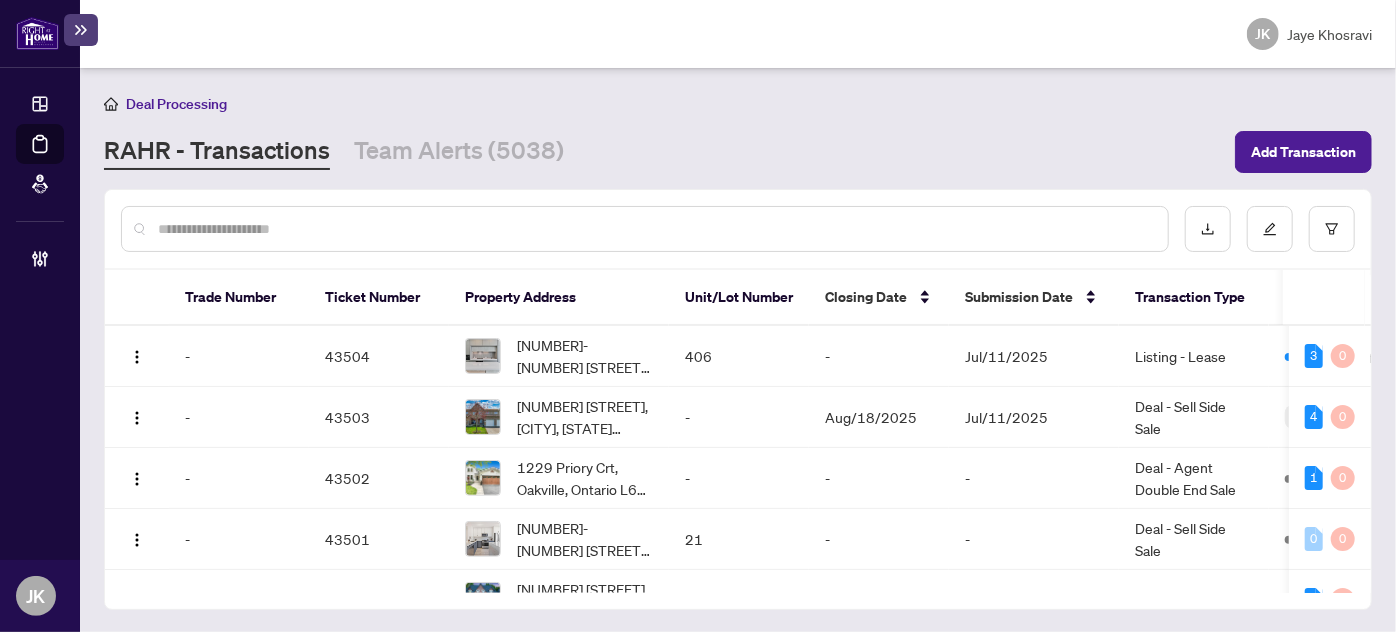 click at bounding box center [655, 229] 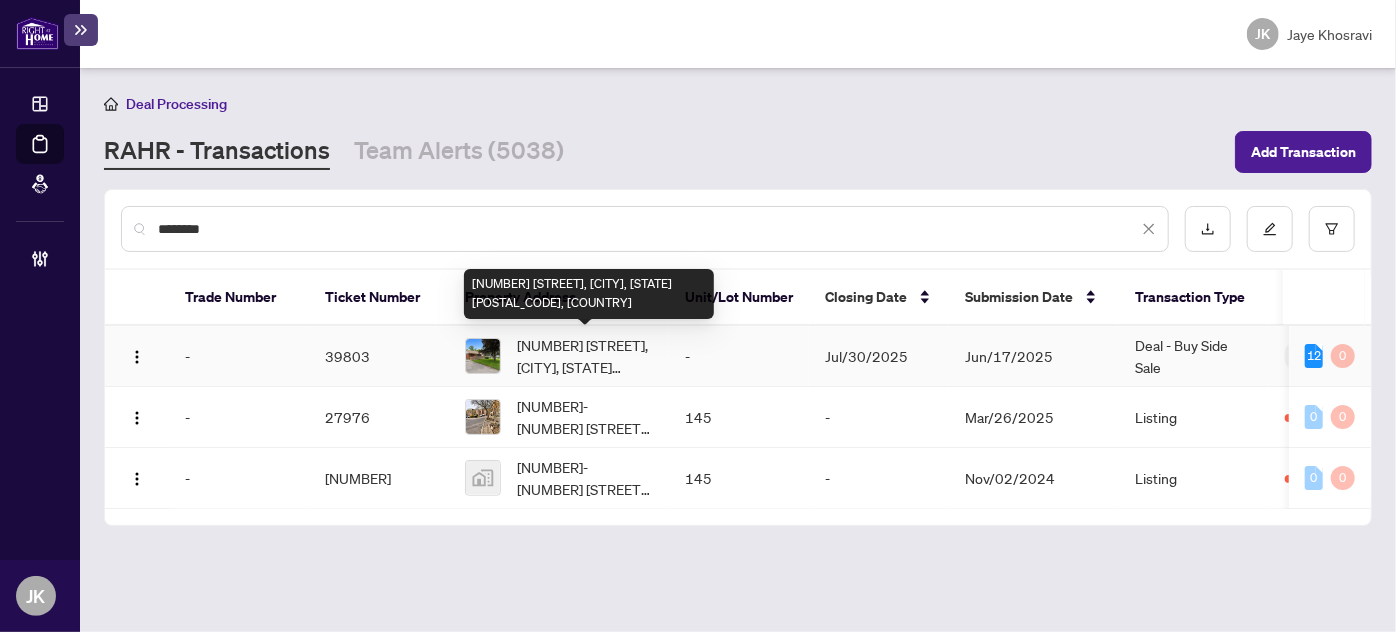 type on "********" 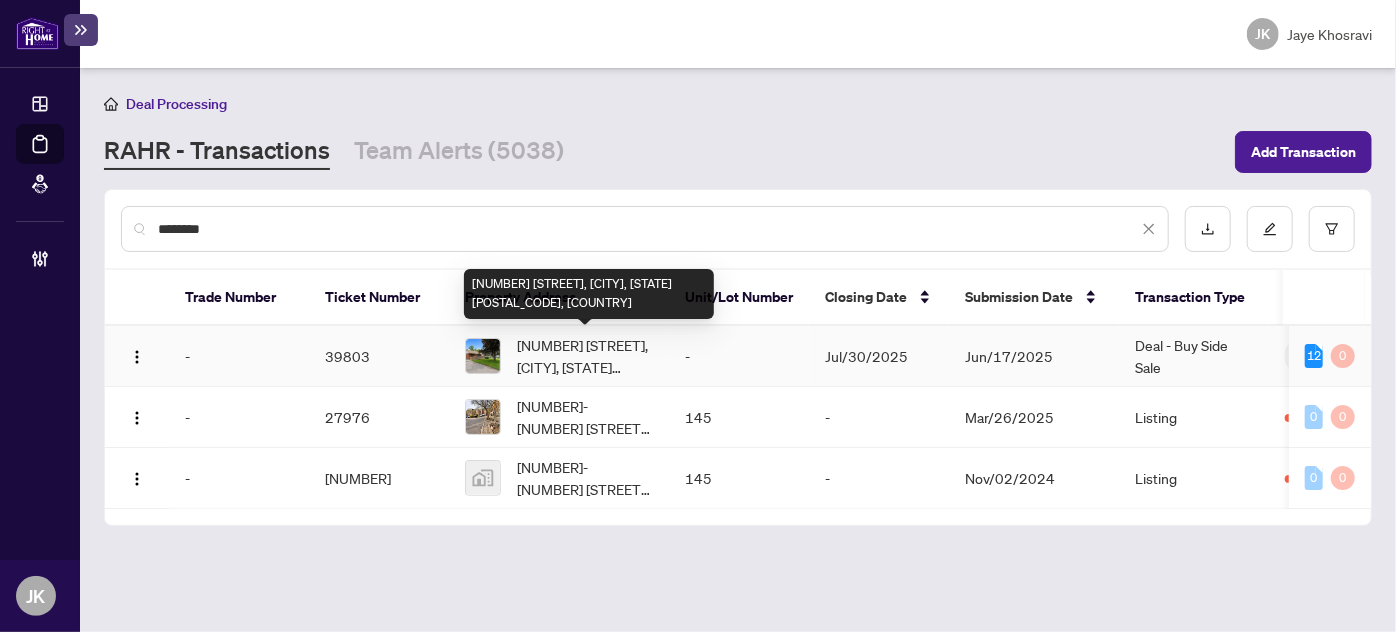 click on "16 Elgin St, Ajax, Ontario L1S 1X1, Canada" at bounding box center [585, 356] 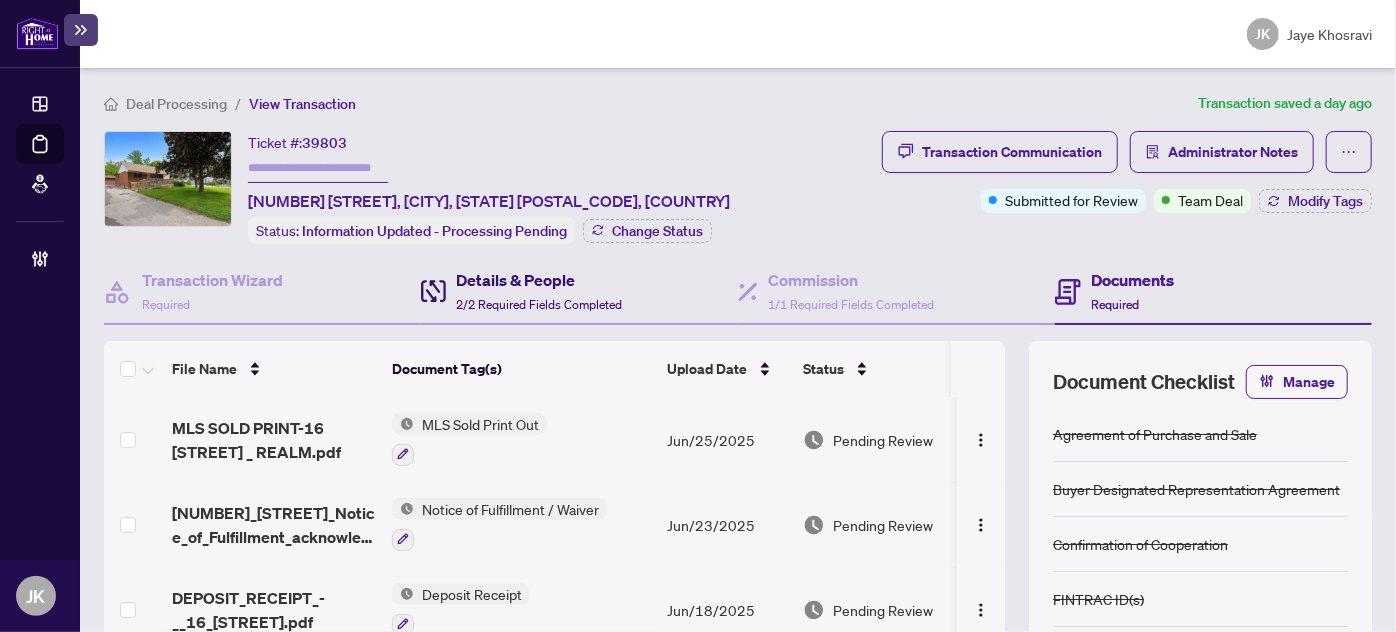 click on "Details & People" at bounding box center (539, 280) 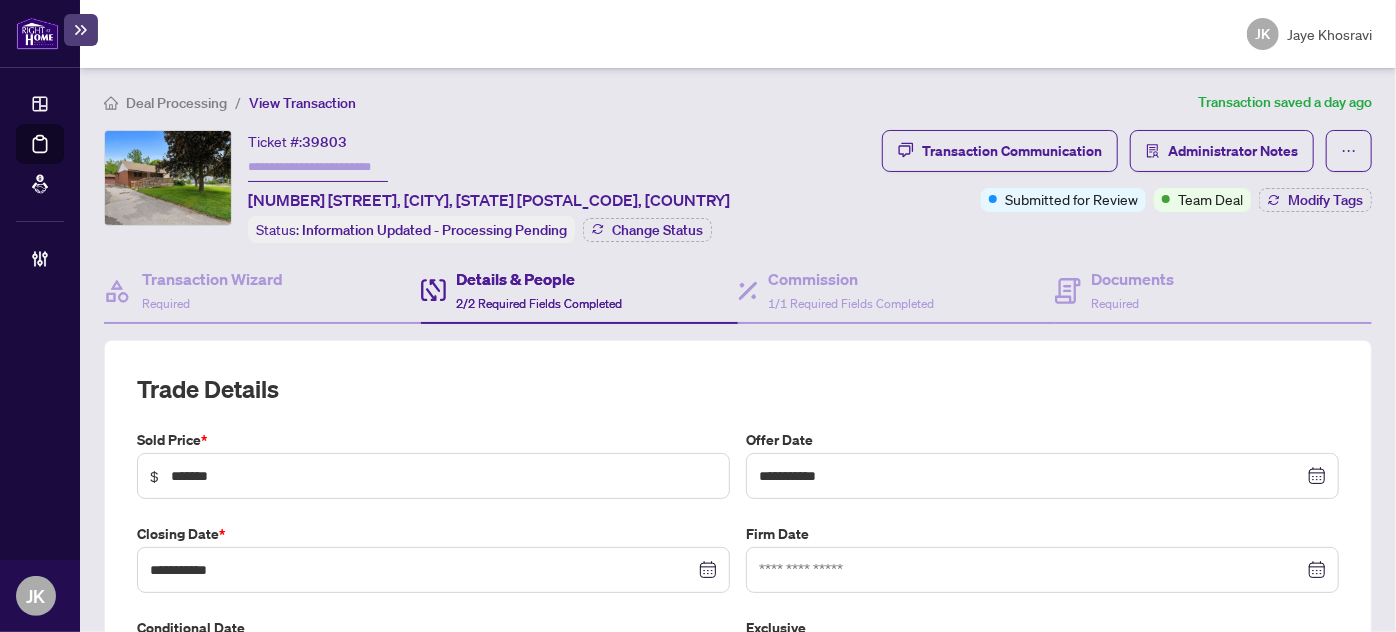 scroll, scrollTop: 0, scrollLeft: 0, axis: both 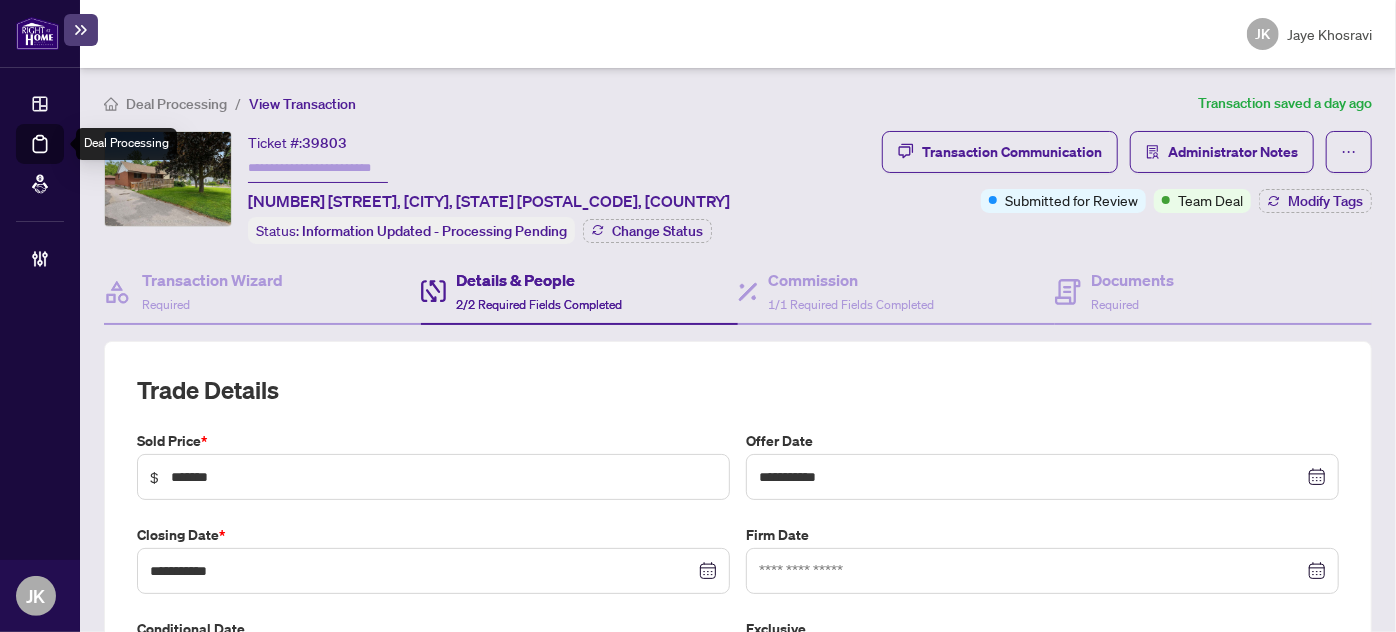 click on "Deal Processing" at bounding box center [63, 158] 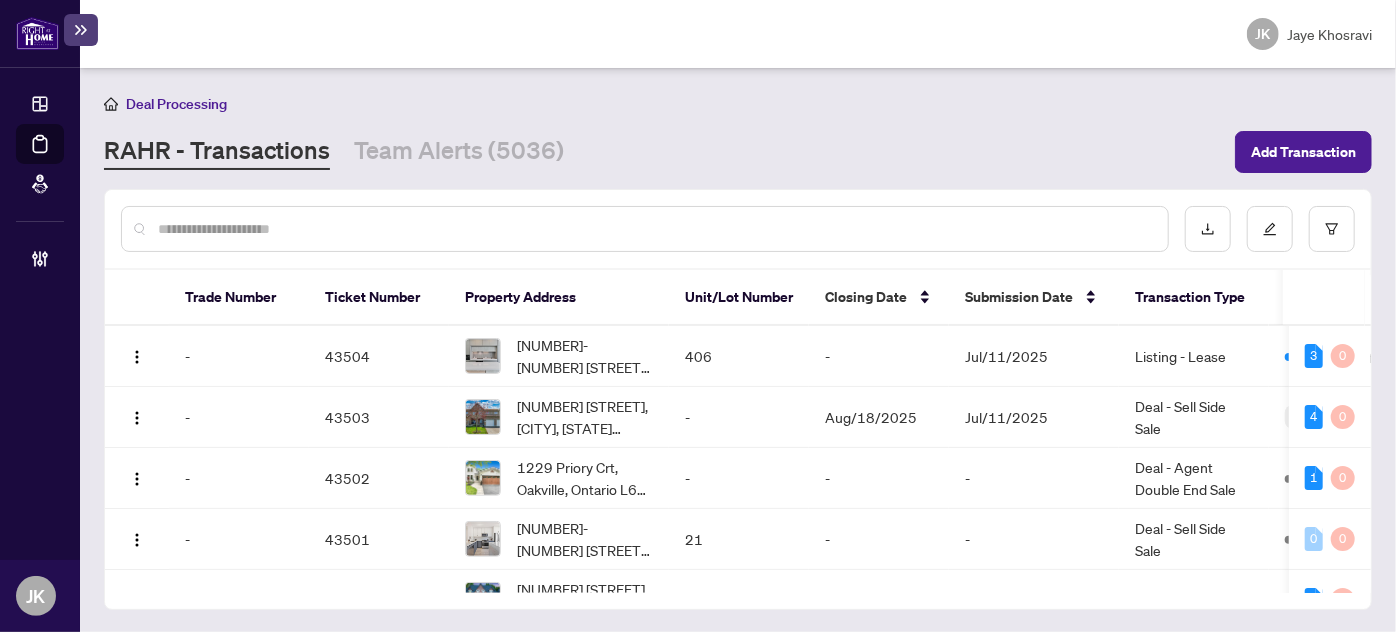 click at bounding box center (655, 229) 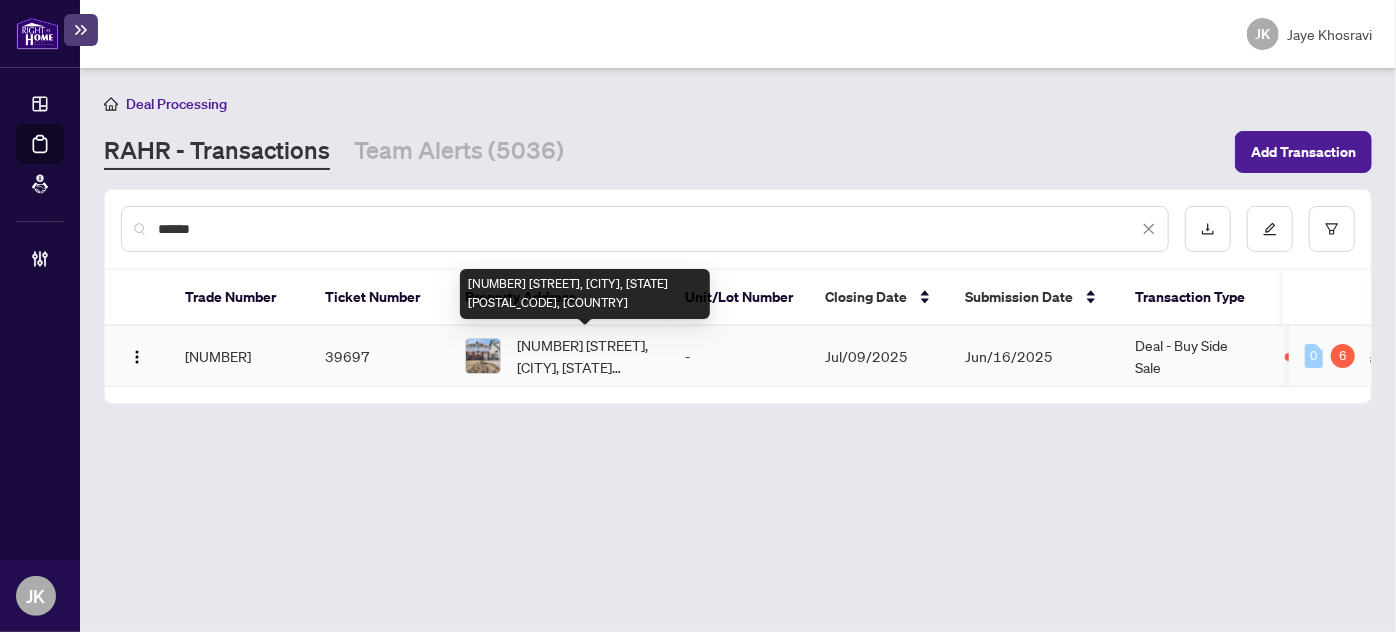 type on "******" 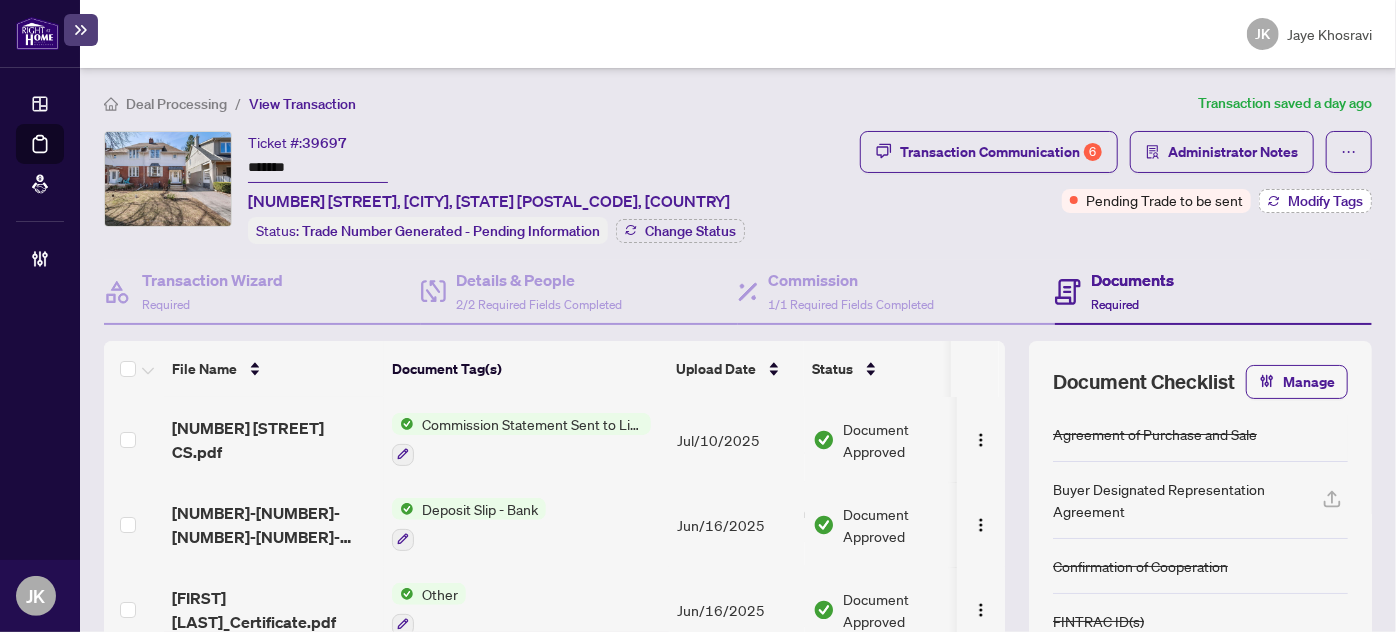 click on "Modify Tags" at bounding box center (1325, 201) 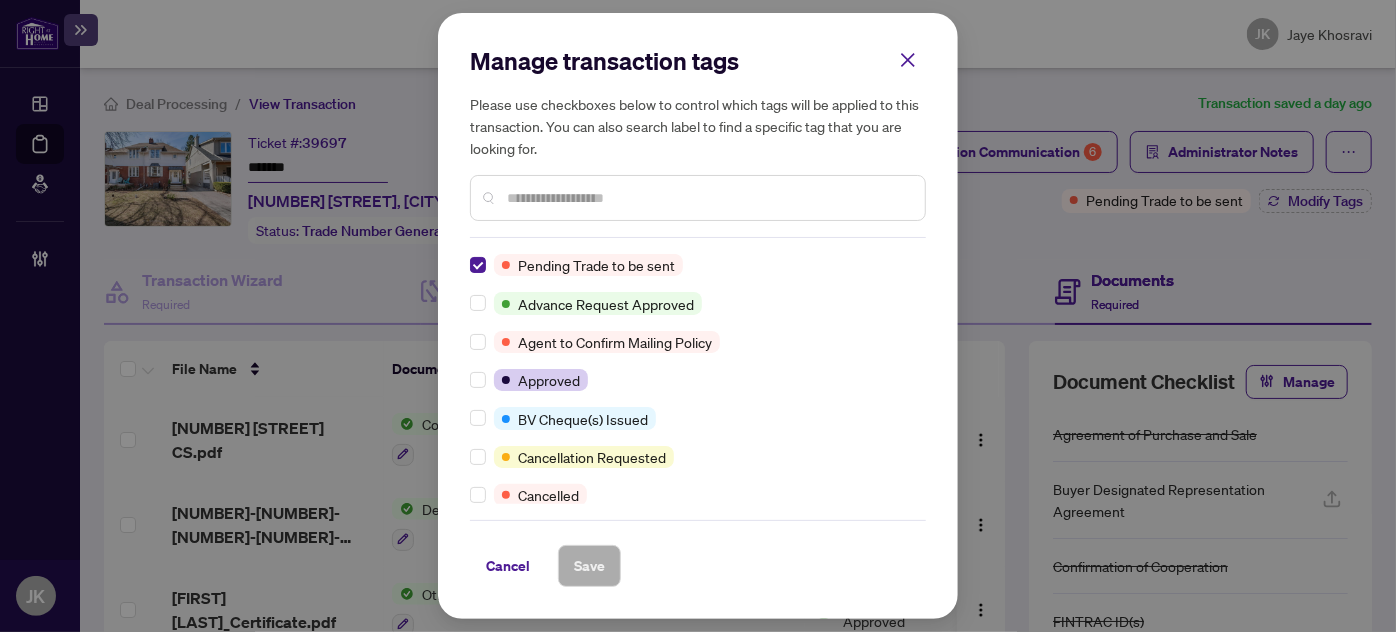 scroll, scrollTop: 0, scrollLeft: 0, axis: both 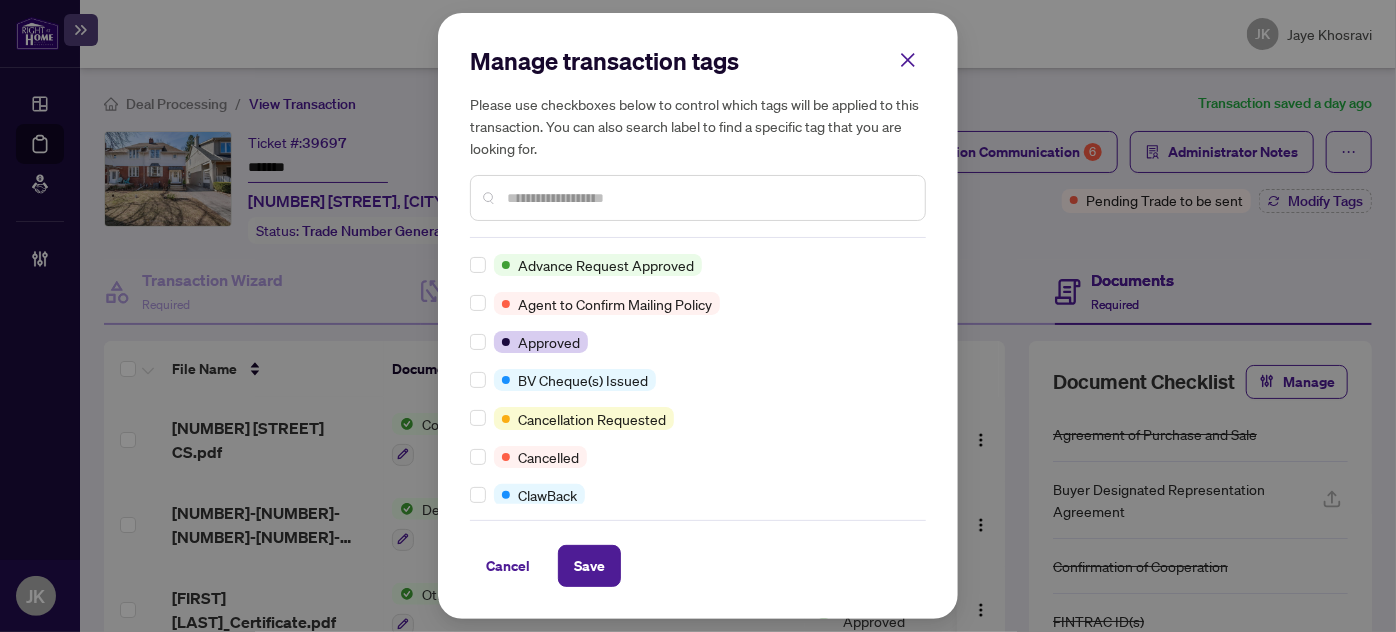 click at bounding box center [708, 198] 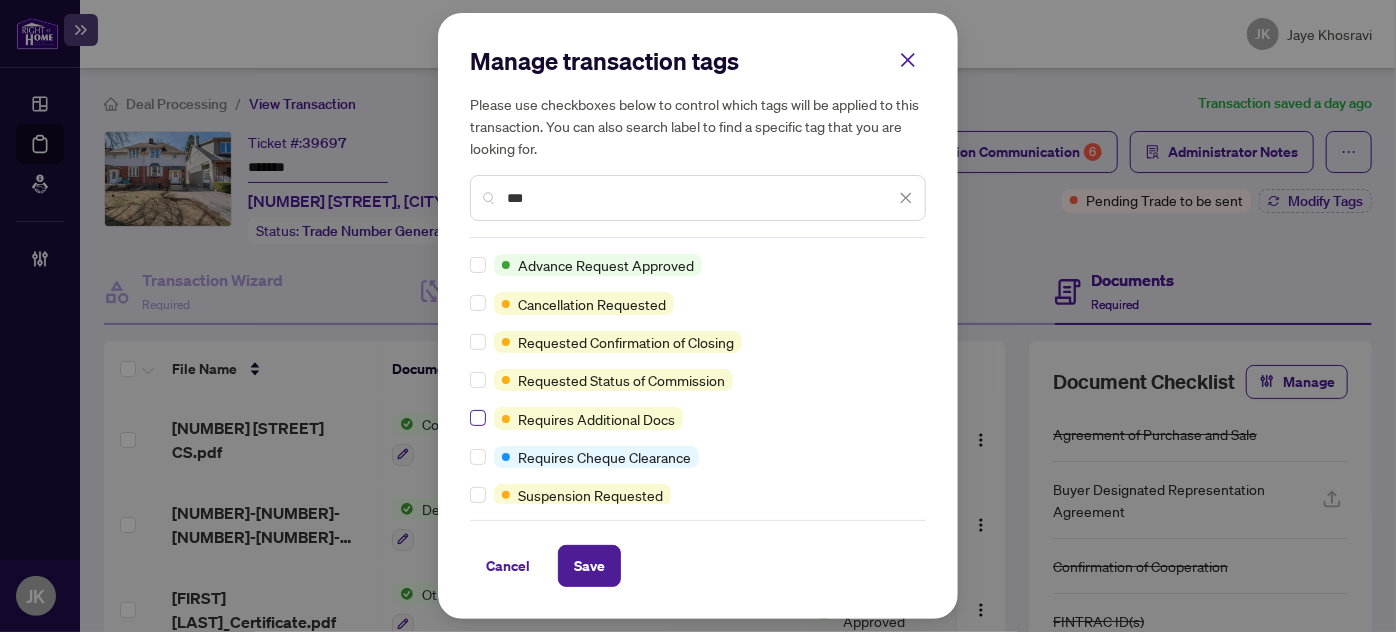 type on "***" 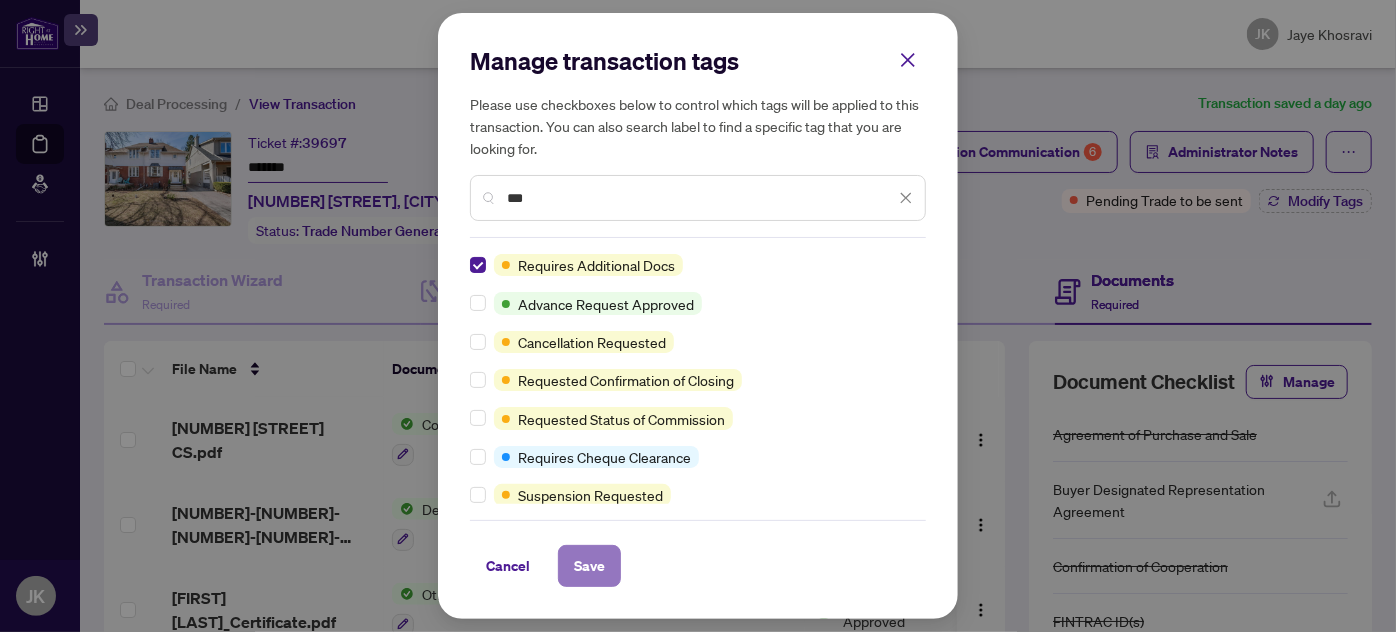 click on "Save" at bounding box center [589, 566] 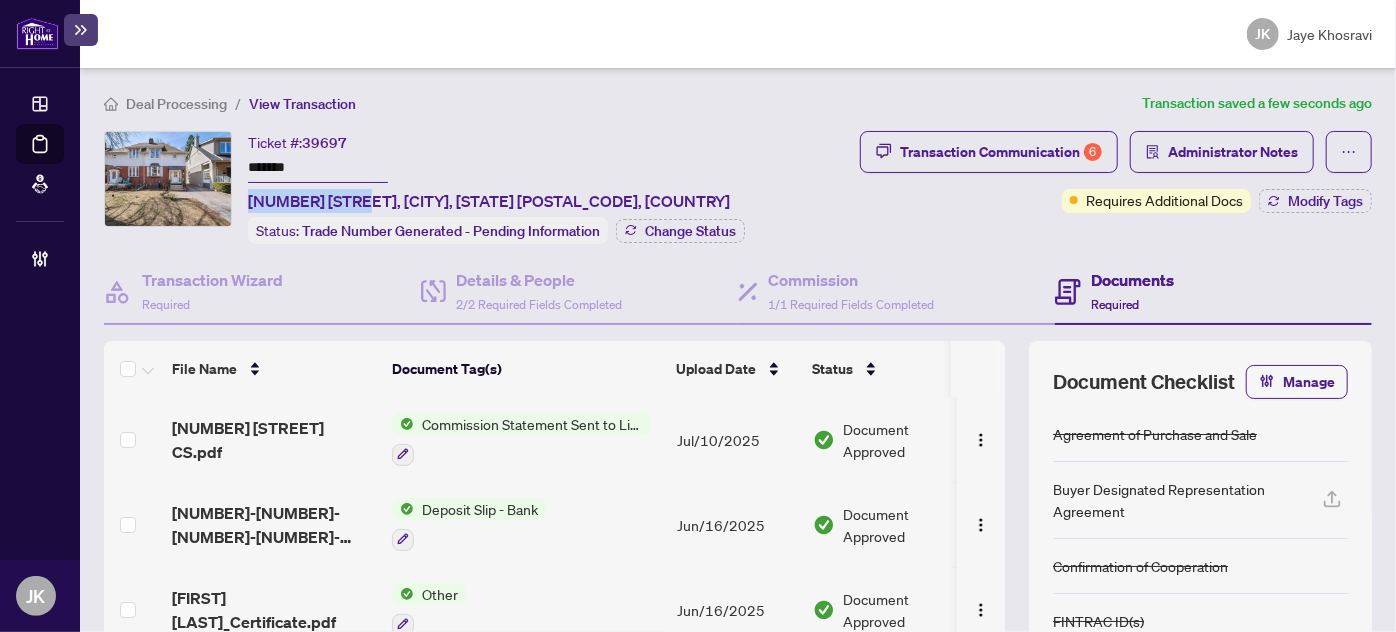 drag, startPoint x: 359, startPoint y: 196, endPoint x: 241, endPoint y: 195, distance: 118.004234 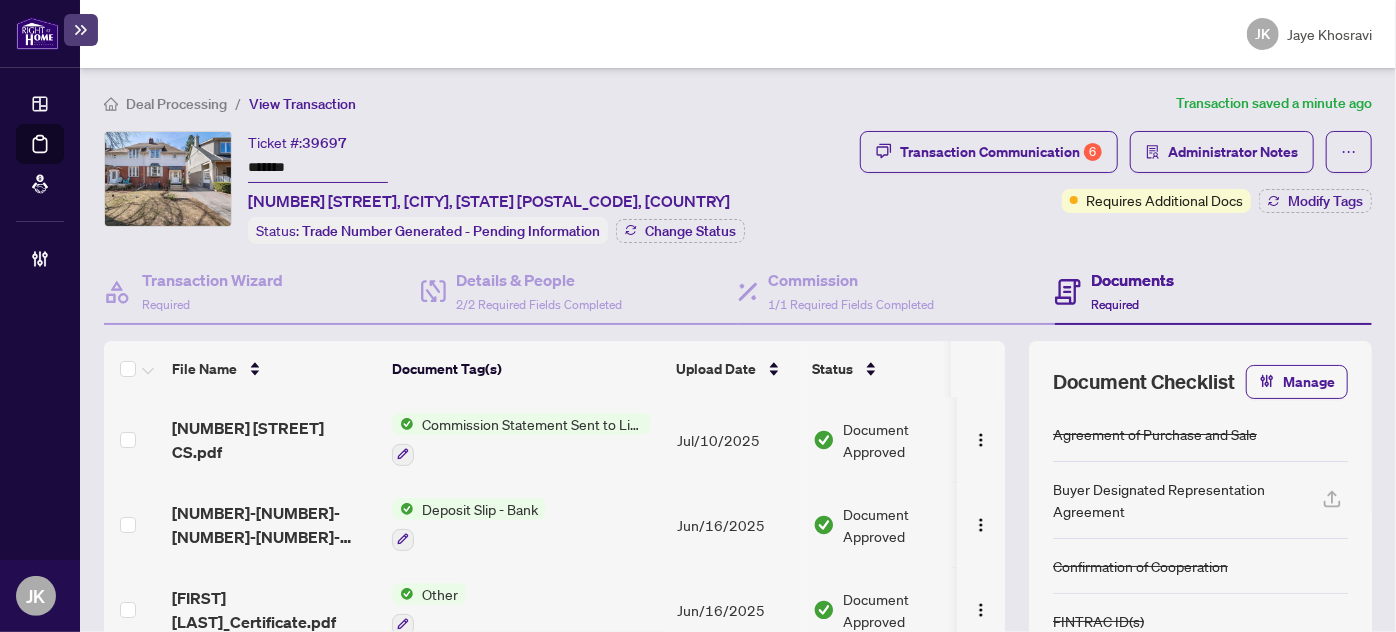 click on "Documents" at bounding box center [1132, 280] 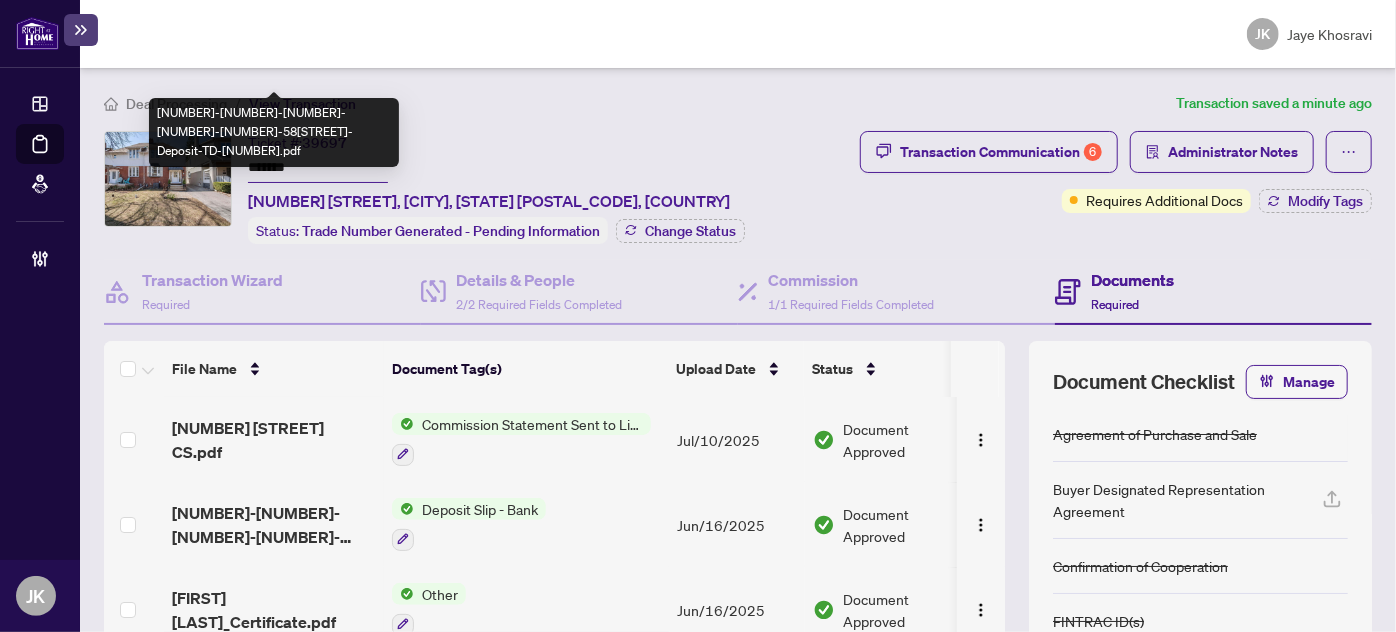 scroll, scrollTop: 552, scrollLeft: 0, axis: vertical 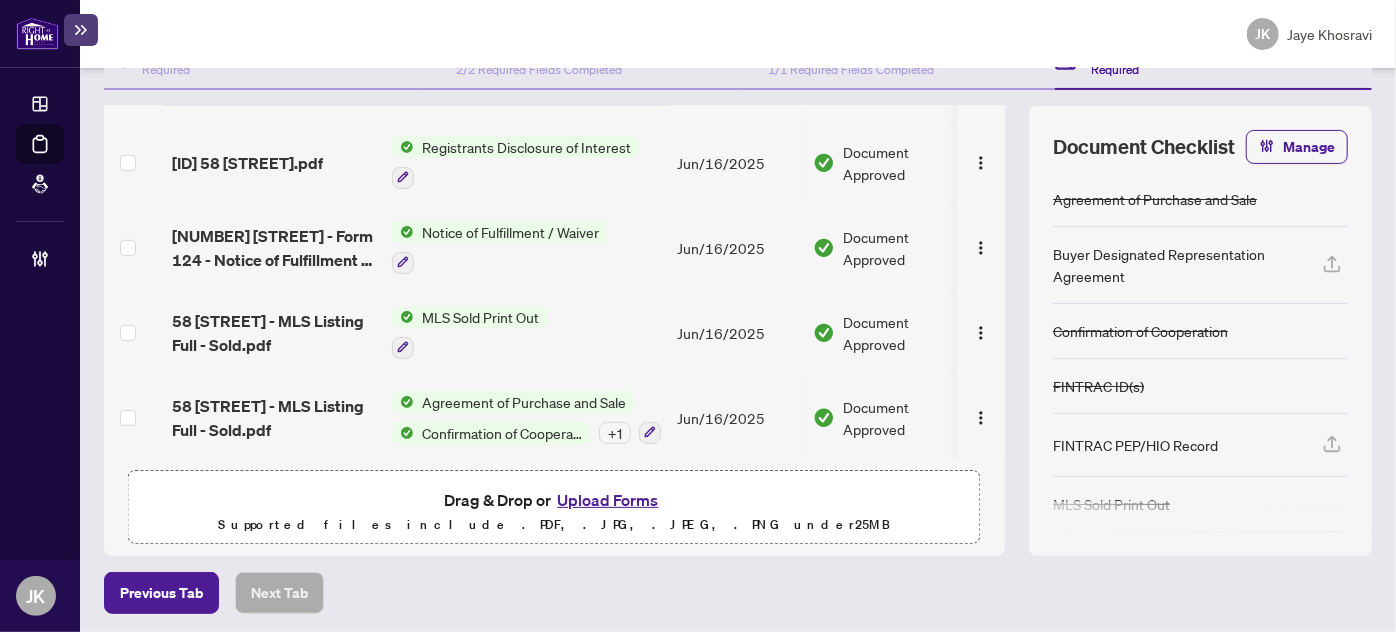 click on "Upload Forms" at bounding box center (607, 500) 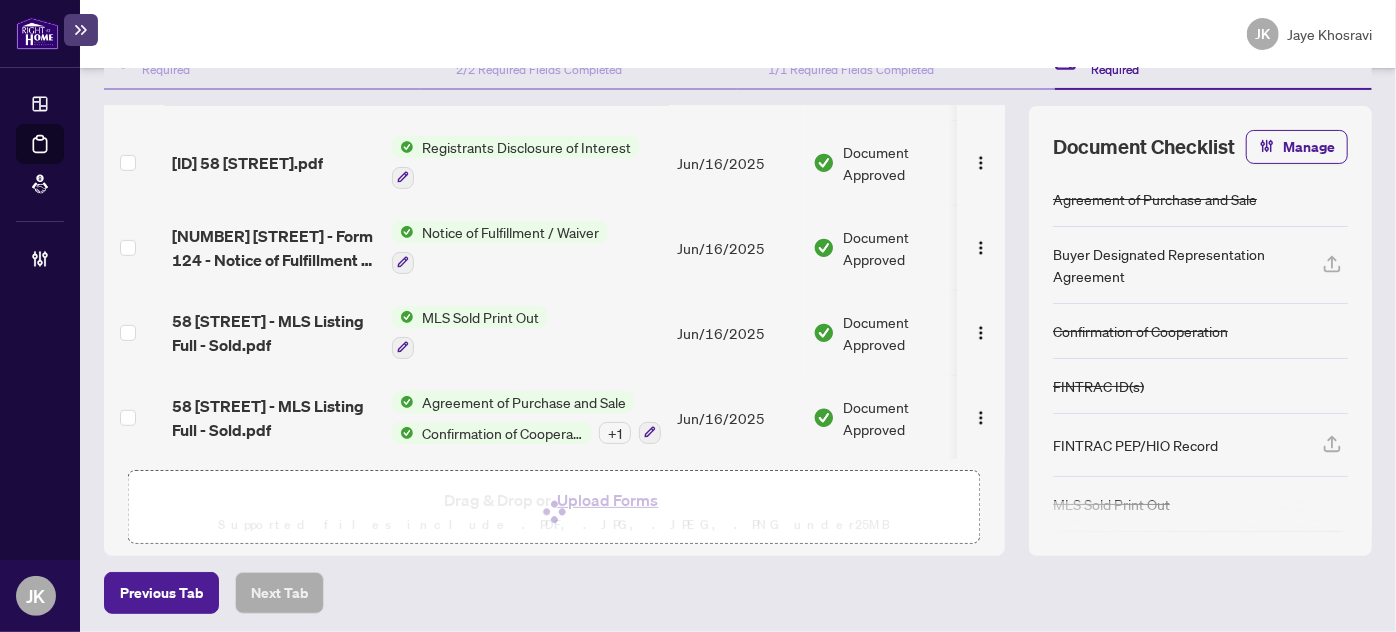 click on "Document Approved" at bounding box center (890, 417) 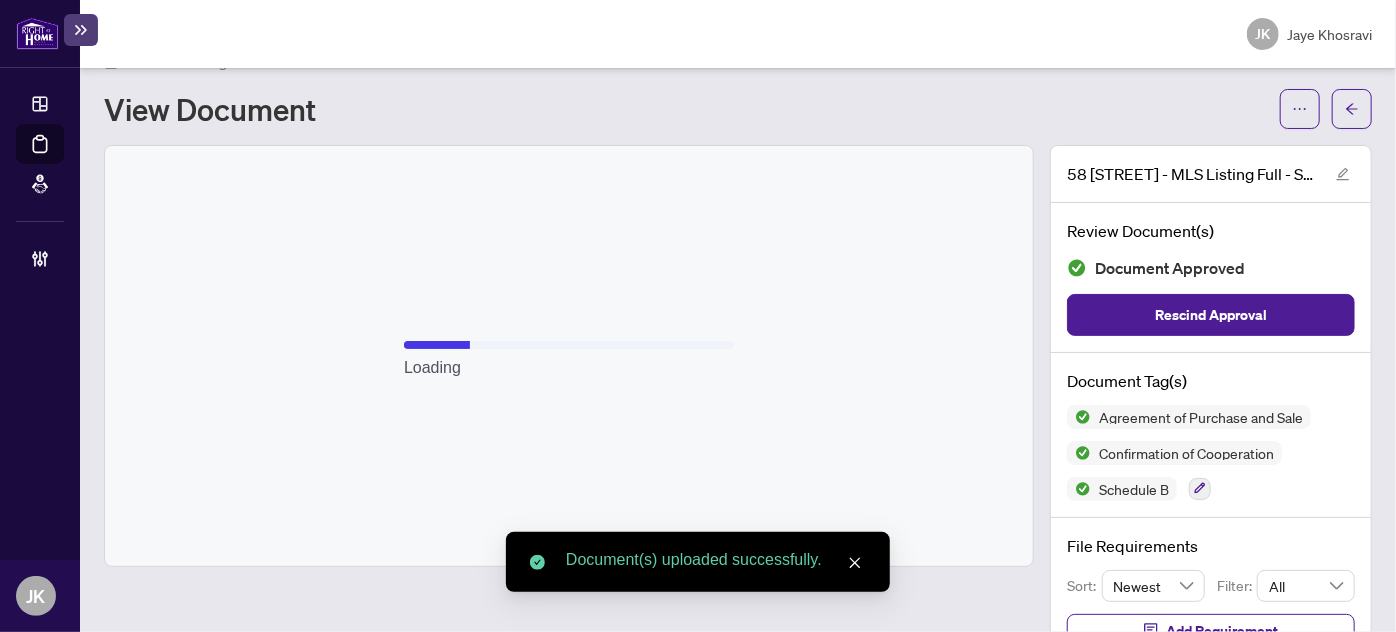 scroll, scrollTop: 0, scrollLeft: 0, axis: both 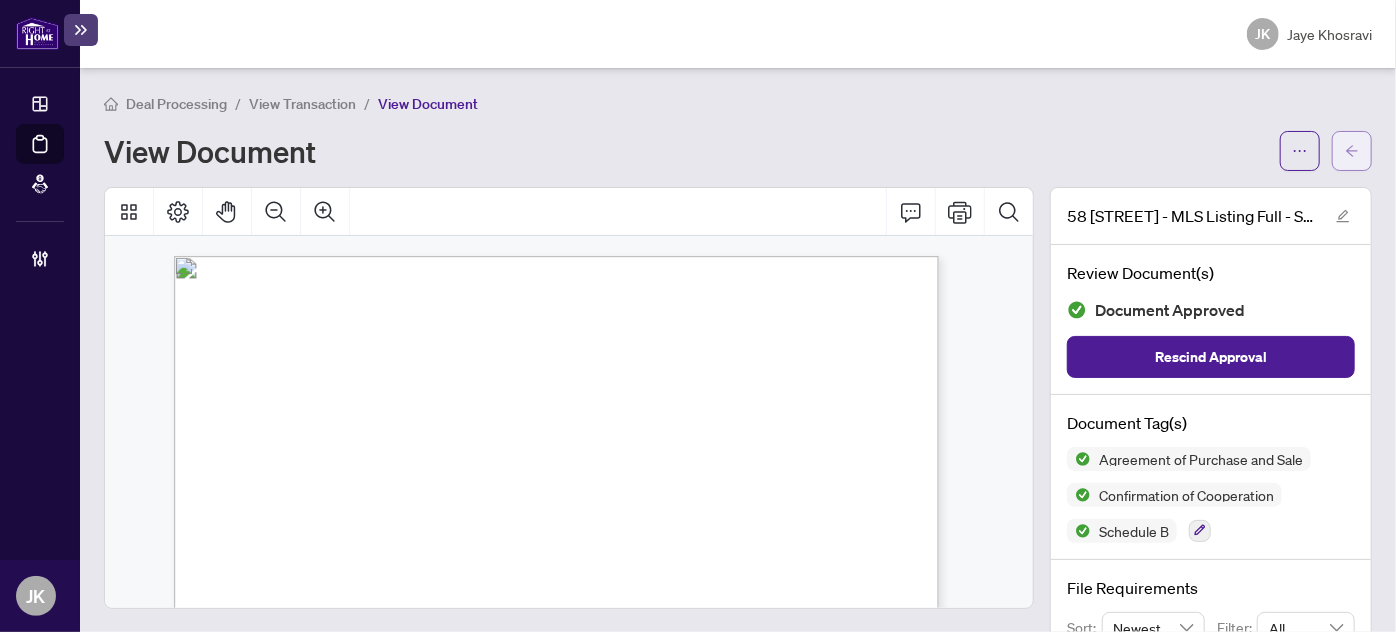 click 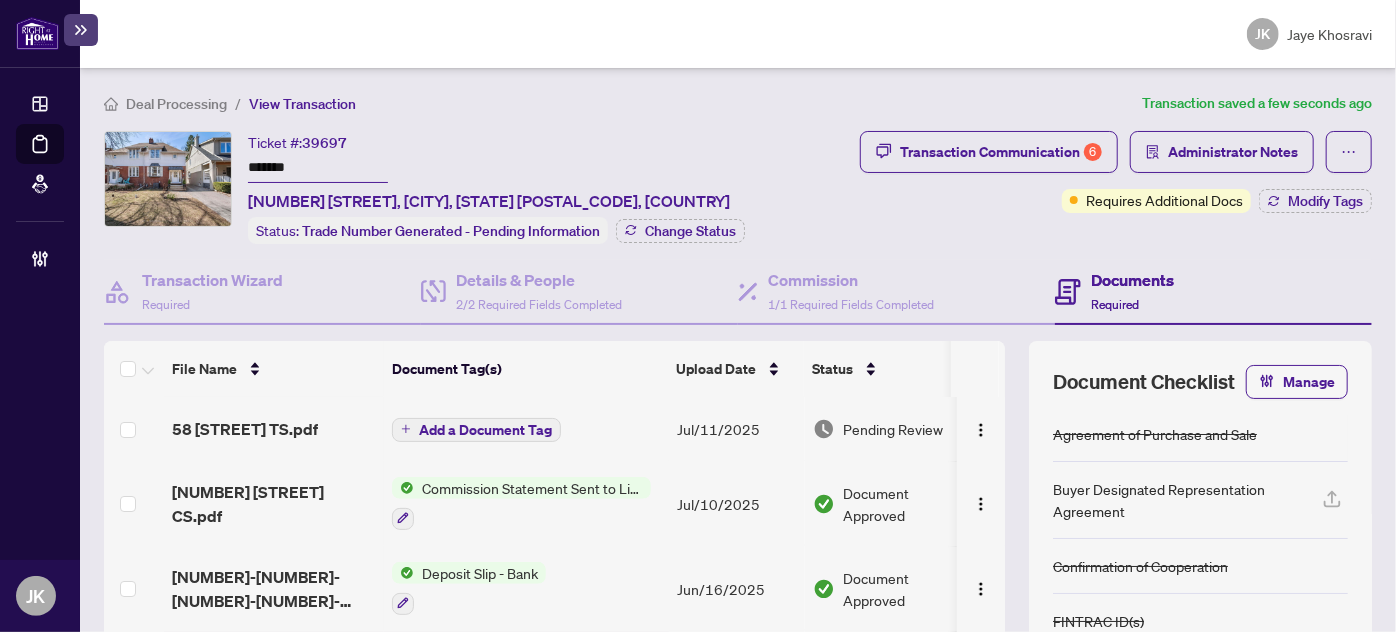 click on "Transaction Communication 6 Administrator Notes Requires Additional Docs Modify Tags" at bounding box center [1116, 172] 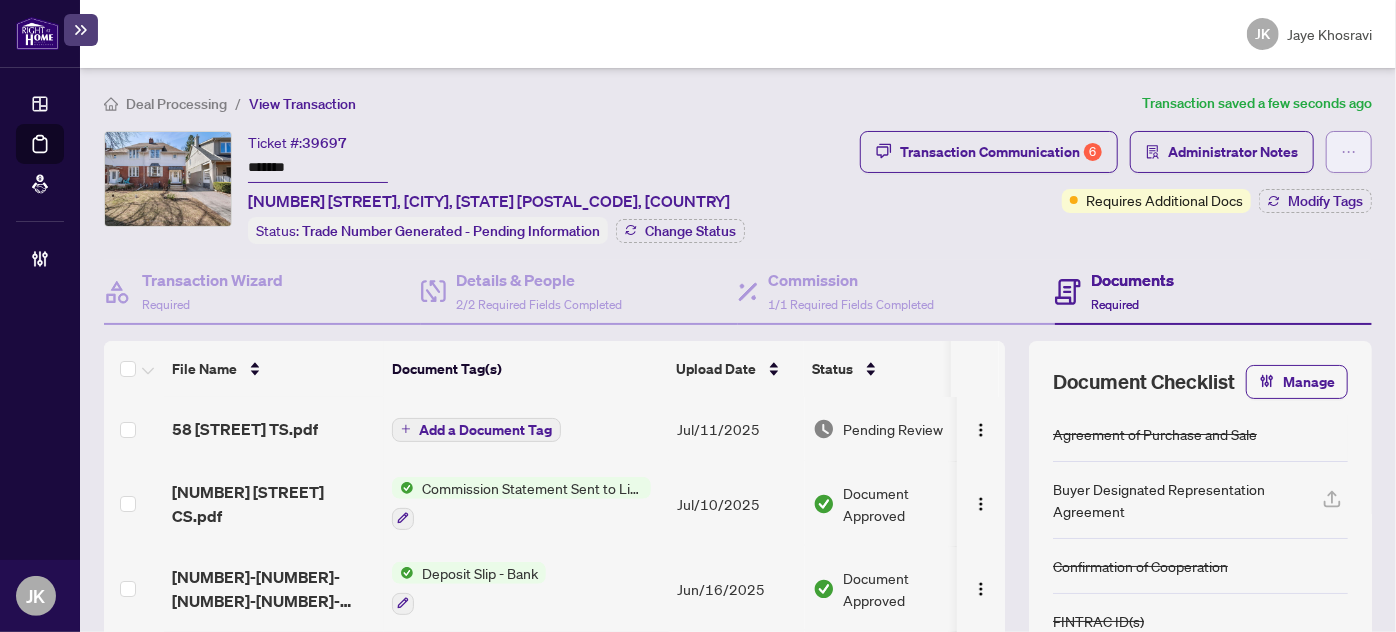 click 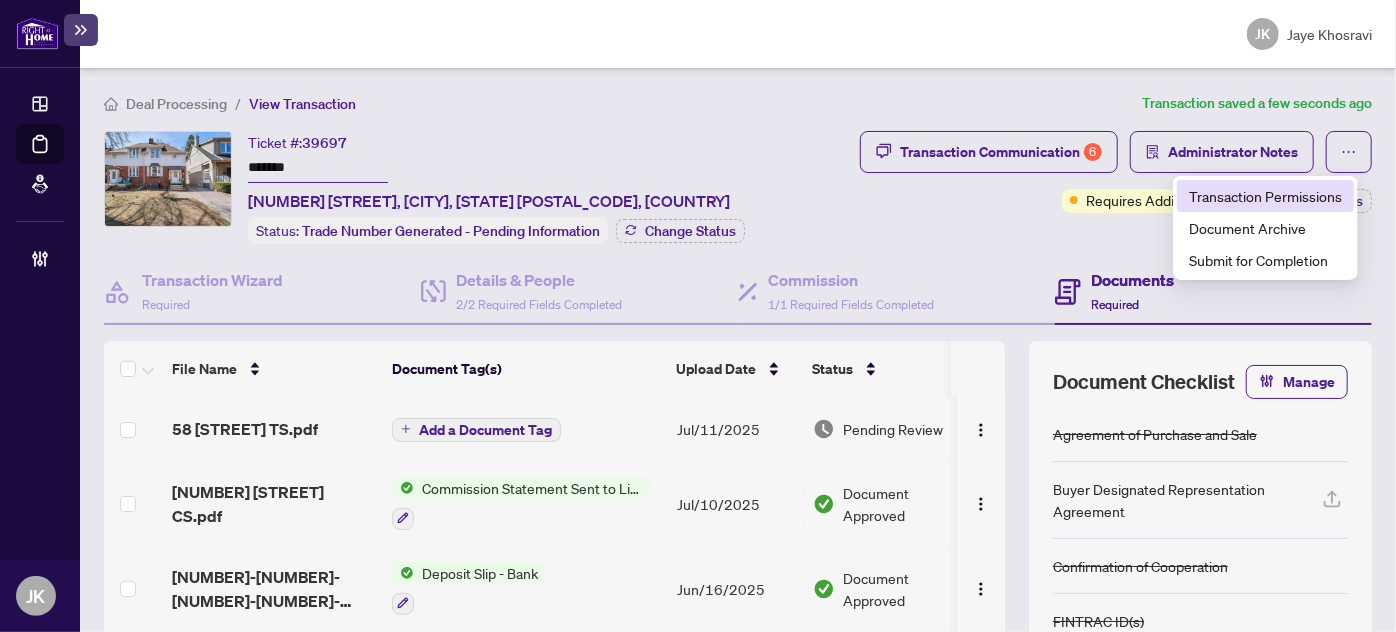 click on "Transaction Permissions" at bounding box center (1265, 196) 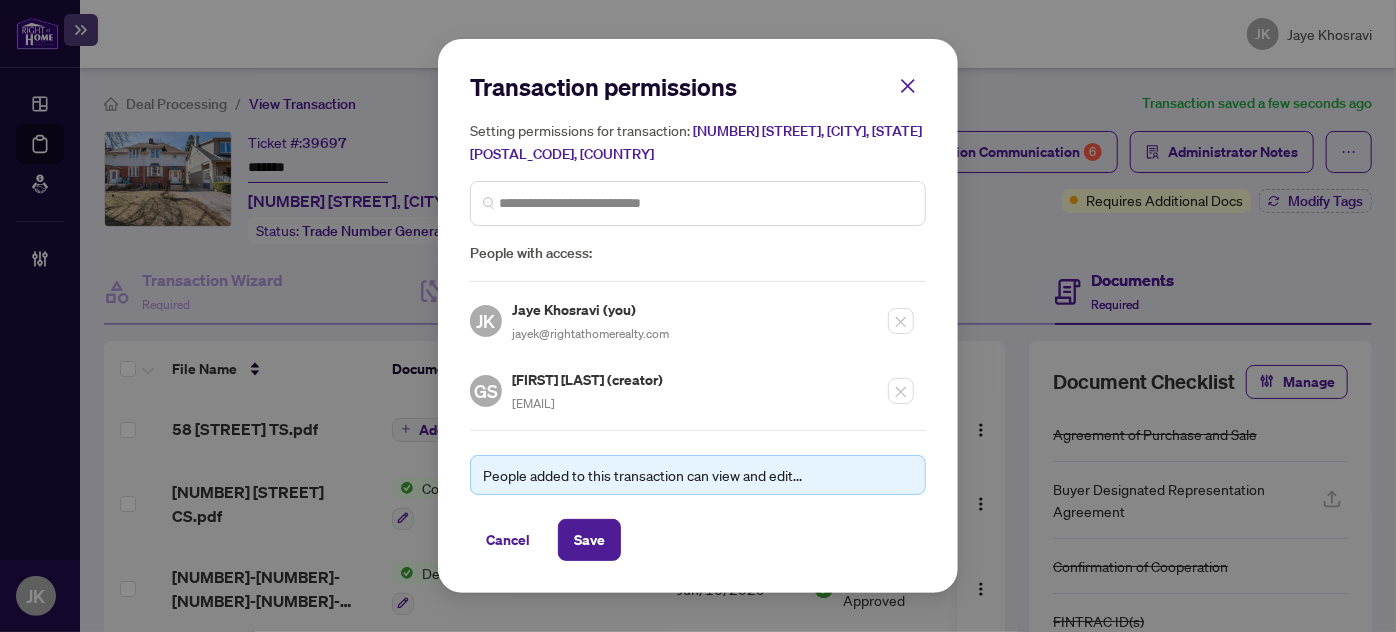 drag, startPoint x: 680, startPoint y: 402, endPoint x: 512, endPoint y: 396, distance: 168.1071 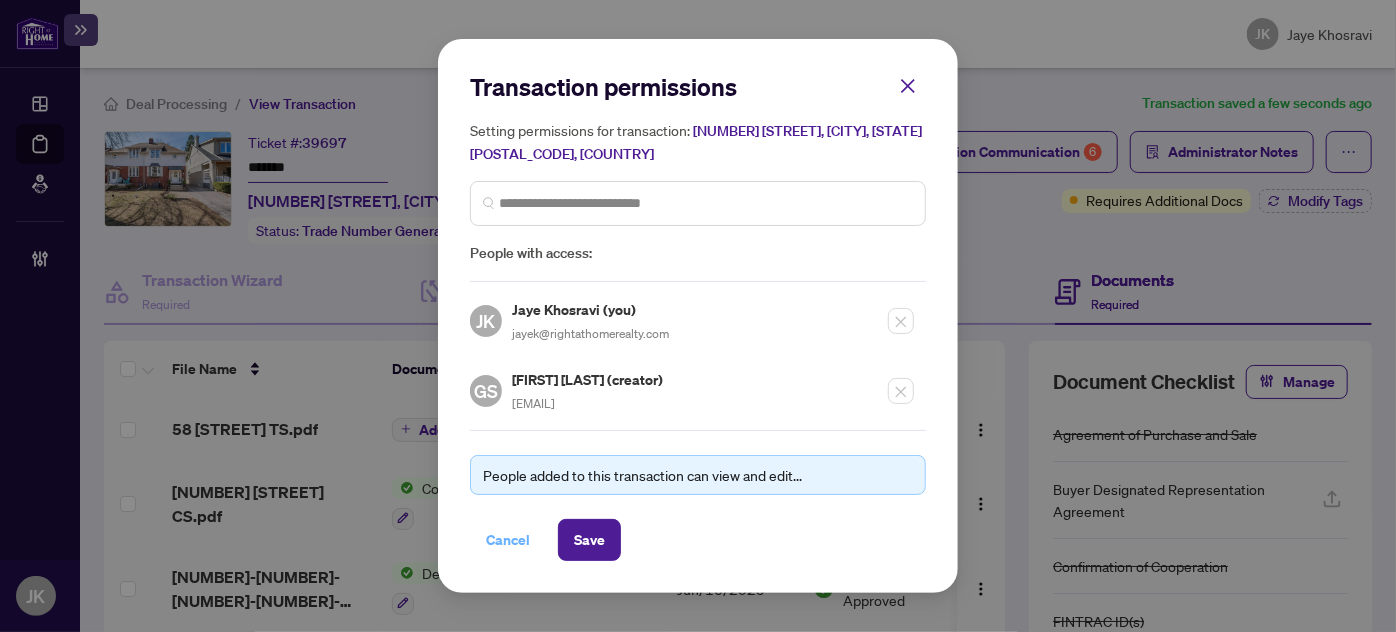 click on "Cancel" at bounding box center [508, 540] 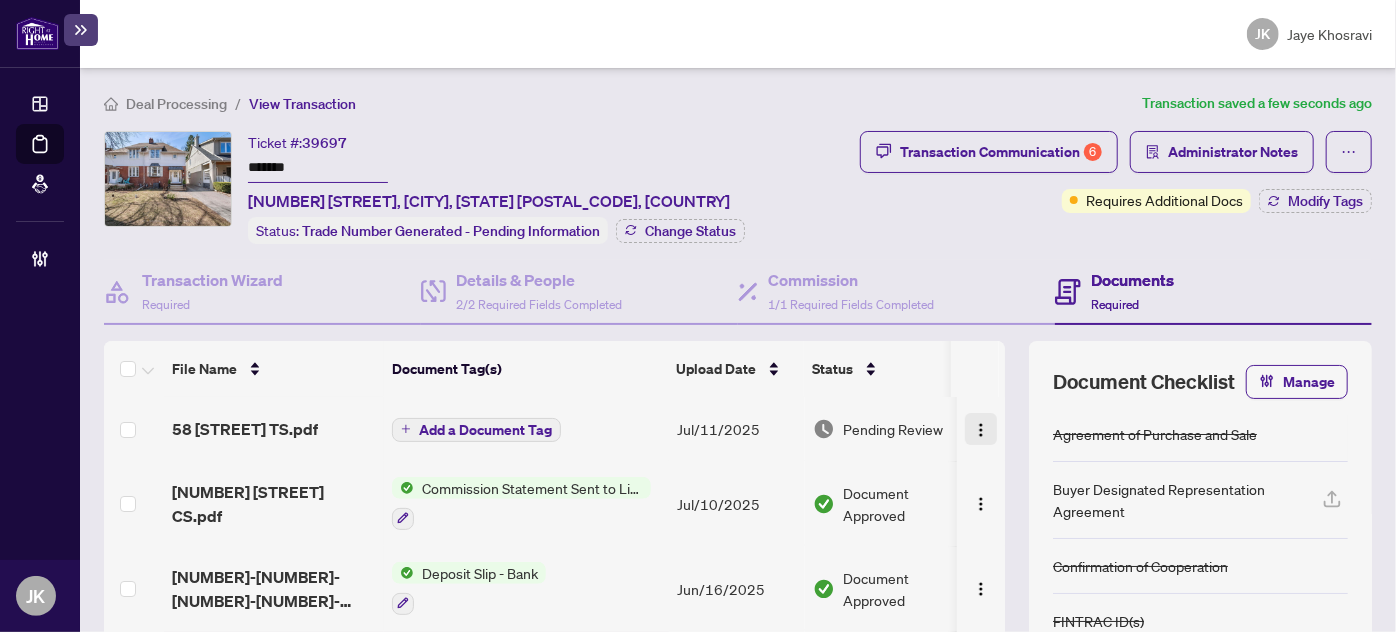 click at bounding box center (981, 430) 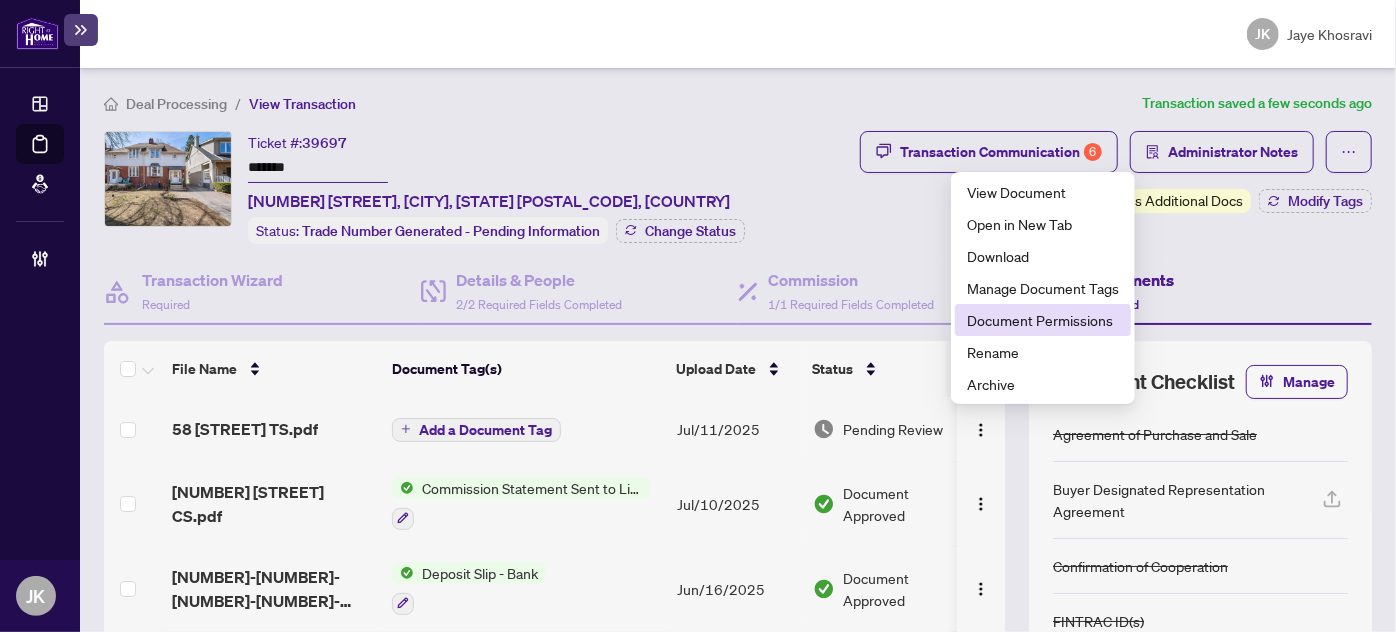 click on "Document Permissions" at bounding box center (1043, 320) 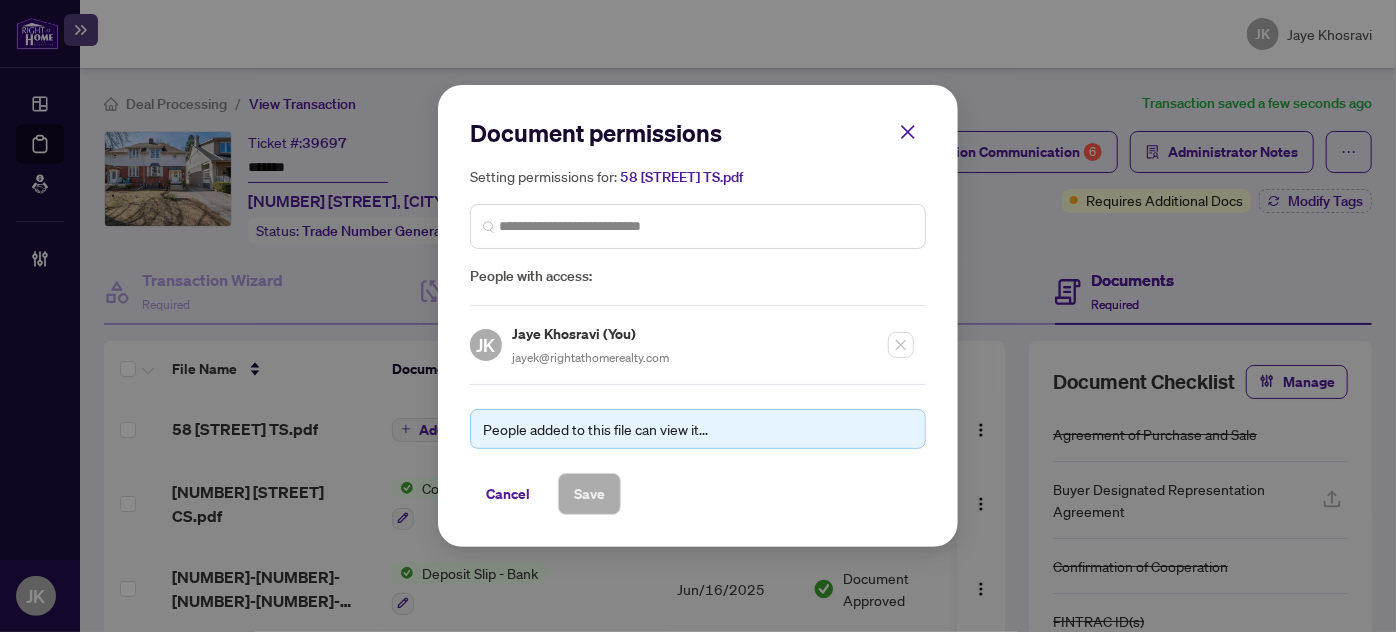 click at bounding box center (698, 226) 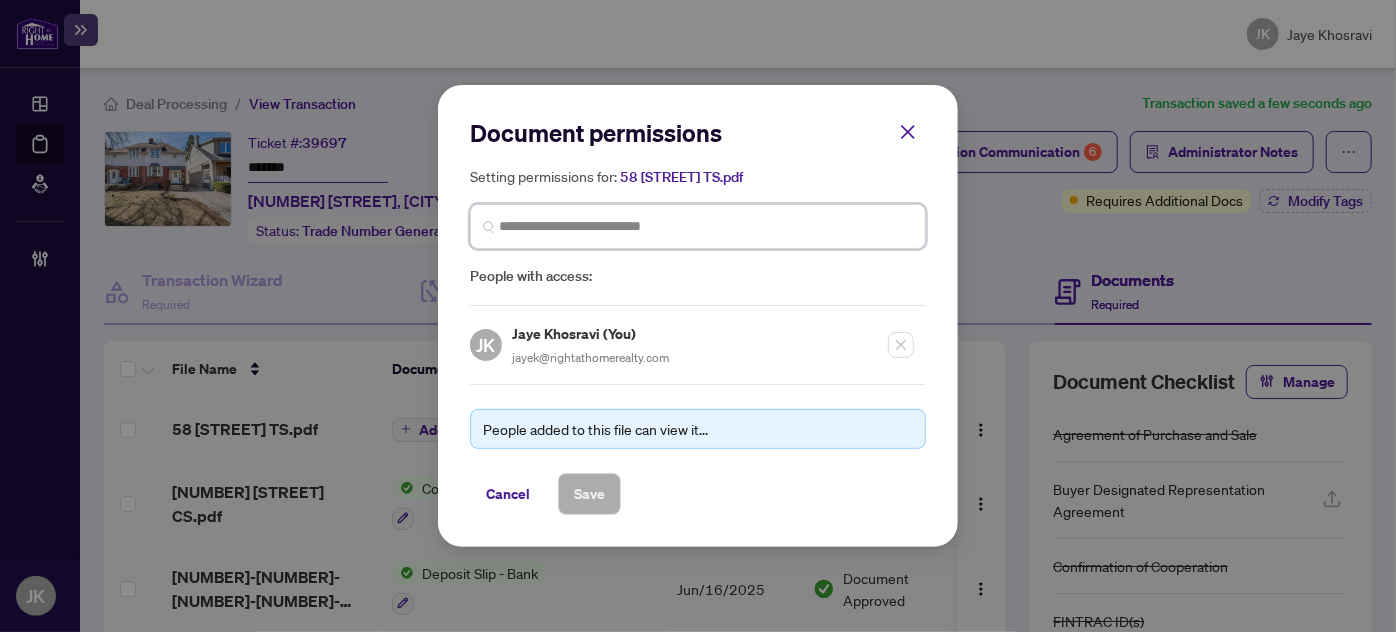 click at bounding box center [706, 226] 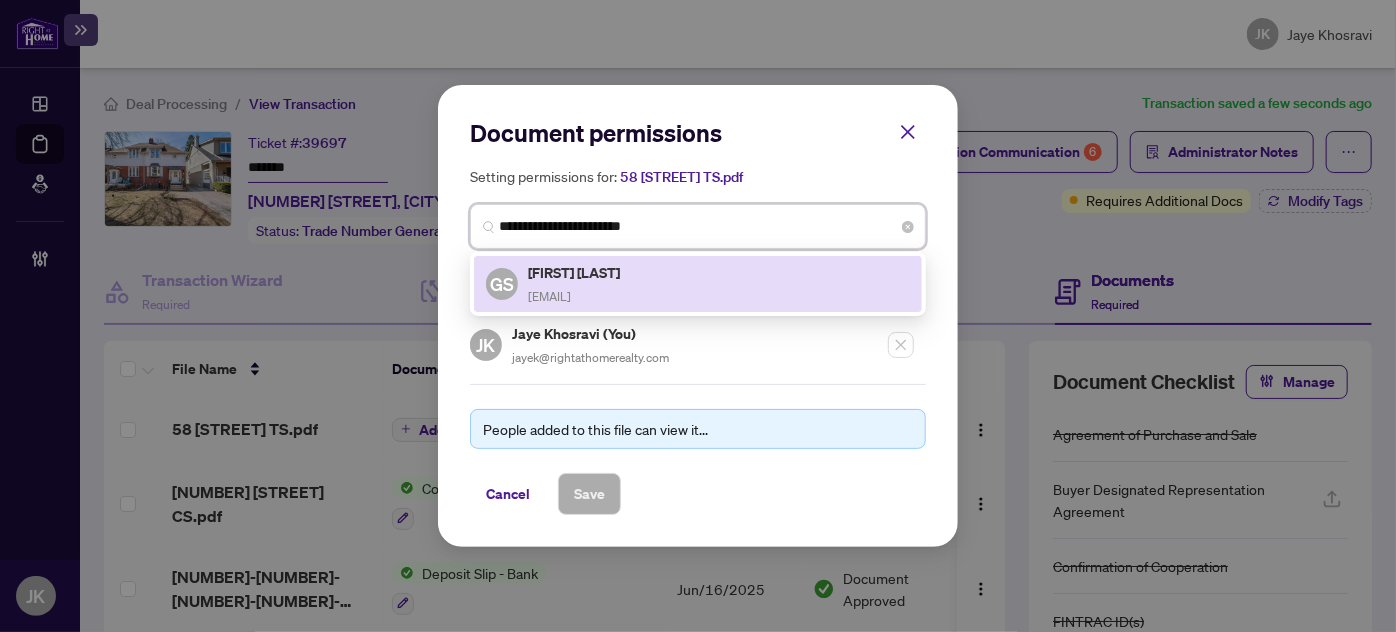 click on "GS Gopinder Sohi   gopindersohi93@gmail.com" at bounding box center (698, 284) 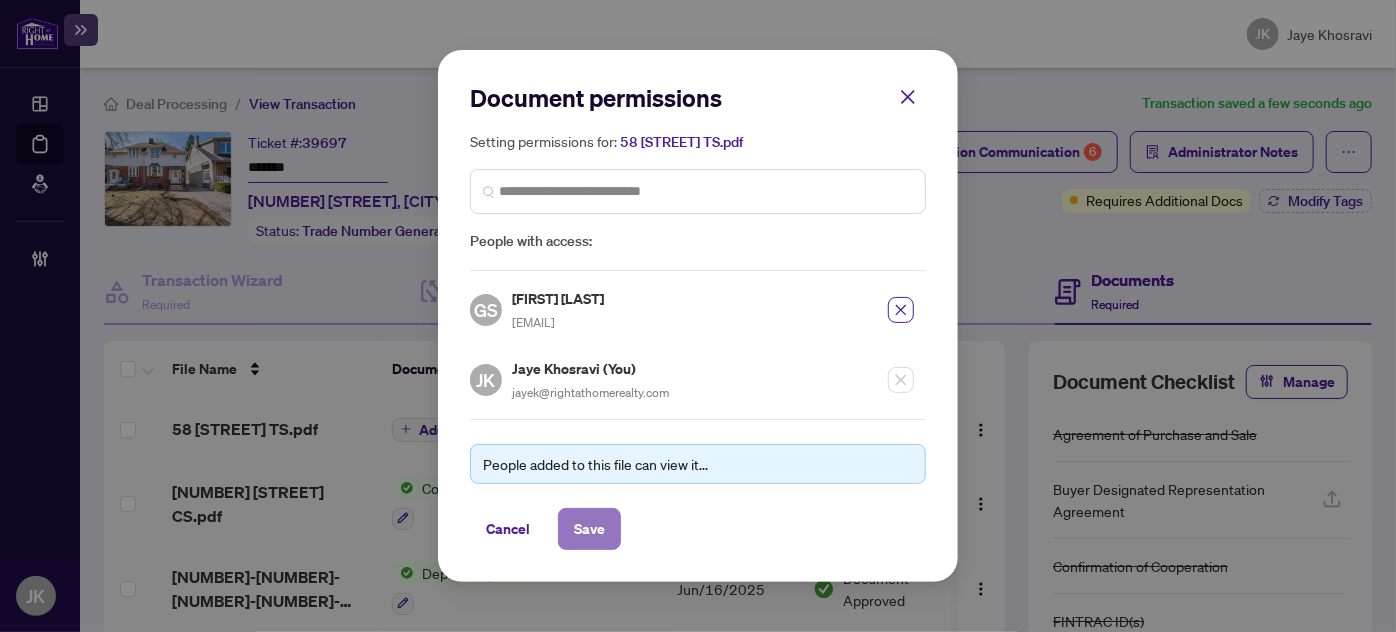 click on "Save" at bounding box center (589, 529) 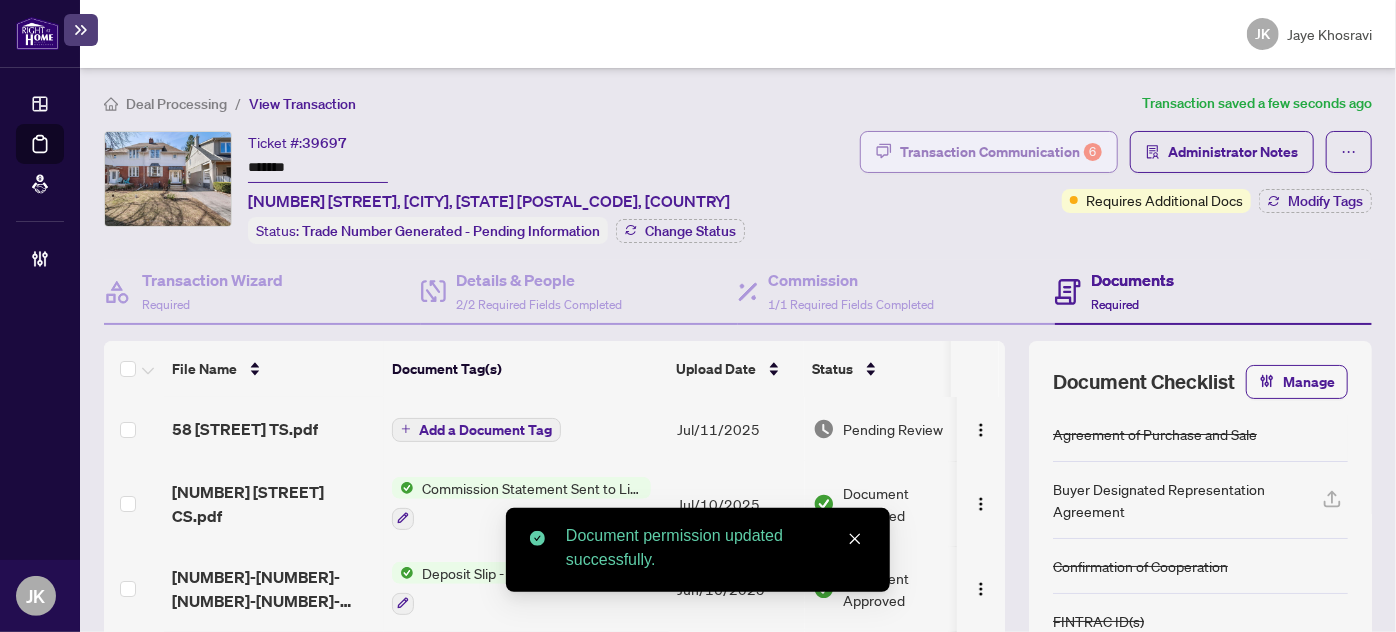 click on "Transaction Communication 6" at bounding box center [1001, 152] 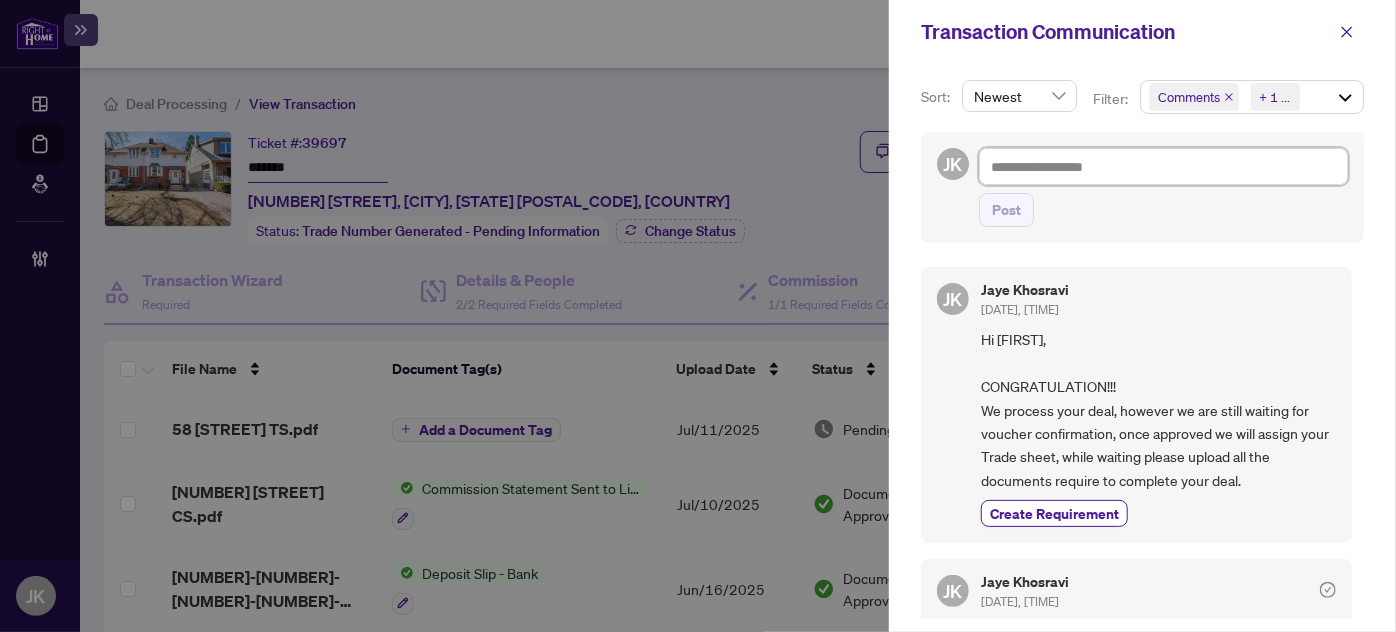 click at bounding box center (1163, 166) 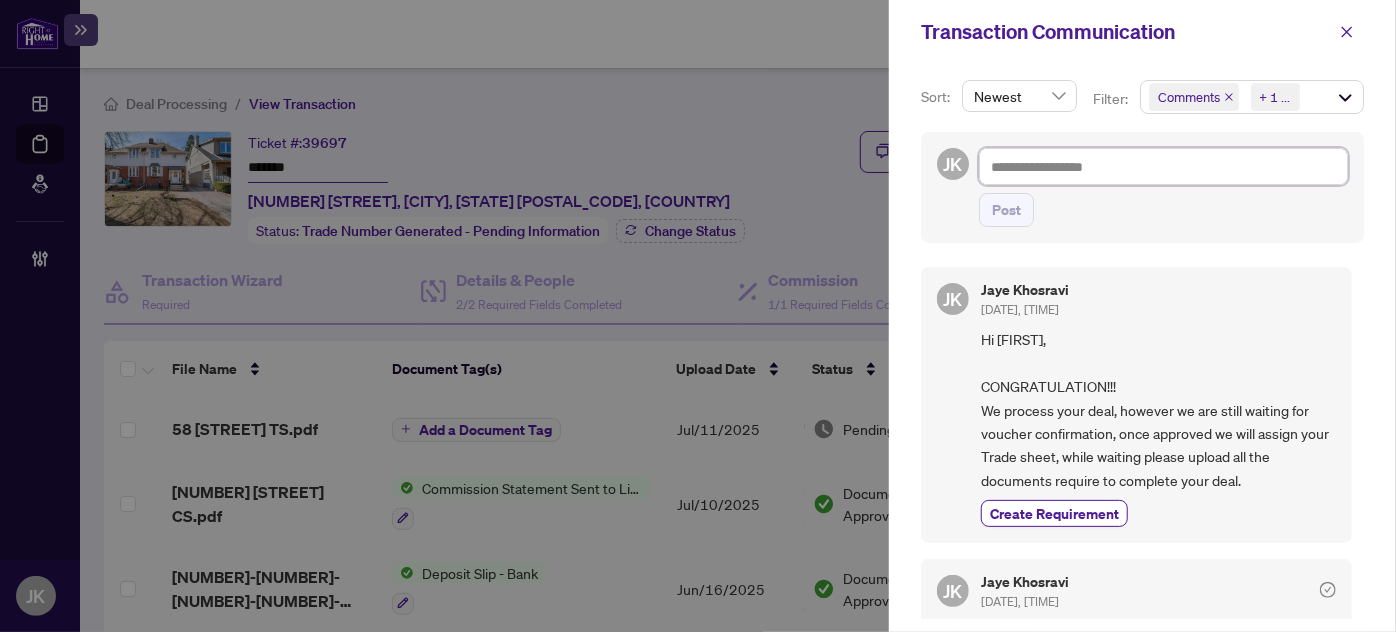 type on "*" 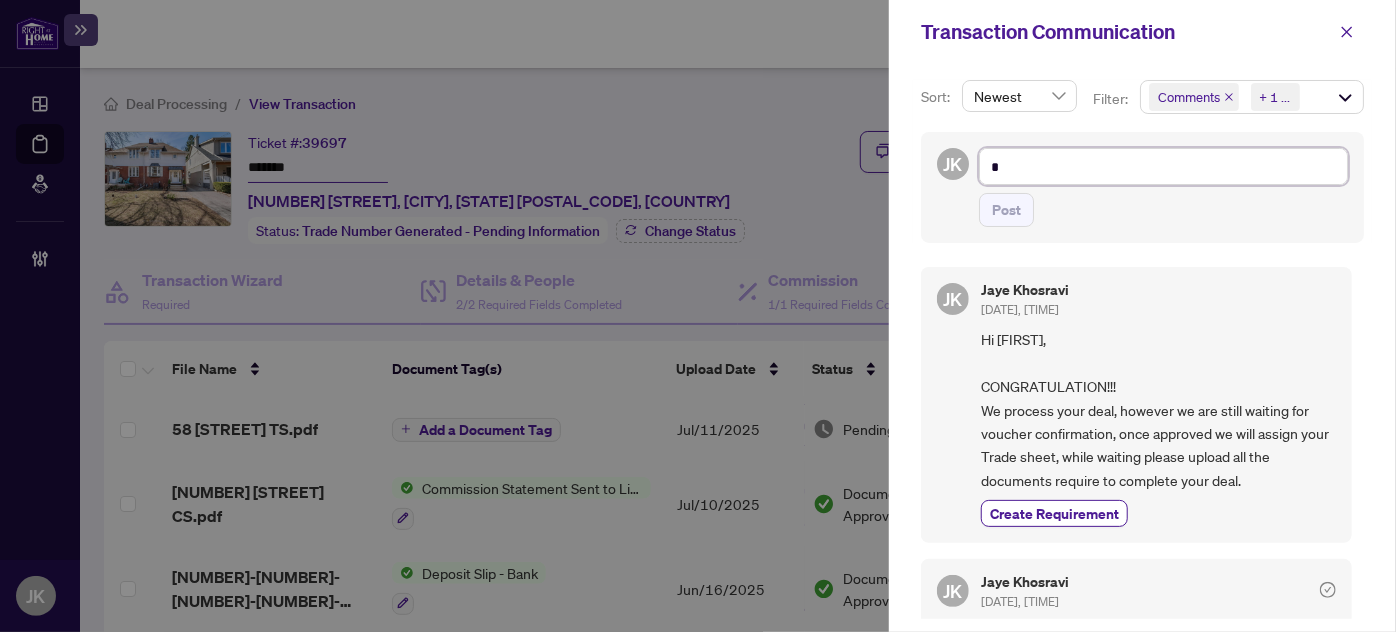 type on "**" 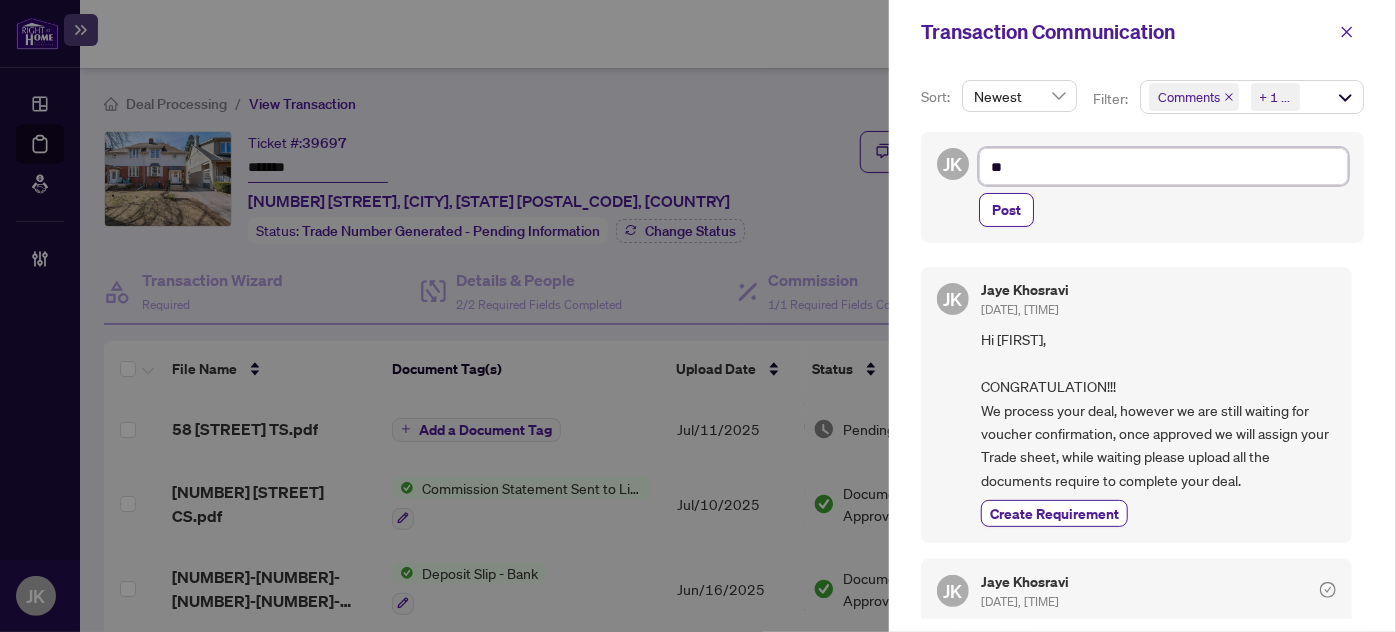 type on "**" 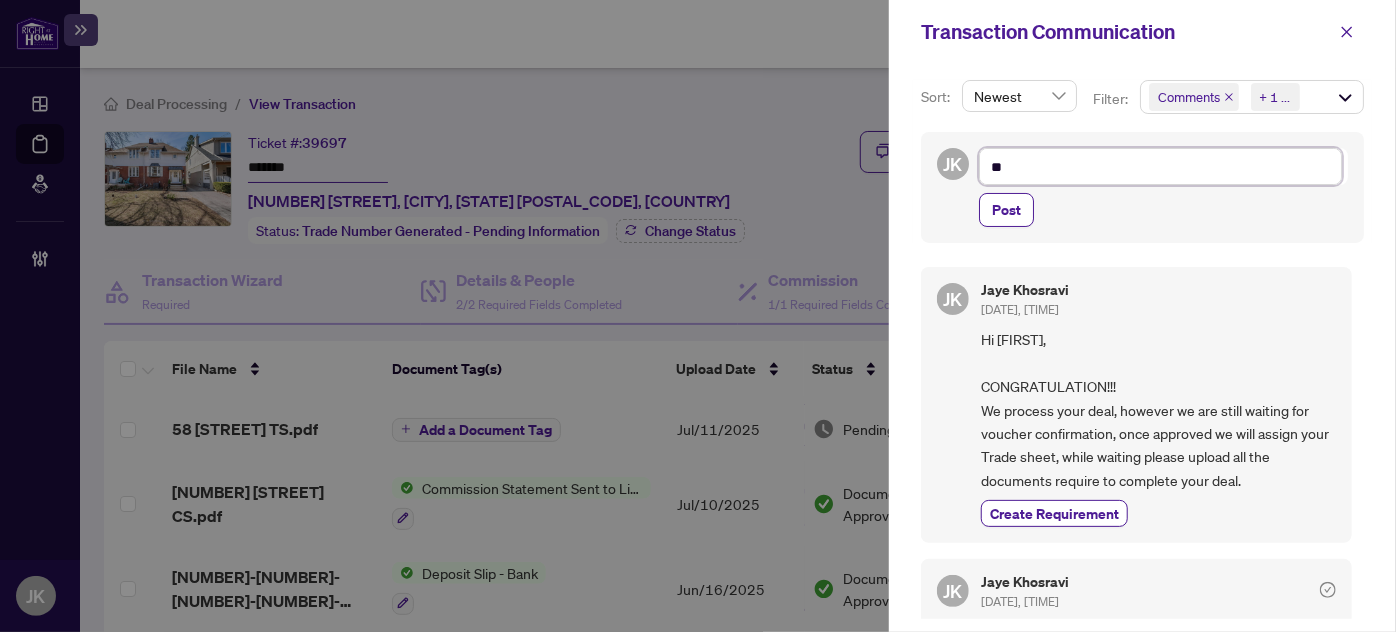 type on "*" 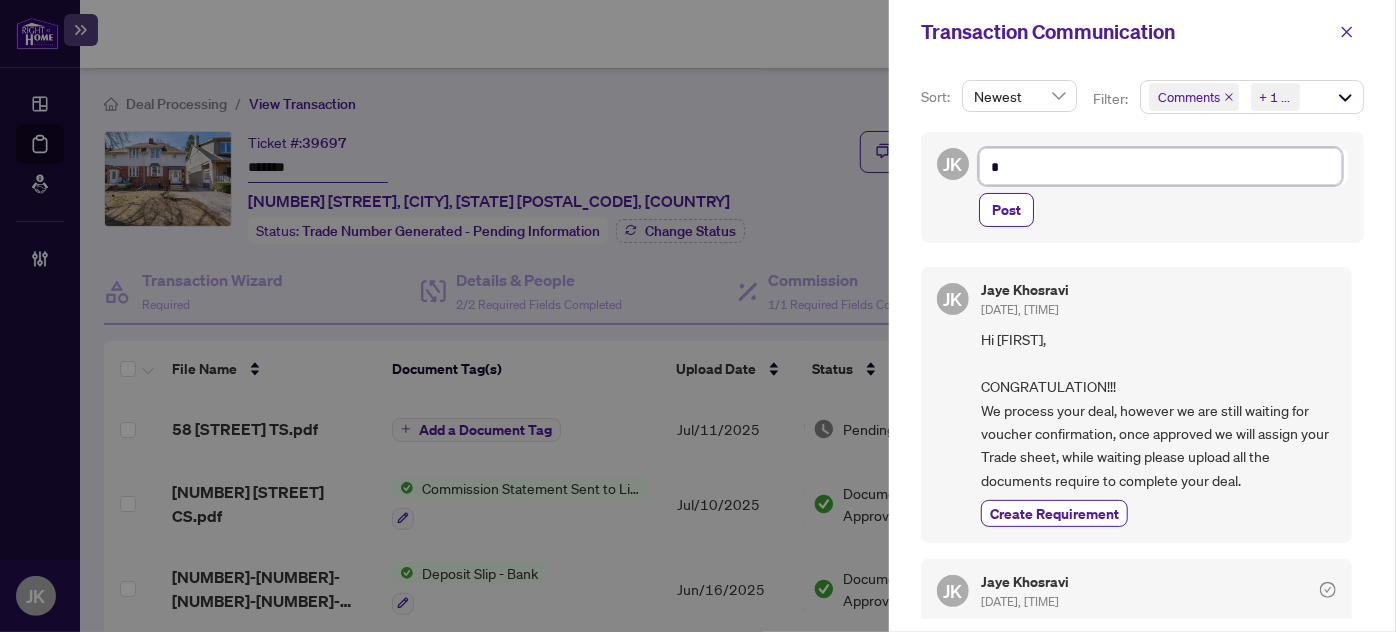 type 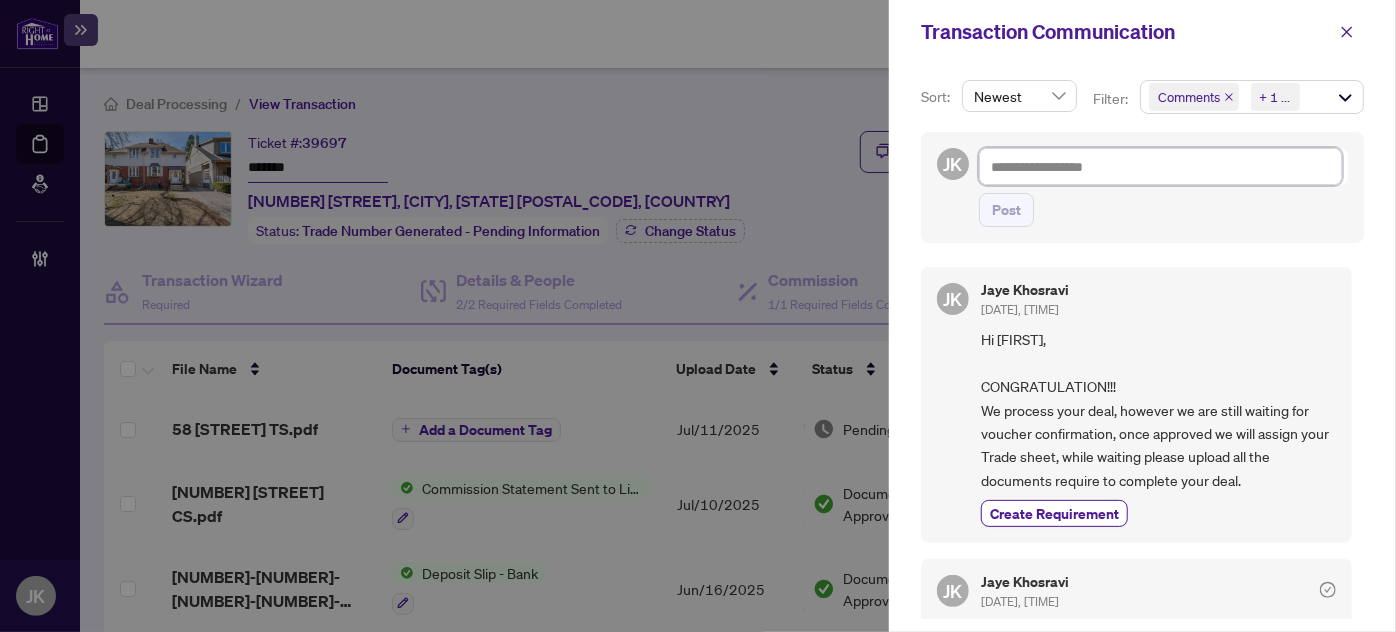 type on "*" 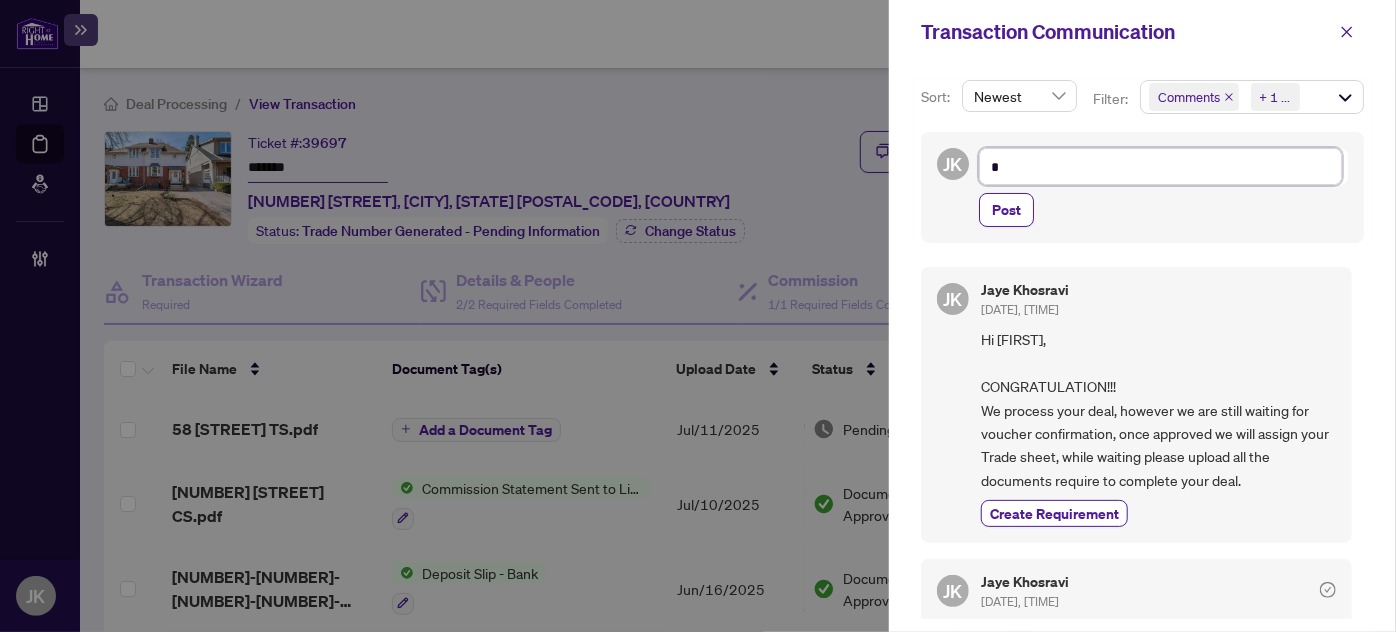 type on "**" 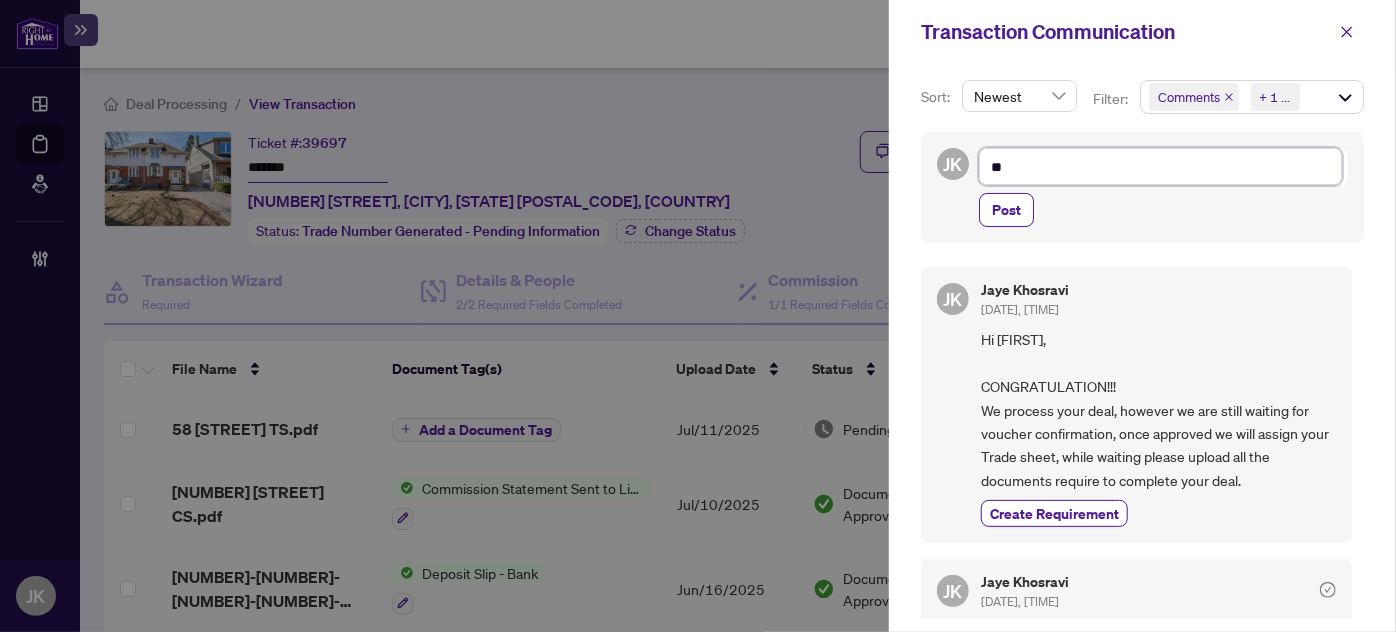 type on "**" 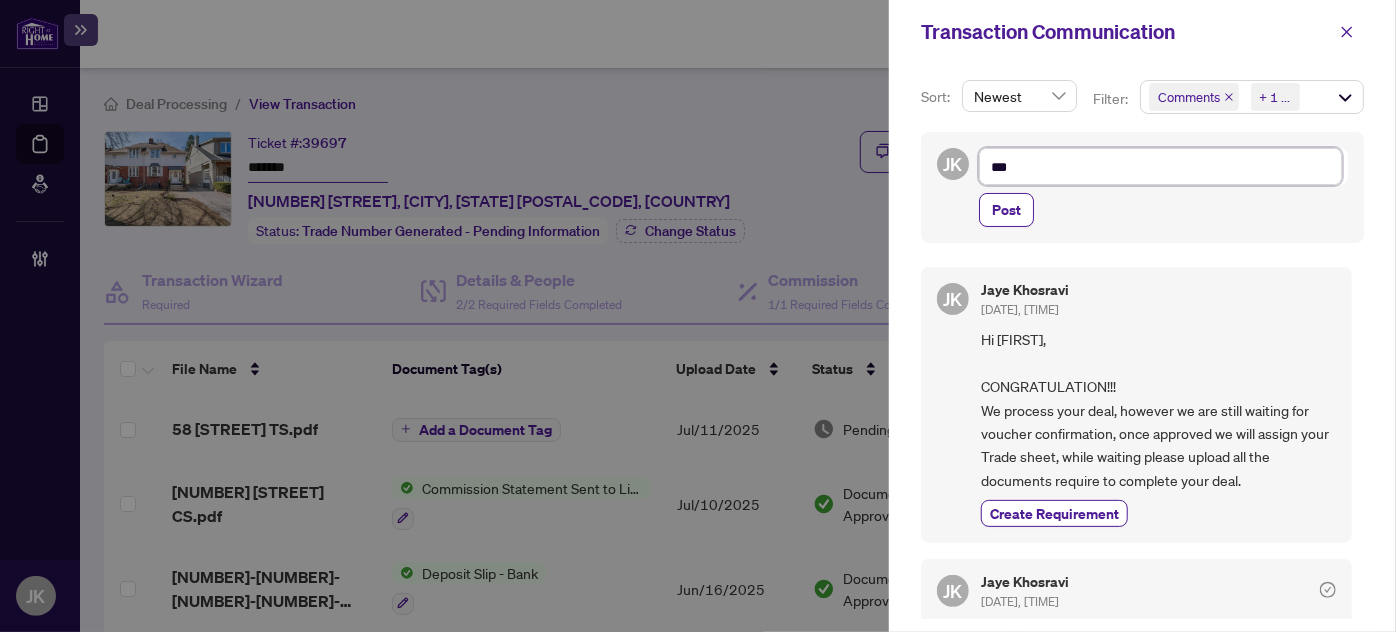 type on "****" 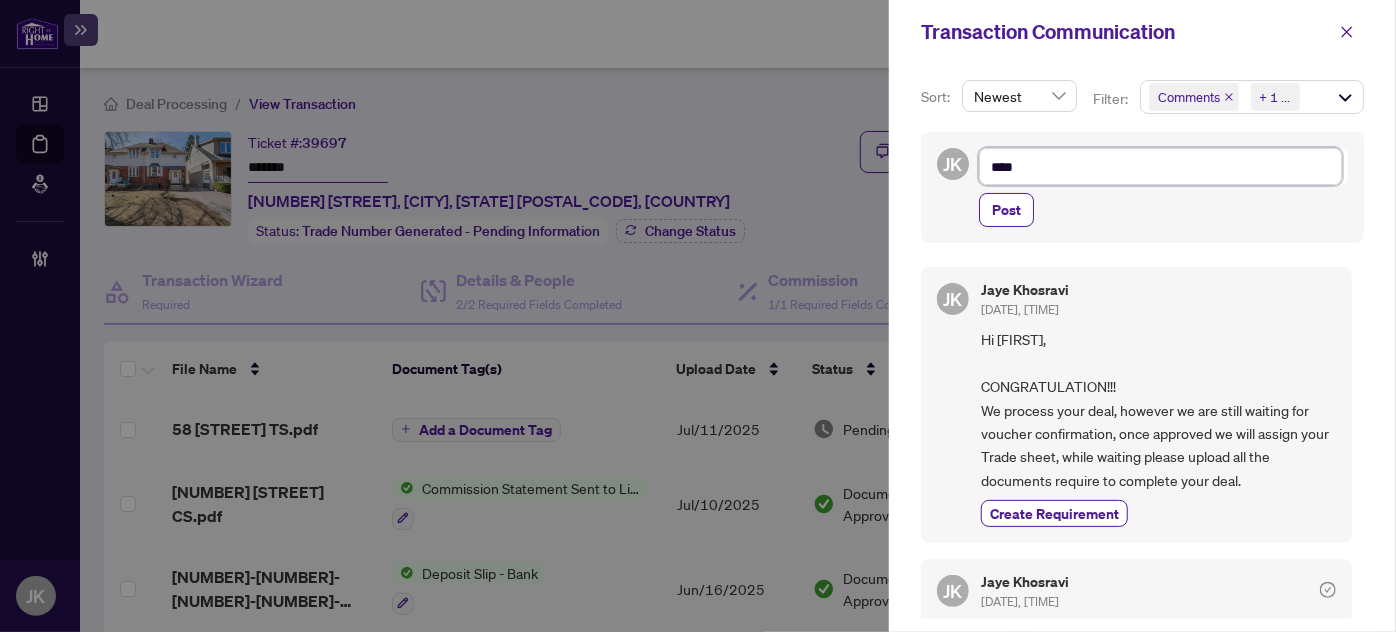 type on "*****" 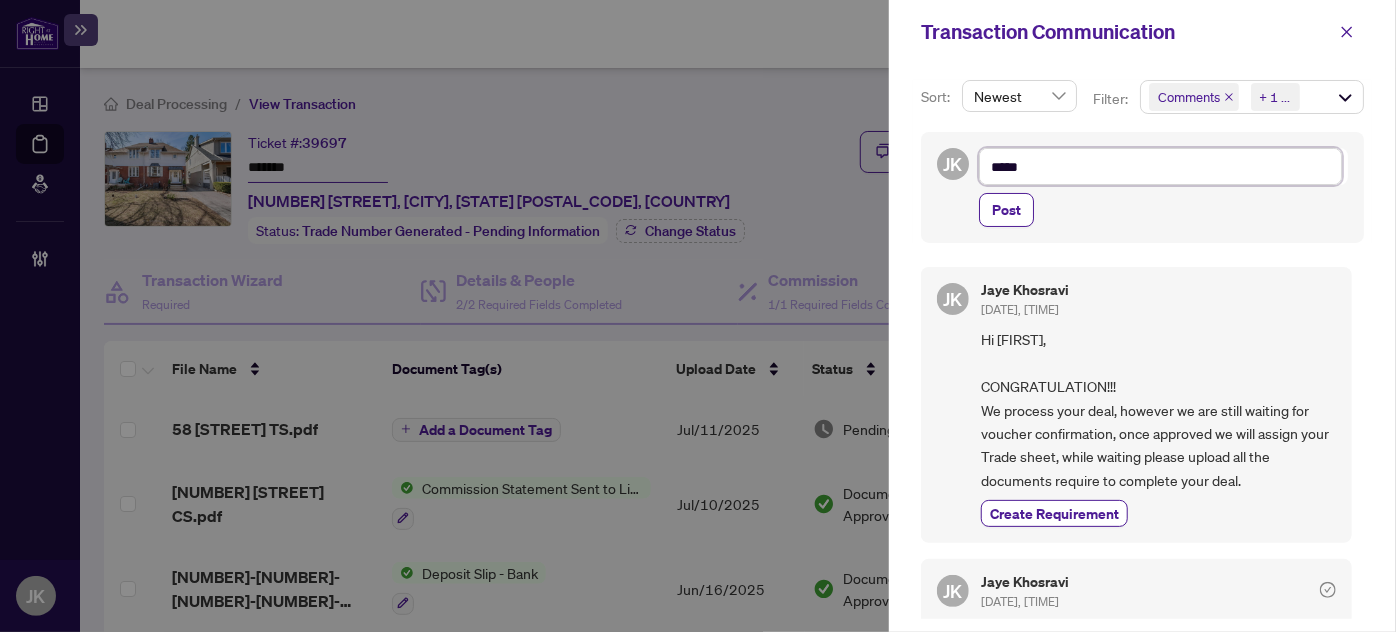 type on "******" 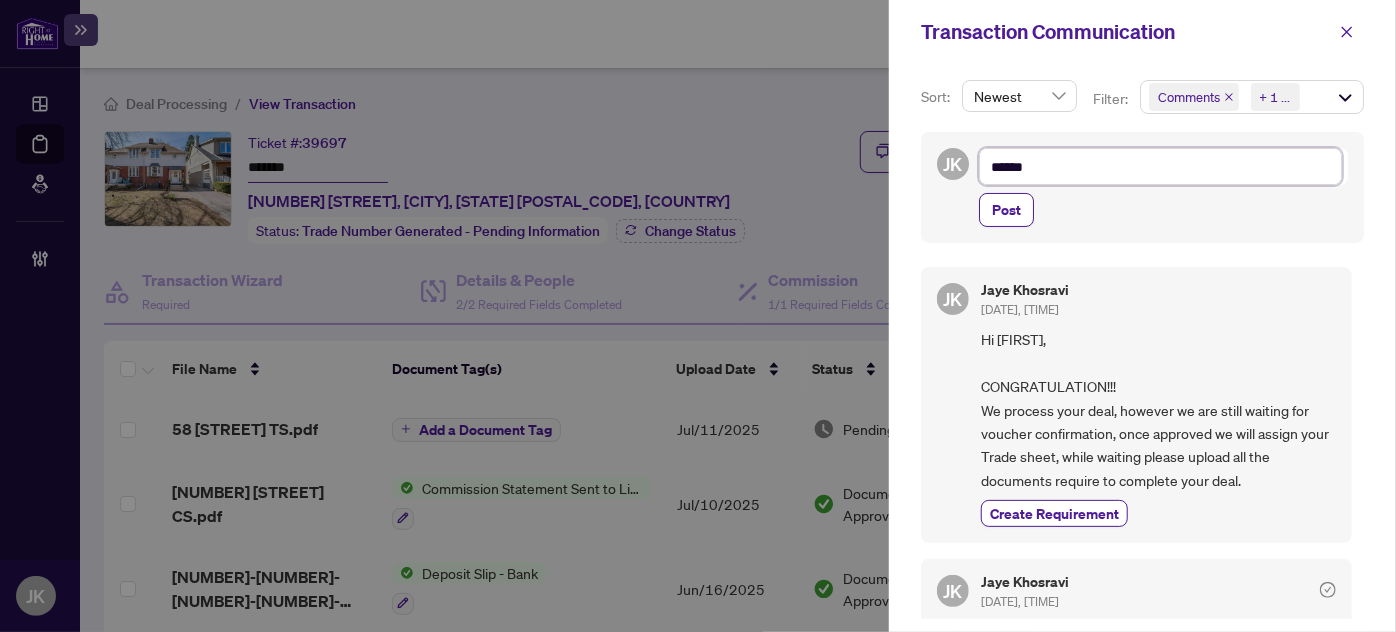type on "*******" 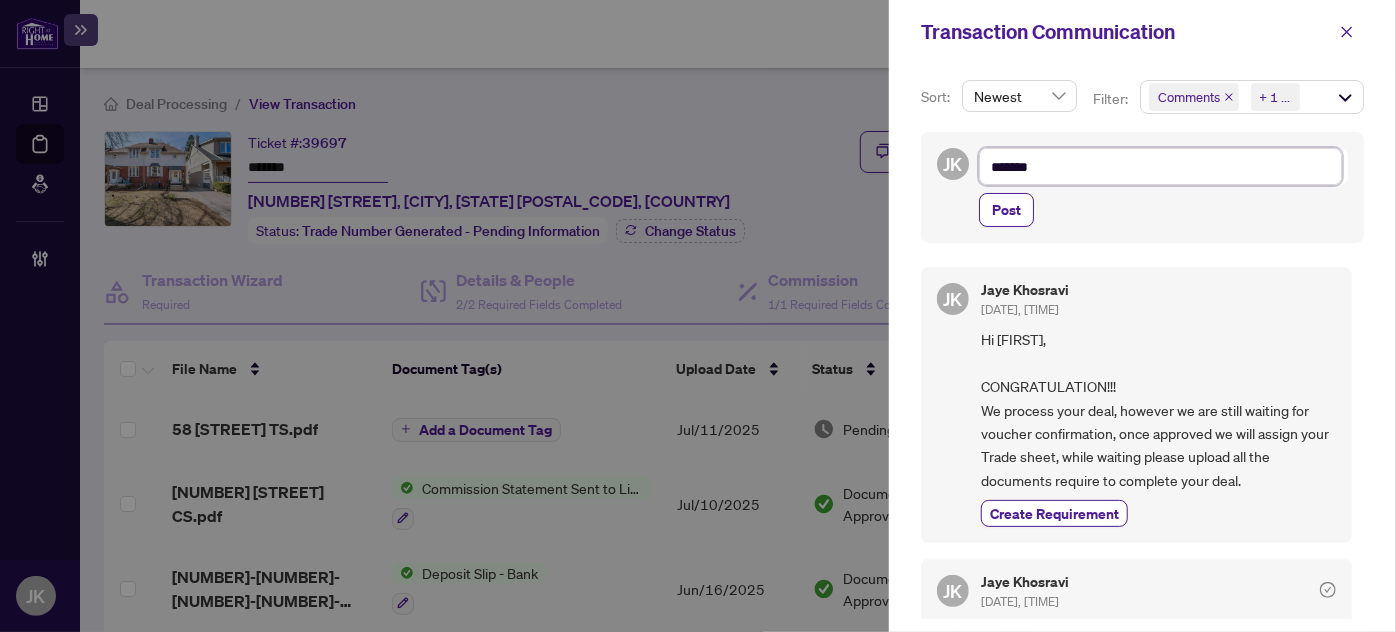 type on "********" 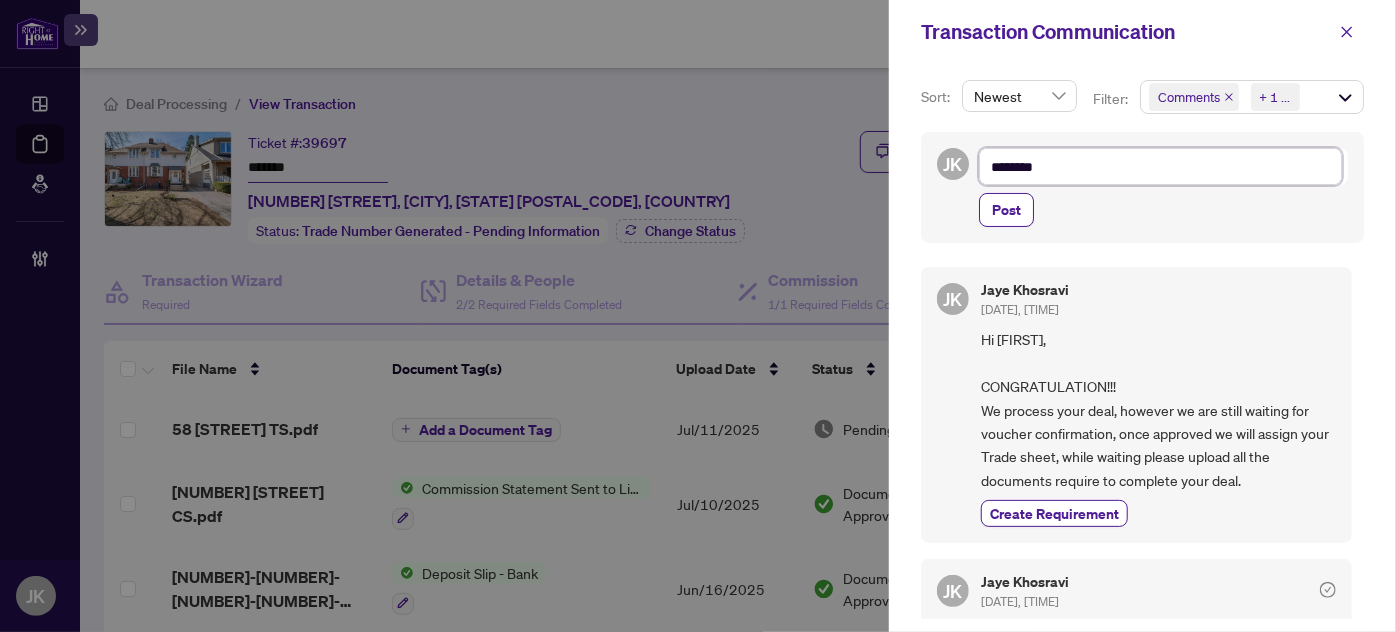 type on "*********" 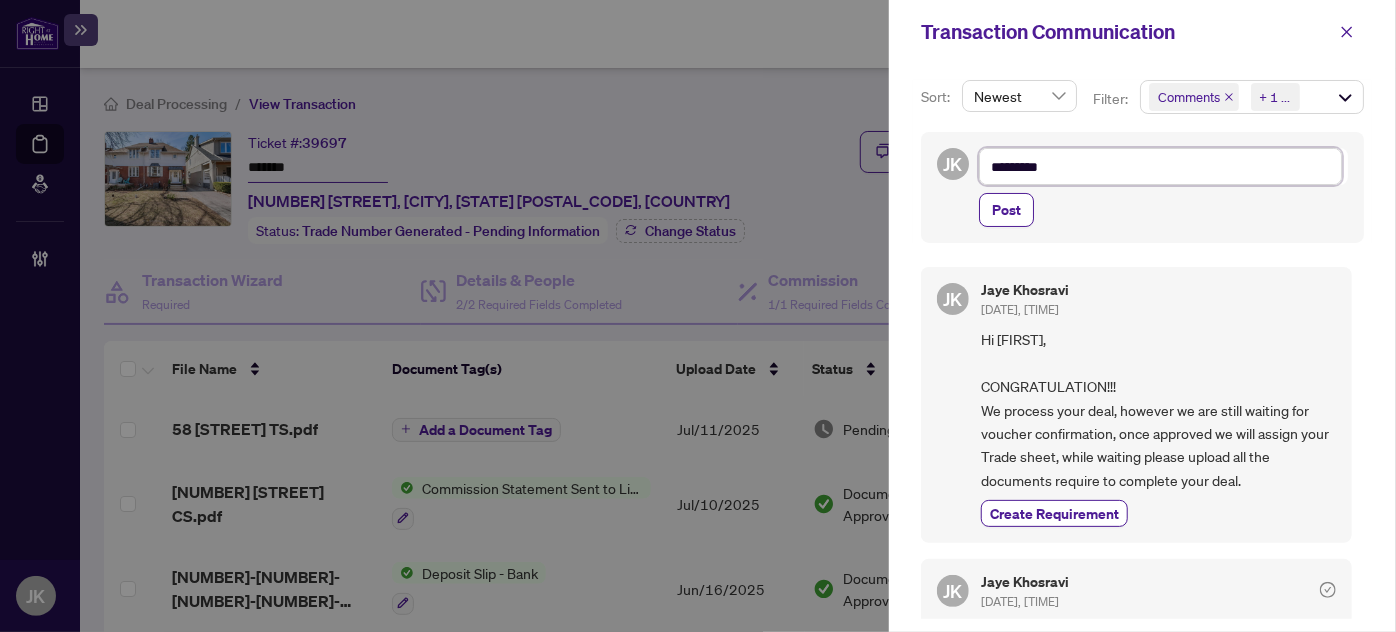 type on "**********" 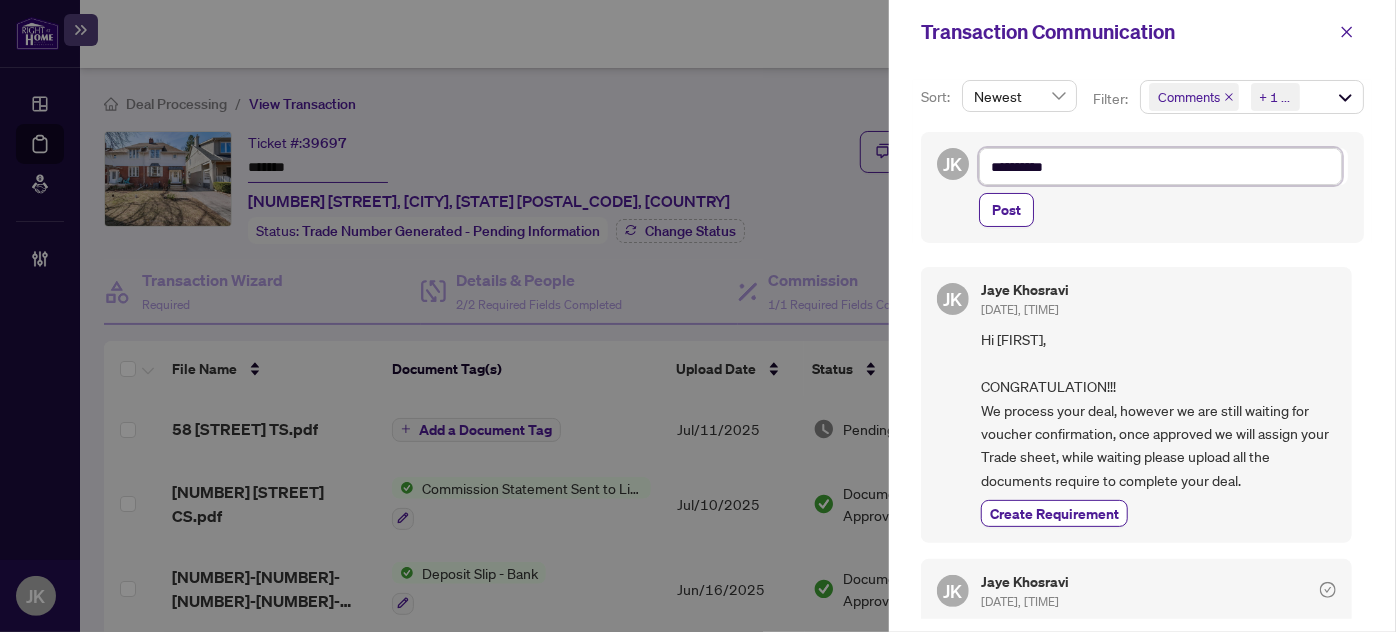 type on "**********" 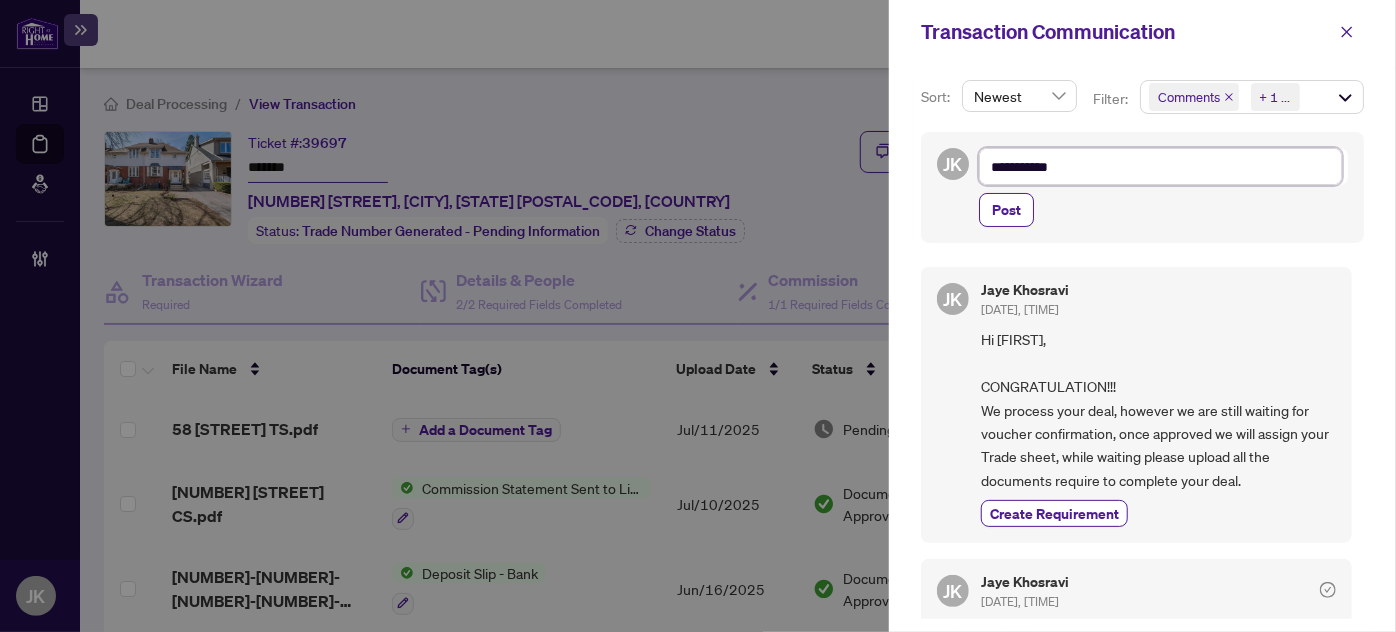 type on "**********" 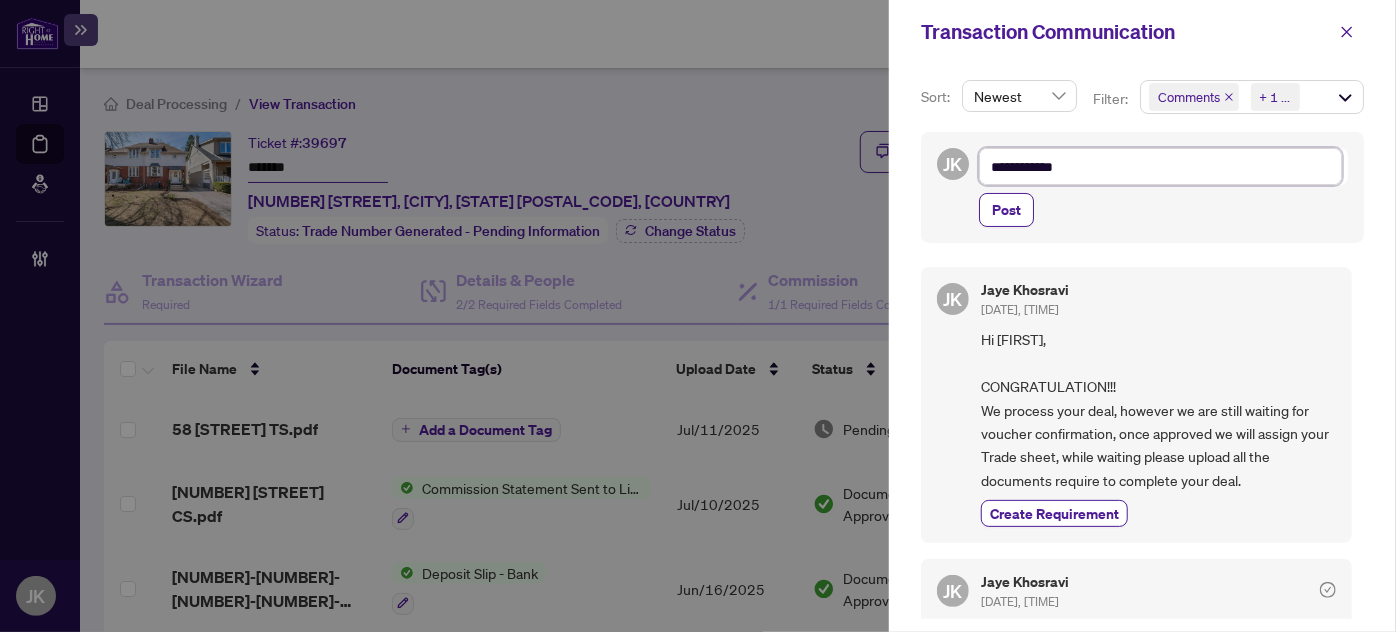 type on "**********" 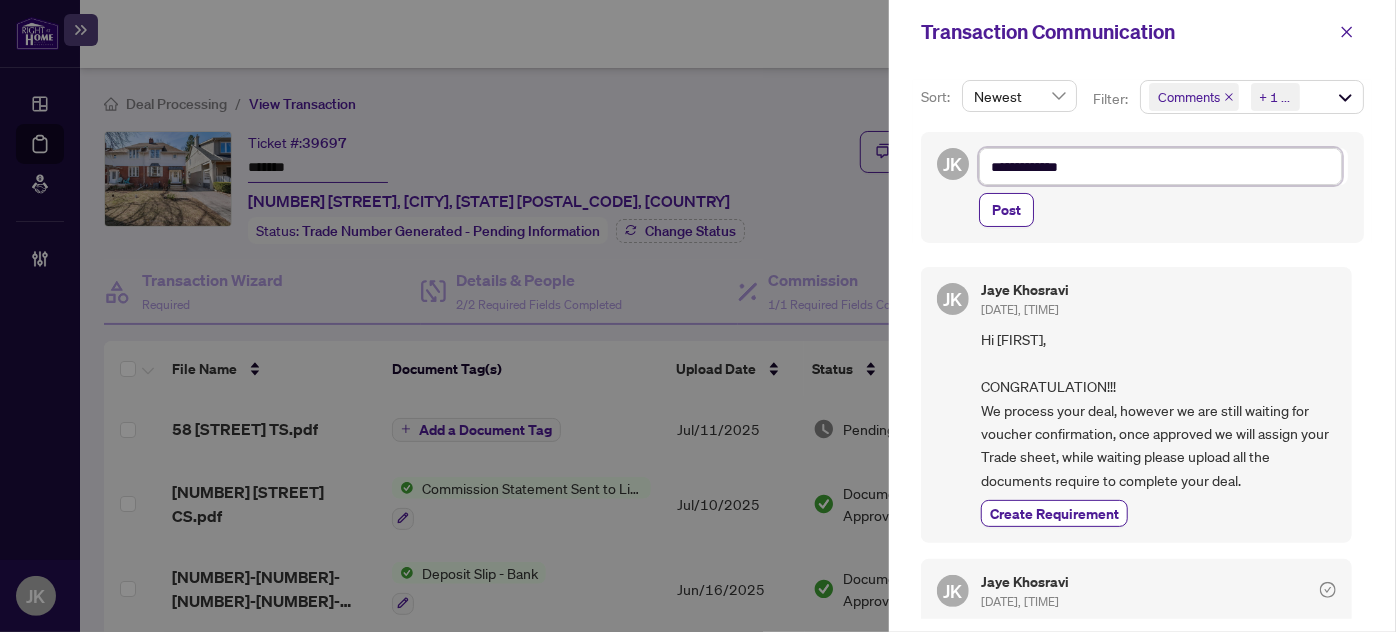 type on "**********" 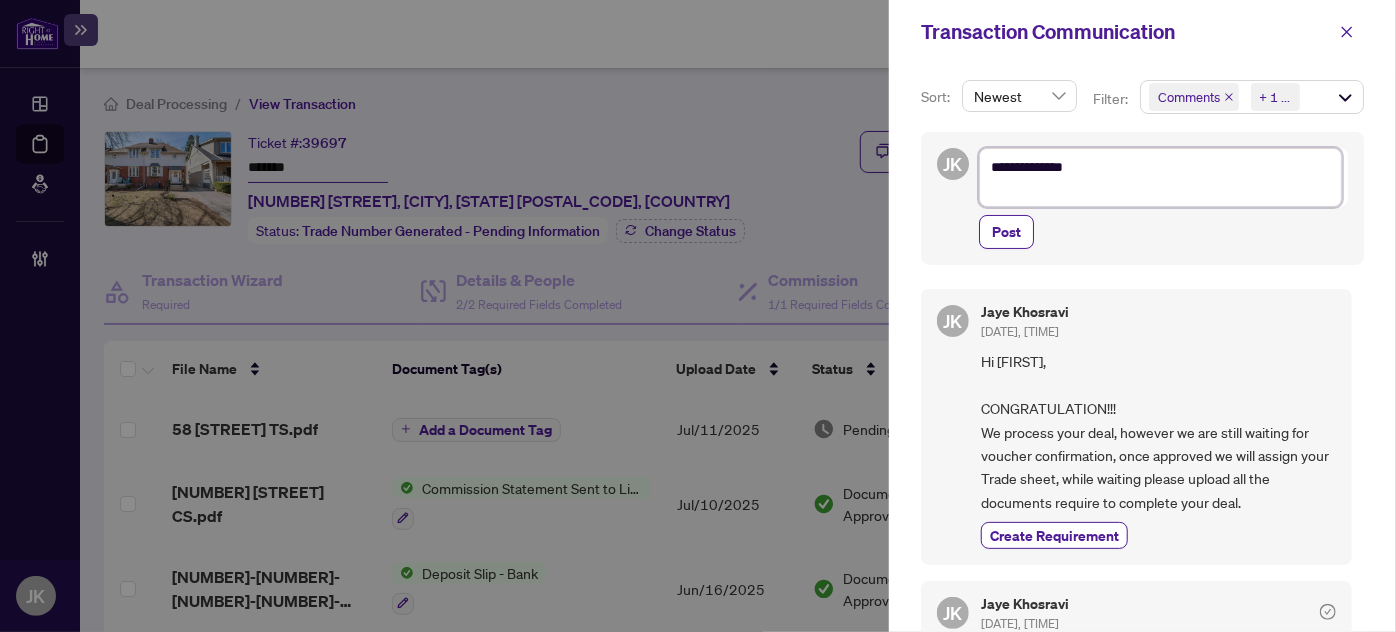 type on "**********" 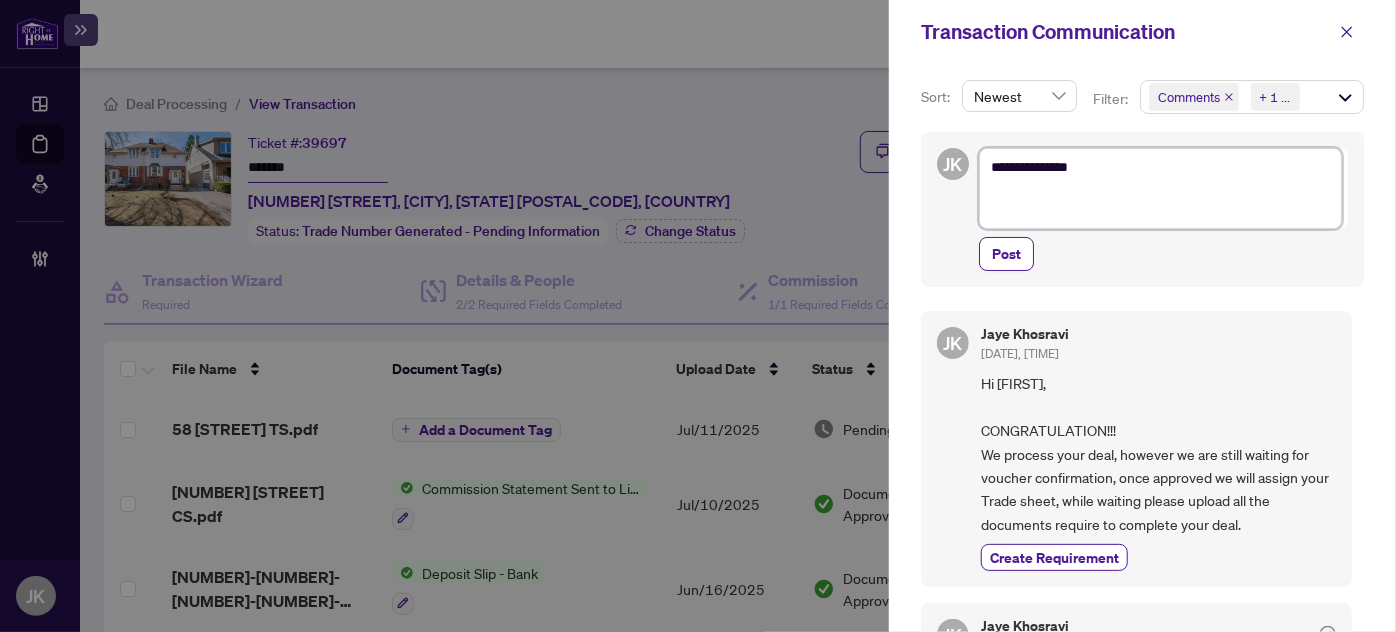 type on "**********" 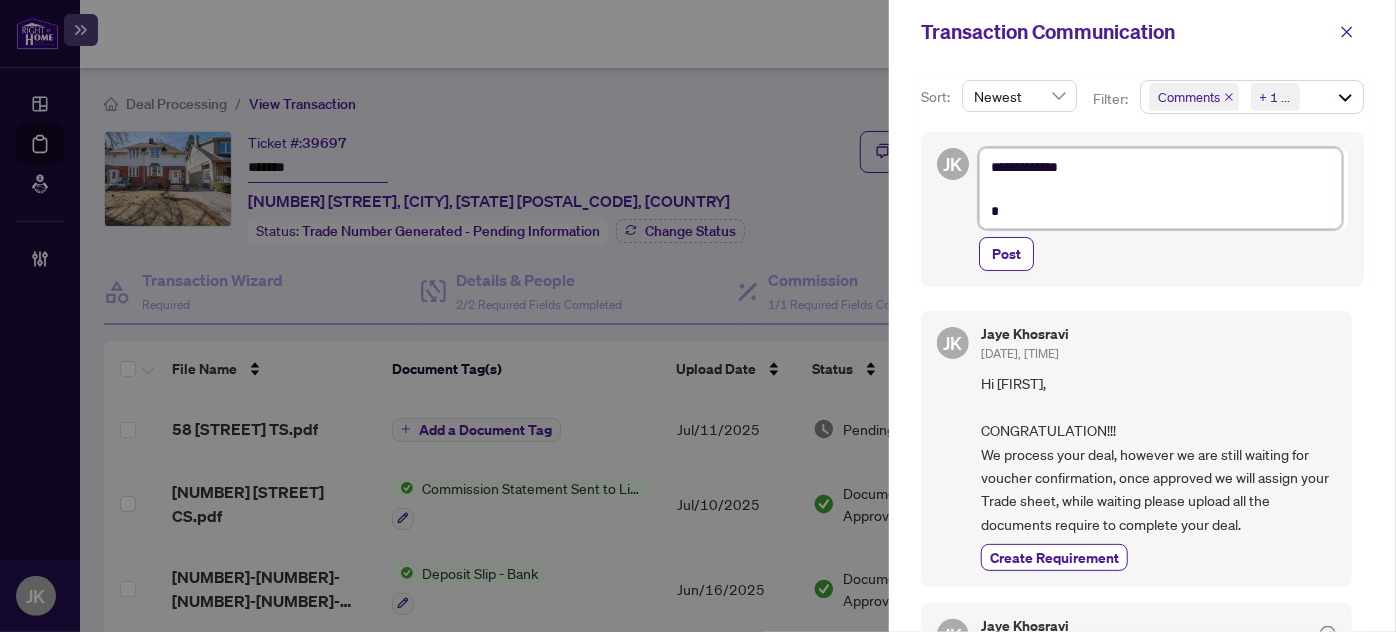 type on "**********" 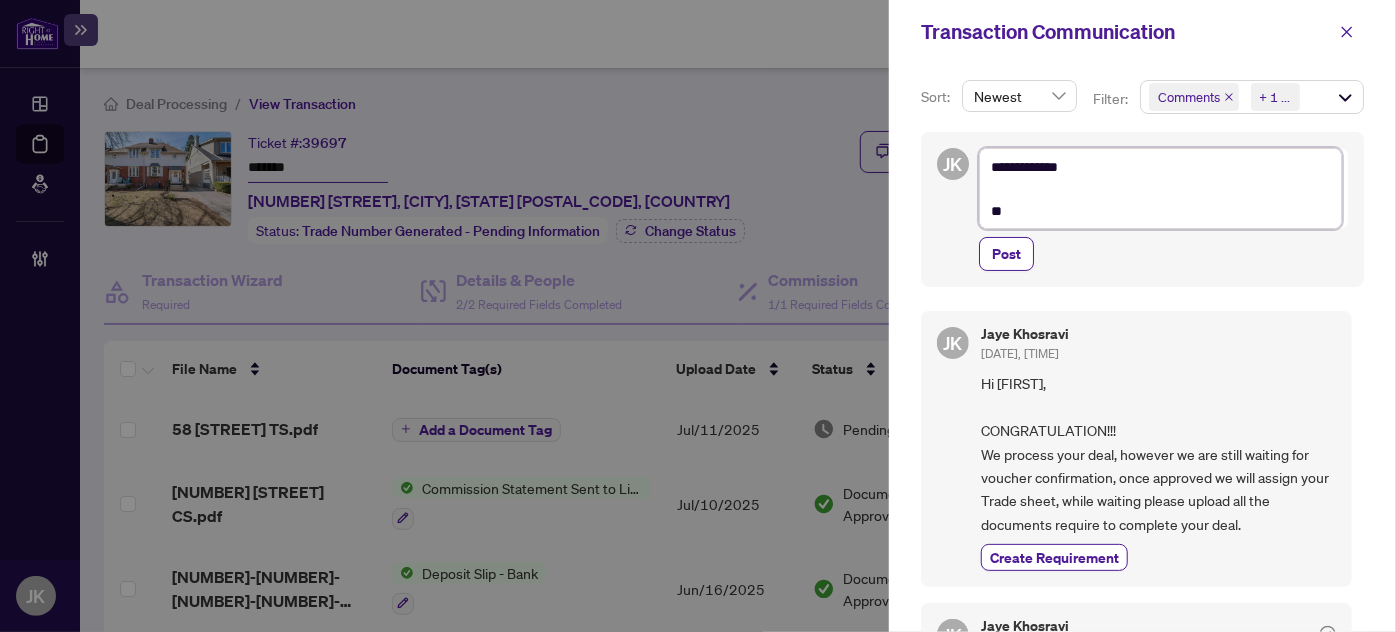 type on "**********" 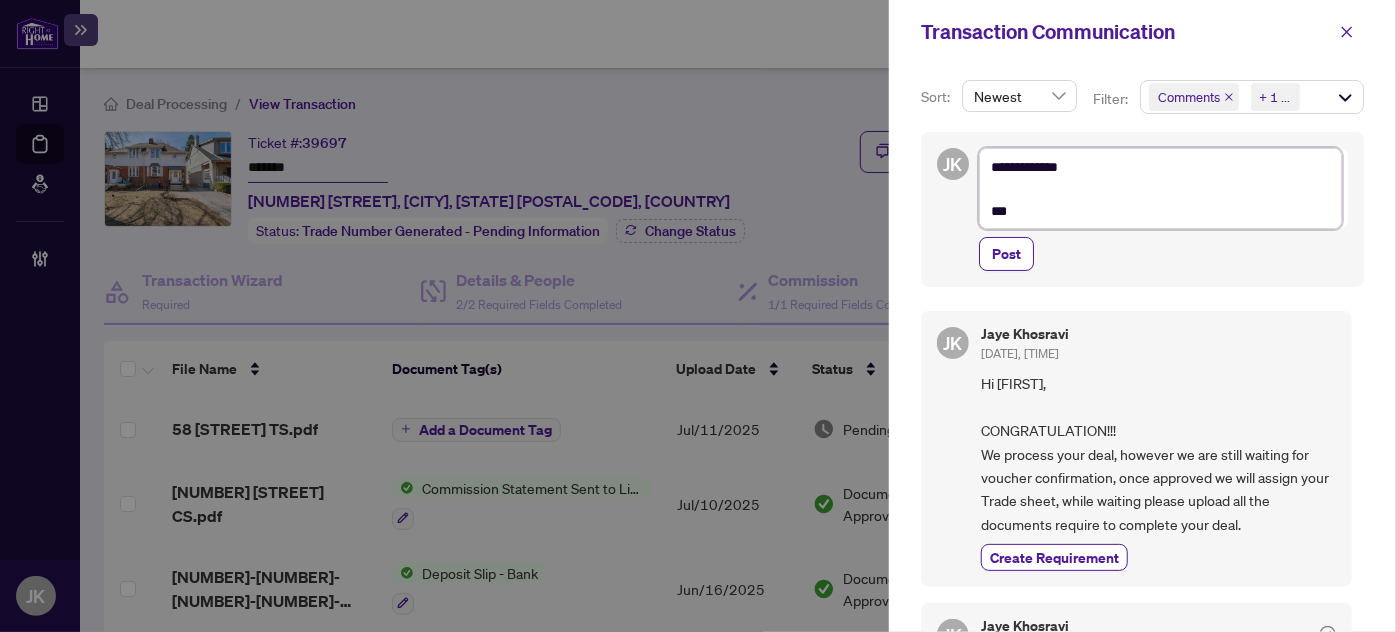 type on "**********" 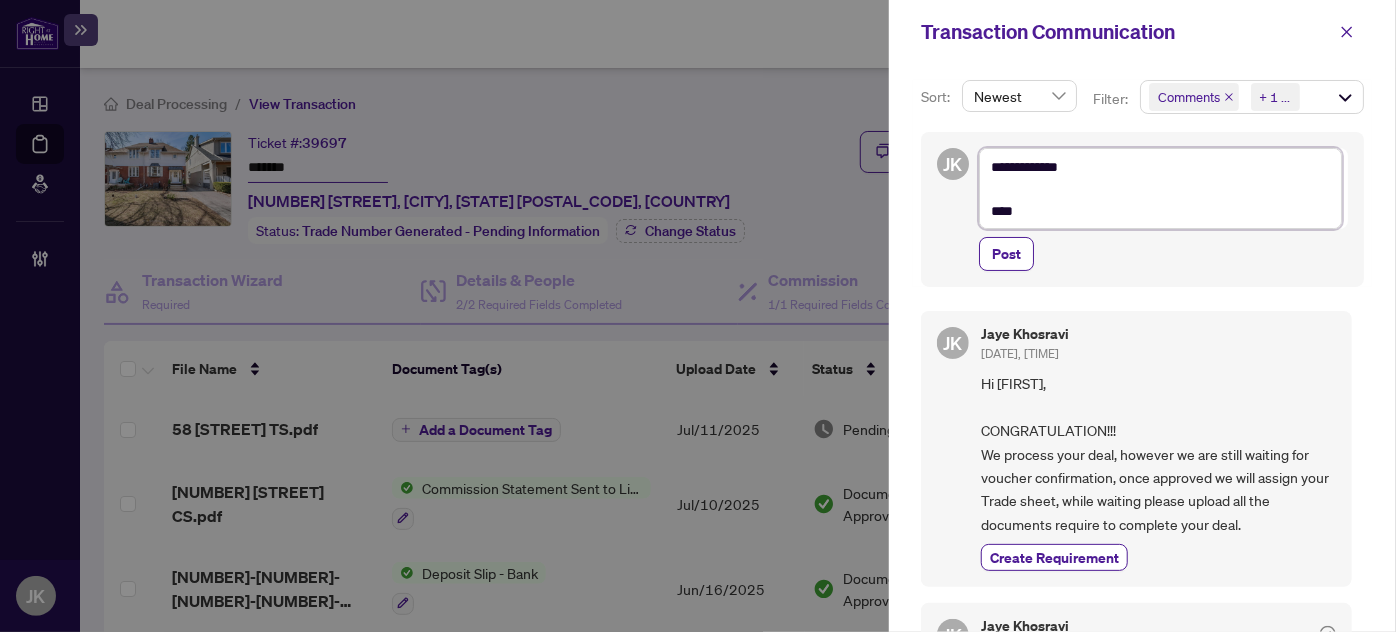 type on "**********" 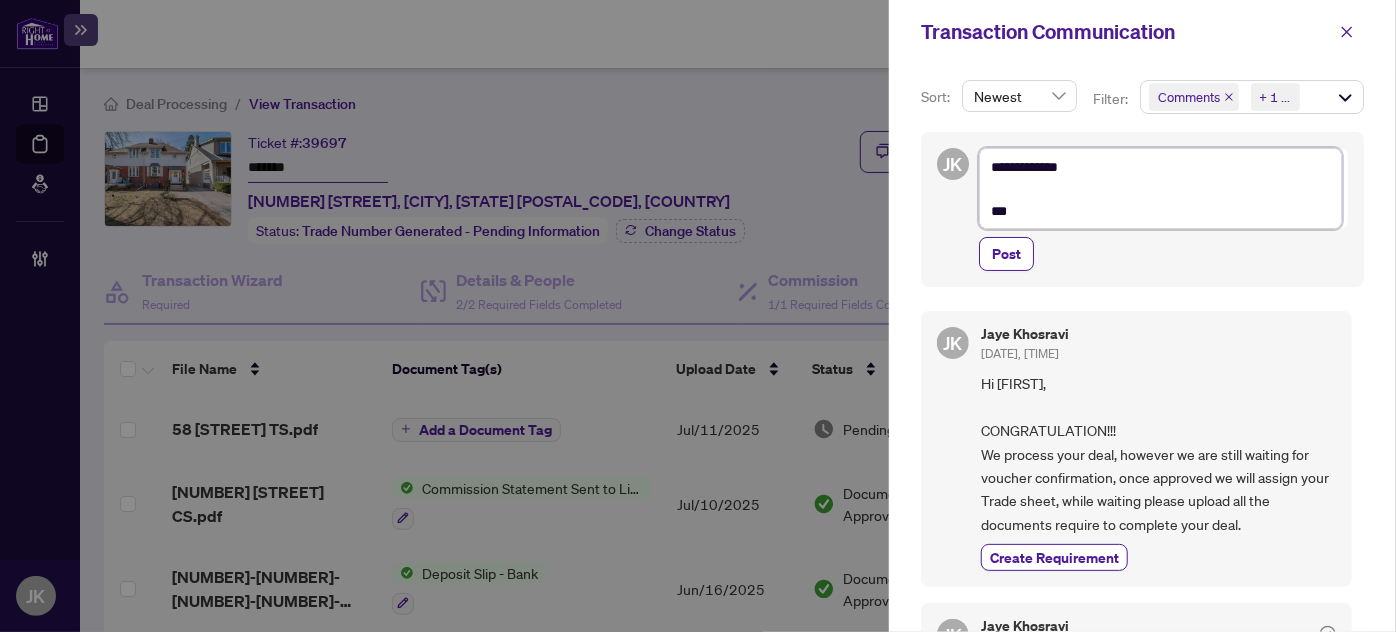 type on "**********" 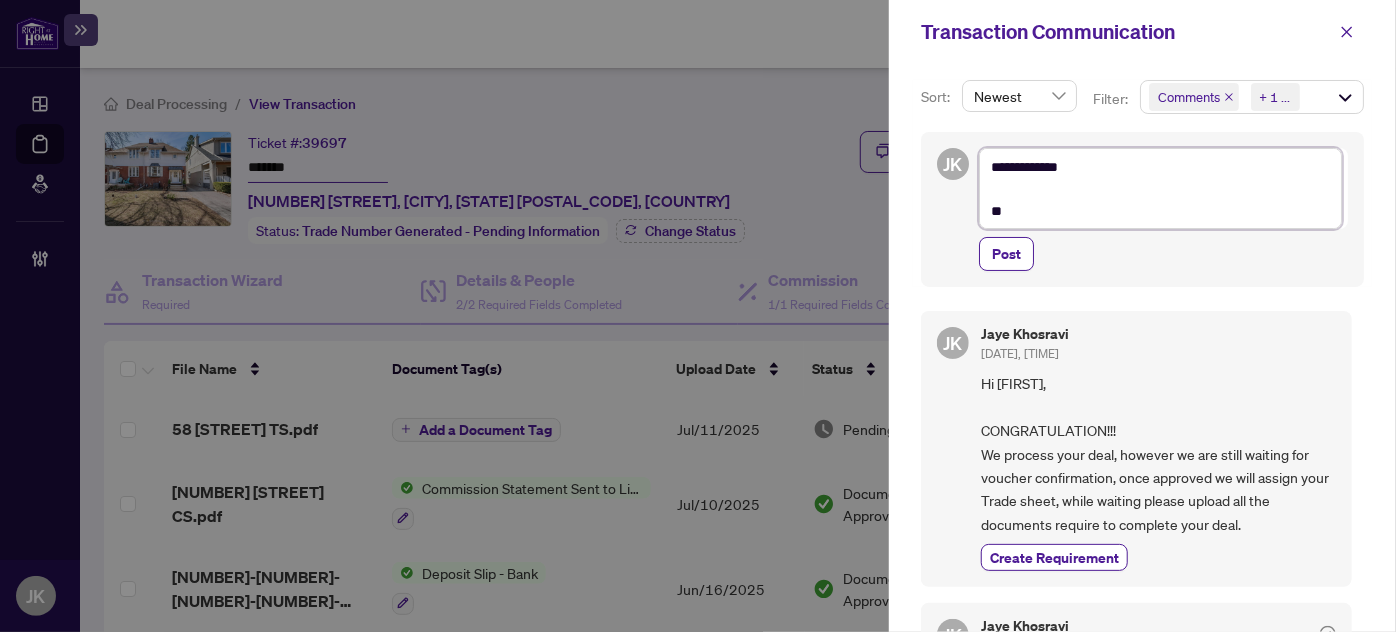 type on "**********" 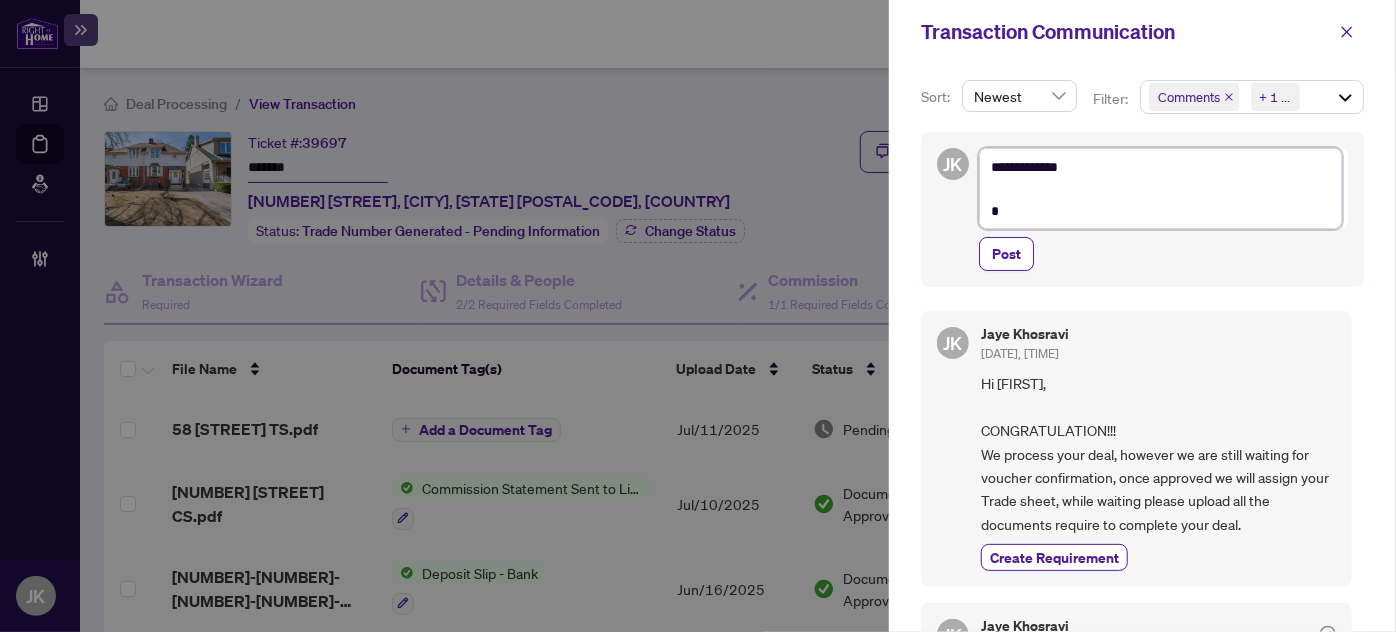 type on "**********" 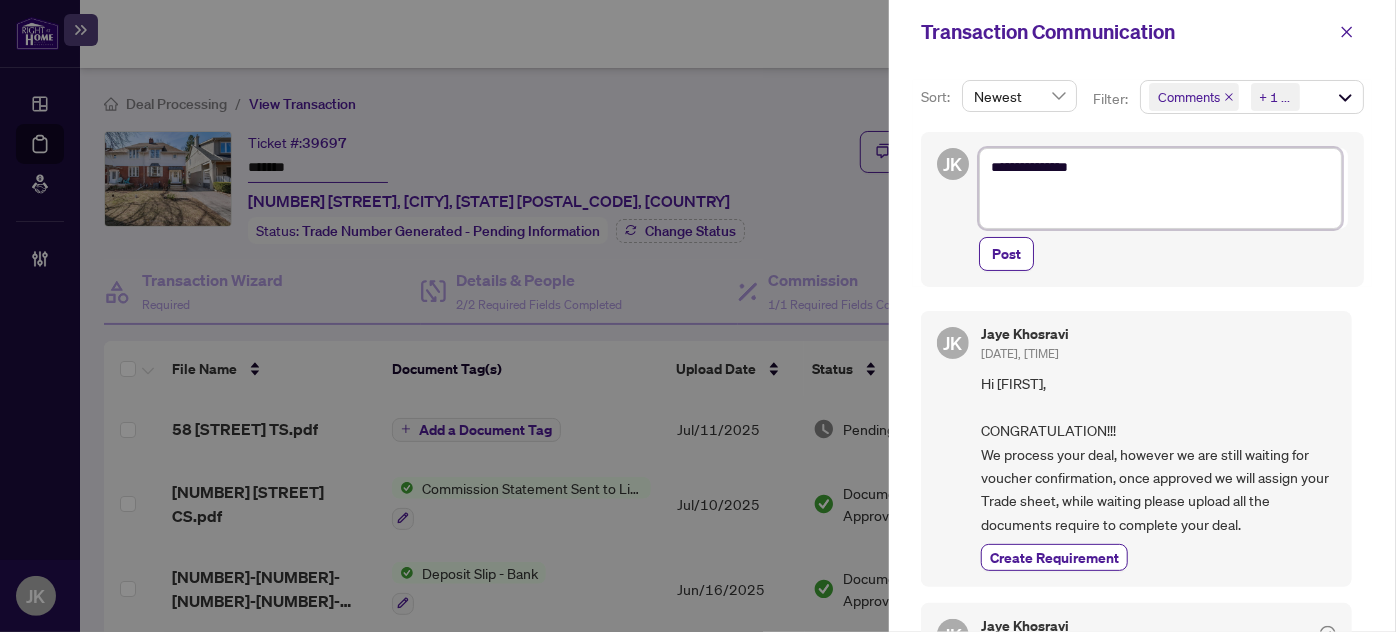 type on "**********" 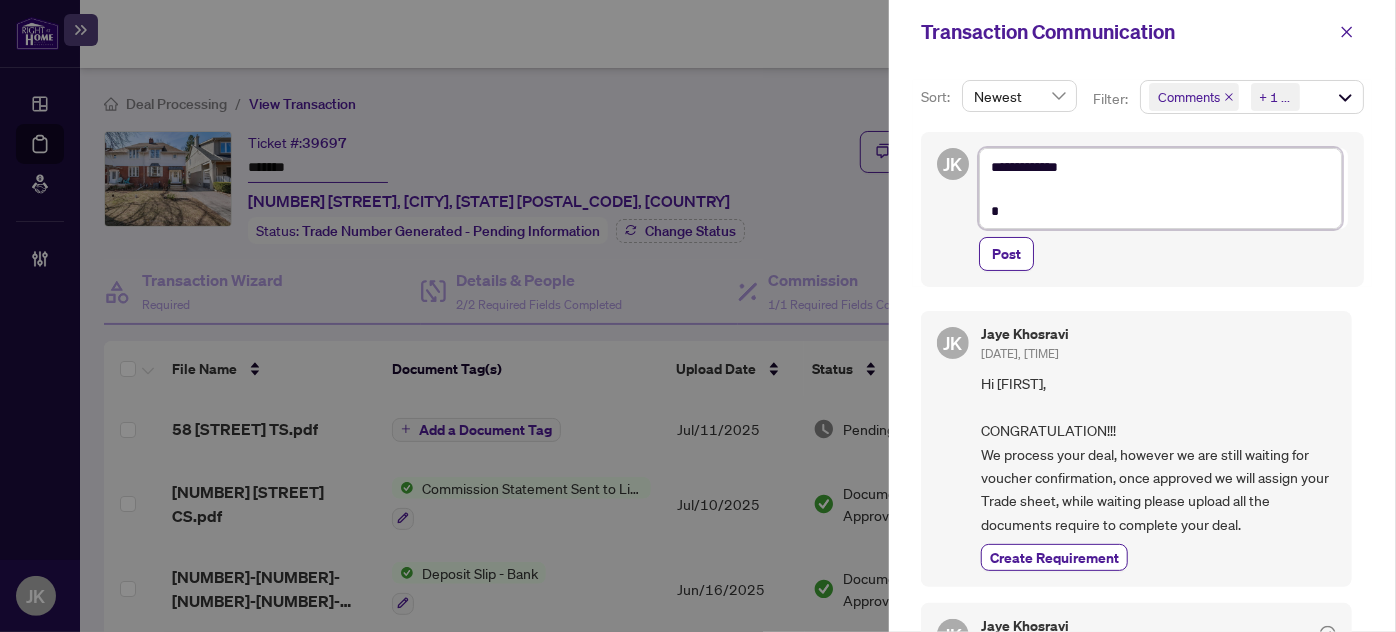 type on "**********" 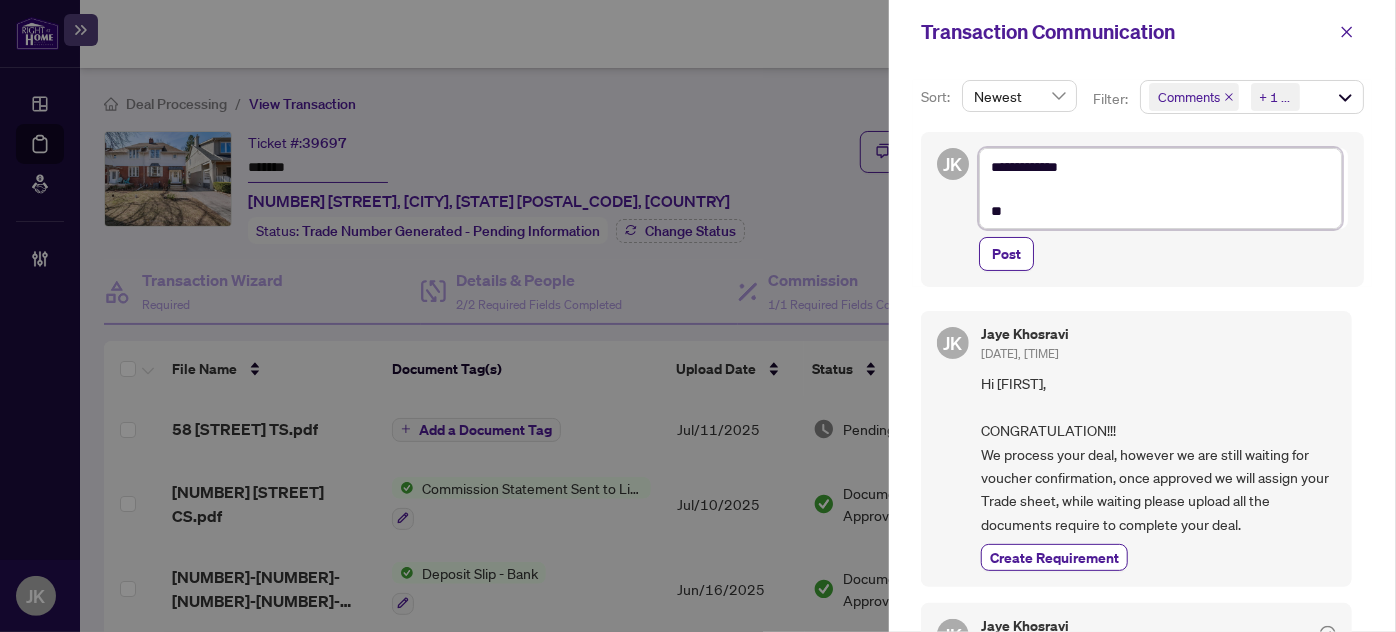 type on "**********" 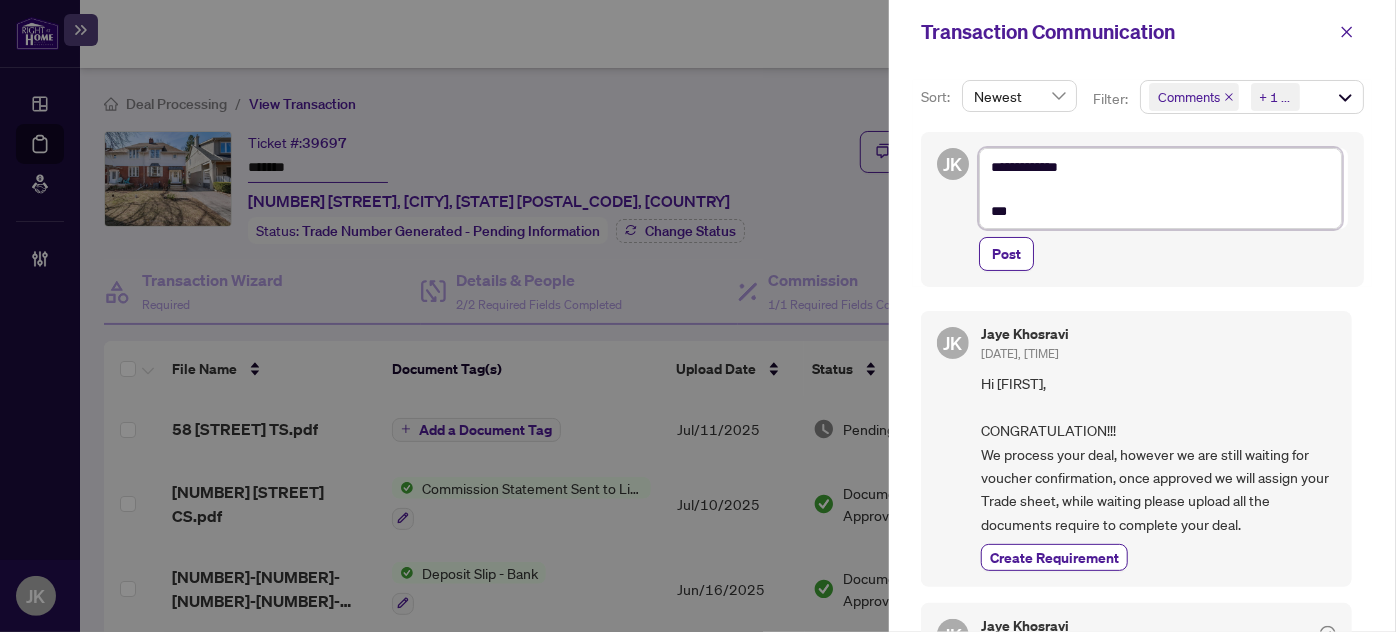 type on "**********" 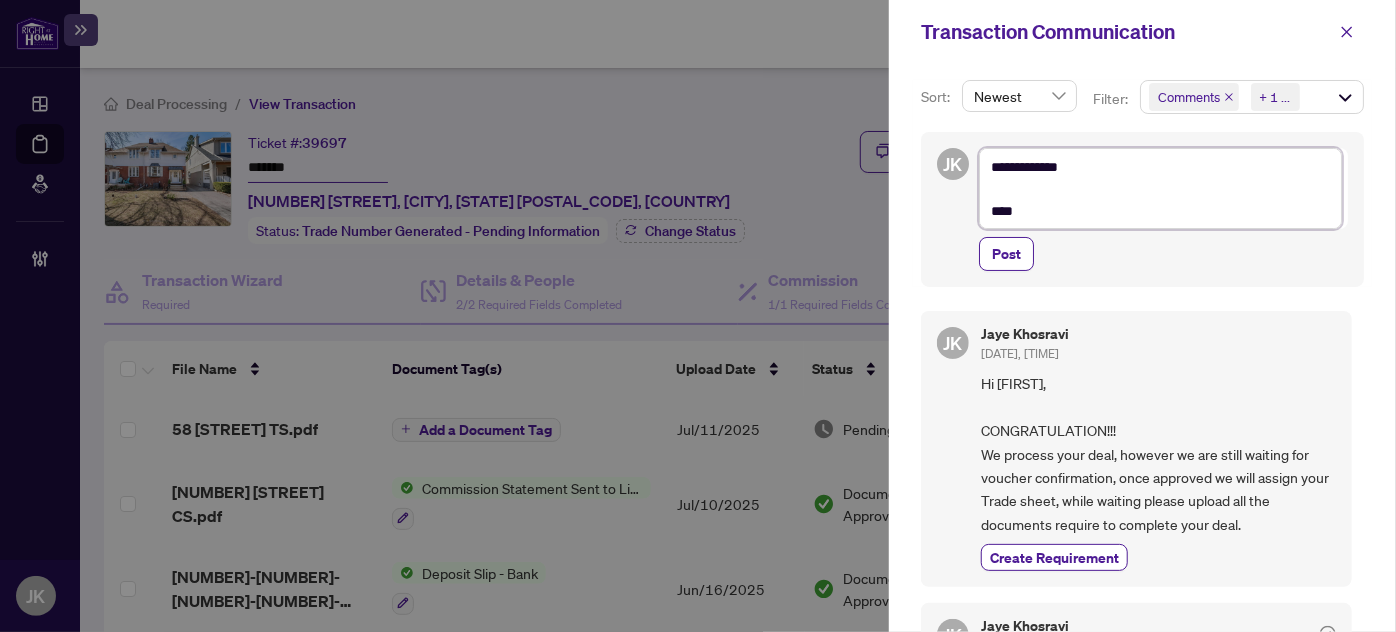 type on "**********" 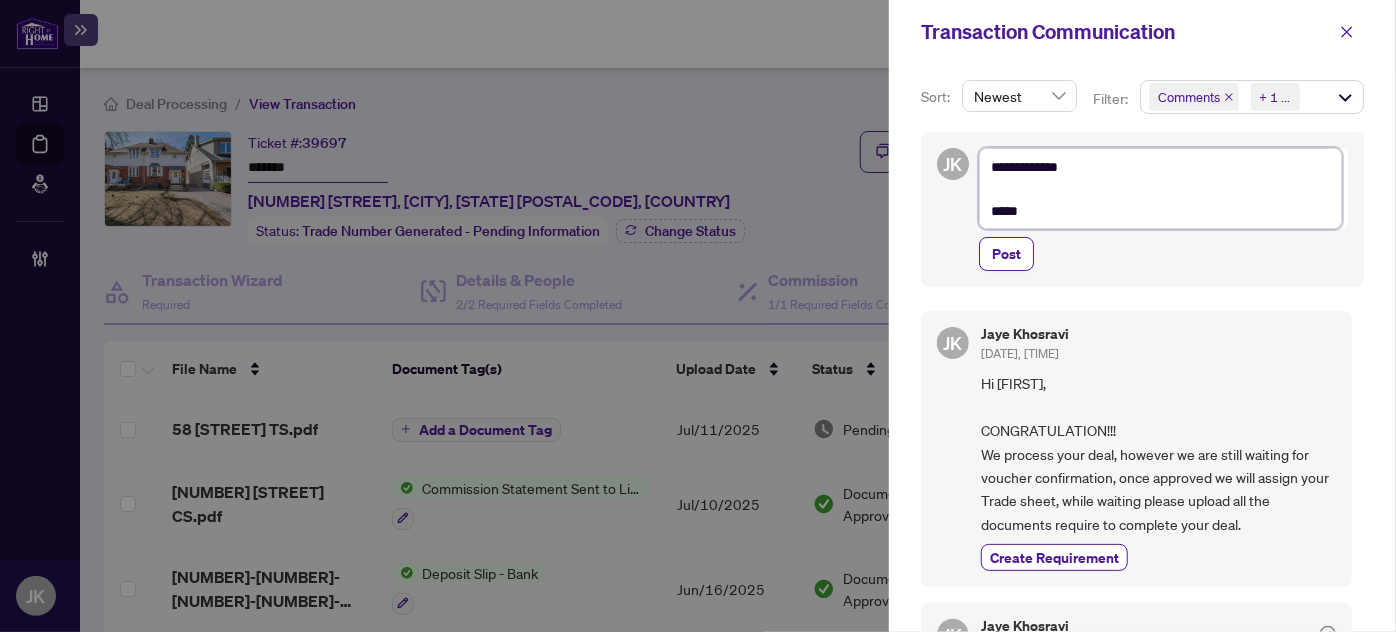 type on "**********" 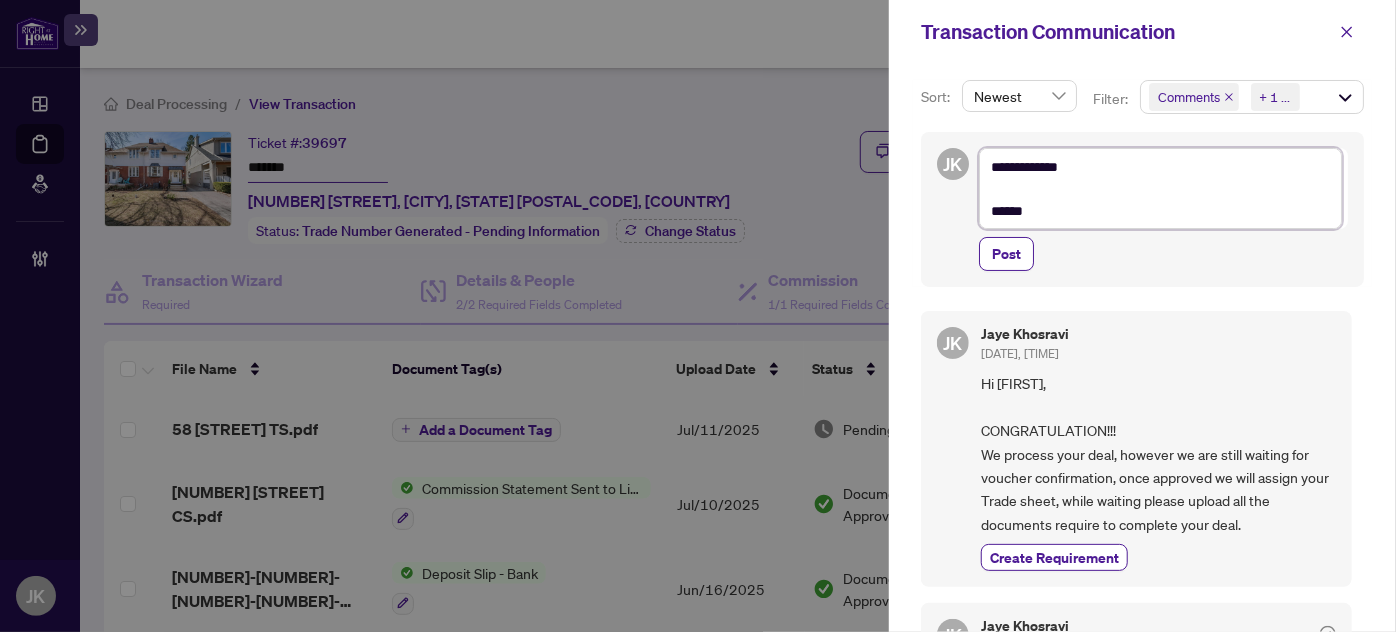 type on "**********" 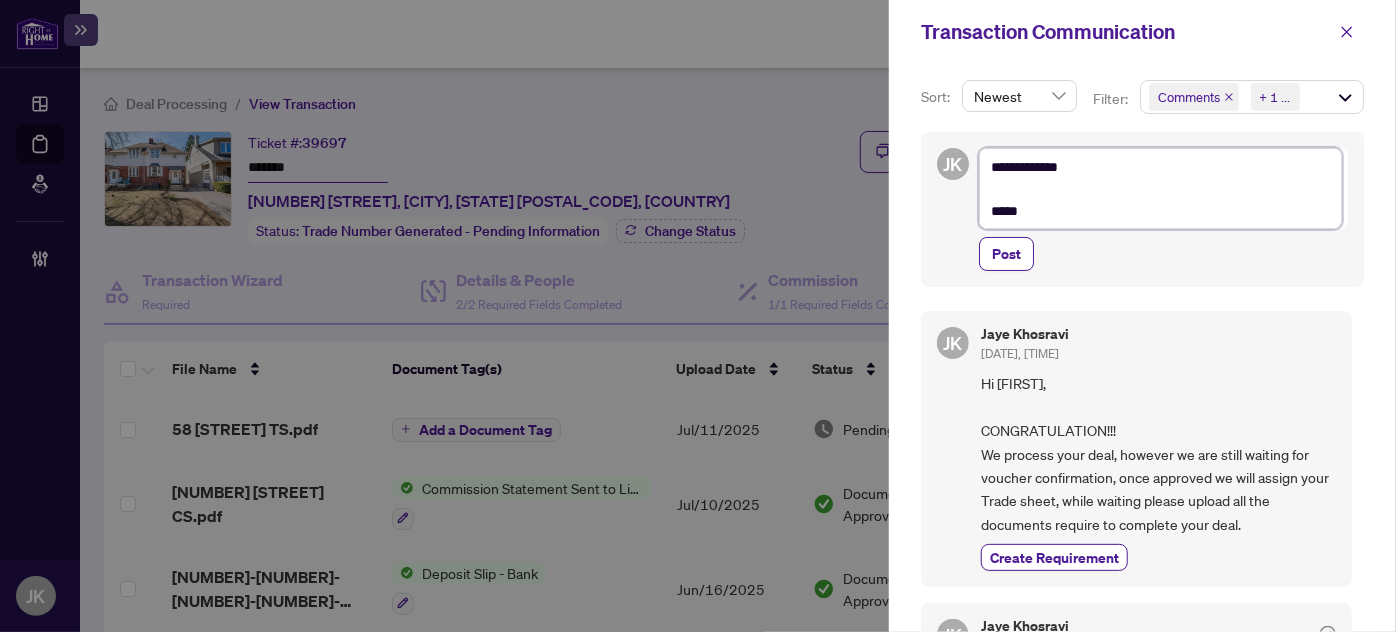type on "**********" 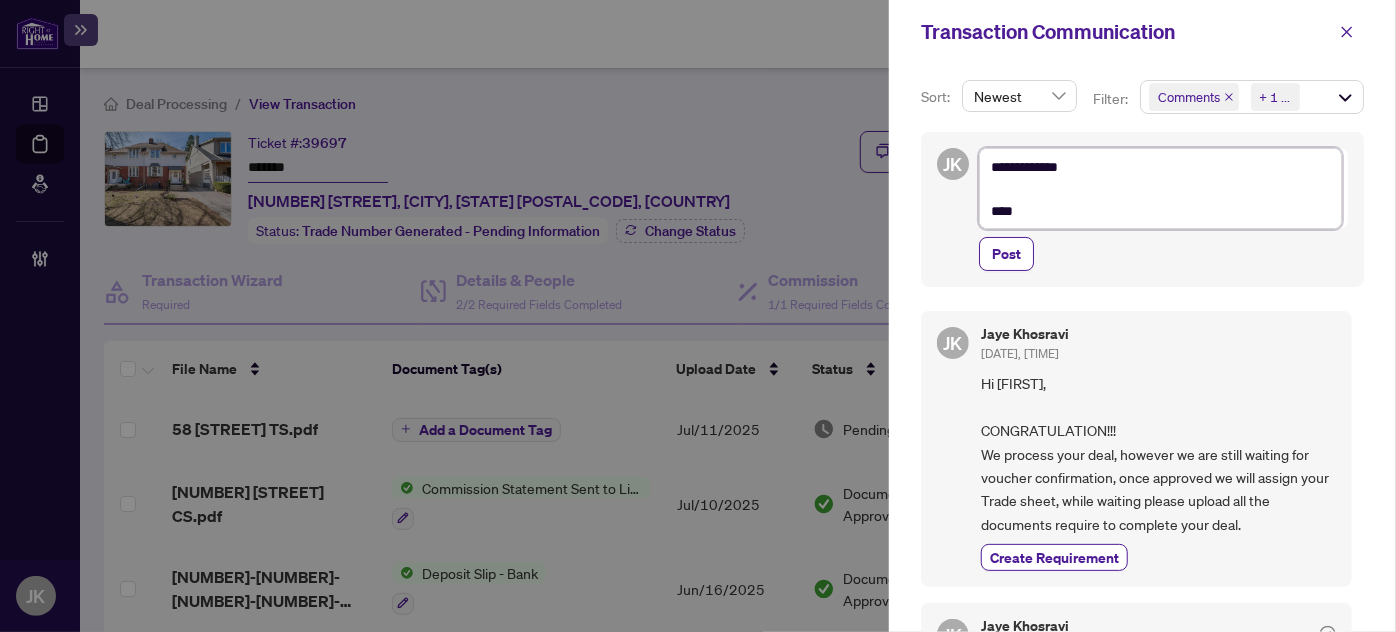 type on "**********" 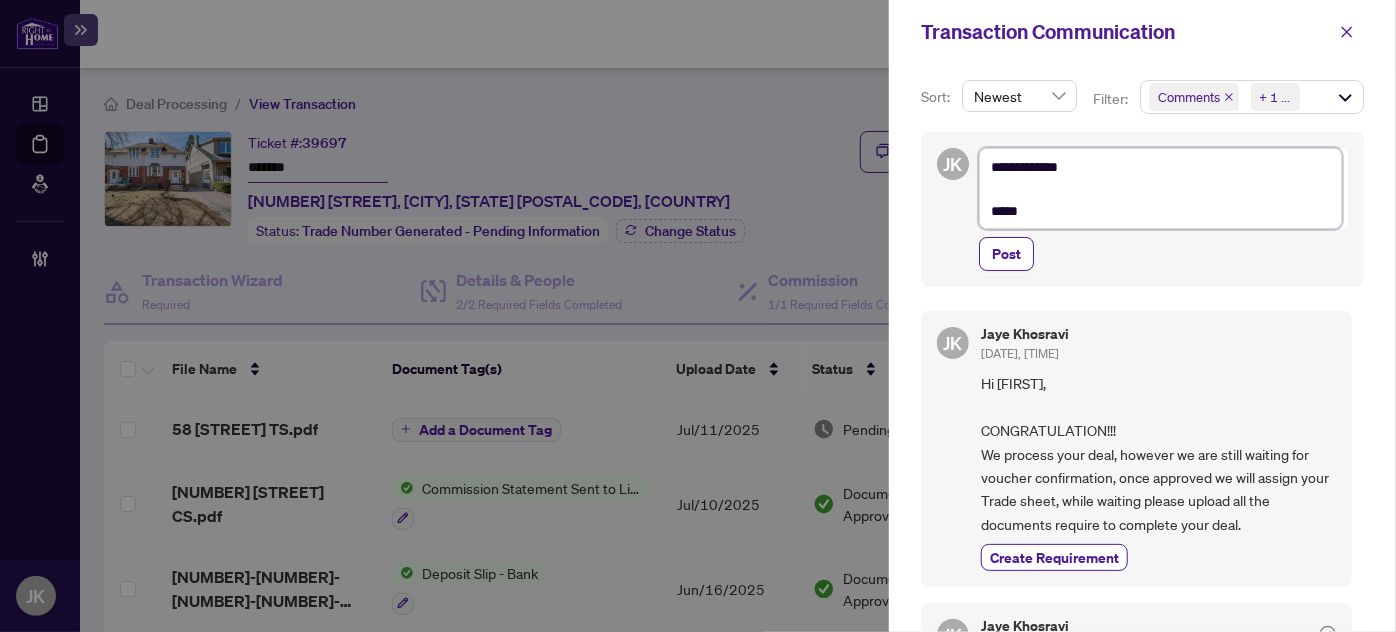 type on "**********" 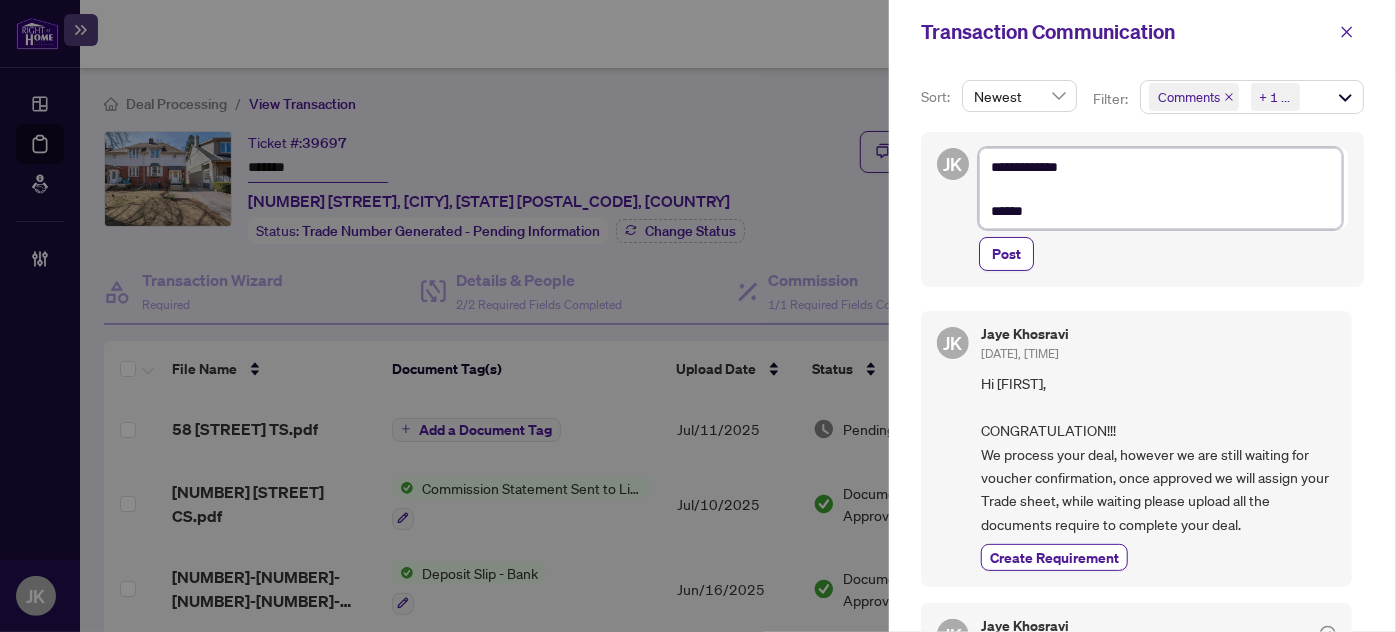type on "**********" 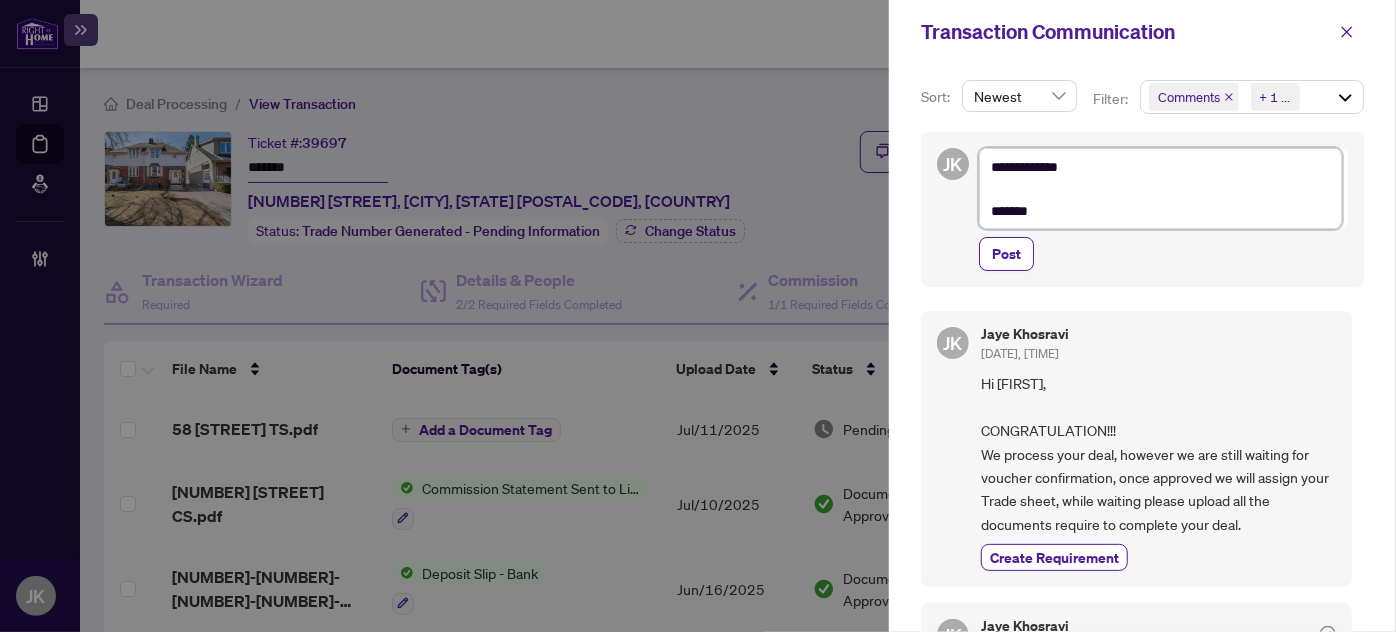 type on "**********" 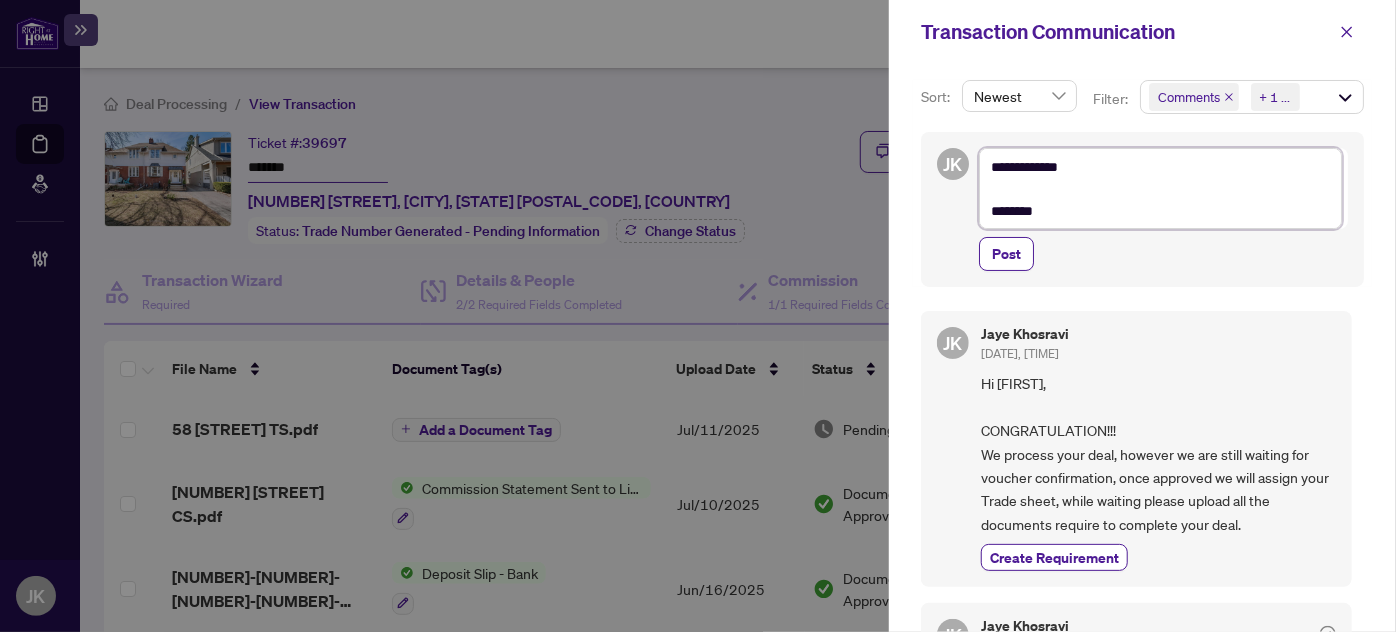 type on "**********" 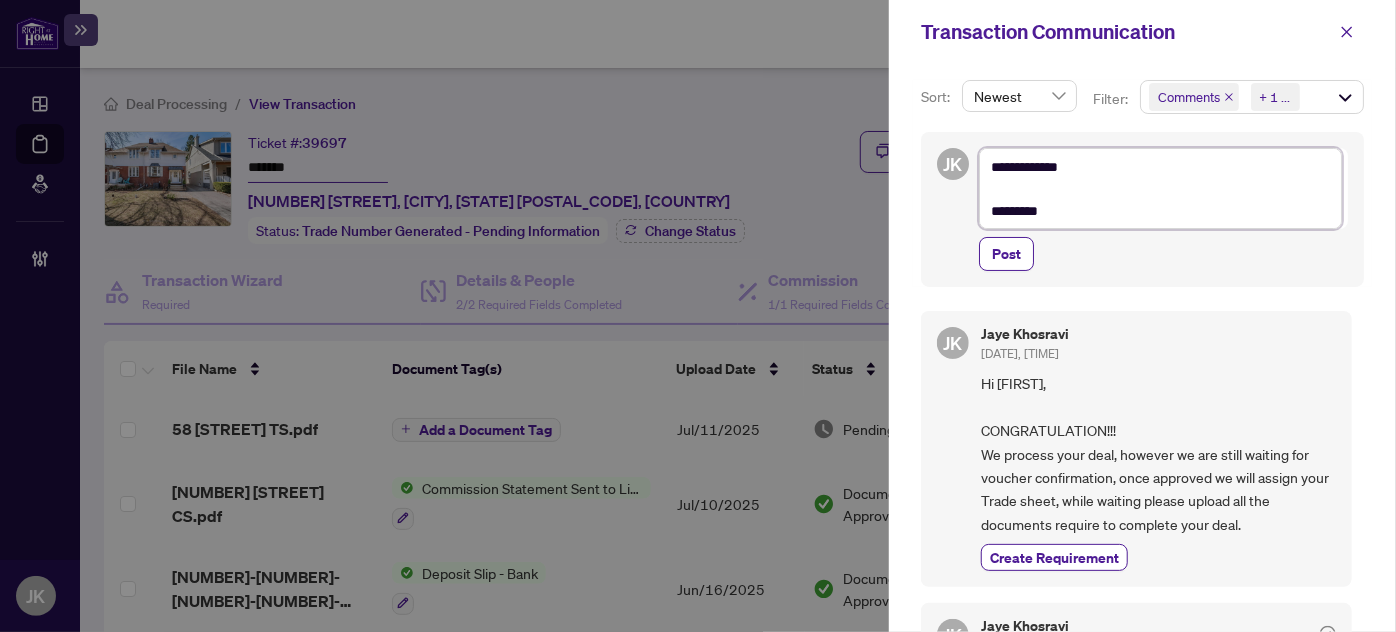 type on "**********" 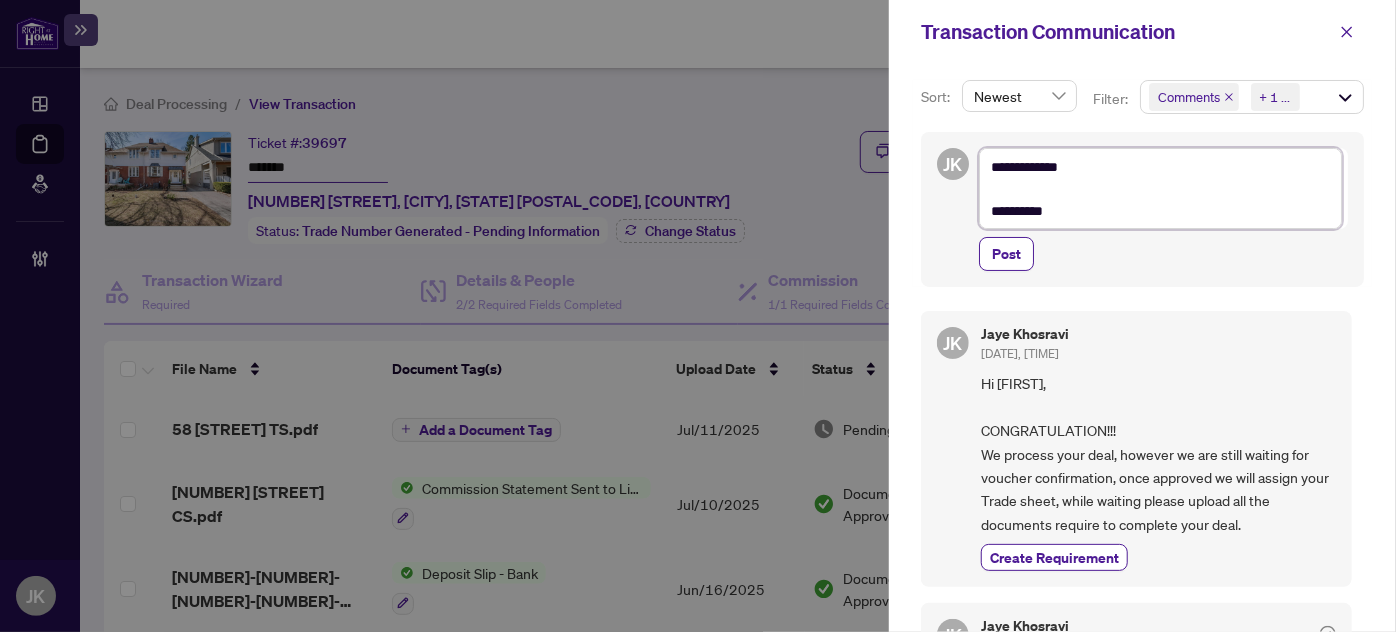 type on "**********" 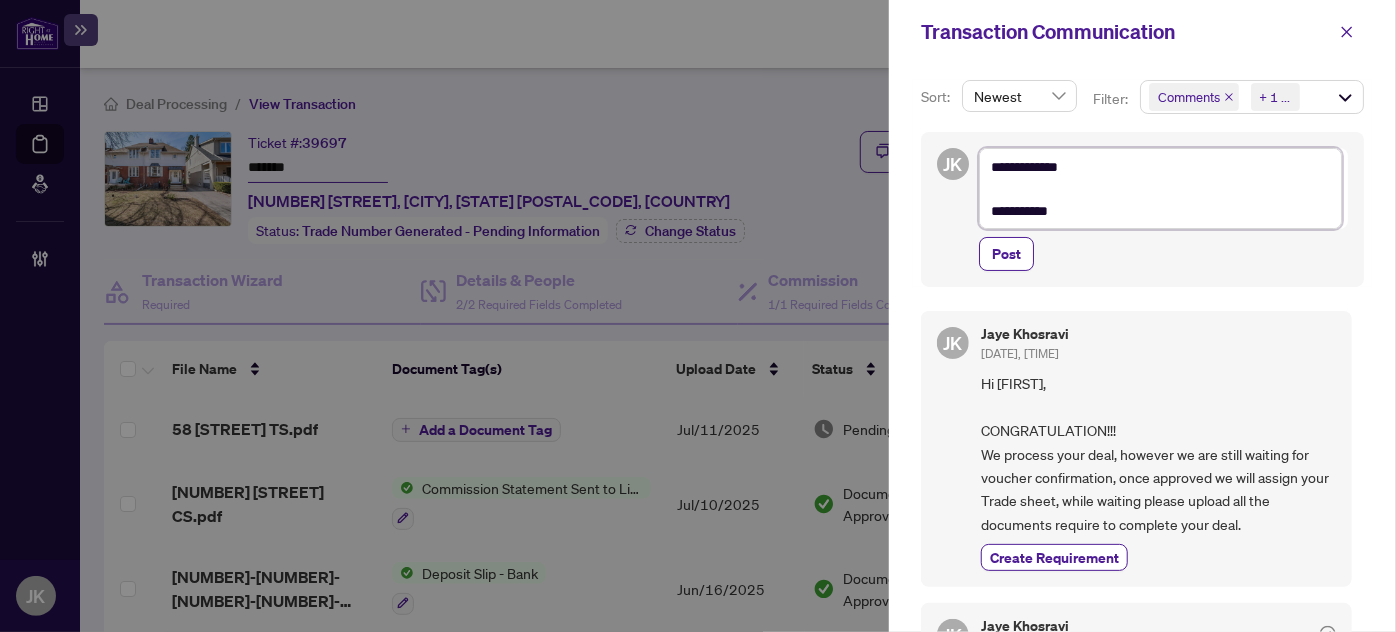 type on "**********" 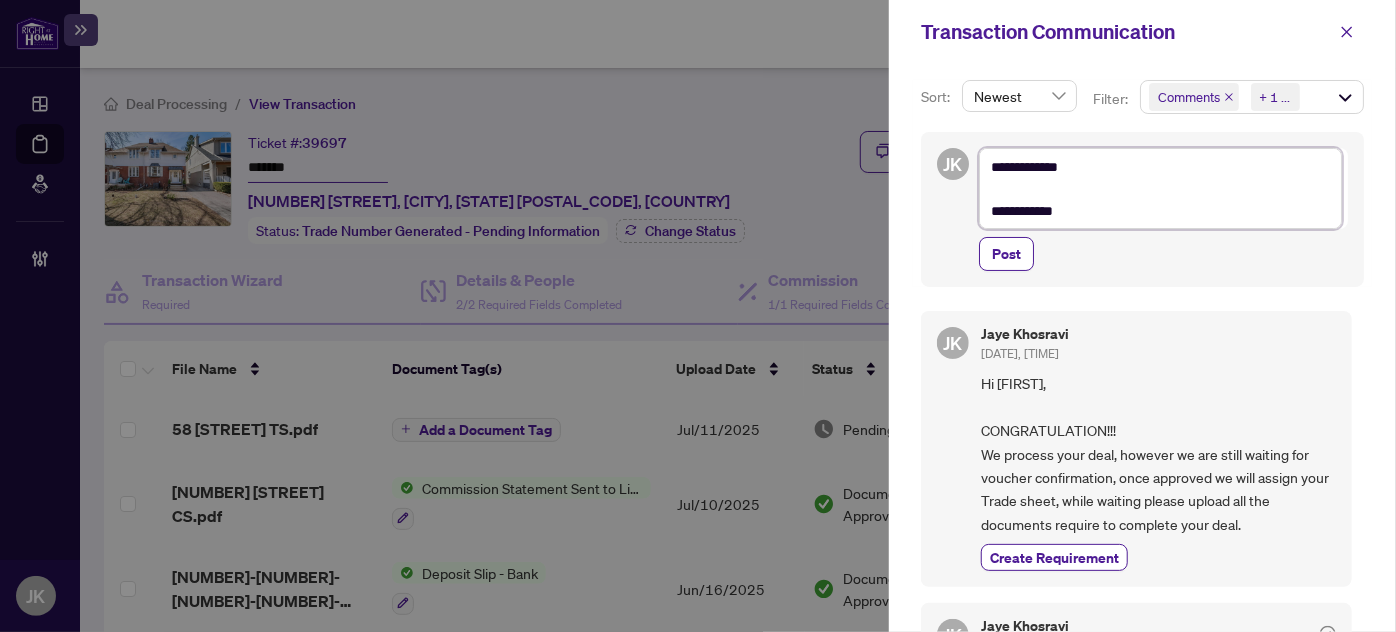 type on "**********" 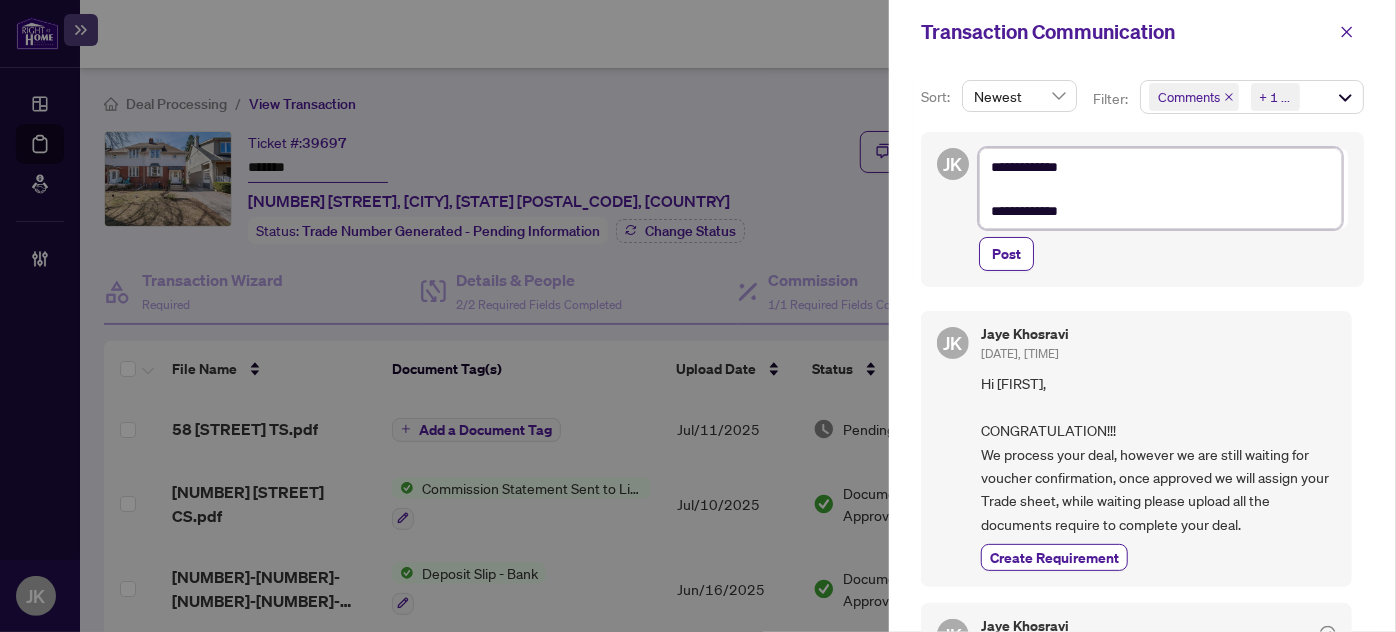 type on "**********" 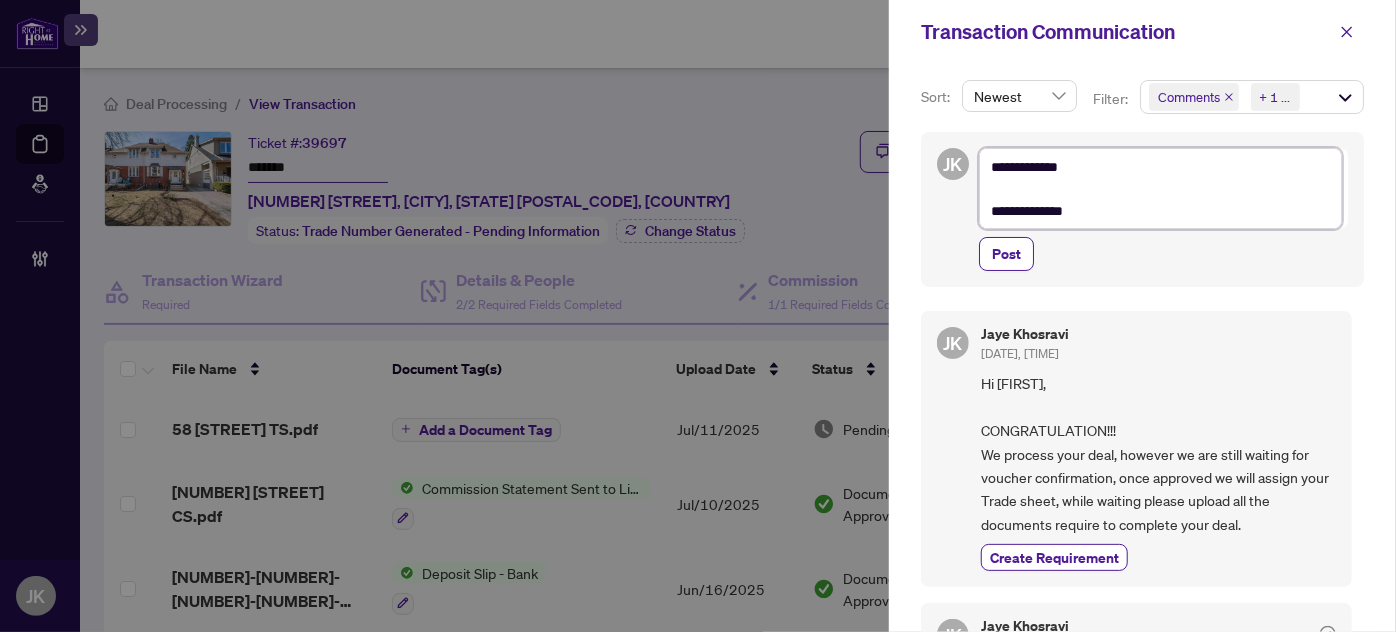 type on "**********" 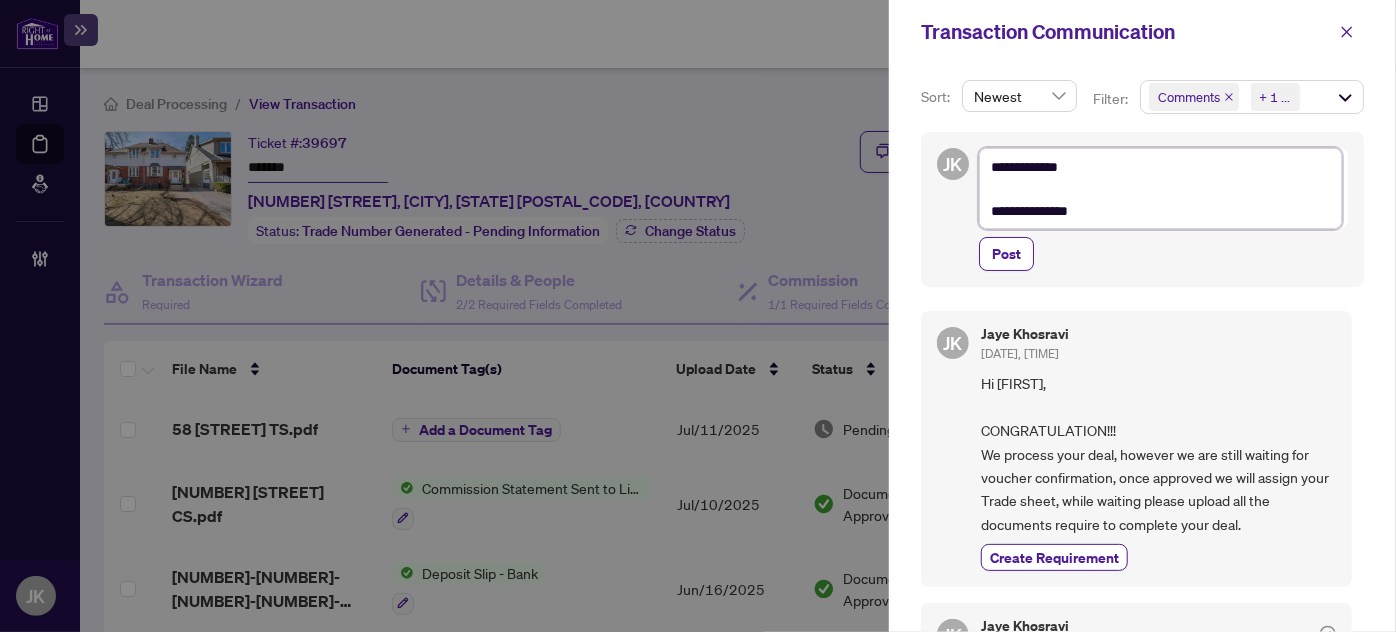 type on "**********" 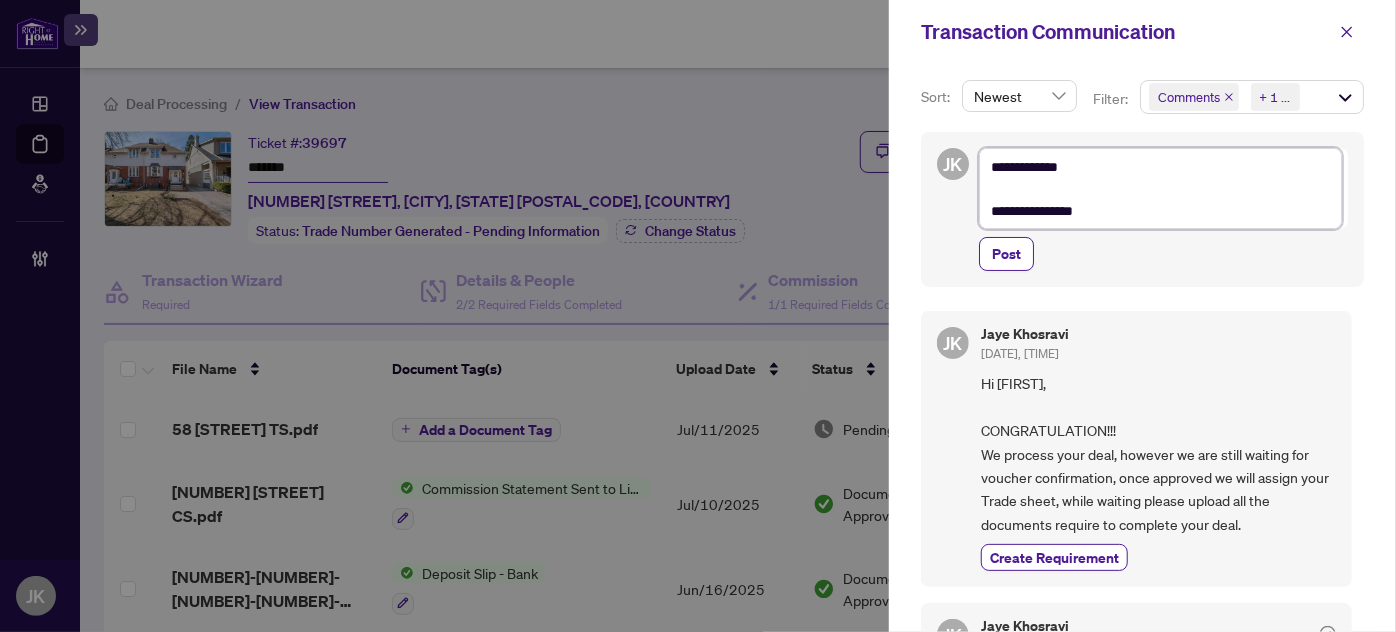 type on "**********" 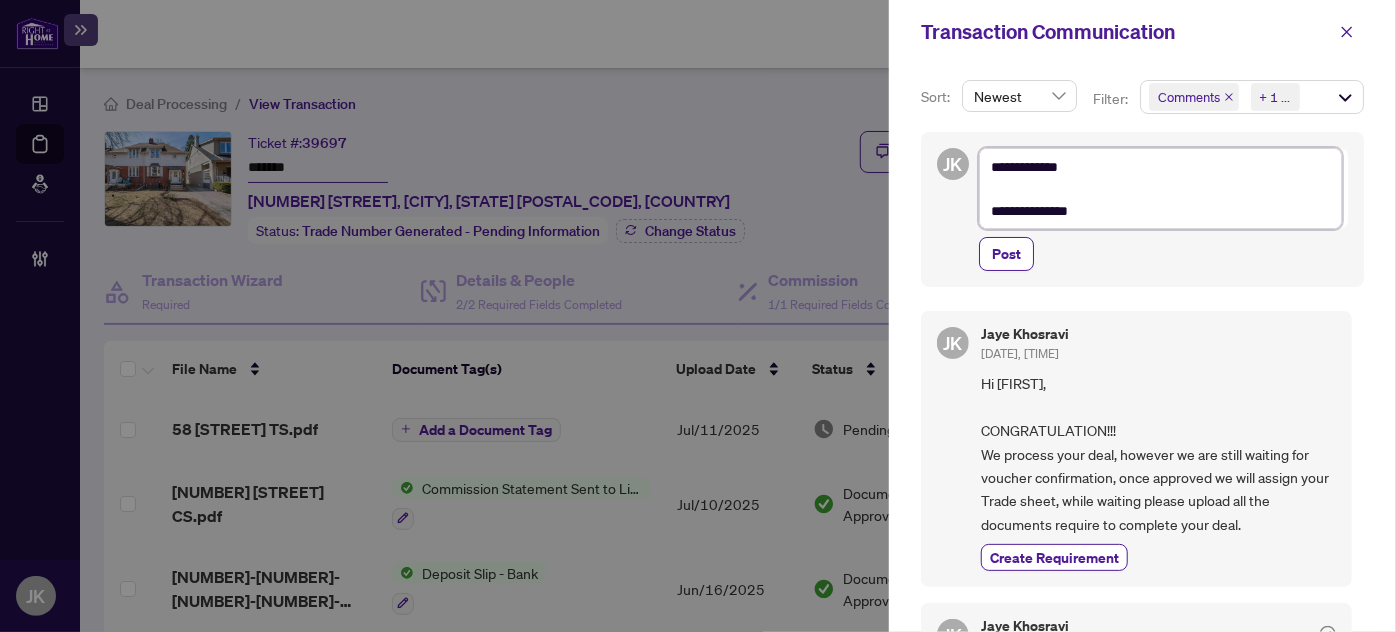 type on "**********" 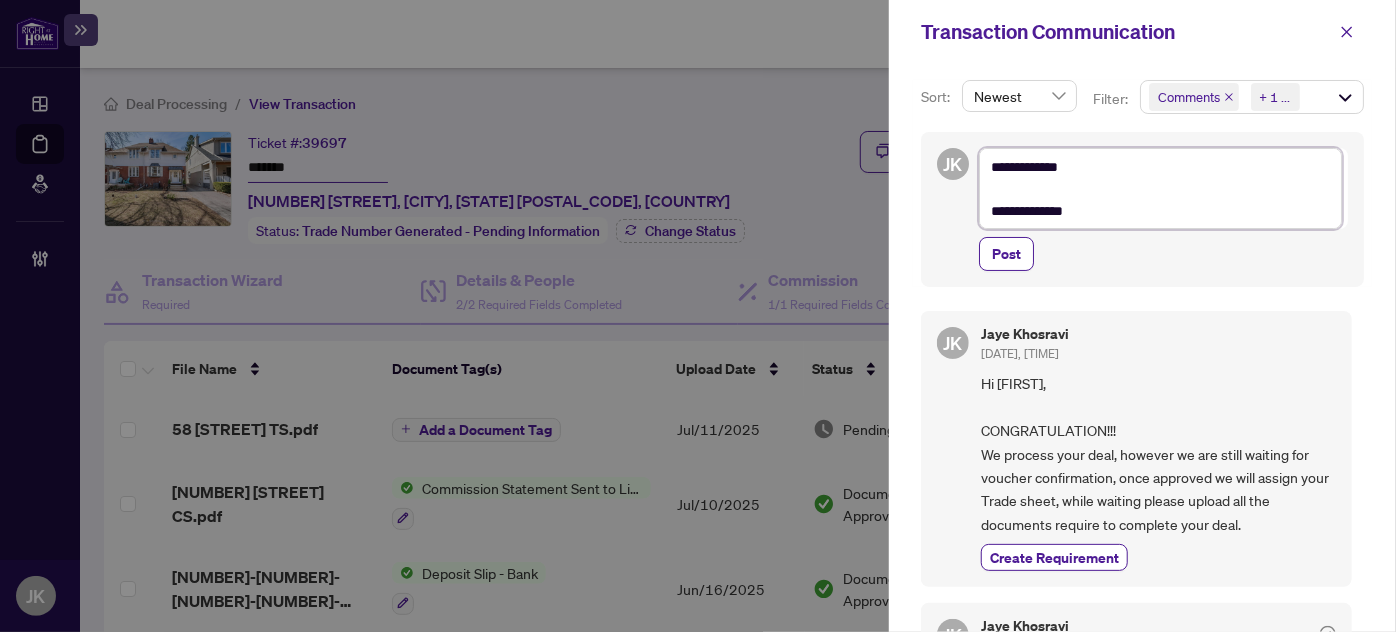 type on "**********" 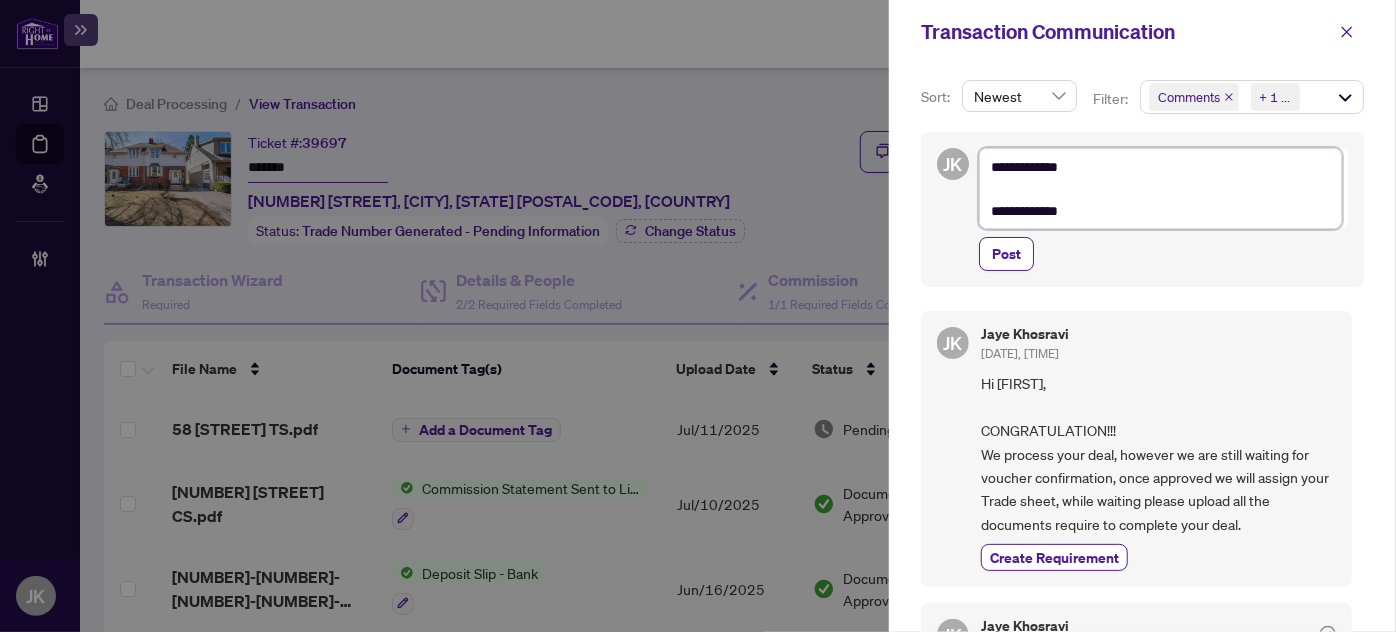 type on "**********" 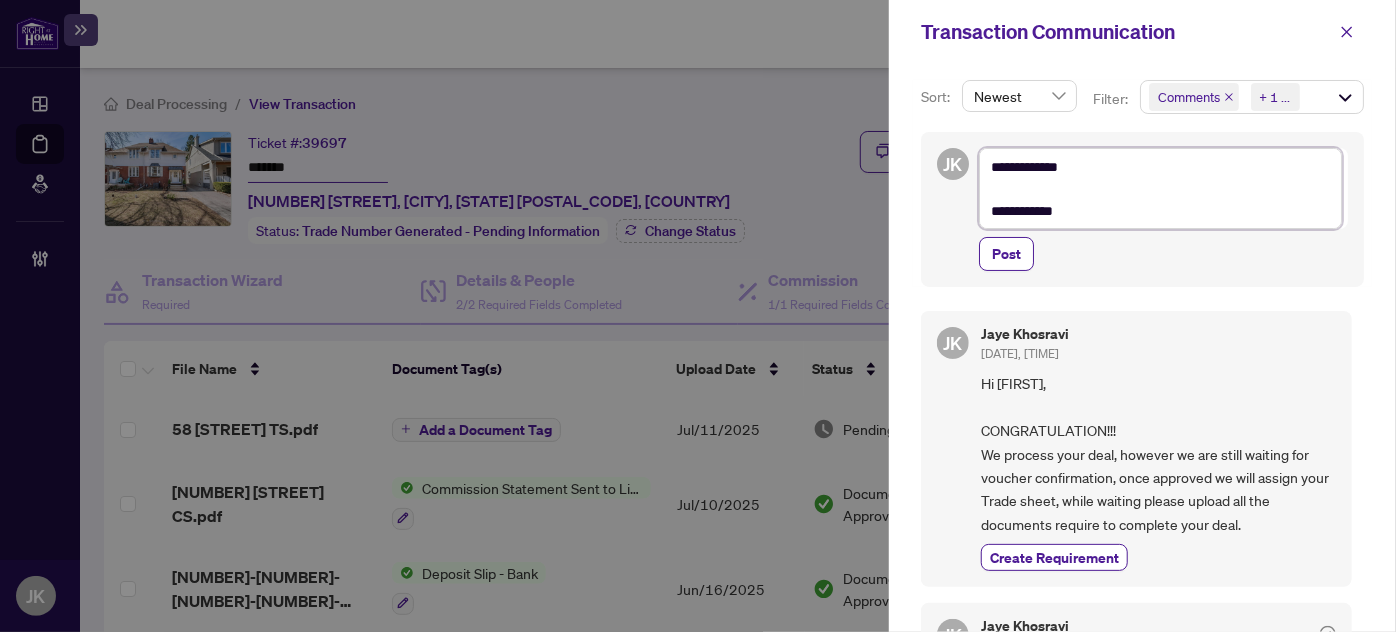 type on "**********" 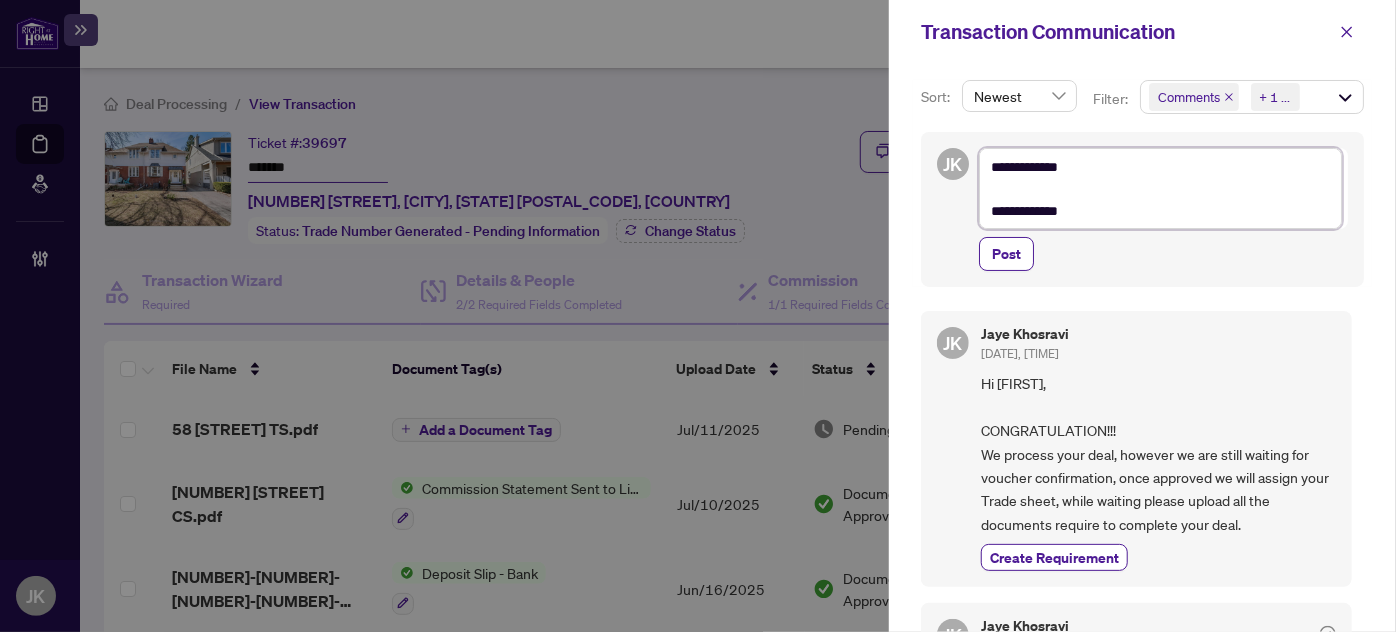 type on "**********" 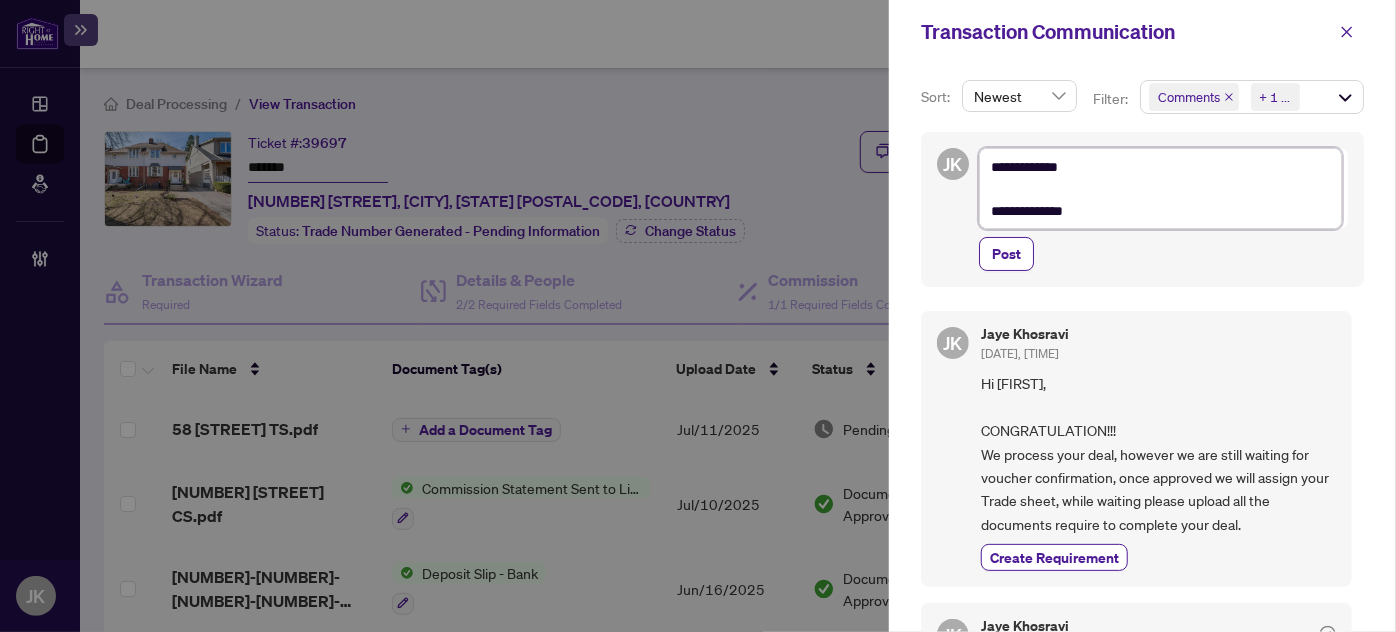 type on "**********" 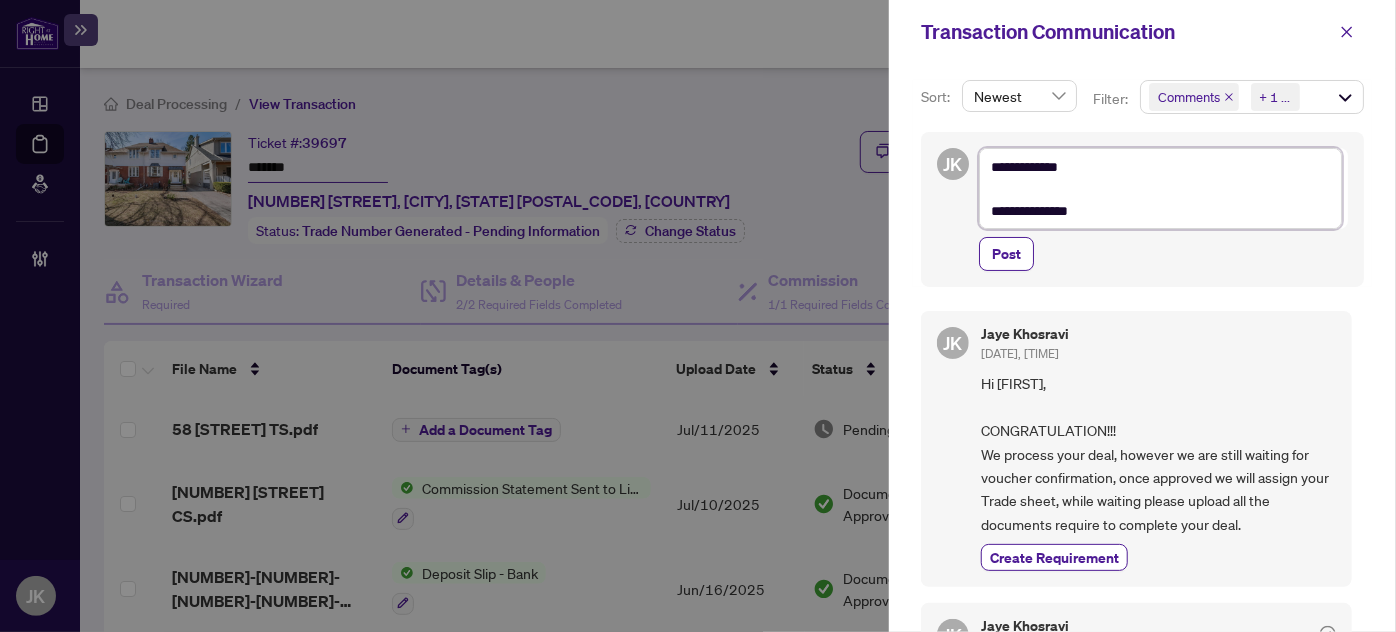 type on "**********" 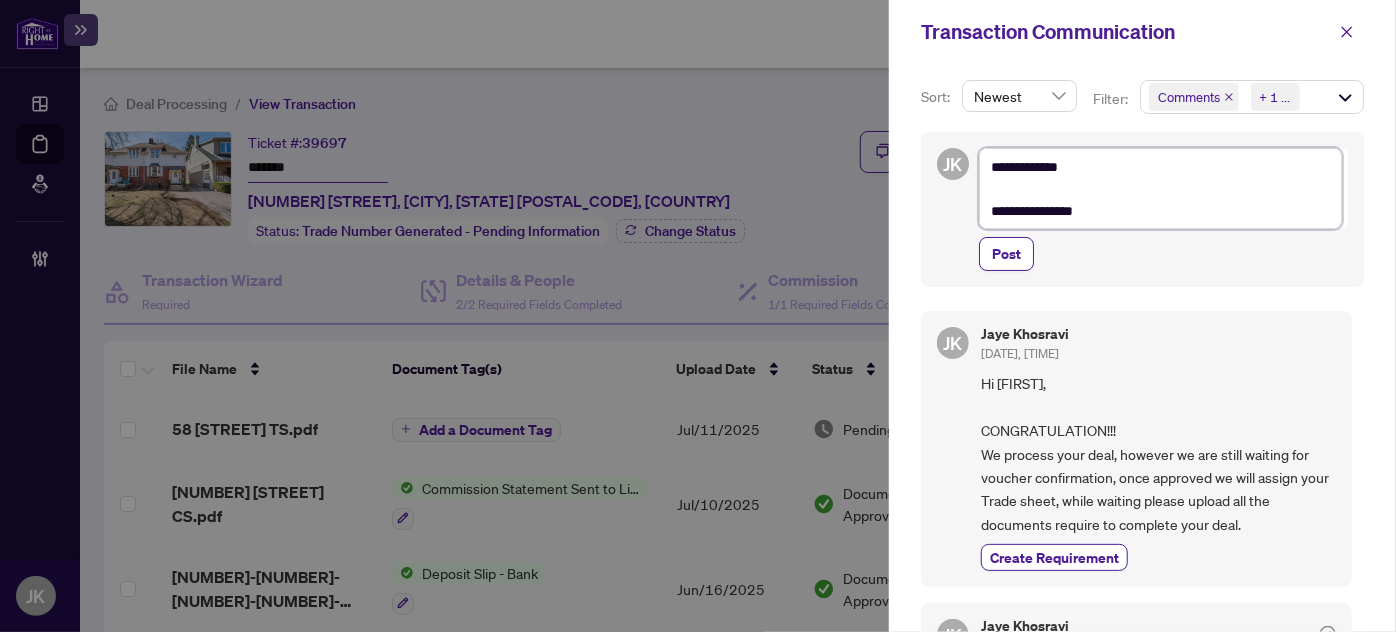type on "**********" 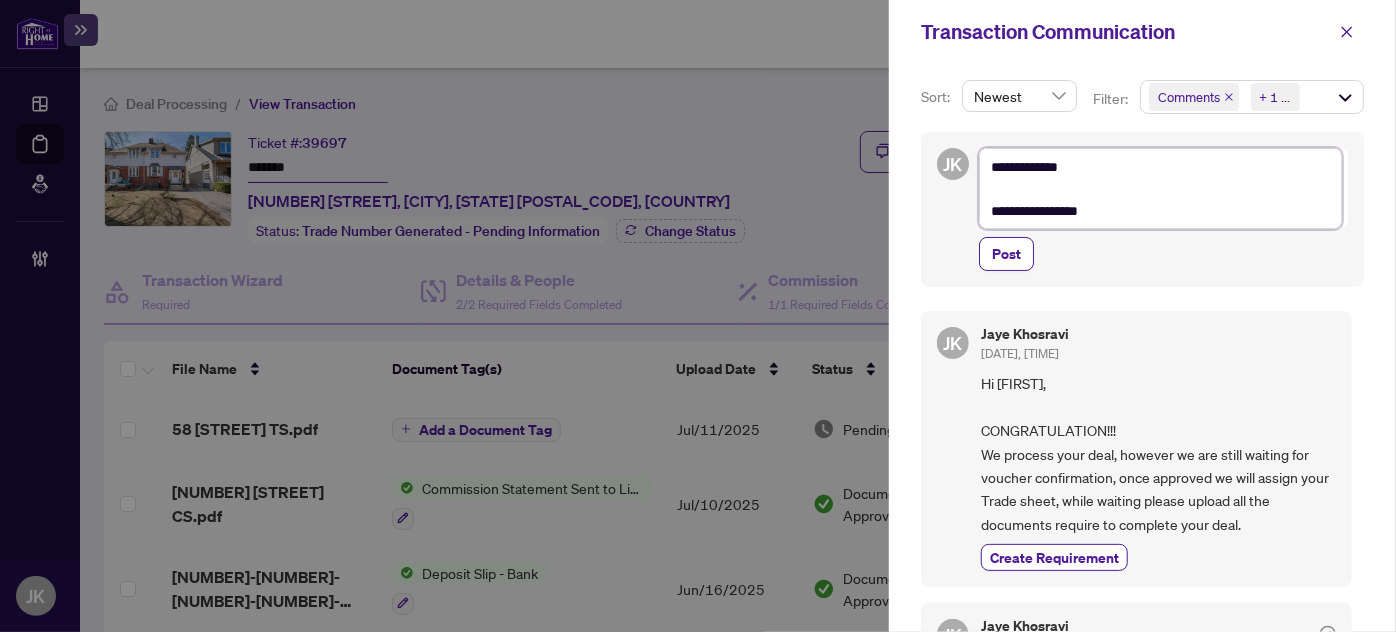type on "**********" 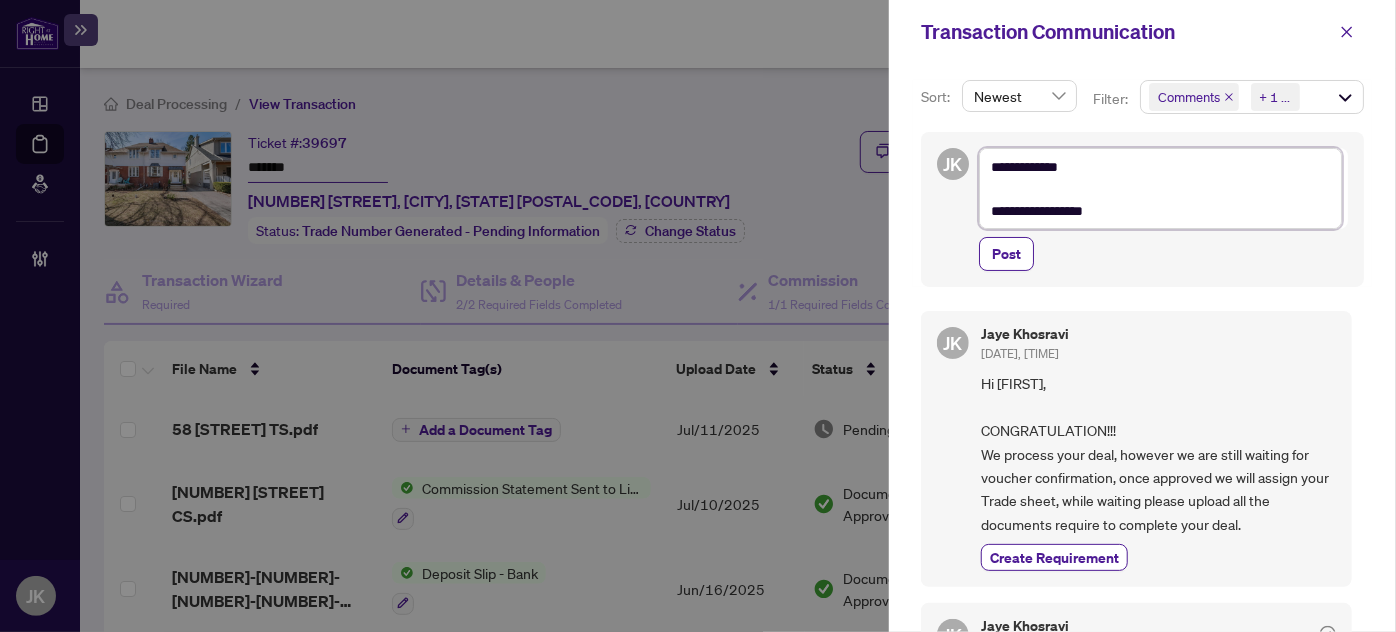 type on "**********" 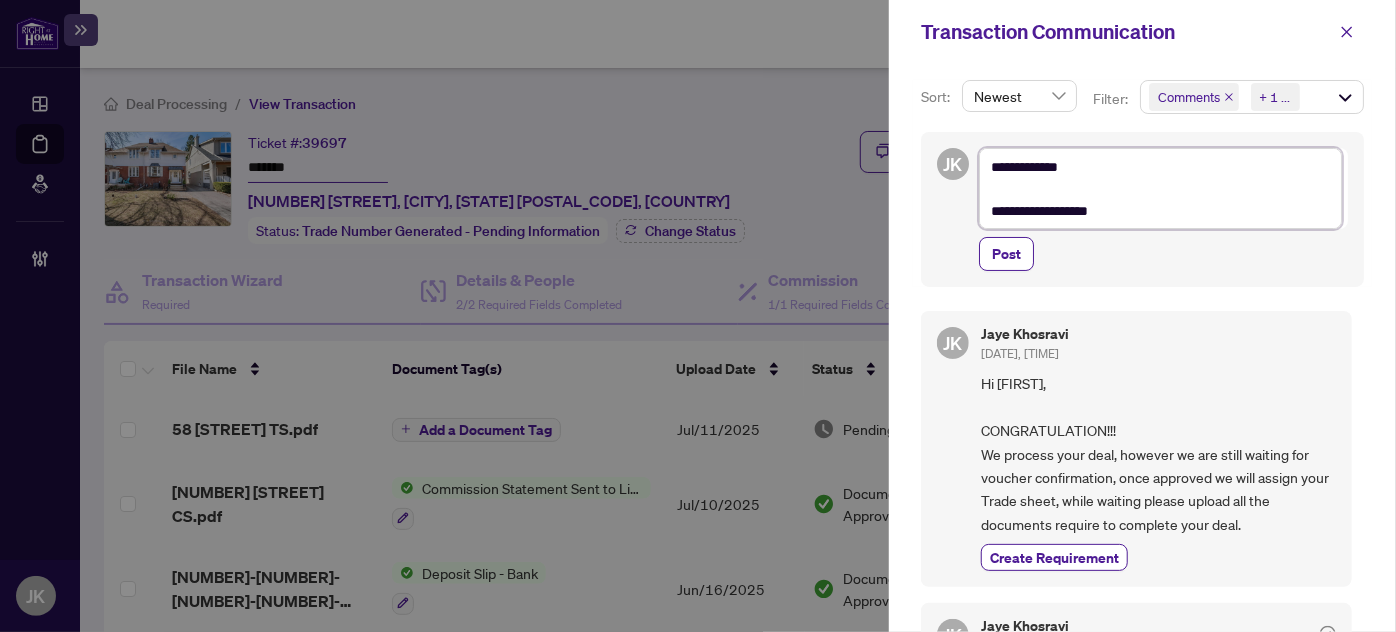 type on "**********" 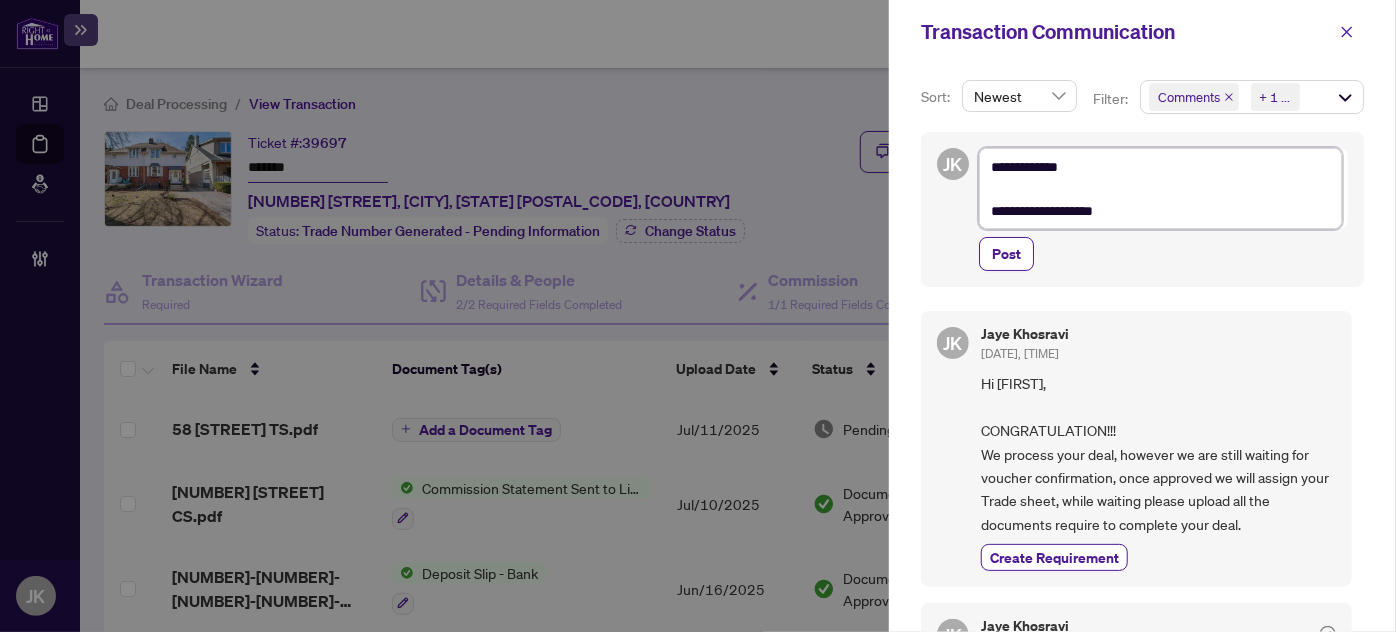 type on "**********" 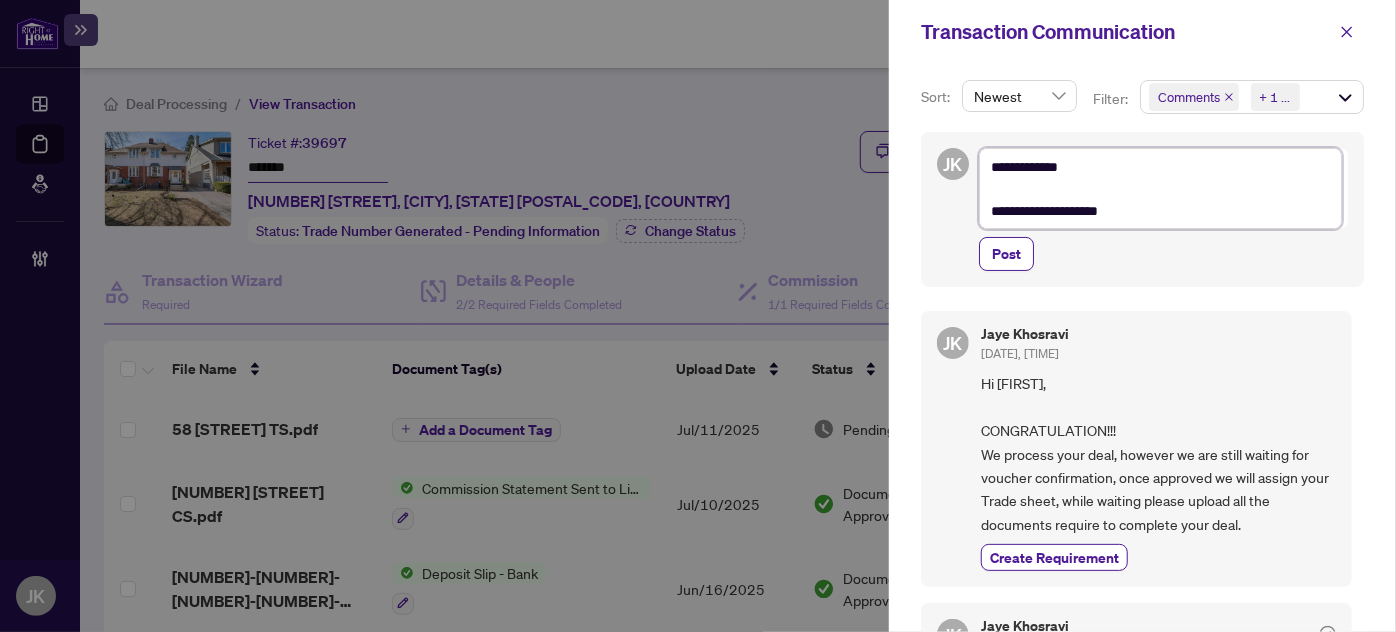 type on "**********" 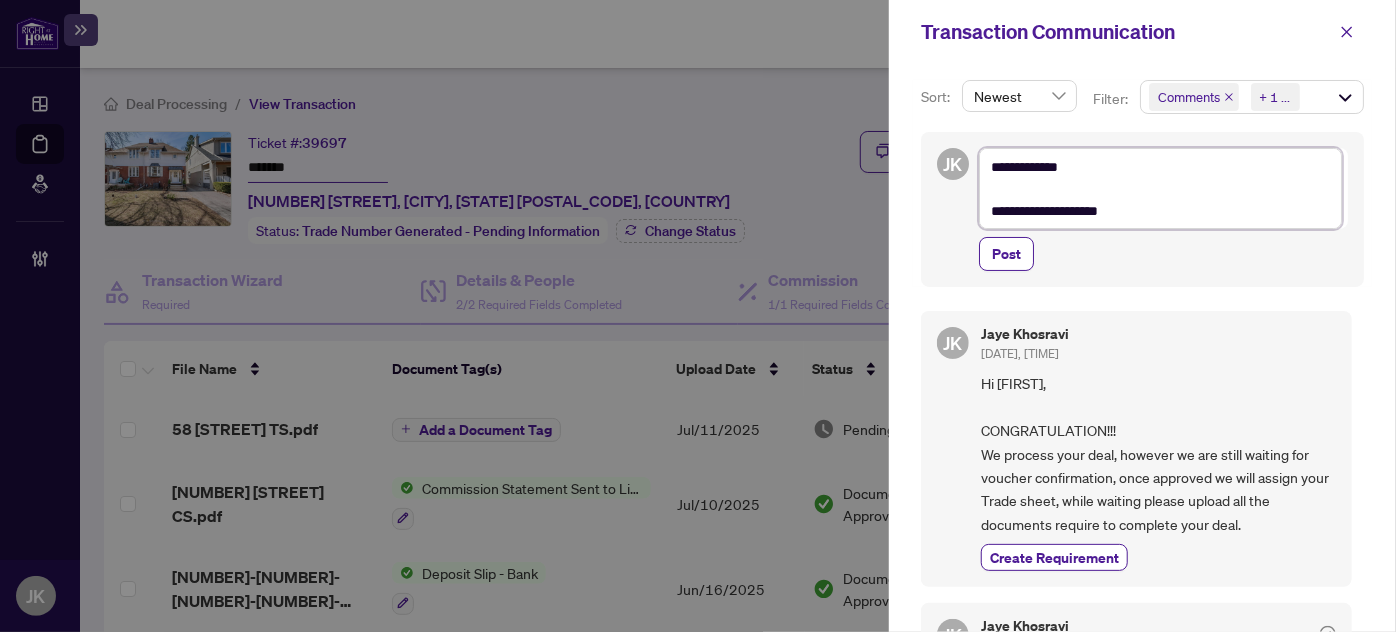 type on "**********" 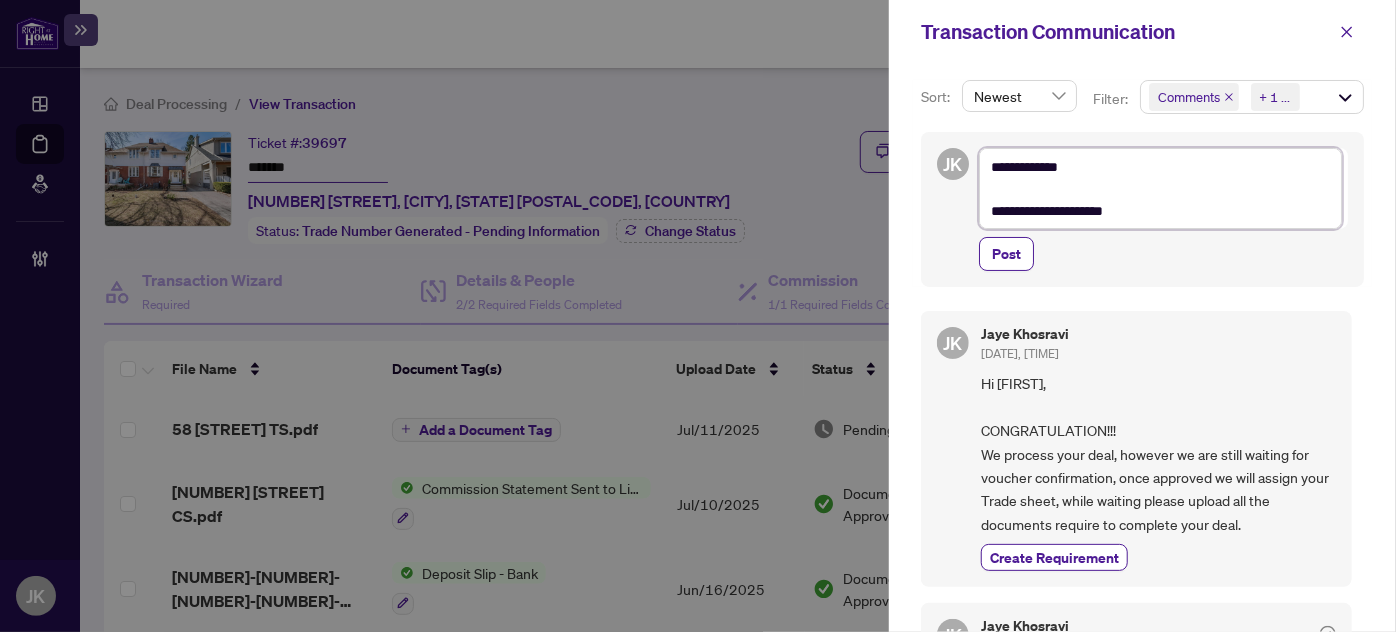 type on "**********" 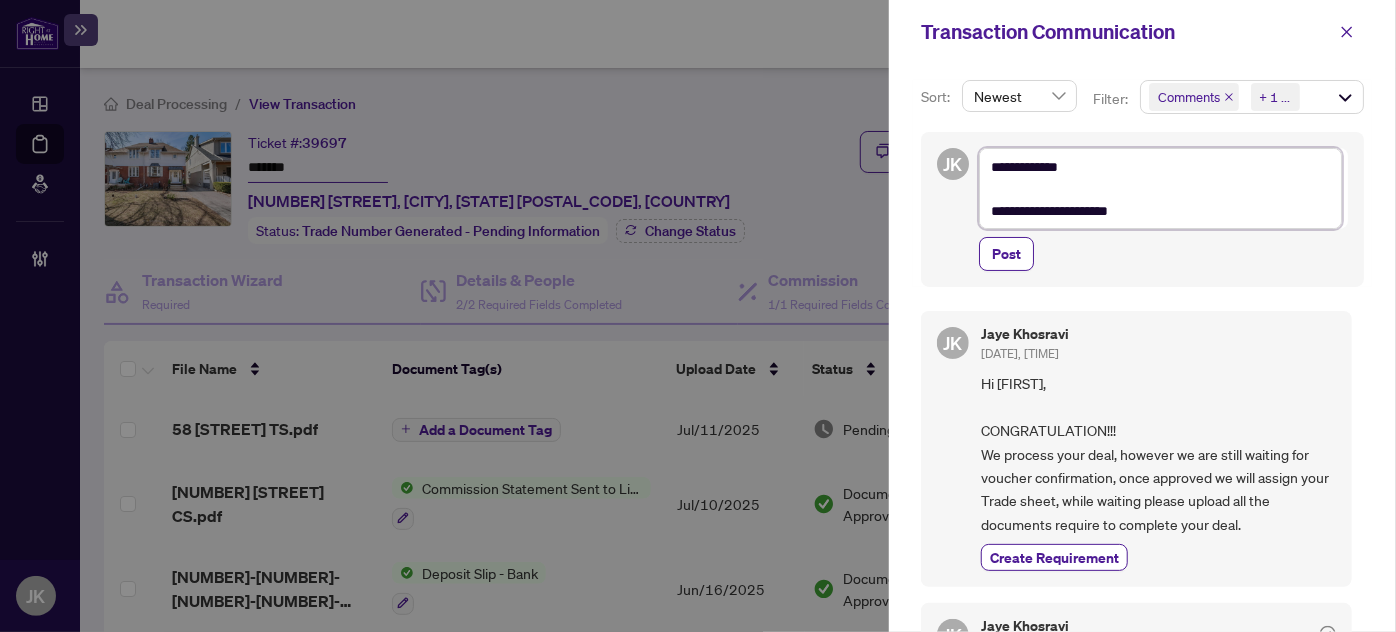 type on "**********" 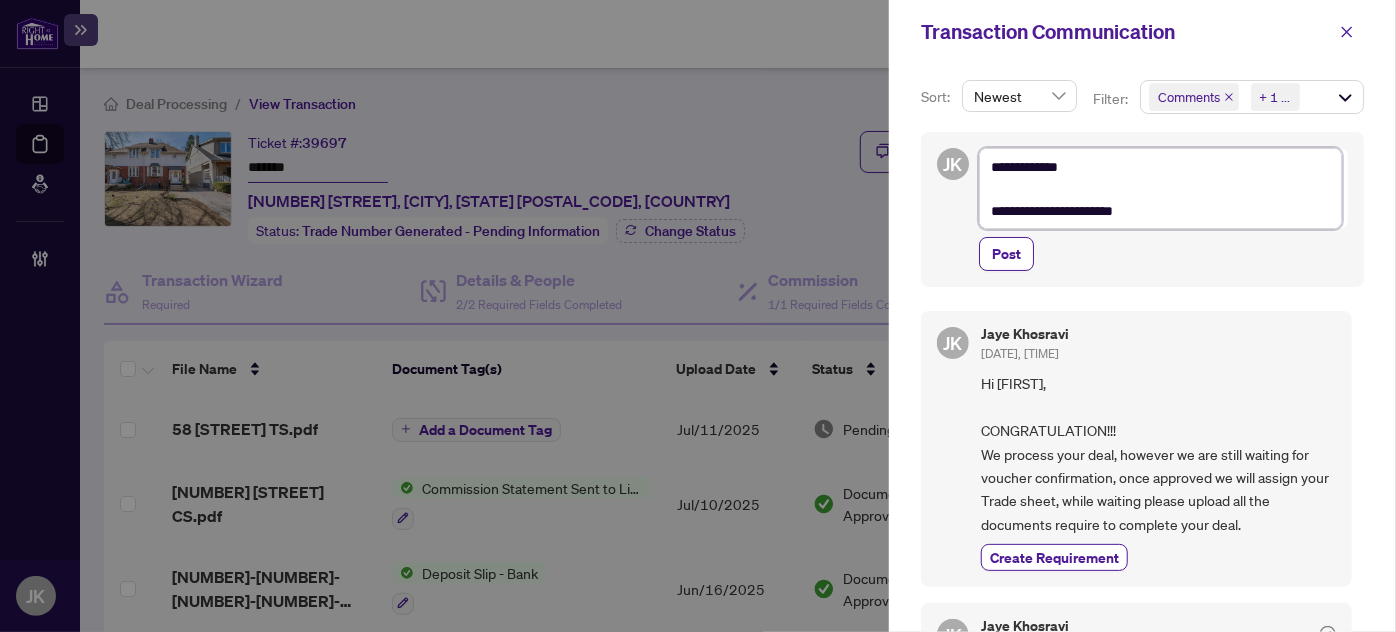 type on "**********" 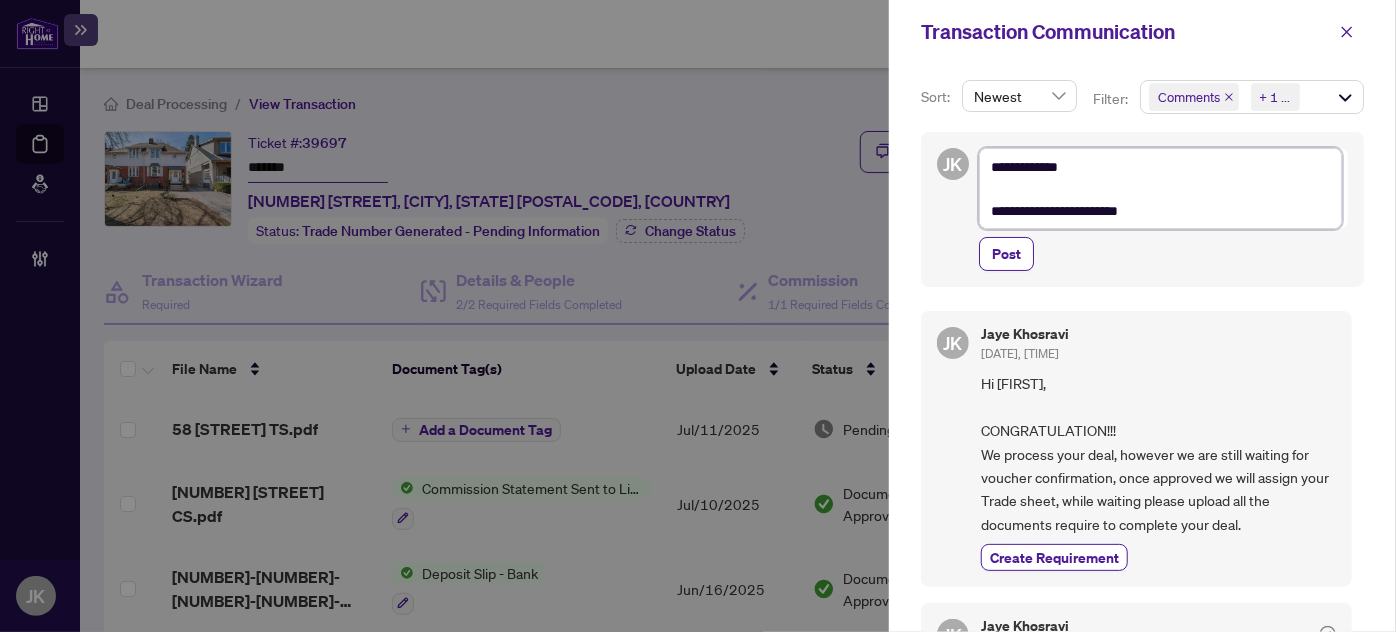 type on "**********" 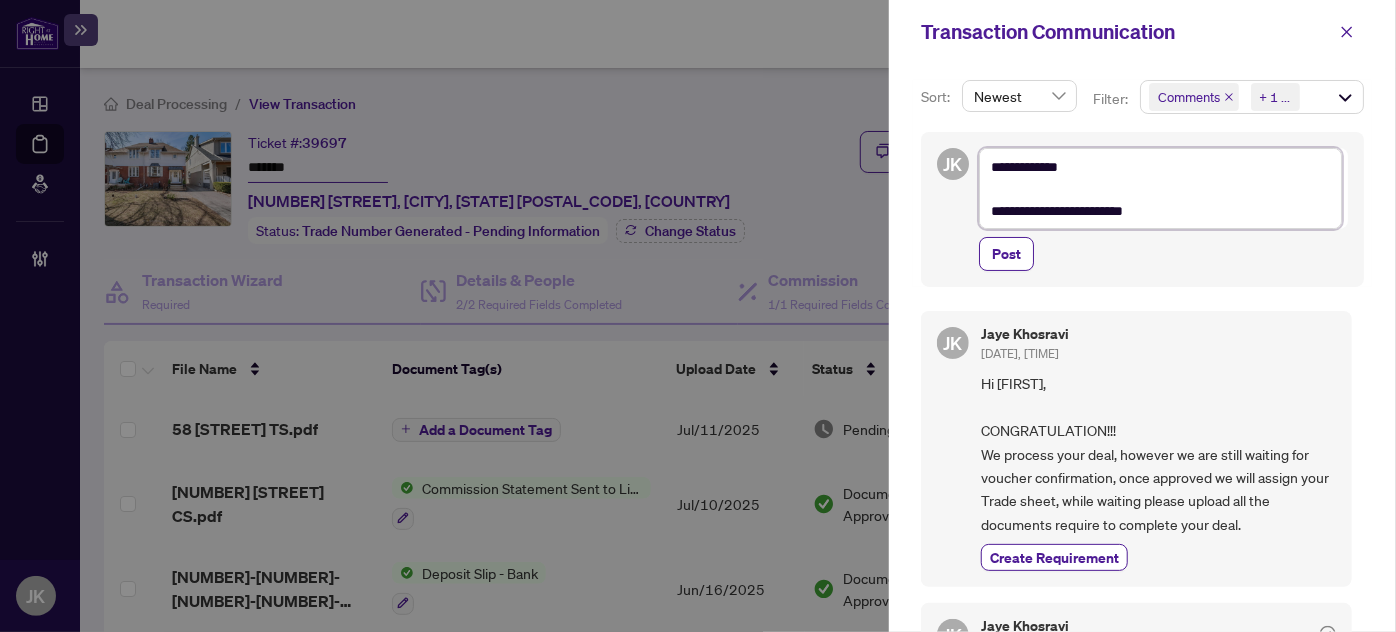 type on "**********" 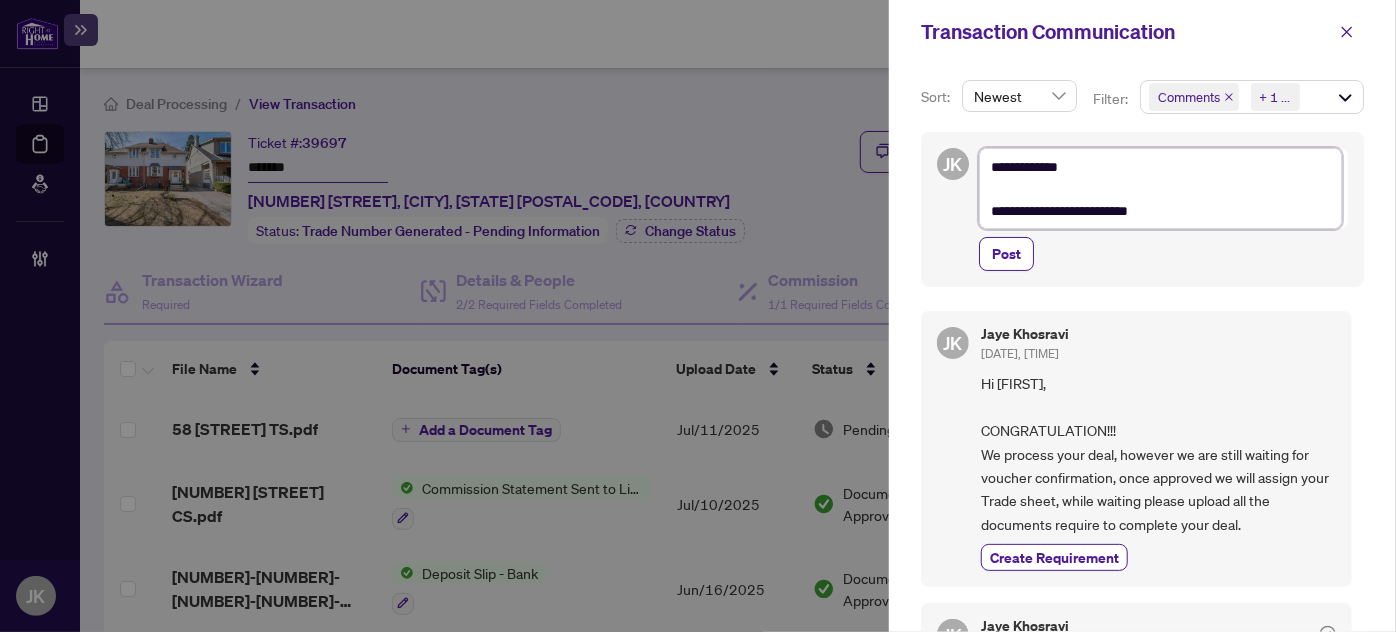 type on "**********" 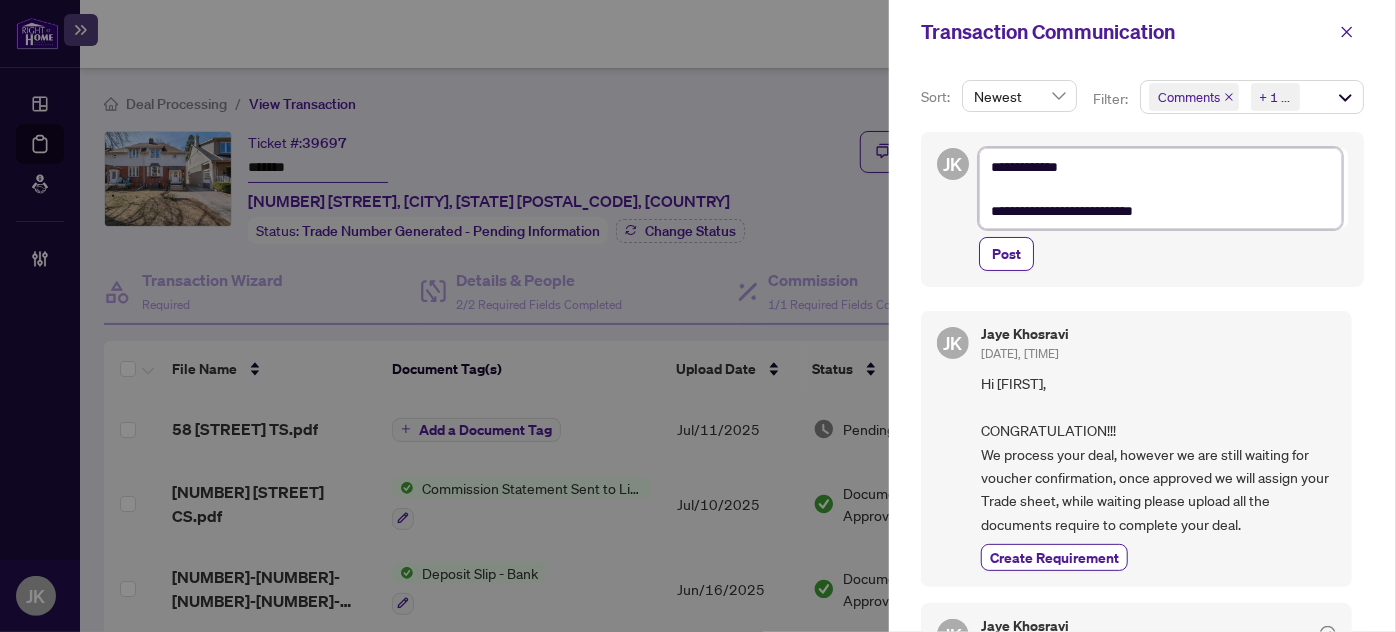 type on "**********" 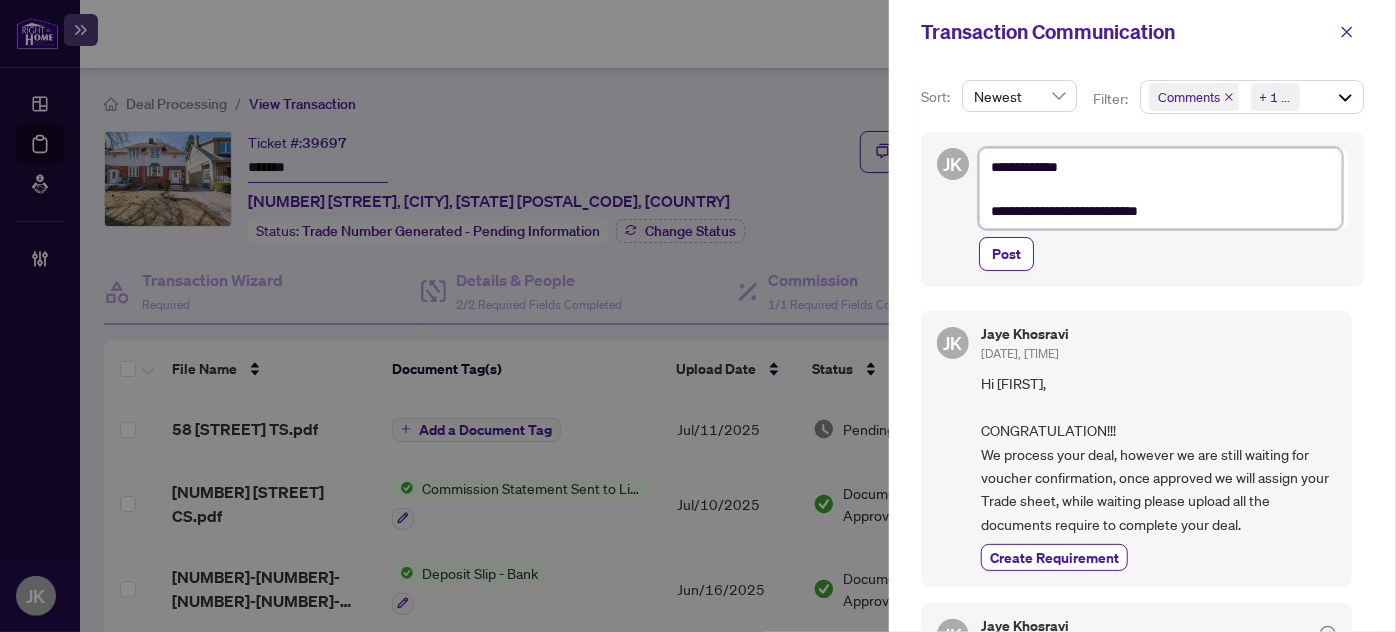 type on "**********" 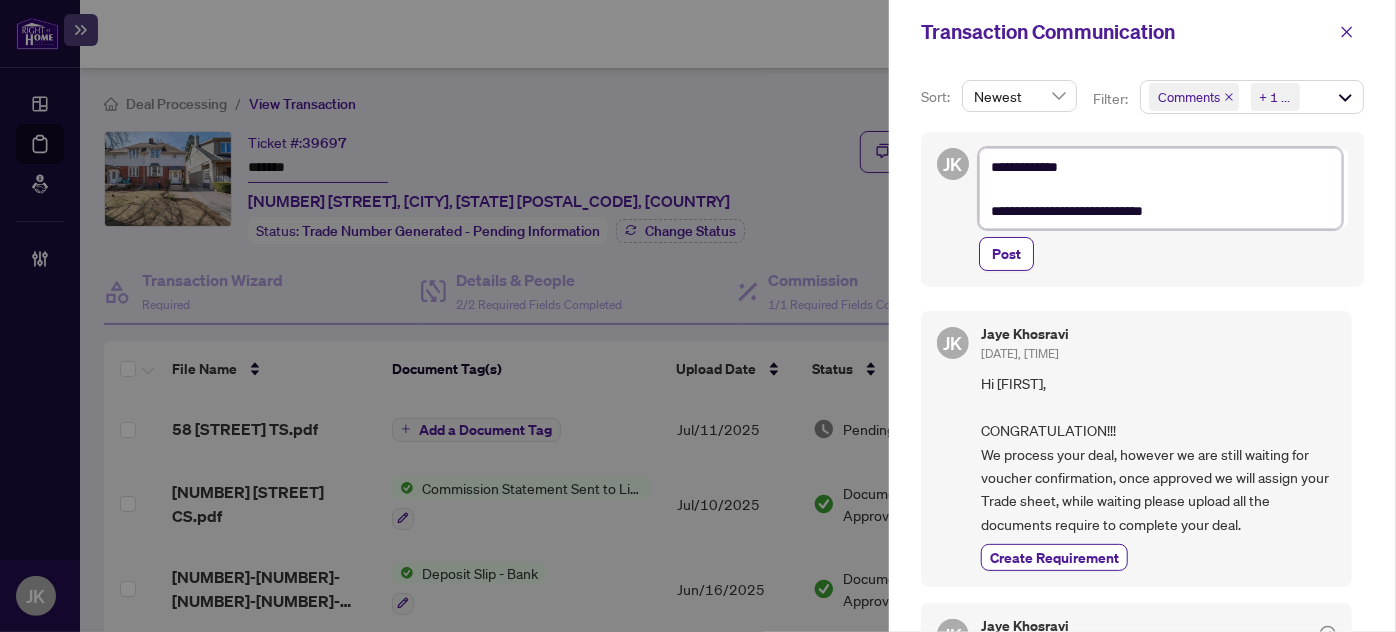 type on "**********" 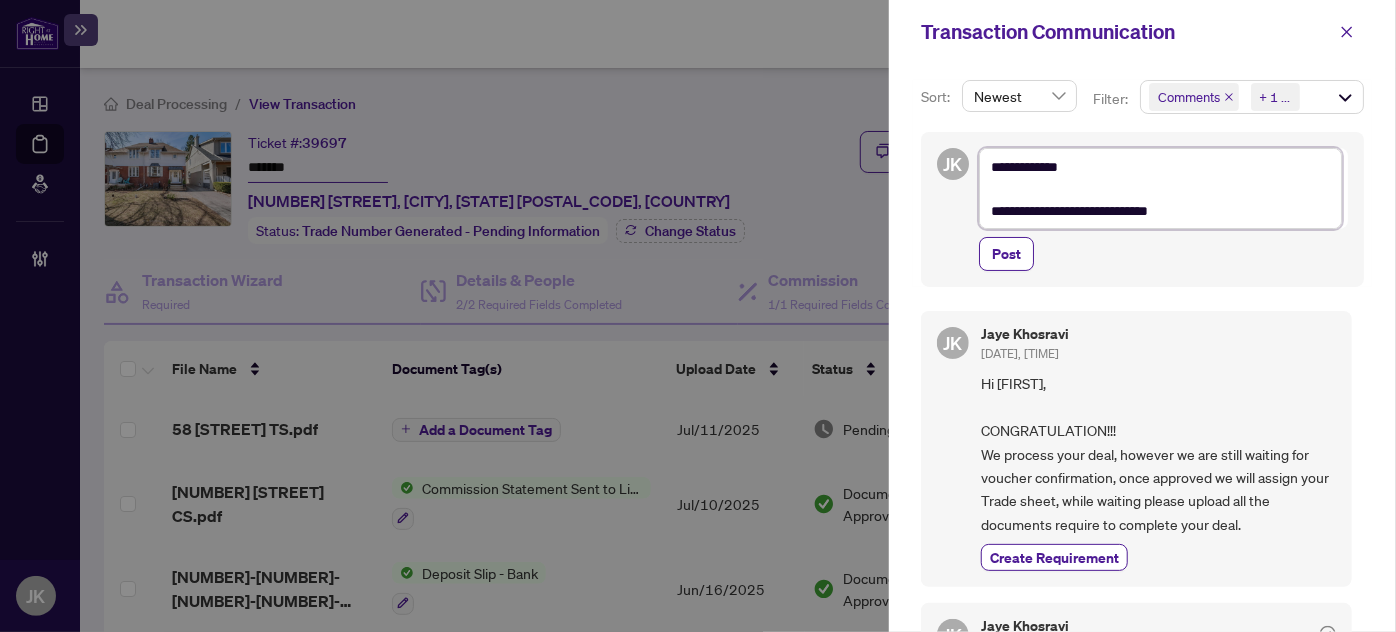 type on "**********" 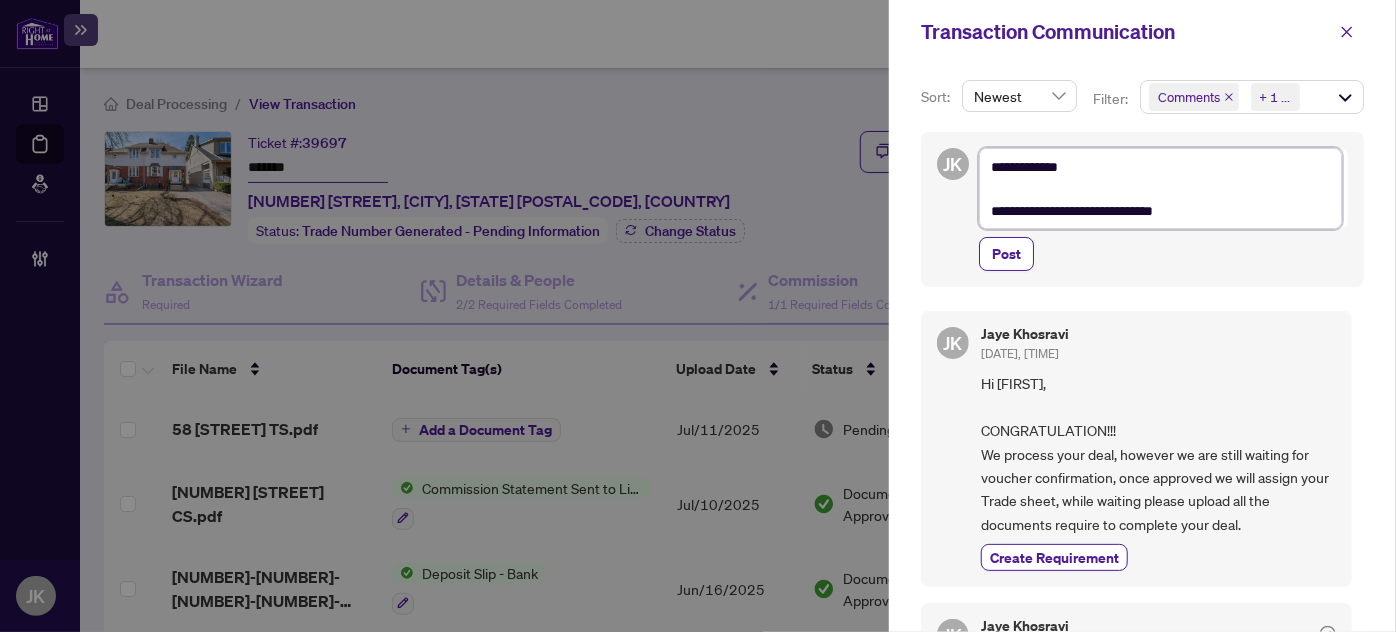 type on "**********" 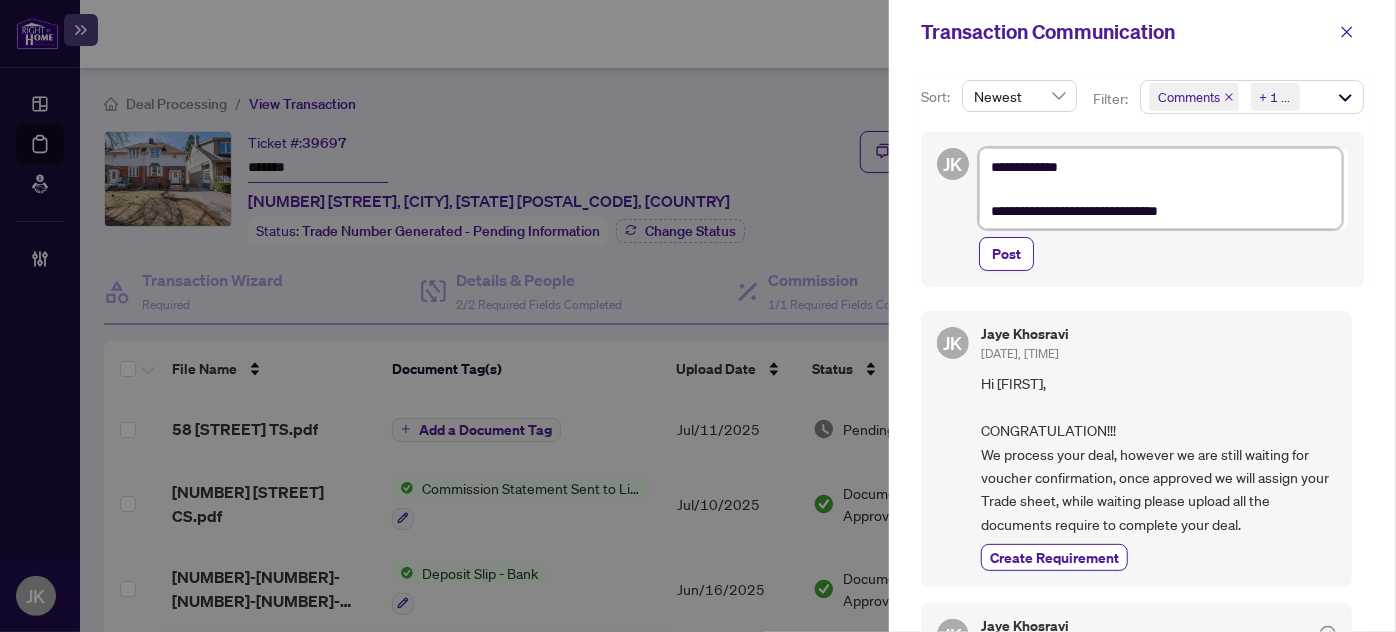 type on "**********" 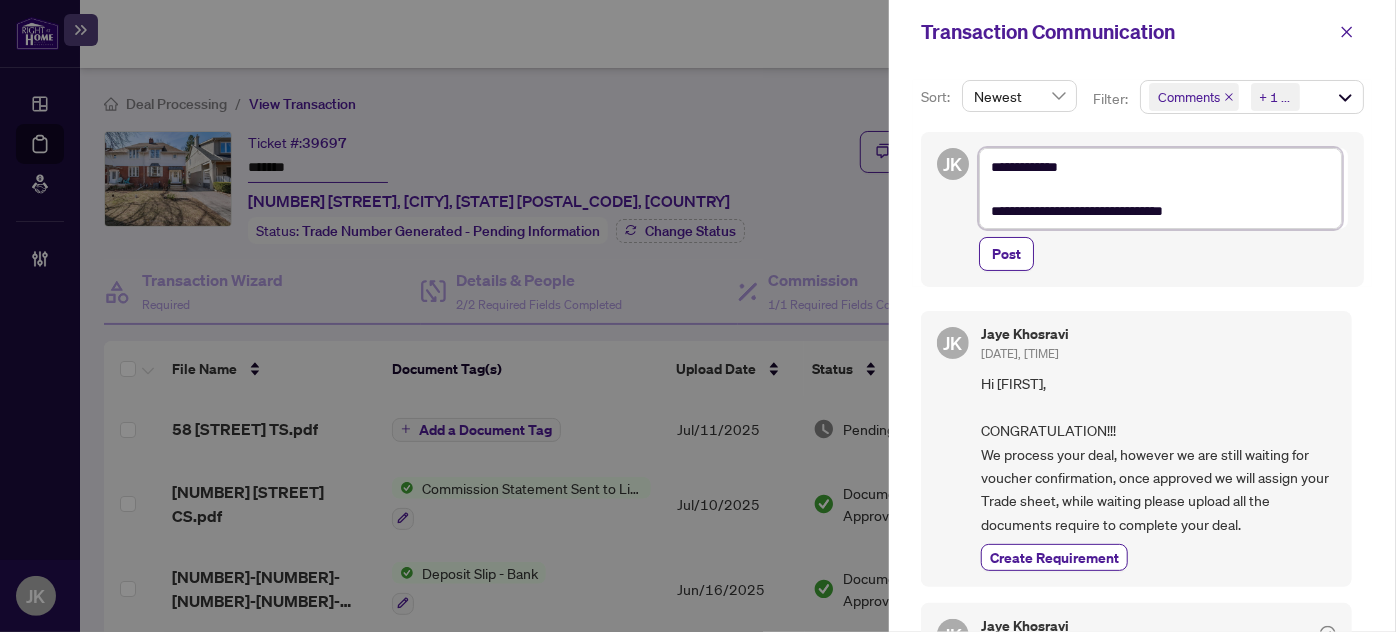 type on "**********" 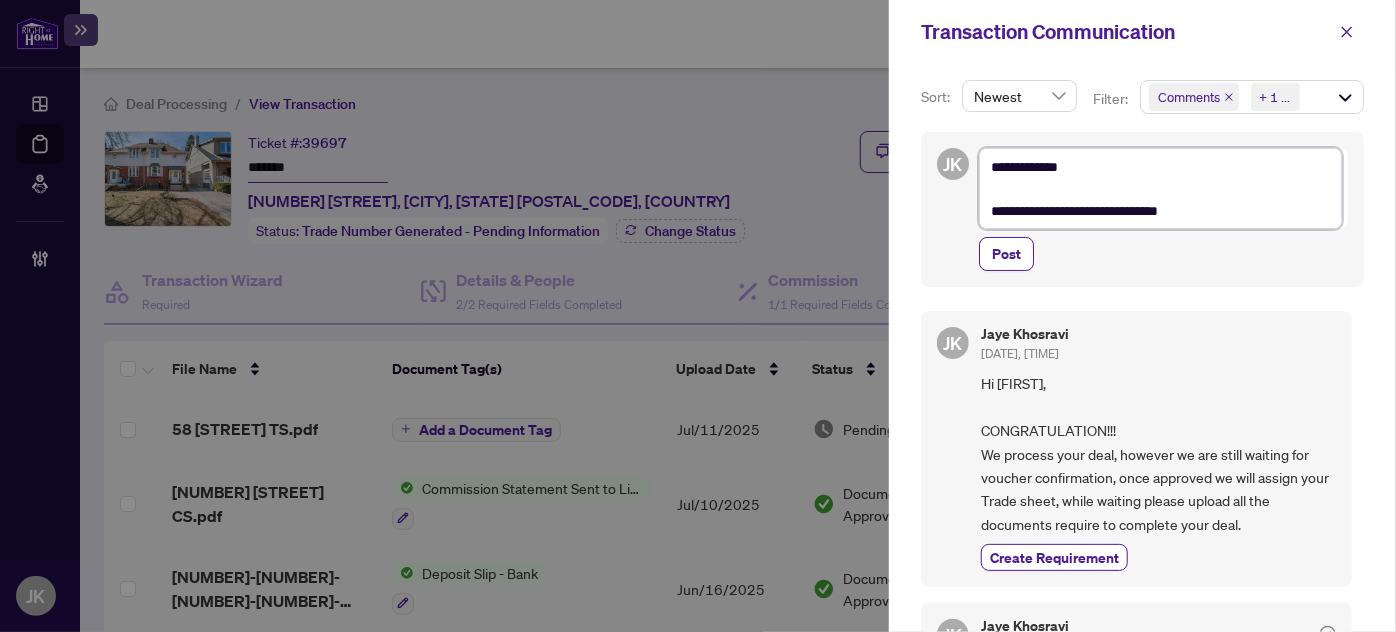 type on "**********" 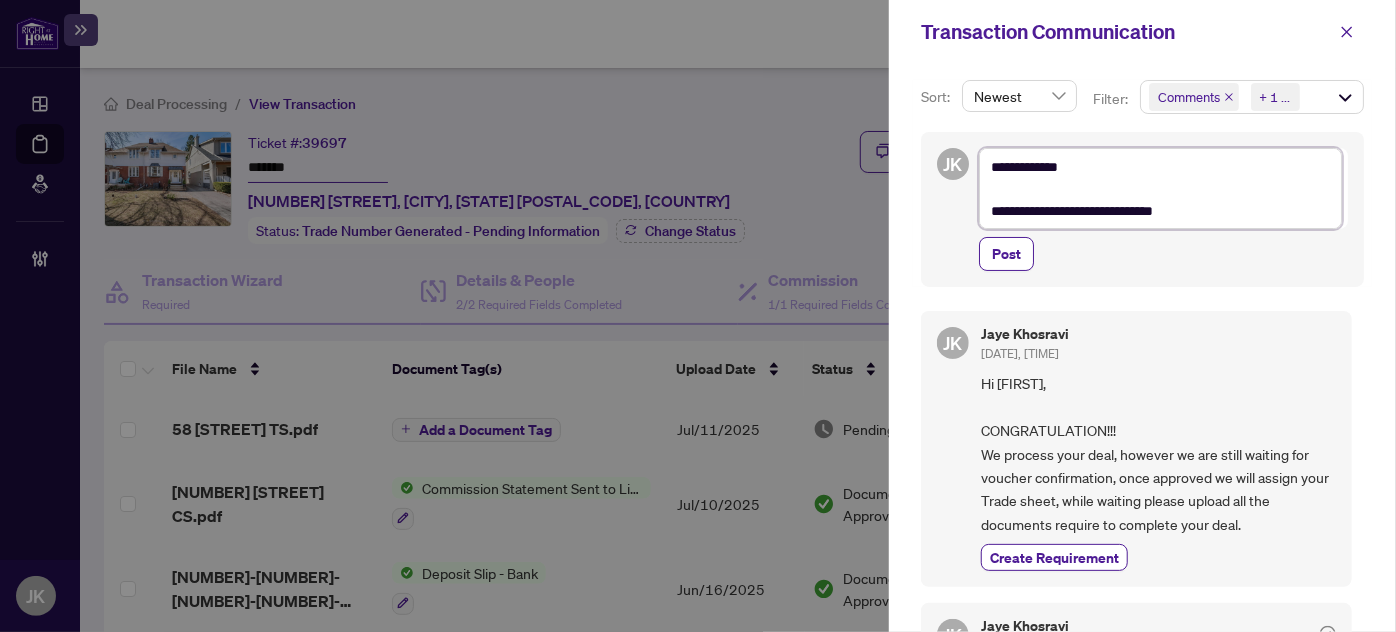 type on "**********" 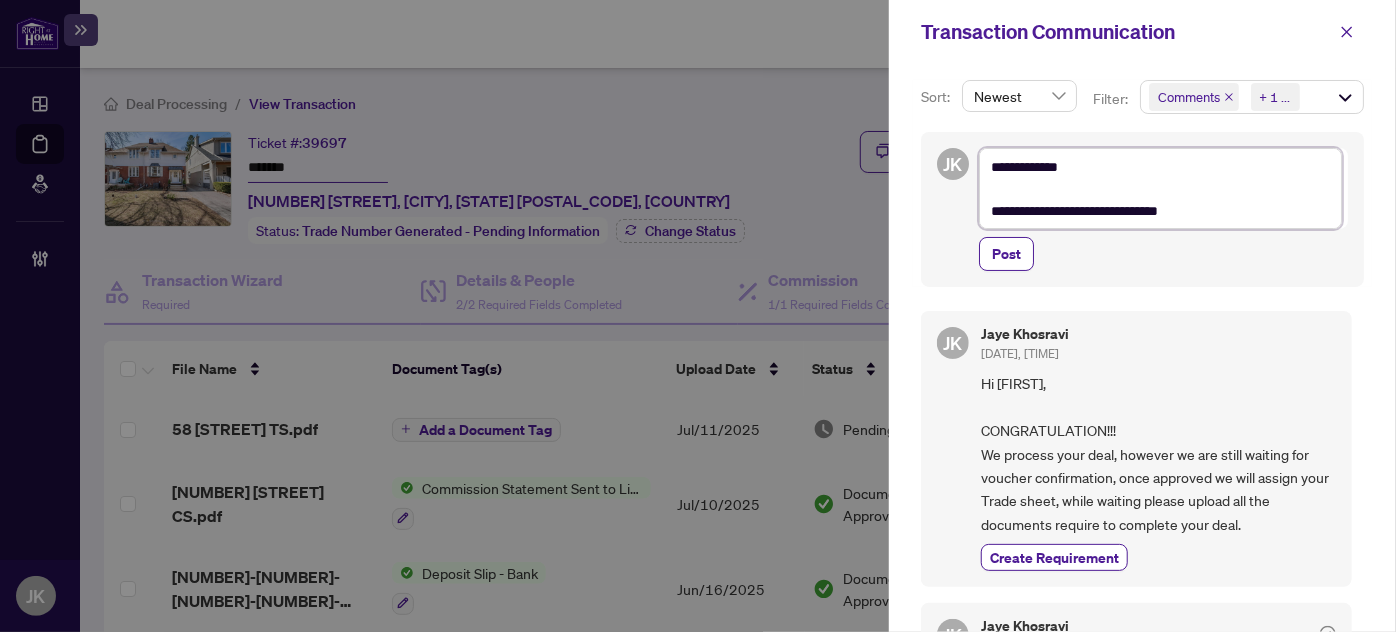 type on "**********" 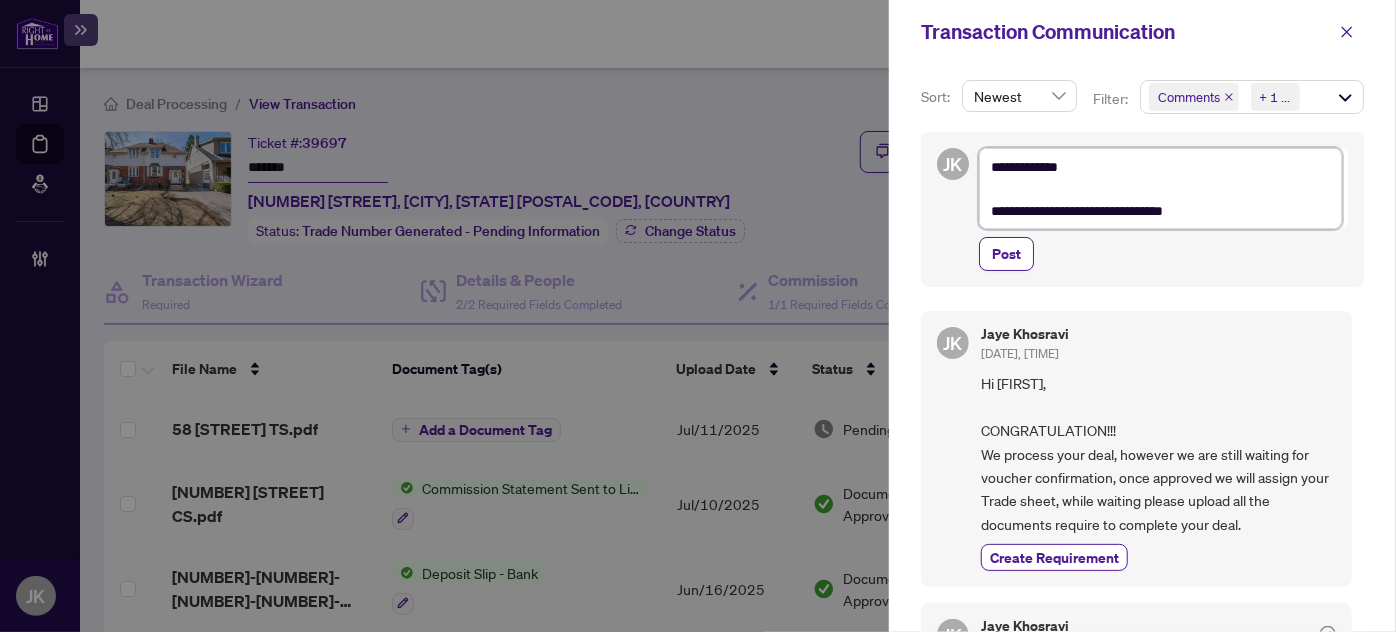 type on "**********" 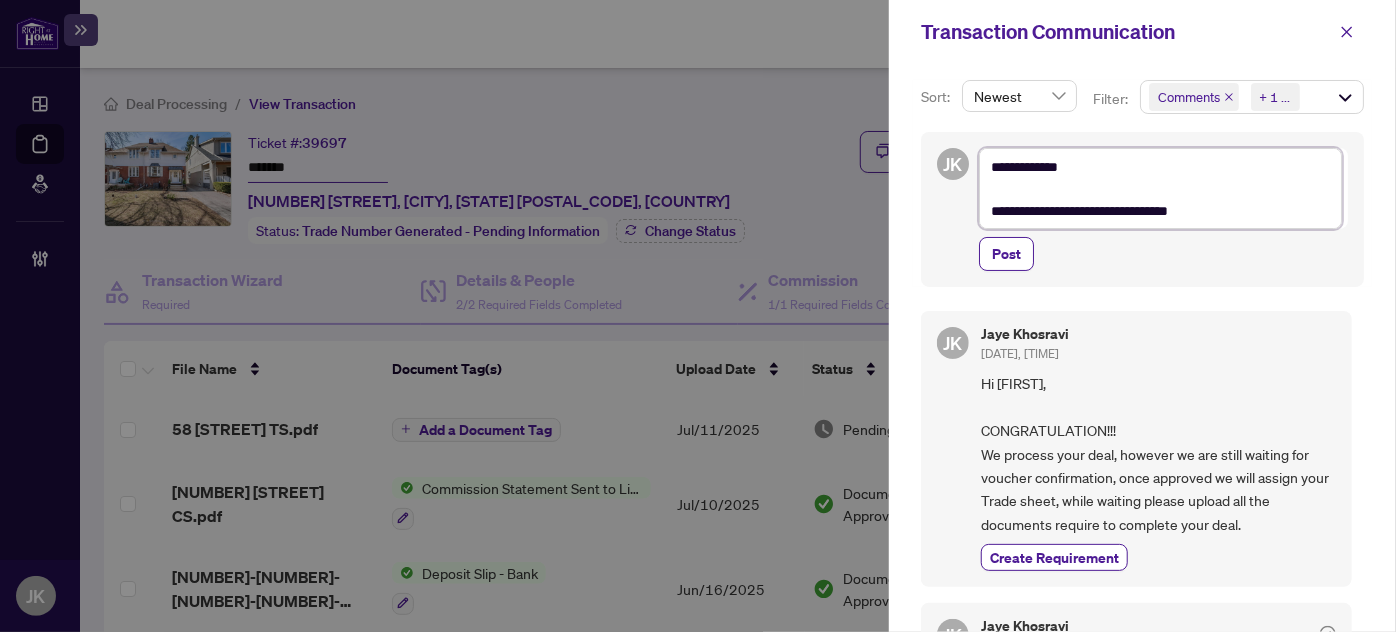 type on "**********" 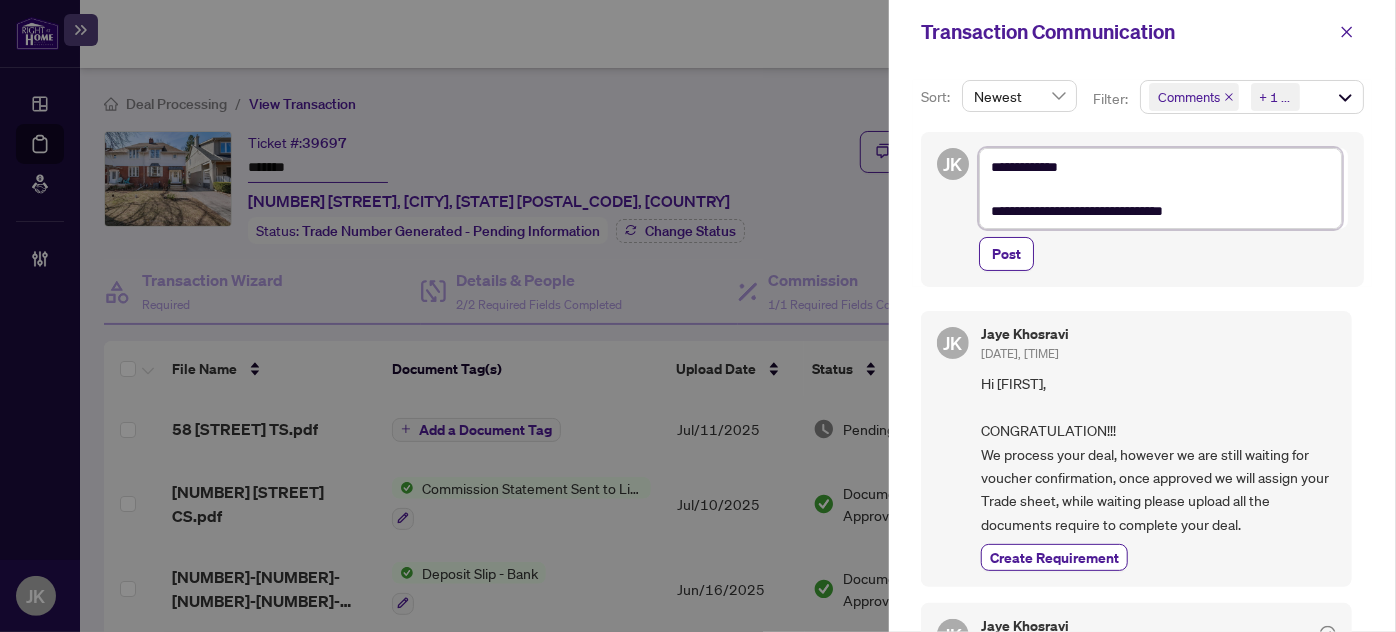 type on "**********" 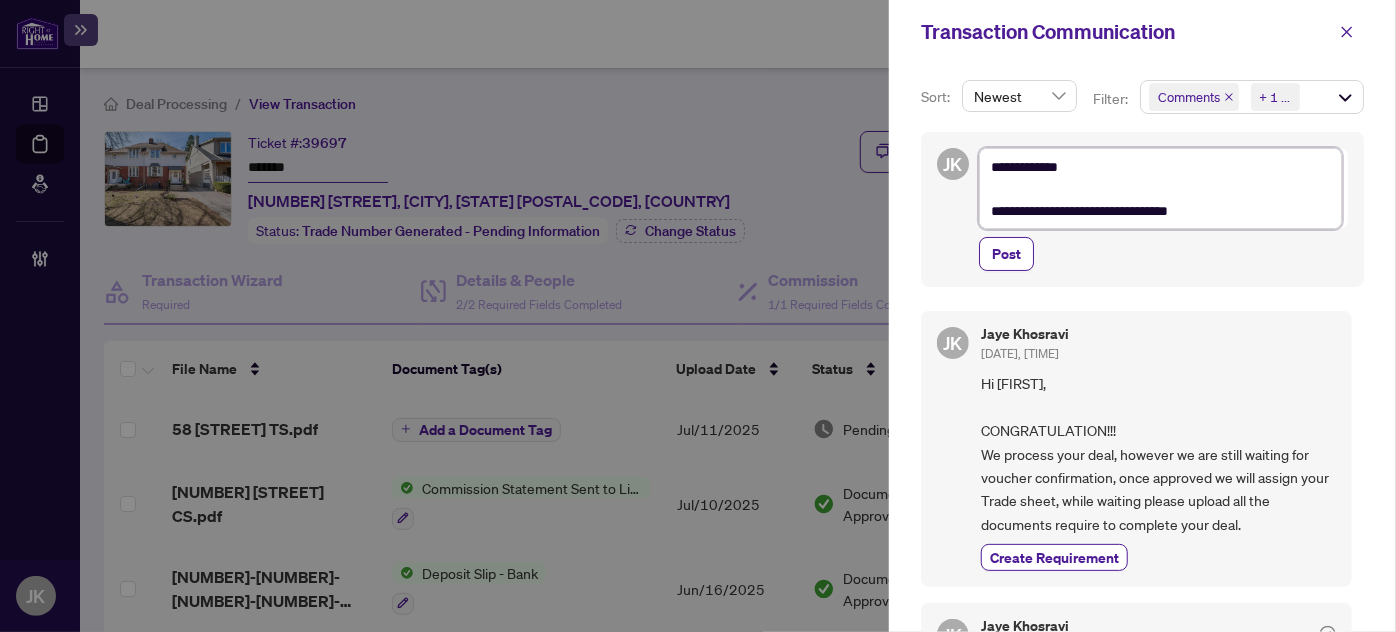 type on "**********" 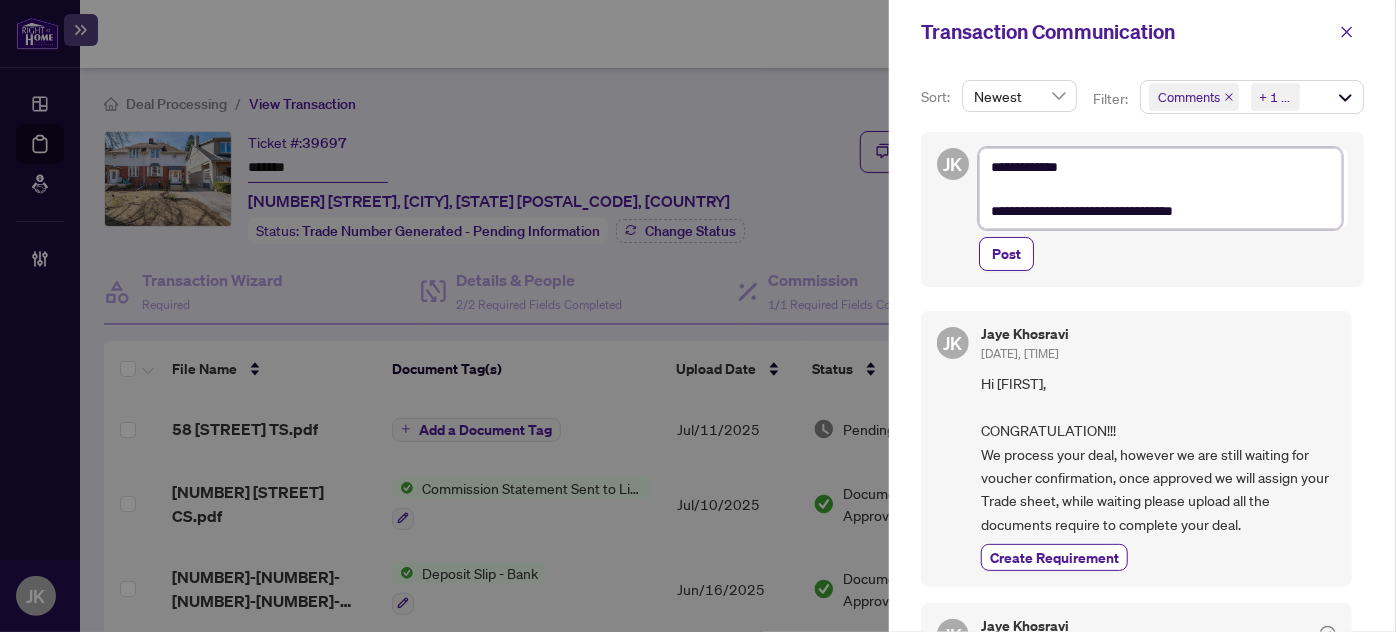 type on "**********" 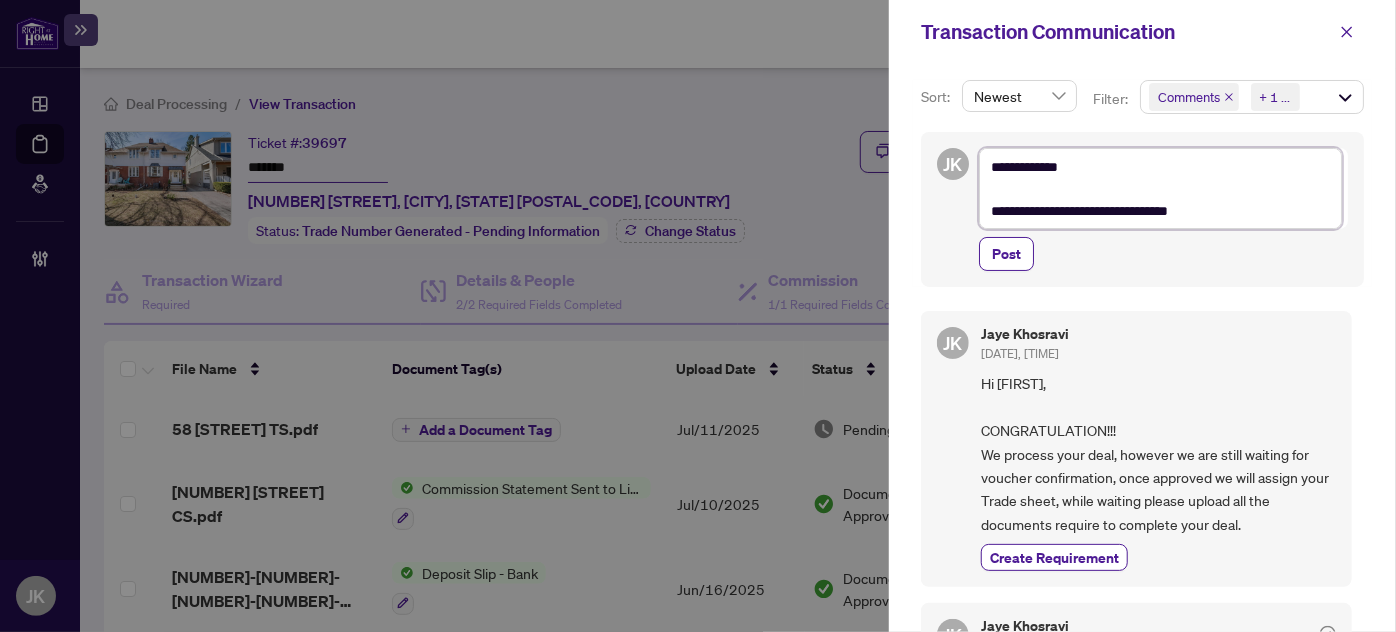 type on "**********" 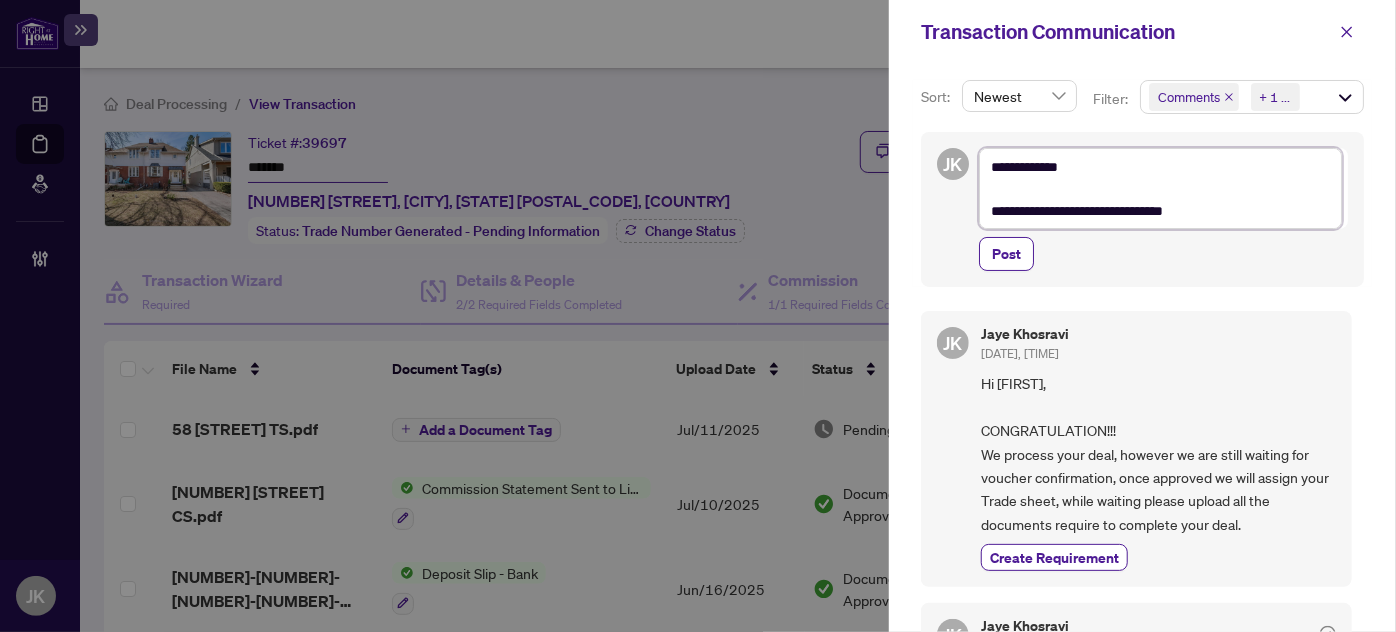 type on "**********" 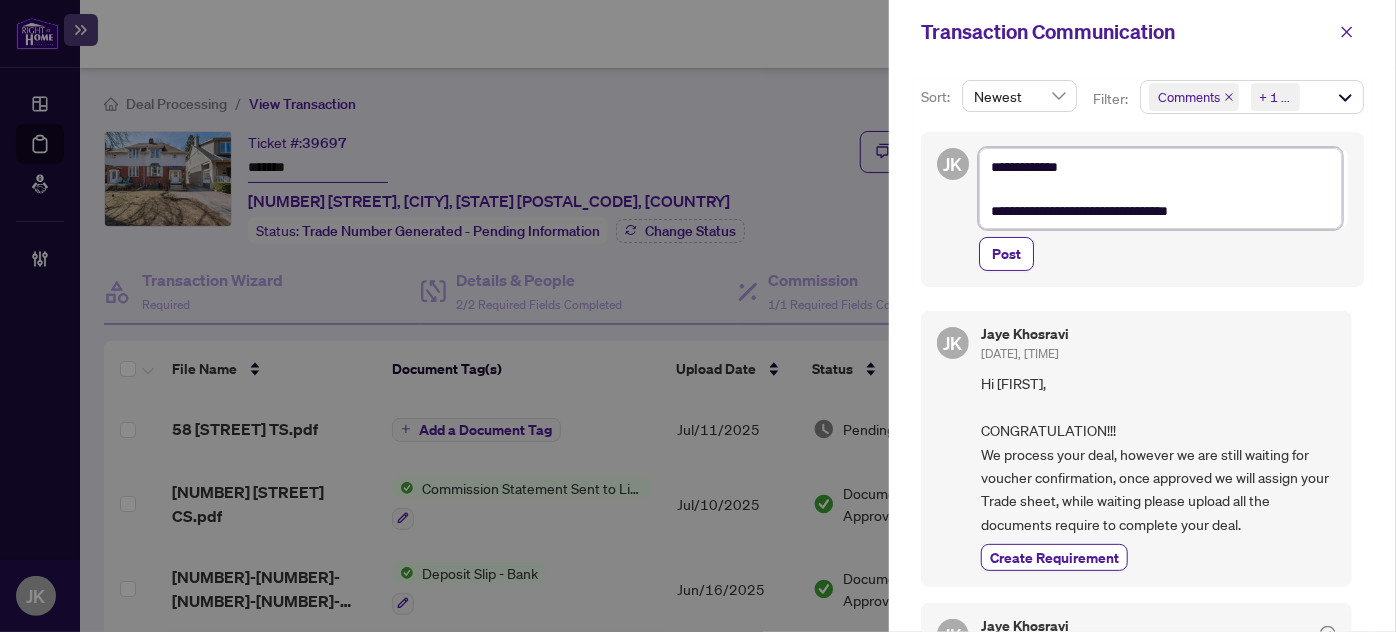 type on "**********" 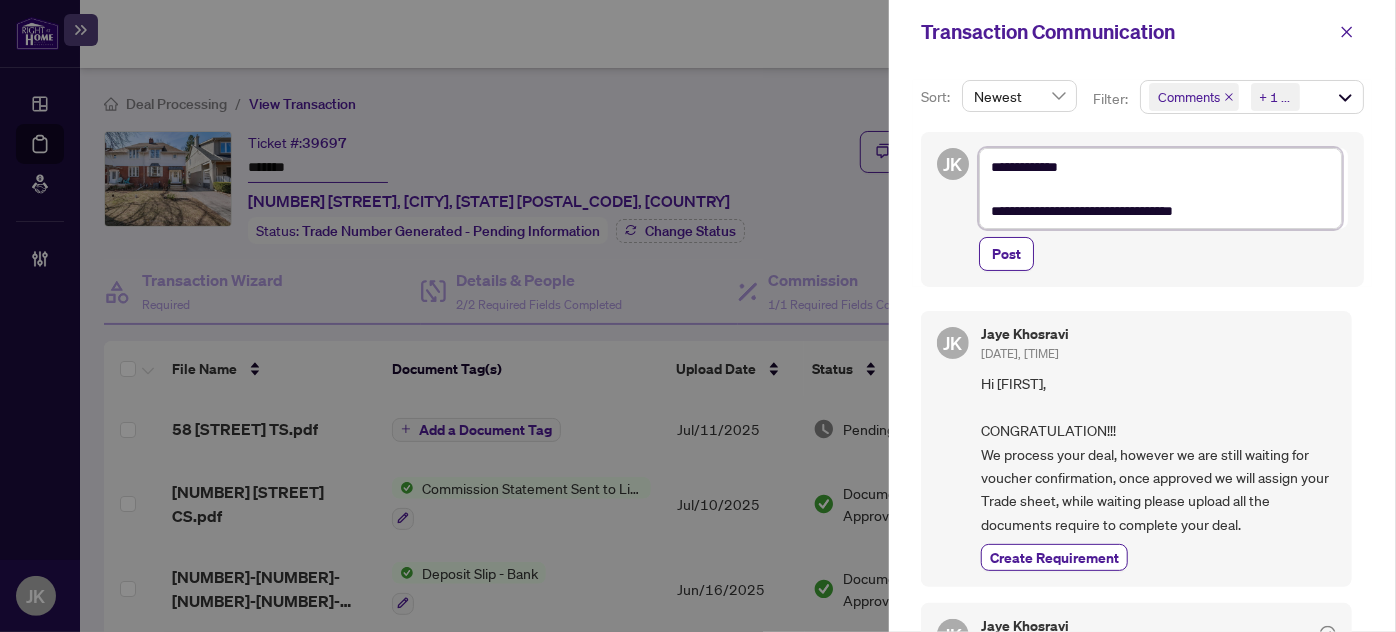 type on "**********" 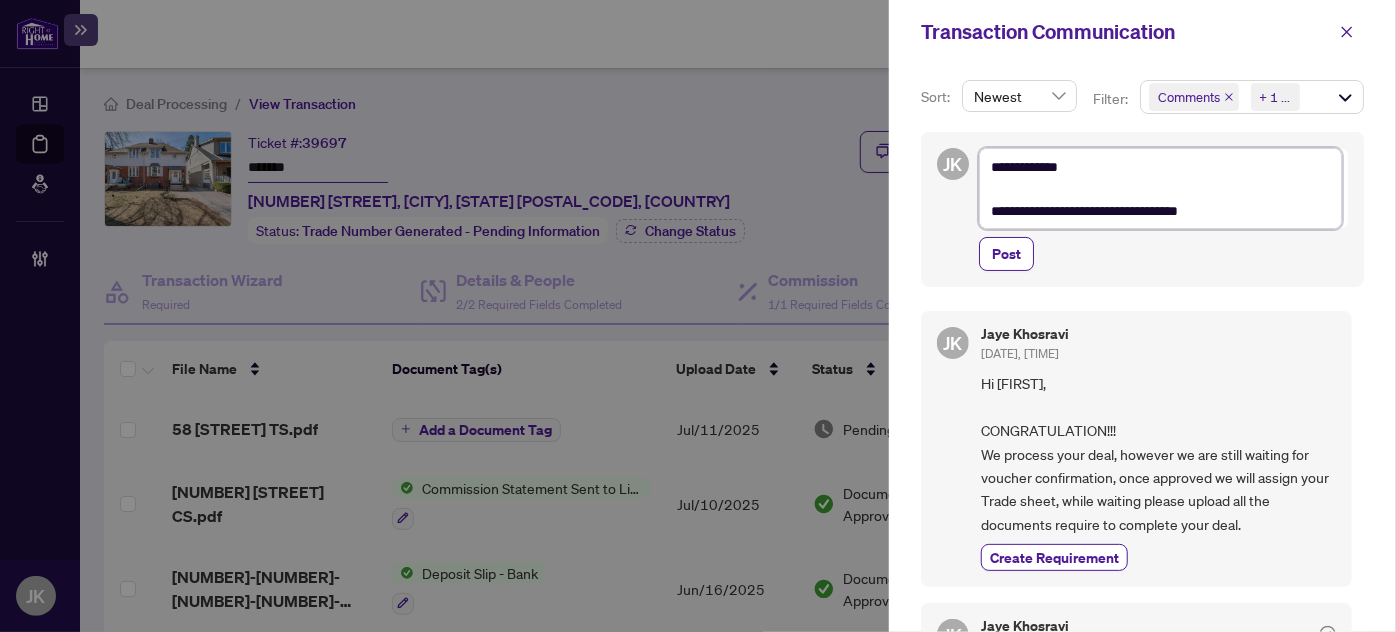 type on "**********" 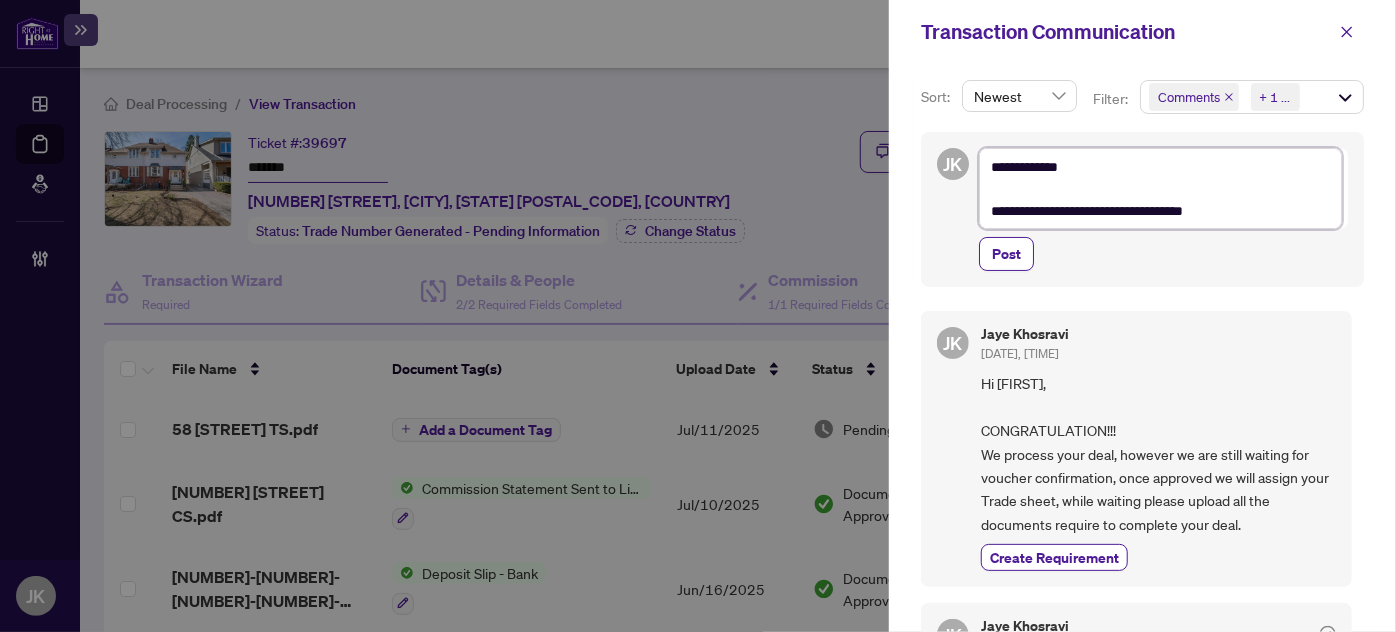 type on "**********" 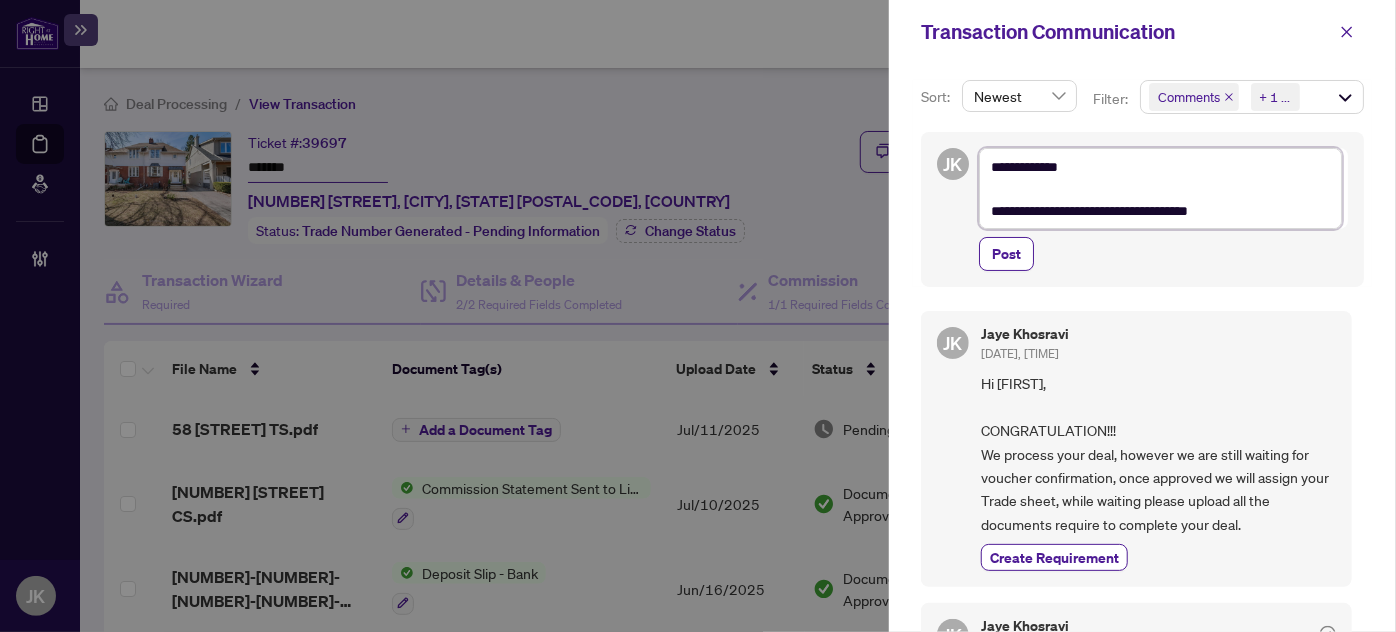 type on "**********" 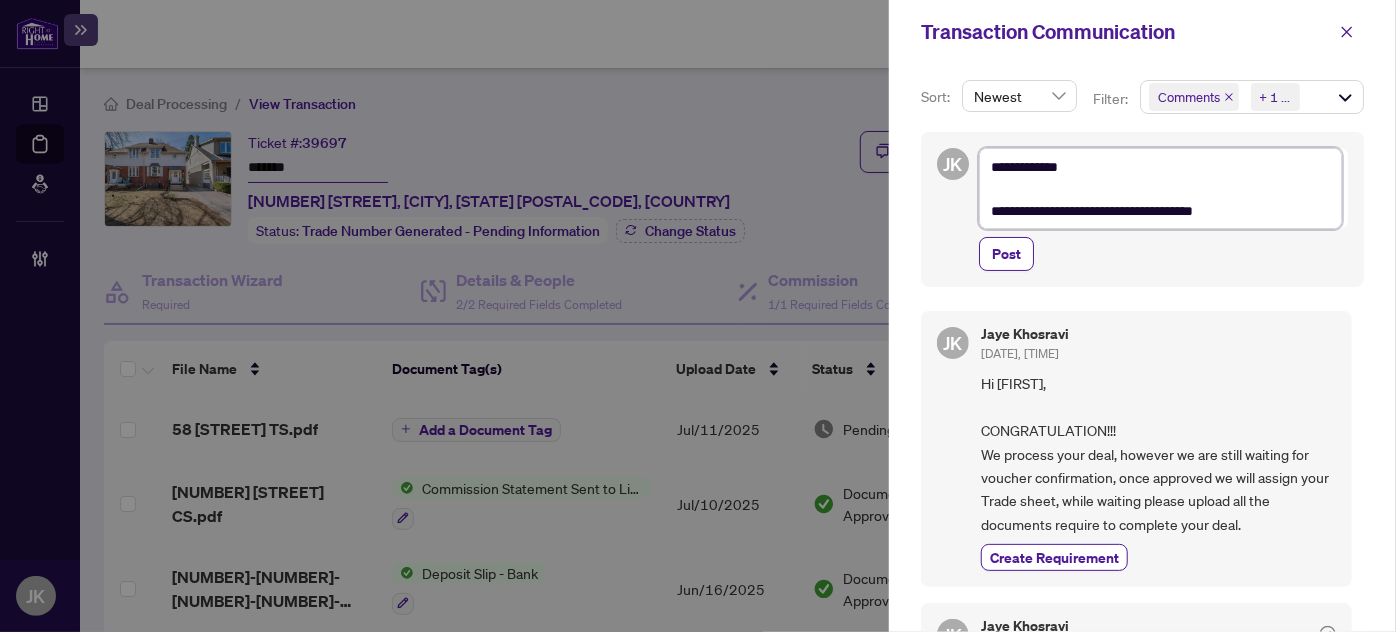type on "**********" 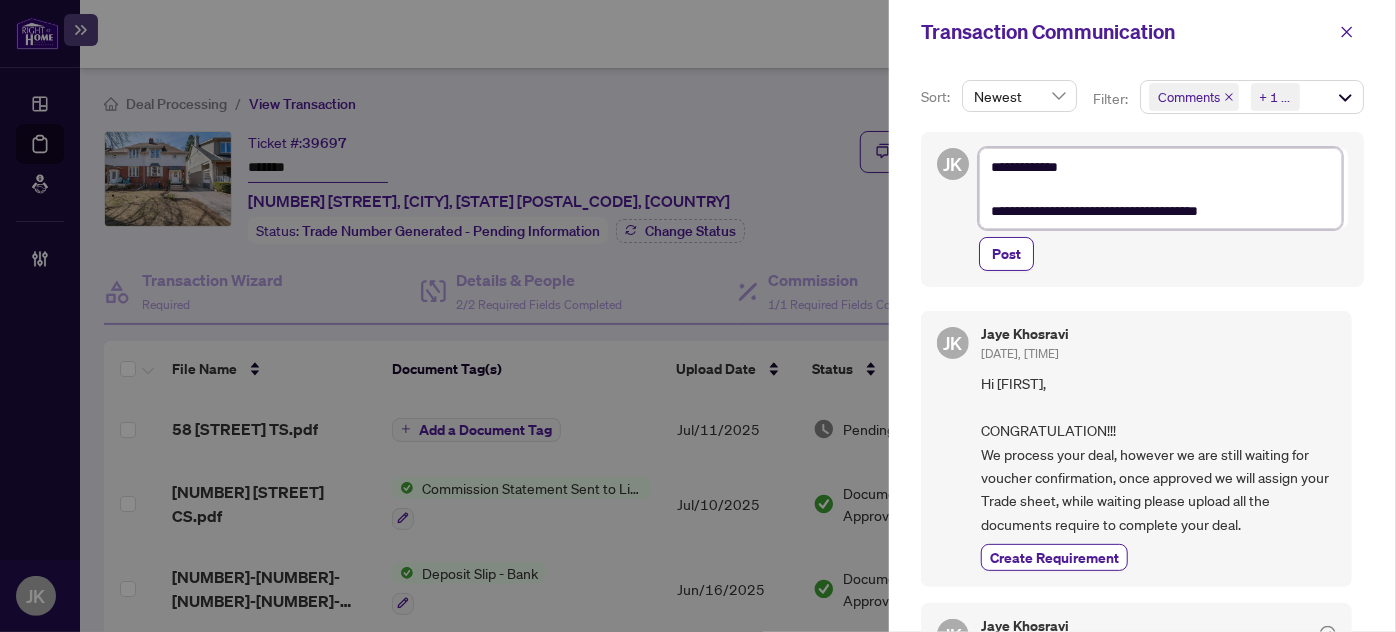 type on "**********" 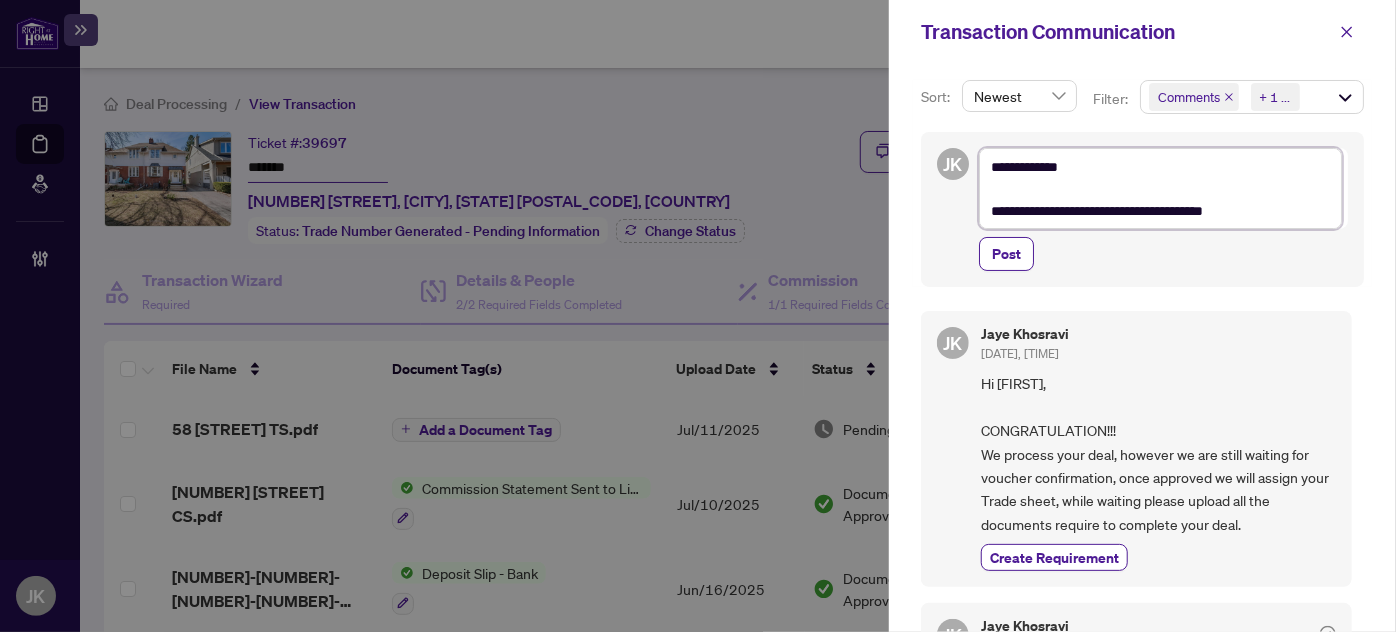 type on "**********" 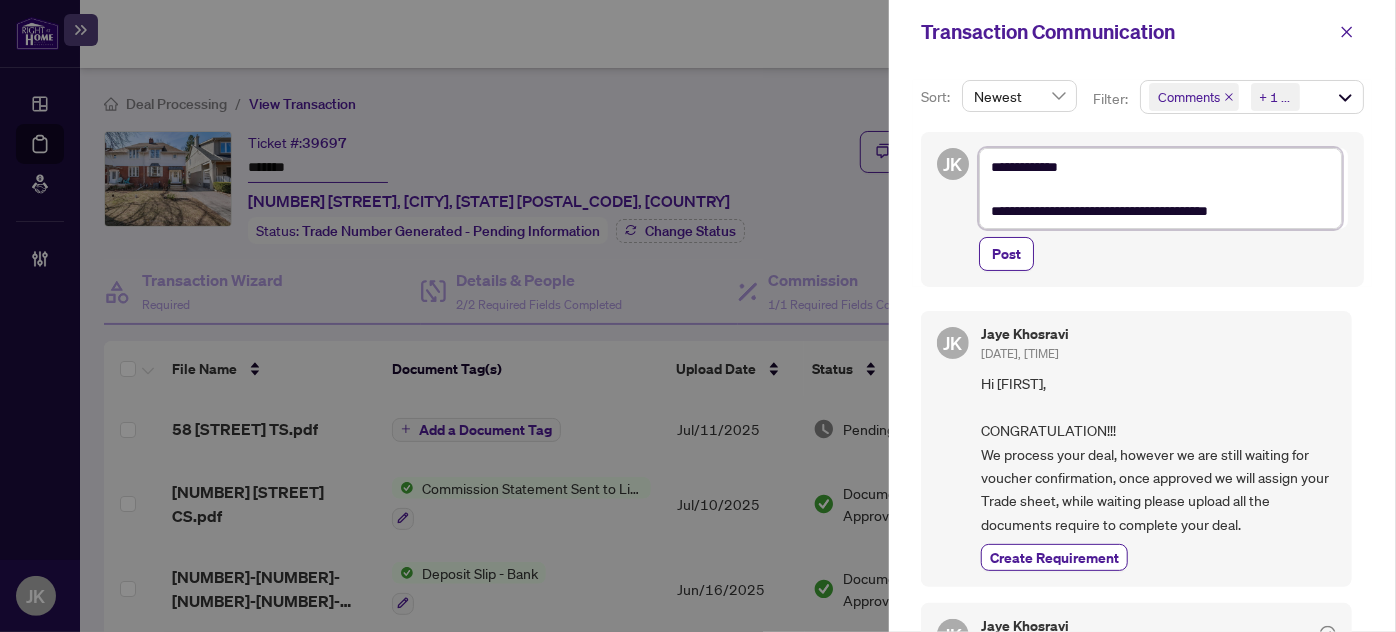 type on "**********" 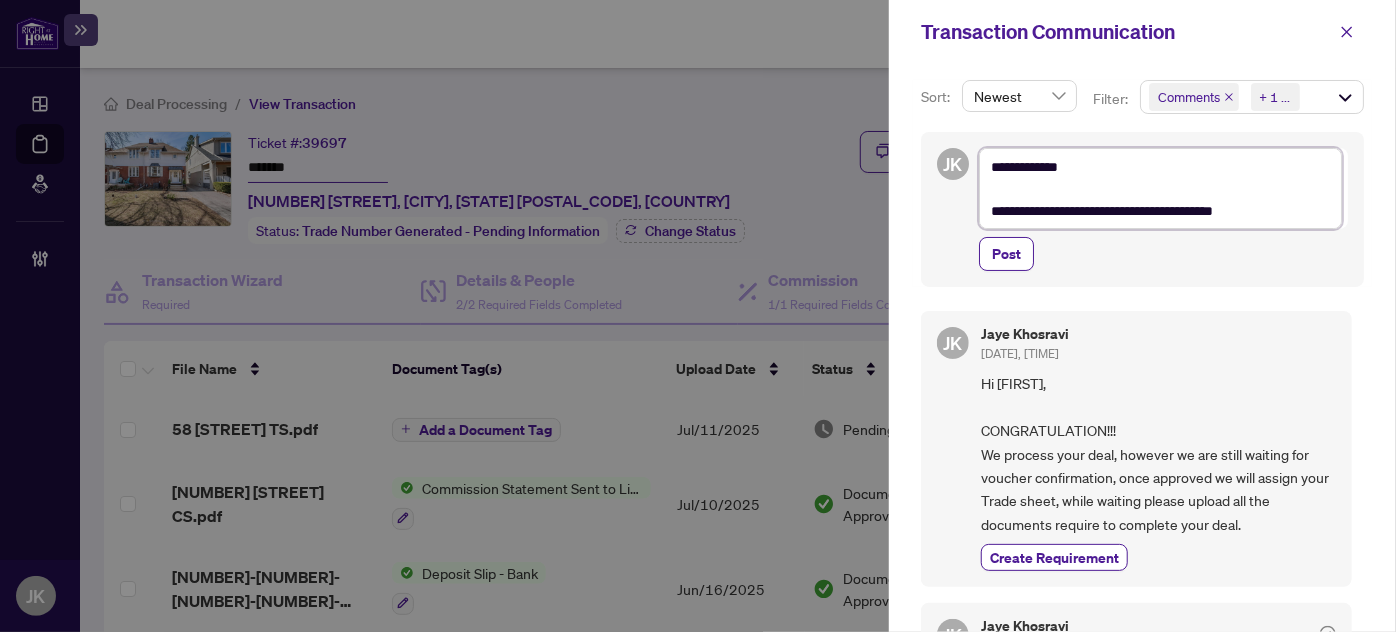 type on "**********" 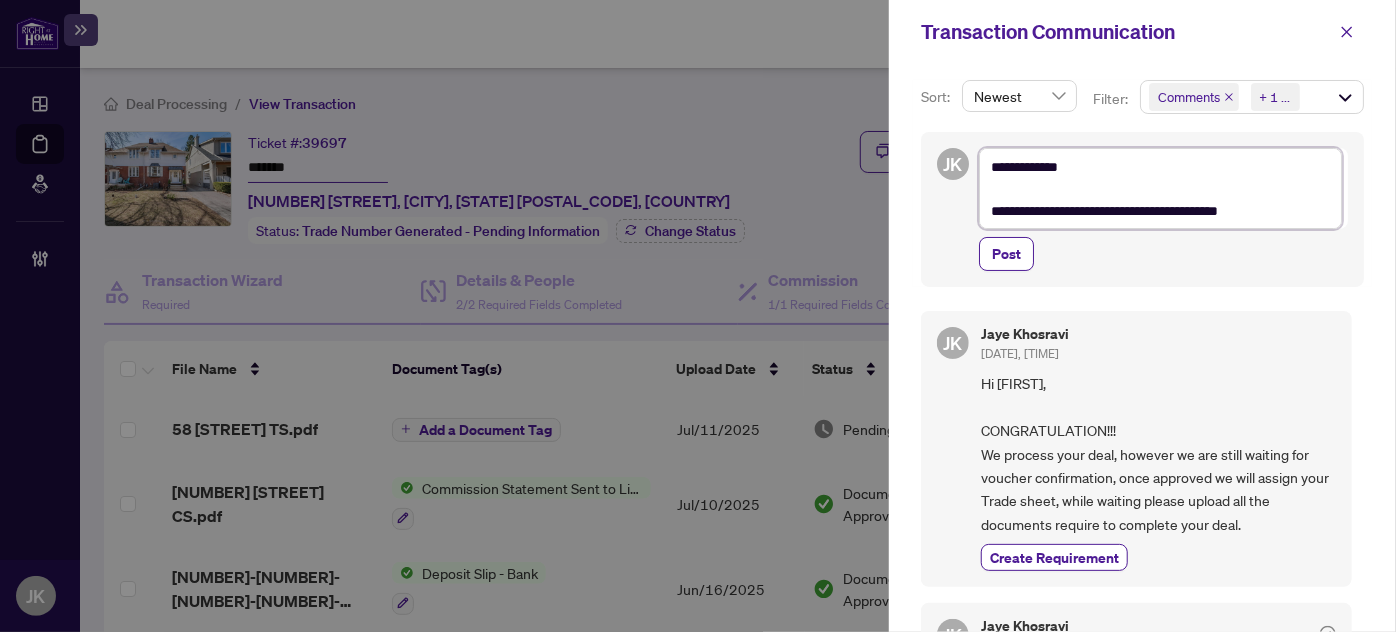 type on "**********" 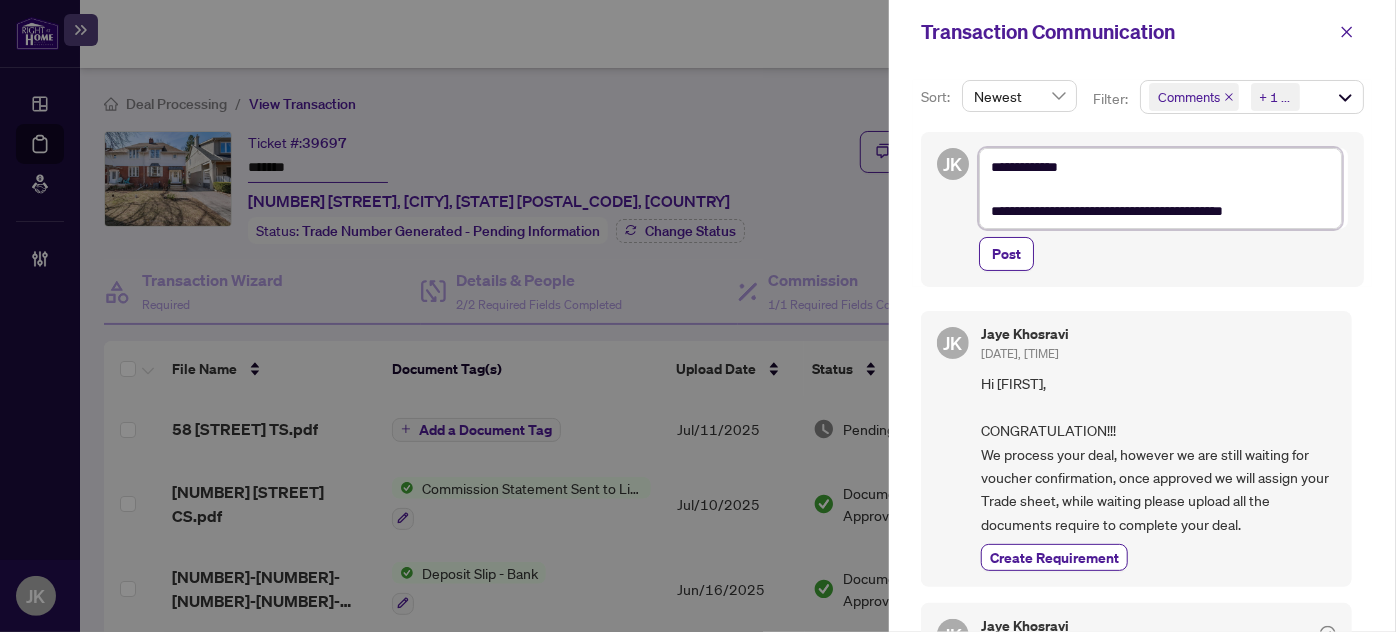 type on "**********" 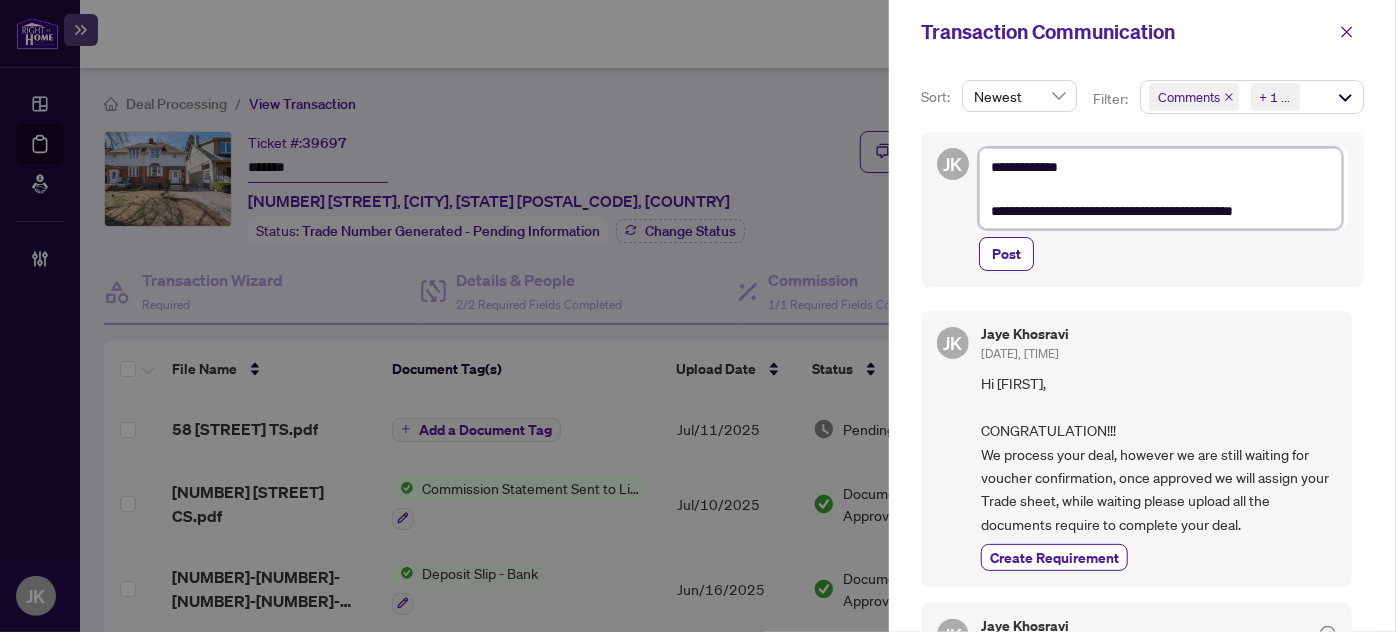 type on "**********" 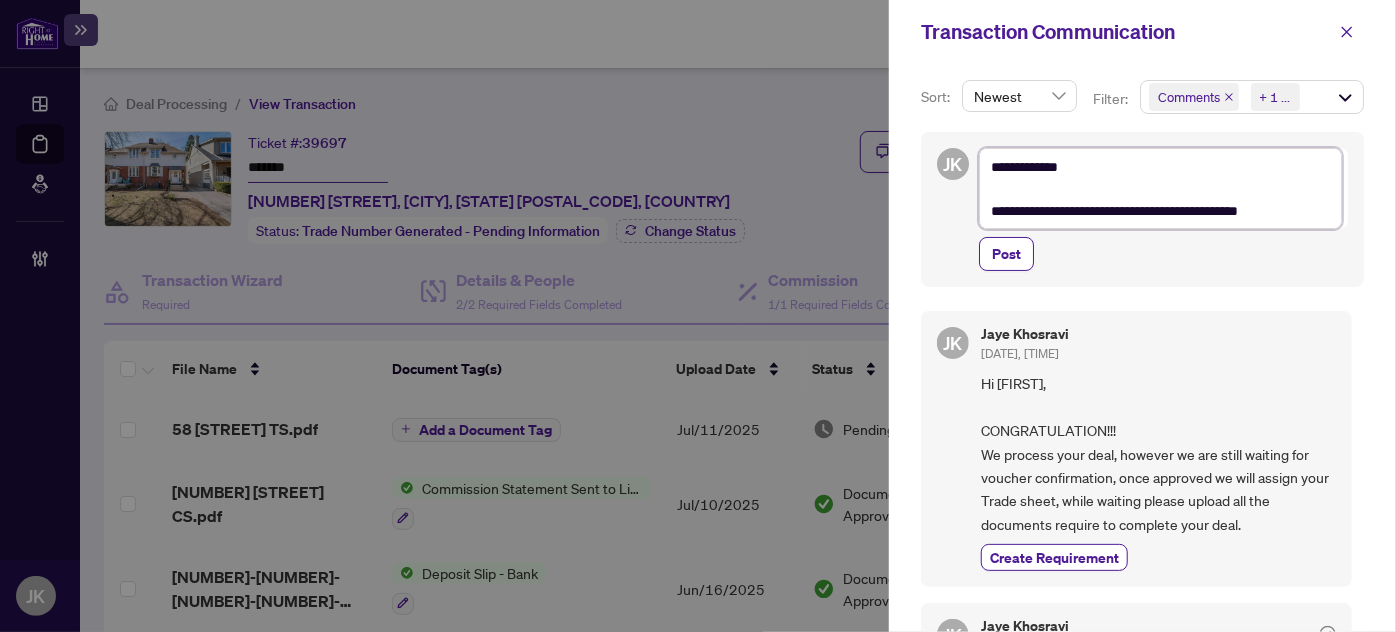 type 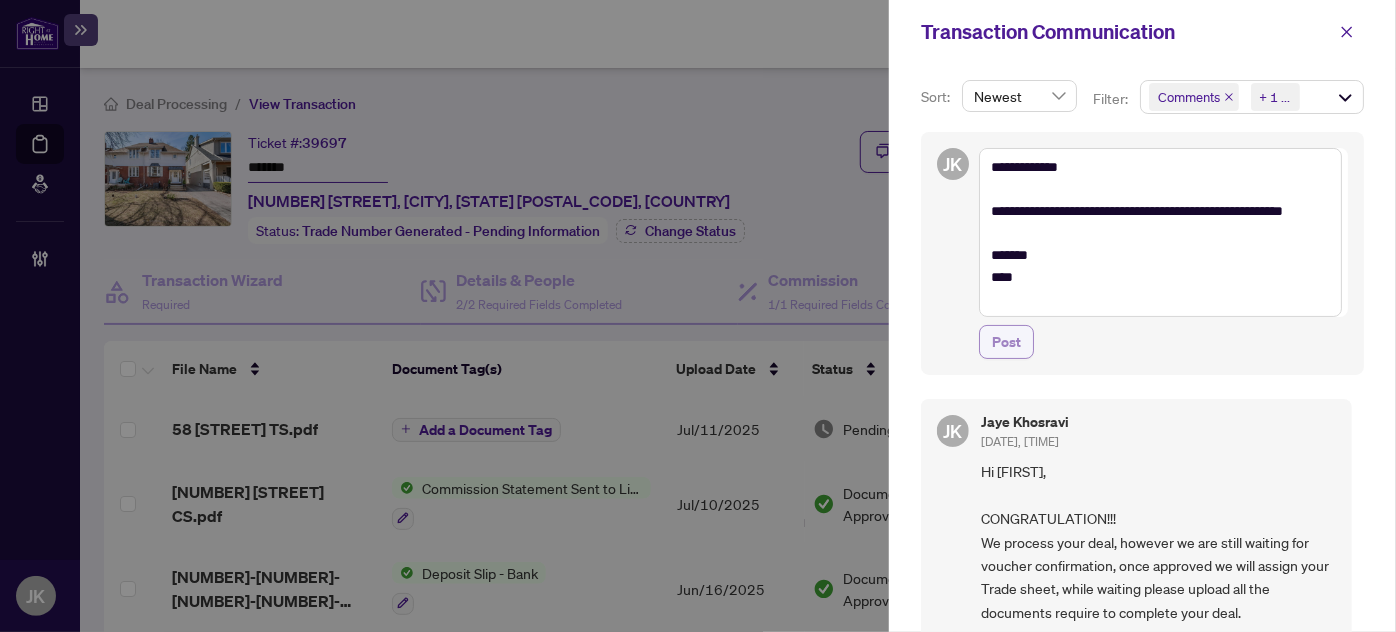 click on "Post" at bounding box center [1006, 342] 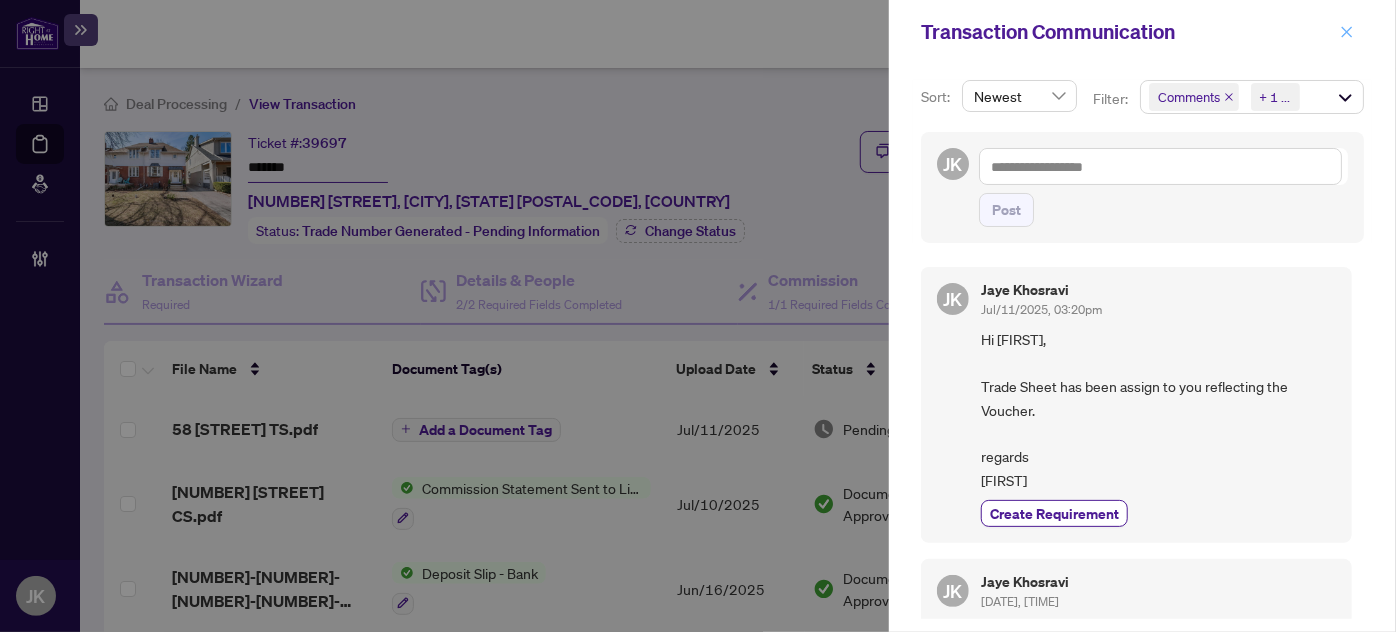 click 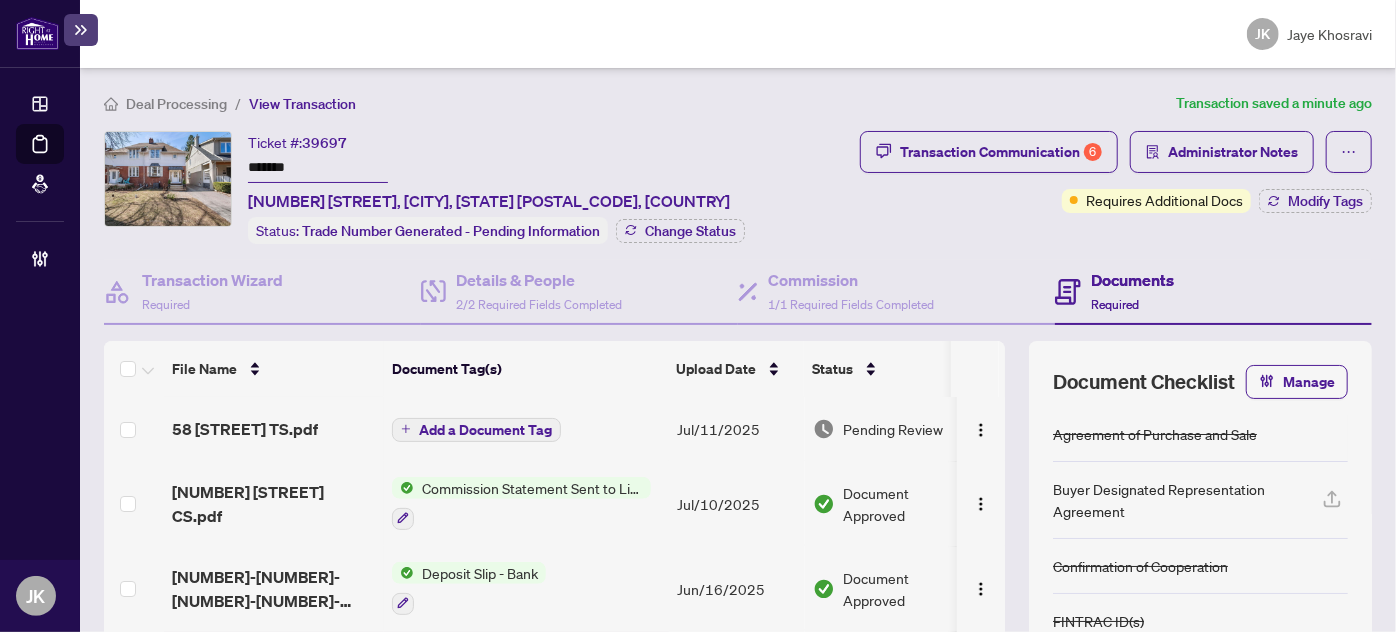click on "Deal Processing" at bounding box center [63, 158] 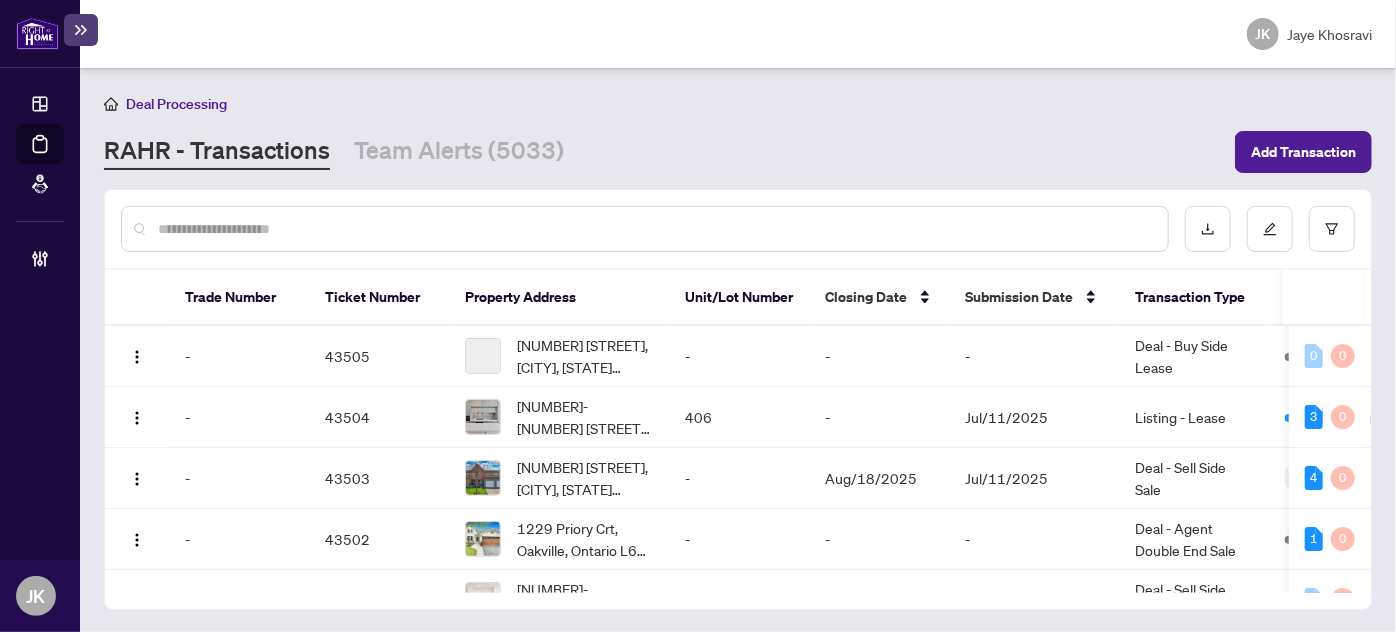 click at bounding box center [645, 229] 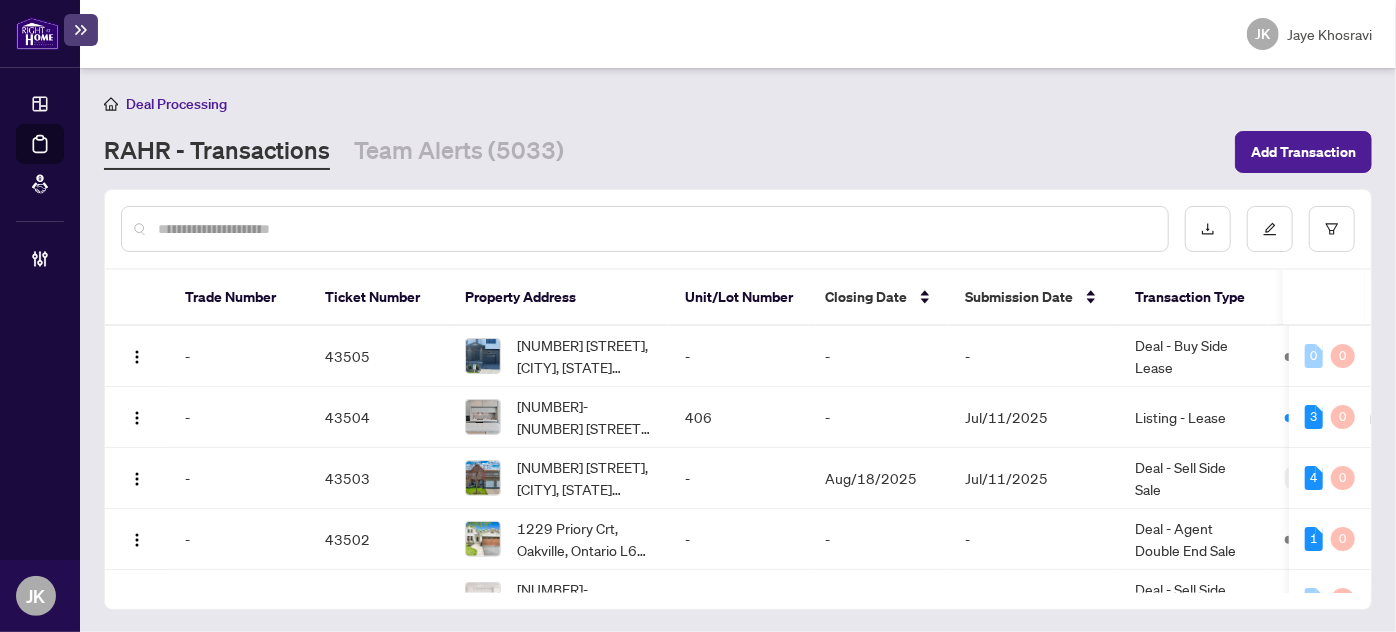 click at bounding box center [655, 229] 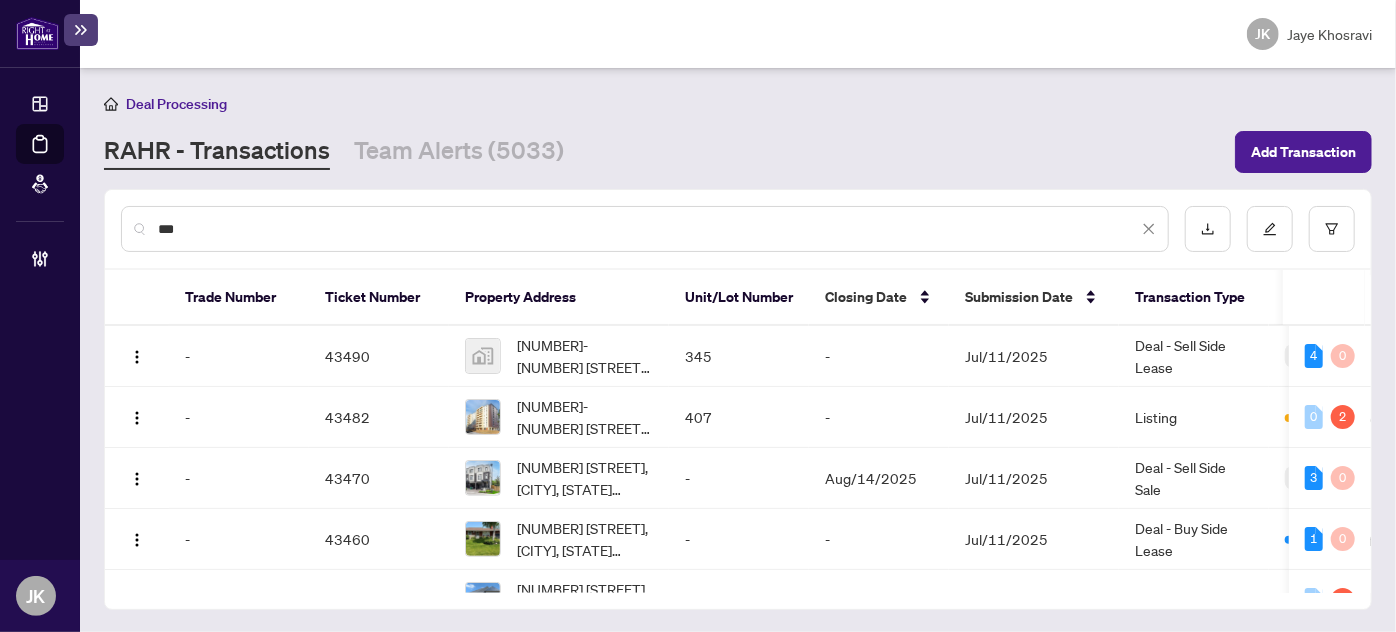 click on "**" at bounding box center (648, 229) 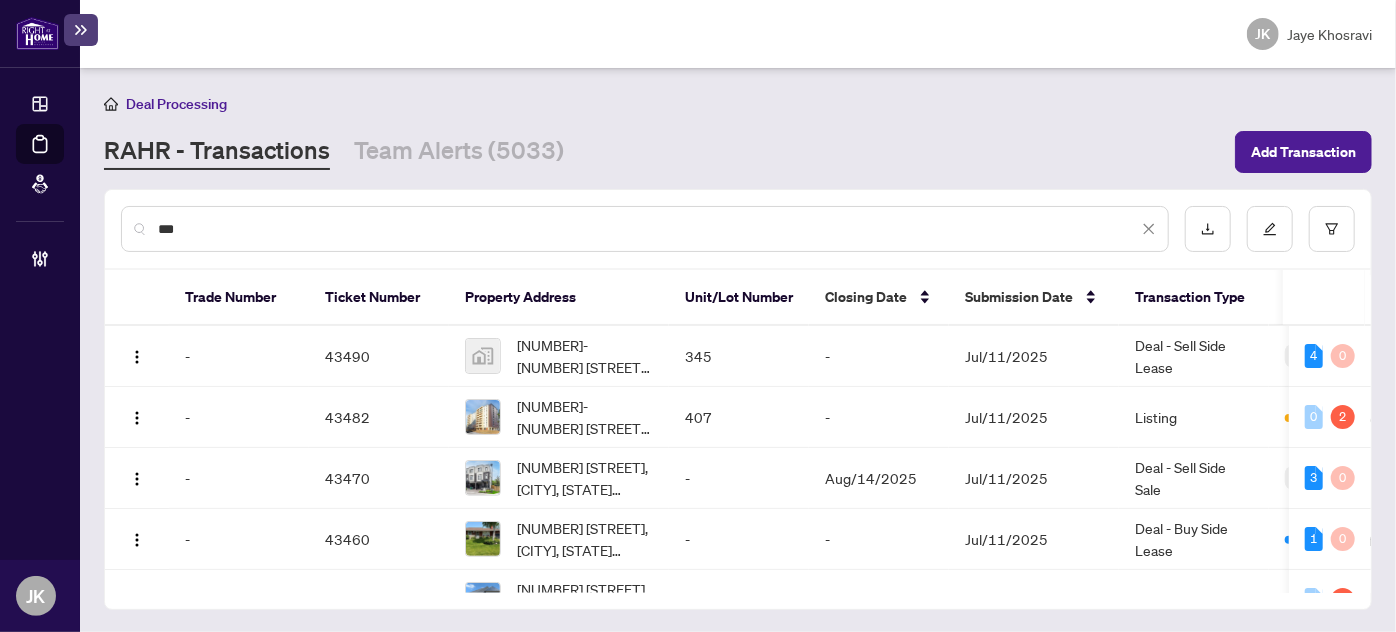 drag, startPoint x: 290, startPoint y: 235, endPoint x: 112, endPoint y: 229, distance: 178.10109 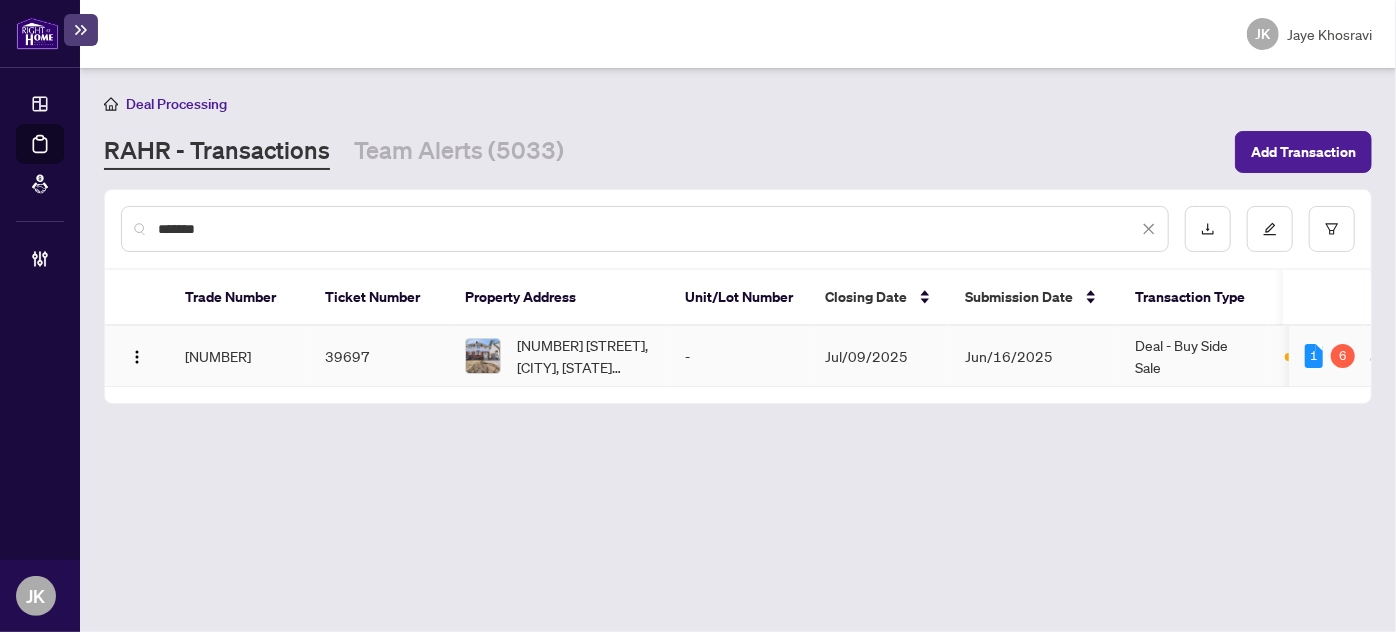 click on "-" at bounding box center (739, 356) 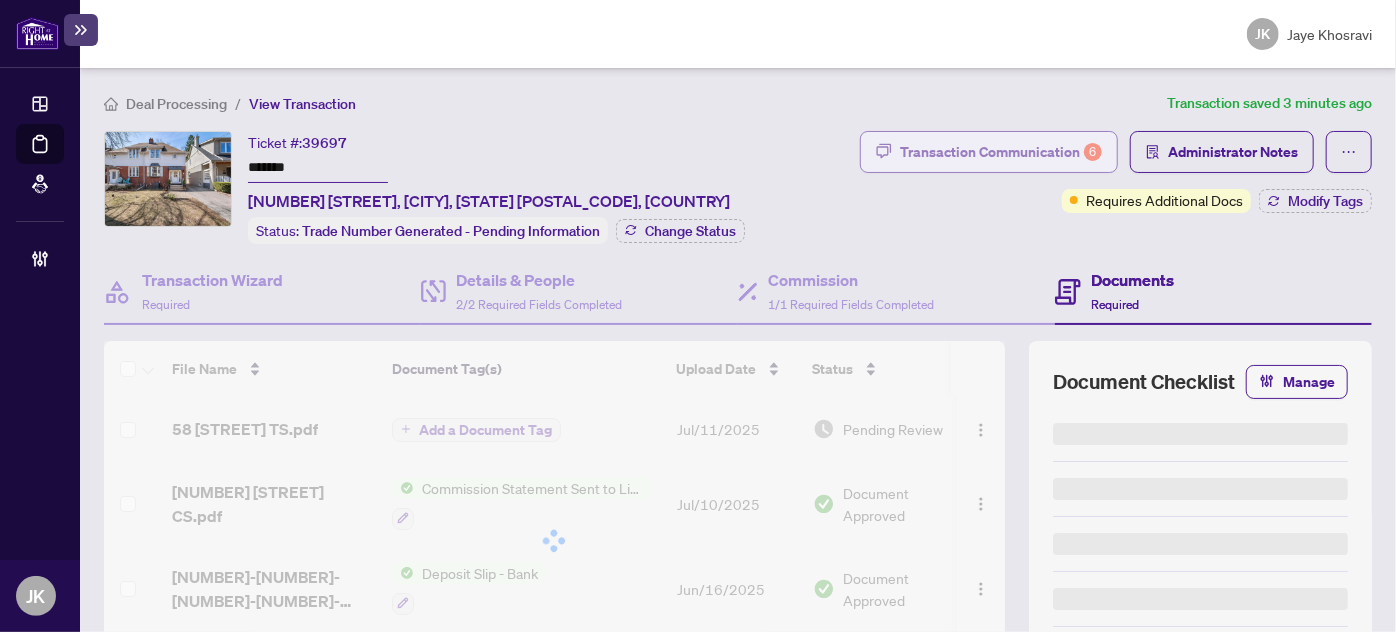 click on "Transaction Communication 6" at bounding box center [1001, 152] 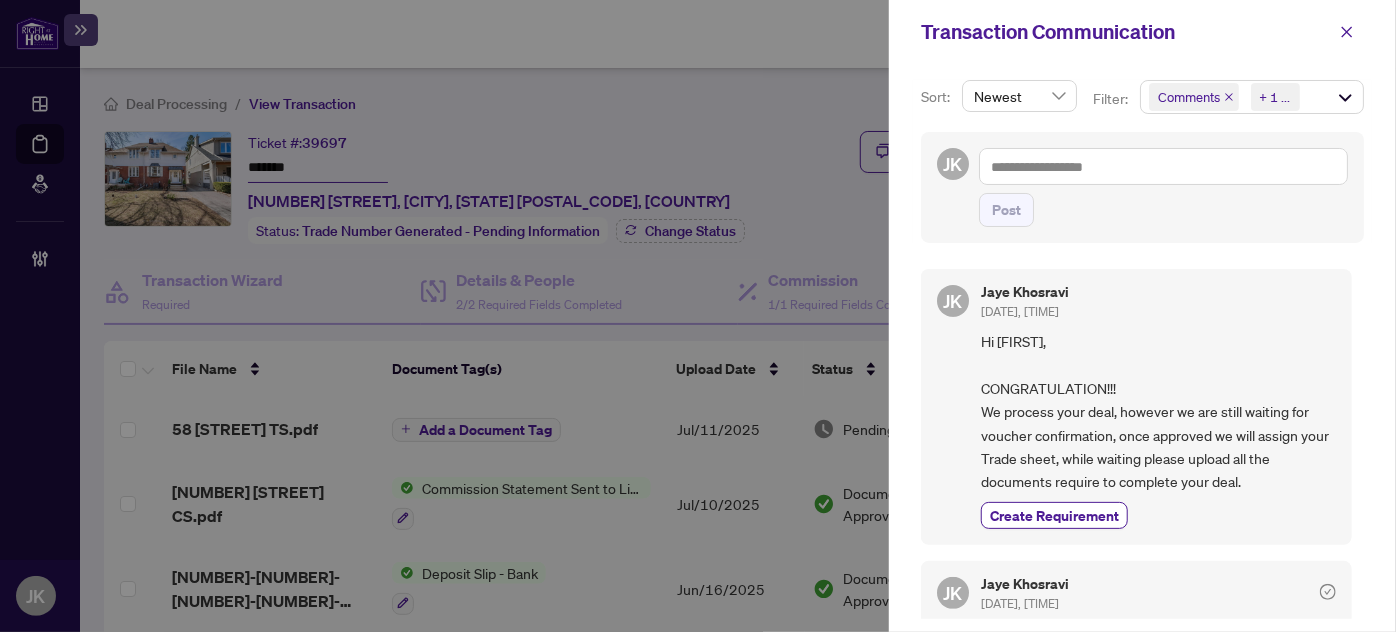 scroll, scrollTop: 0, scrollLeft: 0, axis: both 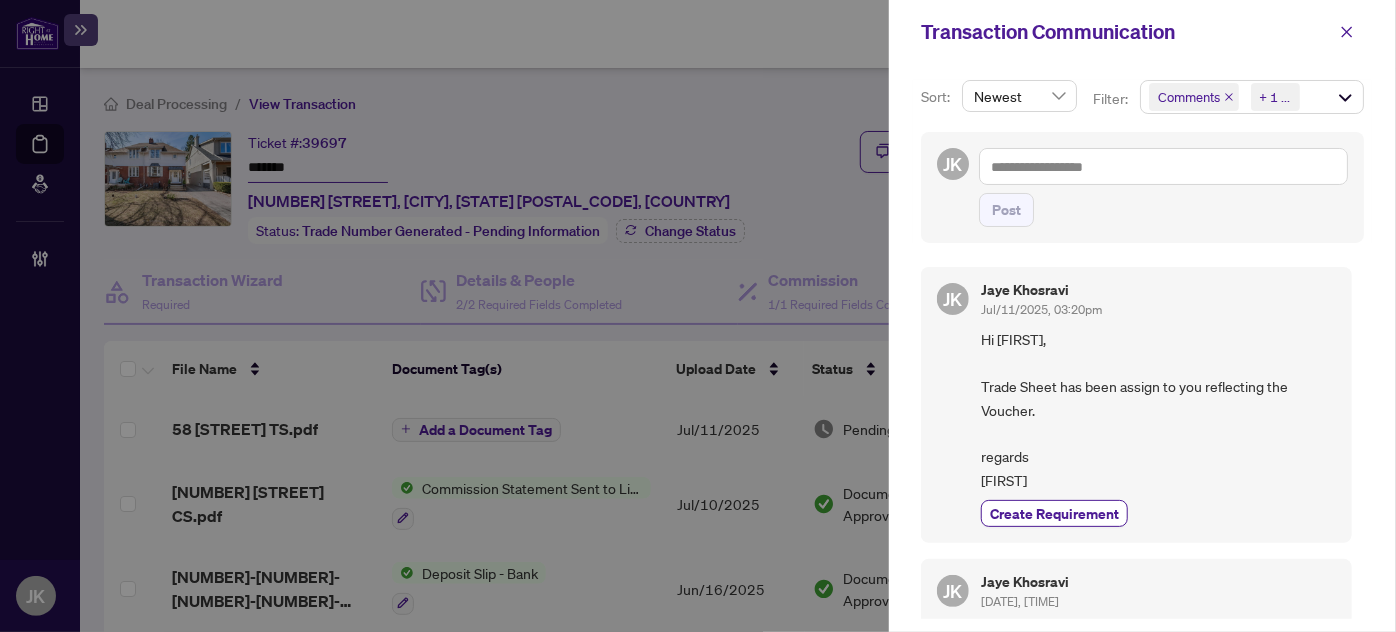 click on "Comments Requirements + 1 ..." at bounding box center [1252, 97] 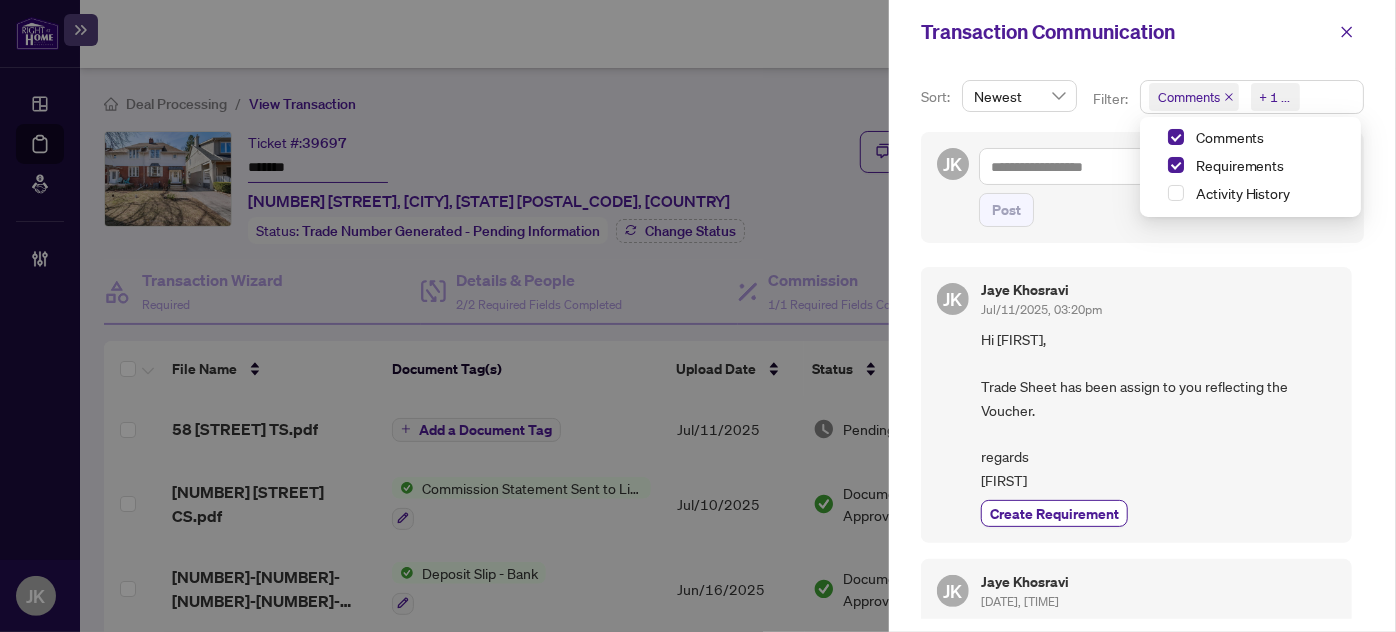 click at bounding box center (1156, 137) 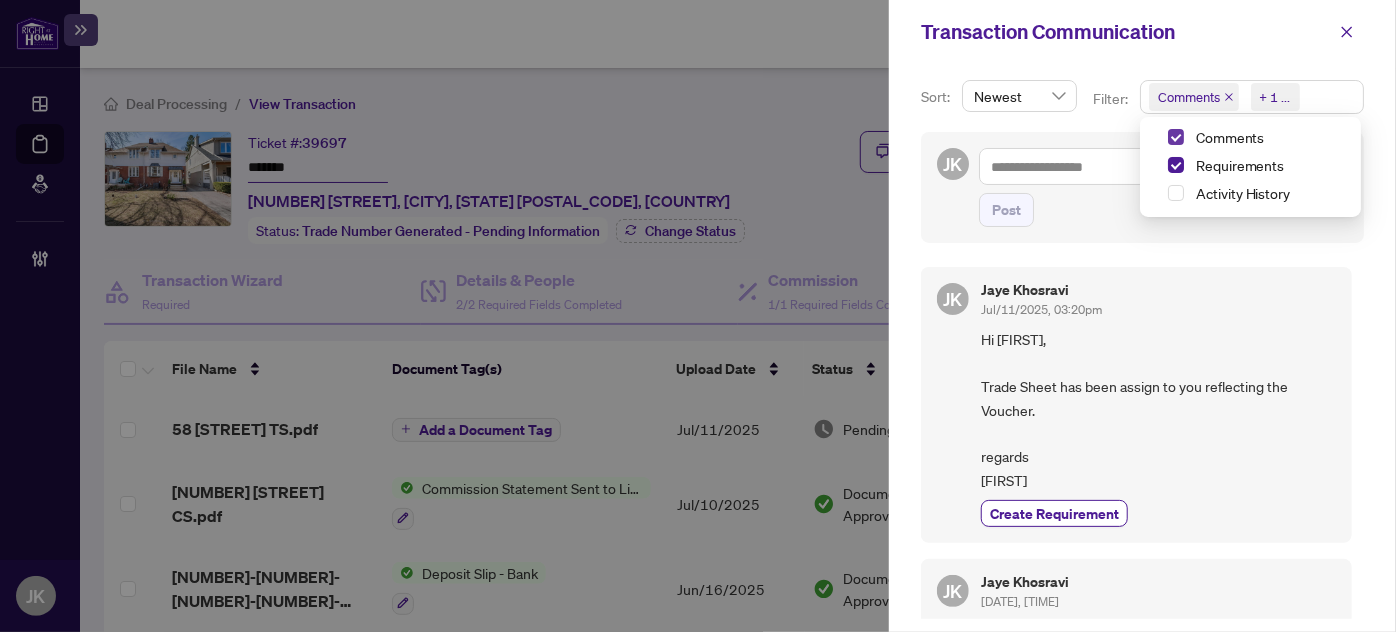 click at bounding box center (1176, 137) 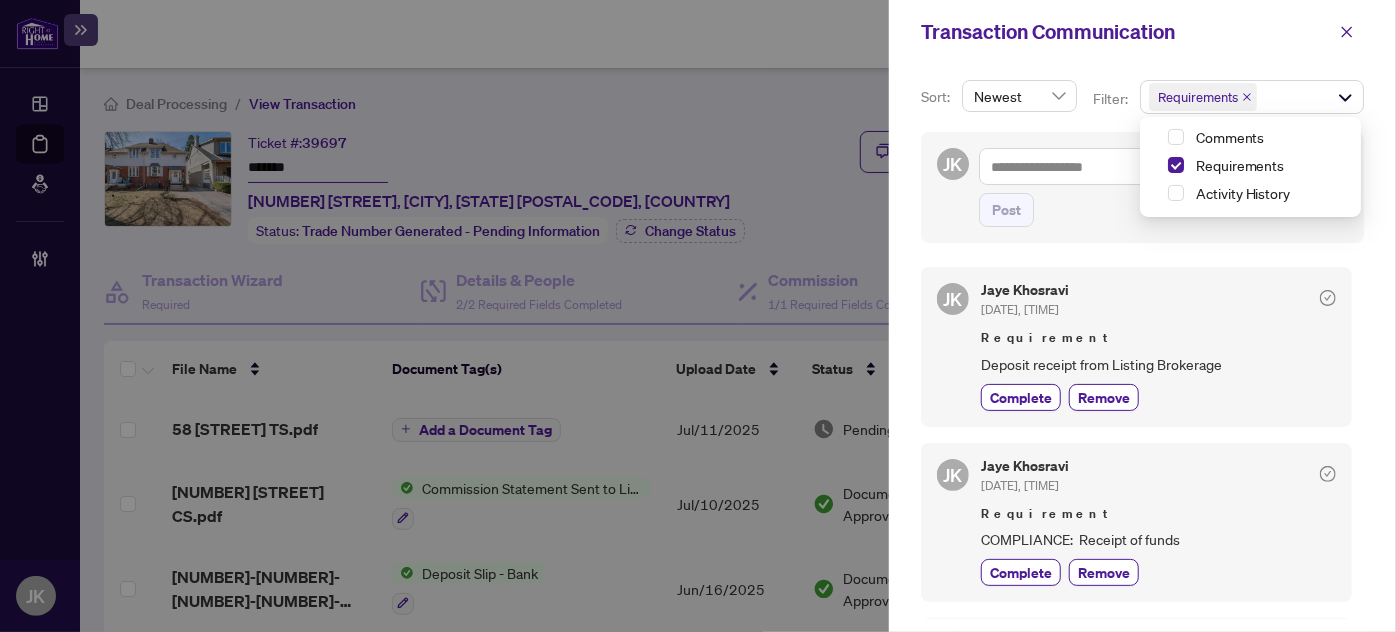 scroll, scrollTop: 761, scrollLeft: 0, axis: vertical 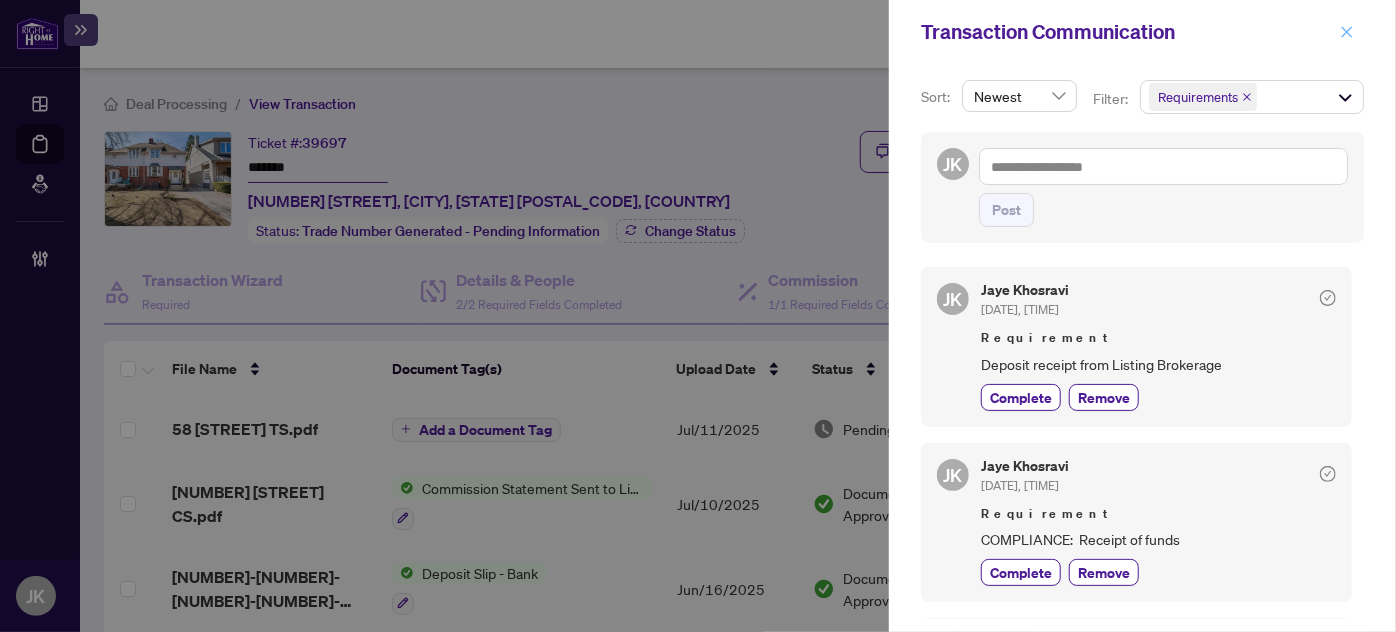 click at bounding box center (1347, 32) 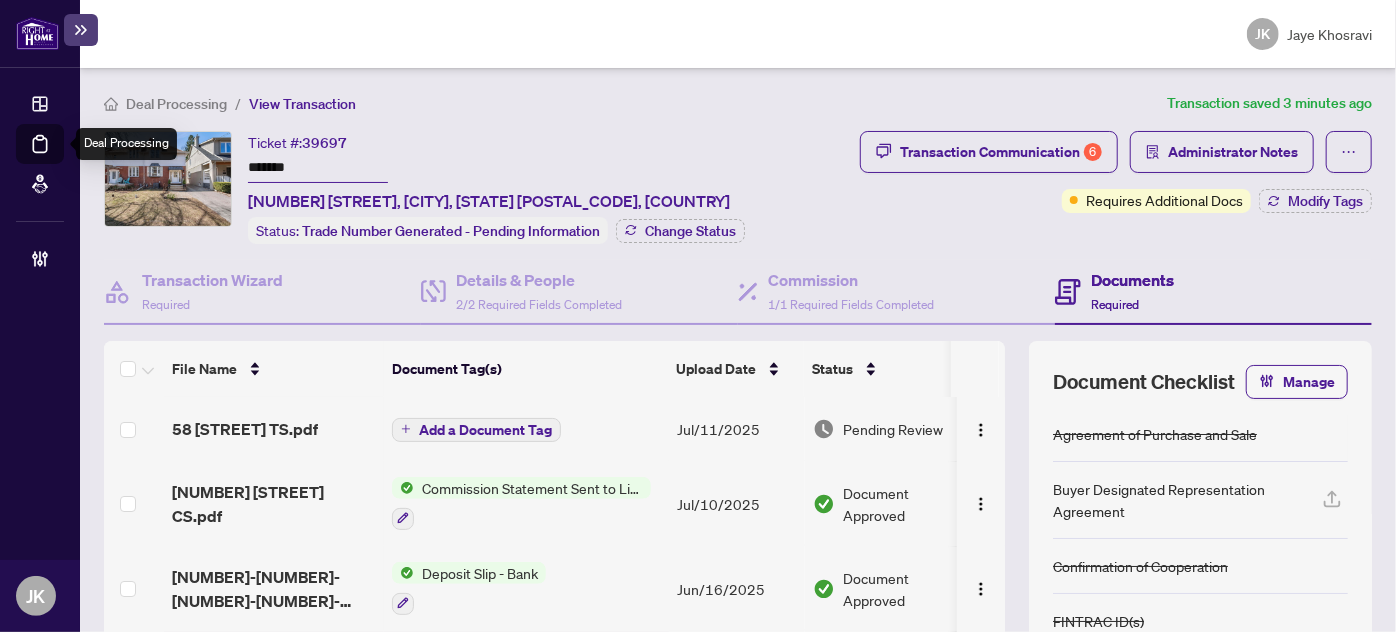 click on "Deal Processing" at bounding box center (63, 158) 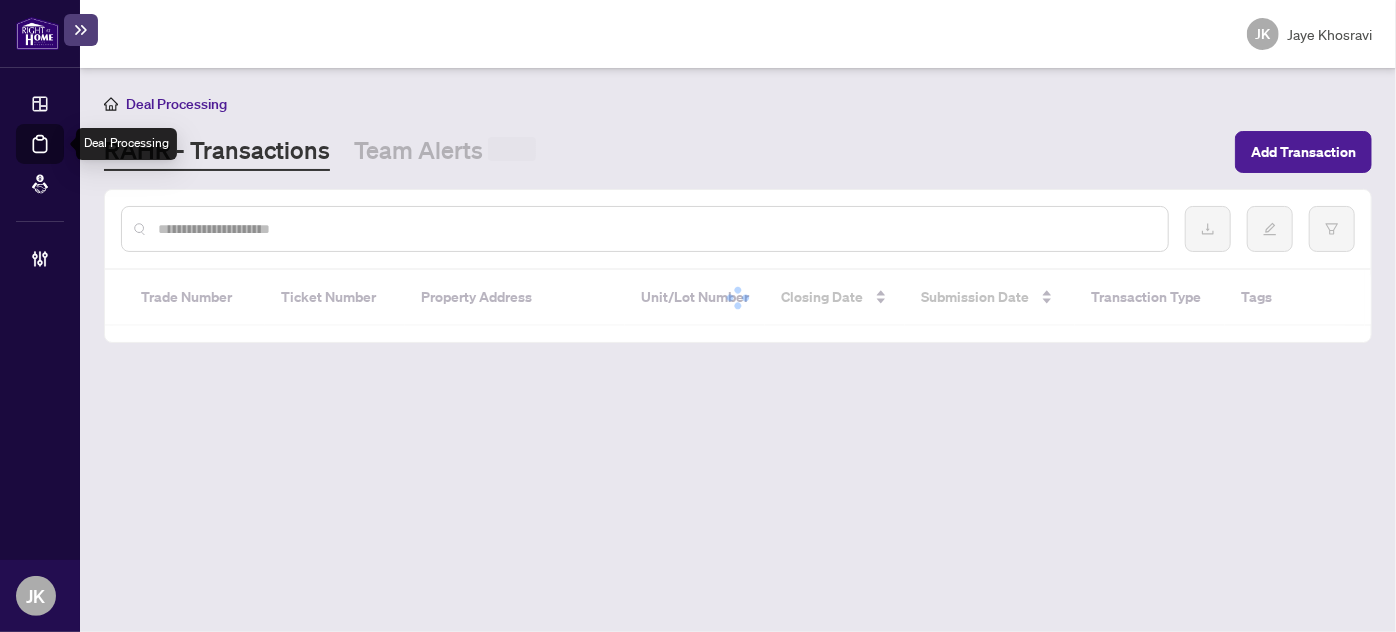 click on "Trade Number Ticket Number Property Address Unit/Lot Number Closing Date Submission Date Transaction Type Tags Commencement Date MLS # Created By Branch Last Modified Date Last Updated By                                 Simple Empty No data" at bounding box center (738, 266) 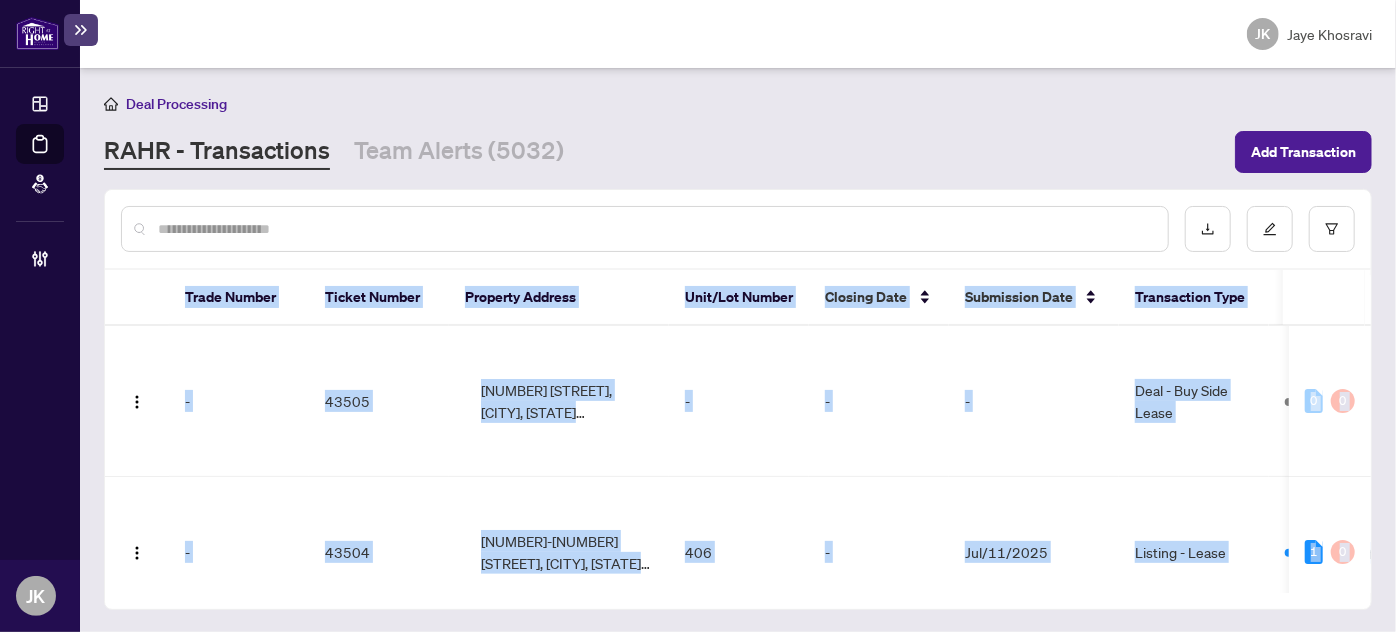 click at bounding box center (645, 229) 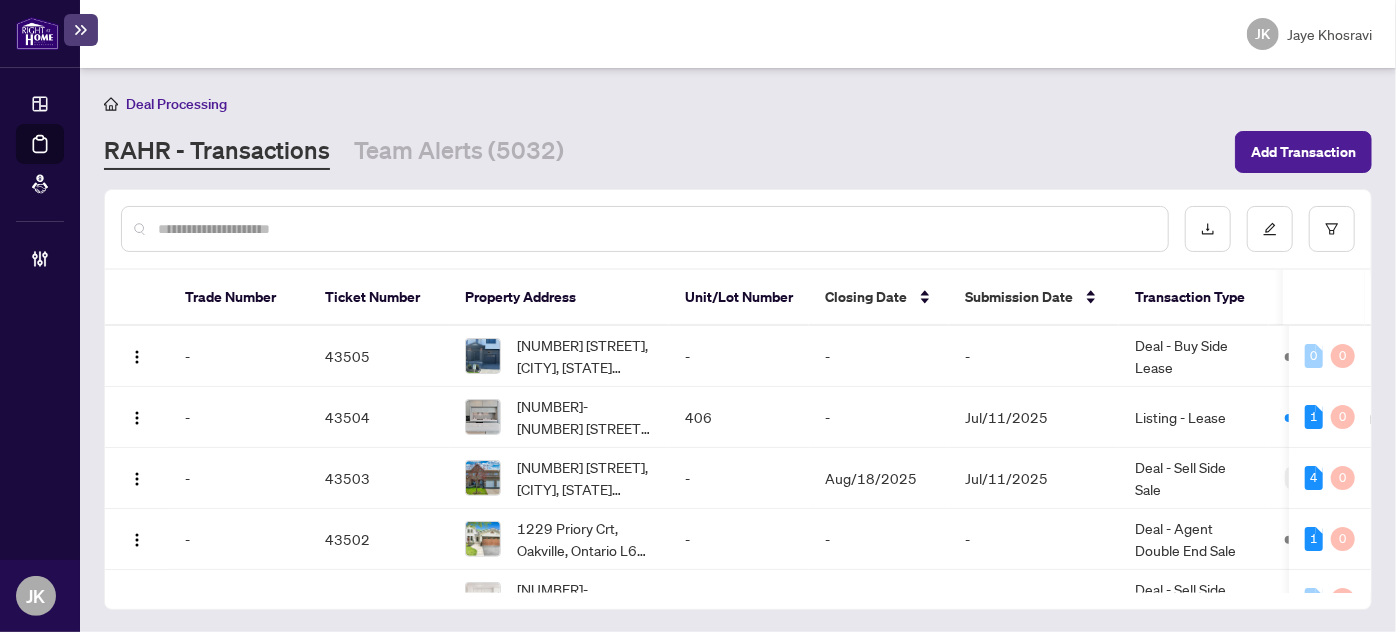 click at bounding box center [655, 229] 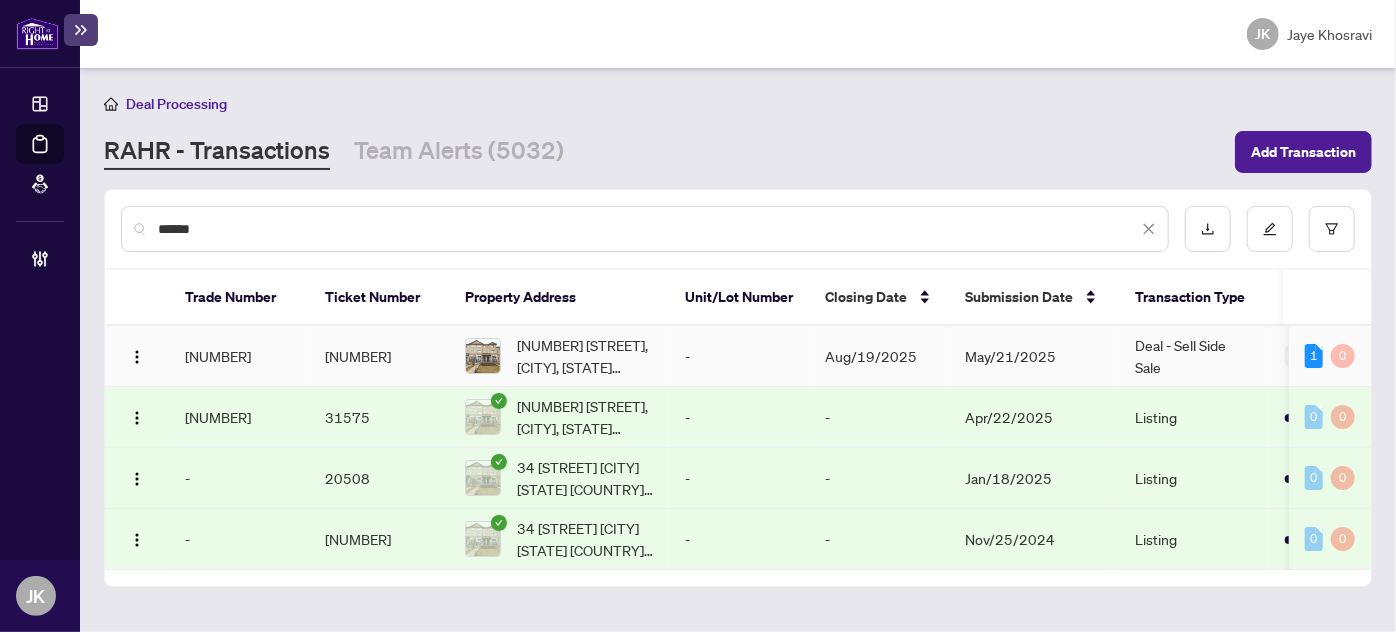 click on "Aug/19/2025" at bounding box center (879, 356) 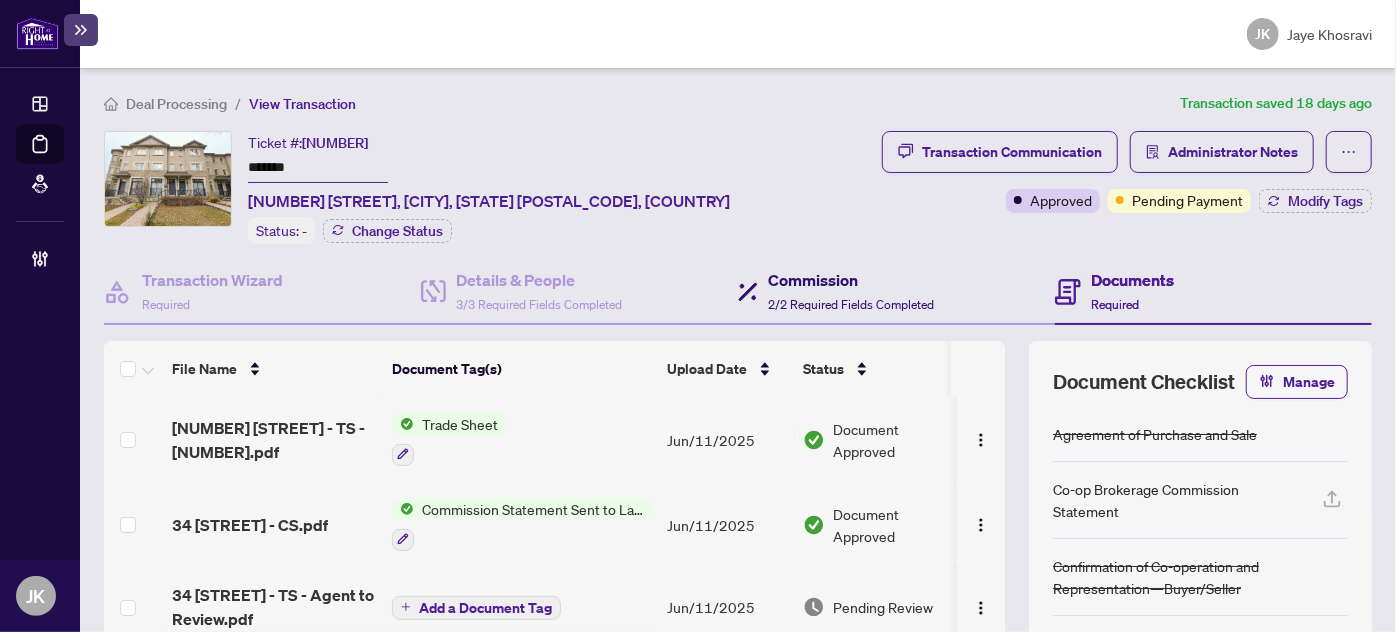 click on "Commission" at bounding box center (851, 280) 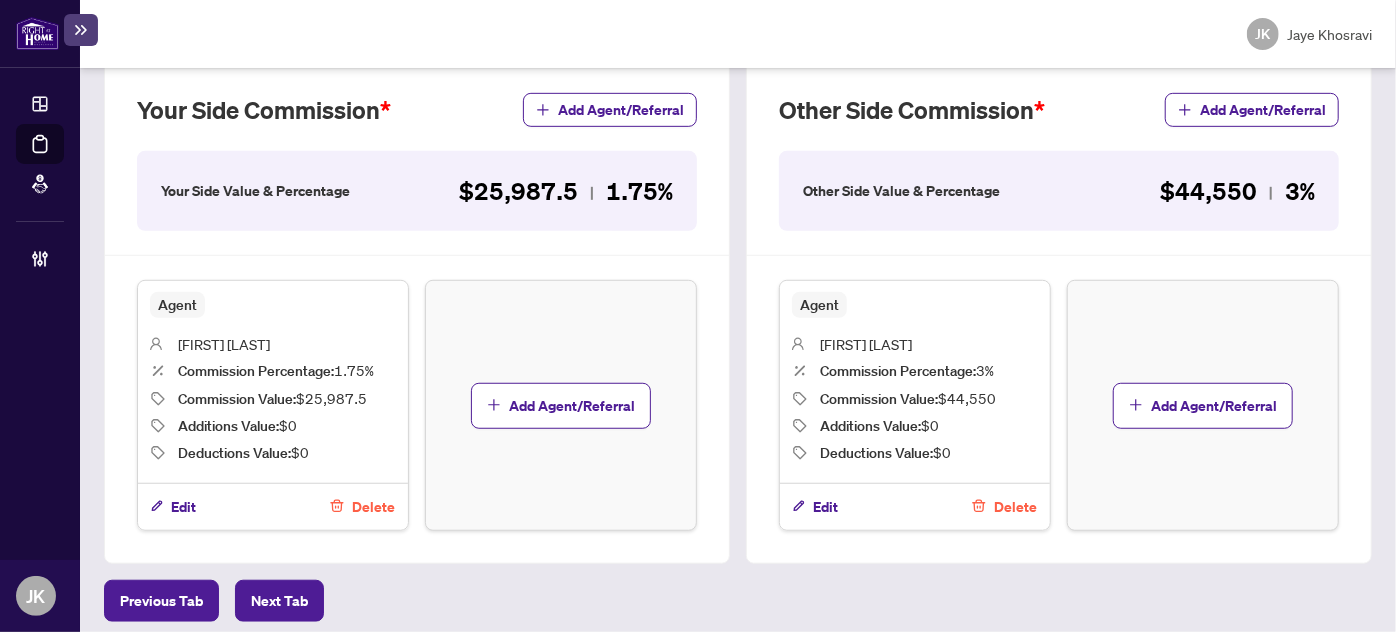 scroll, scrollTop: 0, scrollLeft: 0, axis: both 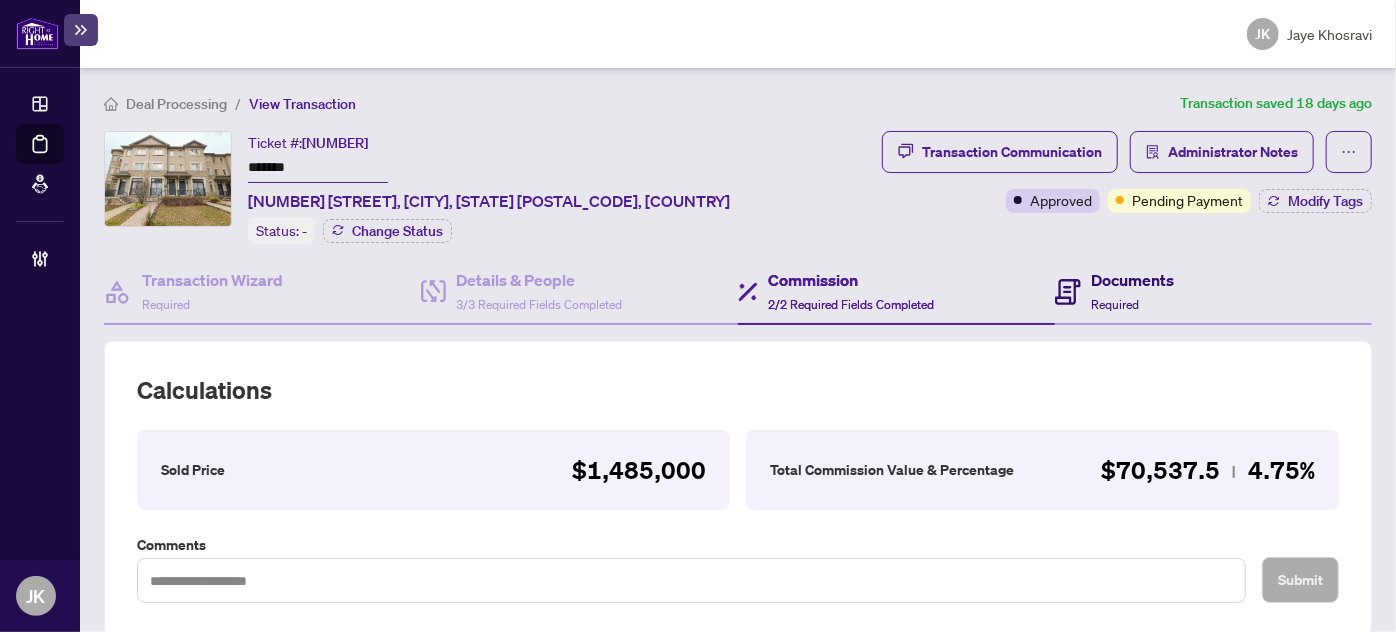 click on "Documents Required" at bounding box center [1114, 291] 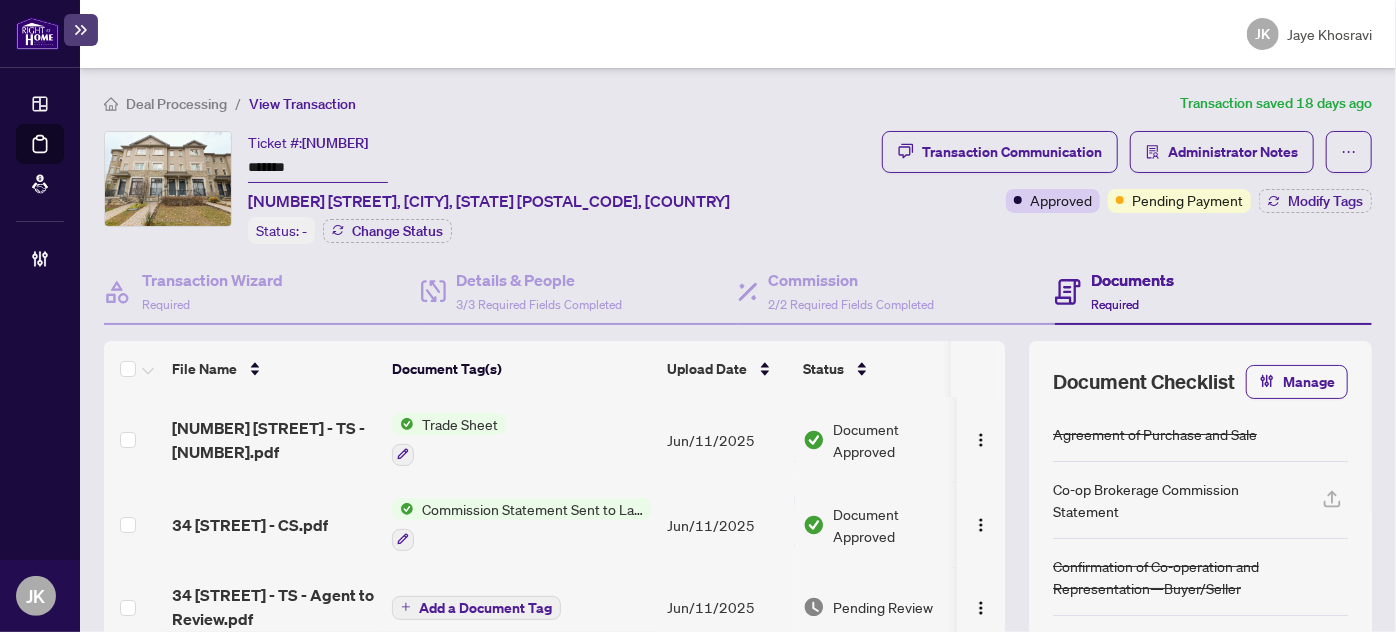 scroll, scrollTop: 969, scrollLeft: 0, axis: vertical 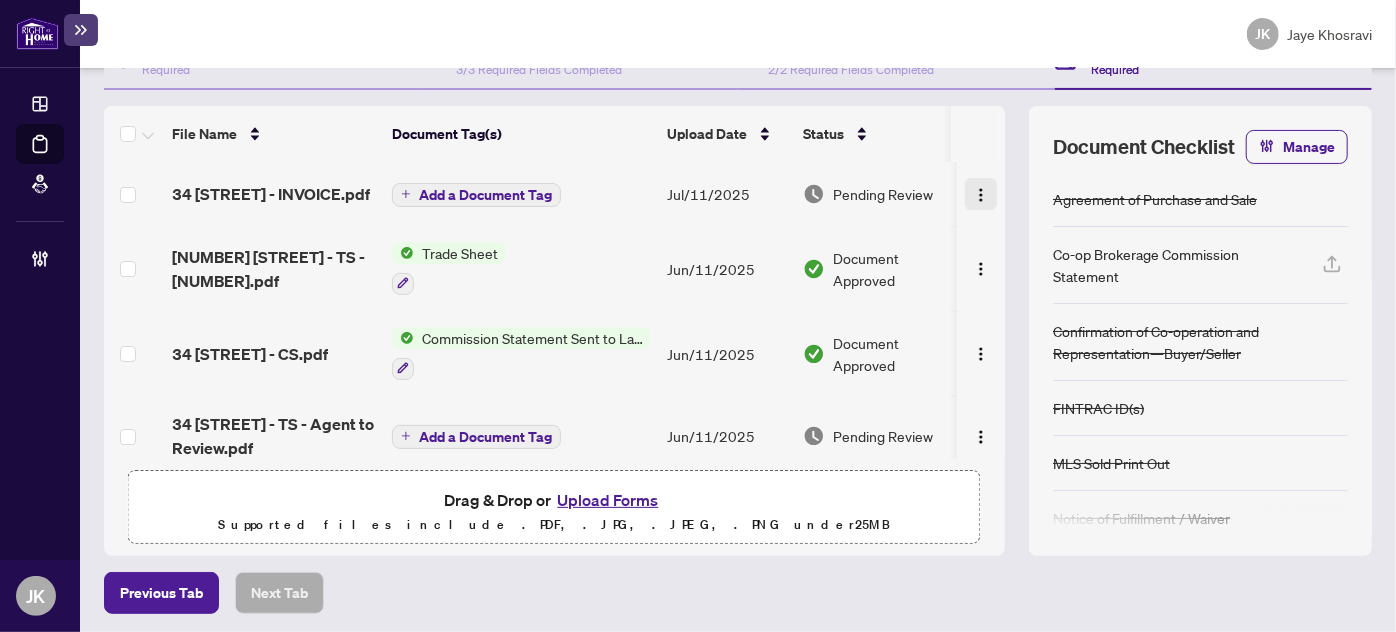 click at bounding box center [981, 195] 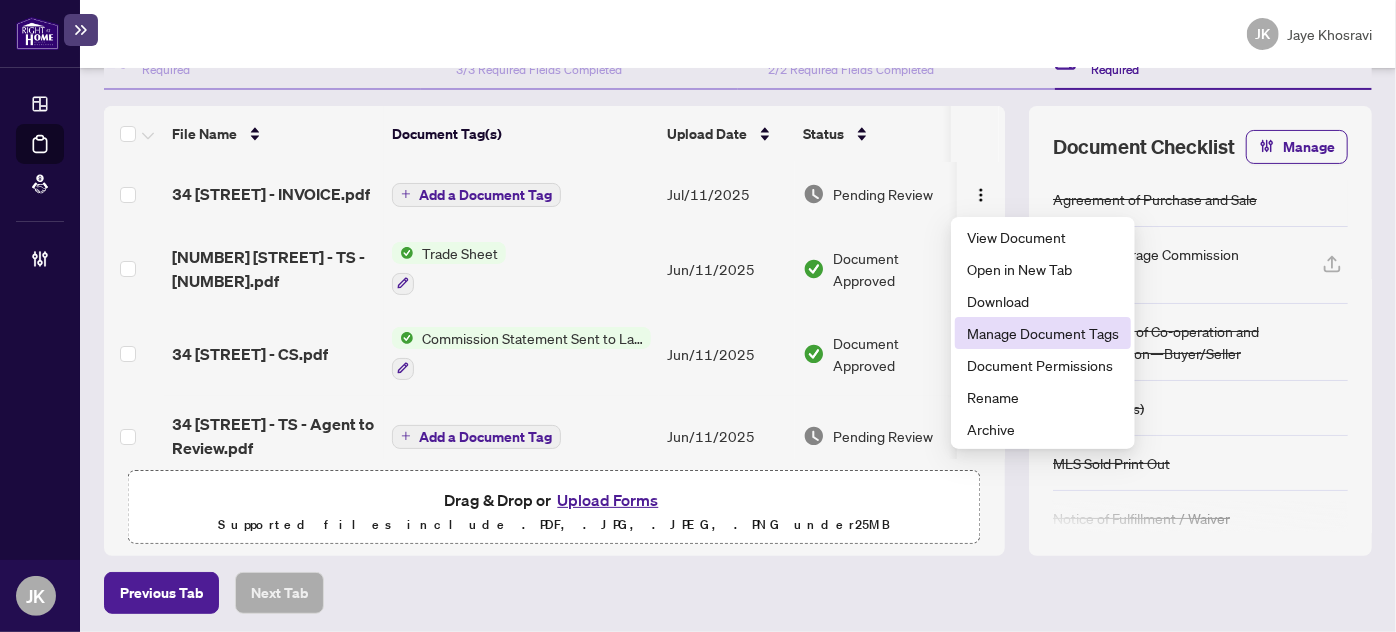 click on "Manage Document Tags" at bounding box center [1043, 333] 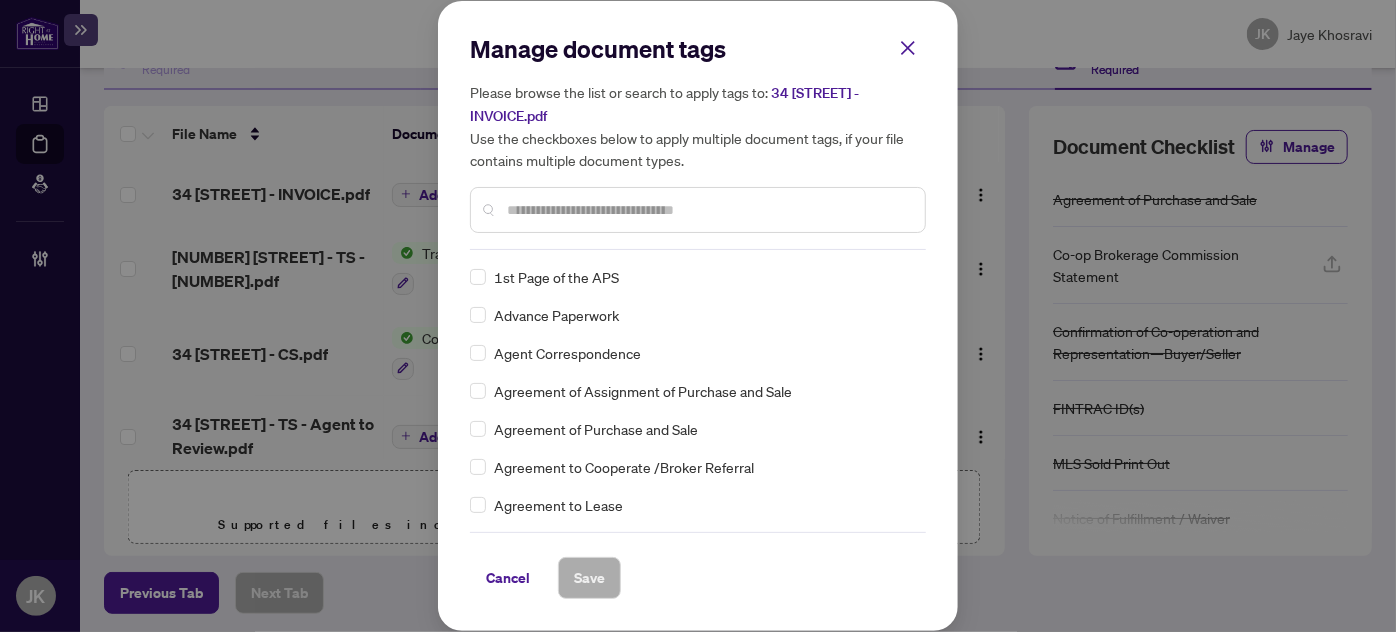 drag, startPoint x: 564, startPoint y: 220, endPoint x: 550, endPoint y: 224, distance: 14.56022 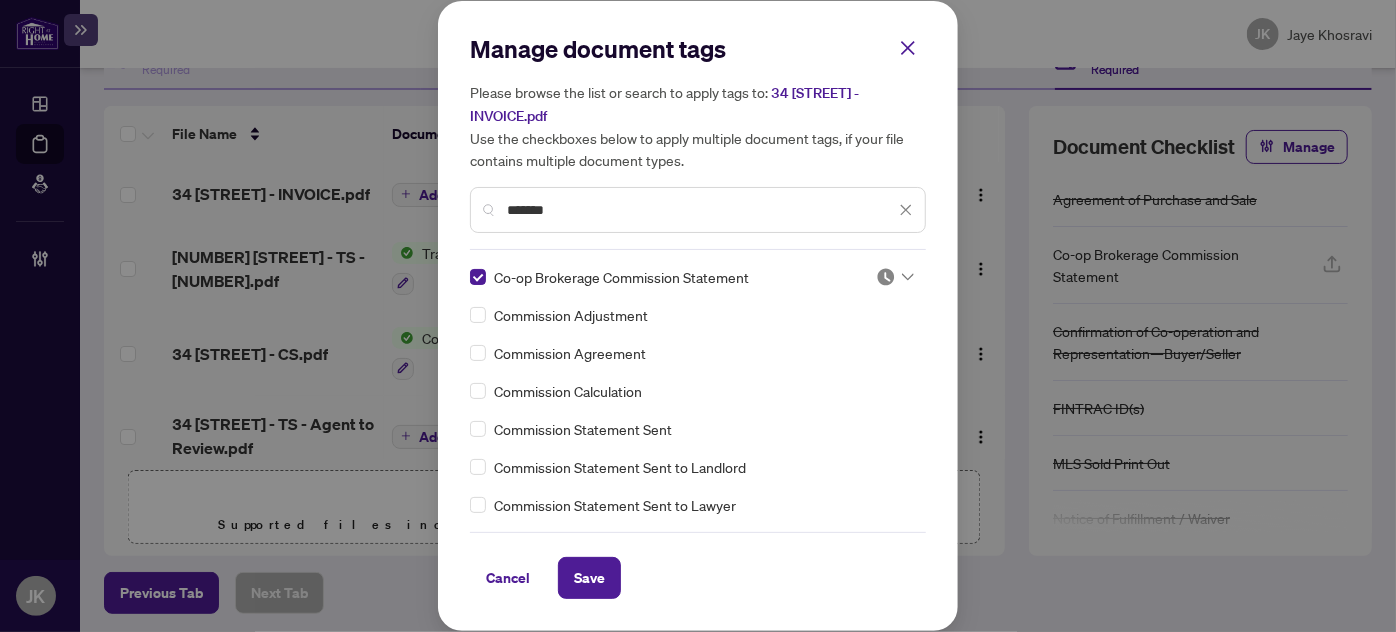 click at bounding box center (886, 277) 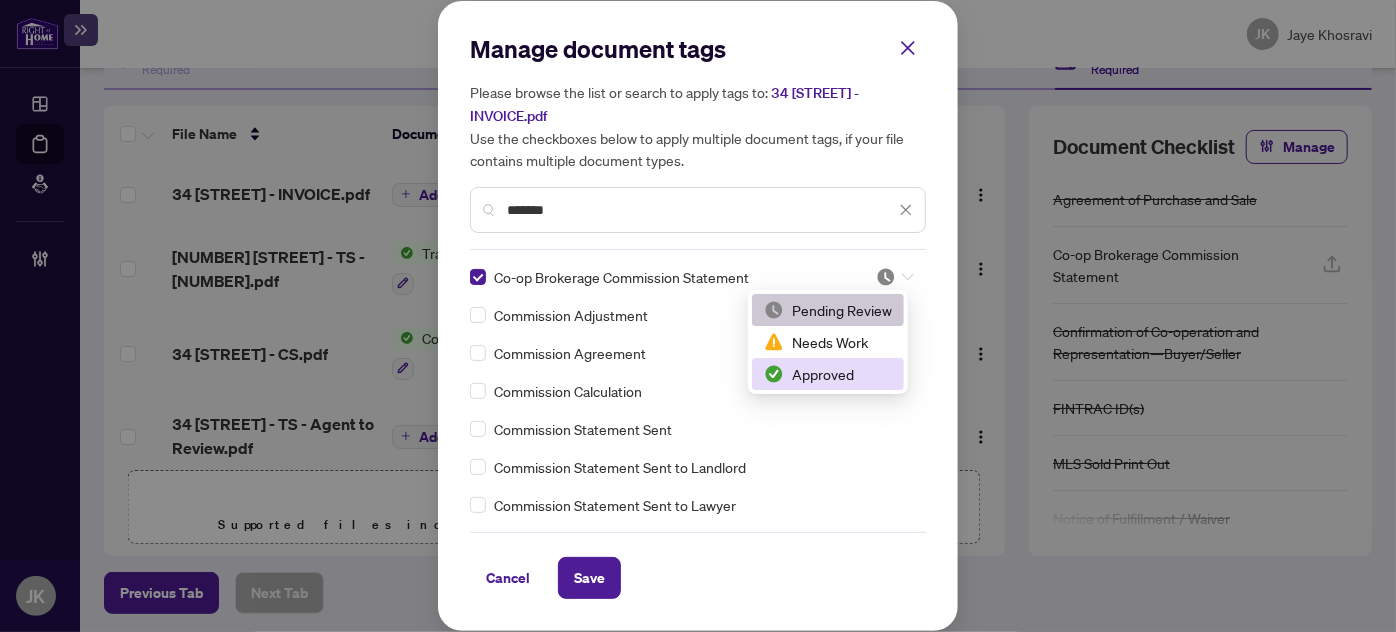 click on "Approved" at bounding box center (828, 374) 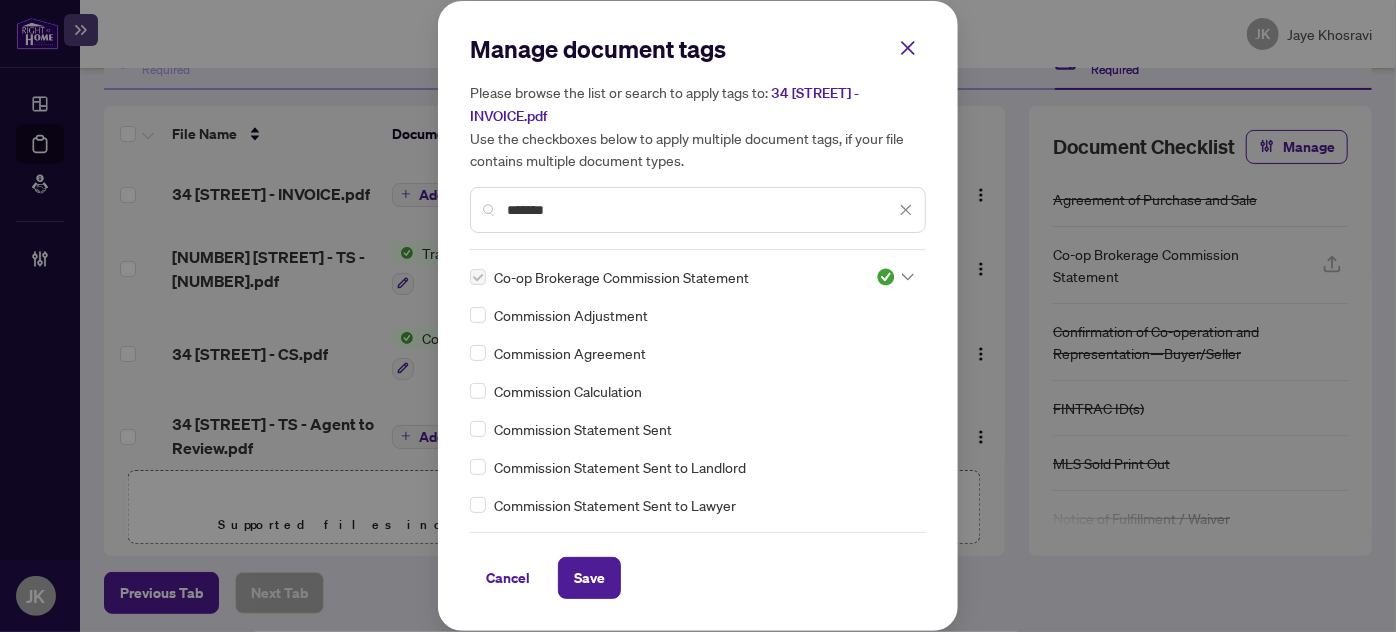 click on "Cancel Save" at bounding box center [698, 565] 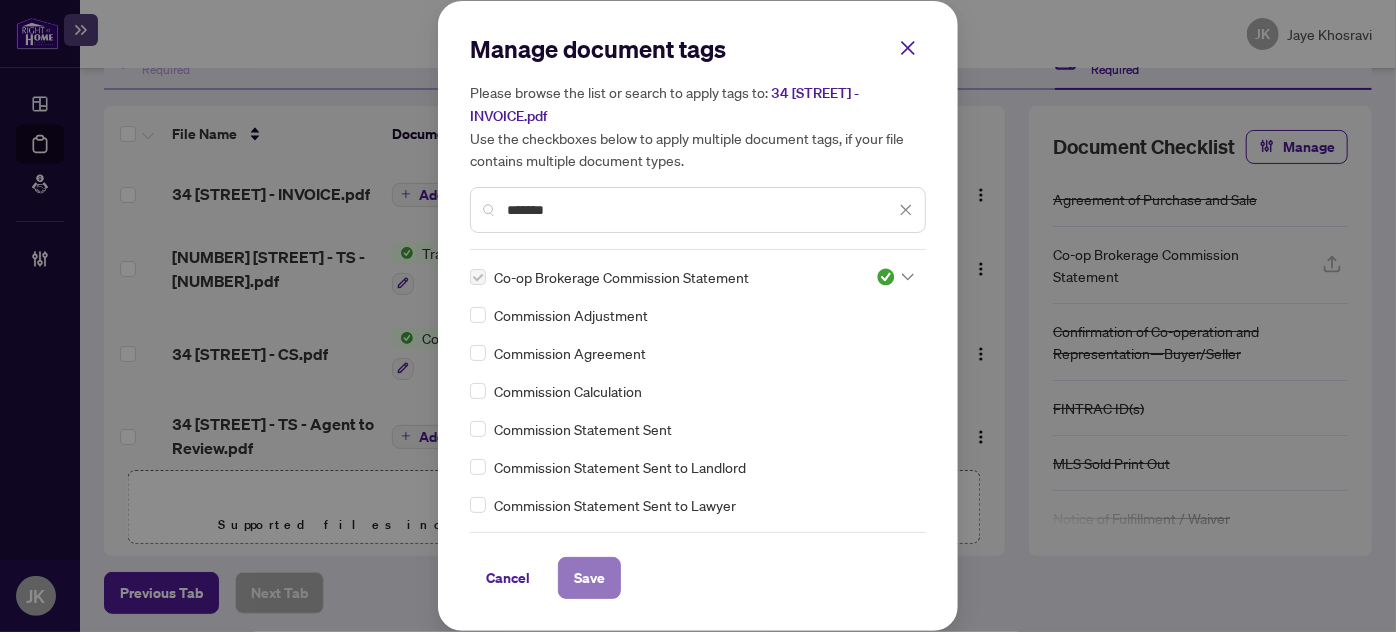 click on "Save" at bounding box center (589, 578) 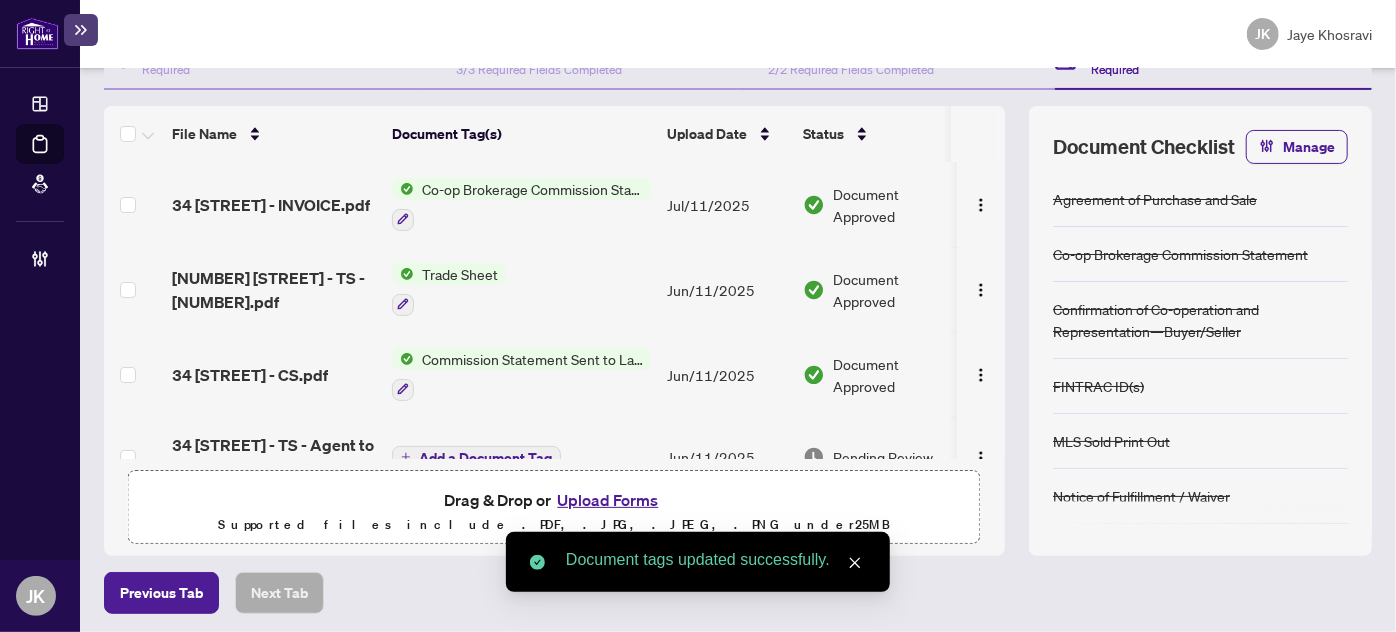 scroll, scrollTop: 0, scrollLeft: 0, axis: both 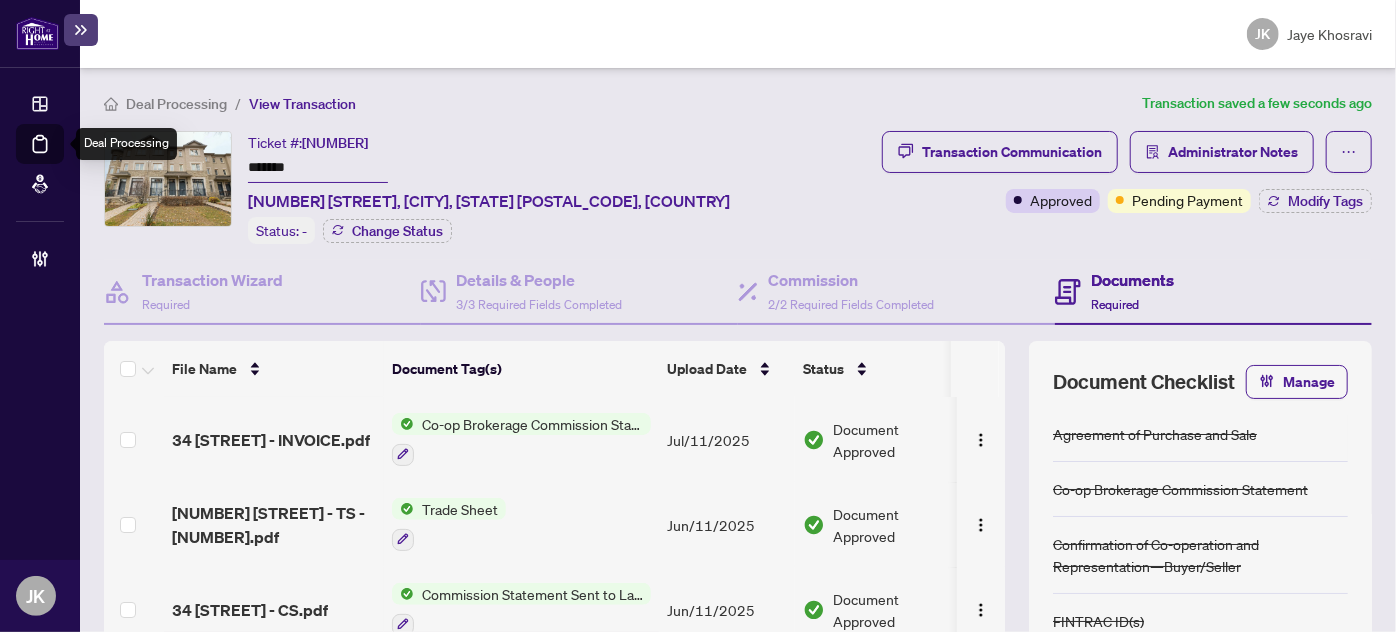click on "Deal Processing" at bounding box center (63, 158) 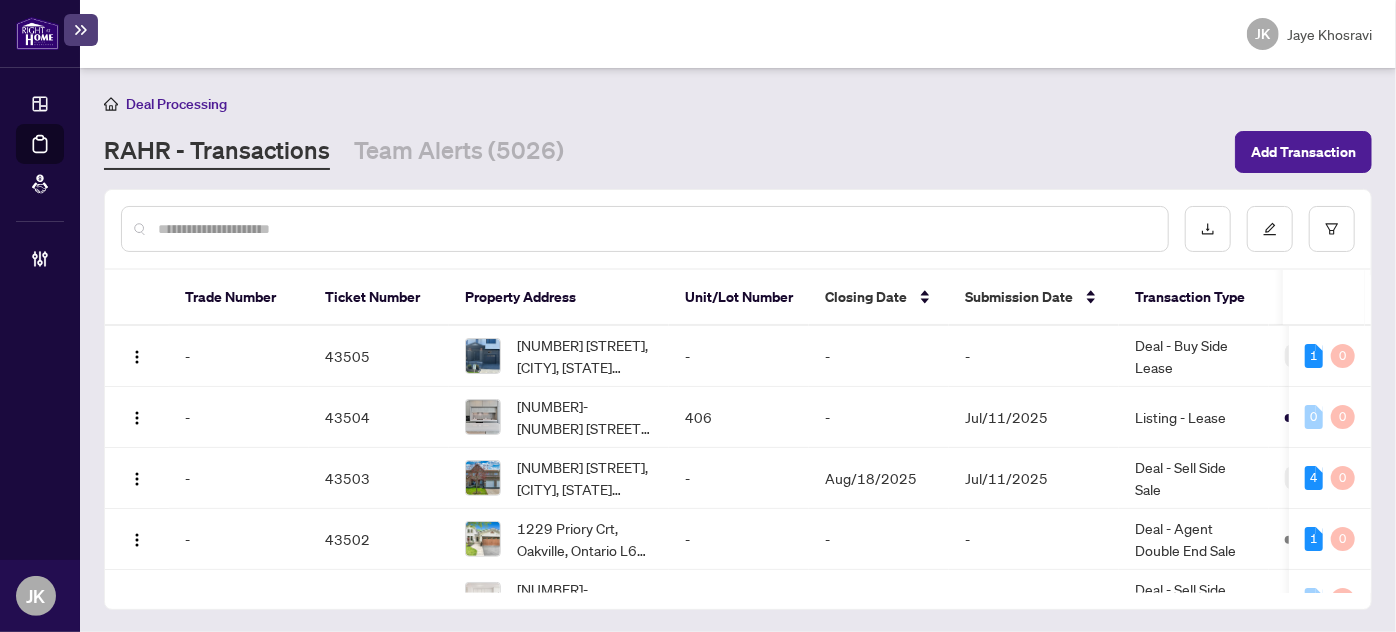 click at bounding box center (655, 229) 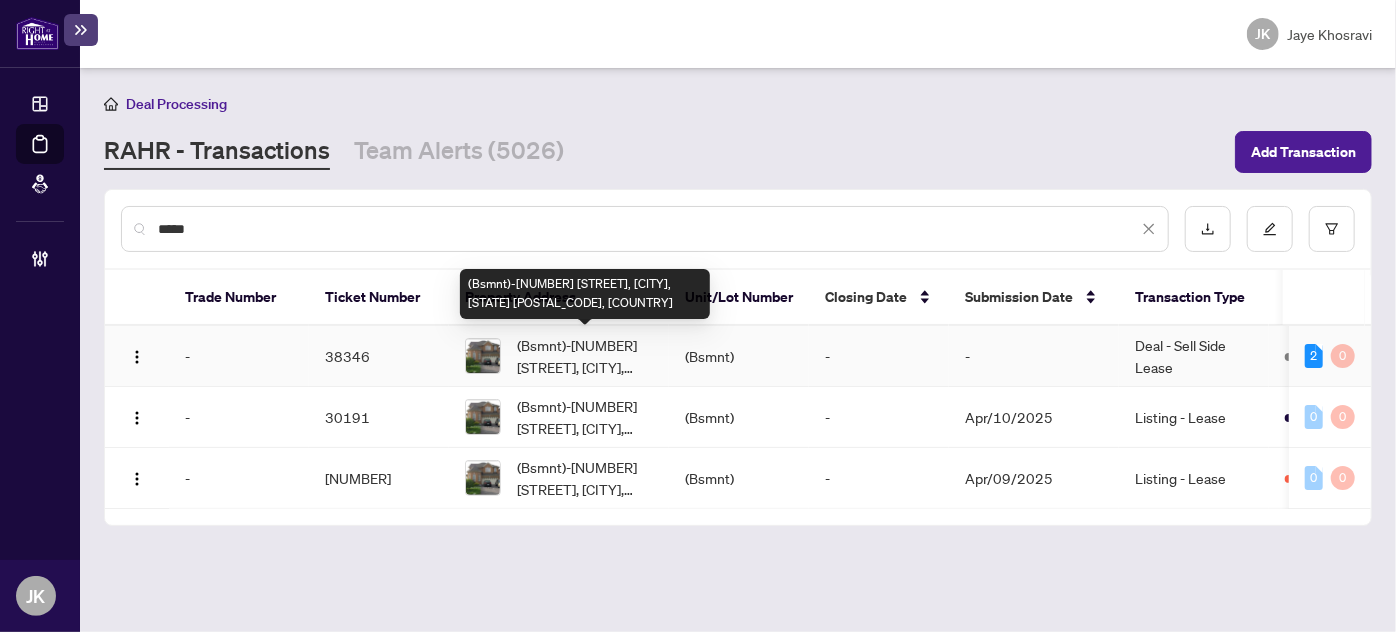 click on "(Bsmnt)-3 Bald Eagle Ave, Toronto, Ontario M1B 6G3, Canada" at bounding box center [585, 356] 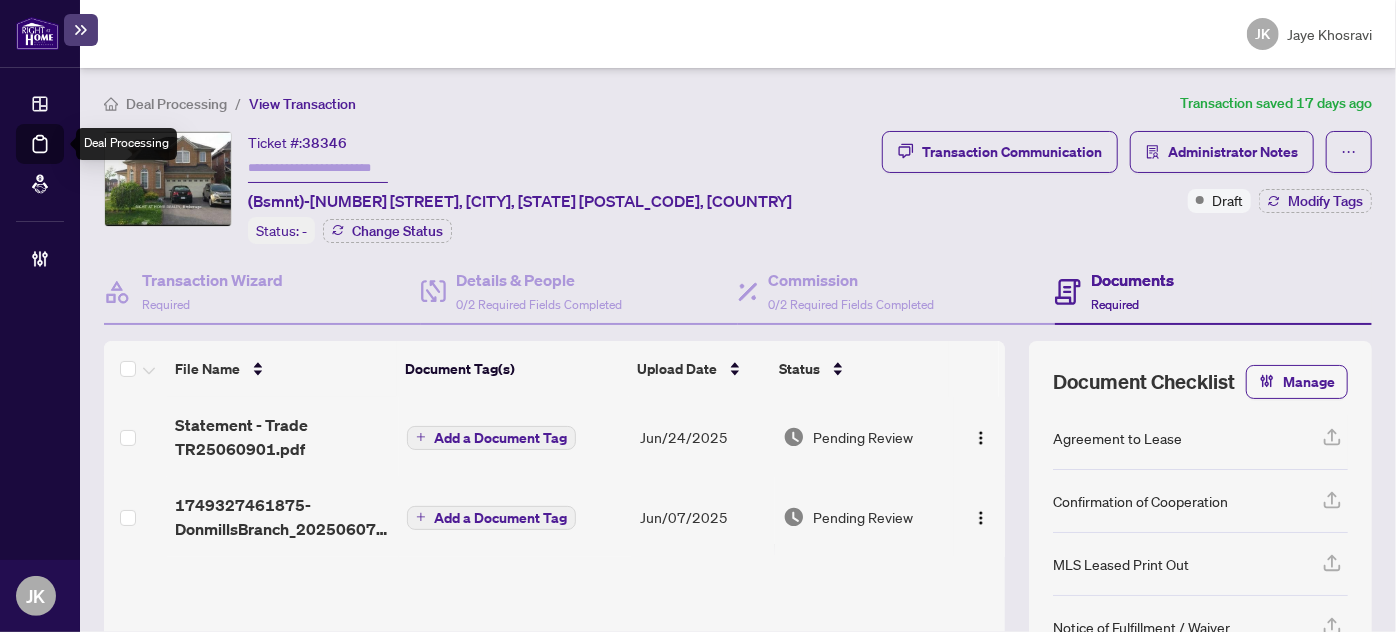 click on "Deal Processing" at bounding box center [63, 158] 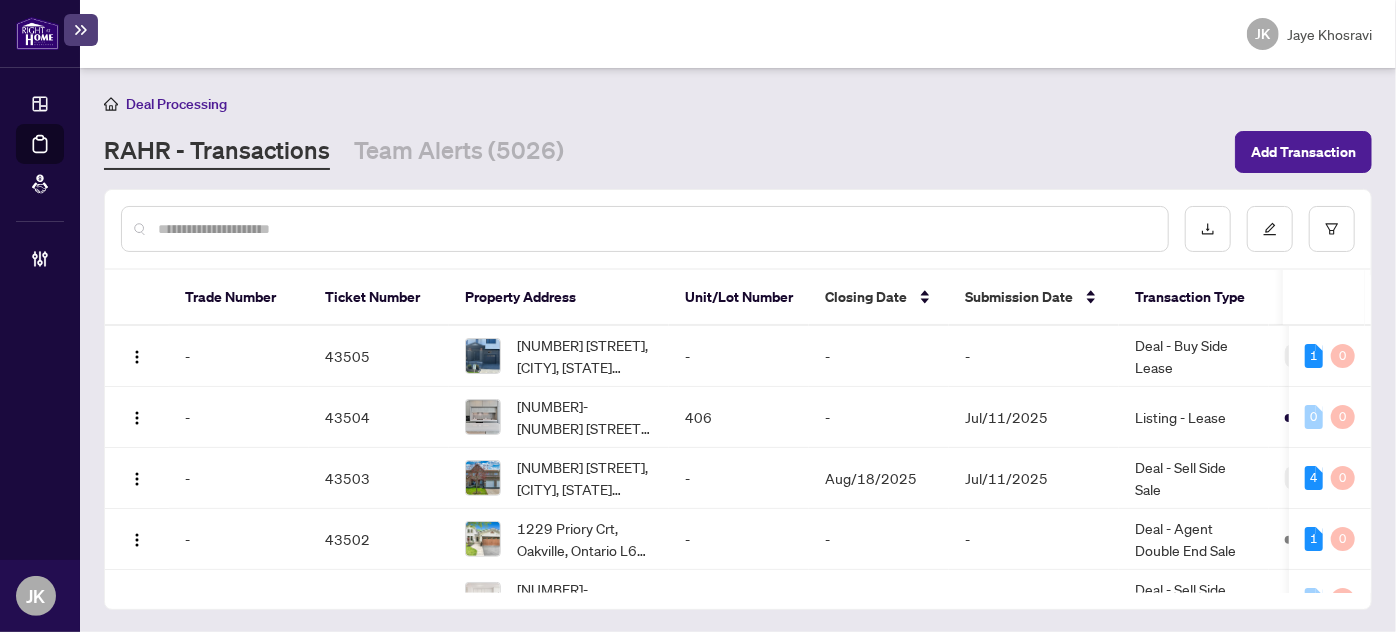 click at bounding box center [645, 229] 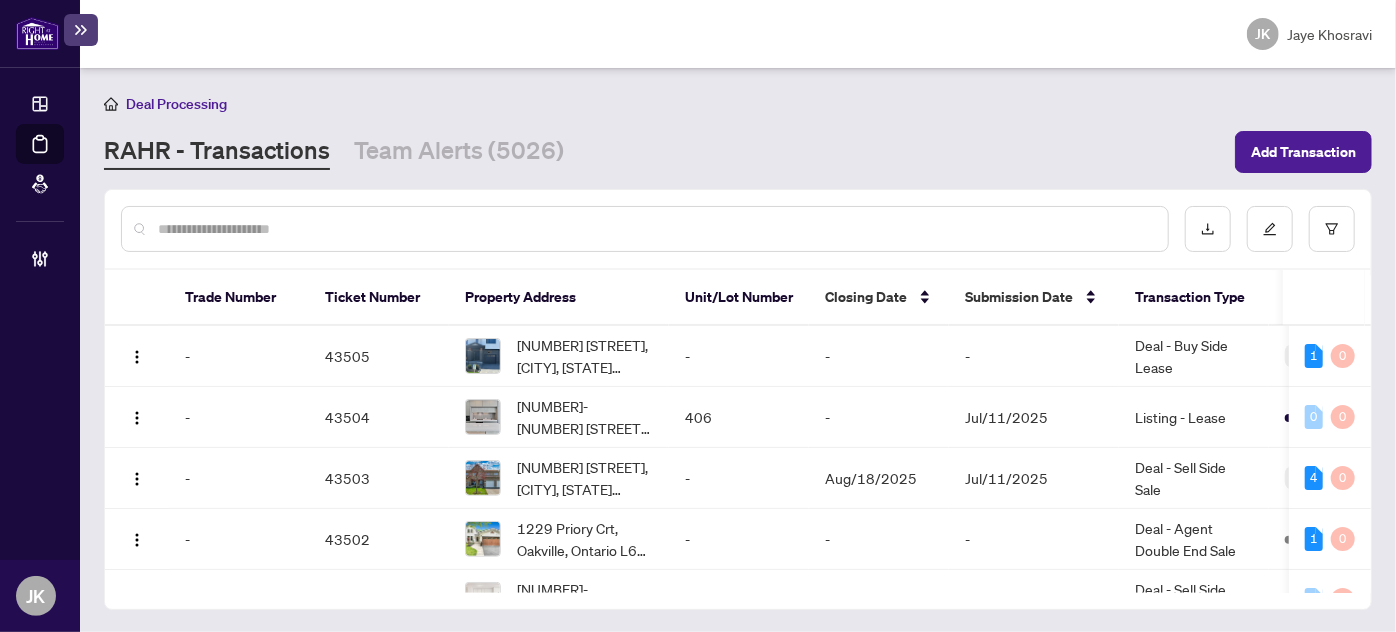 click at bounding box center [655, 229] 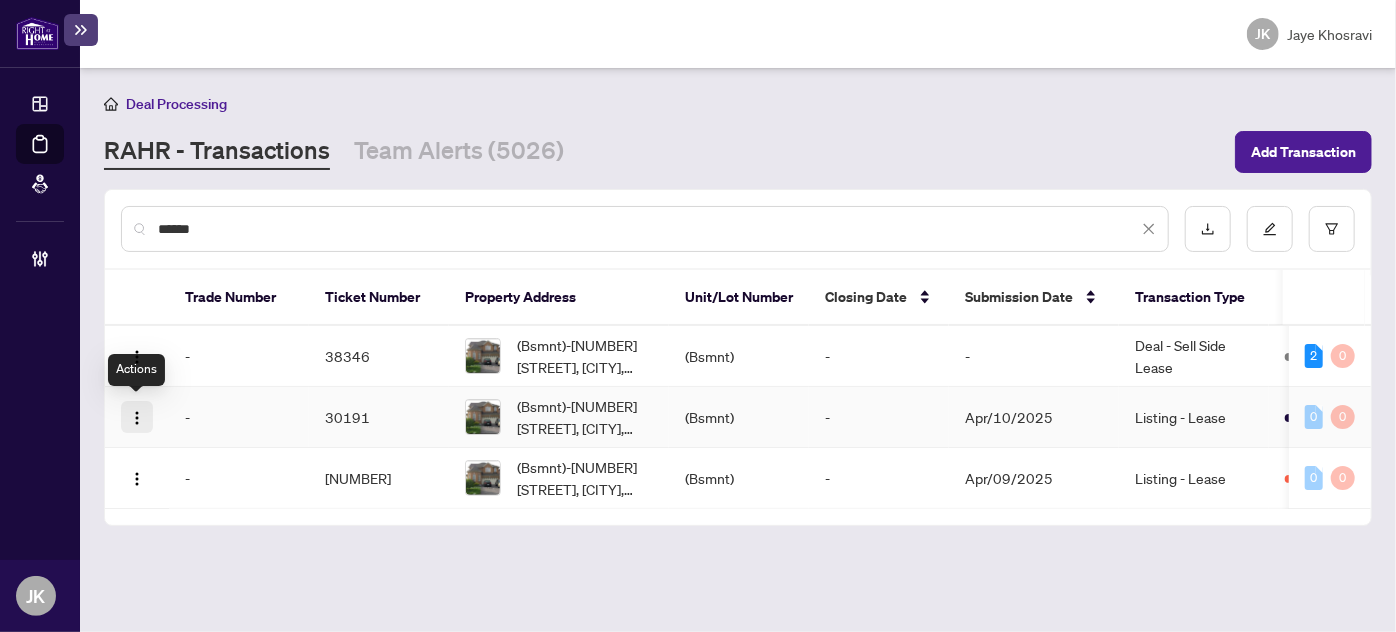 click at bounding box center (137, 418) 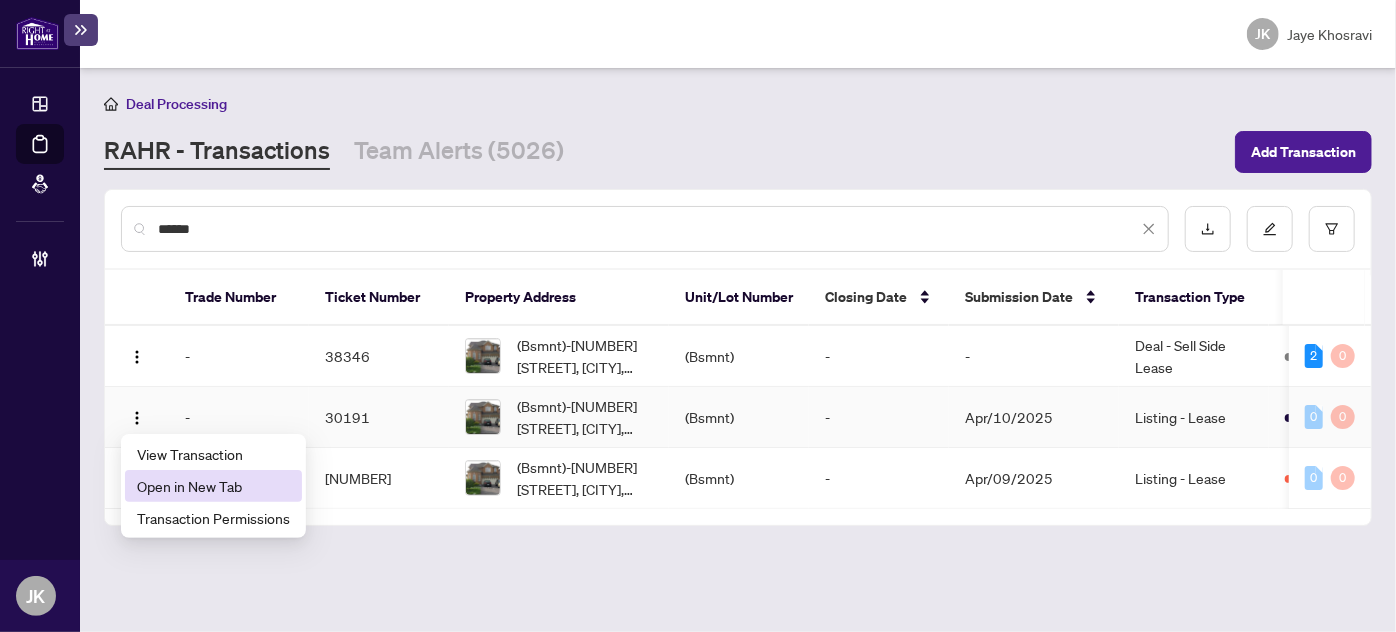 click on "Open in New Tab" at bounding box center (213, 486) 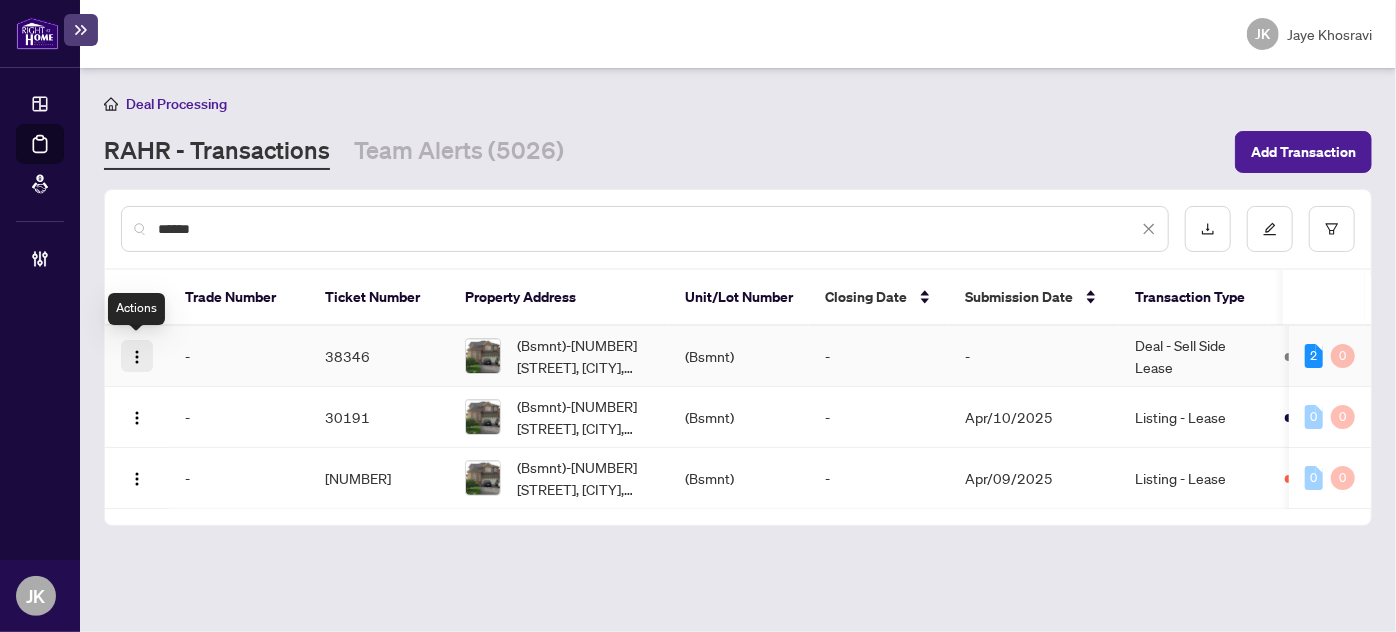 click at bounding box center (137, 356) 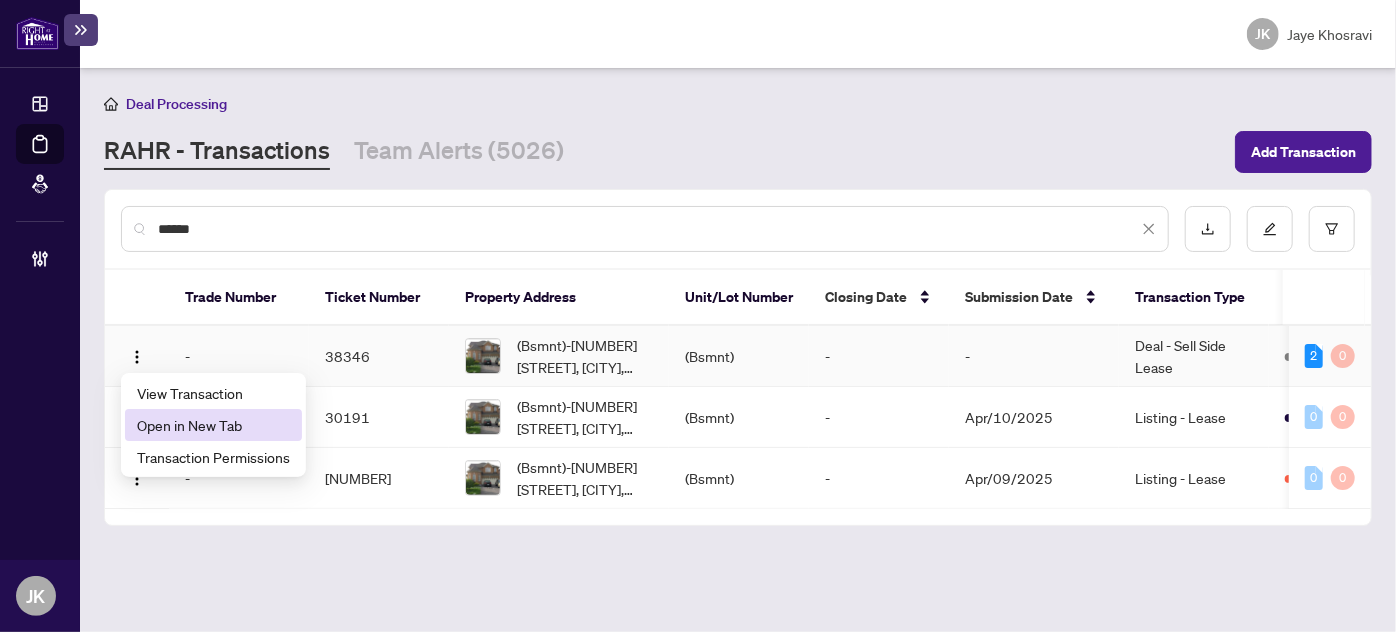 click on "Open in New Tab" at bounding box center [213, 425] 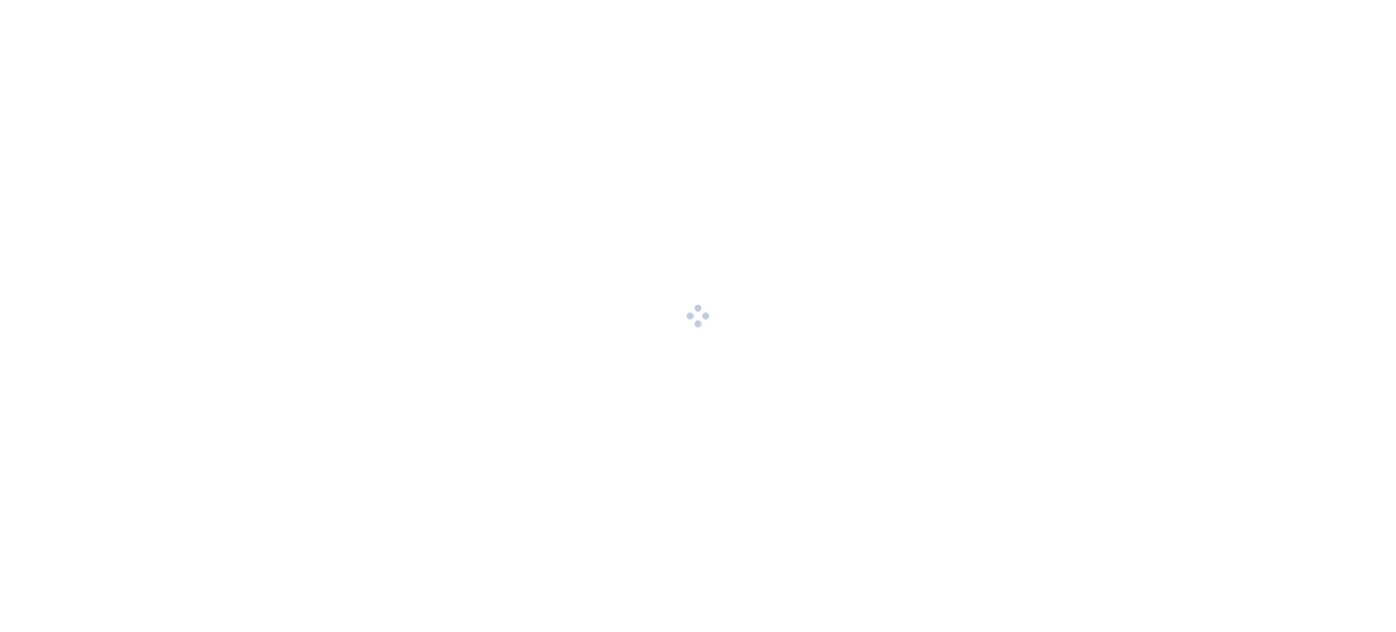 scroll, scrollTop: 0, scrollLeft: 0, axis: both 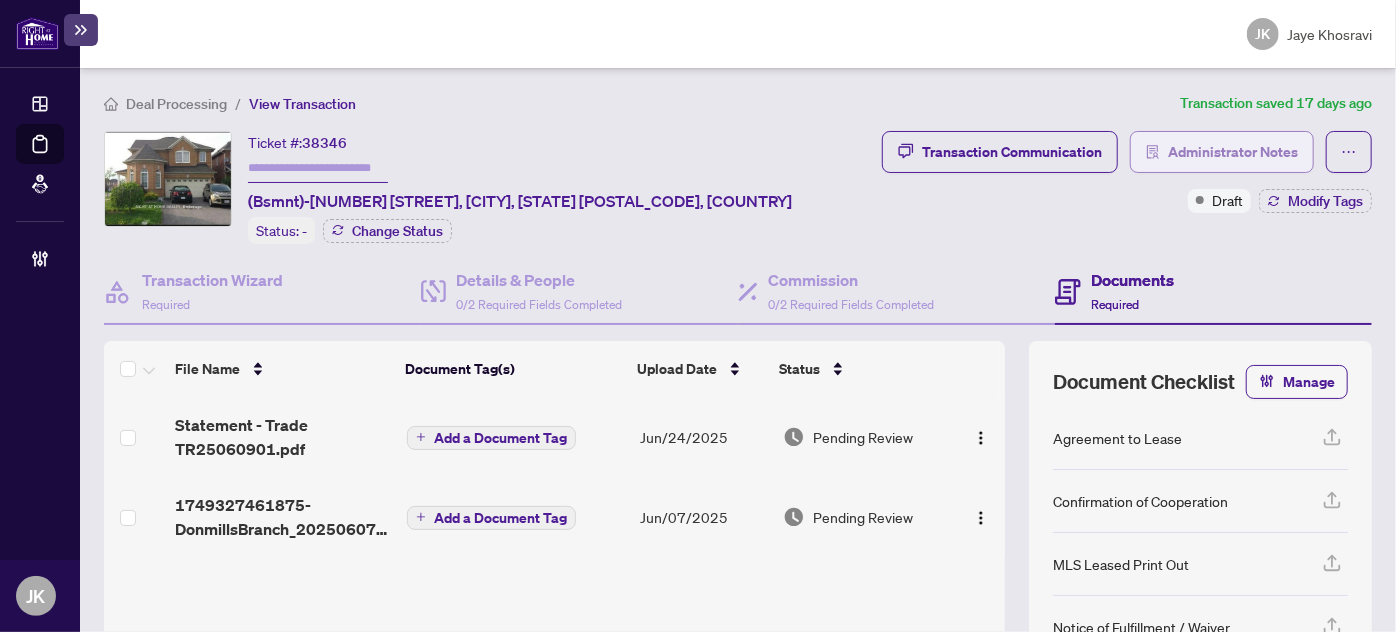 click on "Administrator Notes" at bounding box center [1233, 152] 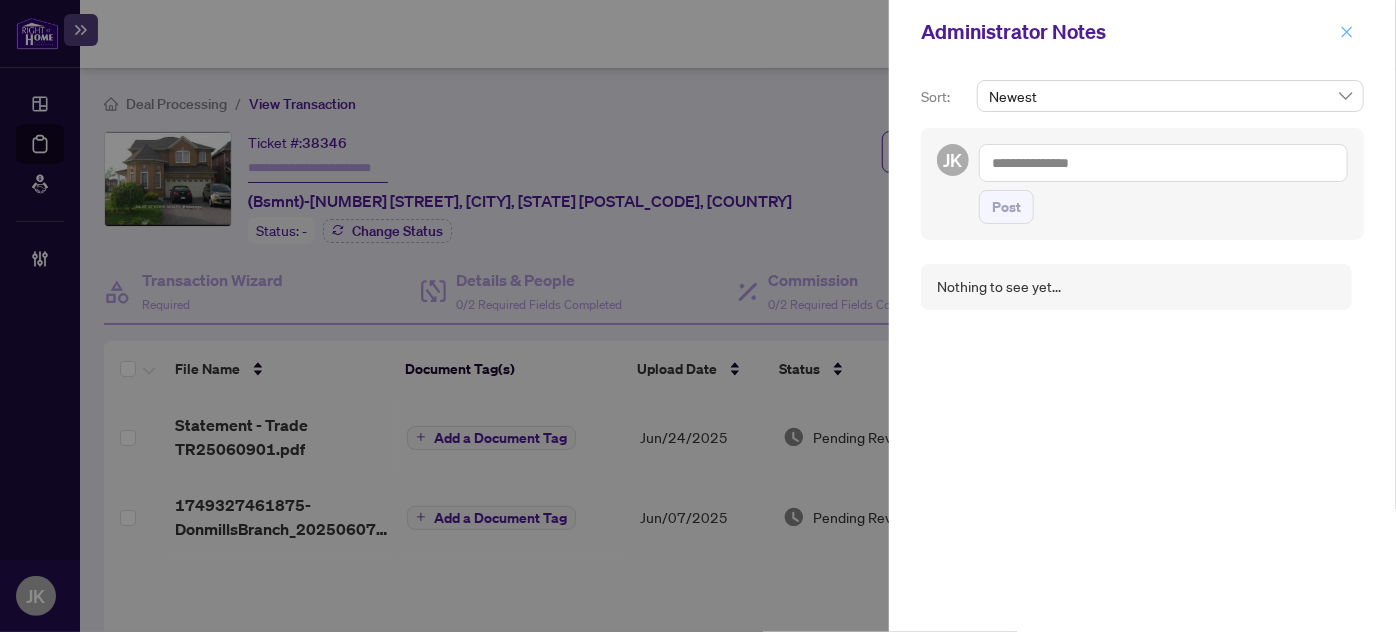 click 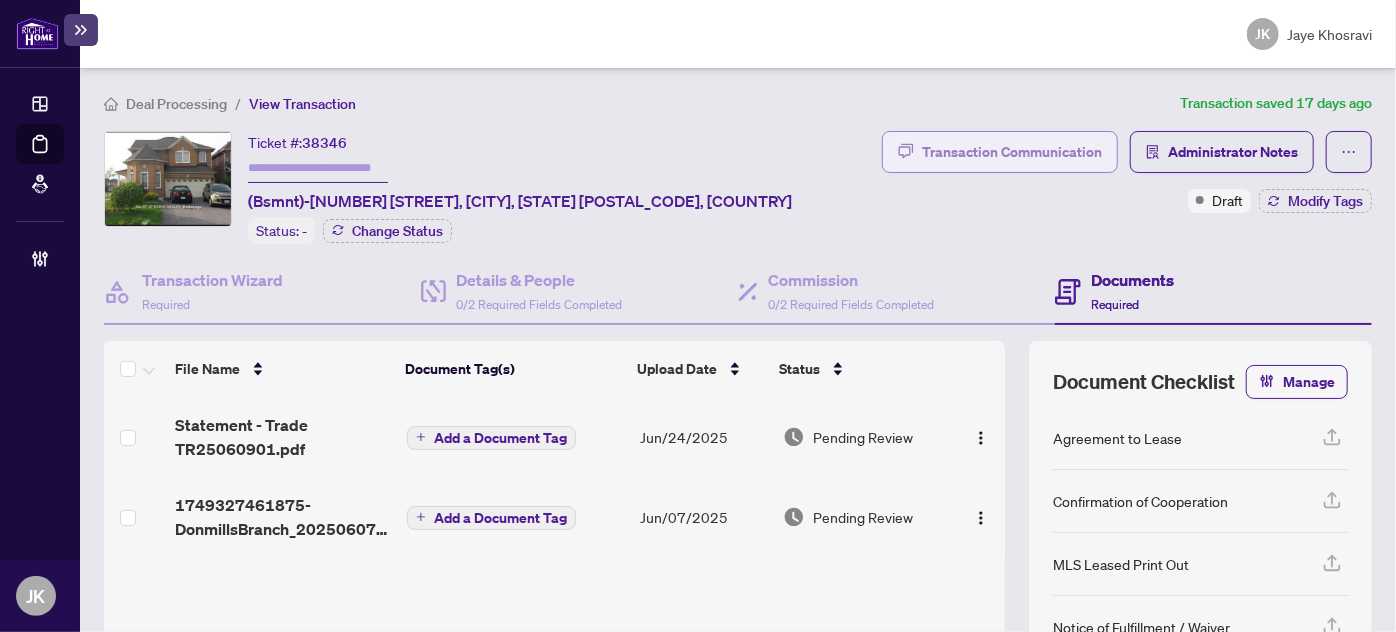 click on "Transaction Communication" at bounding box center (1012, 152) 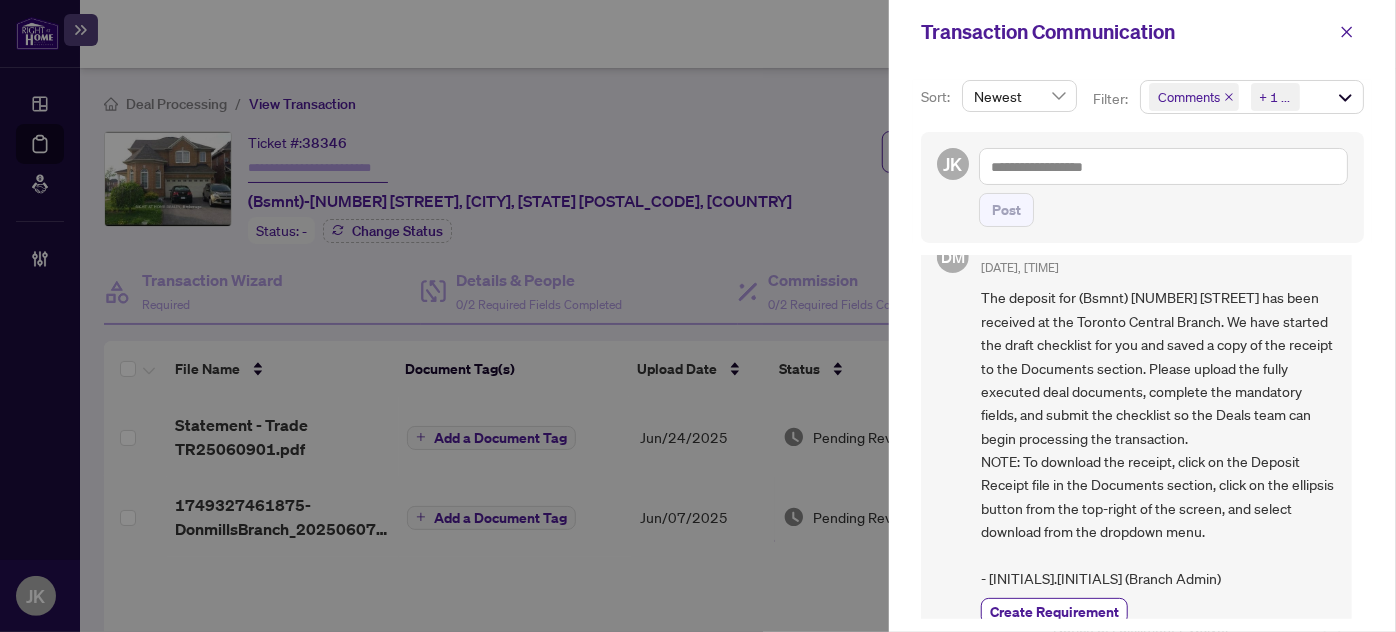 scroll, scrollTop: 61, scrollLeft: 0, axis: vertical 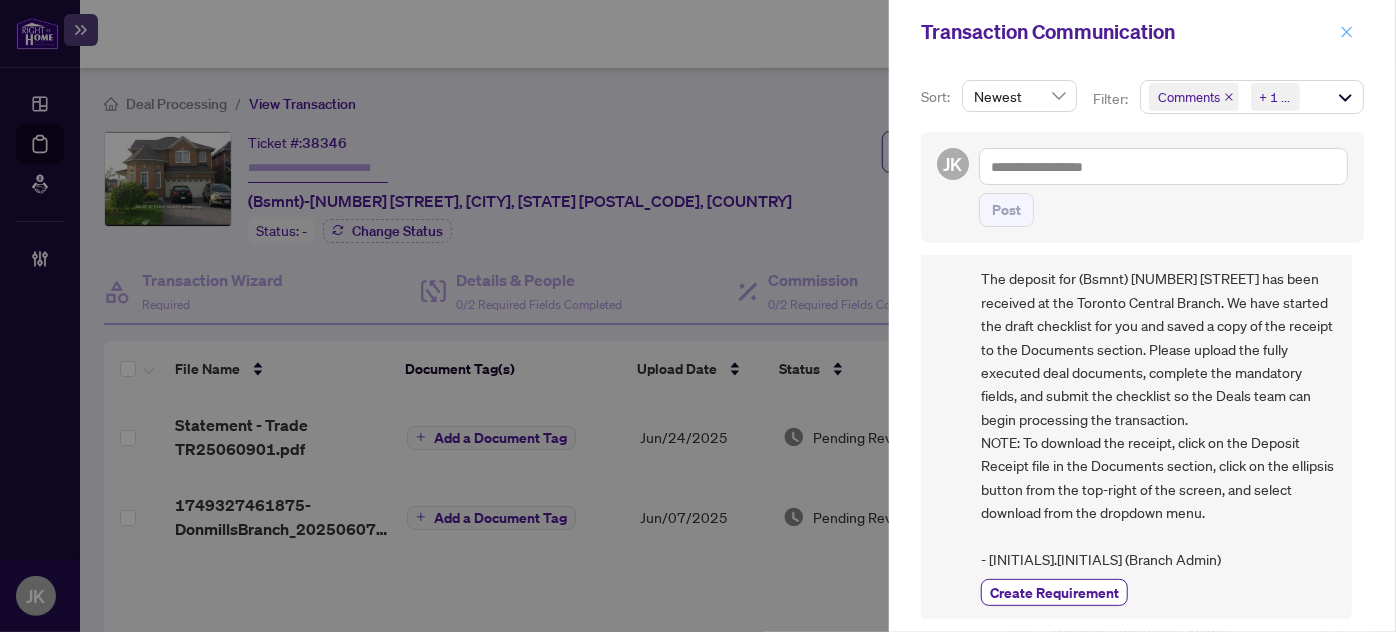 click at bounding box center (1347, 32) 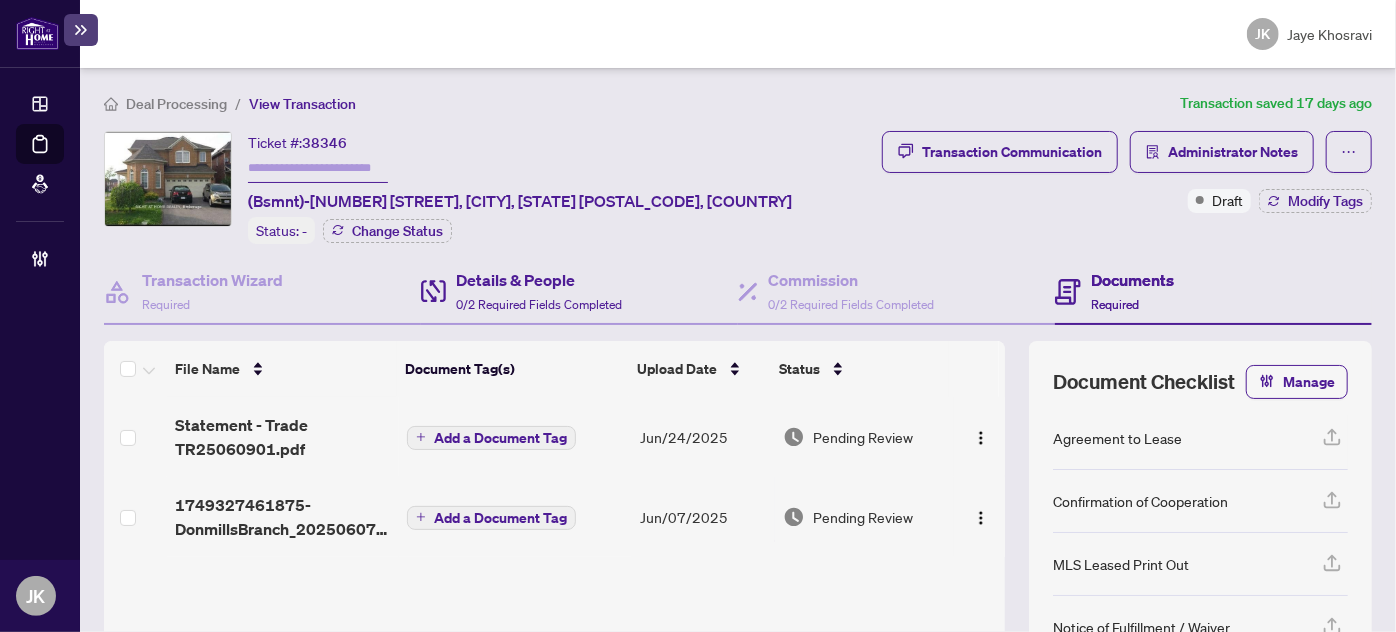 click on "Details & People 0/2 Required Fields Completed" at bounding box center (579, 292) 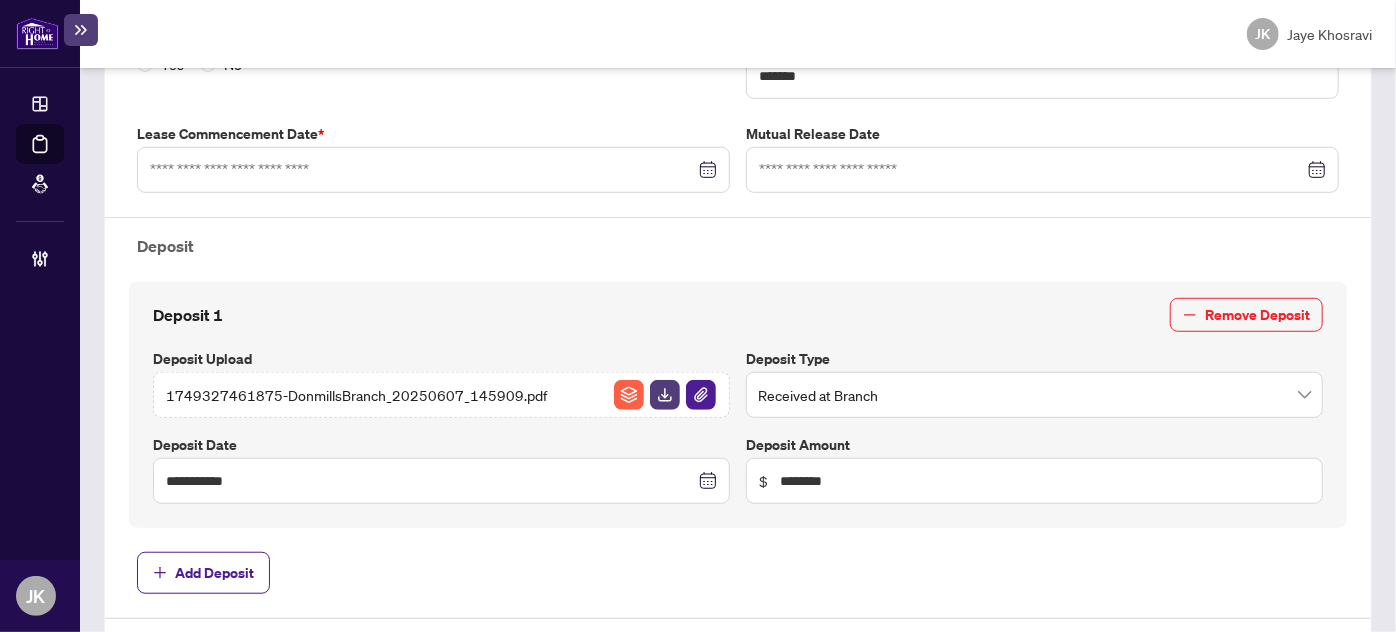 scroll, scrollTop: 0, scrollLeft: 0, axis: both 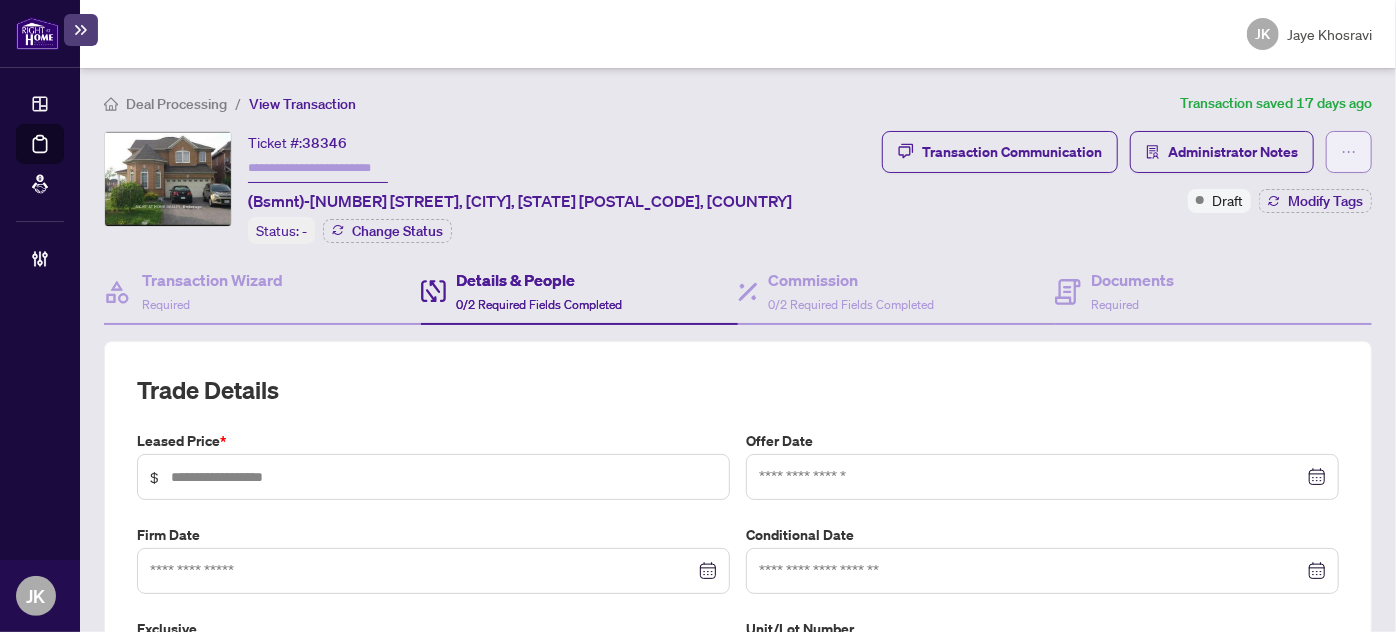 click at bounding box center (1349, 152) 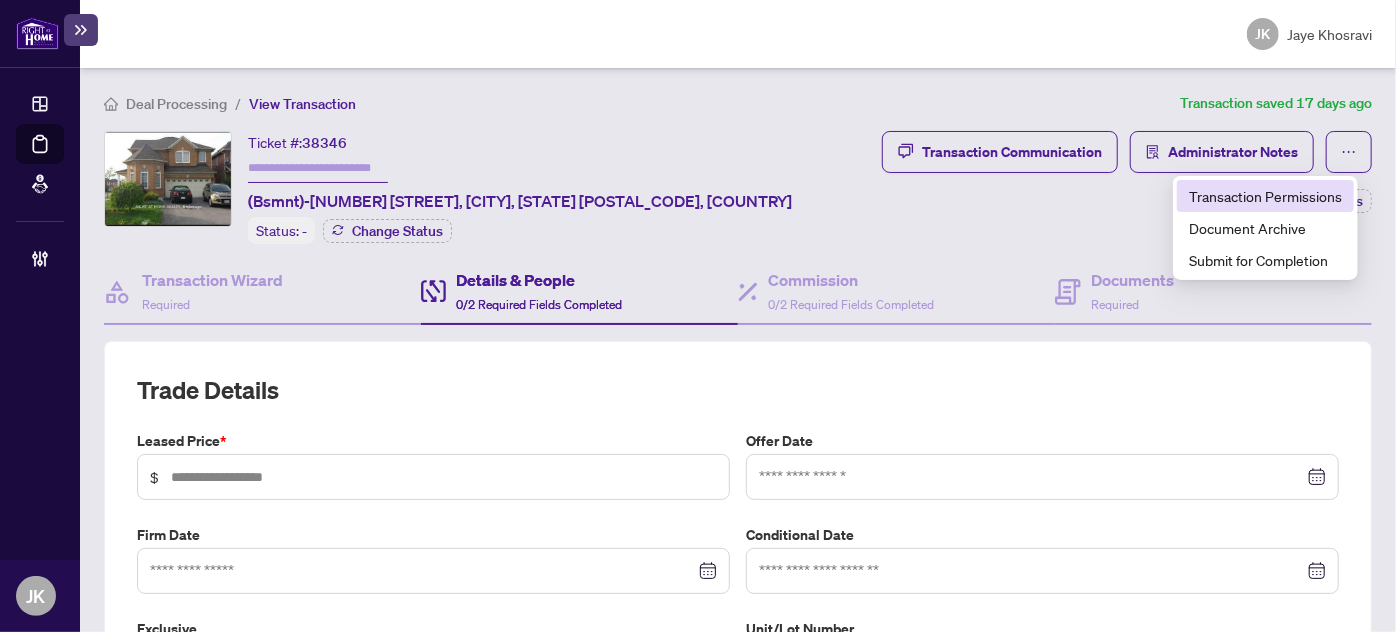 click on "Transaction Permissions" at bounding box center [1265, 196] 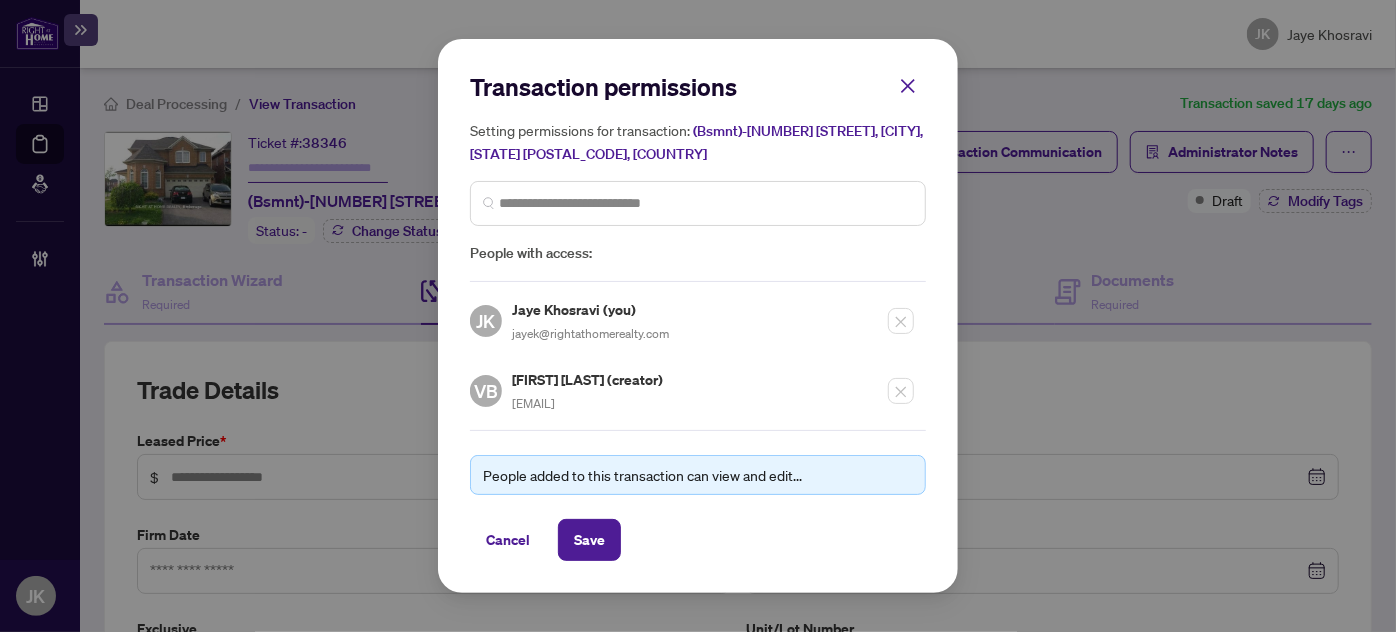 drag, startPoint x: 558, startPoint y: 407, endPoint x: 509, endPoint y: 409, distance: 49.0408 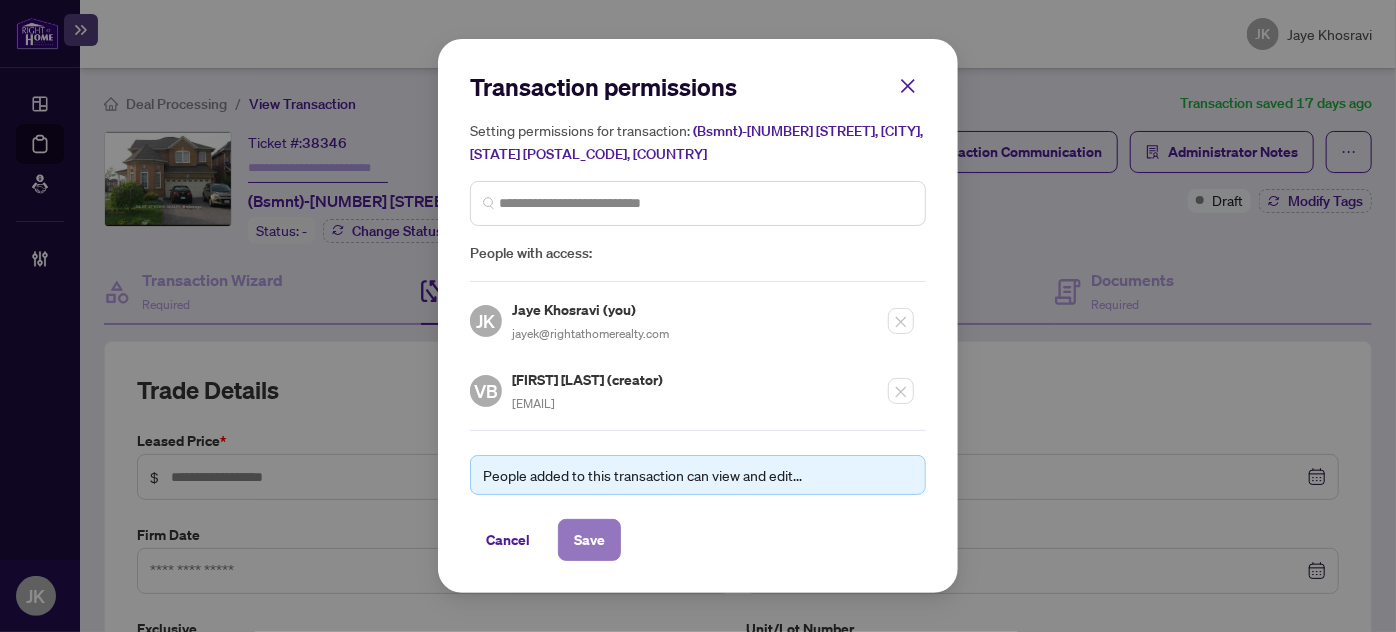 click on "Save" at bounding box center [589, 540] 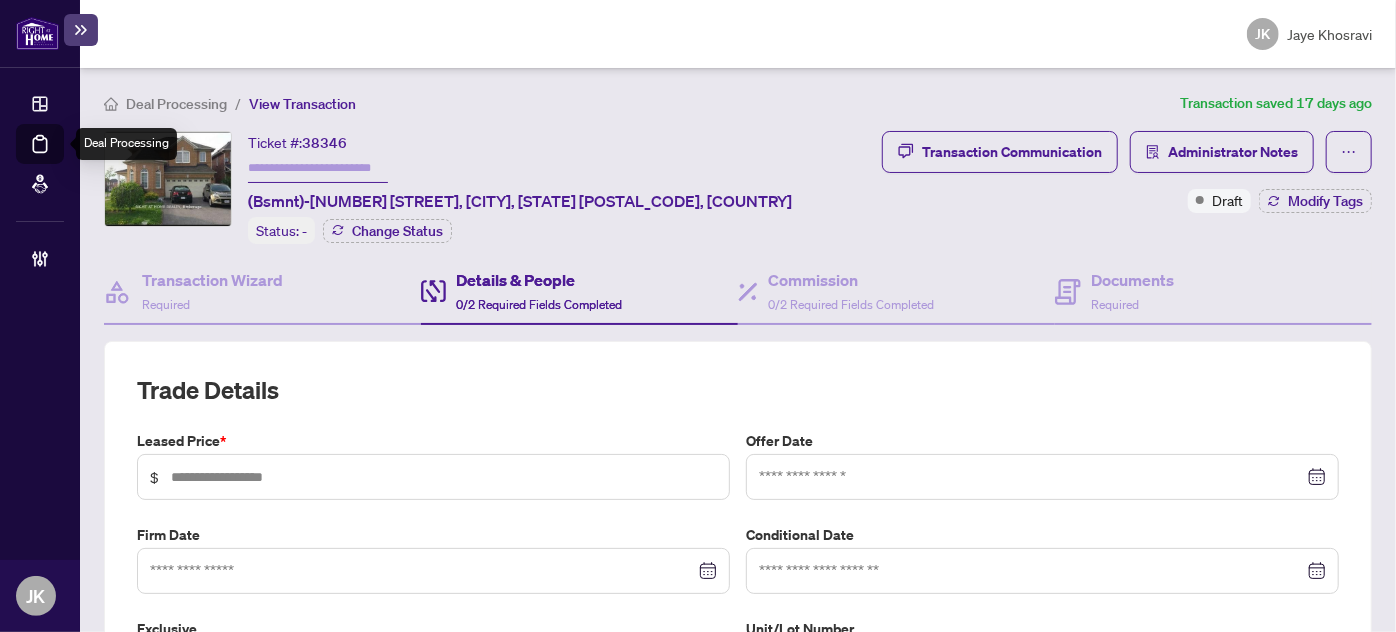 click on "Deal Processing" at bounding box center [63, 158] 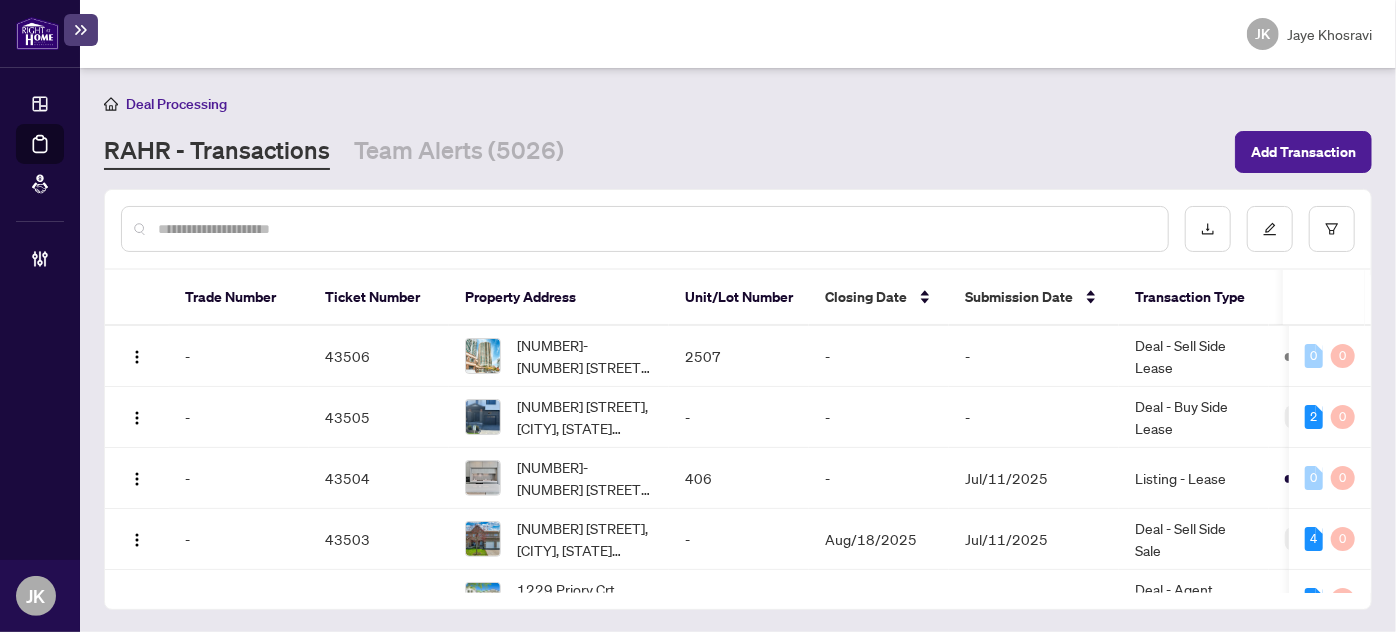 click at bounding box center [655, 229] 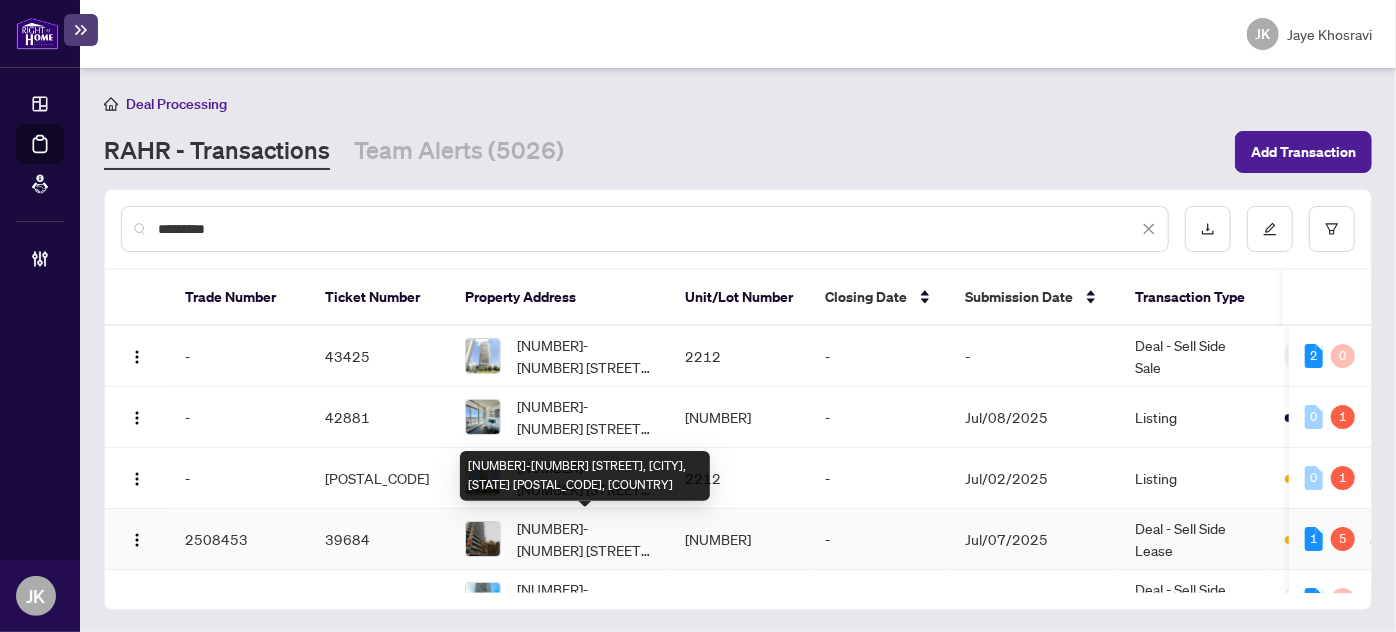 type on "*********" 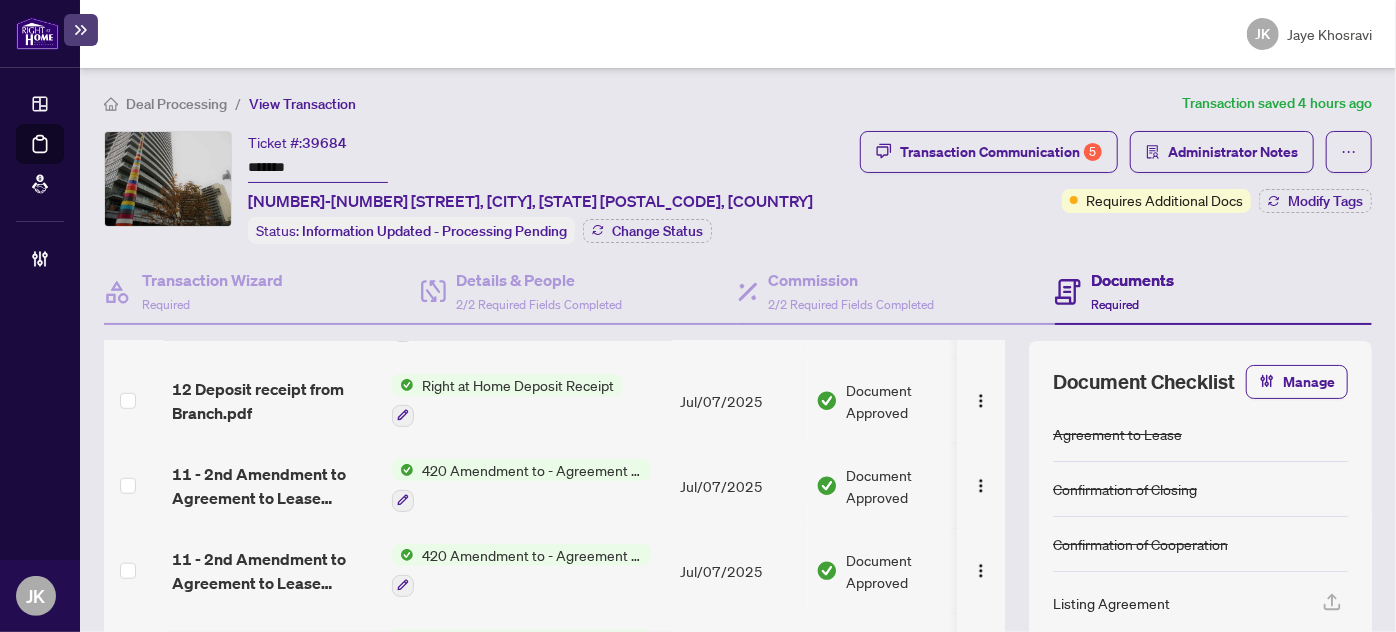 scroll, scrollTop: 0, scrollLeft: 0, axis: both 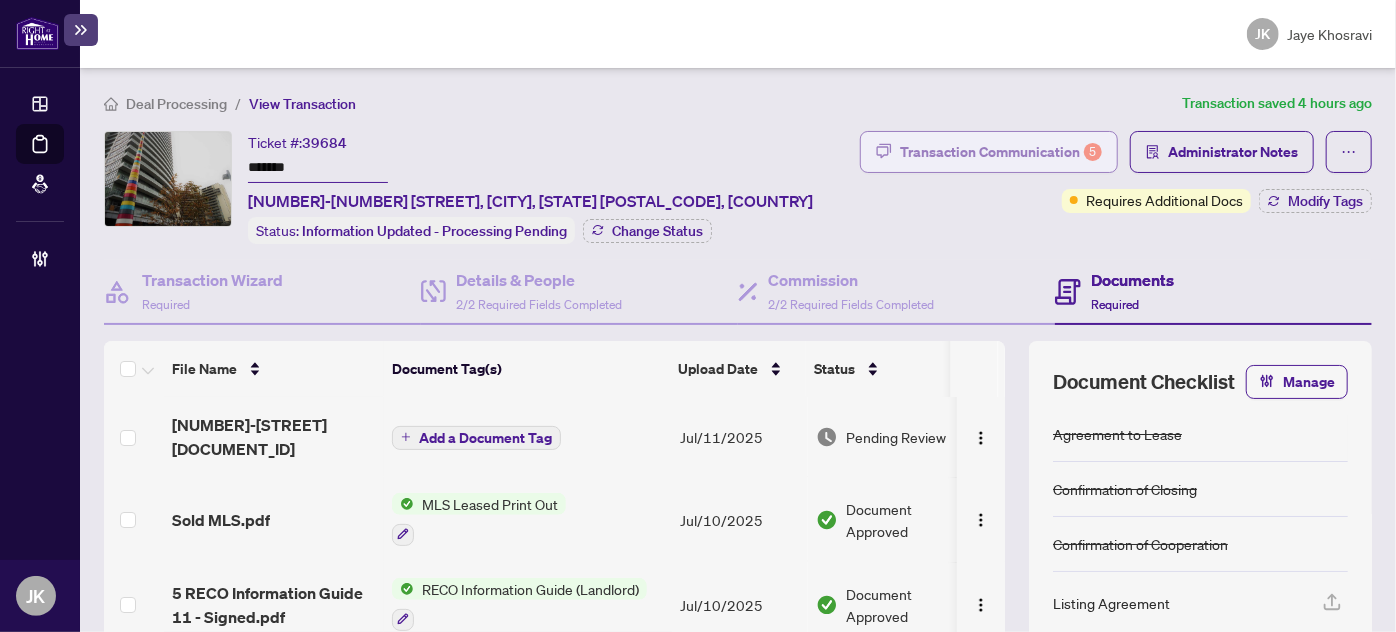 click on "Transaction Communication 5" at bounding box center [1001, 152] 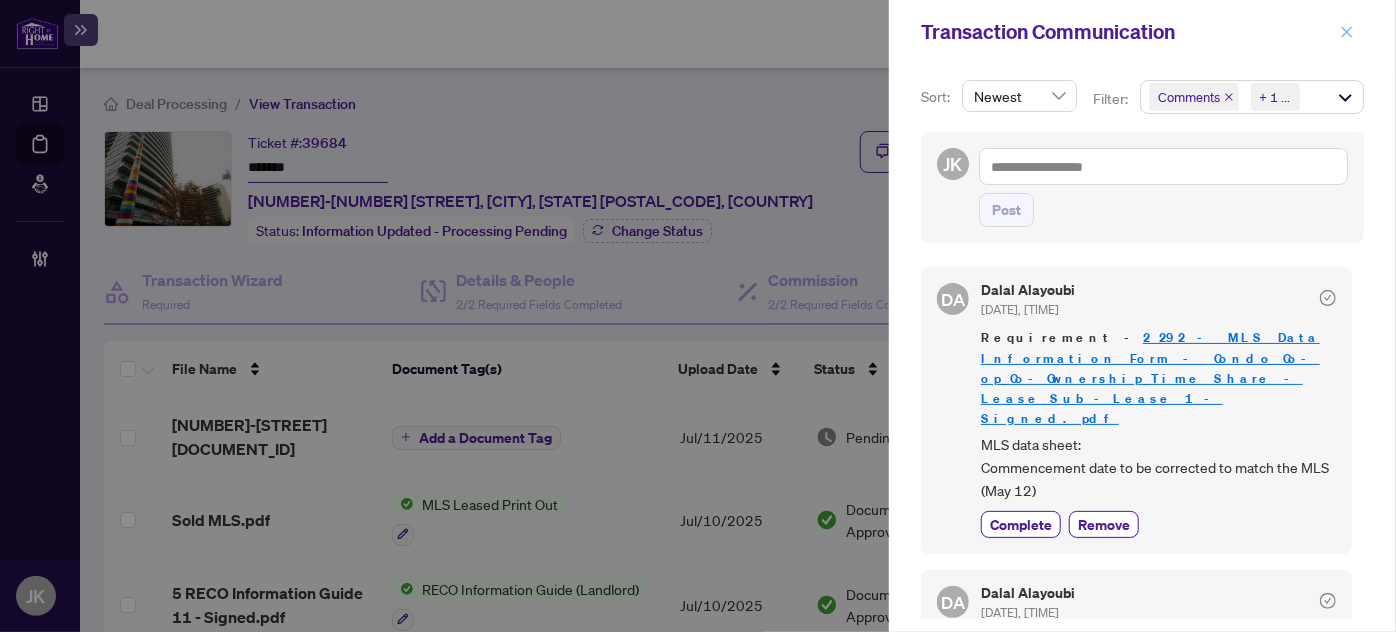 click 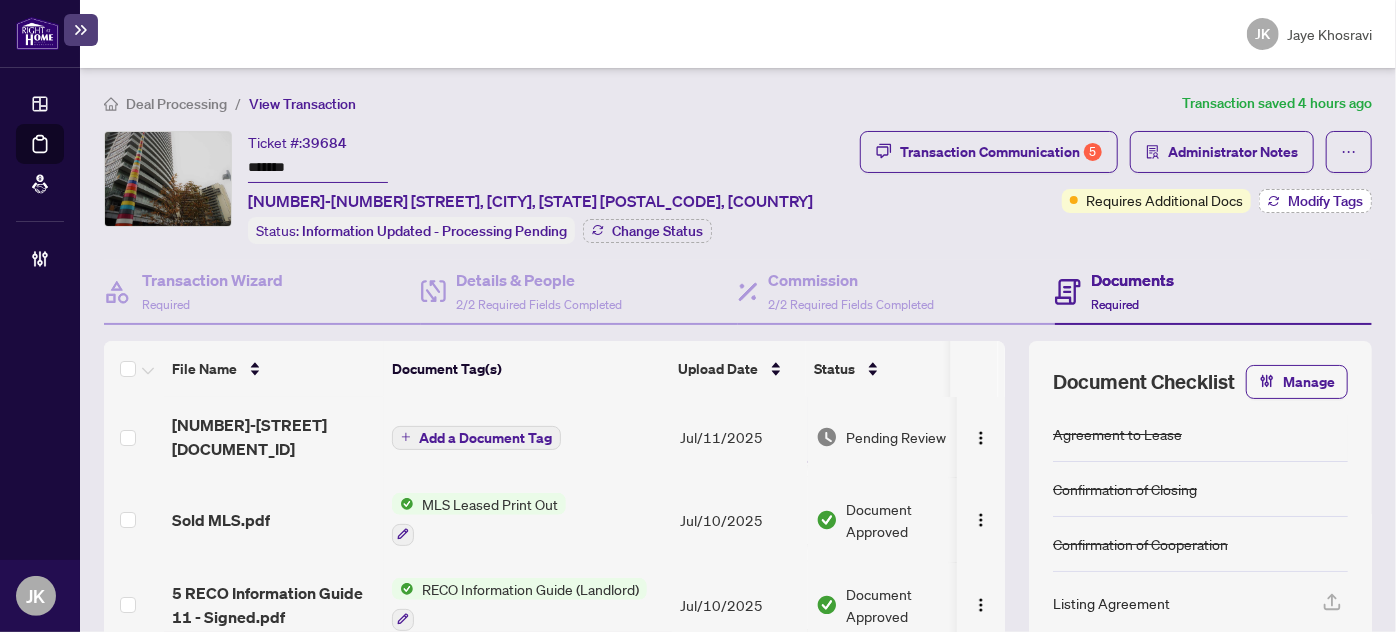 click on "Modify Tags" at bounding box center [1325, 201] 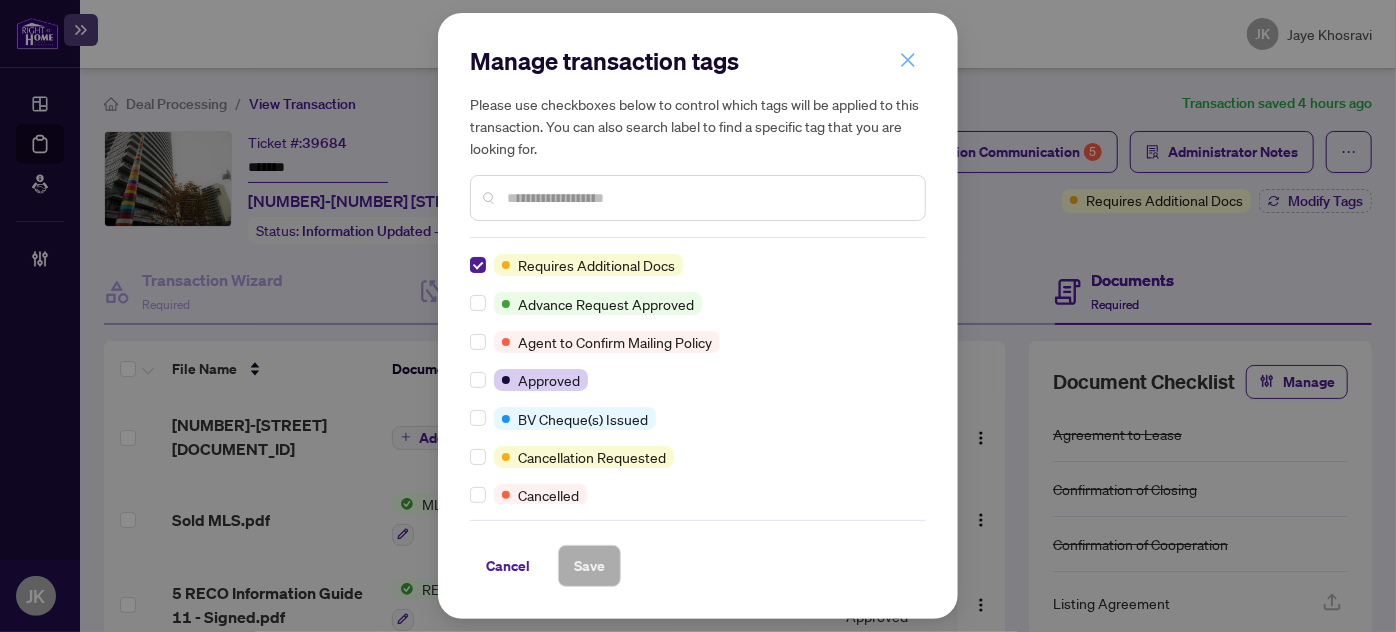 click at bounding box center [908, 60] 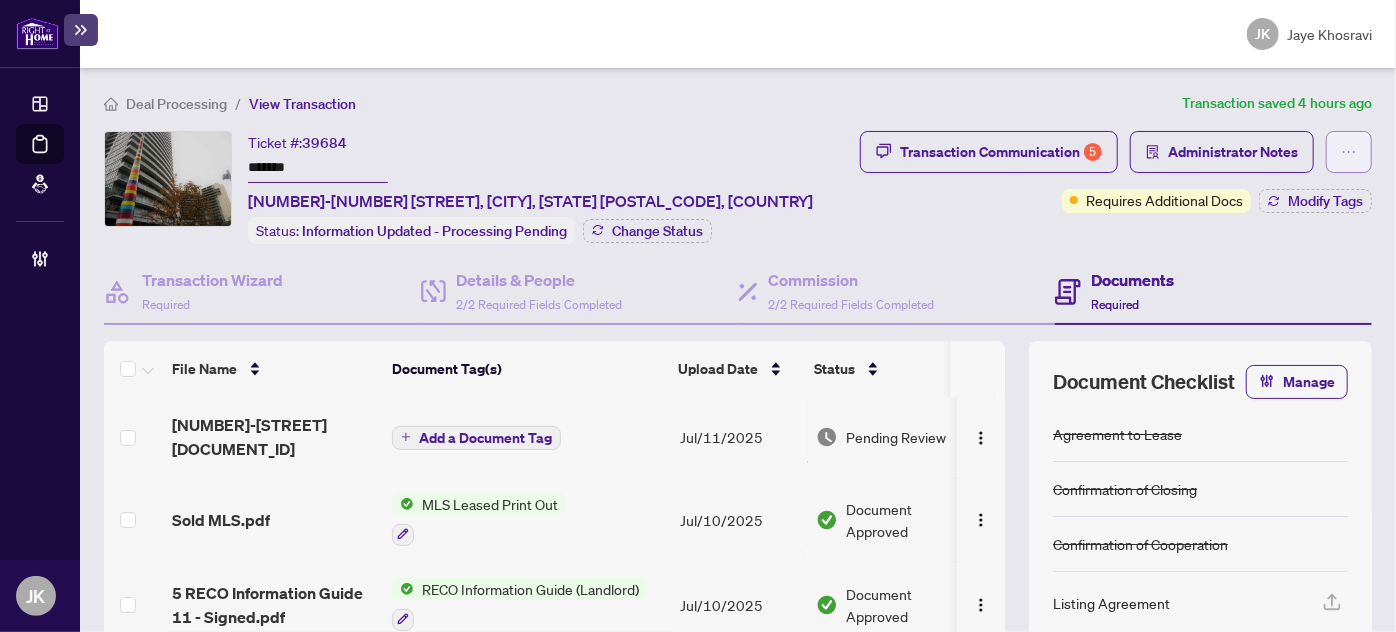 click 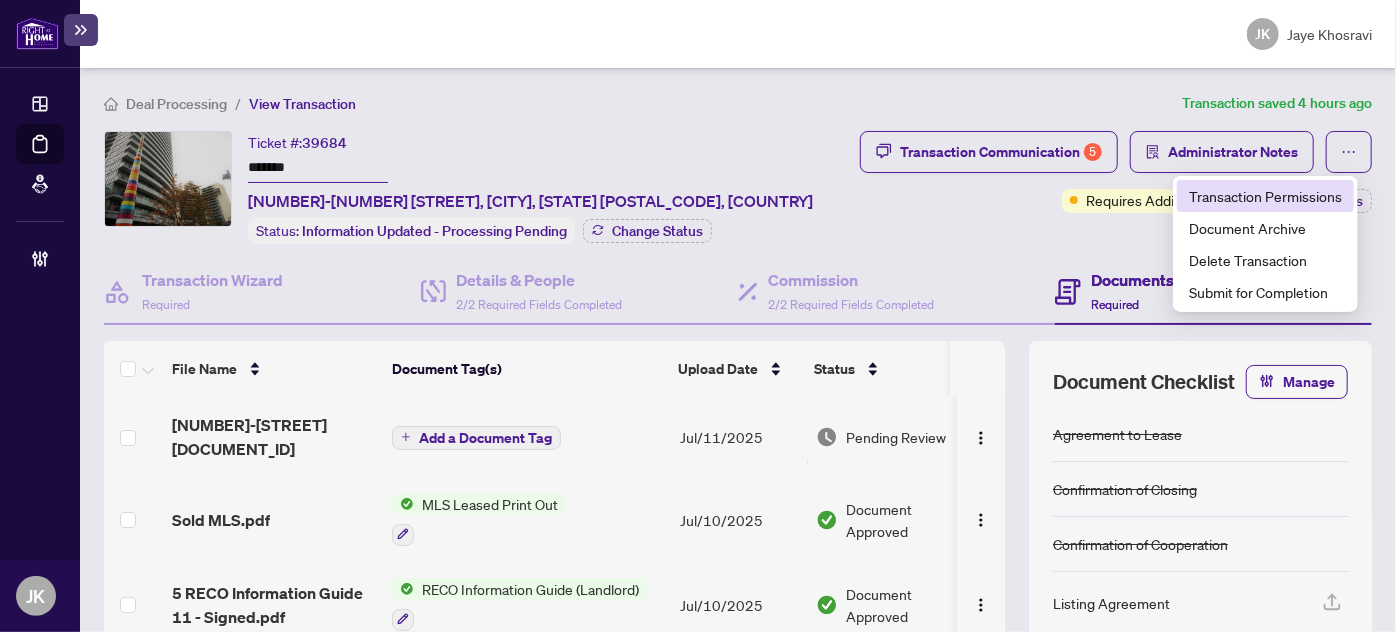 click on "Transaction Permissions" at bounding box center [1265, 196] 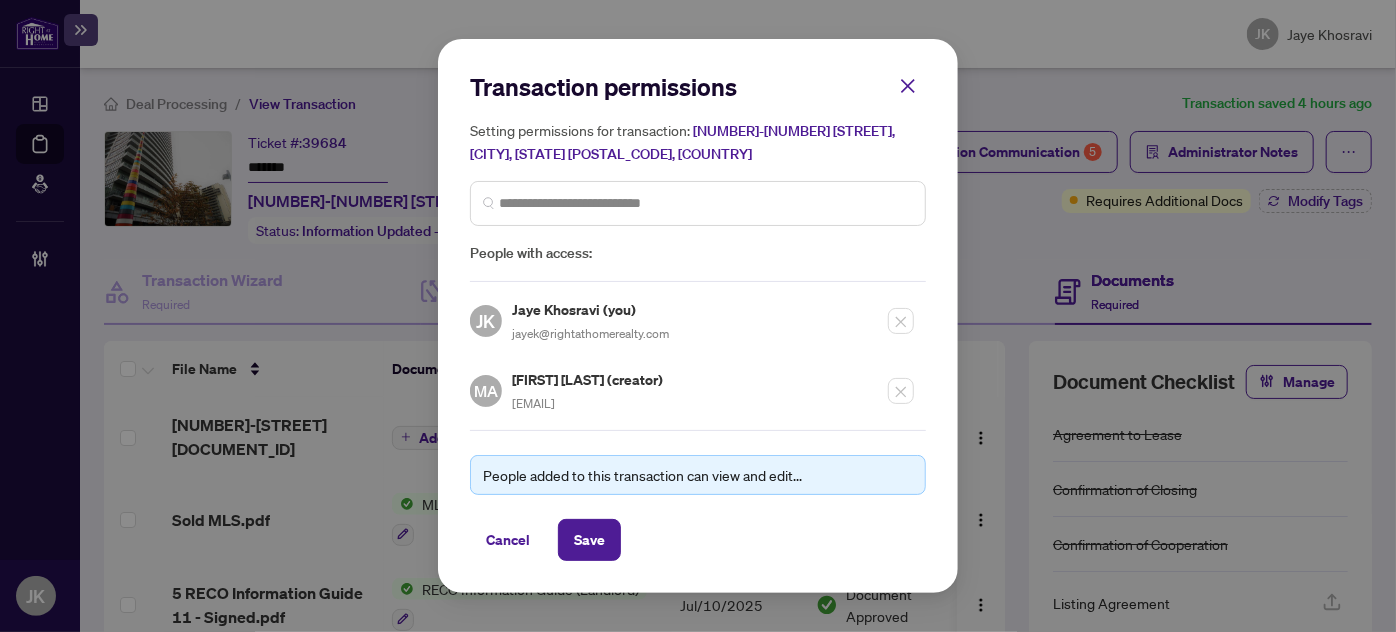 drag, startPoint x: 730, startPoint y: 404, endPoint x: 510, endPoint y: 408, distance: 220.03636 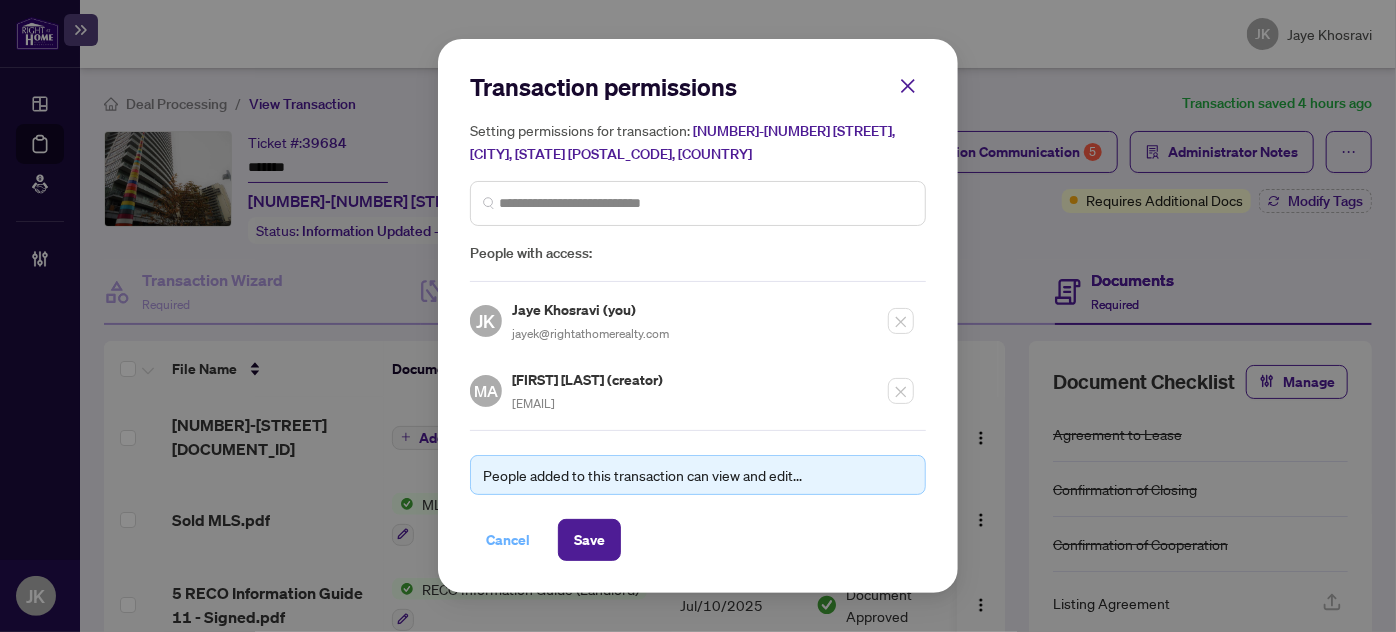 click on "Cancel" at bounding box center (508, 540) 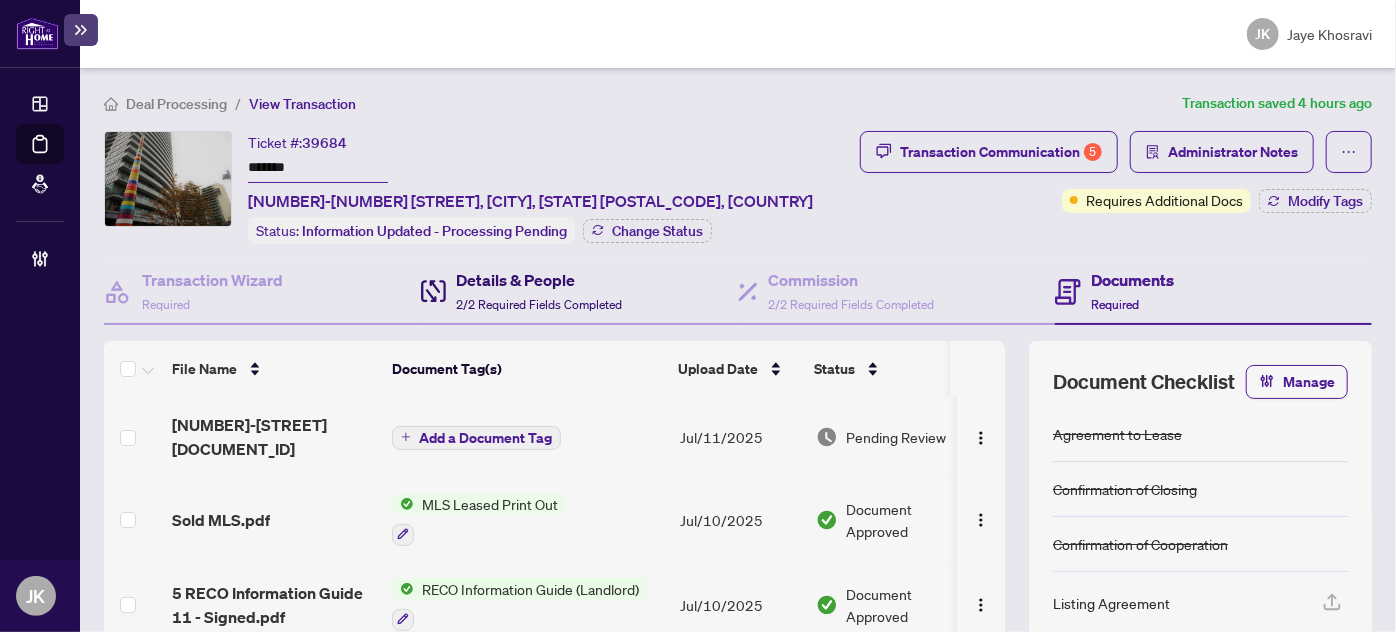 click on "Details & People" at bounding box center [539, 280] 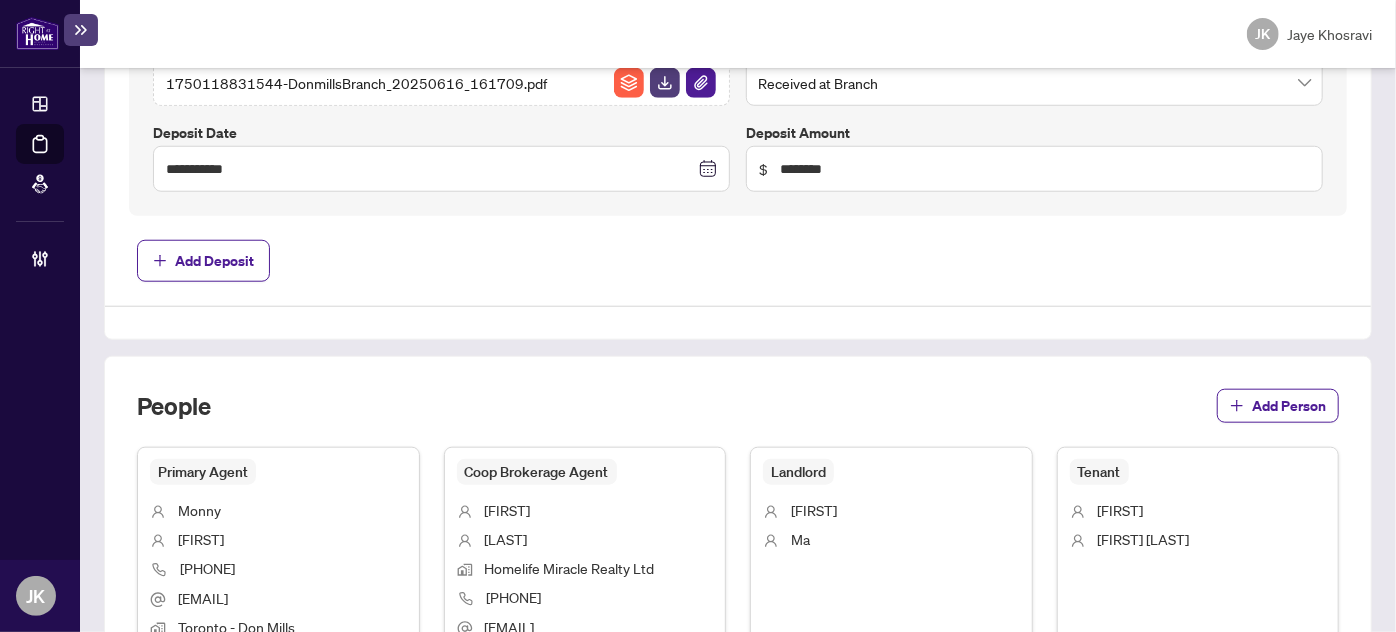 type on "**********" 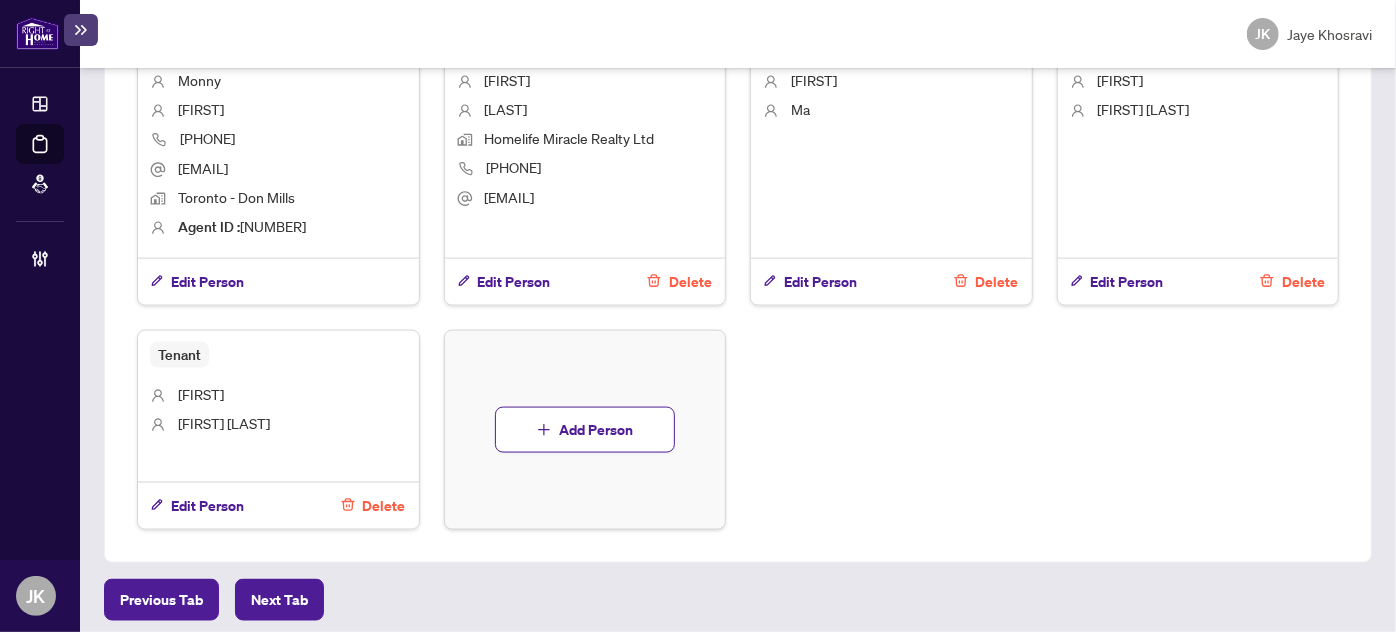 scroll, scrollTop: 362, scrollLeft: 0, axis: vertical 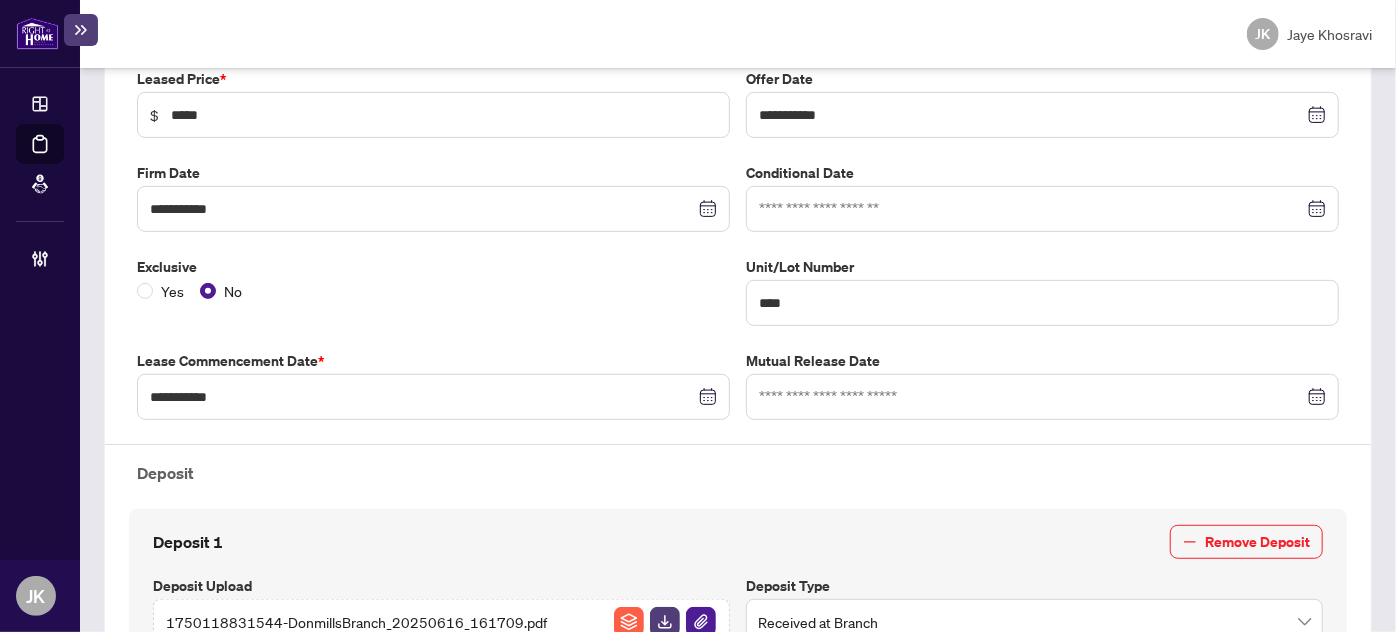 click on "Deal Processing" at bounding box center [63, 158] 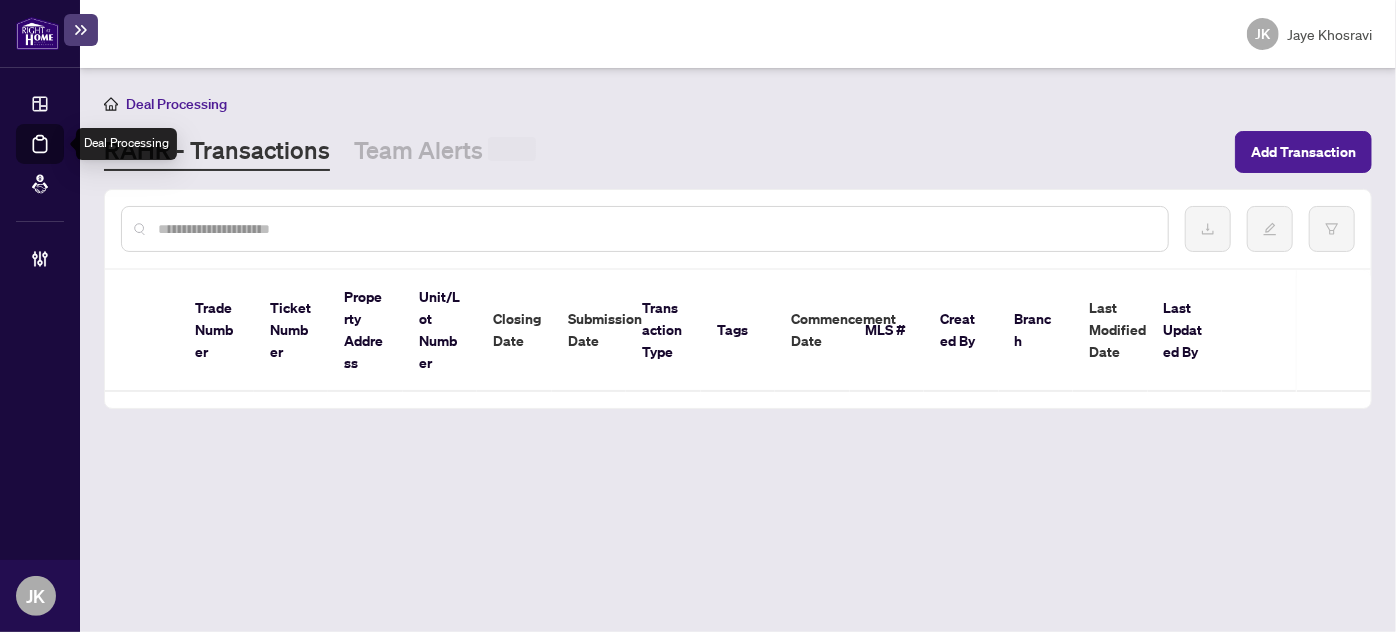 scroll, scrollTop: 0, scrollLeft: 0, axis: both 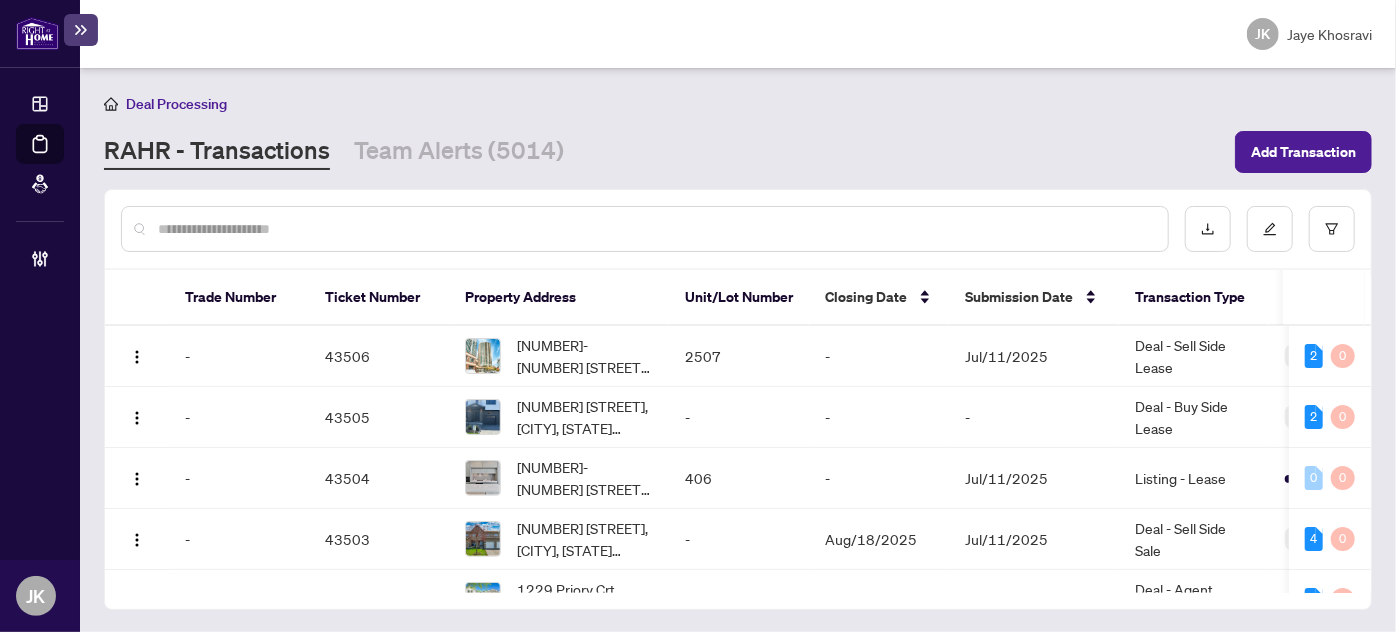 click at bounding box center [655, 229] 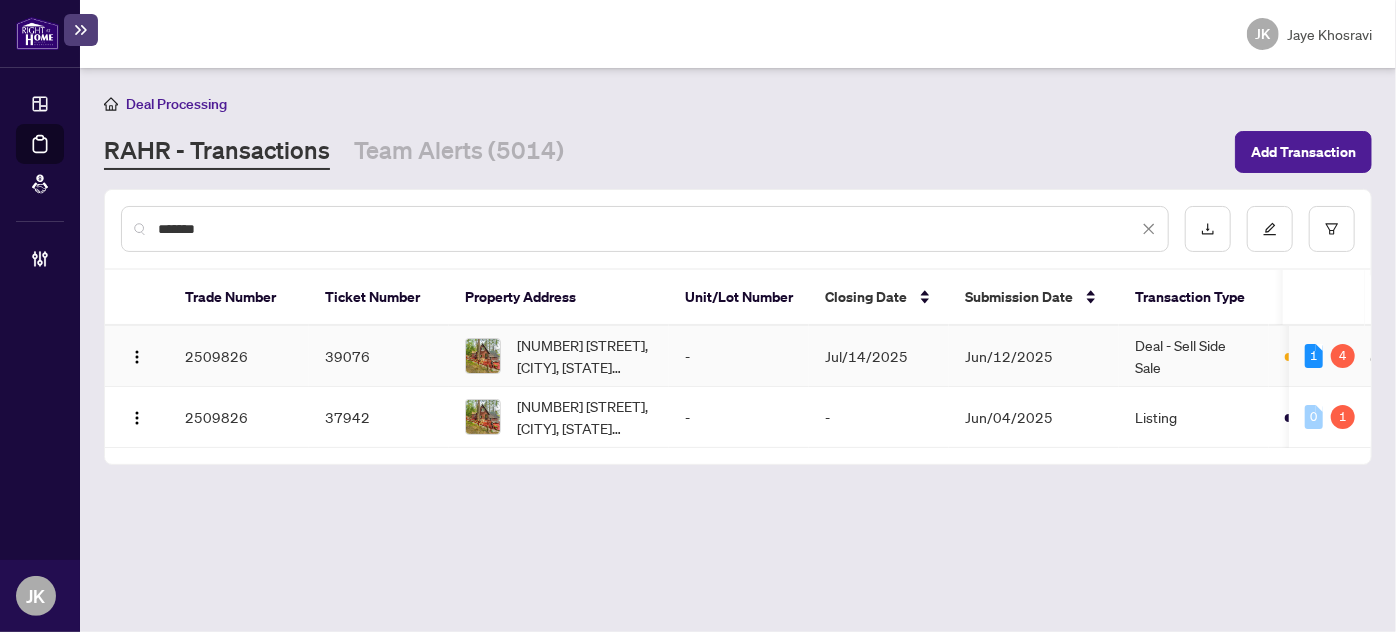 type on "*******" 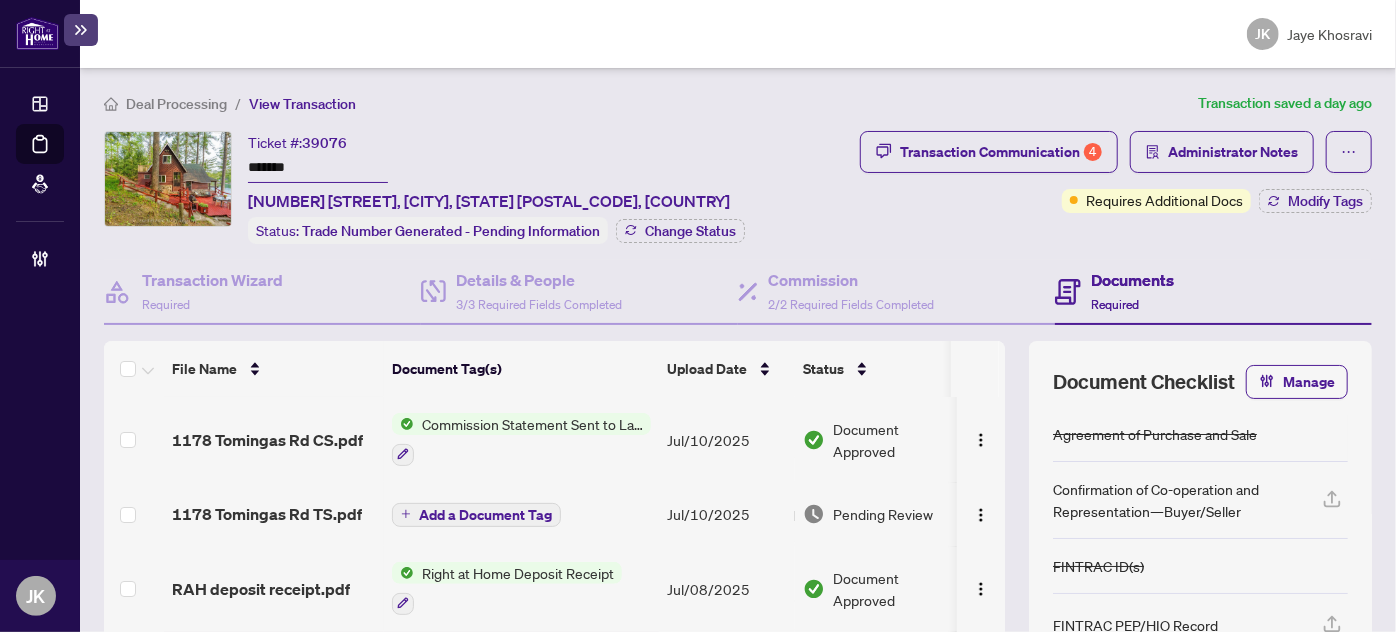 click on "Commission Statement Sent to Lawyer" at bounding box center [532, 424] 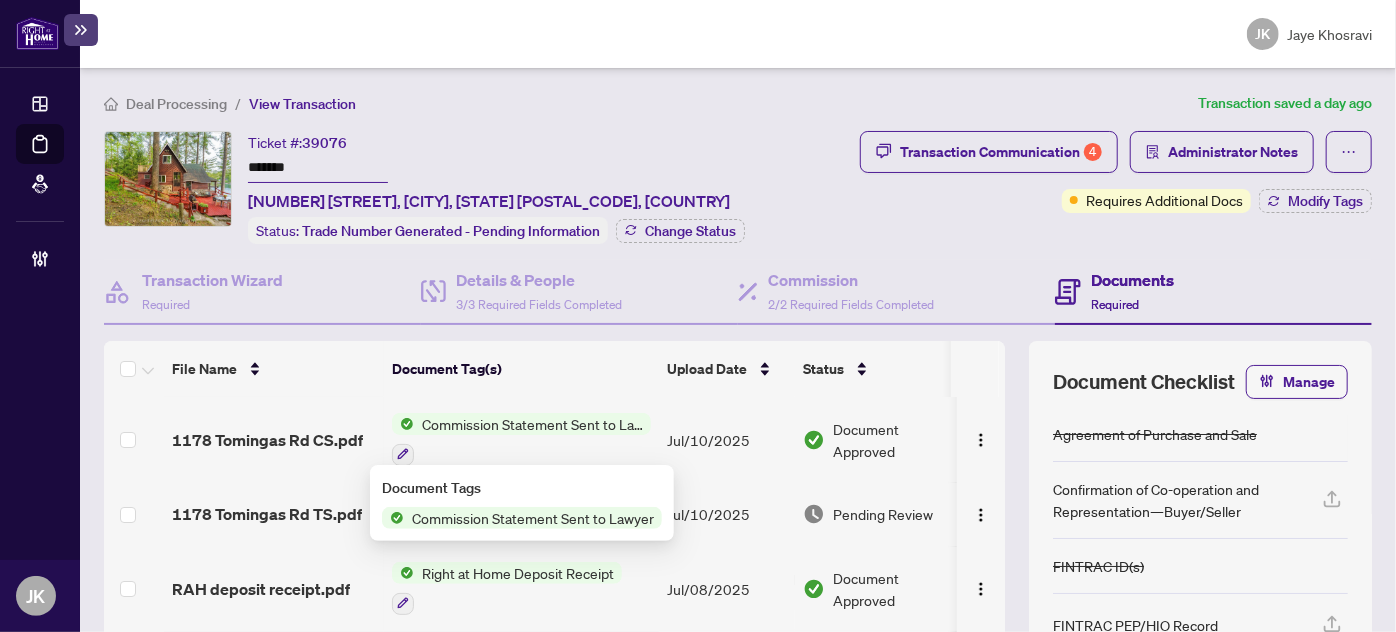 click on "Document Tags Commission Statement Sent to Lawyer" at bounding box center (522, 503) 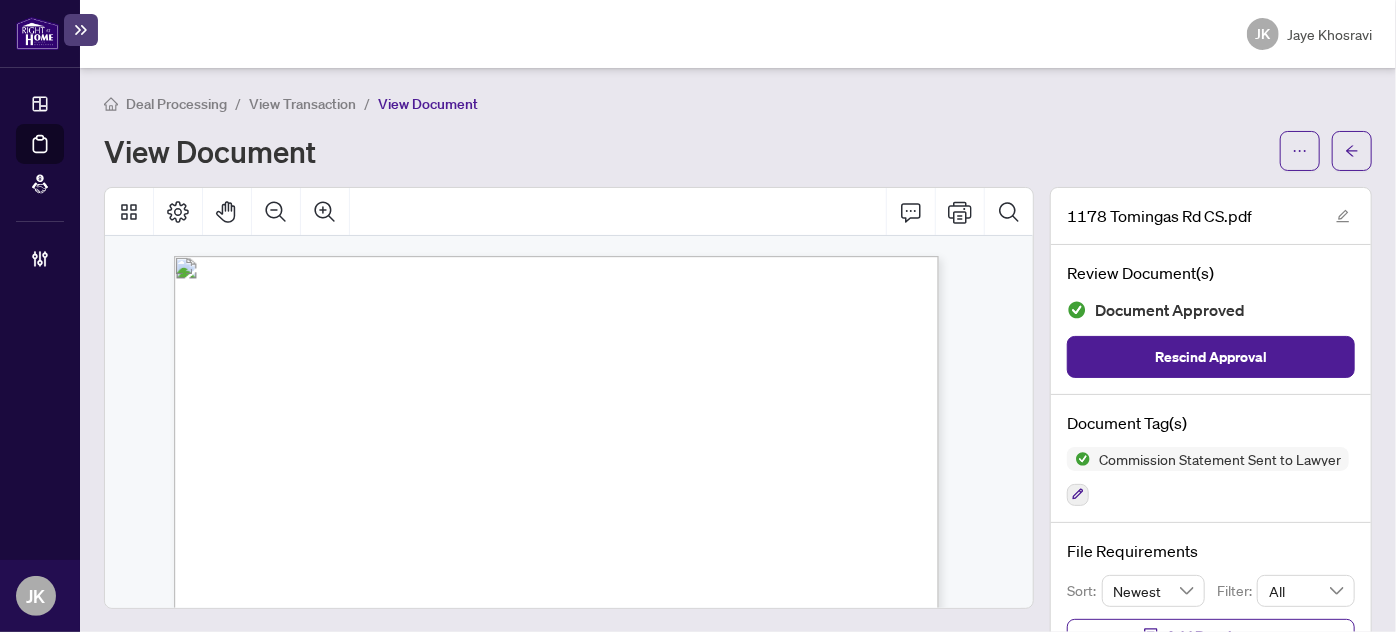 scroll, scrollTop: 657, scrollLeft: 0, axis: vertical 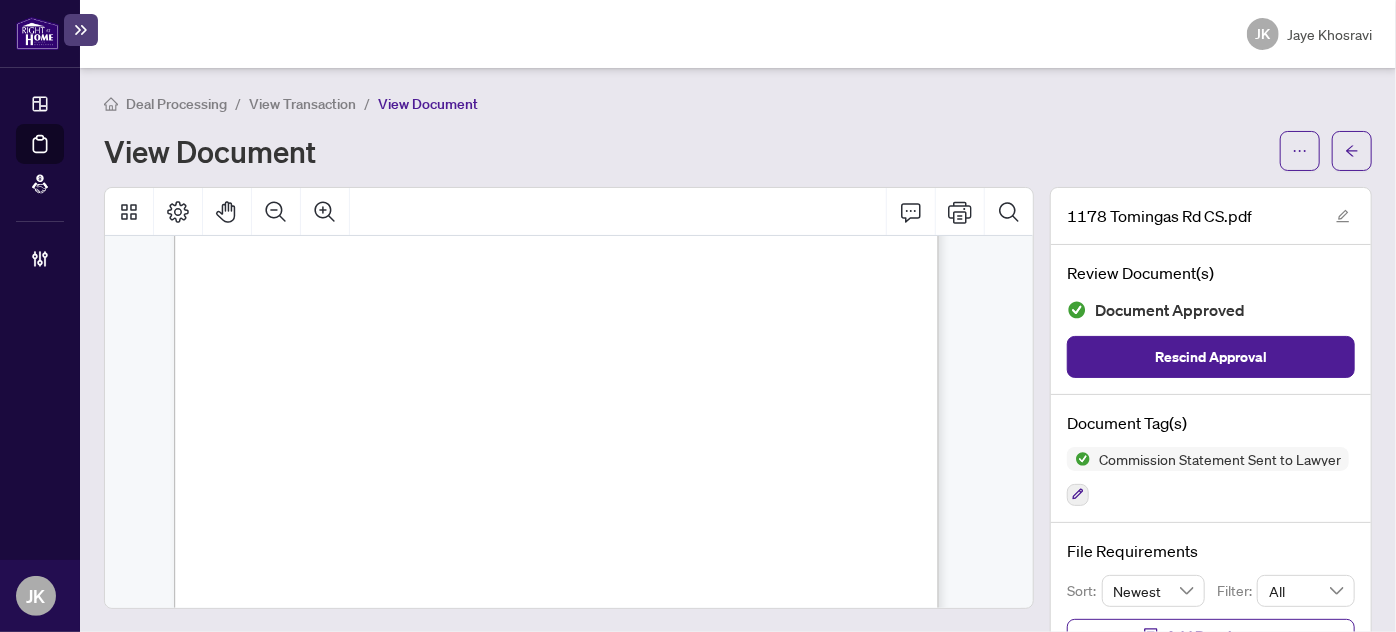 click on "Deal Processing / View Transaction / View Document View Document 1178 Tomingas Rd CS.pdf Review Document(s) Document Approved Rescind Approval Document Tag(s) Commission Statement Sent to Lawyer File Requirements Sort: Newest Filter: All Add Requirement No requirements available" at bounding box center [738, 350] 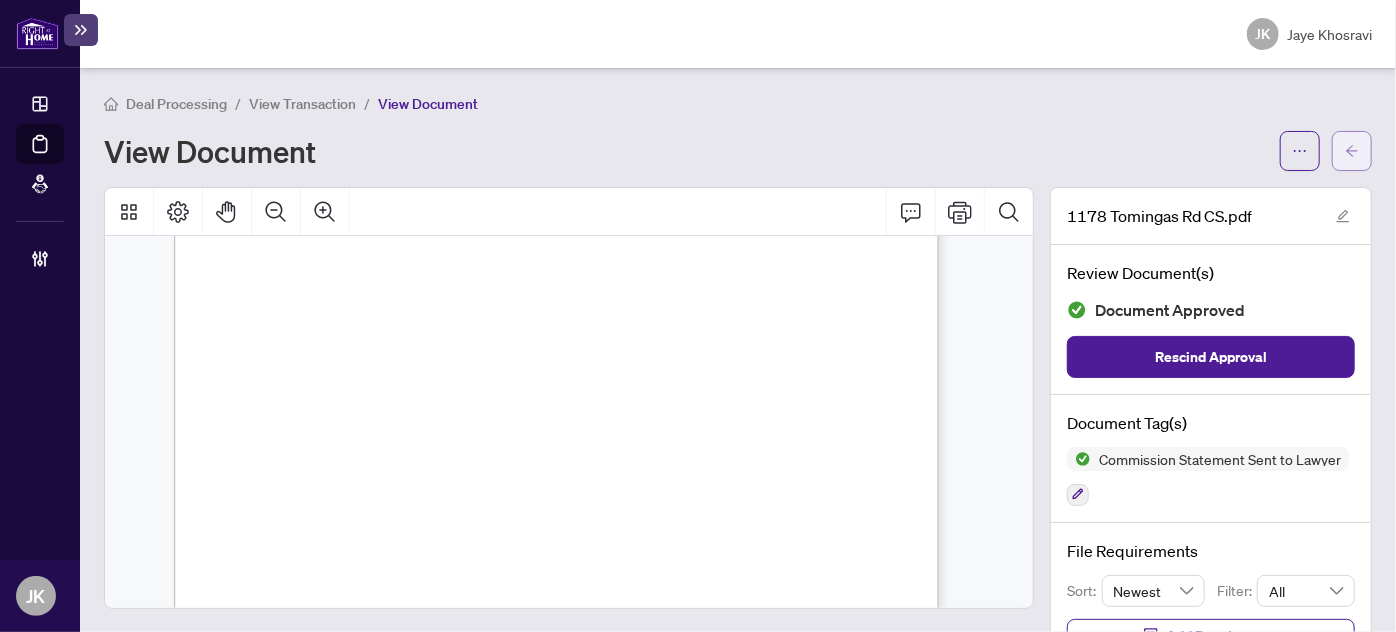 click 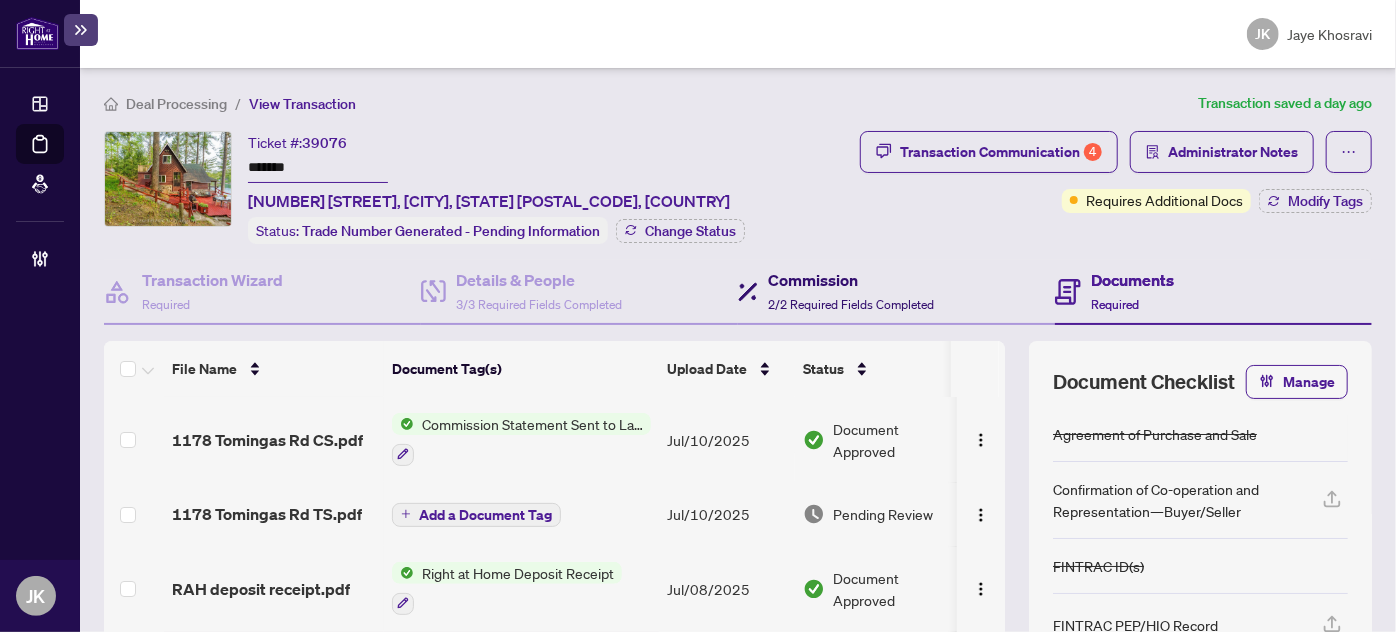 click on "Commission 2/2 Required Fields Completed" at bounding box center [851, 291] 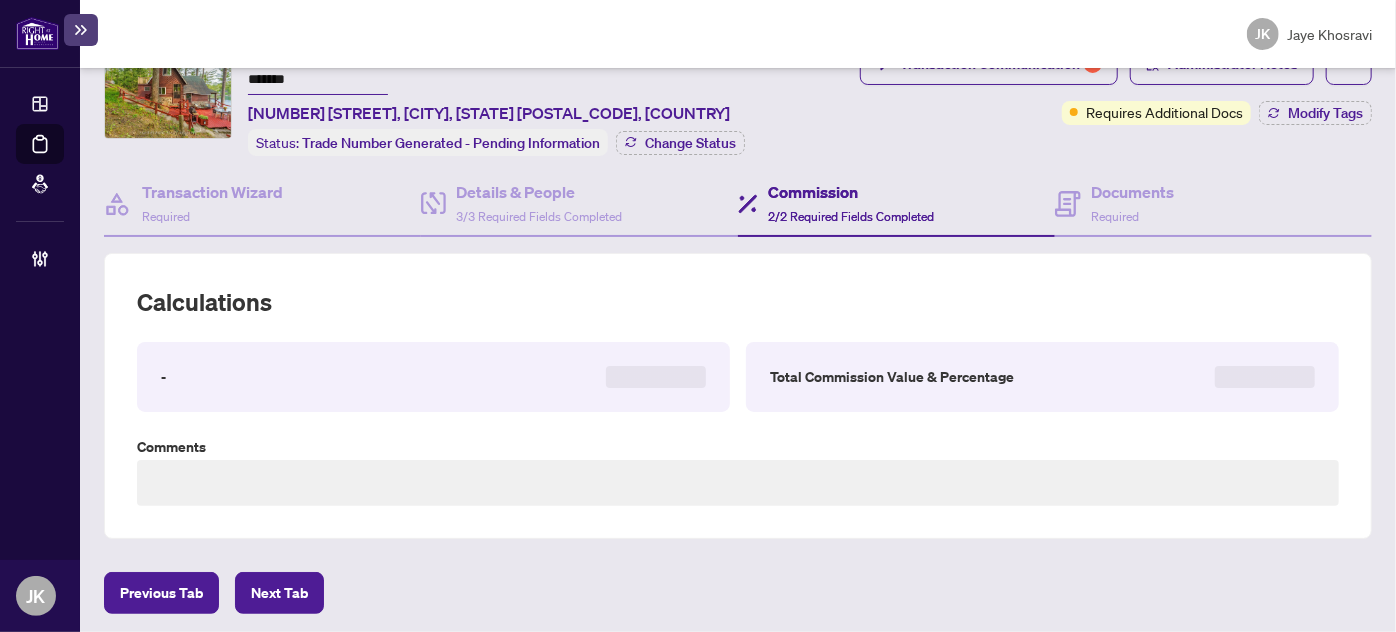 type on "**********" 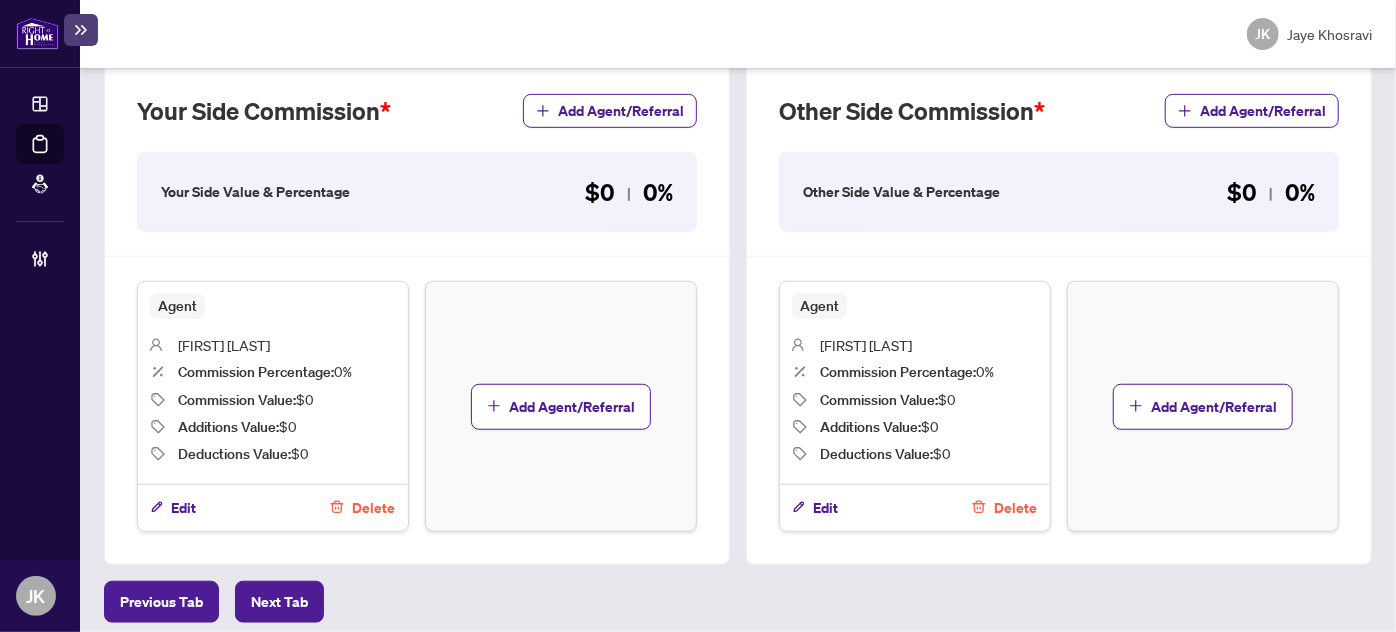 scroll, scrollTop: 0, scrollLeft: 0, axis: both 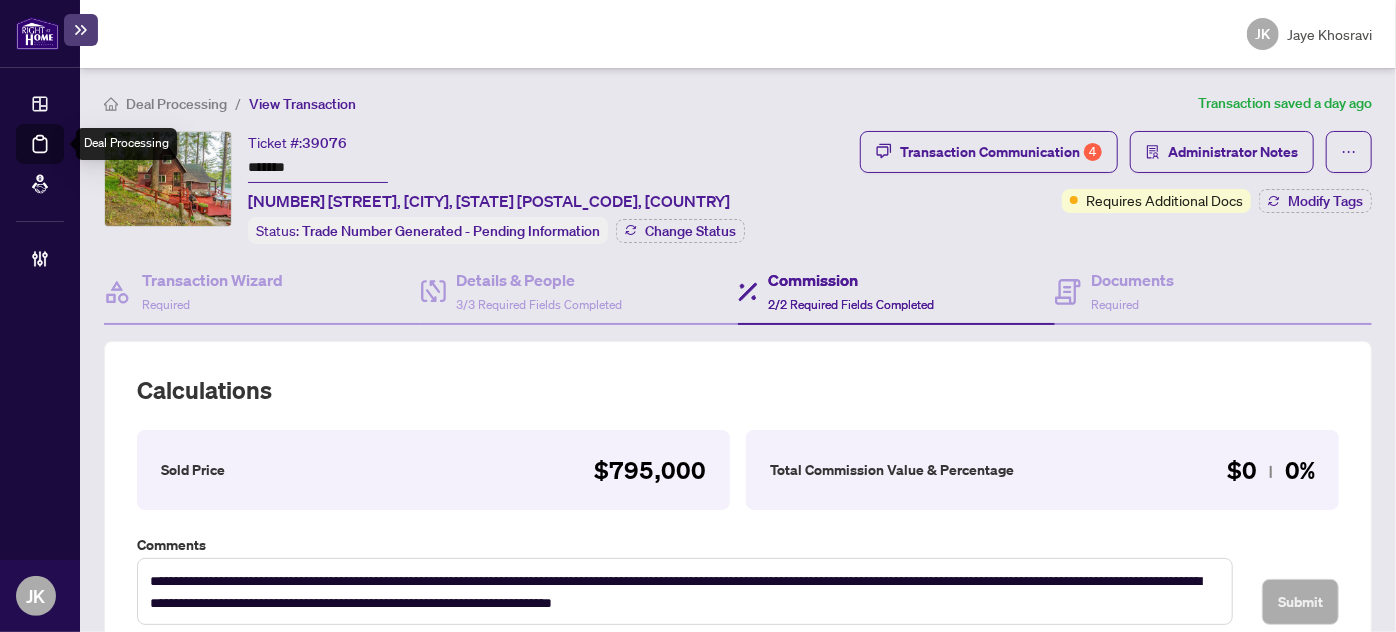 drag, startPoint x: 34, startPoint y: 138, endPoint x: 266, endPoint y: 172, distance: 234.47815 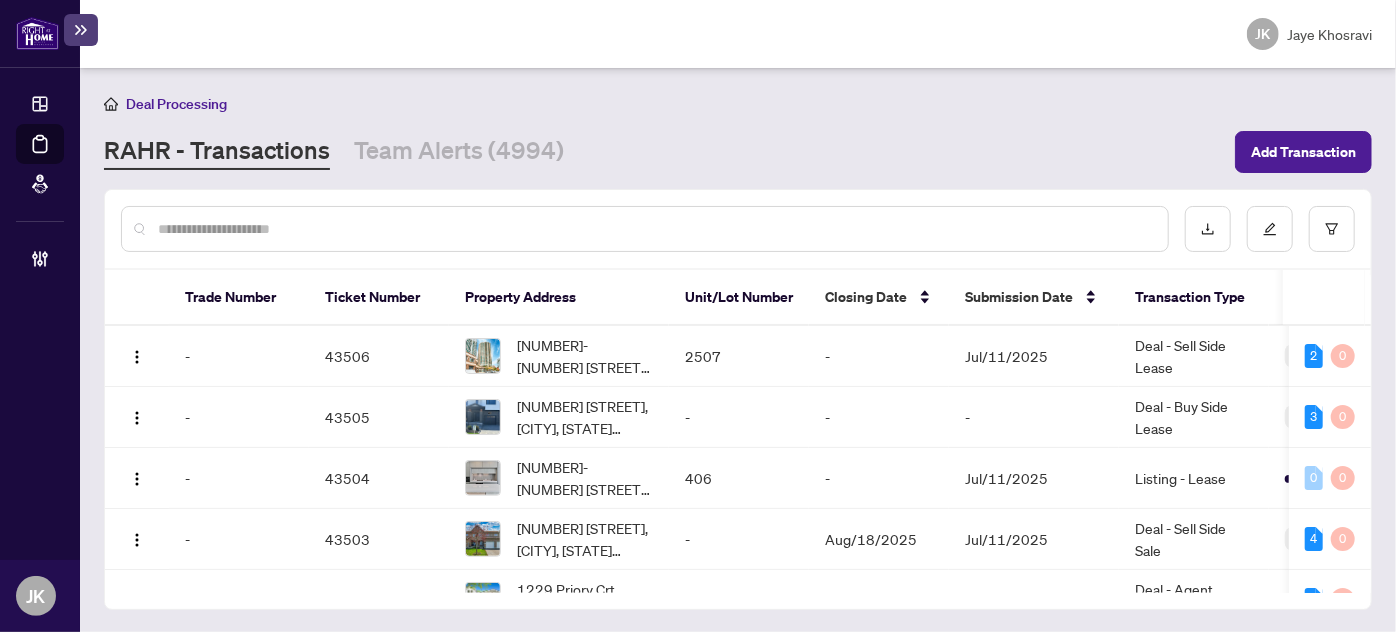 click at bounding box center [655, 229] 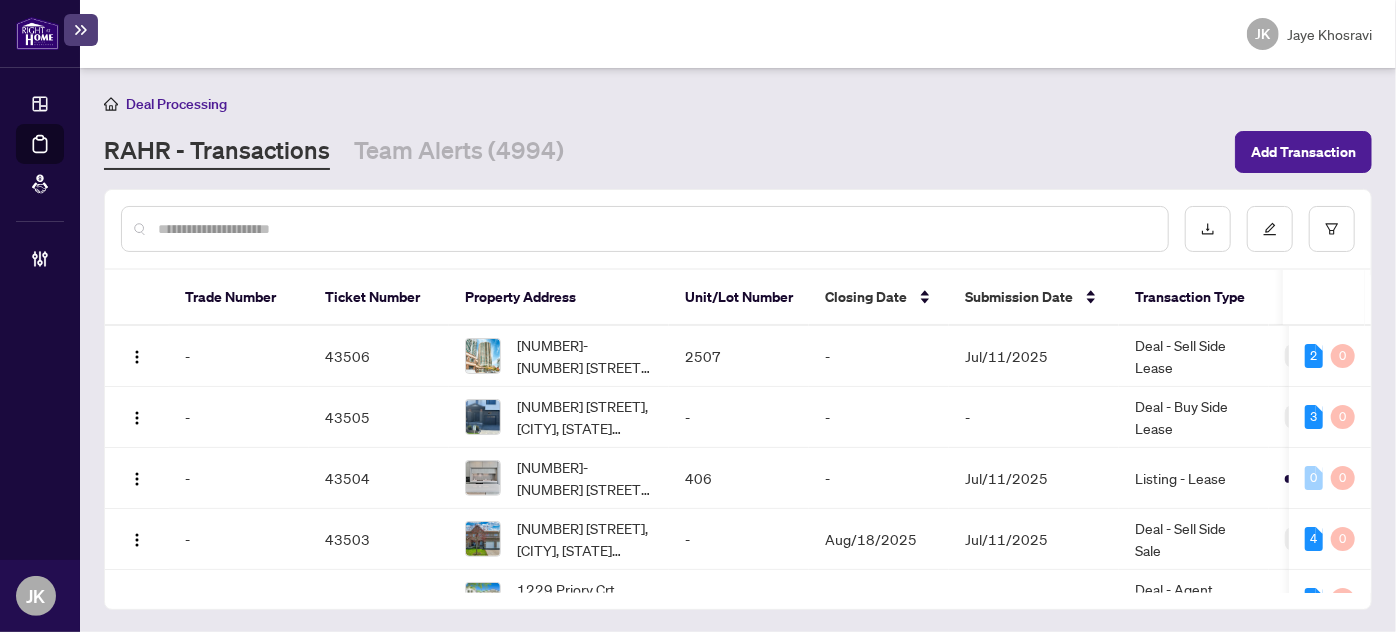 click at bounding box center (645, 229) 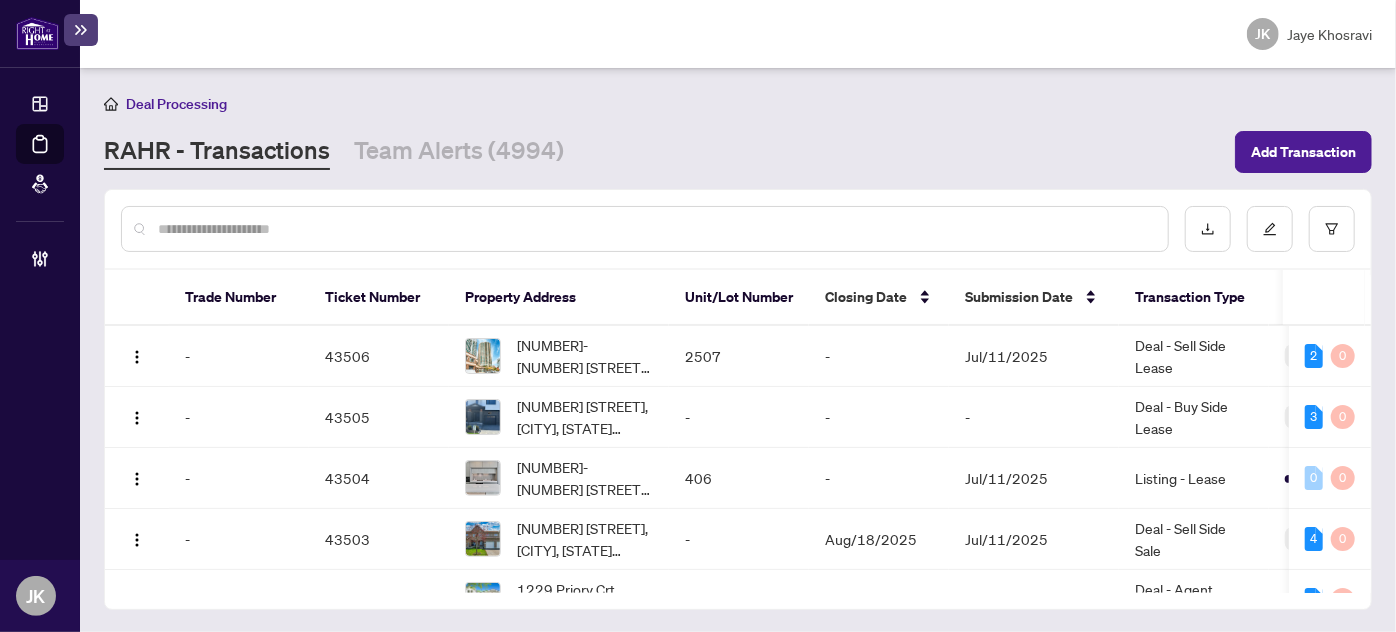 click at bounding box center [645, 229] 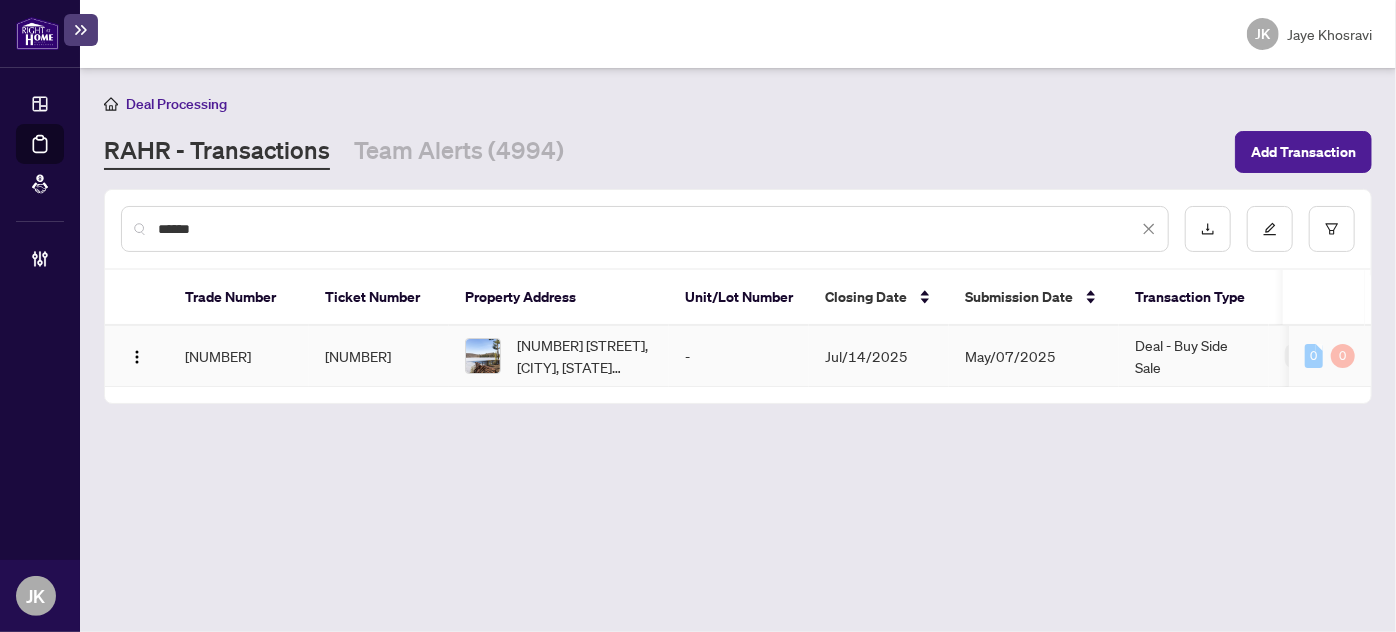 type on "******" 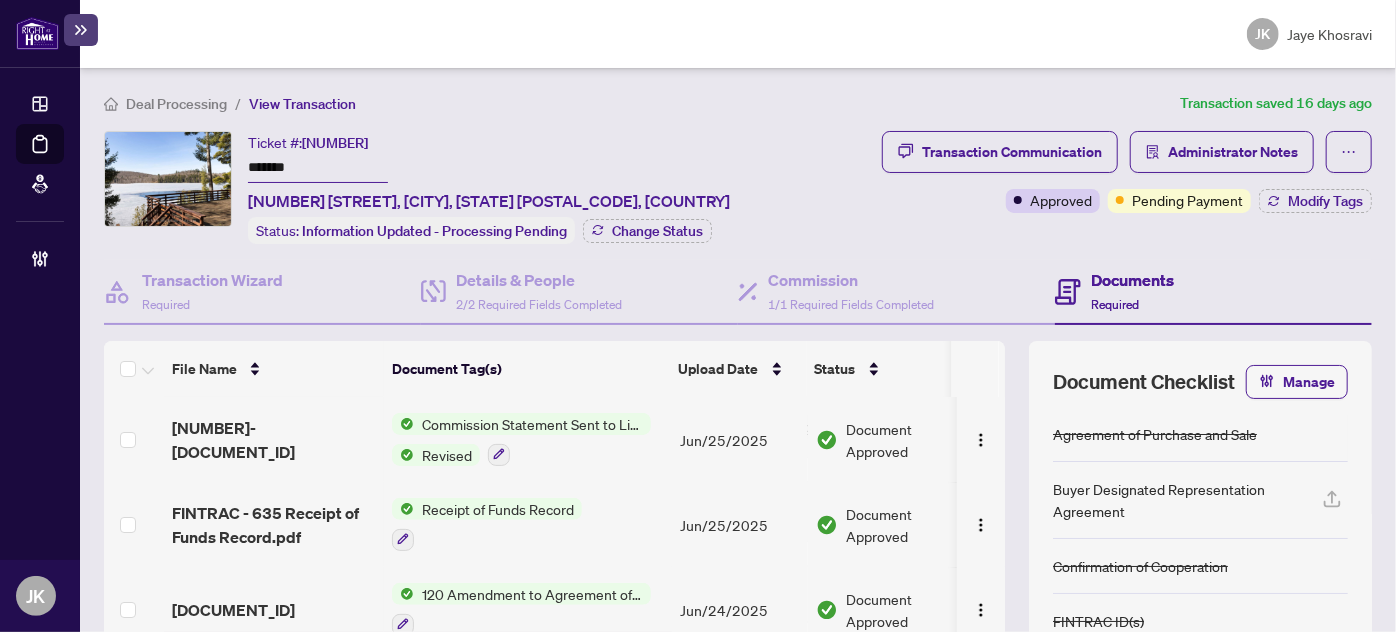 click on "OPERATIONS Dashboard Deal Processing Mortgage Referrals MANAGEMENT Brokerage Management" at bounding box center (40, 314) 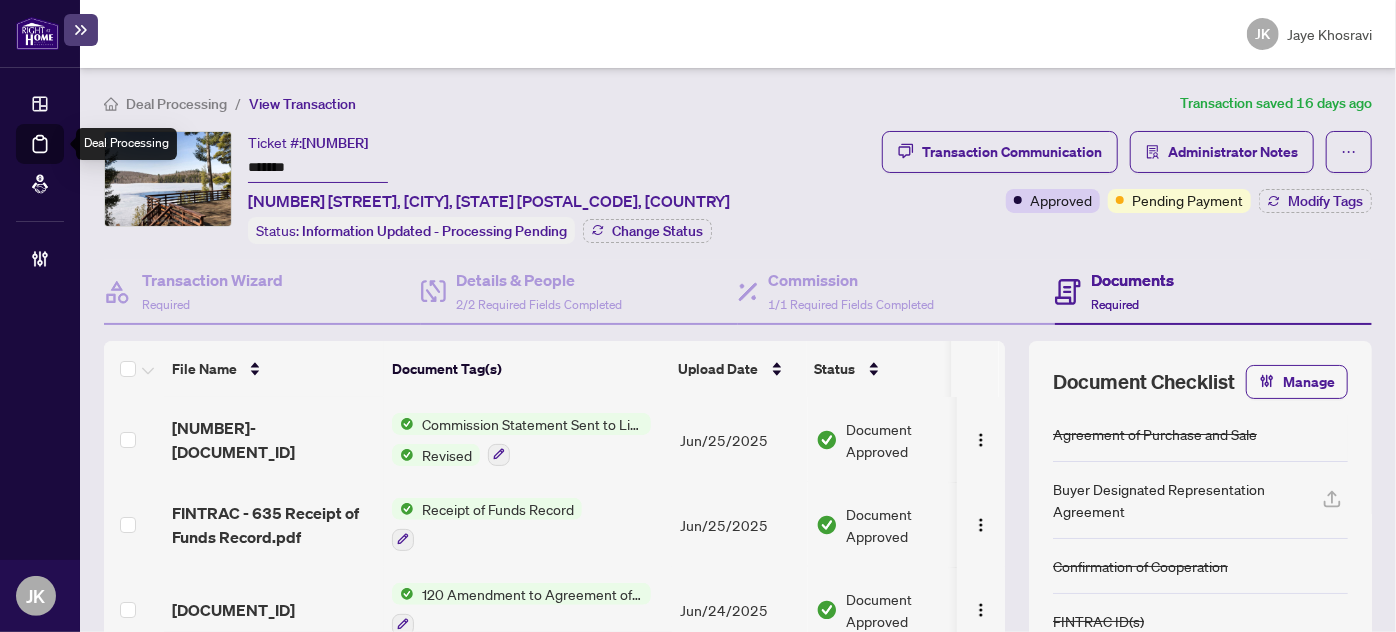 click on "Deal Processing" at bounding box center (63, 158) 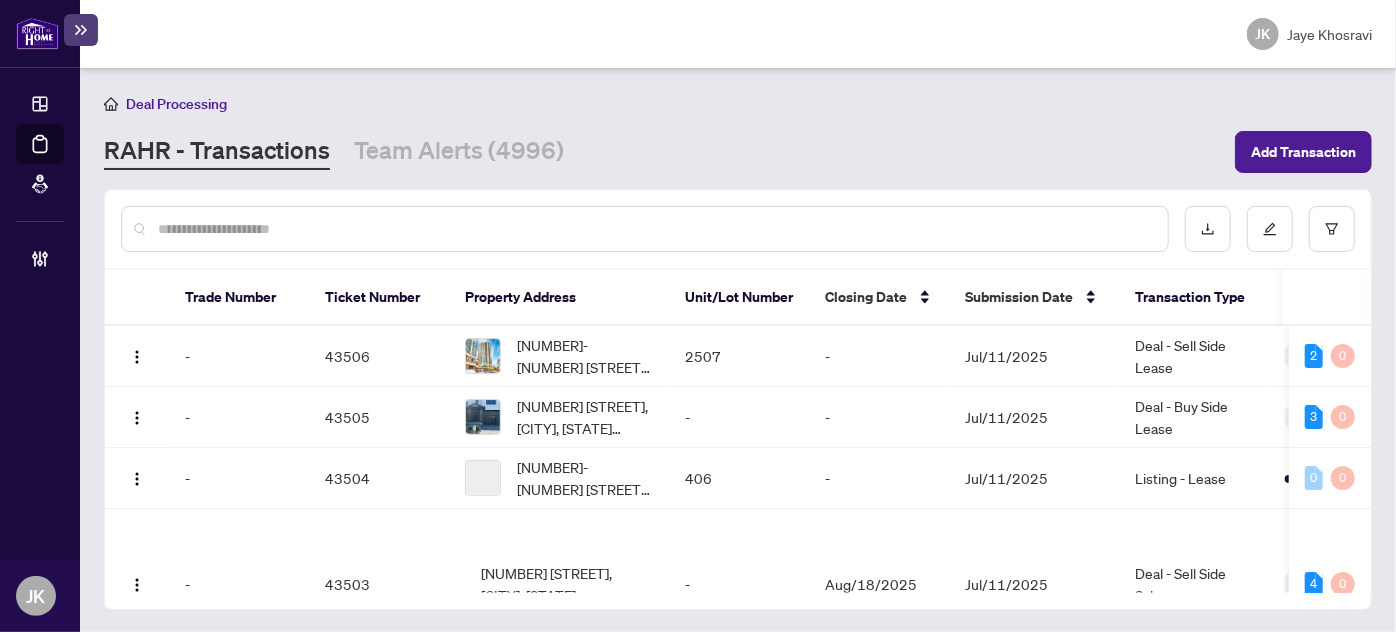 click at bounding box center [655, 229] 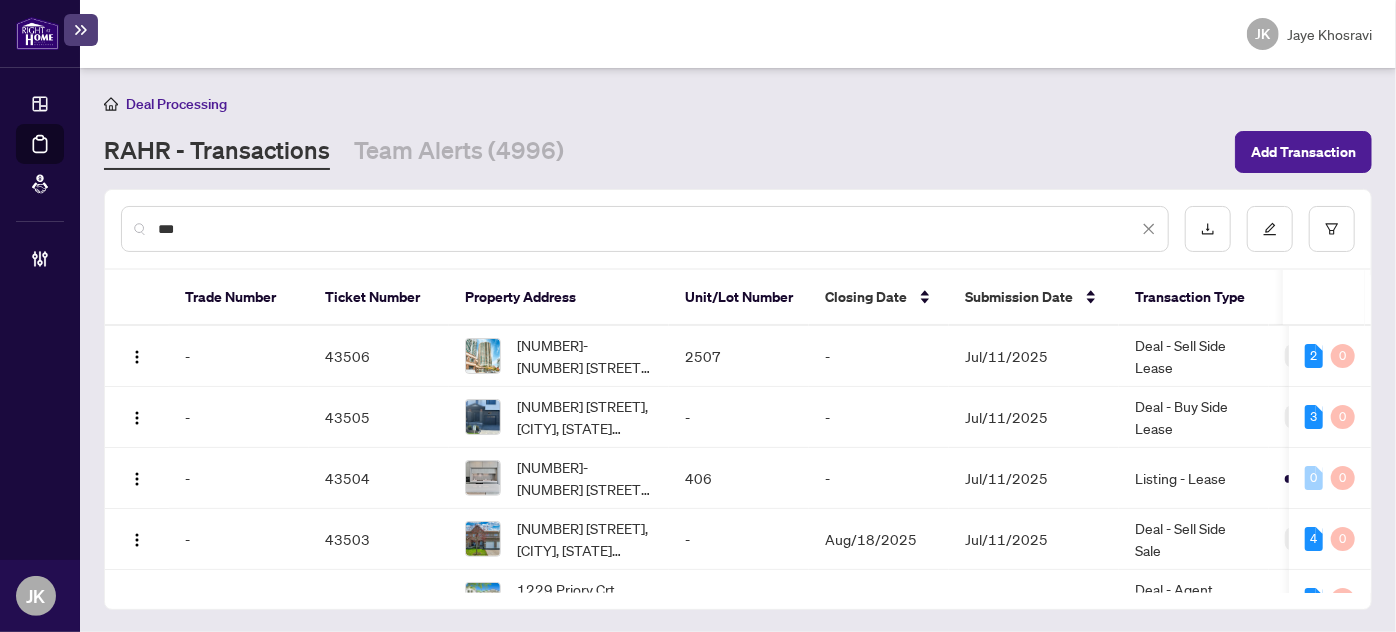 click on "**" at bounding box center (648, 229) 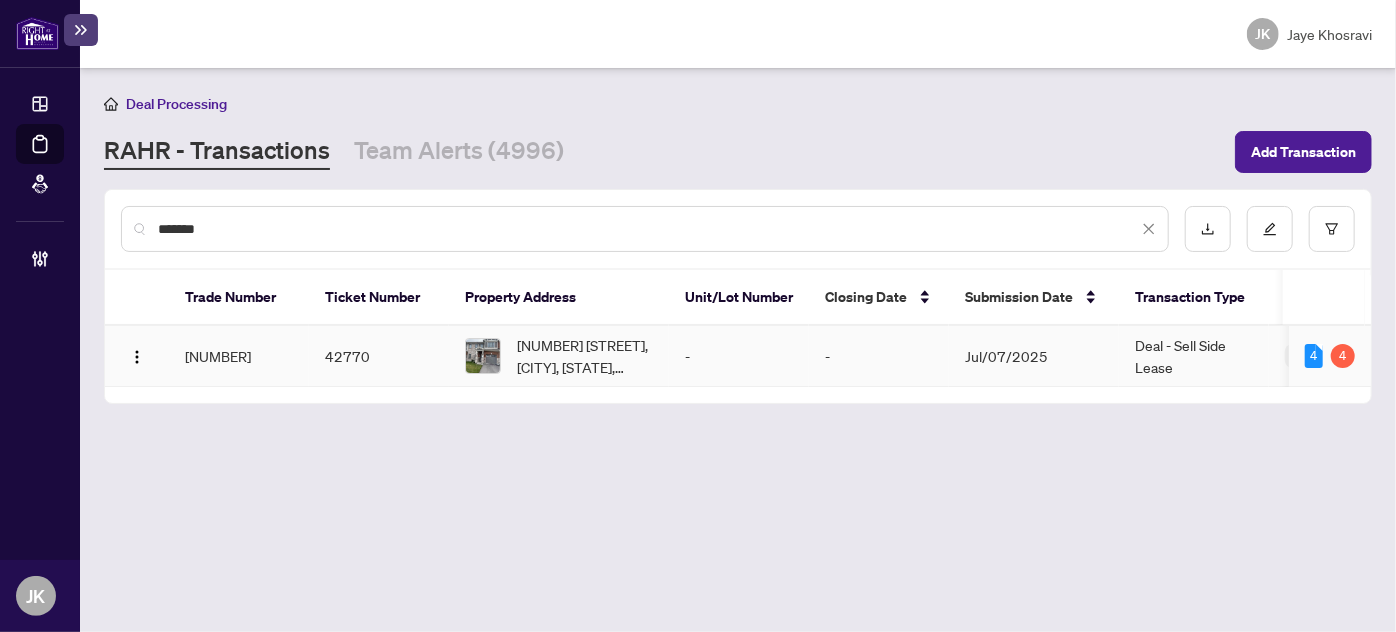 type on "*******" 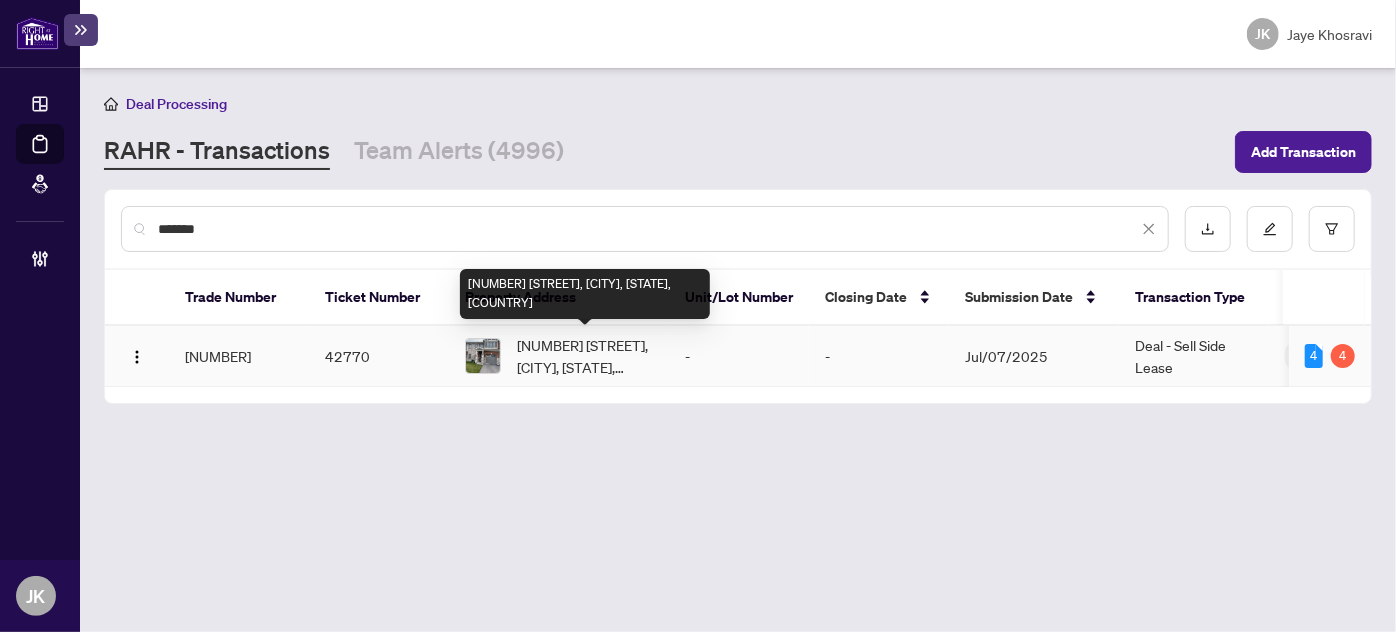 click on "39 Kilmarnock Cres, Whitby, Ontario L1P 0E8, Canada" at bounding box center [585, 356] 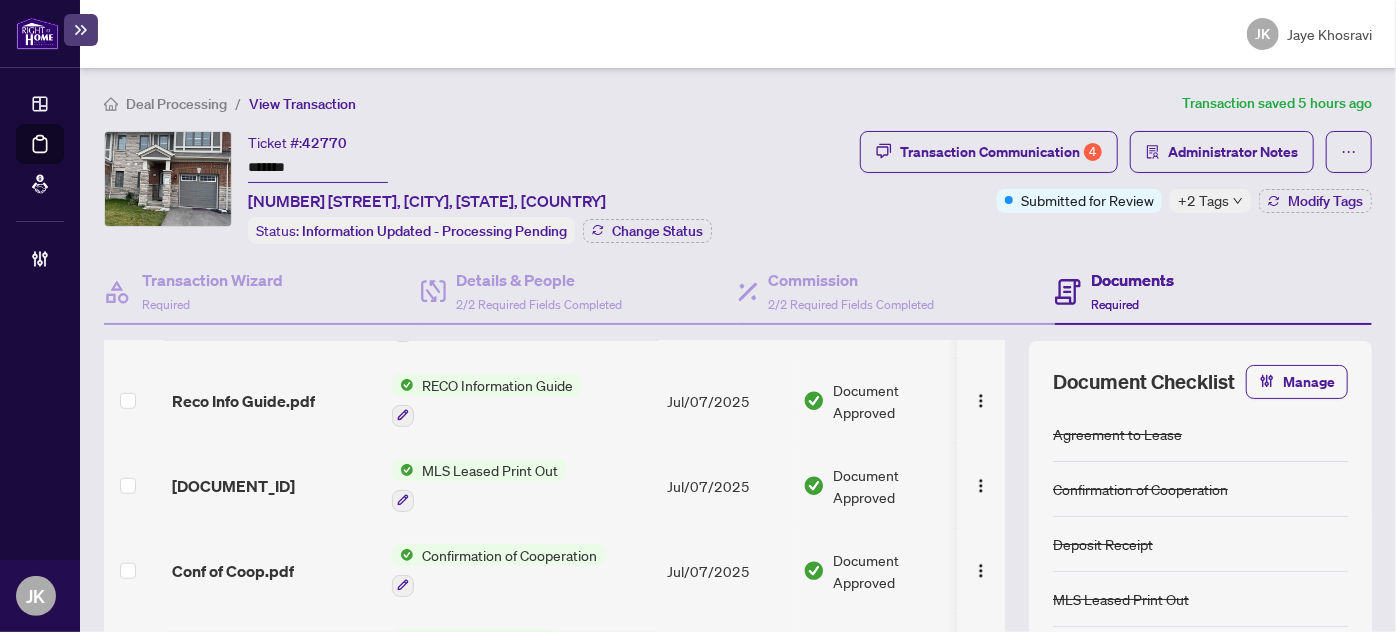 scroll, scrollTop: 0, scrollLeft: 0, axis: both 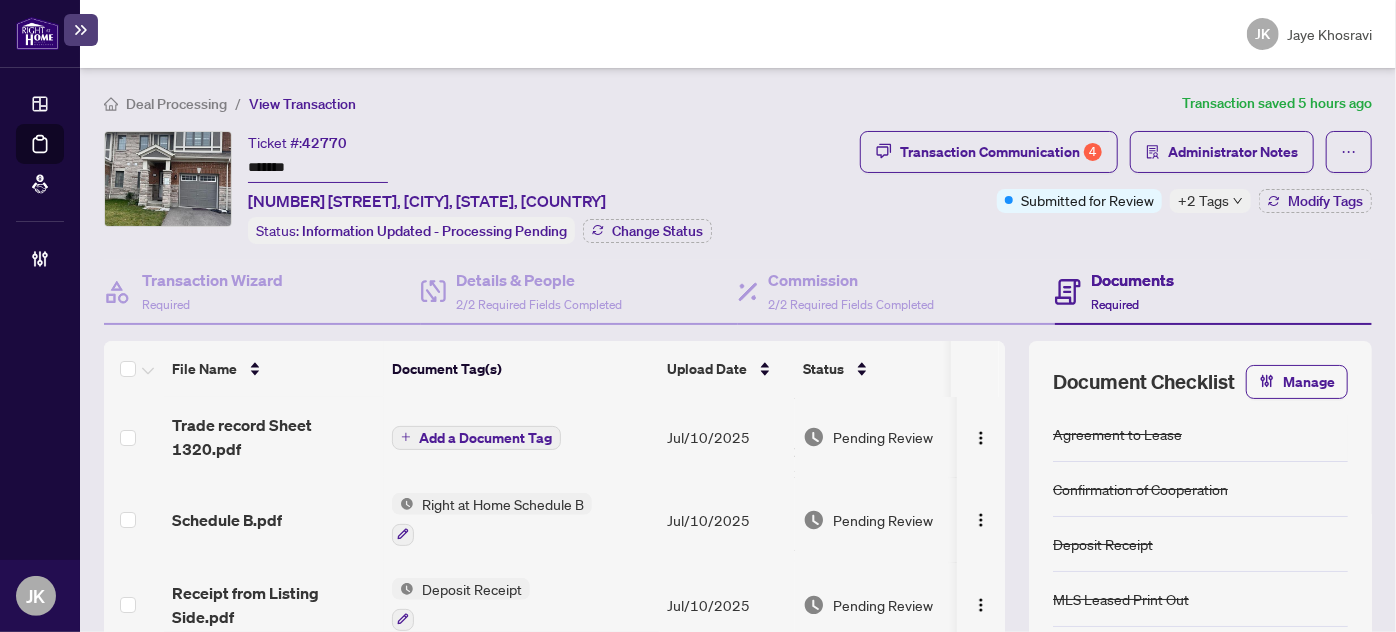 click on "Add a Document Tag" at bounding box center [485, 438] 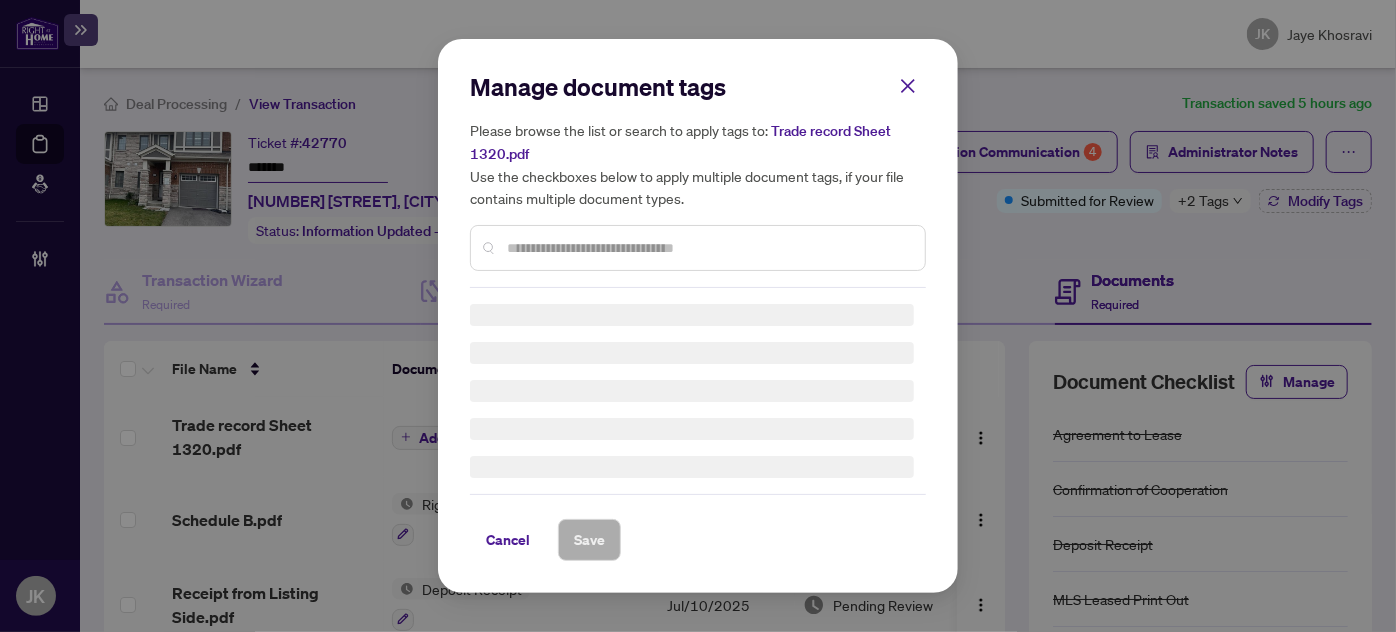 click on "Manage document tags Please browse the list or search to apply tags to:   Trade record Sheet 1320.pdf   Use the checkboxes below to apply multiple document tags, if your file contains multiple document types." at bounding box center [698, 179] 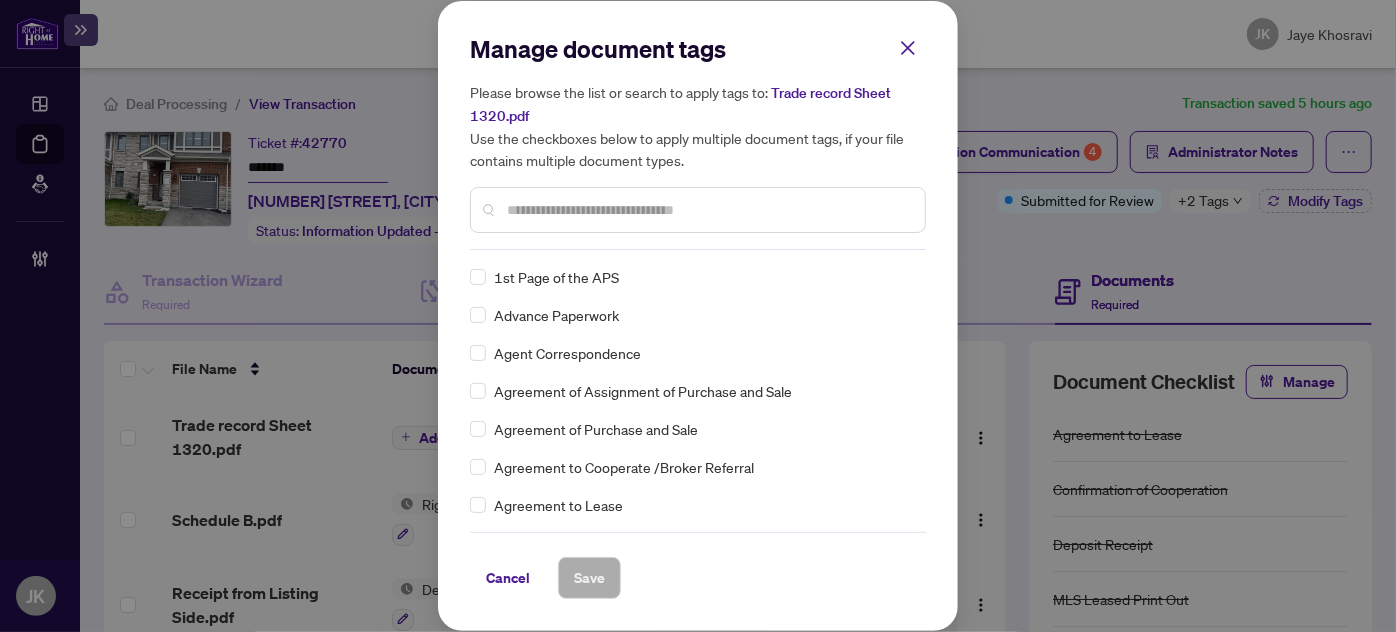 click at bounding box center (708, 210) 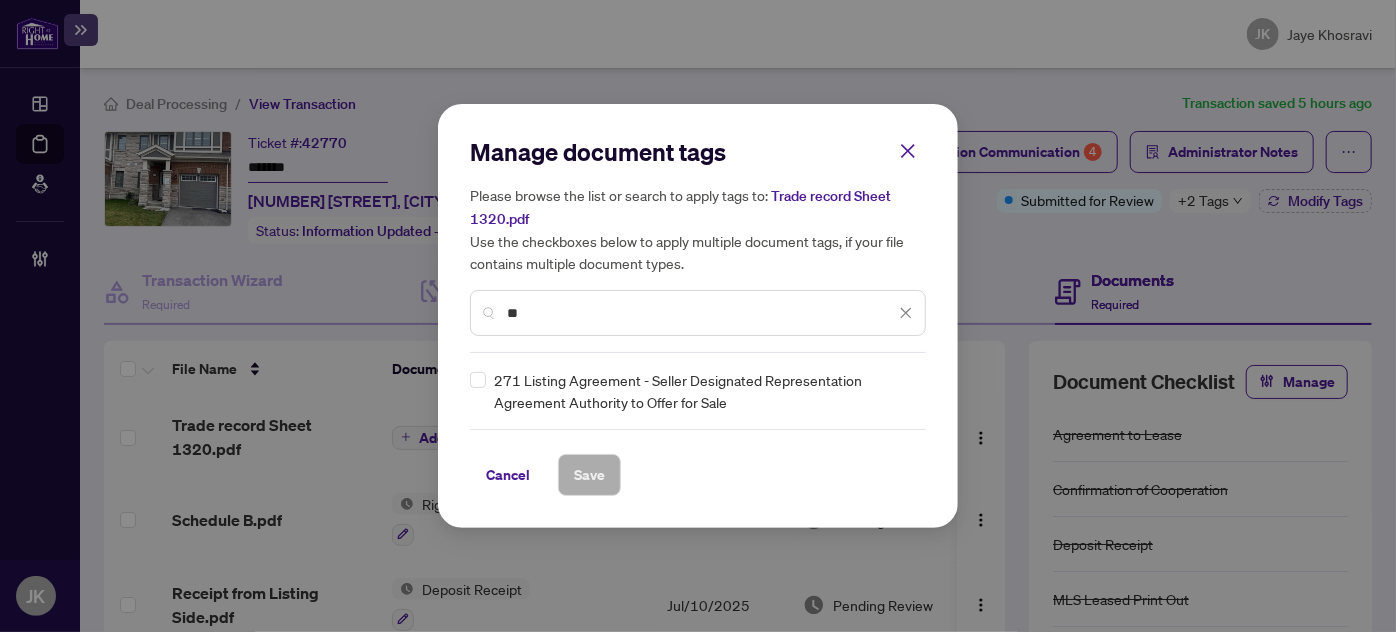 type on "*" 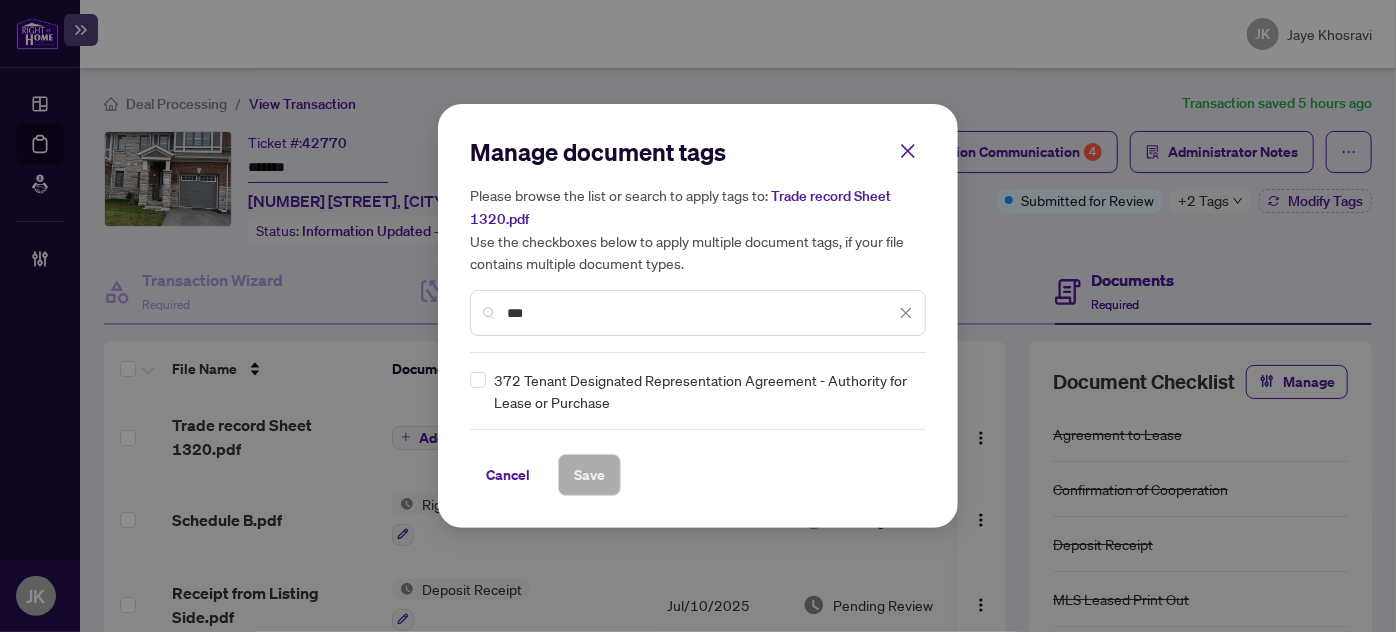 type on "***" 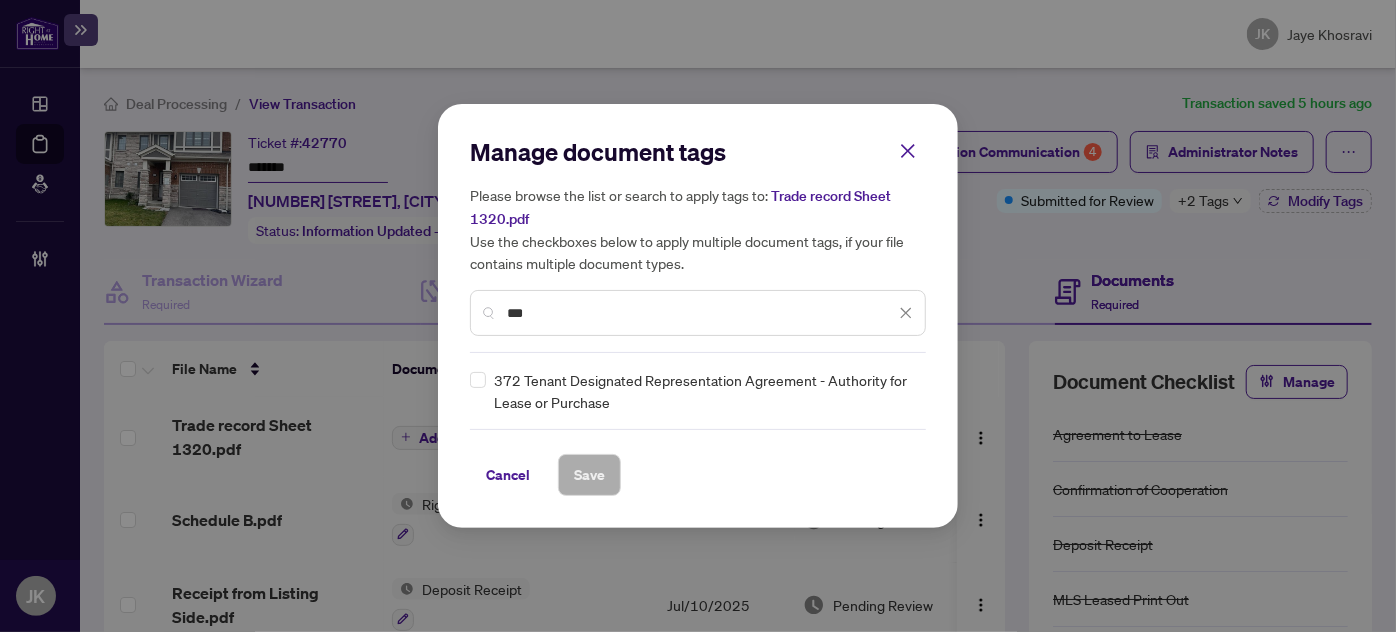 drag, startPoint x: 906, startPoint y: 161, endPoint x: 908, endPoint y: 187, distance: 26.076809 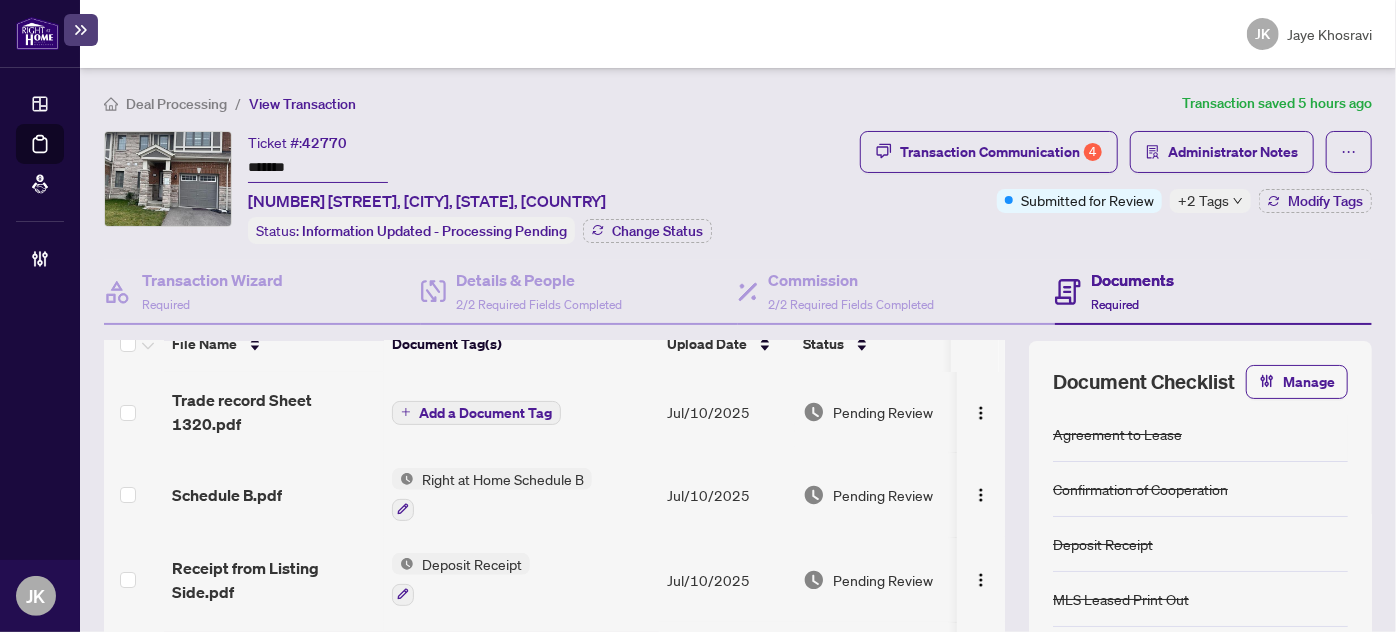 scroll, scrollTop: 0, scrollLeft: 0, axis: both 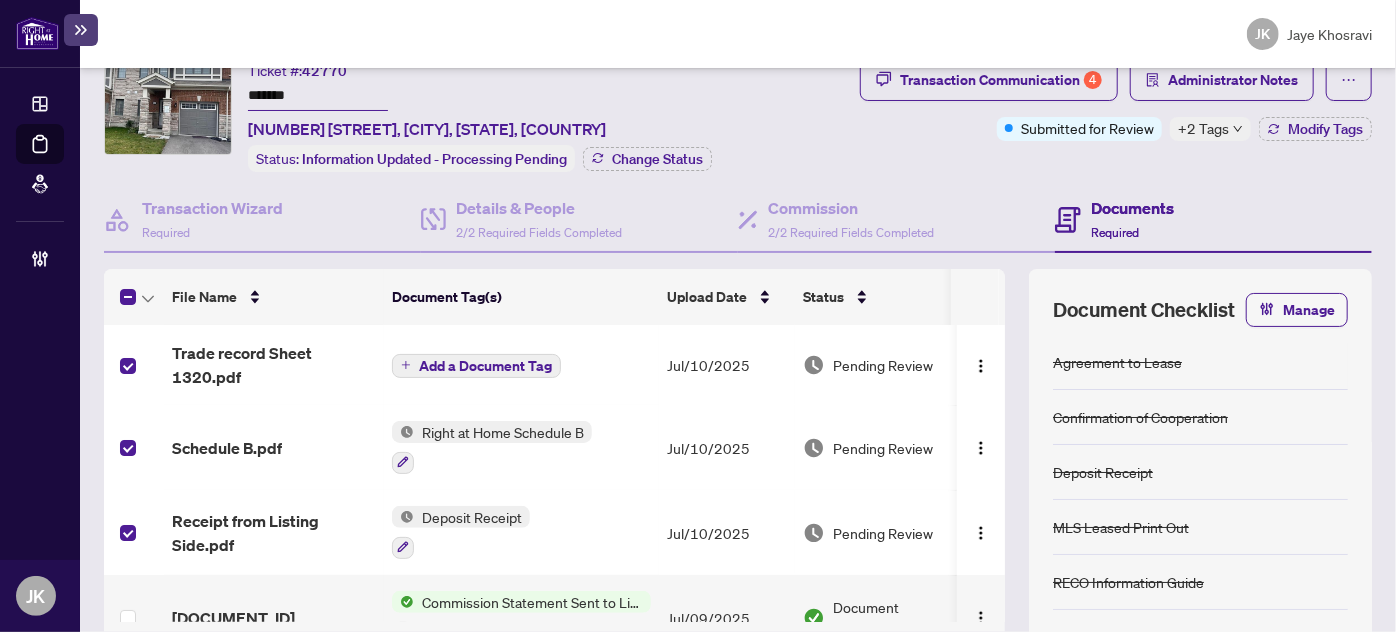 click at bounding box center [138, 297] 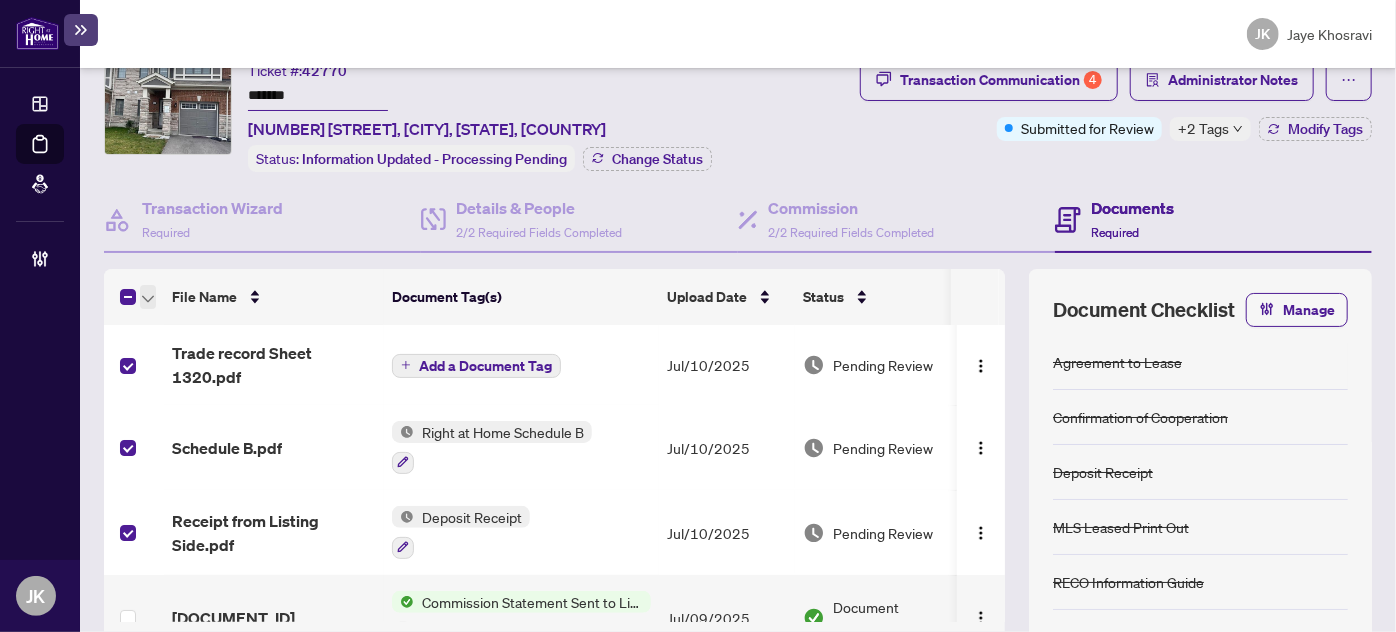 click at bounding box center [148, 297] 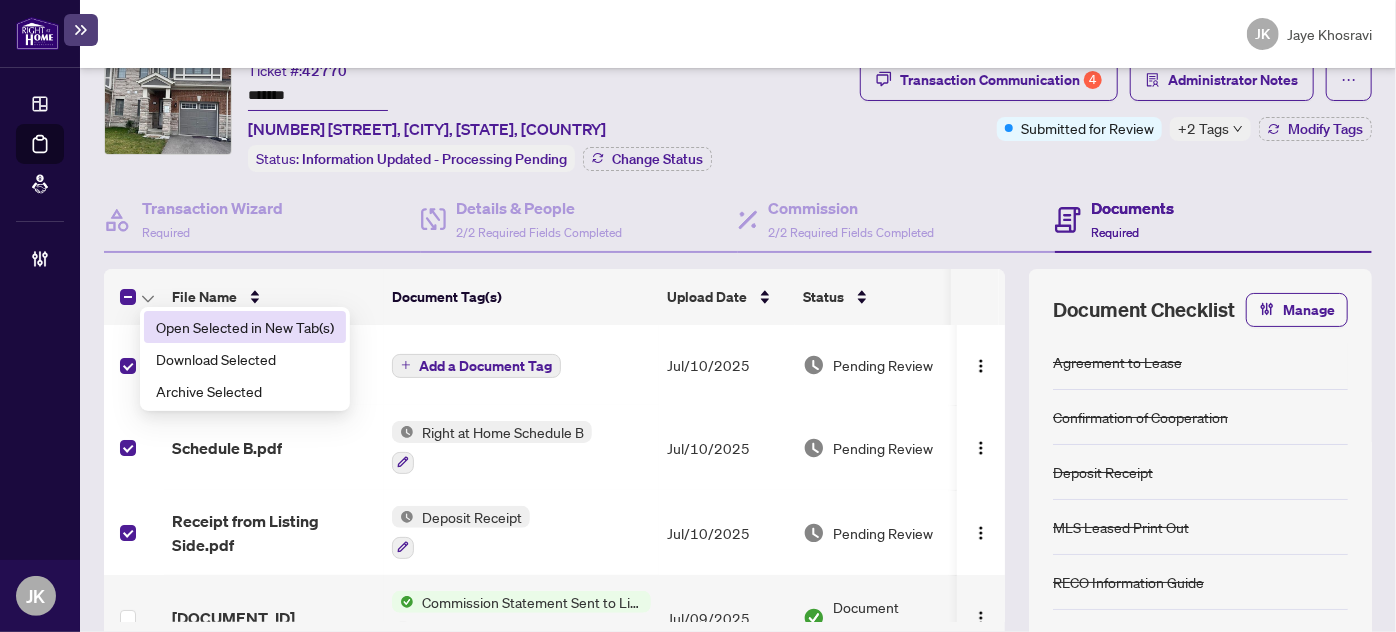 click on "Open Selected in New Tab(s)" at bounding box center (245, 327) 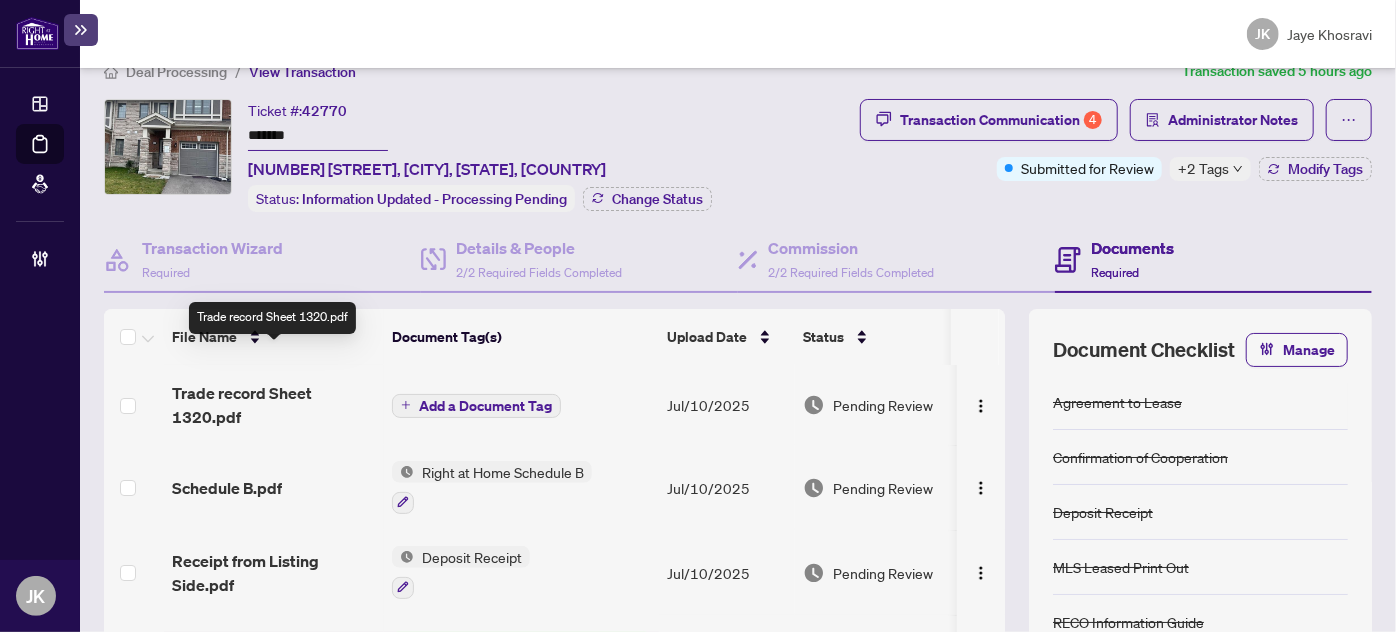 scroll, scrollTop: 0, scrollLeft: 0, axis: both 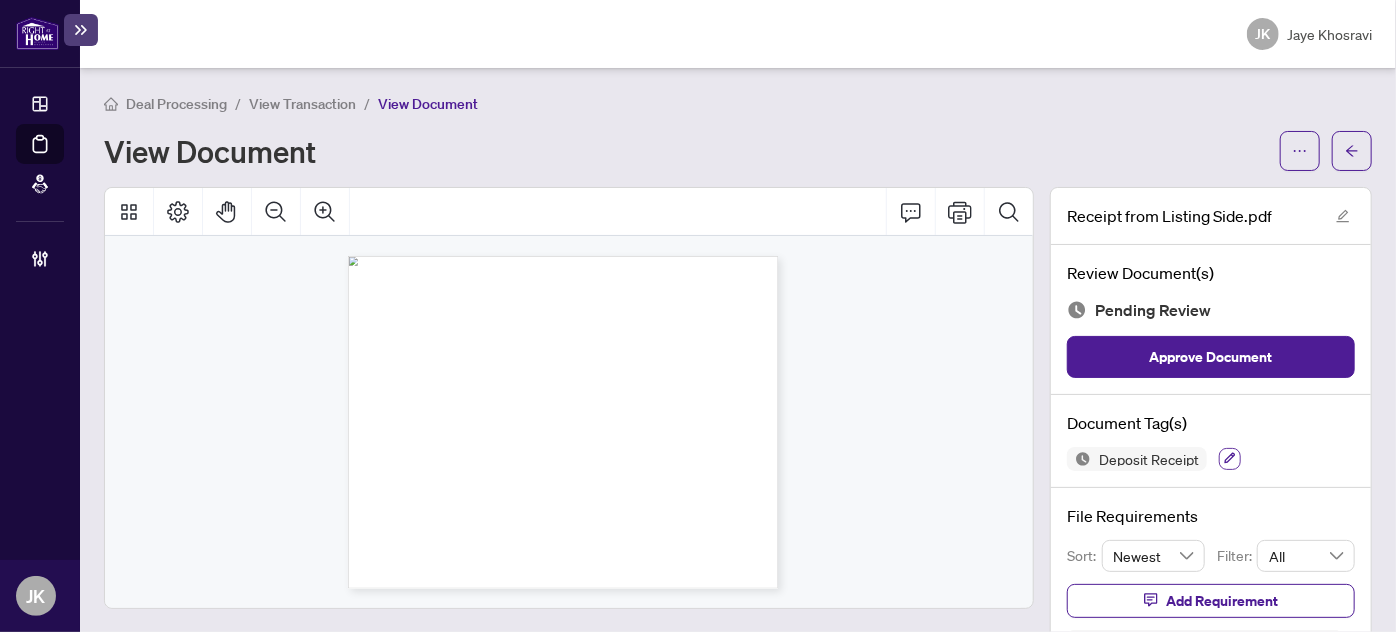 click 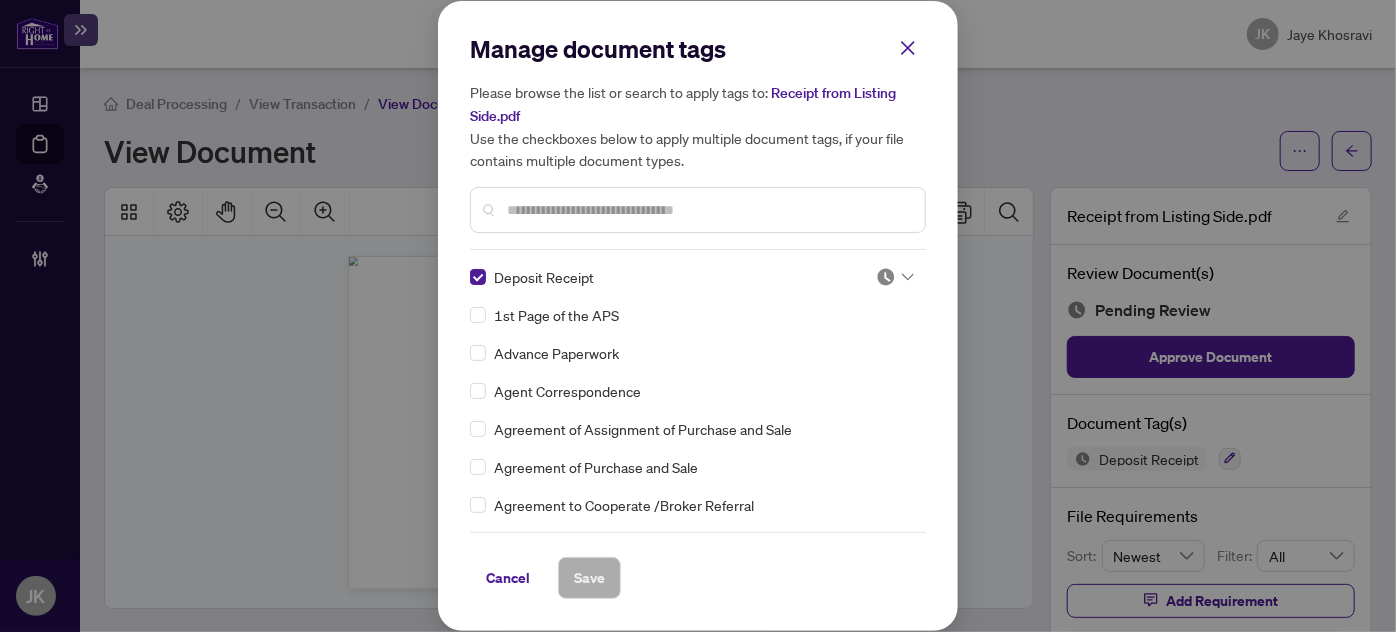 click at bounding box center [886, 277] 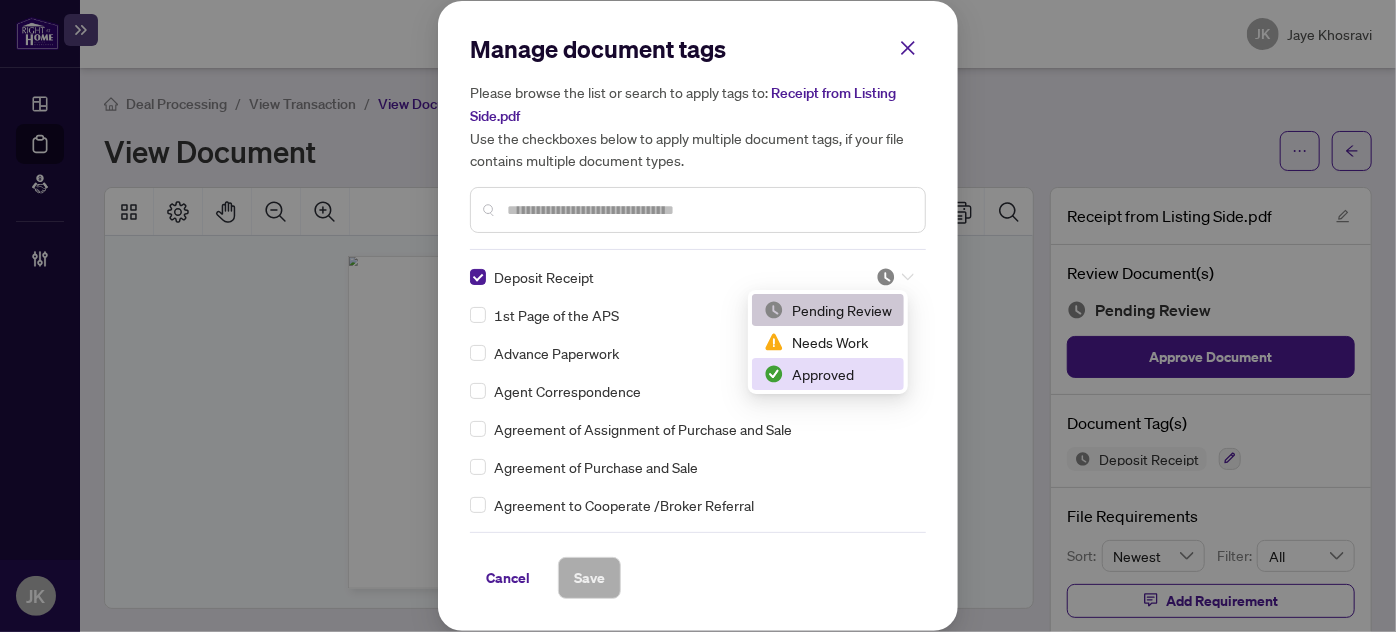click on "Approved" at bounding box center (828, 374) 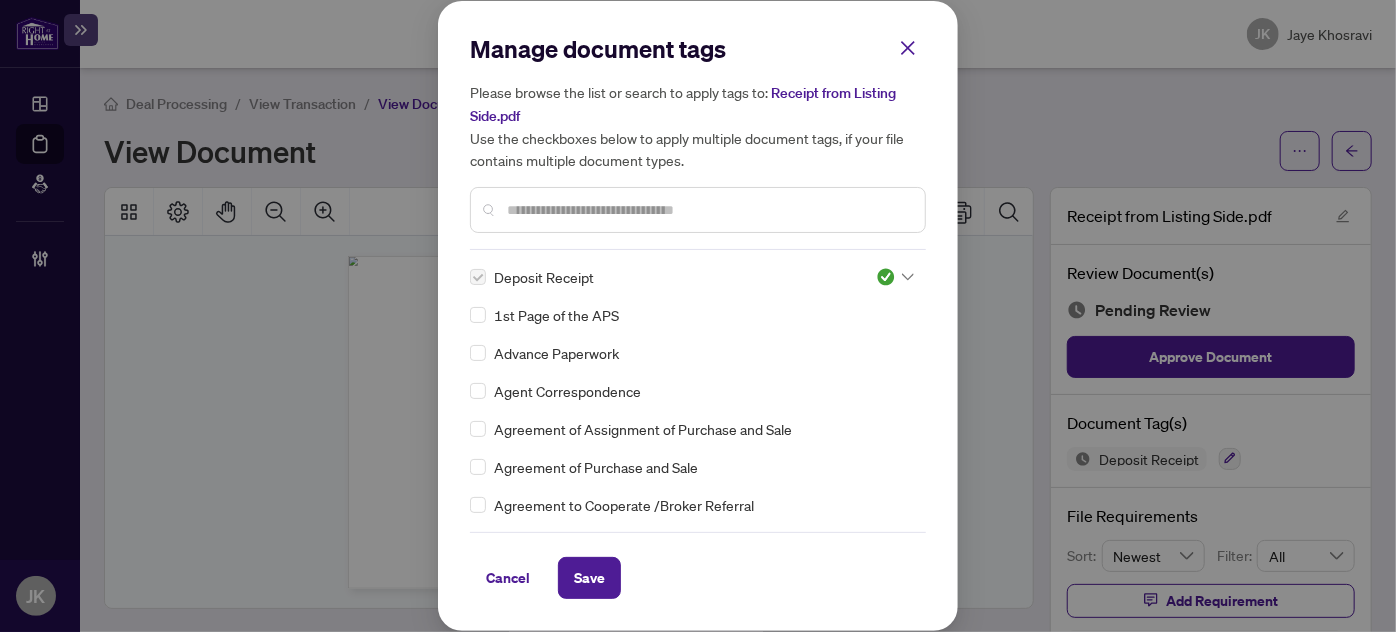drag, startPoint x: 613, startPoint y: 594, endPoint x: 628, endPoint y: 594, distance: 15 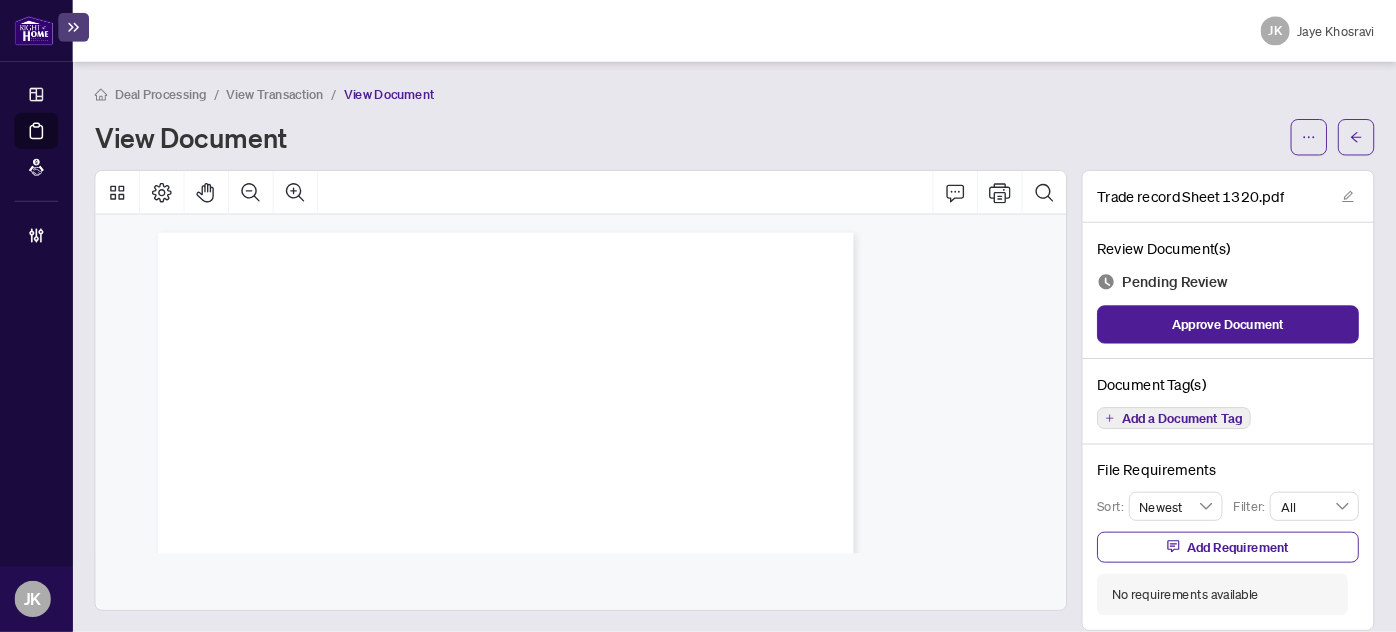 scroll, scrollTop: 0, scrollLeft: 0, axis: both 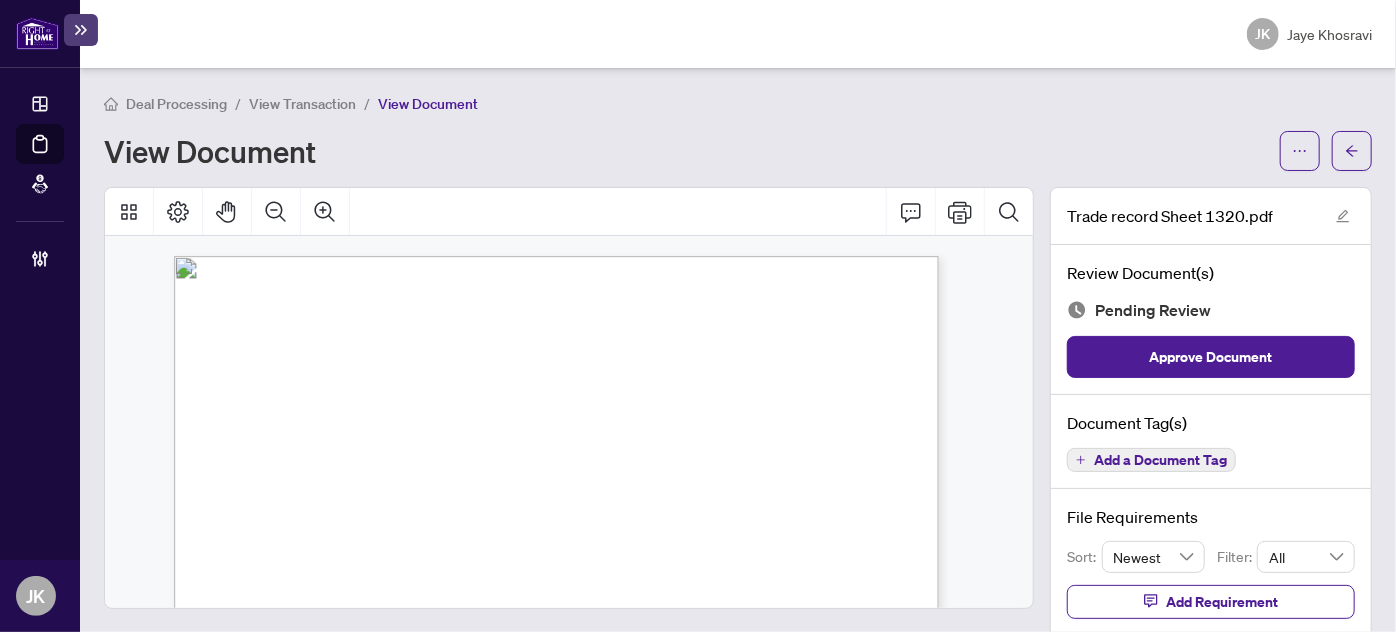 click on "Add a Document Tag" at bounding box center (1160, 460) 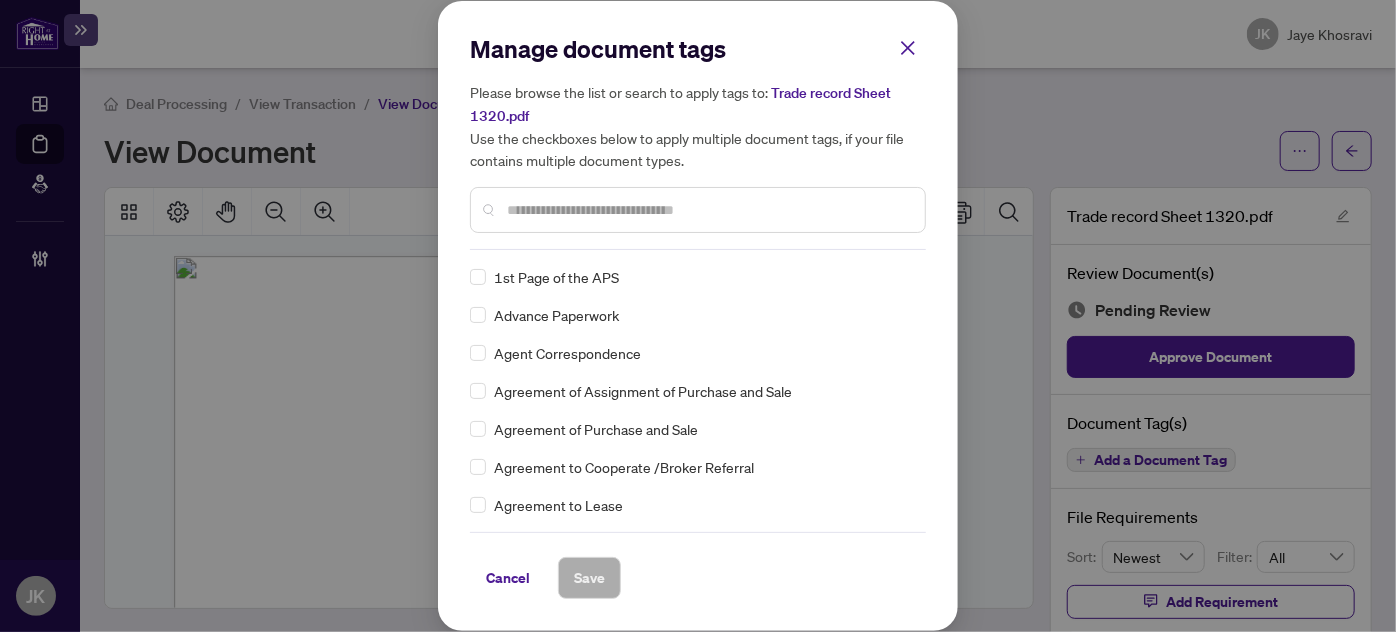 click at bounding box center (708, 210) 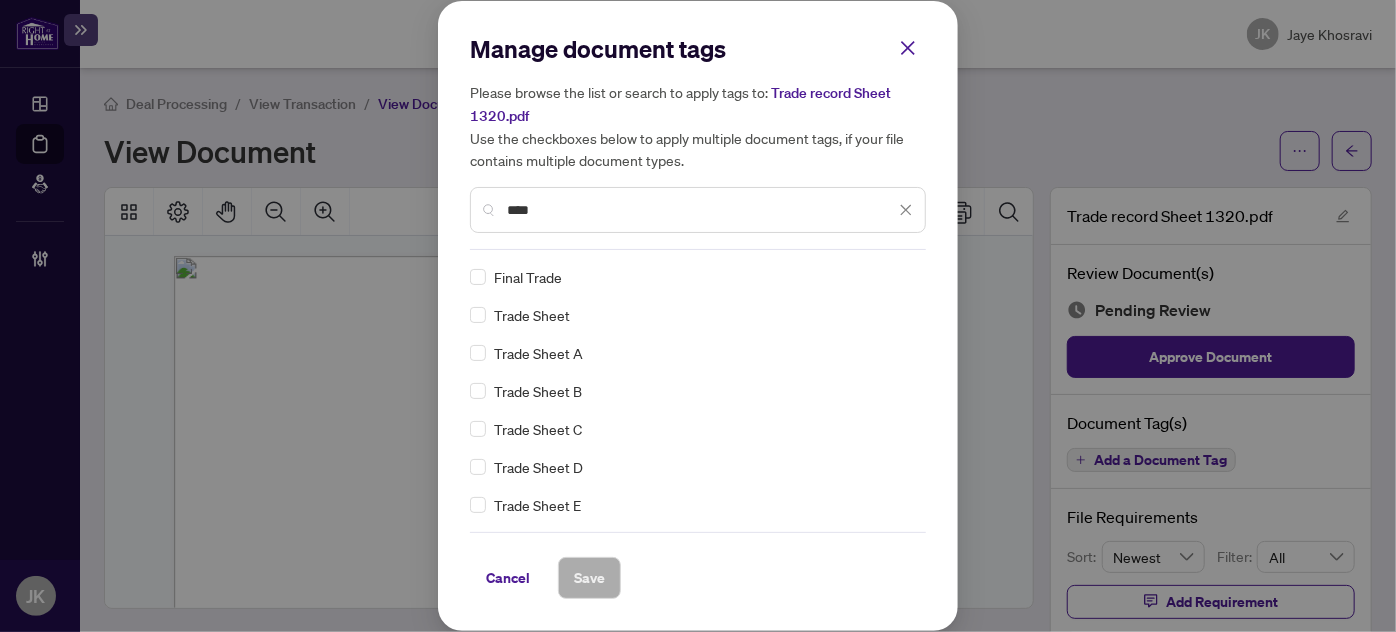 type on "****" 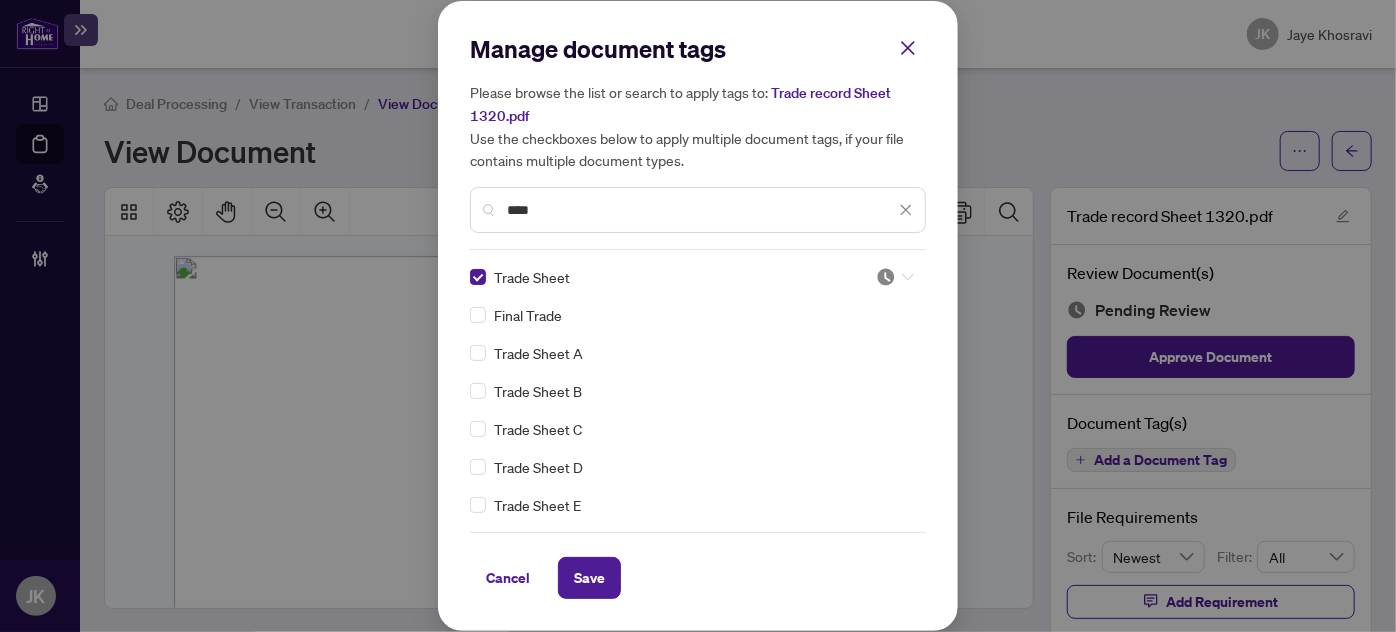 click at bounding box center (889, 277) 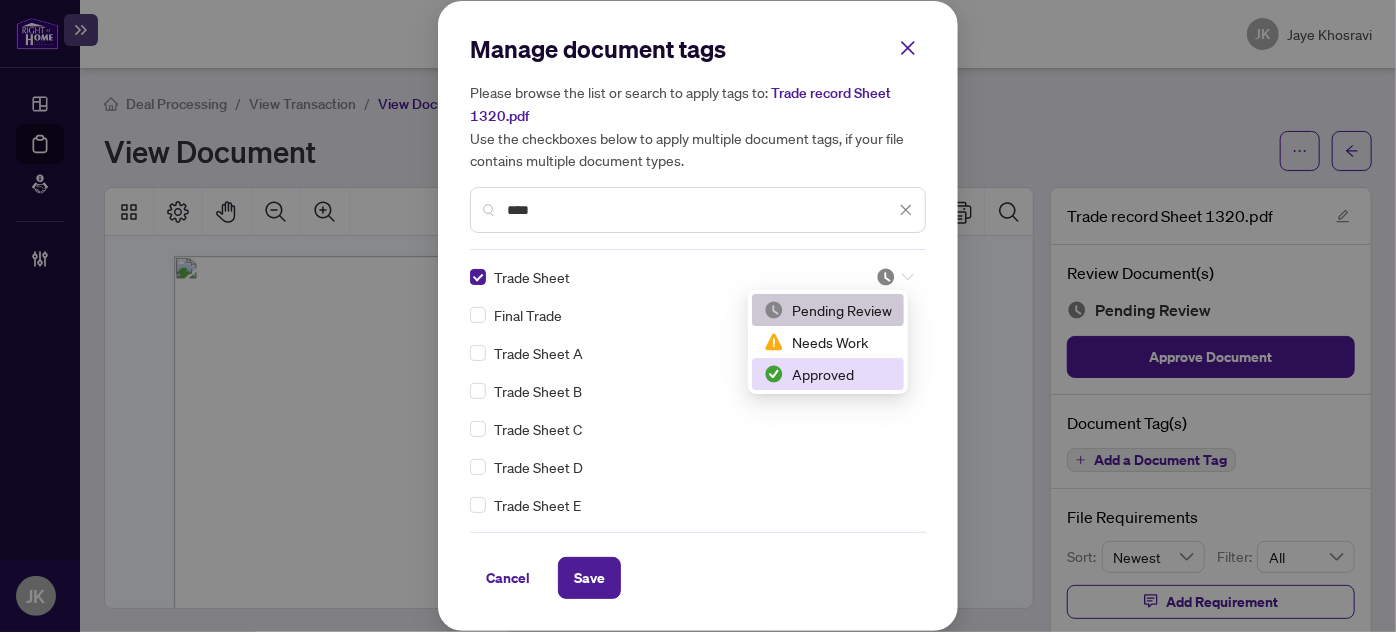 click on "Approved" at bounding box center [828, 374] 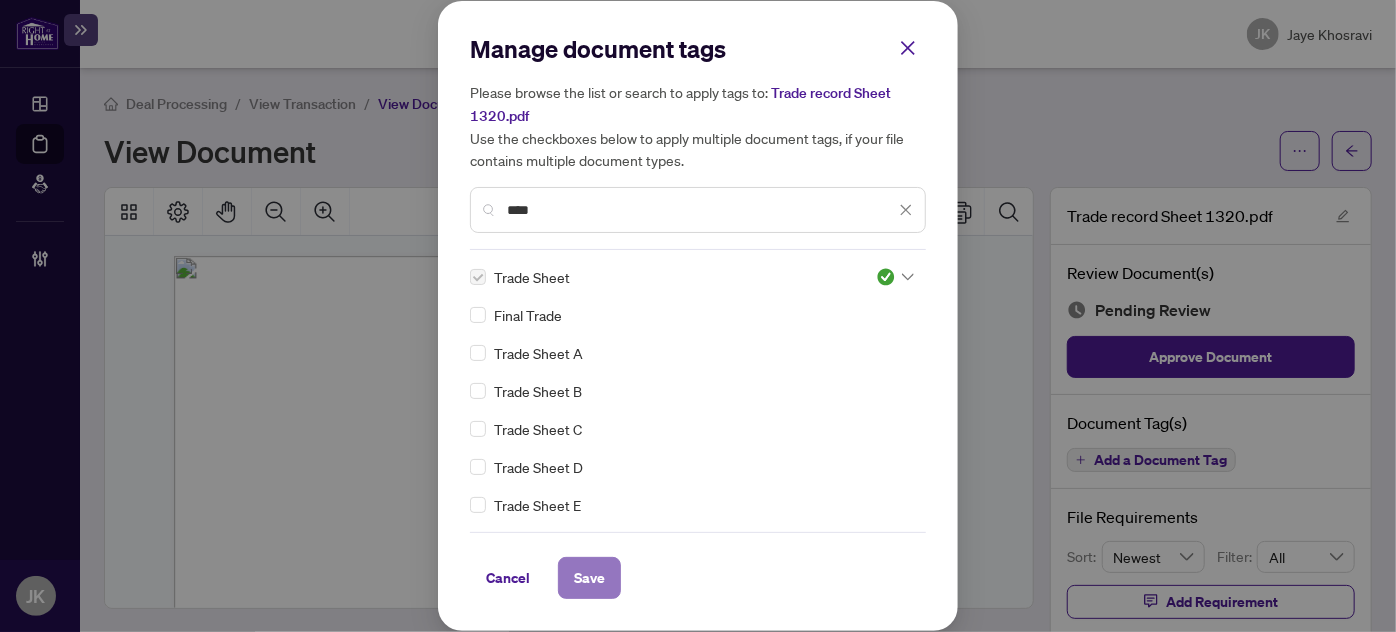 click on "Save" at bounding box center (589, 578) 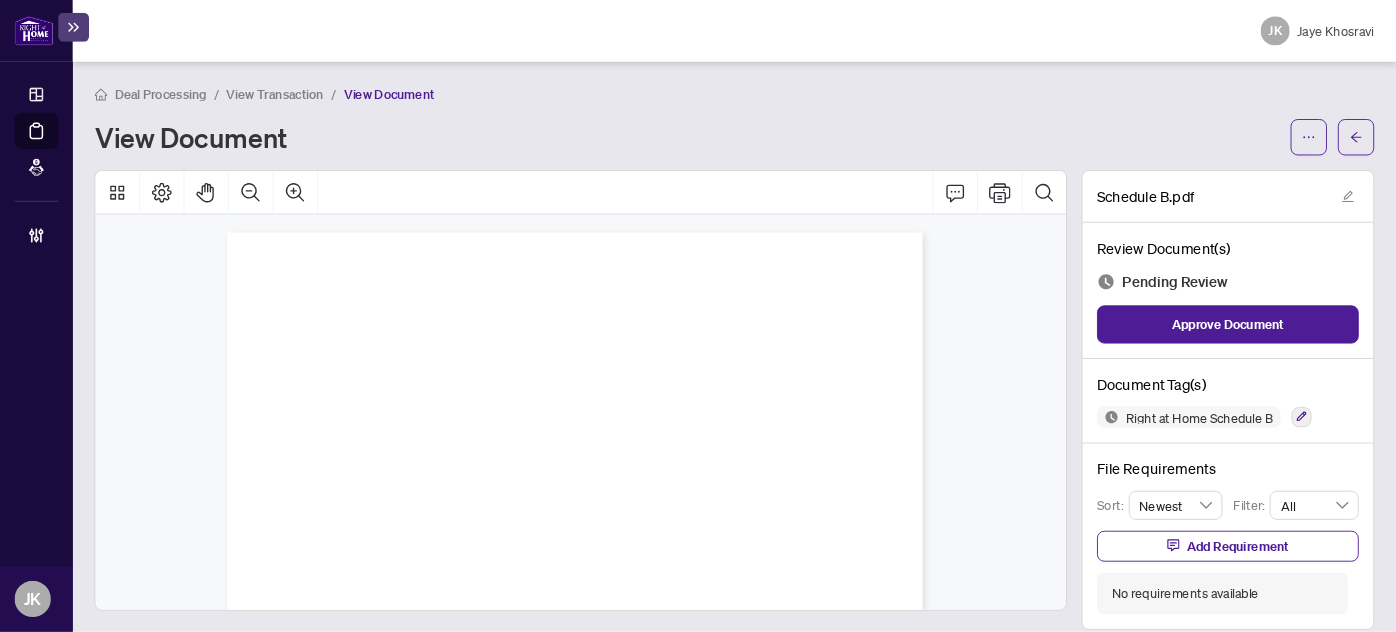 scroll, scrollTop: 0, scrollLeft: 0, axis: both 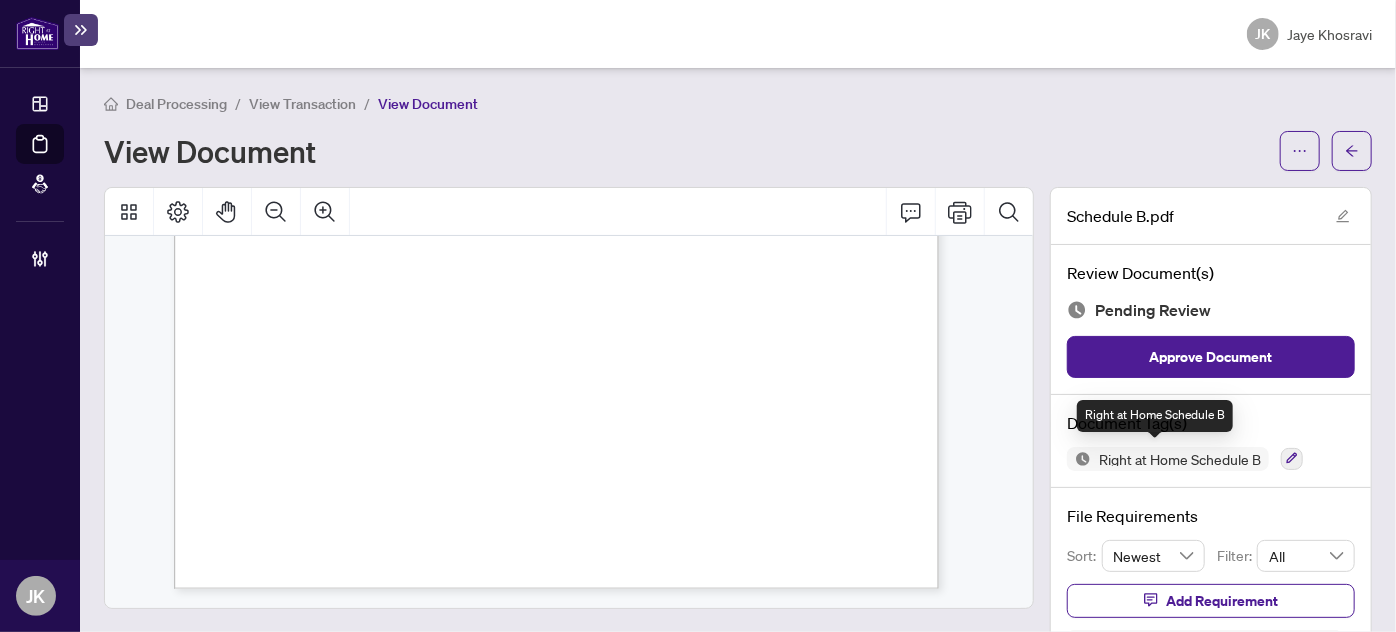 click on "Right at Home Schedule B" at bounding box center [1180, 459] 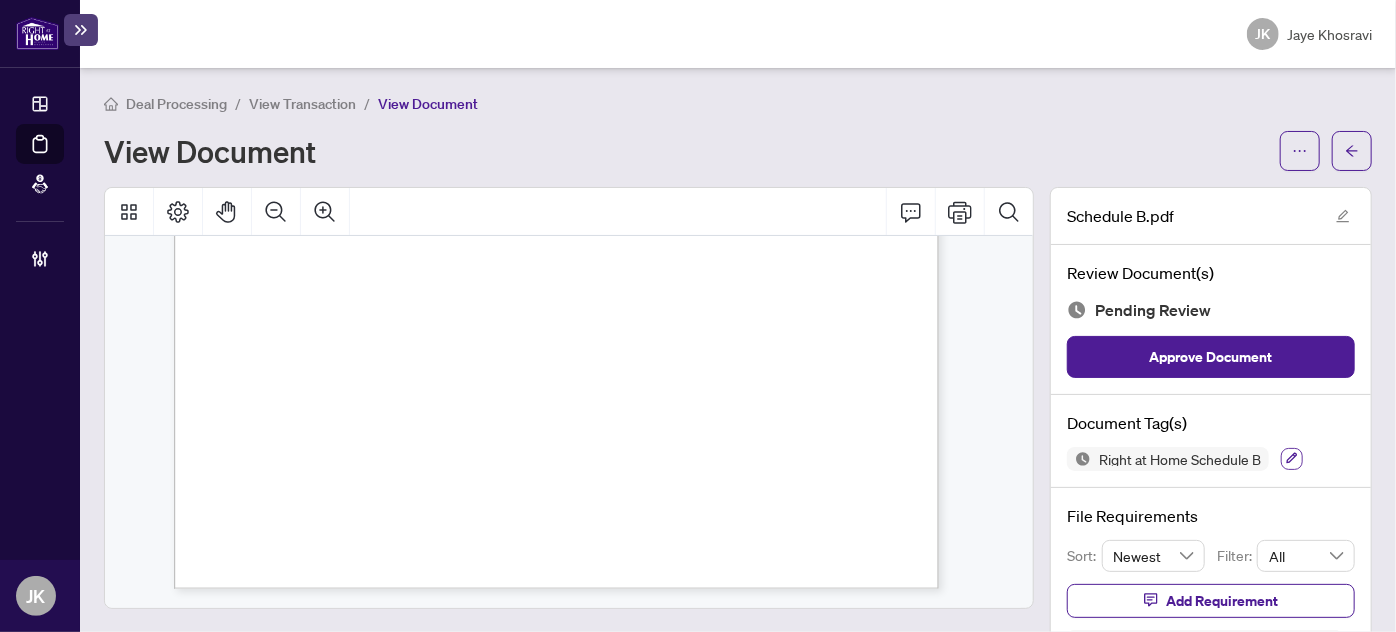 click at bounding box center (1292, 459) 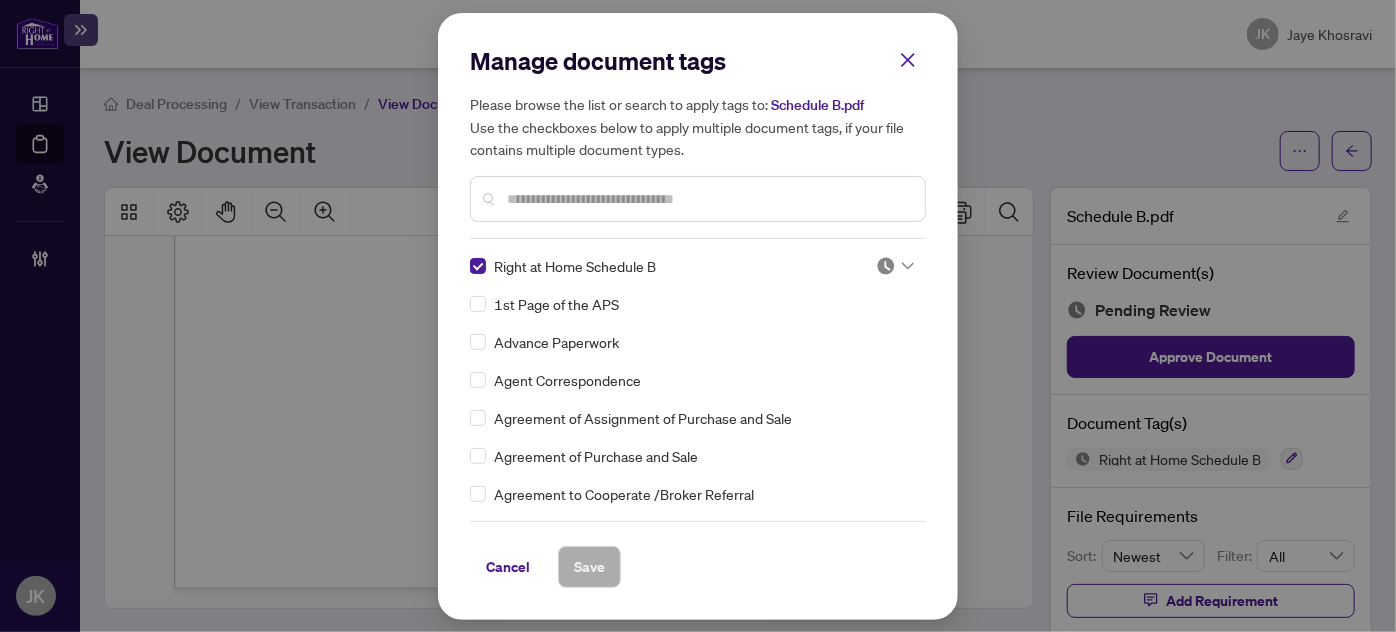 click at bounding box center (886, 266) 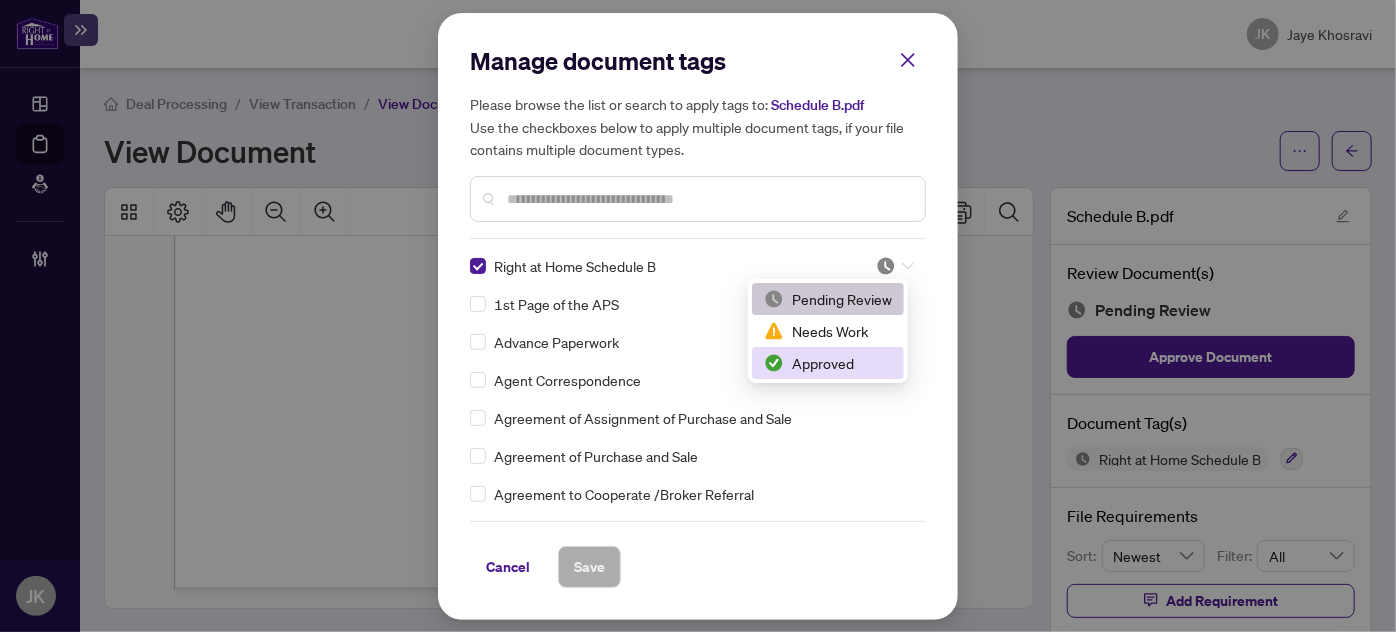 click on "Approved" at bounding box center (828, 363) 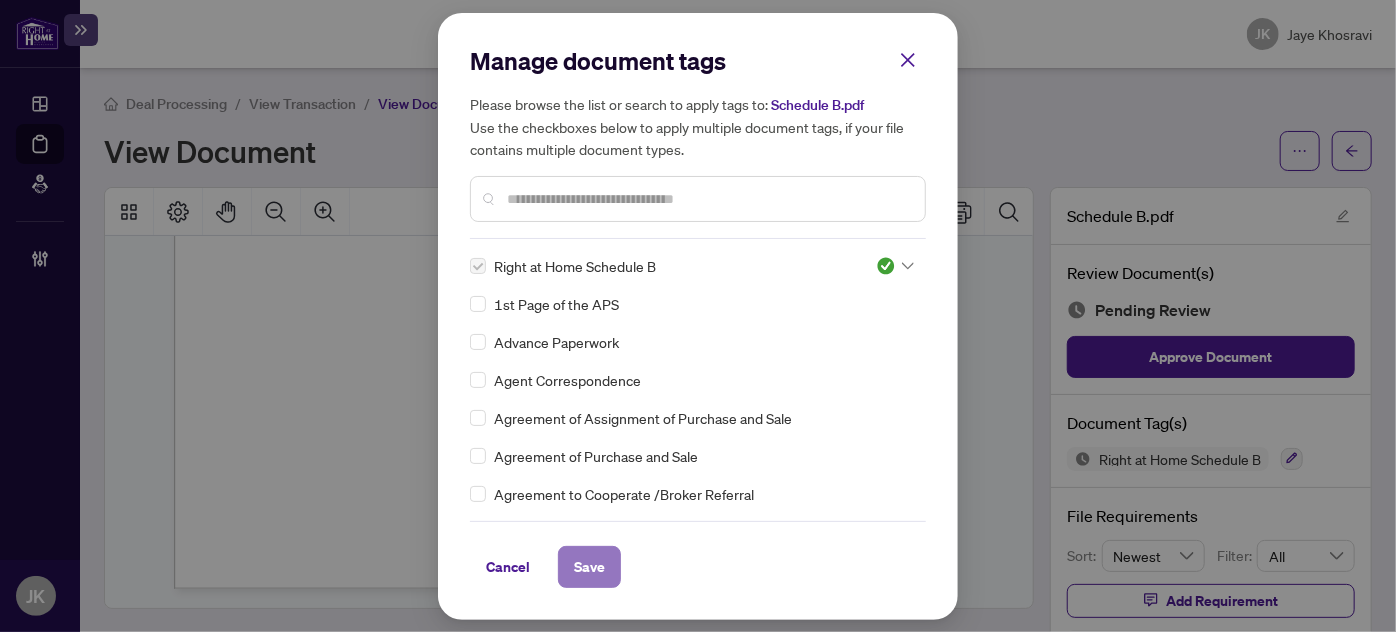 click on "Save" at bounding box center (589, 567) 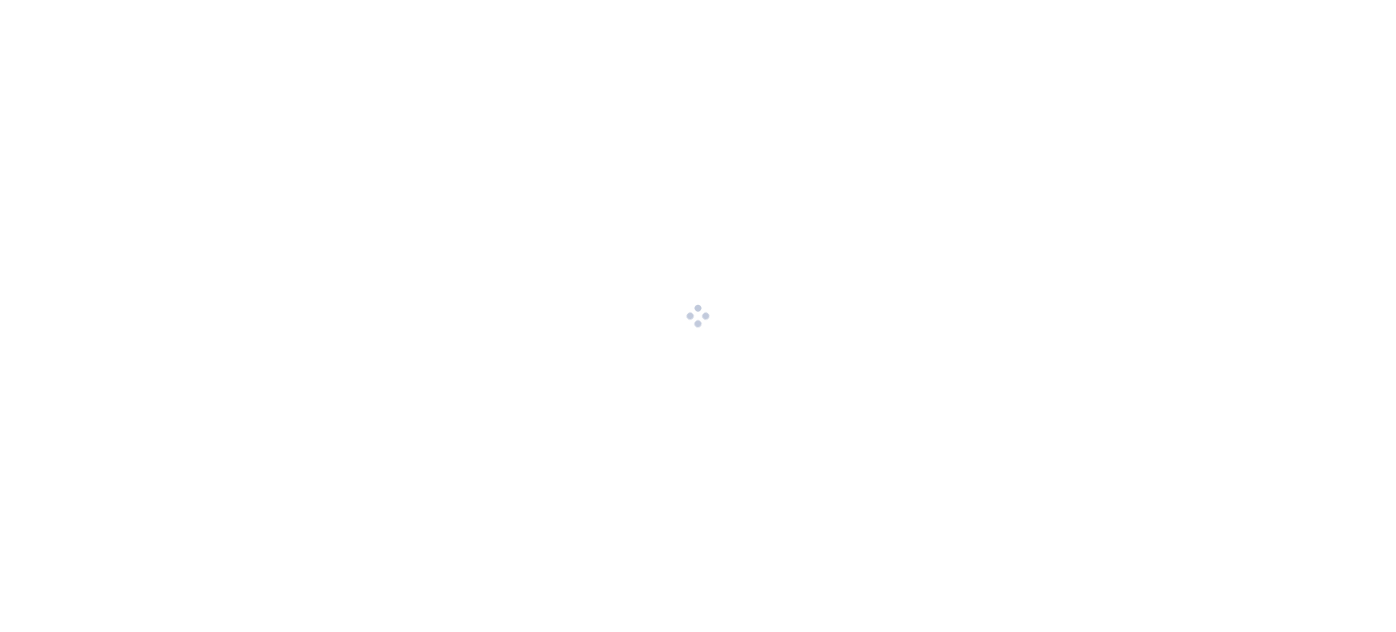 scroll, scrollTop: 0, scrollLeft: 0, axis: both 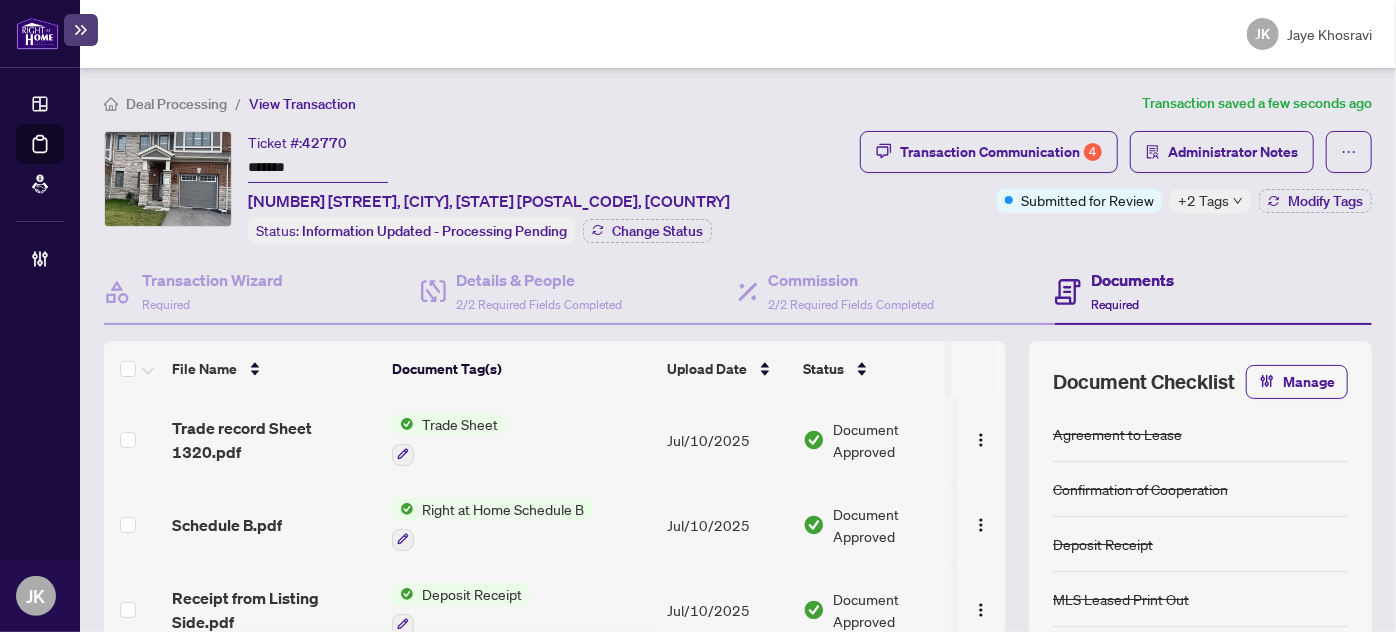 click on "+2 Tags" at bounding box center [1203, 200] 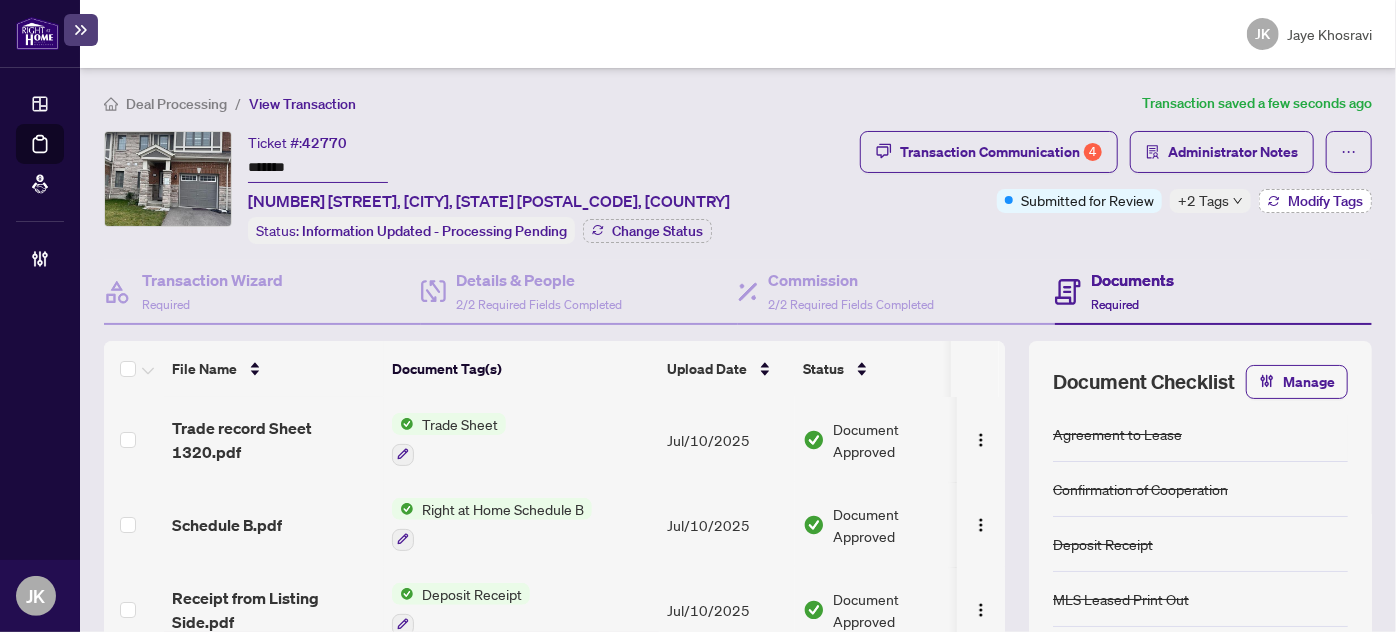 click on "Modify Tags" at bounding box center [1325, 201] 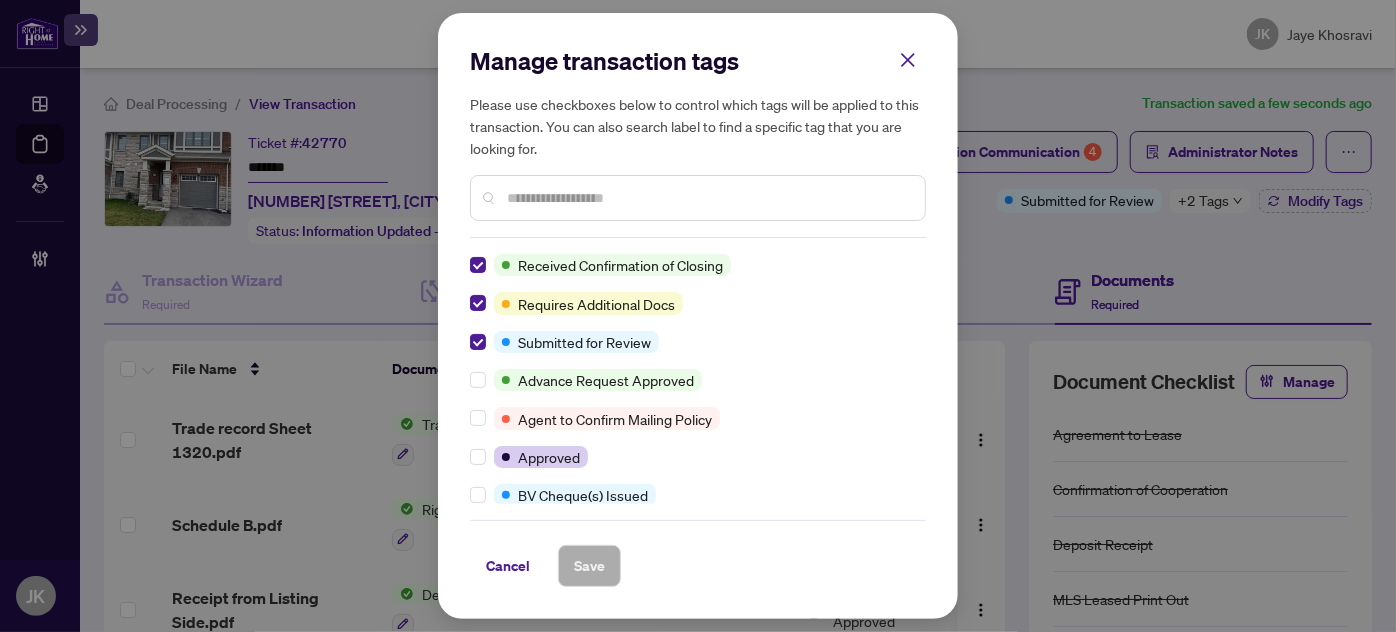 scroll, scrollTop: 0, scrollLeft: 0, axis: both 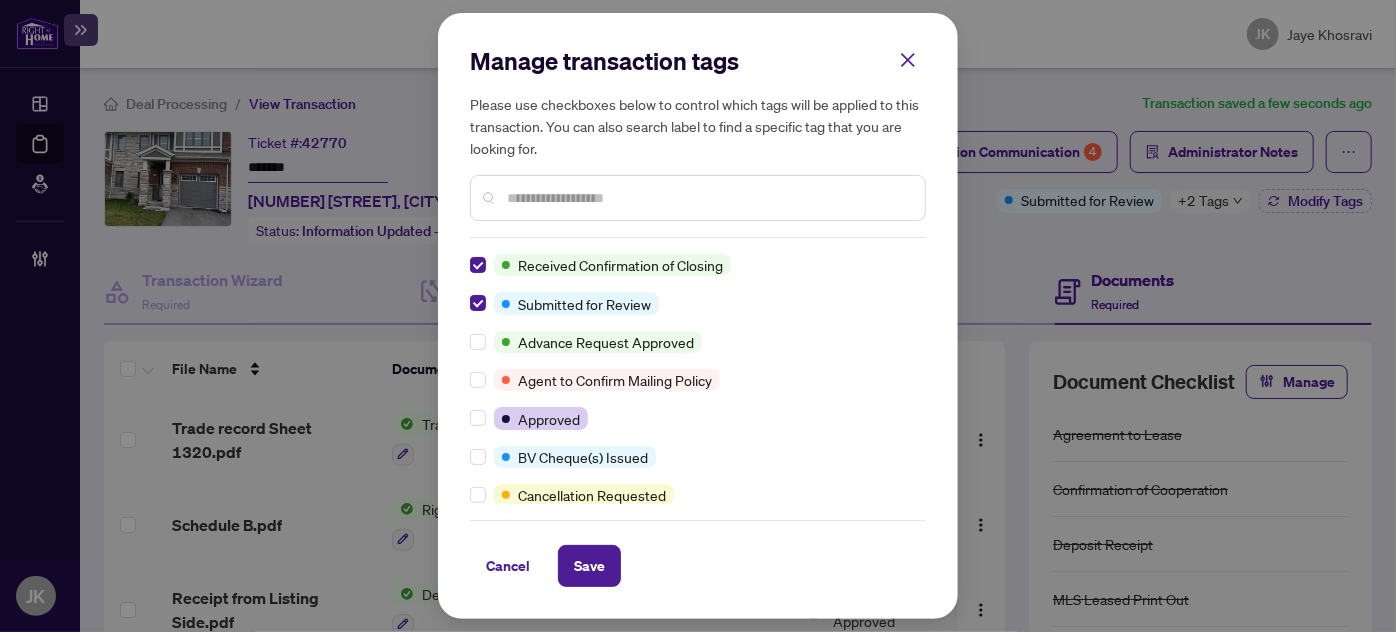click on "Received Confirmation of Closing Submitted for Review Advance Request Approved Agent to Confirm Mailing Policy Approved BV Cheque(s) Issued Cancellation Requested Cancelled ClawBack Closed Concierge Transaction Deposit Submitted Draft Duplicate Transaction Final Trade Final Trade - Completed FINTRAC Non-compliant Manager Review Mutual Release Mutual Release Approved Mutual Release Completed Non-compliant Partial Payment Received Partially Paid Payment Received Pending Confirmation of Closing Pending Deposit Pending Further Deposit Pending Lawyer Info Pending Payment Pending to Invoice Pending Trade to be sent Problem Transaction Received Mailing Policy Confirmation Requested Confirmation of Closing Requested Status of Commission Requires Additional Docs Requires Cheque Clearance RTD Cheque(s) Issued Suspended Suspension Requested Team Deal With Payroll" at bounding box center [698, 379] 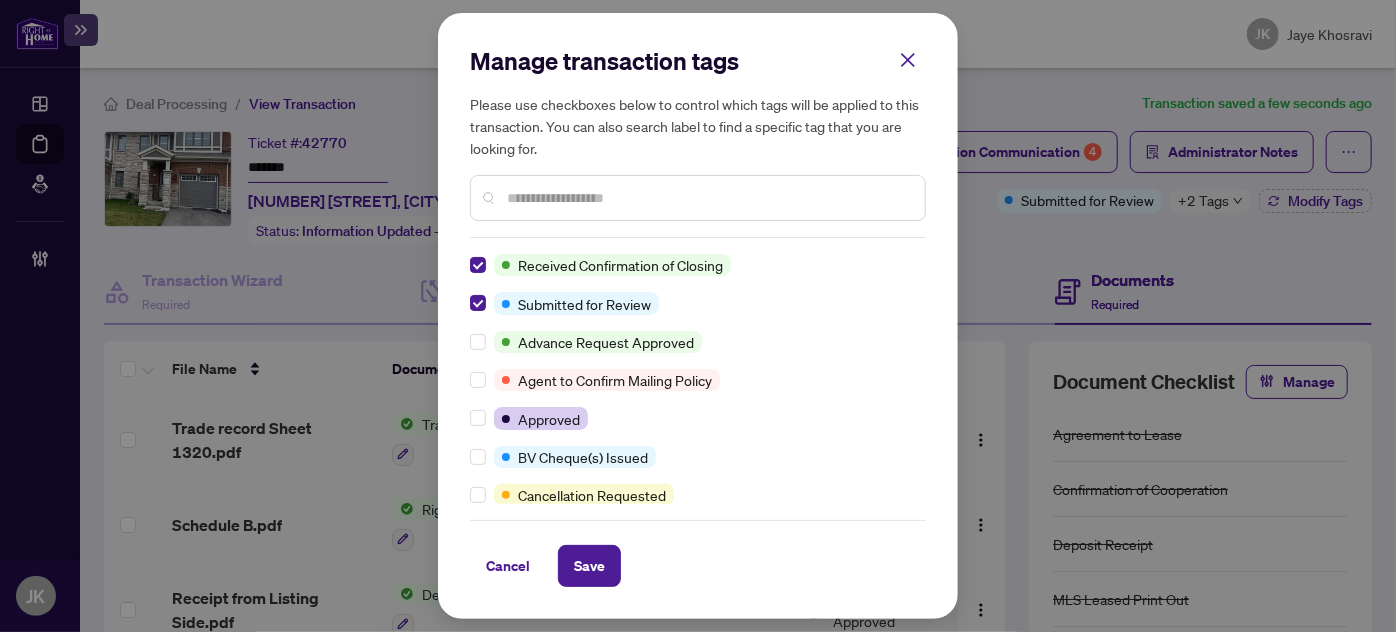 click on "Manage transaction tags Please use checkboxes below to control which tags will be
applied to this transaction. You can also search label to find a
specific tag that you are looking for.   Received Confirmation of Closing Submitted for Review Advance Request Approved Agent to Confirm Mailing Policy Approved BV Cheque(s) Issued Cancellation Requested Cancelled ClawBack Closed Concierge Transaction Deposit Submitted Draft Duplicate Transaction Final Trade Final Trade - Completed FINTRAC Non-compliant Manager Review Mutual Release Mutual Release Approved Mutual Release Completed Non-compliant Partial Payment Received Partially Paid Payment Received Pending Confirmation of Closing Pending Deposit Pending Further Deposit Pending Lawyer Info Pending Payment Pending to Invoice Pending Trade to be sent Problem Transaction Received Mailing Policy Confirmation Requested Confirmation of Closing Requested Status of Commission Requires Additional Docs Requires Cheque Clearance RTD Cheque(s) Issued" at bounding box center [698, 316] 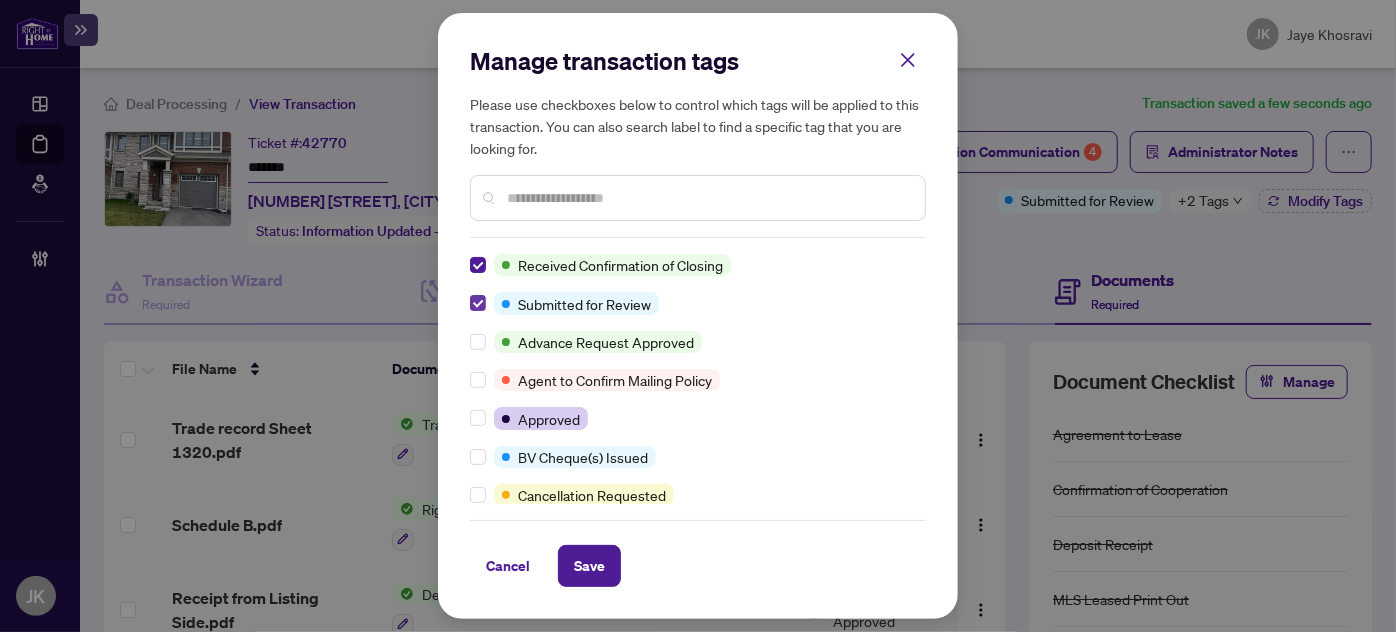 scroll, scrollTop: 0, scrollLeft: 0, axis: both 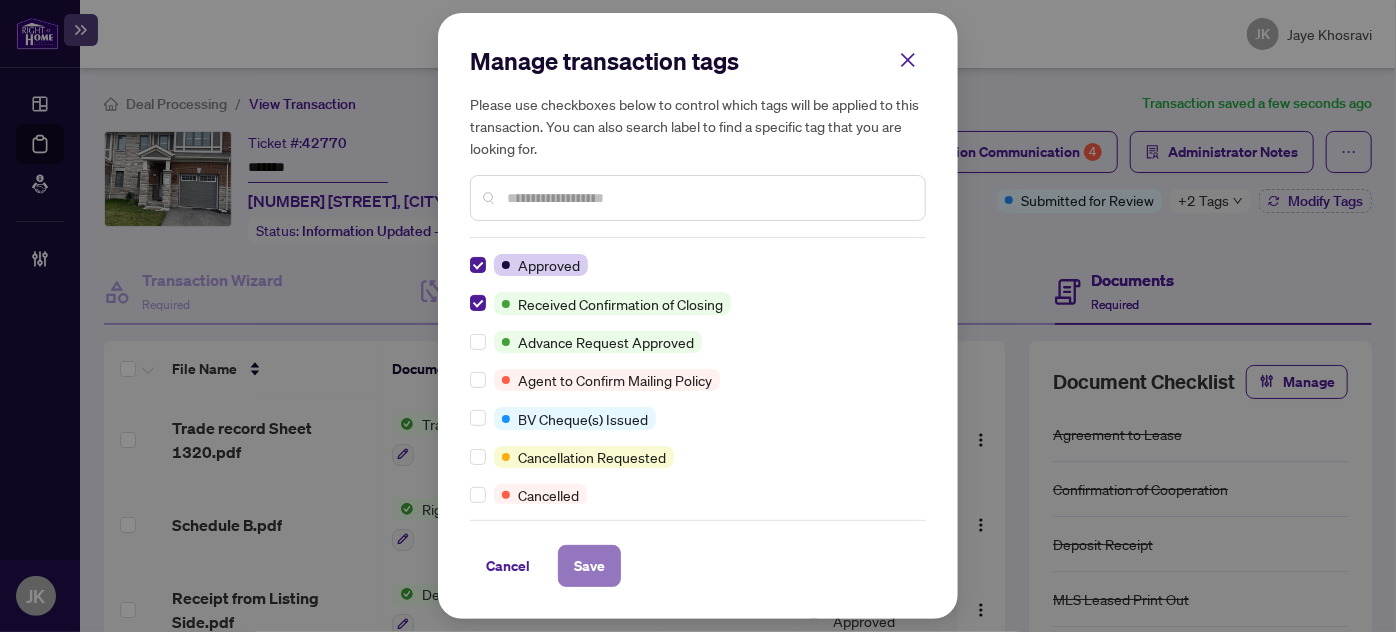 click on "Save" at bounding box center (589, 566) 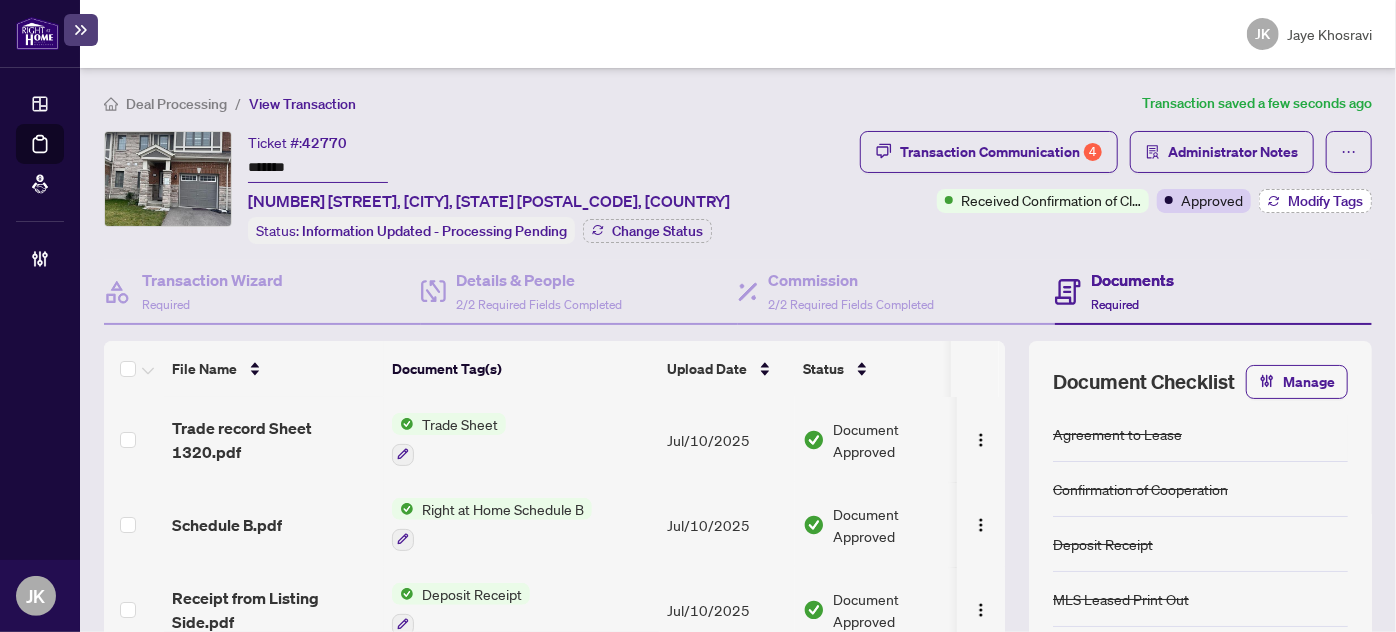 click on "Modify Tags" at bounding box center [1315, 201] 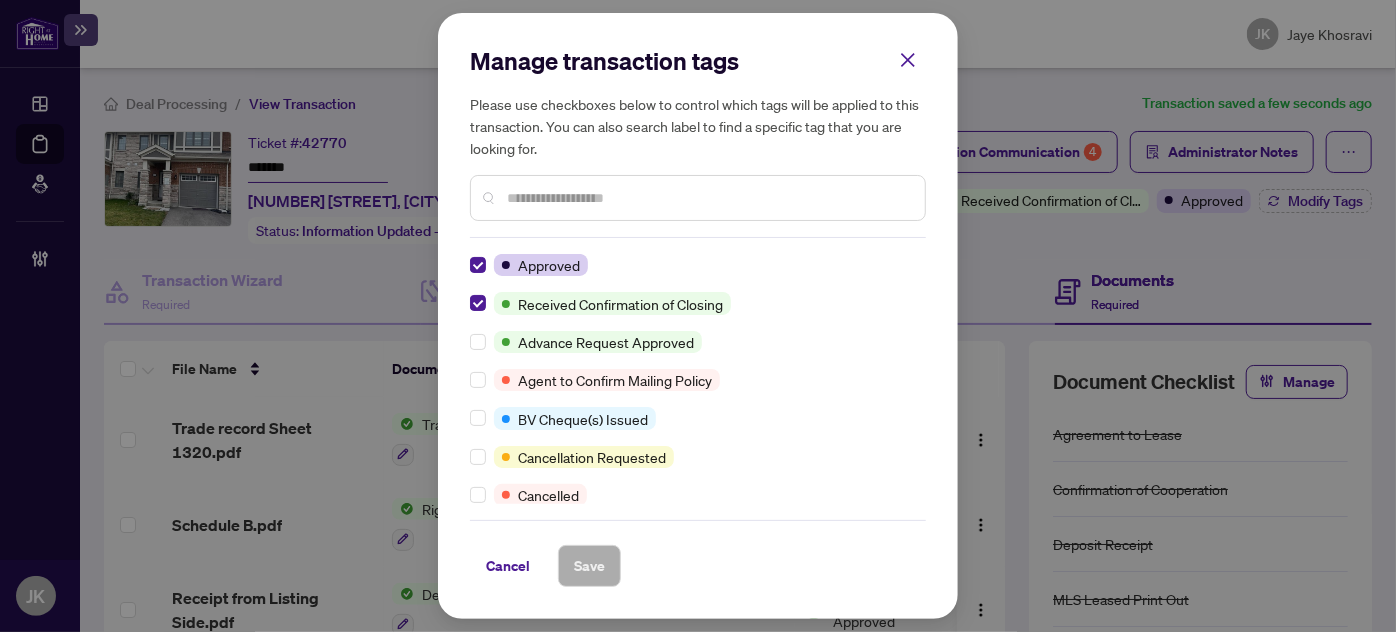 scroll, scrollTop: 0, scrollLeft: 0, axis: both 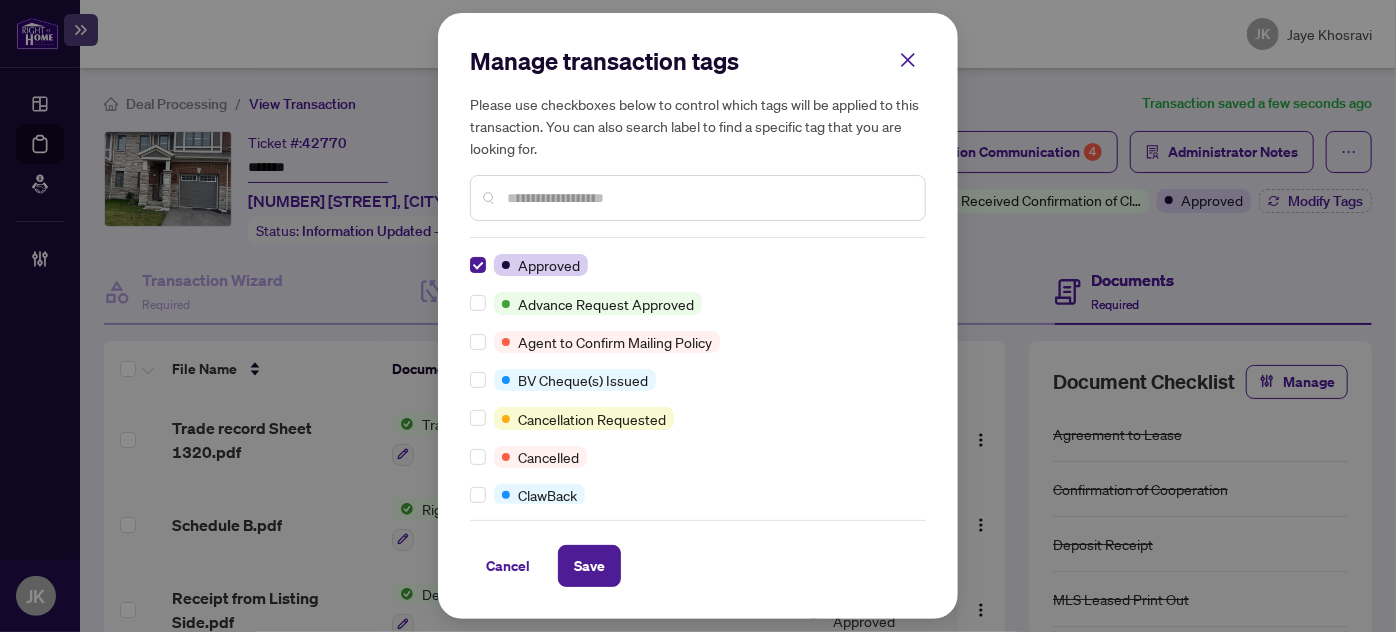 click at bounding box center (698, 198) 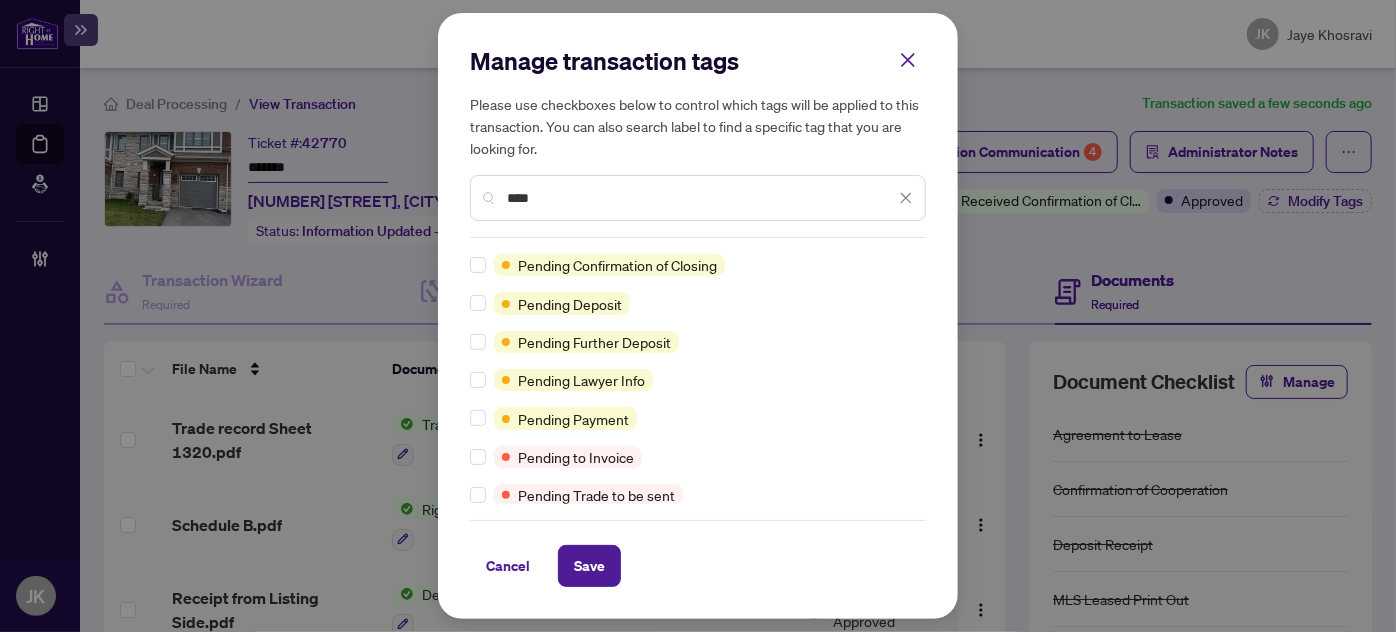 type on "****" 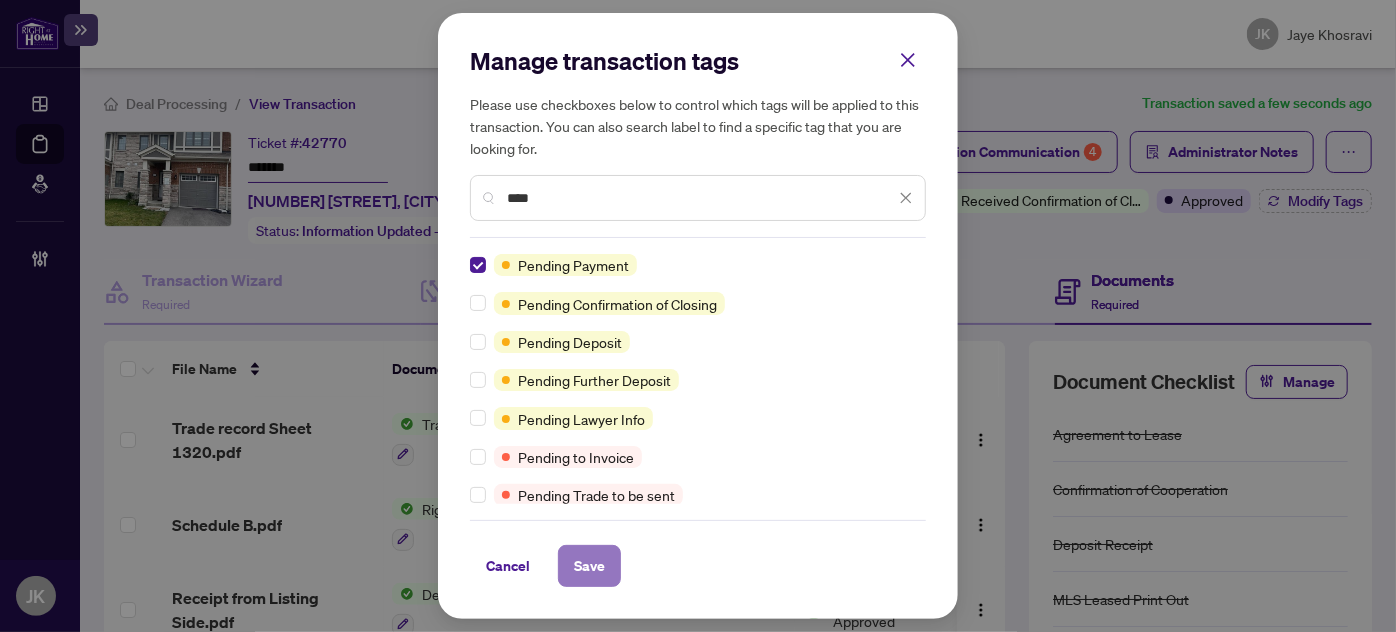 click on "Save" at bounding box center (589, 566) 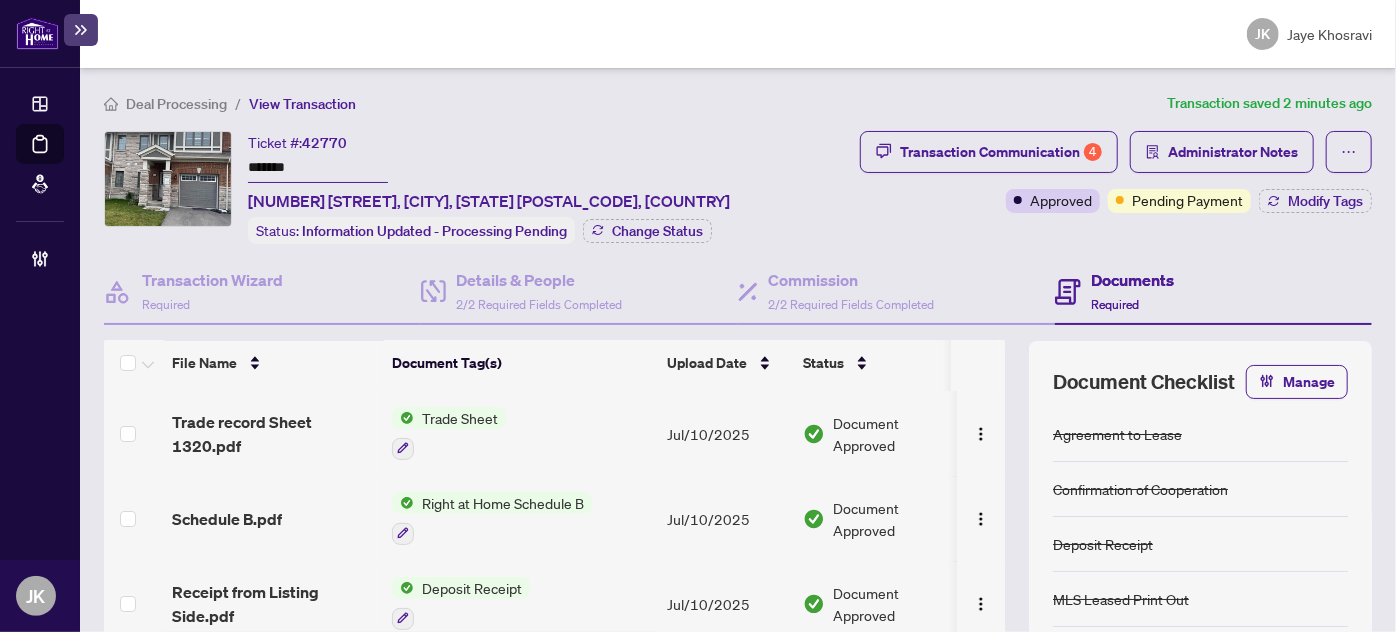 scroll, scrollTop: 0, scrollLeft: 0, axis: both 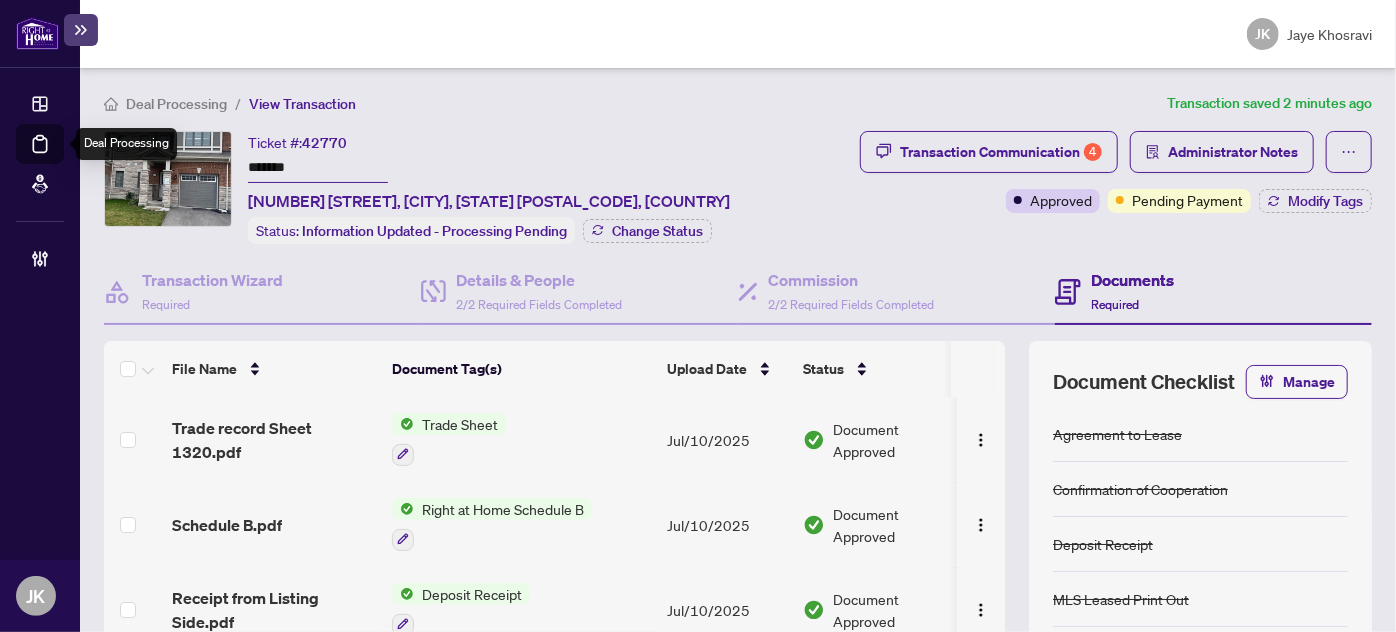 click on "Deal Processing" at bounding box center (63, 158) 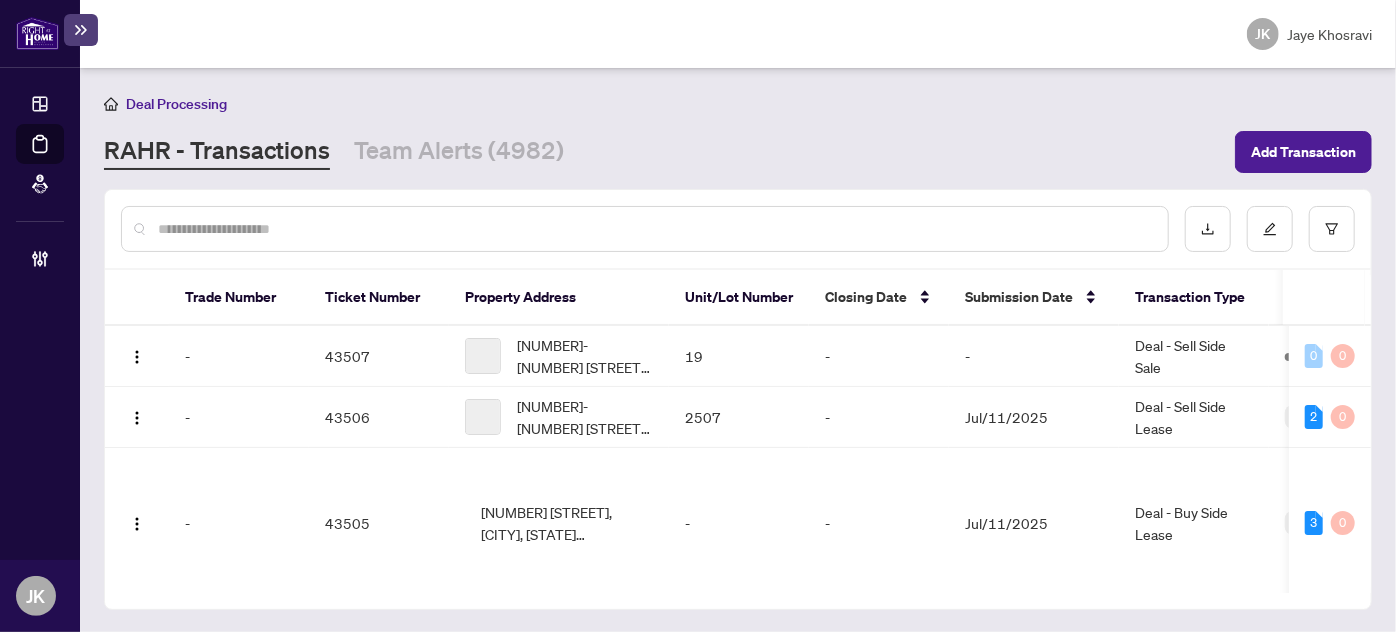 click at bounding box center (655, 229) 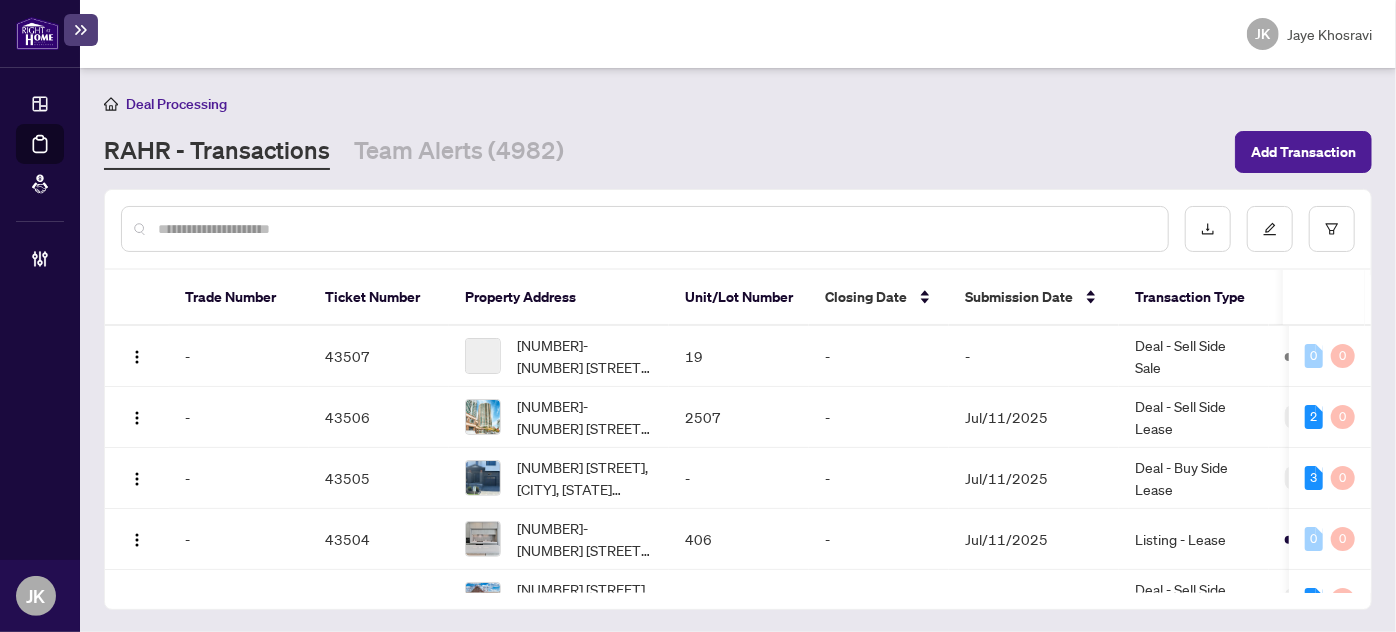 paste on "*******" 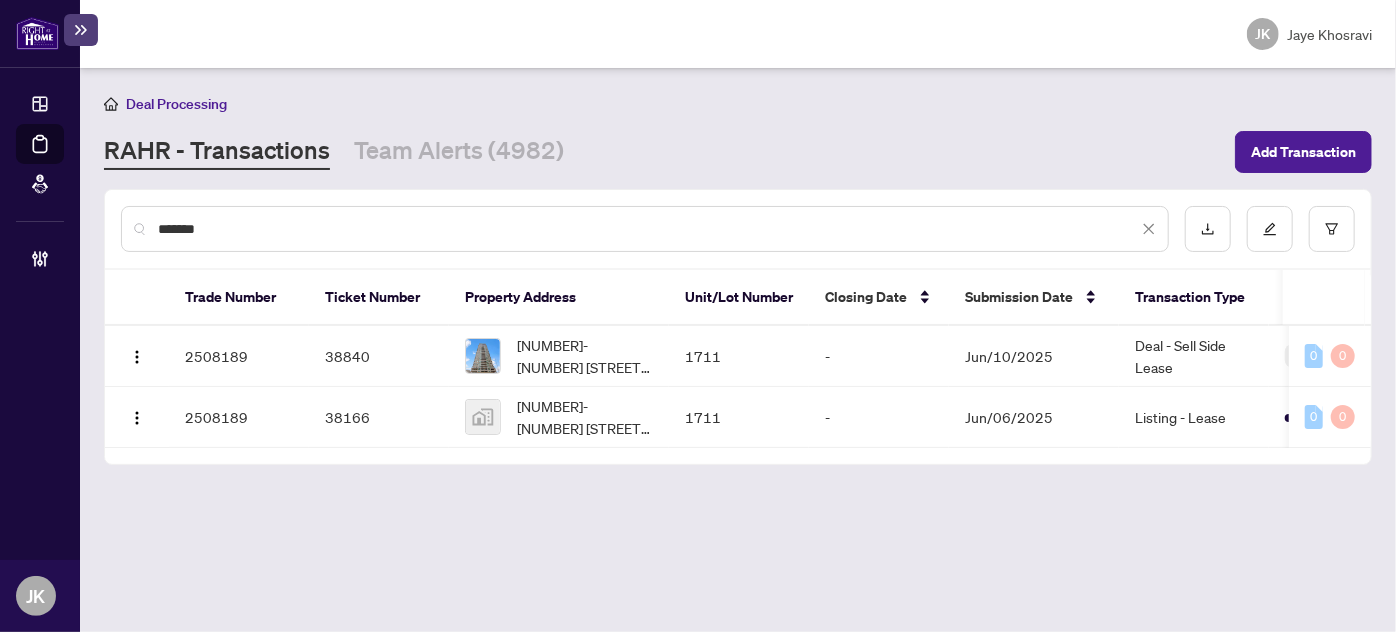 type on "*******" 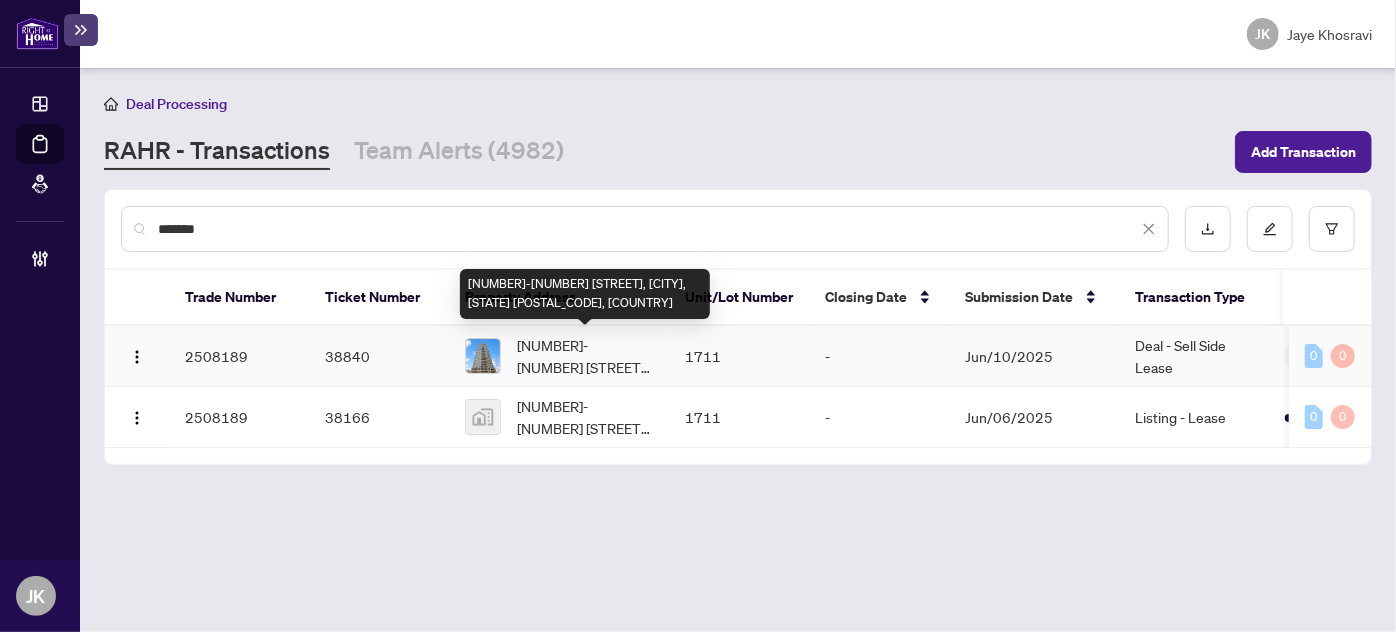 click on "1711-23 Hollywood Ave, Toronto, Ontario M2N 7L8, Canada" at bounding box center (585, 356) 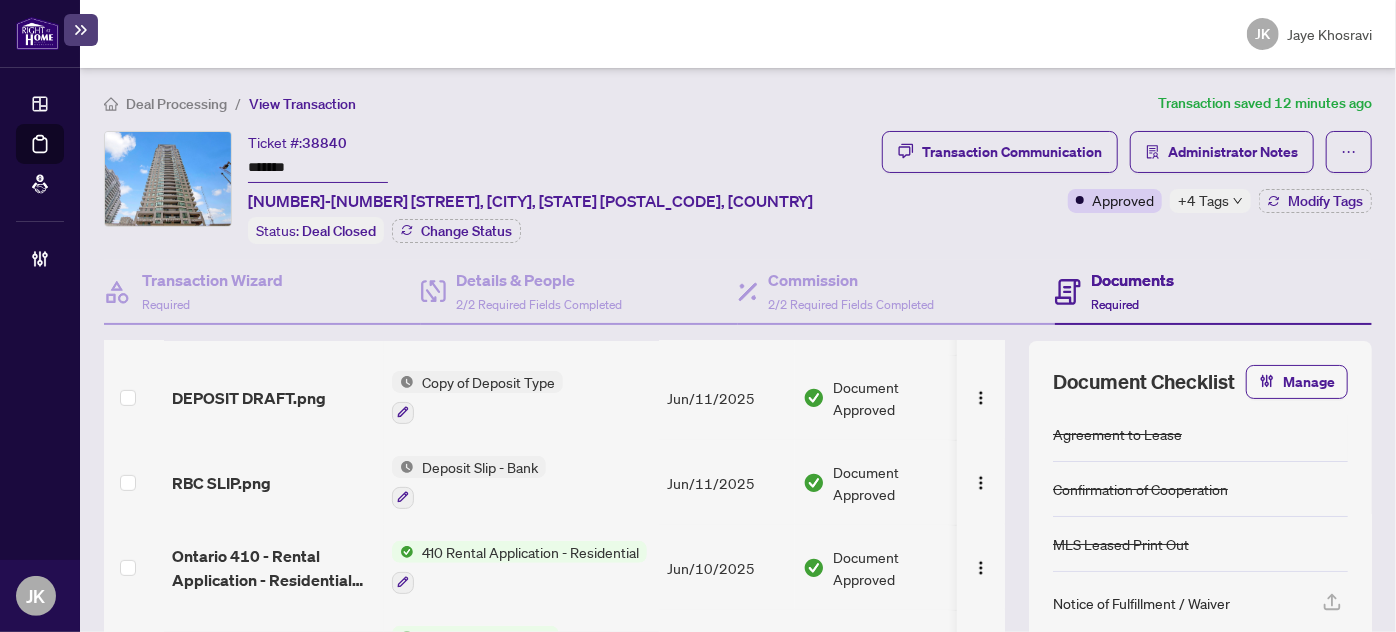 scroll, scrollTop: 0, scrollLeft: 0, axis: both 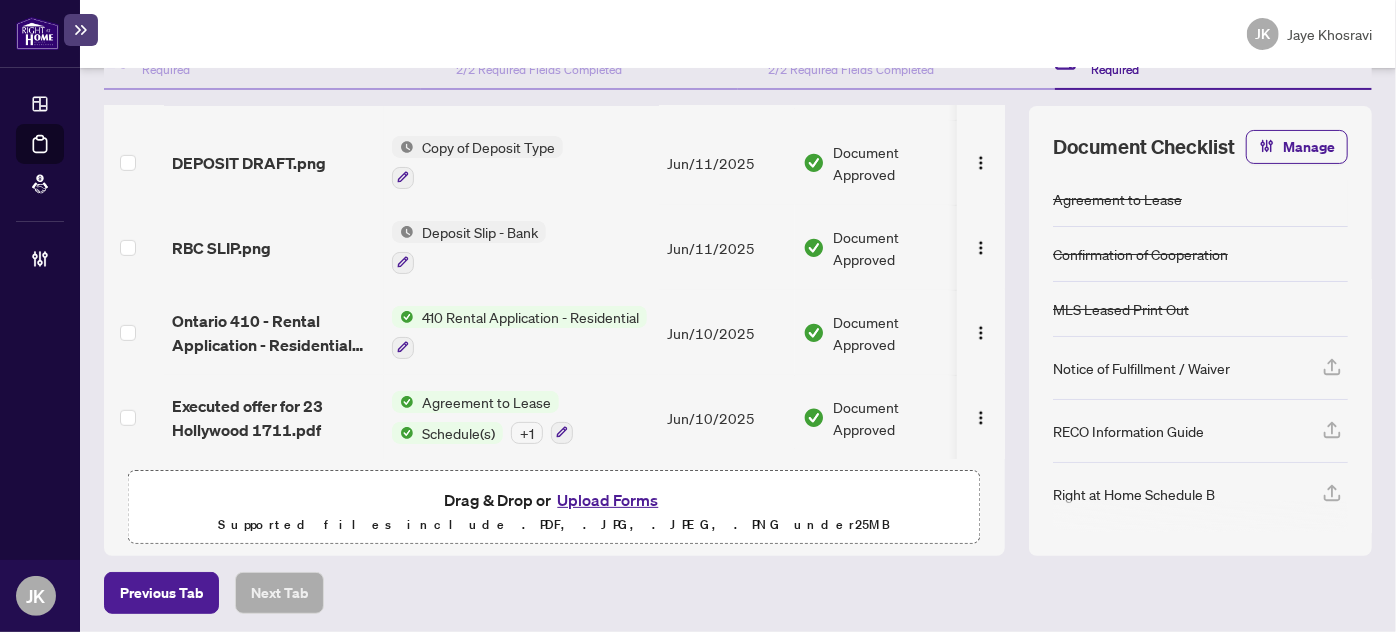 click on "Schedule(s)" at bounding box center [458, 433] 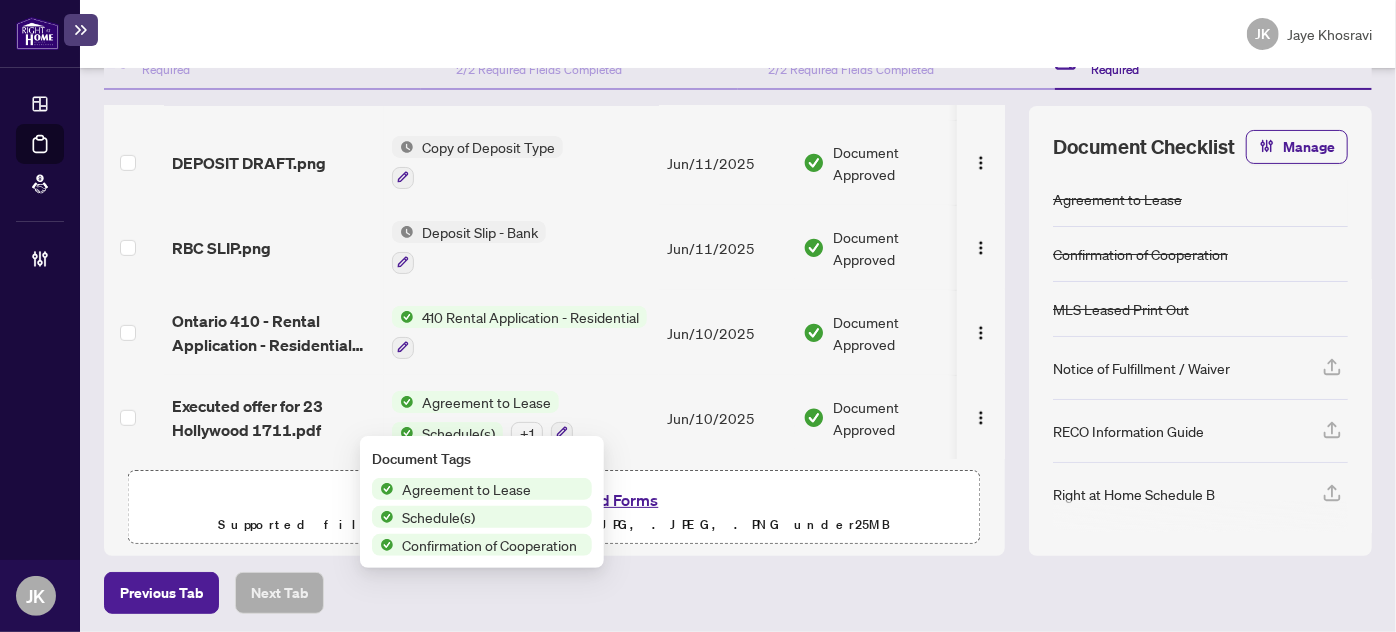 click on "Agreement to Lease" at bounding box center [466, 489] 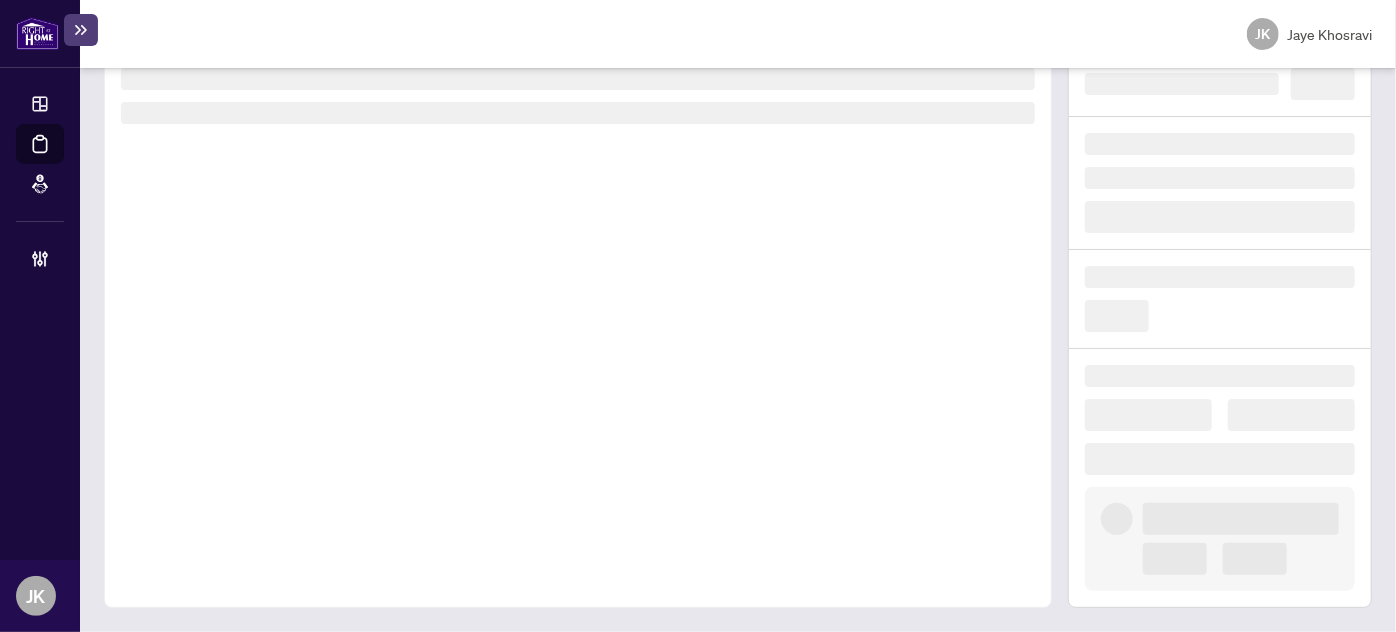 scroll, scrollTop: 115, scrollLeft: 0, axis: vertical 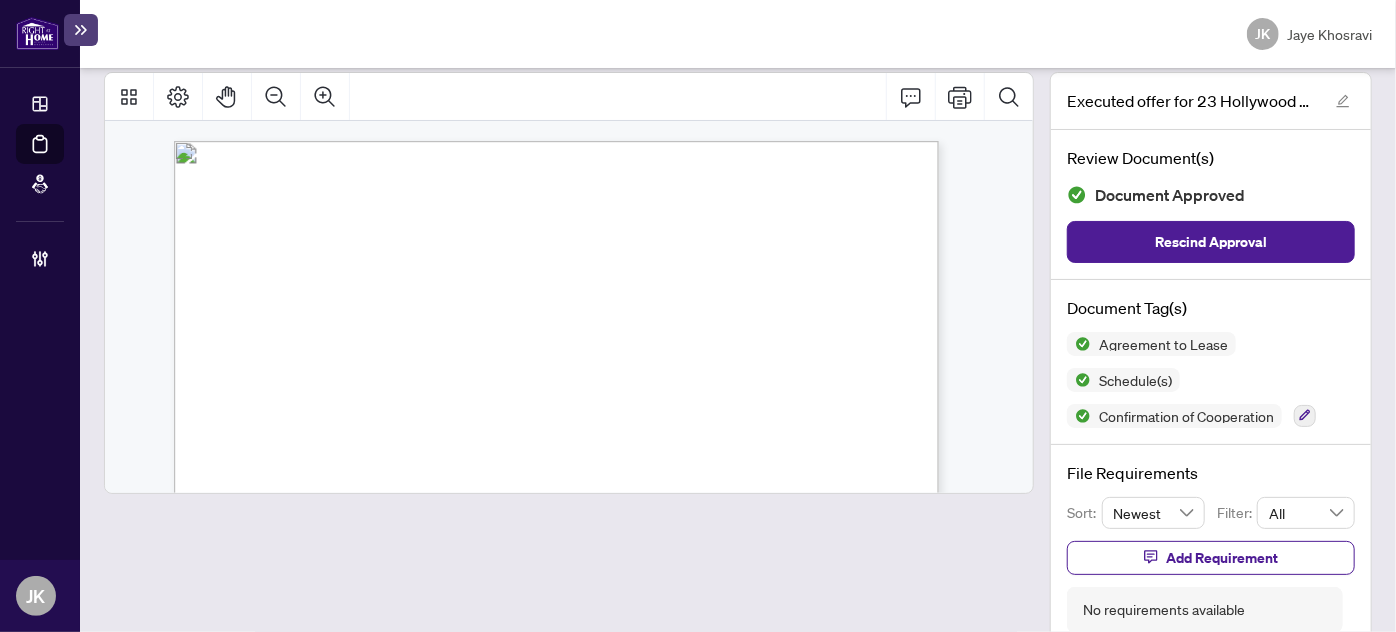 click on "Zekiye Nergiz Haskinaci" at bounding box center (344, 326) 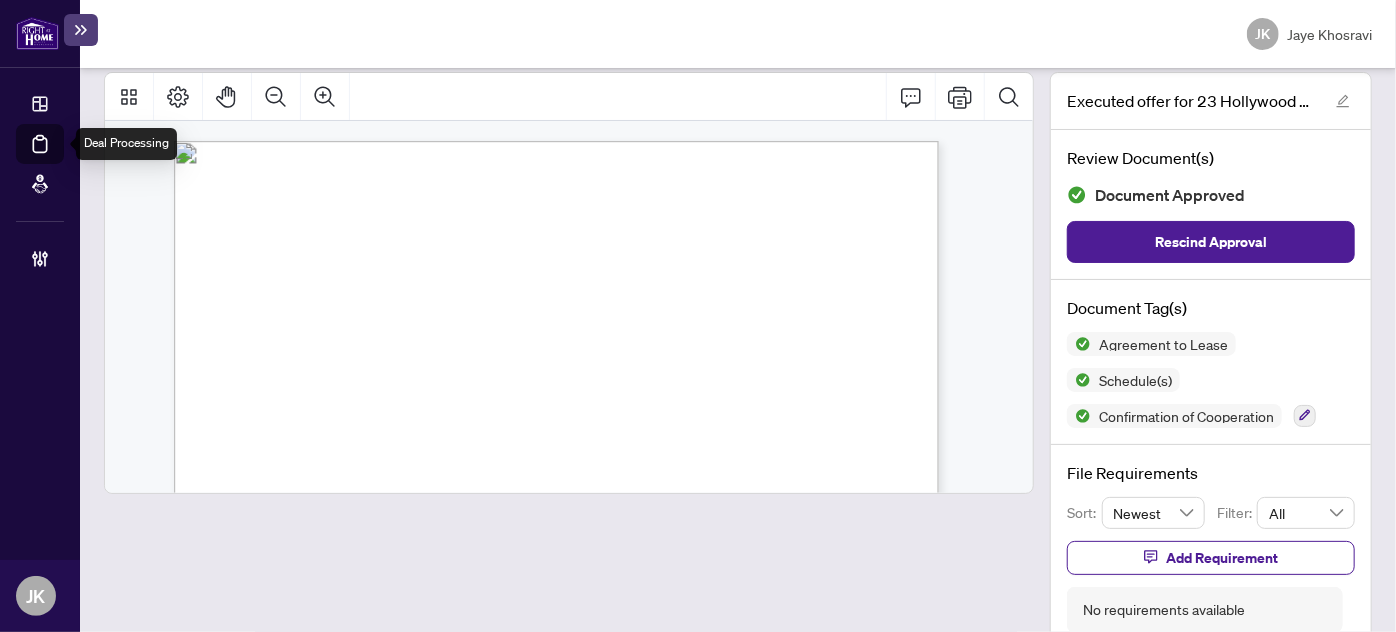 click on "Deal Processing" at bounding box center (63, 158) 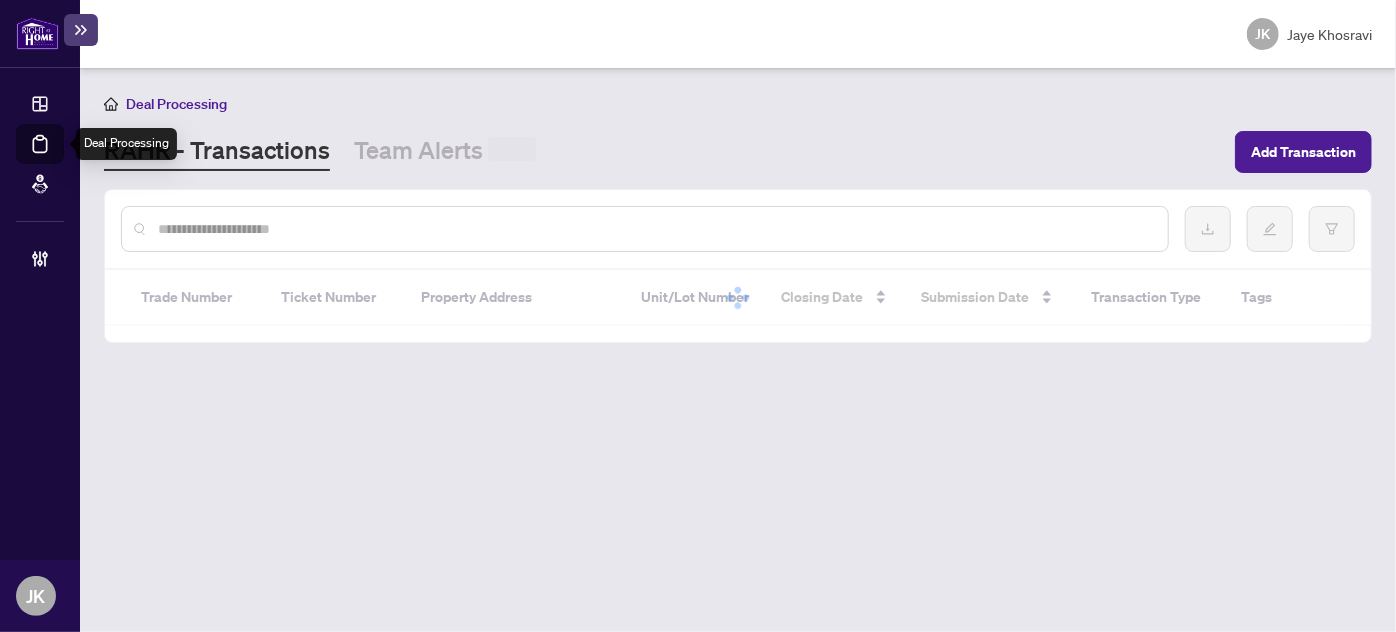 scroll, scrollTop: 0, scrollLeft: 0, axis: both 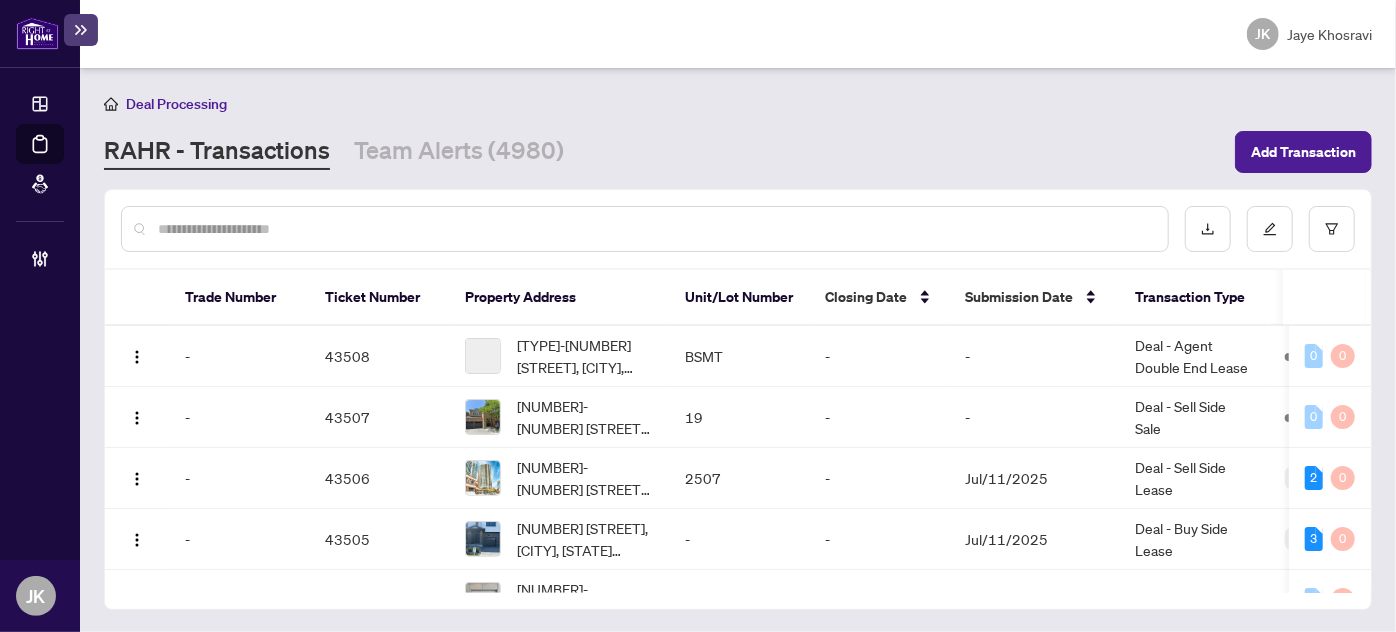click at bounding box center (655, 229) 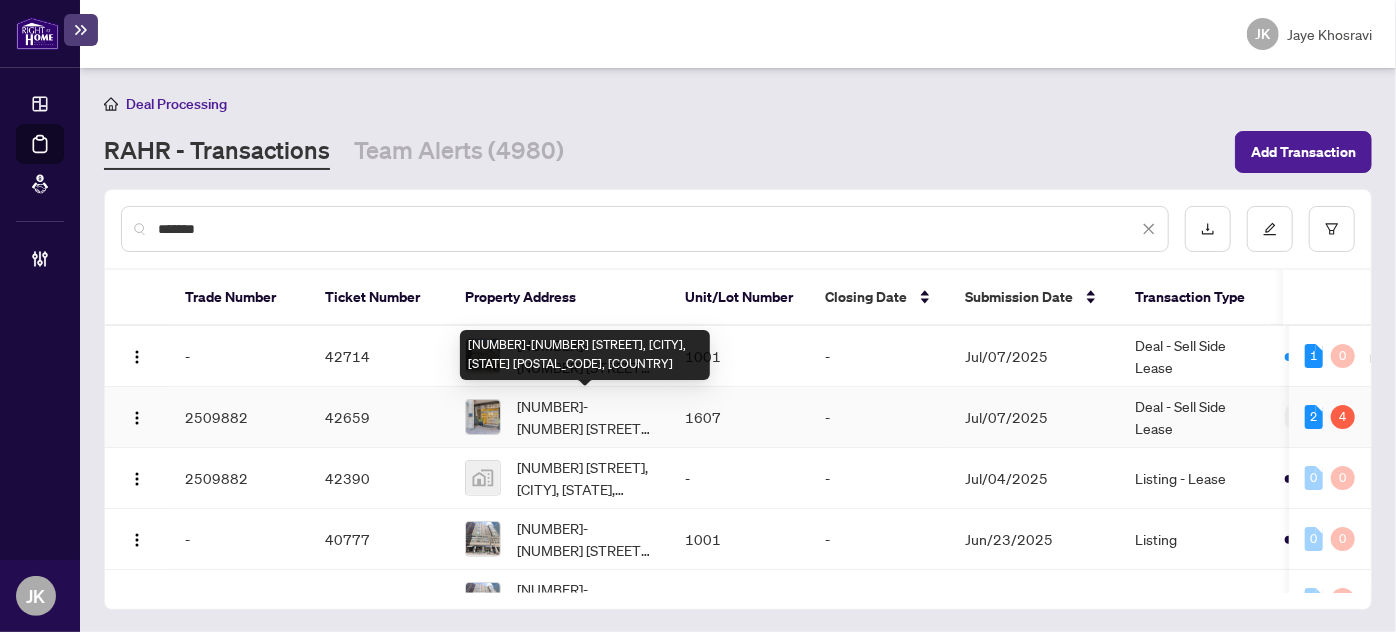 type on "*******" 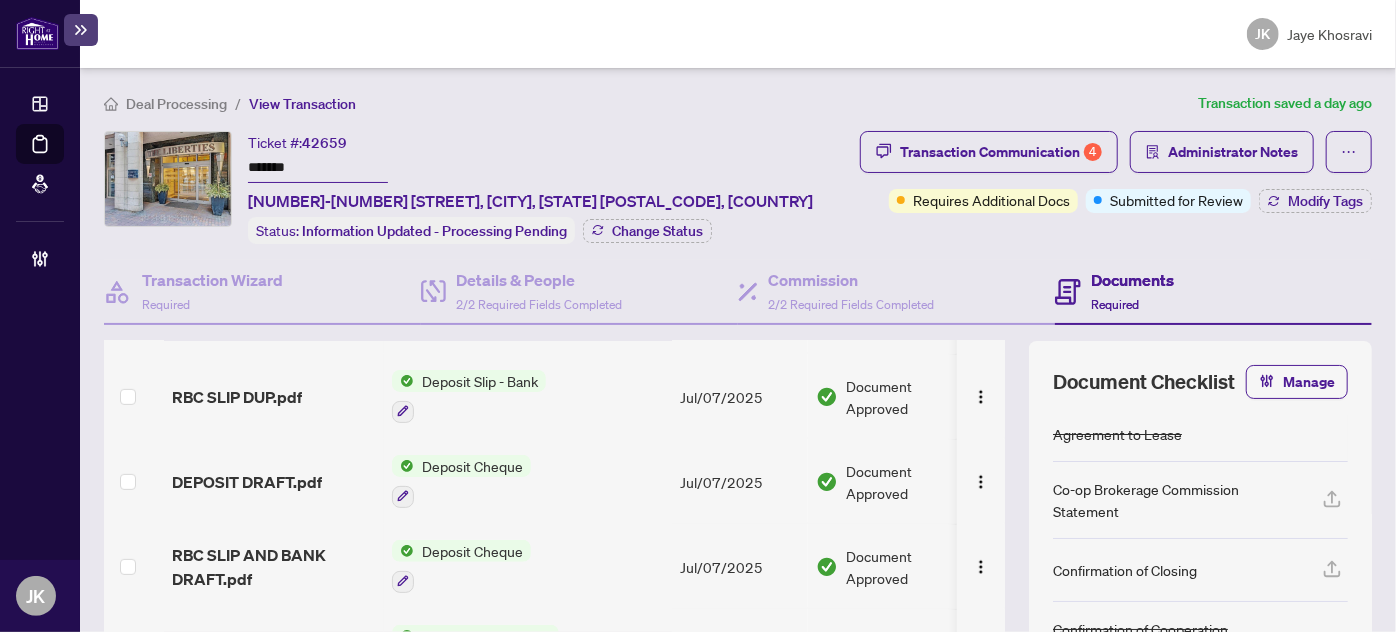 scroll, scrollTop: 0, scrollLeft: 0, axis: both 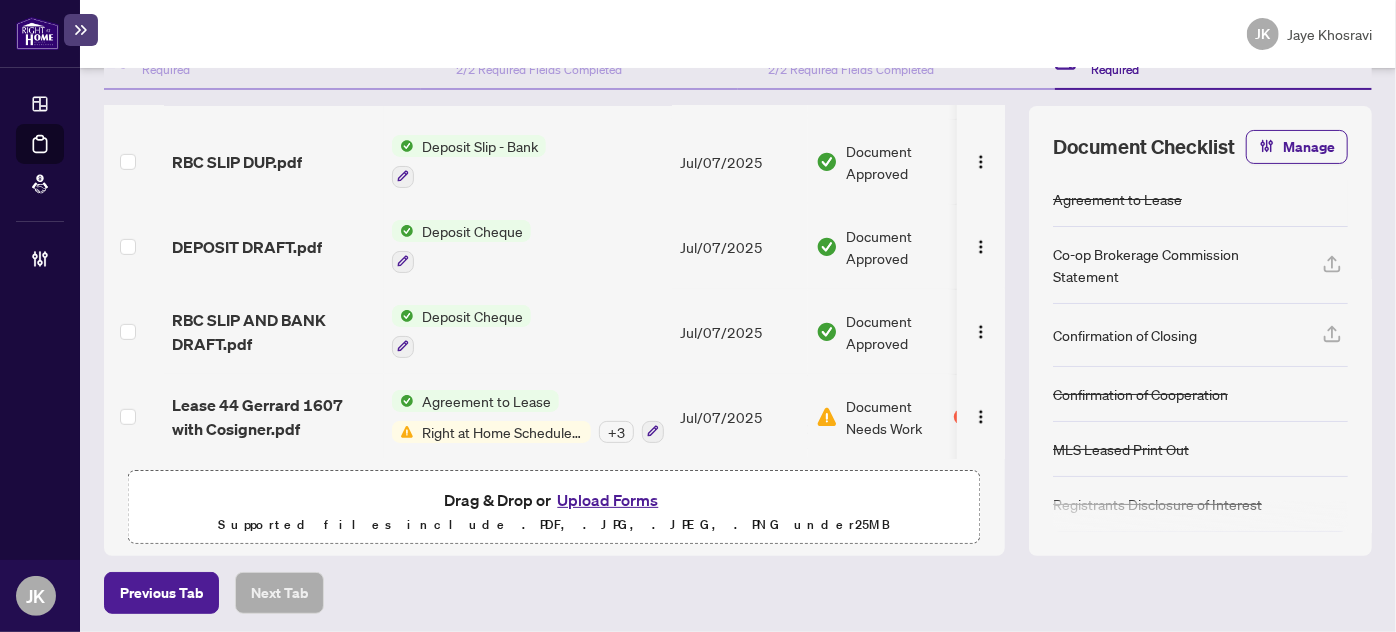 click on "Agreement to Lease" at bounding box center (486, 401) 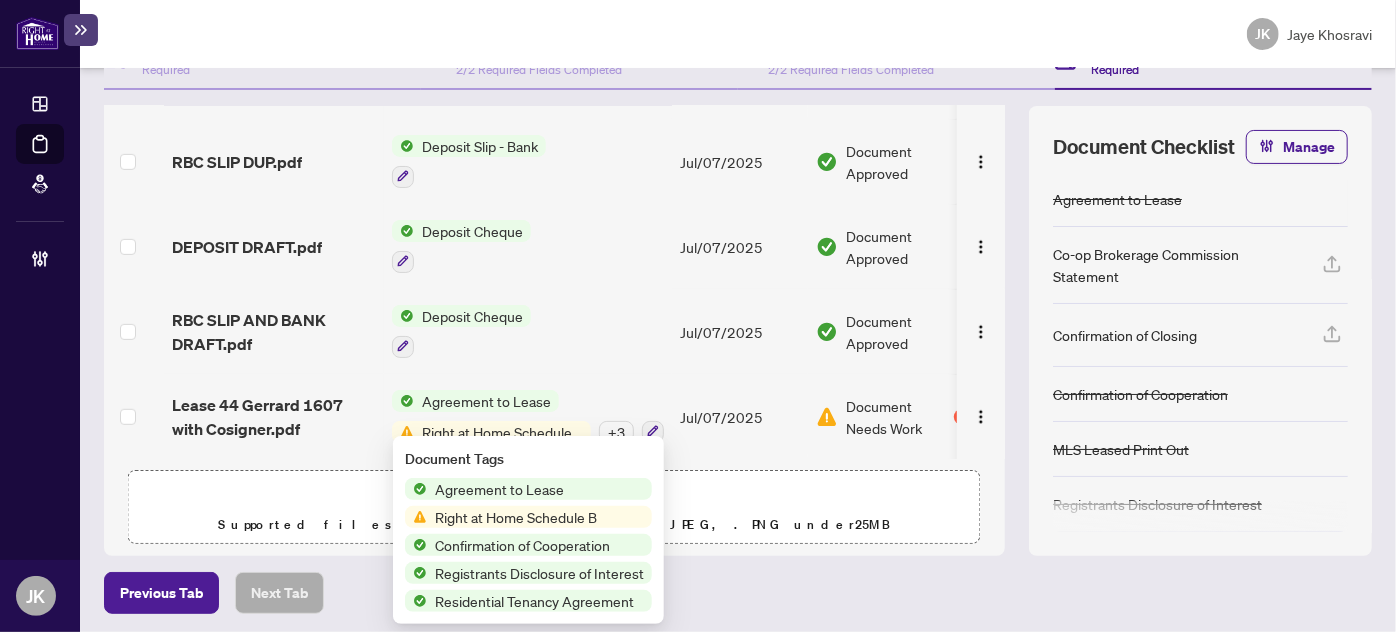 click on "Agreement to Lease" at bounding box center [499, 489] 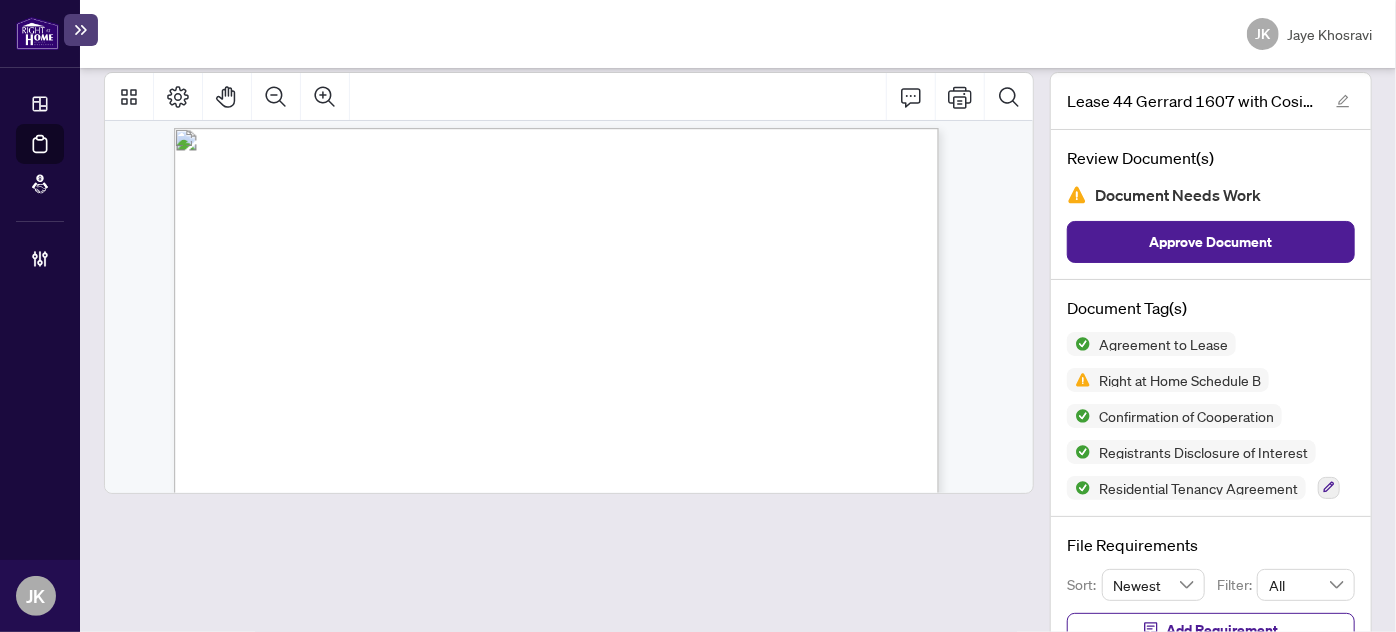 scroll, scrollTop: 70, scrollLeft: 0, axis: vertical 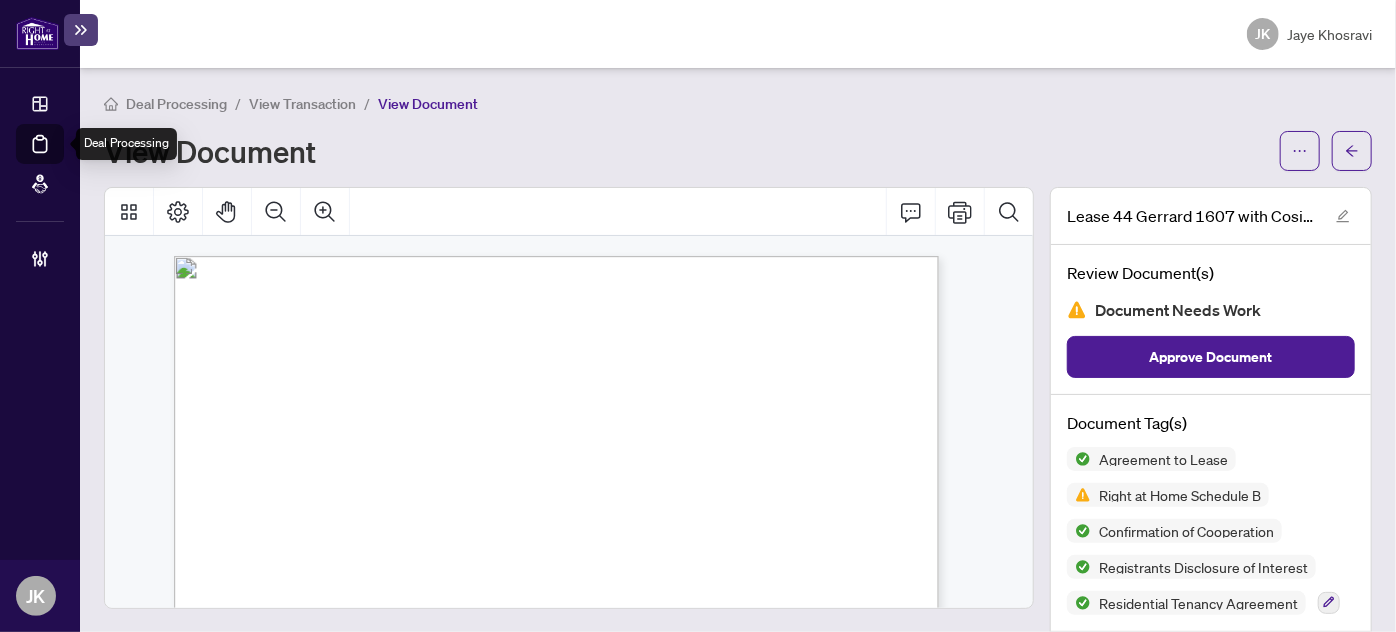click on "Deal Processing" at bounding box center (63, 158) 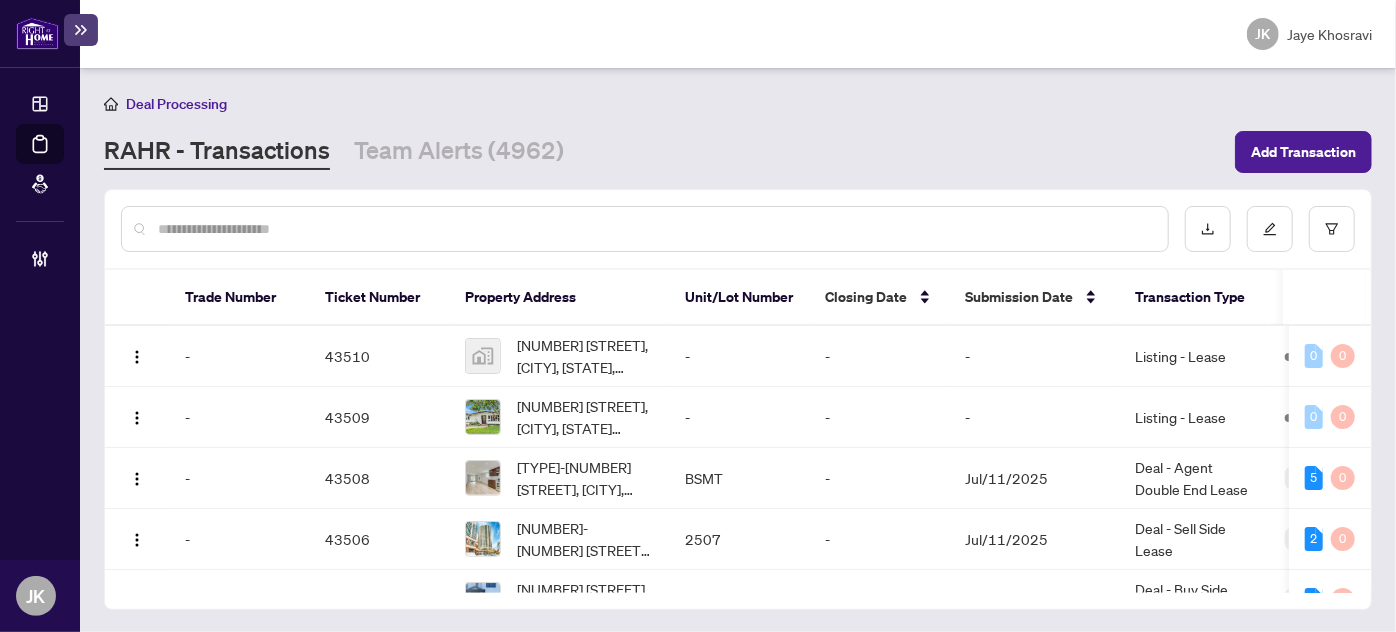 click at bounding box center [645, 229] 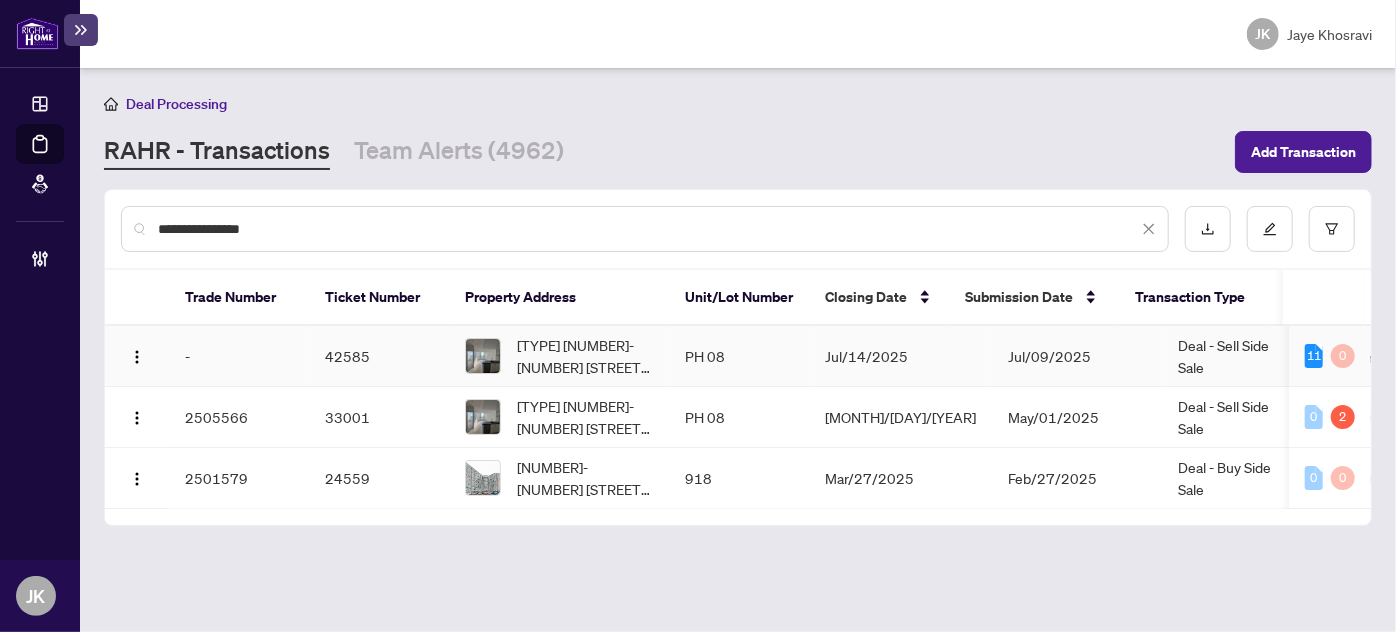 type on "**********" 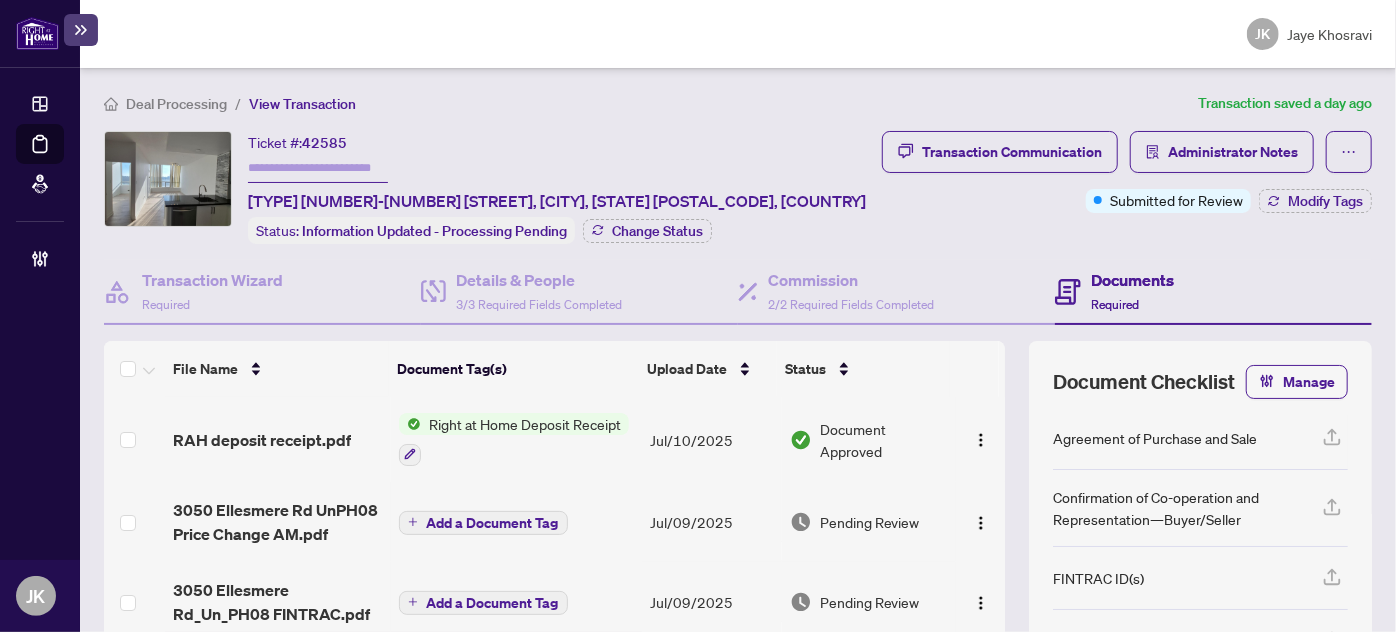 scroll, scrollTop: 789, scrollLeft: 0, axis: vertical 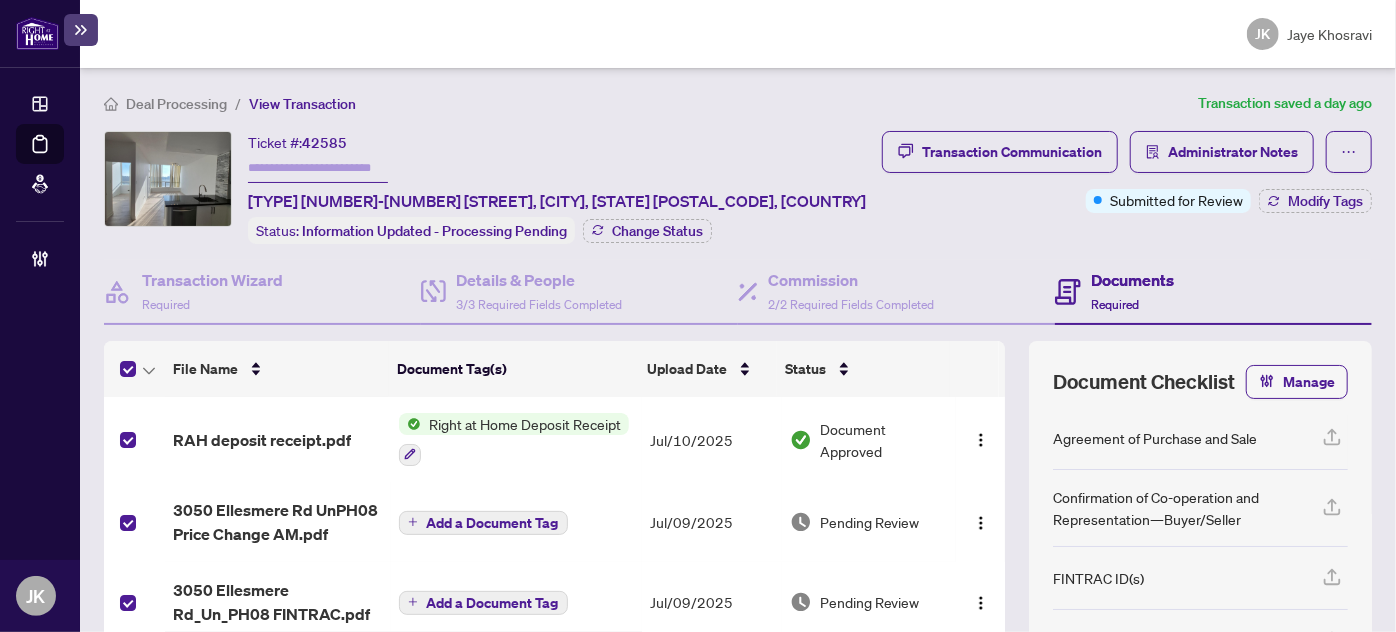 click at bounding box center [134, 439] 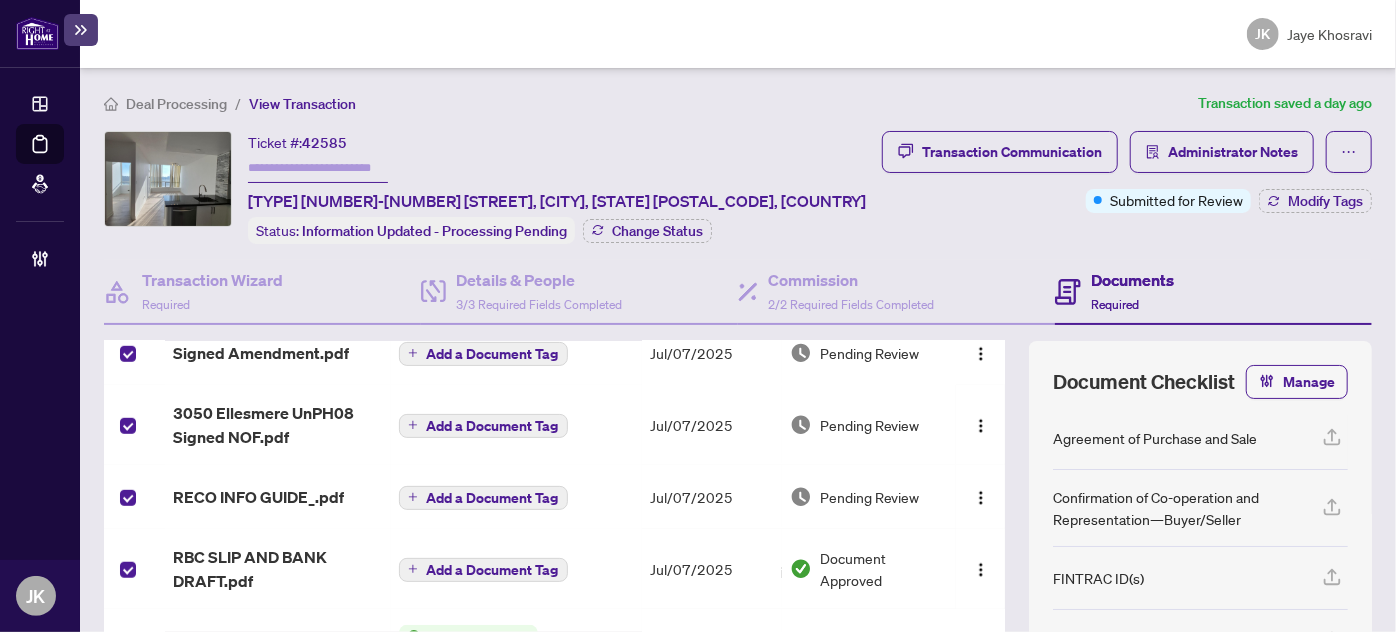 scroll, scrollTop: 0, scrollLeft: 0, axis: both 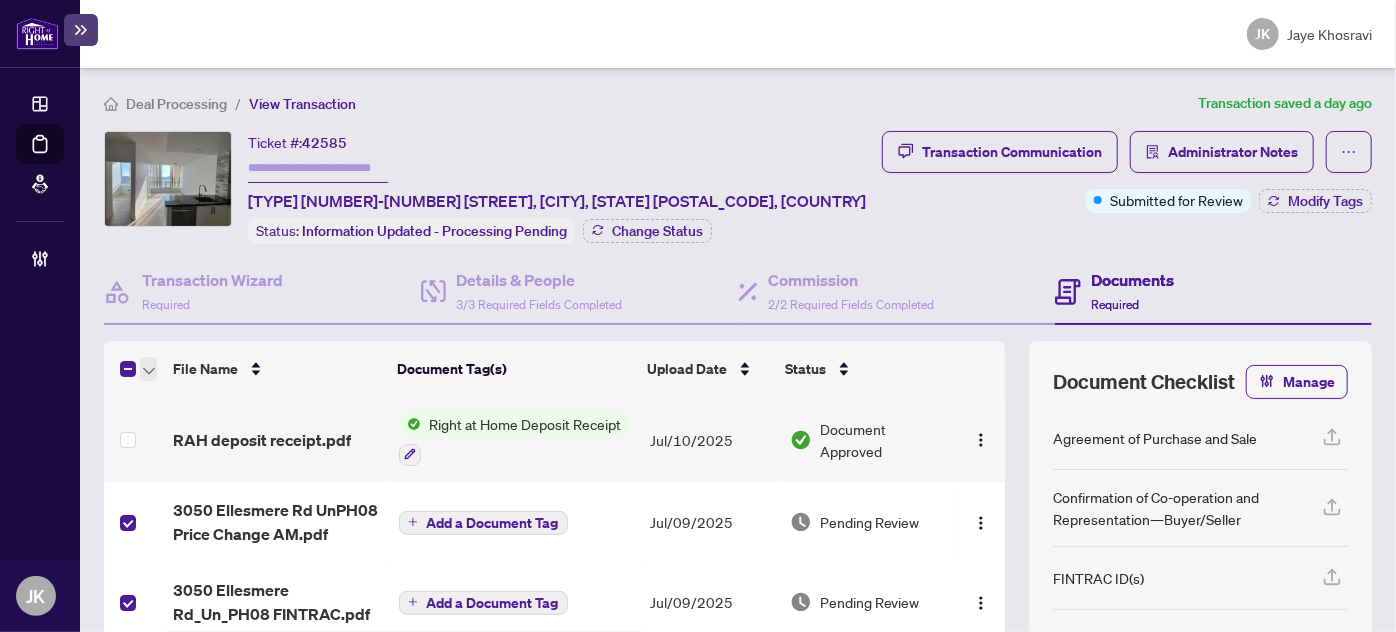 click 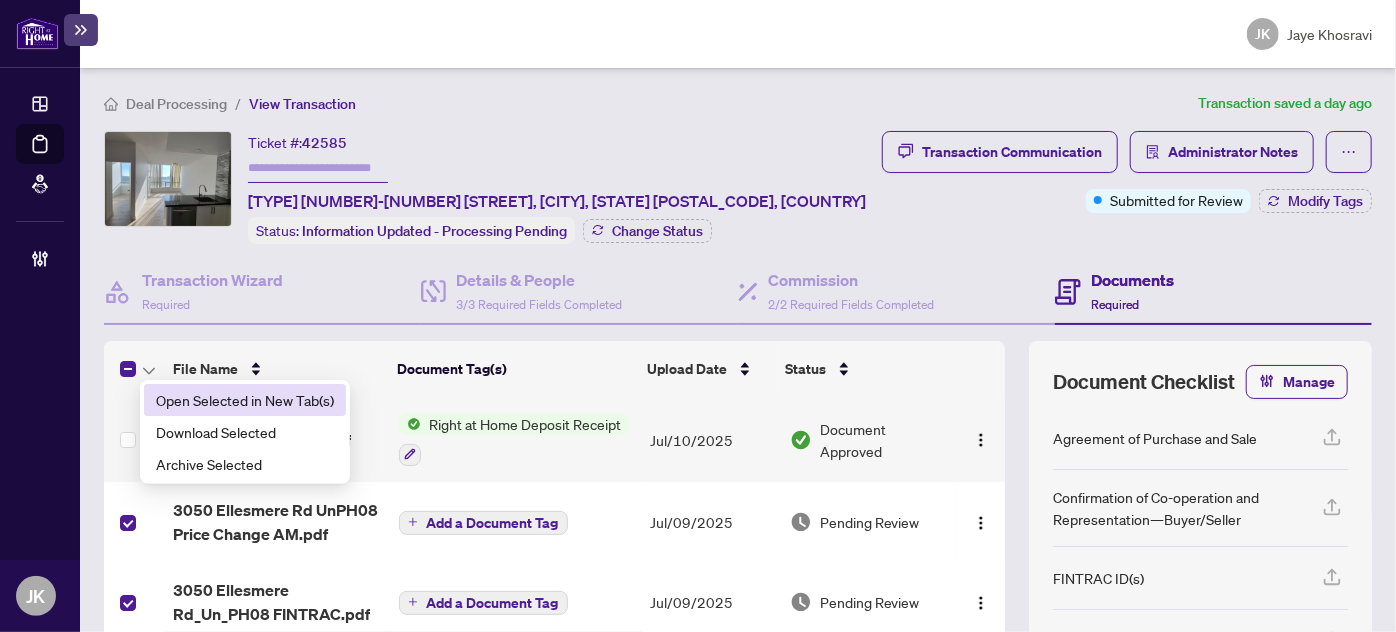 click on "Open Selected in New Tab(s)" at bounding box center [245, 400] 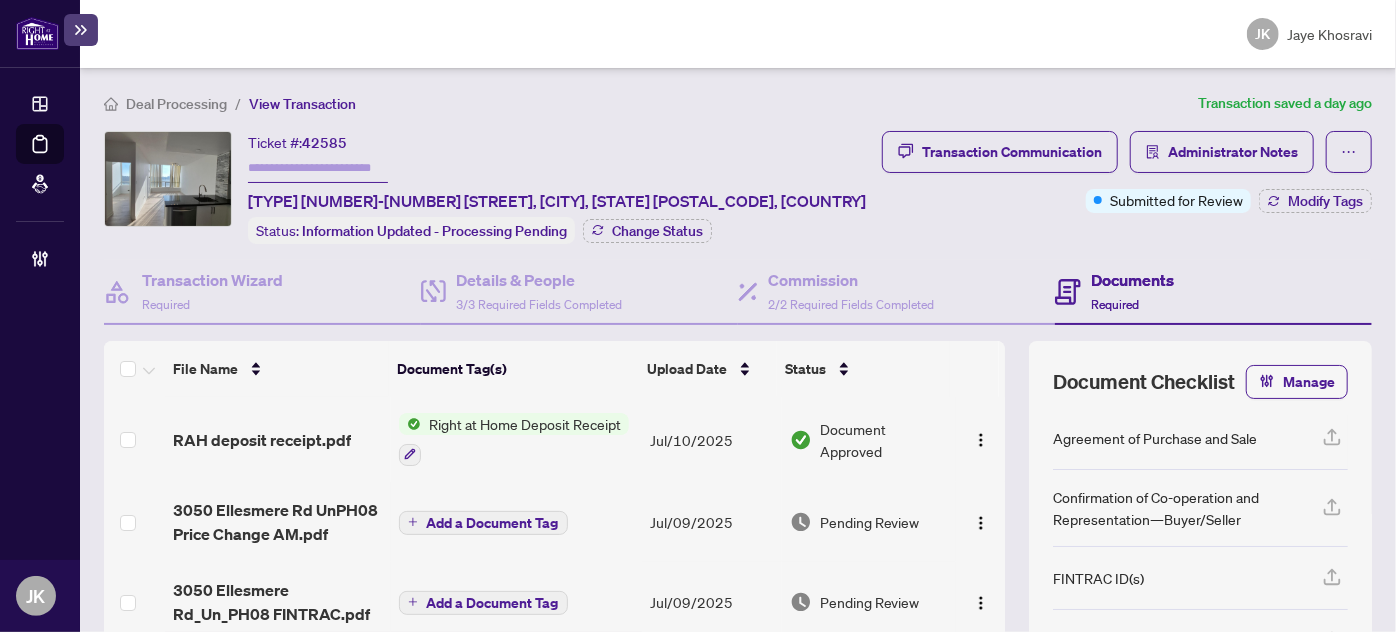 click on "Right at Home Deposit Receipt" at bounding box center (525, 424) 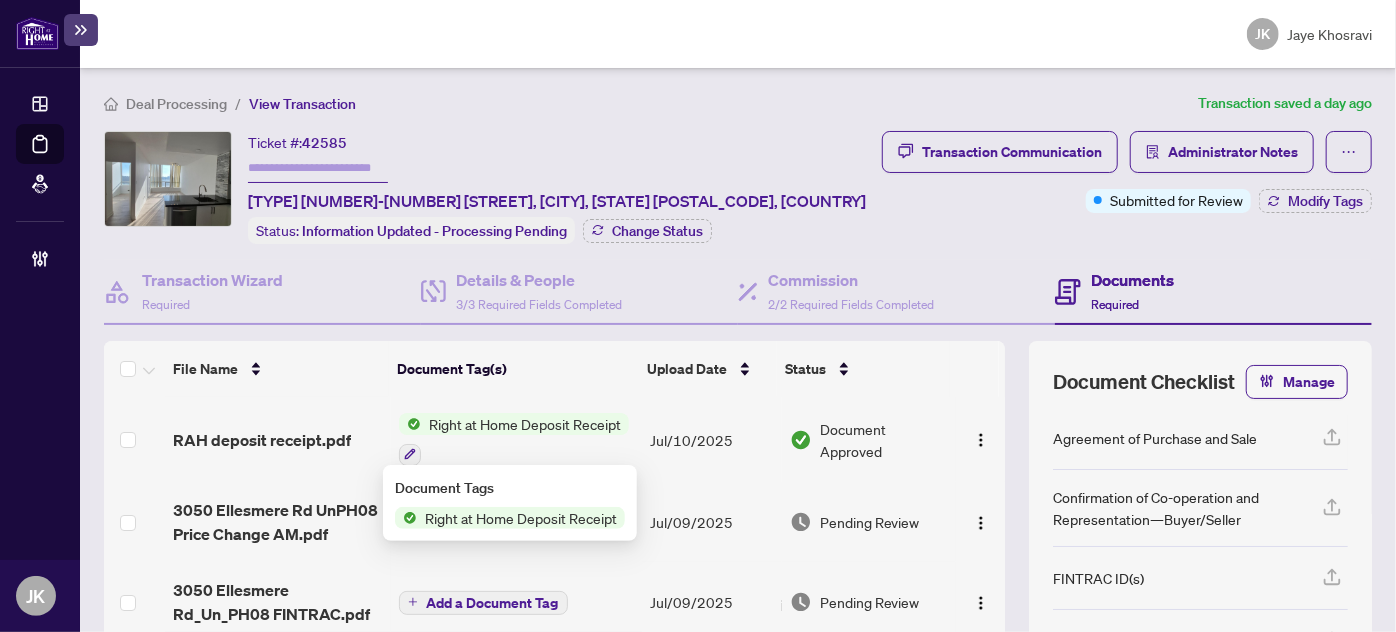 click on "Right at Home Deposit Receipt" at bounding box center (521, 518) 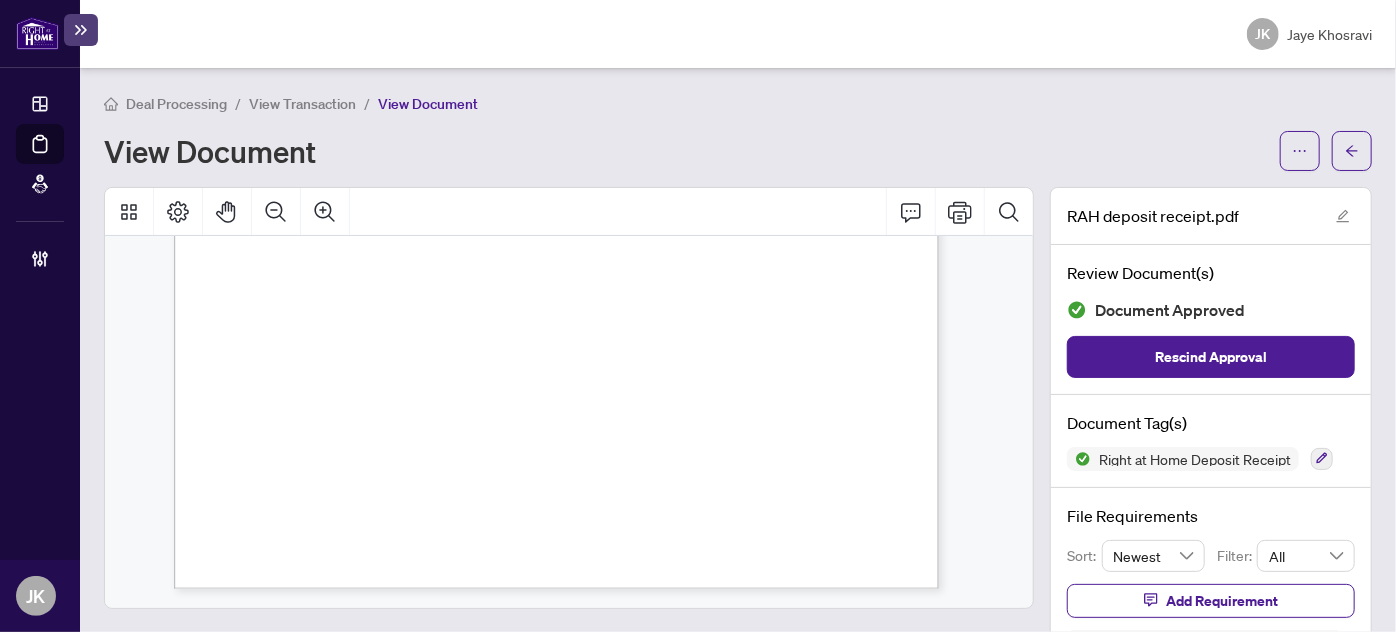 scroll, scrollTop: 0, scrollLeft: 0, axis: both 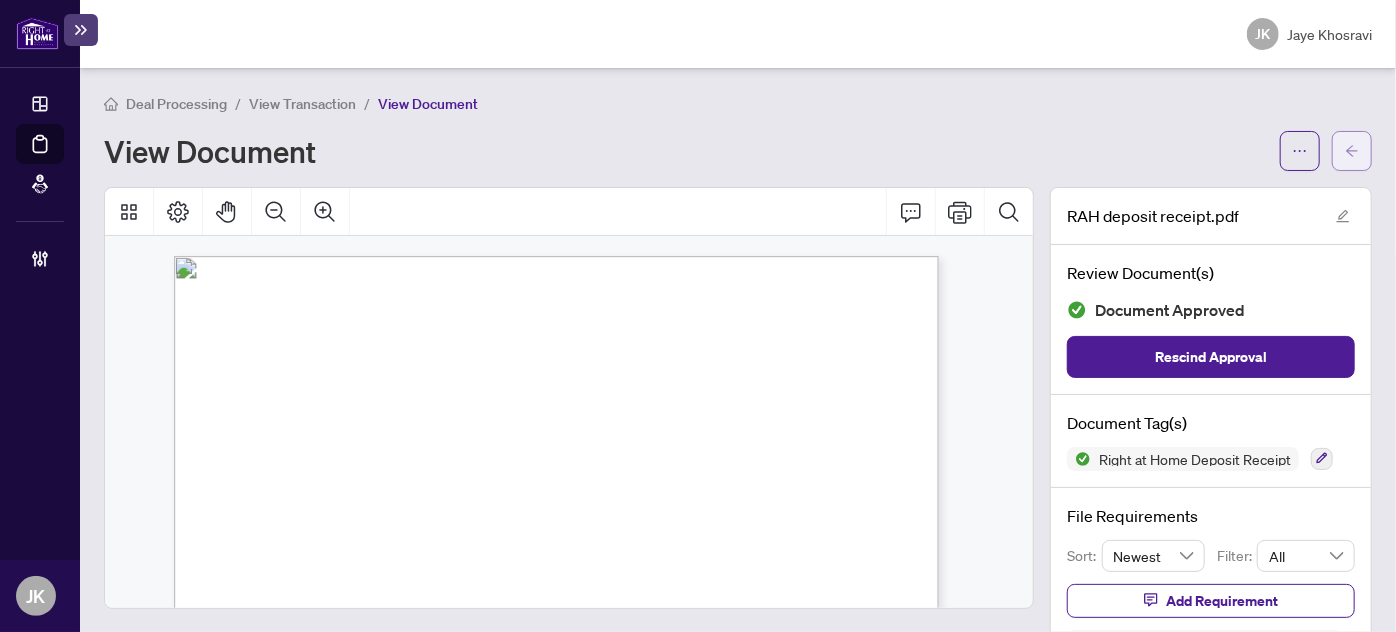 click at bounding box center [1352, 151] 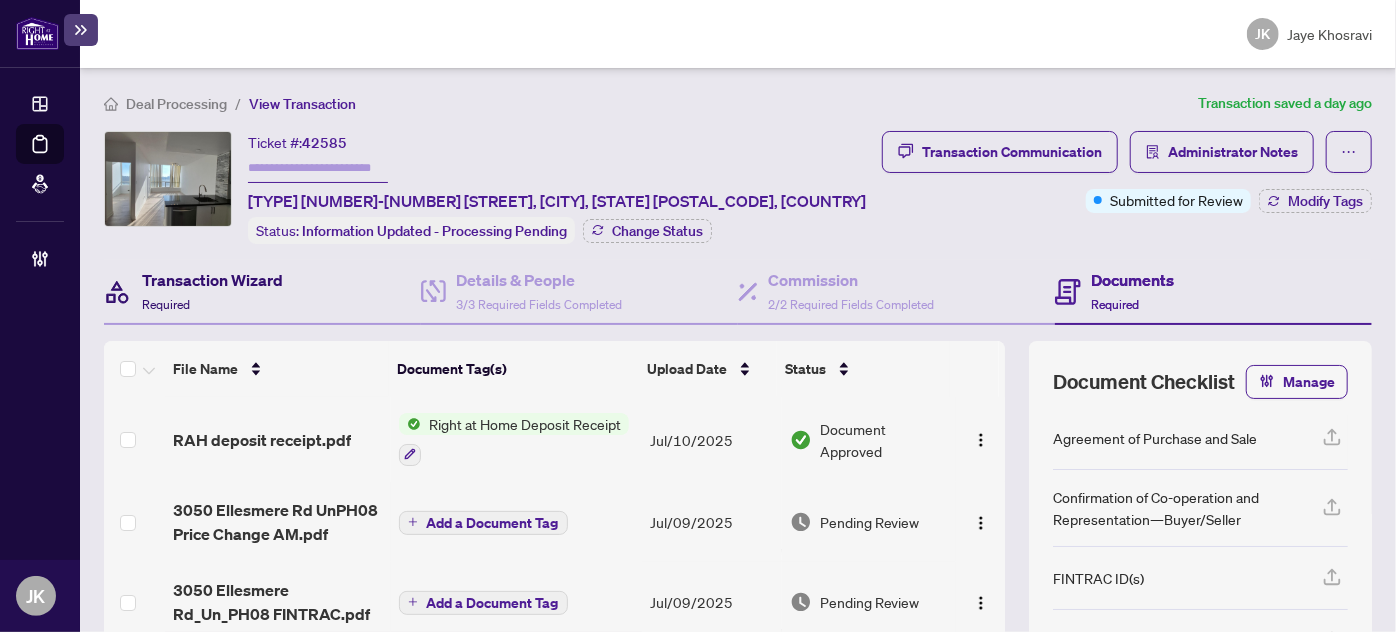 click on "Transaction Wizard" at bounding box center (212, 280) 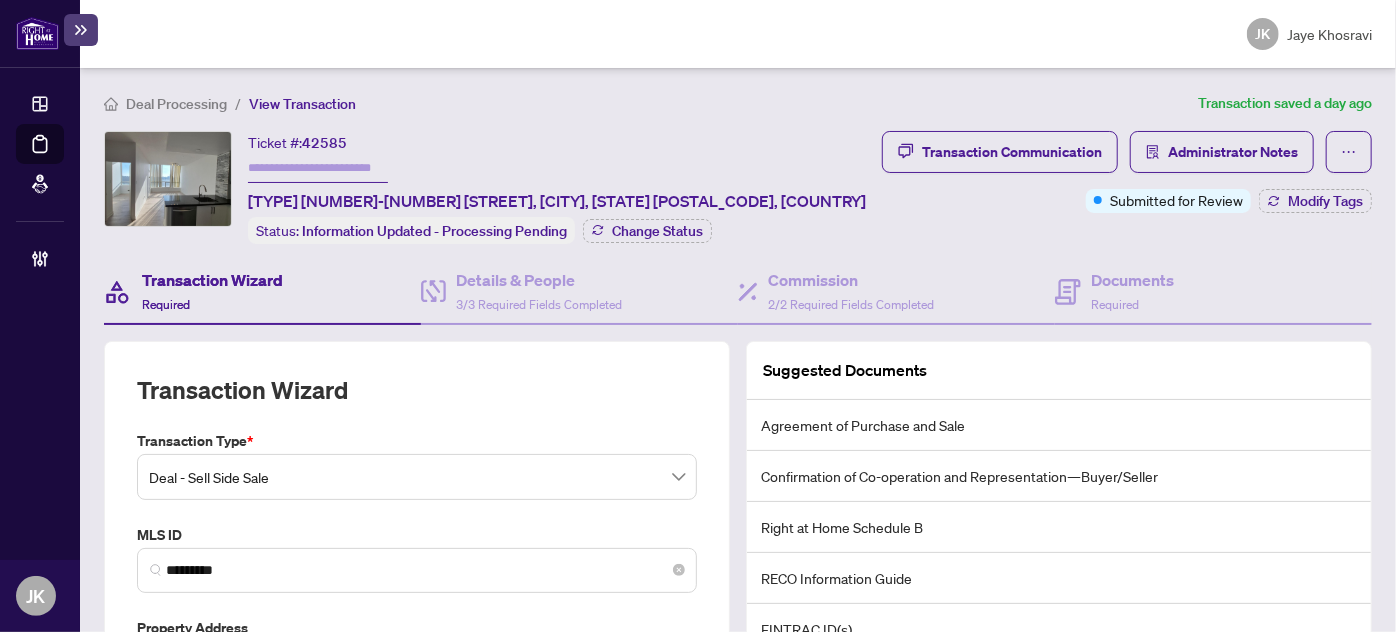 drag, startPoint x: 264, startPoint y: 550, endPoint x: 137, endPoint y: 551, distance: 127.00394 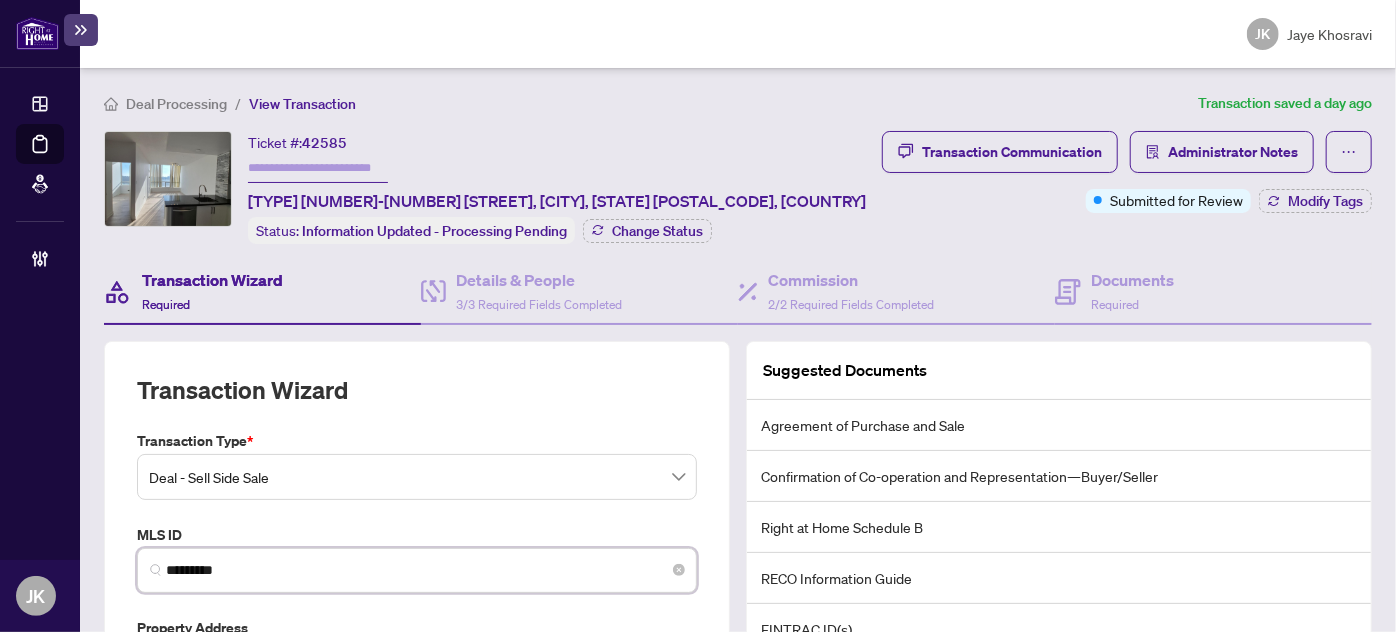 drag, startPoint x: 256, startPoint y: 557, endPoint x: 138, endPoint y: 561, distance: 118.06778 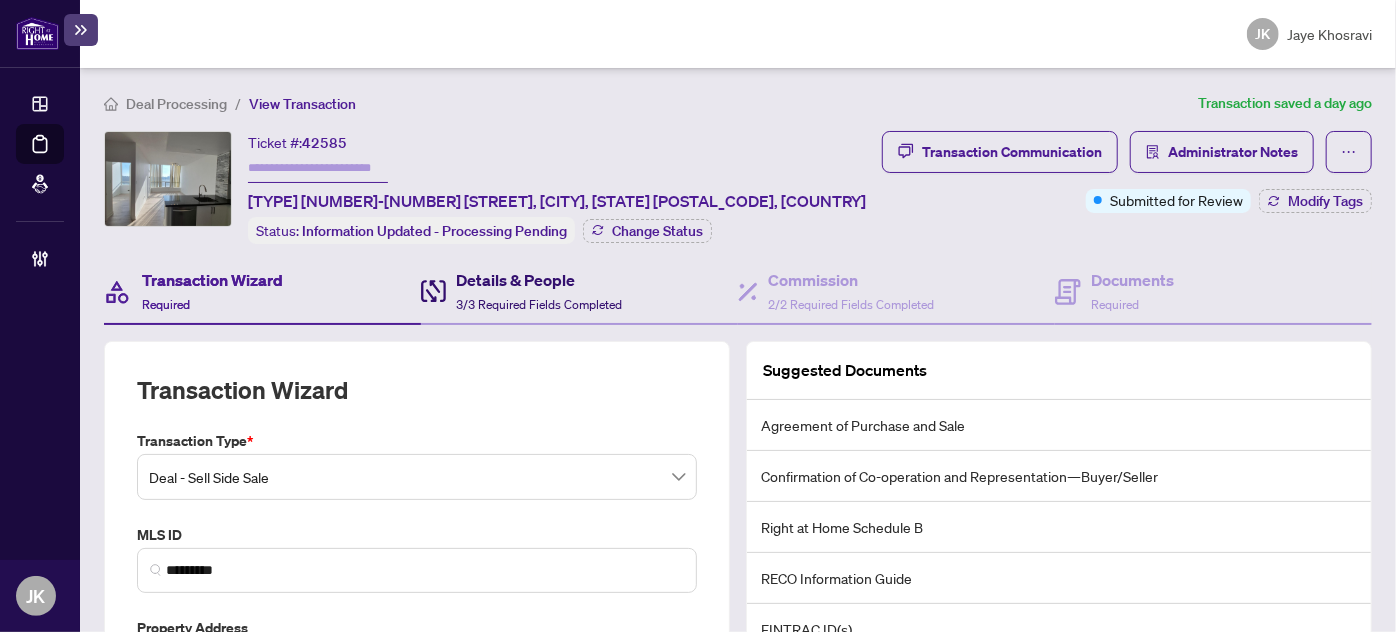 click on "3/3 Required Fields Completed" at bounding box center [539, 304] 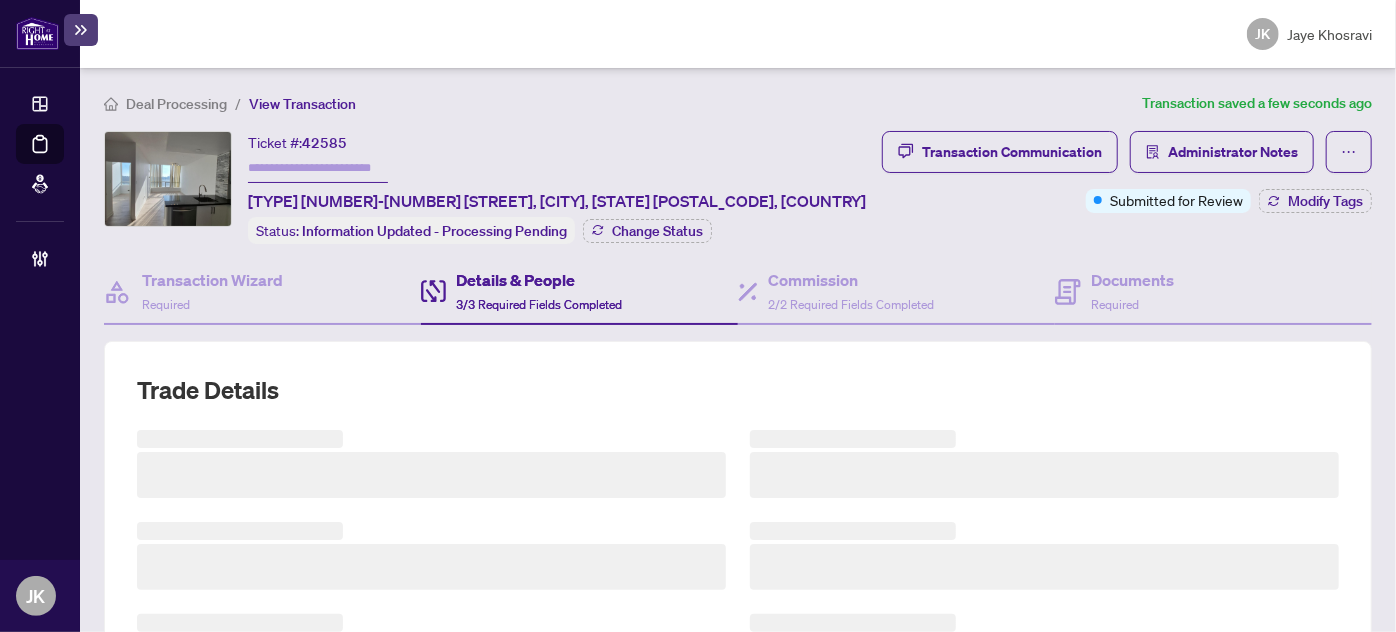 scroll, scrollTop: 677, scrollLeft: 0, axis: vertical 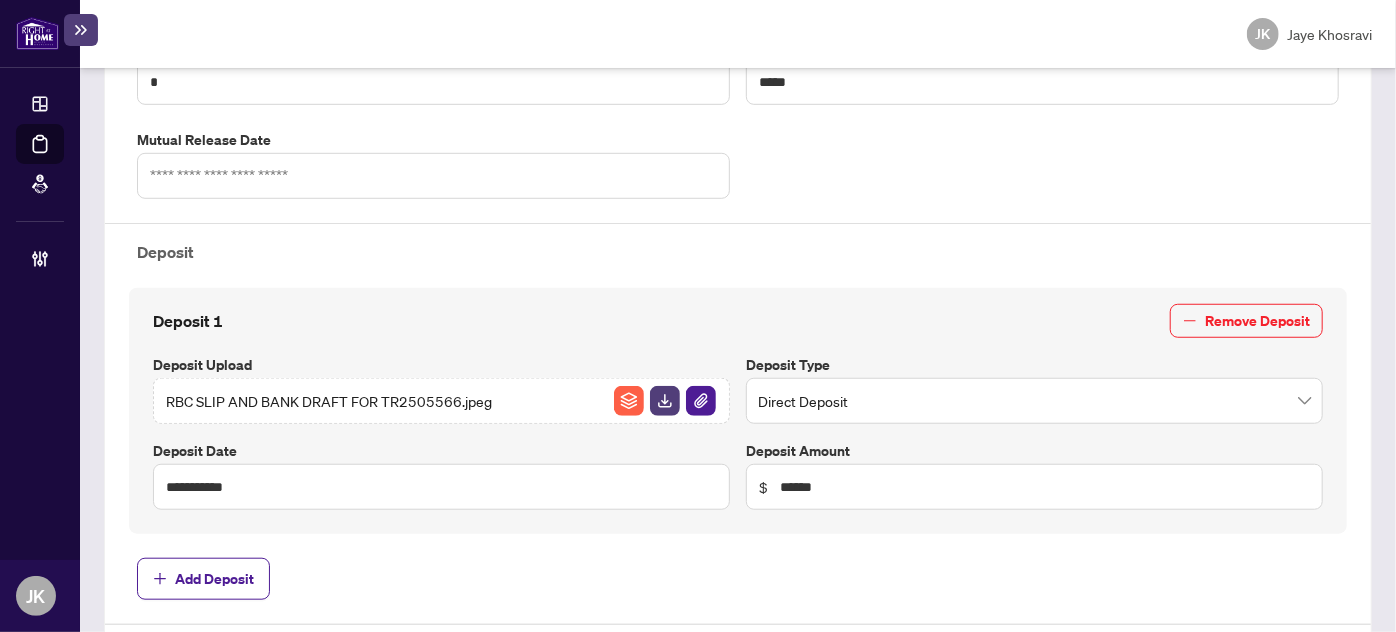 type on "**********" 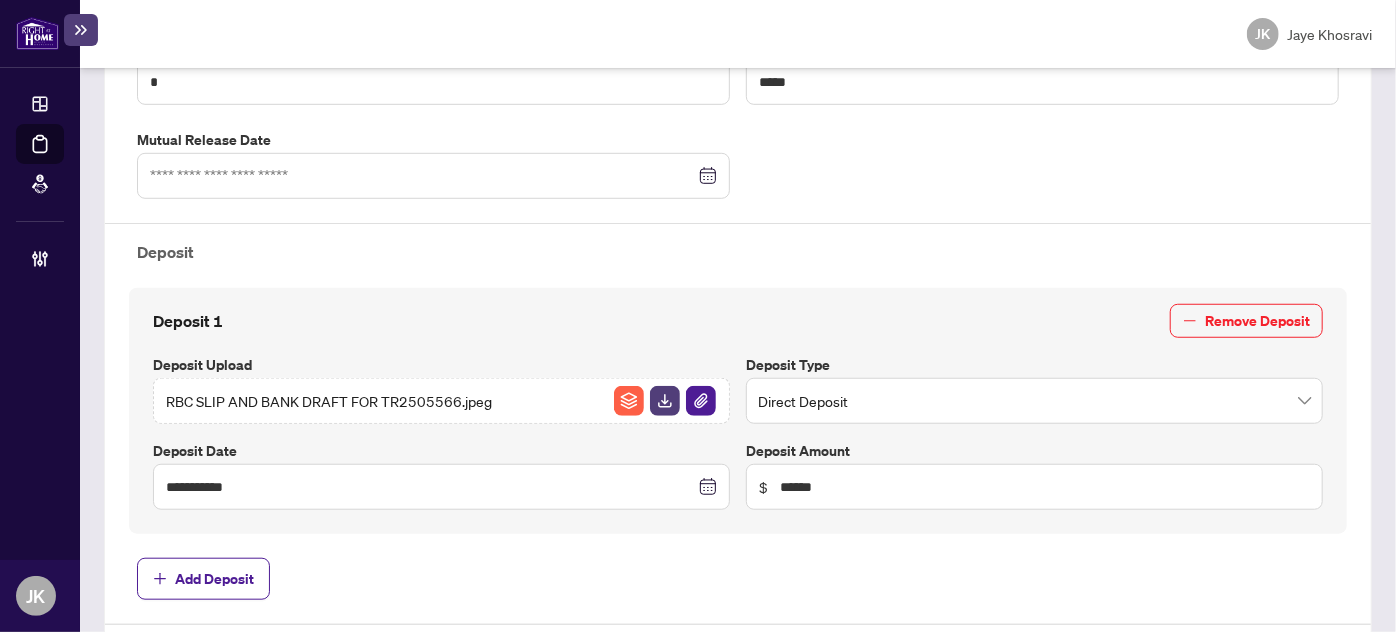 type on "**********" 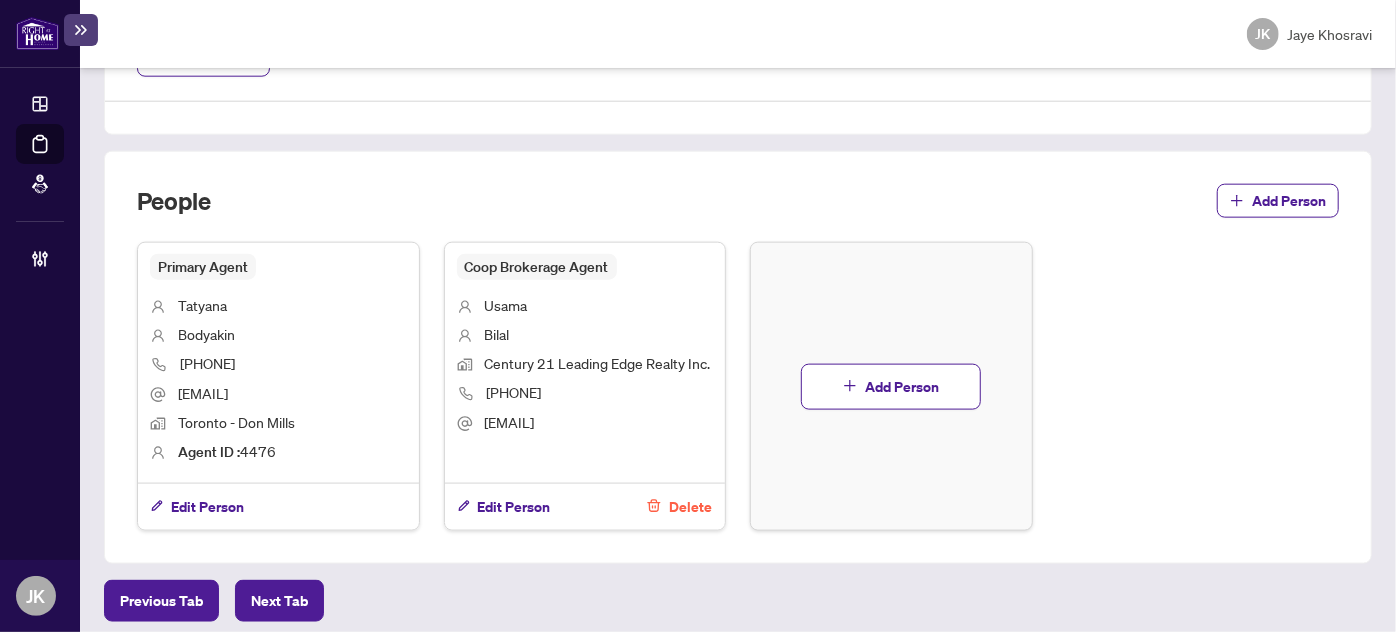 scroll, scrollTop: 0, scrollLeft: 0, axis: both 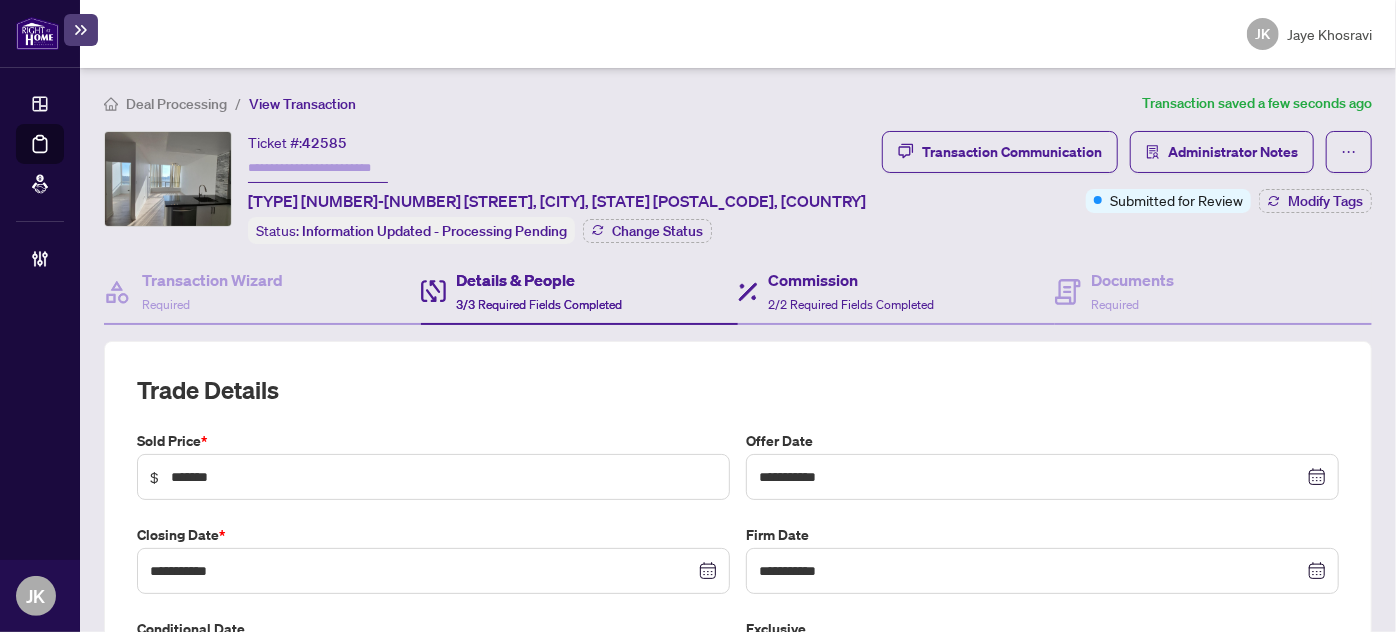 click on "Commission 2/2 Required Fields Completed" at bounding box center [896, 292] 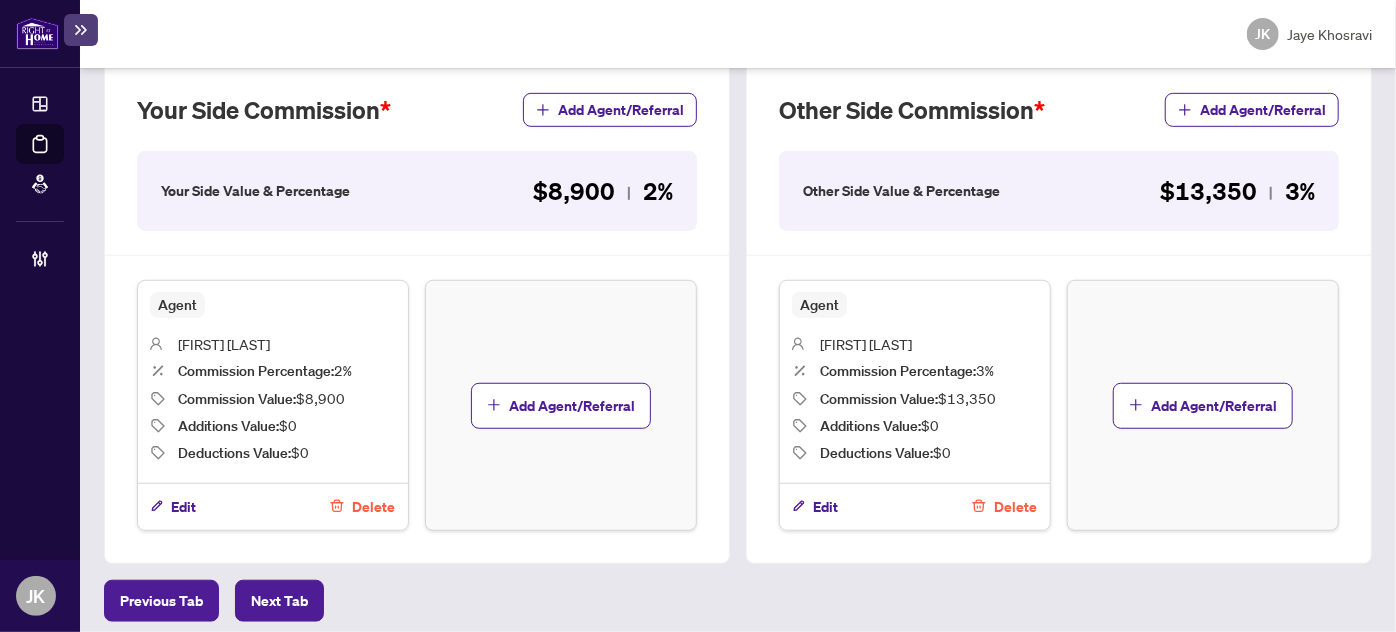 scroll, scrollTop: 0, scrollLeft: 0, axis: both 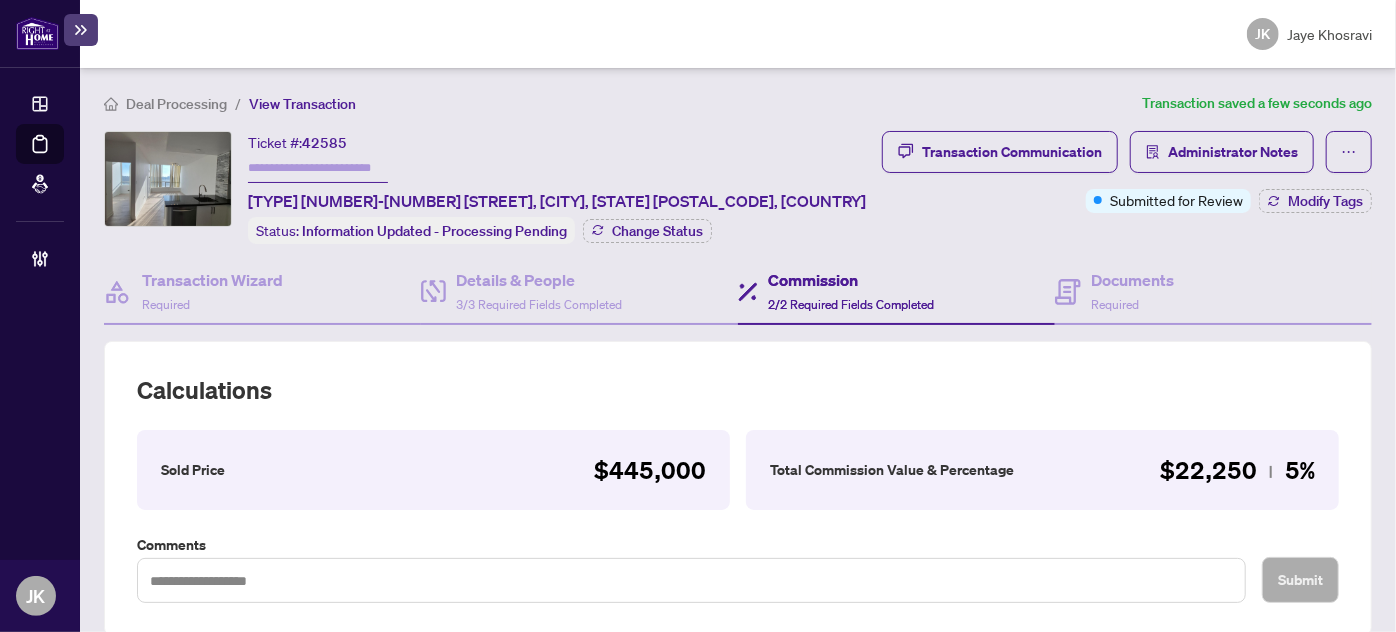 click at bounding box center [318, 168] 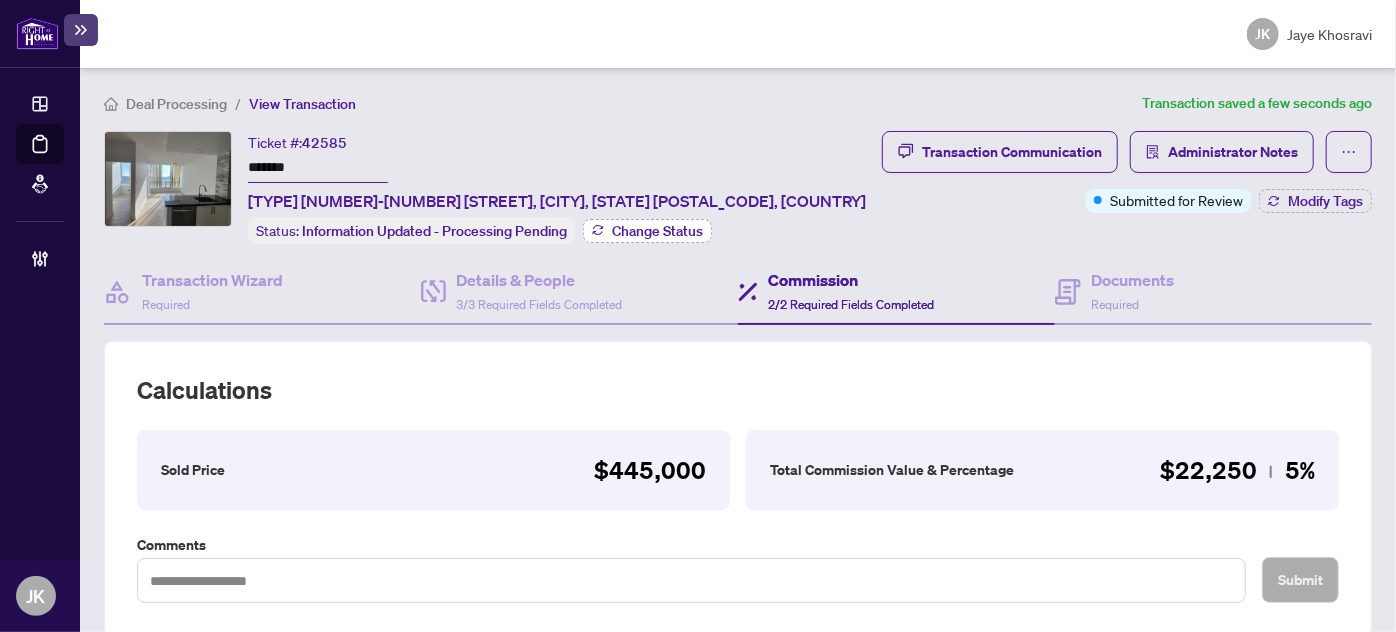 type on "*******" 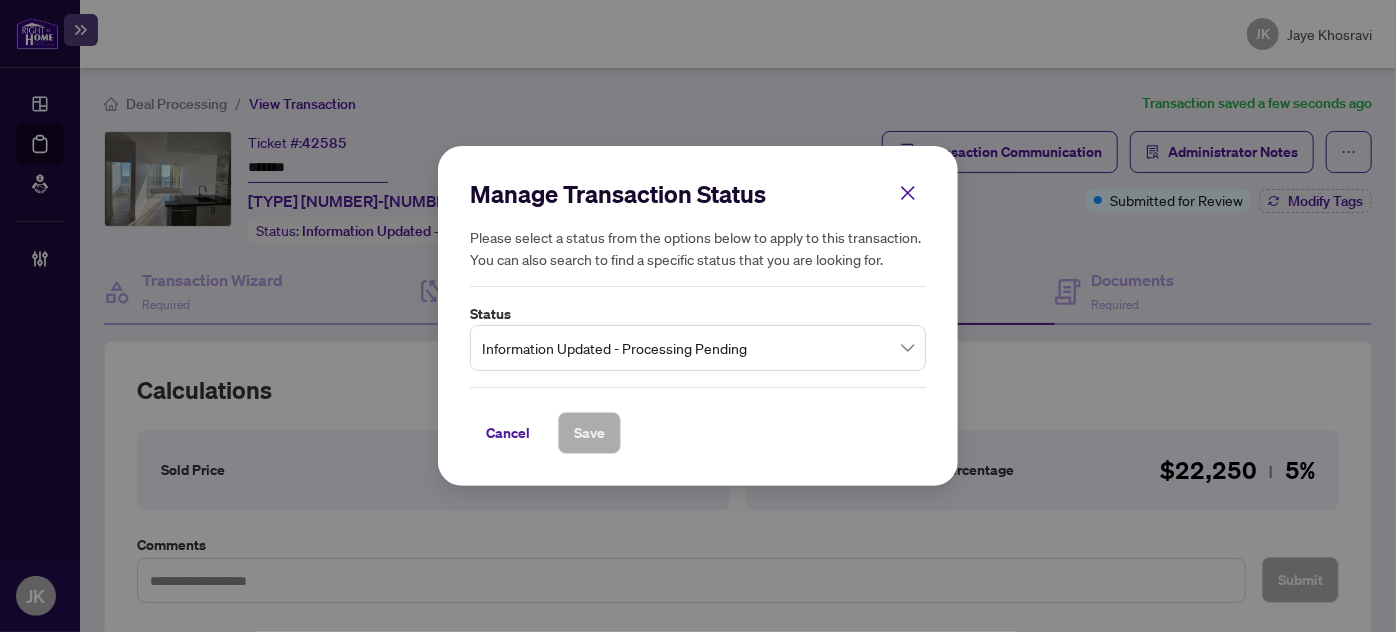 click on "Information Updated - Processing Pending" at bounding box center (698, 348) 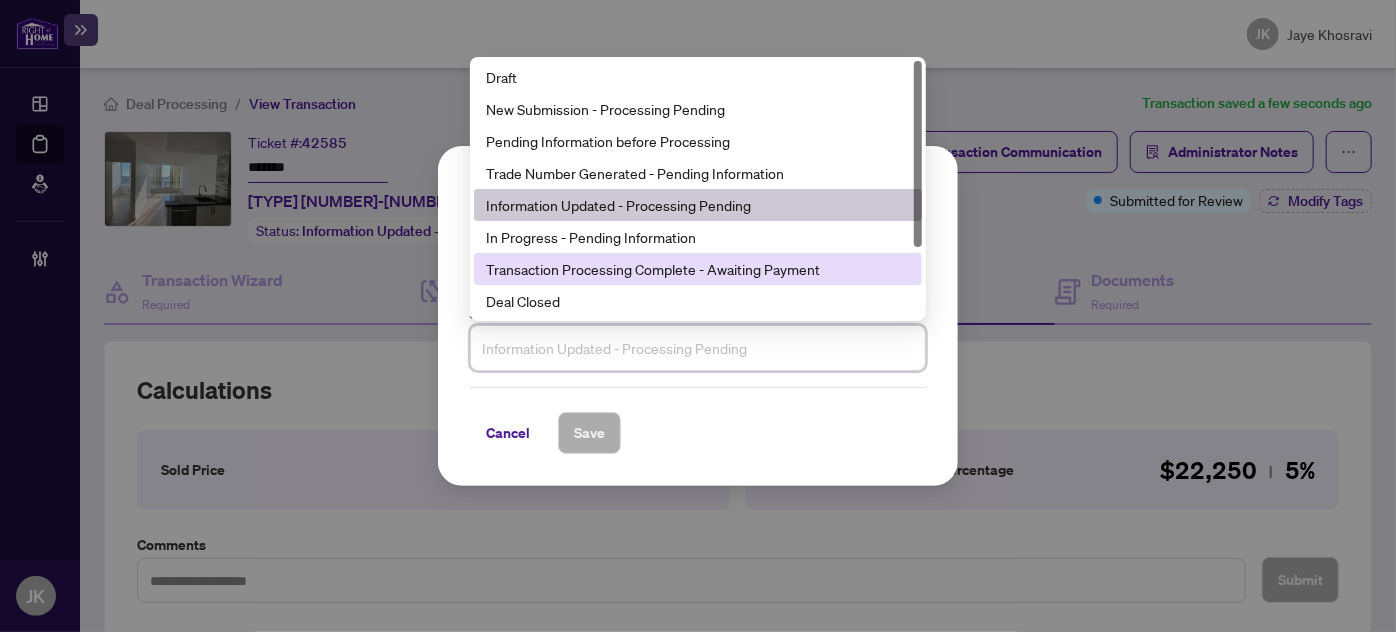 click on "Transaction Processing Complete - Awaiting Payment" at bounding box center (698, 269) 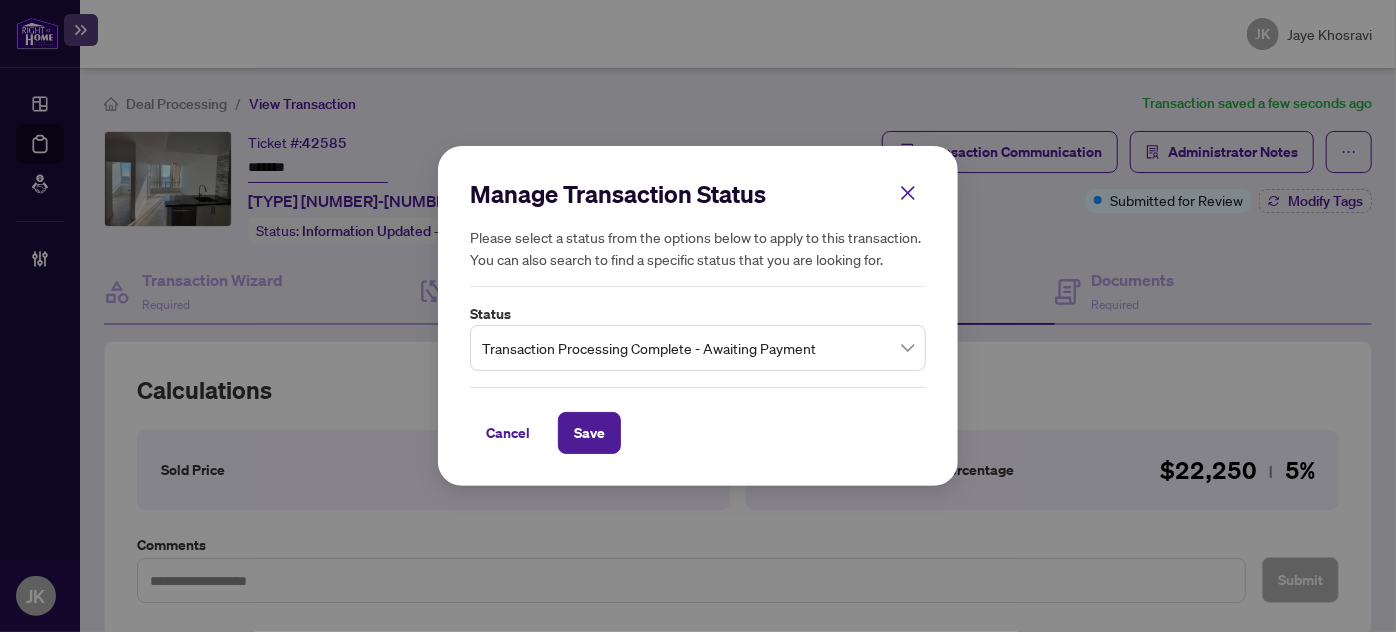 drag, startPoint x: 593, startPoint y: 427, endPoint x: 924, endPoint y: 394, distance: 332.64096 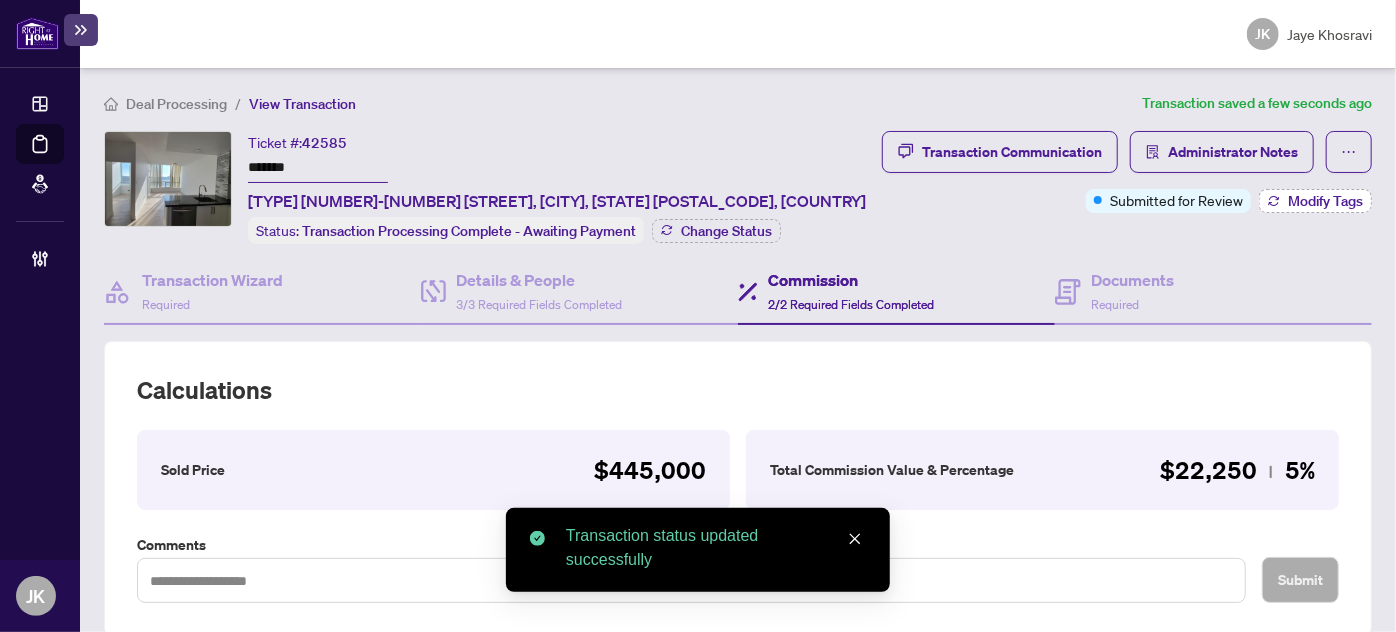 click on "Modify Tags" at bounding box center (1325, 201) 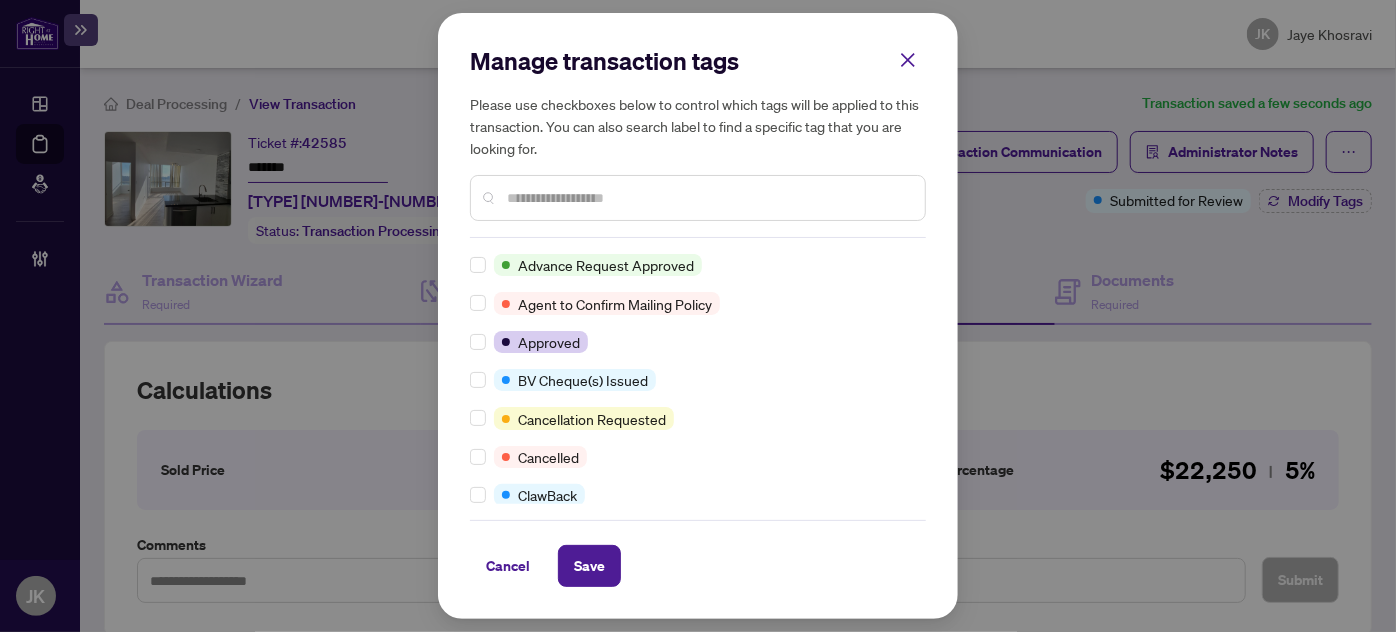 scroll, scrollTop: 0, scrollLeft: 0, axis: both 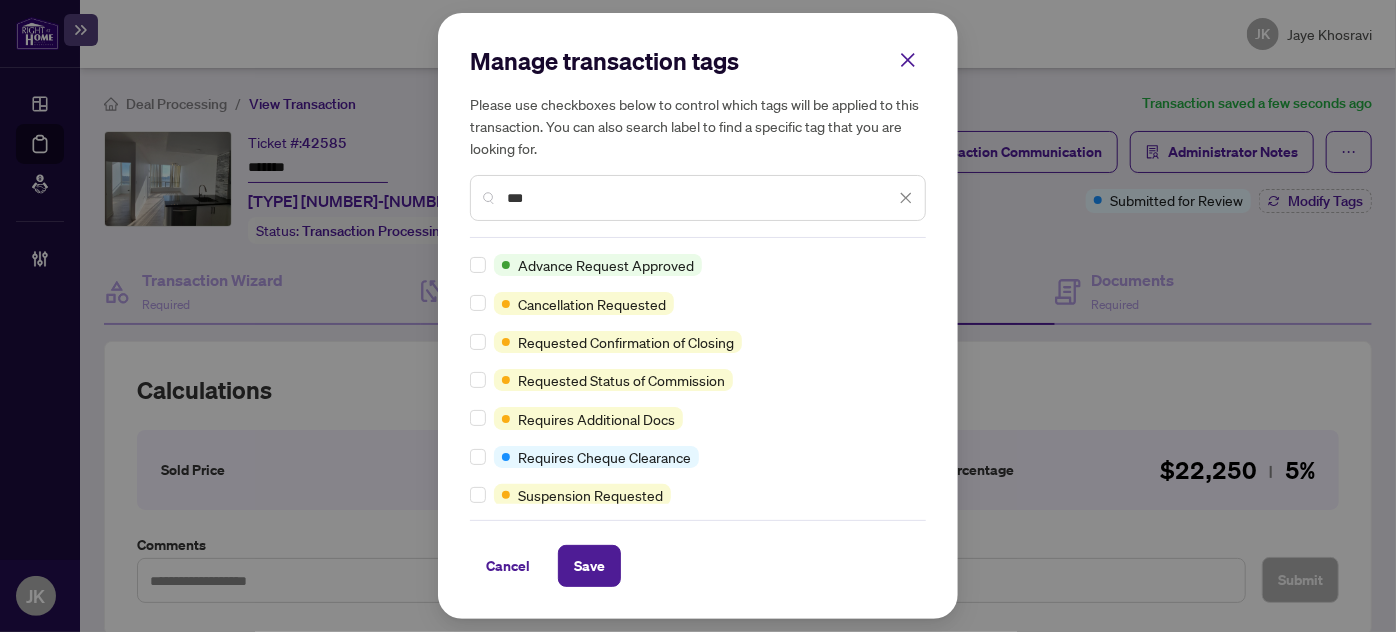 type on "***" 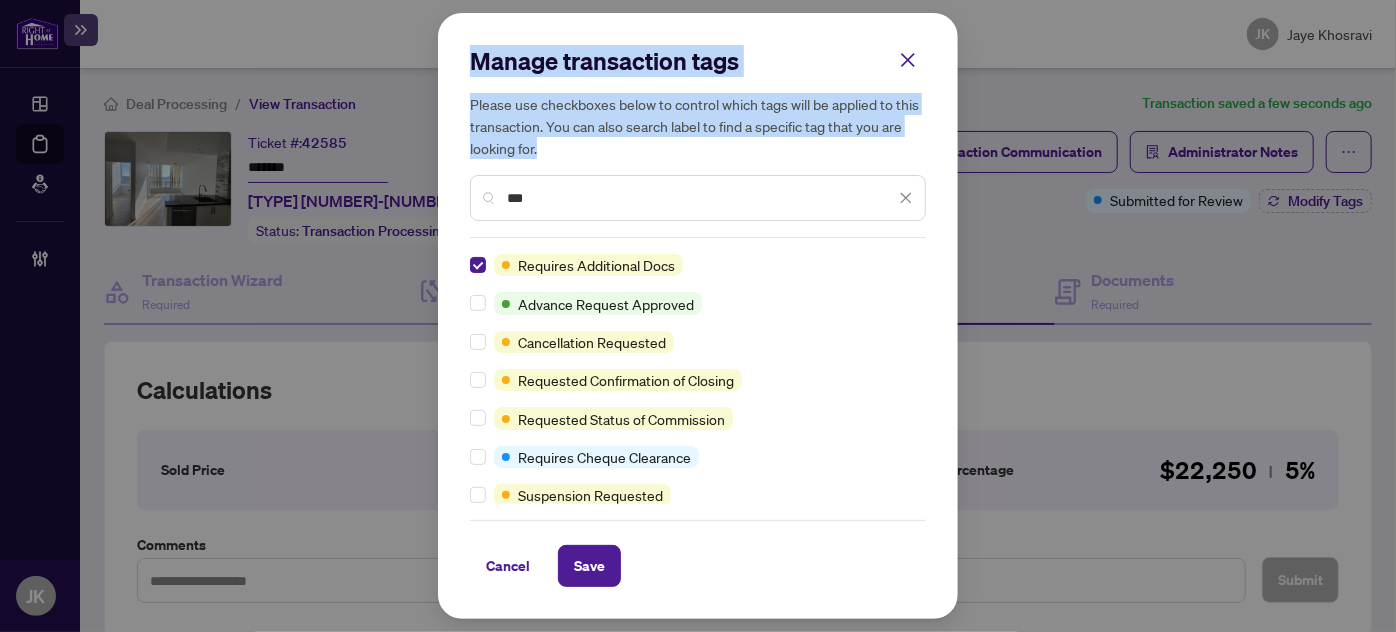 drag, startPoint x: 559, startPoint y: 214, endPoint x: 410, endPoint y: 186, distance: 151.60805 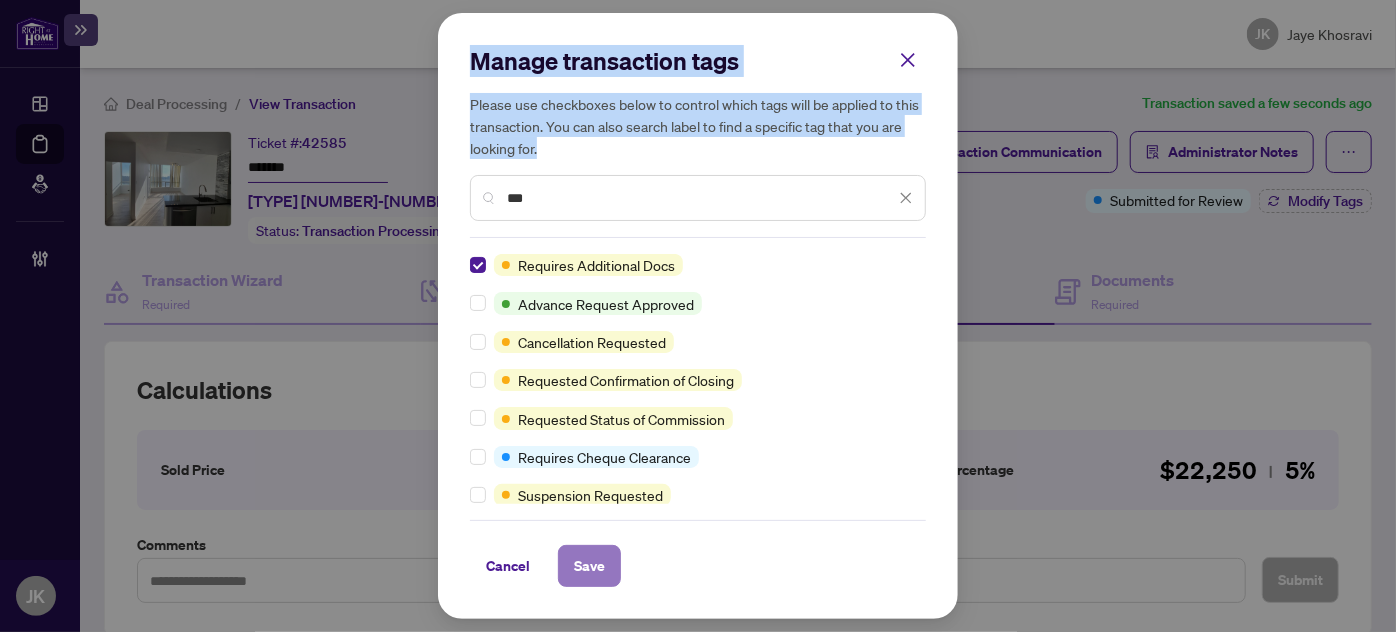 click on "Save" at bounding box center (589, 566) 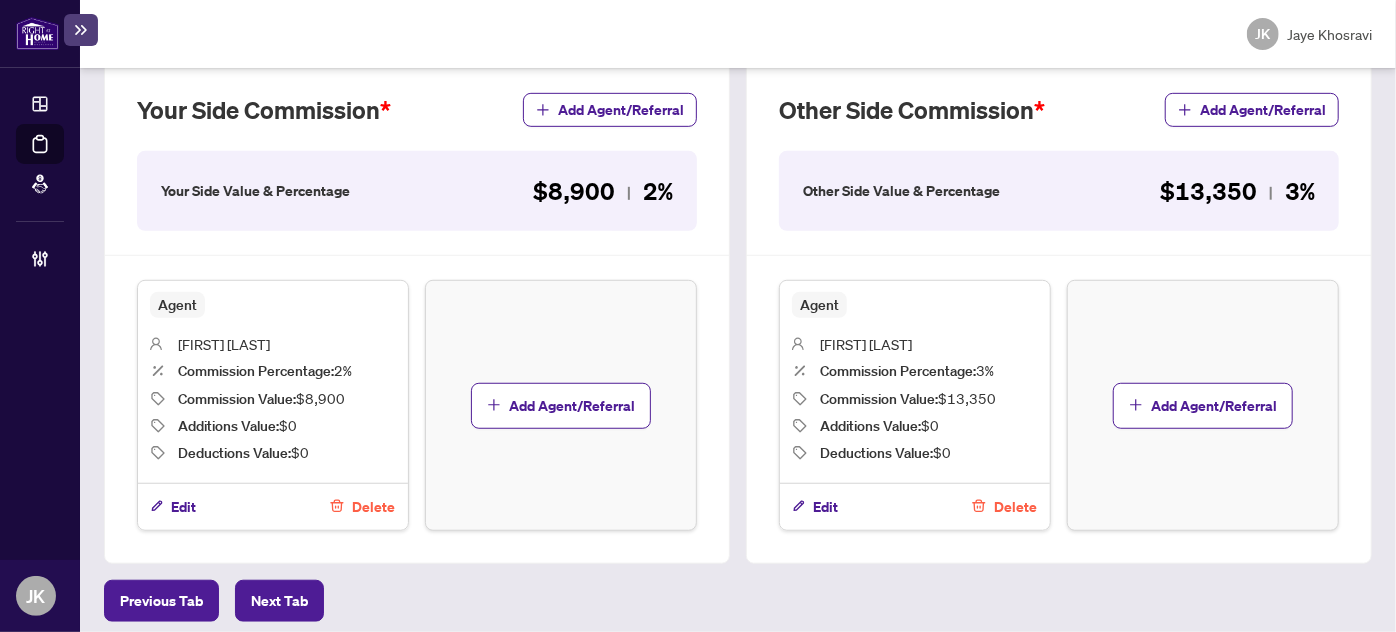 scroll, scrollTop: 0, scrollLeft: 0, axis: both 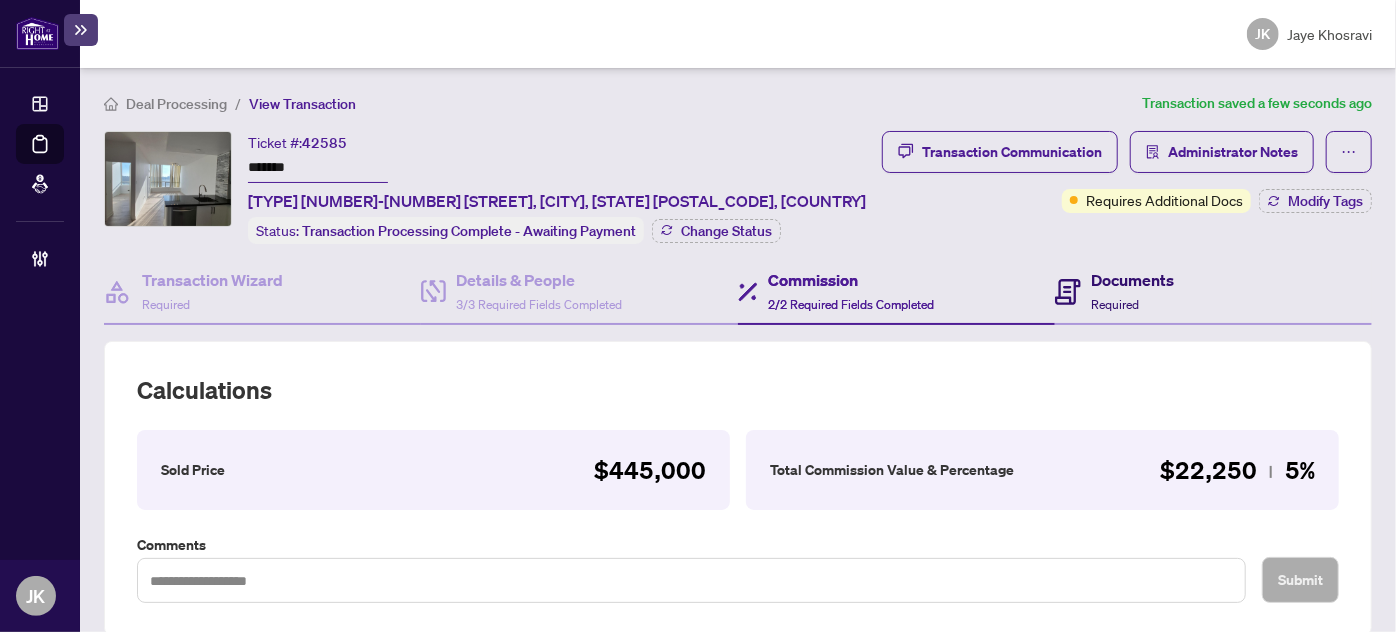 click on "Documents Required" at bounding box center (1132, 291) 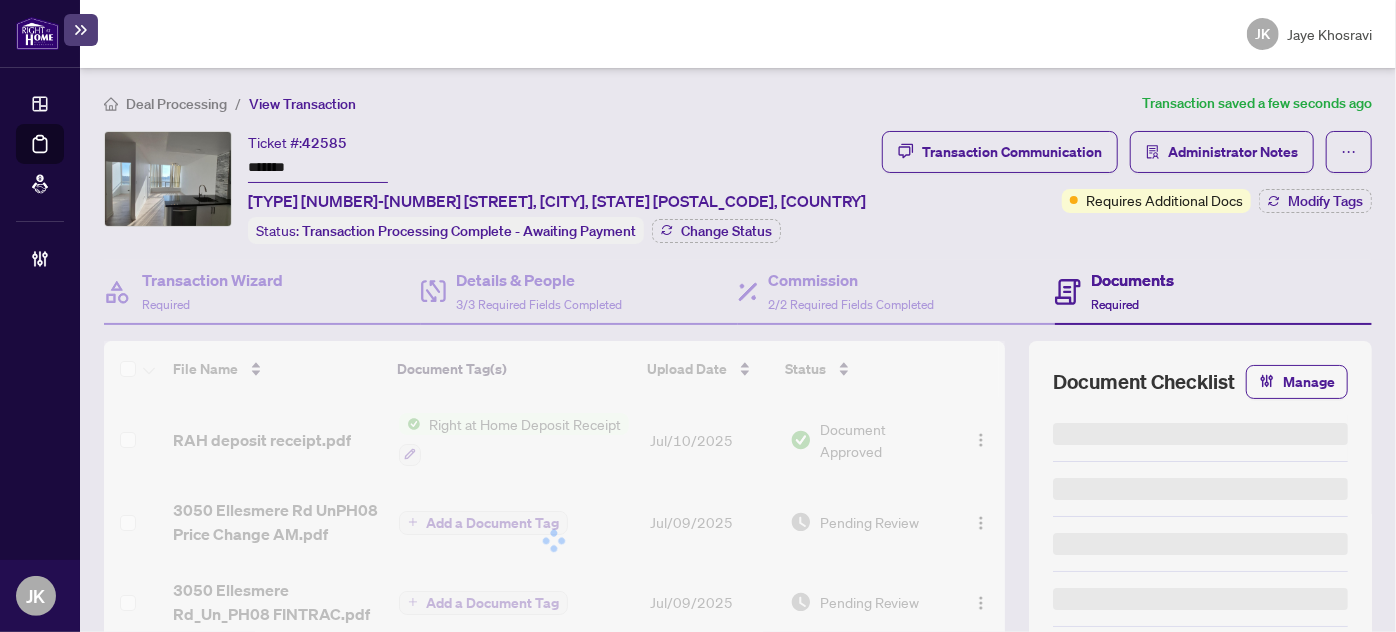 scroll, scrollTop: 789, scrollLeft: 0, axis: vertical 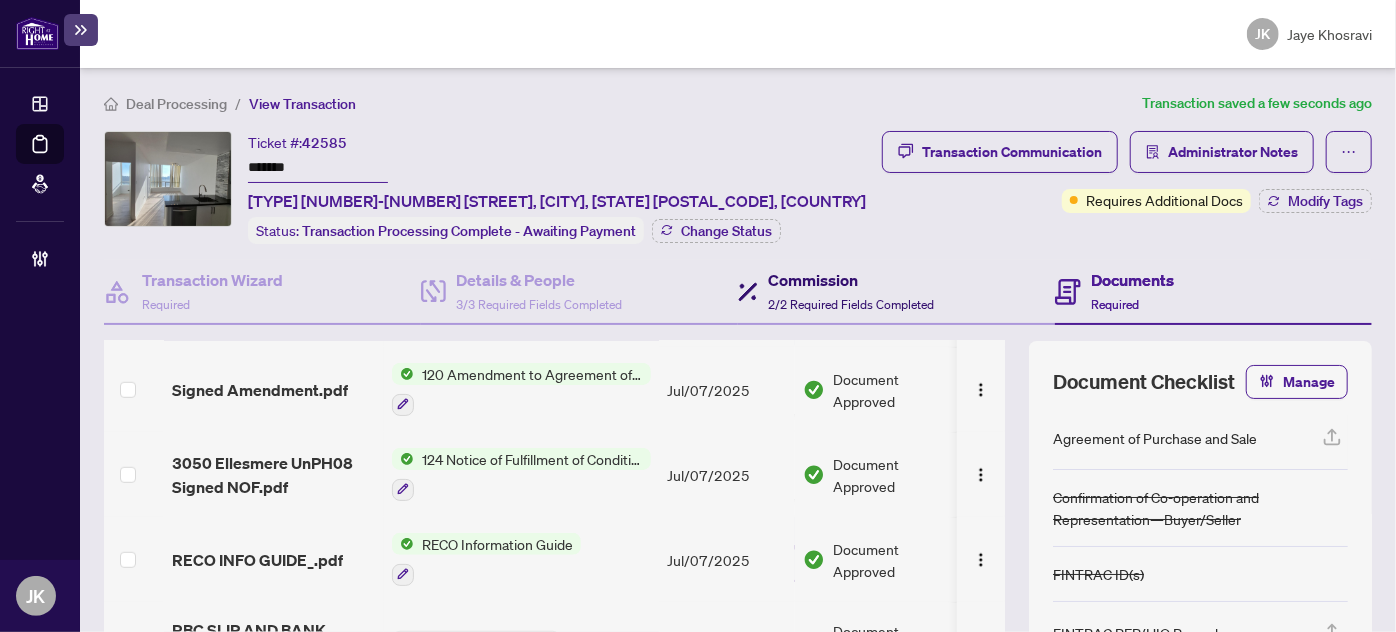 click on "2/2 Required Fields Completed" at bounding box center (851, 304) 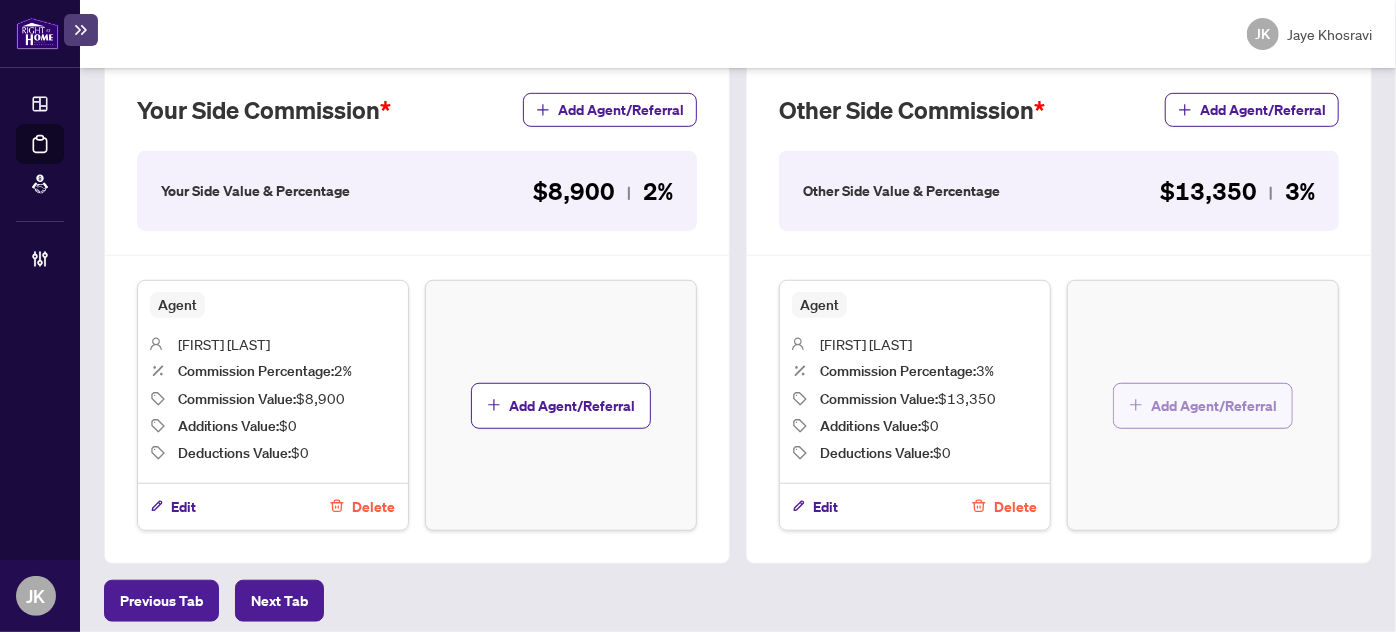 scroll, scrollTop: 0, scrollLeft: 0, axis: both 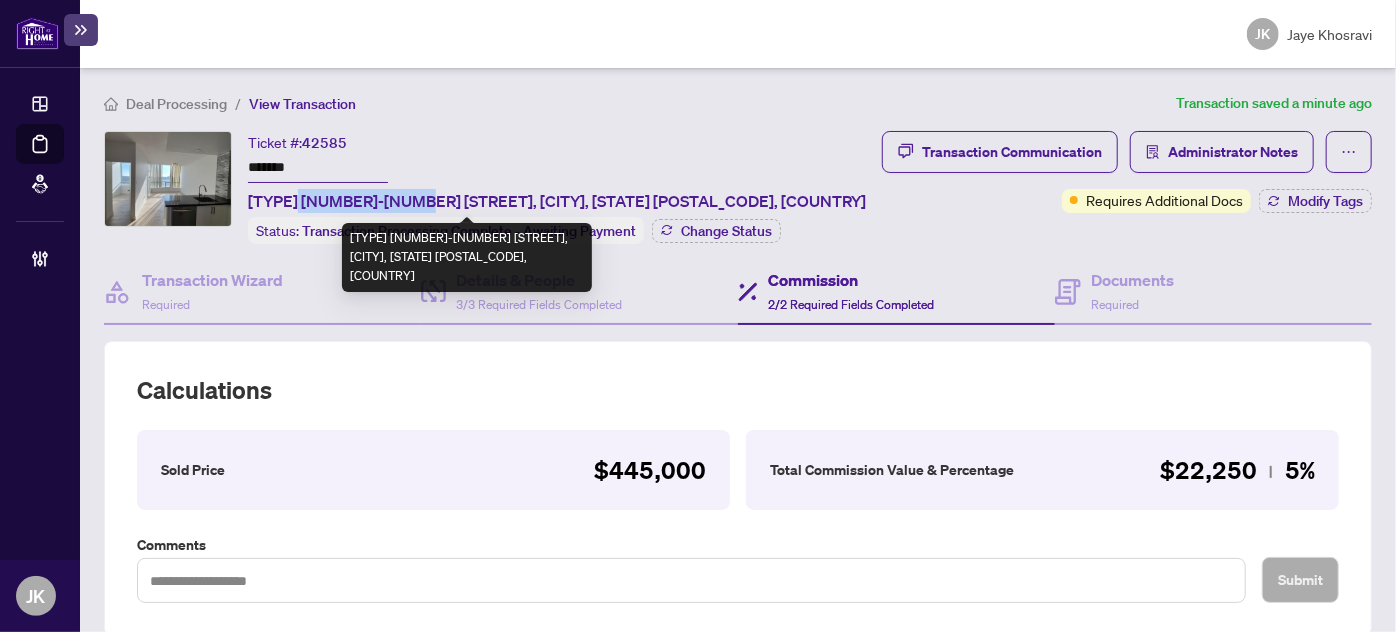drag, startPoint x: 416, startPoint y: 200, endPoint x: 298, endPoint y: 202, distance: 118.016945 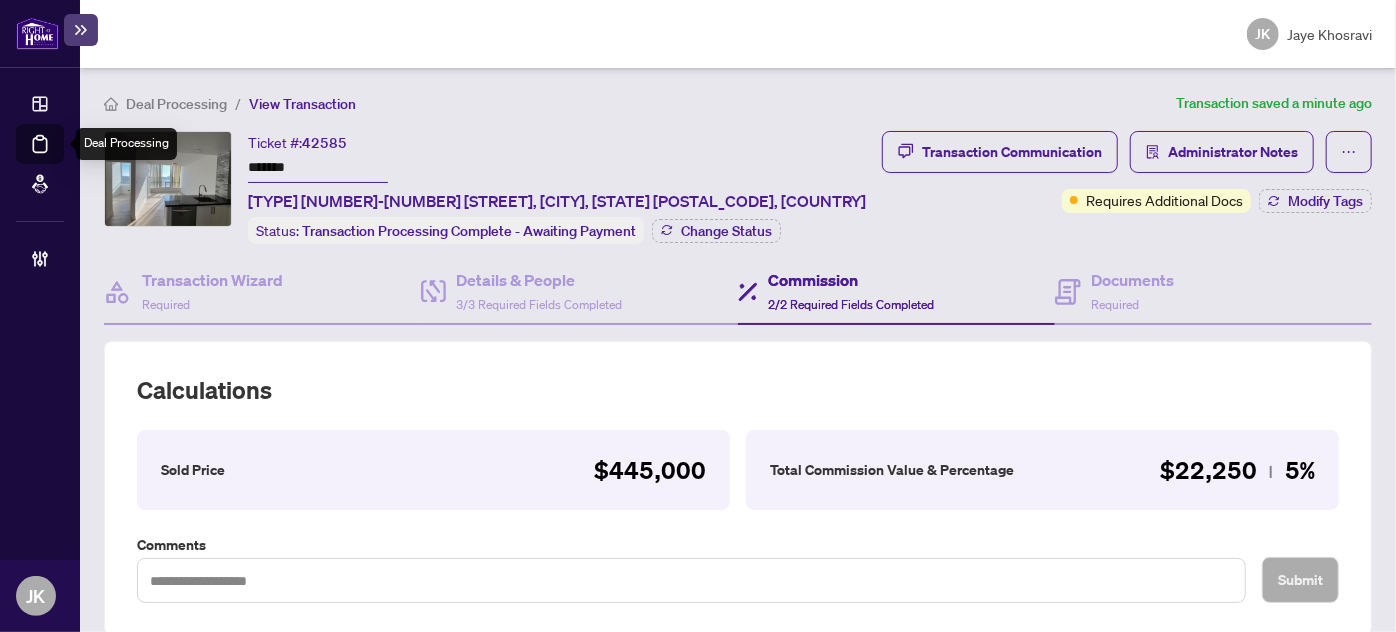 click on "Deal Processing" at bounding box center (63, 158) 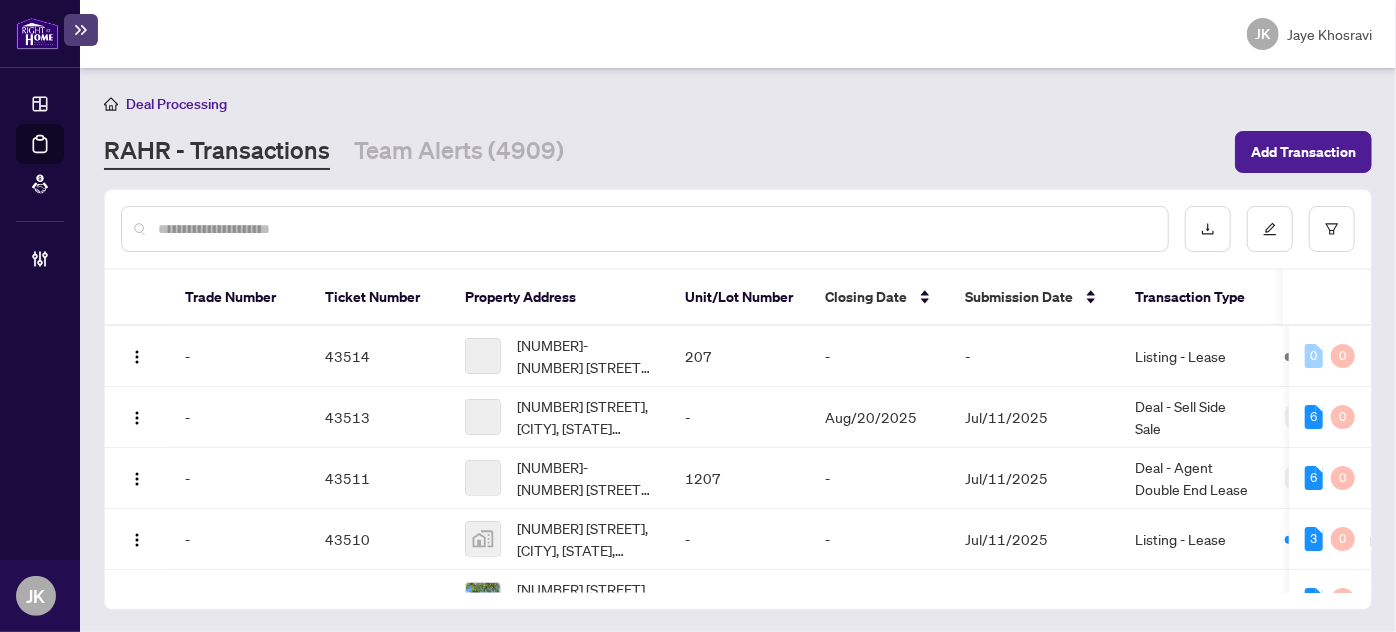 click at bounding box center (655, 229) 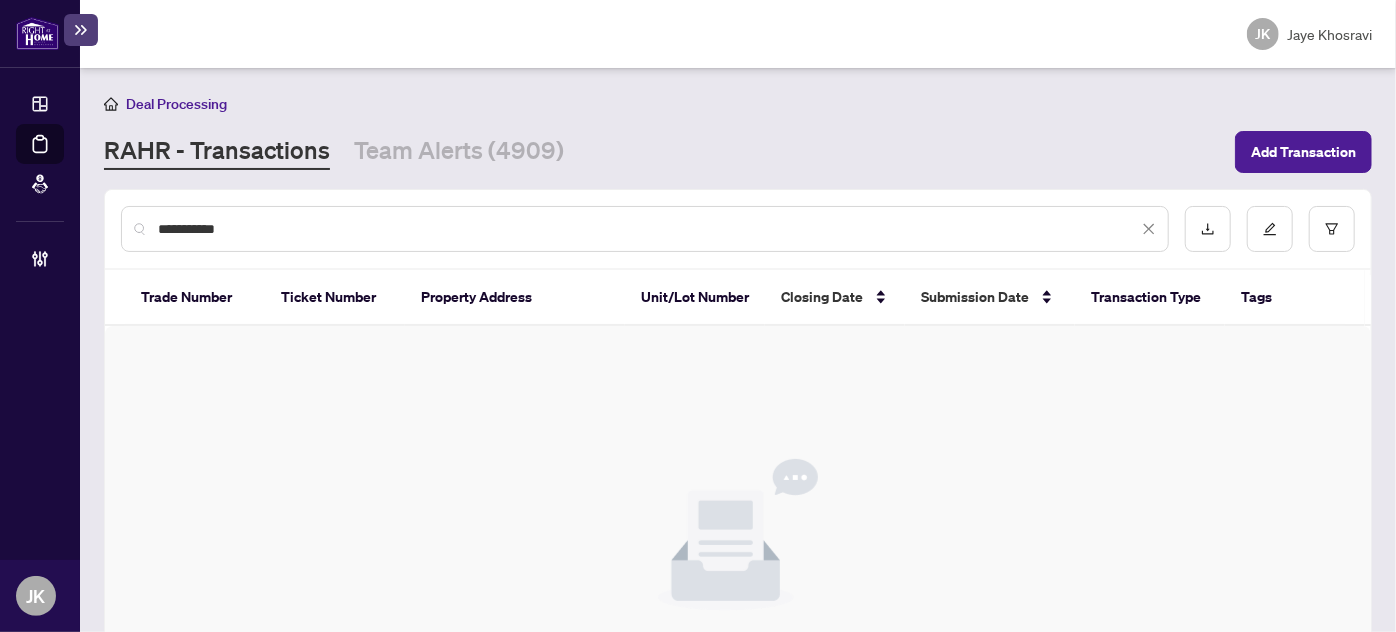 drag, startPoint x: 352, startPoint y: 219, endPoint x: 0, endPoint y: 175, distance: 354.73935 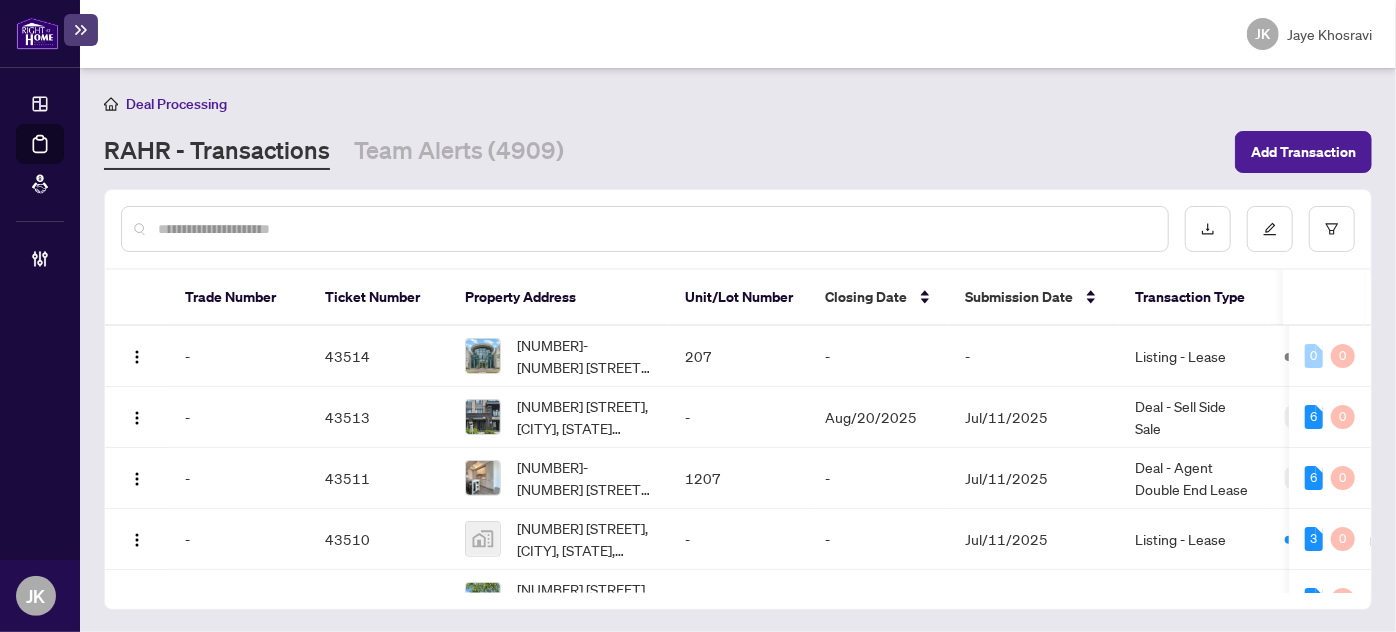 click on "OPERATIONS Dashboard Deal Processing Mortgage Referrals MANAGEMENT Brokerage Management" at bounding box center (40, 314) 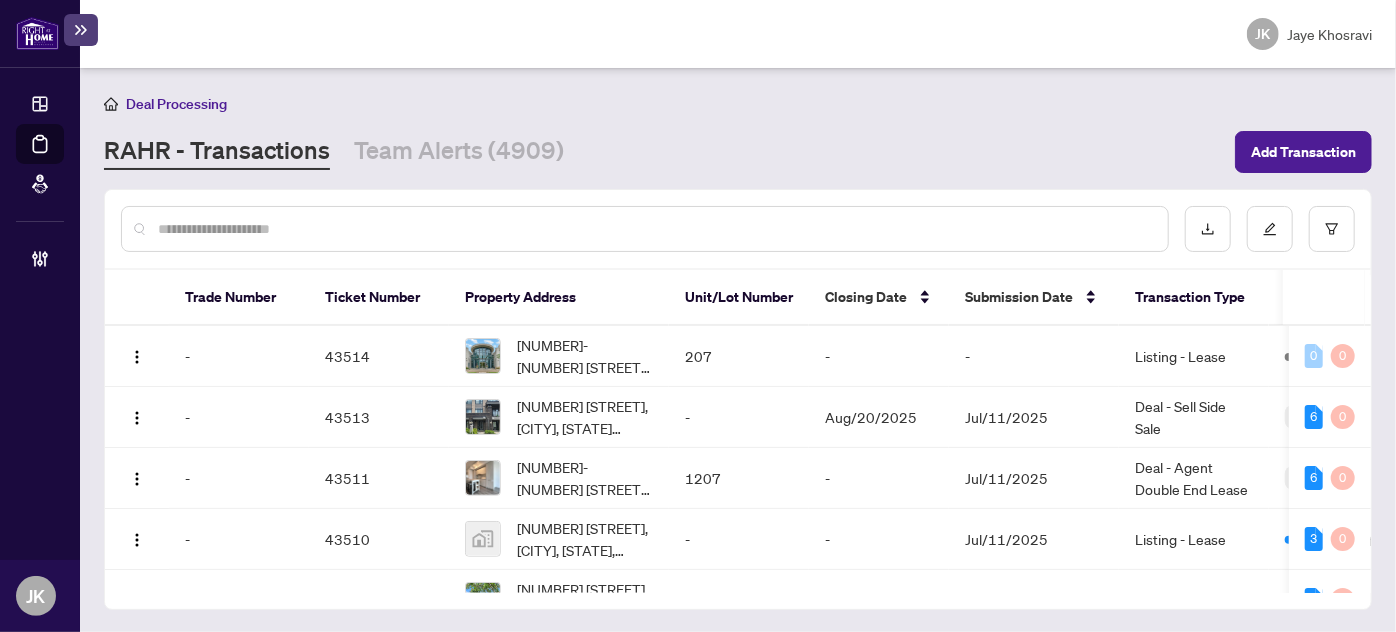 click at bounding box center [655, 229] 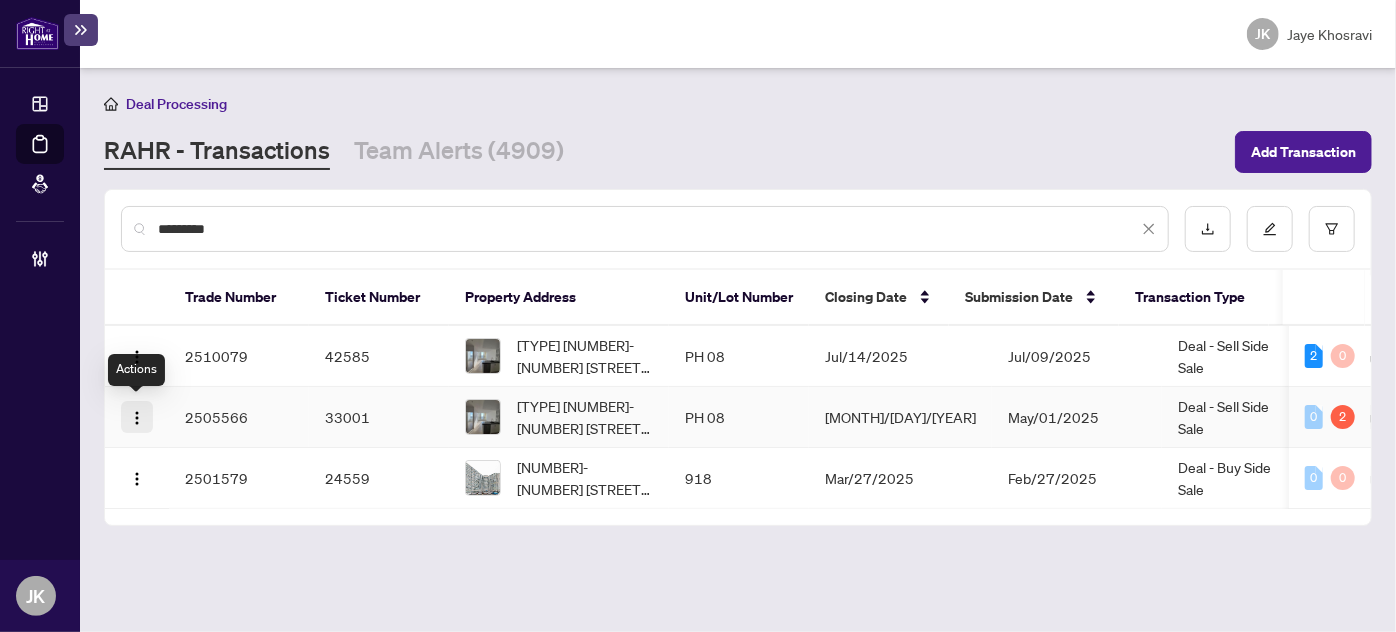 type on "*********" 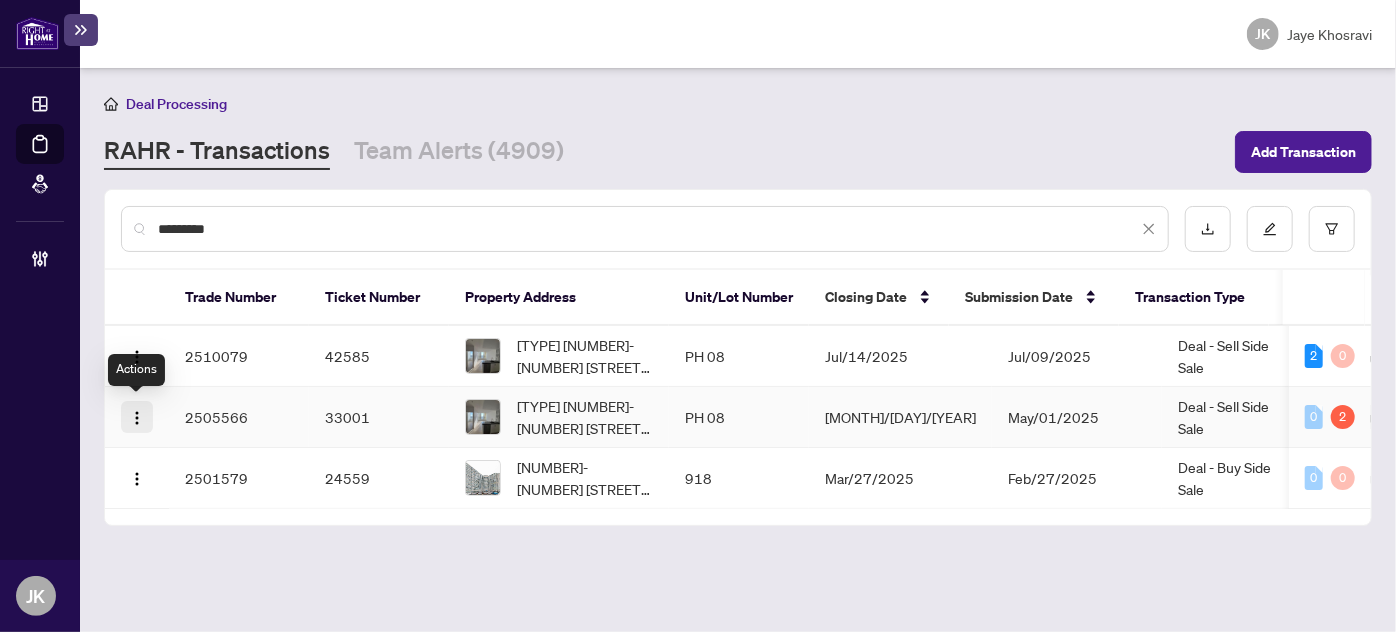 click at bounding box center (137, 417) 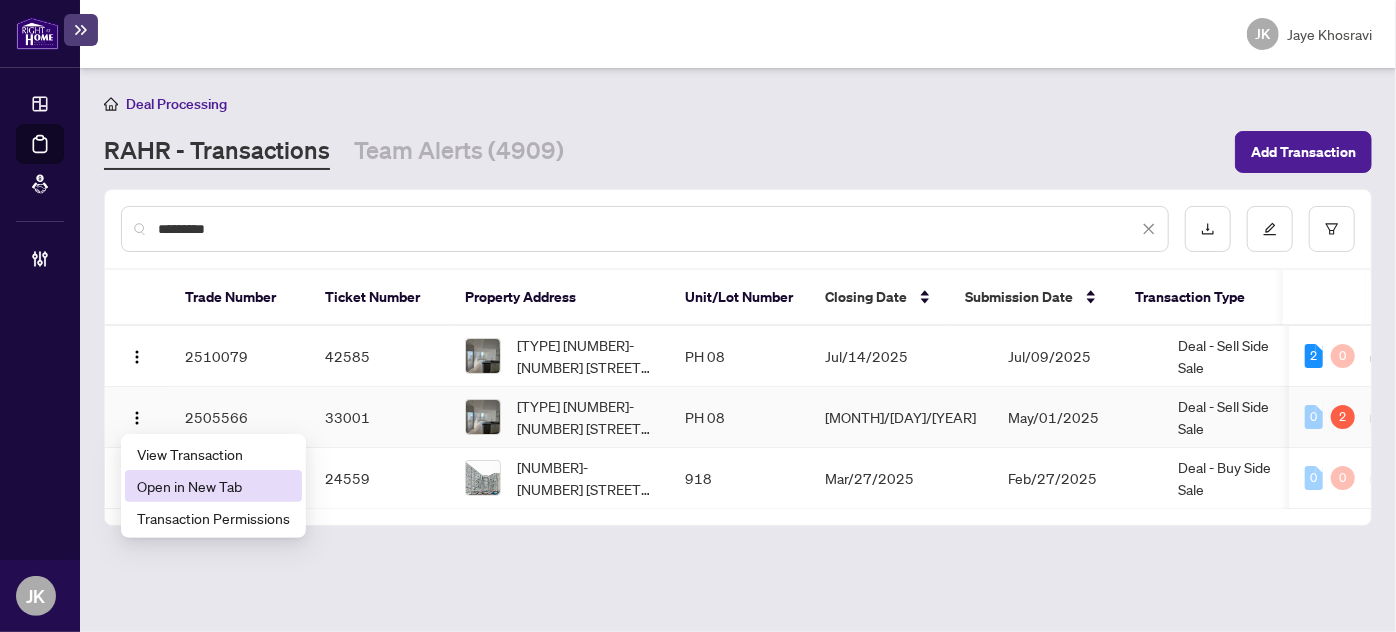 click on "Open in New Tab" at bounding box center [213, 486] 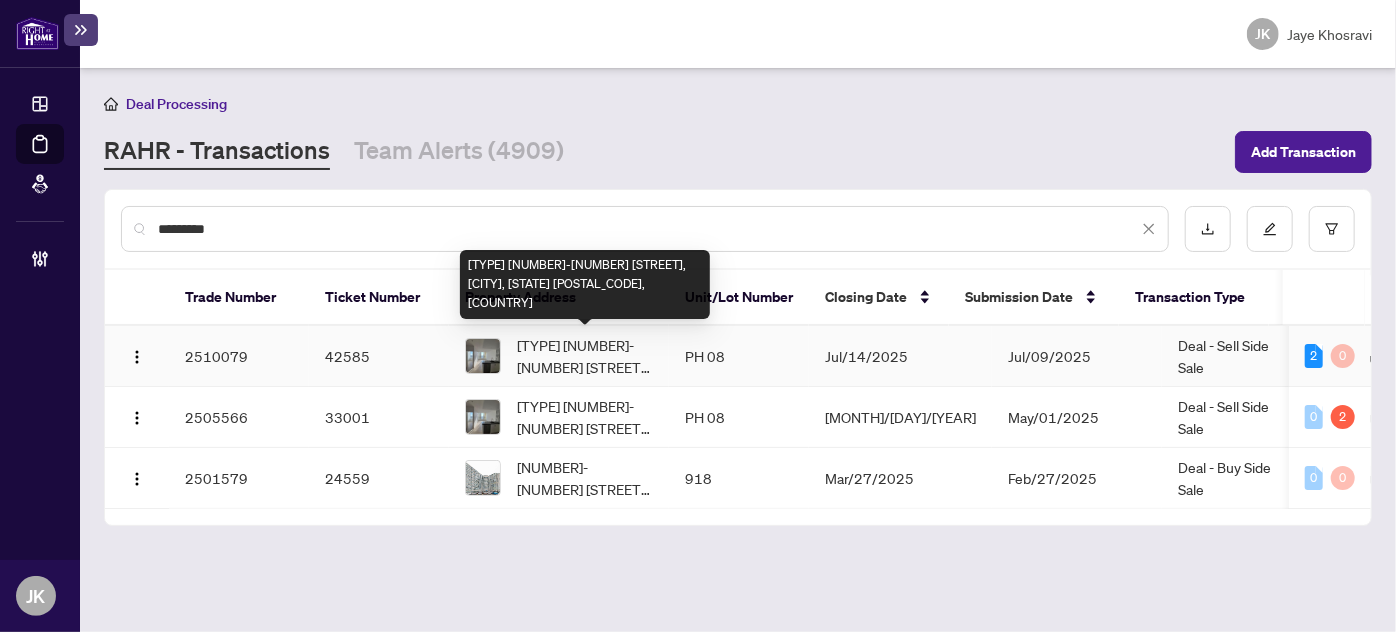 click on "PH 08-3050 Ellesmere Rd, Toronto, Ontario M1E 5E6, Canada" at bounding box center [585, 356] 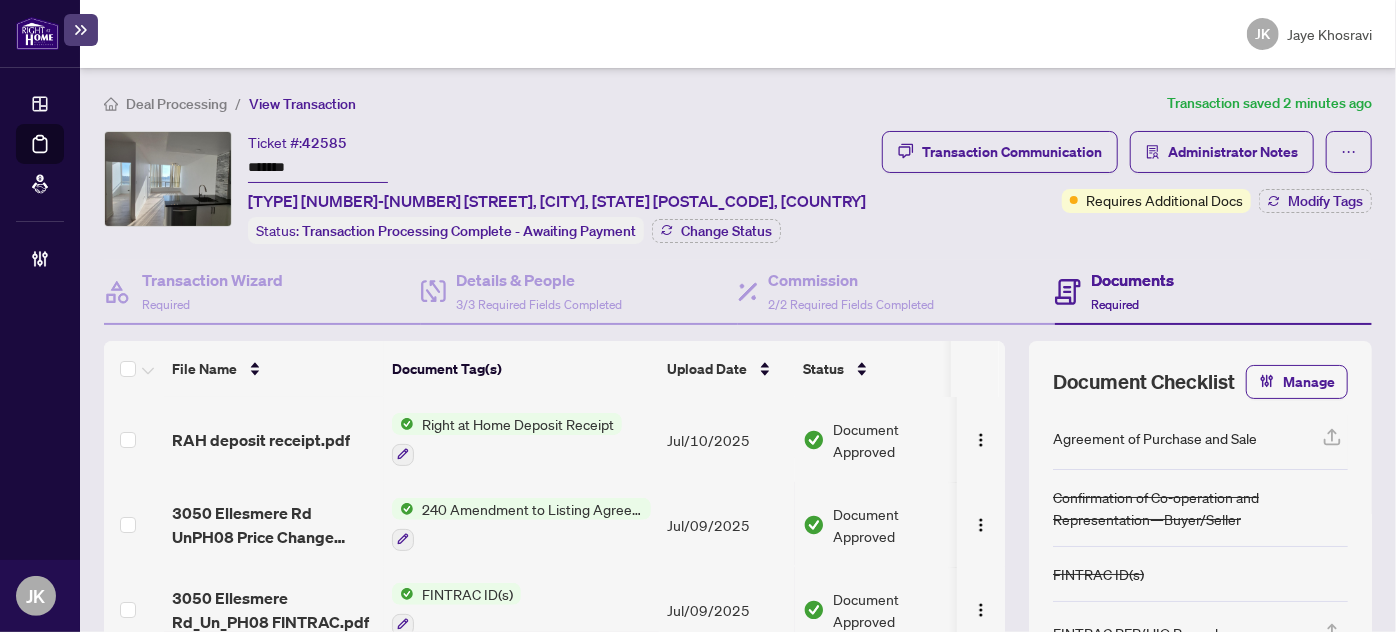 scroll, scrollTop: 860, scrollLeft: 0, axis: vertical 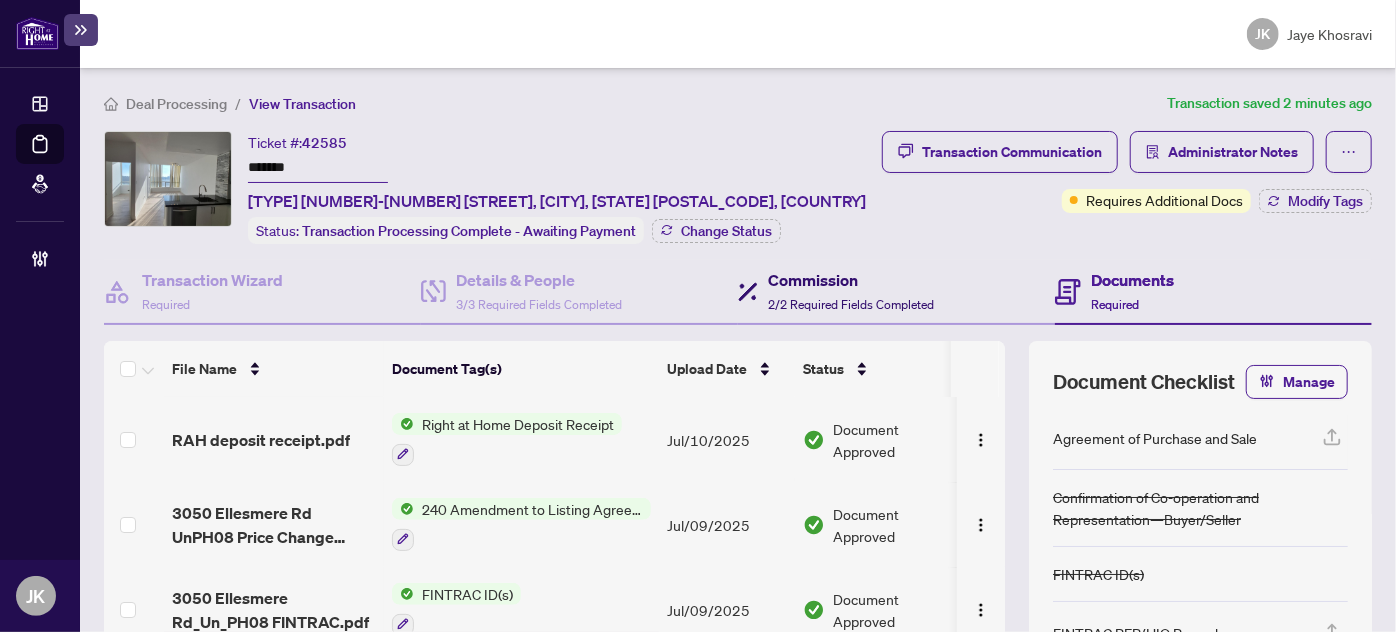 click on "Commission" at bounding box center [851, 280] 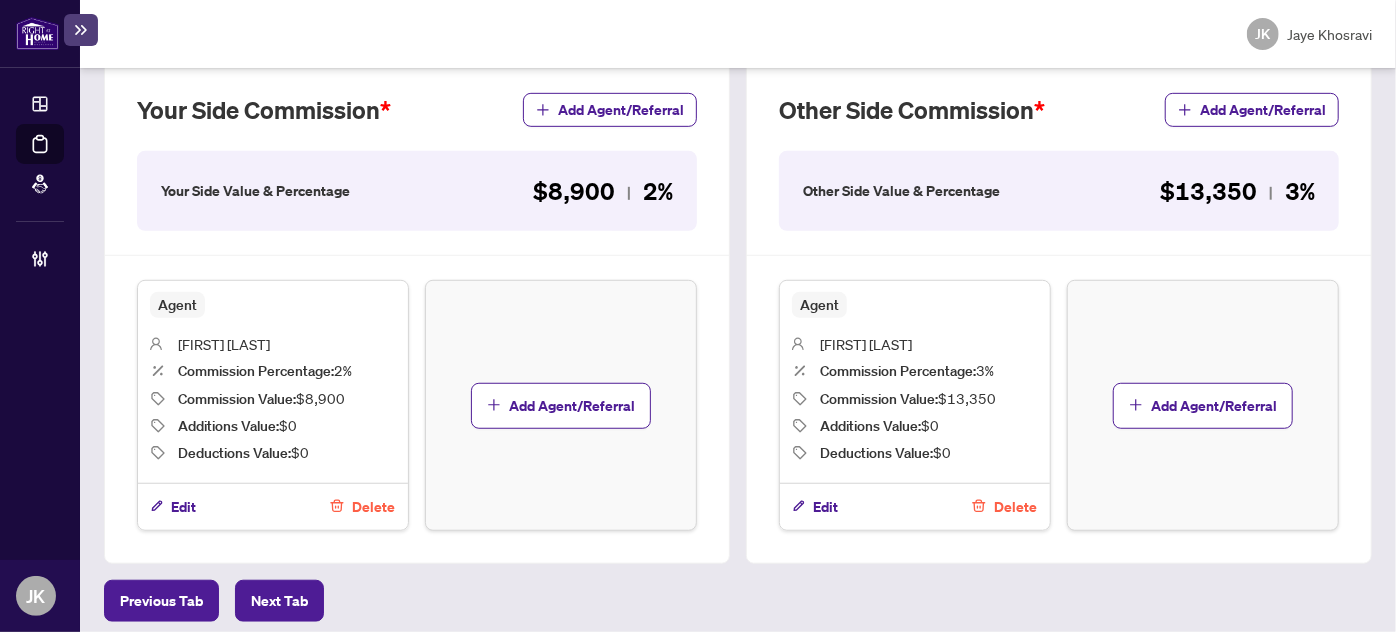 scroll, scrollTop: 0, scrollLeft: 0, axis: both 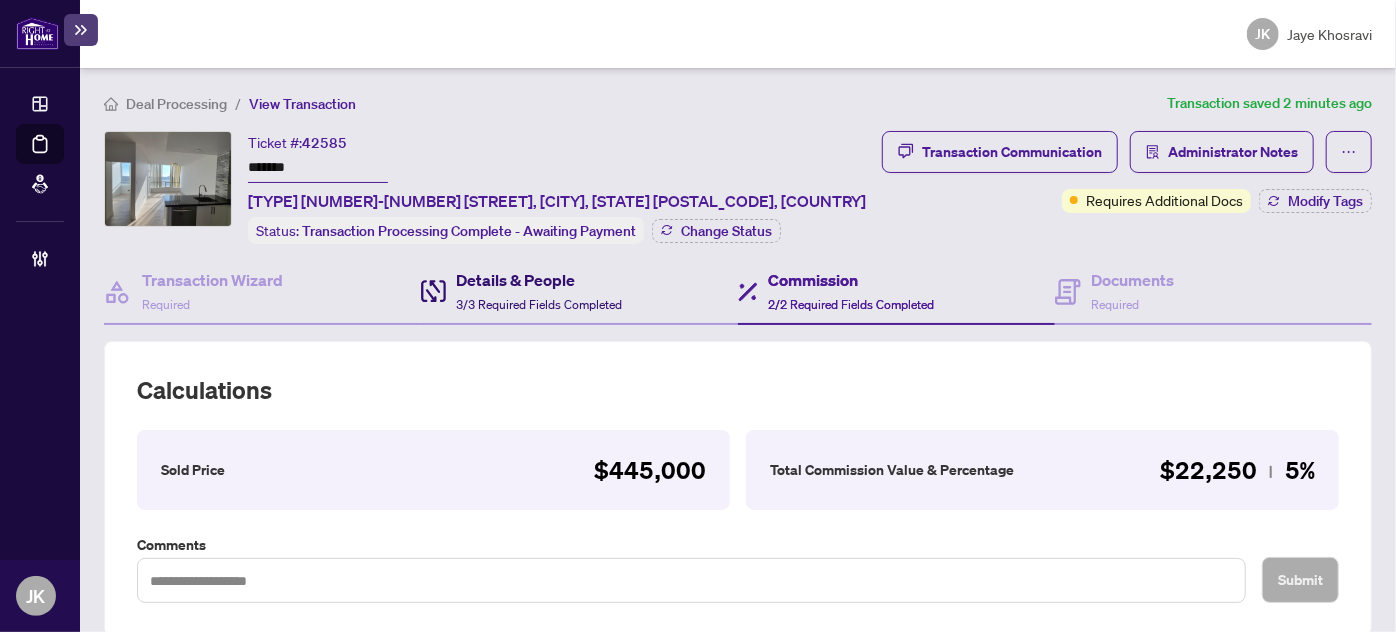 click on "Details & People" at bounding box center (539, 280) 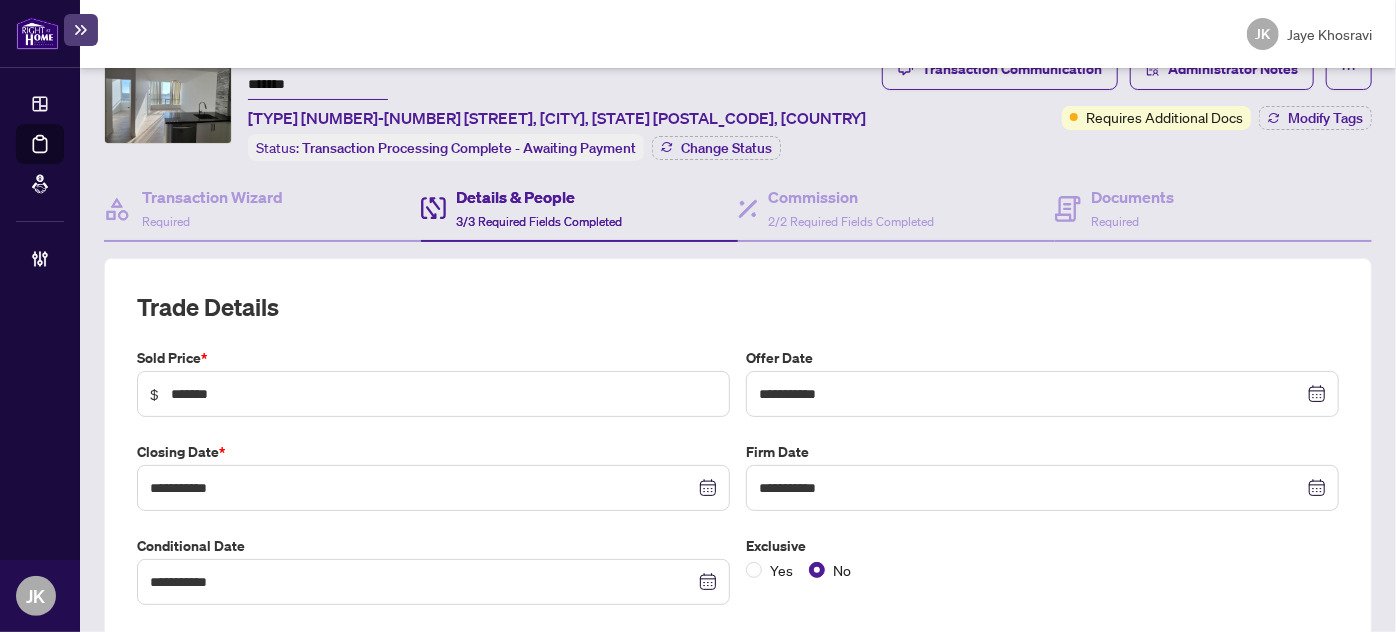 scroll, scrollTop: 0, scrollLeft: 0, axis: both 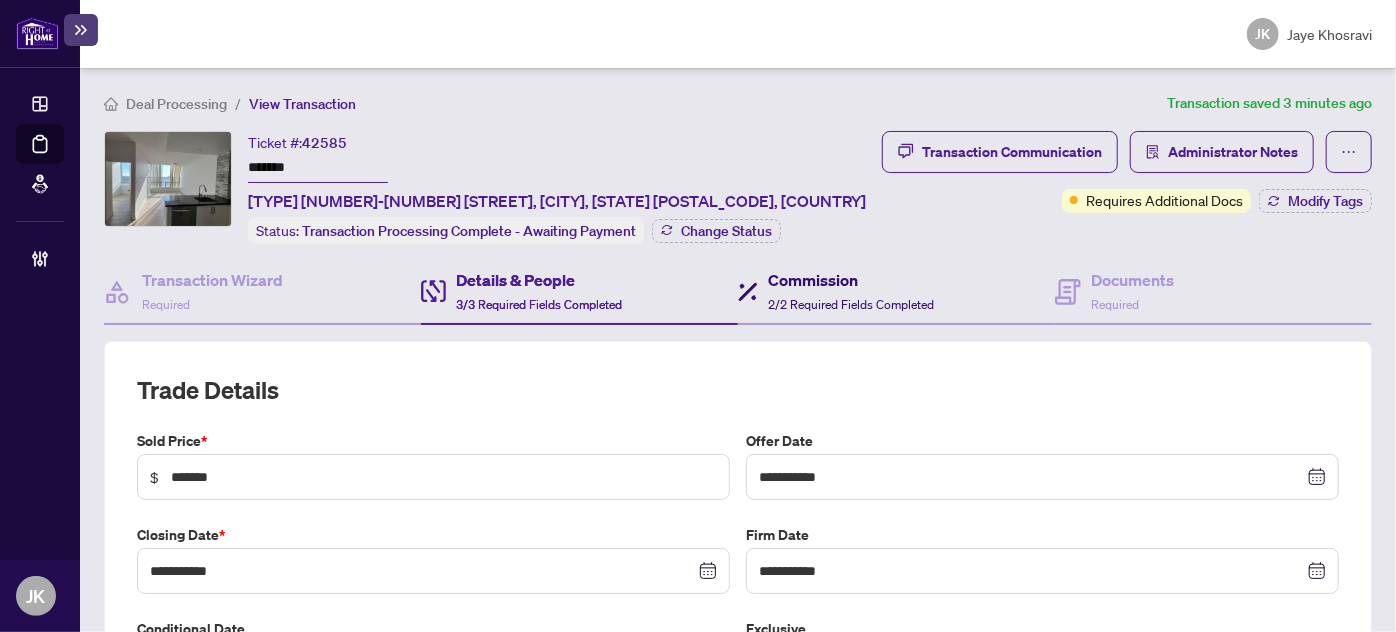 click on "2/2 Required Fields Completed" at bounding box center (851, 304) 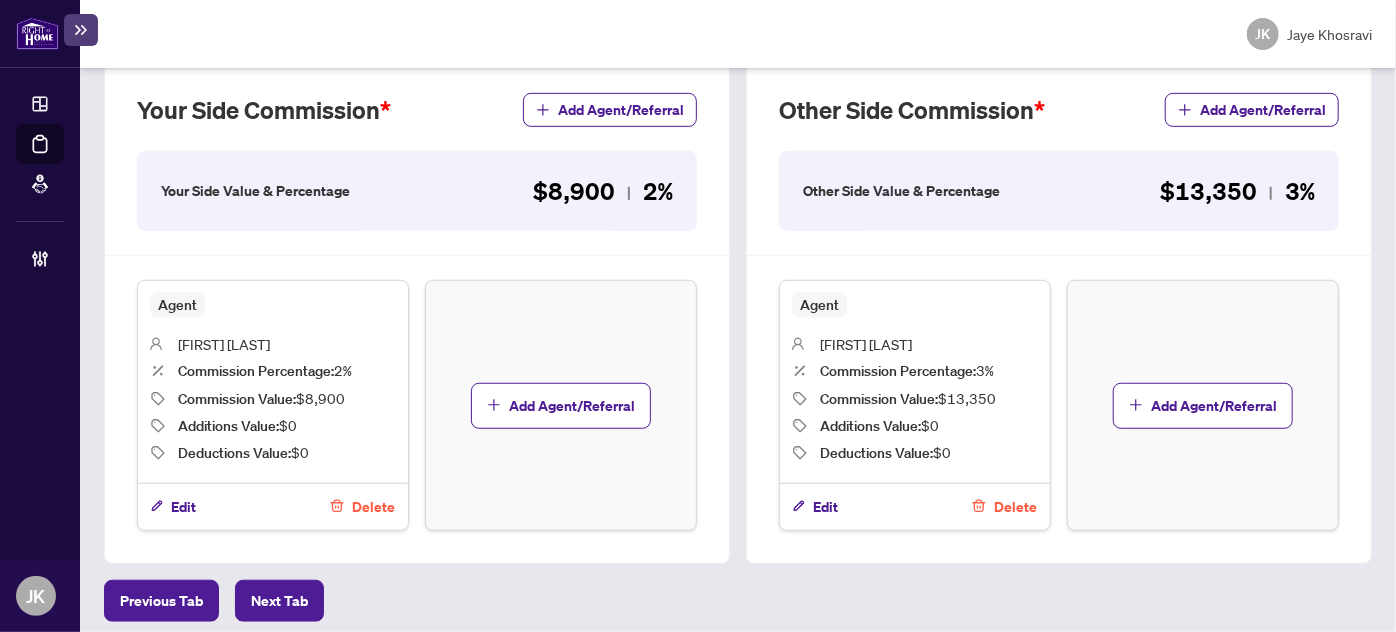 scroll, scrollTop: 0, scrollLeft: 0, axis: both 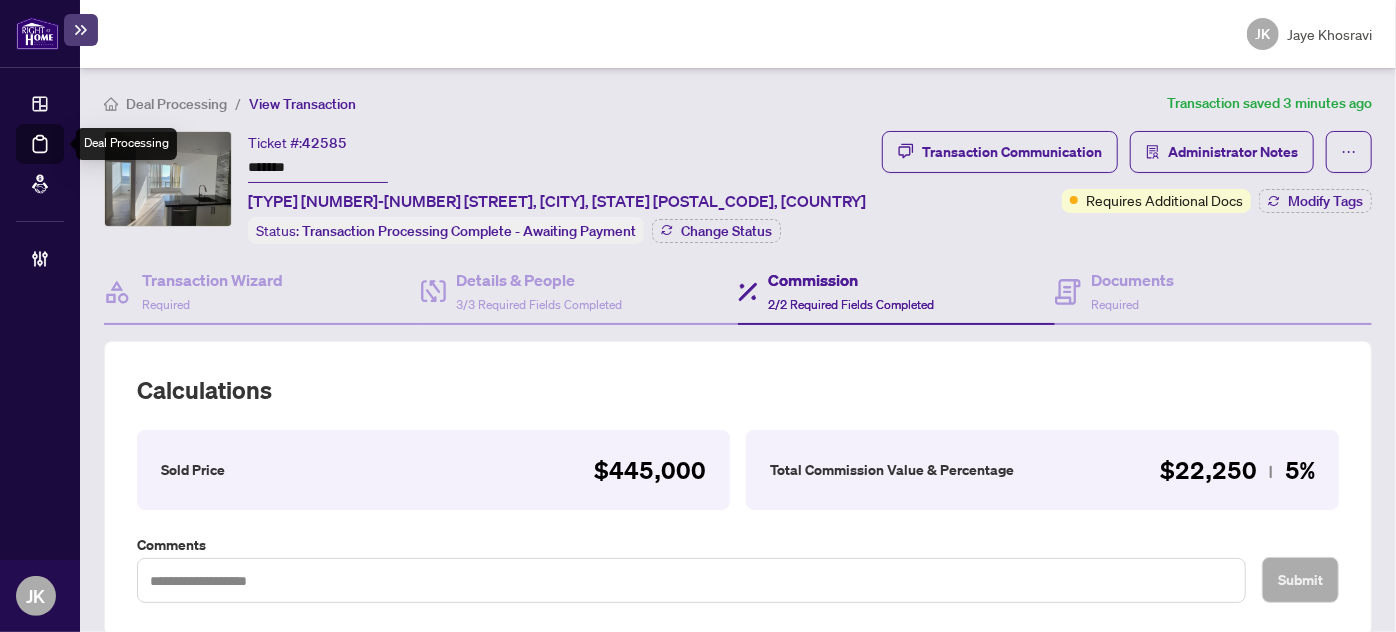 click on "Deal Processing" at bounding box center (63, 158) 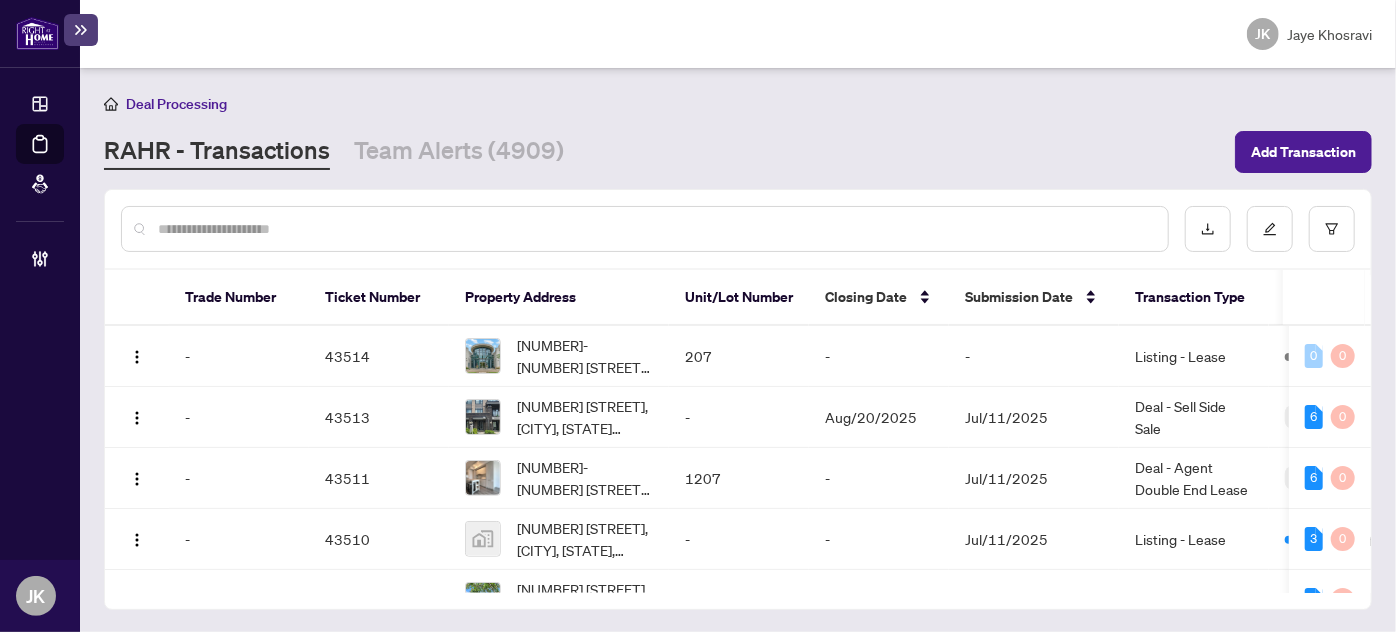 click at bounding box center (655, 229) 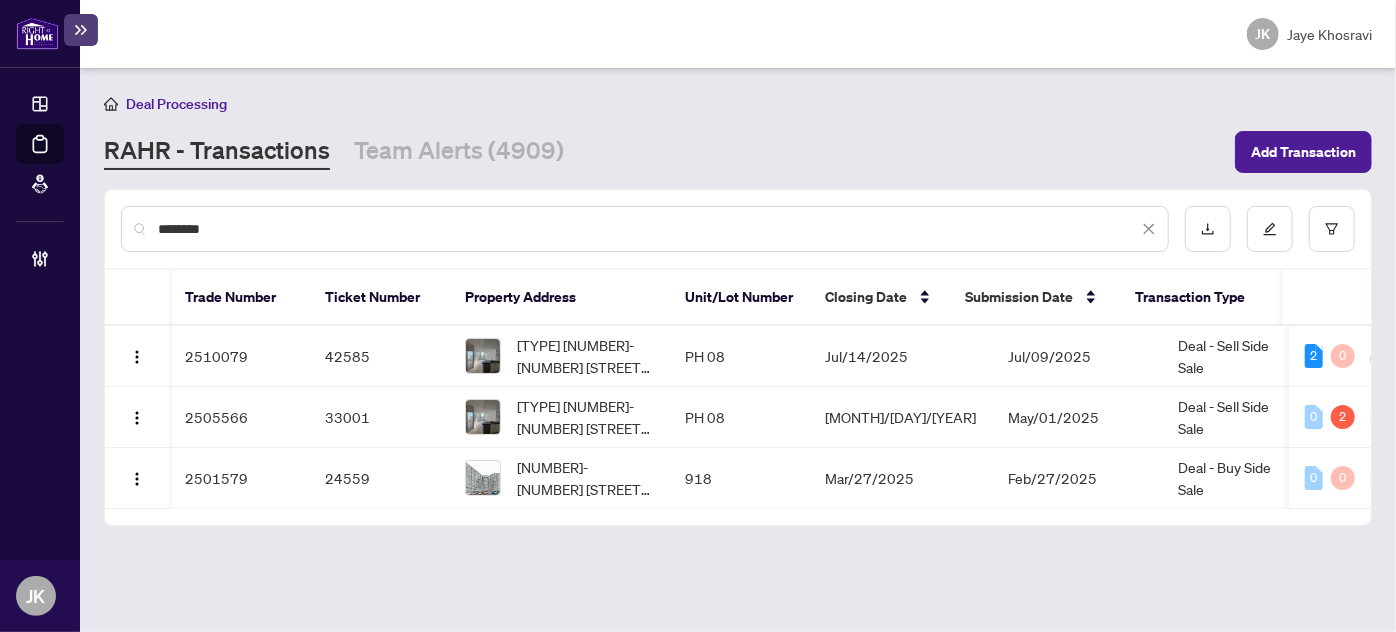 scroll, scrollTop: 0, scrollLeft: 248, axis: horizontal 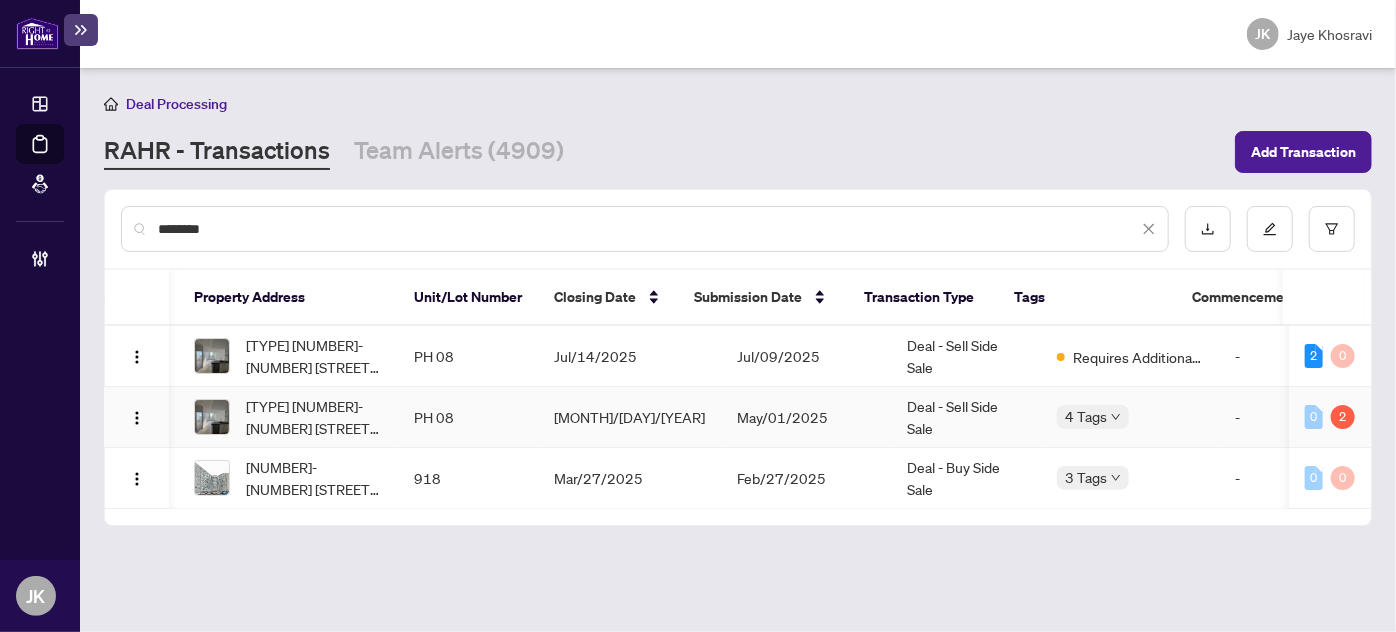 type on "********" 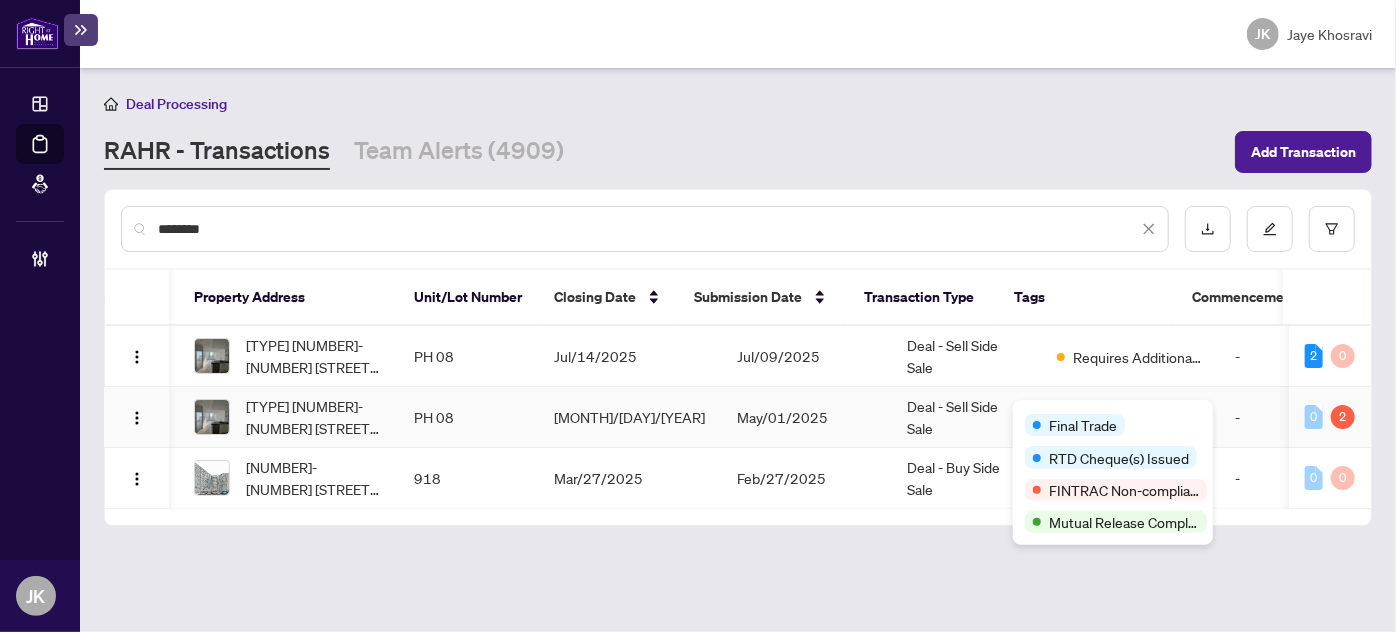 click on "Final Trade" at bounding box center [1083, 425] 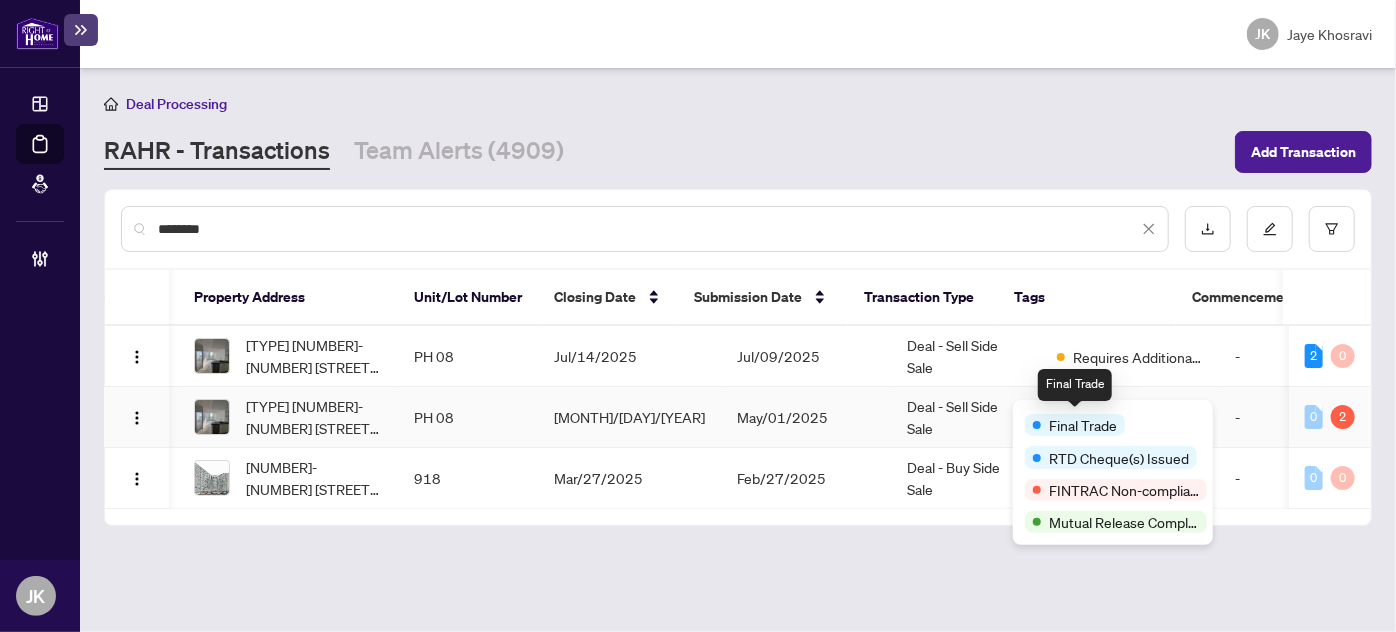 click on "Final Trade" at bounding box center (1083, 425) 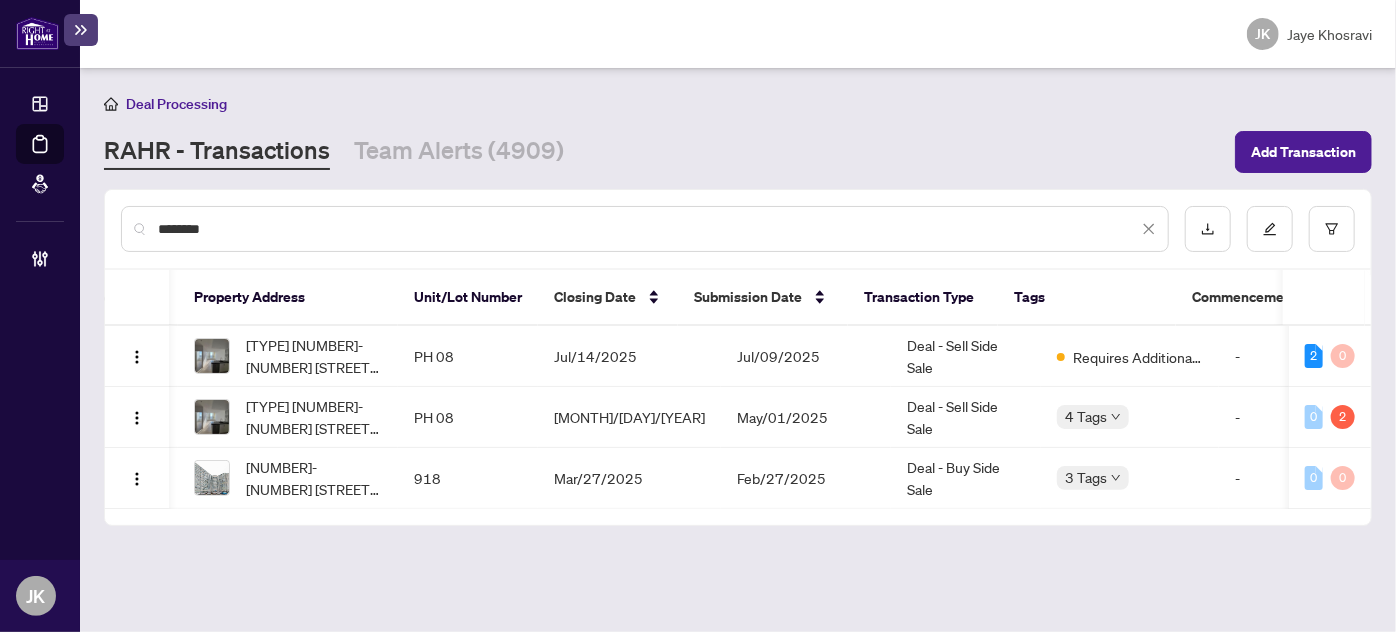 click on "Deal Processing RAHR - Transactions Team Alerts   (4909) Add Transaction ******** Trade Number Ticket Number Property Address Unit/Lot Number Closing Date Submission Date Transaction Type Tags Commencement Date MLS # Created By Branch Last Modified Date Last Updated By                                 2510079 42585 PH 08-3050 Ellesmere Rd, Toronto, Ontario M1E 5E6, Canada PH 08 Jul/14/2025 Jul/09/2025 Deal - Sell Side Sale Requires Additional Docs - E12079951 Tatyana Bodyakin Toronto - Don Mills Jul/11/2025 Jaye Khosravi 2 0 2505566 33001 PH 08-3050 Ellesmere Rd, Toronto, Ontario M1E 5E6, Canada PH 08 Jun/08/2026 May/01/2025 Deal - Sell Side Sale 4 Tags - E12079951 Tatyana Bodyakin Toronto - Don Mills Jun/23/2025 Dalal Alayoubi 0 2 2501579 24559 918-3050 Ellesmere Rd, Toronto, Ontario M1E 5E6, Canada 918 Mar/27/2025 Feb/27/2025 Deal - Buy Side Sale 3 Tags - E11549470 Darko Makic Toronto - Don Mills Jun/23/2025 YuPan Wang 0 0" at bounding box center (738, 350) 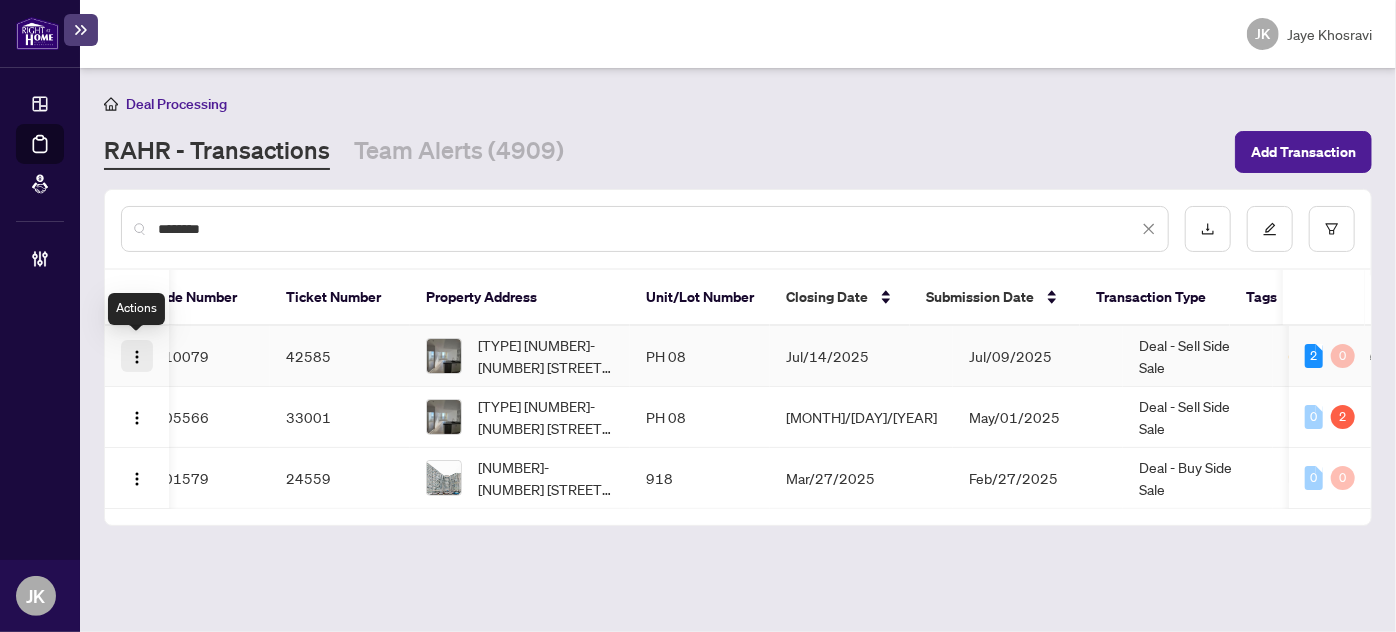 click at bounding box center [137, 356] 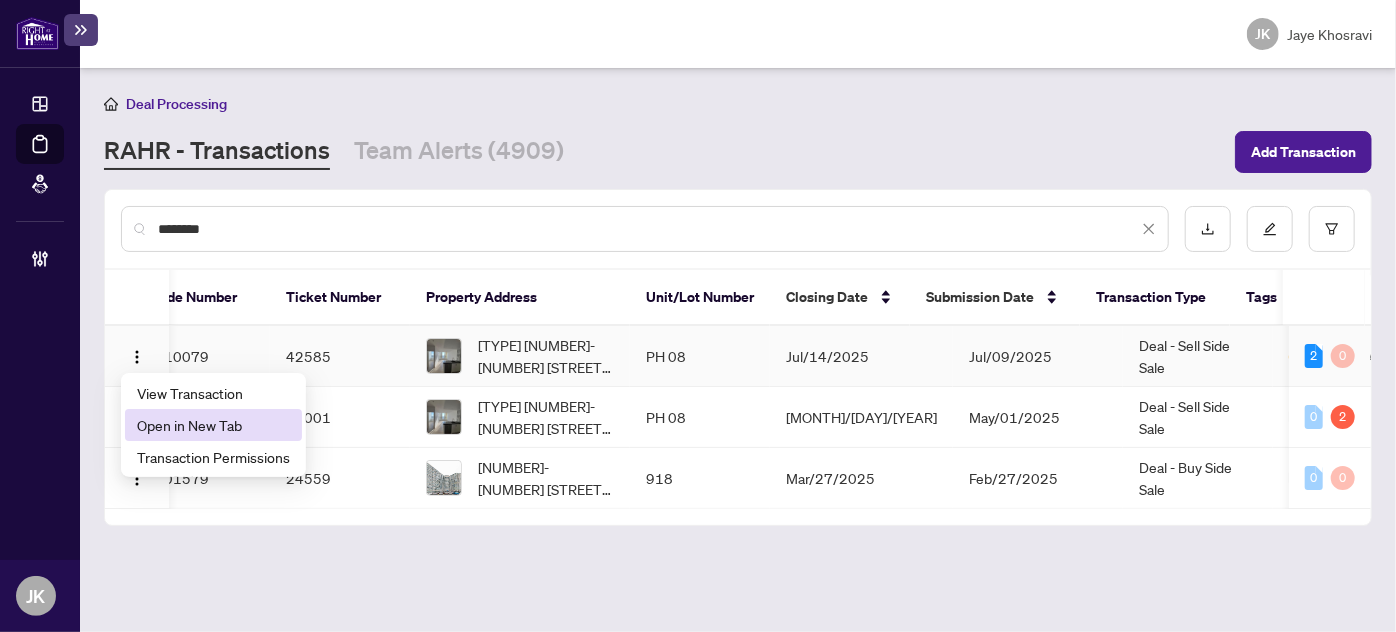 click on "Open in New Tab" at bounding box center (213, 425) 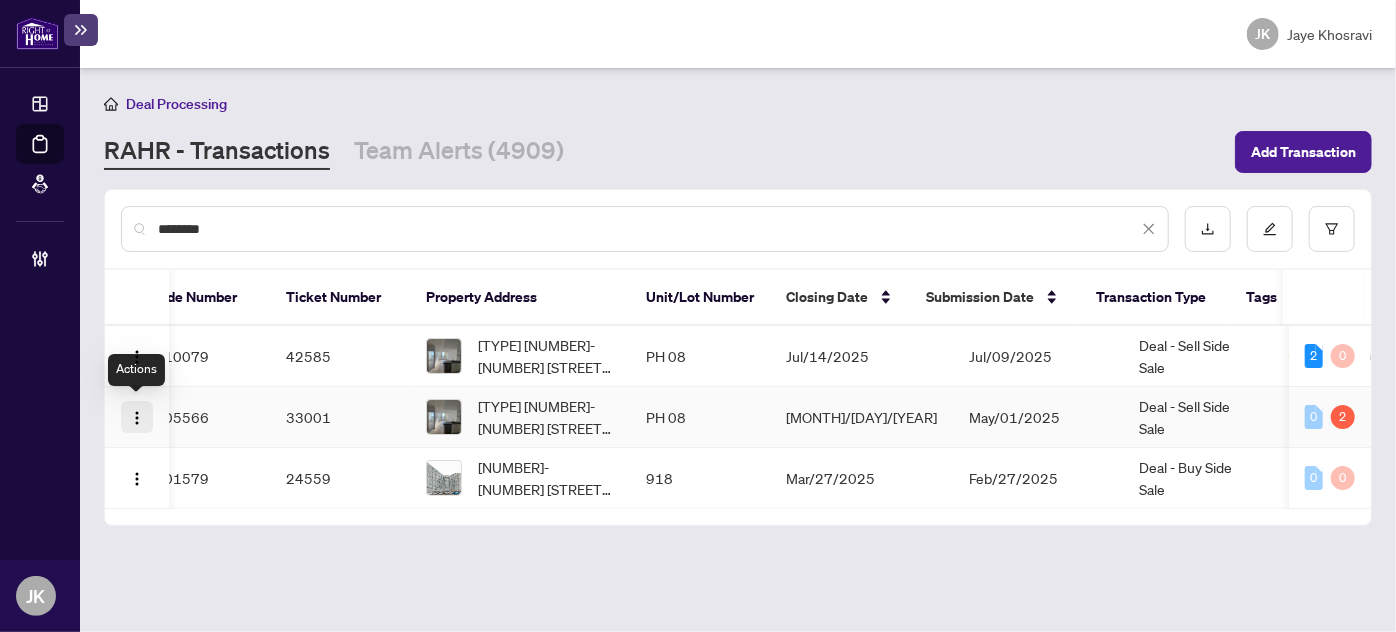 click at bounding box center [137, 418] 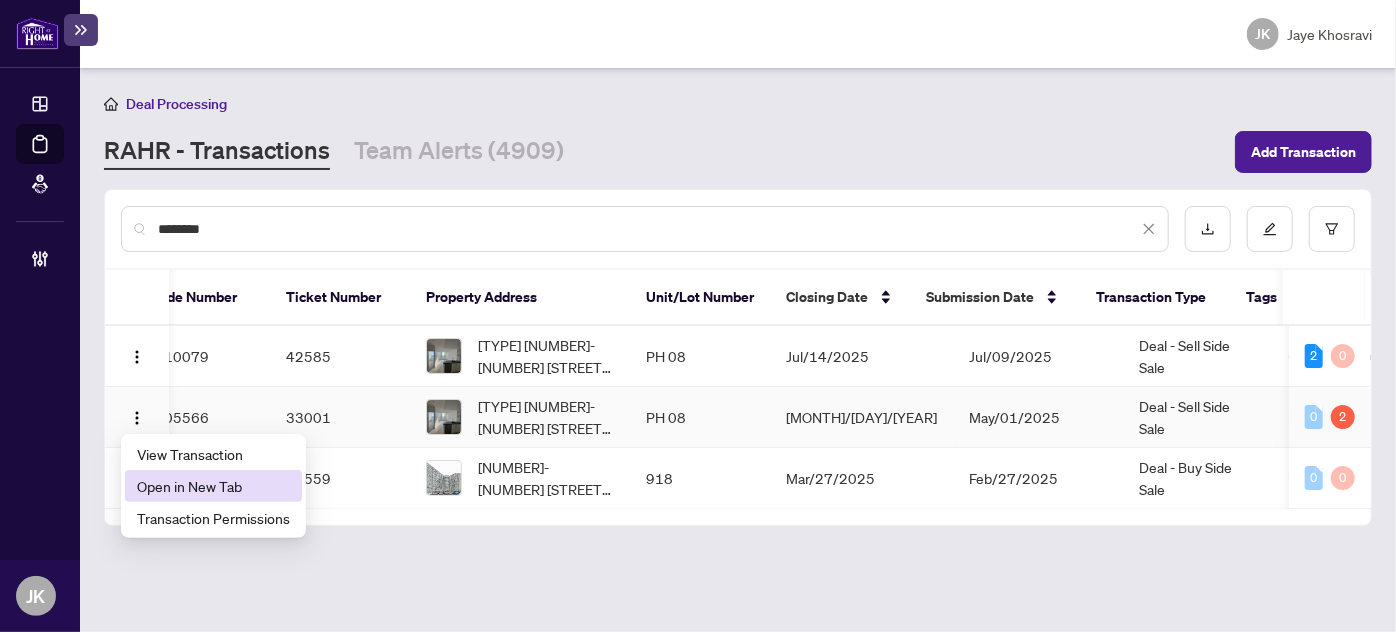 click on "Open in New Tab" at bounding box center (213, 486) 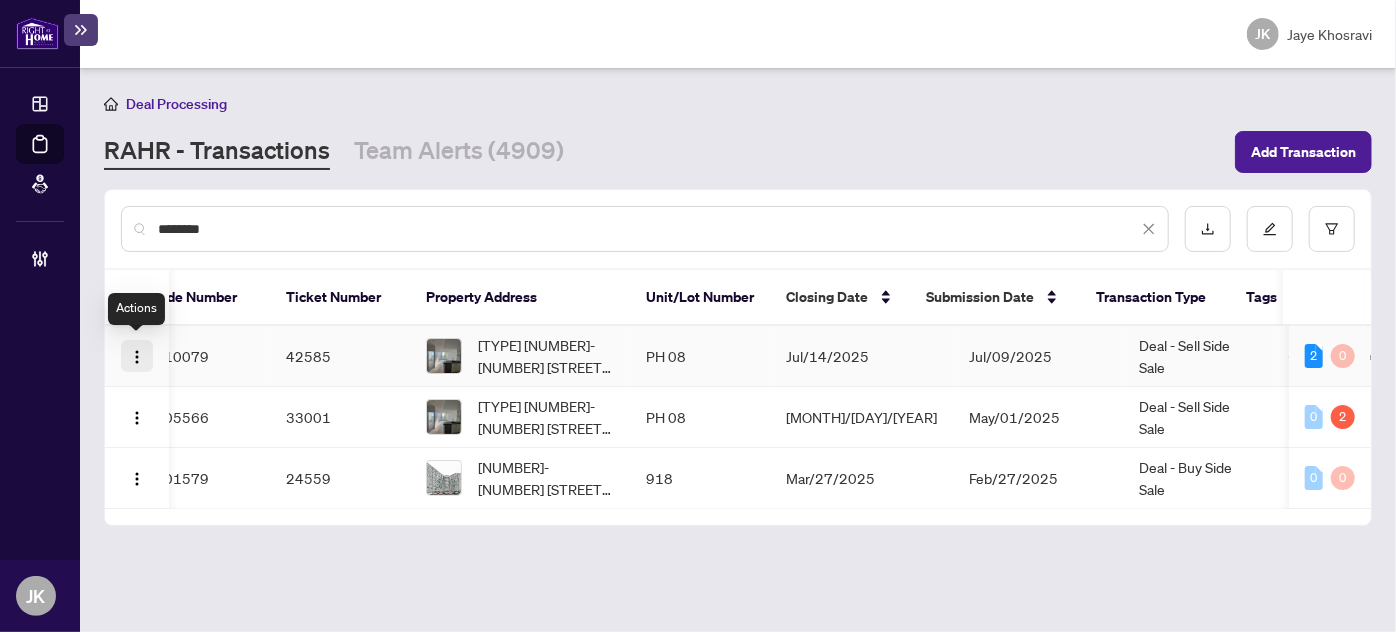 click at bounding box center (137, 357) 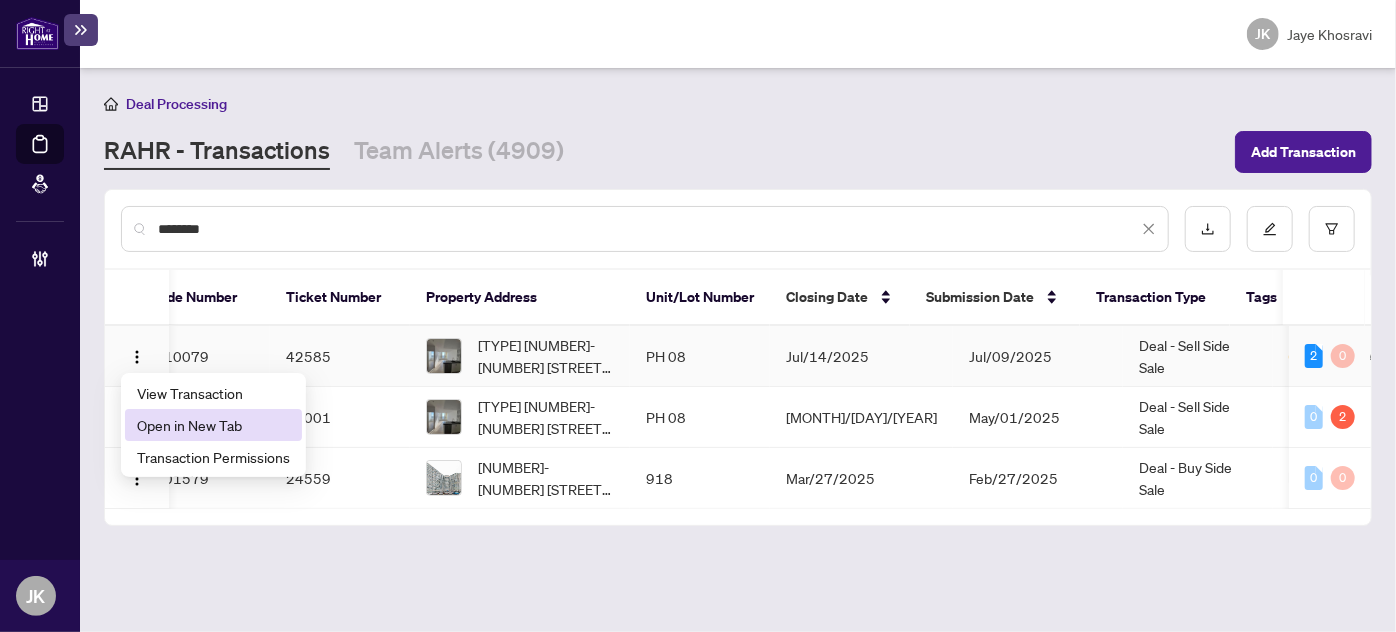 click on "Open in New Tab" at bounding box center (213, 425) 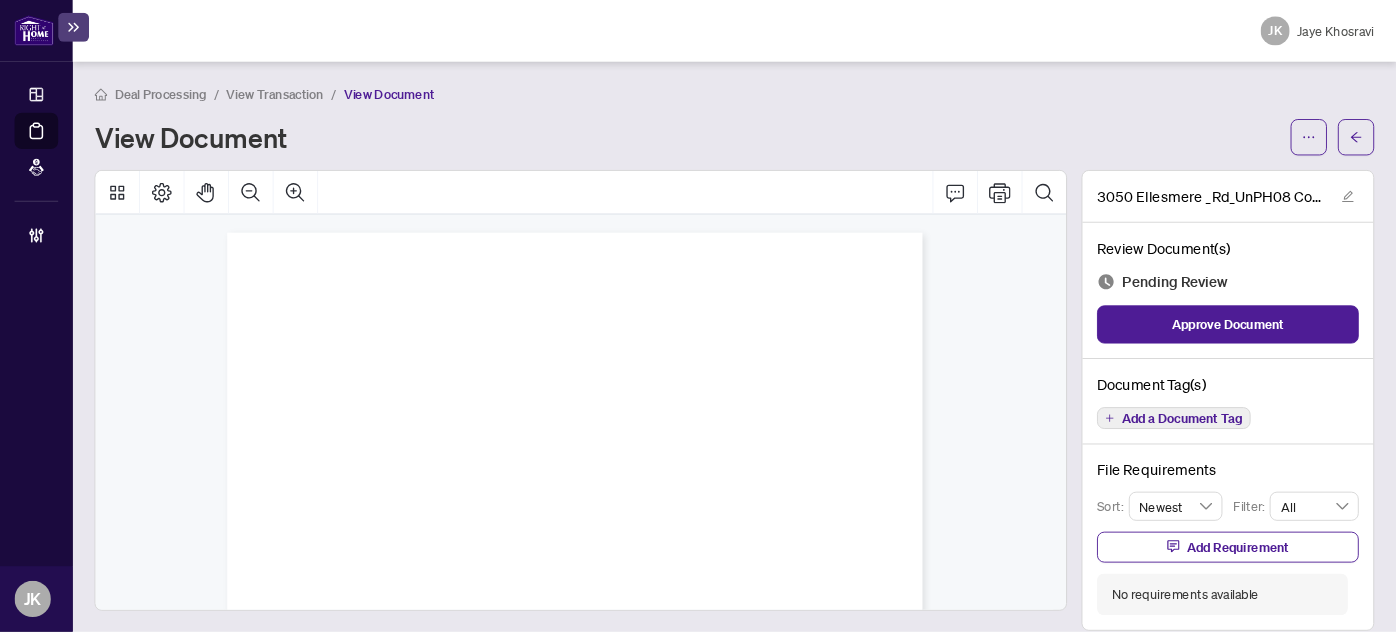 scroll, scrollTop: 0, scrollLeft: 0, axis: both 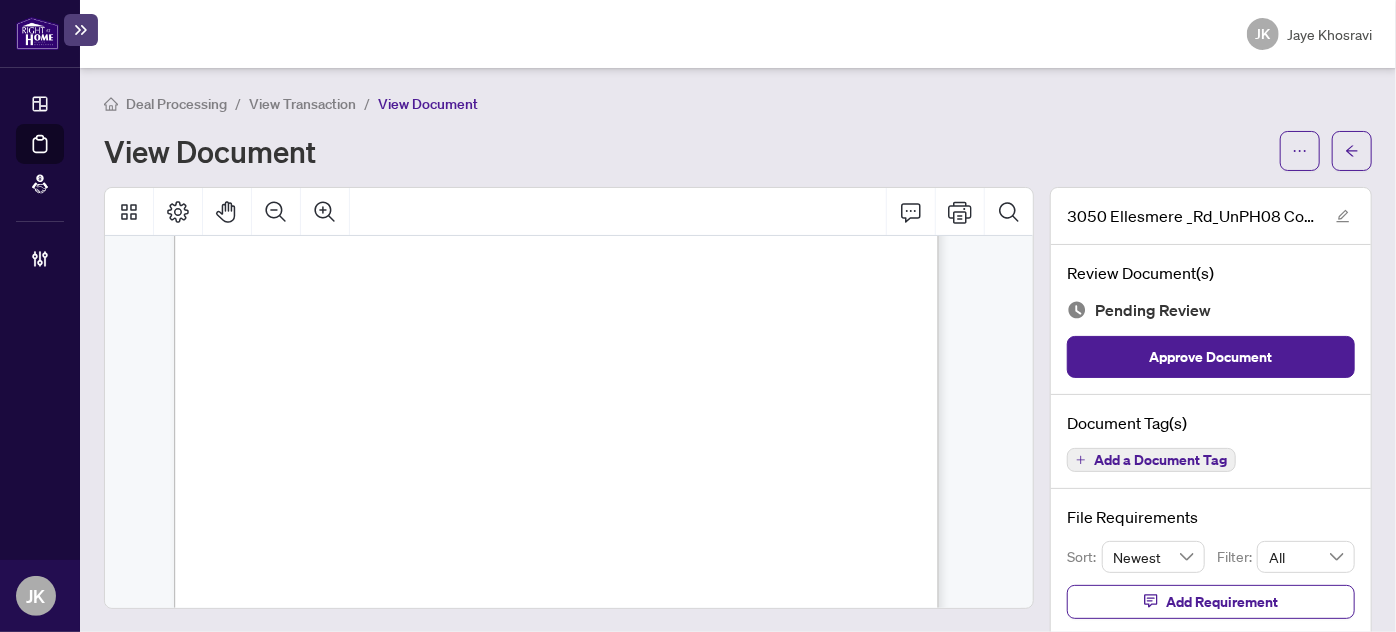 click on "Add a Document Tag" at bounding box center [1160, 460] 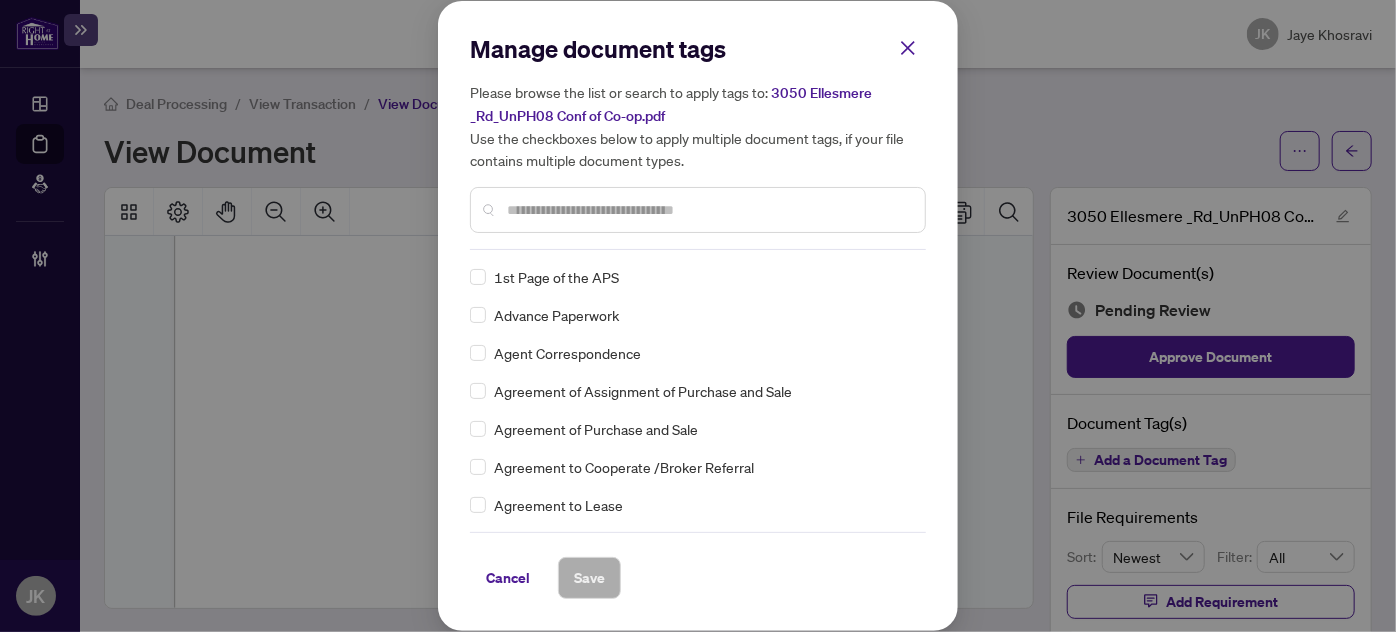 click at bounding box center [708, 210] 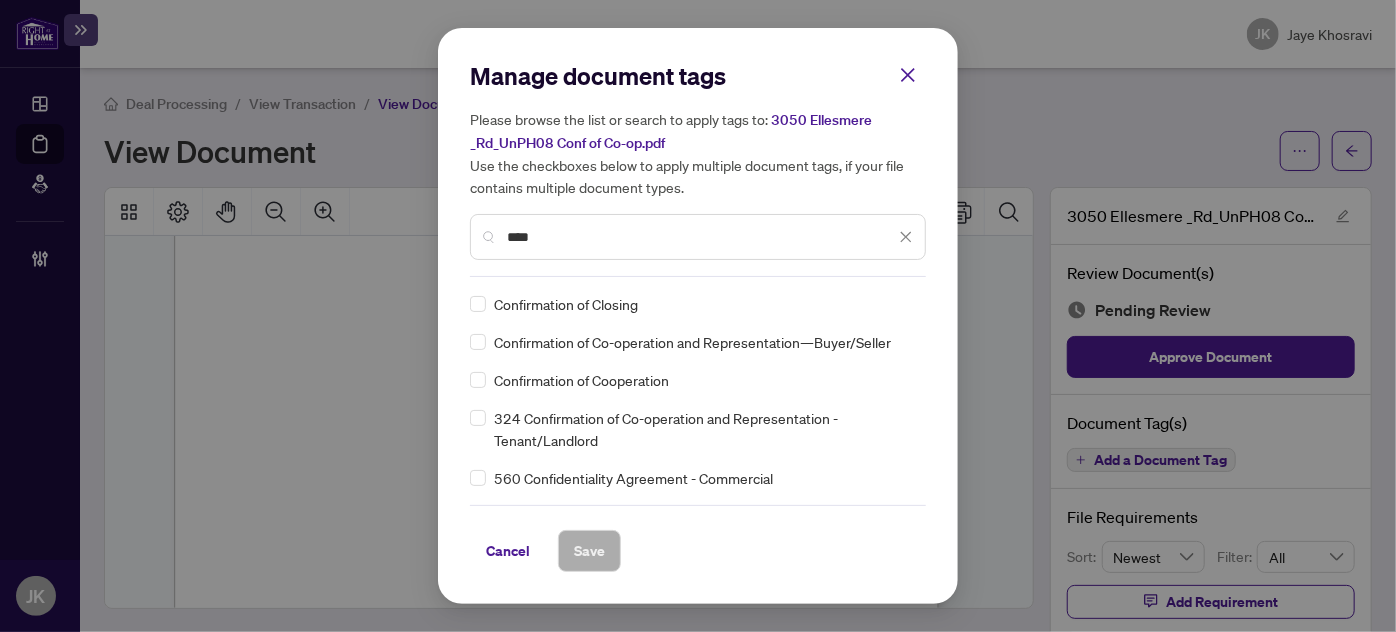 type on "****" 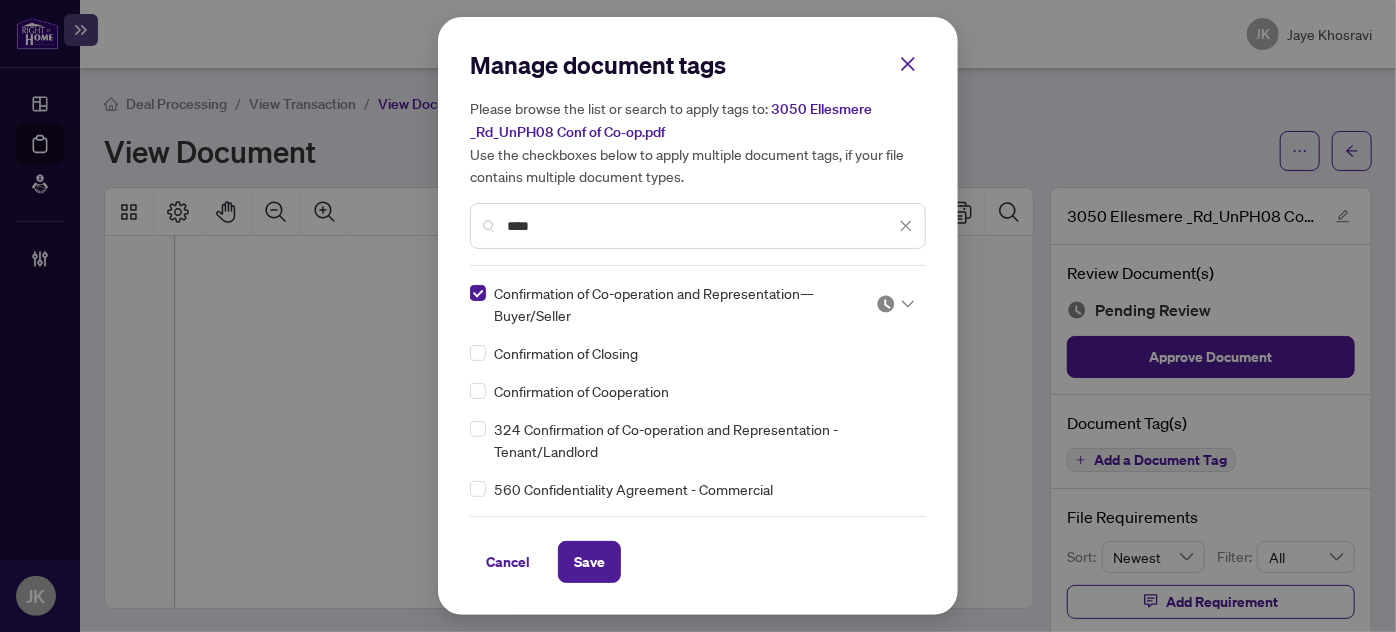 click at bounding box center [886, 304] 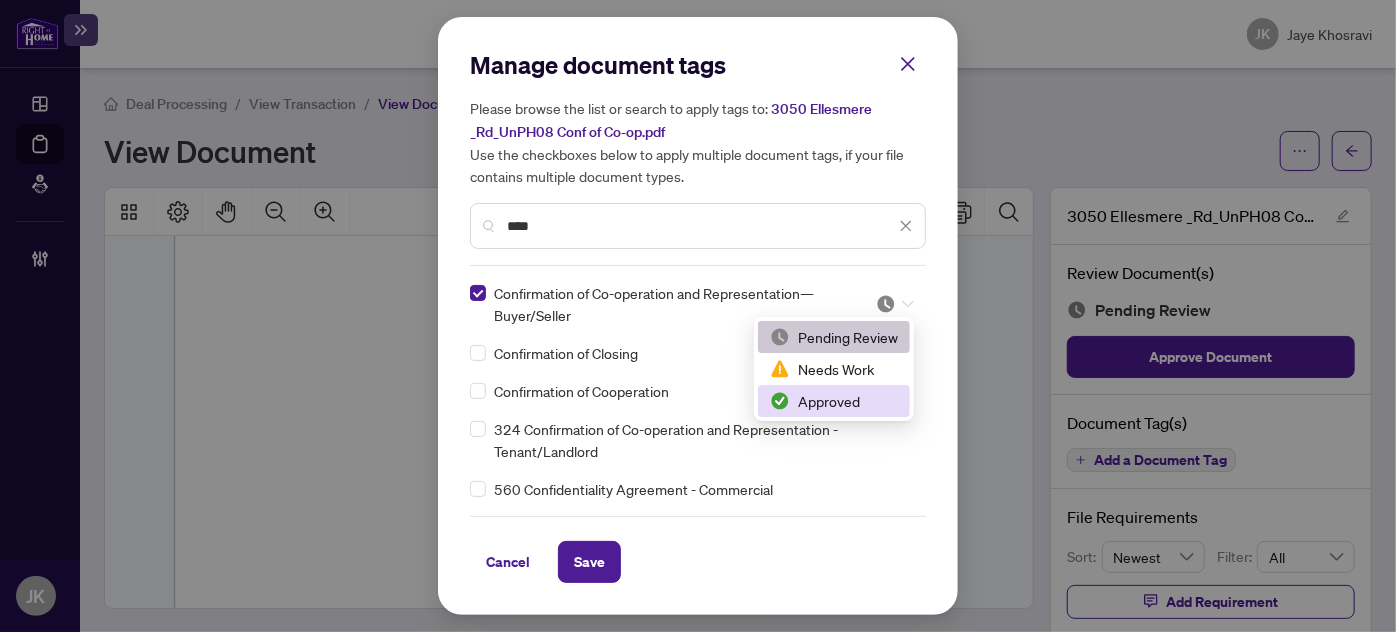 click on "Approved" at bounding box center (834, 401) 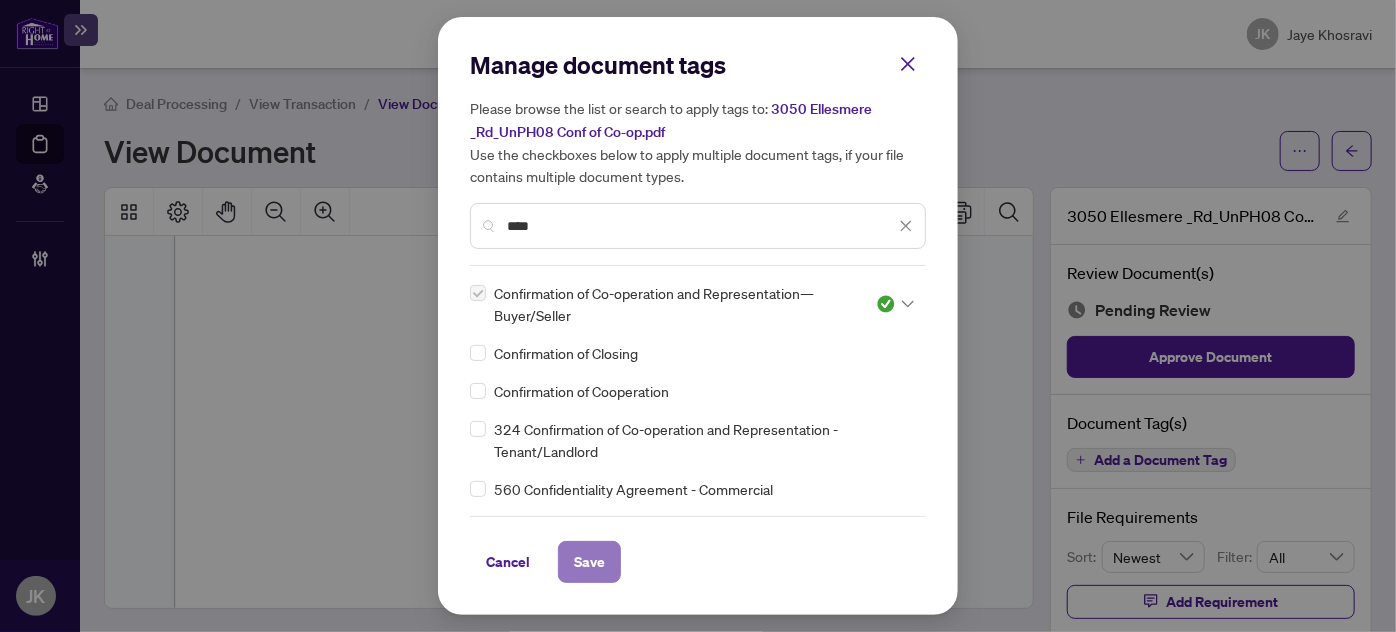 click on "Save" at bounding box center (589, 562) 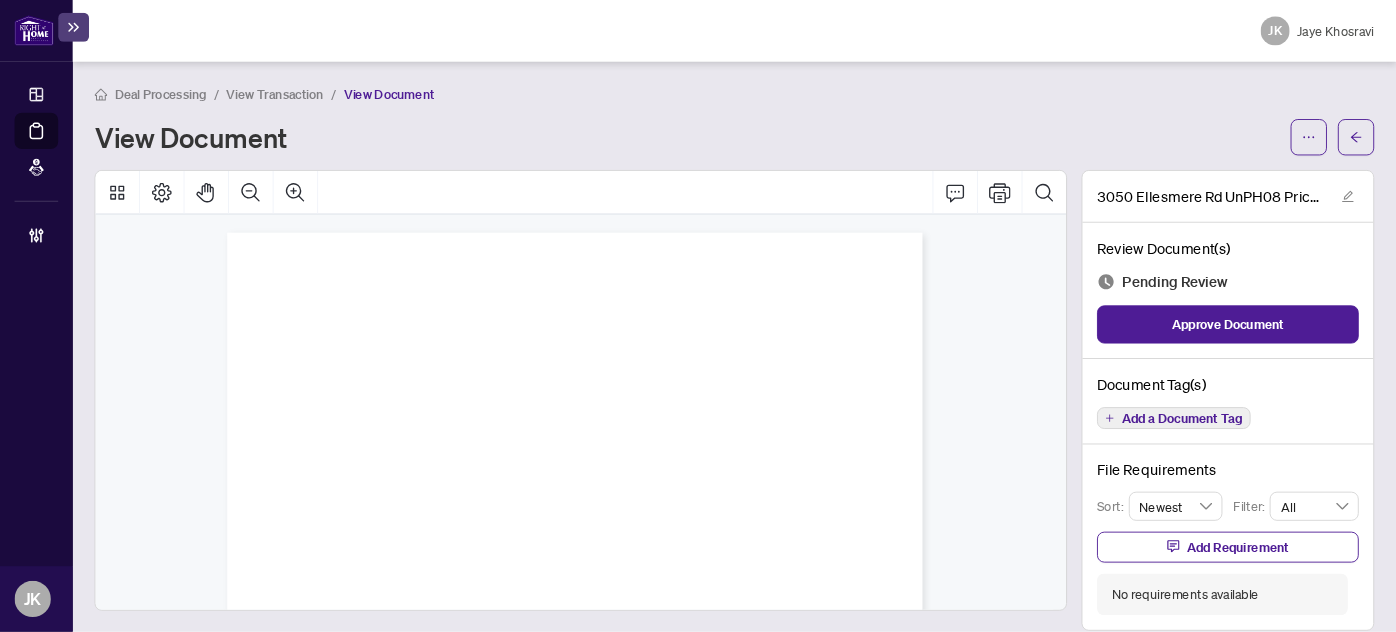 scroll, scrollTop: 0, scrollLeft: 0, axis: both 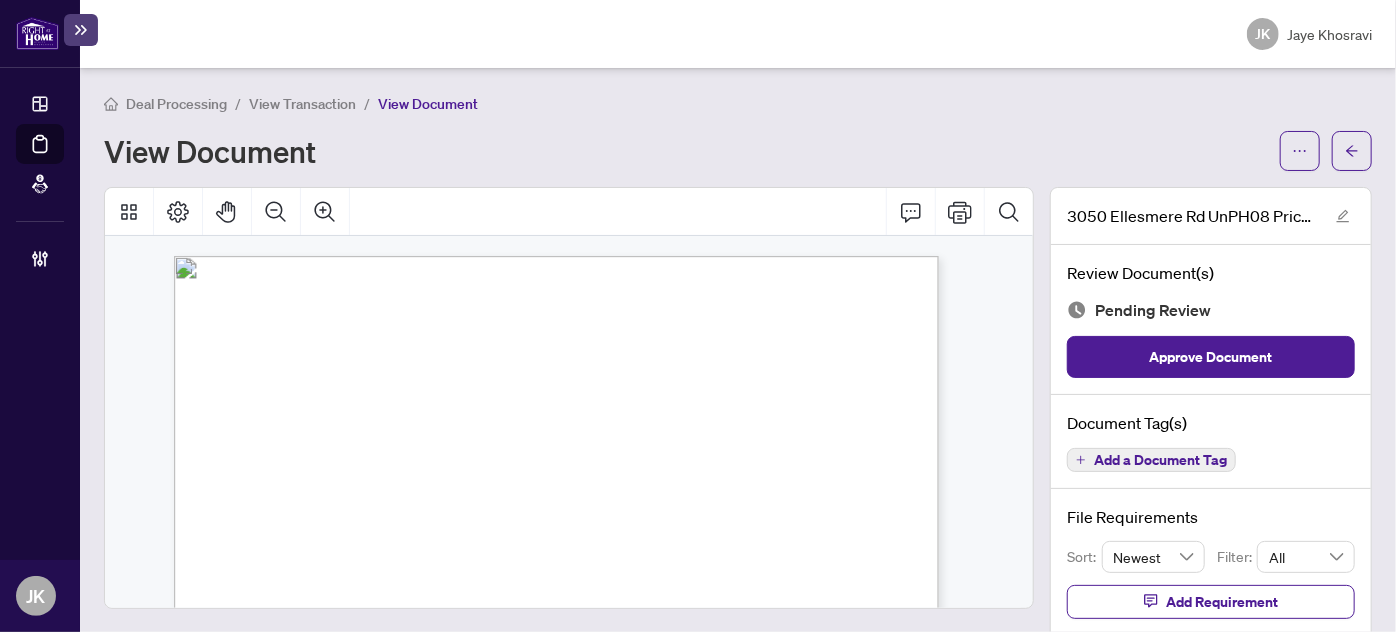 click on "Add a Document Tag" at bounding box center (1151, 460) 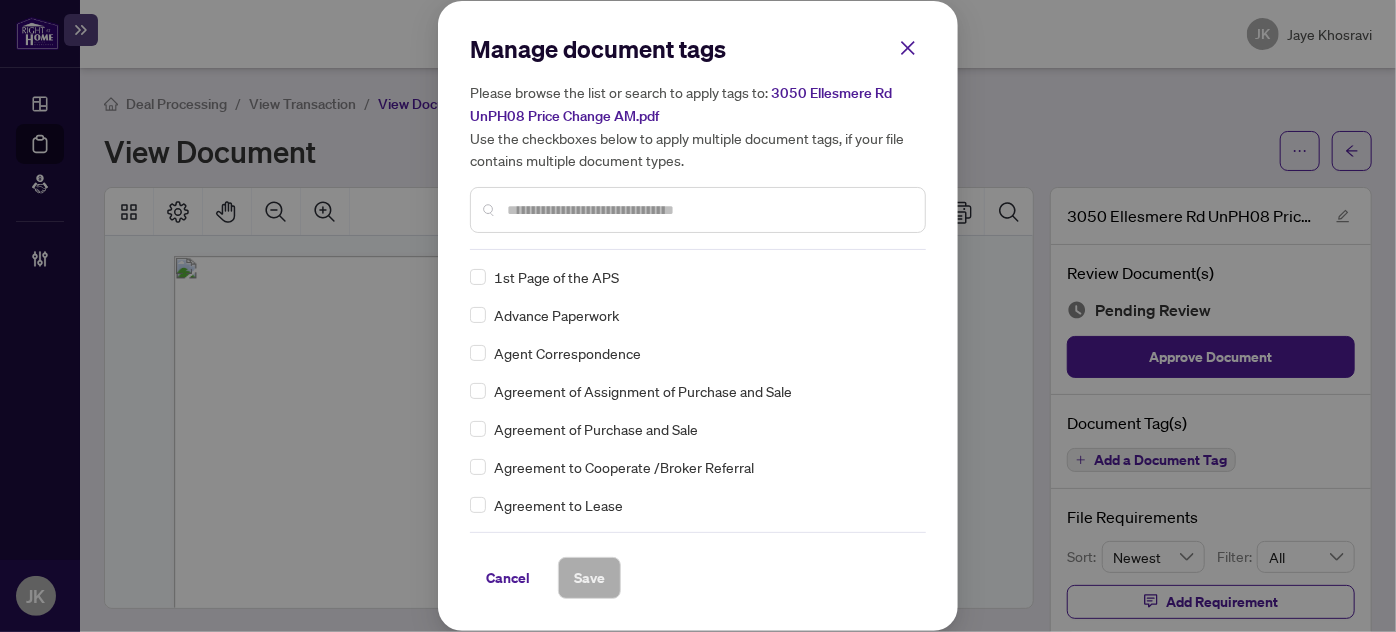click at bounding box center [708, 210] 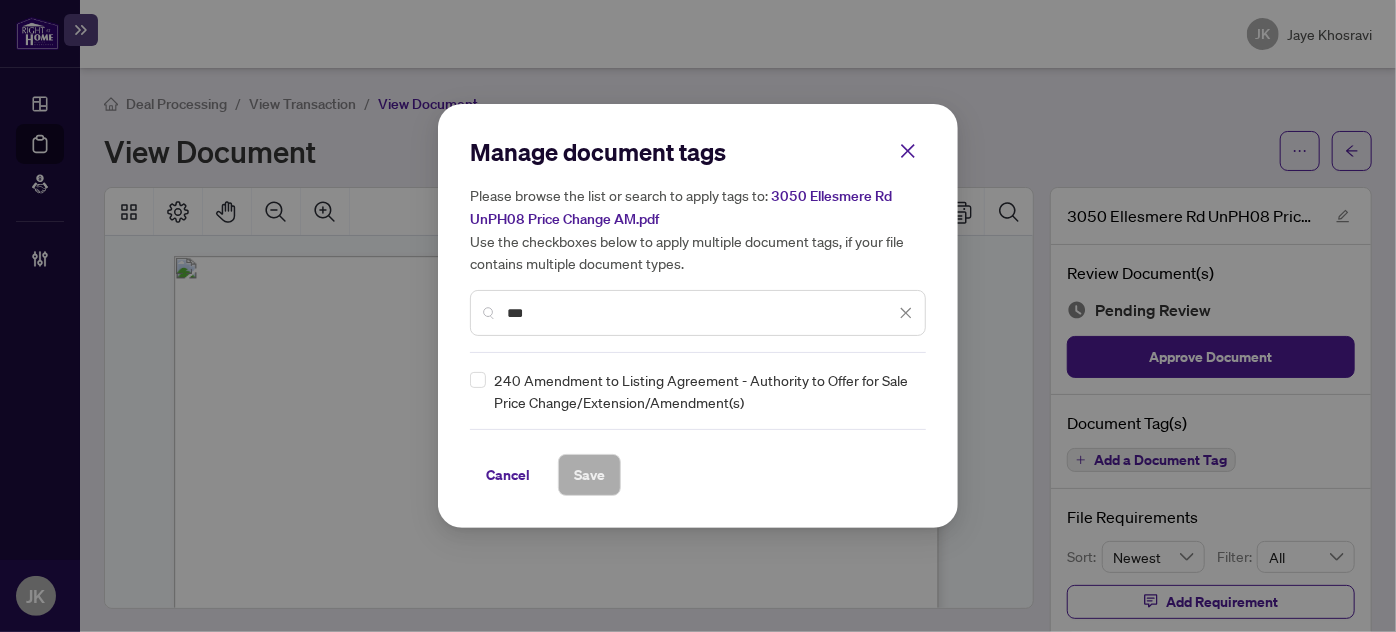 type on "***" 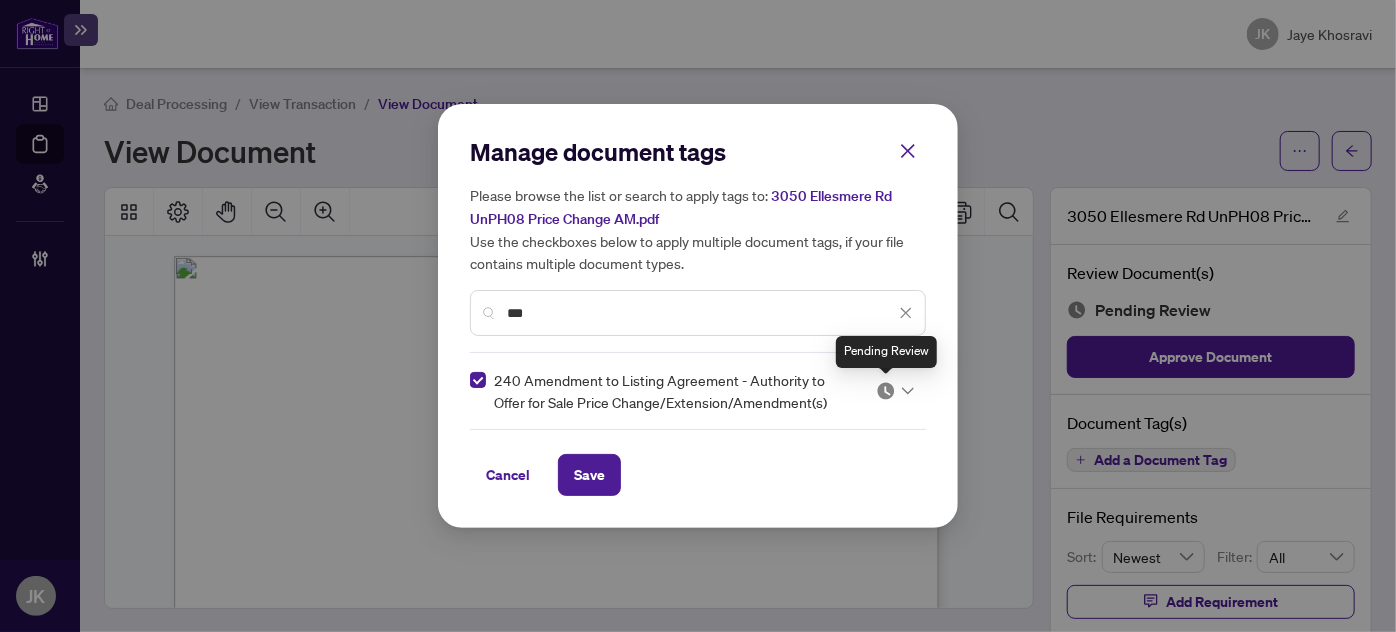 click at bounding box center [886, 391] 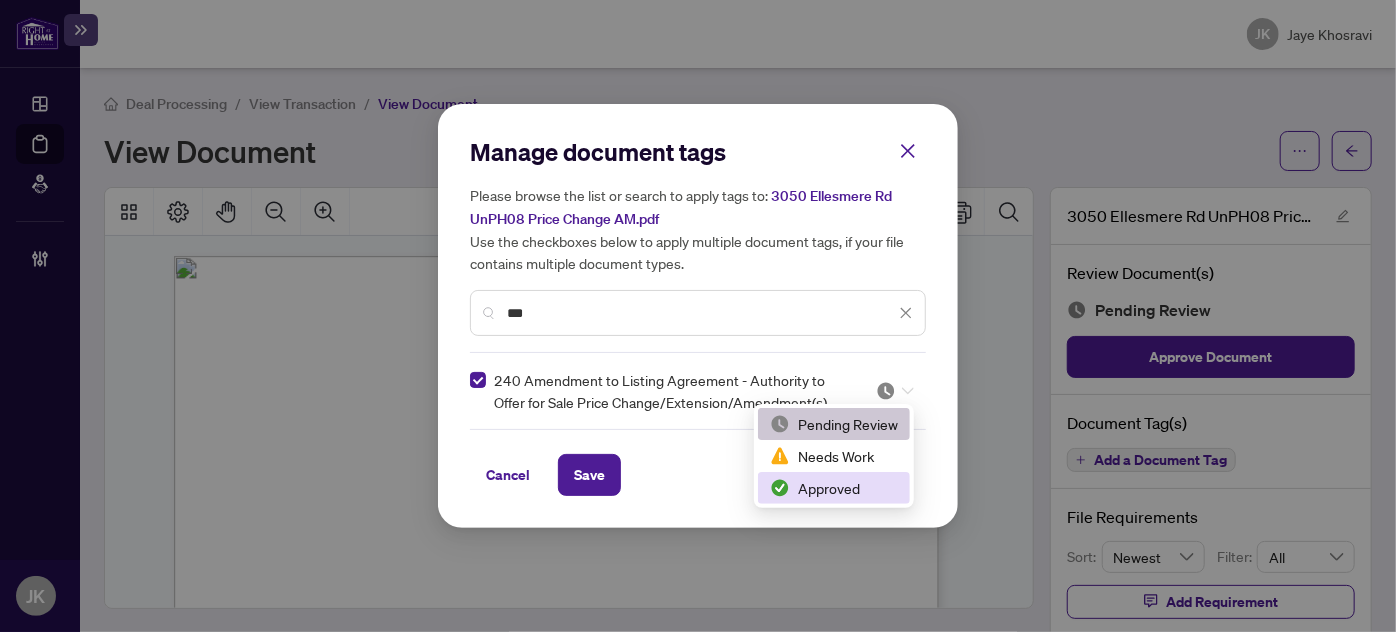 click on "Approved" at bounding box center (834, 488) 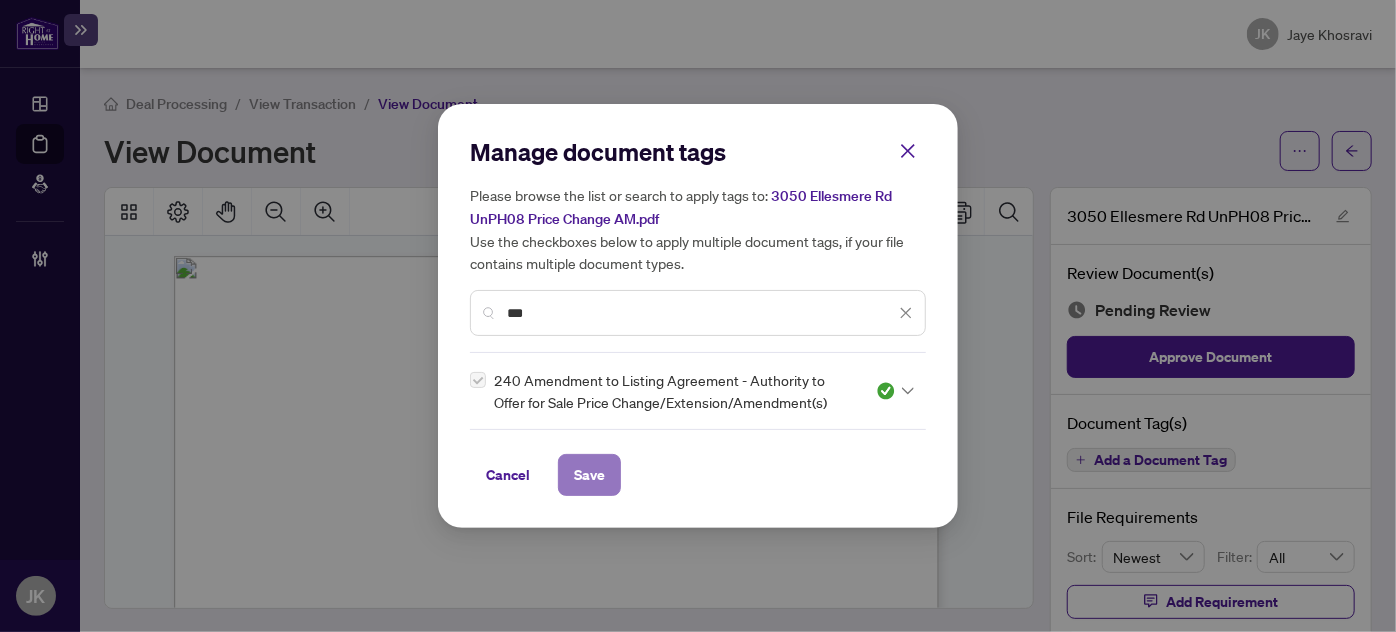 click on "Save" at bounding box center (589, 475) 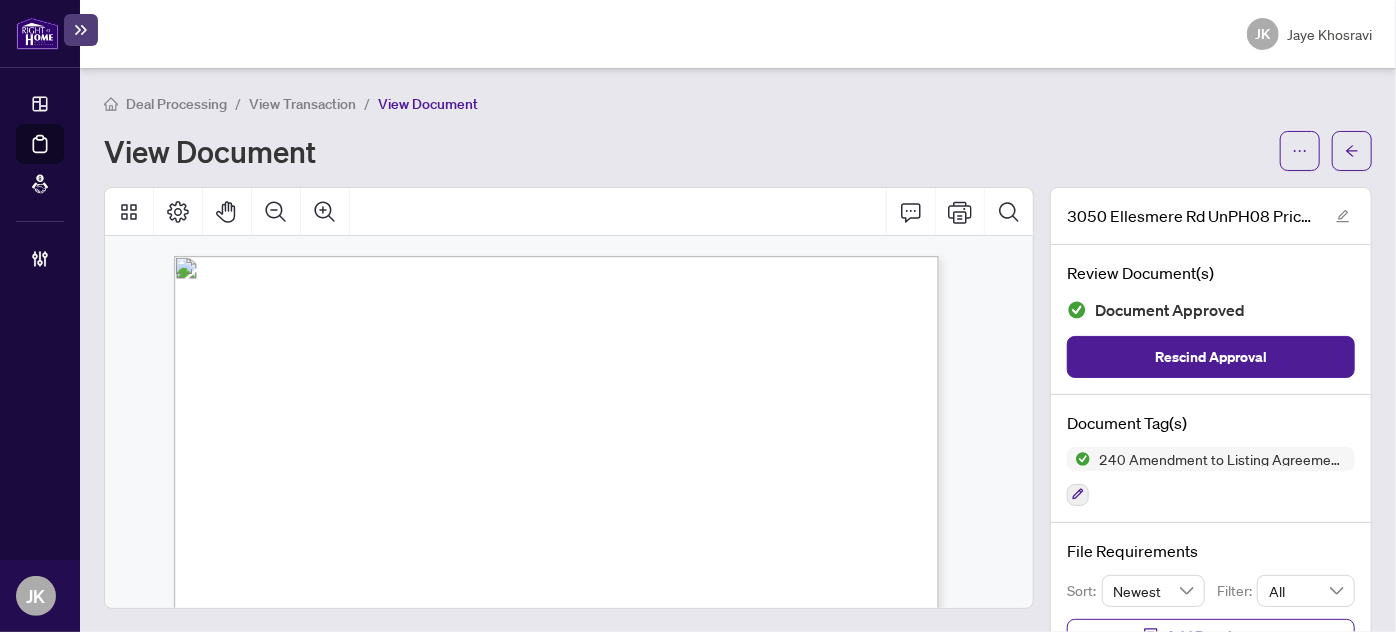 scroll, scrollTop: 657, scrollLeft: 0, axis: vertical 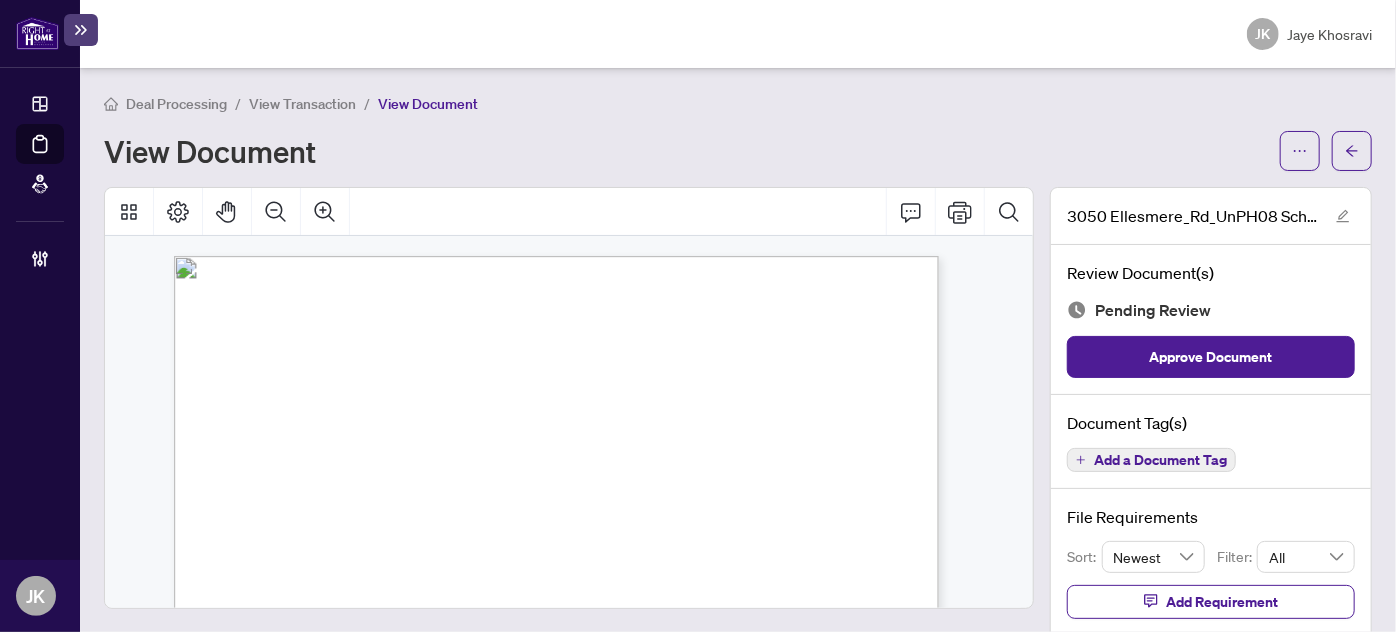 click on "Add a Document Tag" at bounding box center (1160, 460) 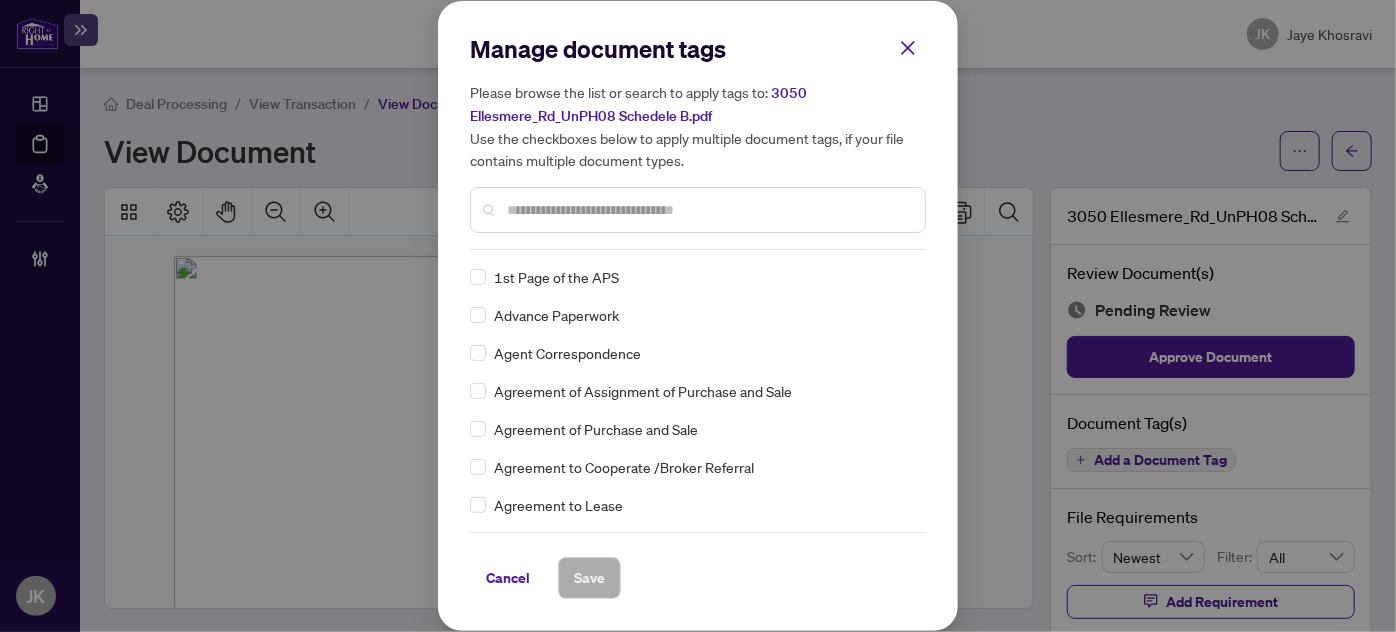 click at bounding box center (698, 210) 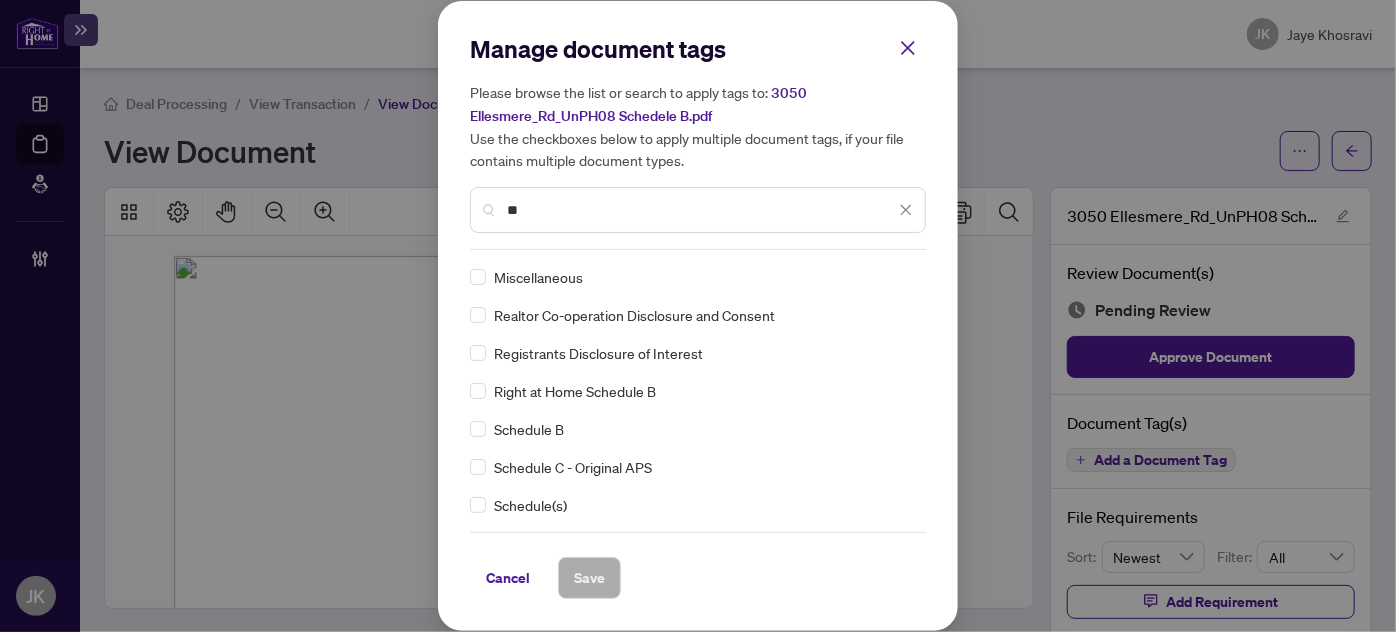 type on "**" 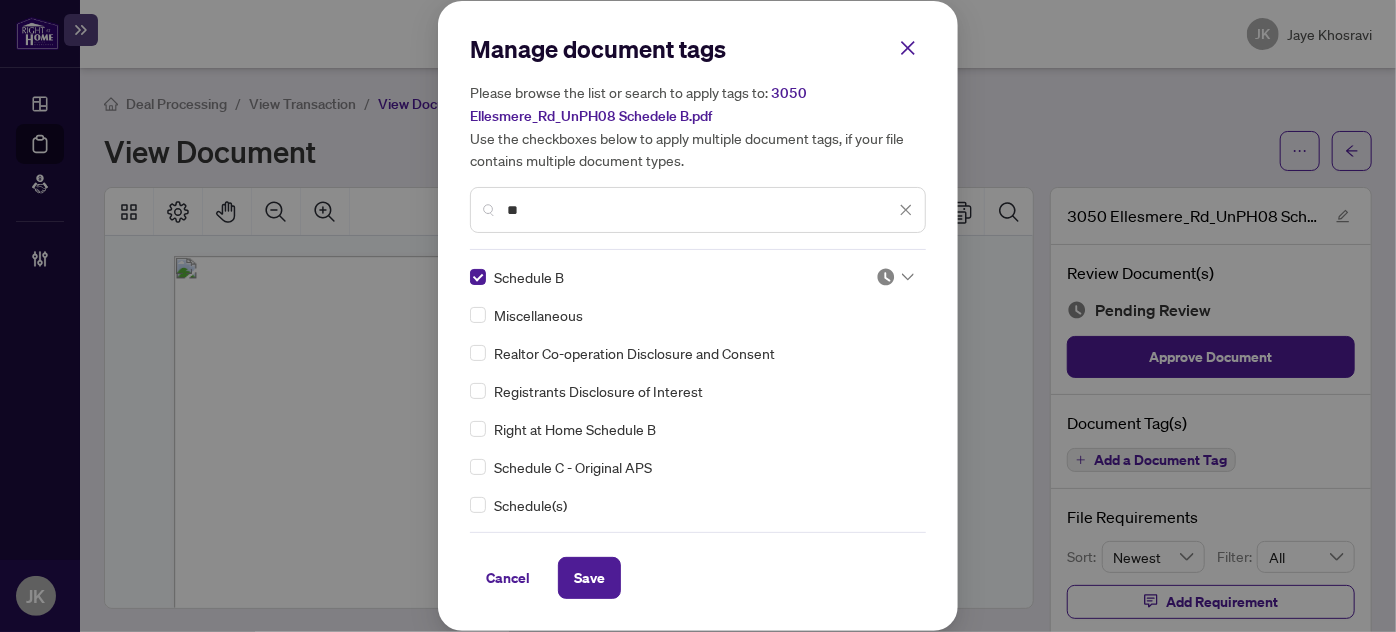 click on "Schedule B Miscellaneous Realtor Co-operation Disclosure and Consent Registrants Disclosure of Interest Right at Home Schedule B Schedule C - Original APS Schedule(s) 105 Schedule - Agreement of Purchase and Sale 112 Schedule - Option to Purchase Agreement 142 Schedule - Assignment of Agreement of Purchase and Sale 160 Registrant Disclosure of Interest - Acquisition ofProperty 161 Registrant Disclosure of Interest - Disposition ofProperty 203 Schedule - Listing Agreement Authority to Offer for Sale 211 Schedule - Listing Agreement Authority to Offer for Lease 221 Seller Property Information Statement - Schedule forCondominium 222 Seller Property Information Statement - Schedule forWater Supply, Waste Disposal, Access, Shoreline, Utilities 299 Seller Disclosure - Latent Defect(s) 303 Schedule - Buyer Representation Agreement 325 Multiple Representation, Seller - Acknowledgement & Consent Disclosure 326 Multiple Representation, Buyer - Acknowledgement & Consent Disclosure" at bounding box center (698, 391) 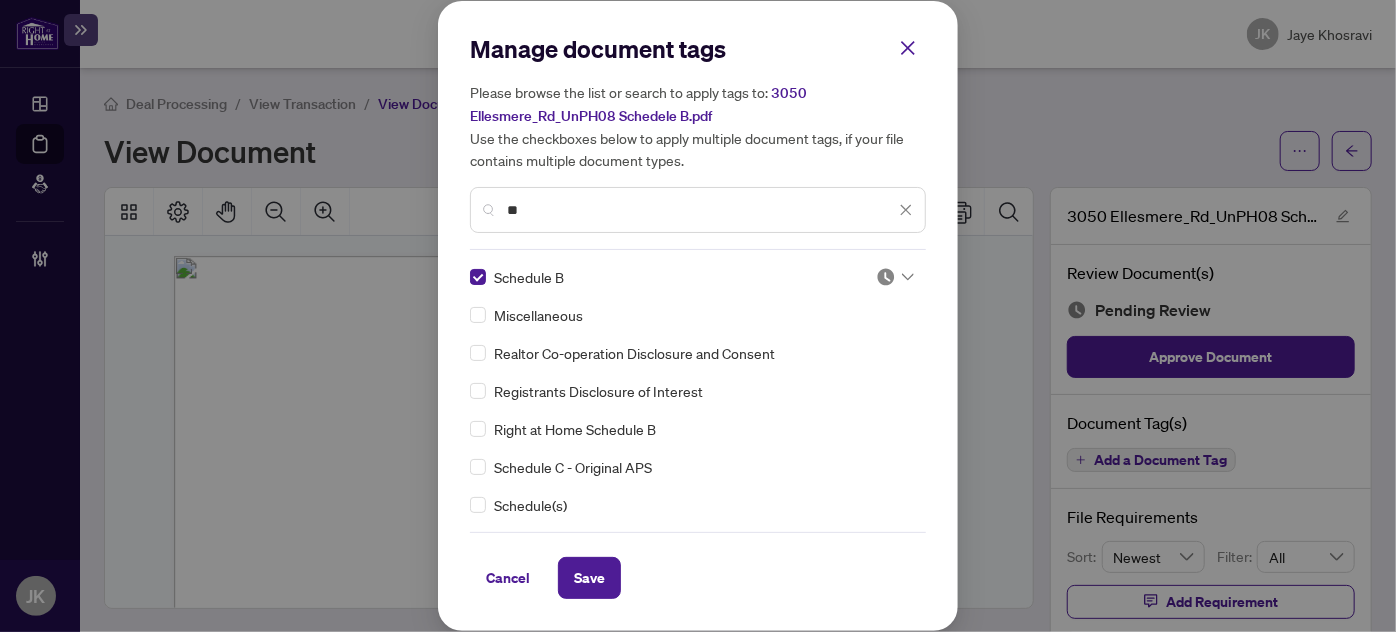 click on "Manage document tags Please browse the list or search to apply tags to:   3050 Ellesmere_Rd_UnPH08 Schedele B.pdf   Use the checkboxes below to apply multiple document tags, if your file contains multiple document types.   ** Schedule B Miscellaneous Realtor Co-operation Disclosure and Consent Registrants Disclosure of Interest Right at Home Schedule B Schedule C - Original APS Schedule(s) 105 Schedule - Agreement of Purchase and Sale 112 Schedule - Option to Purchase Agreement 142 Schedule - Assignment of Agreement of Purchase and Sale 160 Registrant Disclosure of Interest - Acquisition ofProperty 161 Registrant Disclosure of Interest - Disposition ofProperty 203 Schedule - Listing Agreement Authority to Offer for Sale 211 Schedule - Listing Agreement Authority to Offer for Lease 221 Seller Property Information Statement - Schedule forCondominium 222 Seller Property Information Statement - Schedule forWater Supply, Waste Disposal, Access, Shoreline, Utilities 299 Seller Disclosure - Latent Defect(s) Cancel" at bounding box center [698, 316] 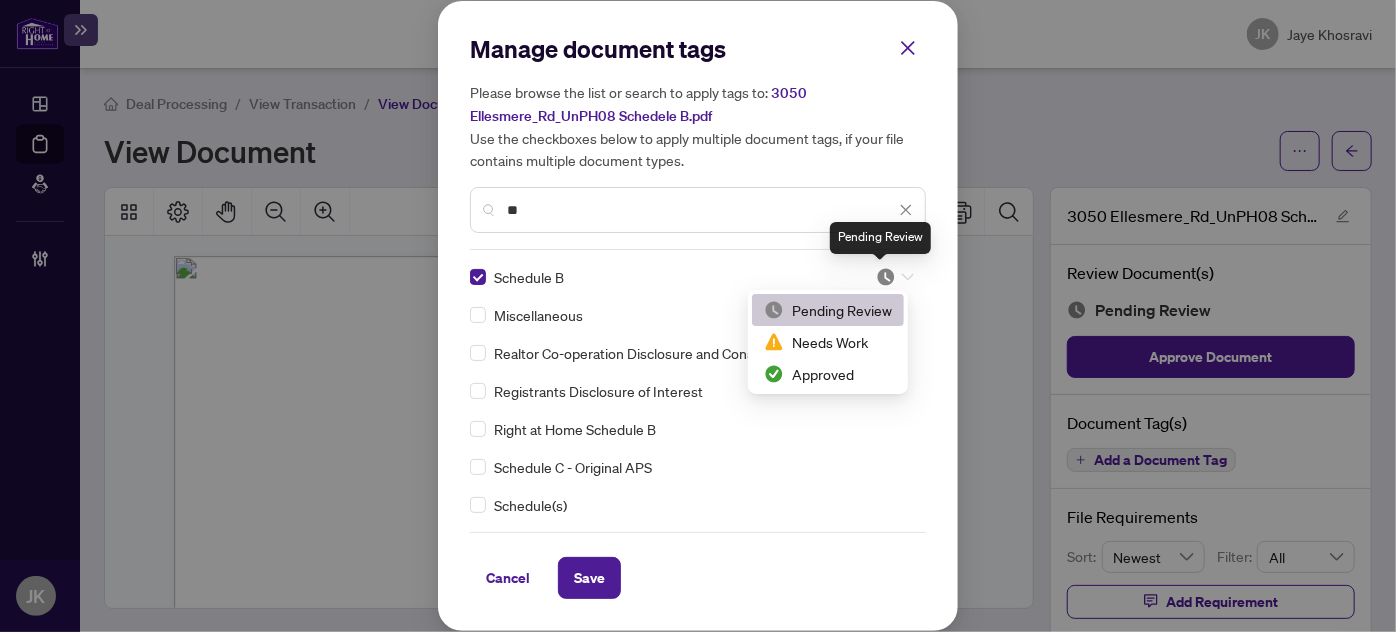 click at bounding box center [886, 277] 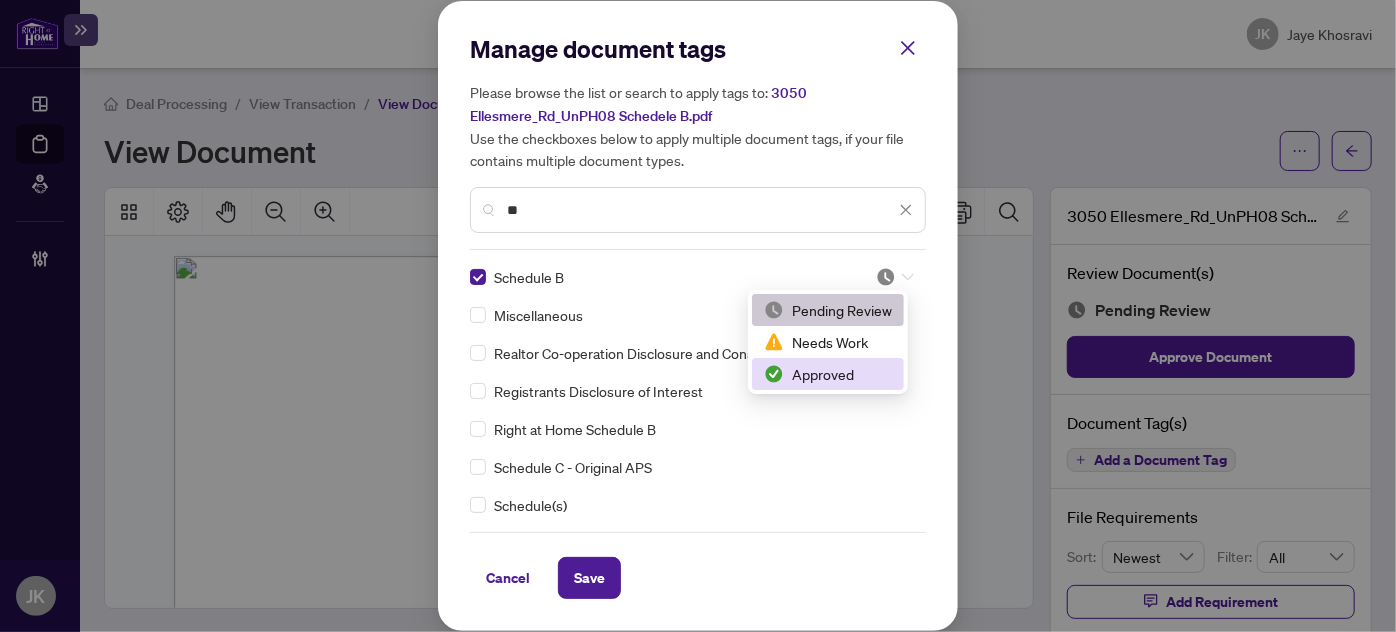 click on "Approved" at bounding box center (828, 374) 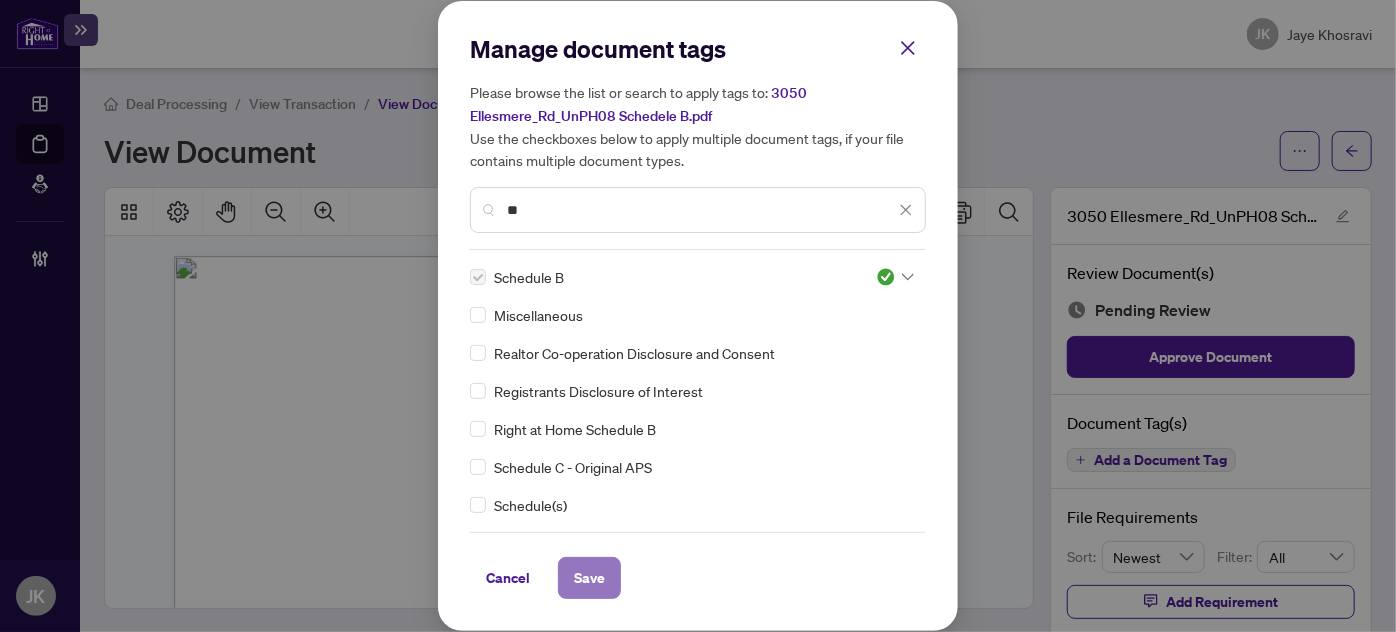 click on "Save" at bounding box center [589, 578] 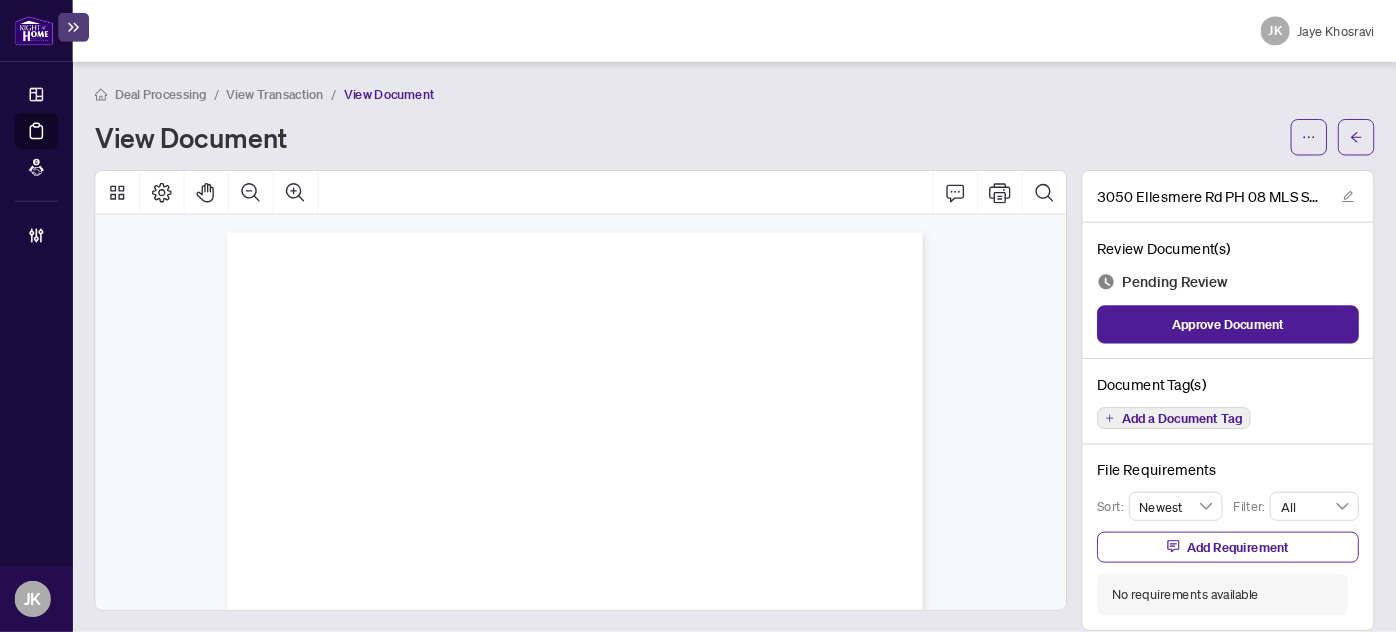 scroll, scrollTop: 0, scrollLeft: 0, axis: both 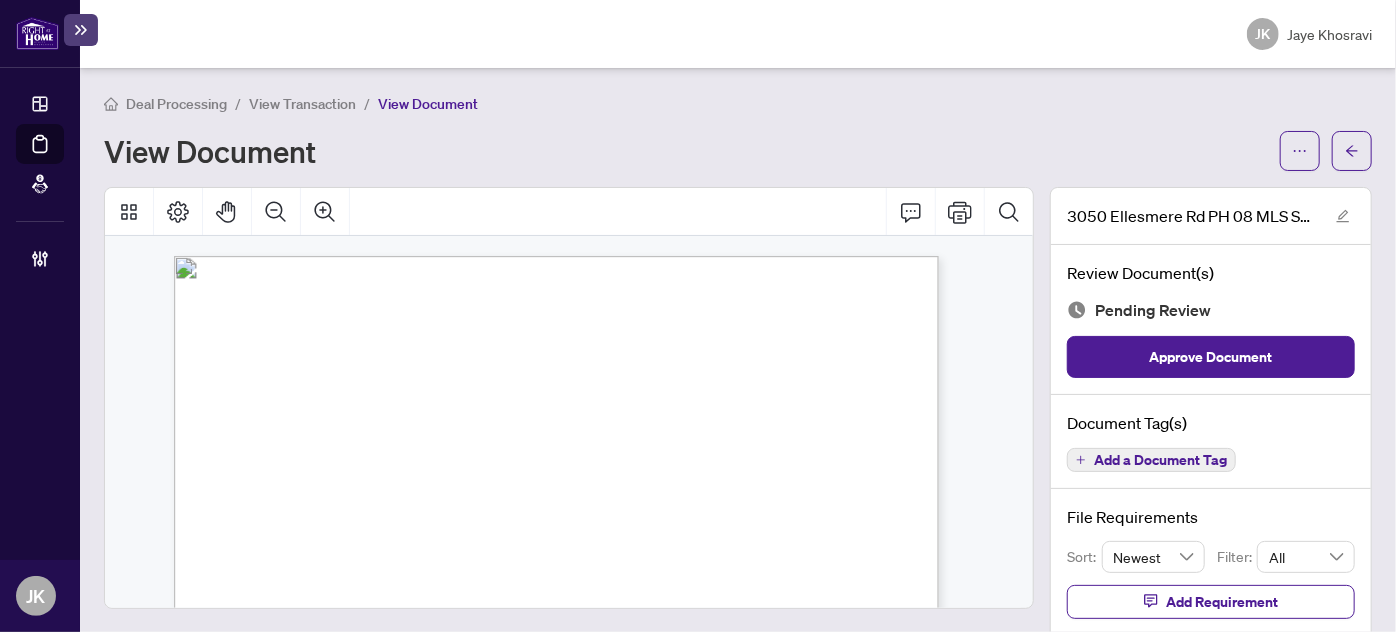 click on "Add a Document Tag" at bounding box center (1160, 460) 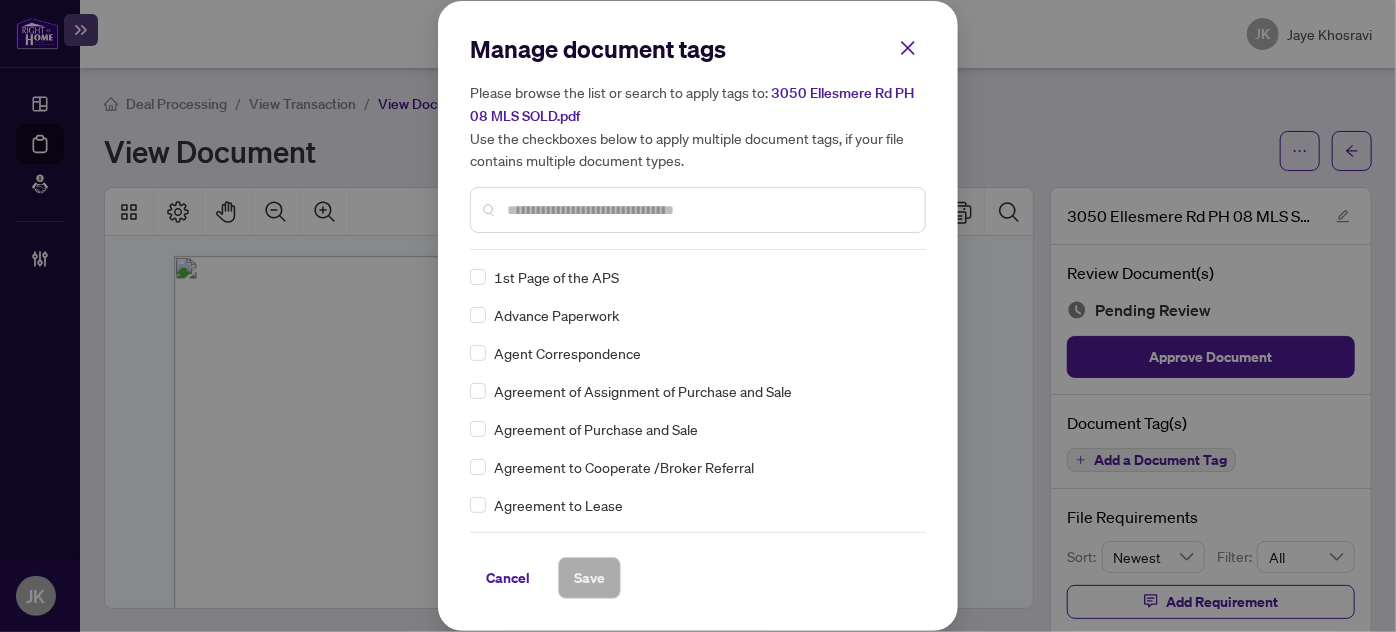 click at bounding box center (708, 210) 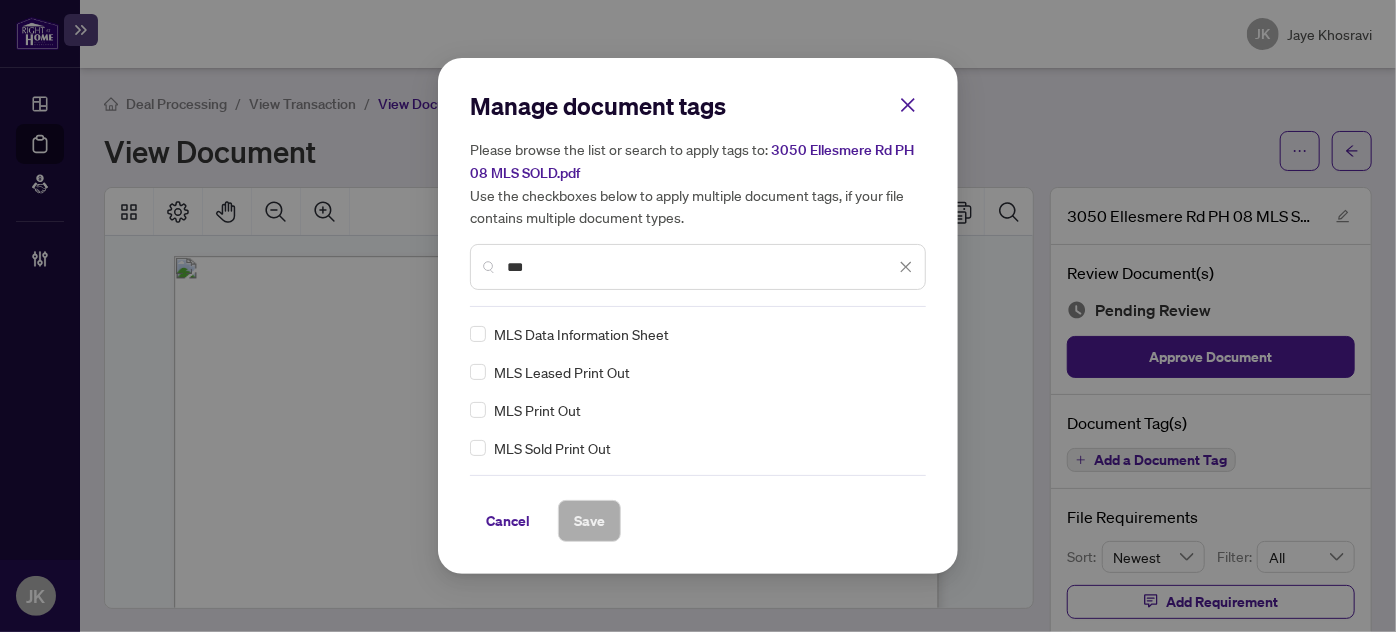 type on "***" 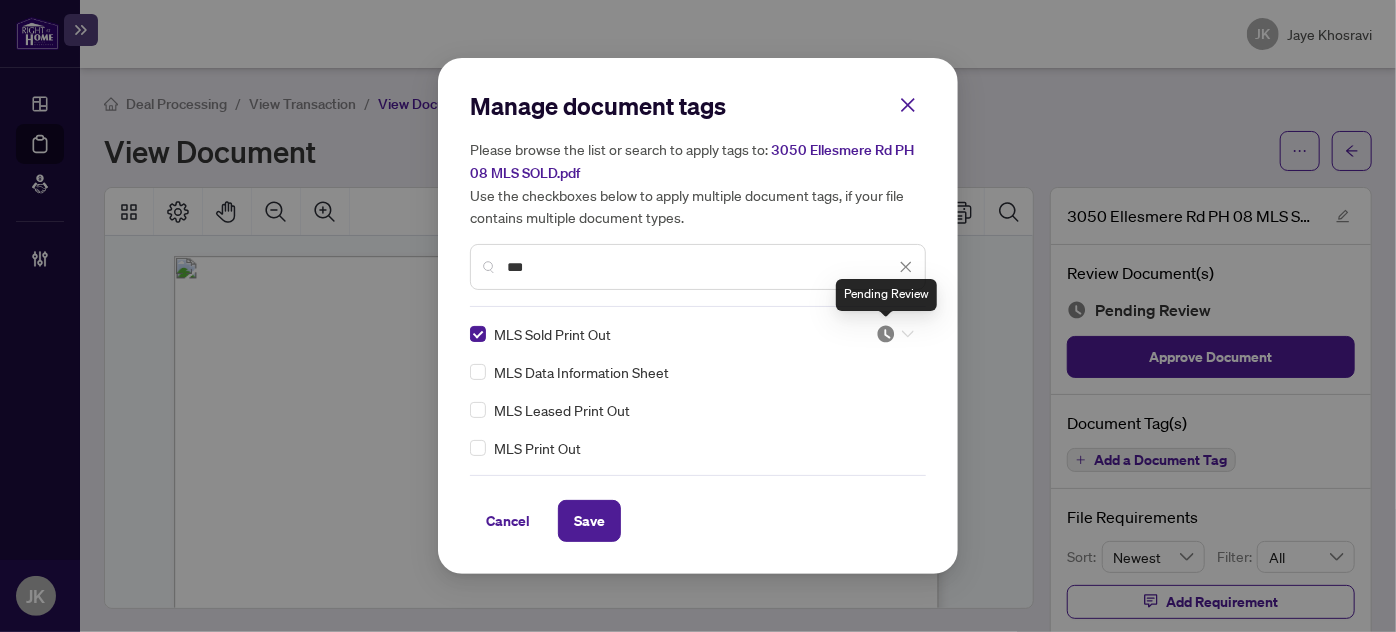 click at bounding box center (886, 334) 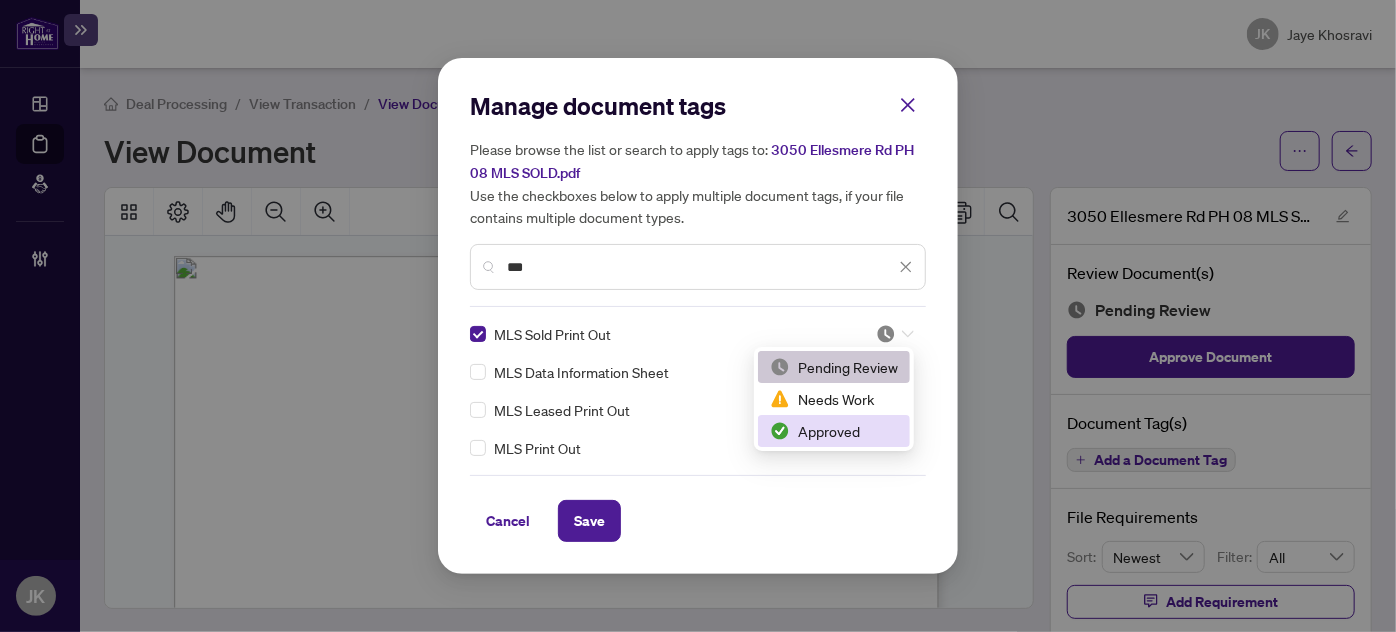 click on "Approved" at bounding box center (834, 431) 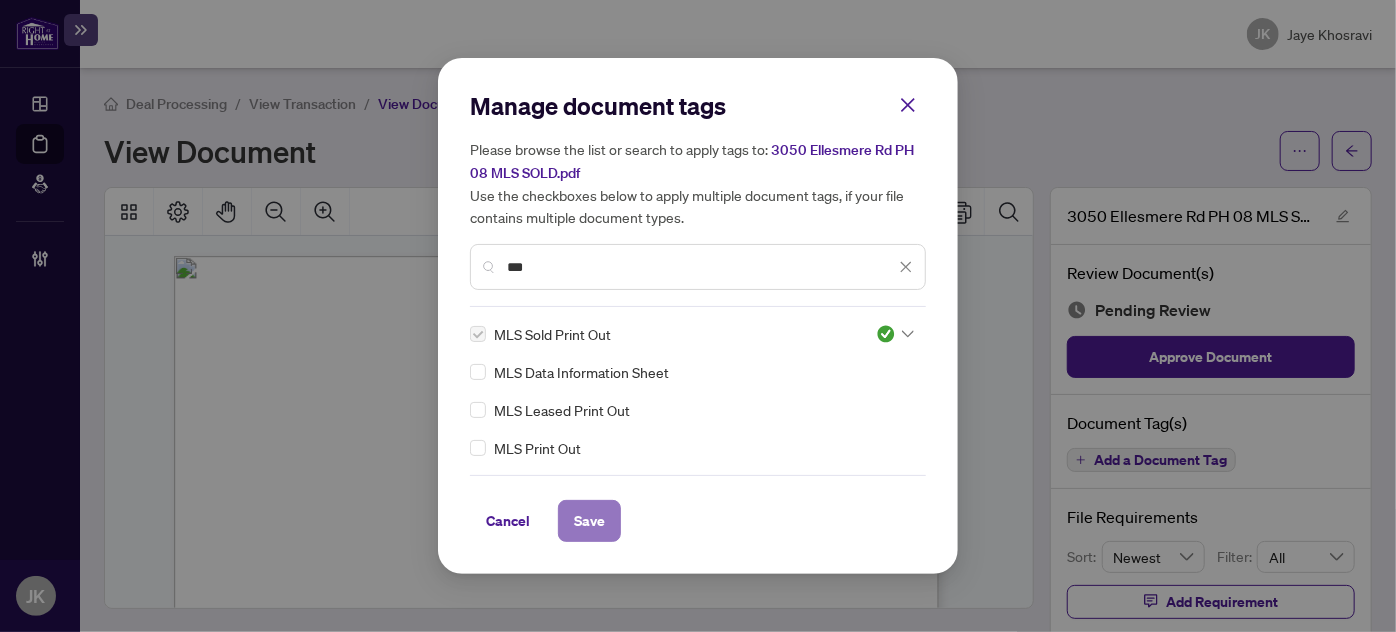 click on "Save" at bounding box center [589, 521] 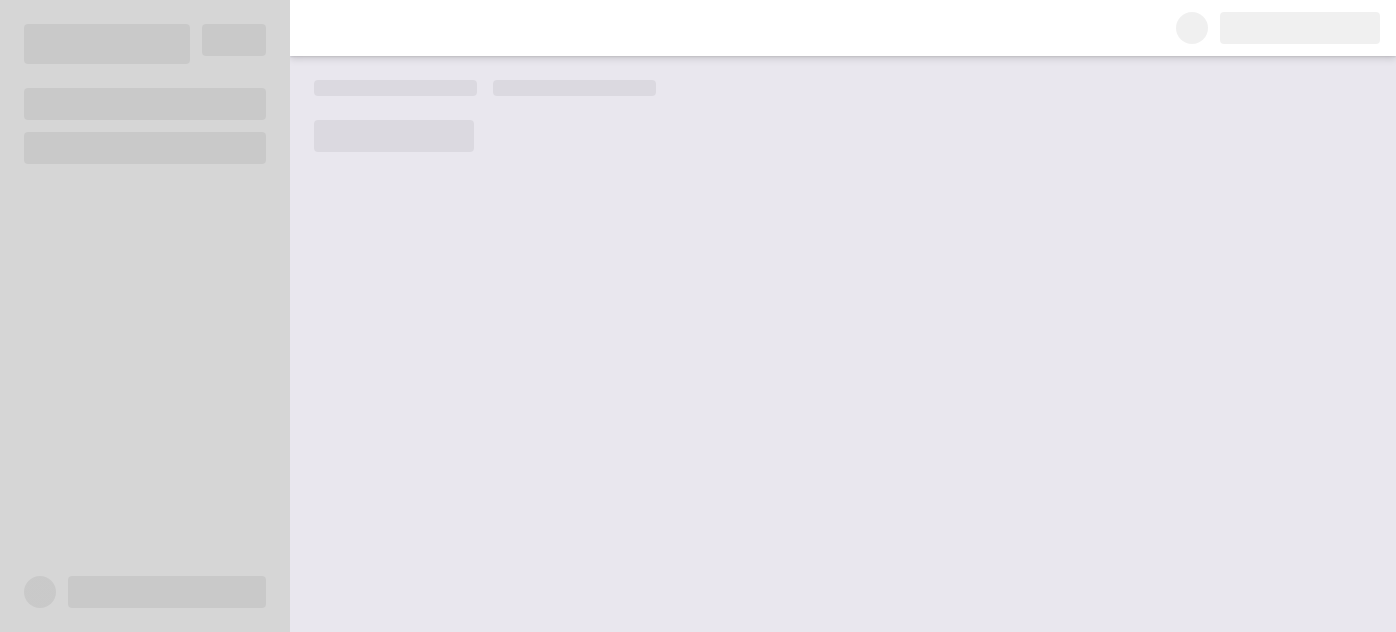 scroll, scrollTop: 0, scrollLeft: 0, axis: both 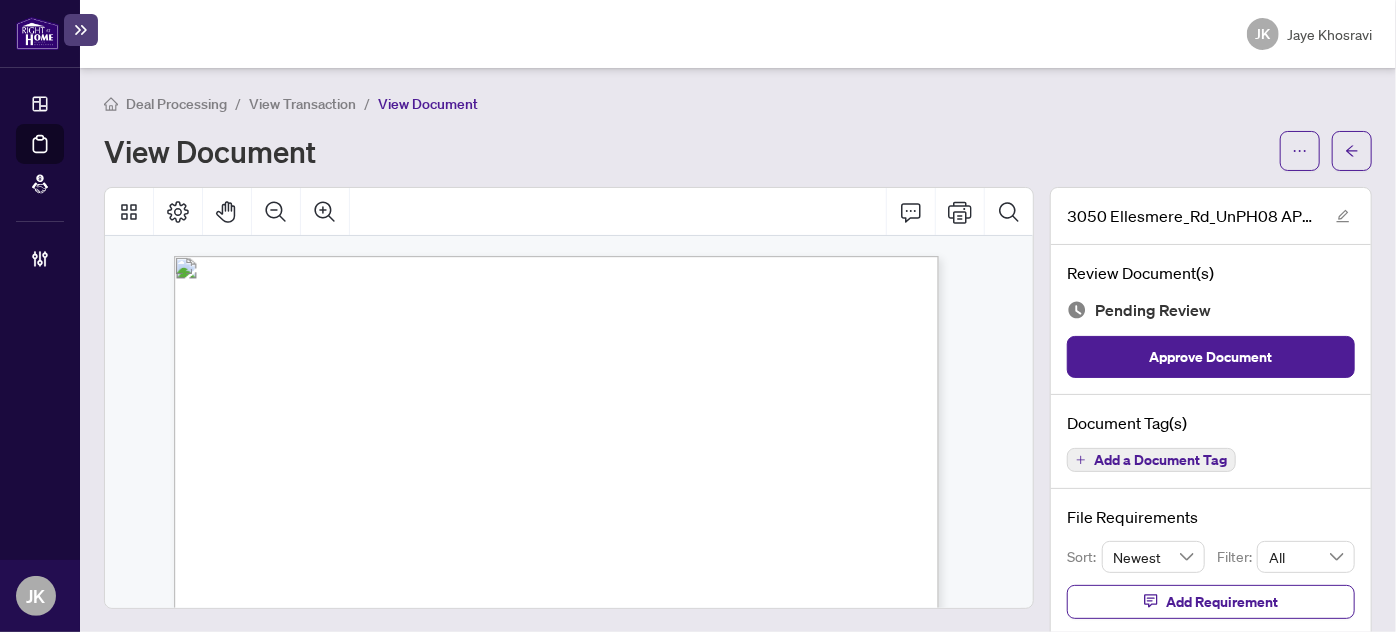 drag, startPoint x: 269, startPoint y: 453, endPoint x: 302, endPoint y: 454, distance: 33.01515 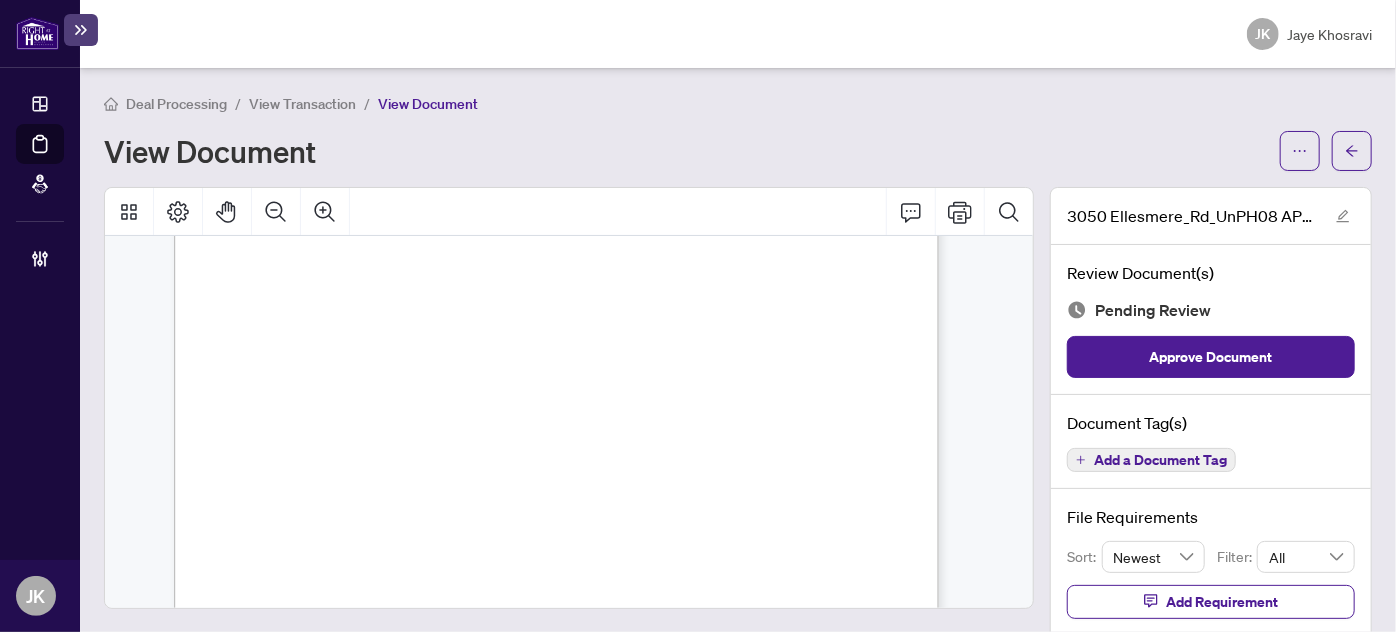 scroll, scrollTop: 416, scrollLeft: 0, axis: vertical 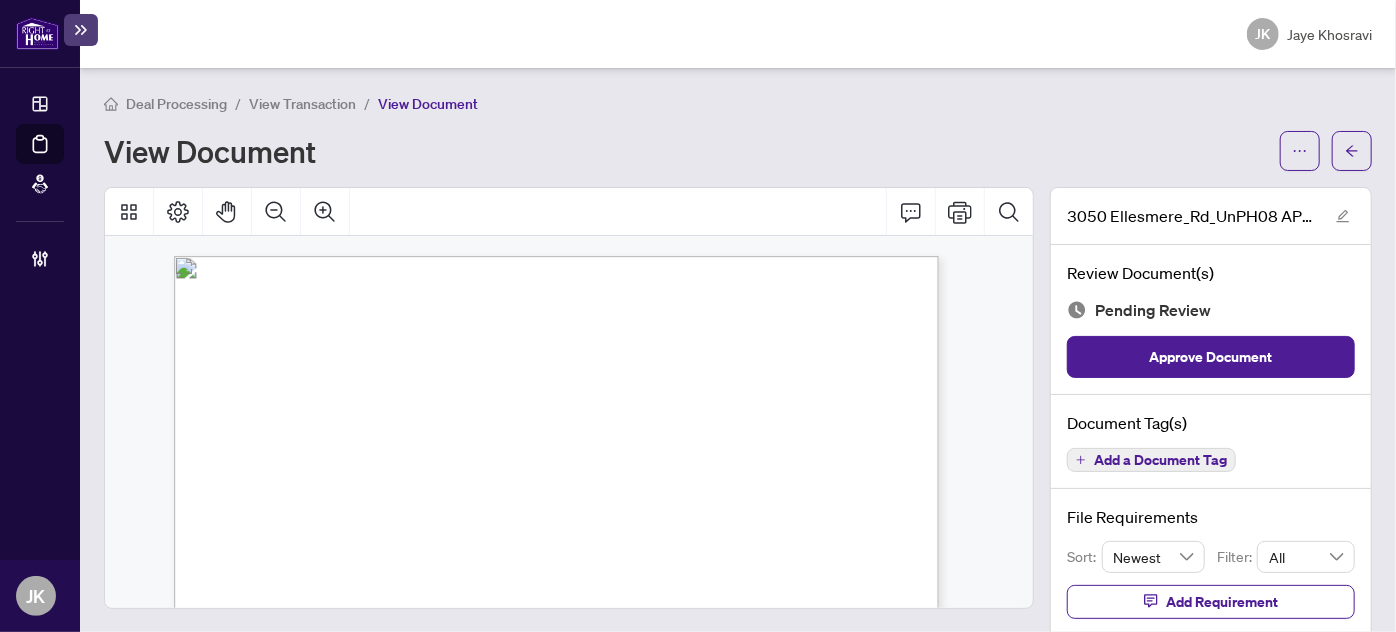 click on "Add a Document Tag" at bounding box center [1160, 460] 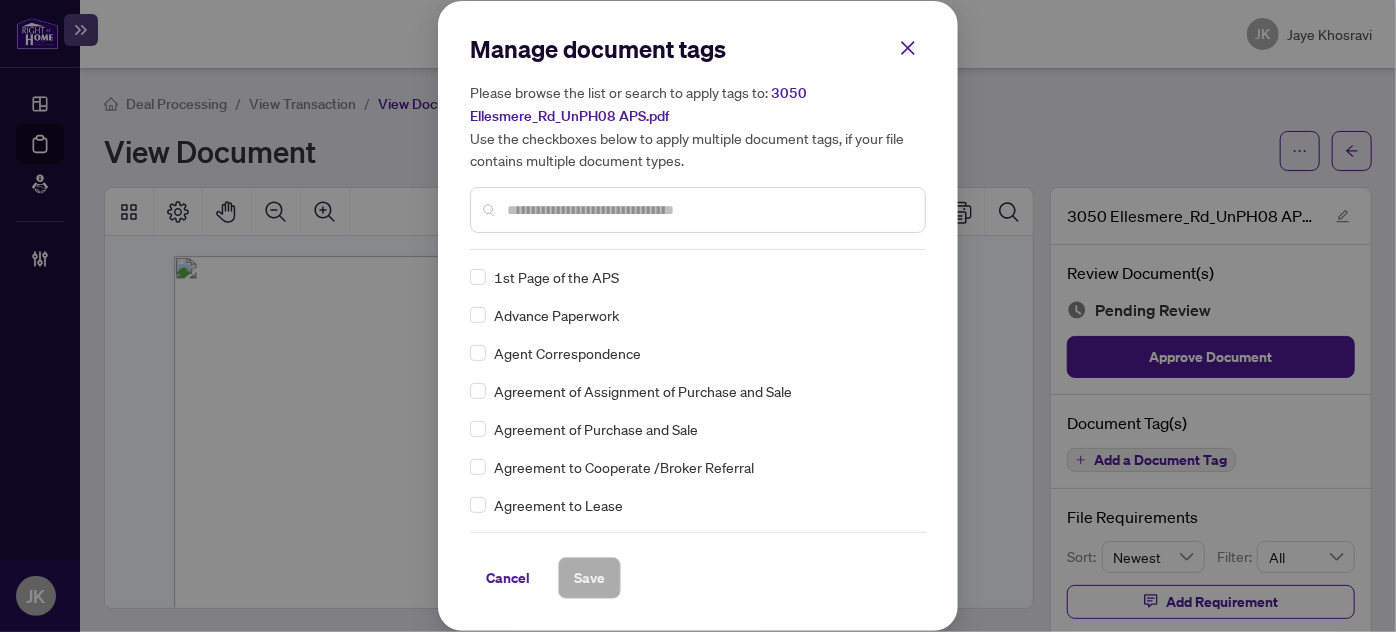 click at bounding box center [708, 210] 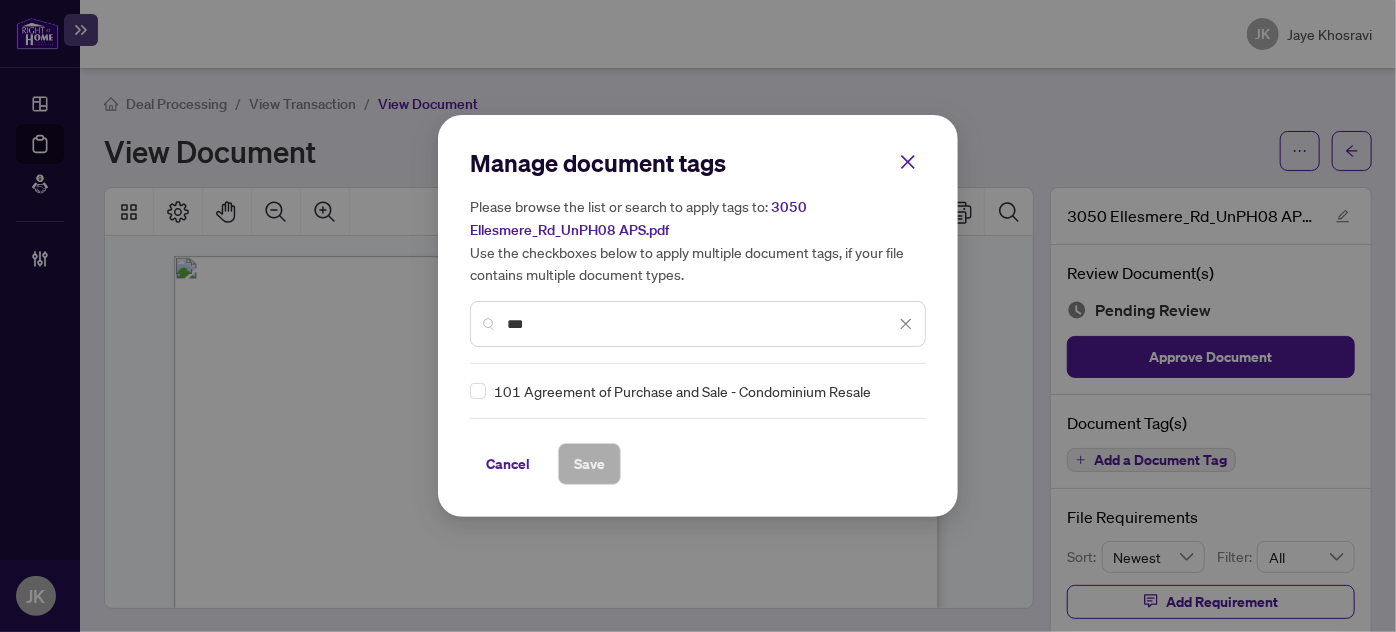type on "***" 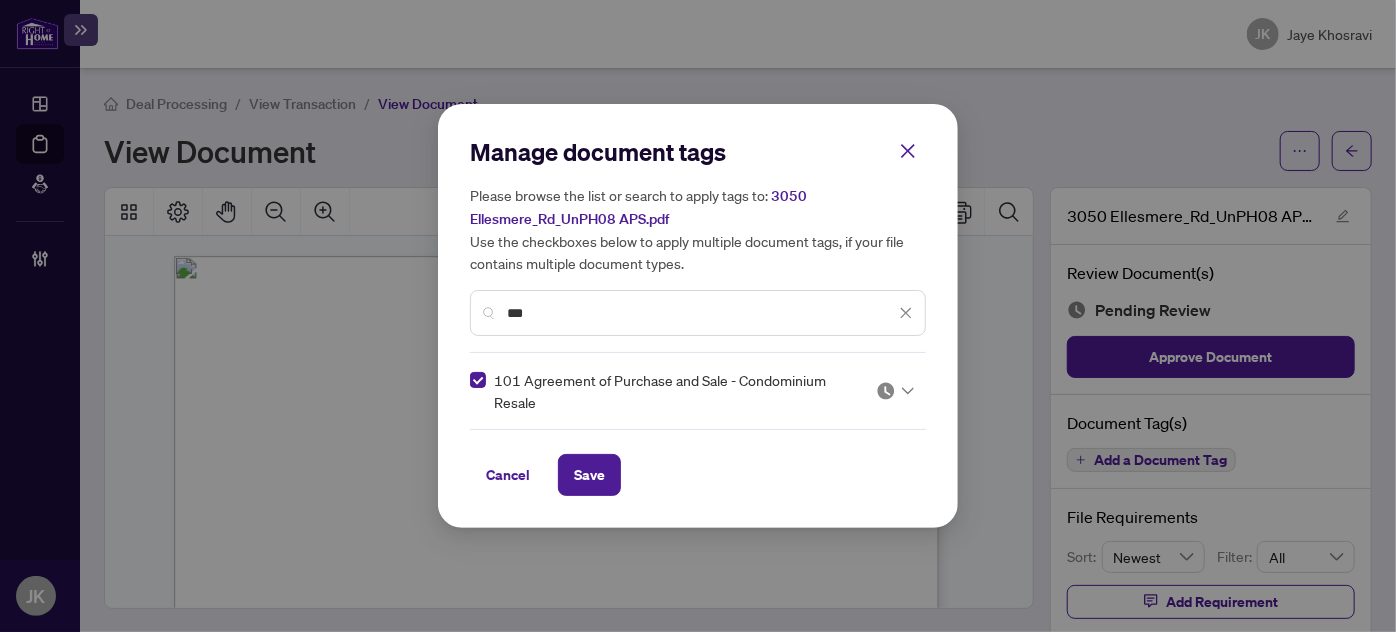 click at bounding box center [895, 391] 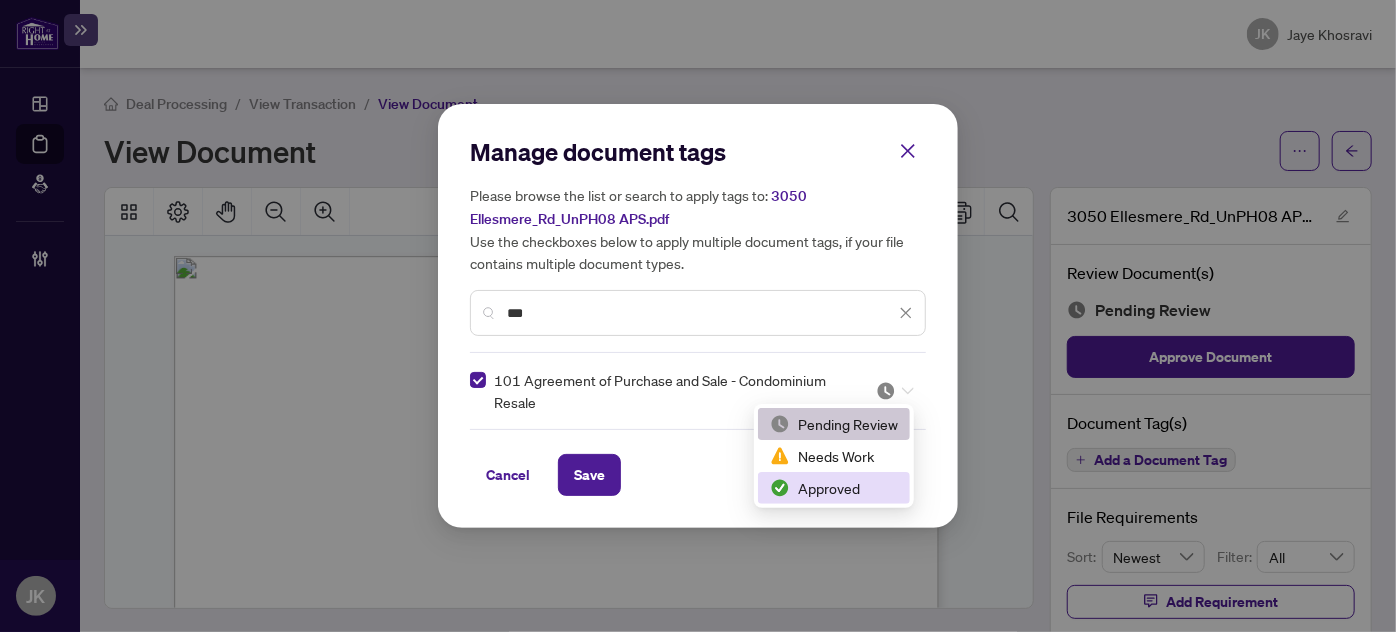 click on "Approved" at bounding box center [834, 488] 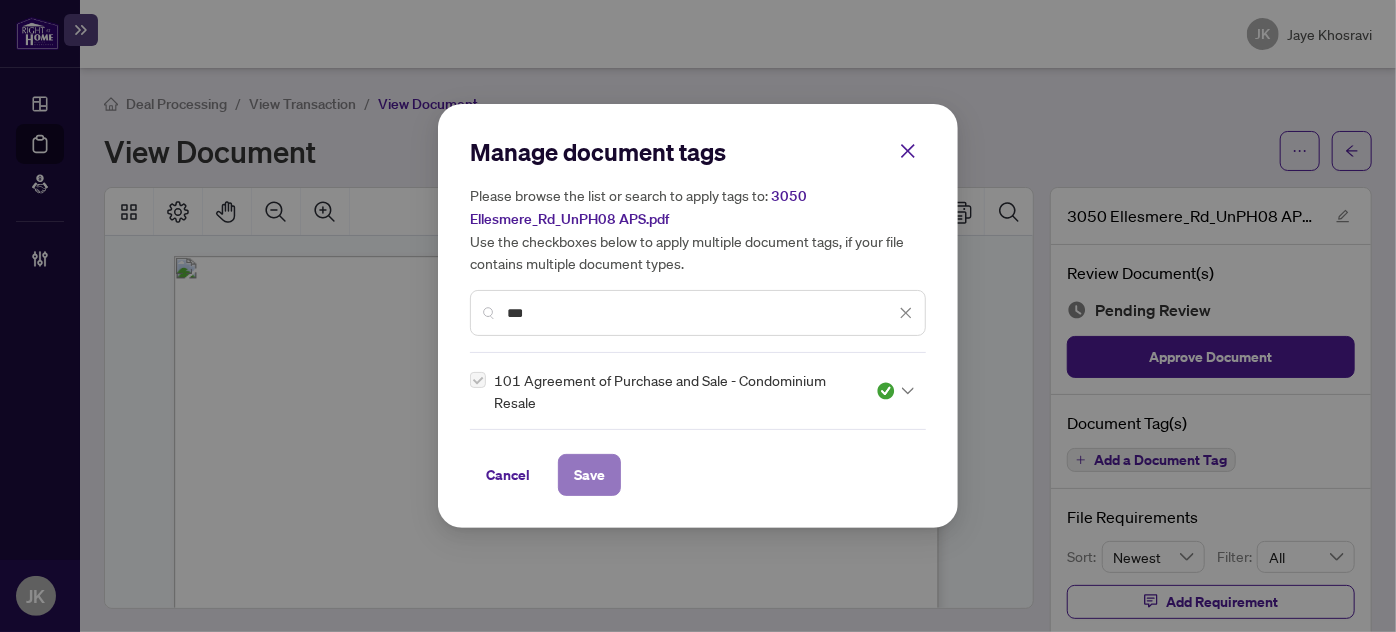 click on "Save" at bounding box center [589, 475] 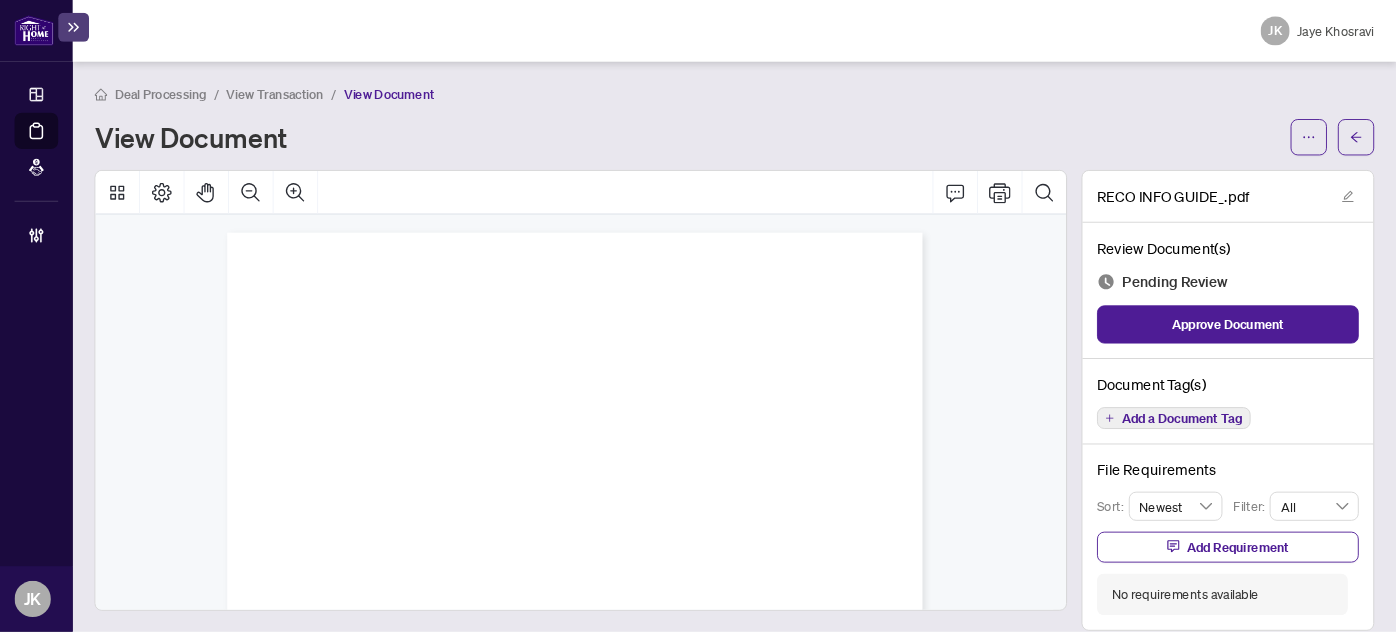 scroll, scrollTop: 0, scrollLeft: 0, axis: both 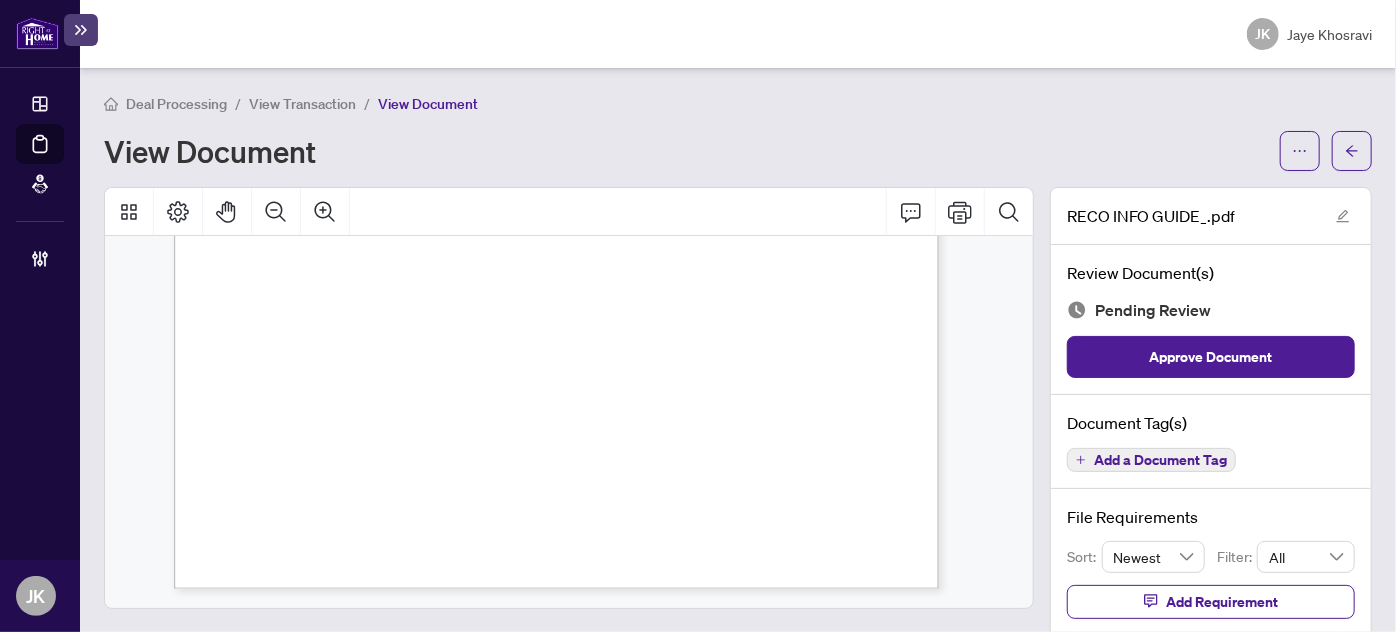 click on "Add a Document Tag" at bounding box center [1160, 460] 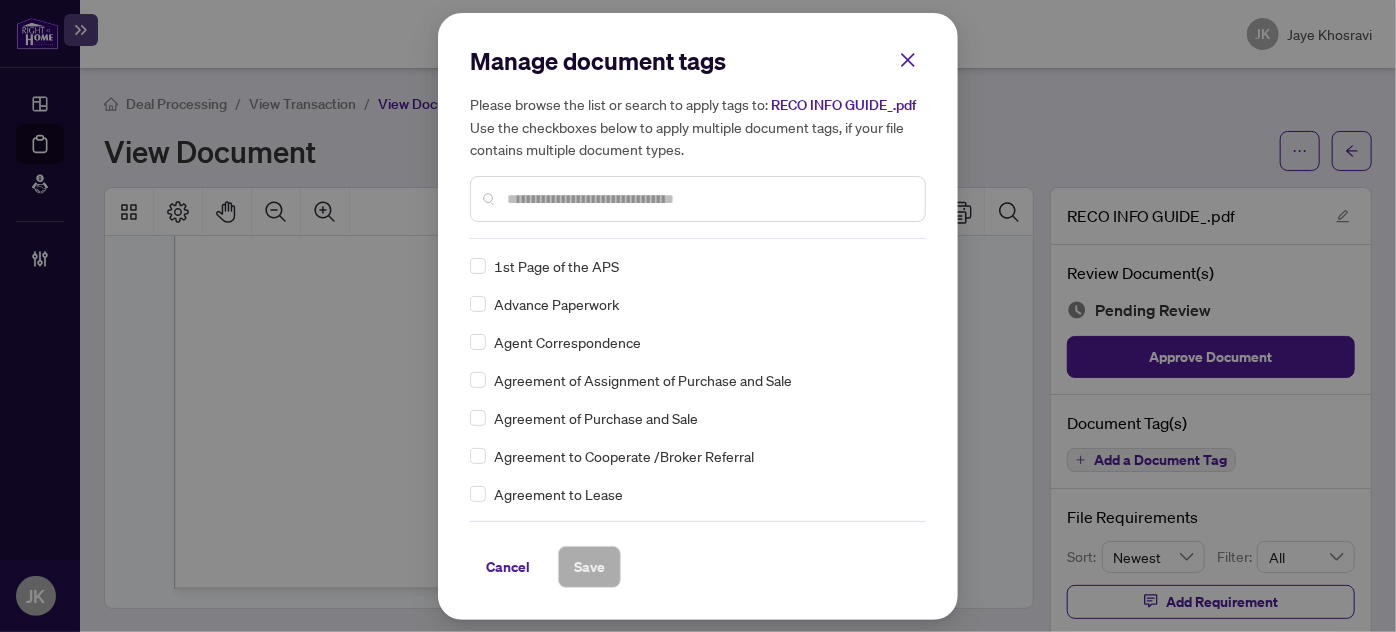 click at bounding box center (708, 199) 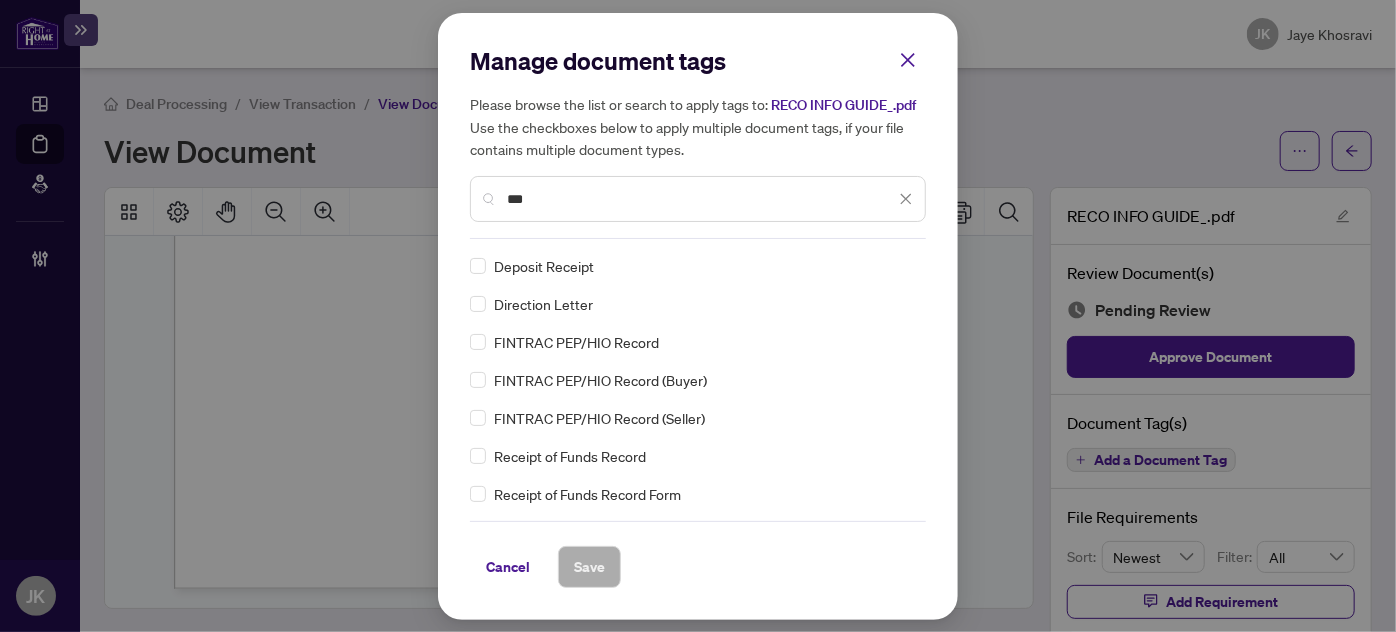 type on "***" 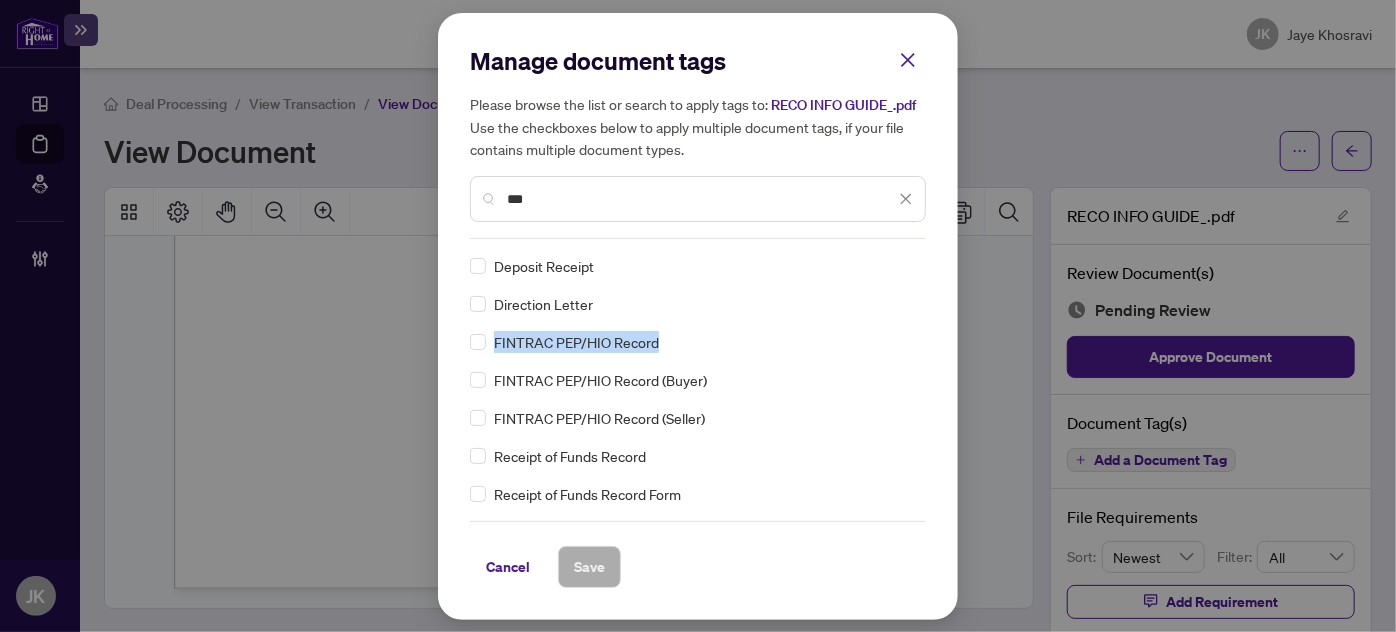 drag, startPoint x: 939, startPoint y: 305, endPoint x: 925, endPoint y: 330, distance: 28.653097 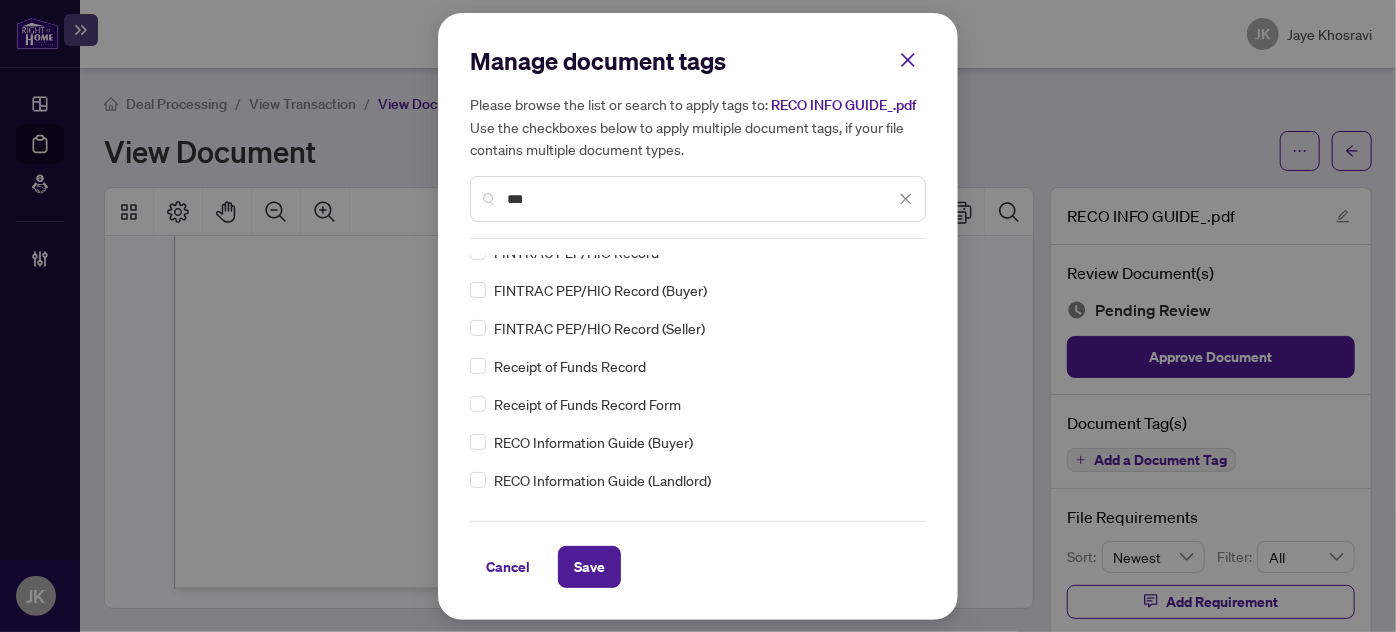 scroll, scrollTop: 0, scrollLeft: 0, axis: both 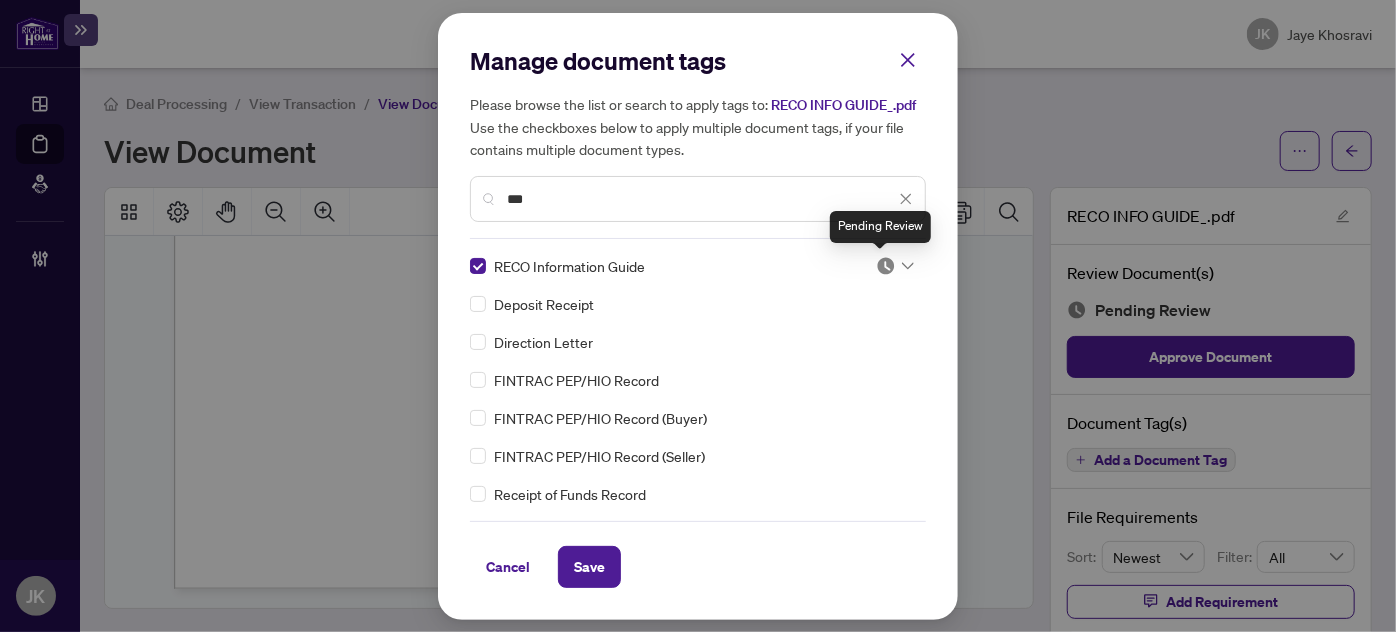 click at bounding box center (886, 266) 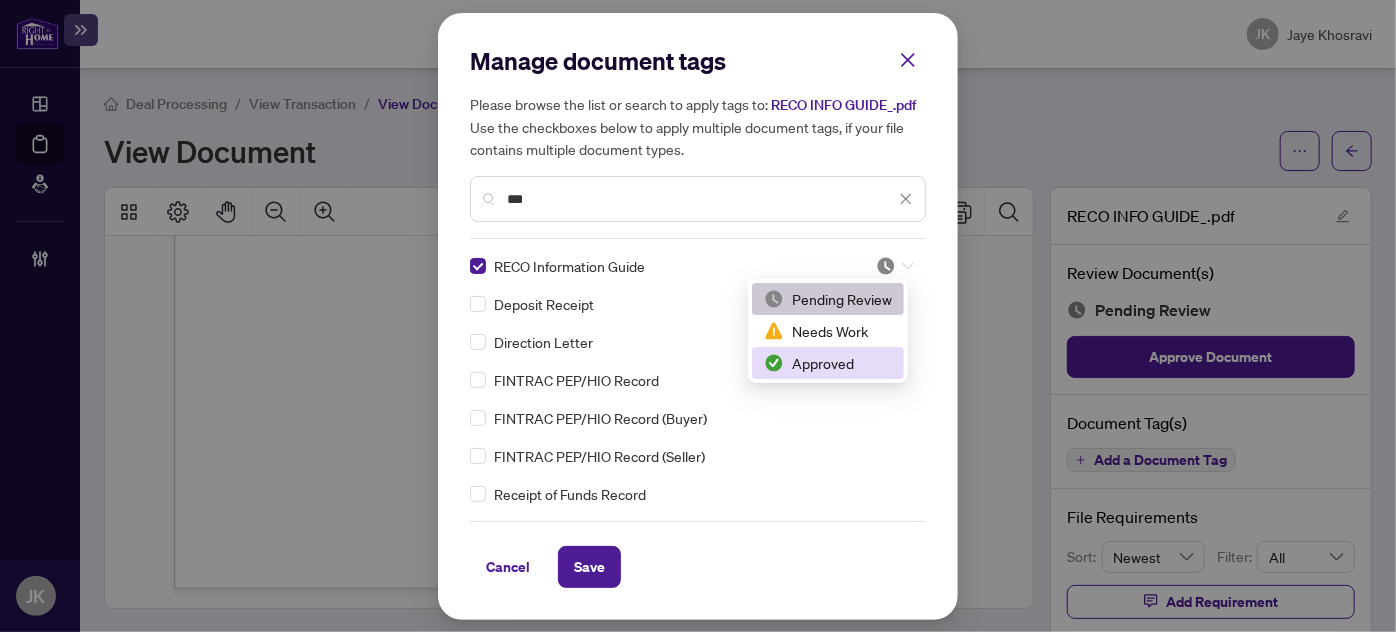 click on "Approved" at bounding box center [828, 363] 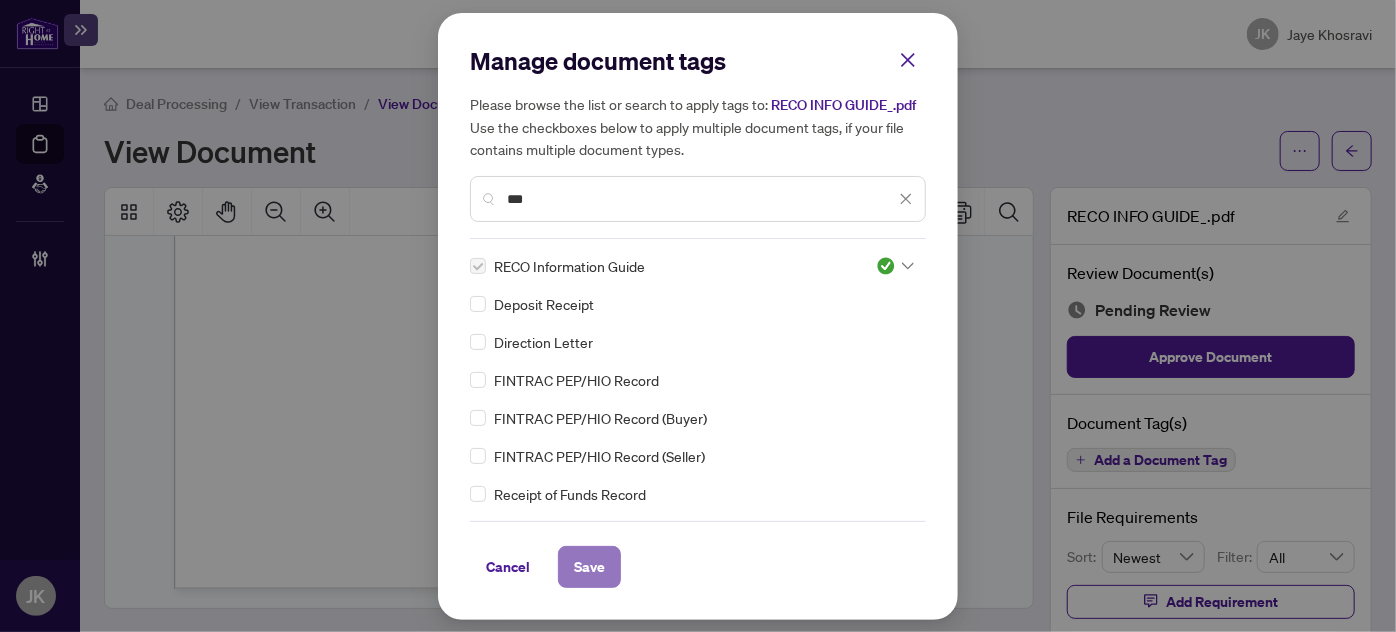 click on "Save" at bounding box center [589, 567] 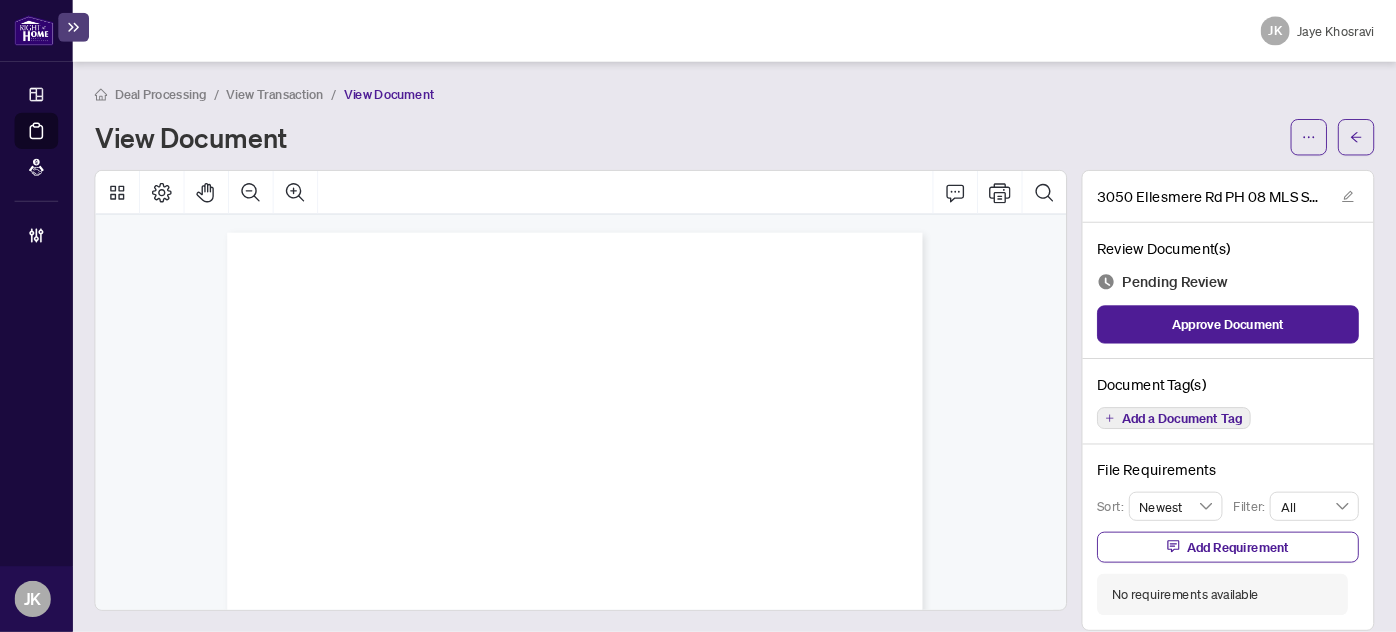 scroll, scrollTop: 0, scrollLeft: 0, axis: both 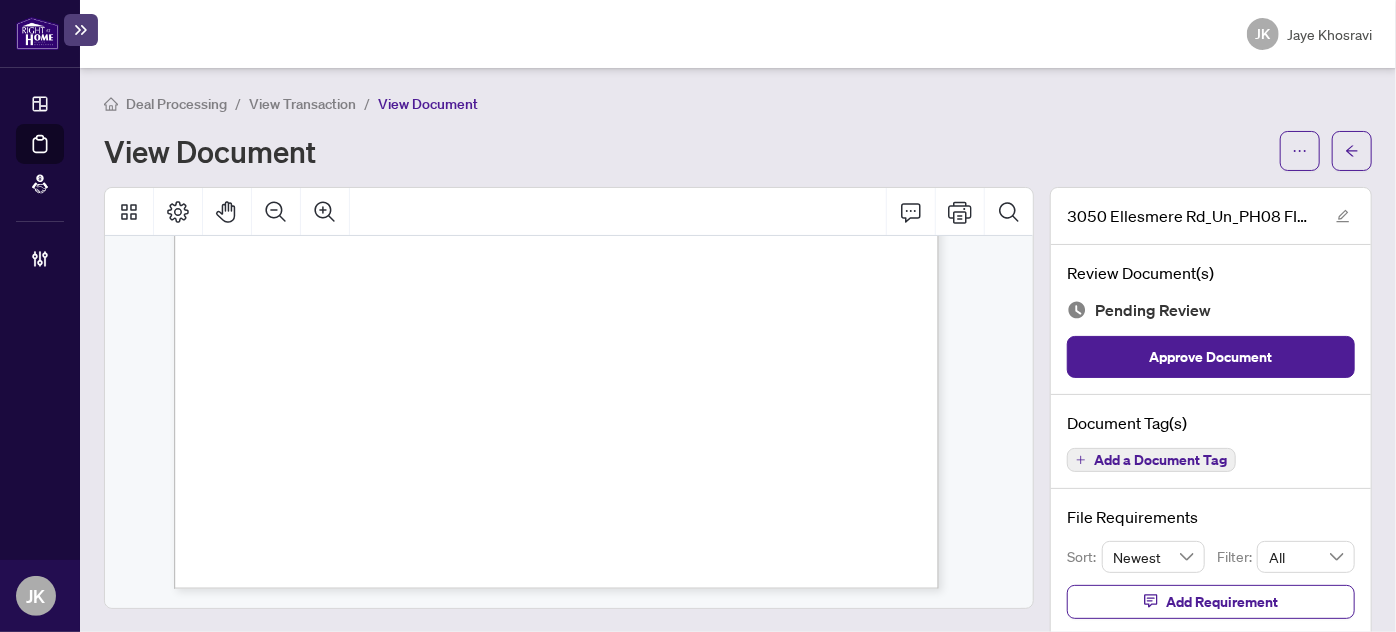 click on "Add a Document Tag" at bounding box center (1160, 460) 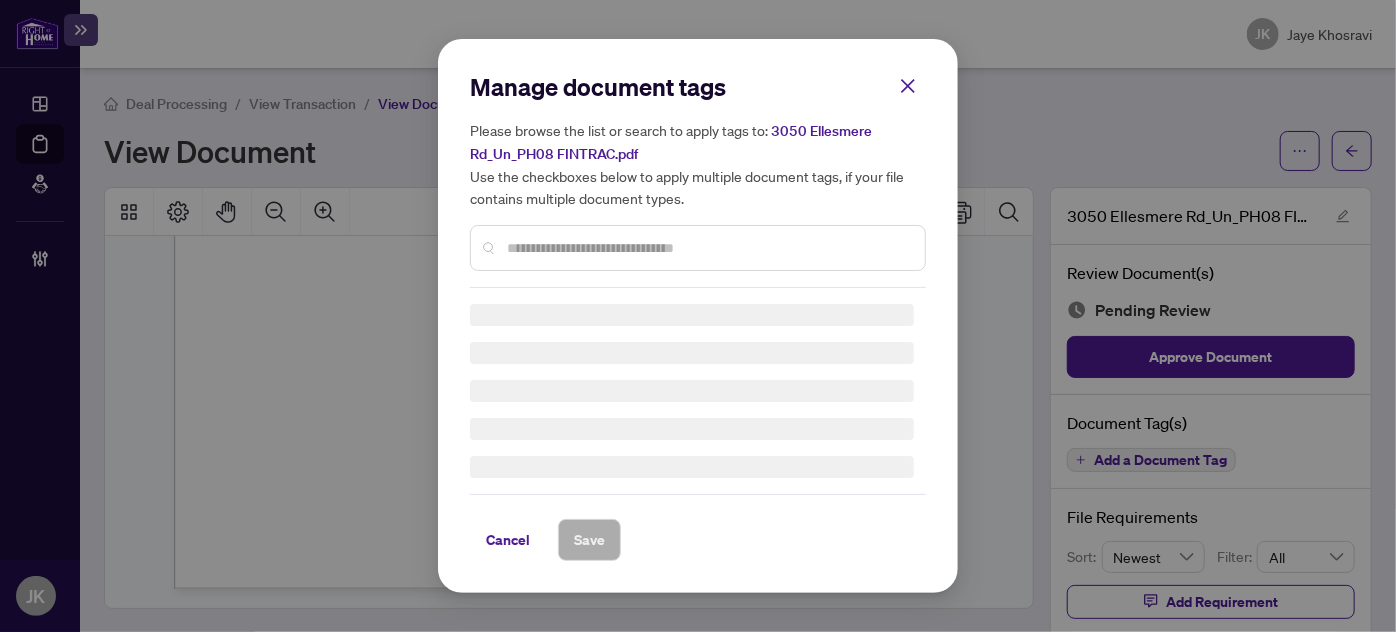 click on "Manage document tags Please browse the list or search to apply tags to:   3050 Ellesmere Rd_Un_PH08 FINTRAC.pdf   Use the checkboxes below to apply multiple document tags, if your file contains multiple document types." at bounding box center (698, 179) 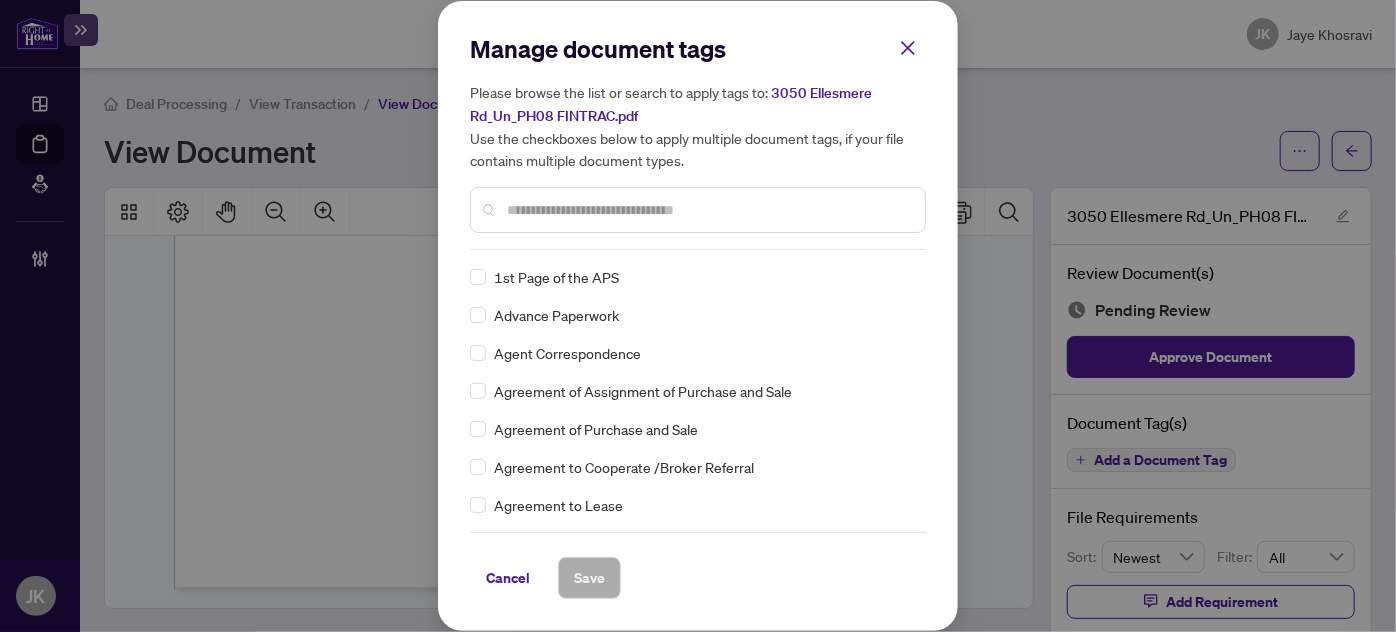 click on "Manage document tags Please browse the list or search to apply tags to:   3050 Ellesmere Rd_Un_PH08 FINTRAC.pdf   Use the checkboxes below to apply multiple document tags, if your file contains multiple document types." at bounding box center [698, 141] 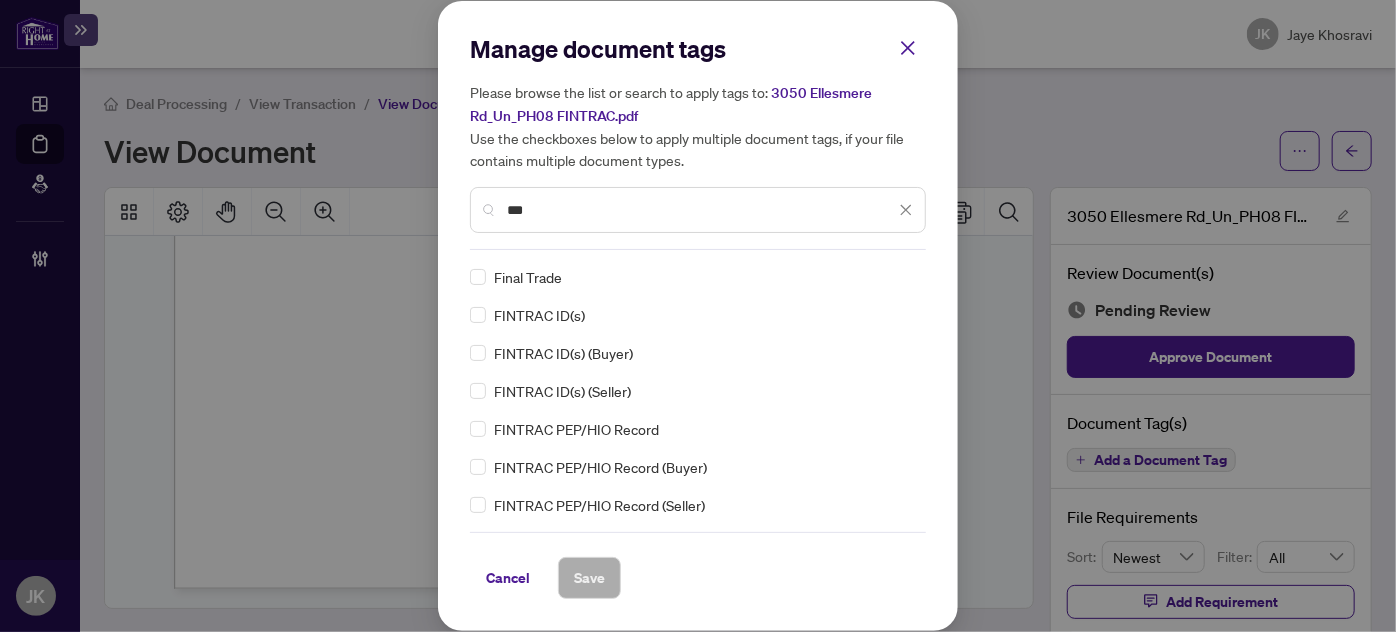 type on "***" 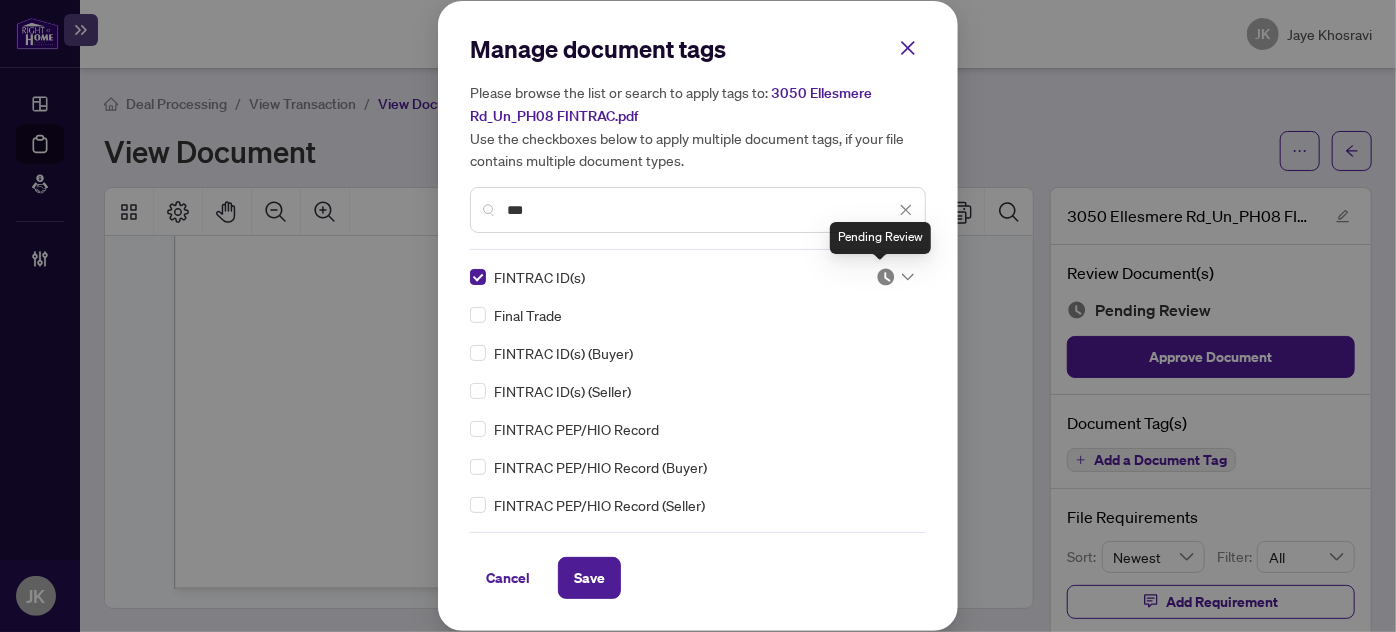 click at bounding box center [886, 277] 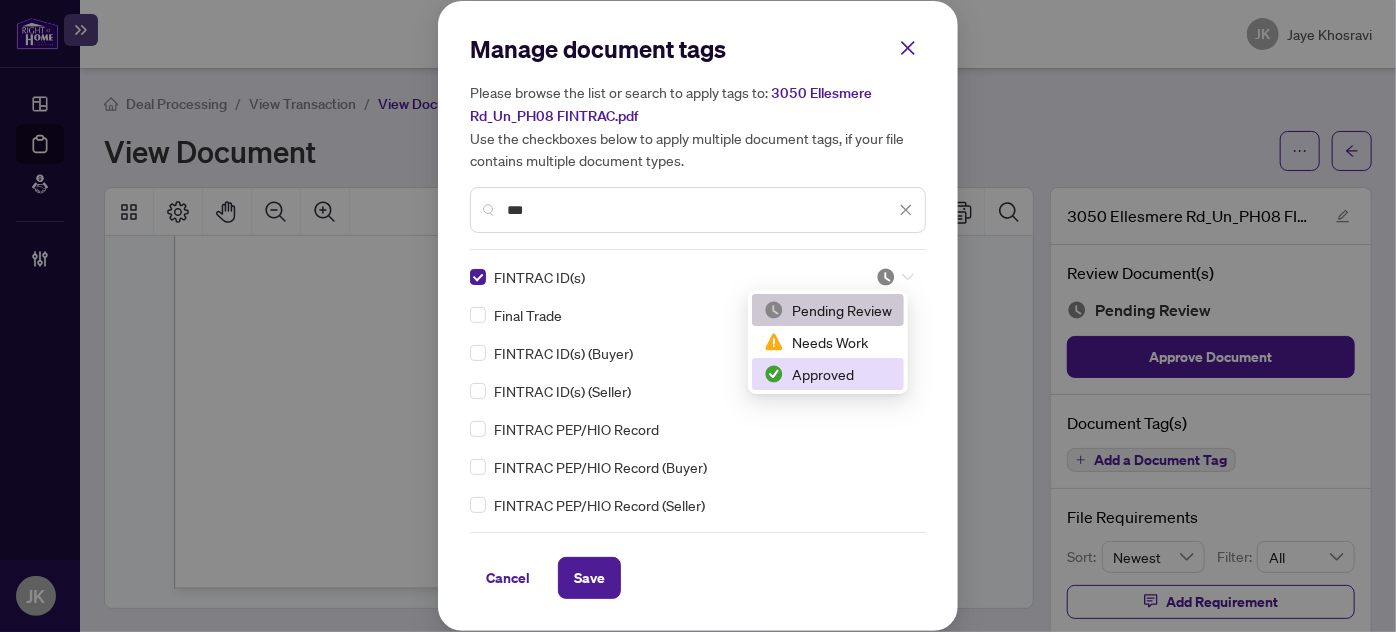 click on "Approved" at bounding box center (828, 374) 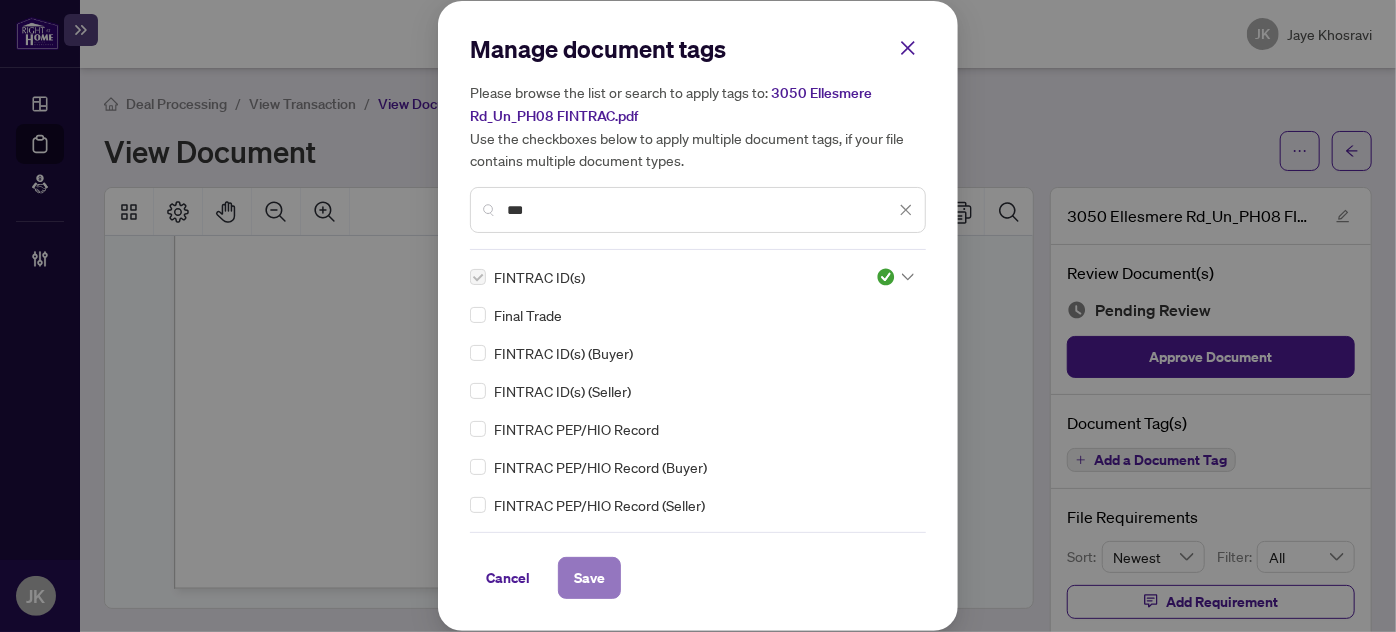 click on "Save" at bounding box center (589, 578) 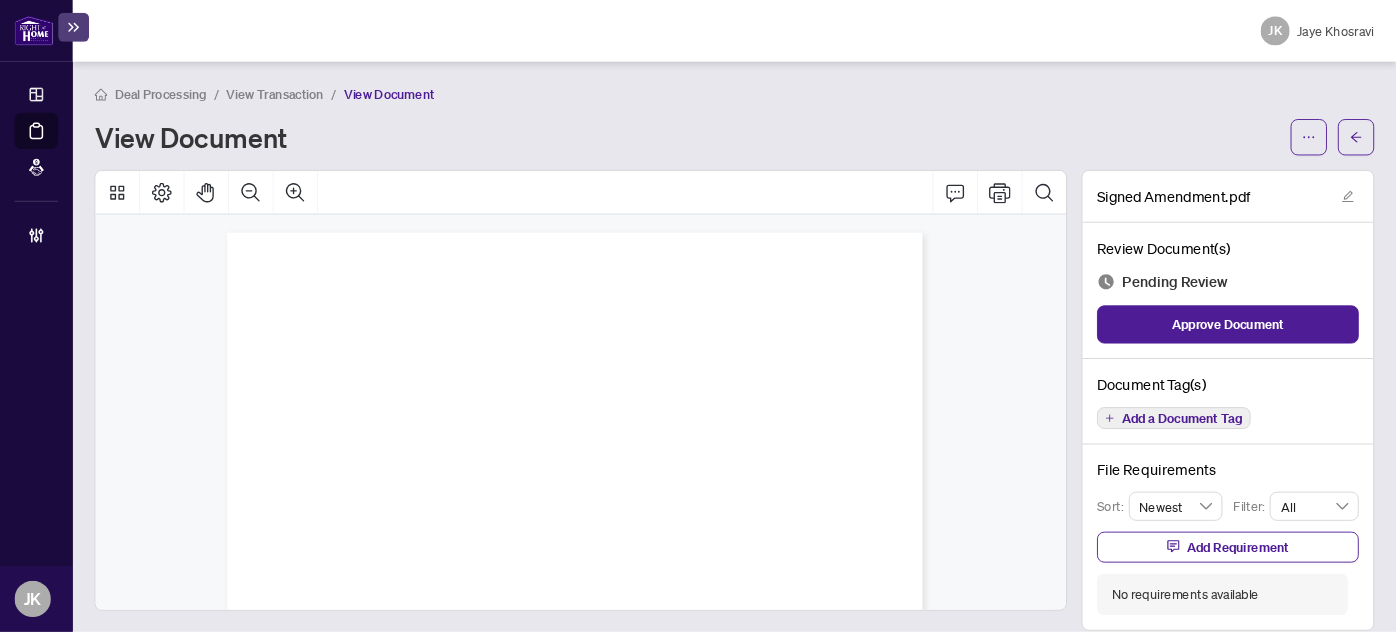 scroll, scrollTop: 0, scrollLeft: 0, axis: both 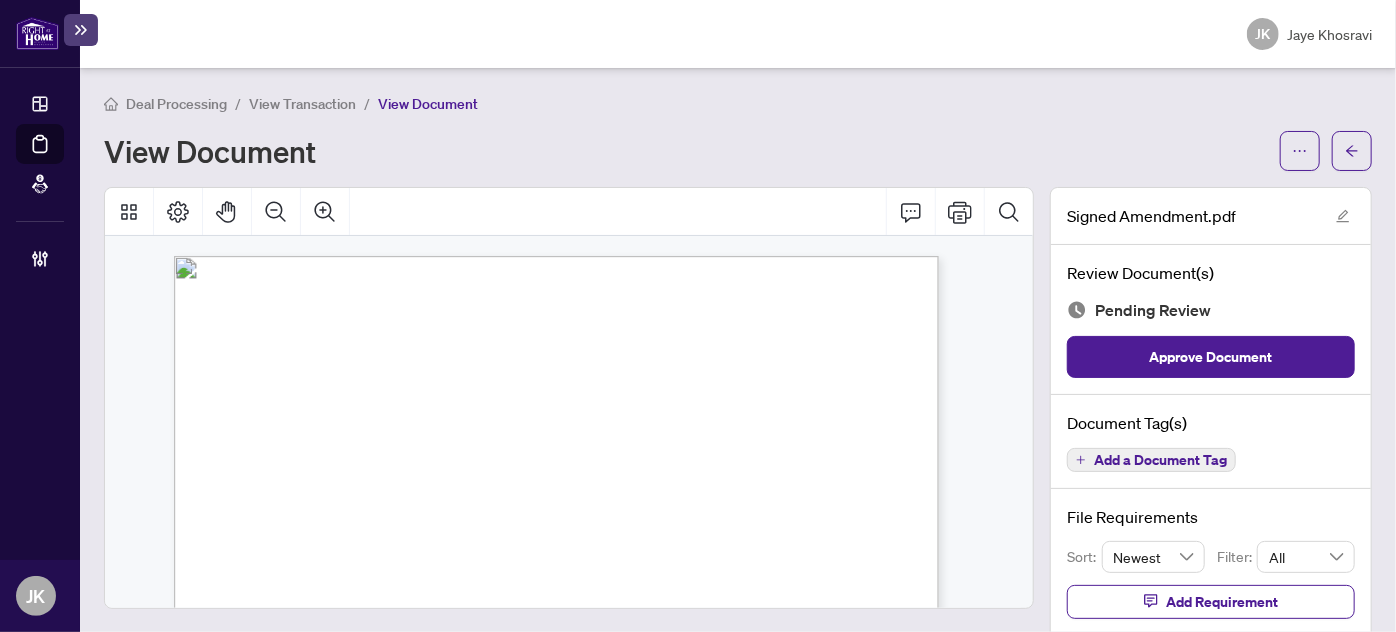 click at bounding box center (569, 440) 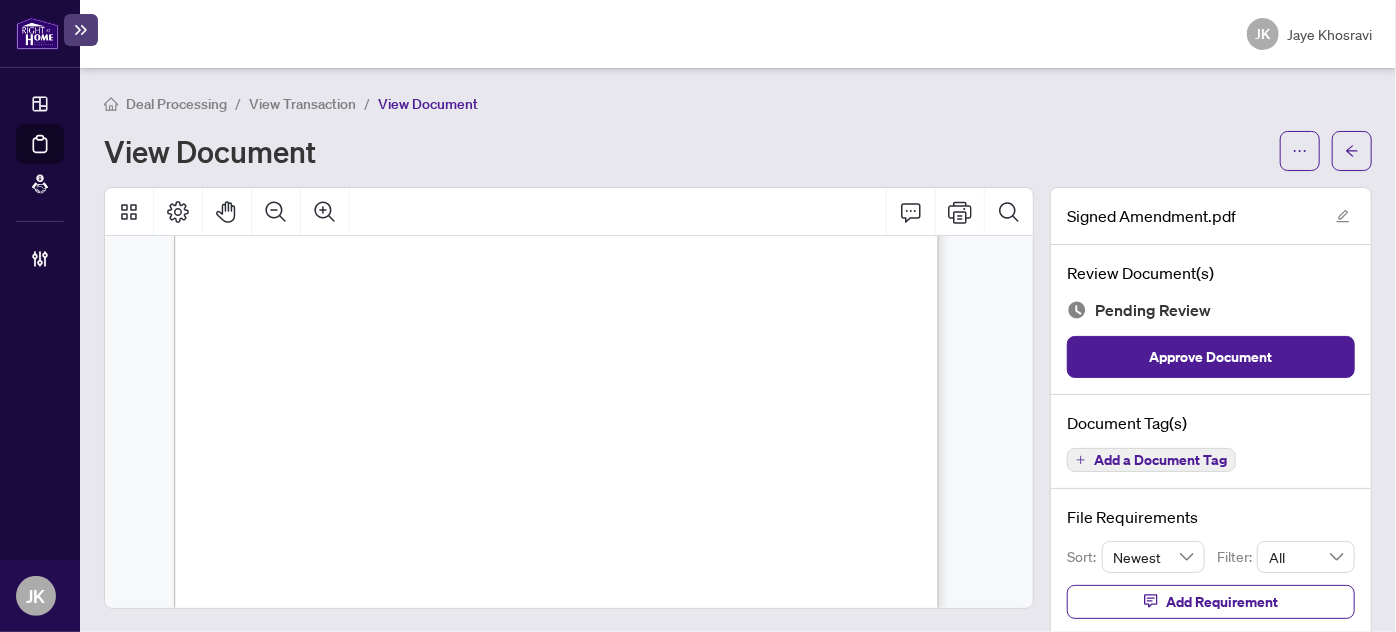 scroll, scrollTop: 448, scrollLeft: 0, axis: vertical 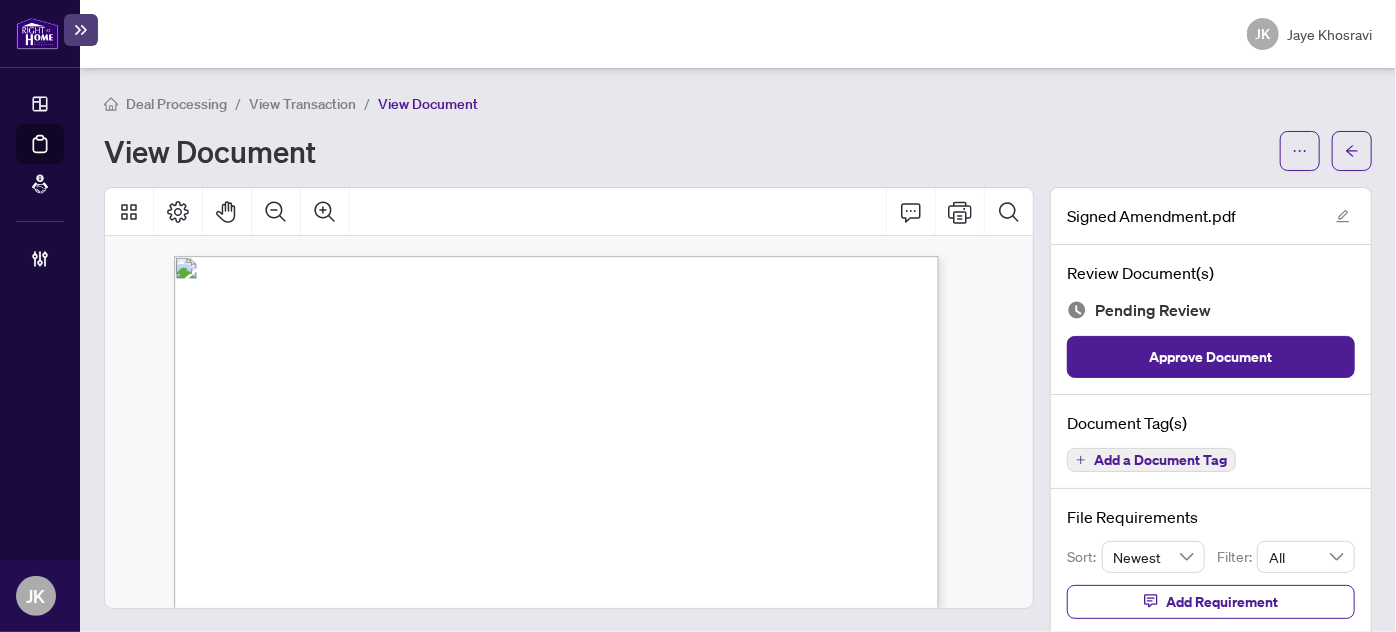 click on "Add a Document Tag" at bounding box center [1160, 460] 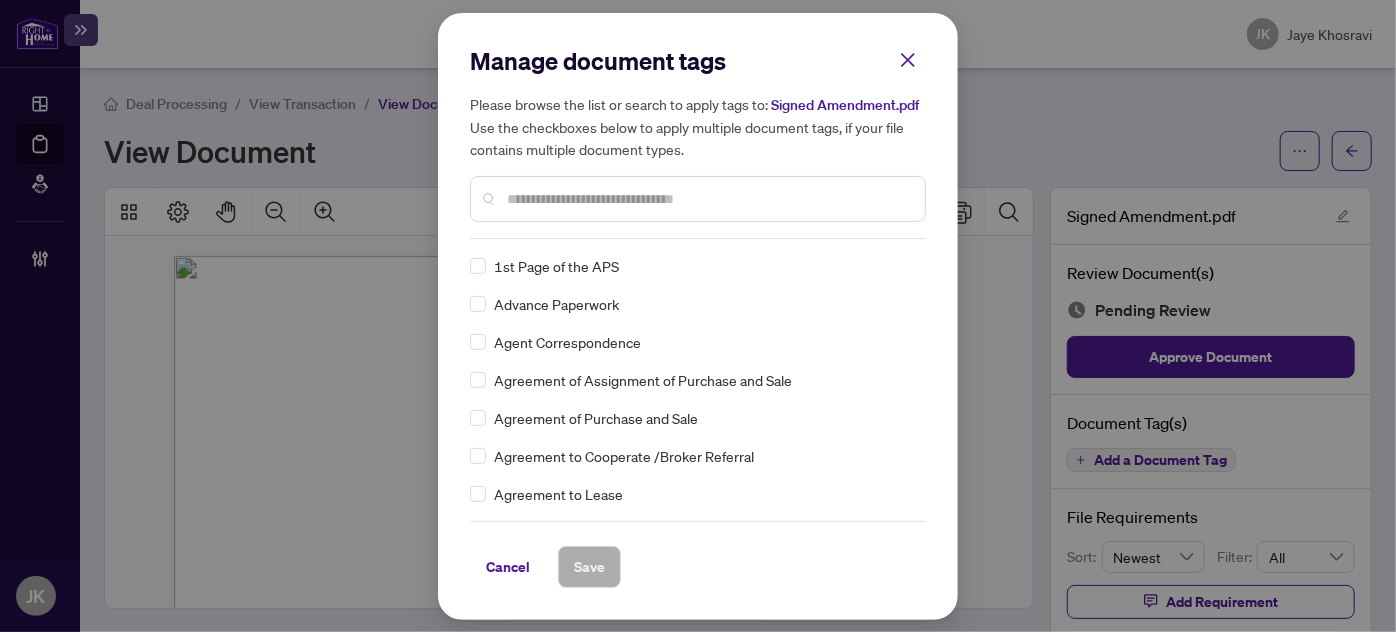 click at bounding box center [708, 199] 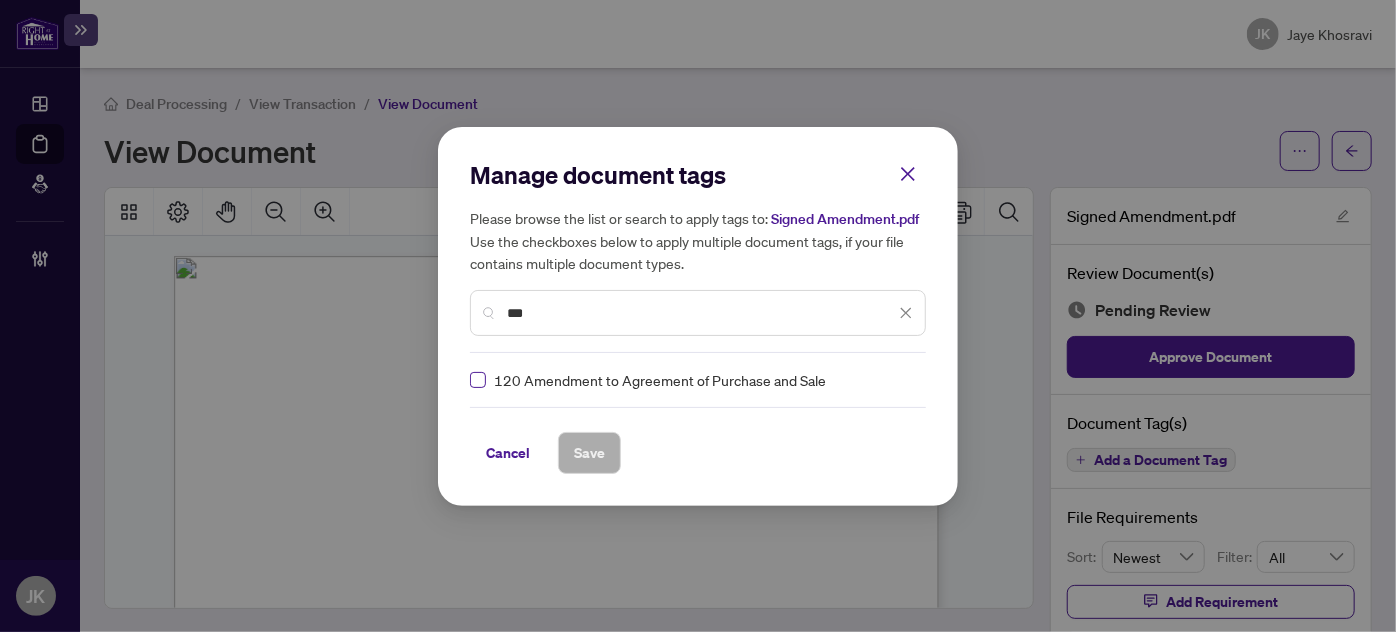 type on "***" 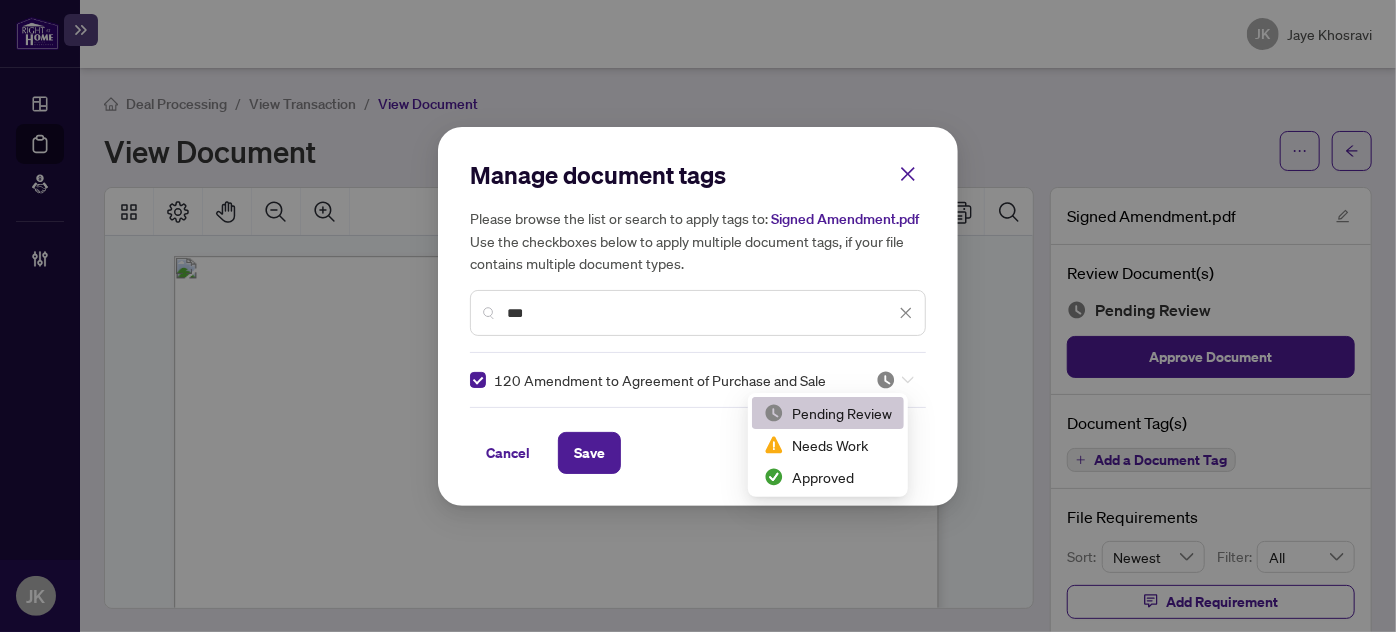 click at bounding box center (889, 385) 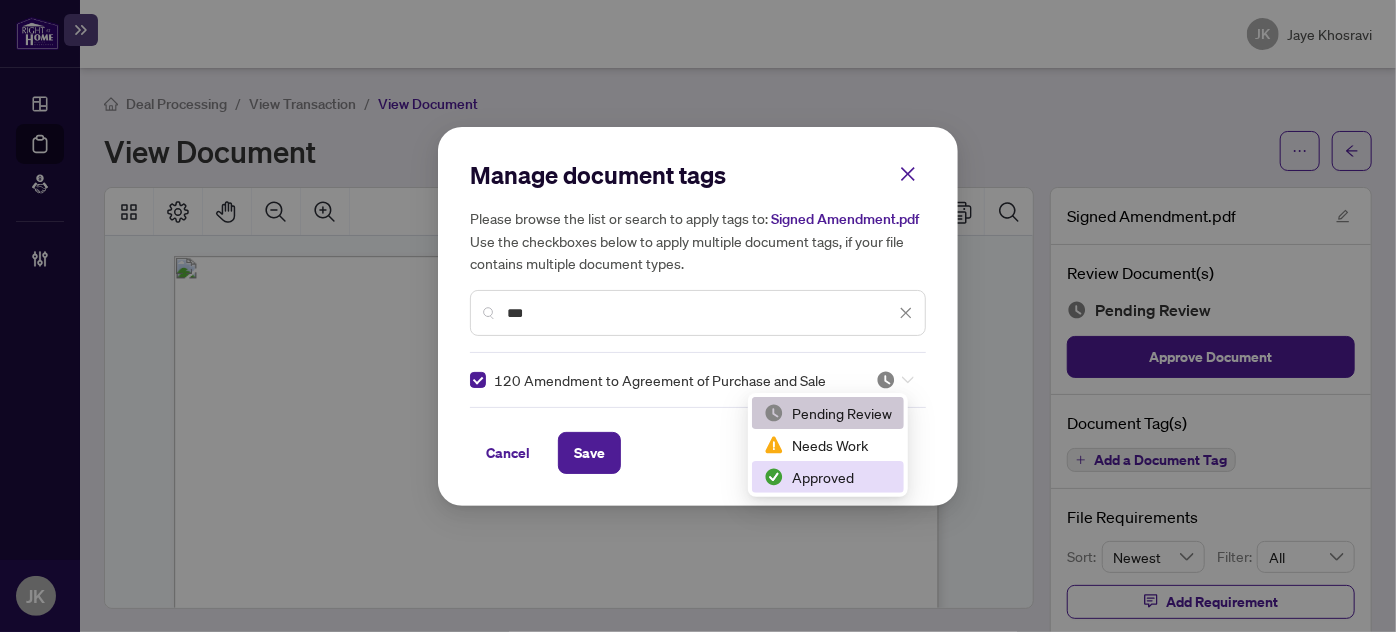 click on "Approved" at bounding box center (828, 477) 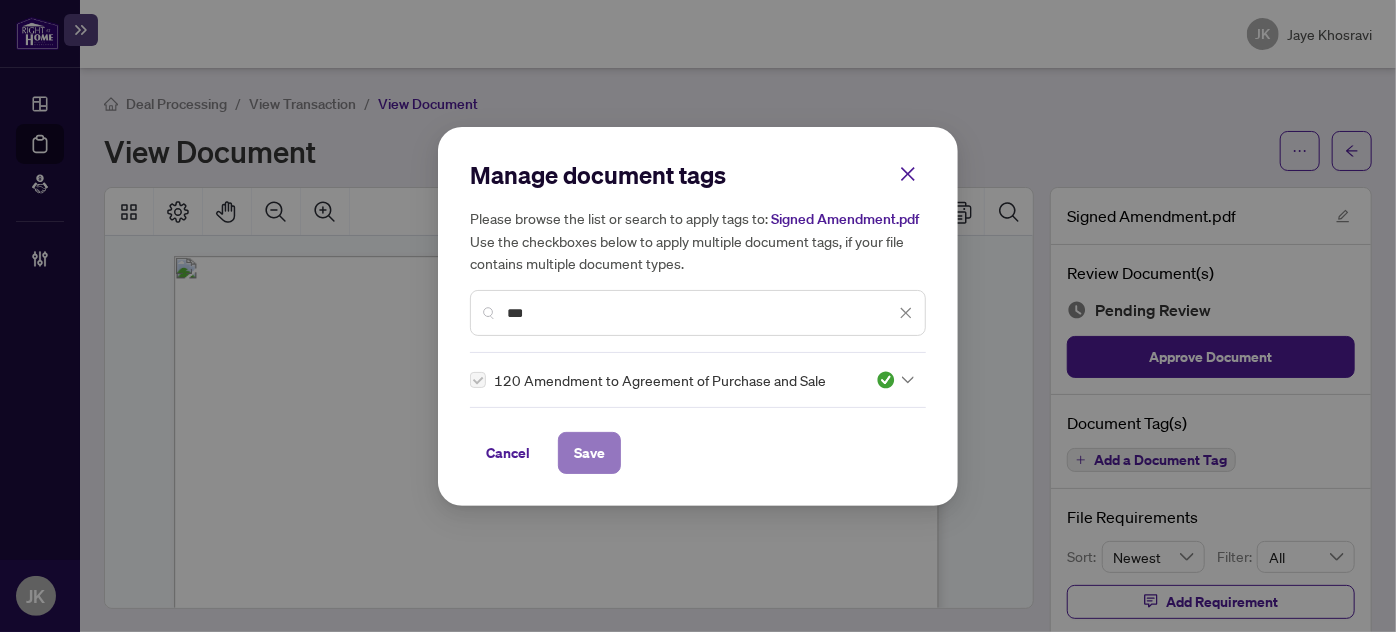 click on "Save" at bounding box center [589, 453] 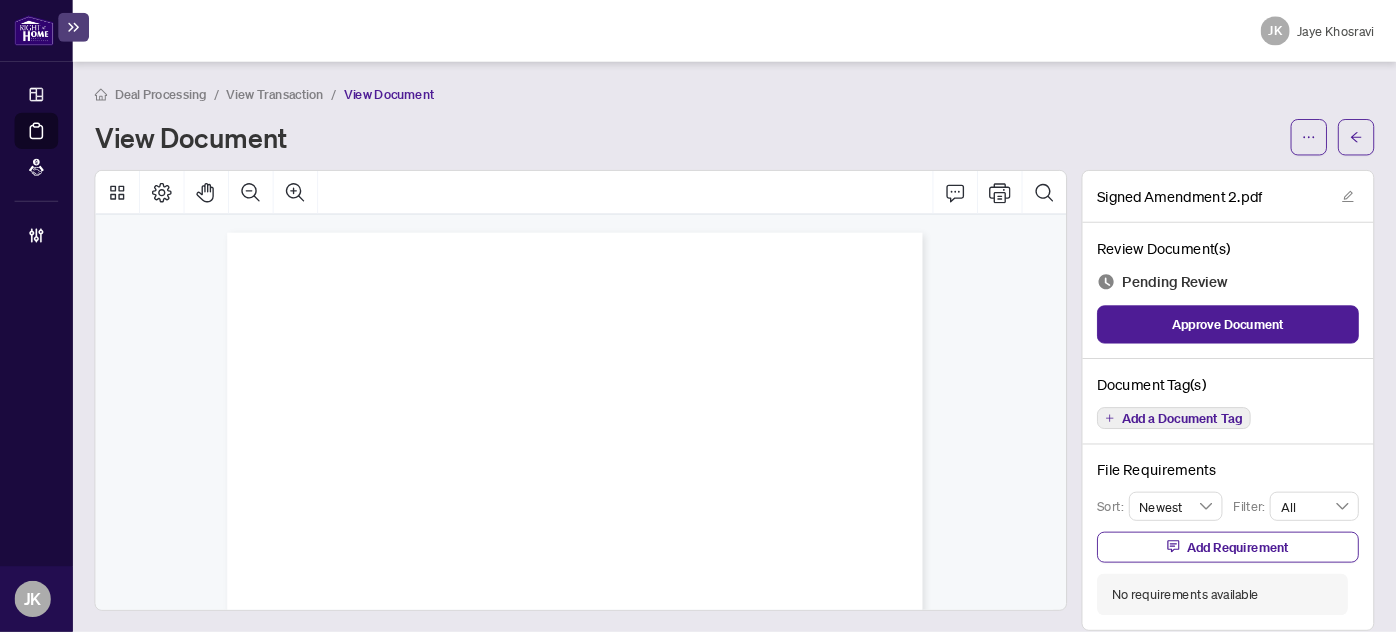scroll, scrollTop: 0, scrollLeft: 0, axis: both 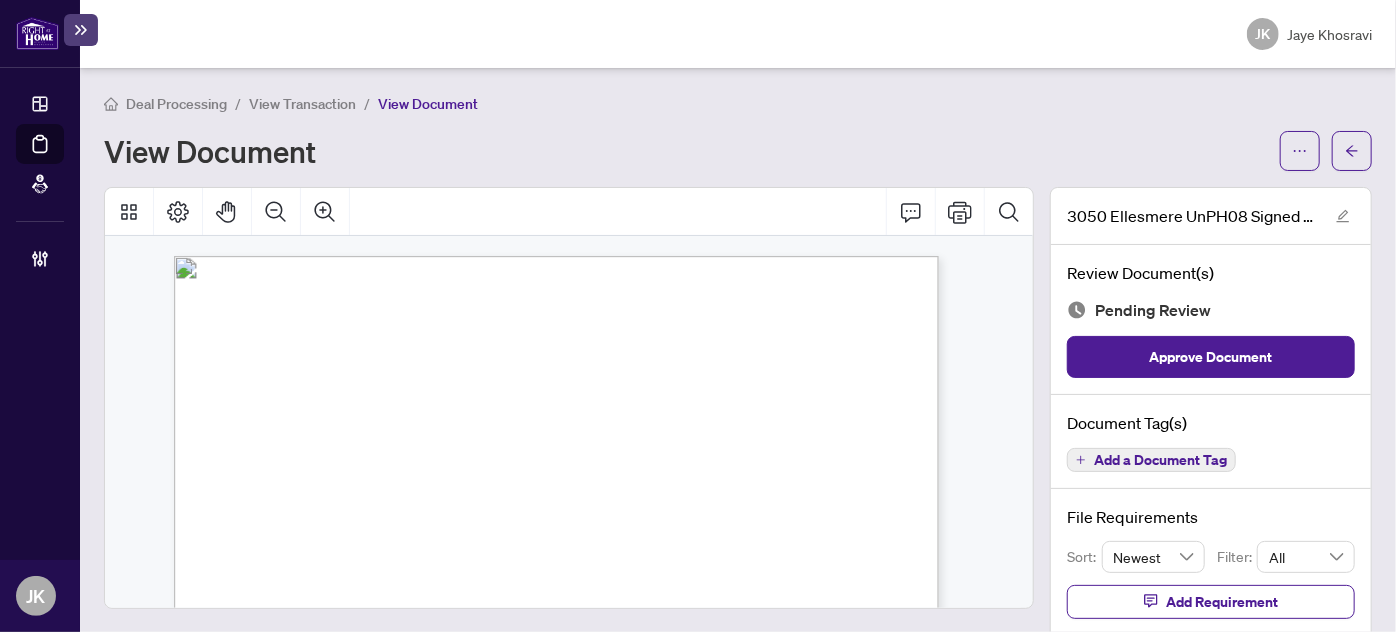 click on "Add a Document Tag" at bounding box center (1160, 460) 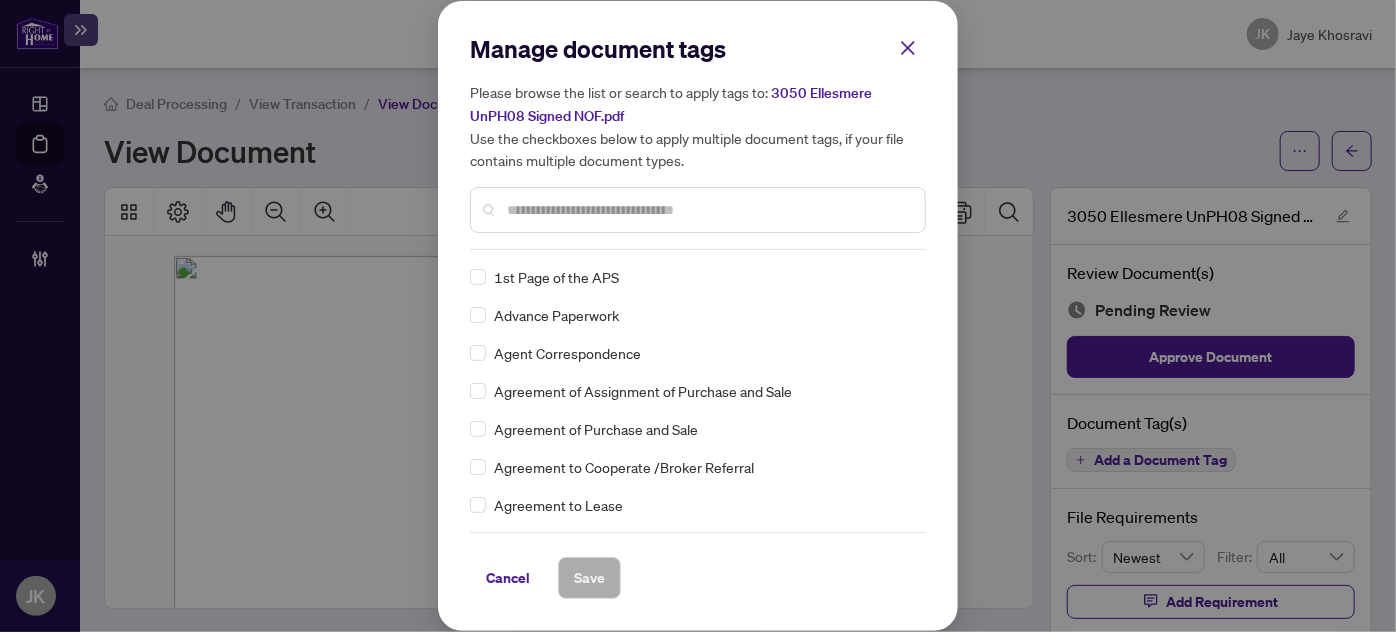 click on "Manage document tags Please browse the list or search to apply tags to:   3050 Ellesmere UnPH08 Signed NOF.pdf   Use the checkboxes below to apply multiple document tags, if your file contains multiple document types." at bounding box center [698, 141] 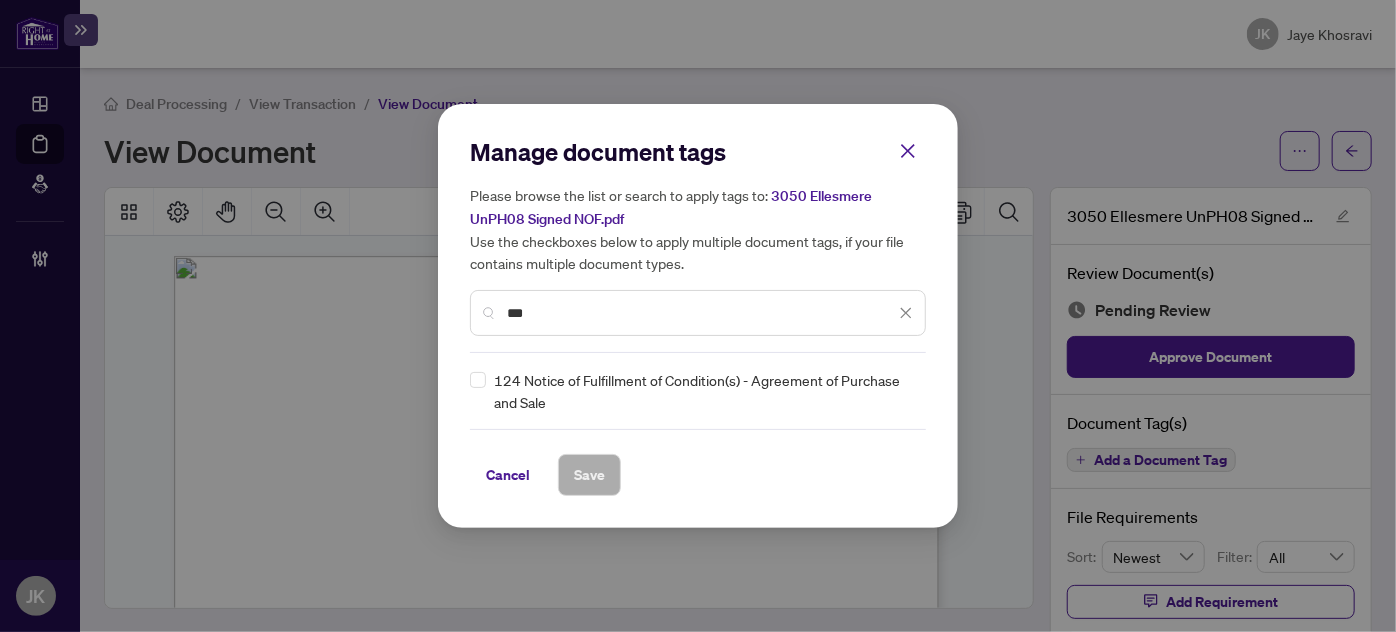 type on "***" 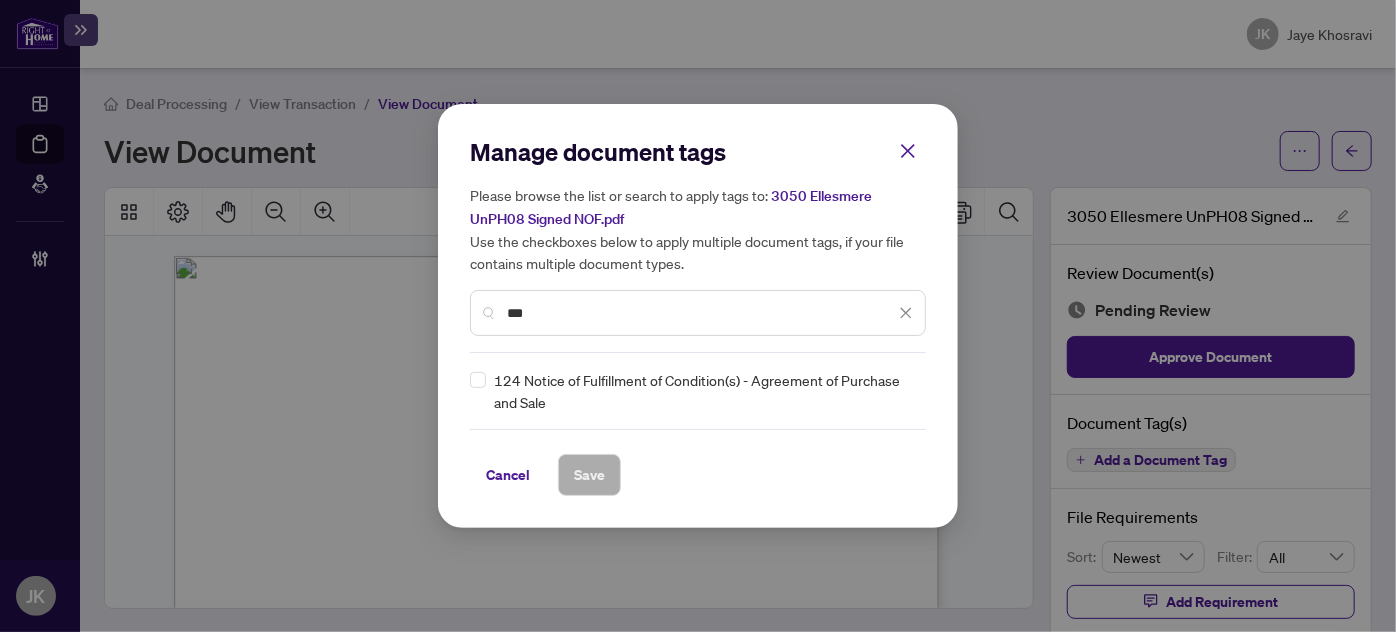 click on "Manage document tags Please browse the list or search to apply tags to:   3050 Ellesmere UnPH08 Signed NOF.pdf   Use the checkboxes below to apply multiple document tags, if your file contains multiple document types.   *** 124 Notice of Fulfillment of Condition(s) - Agreement of Purchase and Sale Cancel Save Cancel OK" at bounding box center [698, 316] 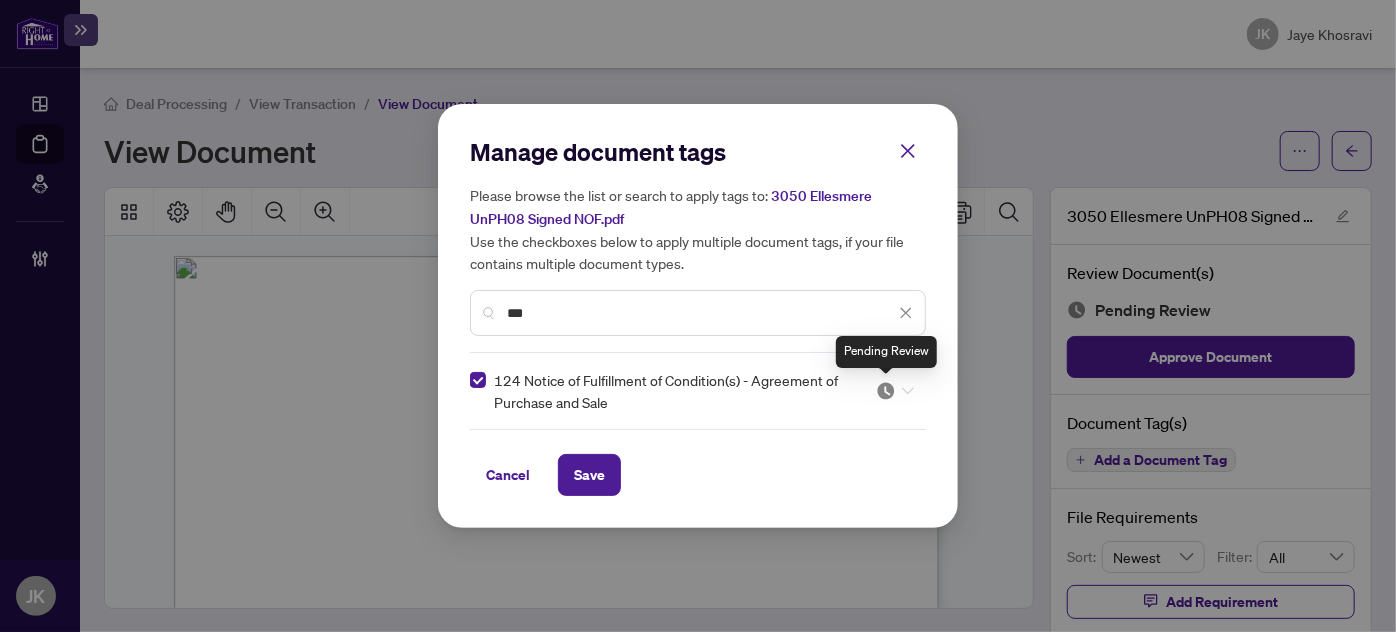 click at bounding box center [886, 391] 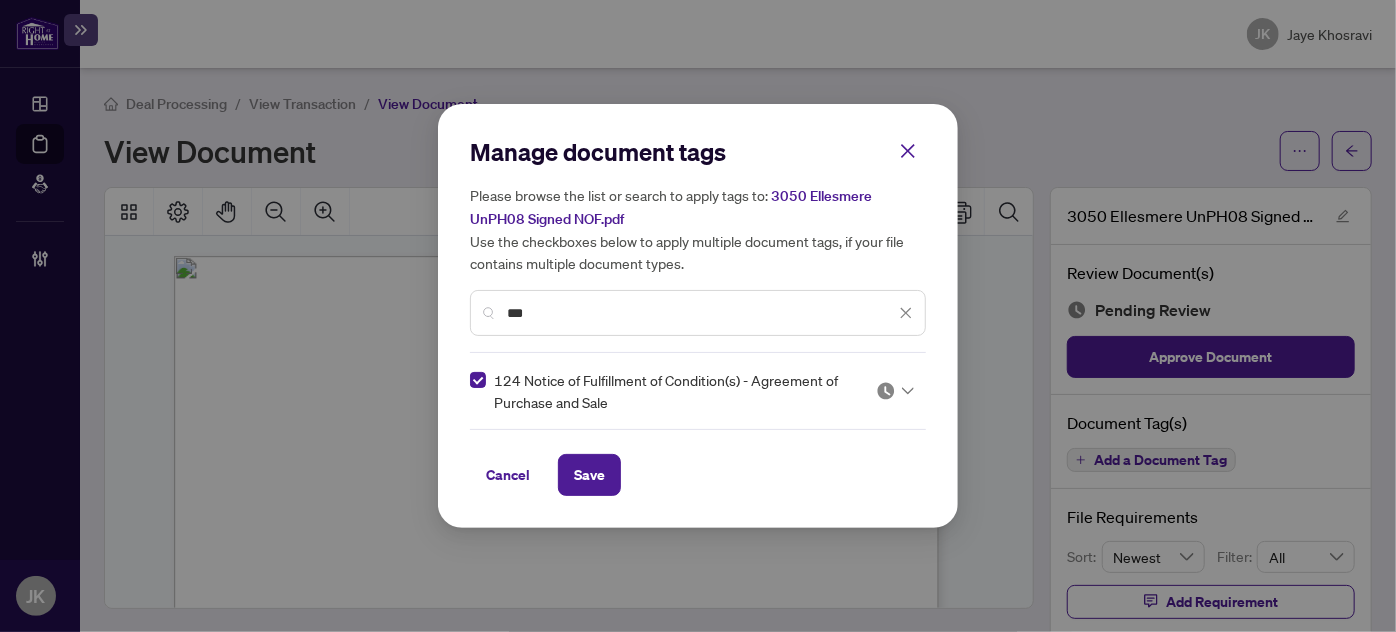 click on "Manage document tags Please browse the list or search to apply tags to:   3050 Ellesmere UnPH08 Signed NOF.pdf   Use the checkboxes below to apply multiple document tags, if your file contains multiple document types.   *** 124 Notice of Fulfillment of Condition(s) - Agreement of Purchase and Sale Cancel Save Cancel OK" at bounding box center [698, 316] 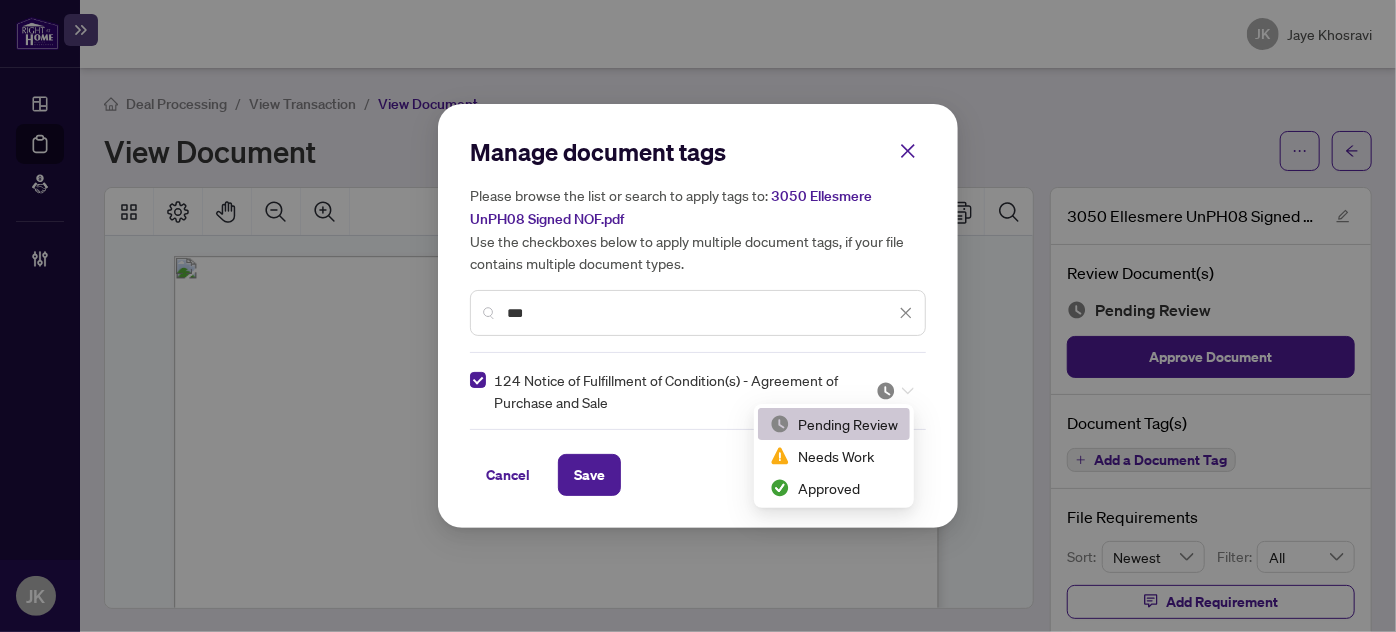 click at bounding box center (889, 391) 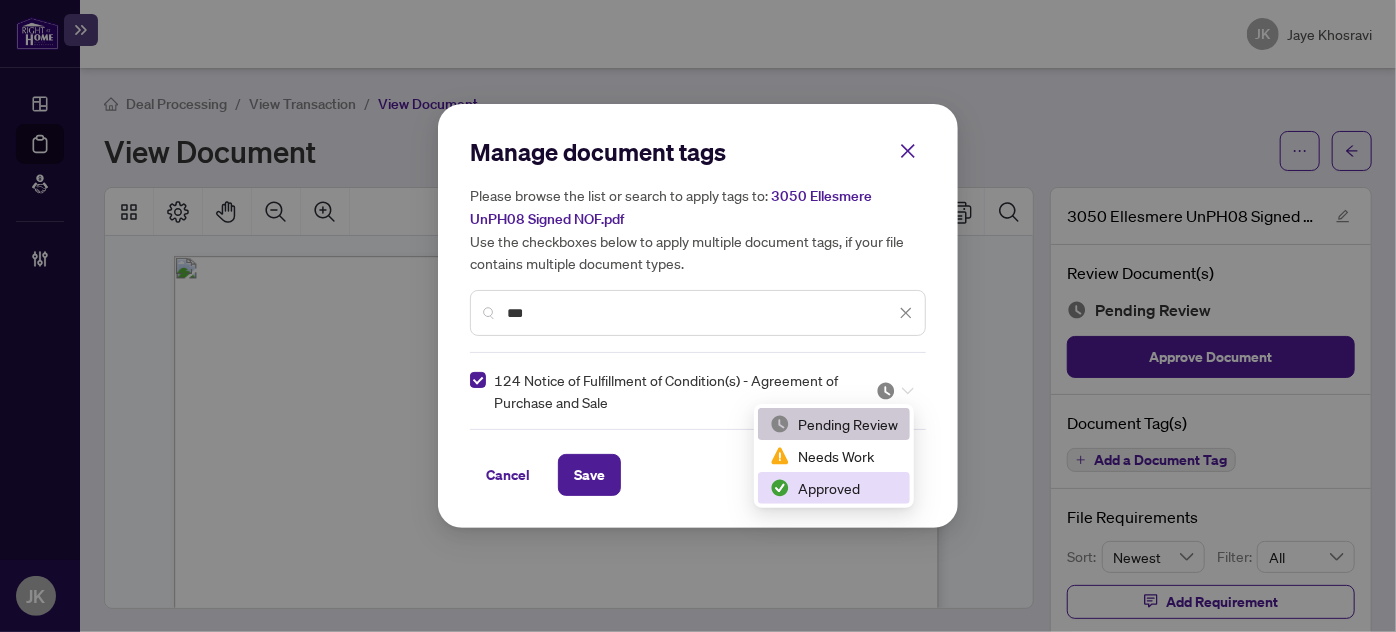 click on "Approved" at bounding box center [834, 488] 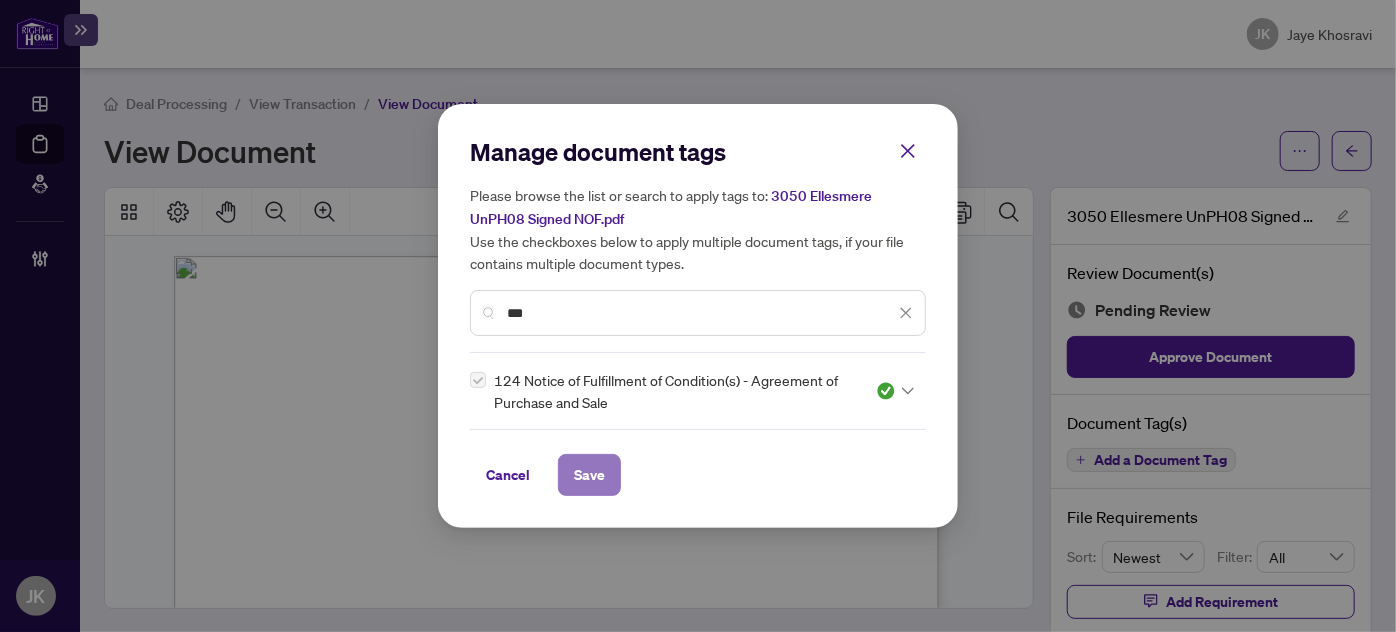click on "Save" at bounding box center (589, 475) 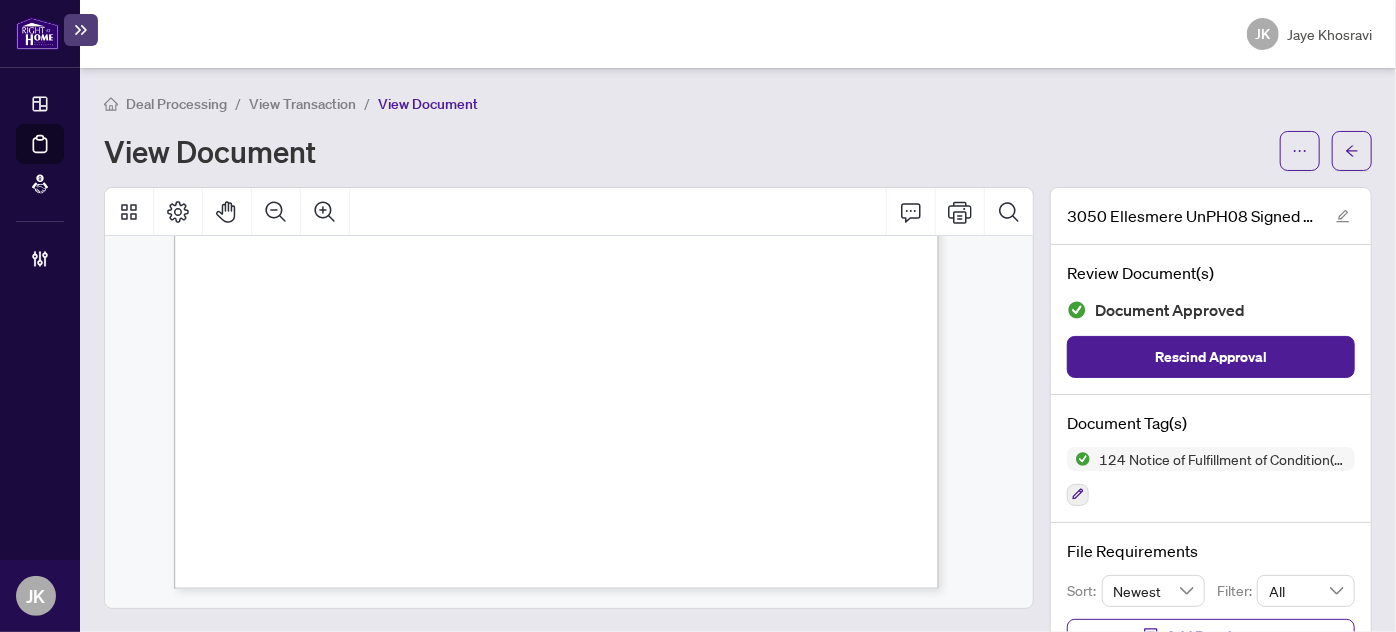 scroll, scrollTop: 0, scrollLeft: 0, axis: both 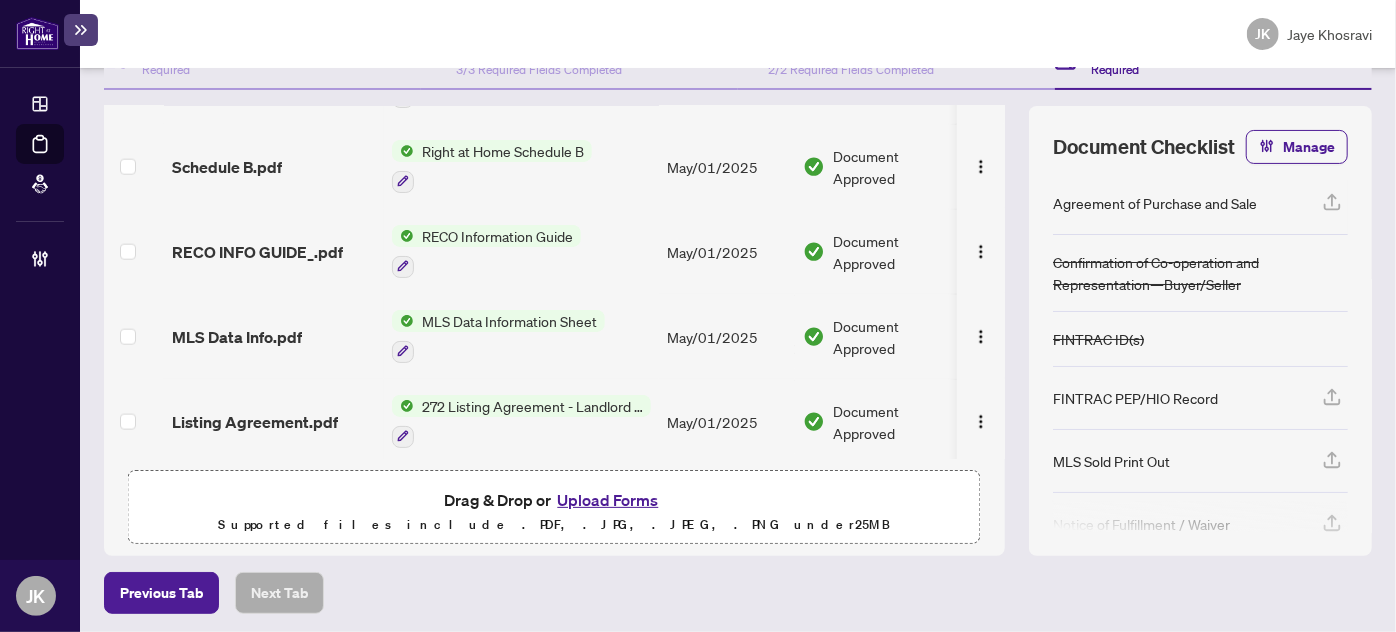 click on "272 Listing Agreement - Landlord Designated Representation Agreement Authority
to Offer for Lease" at bounding box center [532, 406] 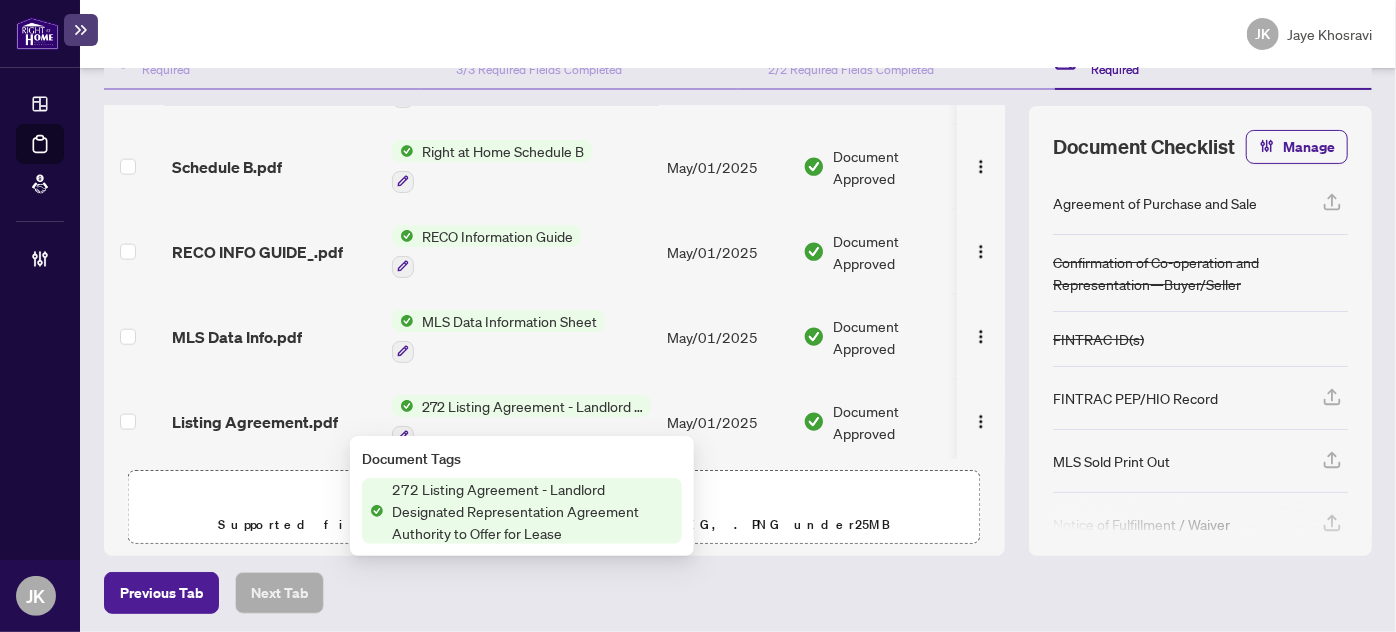 drag, startPoint x: 927, startPoint y: 42, endPoint x: 832, endPoint y: 125, distance: 126.1507 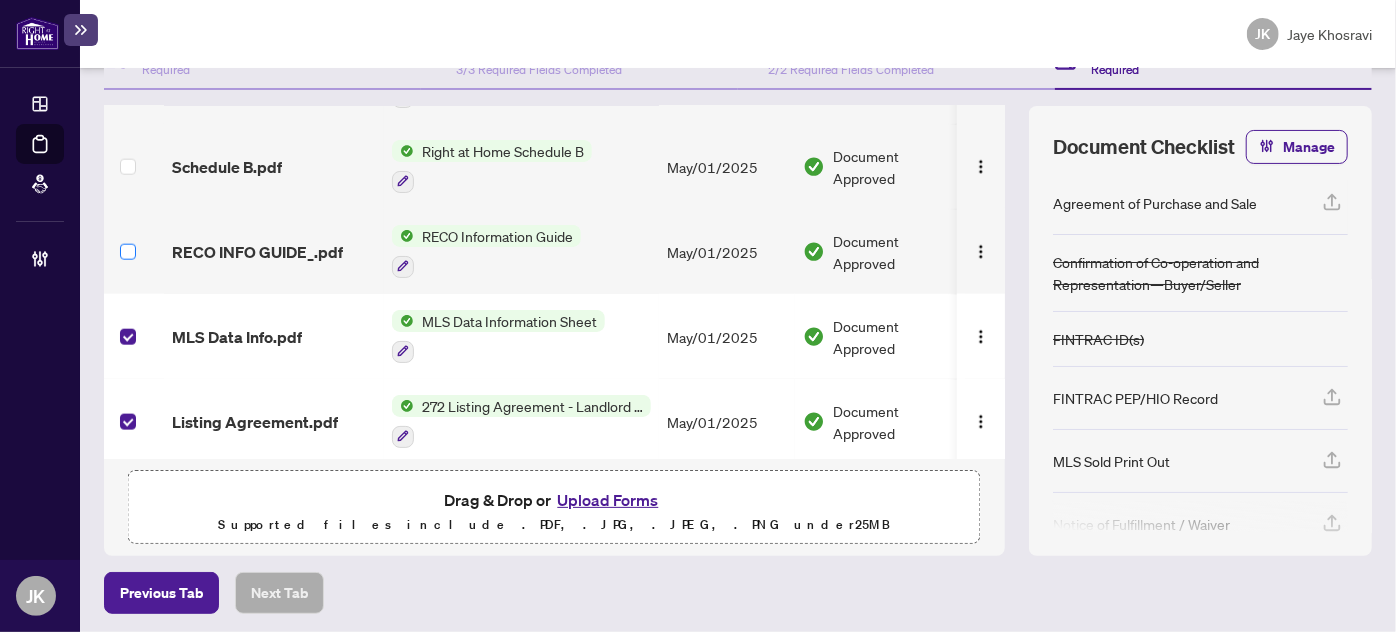 click at bounding box center (128, 252) 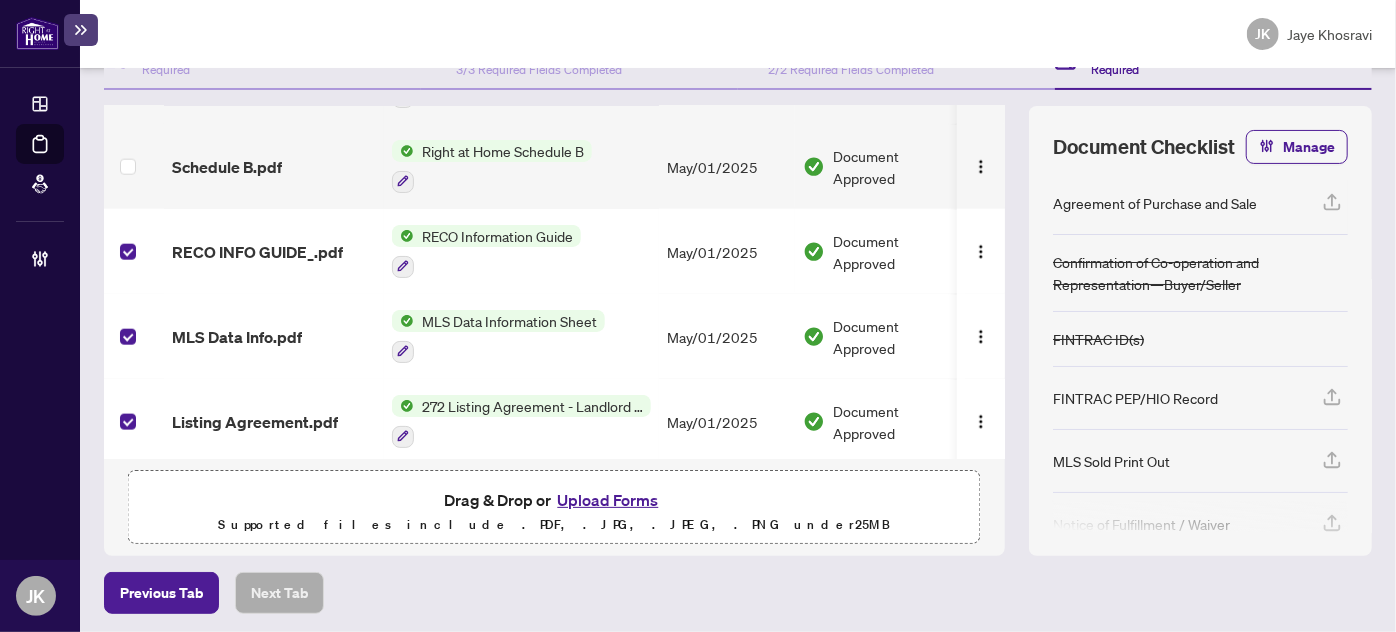 scroll, scrollTop: 0, scrollLeft: 0, axis: both 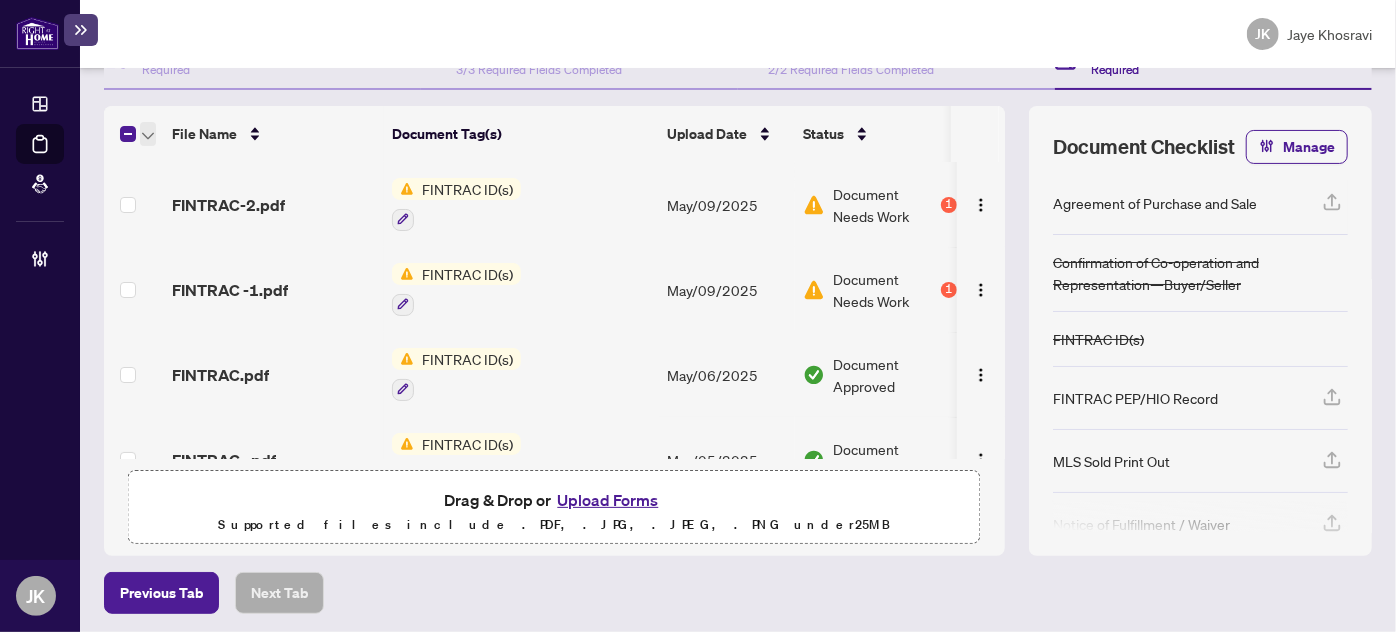 click 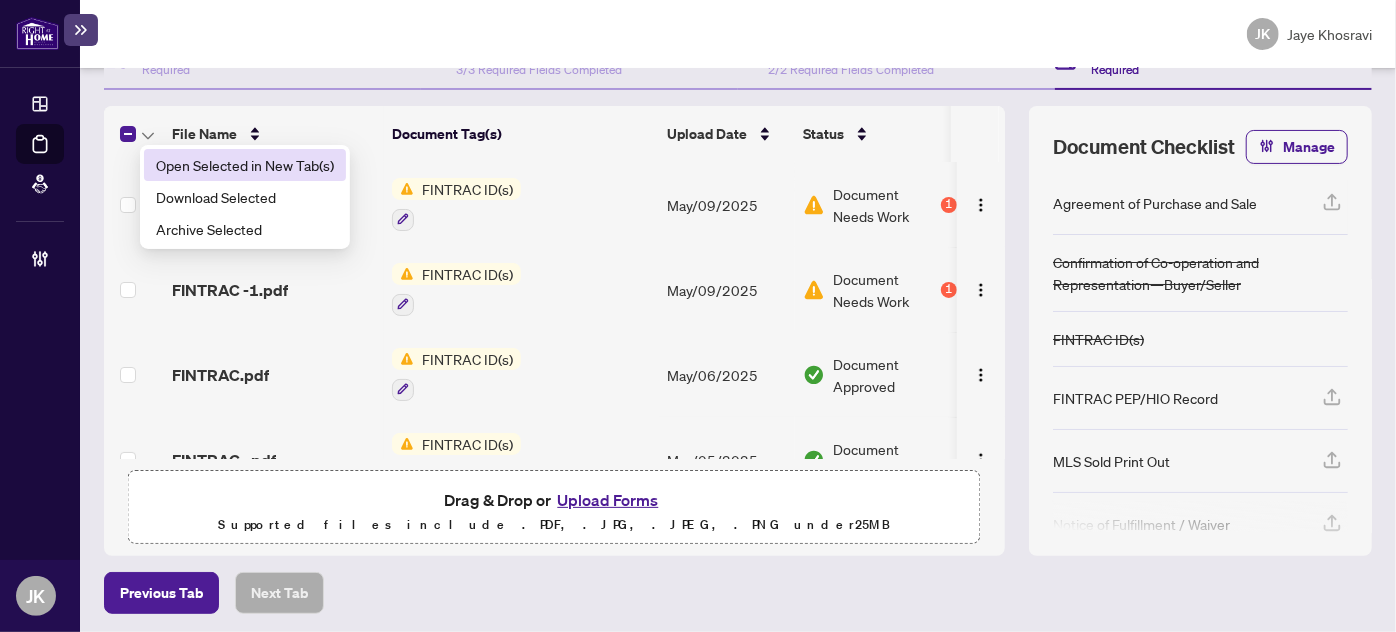 click on "Open Selected in New Tab(s)" at bounding box center [245, 165] 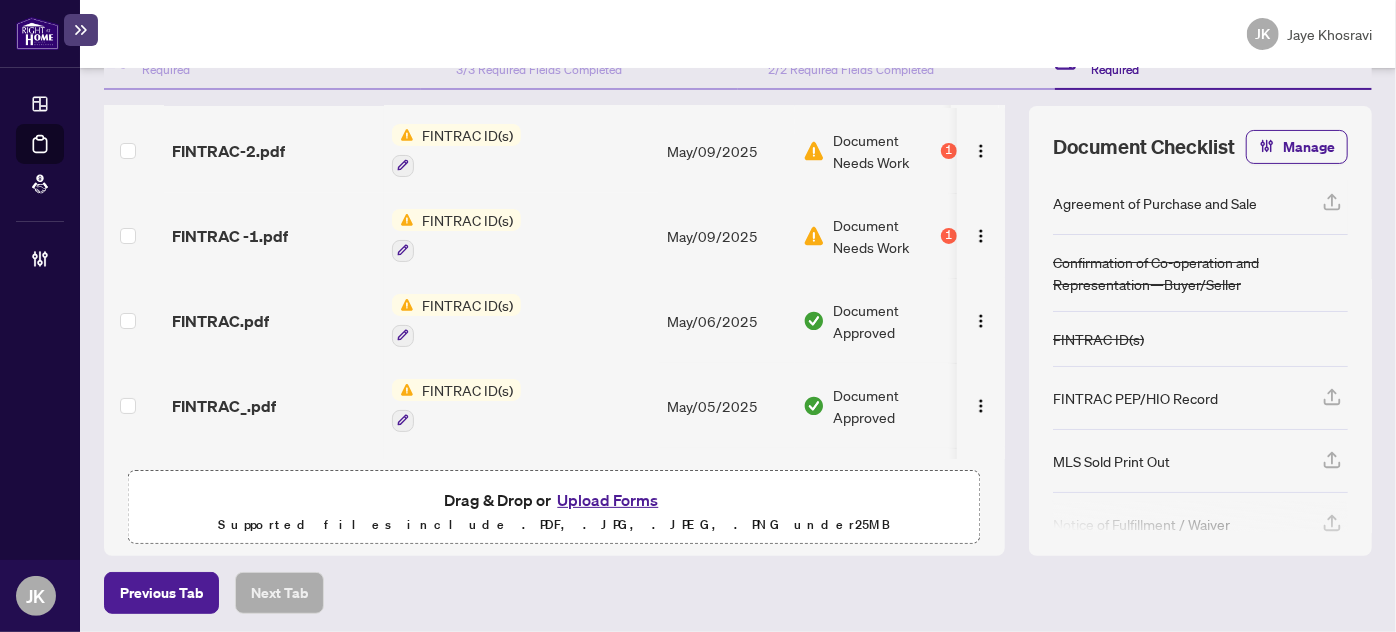 scroll, scrollTop: 0, scrollLeft: 0, axis: both 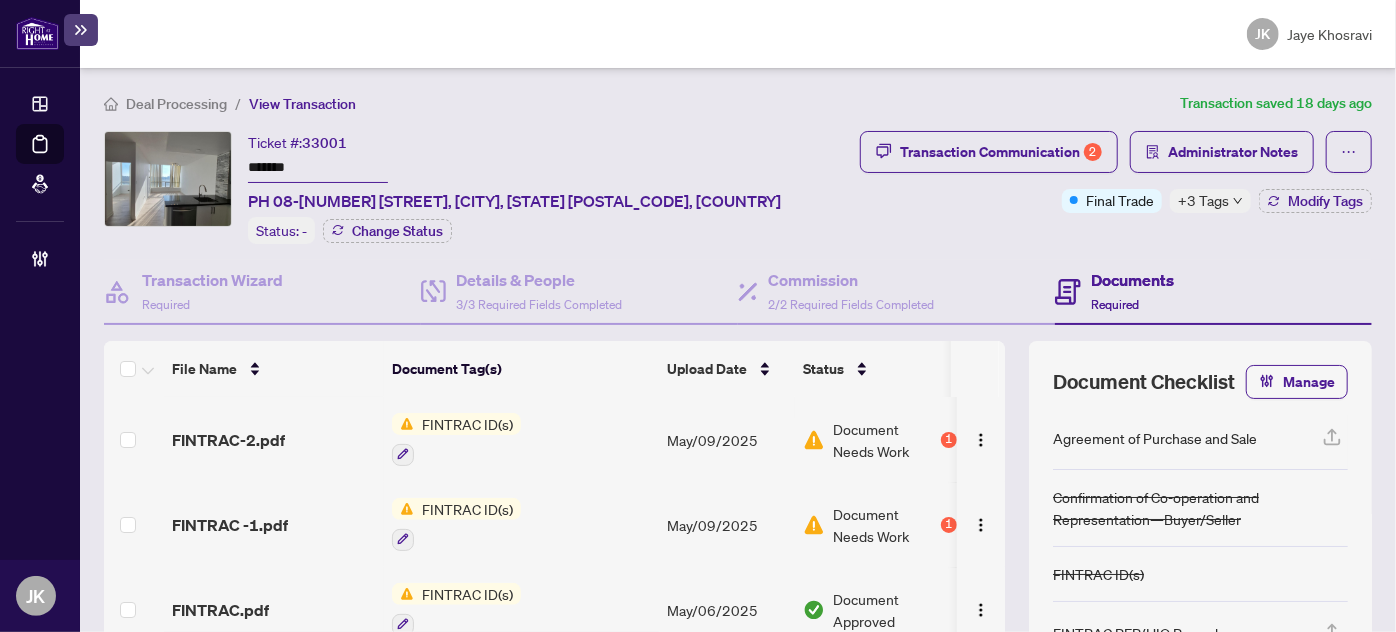 click on "FINTRAC ID(s)" at bounding box center [467, 424] 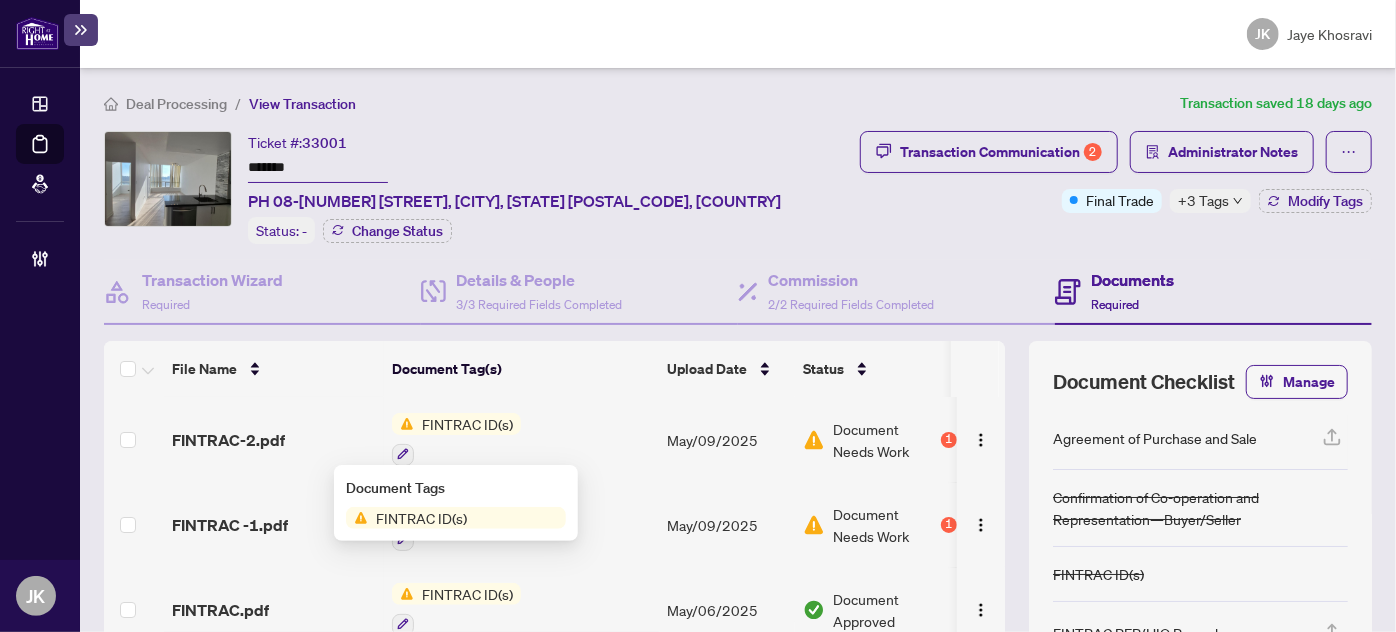 click on "FINTRAC ID(s)" at bounding box center (421, 518) 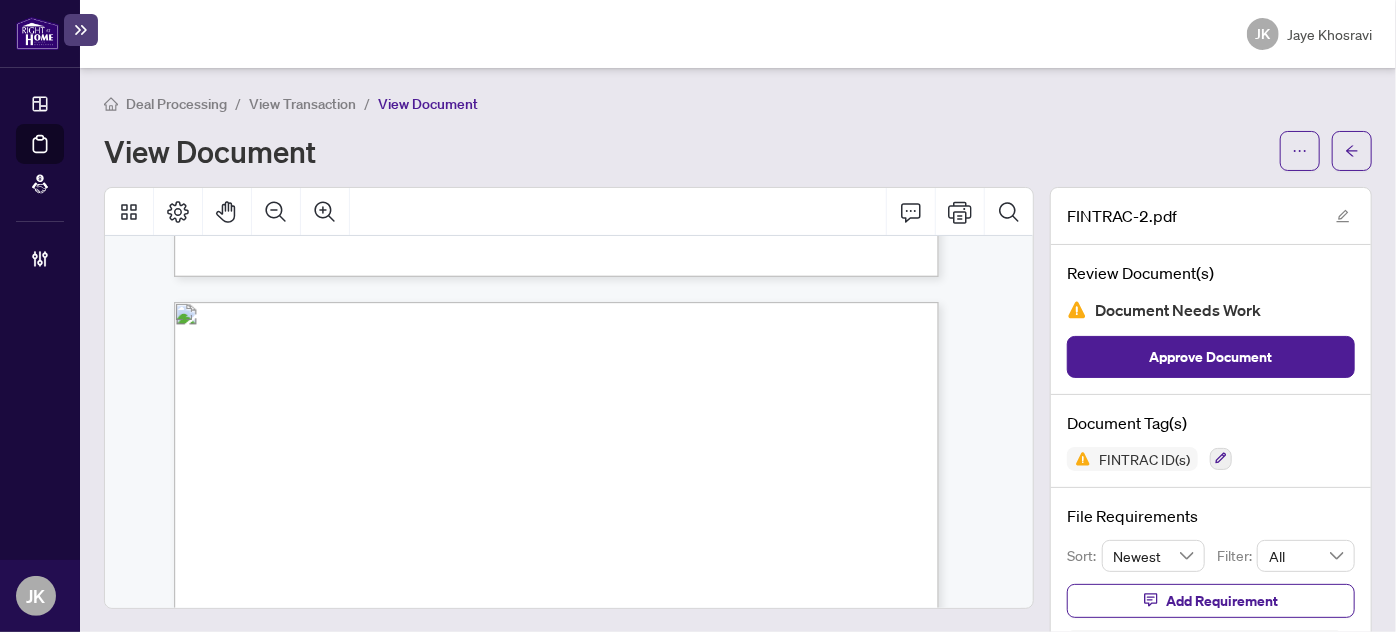 scroll, scrollTop: 0, scrollLeft: 0, axis: both 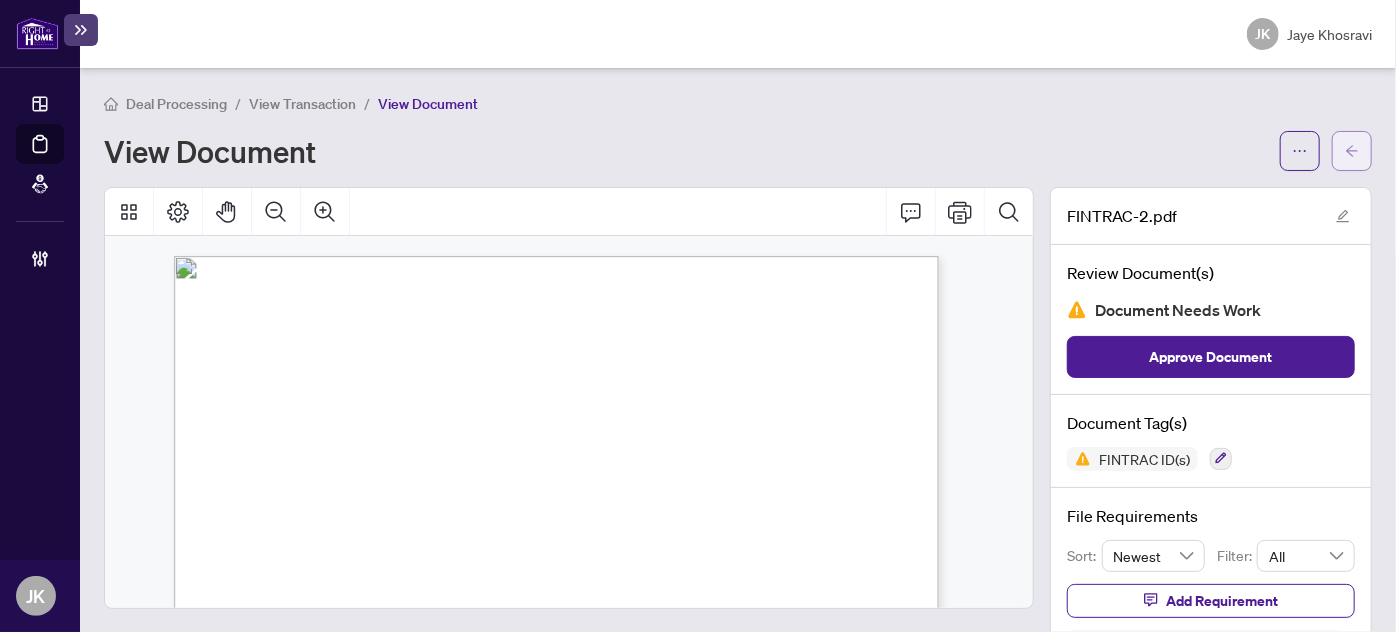 click at bounding box center [1352, 151] 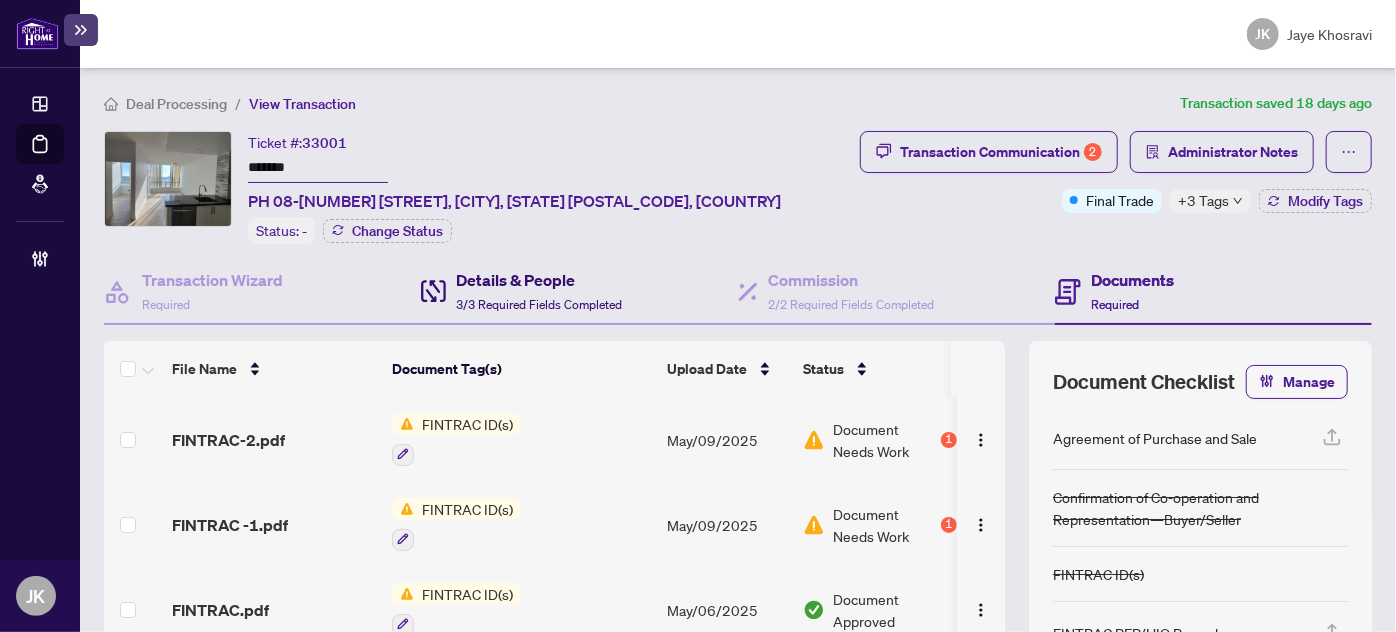 click on "3/3 Required Fields Completed" at bounding box center (539, 304) 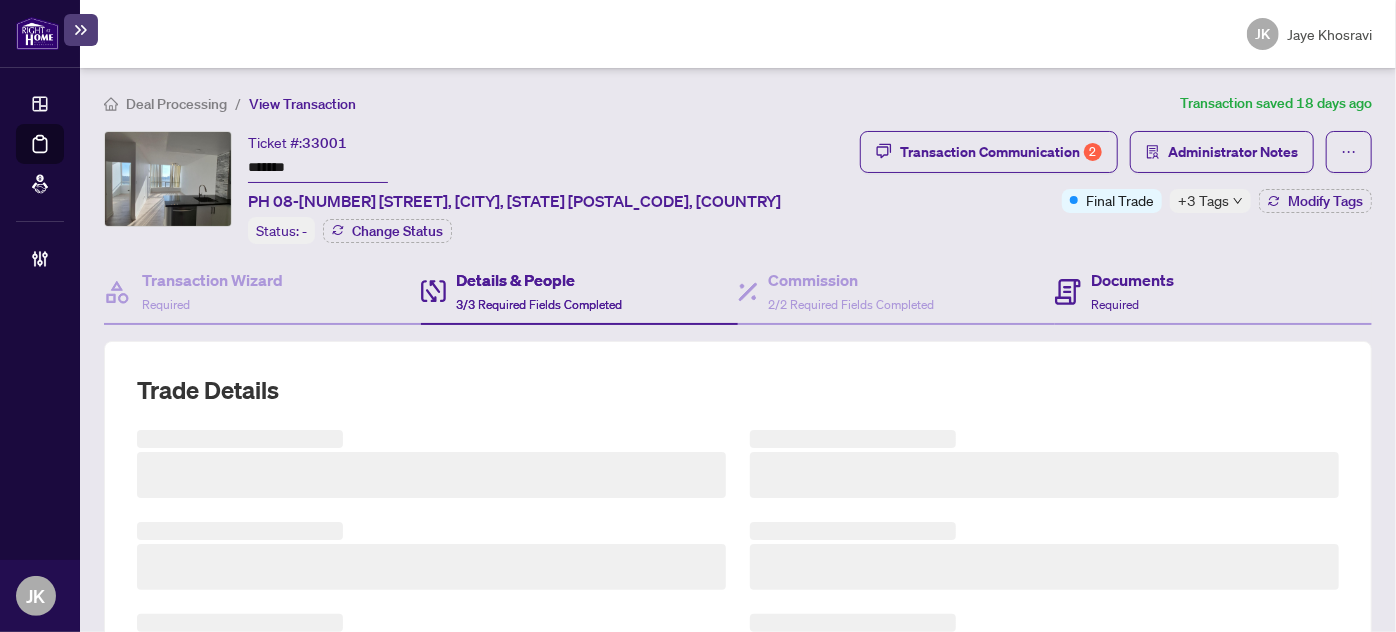 scroll, scrollTop: 589, scrollLeft: 0, axis: vertical 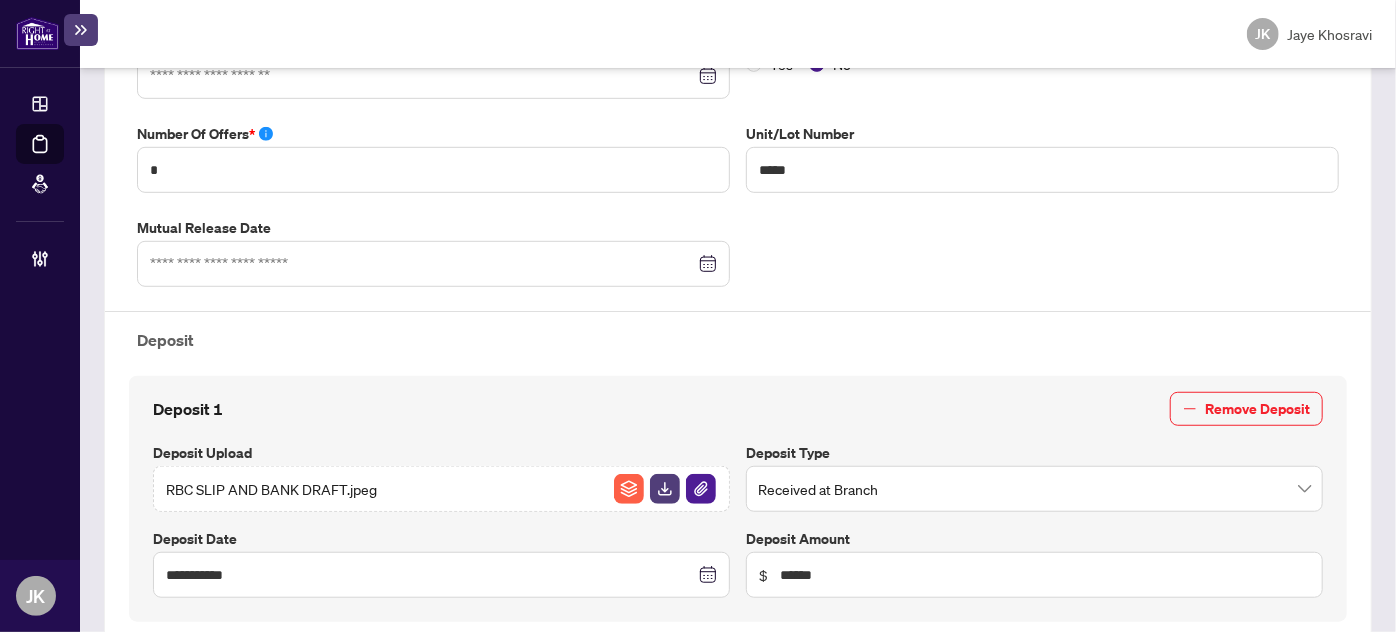 type on "**********" 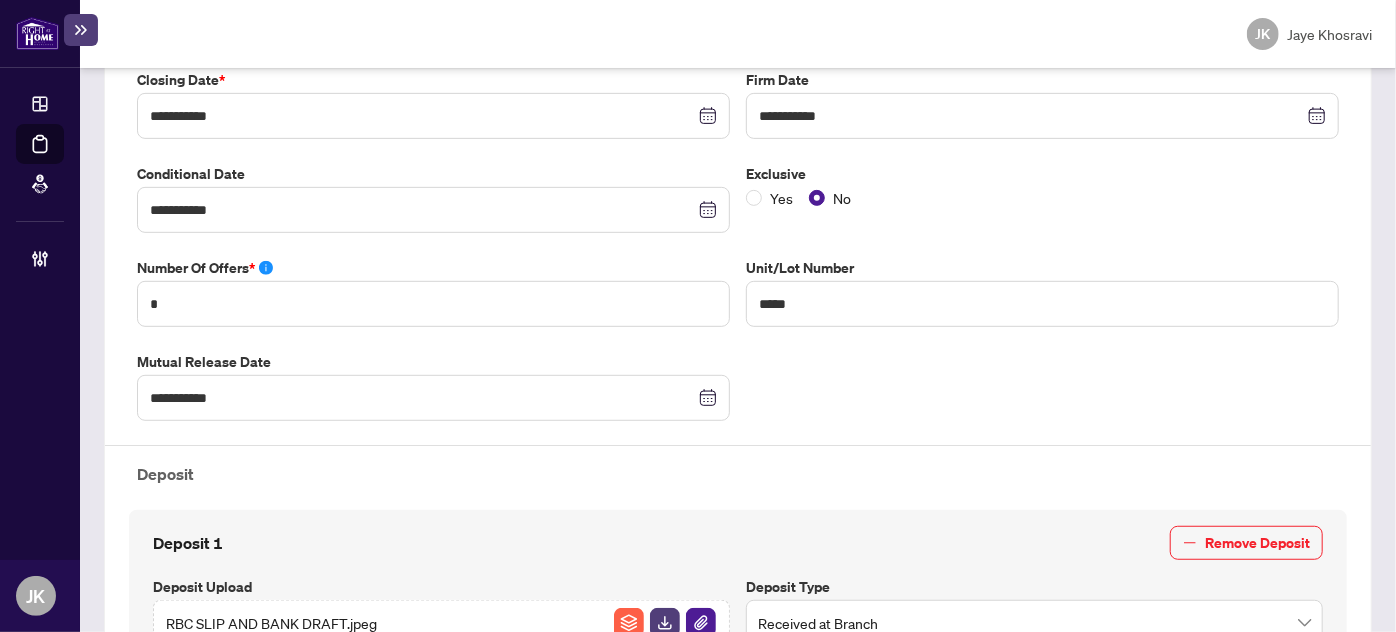 scroll, scrollTop: 1424, scrollLeft: 0, axis: vertical 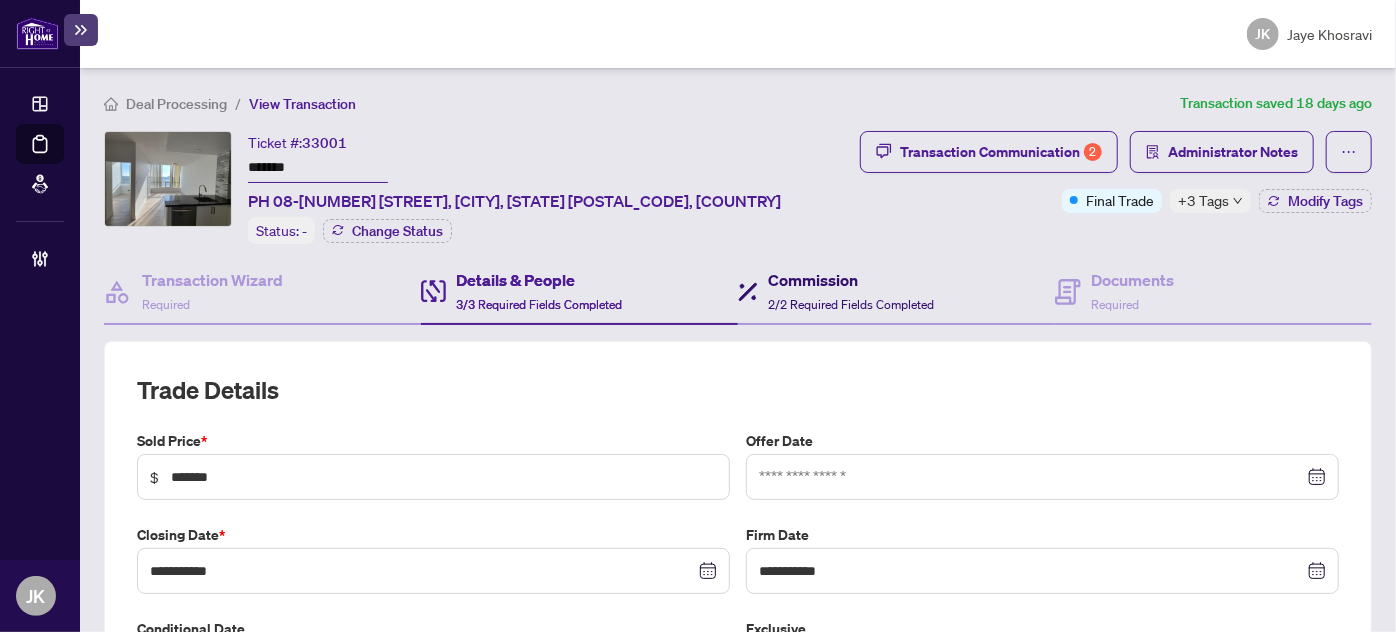 drag, startPoint x: 820, startPoint y: 291, endPoint x: 826, endPoint y: 322, distance: 31.575306 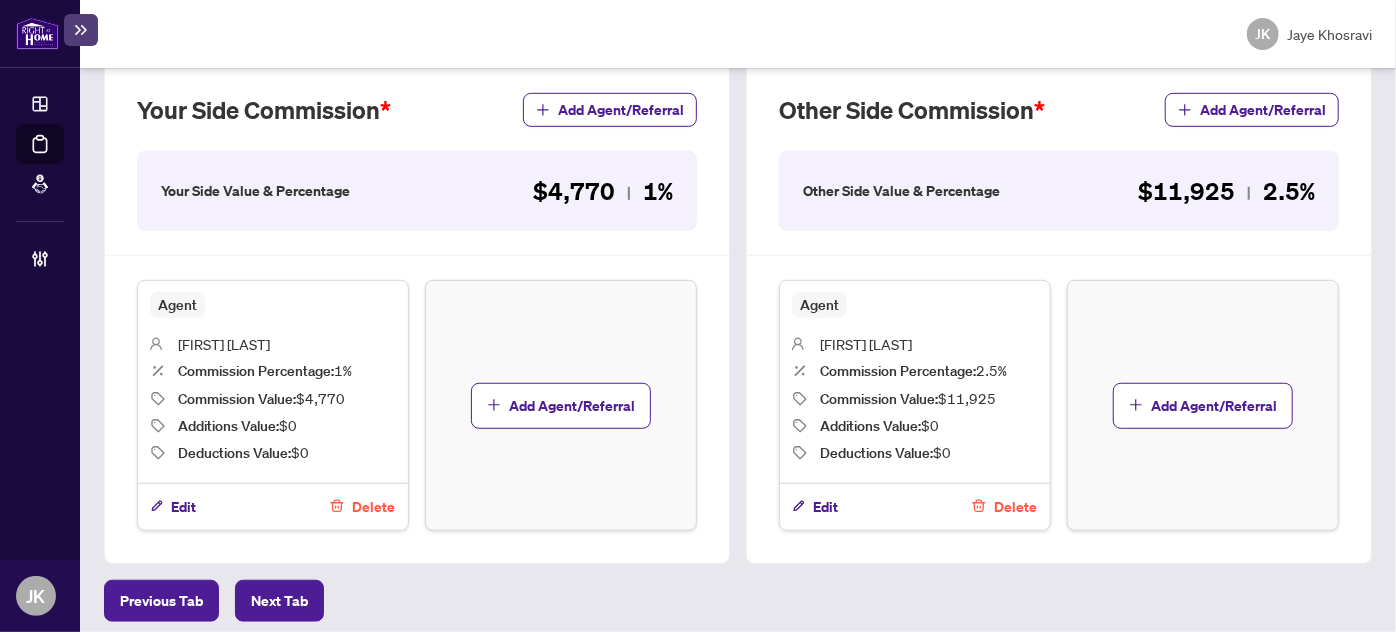 scroll, scrollTop: 0, scrollLeft: 0, axis: both 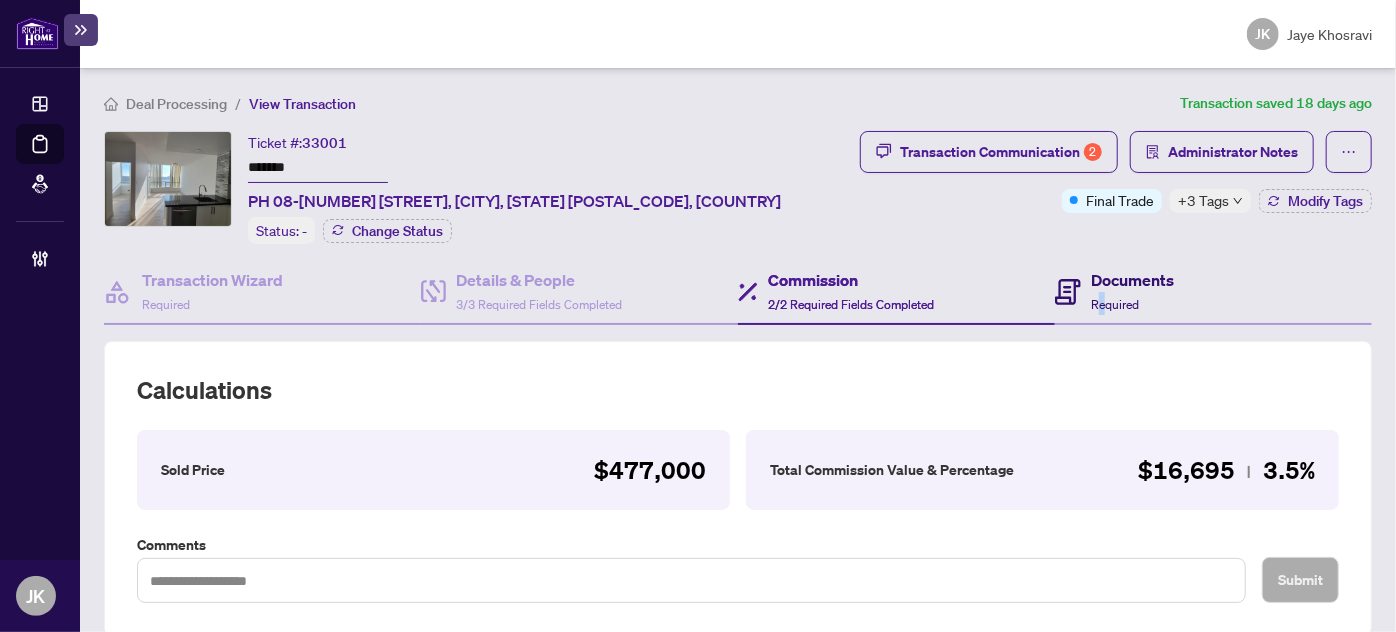 click on "Required" at bounding box center (1115, 304) 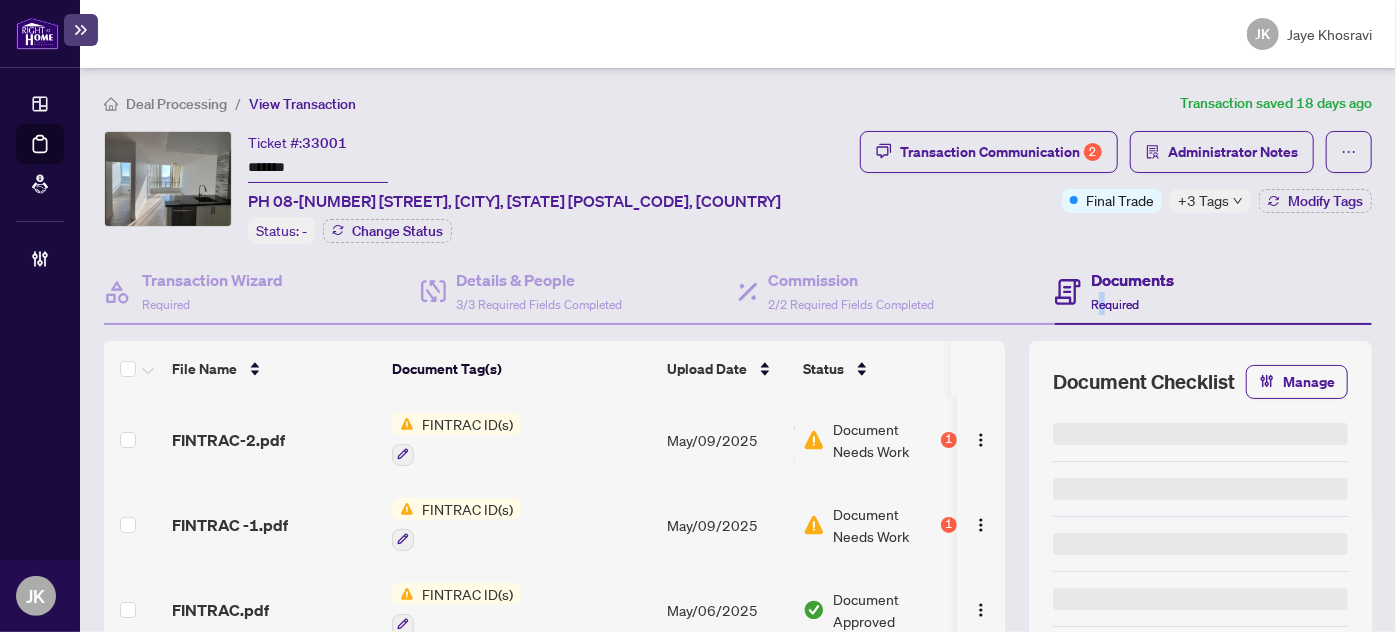 scroll, scrollTop: 235, scrollLeft: 0, axis: vertical 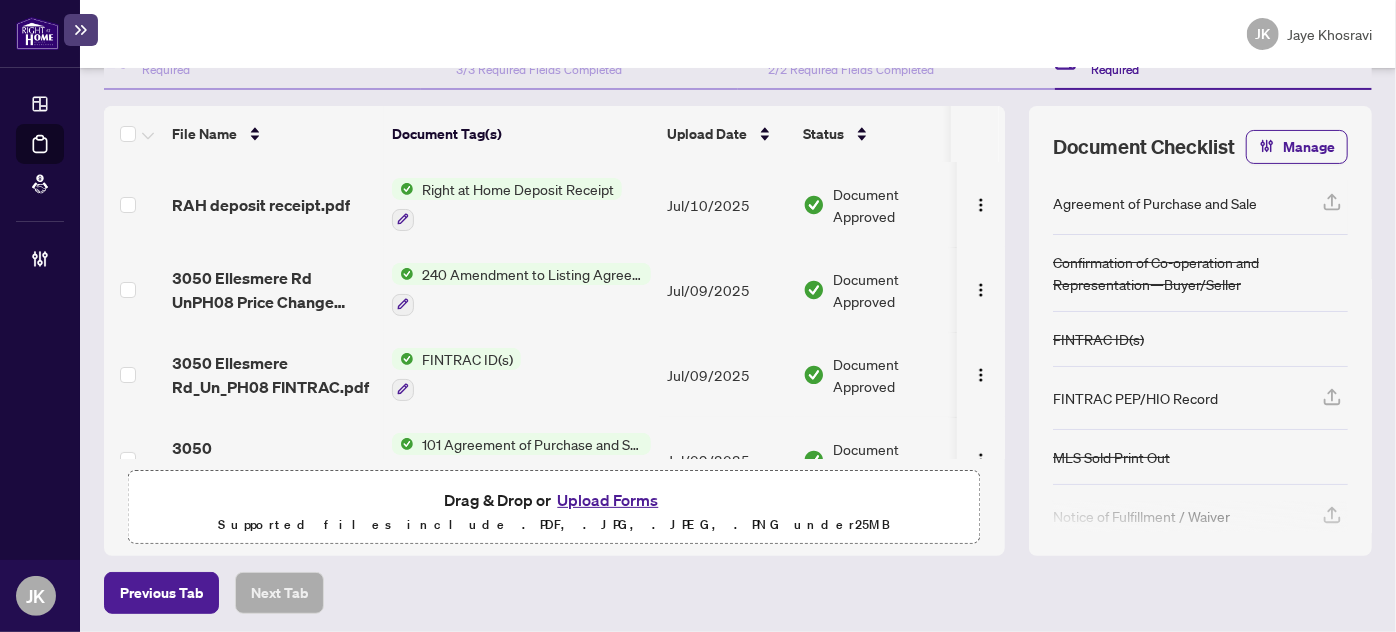 click on "240 Amendment to Listing Agreement - Authority to Offer for Sale
Price Change/Extension/Amendment(s)" at bounding box center [532, 274] 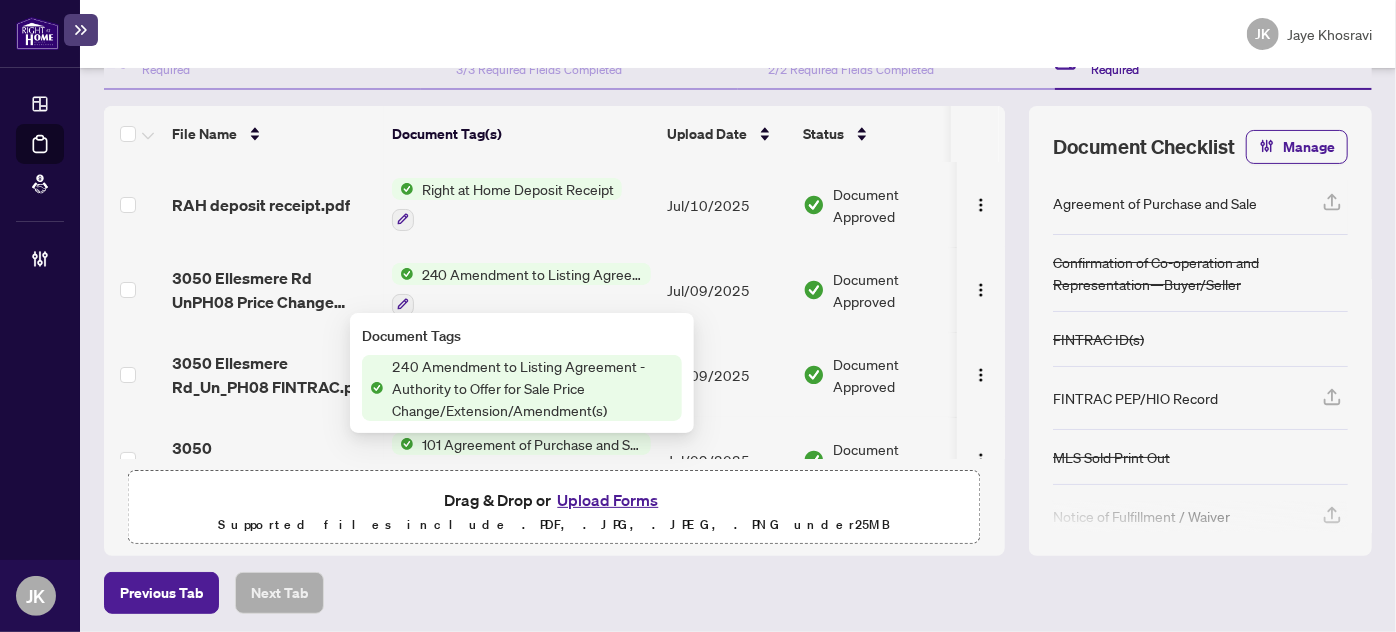 click on "240 Amendment to Listing Agreement - Authority to Offer for Sale
Price Change/Extension/Amendment(s)" at bounding box center (533, 388) 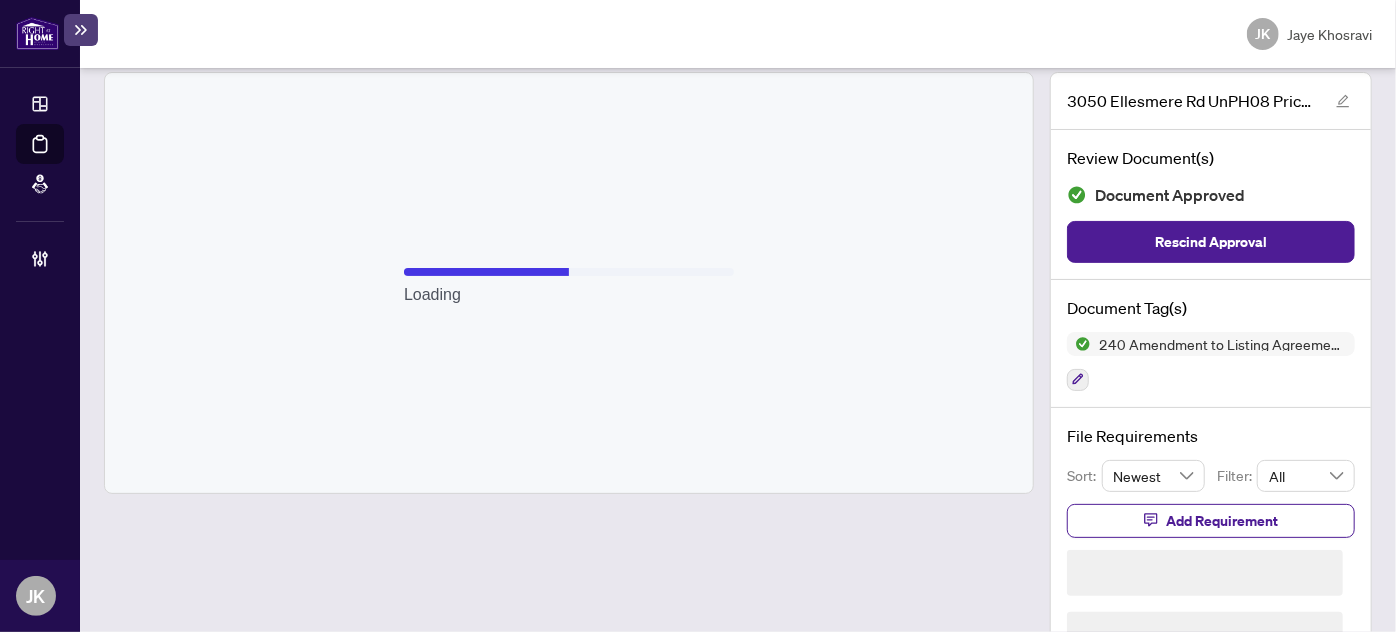 scroll, scrollTop: 114, scrollLeft: 0, axis: vertical 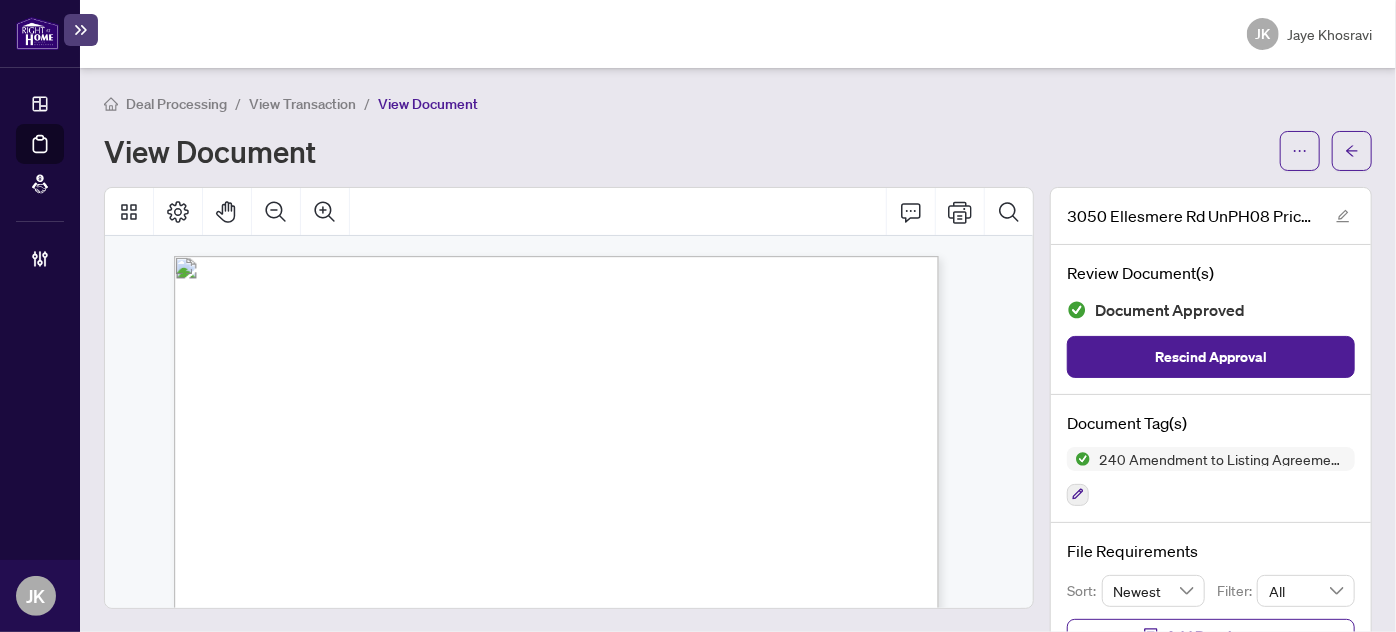 click on "Deal Processing / View Transaction / View Document View Document [NUMBER] [STREET] UnPH [NUMBER] Price Change AM.pdf Review Document(s) Document Approved Rescind Approval Document Tag(s) [NUMBER] Amendment to Listing Agreement - Authority to Offer for Sale
Price Change/Extension/Amendment(s) File Requirements Sort: Newest Filter: All Add Requirement No requirements available" at bounding box center (738, 350) 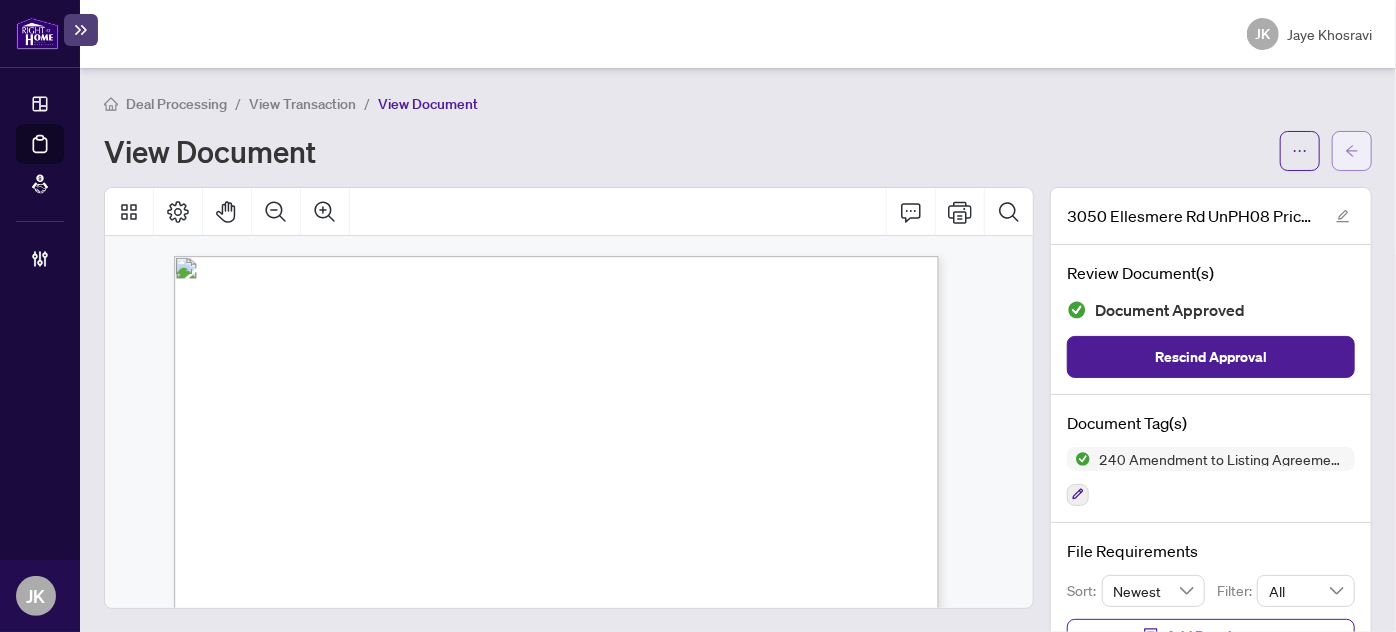 click 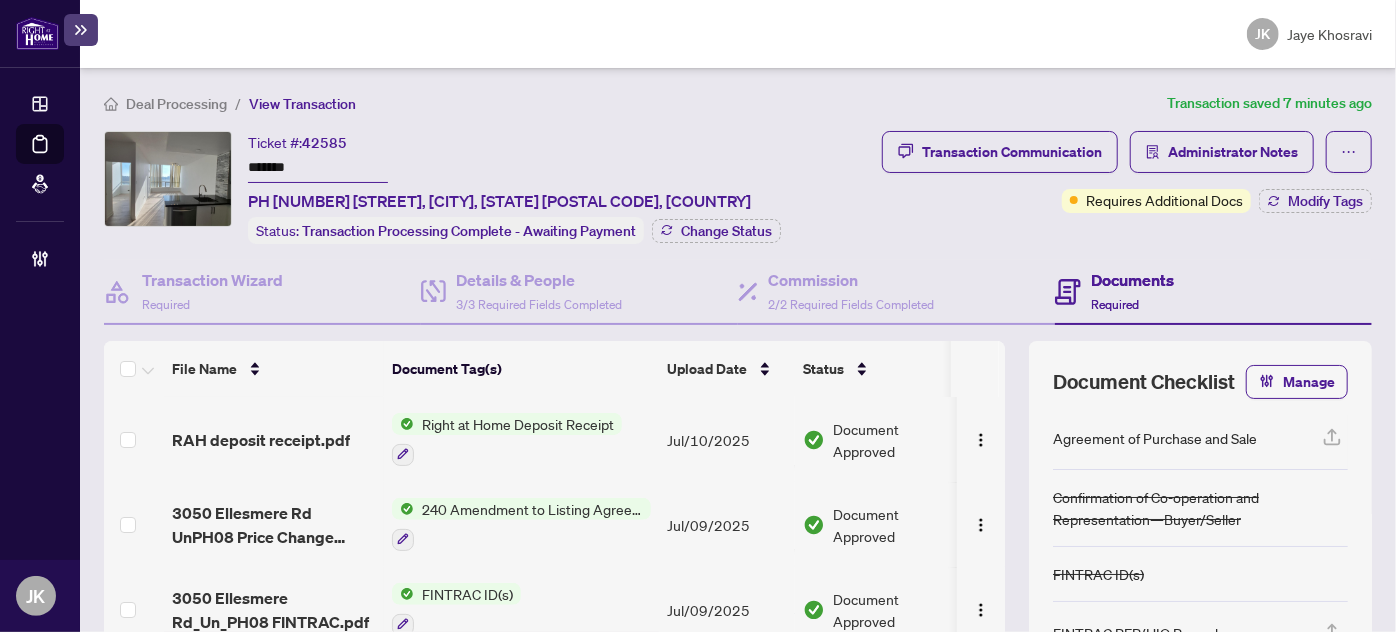 scroll, scrollTop: 860, scrollLeft: 0, axis: vertical 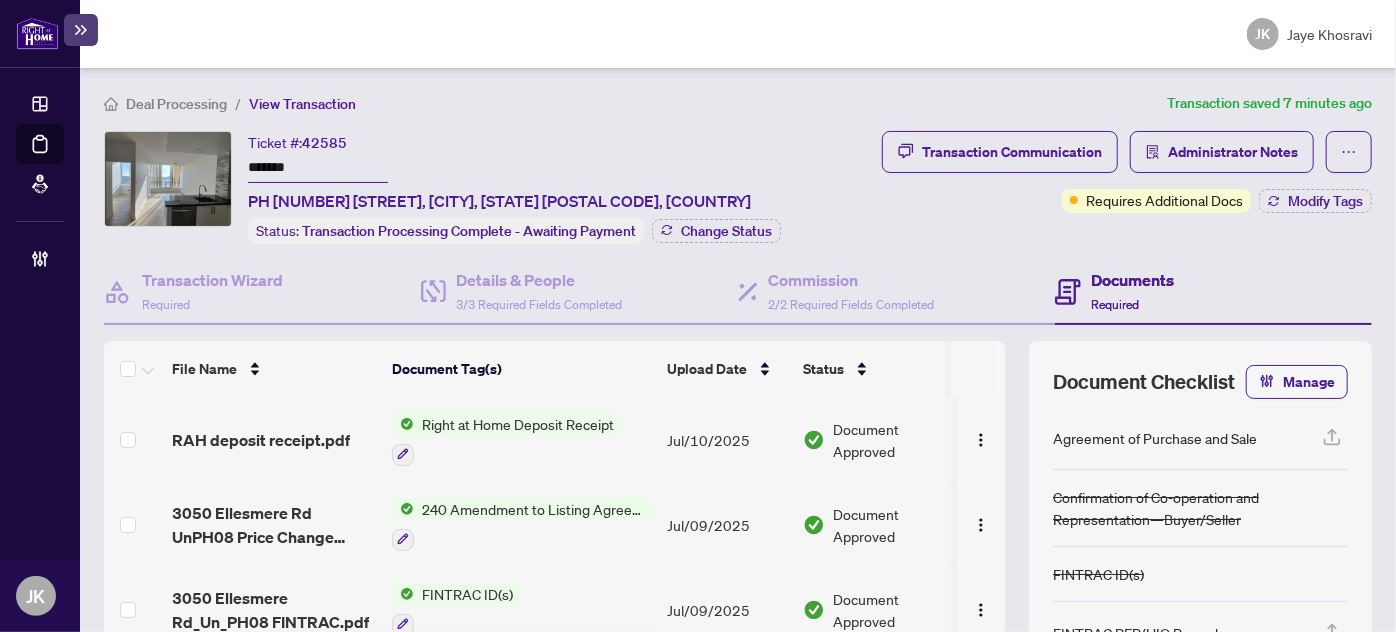 click on "PH [NUMBER] [STREET], [CITY], [STATE] [POSTAL CODE], [COUNTRY]" at bounding box center (499, 201) 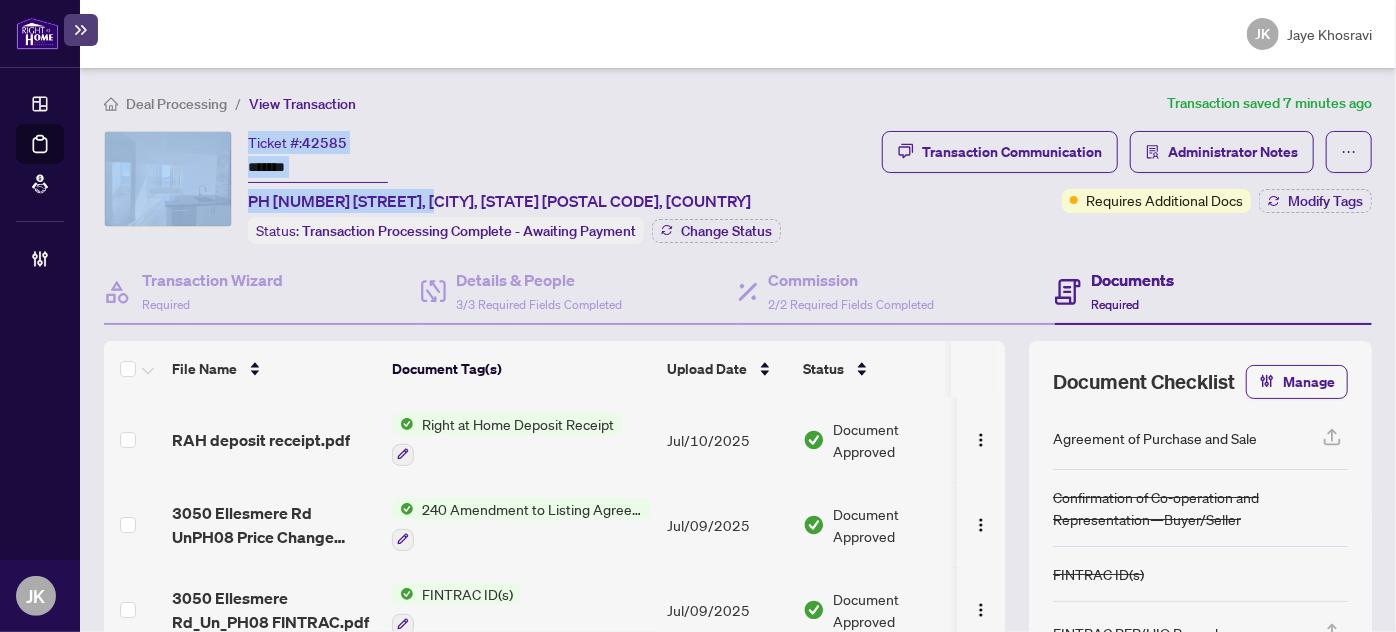 drag, startPoint x: 435, startPoint y: 191, endPoint x: 181, endPoint y: 130, distance: 261.22214 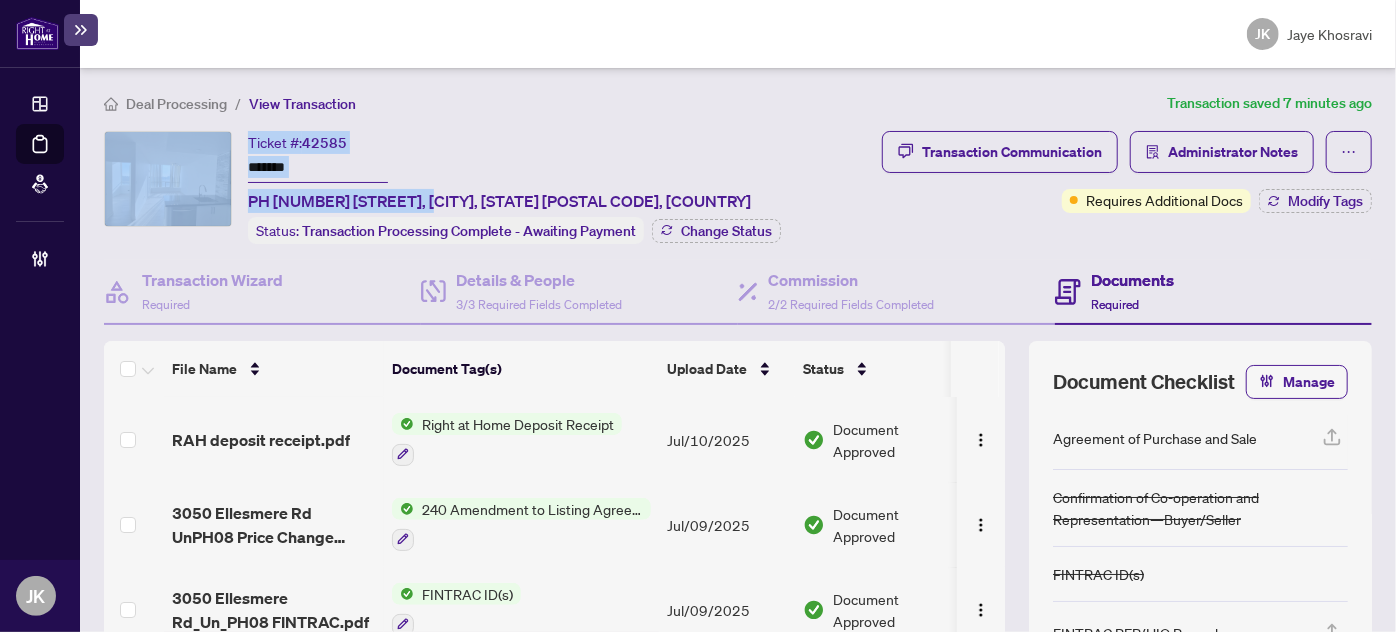 copy on "Ticket #:  ******* PH [NUMBER] [STREET]" 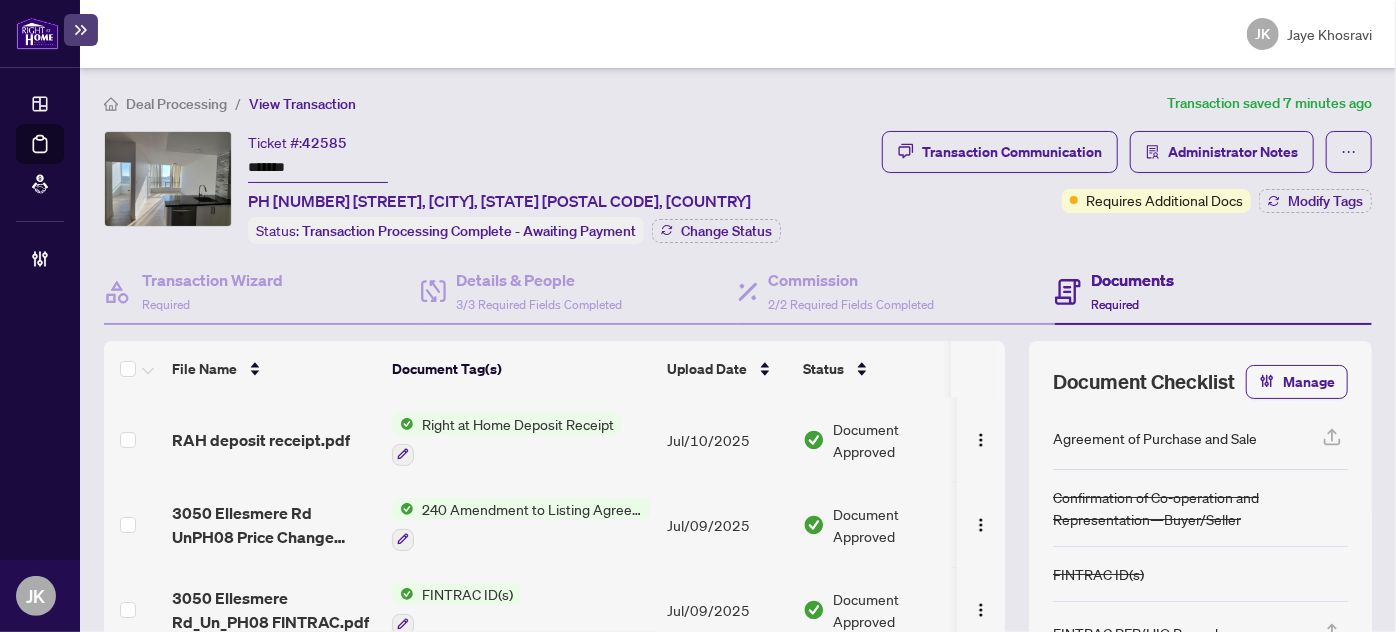 click on "Ticket #:  ******* ******* PH [NUMBER] [STREET], [CITY], [STATE] [POSTAL CODE], [COUNTRY]" at bounding box center (499, 172) 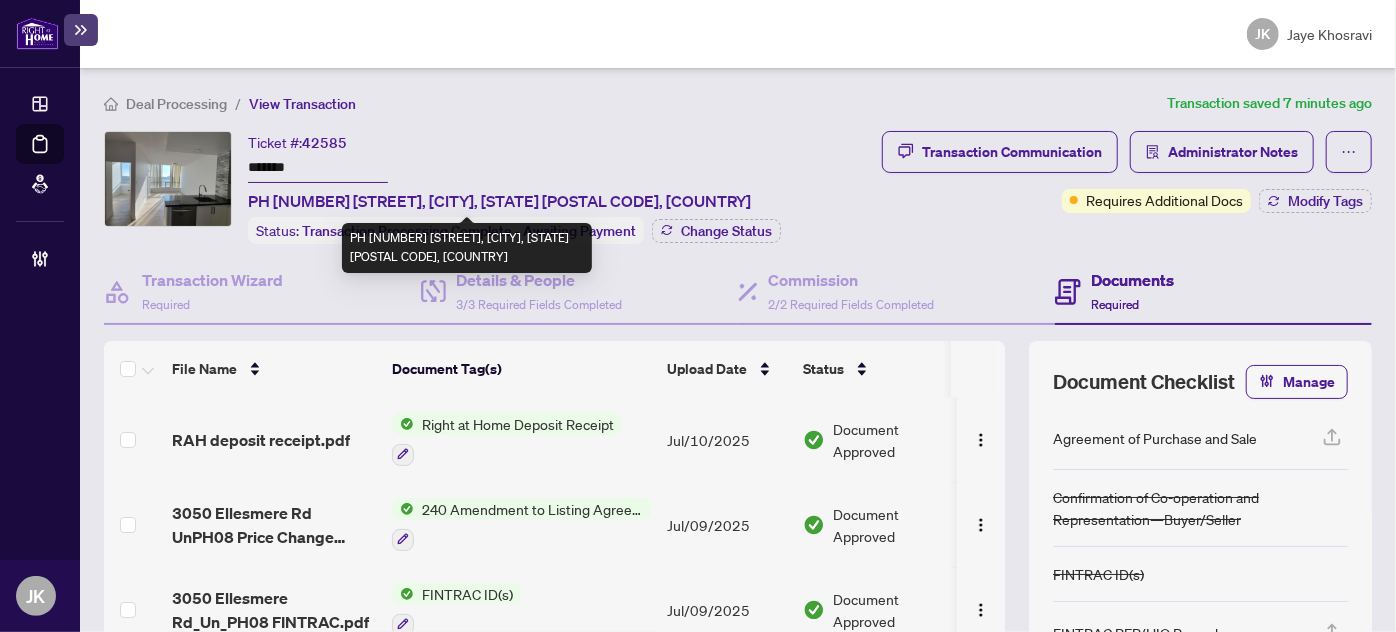 drag, startPoint x: 432, startPoint y: 191, endPoint x: 448, endPoint y: 202, distance: 19.416489 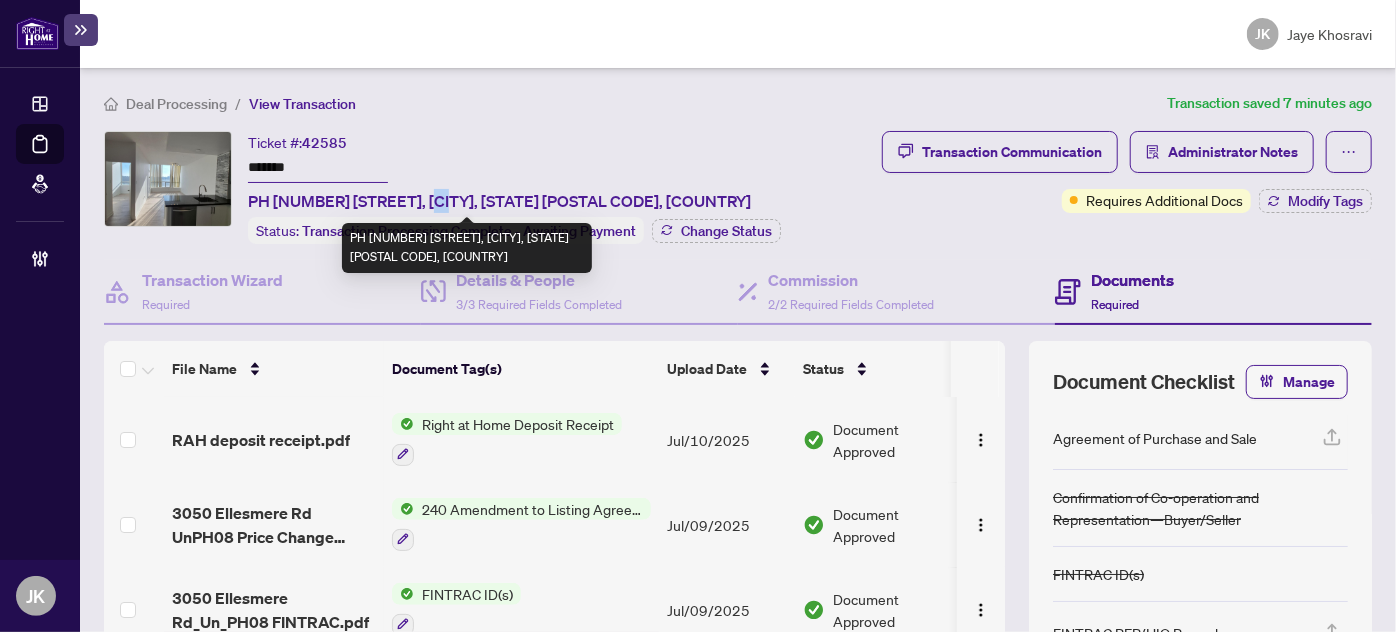 click on "PH [NUMBER] [STREET], [CITY], [STATE] [POSTAL CODE], [COUNTRY]" at bounding box center (499, 201) 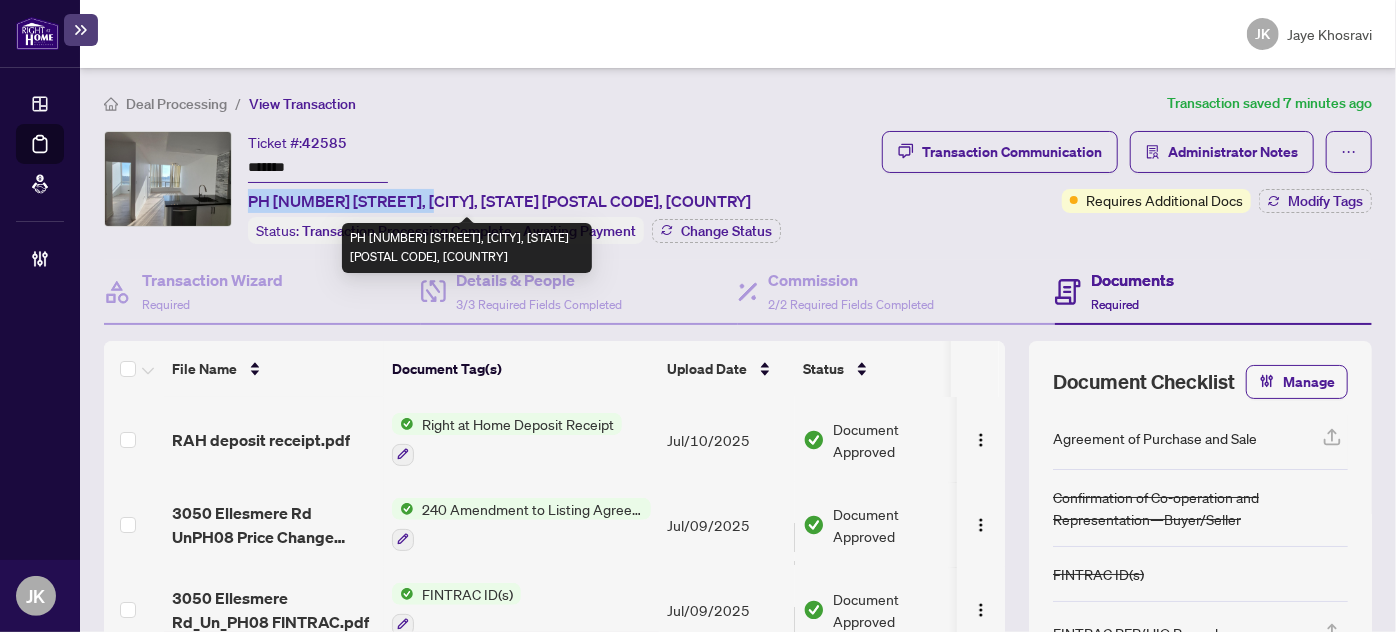 drag, startPoint x: 434, startPoint y: 198, endPoint x: 248, endPoint y: 198, distance: 186 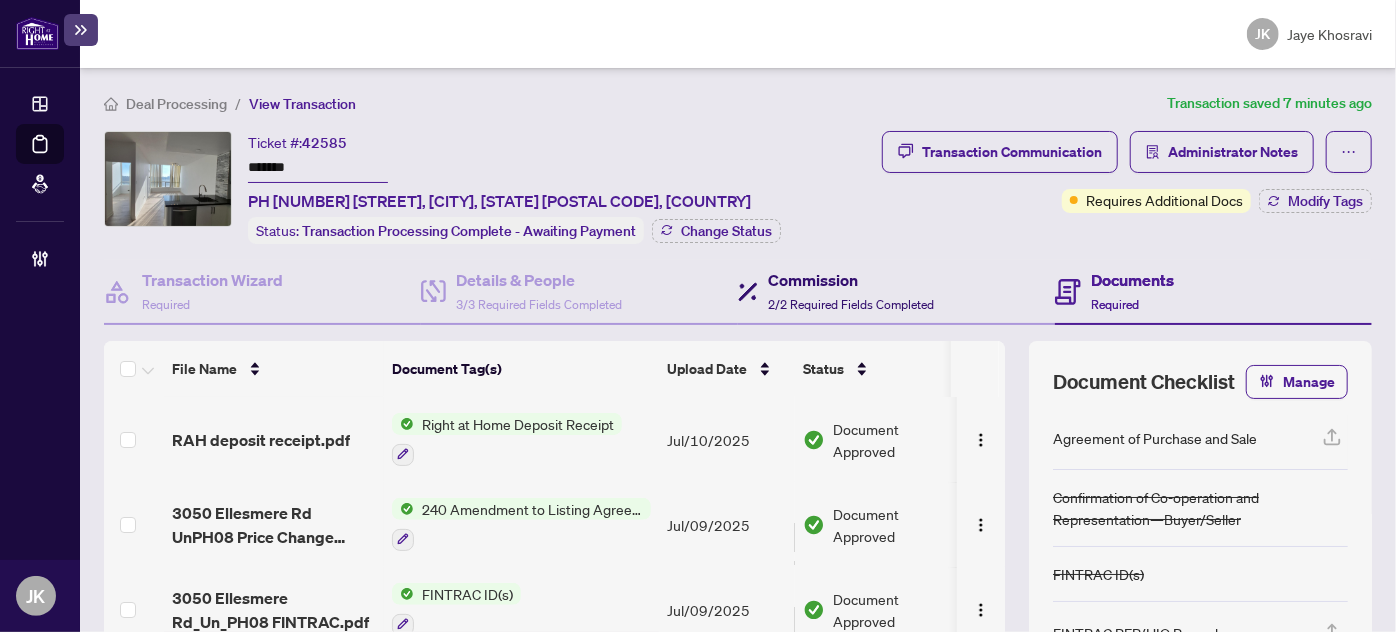 click on "Commission 2/2 Required Fields Completed" at bounding box center [851, 291] 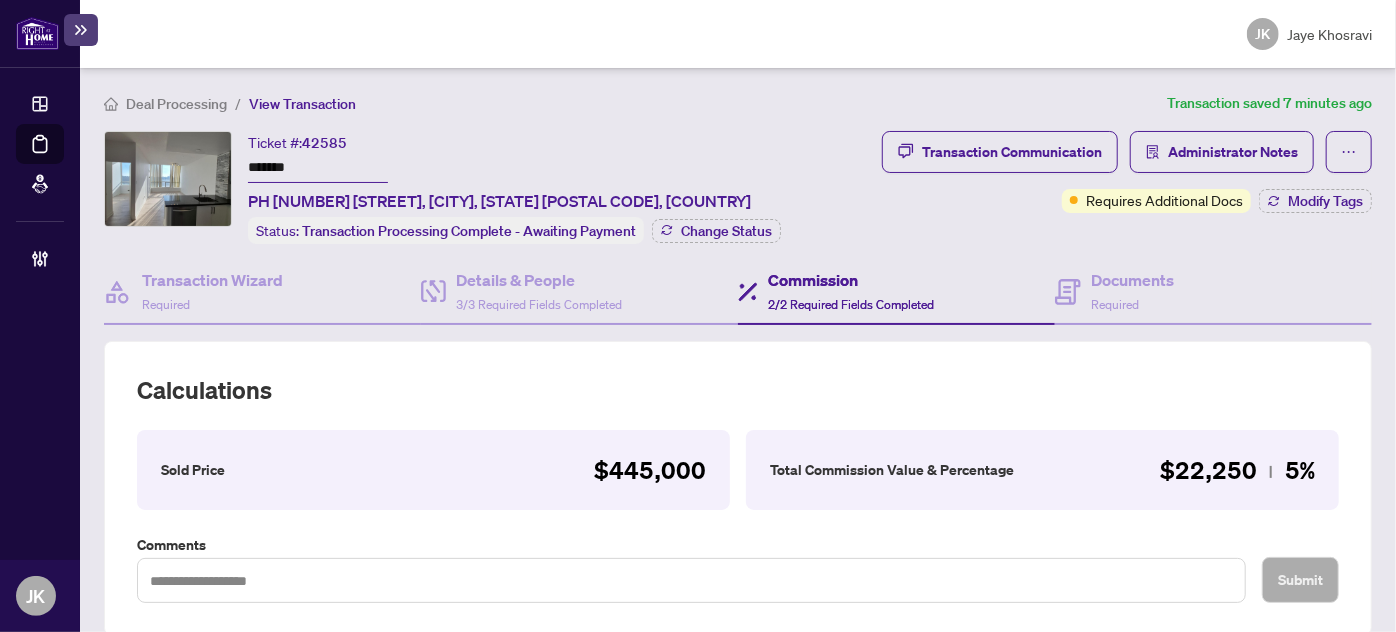 scroll, scrollTop: 592, scrollLeft: 0, axis: vertical 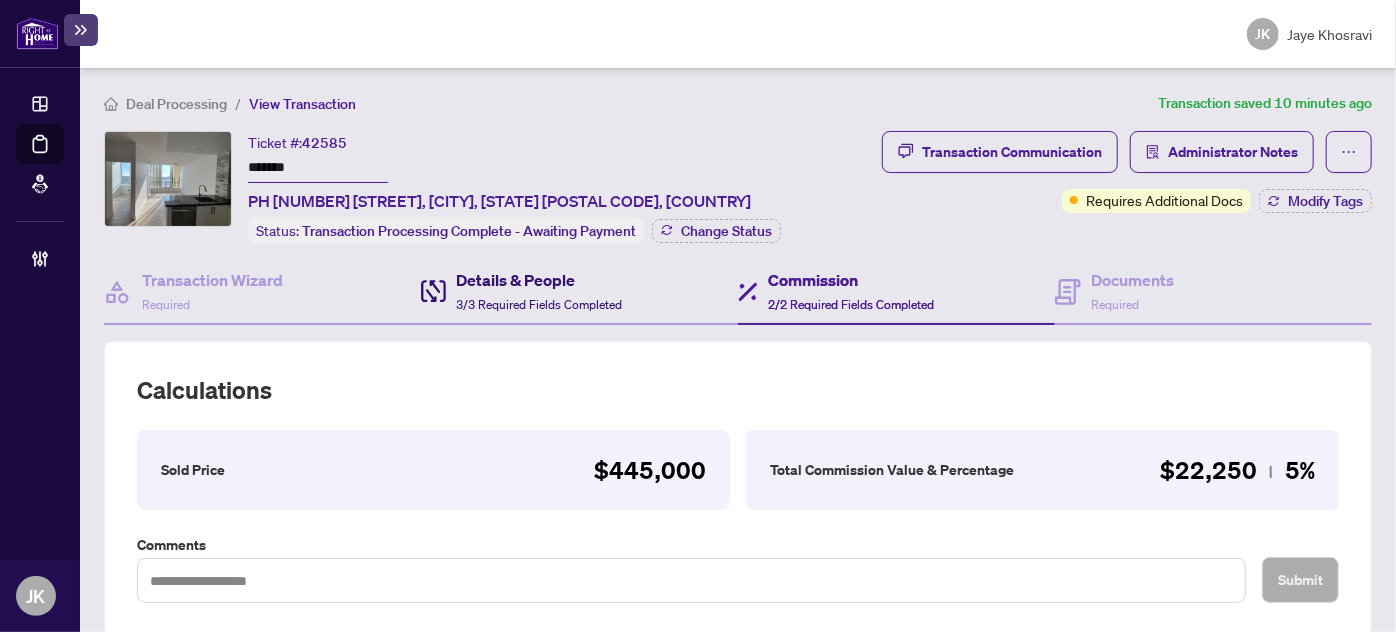 click on "Details & People" at bounding box center (539, 280) 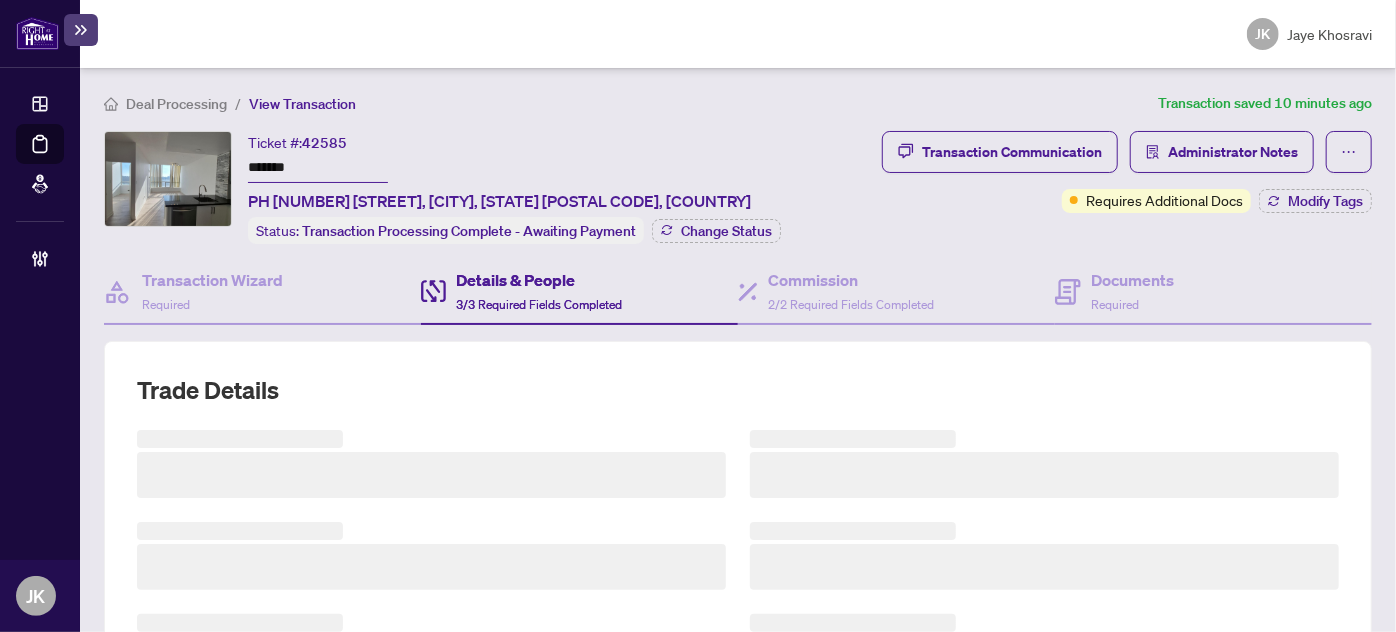 scroll, scrollTop: 589, scrollLeft: 0, axis: vertical 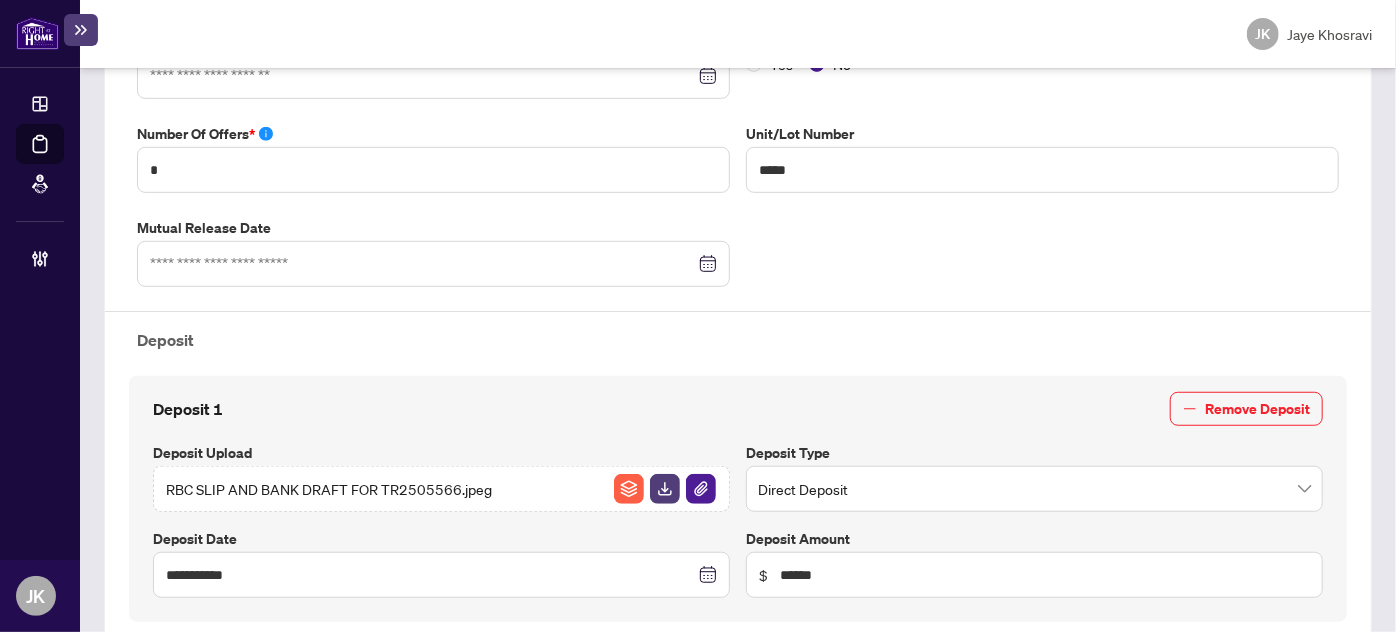 type on "**********" 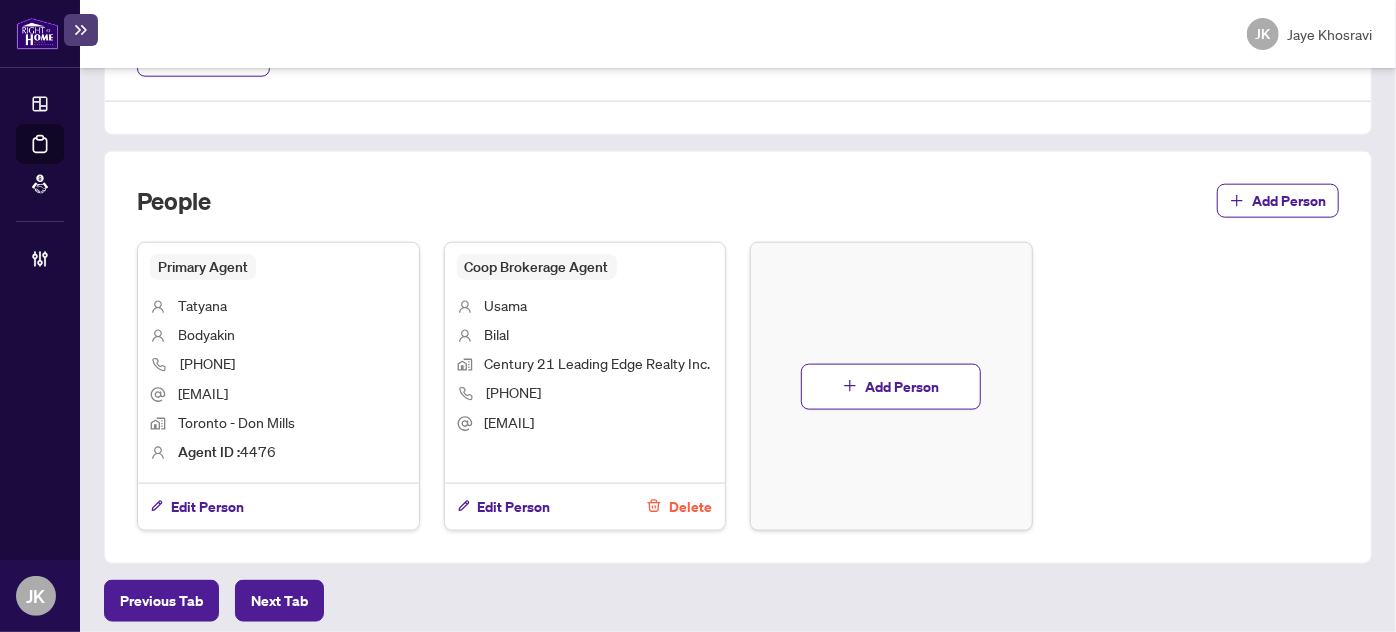 scroll, scrollTop: 0, scrollLeft: 0, axis: both 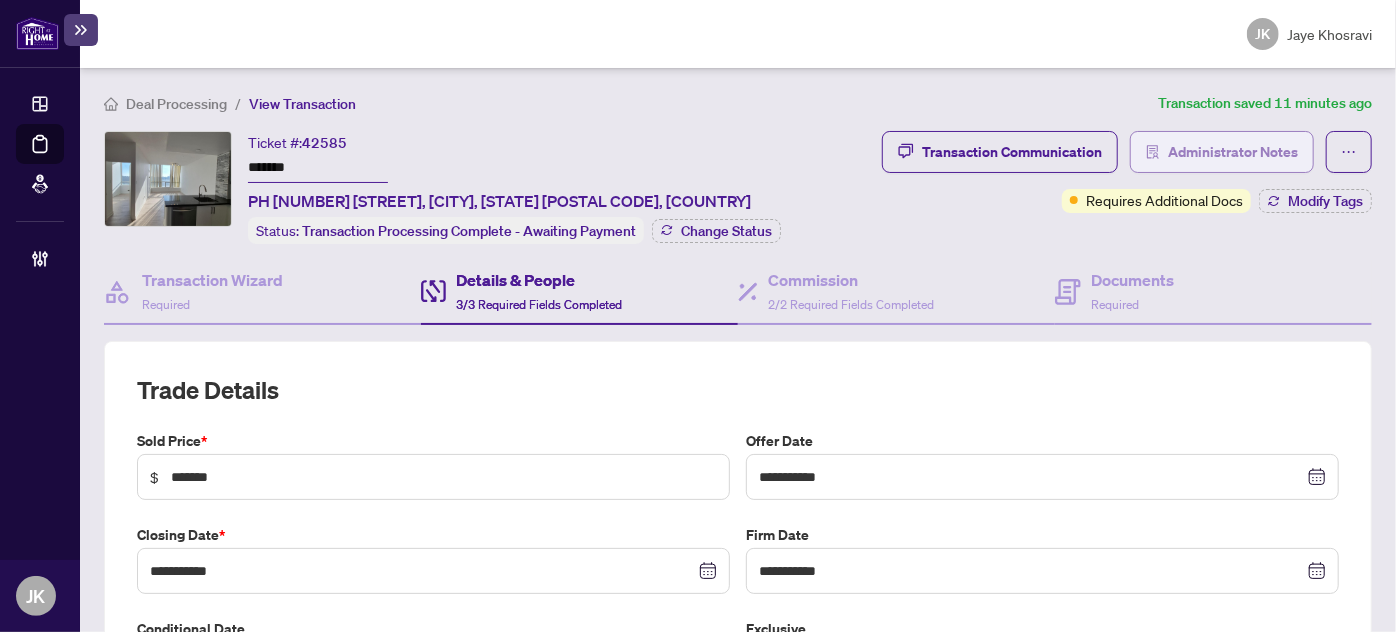 click on "Administrator Notes" at bounding box center (1233, 152) 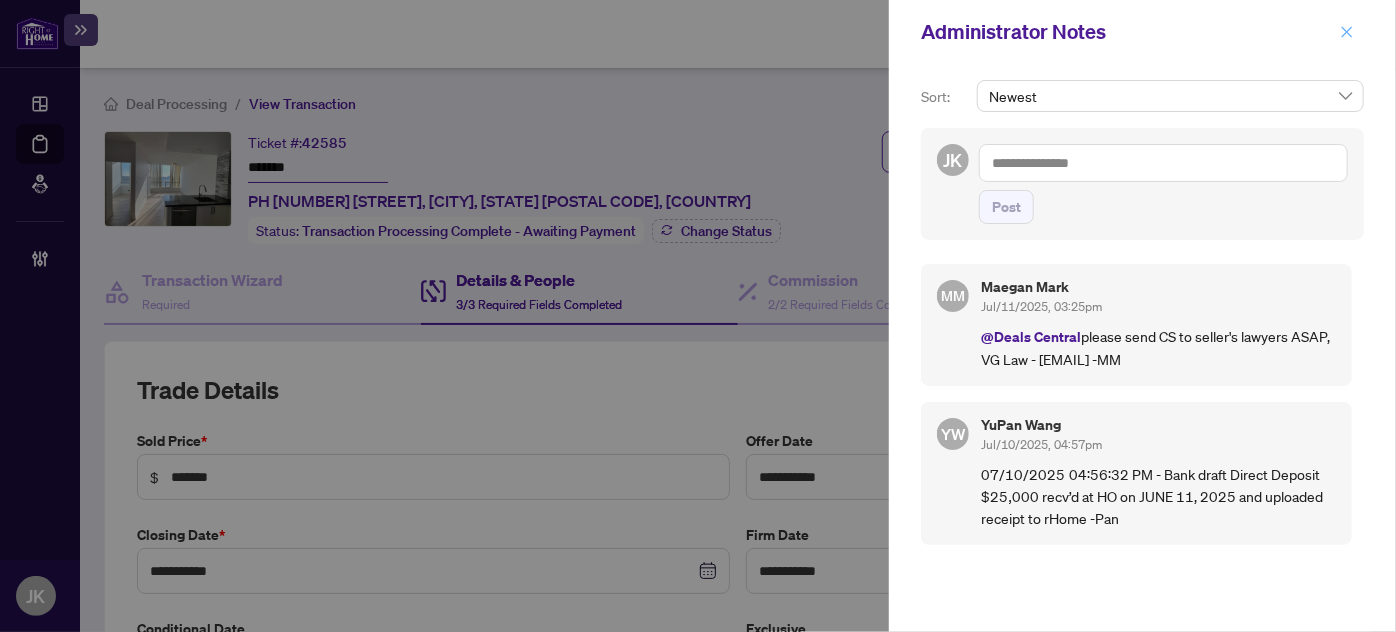 click at bounding box center [1347, 32] 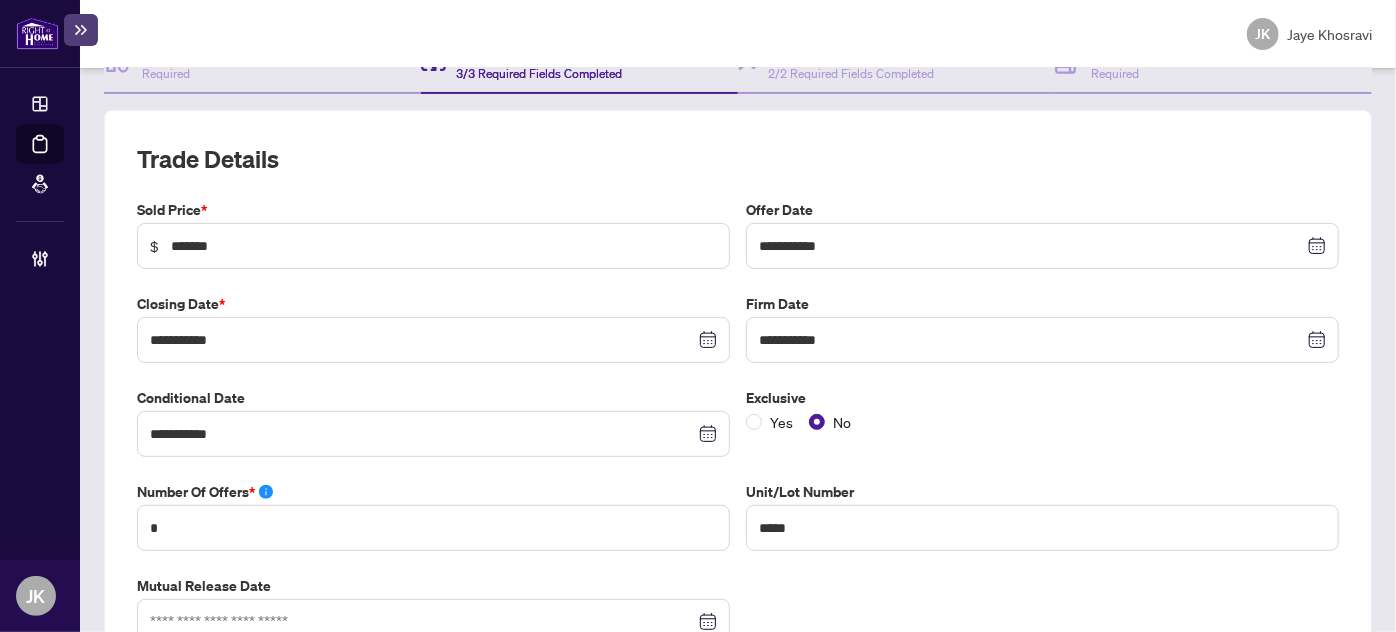 scroll, scrollTop: 0, scrollLeft: 0, axis: both 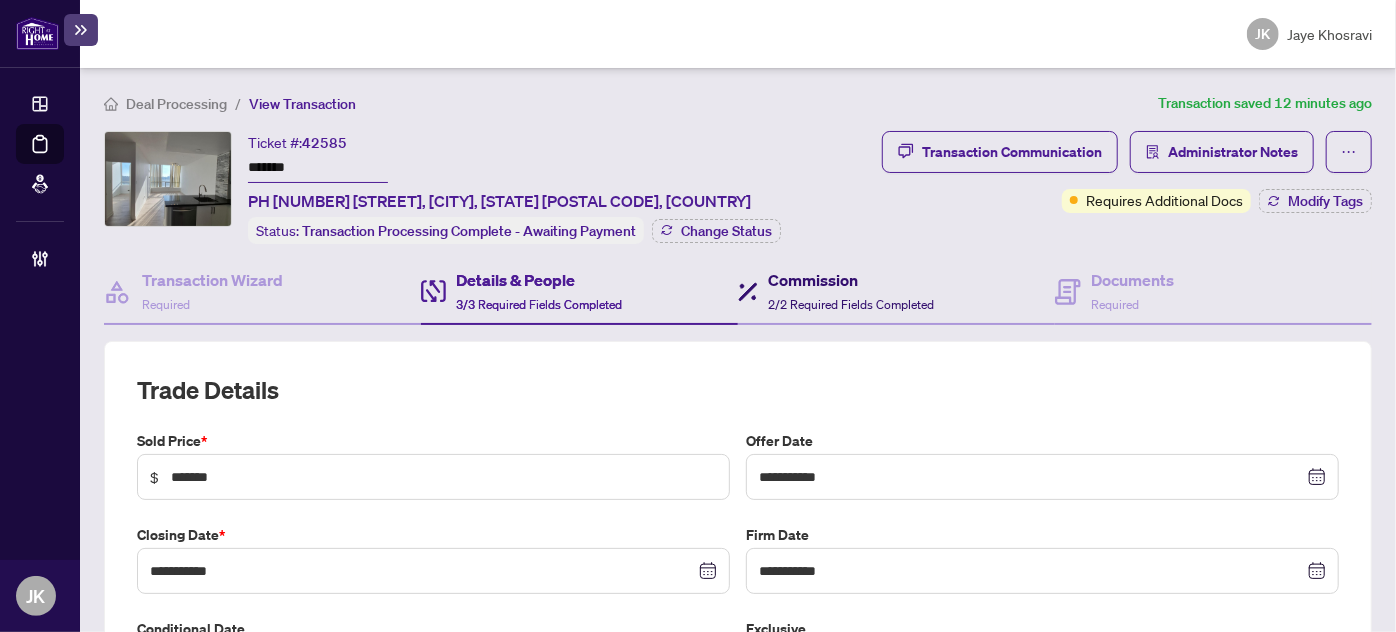 click on "Commission" at bounding box center [851, 280] 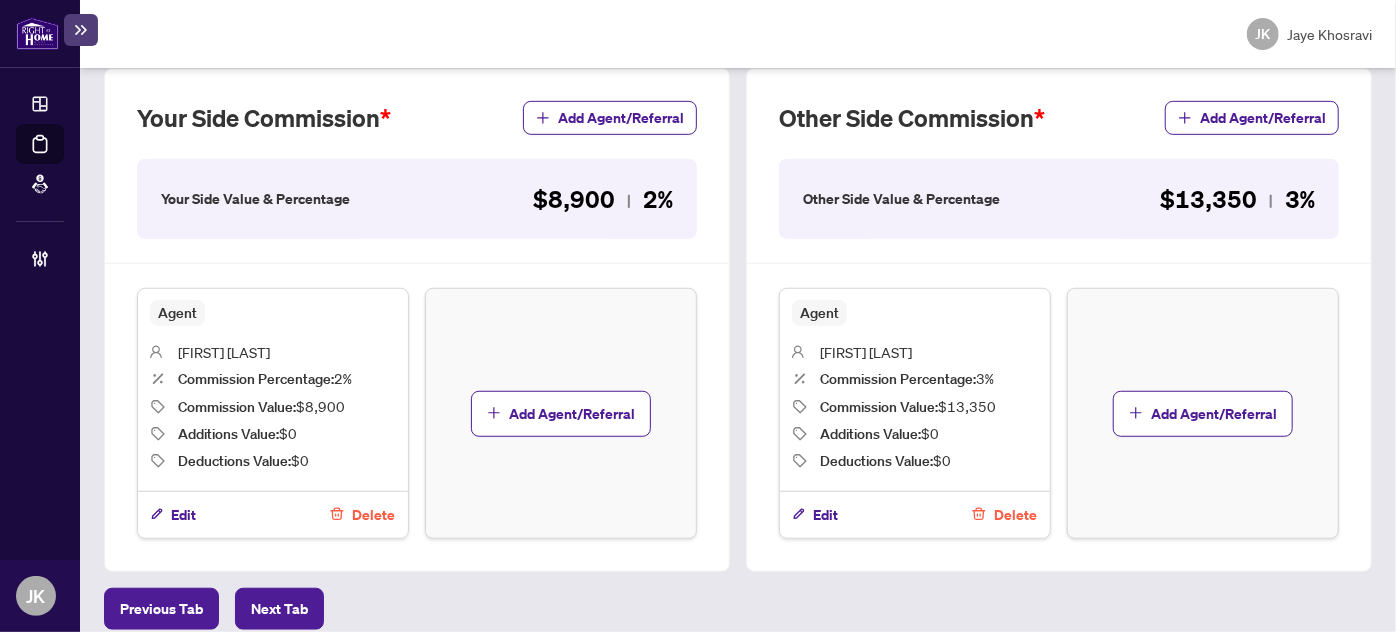 scroll, scrollTop: 0, scrollLeft: 0, axis: both 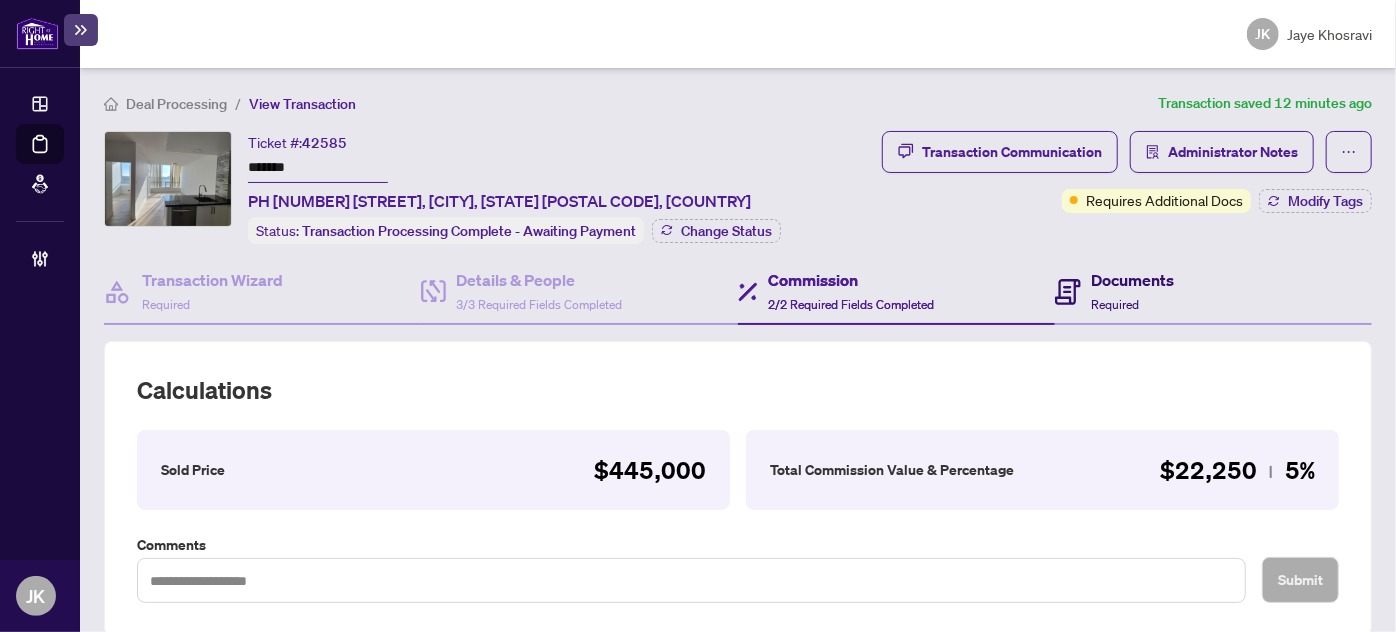 click on "Documents Required" at bounding box center [1132, 291] 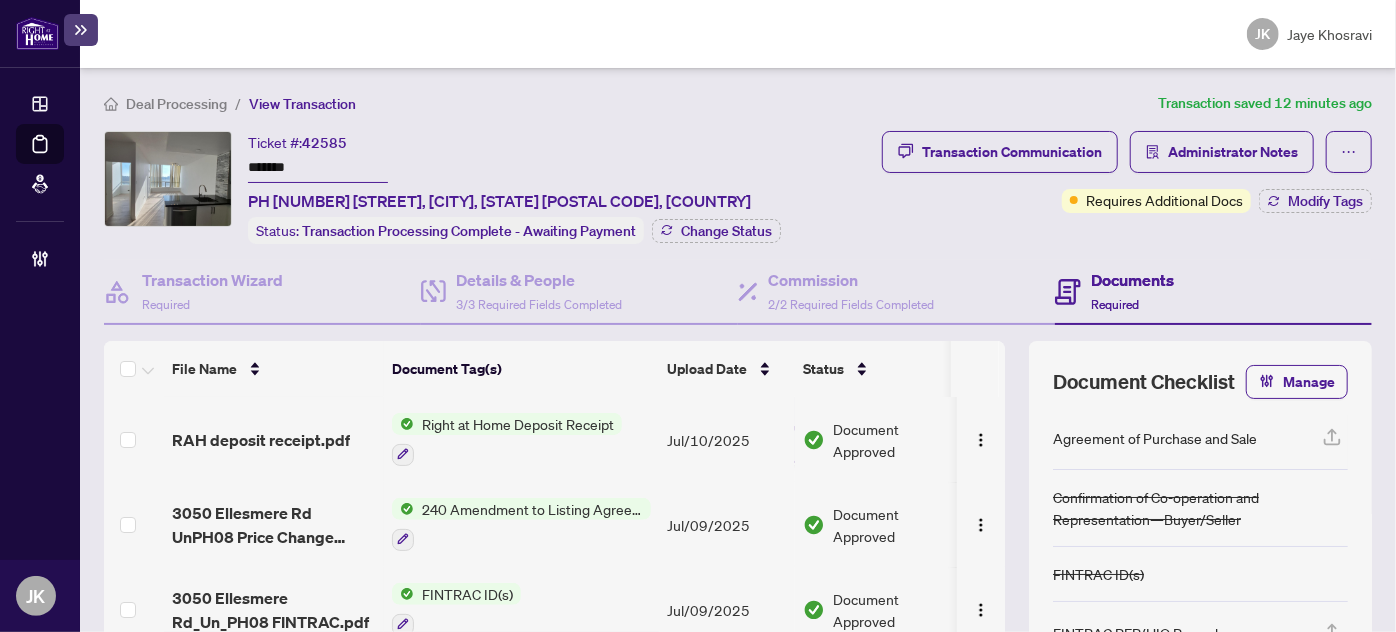 scroll, scrollTop: 860, scrollLeft: 0, axis: vertical 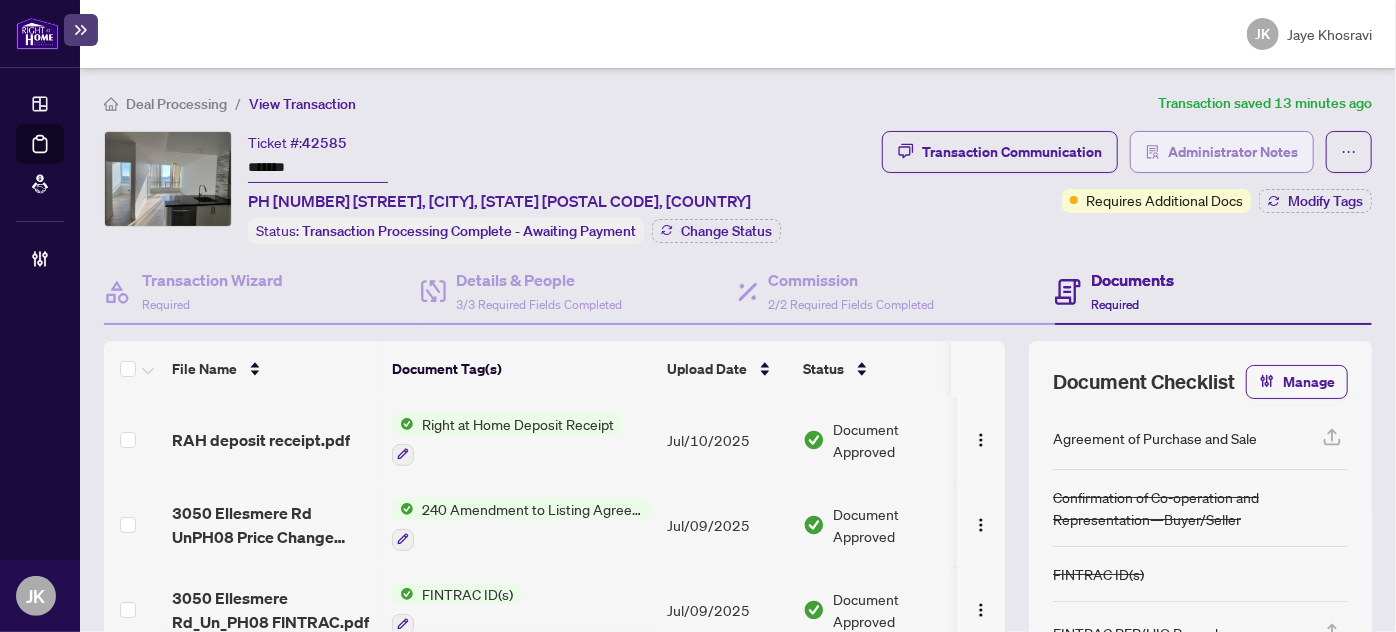 click on "Administrator Notes" at bounding box center [1233, 152] 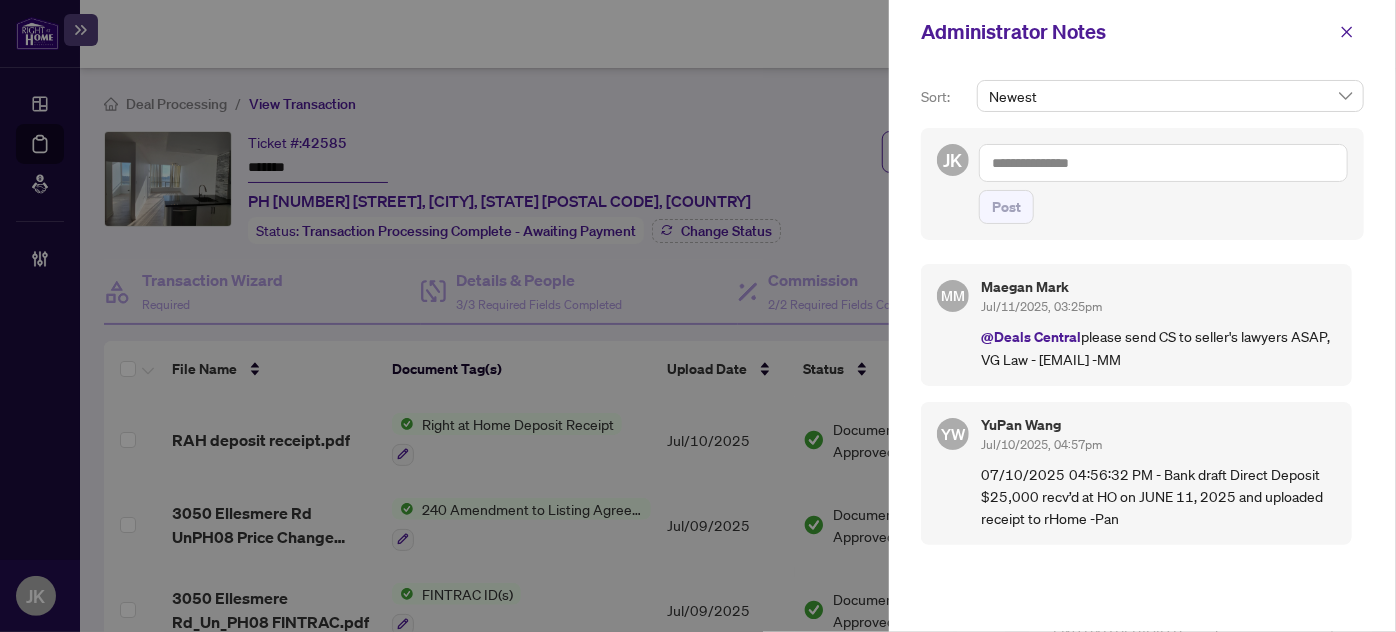 drag, startPoint x: 1188, startPoint y: 359, endPoint x: 1035, endPoint y: 362, distance: 153.0294 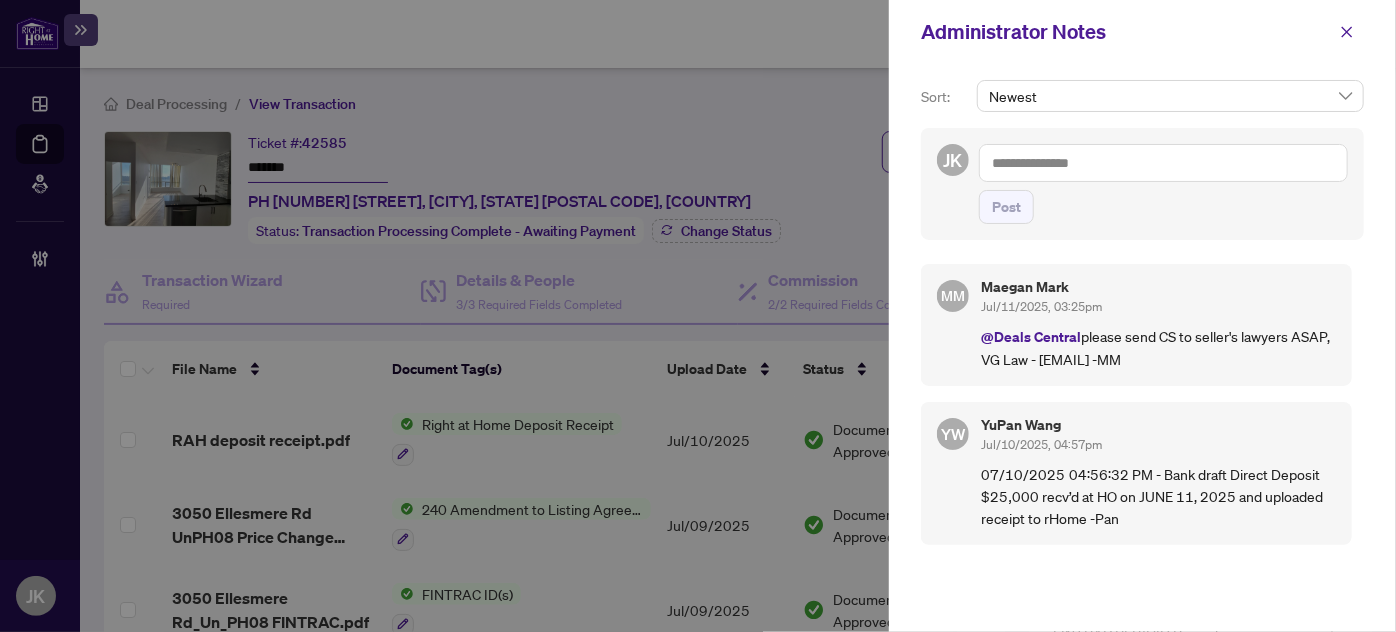 copy on "[EMAIL]" 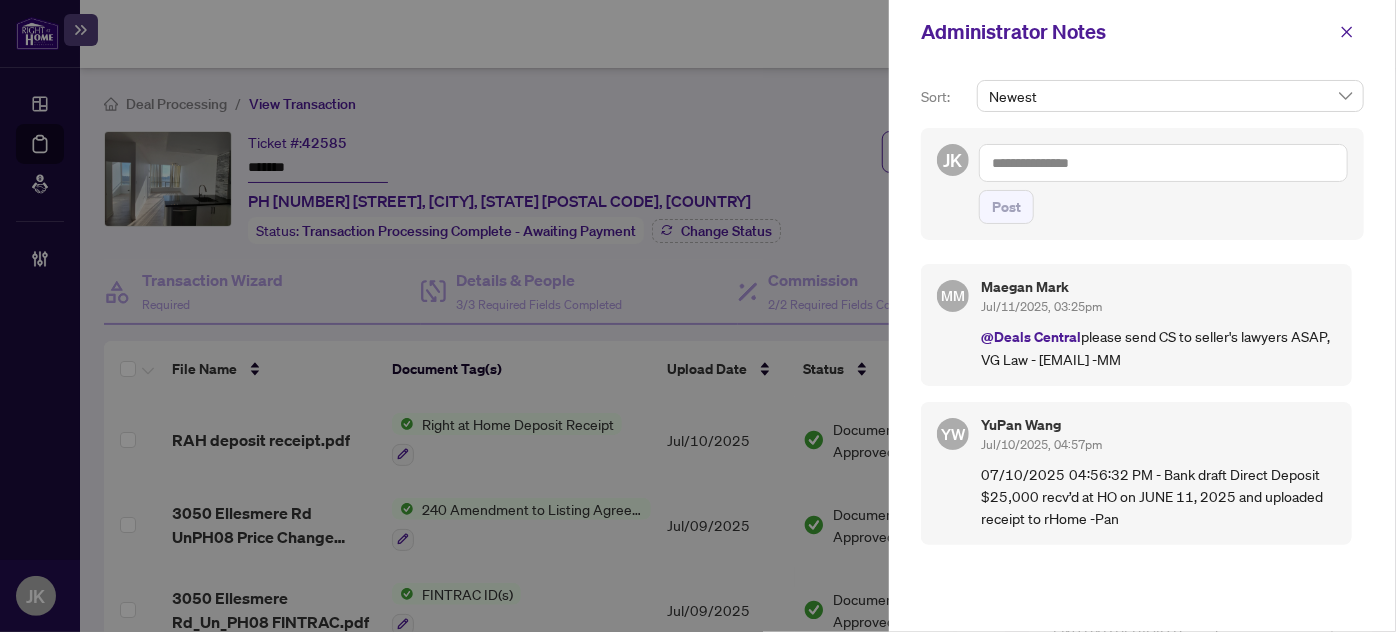 drag, startPoint x: 702, startPoint y: 135, endPoint x: 1122, endPoint y: 105, distance: 421.07007 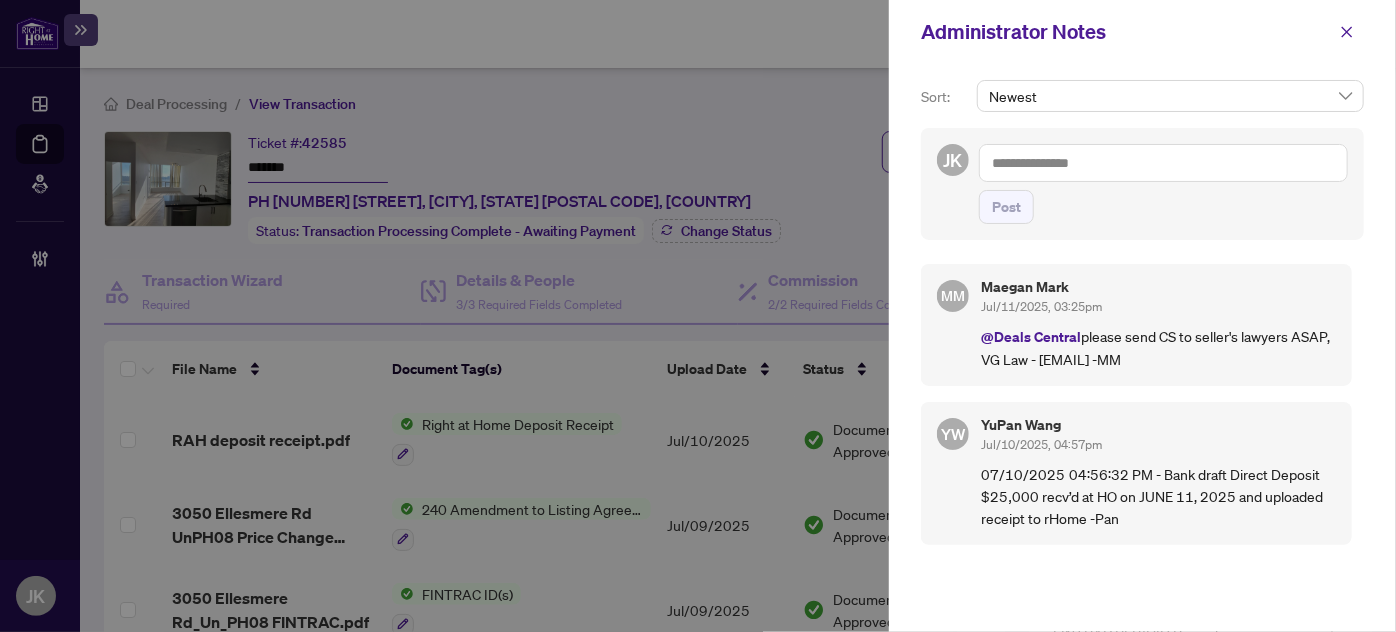 click on "Administrator Notes" at bounding box center [1142, 32] 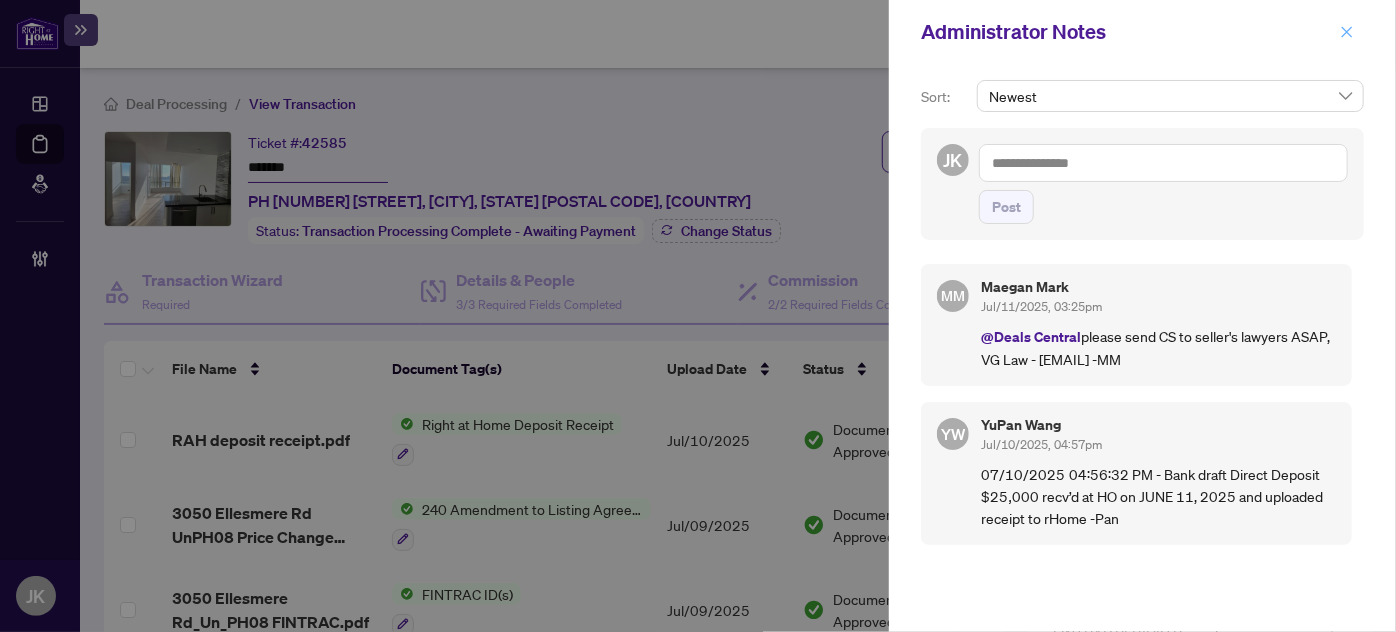 click at bounding box center (1347, 32) 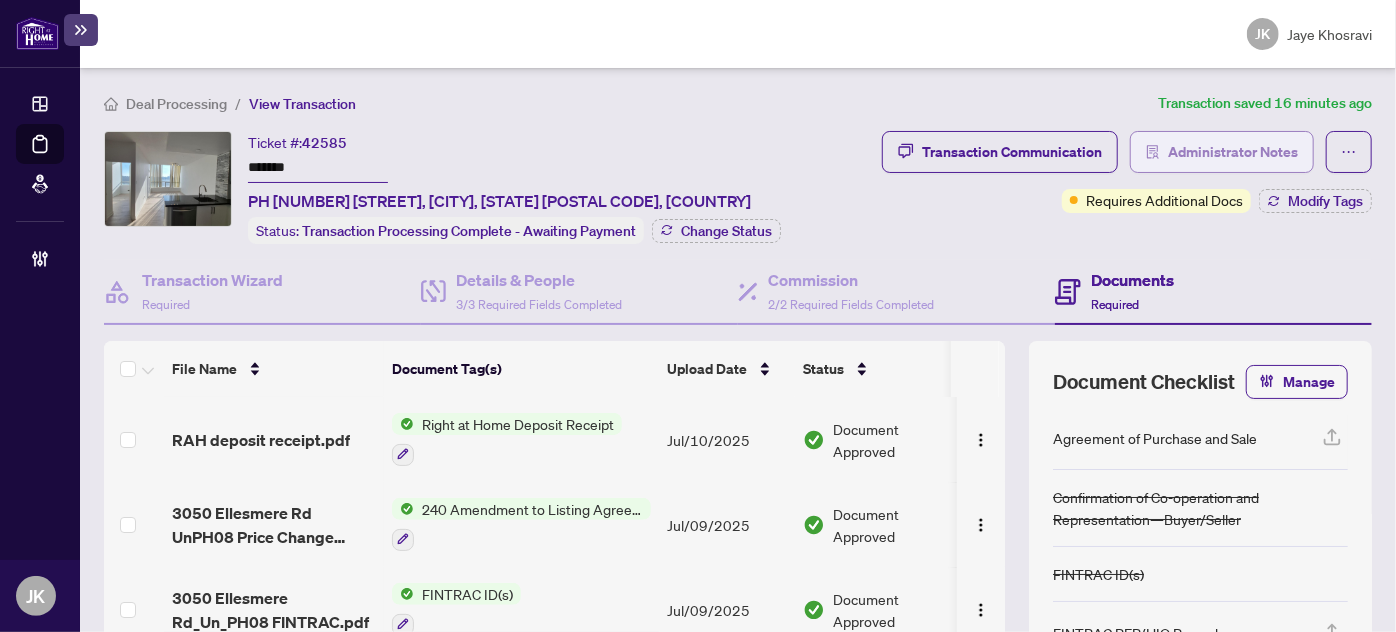 click on "Administrator Notes" at bounding box center (1233, 152) 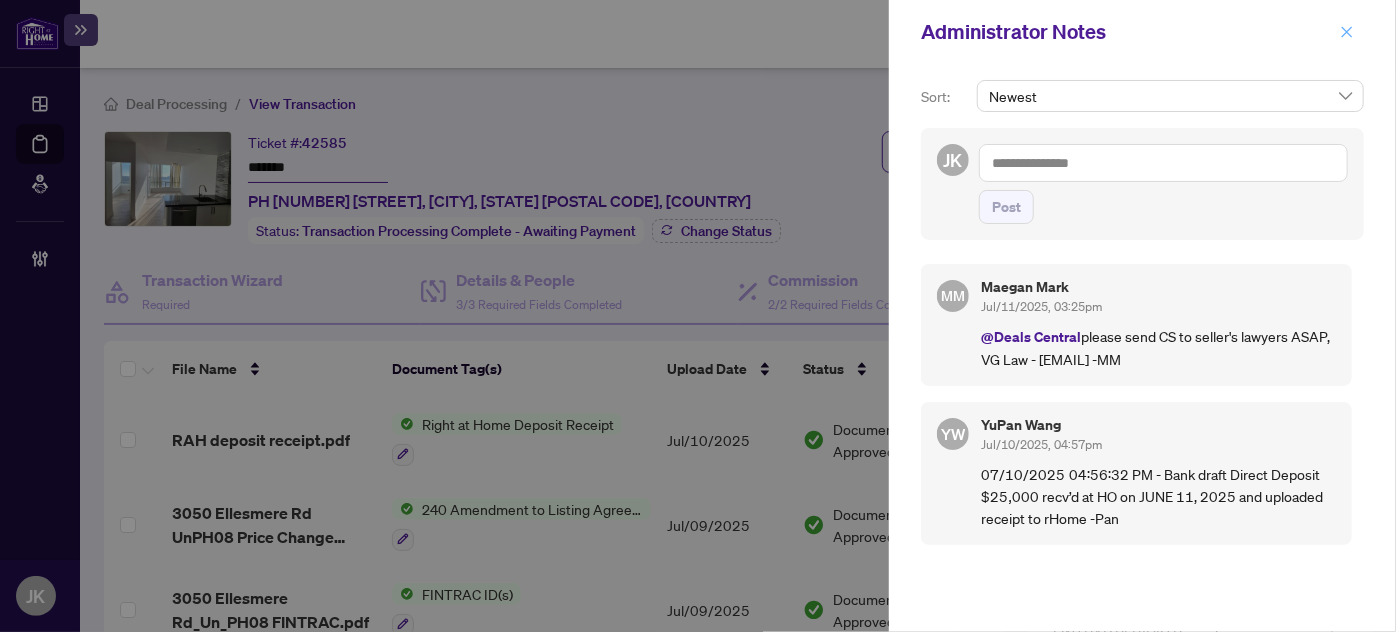 click 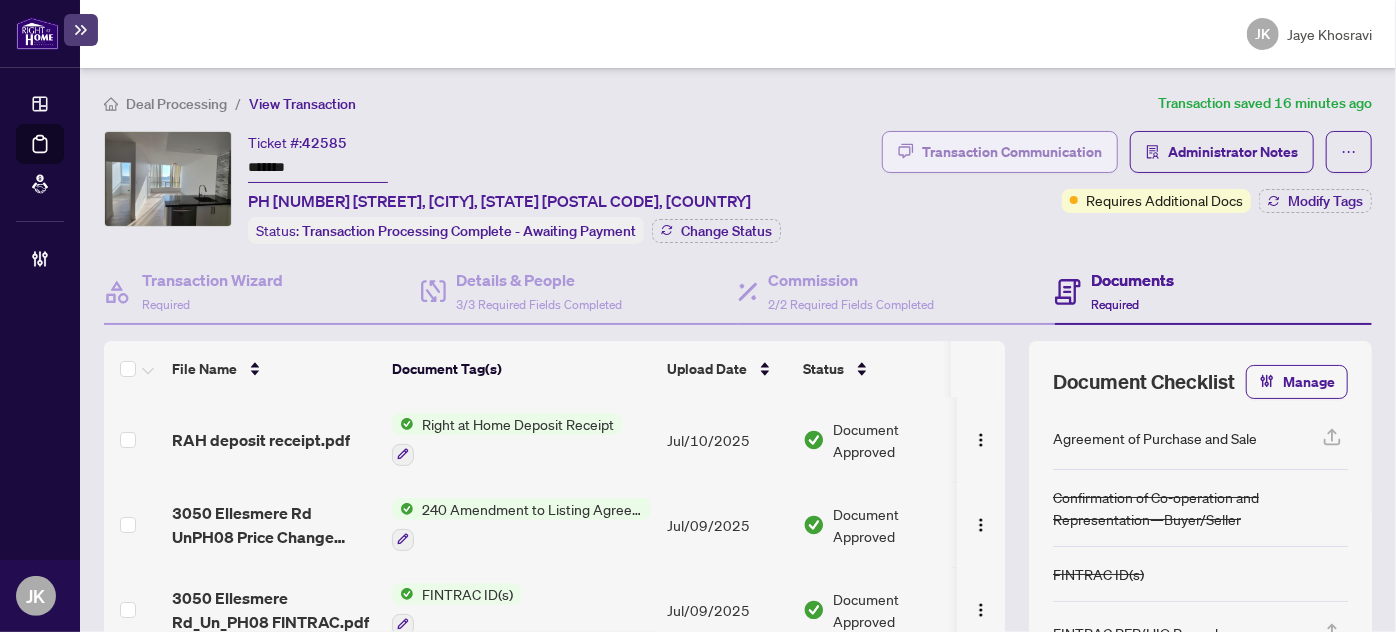 click on "Transaction Communication" at bounding box center (1012, 152) 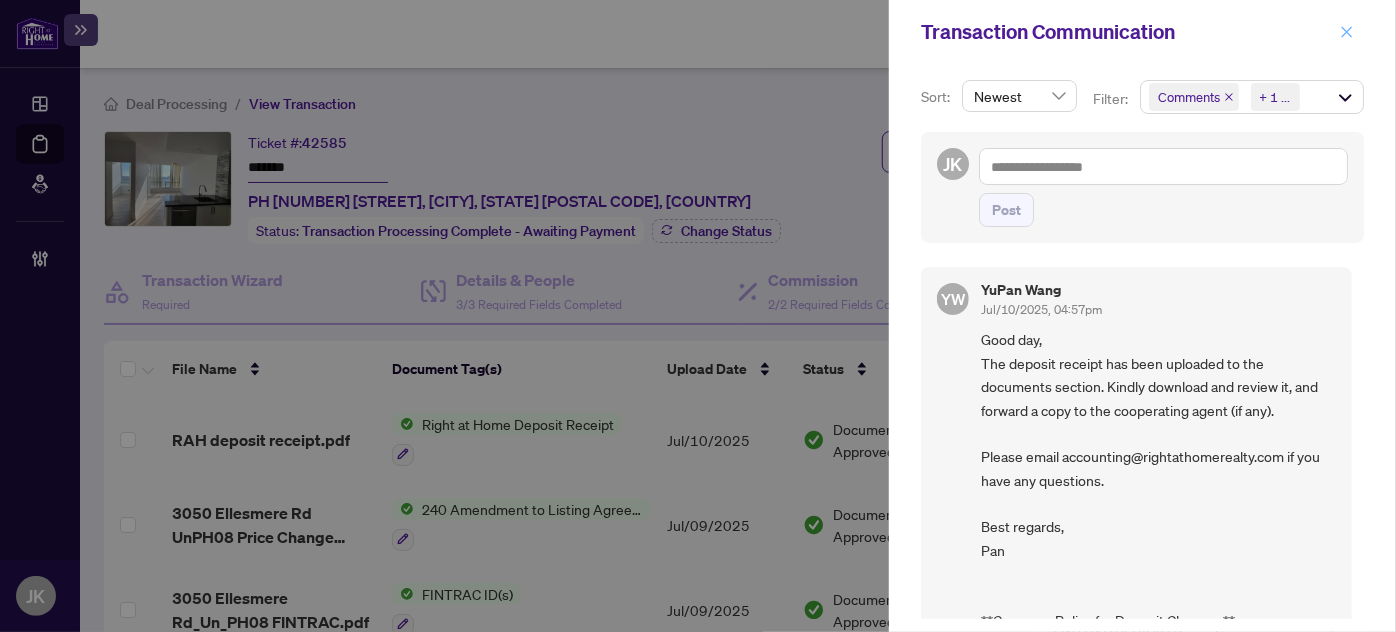 click 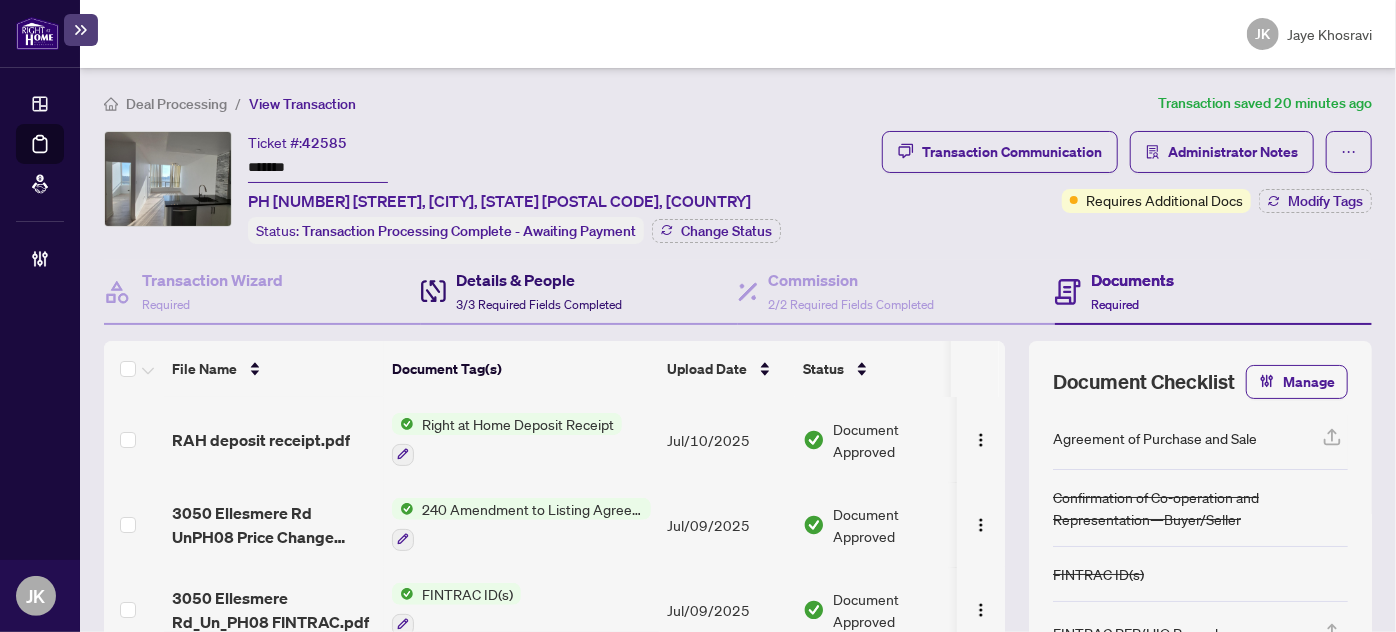 click on "Details & People" at bounding box center (539, 280) 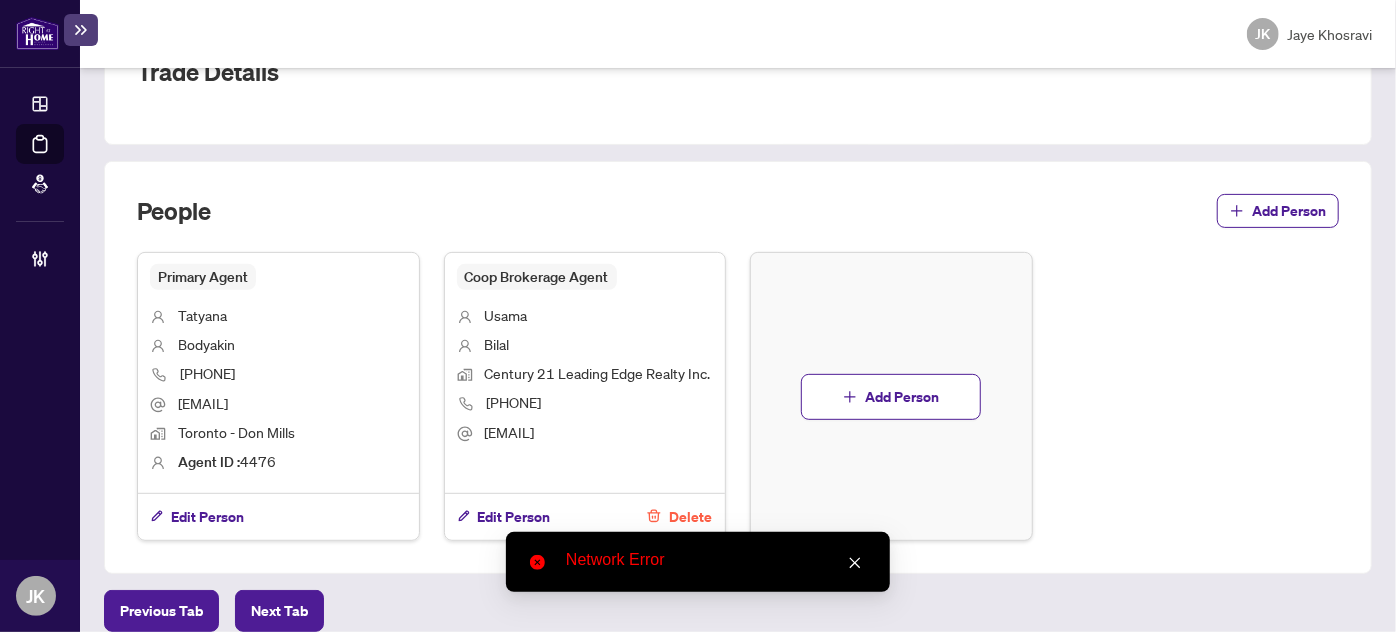 scroll, scrollTop: 0, scrollLeft: 0, axis: both 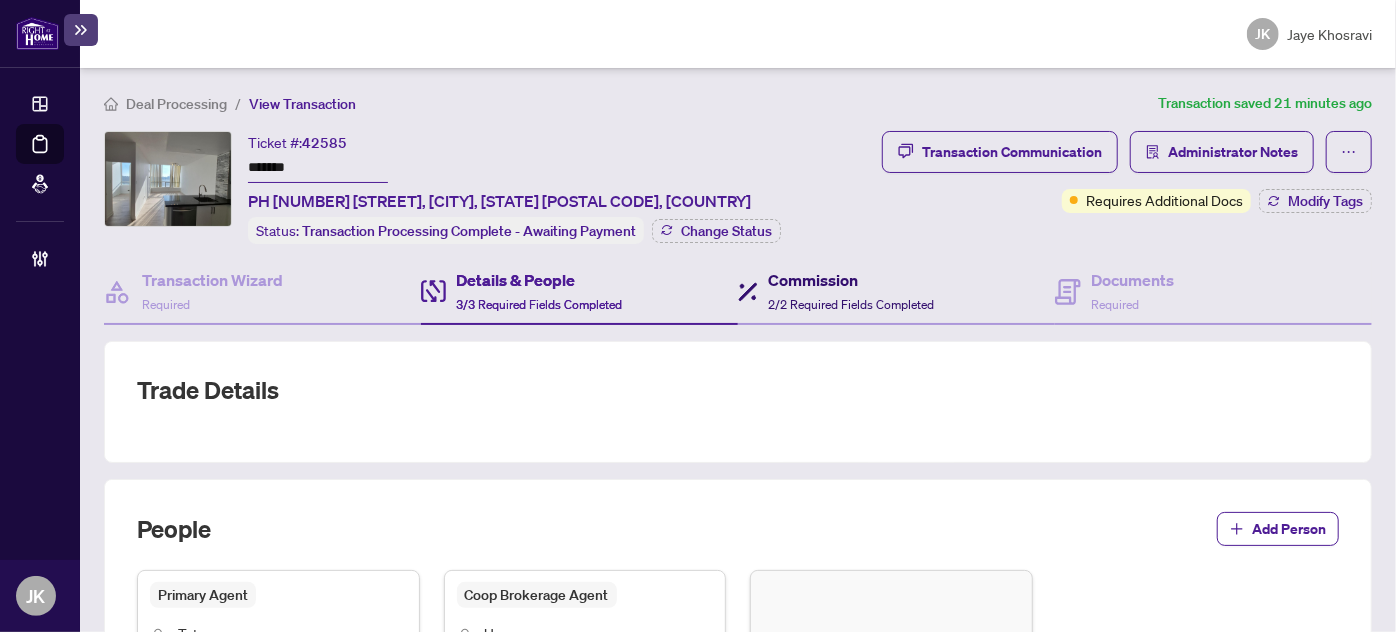 click on "2/2 Required Fields Completed" at bounding box center [851, 304] 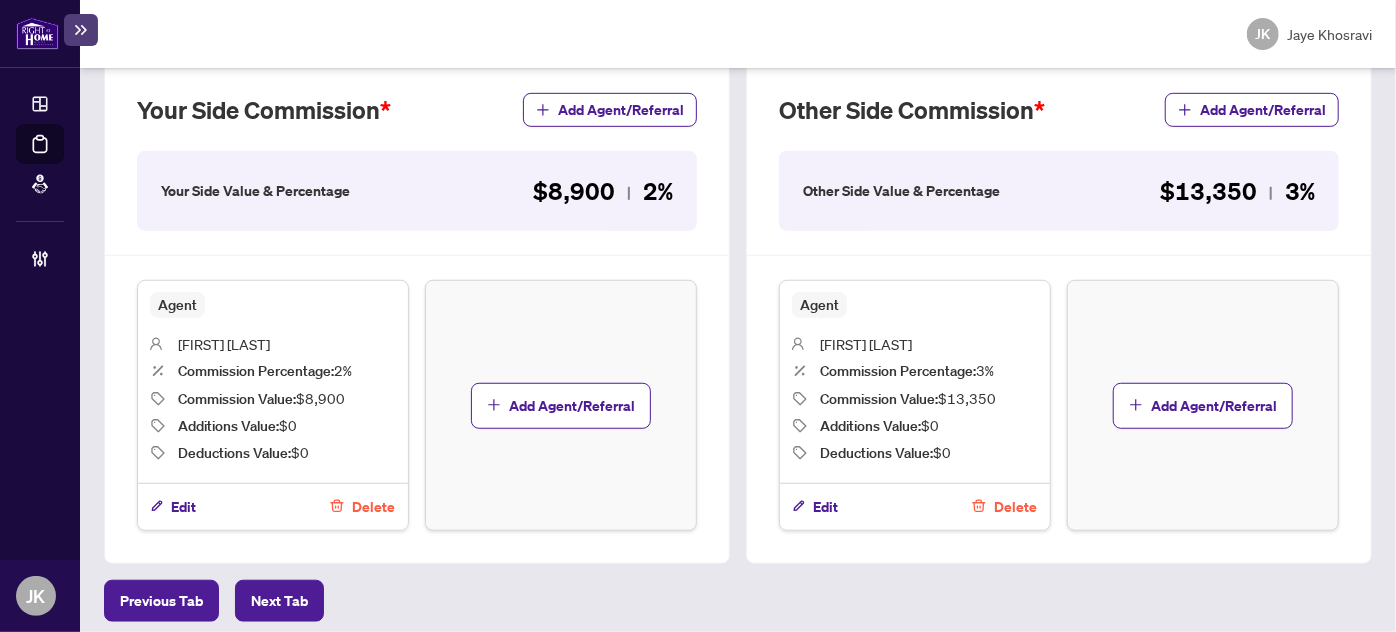 scroll, scrollTop: 0, scrollLeft: 0, axis: both 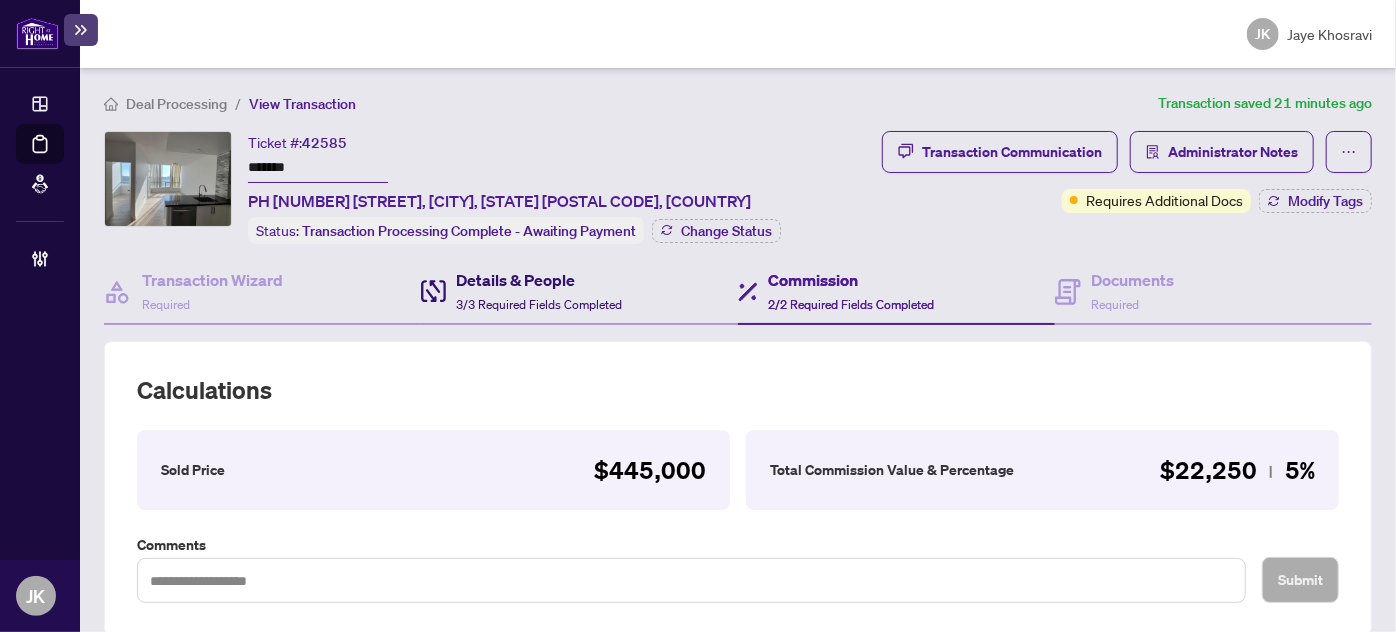 click on "Details & People 3/3 Required Fields Completed" at bounding box center (521, 291) 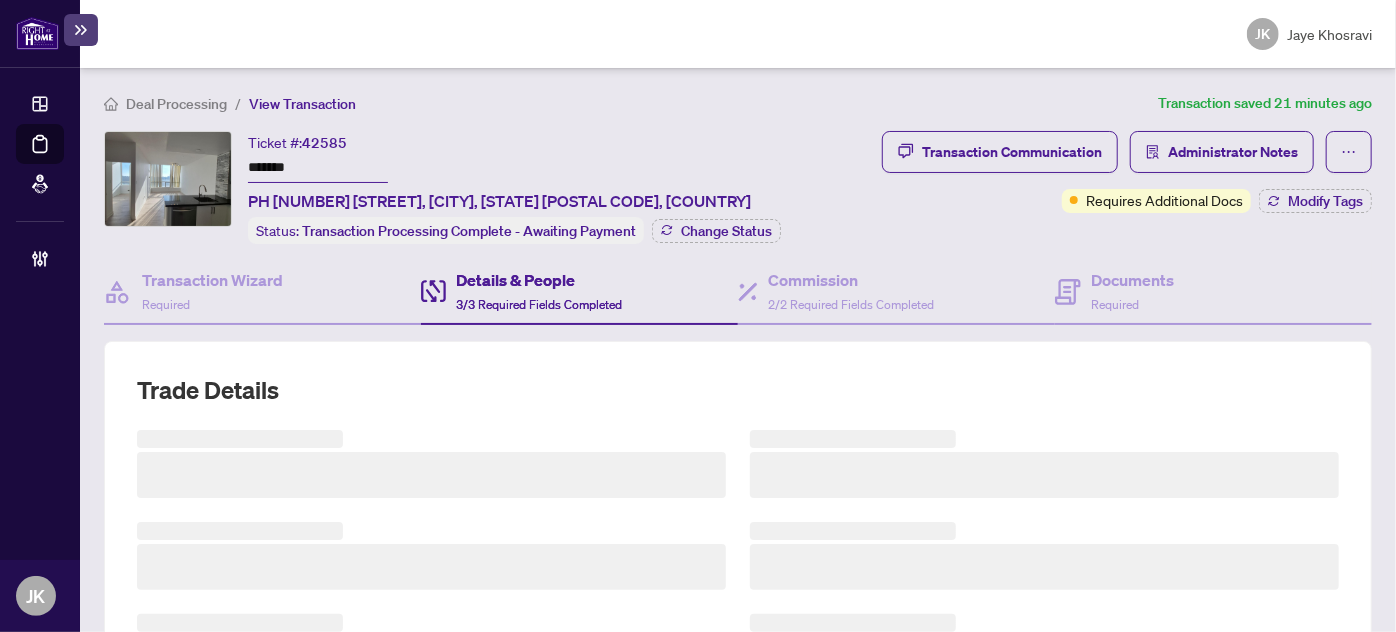 scroll, scrollTop: 662, scrollLeft: 0, axis: vertical 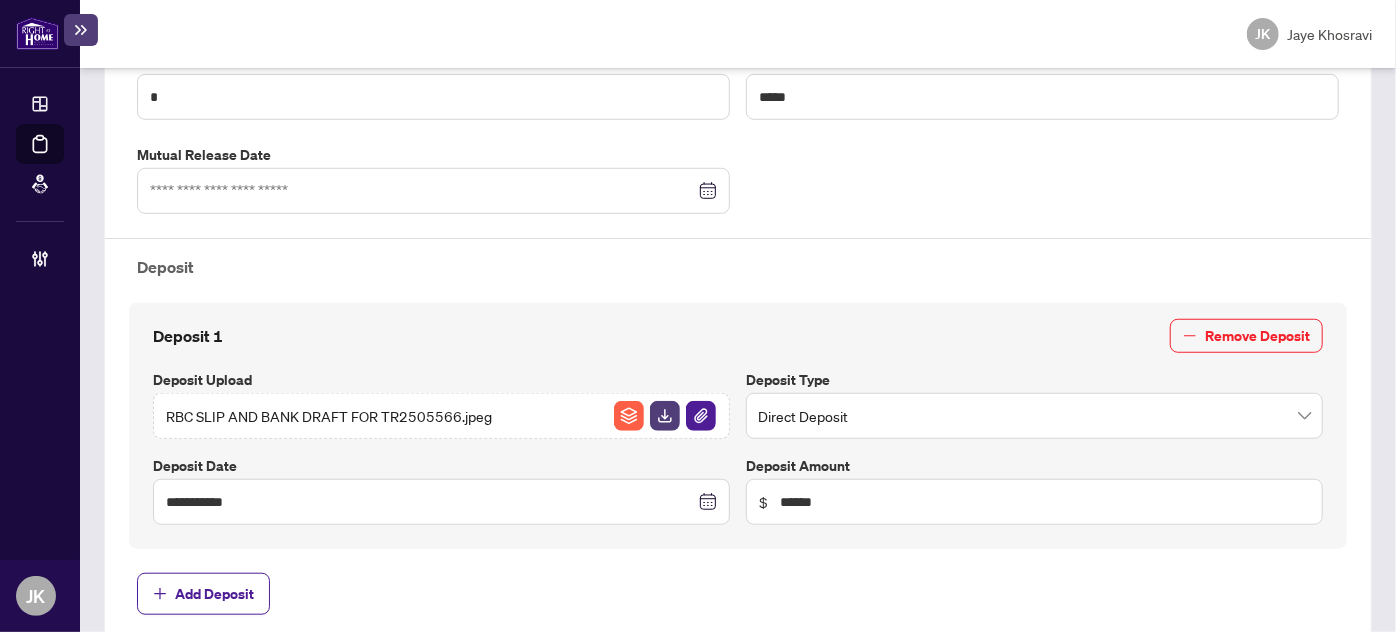 type on "**********" 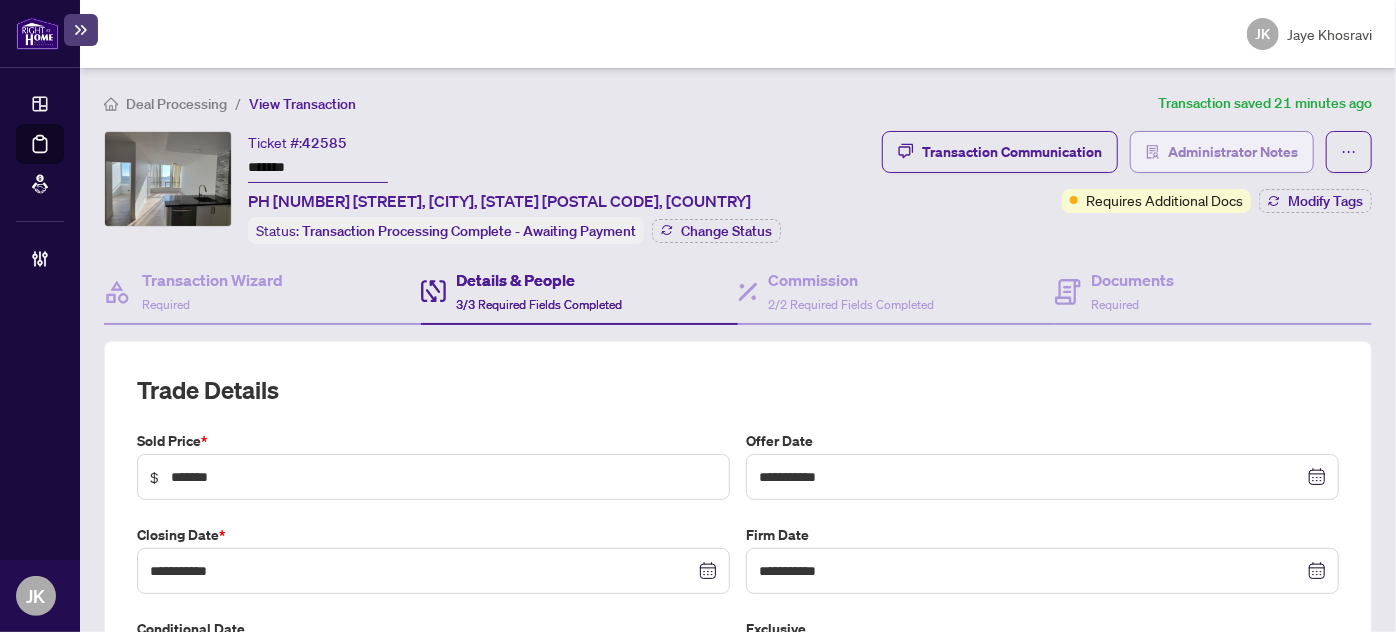 click on "Administrator Notes" at bounding box center [1233, 152] 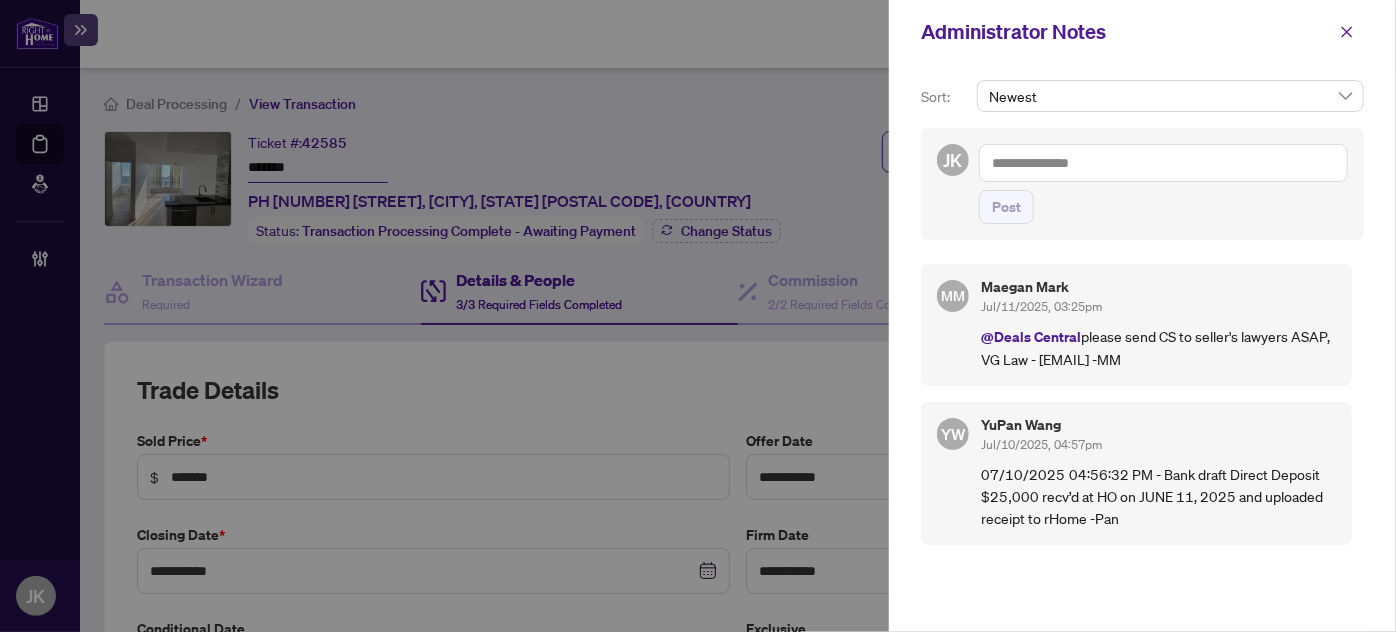 click on "Administrator Notes" at bounding box center (1142, 32) 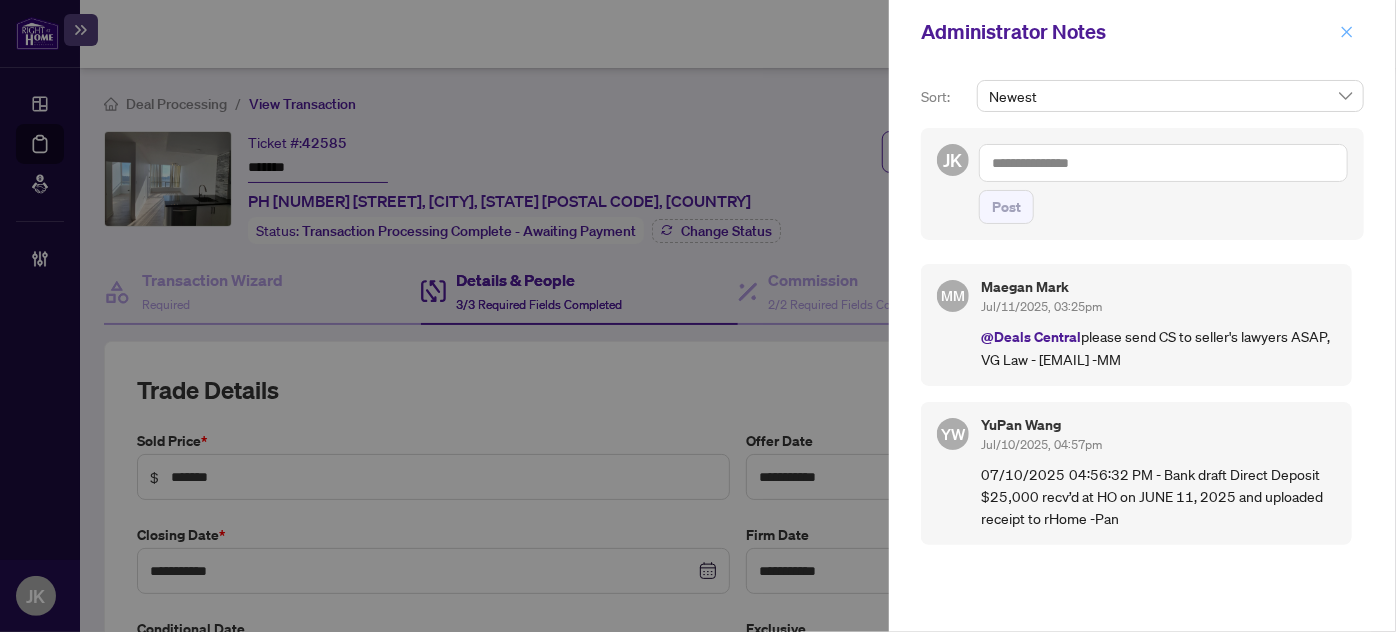 click at bounding box center [1347, 32] 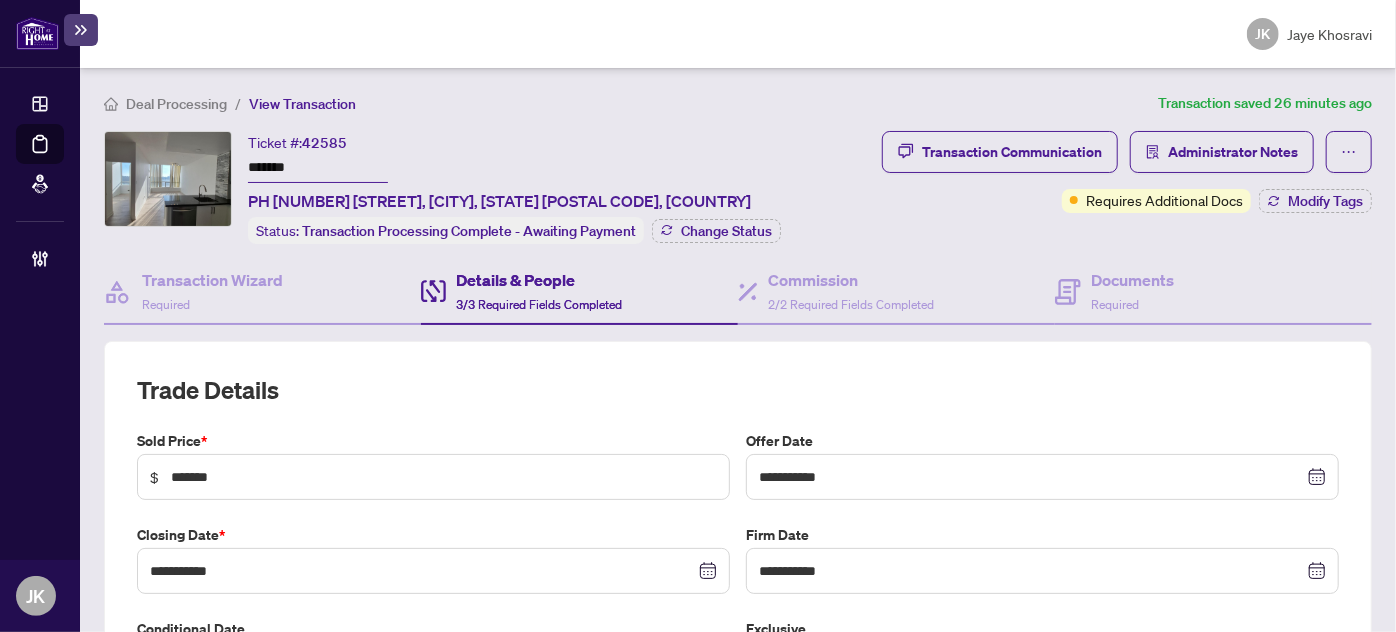 drag, startPoint x: 1285, startPoint y: 289, endPoint x: 1015, endPoint y: 98, distance: 330.728 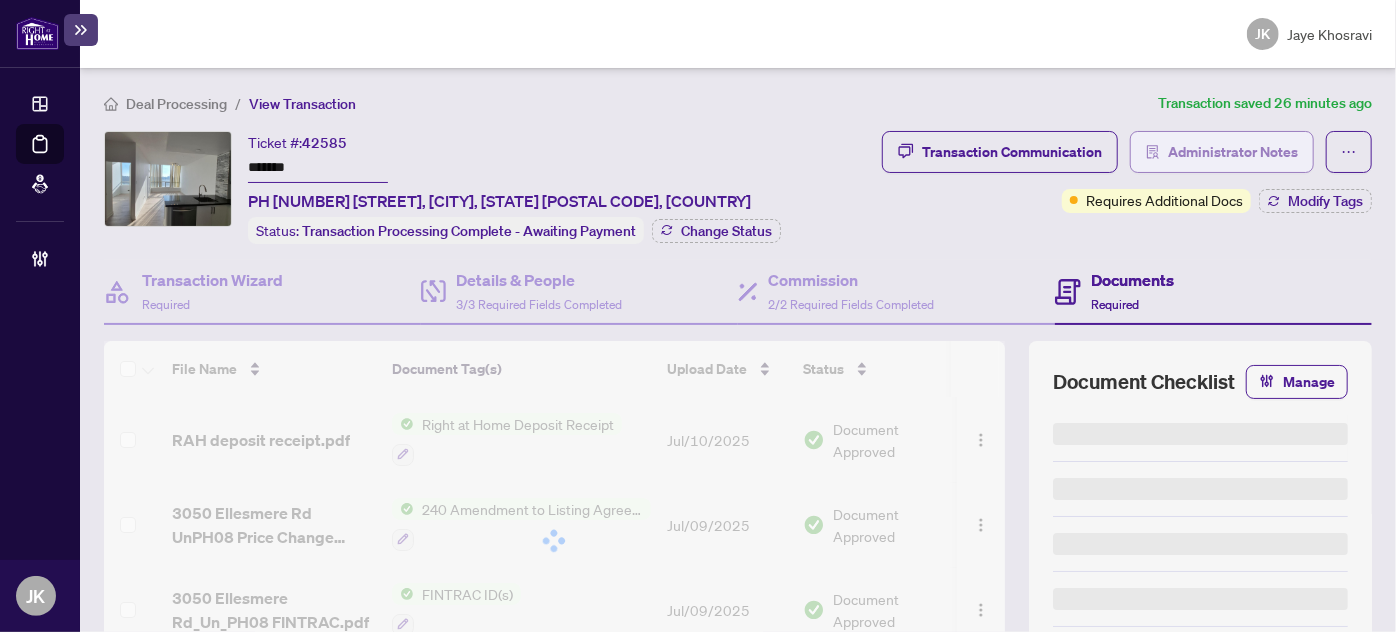 click on "Administrator Notes" at bounding box center (1233, 152) 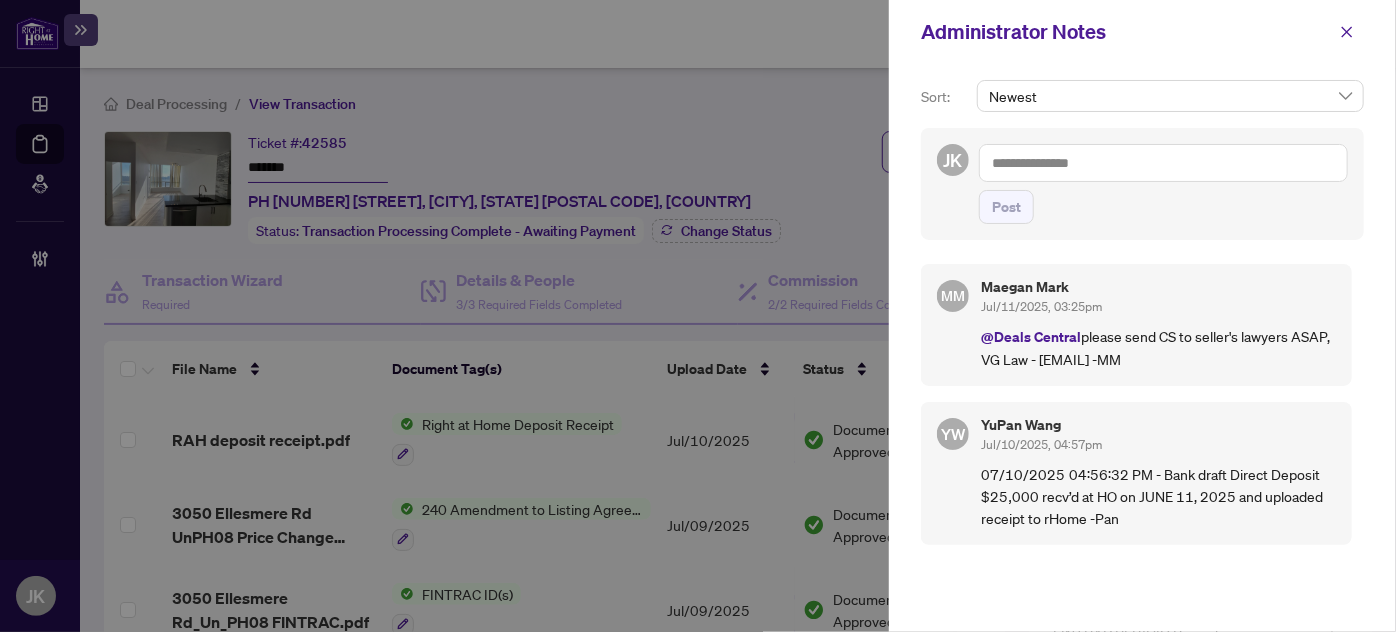 drag, startPoint x: 1341, startPoint y: 32, endPoint x: 1392, endPoint y: 101, distance: 85.8021 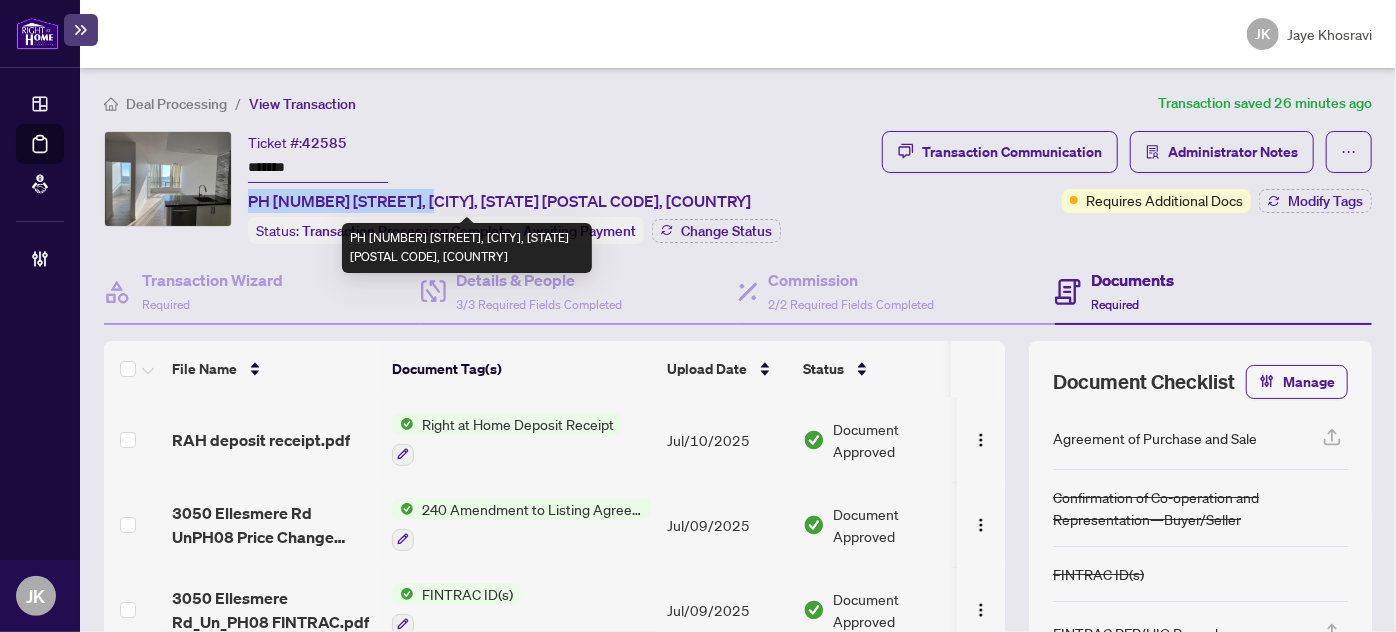 drag, startPoint x: 435, startPoint y: 194, endPoint x: 272, endPoint y: 194, distance: 163 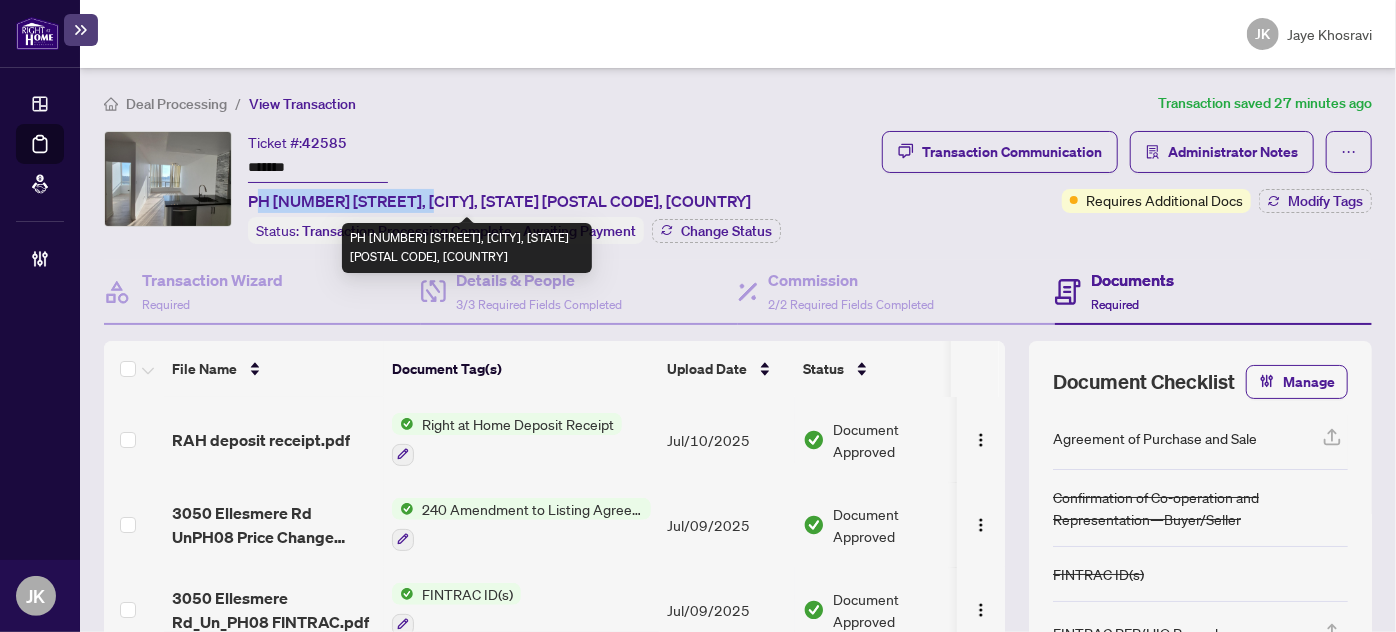 copy on "H 08-3050 Ellesmere Rd" 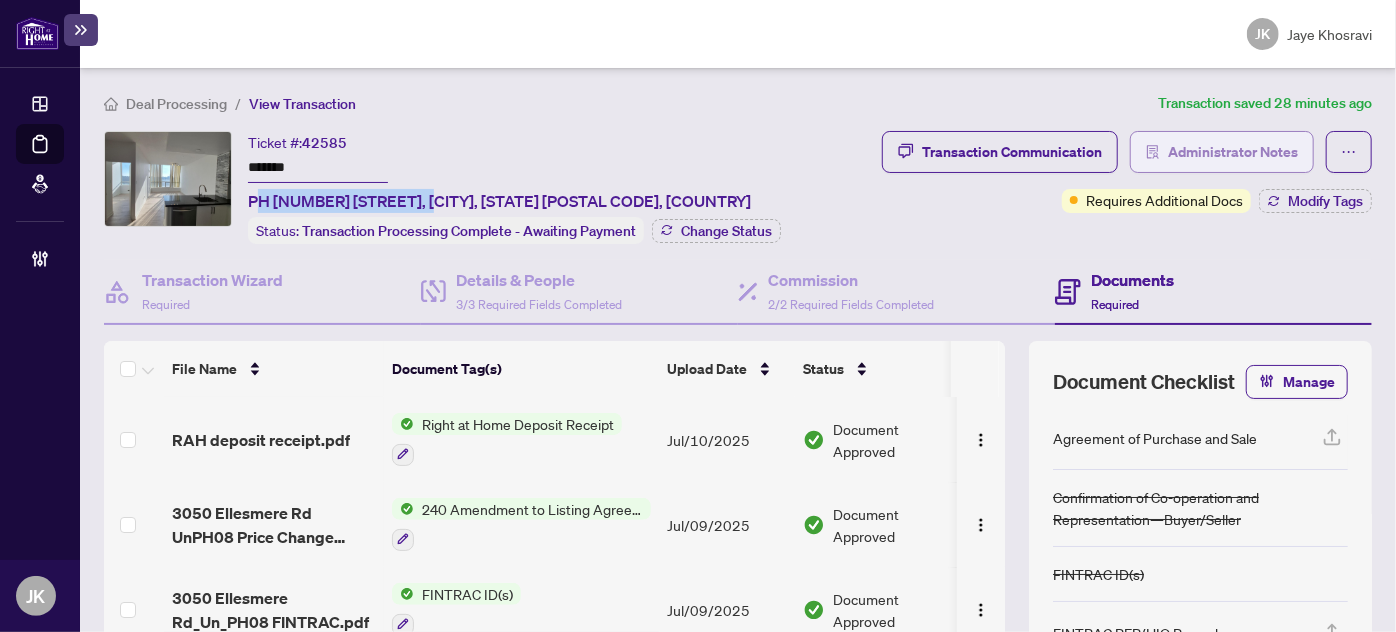 click on "Administrator Notes" at bounding box center (1233, 152) 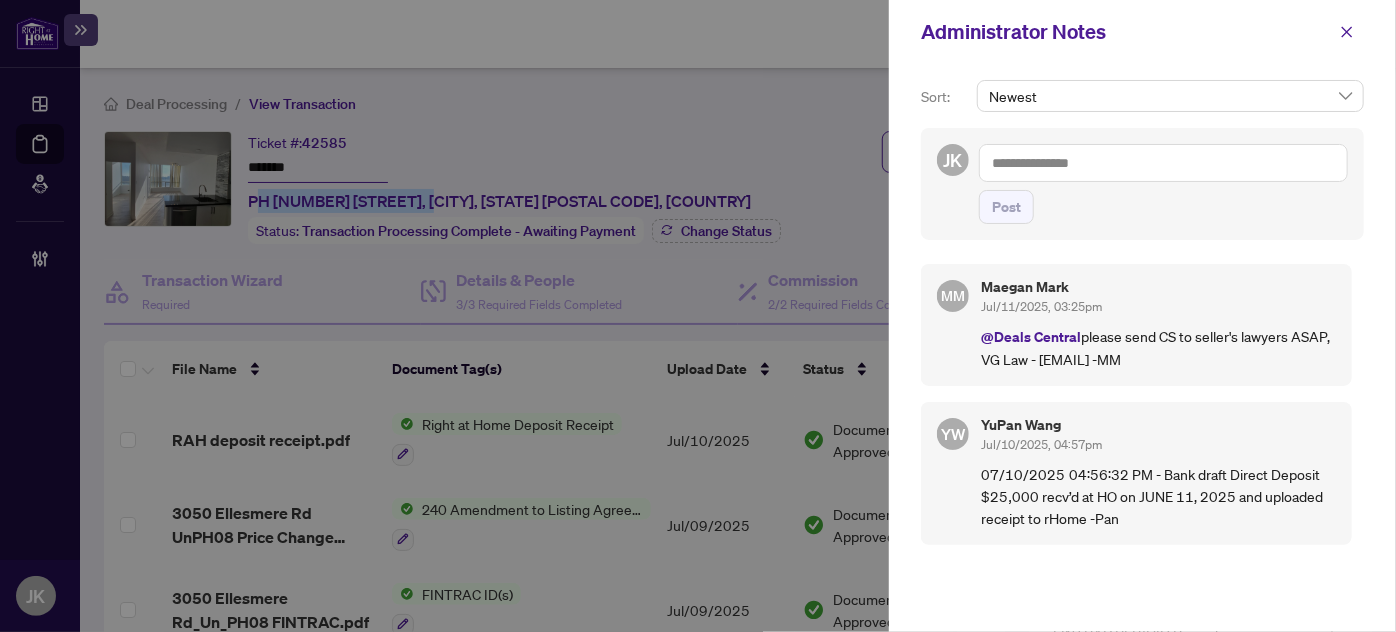 drag, startPoint x: 1191, startPoint y: 354, endPoint x: 1037, endPoint y: 354, distance: 154 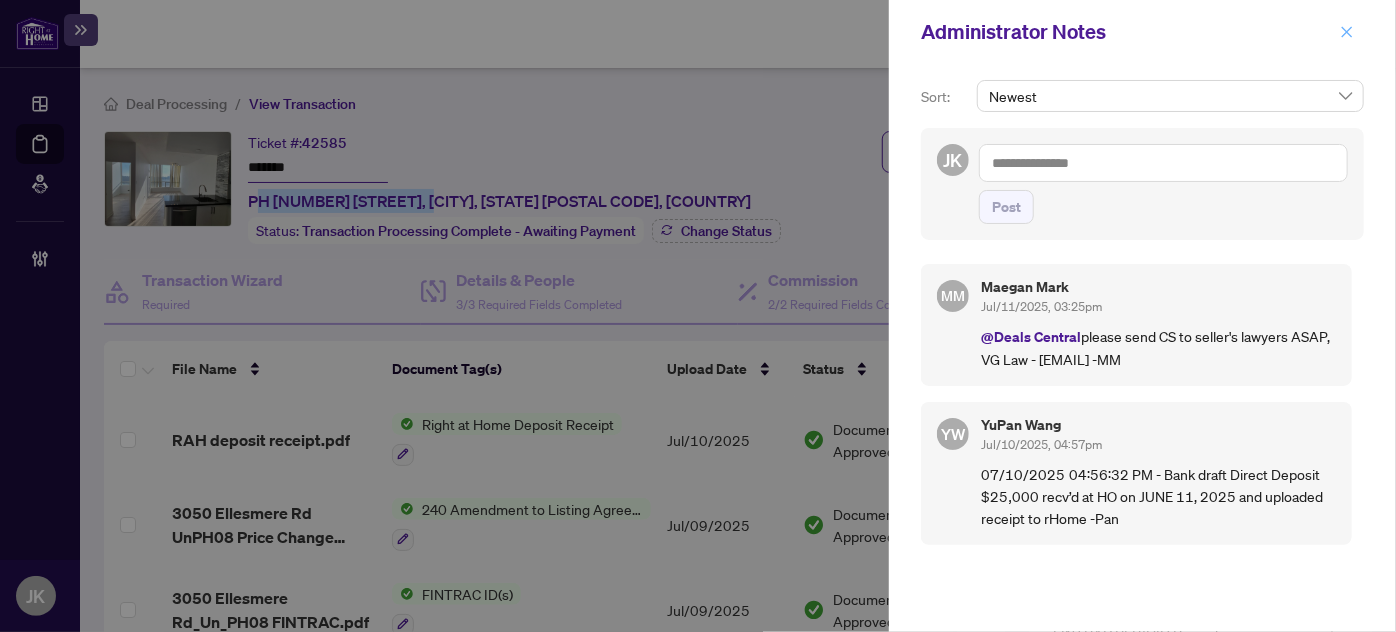 click 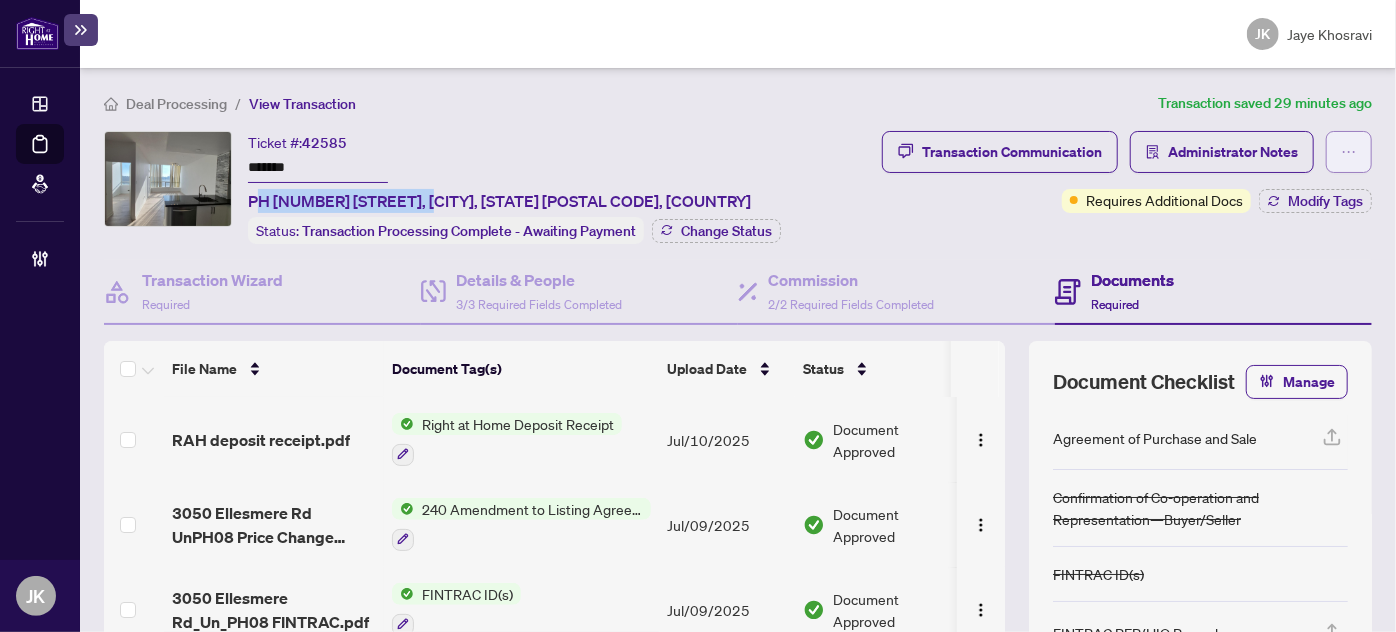 click 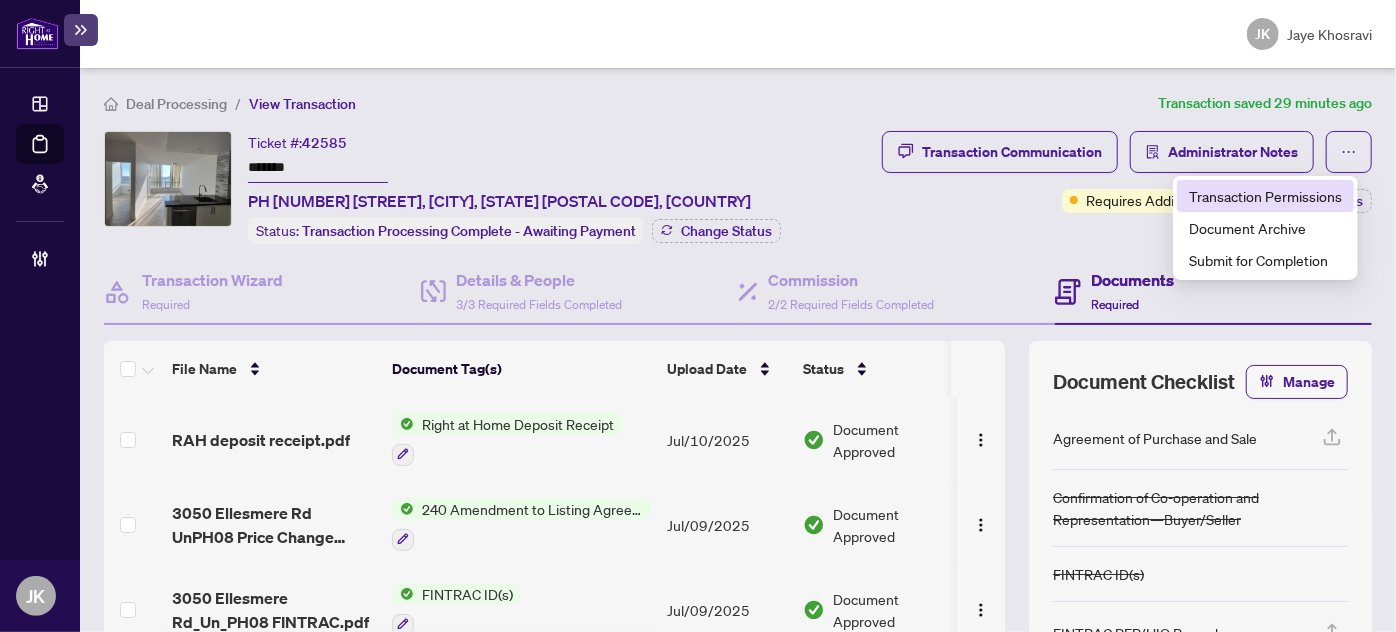 click on "Transaction Permissions" at bounding box center [1265, 196] 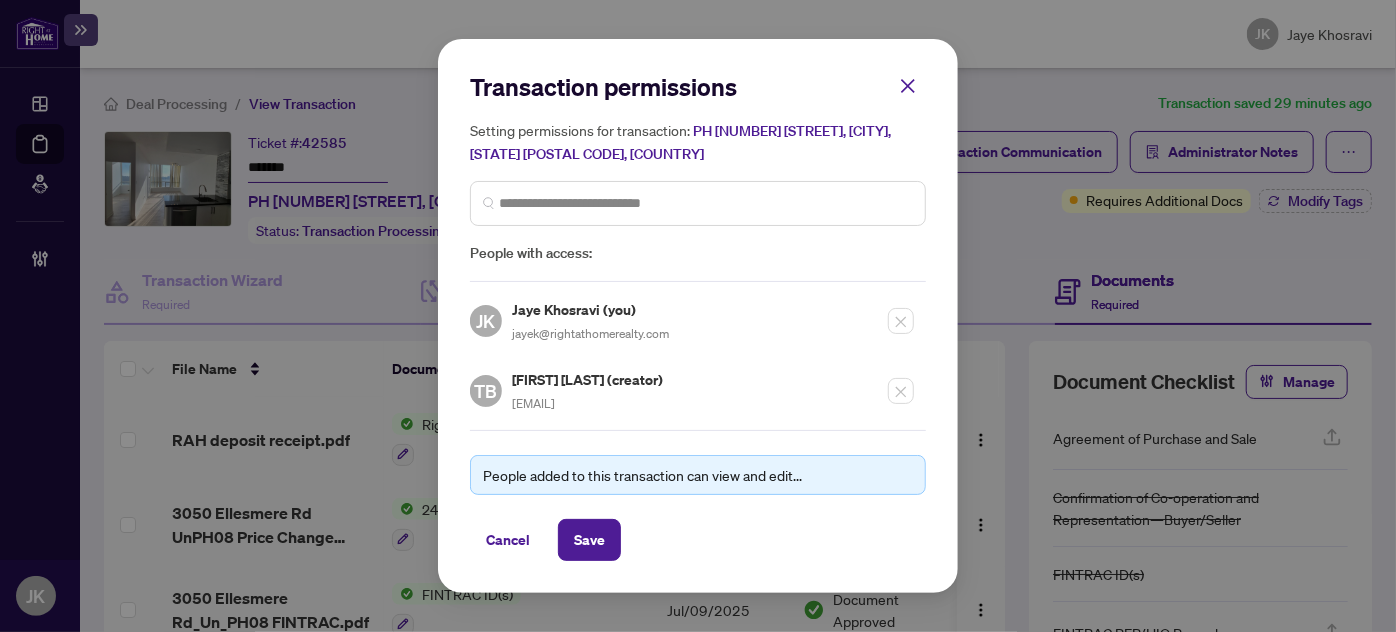 drag, startPoint x: 636, startPoint y: 411, endPoint x: 511, endPoint y: 404, distance: 125.19585 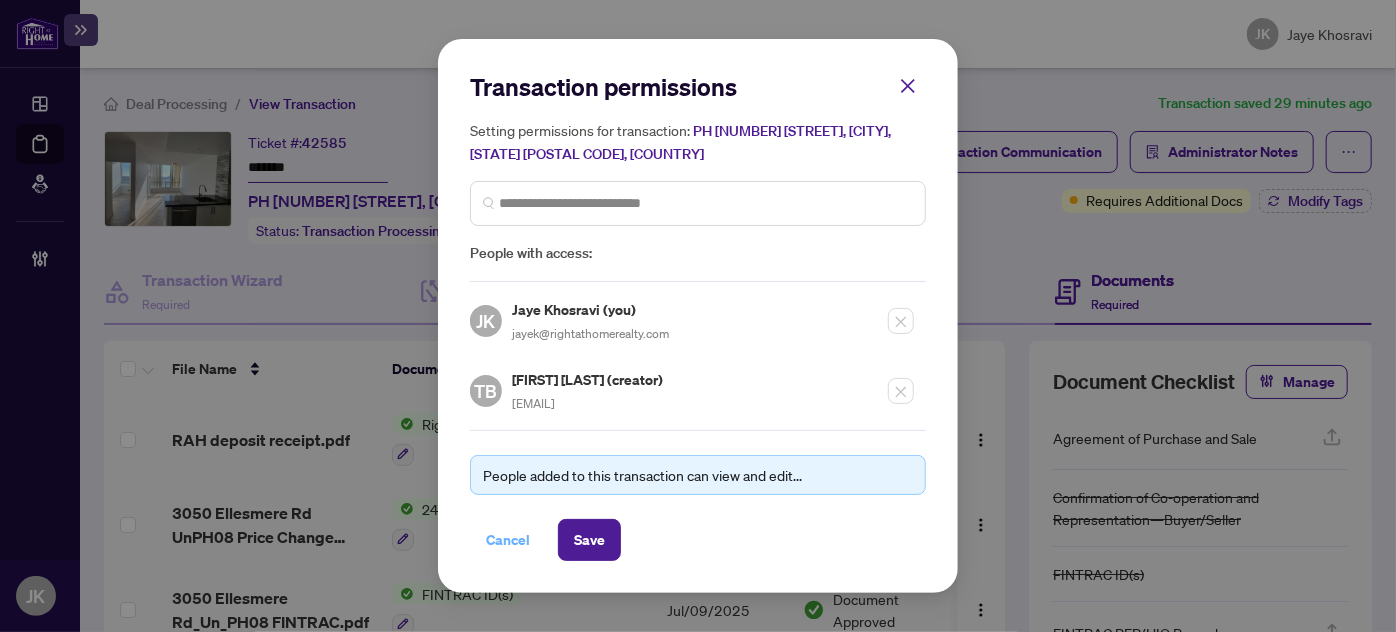 click on "Cancel" at bounding box center [508, 540] 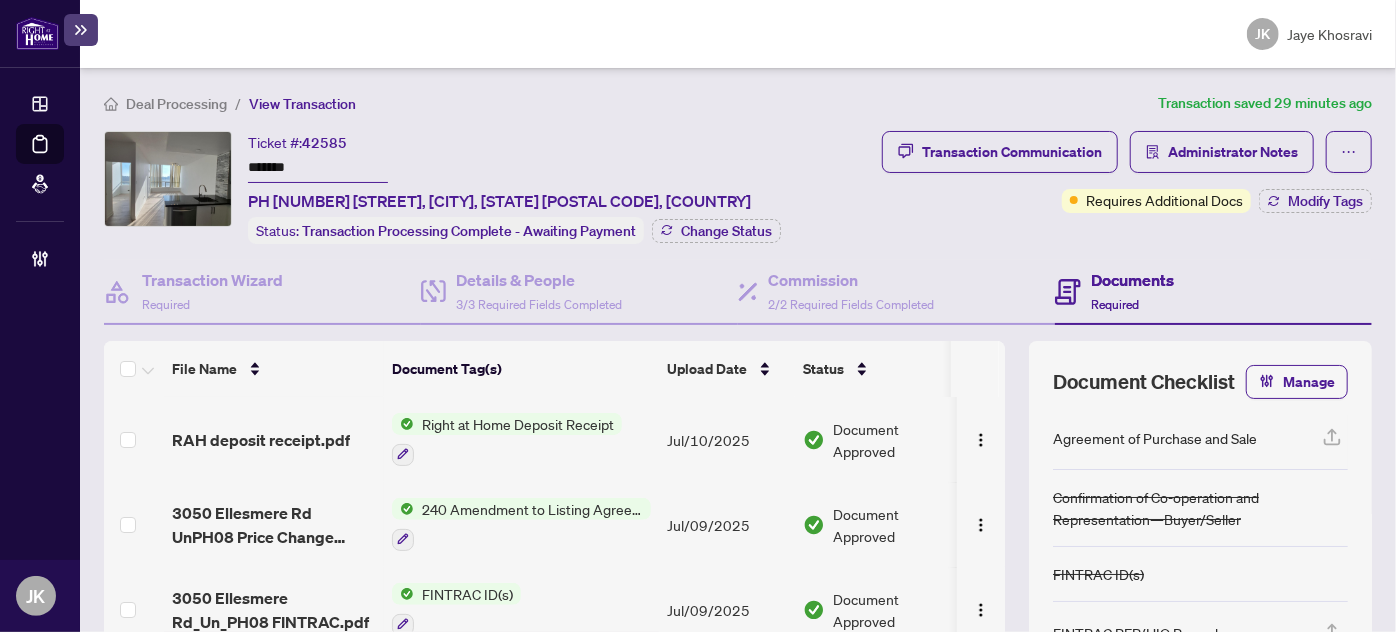 click on "Documents" at bounding box center [1132, 280] 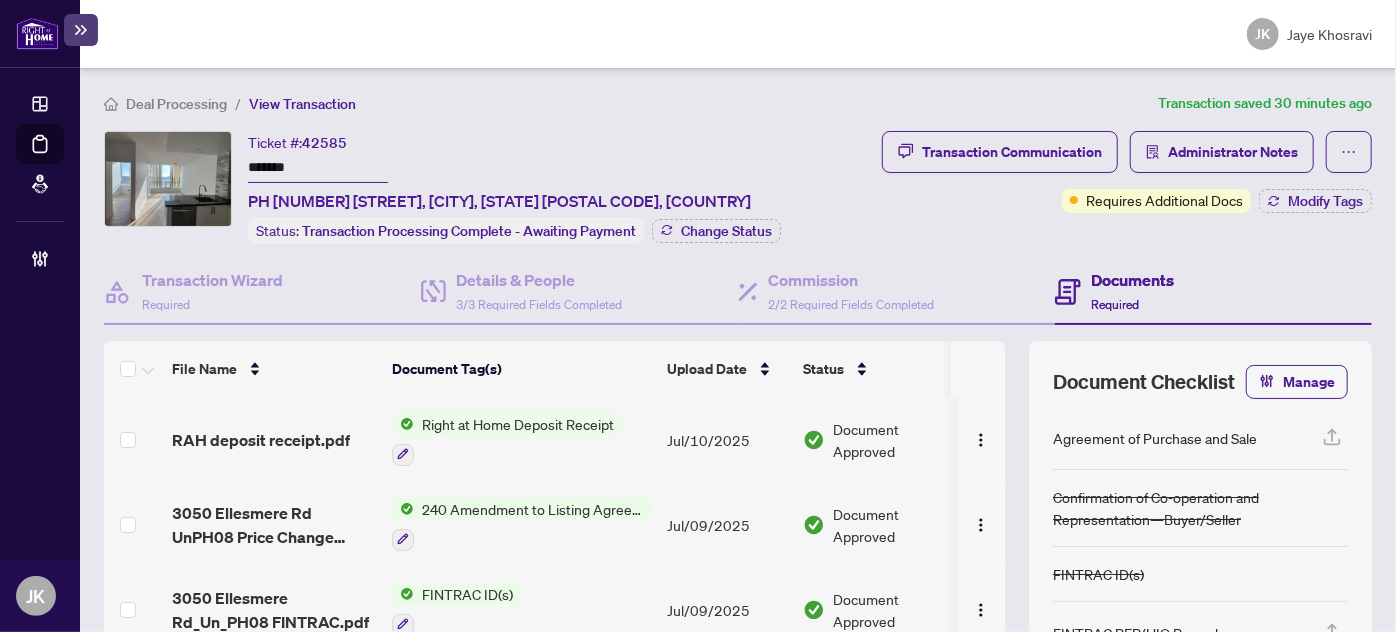 click on "Documents Required" at bounding box center [1132, 291] 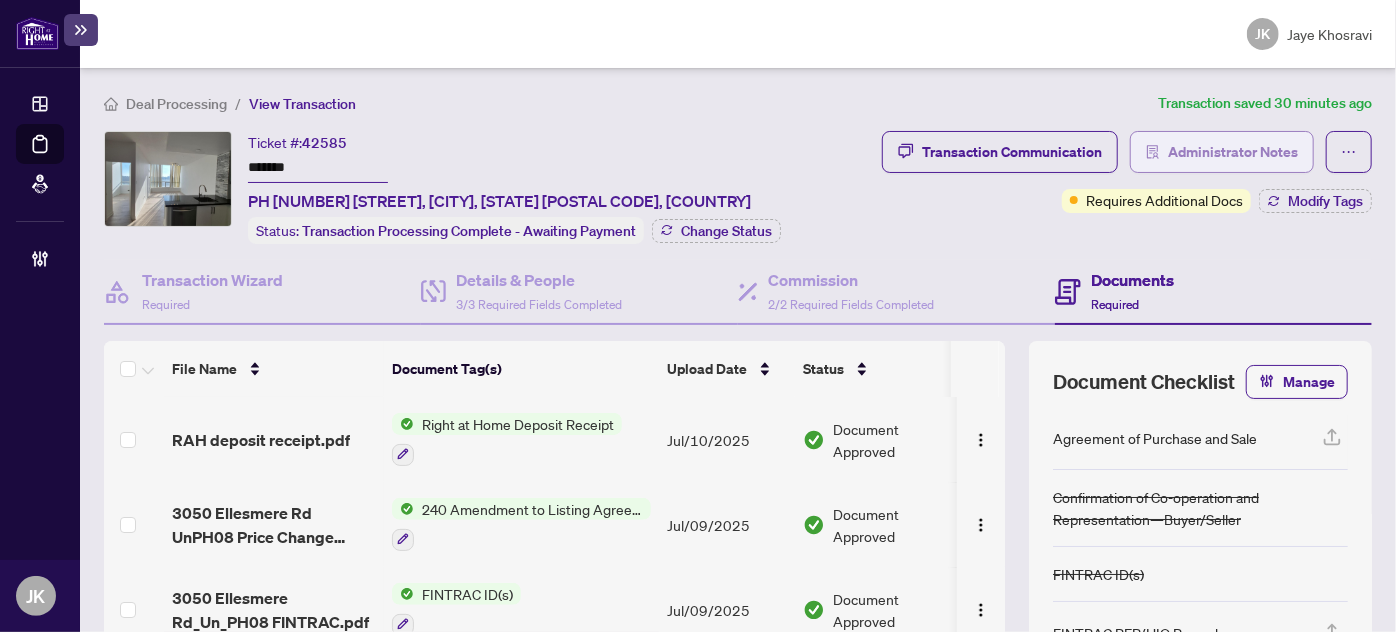 click on "Administrator Notes" at bounding box center (1233, 152) 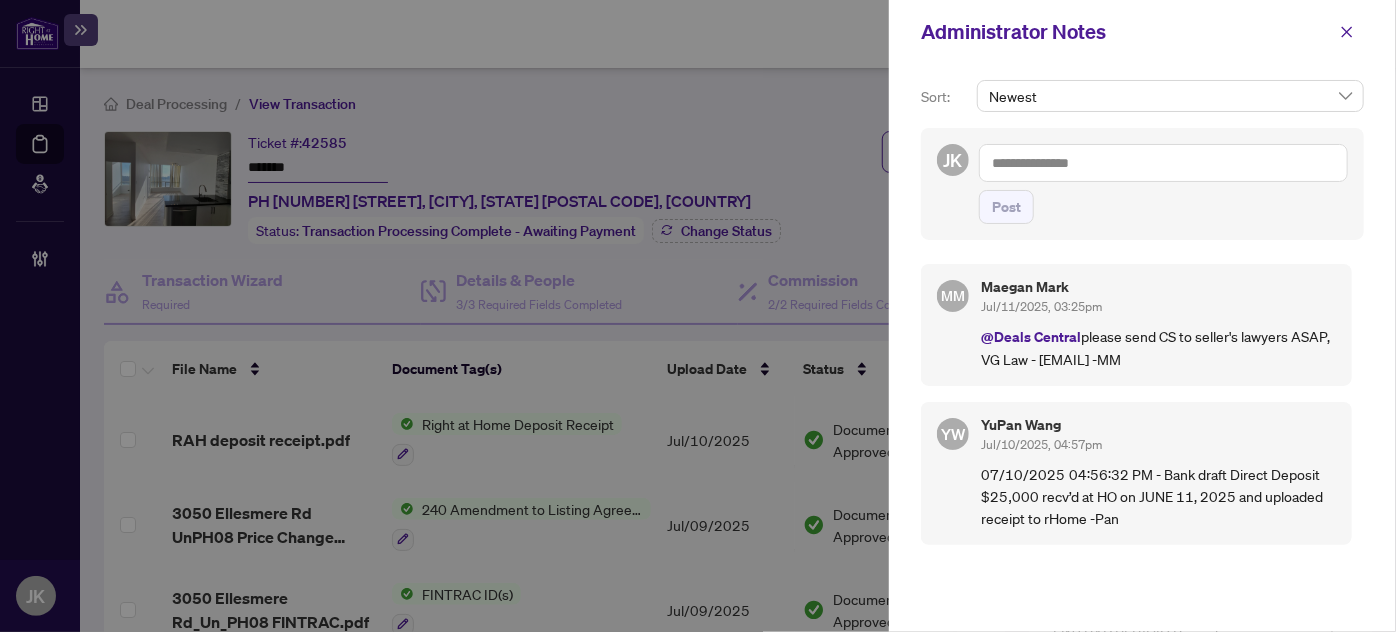 click at bounding box center [1163, 163] 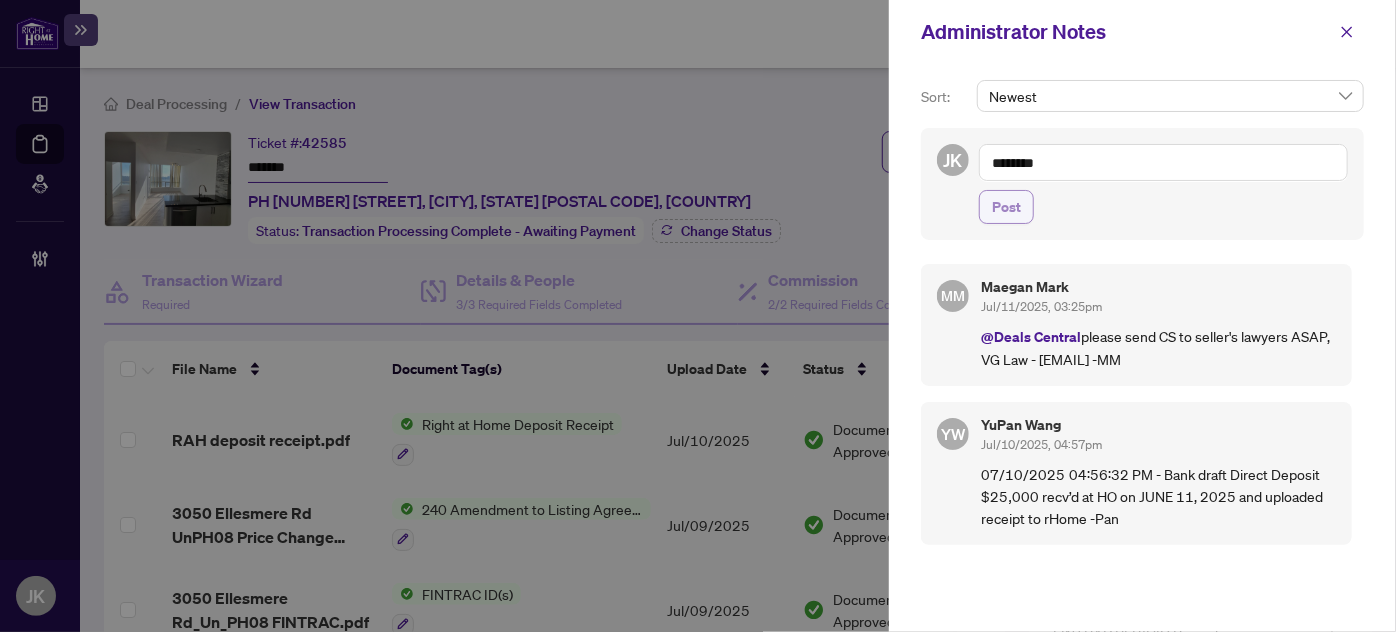 type on "********" 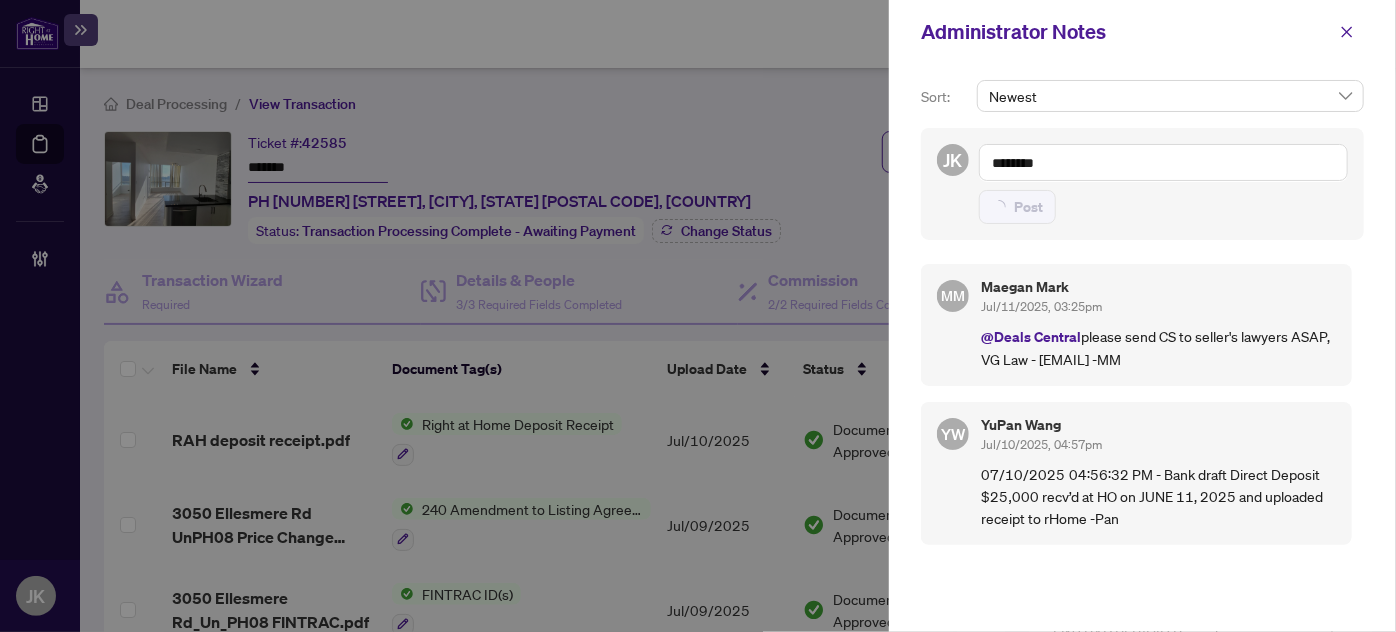 type 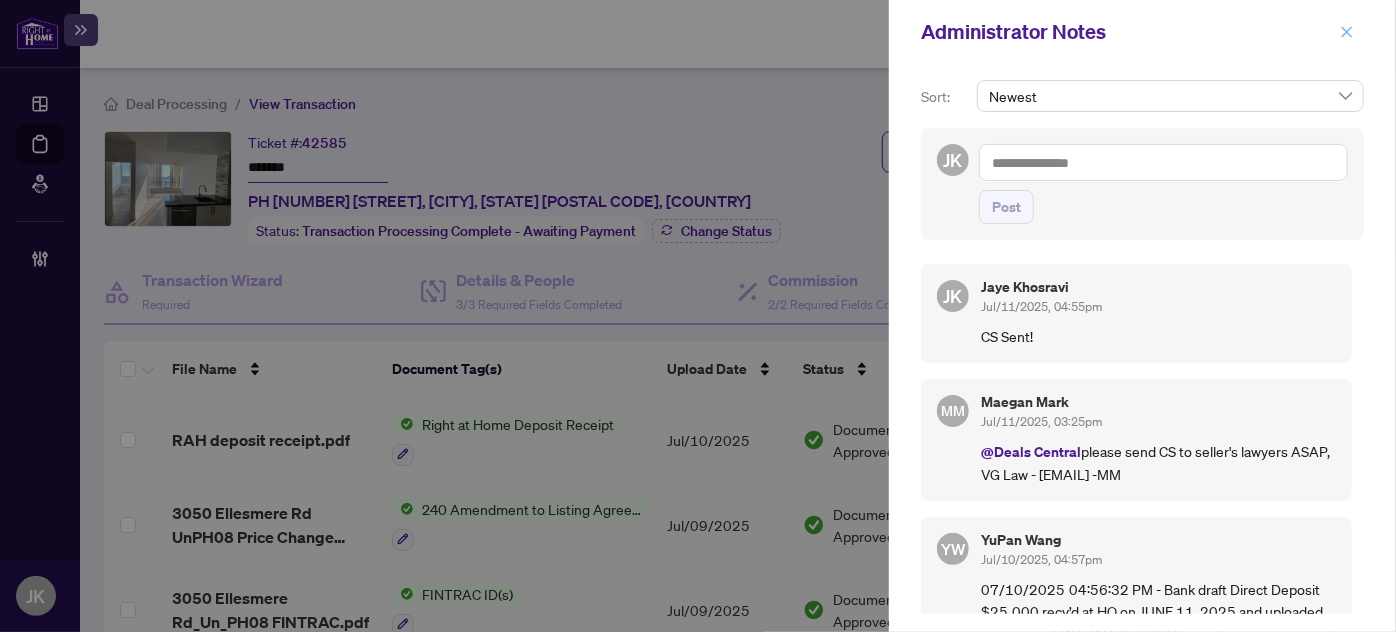 click 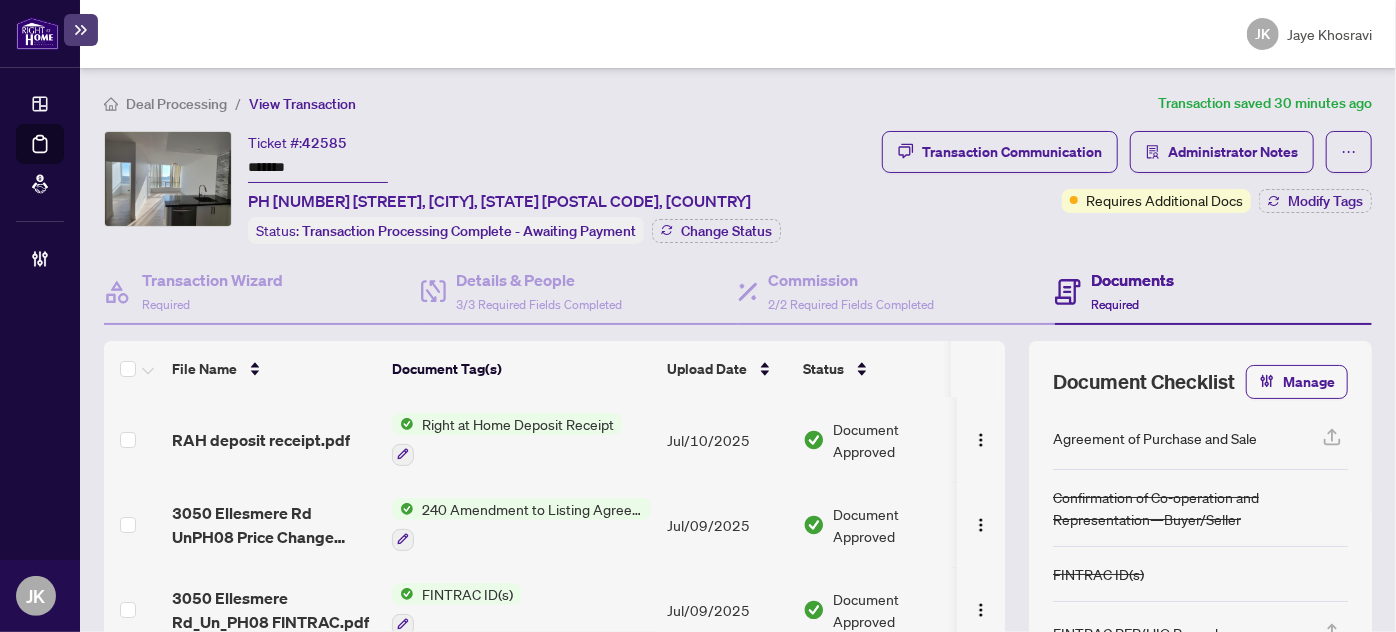 click on "Required" at bounding box center [1115, 304] 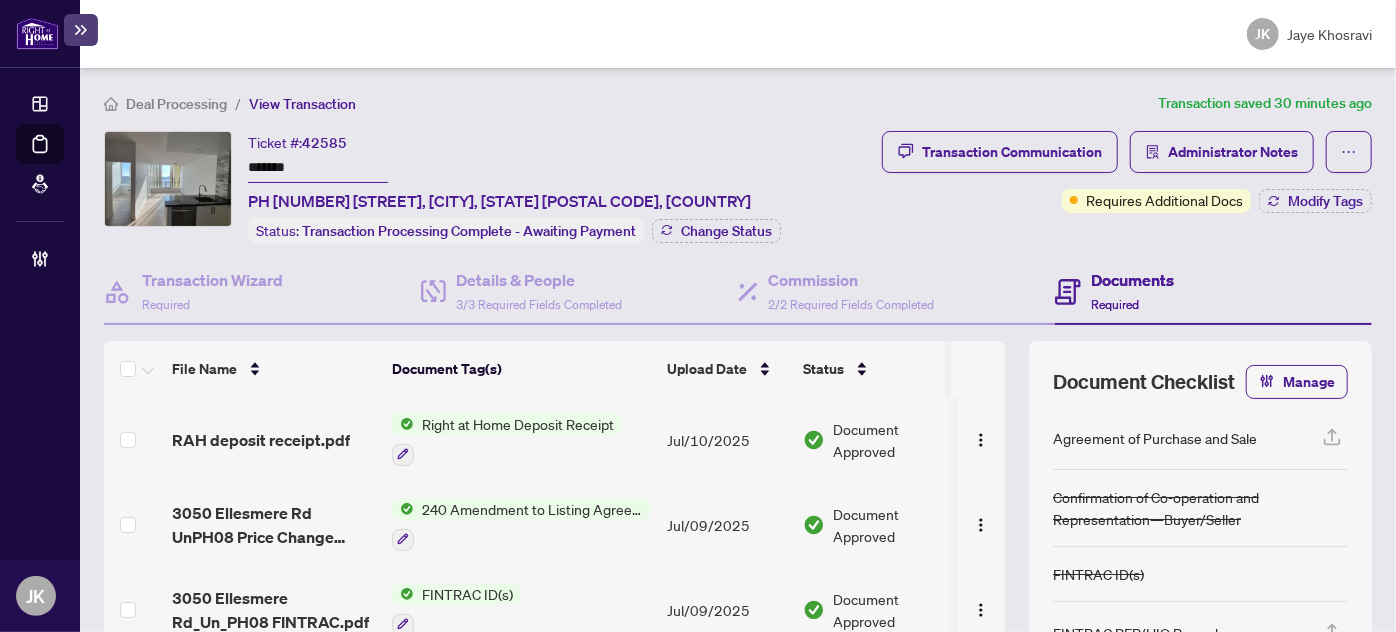 scroll, scrollTop: 860, scrollLeft: 0, axis: vertical 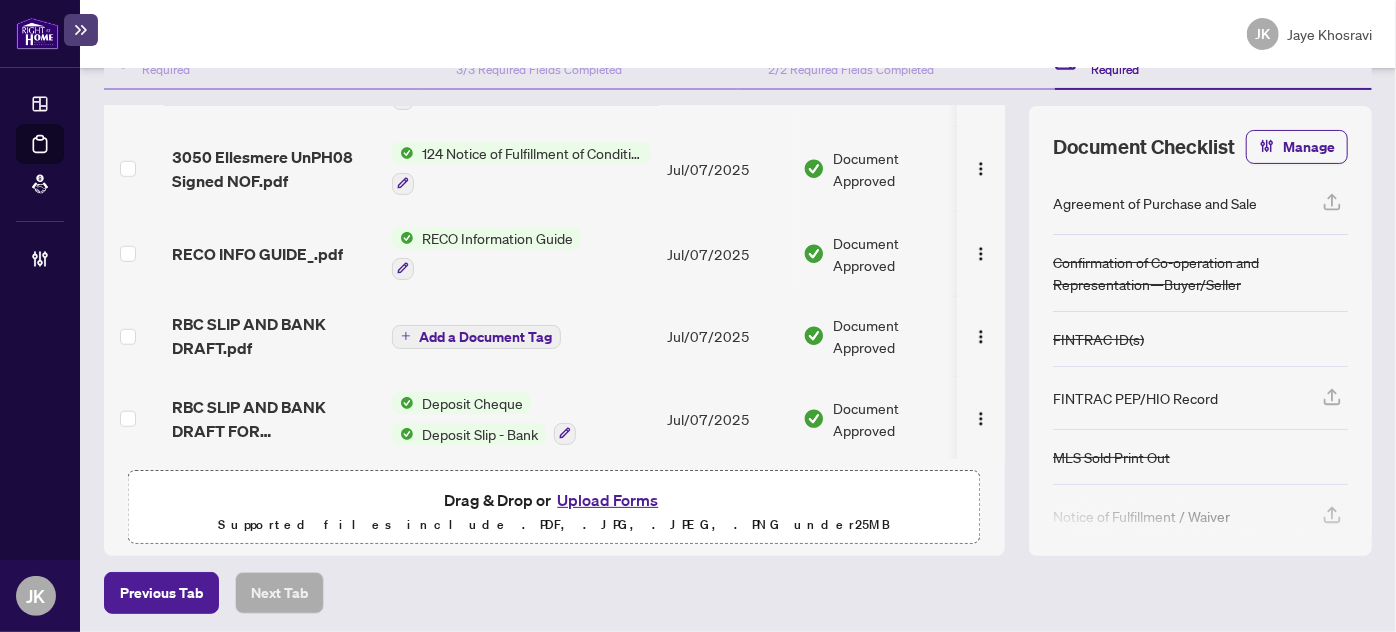 click on "Upload Forms" at bounding box center [607, 500] 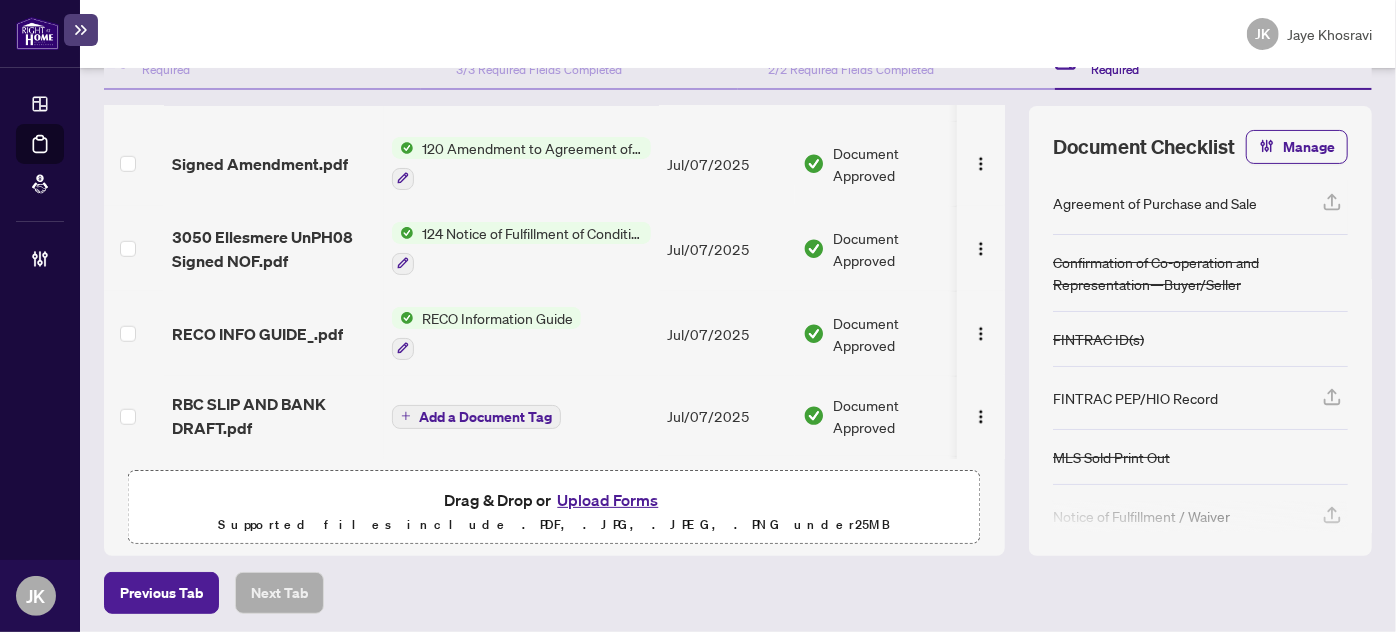 click on "Previous Tab Next Tab" at bounding box center [738, 593] 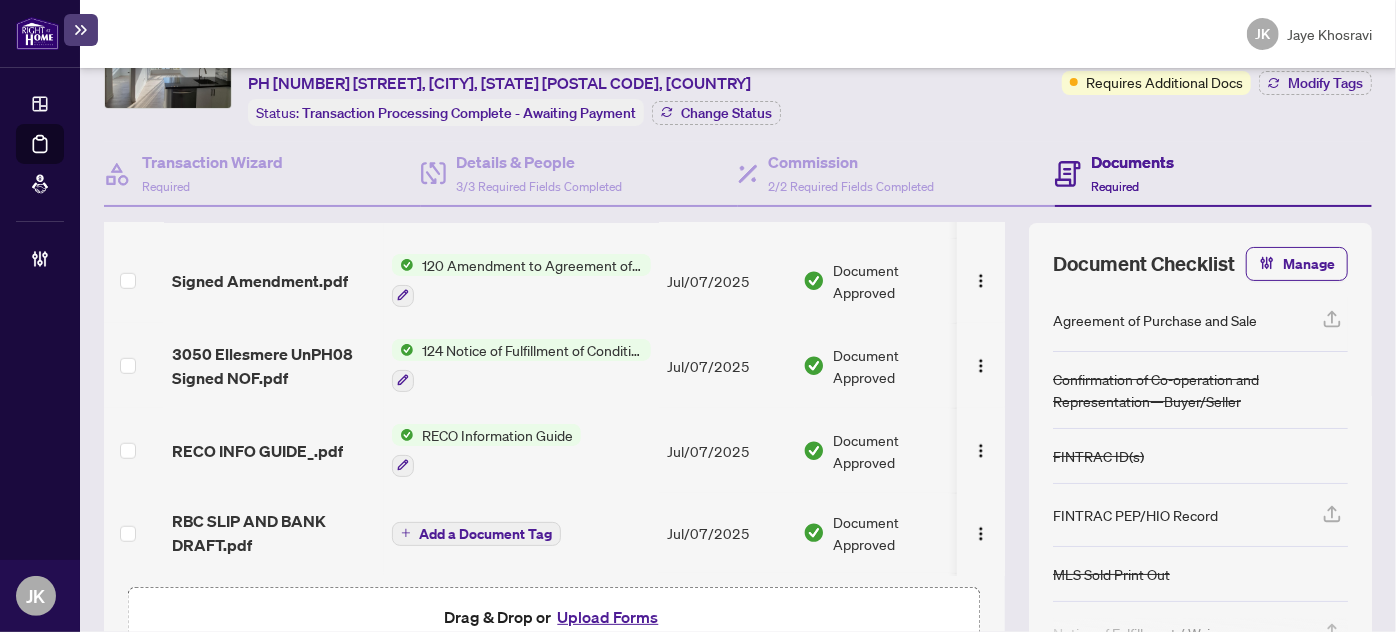 scroll, scrollTop: 0, scrollLeft: 0, axis: both 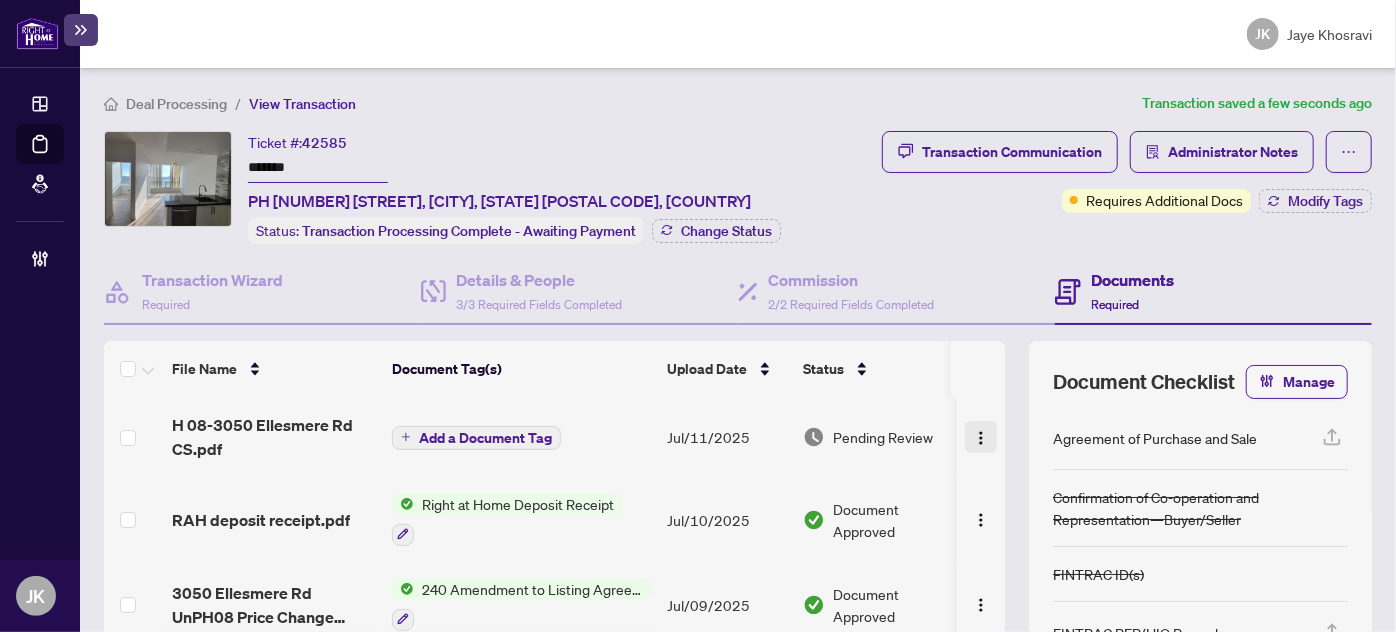 click at bounding box center [981, 438] 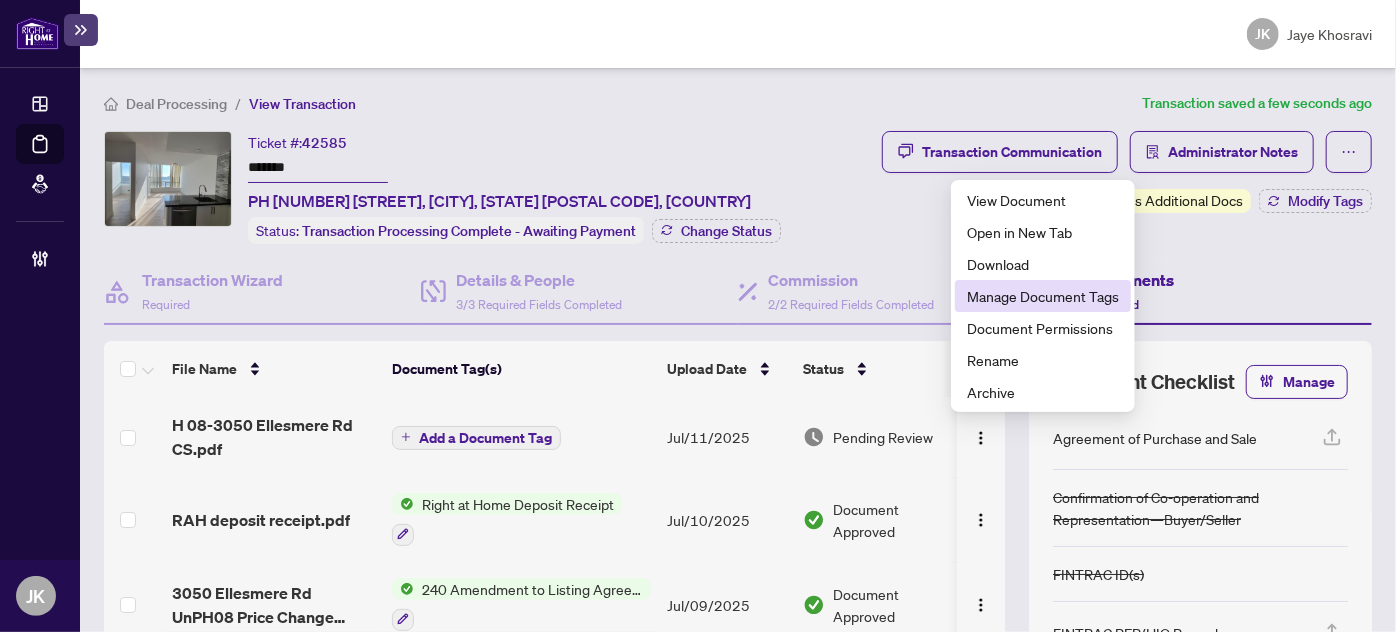 click on "Manage Document Tags" at bounding box center [1043, 296] 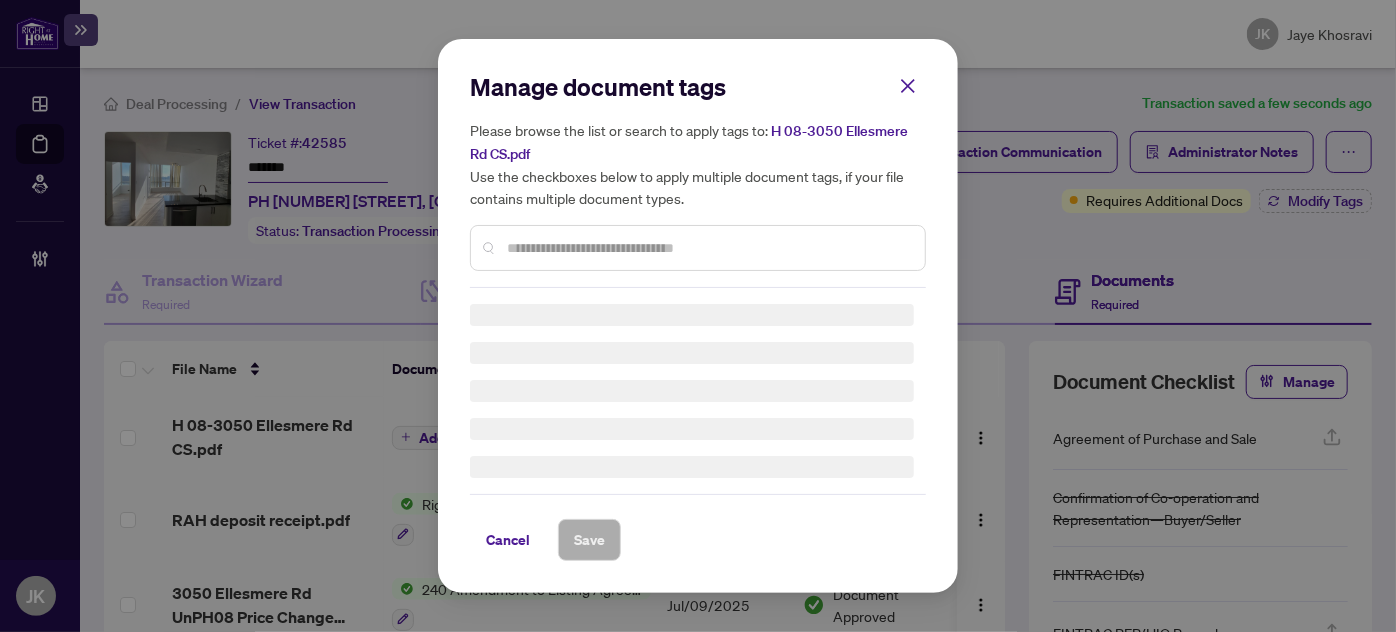 click at bounding box center (698, 248) 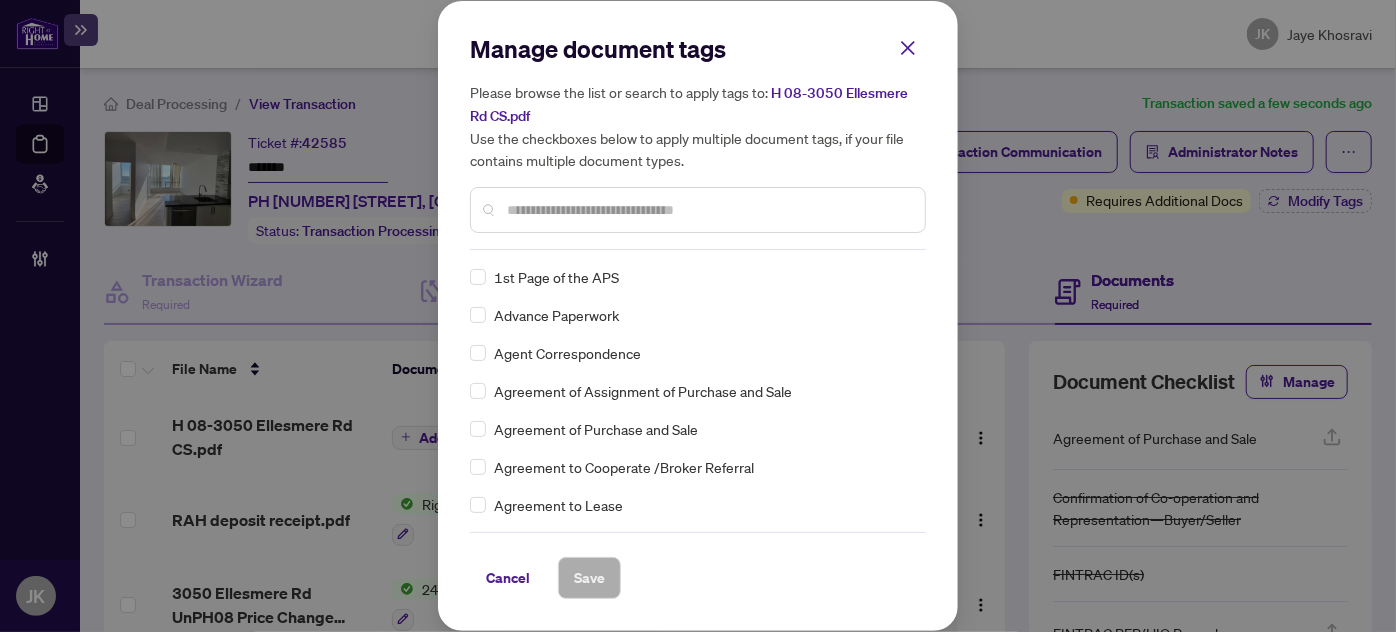 click at bounding box center (708, 210) 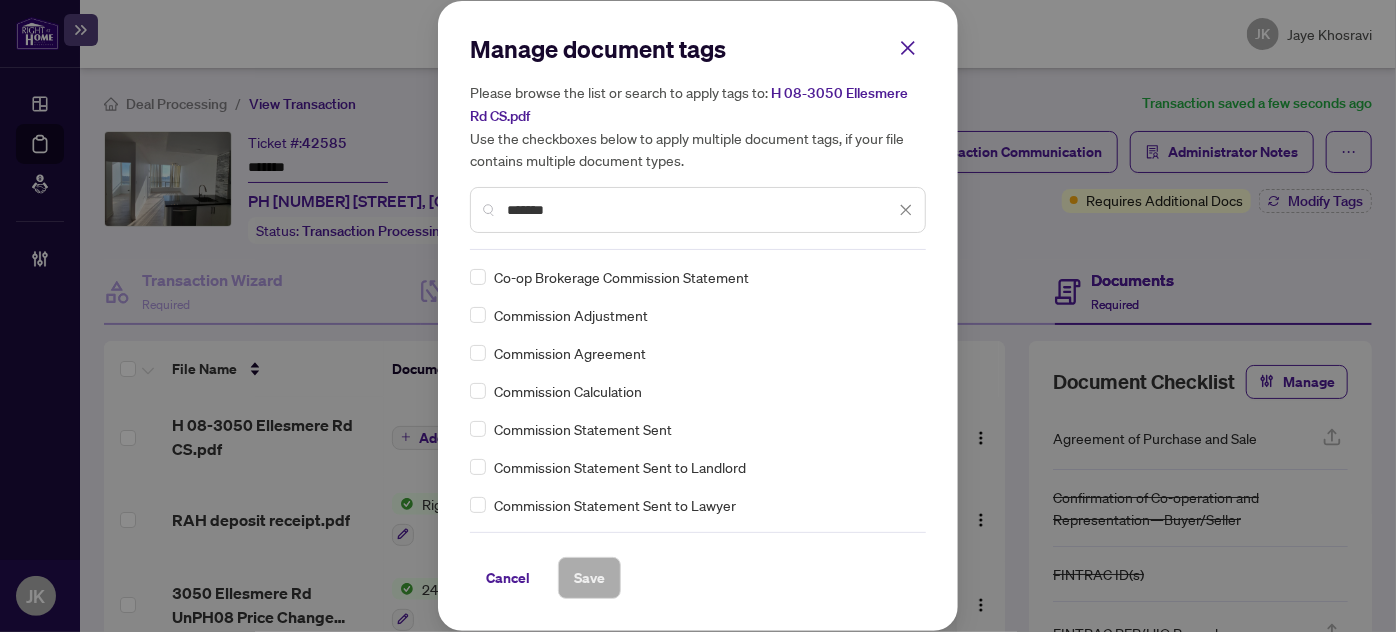 type on "*******" 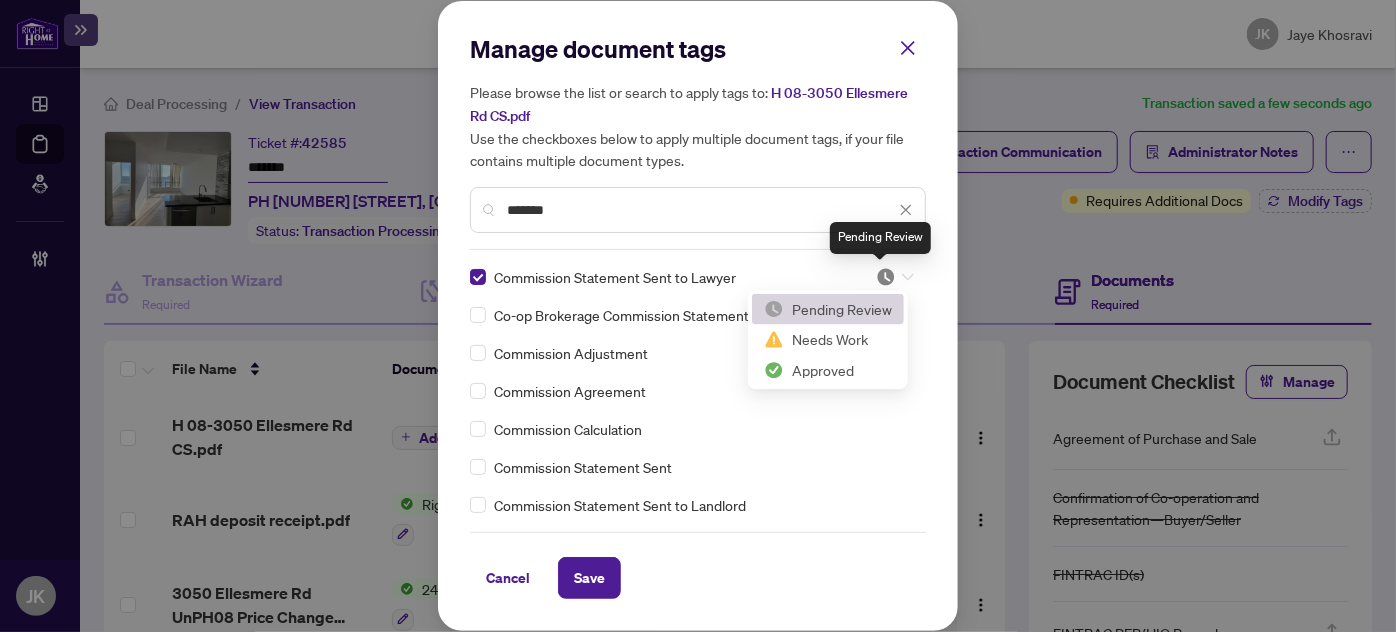 click at bounding box center [886, 277] 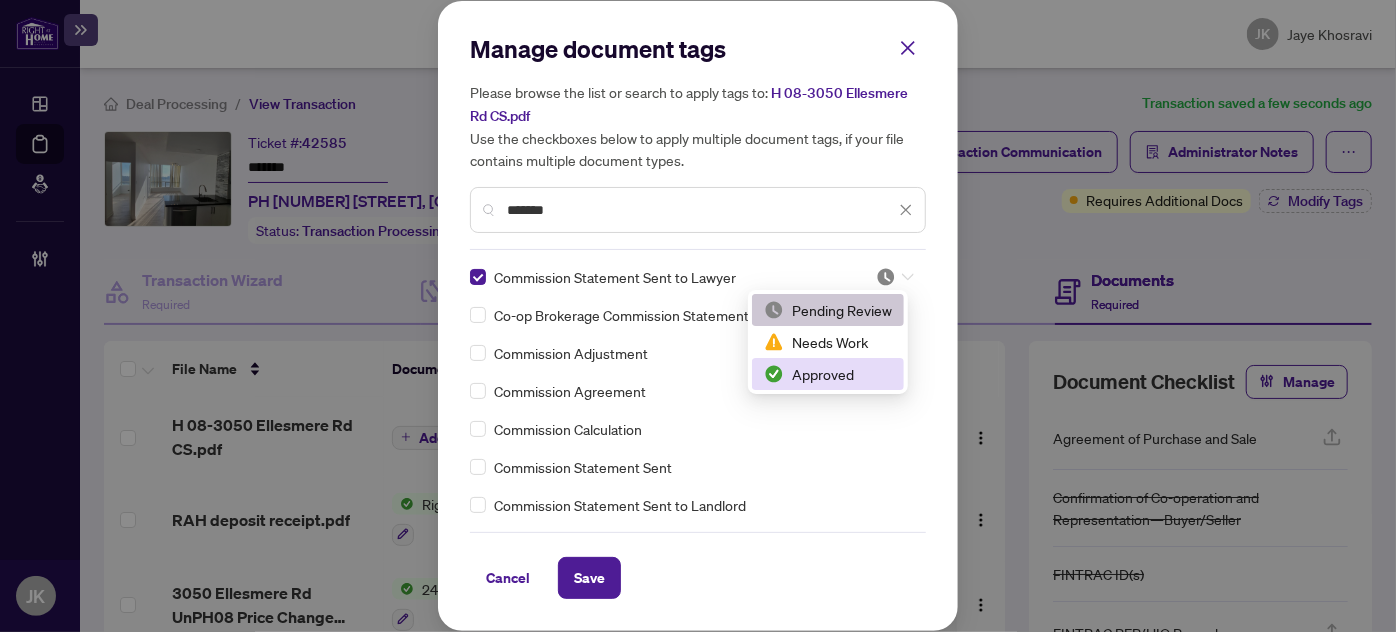 click on "Approved" at bounding box center [828, 374] 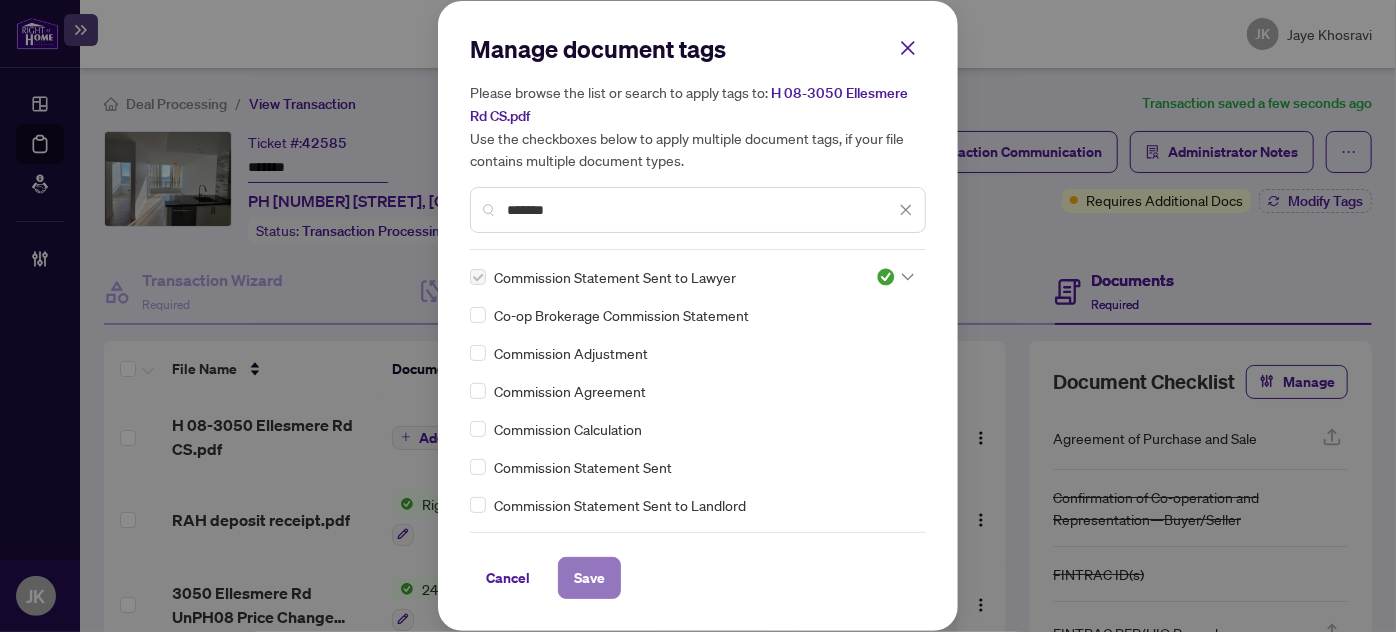 click on "Save" at bounding box center (589, 578) 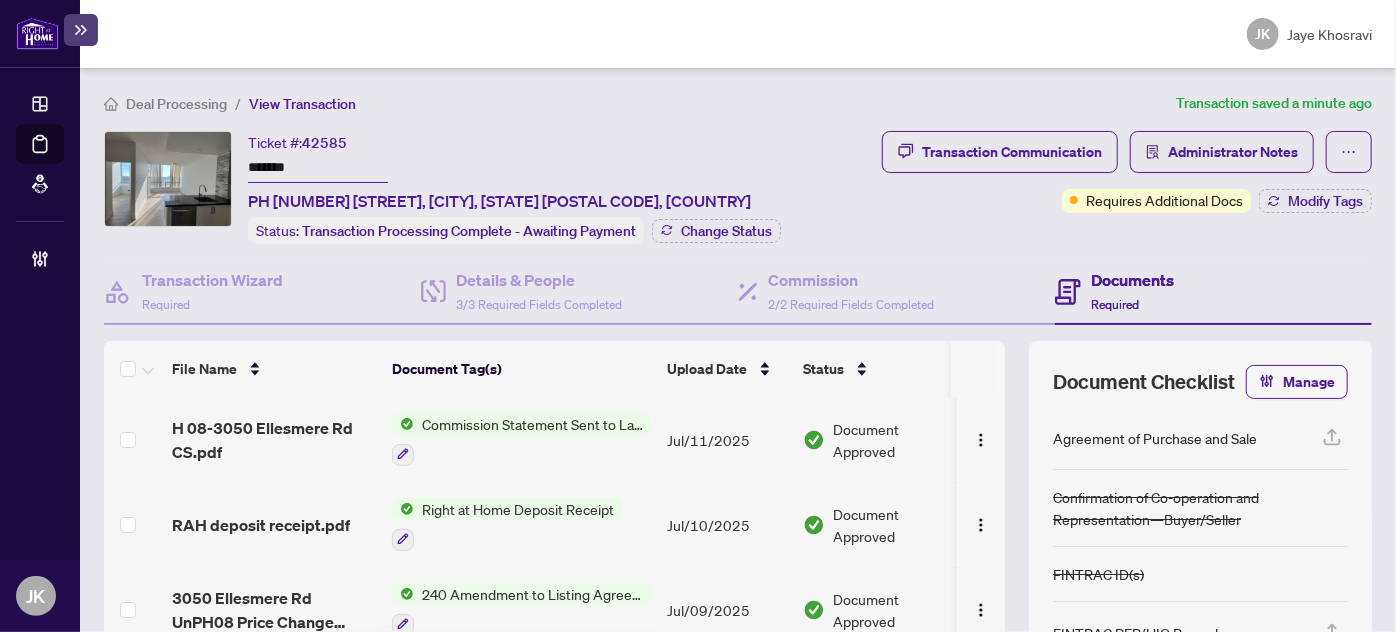 click on "Documents Required" at bounding box center [1213, 292] 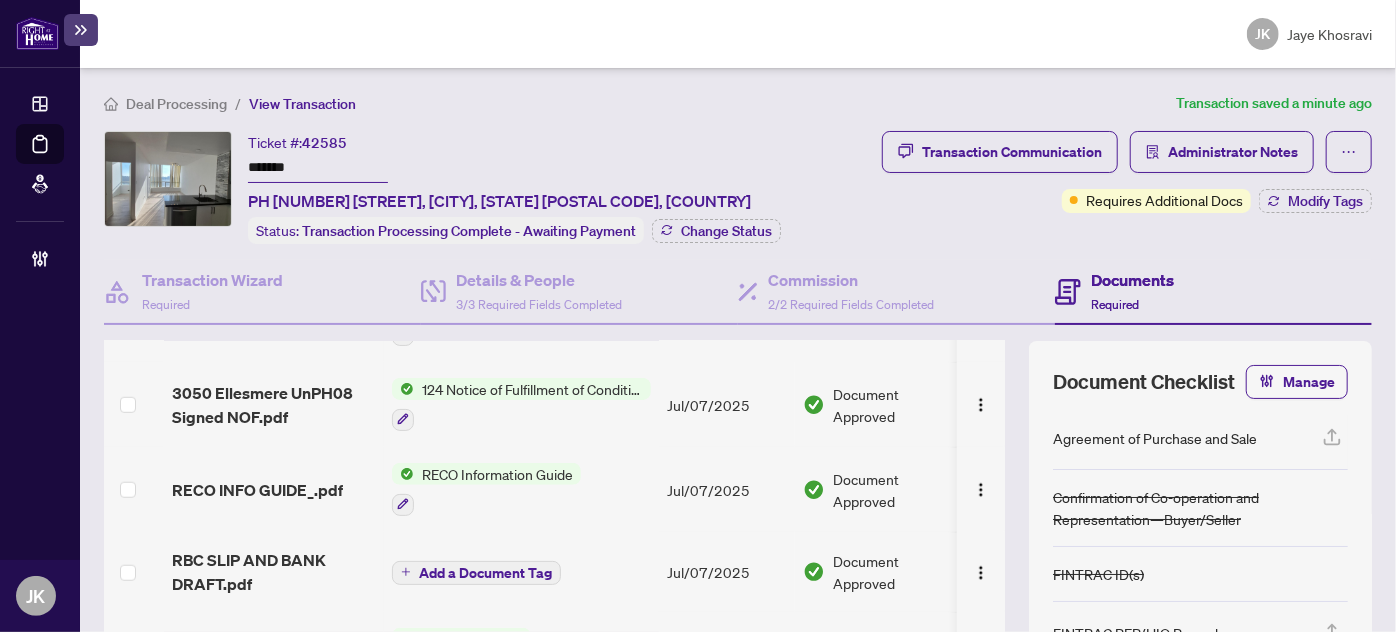scroll, scrollTop: 0, scrollLeft: 0, axis: both 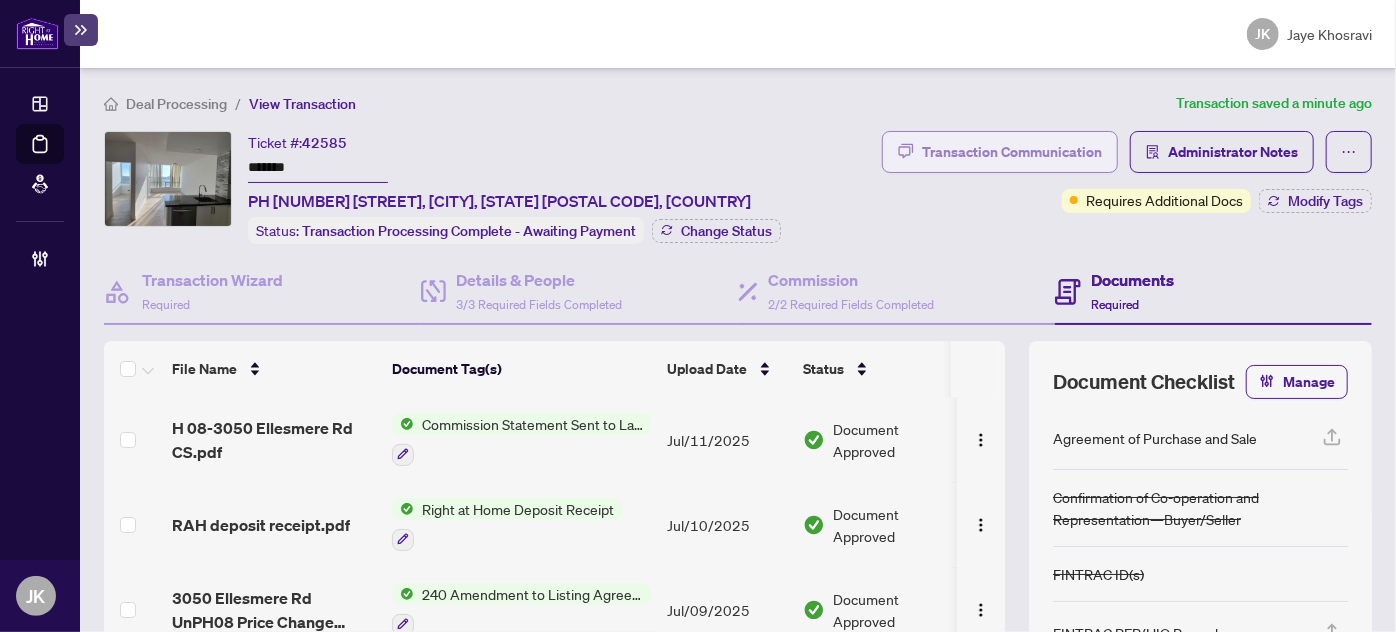 click on "Transaction Communication" at bounding box center [1012, 152] 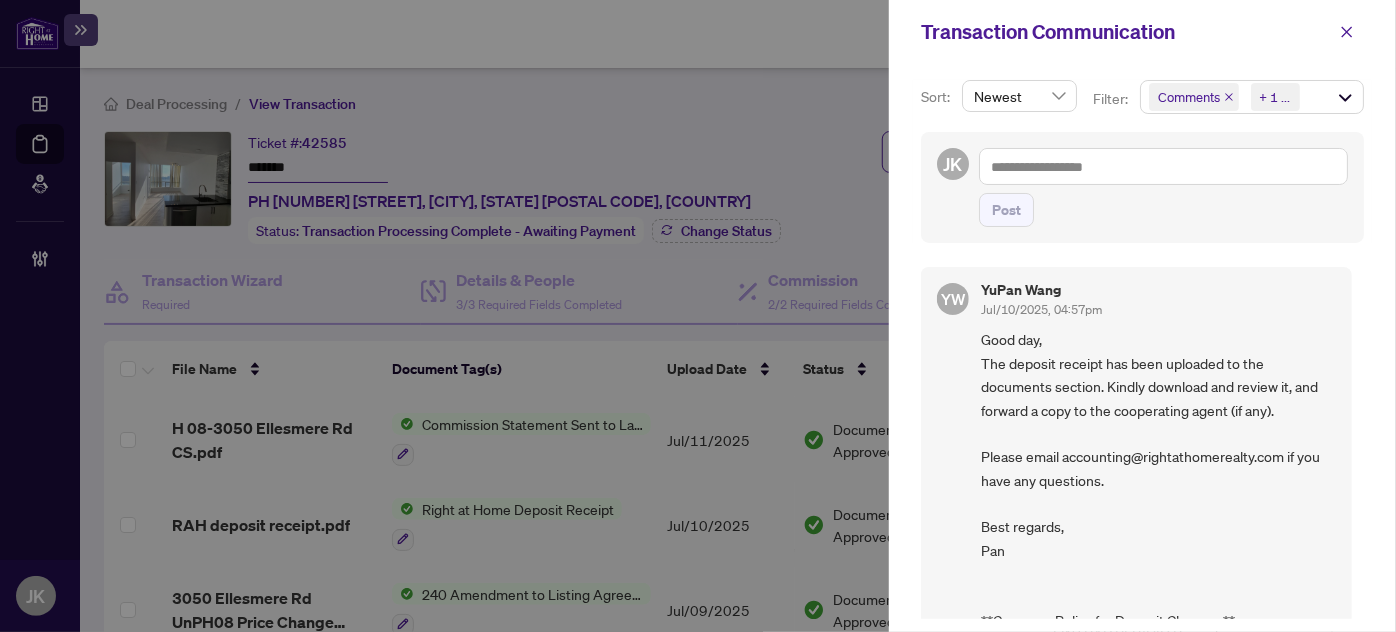 click at bounding box center [1347, 32] 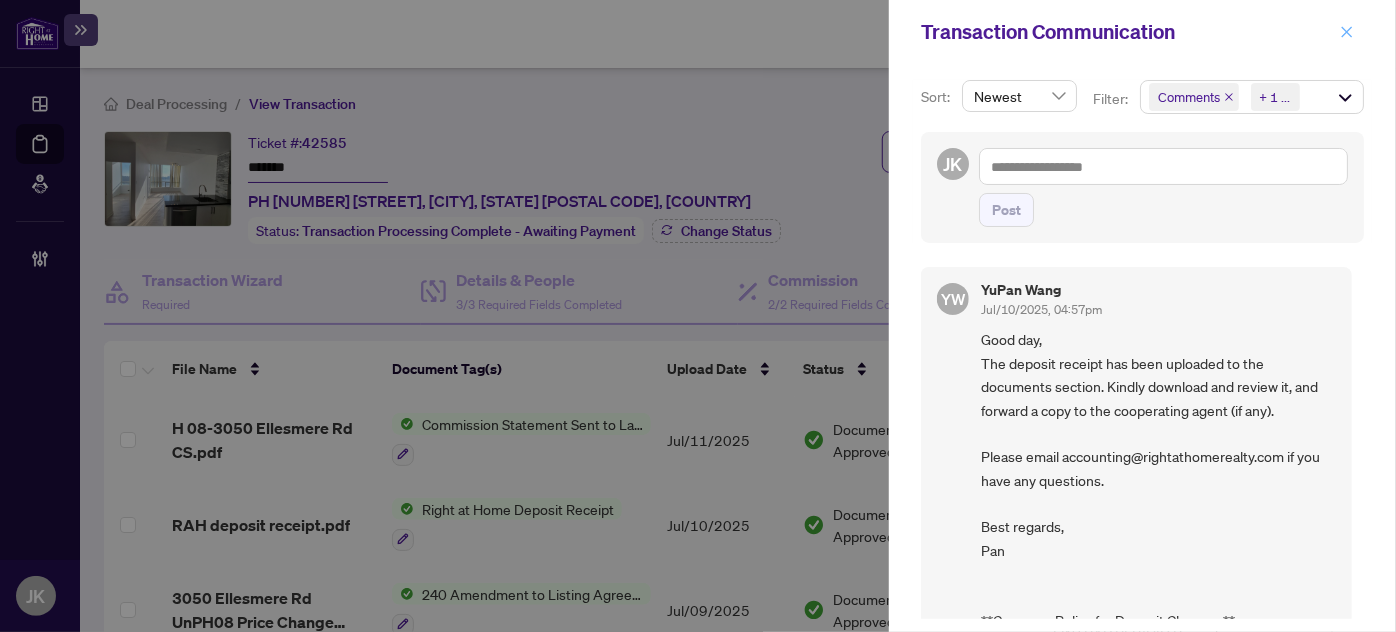 click 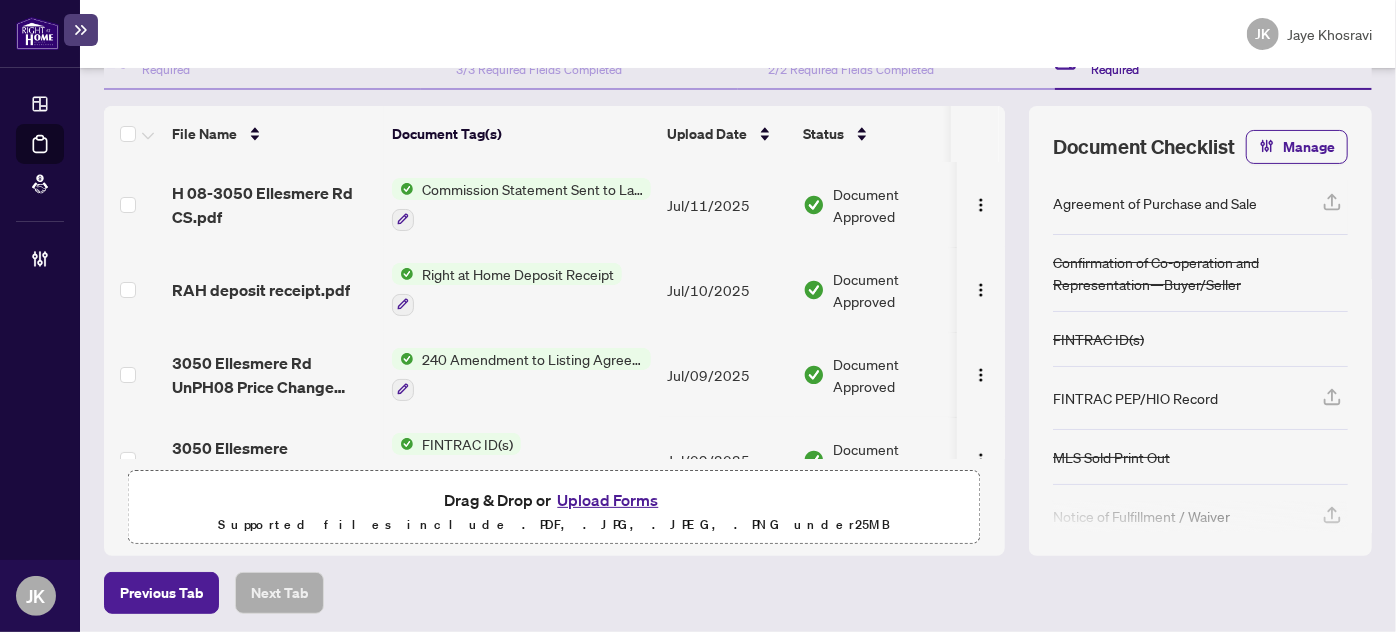 scroll, scrollTop: 0, scrollLeft: 0, axis: both 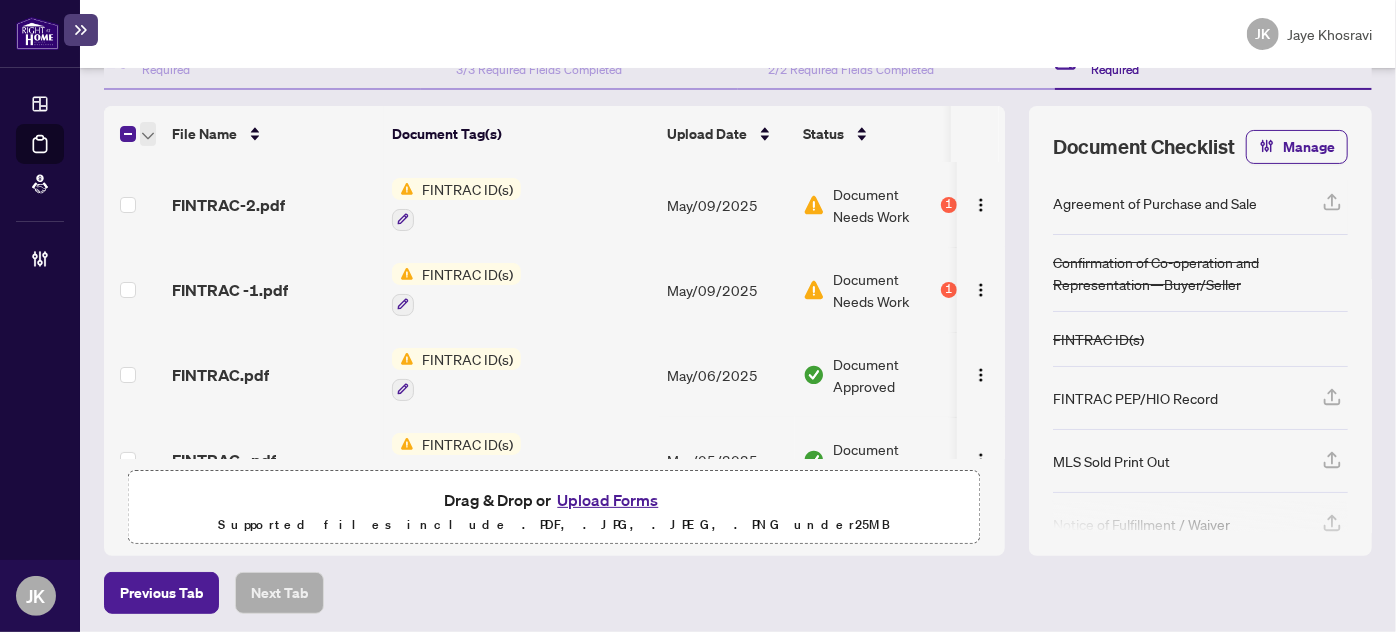 click at bounding box center [148, 134] 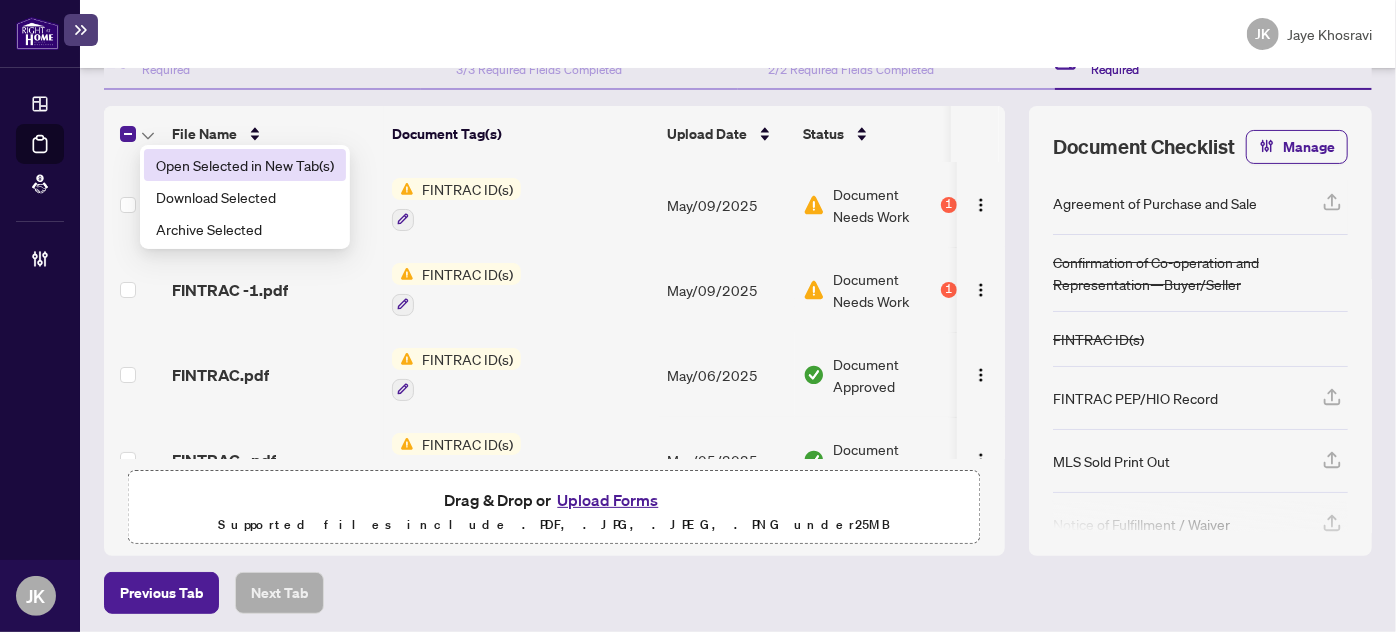 click on "Open Selected in New Tab(s)" at bounding box center (245, 165) 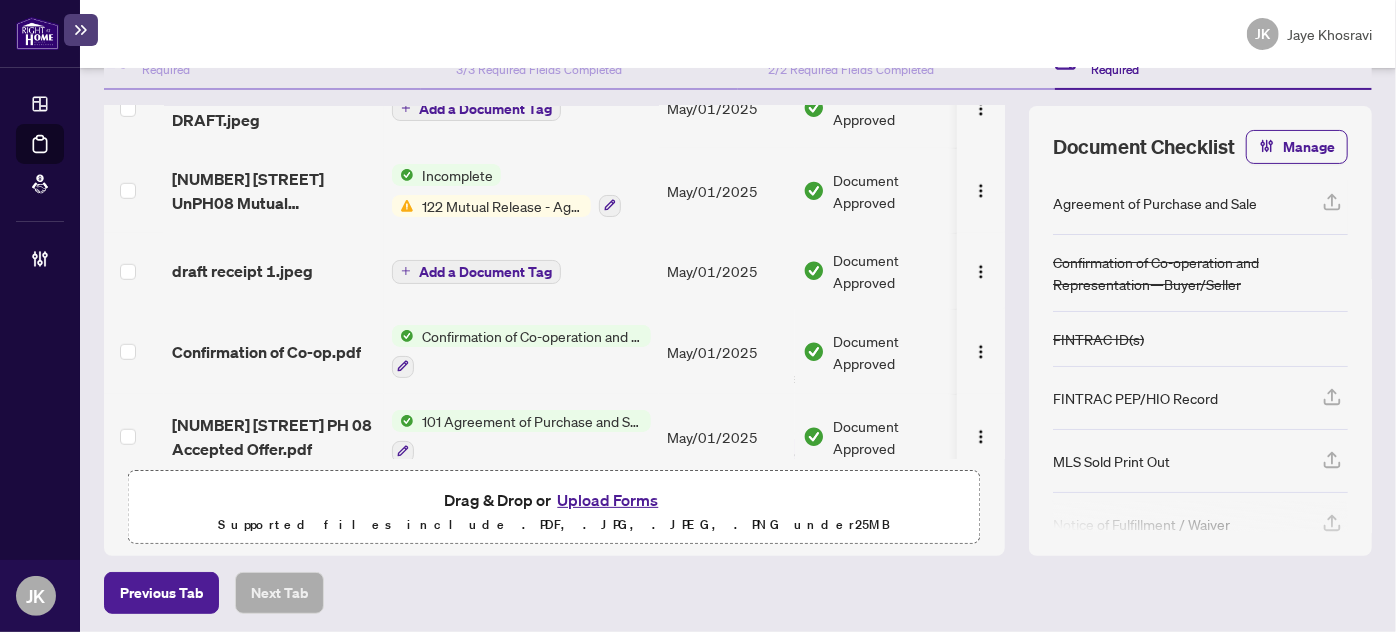 scroll, scrollTop: 1290, scrollLeft: 0, axis: vertical 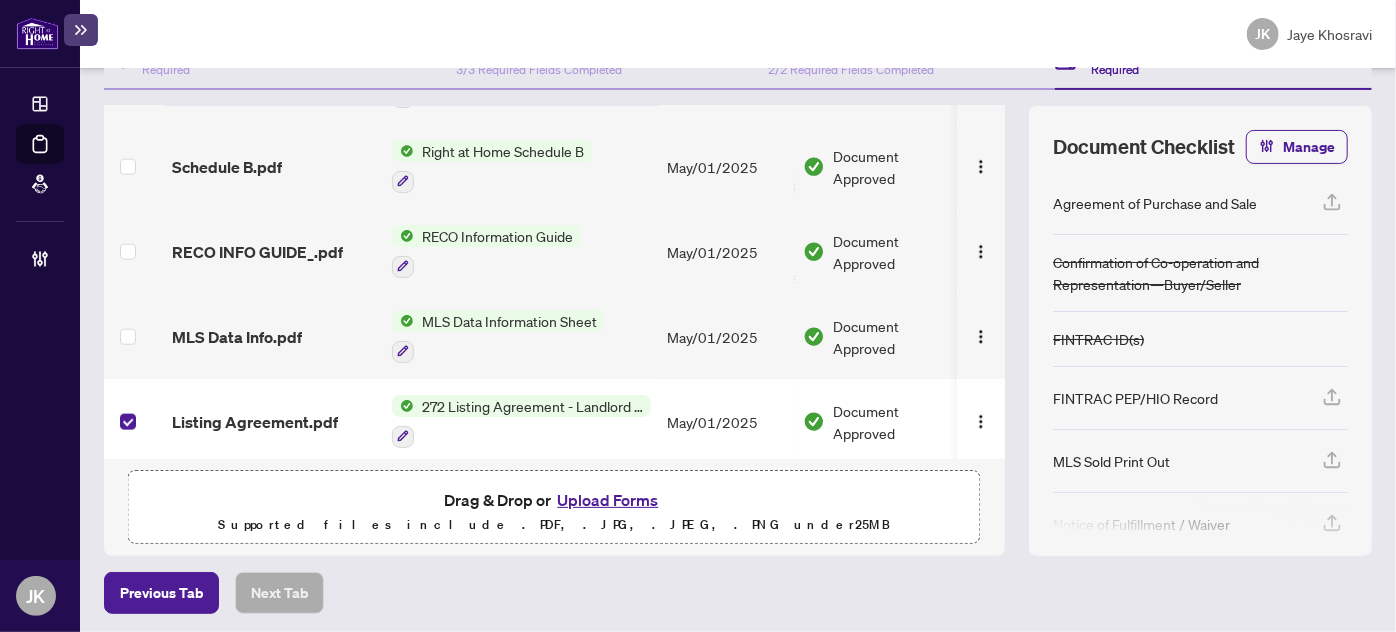 click at bounding box center [134, 336] 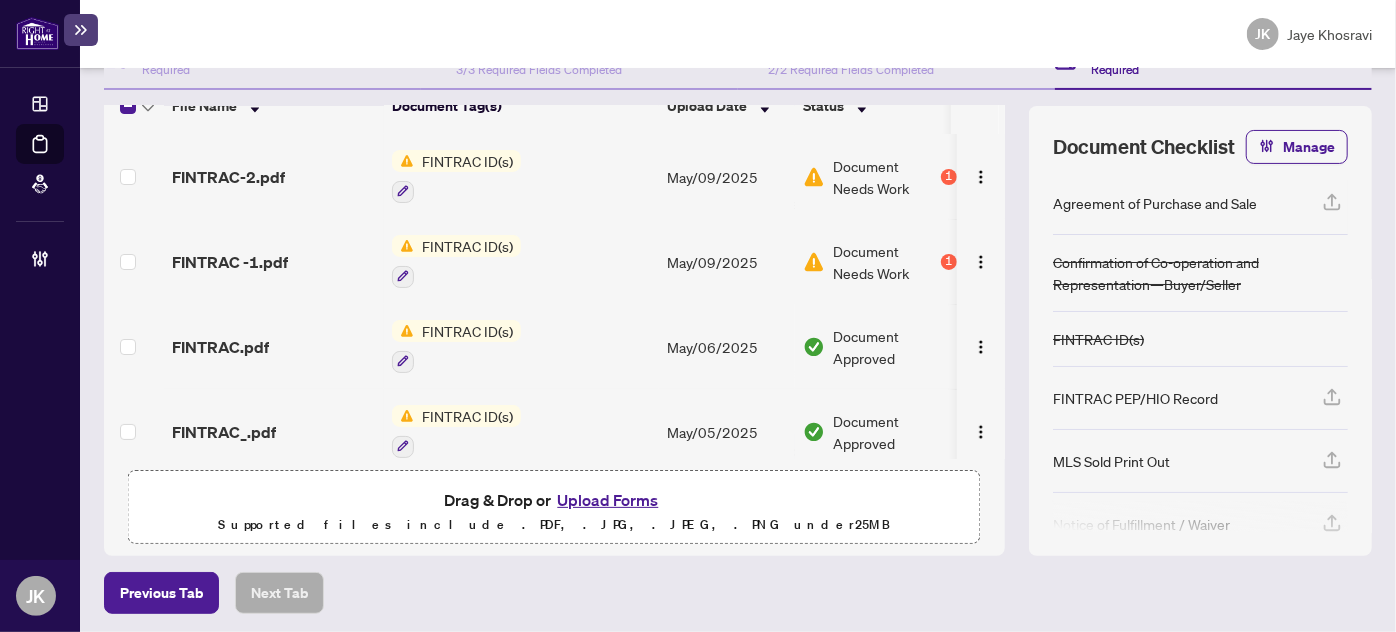 scroll, scrollTop: 0, scrollLeft: 0, axis: both 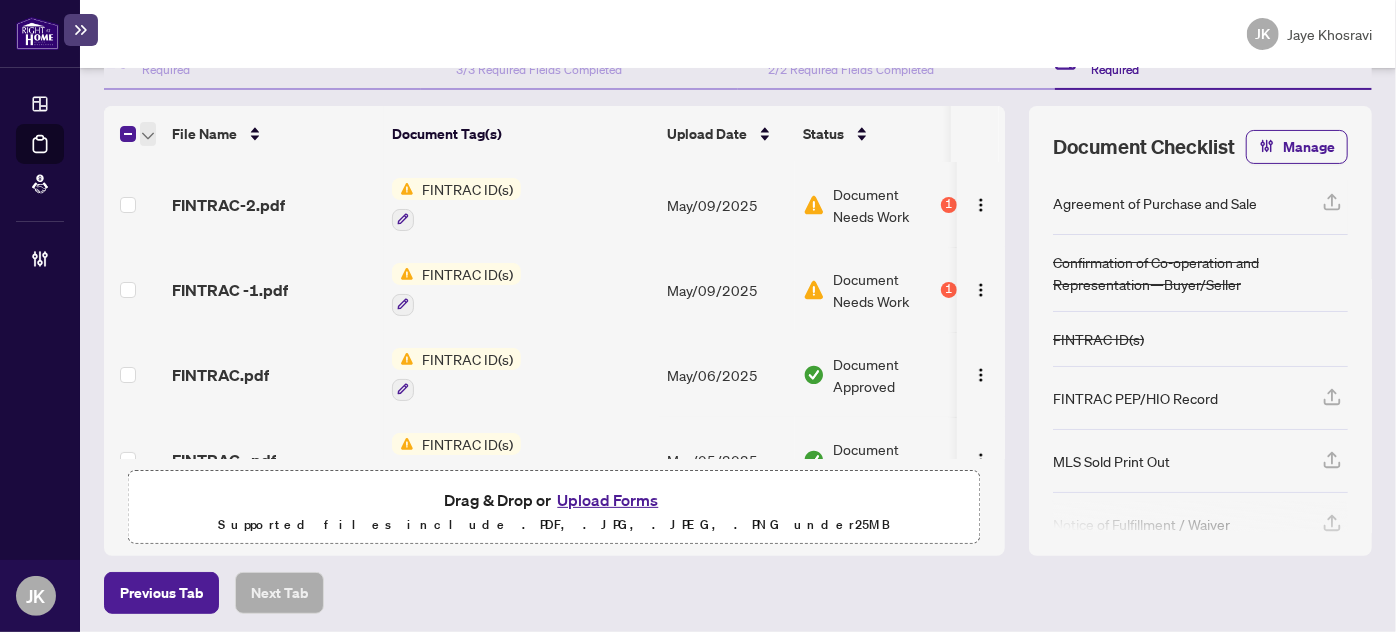 click at bounding box center [148, 134] 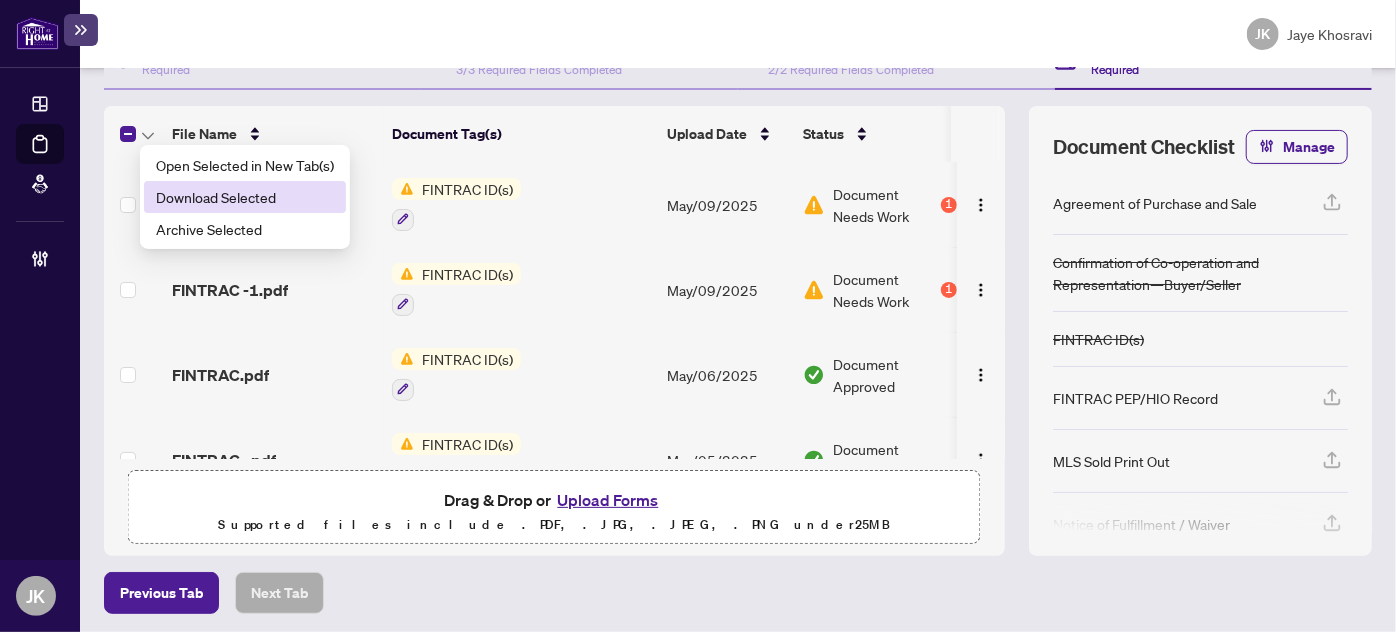 click on "Download Selected" at bounding box center (245, 197) 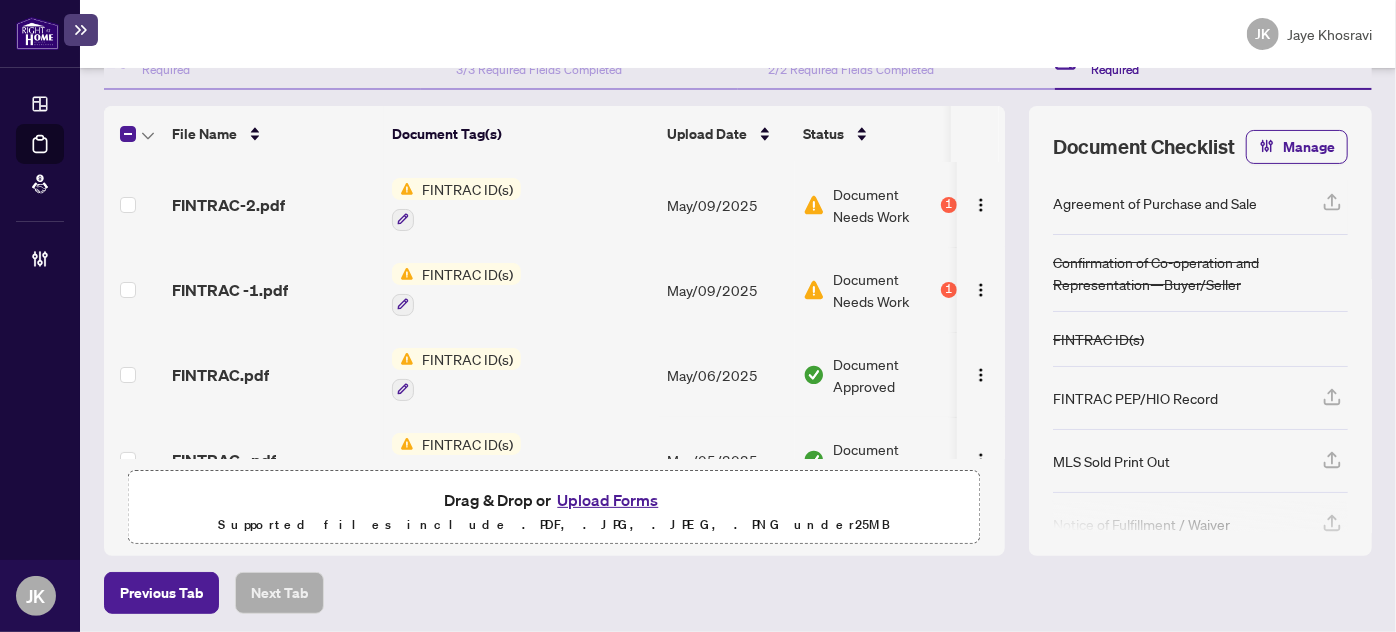 click on "Previous Tab Next Tab" at bounding box center [738, 593] 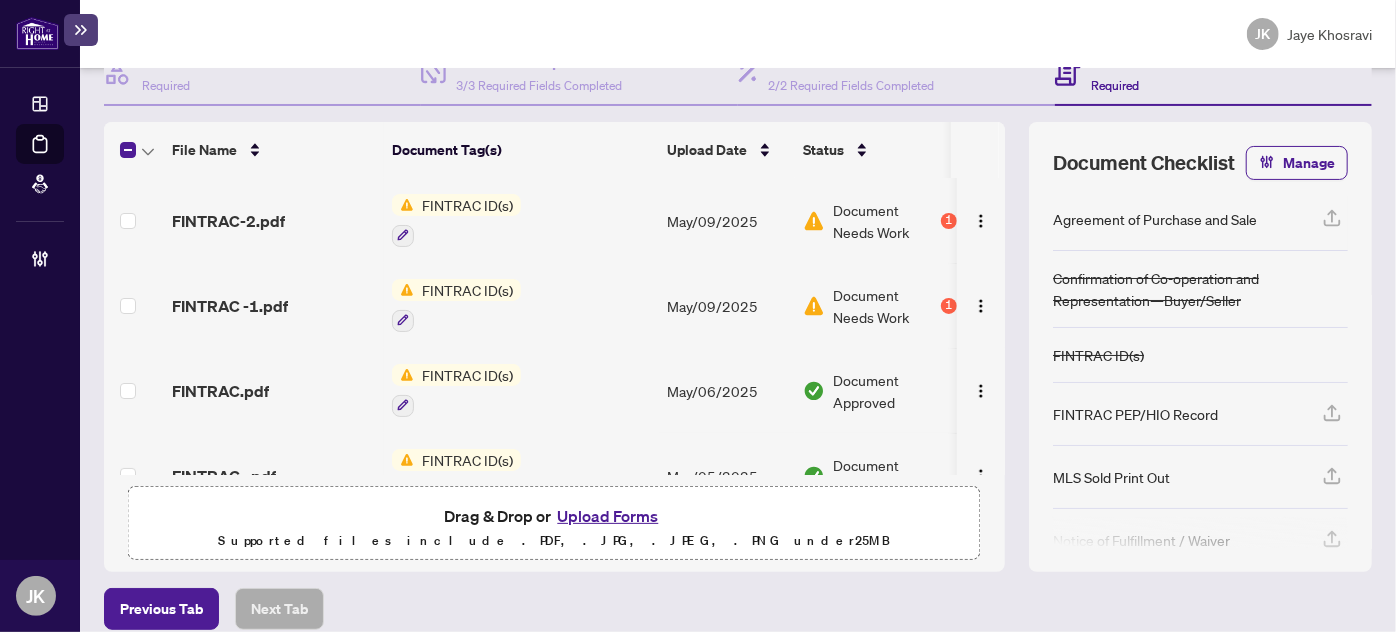 scroll, scrollTop: 235, scrollLeft: 0, axis: vertical 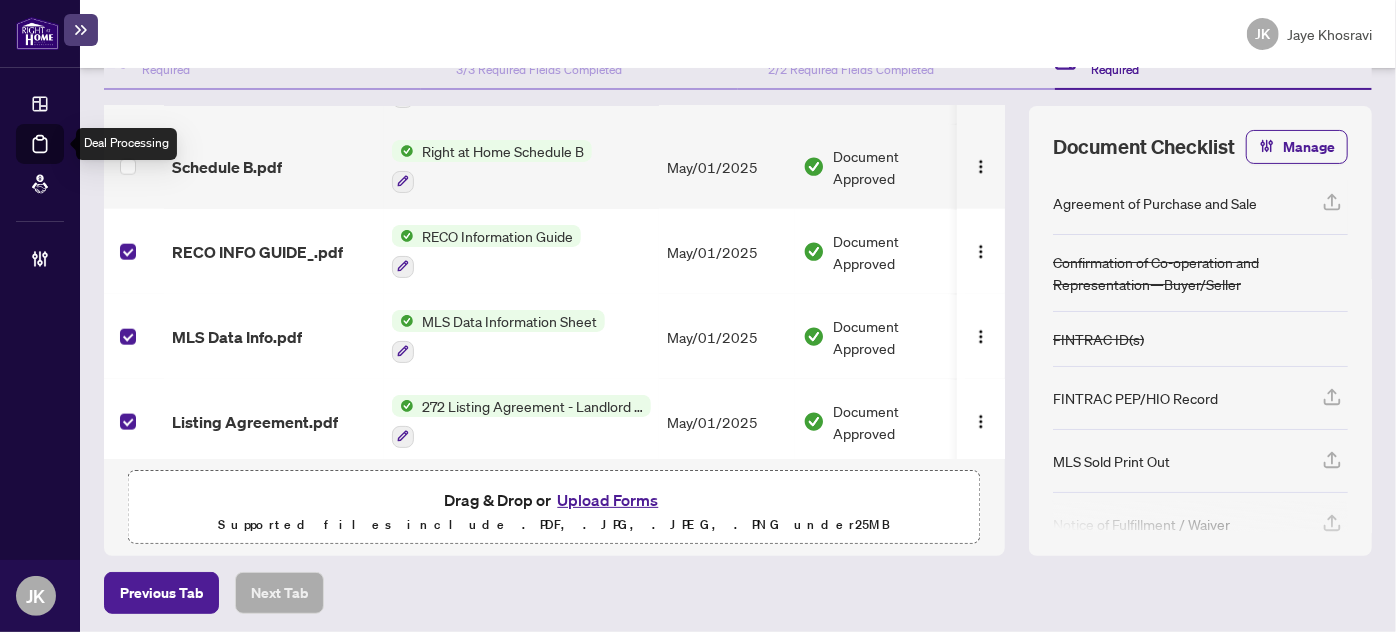 click on "Deal Processing" at bounding box center [63, 158] 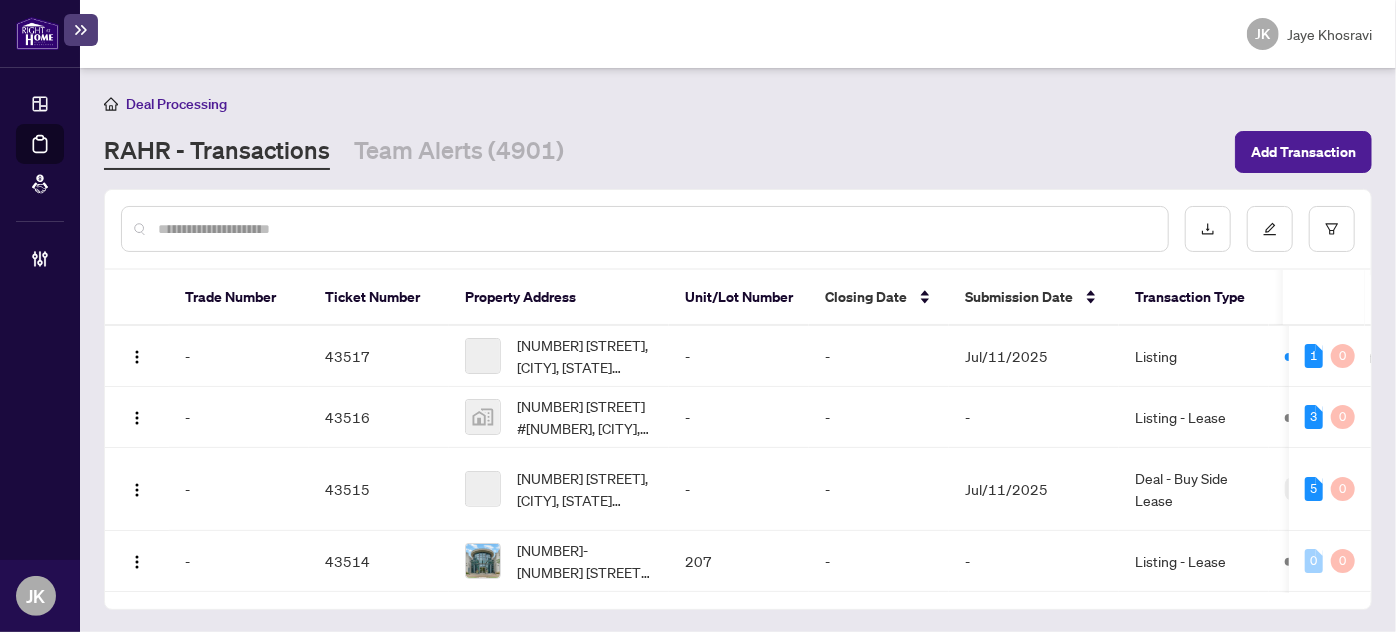 click at bounding box center [645, 229] 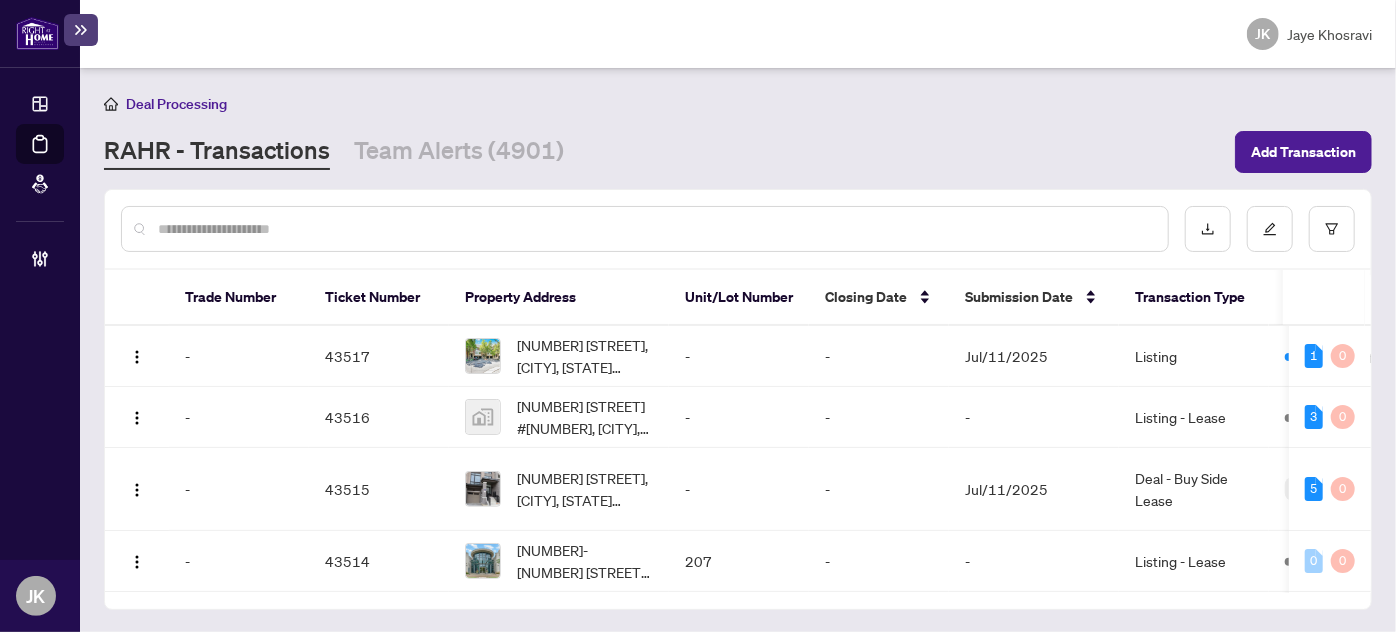 click at bounding box center [645, 229] 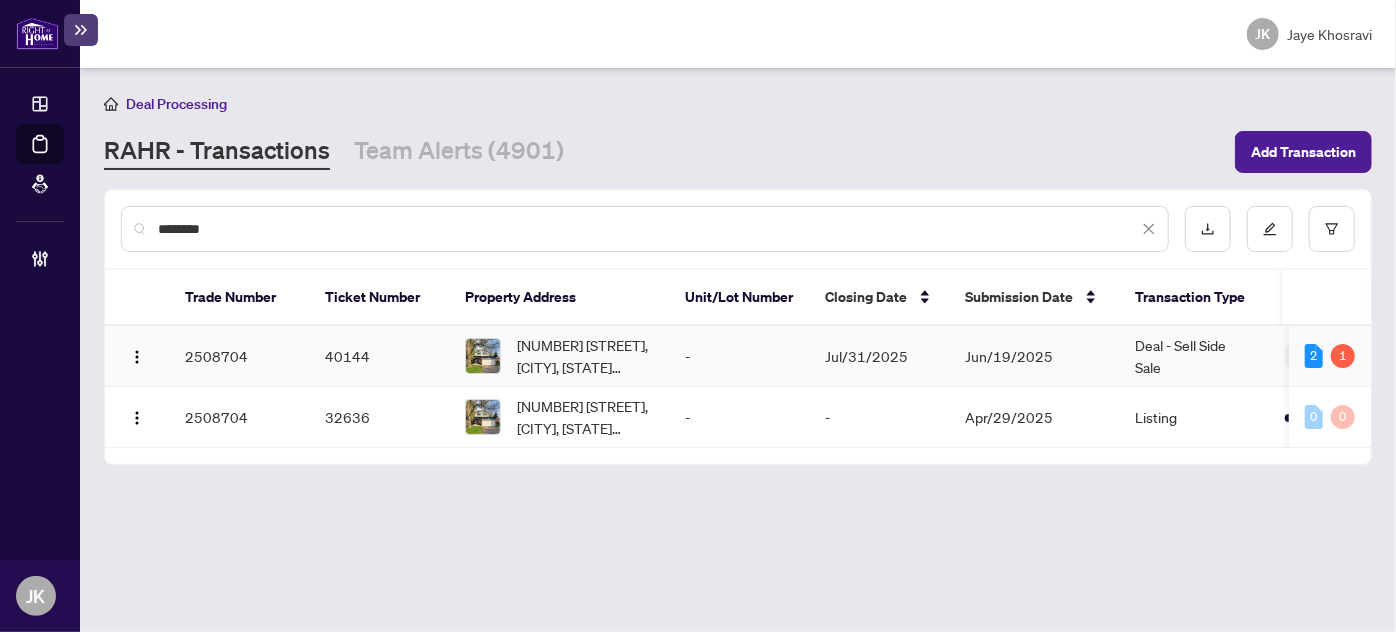 type on "********" 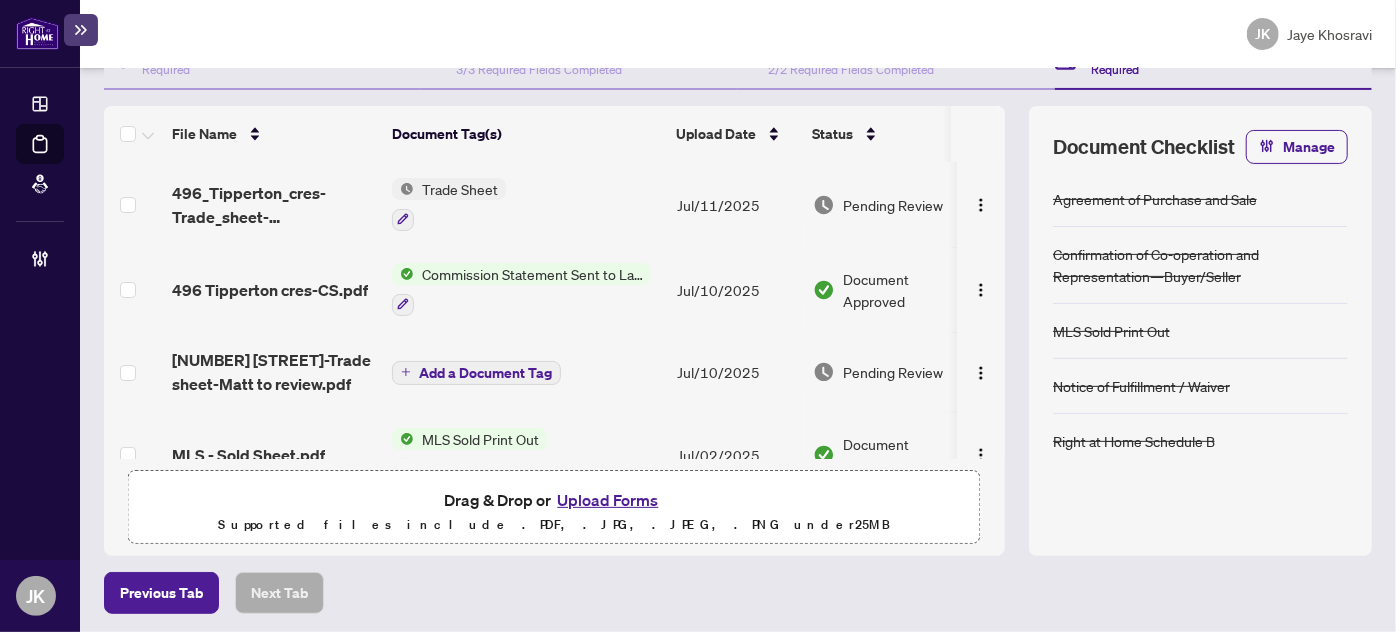 scroll, scrollTop: 0, scrollLeft: 0, axis: both 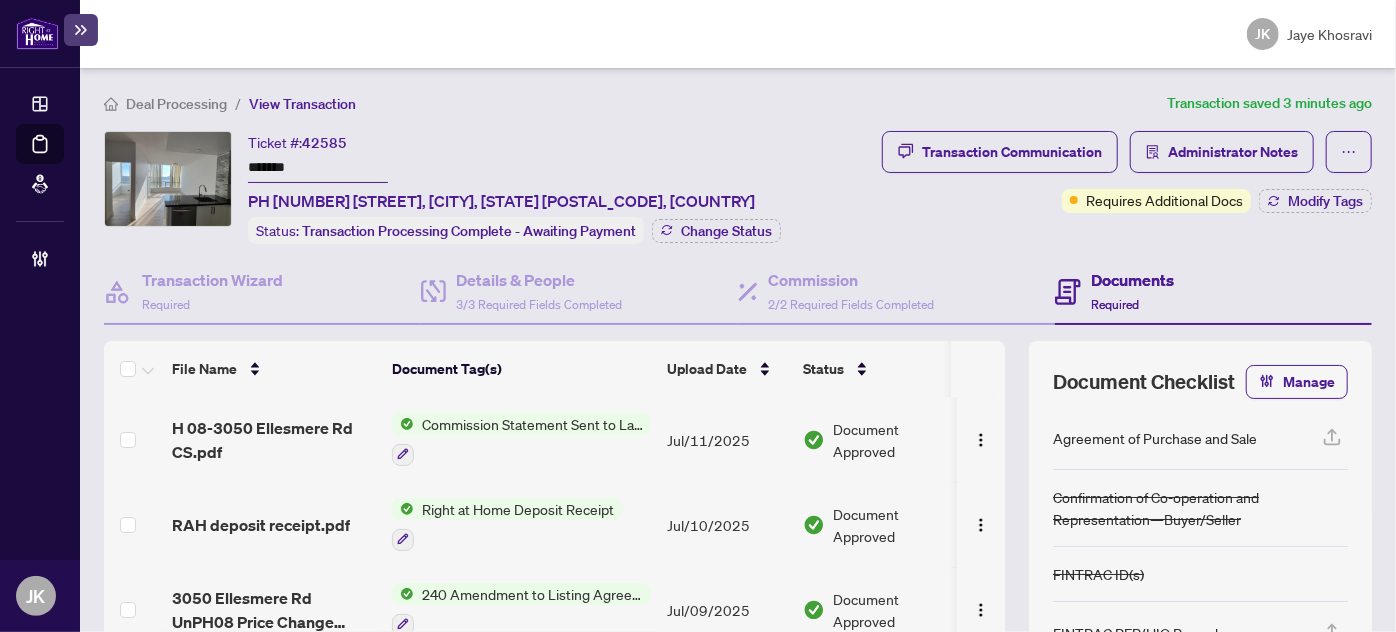 click on "Documents Required" at bounding box center [1132, 291] 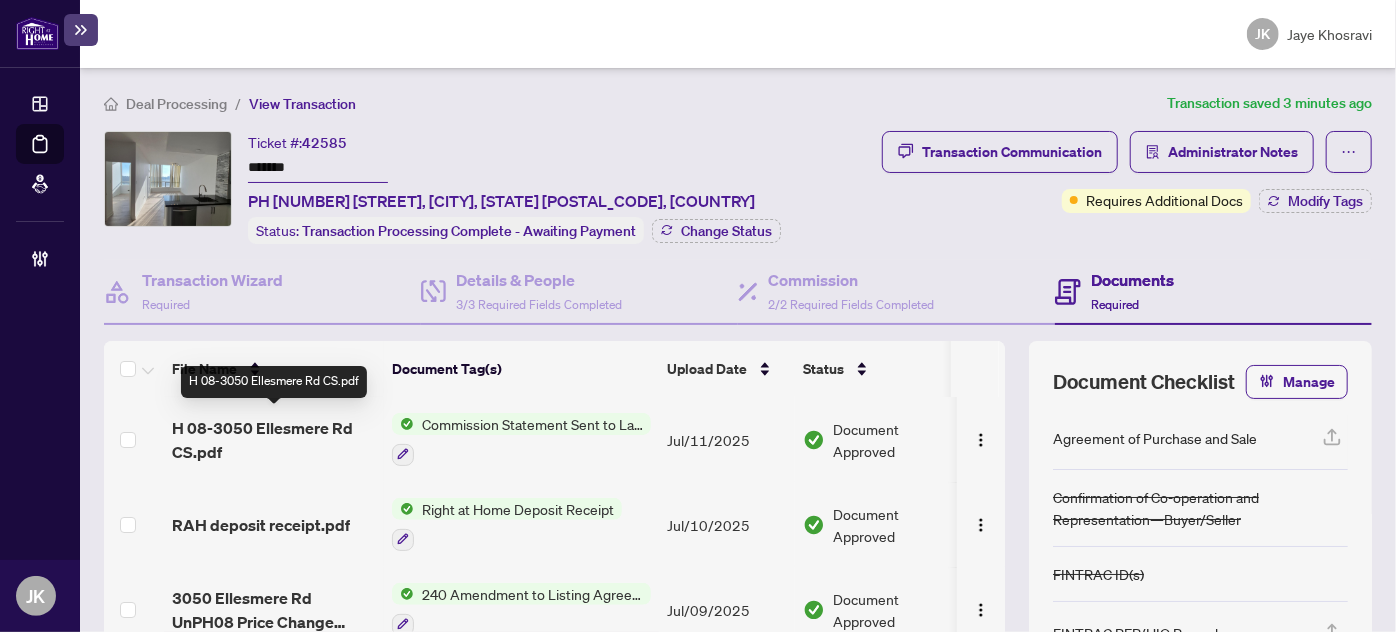 scroll, scrollTop: 944, scrollLeft: 0, axis: vertical 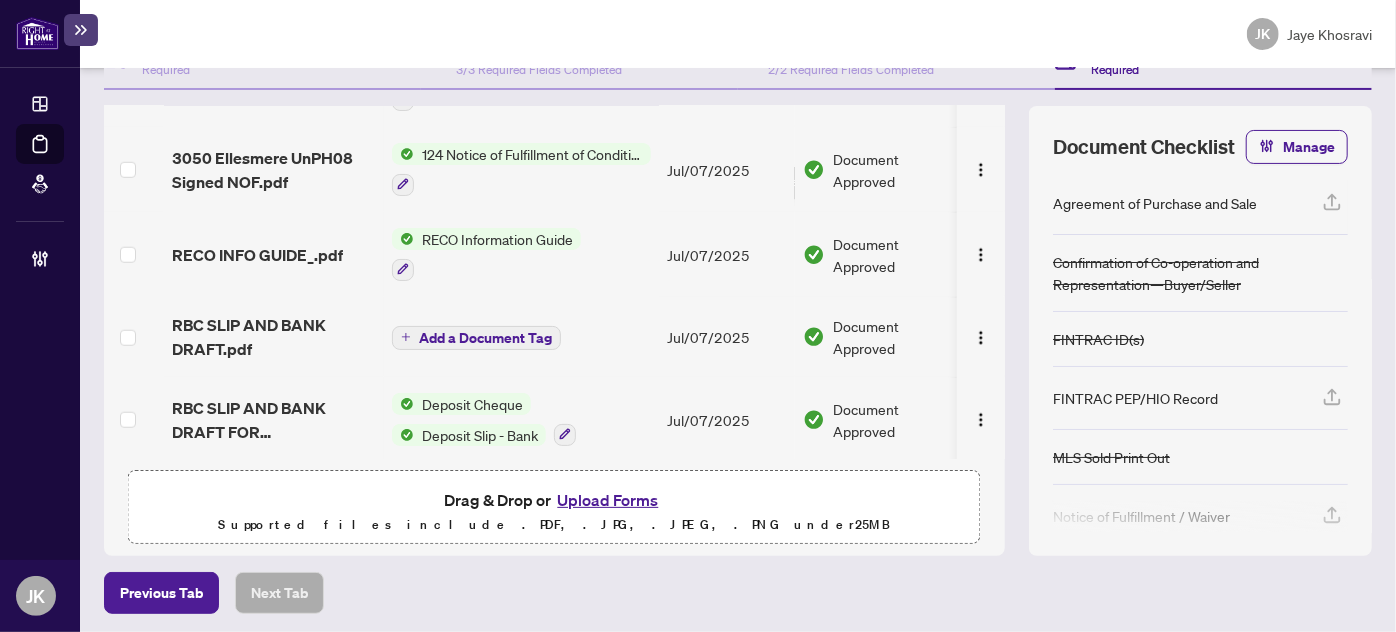 click on "Upload Forms" at bounding box center [607, 500] 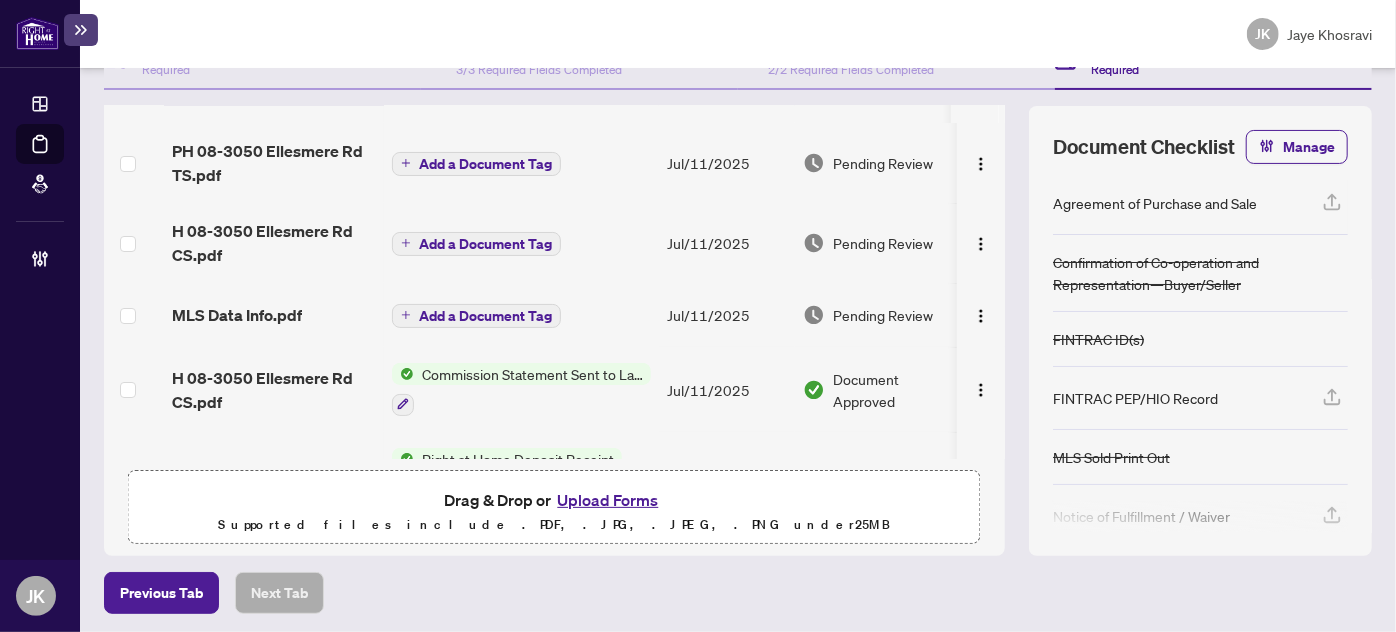 scroll, scrollTop: 0, scrollLeft: 0, axis: both 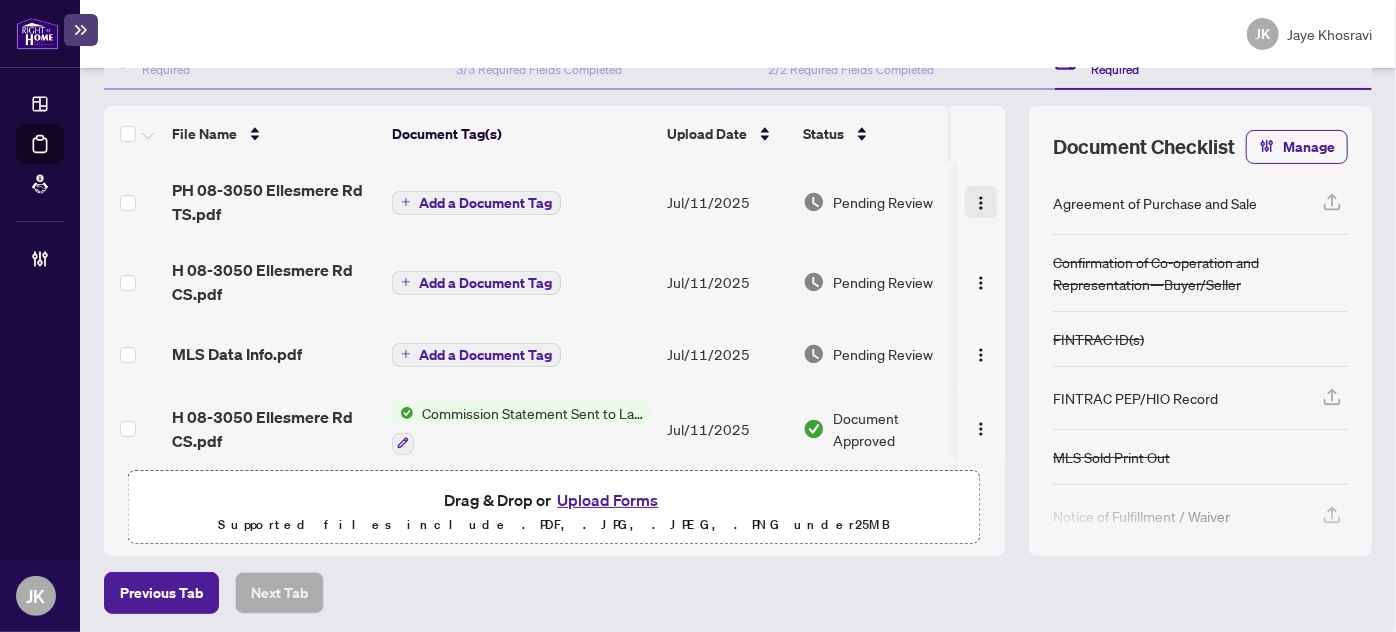 click at bounding box center (981, 203) 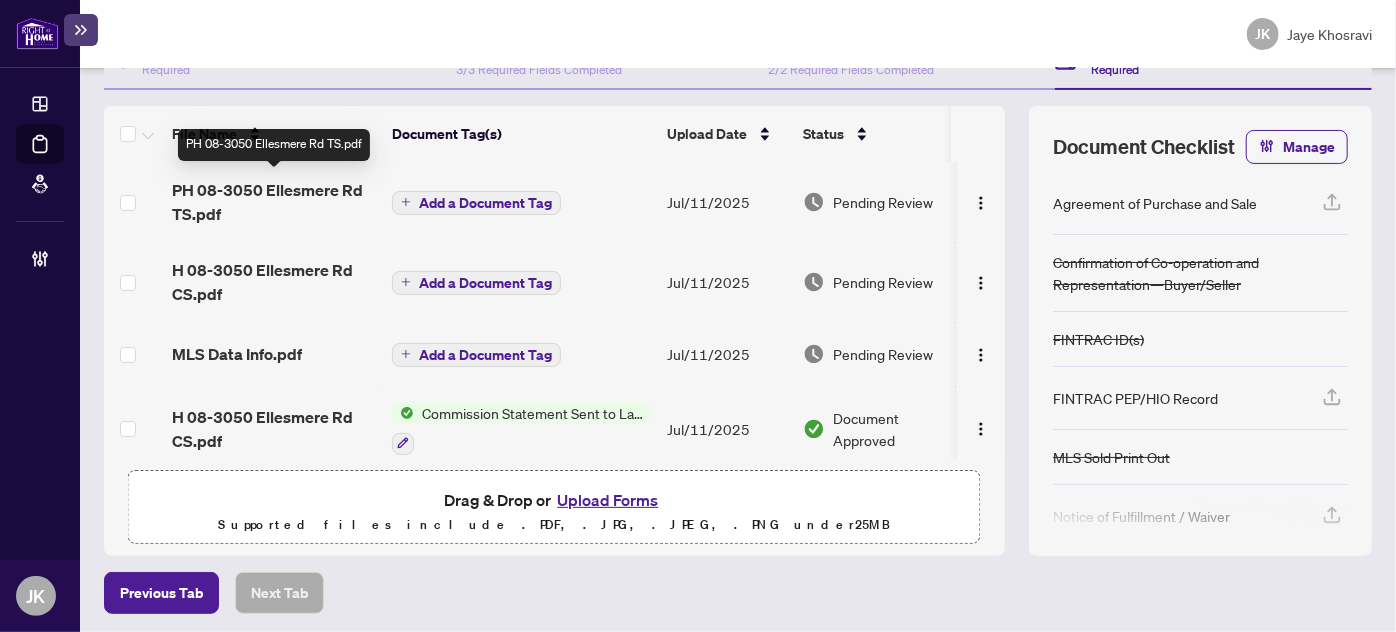 click on "PH 08-3050 Ellesmere Rd TS.pdf" at bounding box center (274, 202) 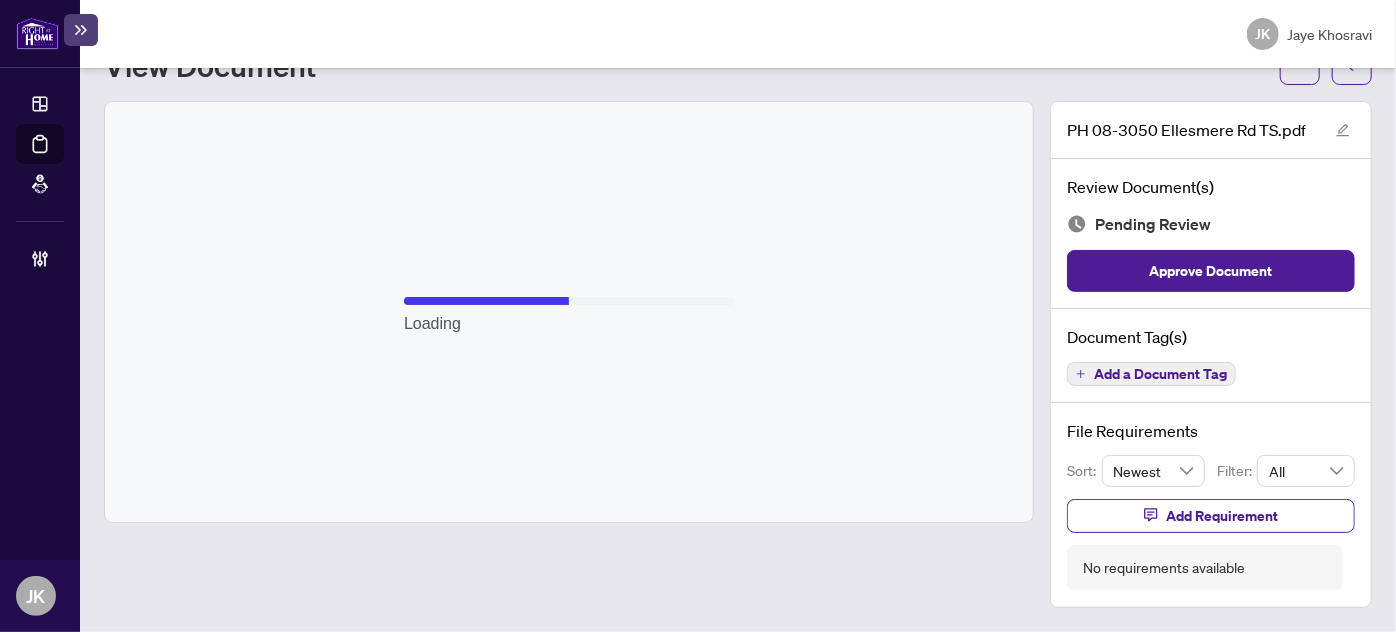 scroll, scrollTop: 80, scrollLeft: 0, axis: vertical 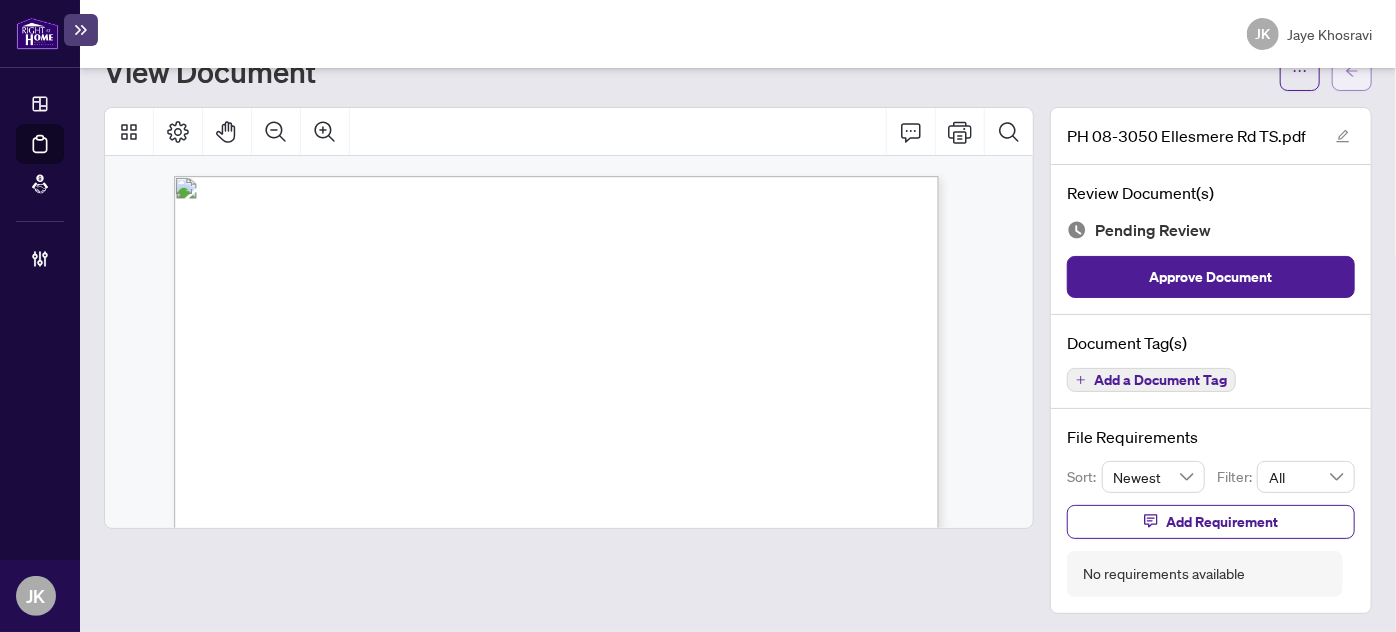 click at bounding box center (1352, 71) 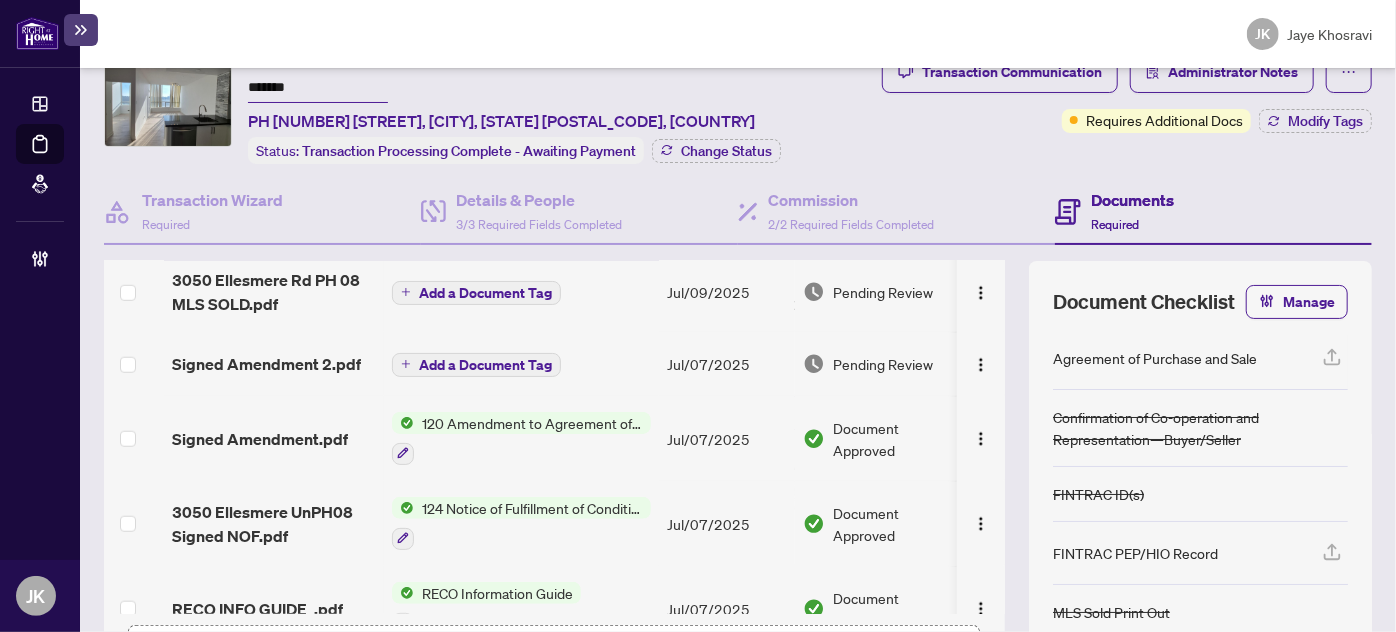 scroll, scrollTop: 0, scrollLeft: 0, axis: both 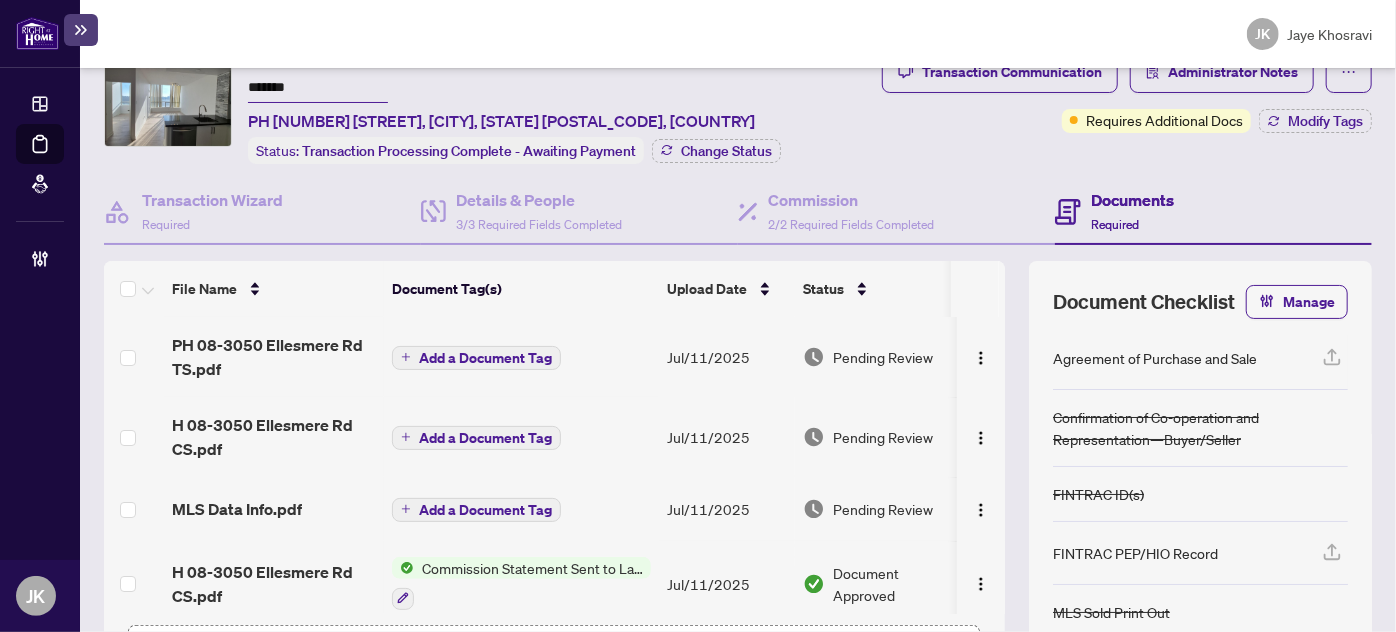 click at bounding box center [981, 357] 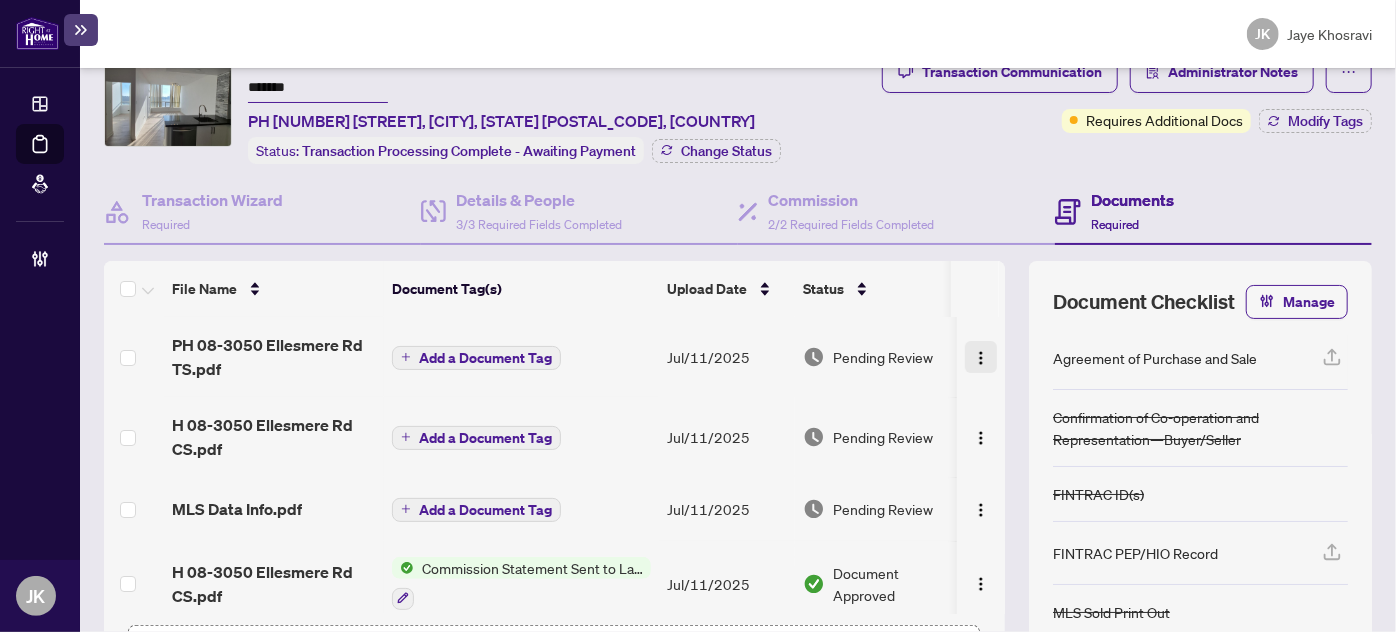 click at bounding box center (981, 358) 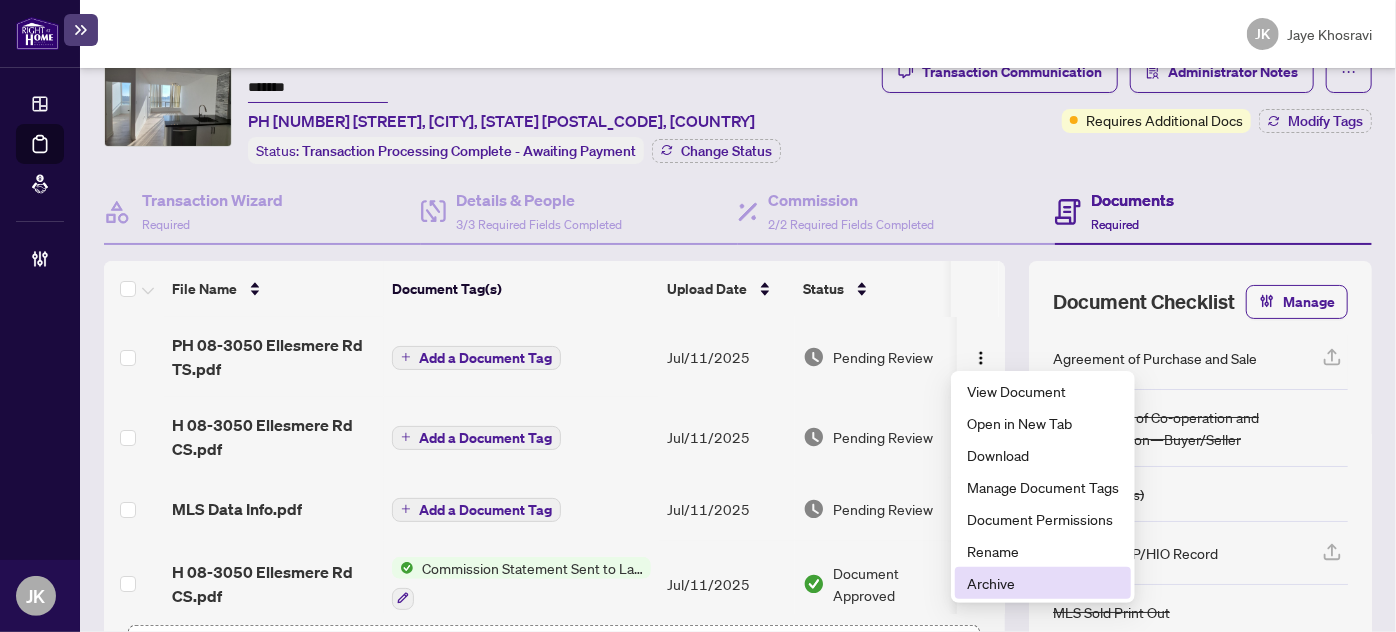 click on "Archive" at bounding box center (1043, 583) 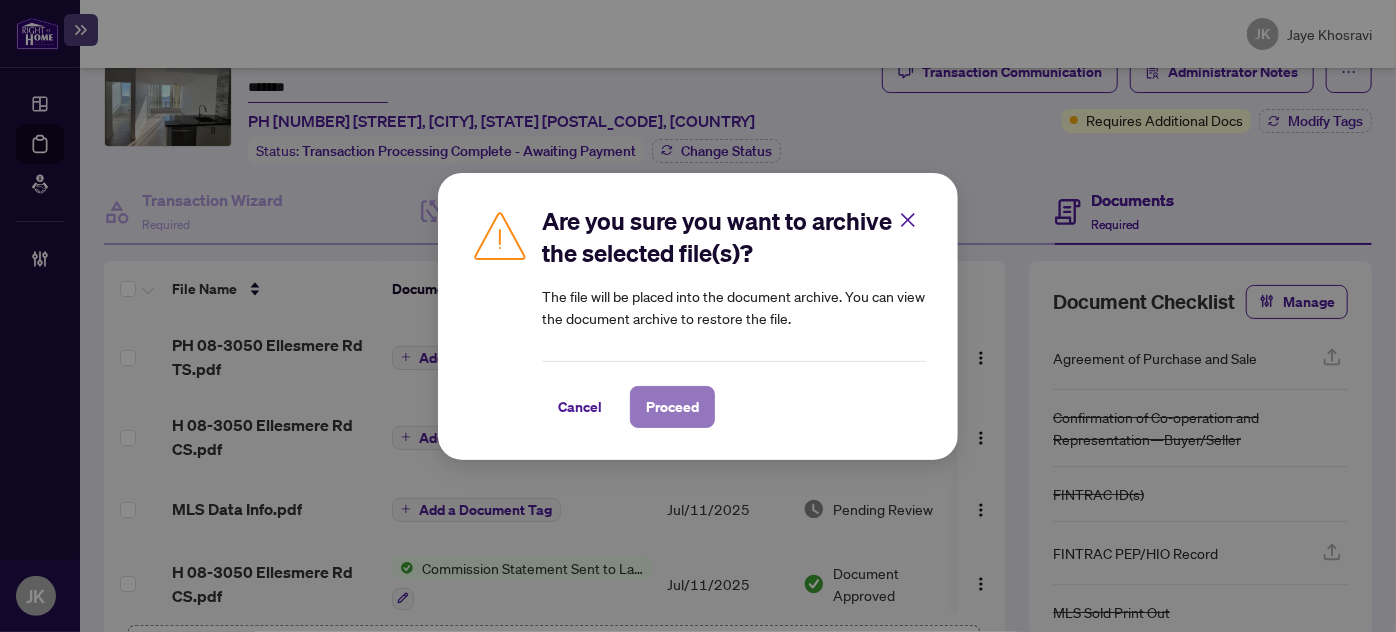 click on "Proceed" at bounding box center (672, 407) 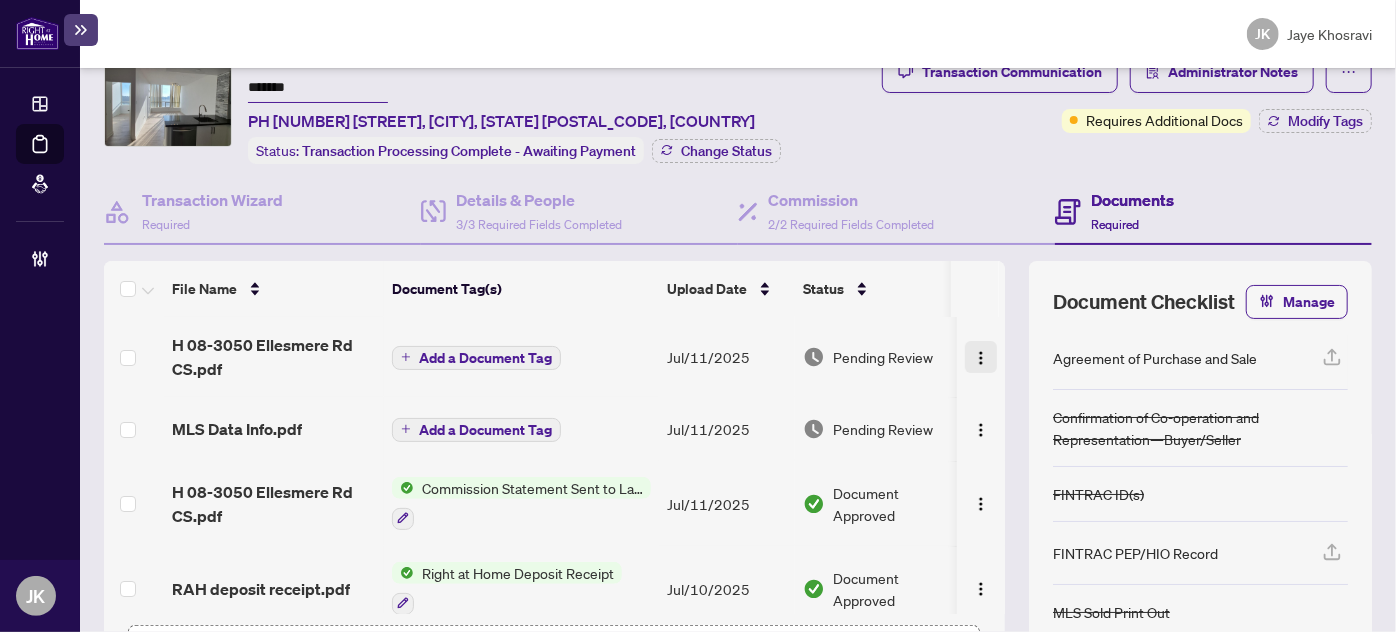 click at bounding box center (981, 358) 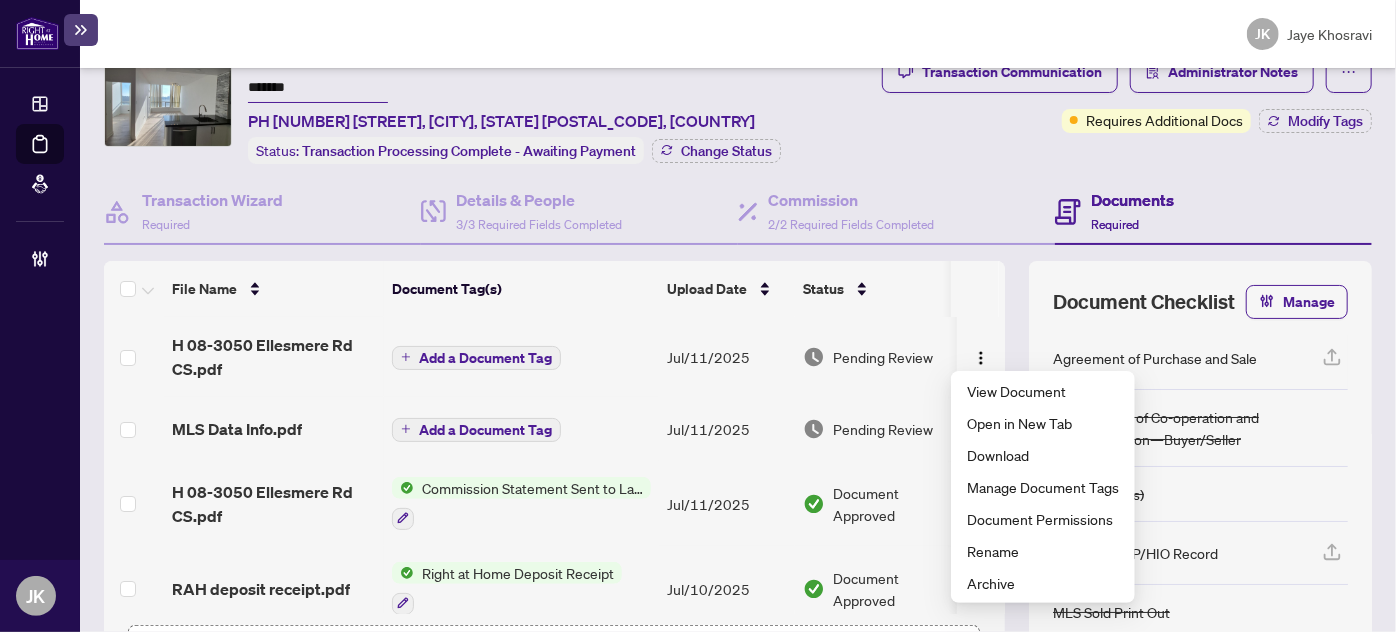 click at bounding box center [981, 588] 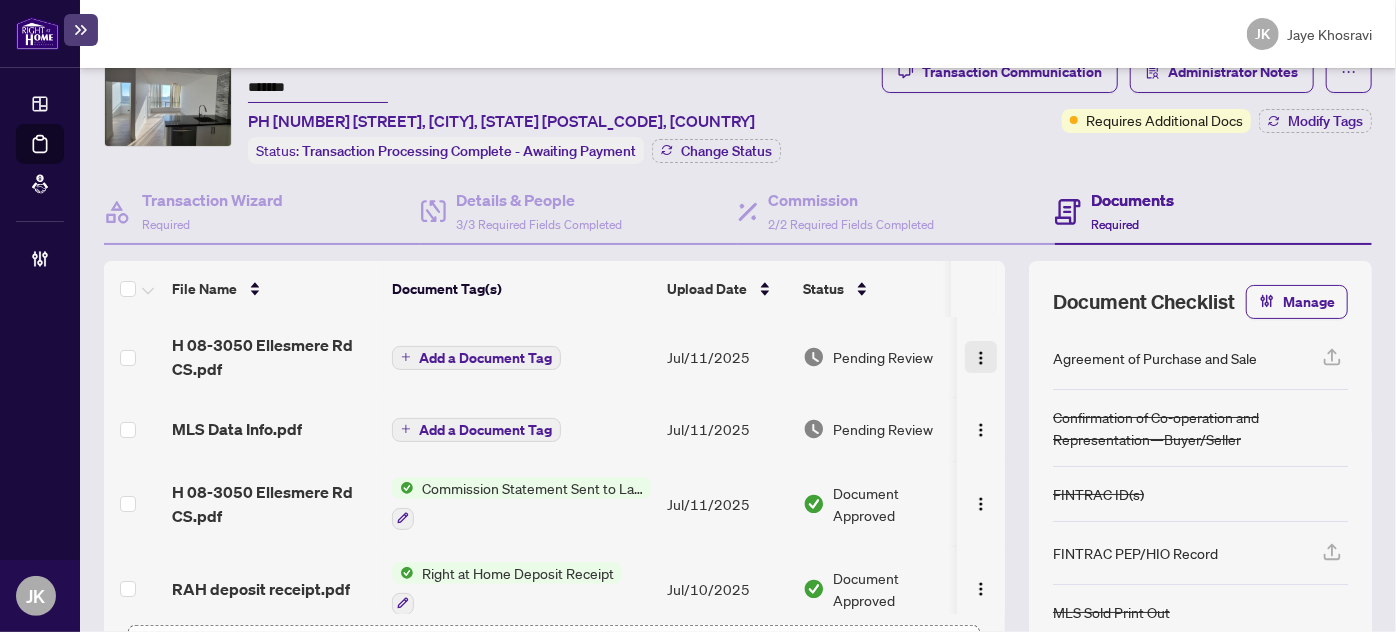 click at bounding box center [981, 358] 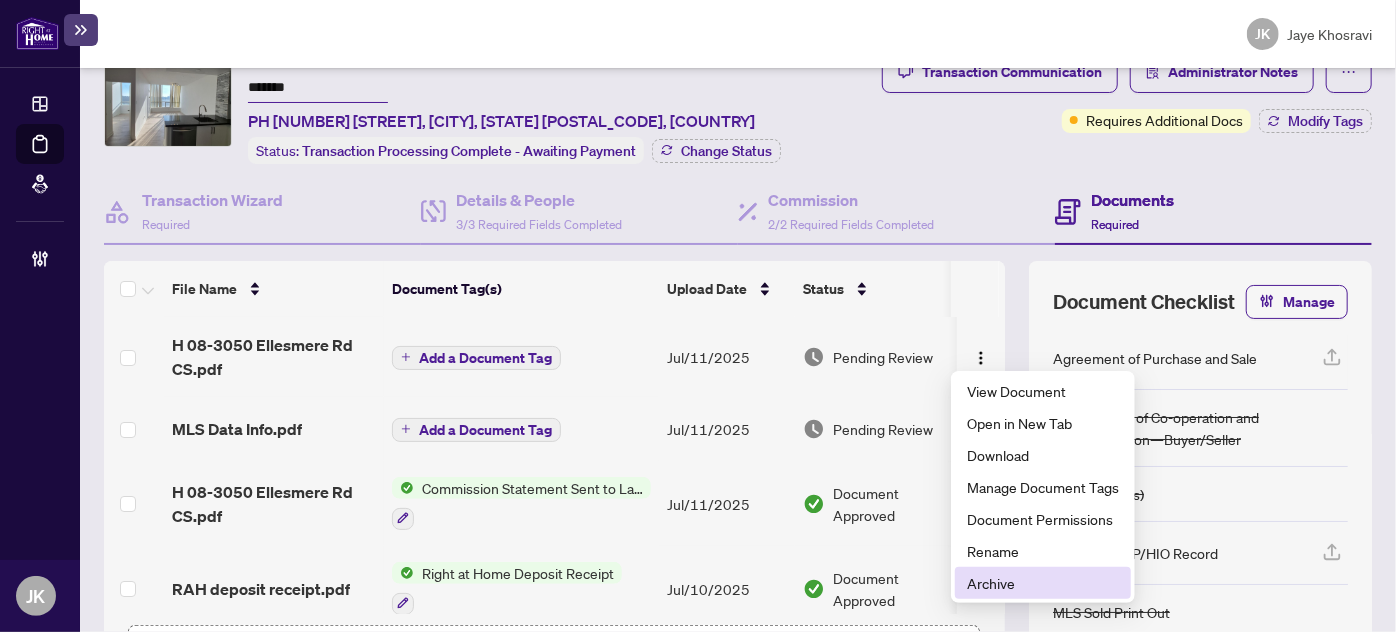 click on "Archive" at bounding box center [1043, 583] 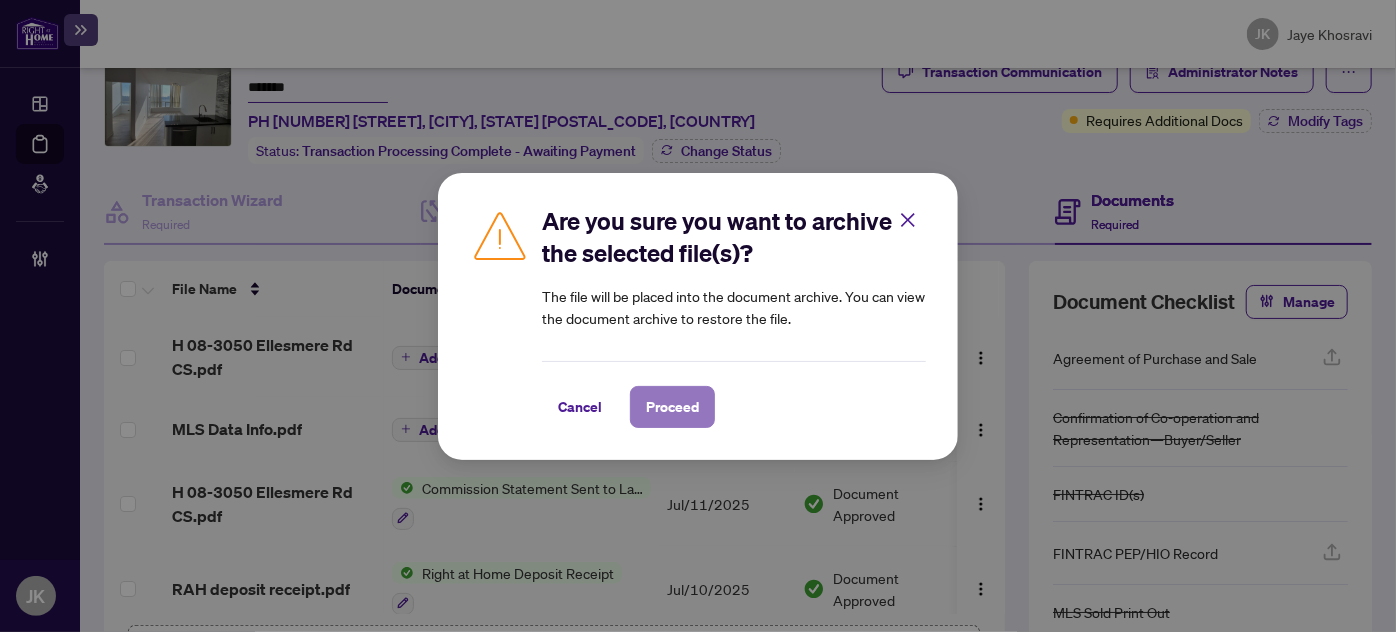 click on "Proceed" at bounding box center [672, 407] 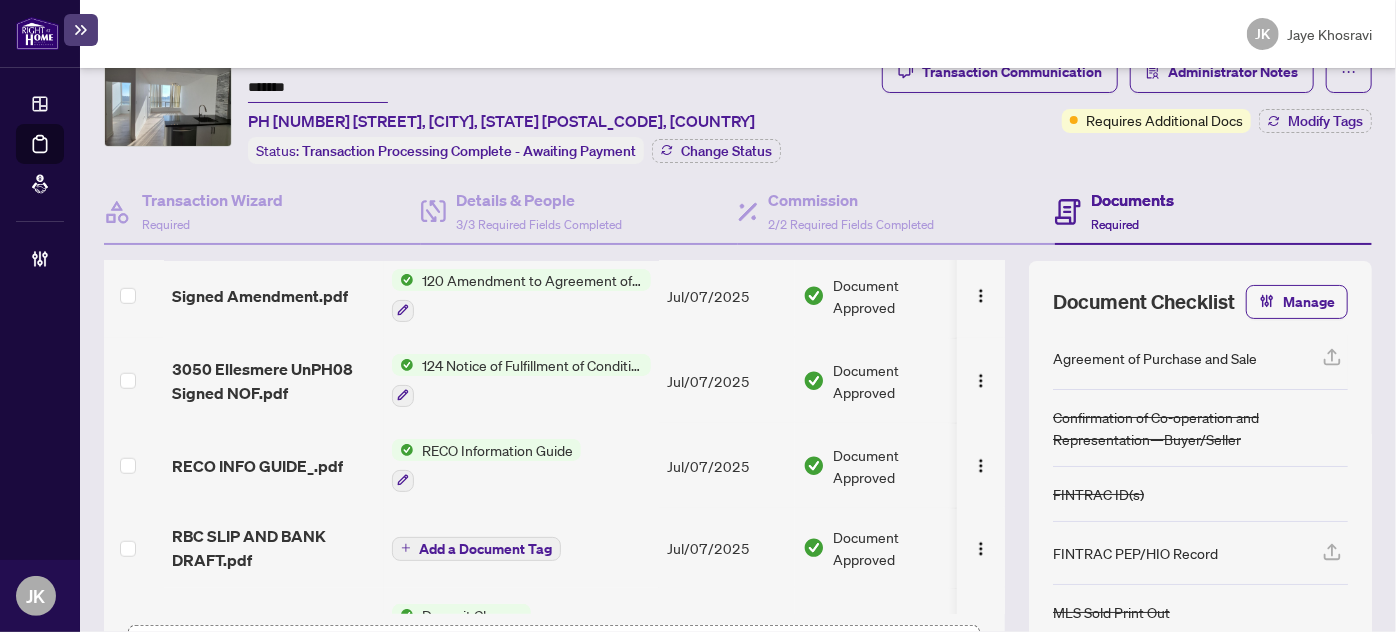 scroll, scrollTop: 1008, scrollLeft: 0, axis: vertical 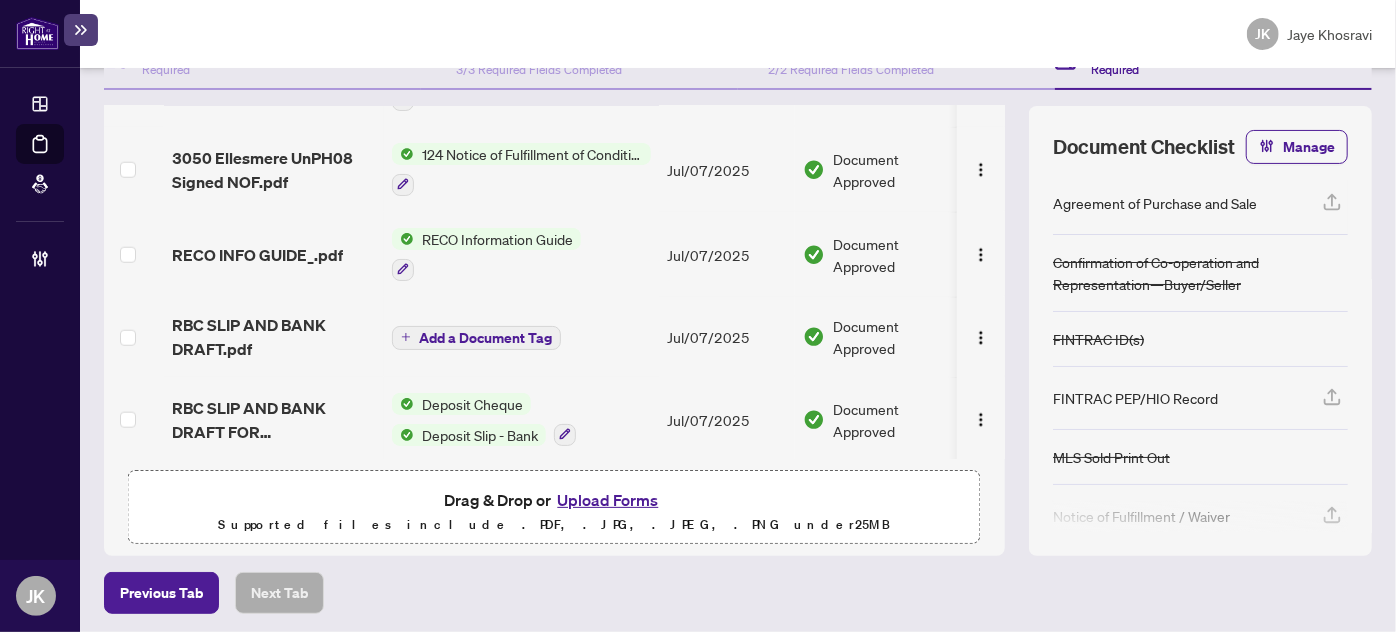click on "Upload Forms" at bounding box center [607, 500] 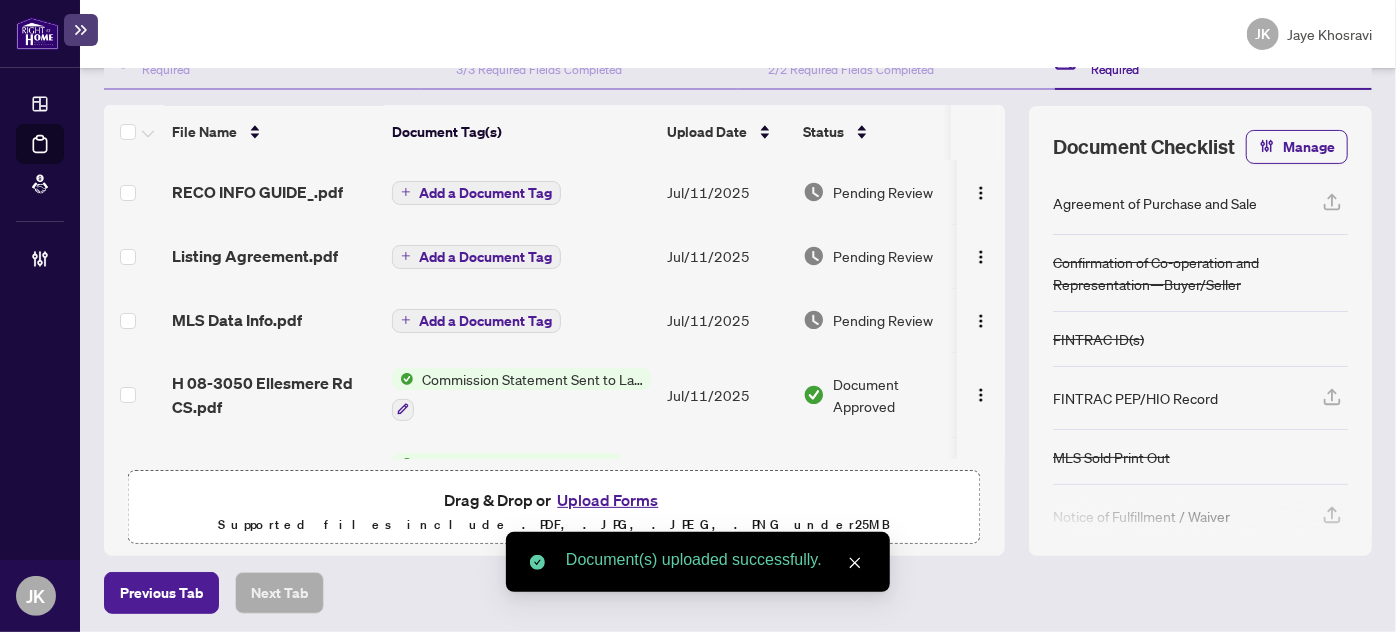 scroll, scrollTop: 0, scrollLeft: 0, axis: both 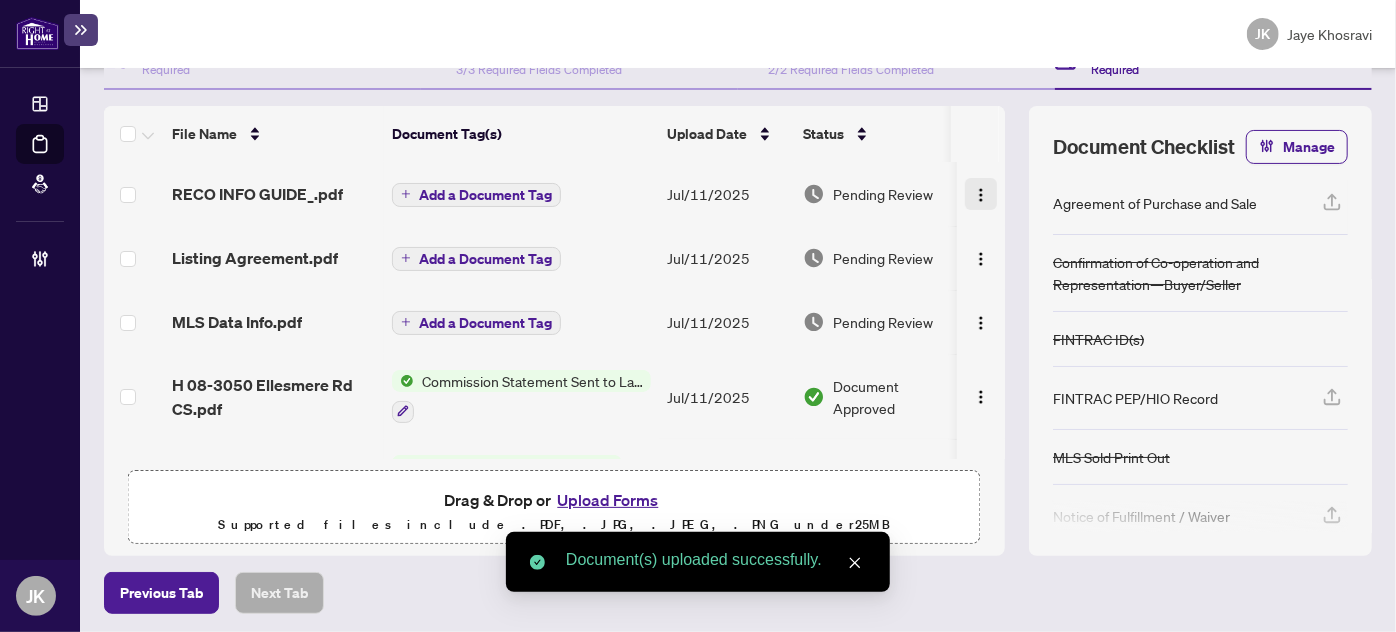 click at bounding box center (981, 194) 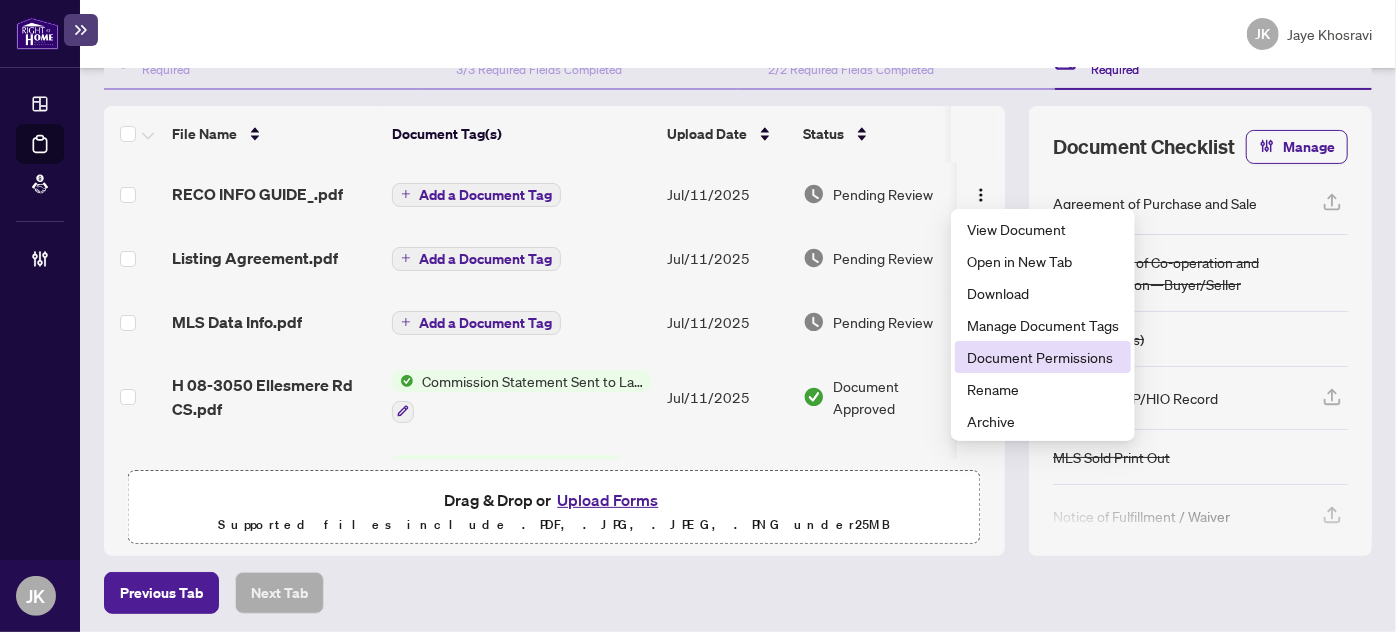 click on "Document Permissions" at bounding box center [1043, 357] 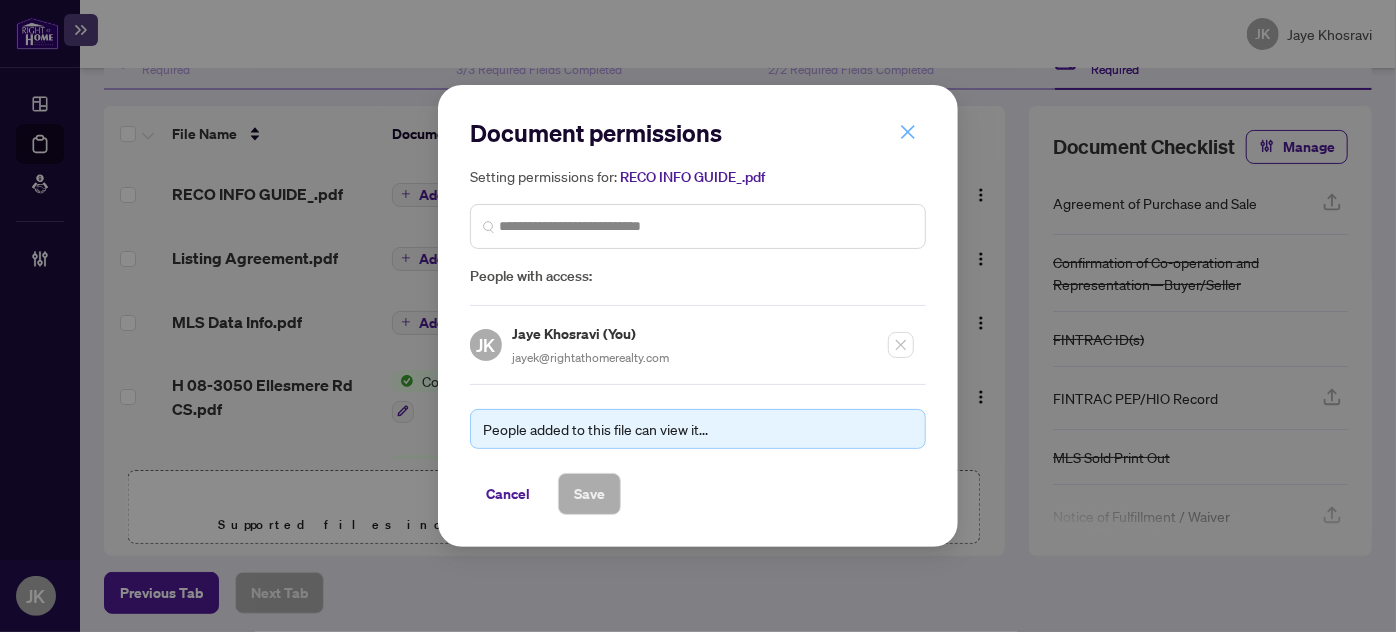 click 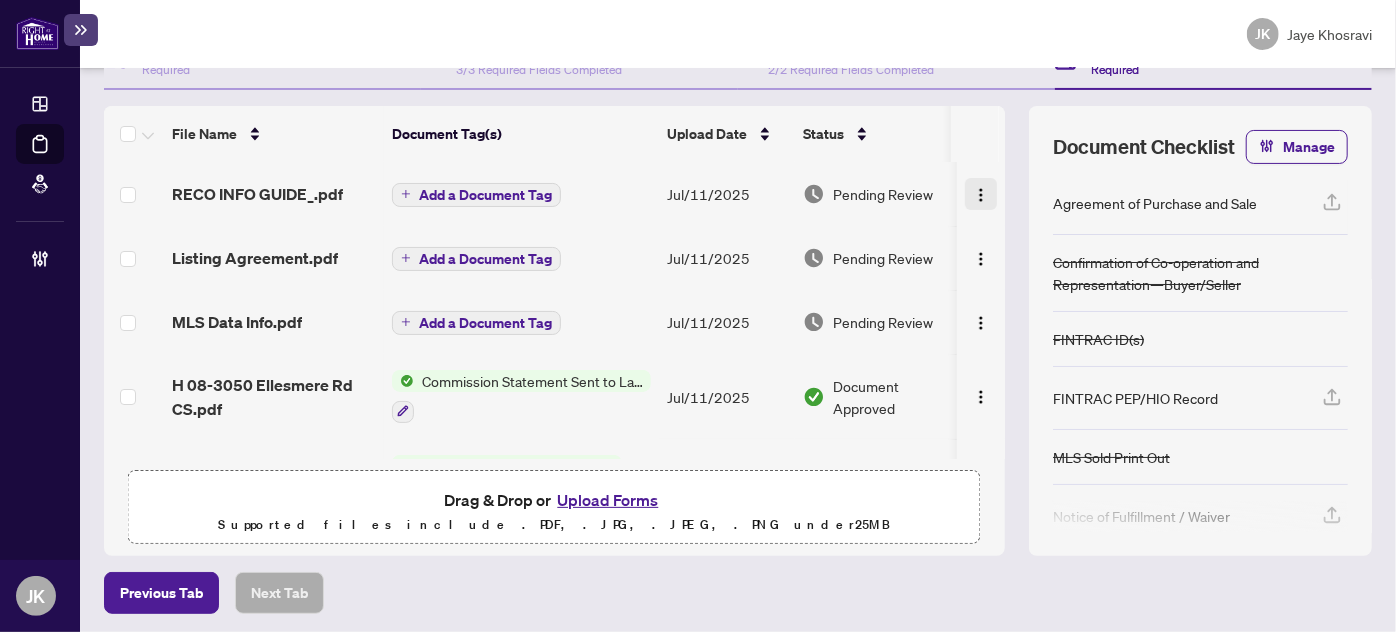 click at bounding box center (981, 195) 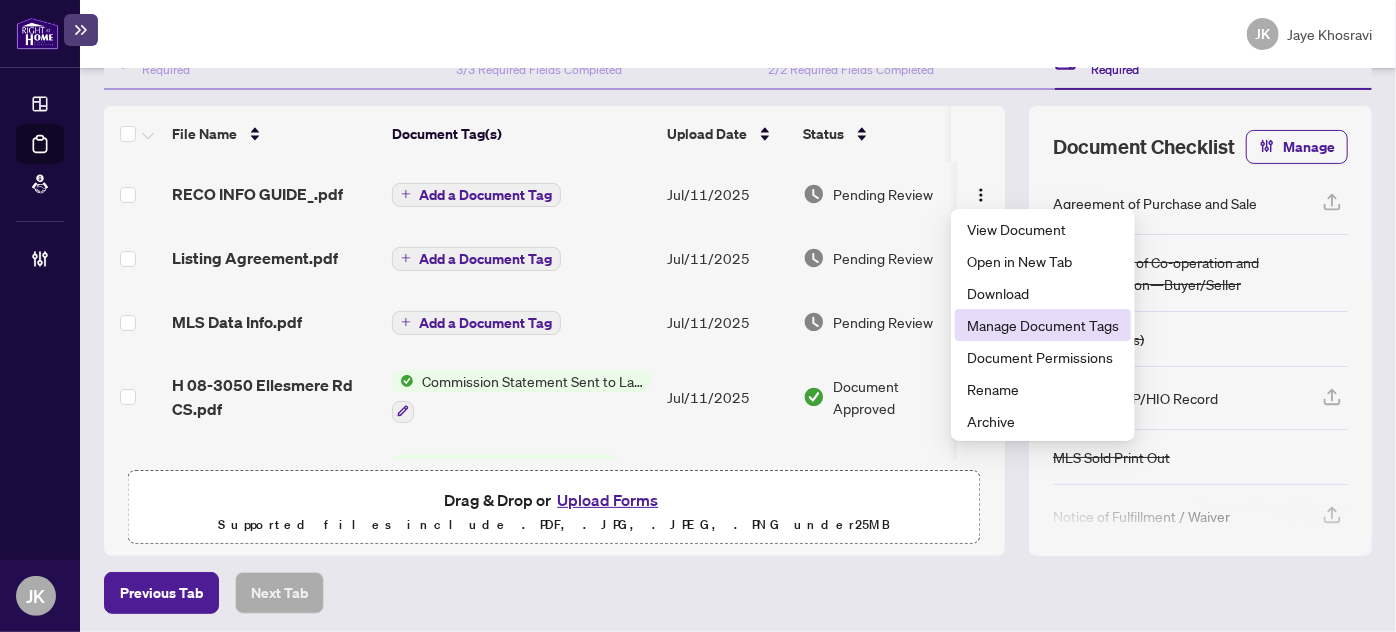 click on "Manage Document Tags" at bounding box center [1043, 325] 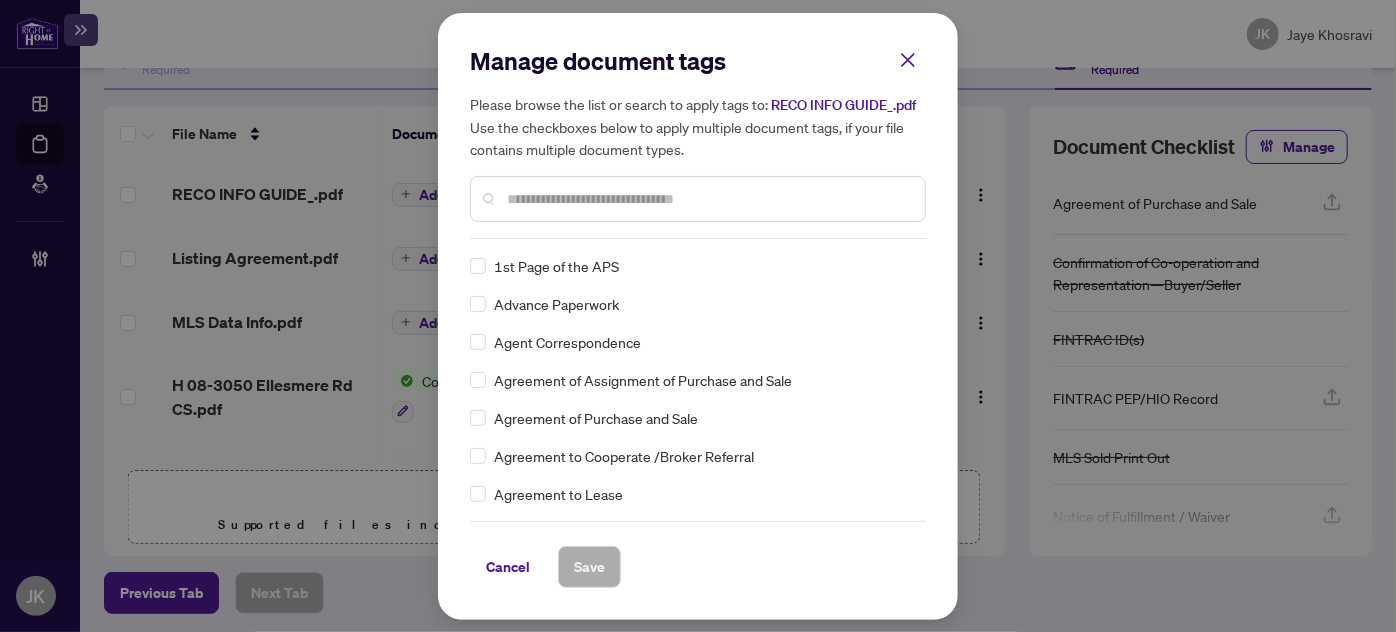 click at bounding box center (708, 199) 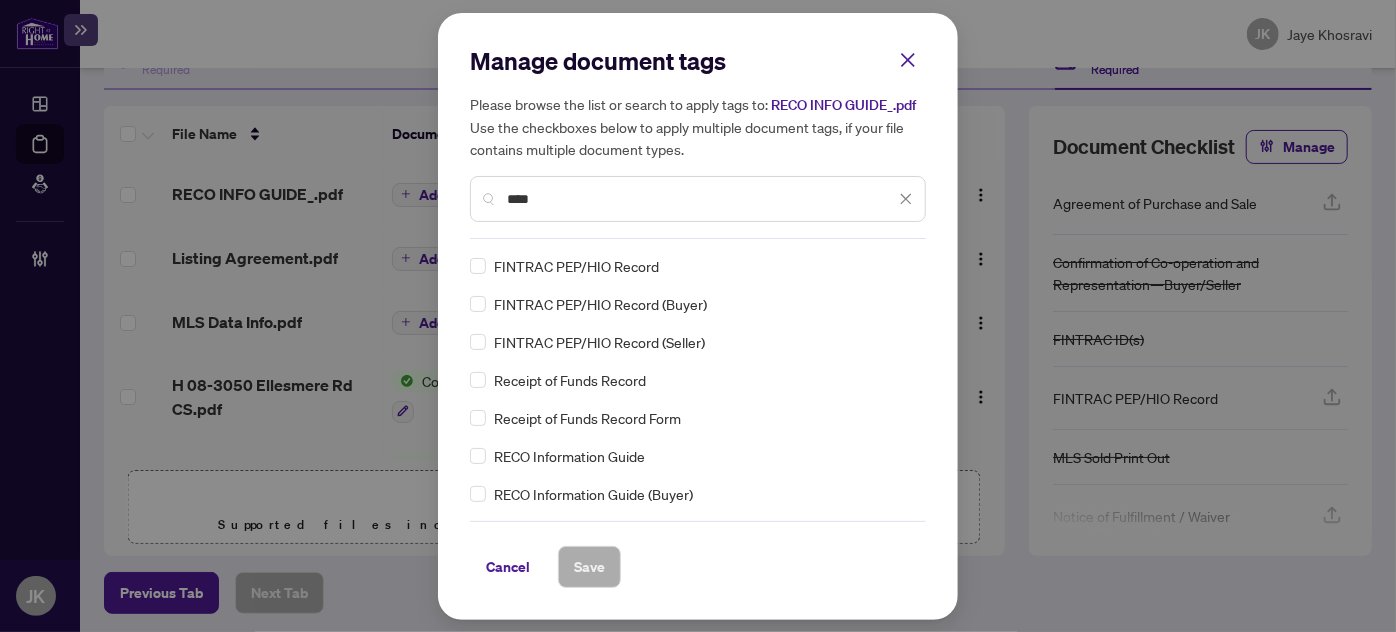 type on "****" 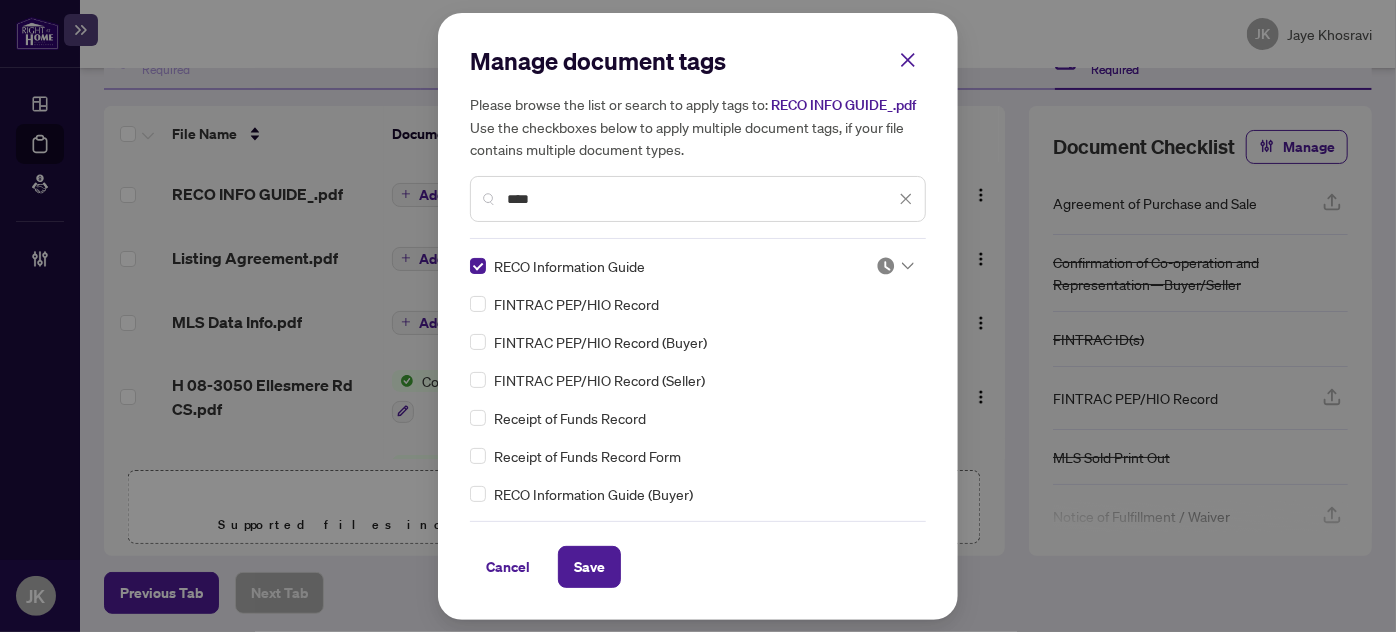 click at bounding box center [886, 266] 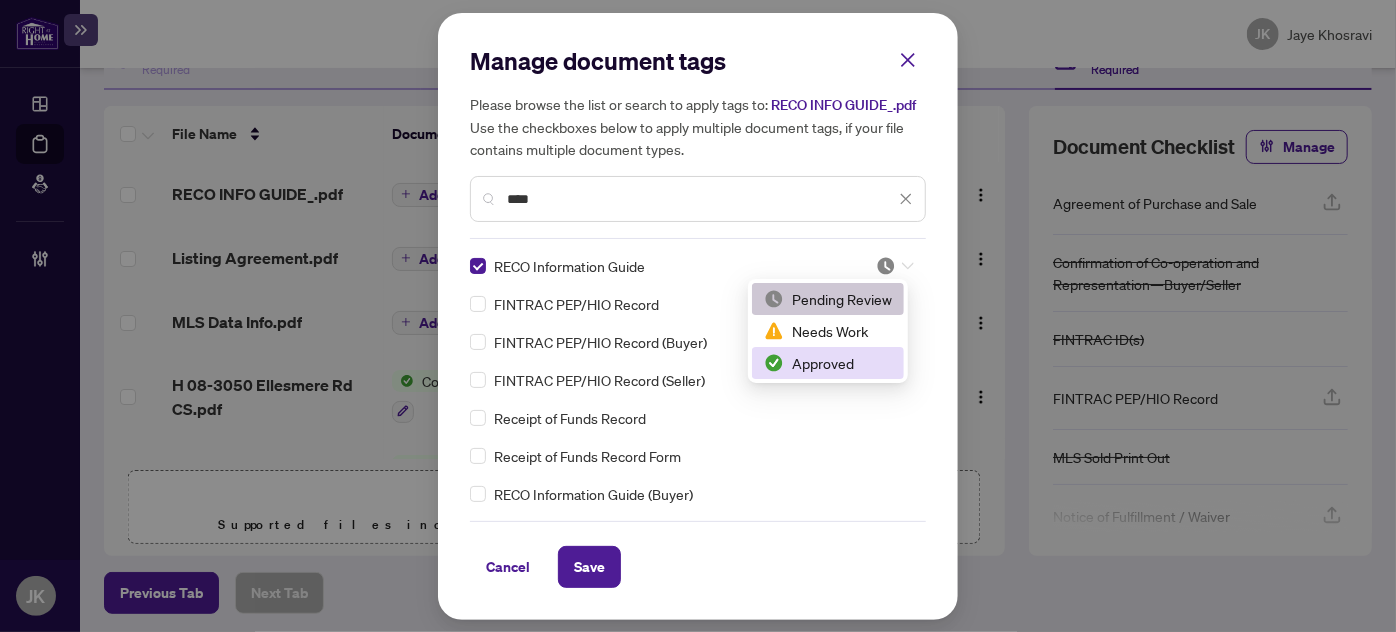 click on "Approved" at bounding box center [828, 363] 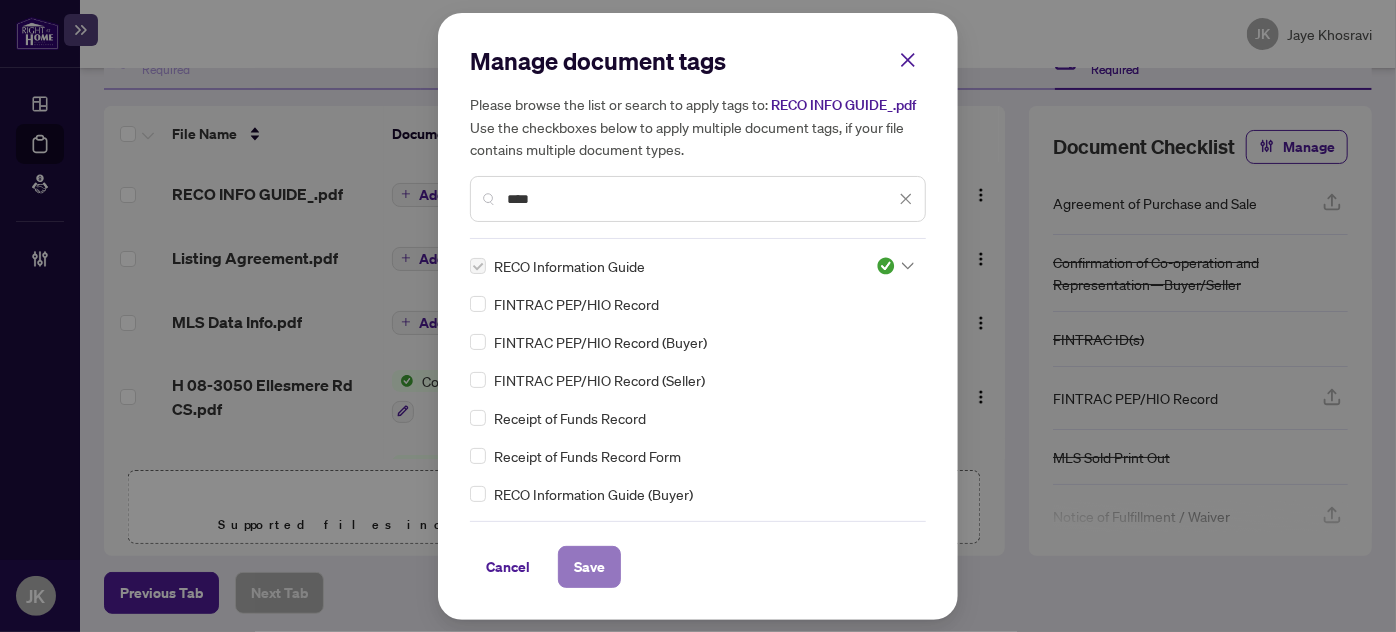 click on "Save" at bounding box center [589, 567] 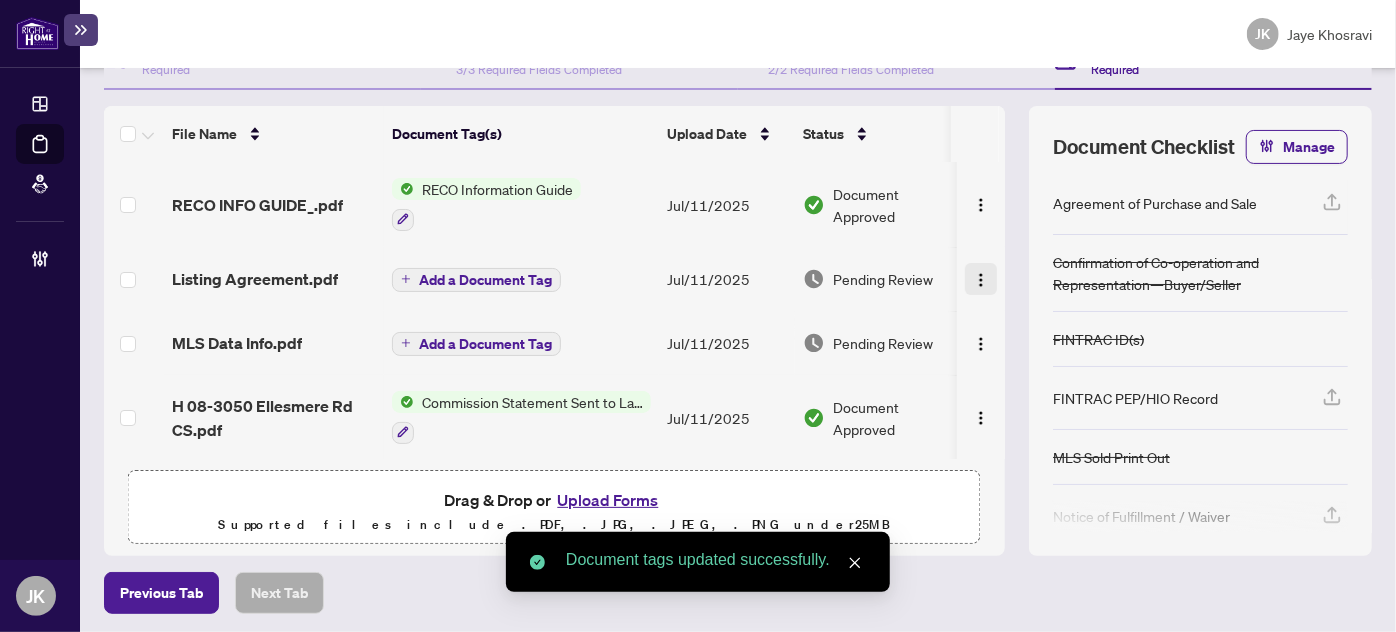 click at bounding box center [981, 279] 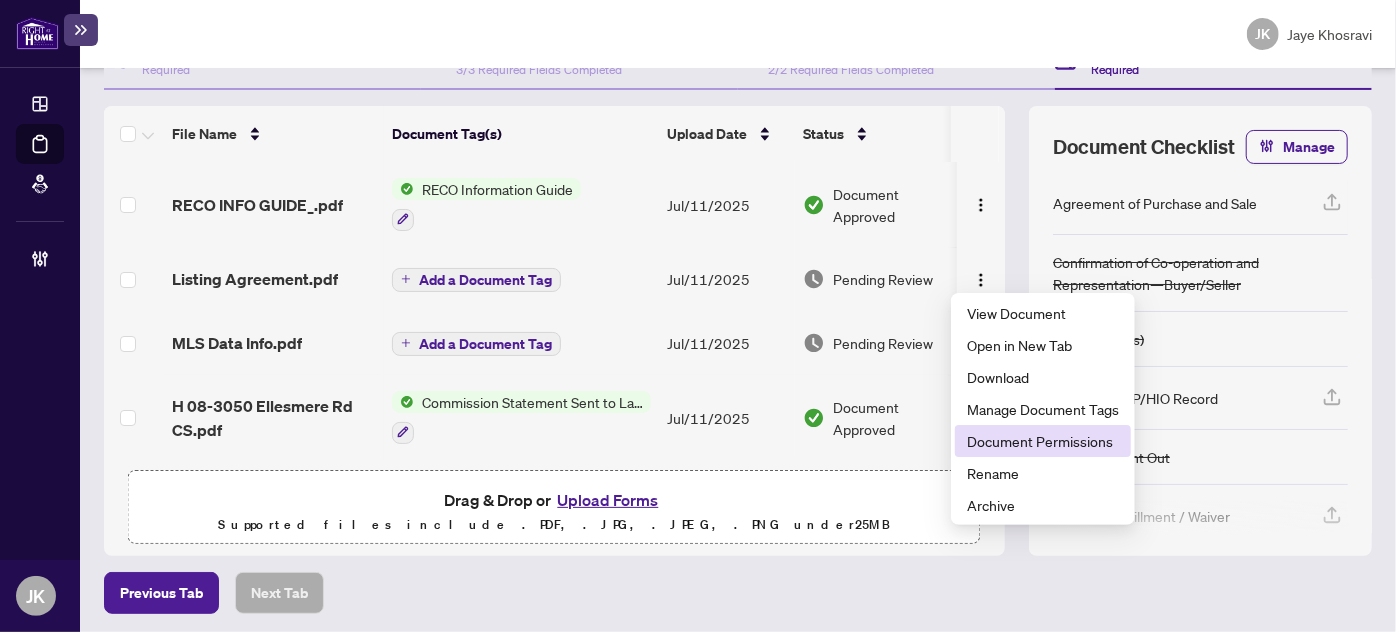 click on "Document Permissions" at bounding box center (1043, 441) 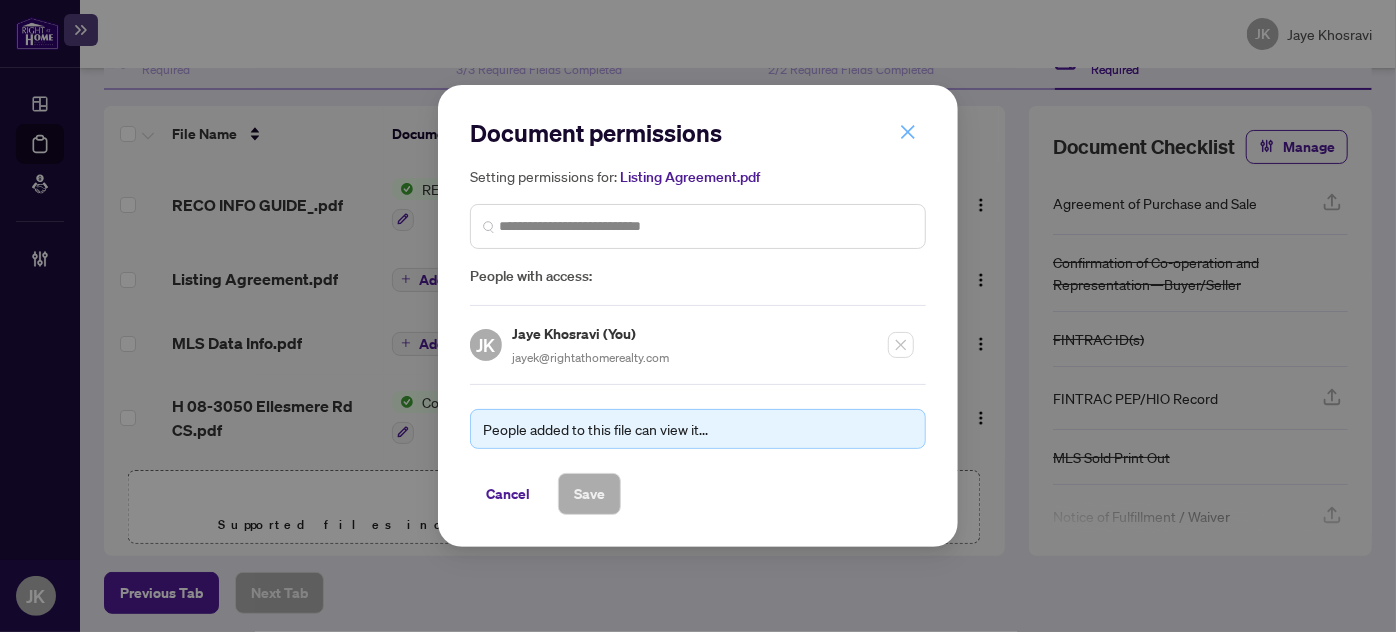 click at bounding box center (908, 132) 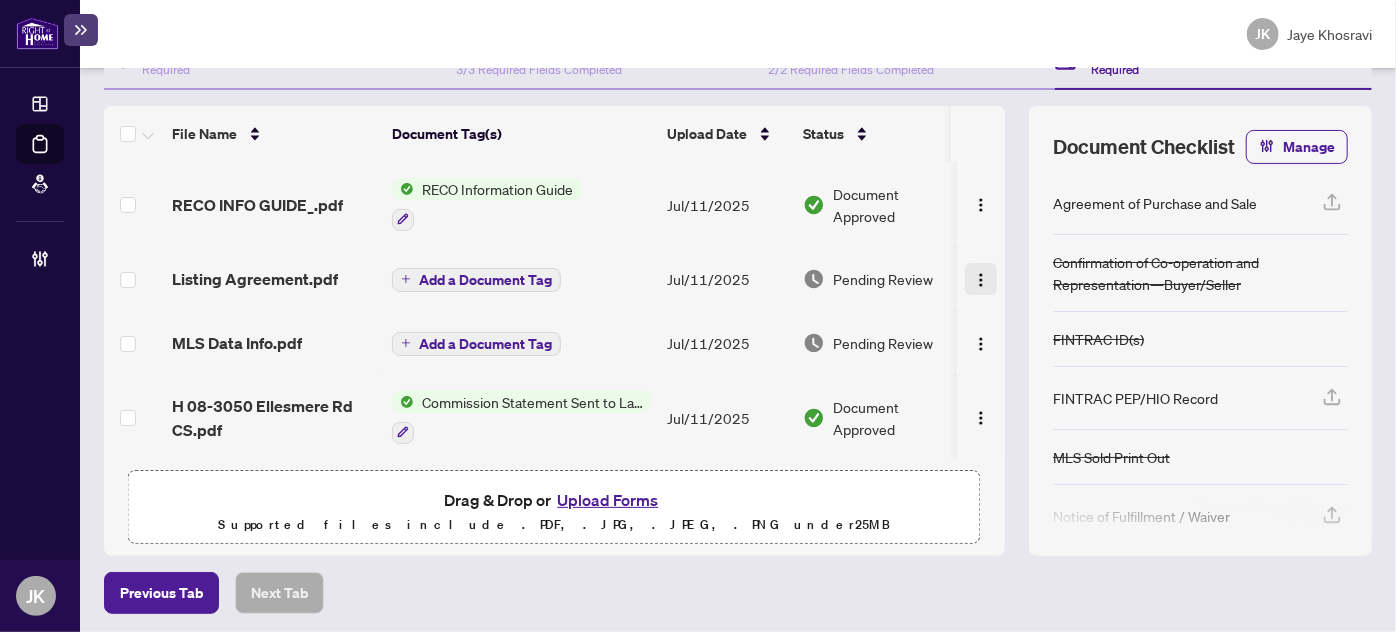 click at bounding box center [981, 280] 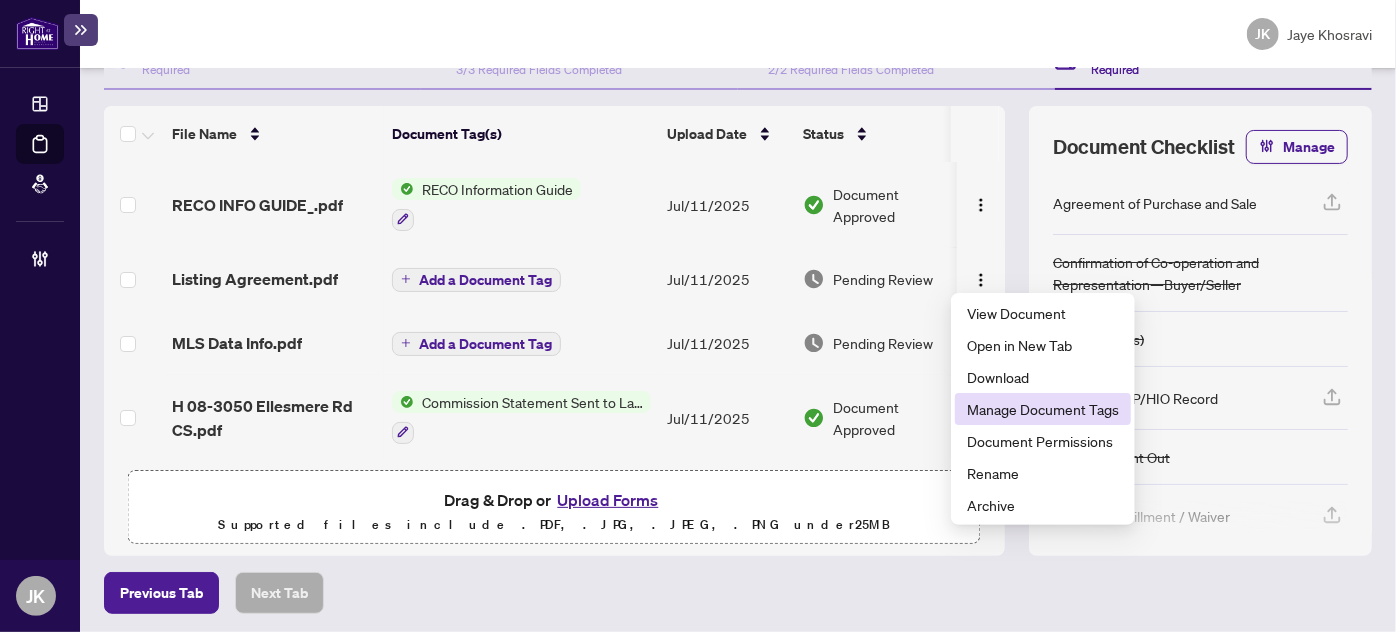 click on "Manage Document Tags" at bounding box center (1043, 409) 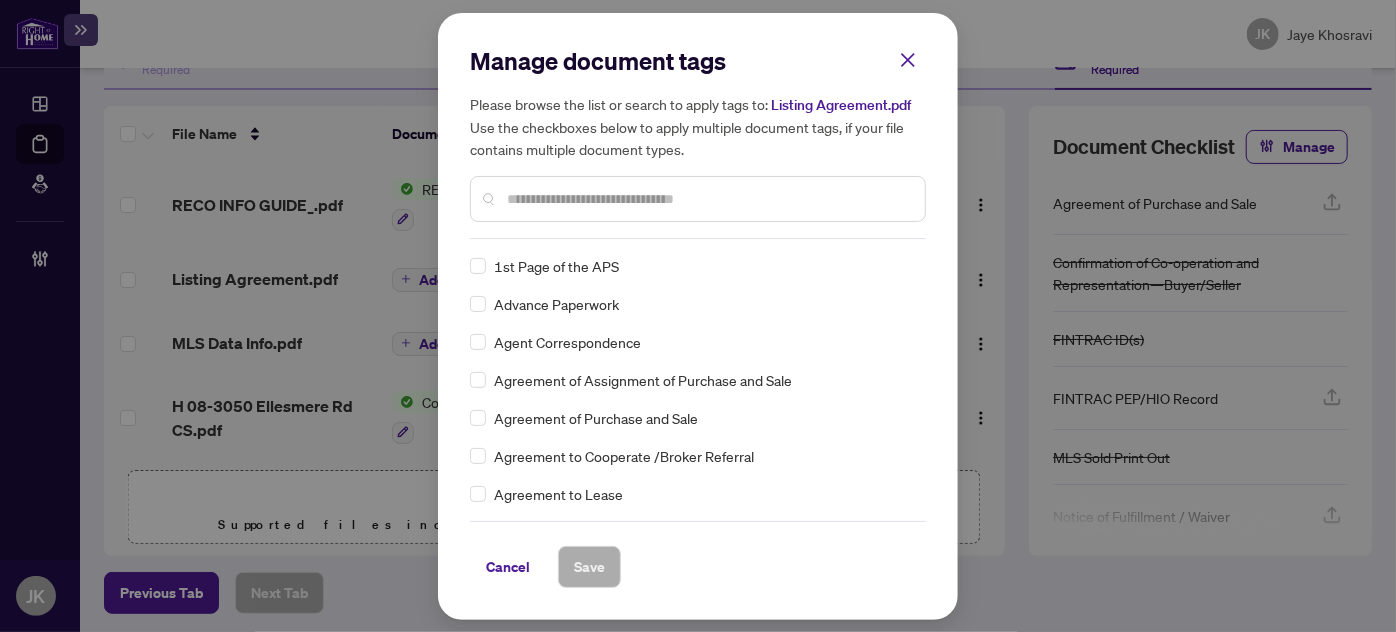 click at bounding box center (708, 199) 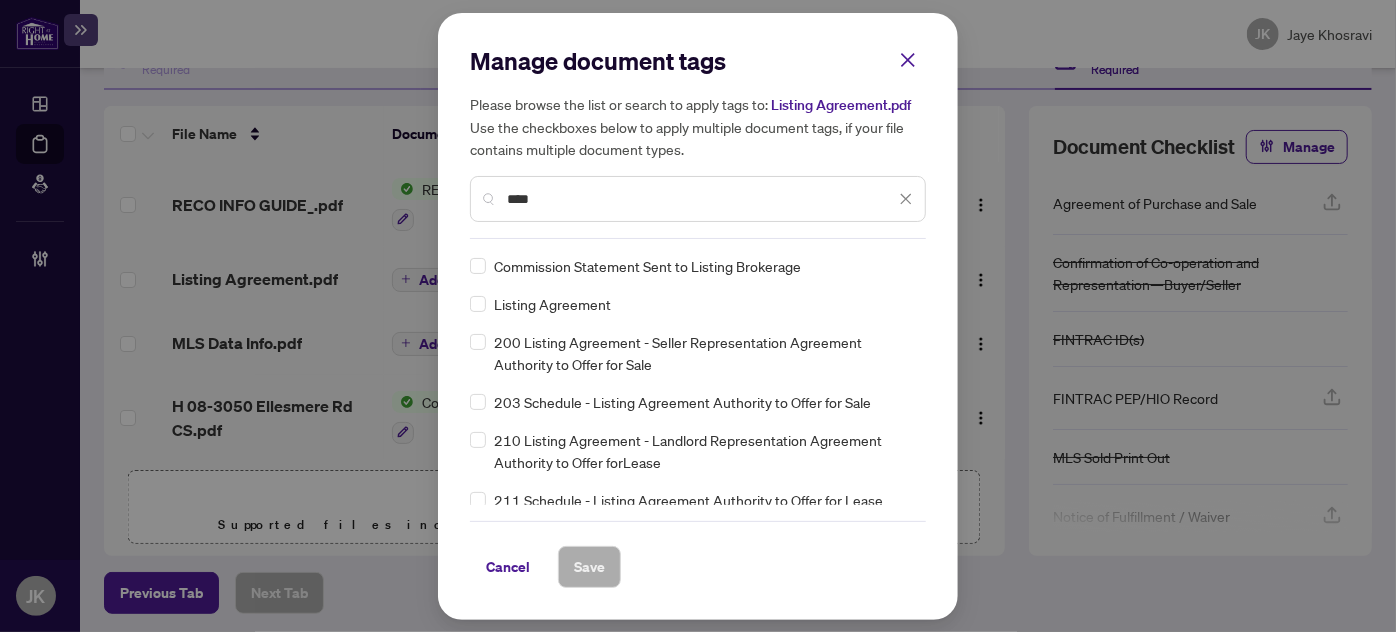 type on "****" 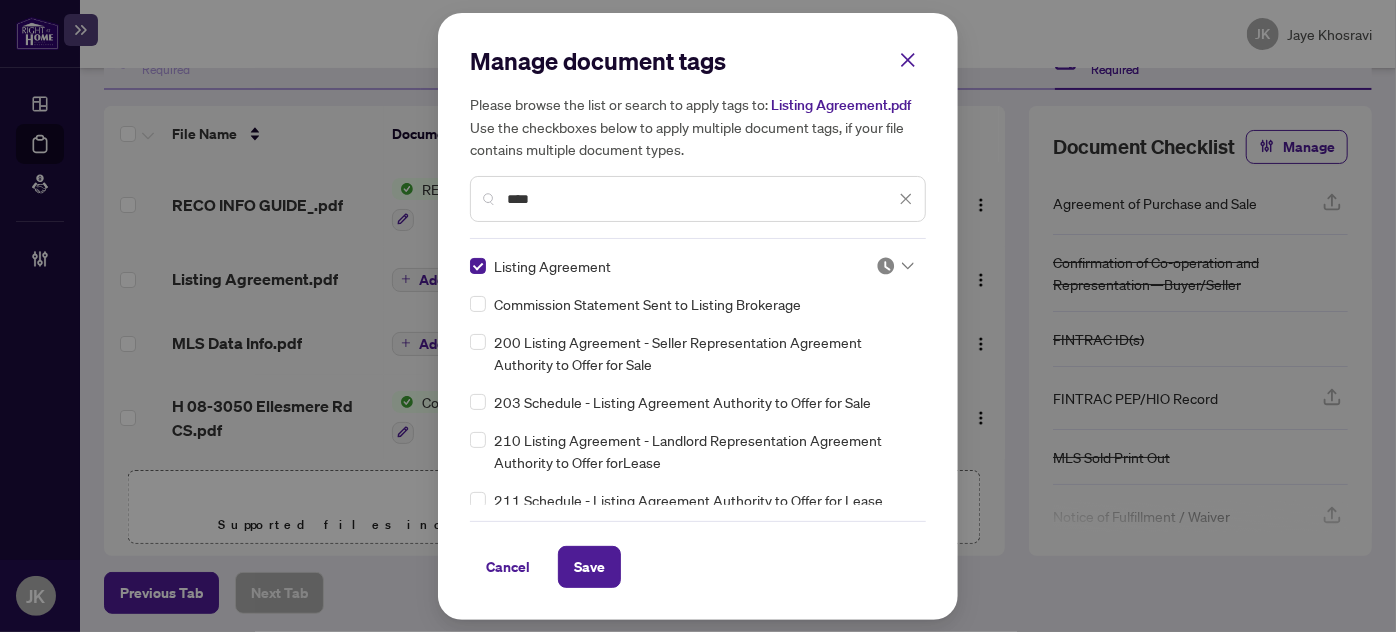 click on "Listing Agreement" at bounding box center [692, 266] 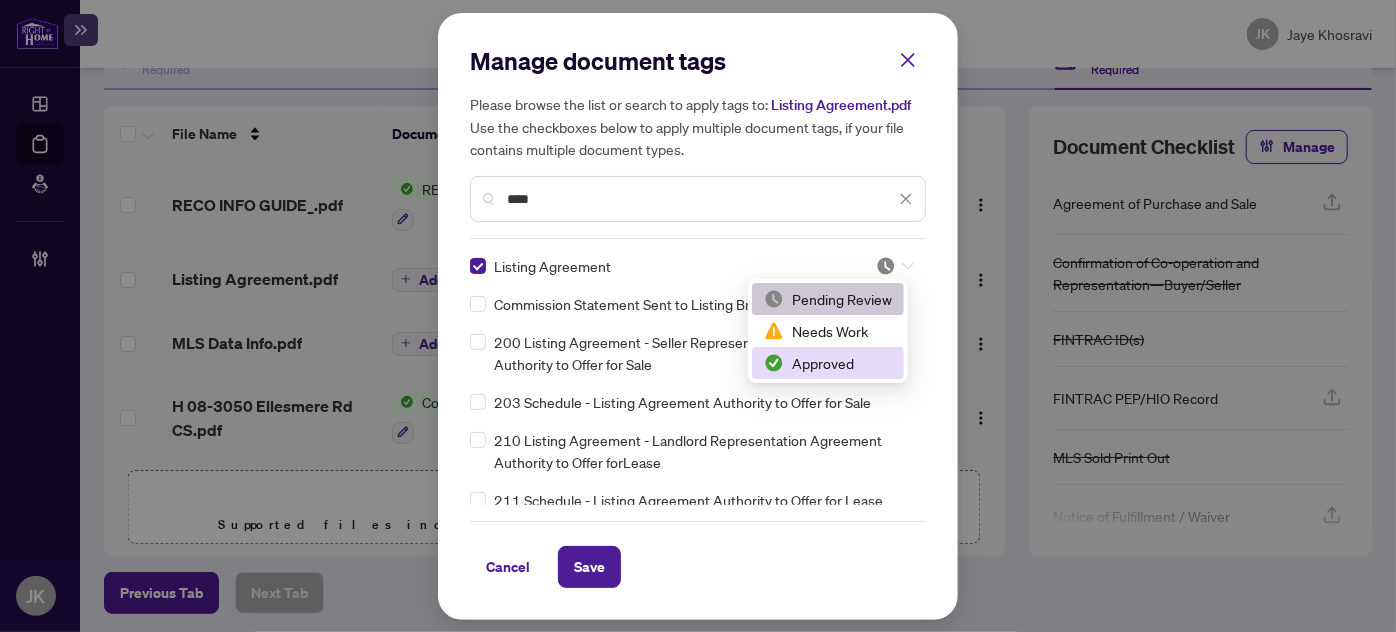 click on "Approved" at bounding box center [828, 363] 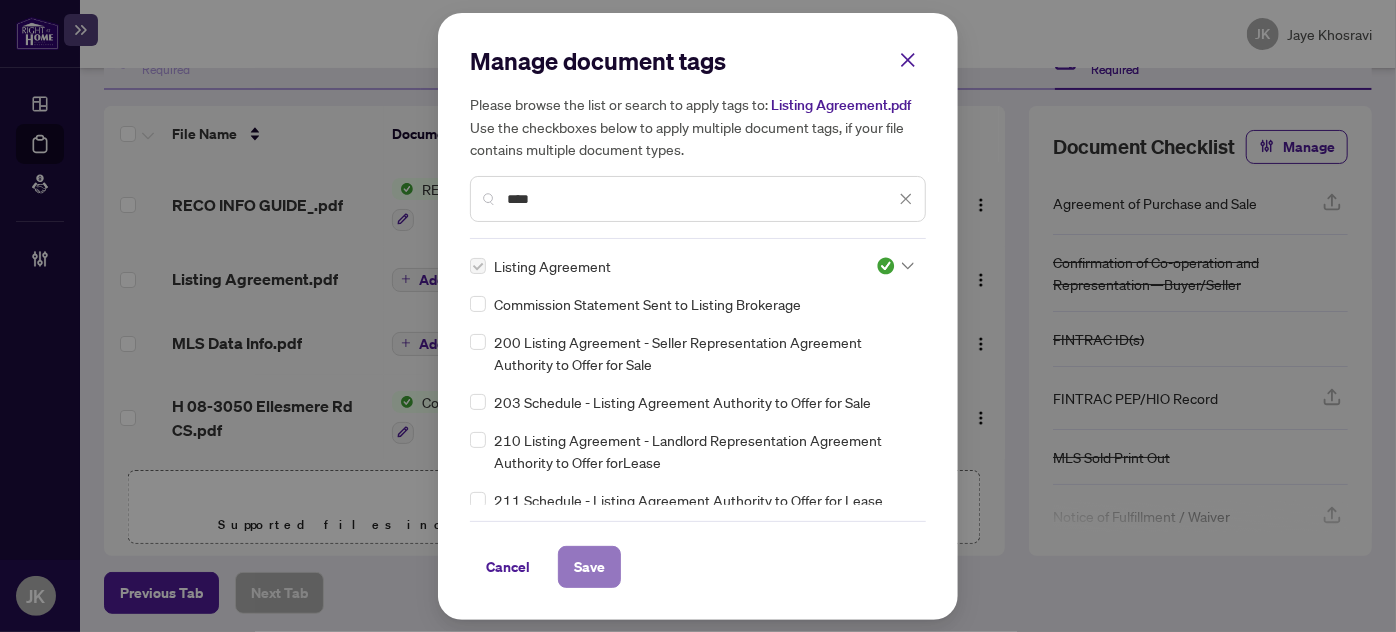 click on "Save" at bounding box center (589, 567) 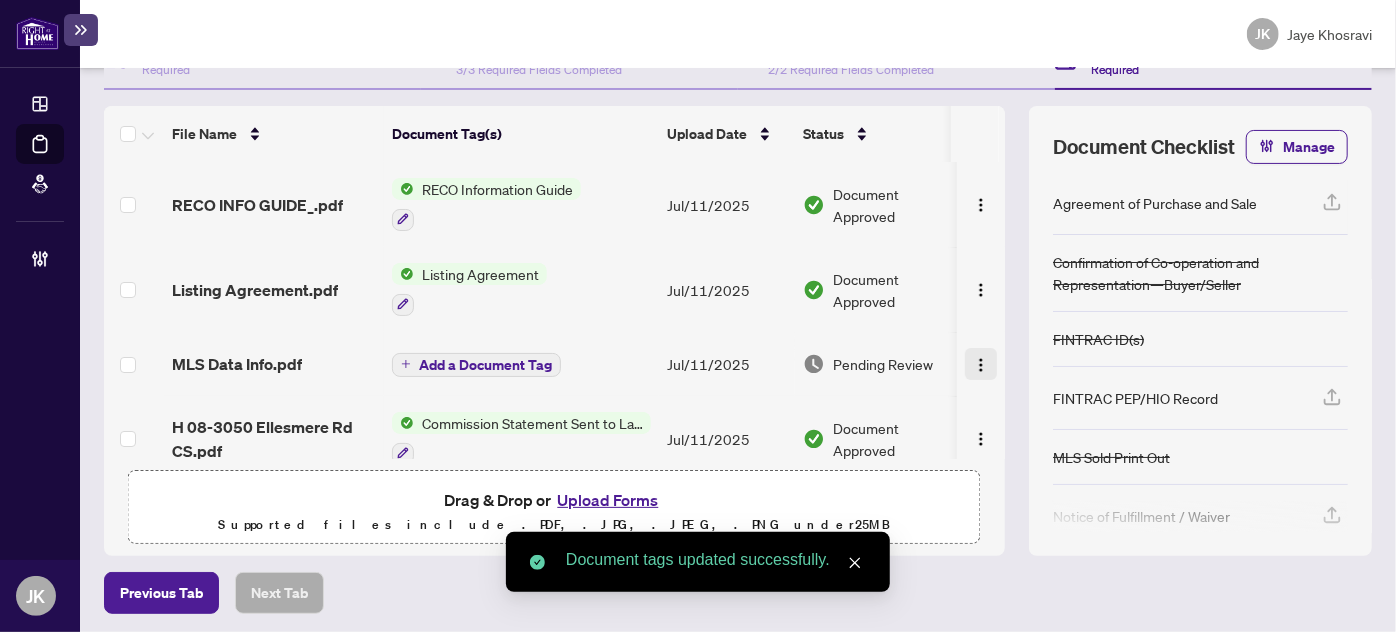 click at bounding box center (981, 364) 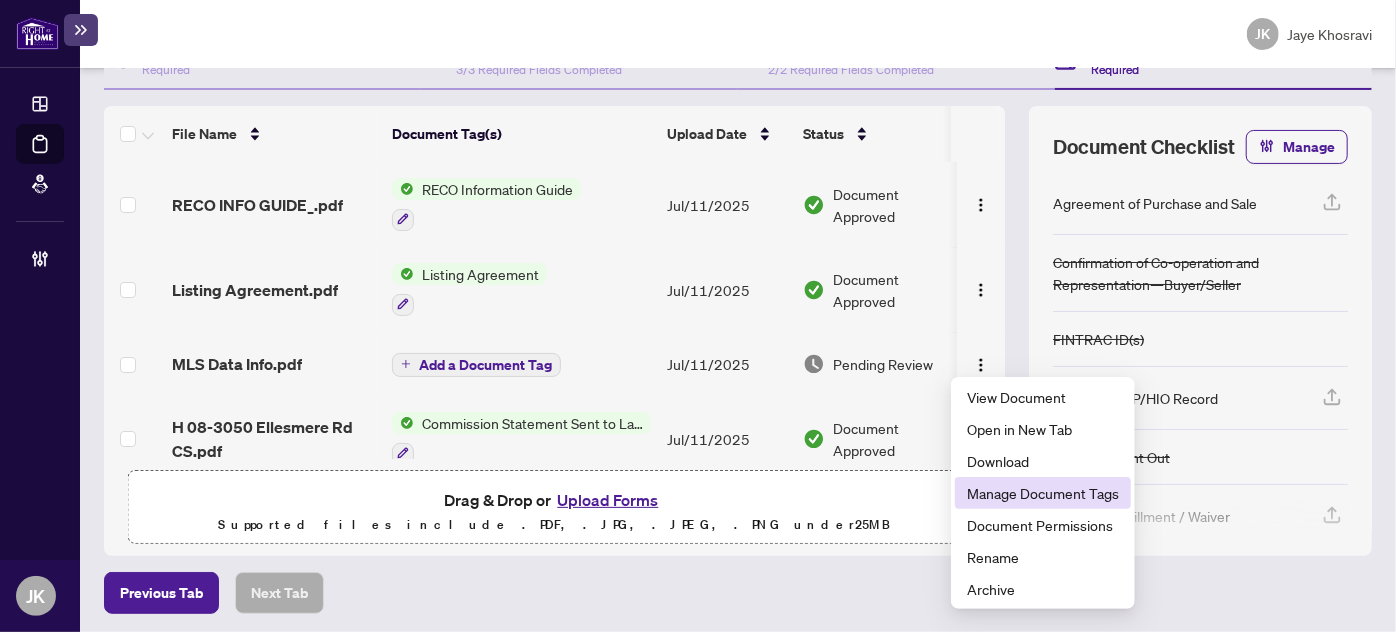 click on "Manage Document Tags" at bounding box center (1043, 493) 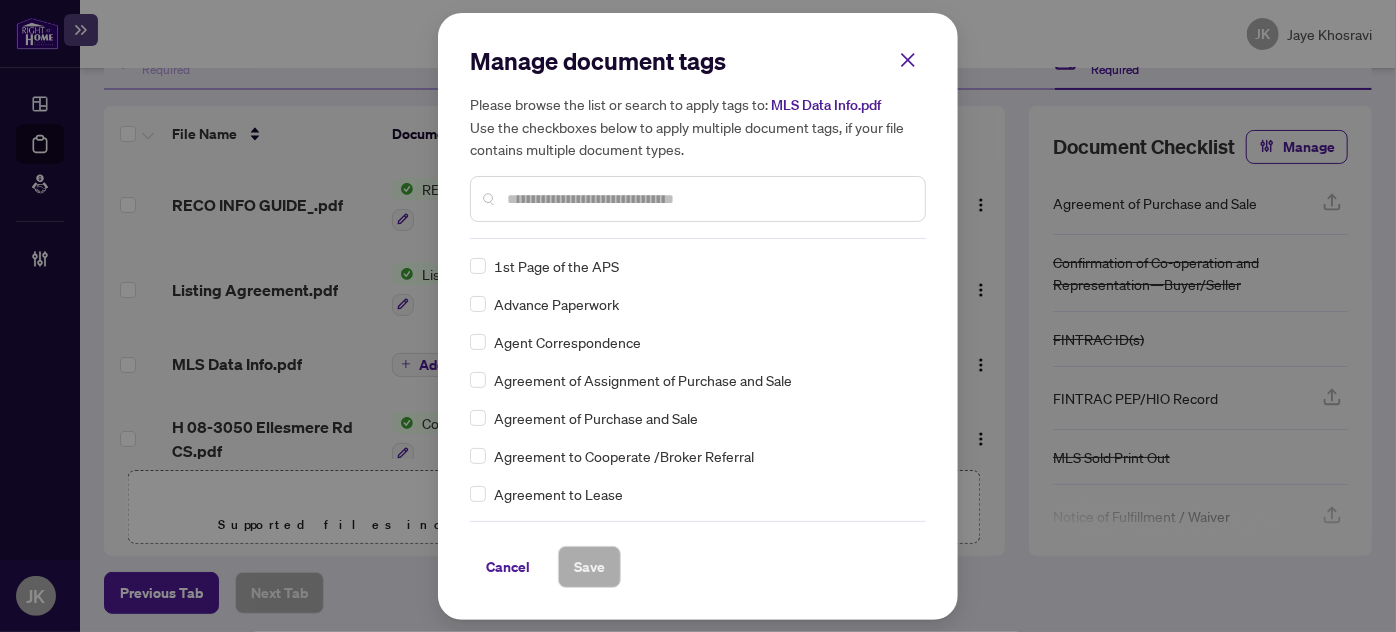 click at bounding box center (708, 199) 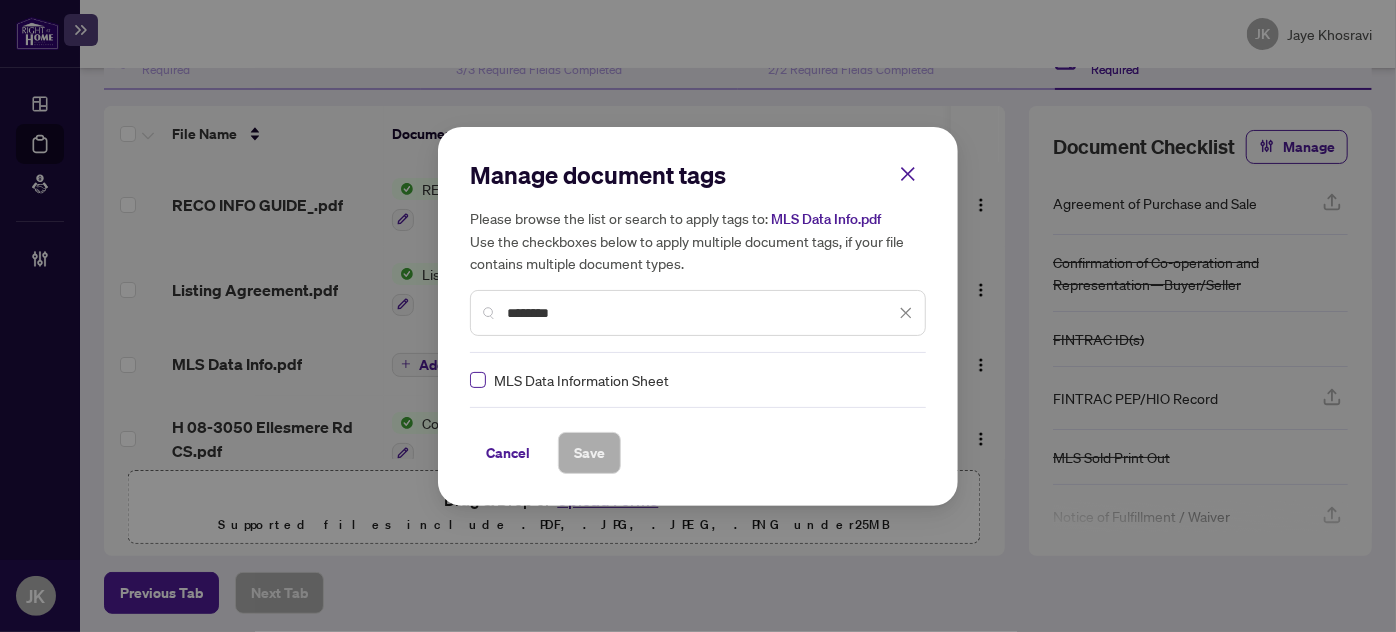 type on "********" 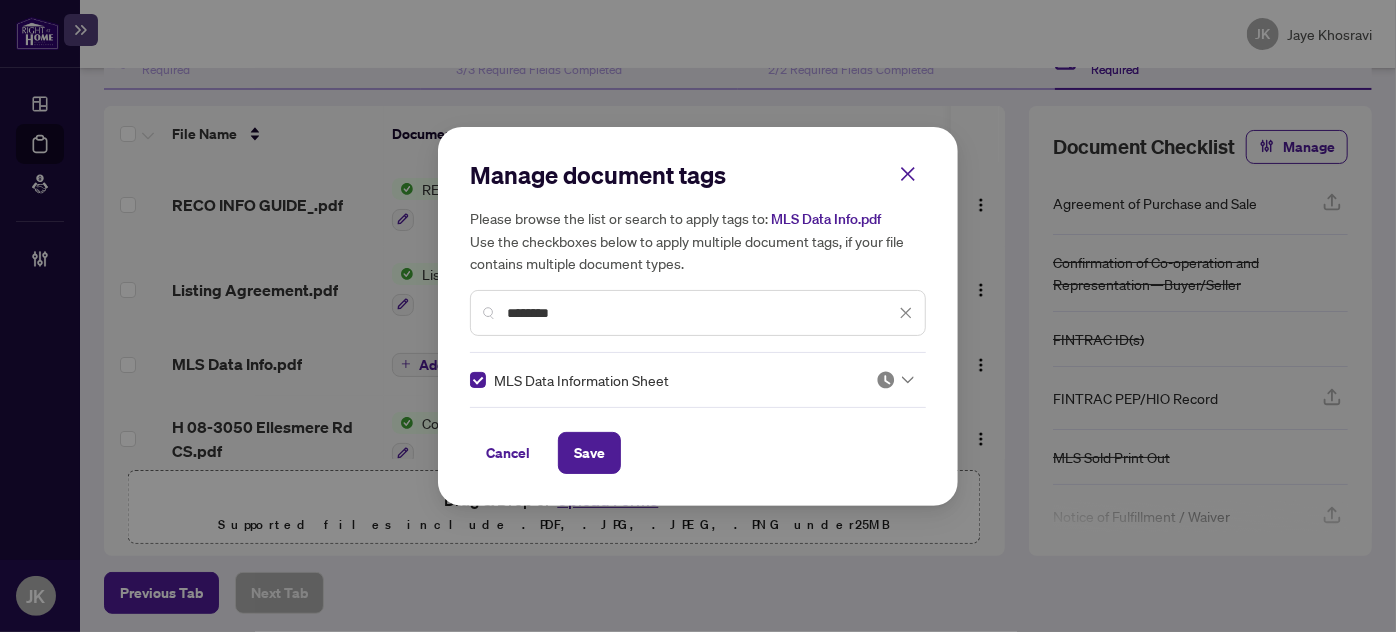 click at bounding box center [886, 380] 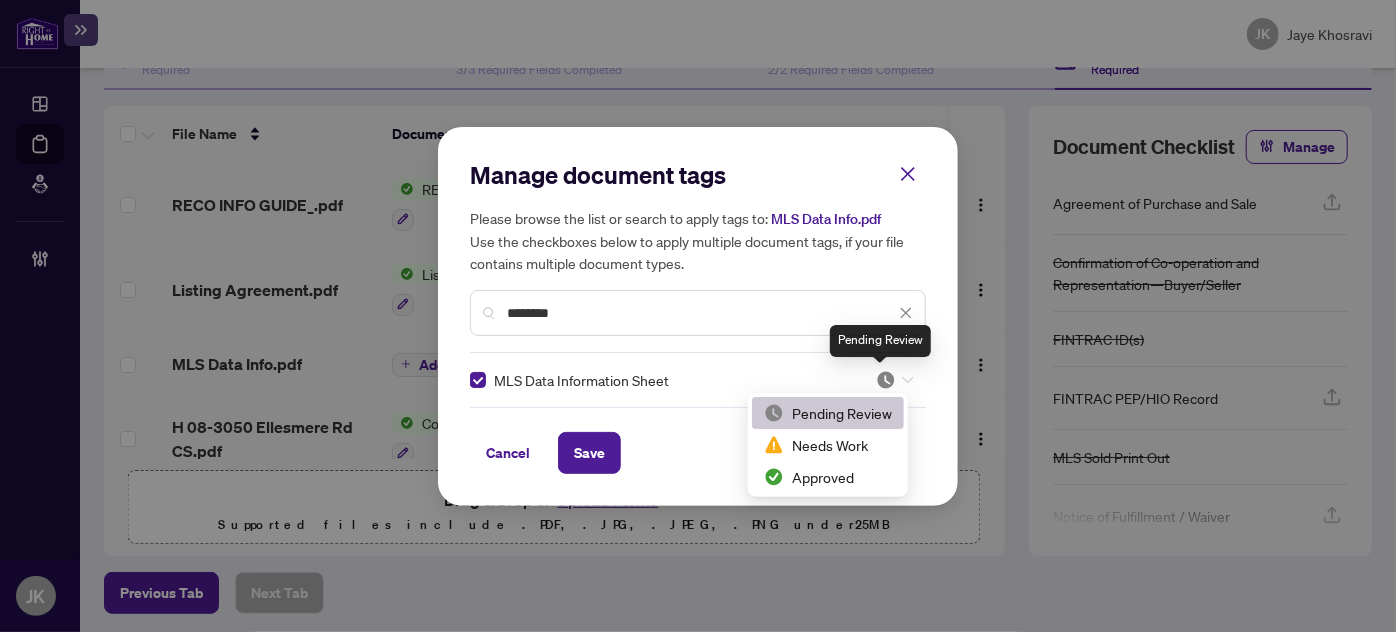 scroll, scrollTop: 2, scrollLeft: 0, axis: vertical 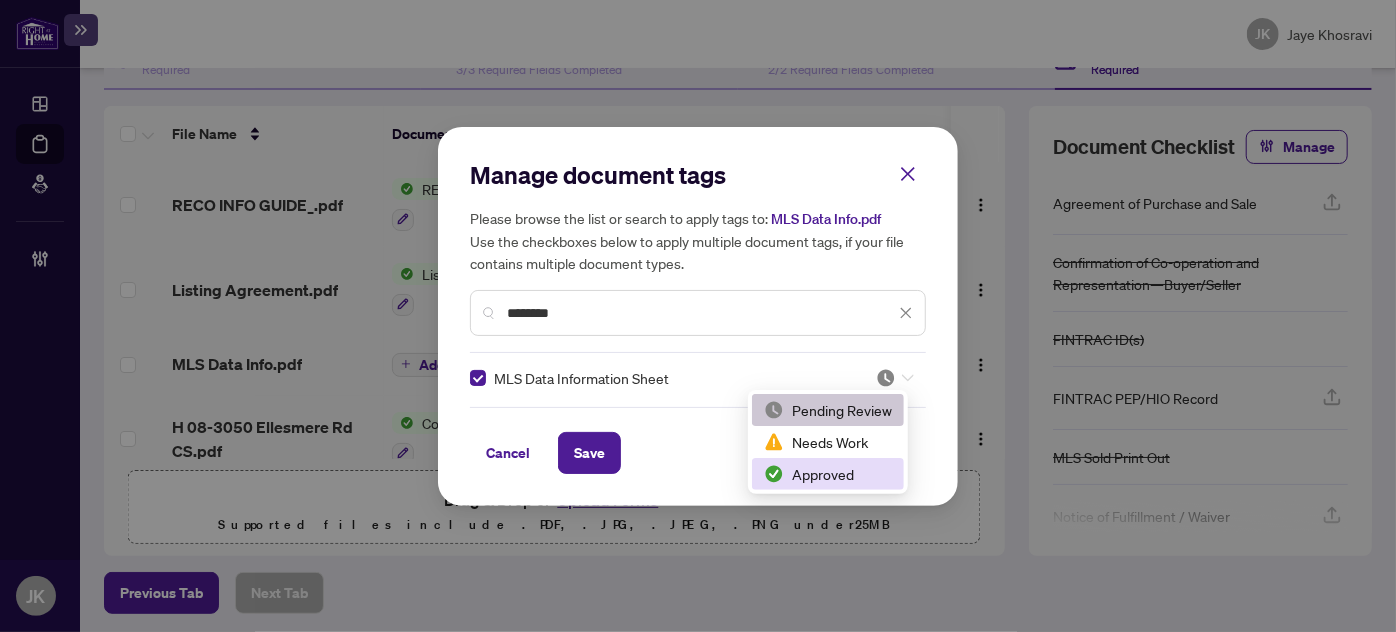 click on "Approved" at bounding box center [828, 474] 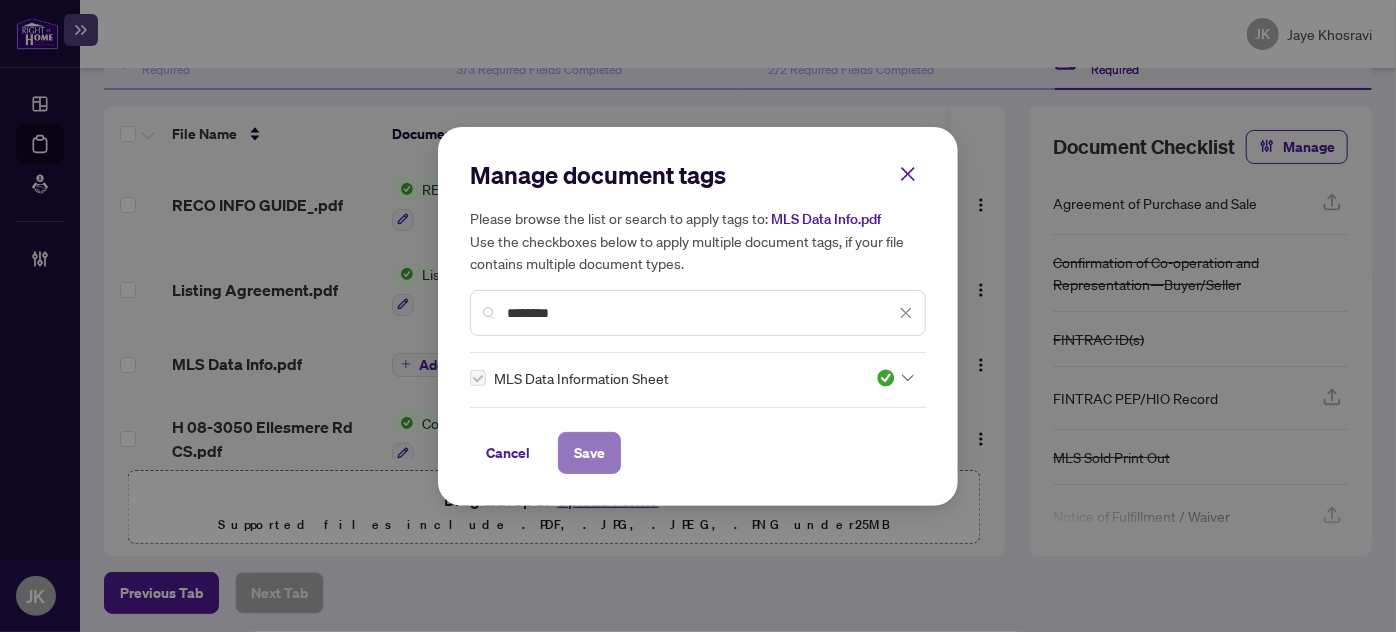 click on "Save" at bounding box center [589, 453] 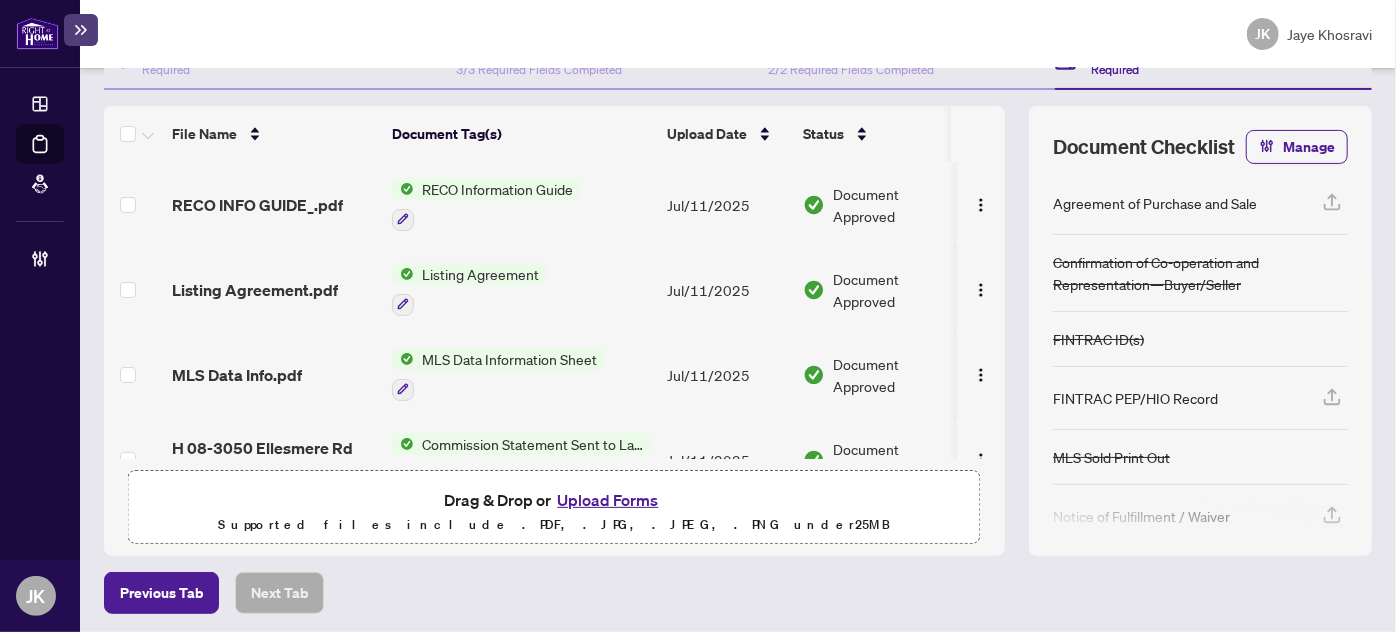 scroll, scrollTop: 0, scrollLeft: 0, axis: both 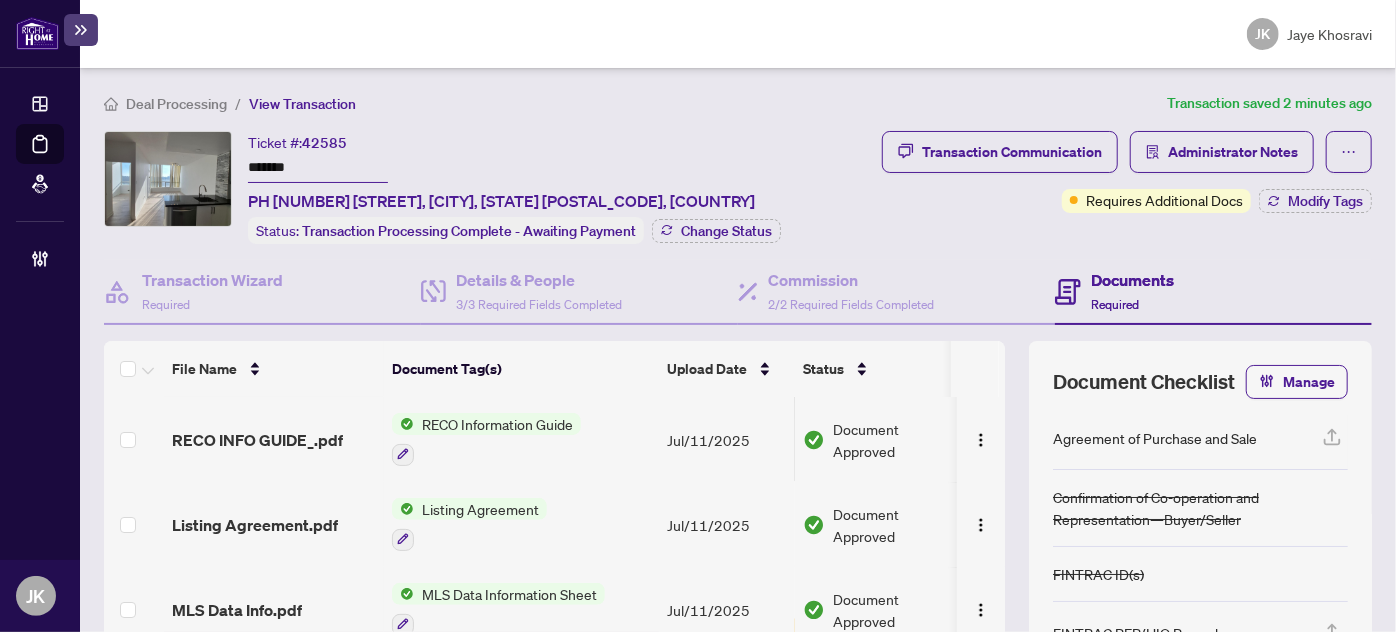 click on "Documents" at bounding box center (1132, 280) 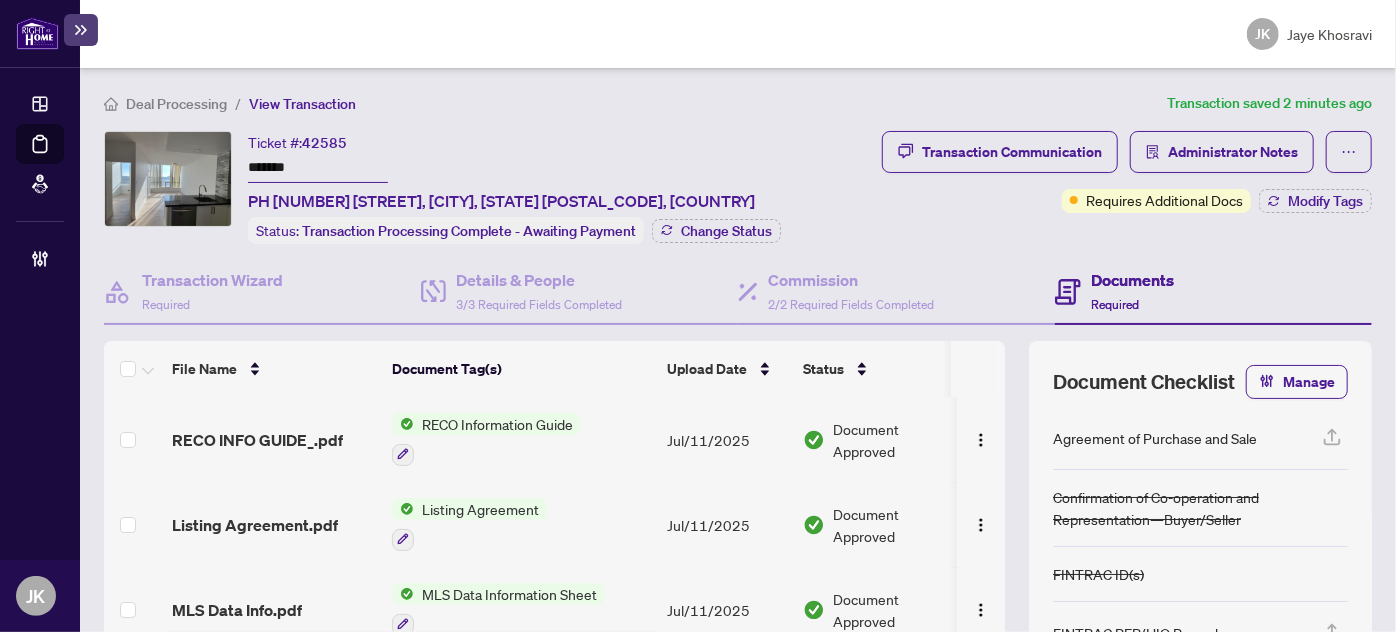 click on "Required" at bounding box center [1115, 304] 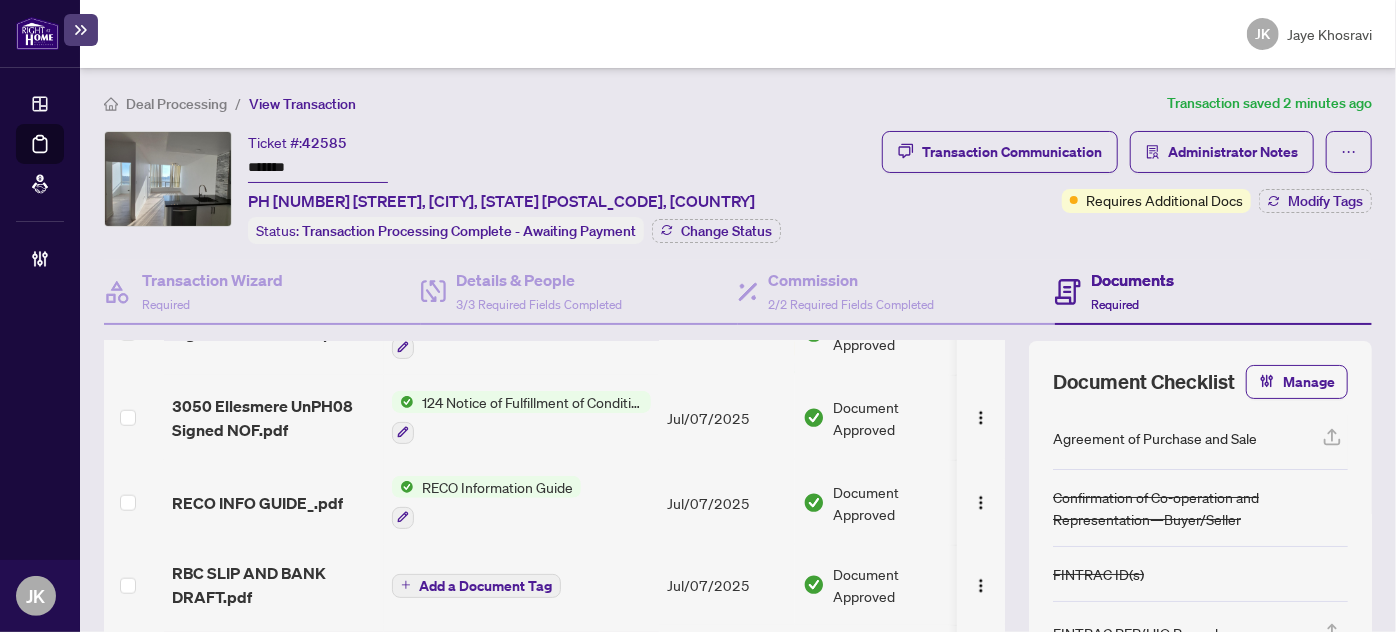 scroll, scrollTop: 1197, scrollLeft: 0, axis: vertical 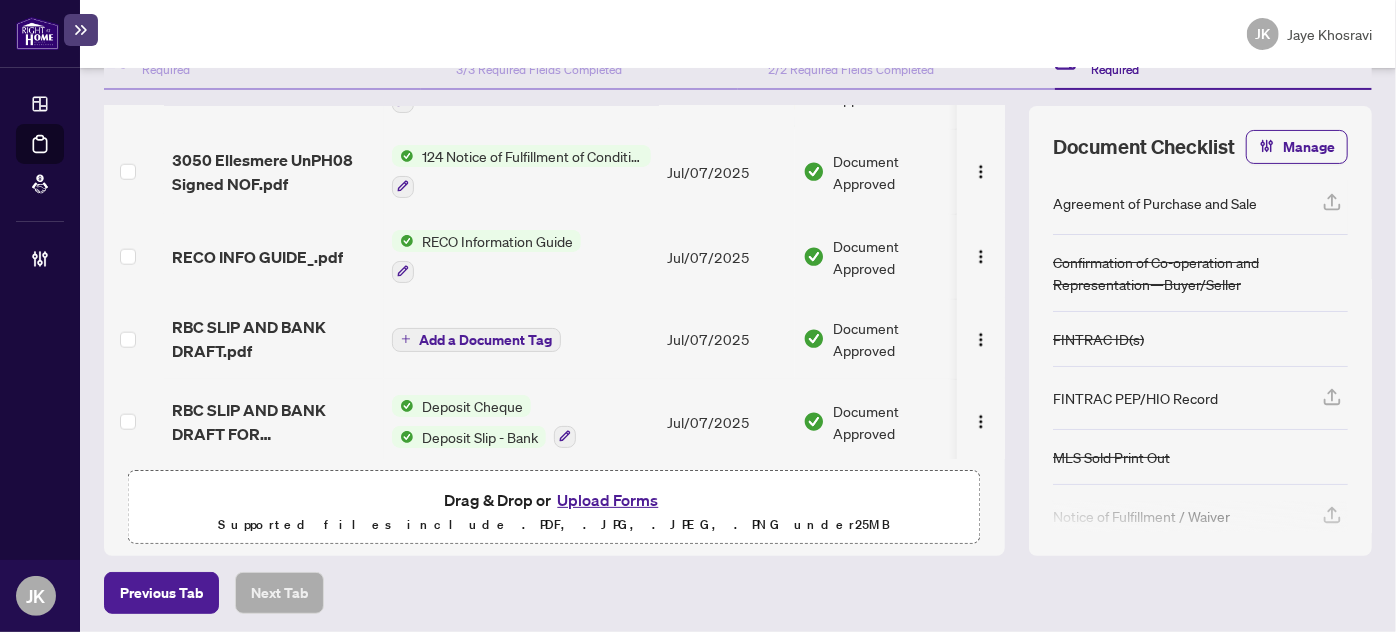 click on "Upload Forms" at bounding box center [607, 500] 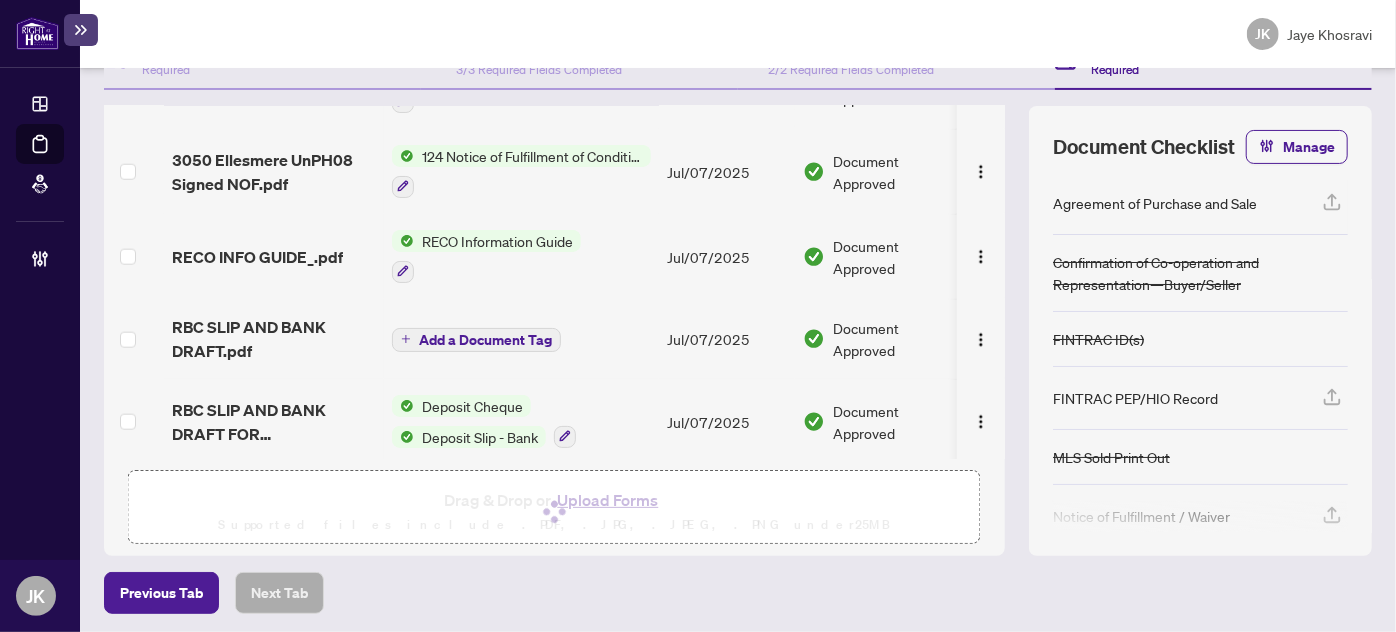scroll, scrollTop: 0, scrollLeft: 0, axis: both 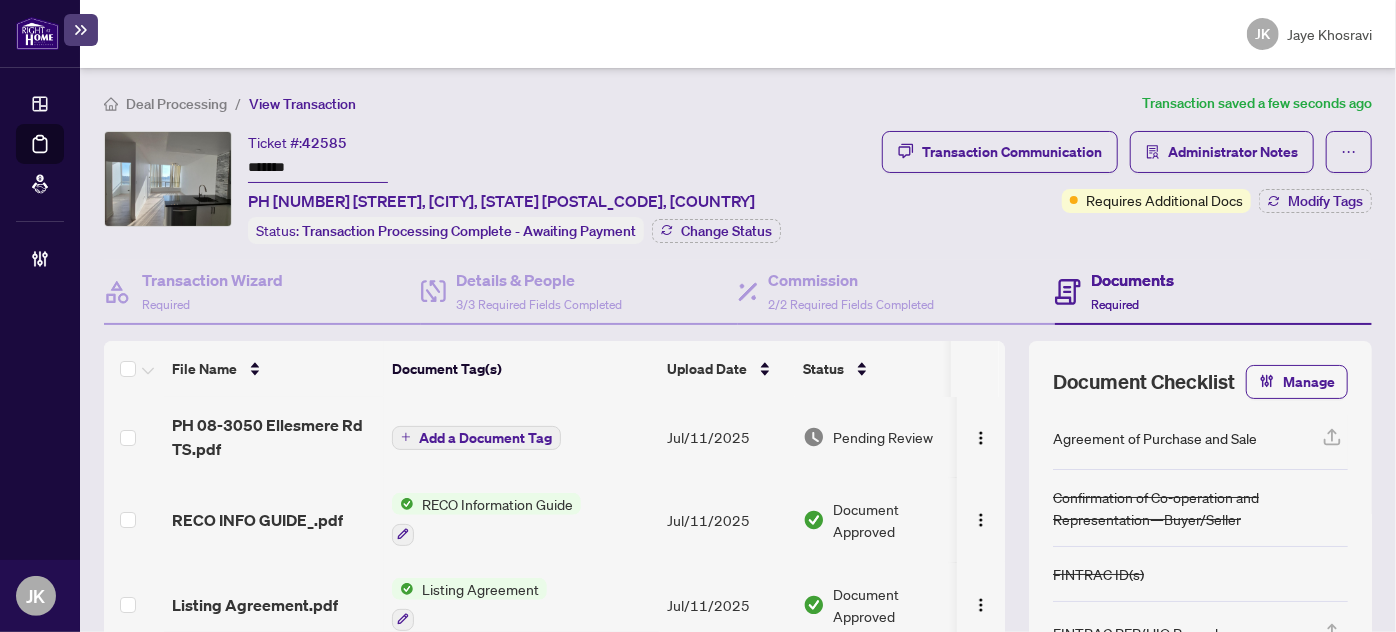 click on "Listing Agreement" at bounding box center (480, 589) 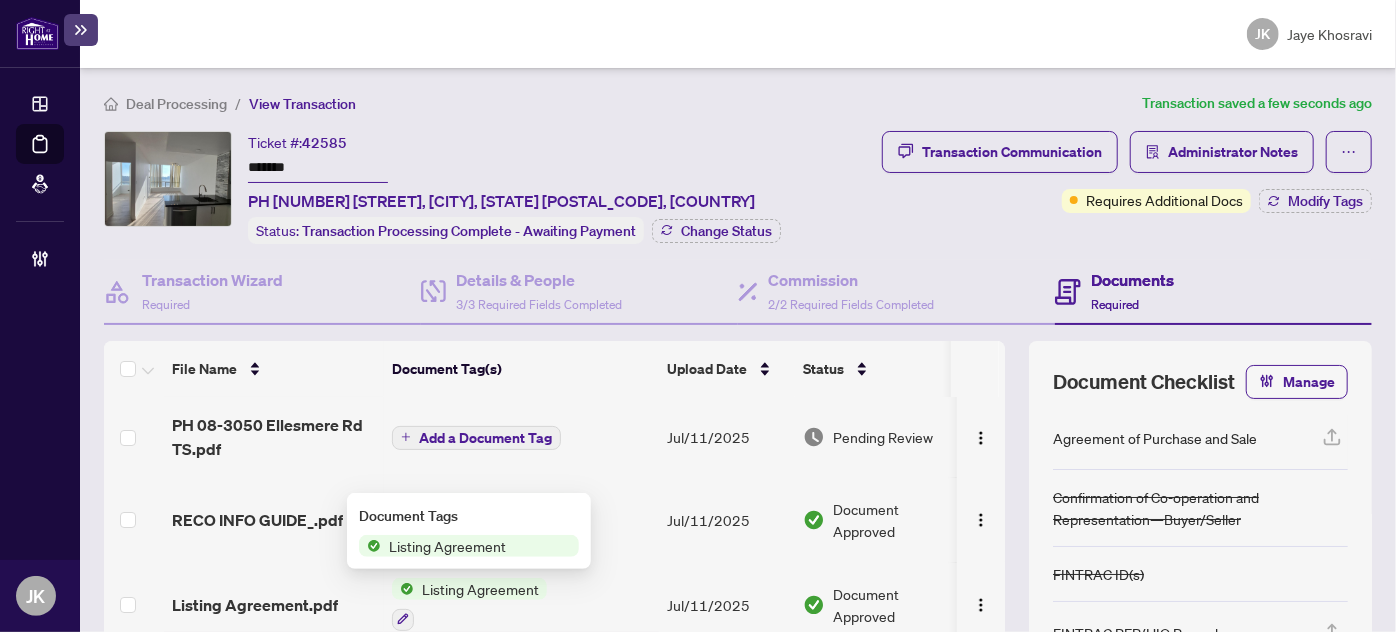 click on "Listing Agreement" at bounding box center (447, 546) 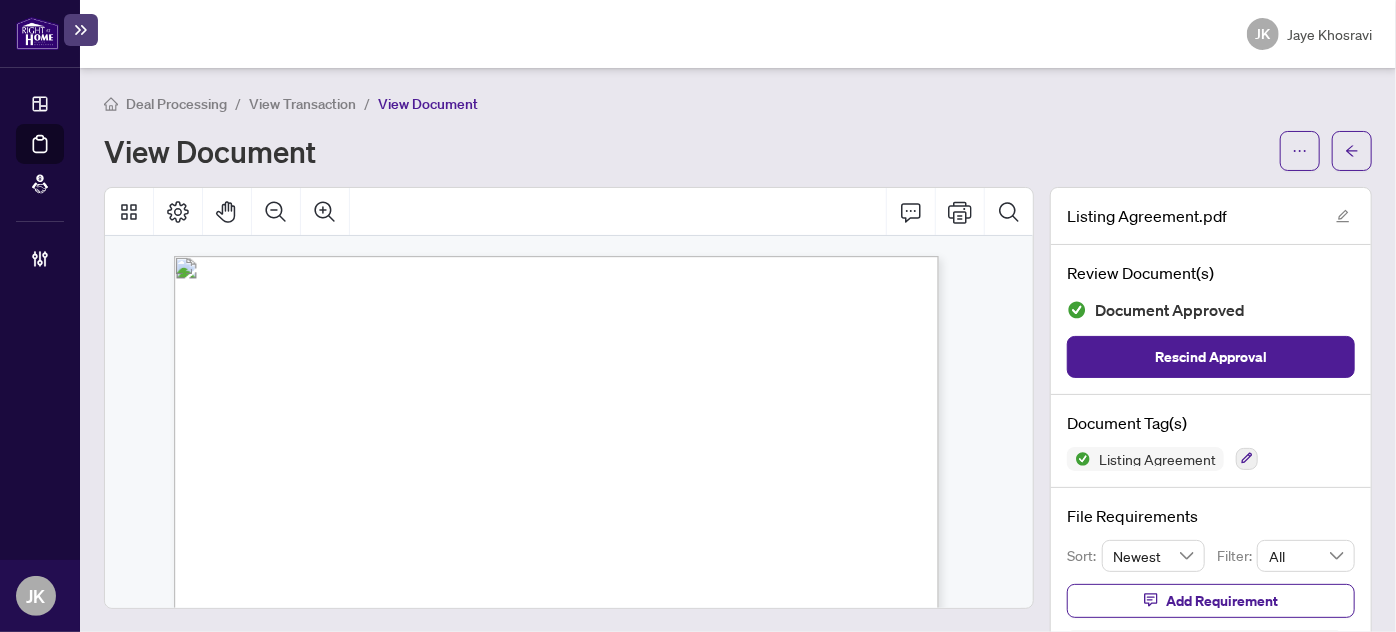 scroll, scrollTop: 969, scrollLeft: 0, axis: vertical 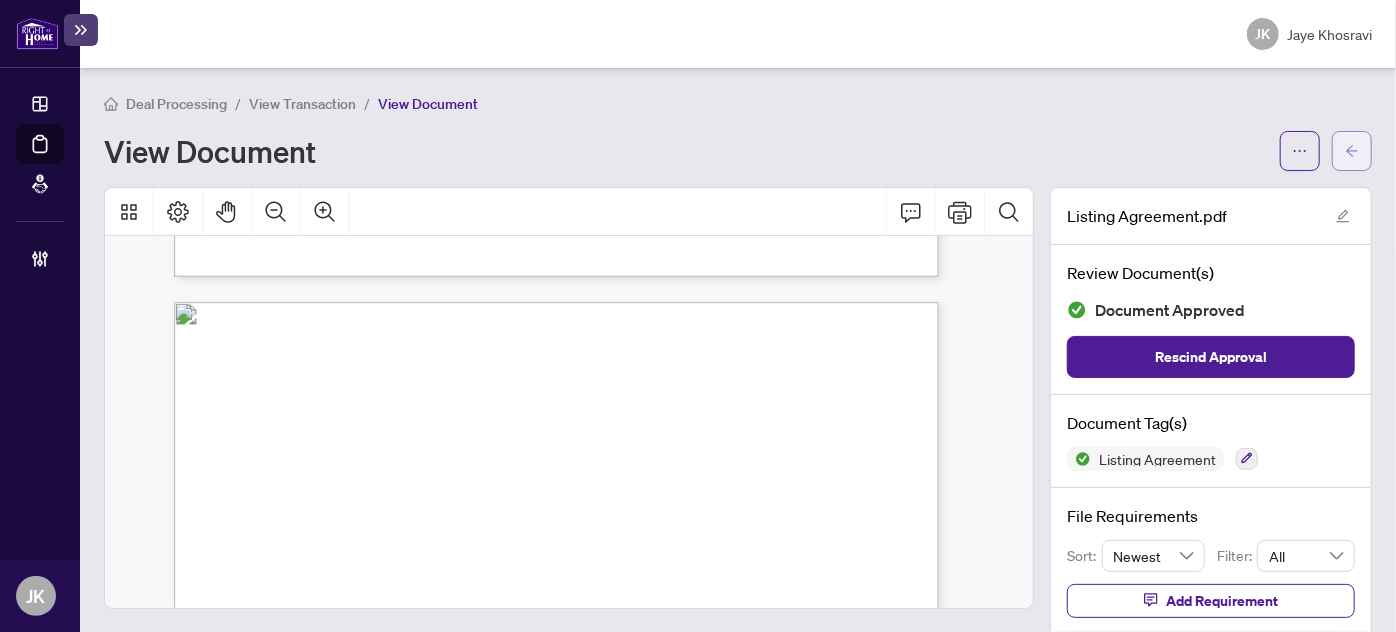 click 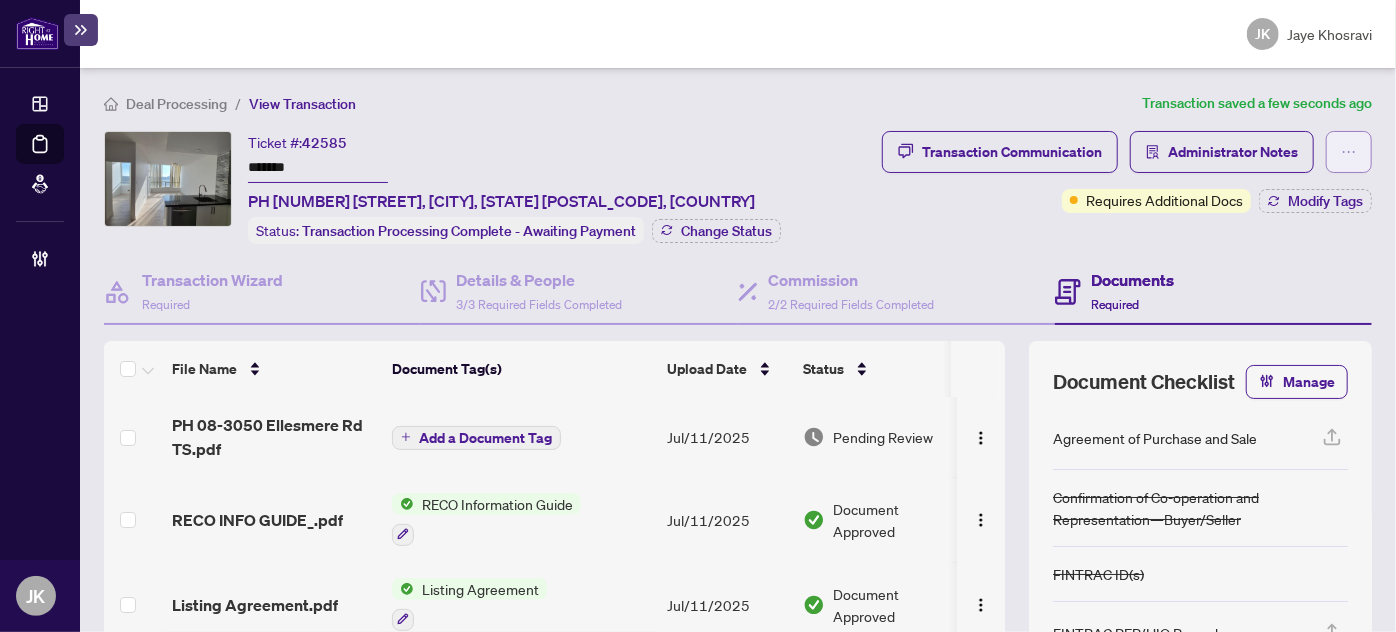 click at bounding box center [1349, 152] 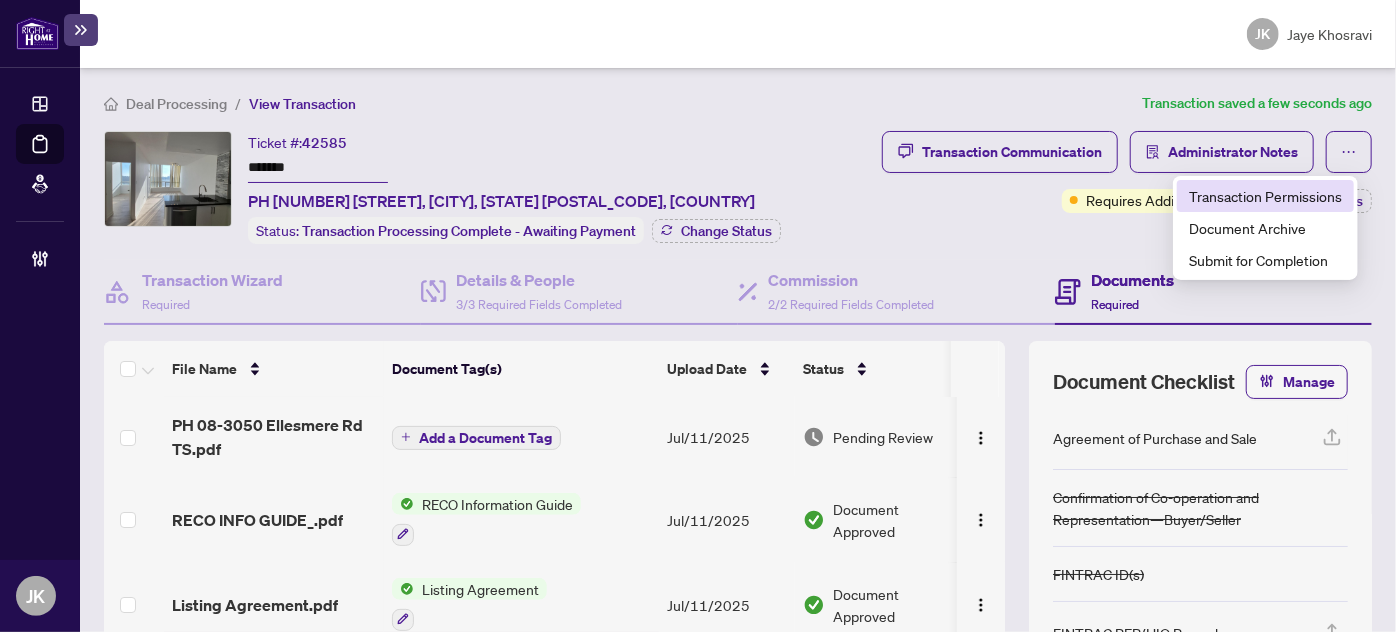 click on "Transaction Permissions" at bounding box center [1265, 196] 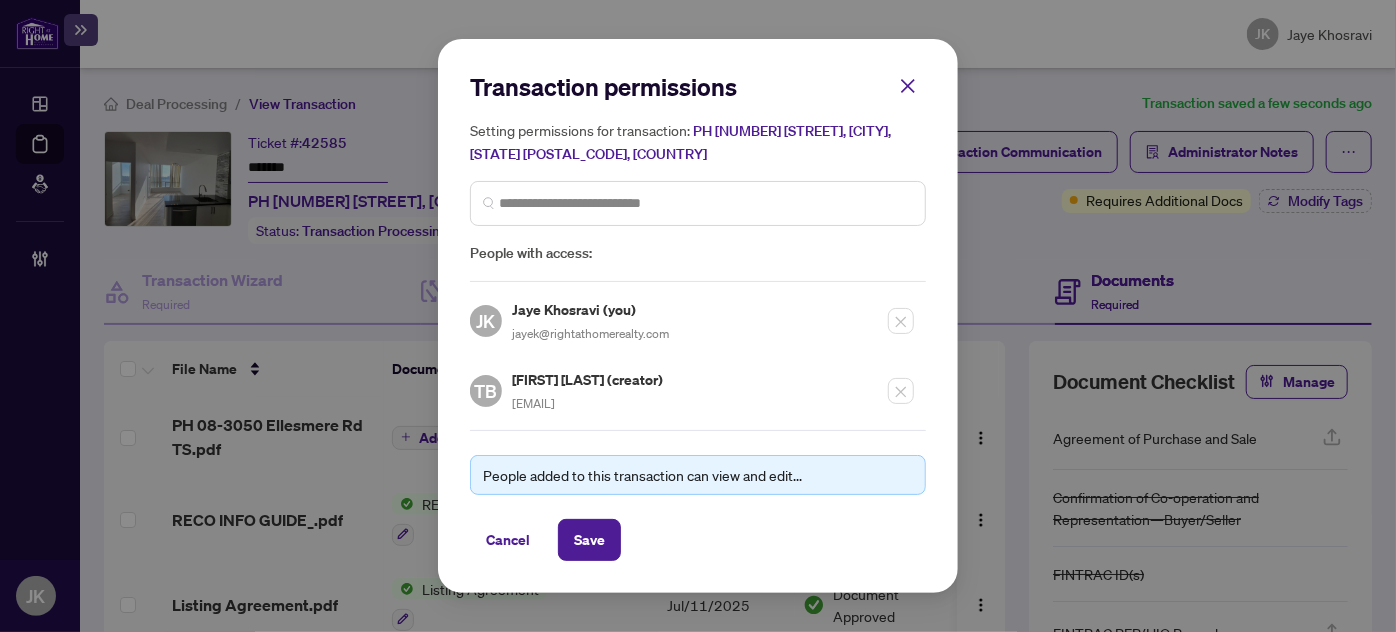 drag, startPoint x: 702, startPoint y: 398, endPoint x: 508, endPoint y: 402, distance: 194.04123 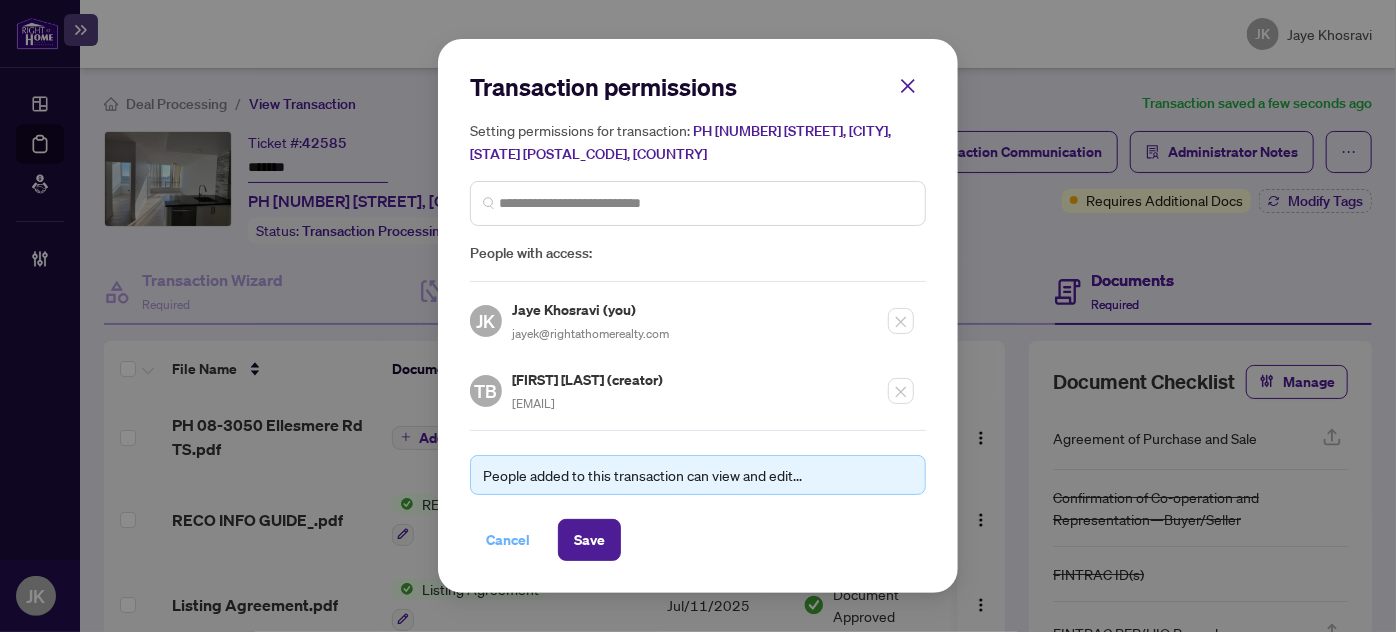 click on "Cancel" at bounding box center (508, 540) 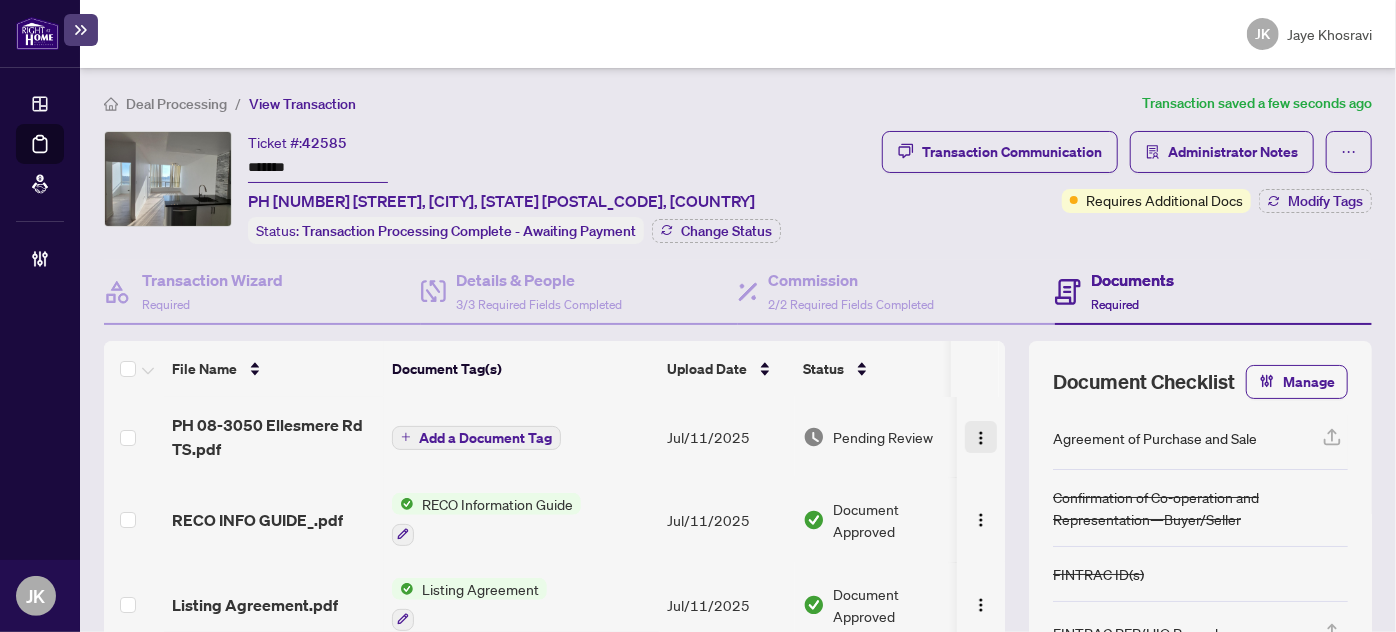 click at bounding box center [981, 438] 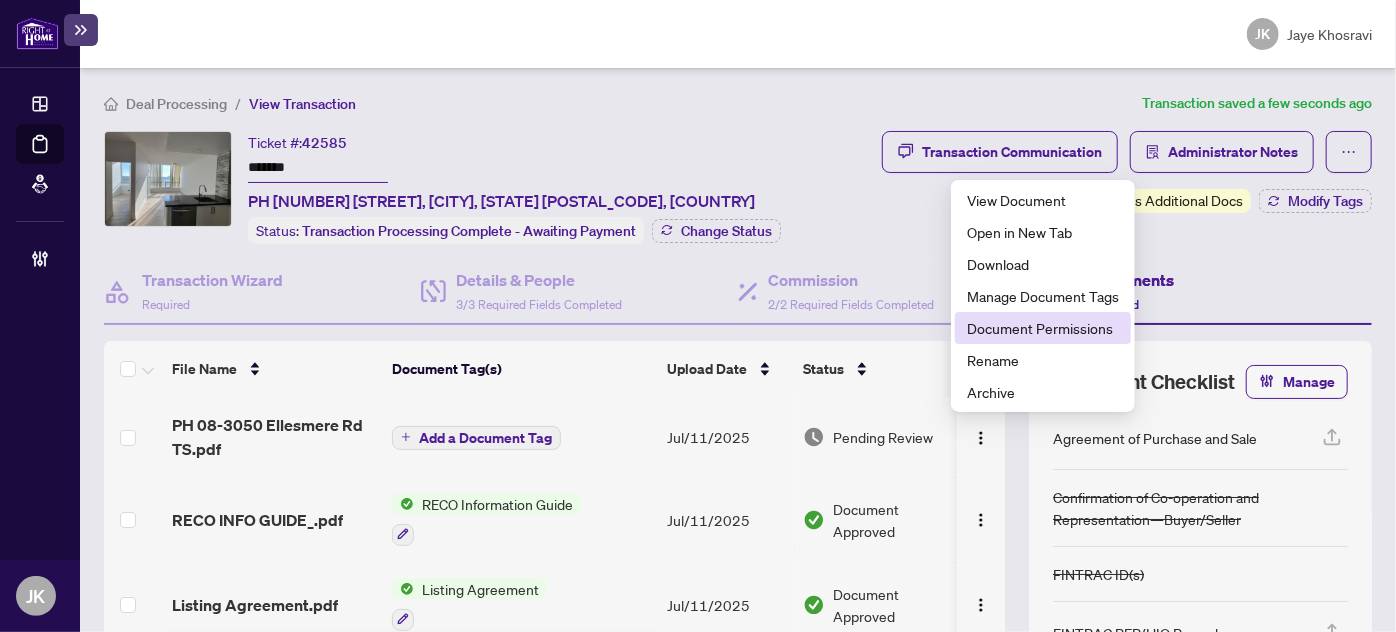 click on "Document Permissions" at bounding box center (1043, 328) 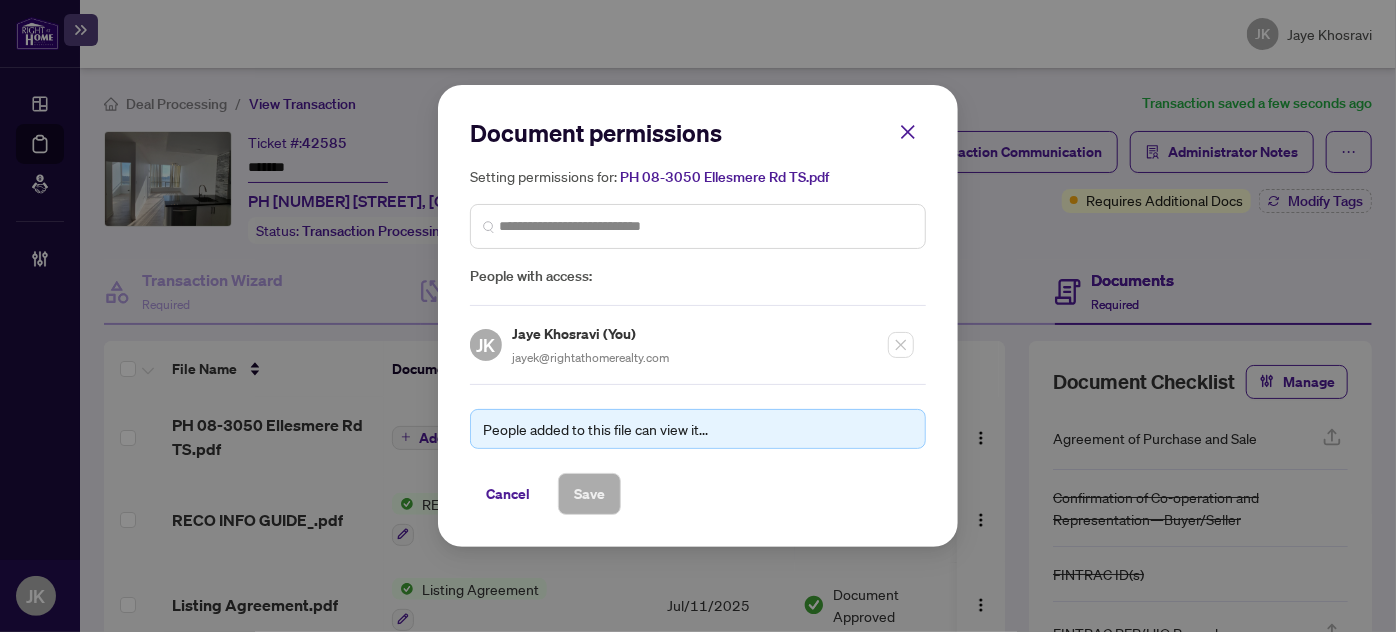 click on "Setting permissions for:   PH 08-3050 Ellesmere Rd TS.pdf     People with access:" at bounding box center (698, 226) 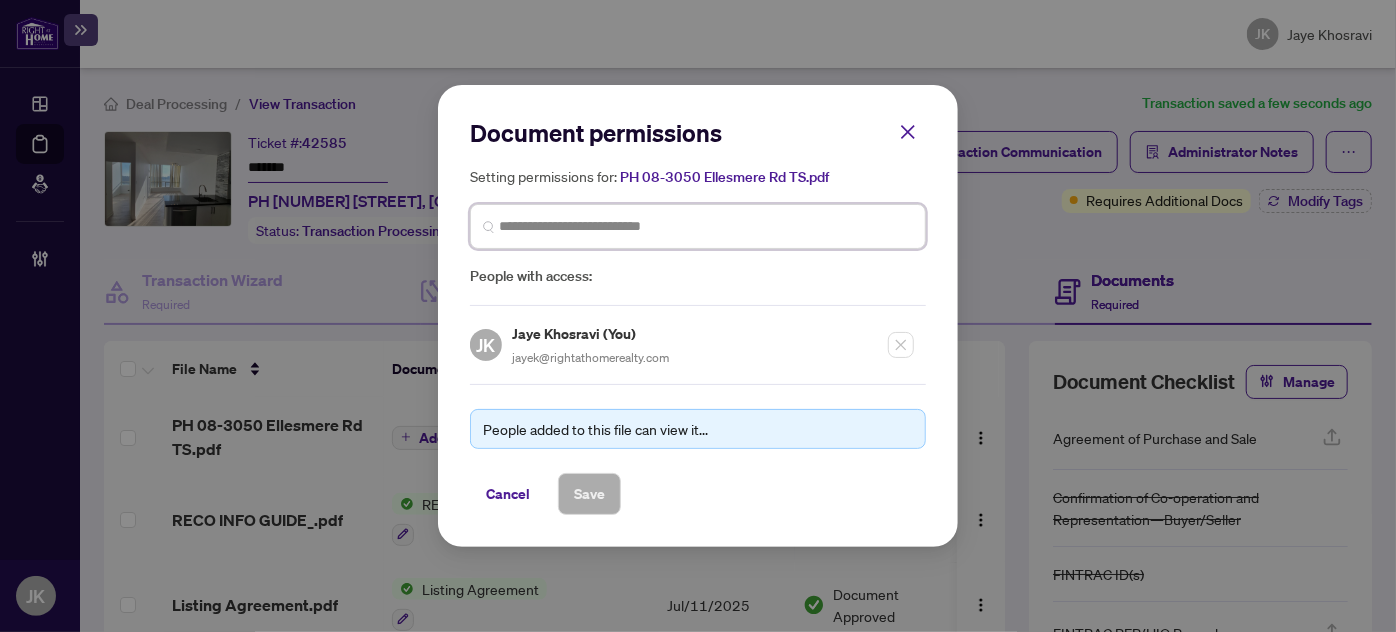 click at bounding box center [706, 226] 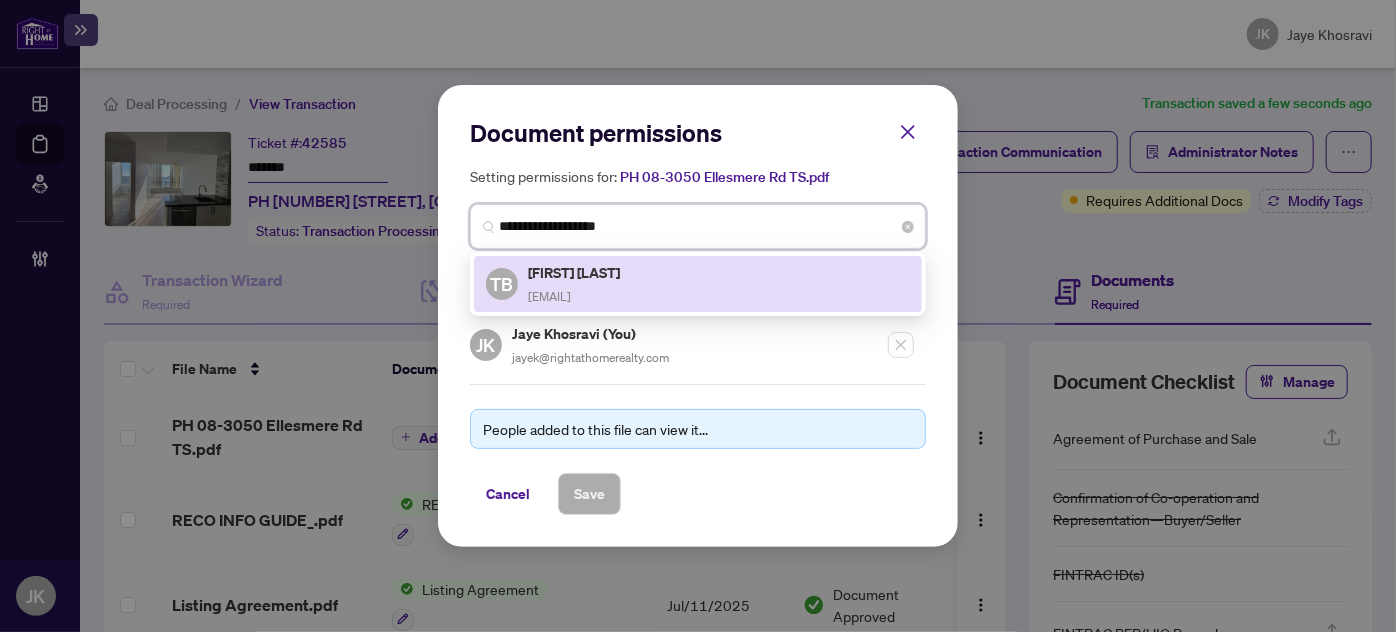 click on "TB [FIRST] [LAST]   [EMAIL]" at bounding box center [698, 284] 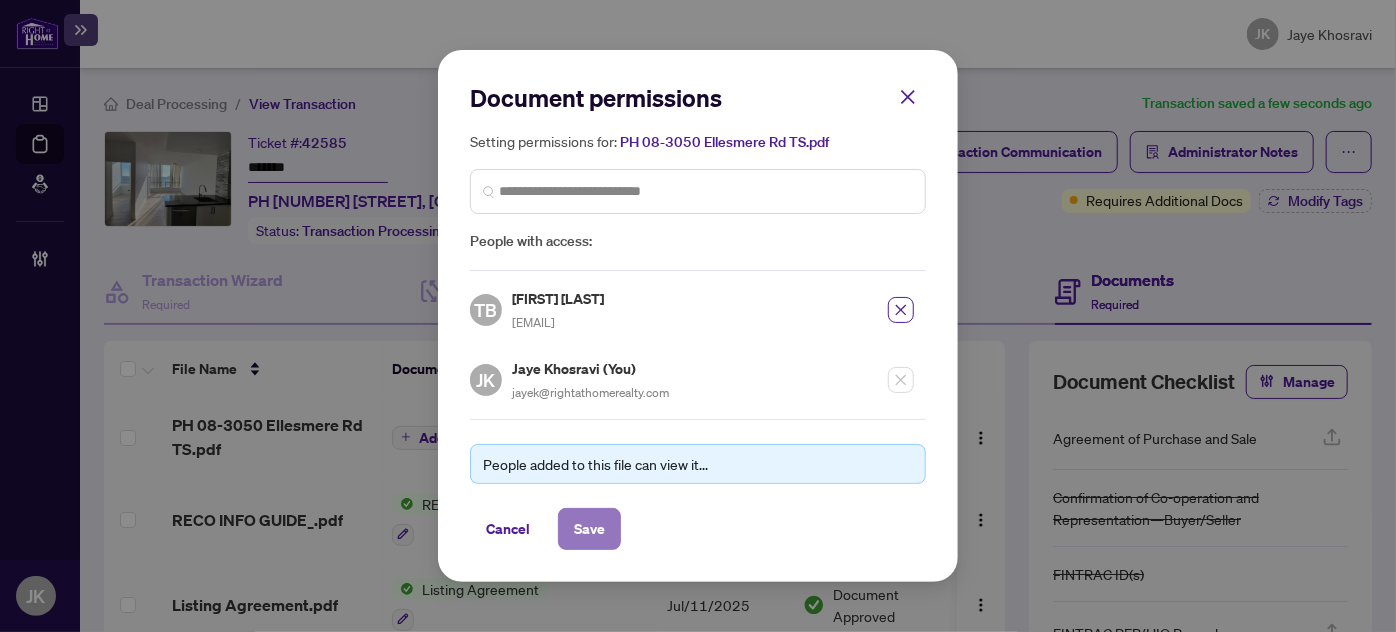 click on "Save" at bounding box center (589, 529) 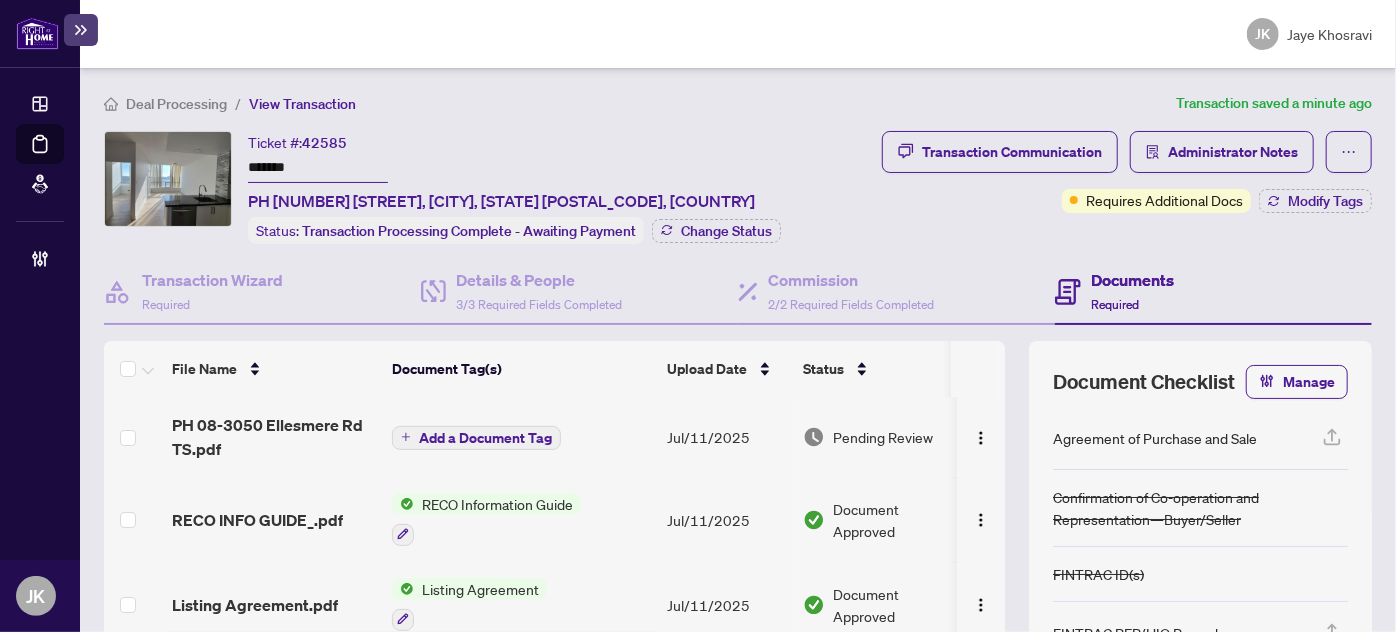 drag, startPoint x: 1280, startPoint y: 266, endPoint x: 1260, endPoint y: 268, distance: 20.09975 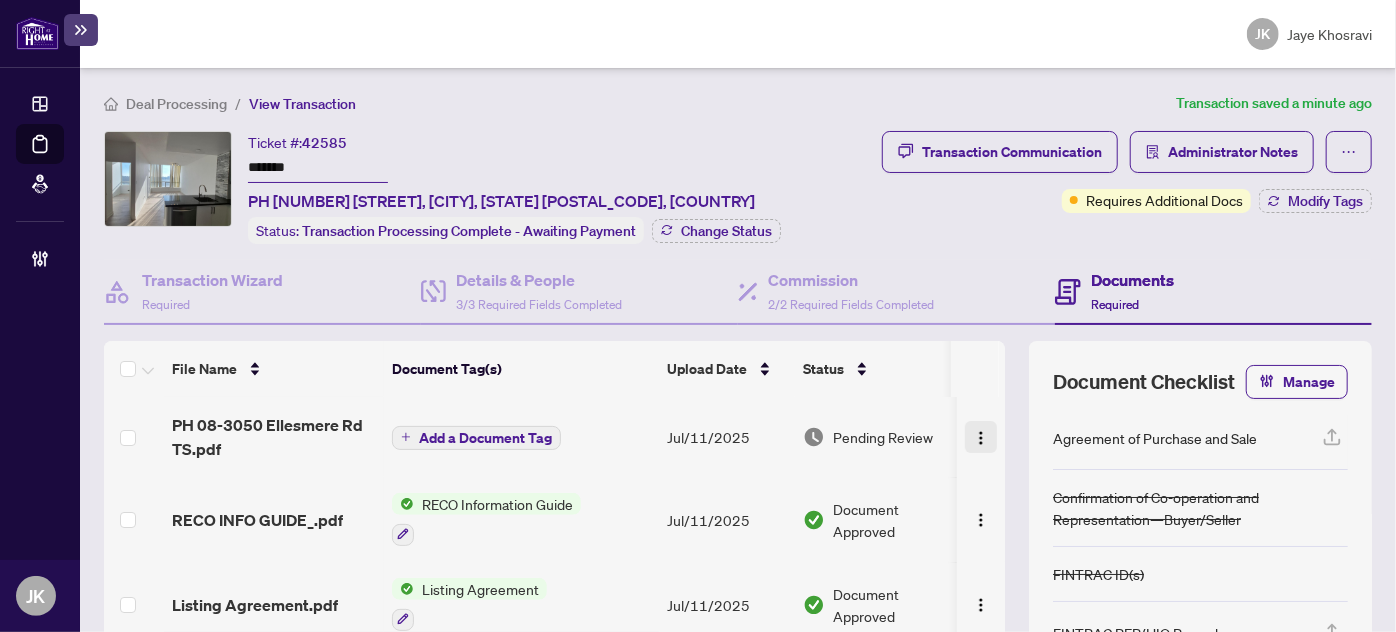 click at bounding box center (981, 437) 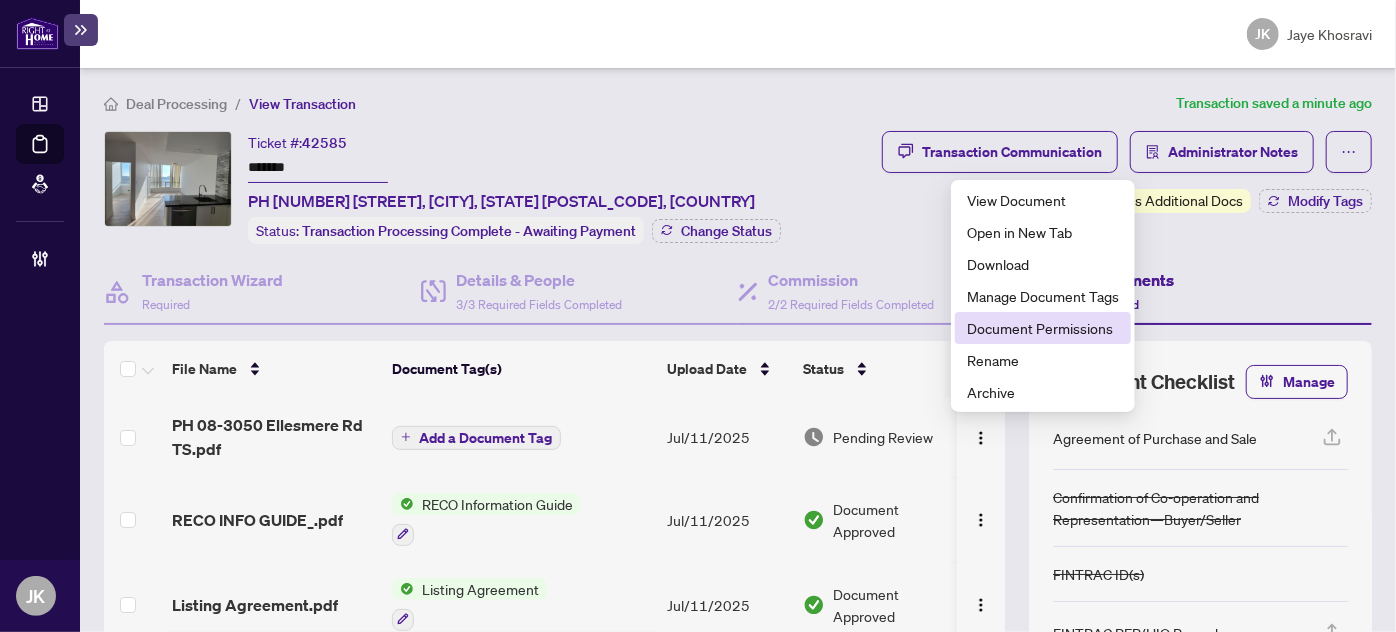 click on "Document Permissions" at bounding box center [1043, 328] 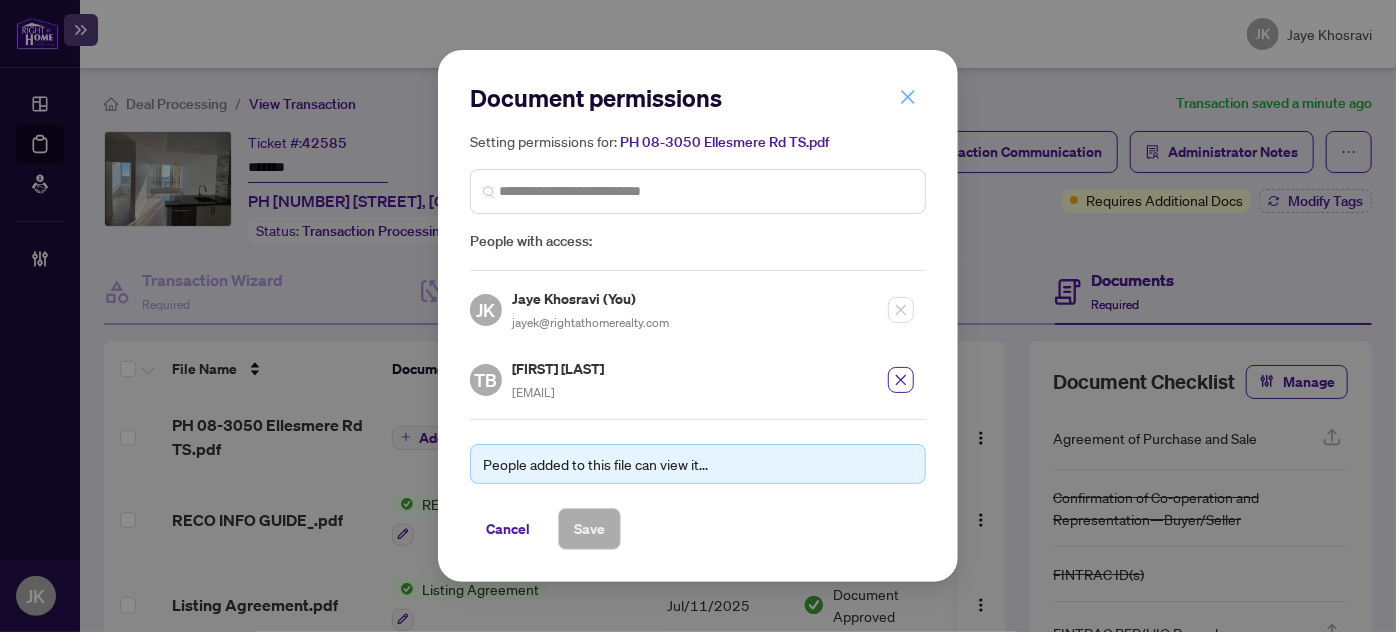 click 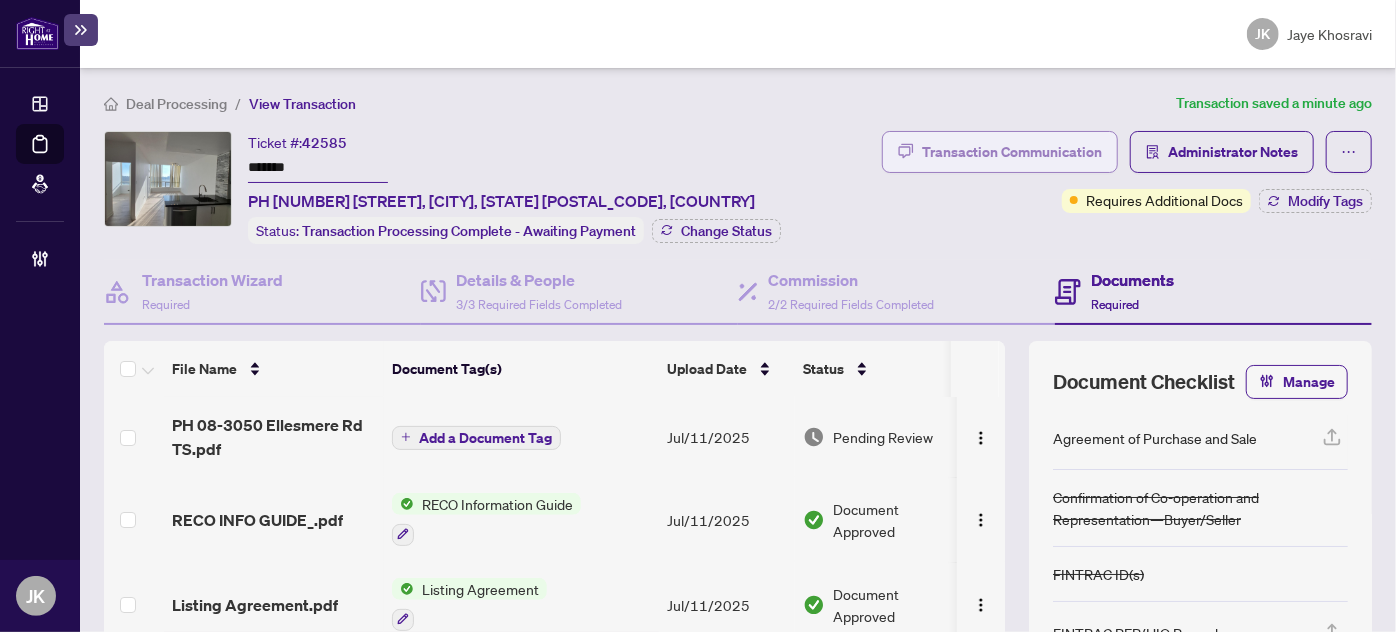 click on "Transaction Communication" at bounding box center [1012, 152] 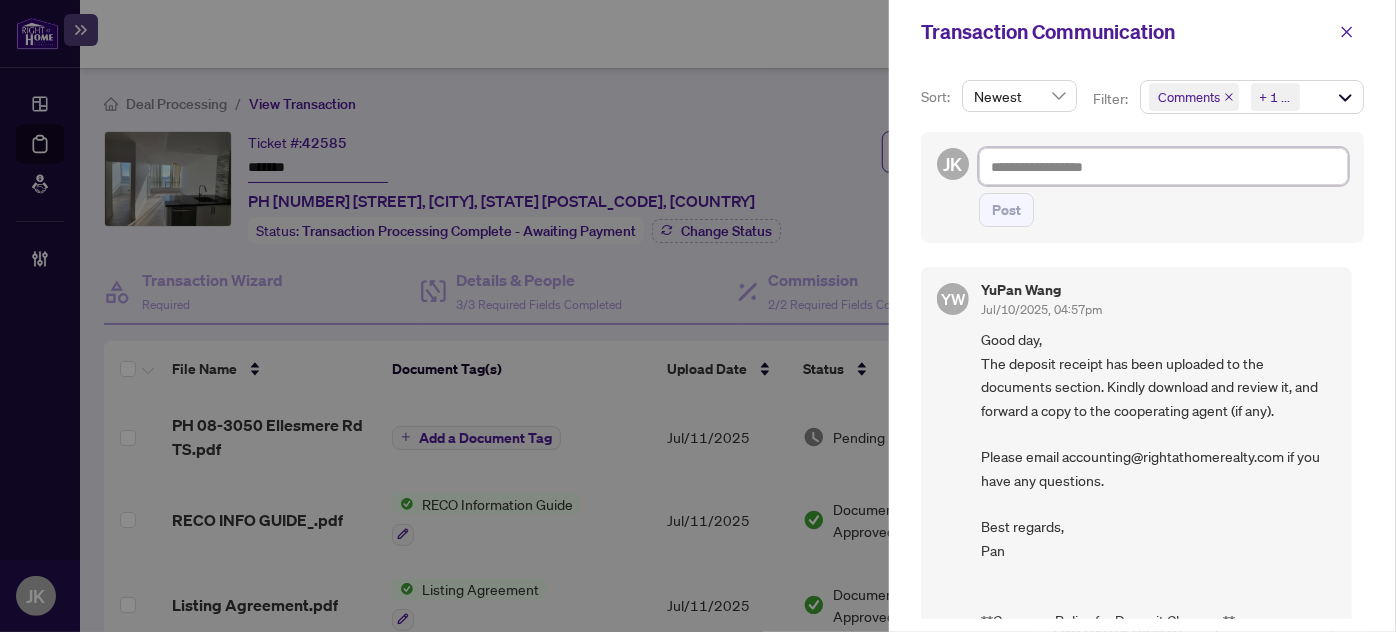 click at bounding box center (1163, 166) 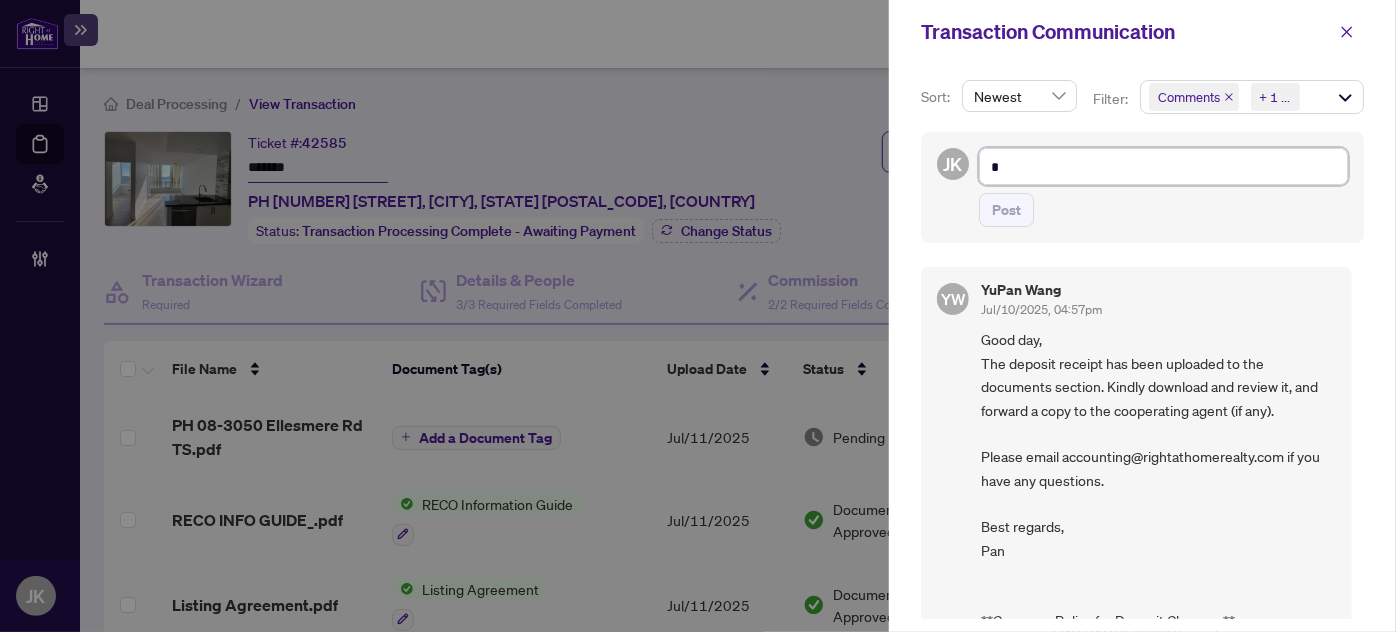 type on "**" 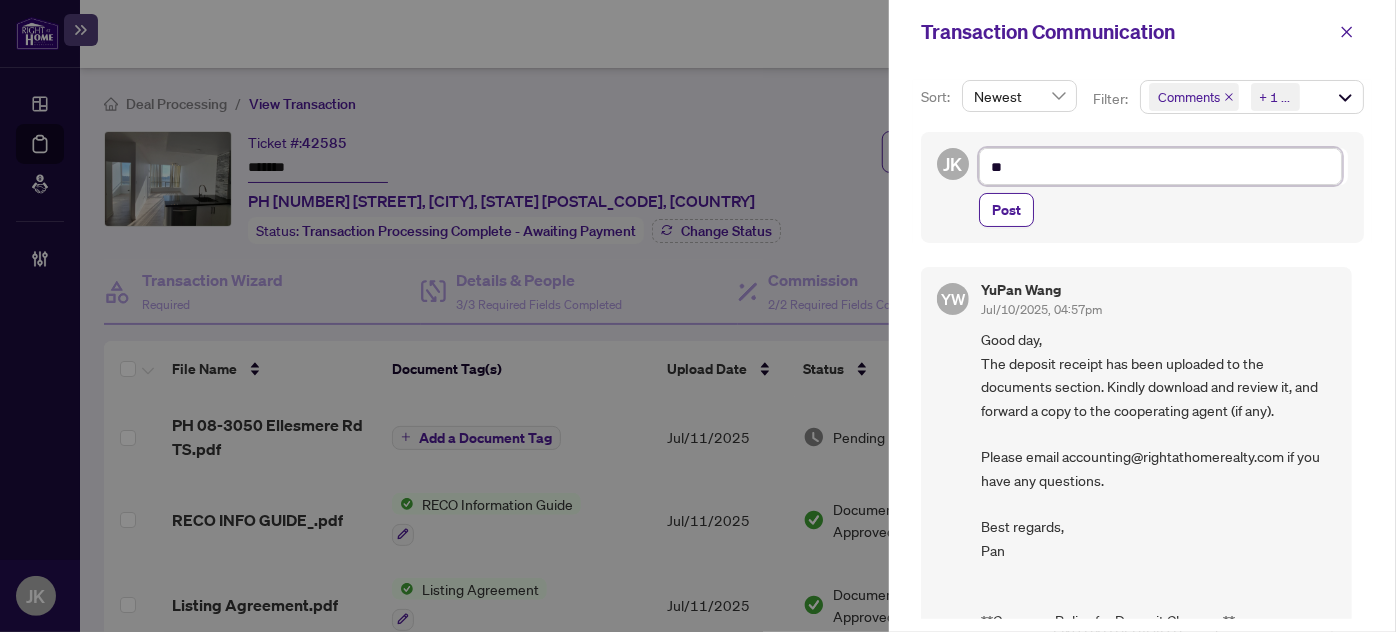 type on "***" 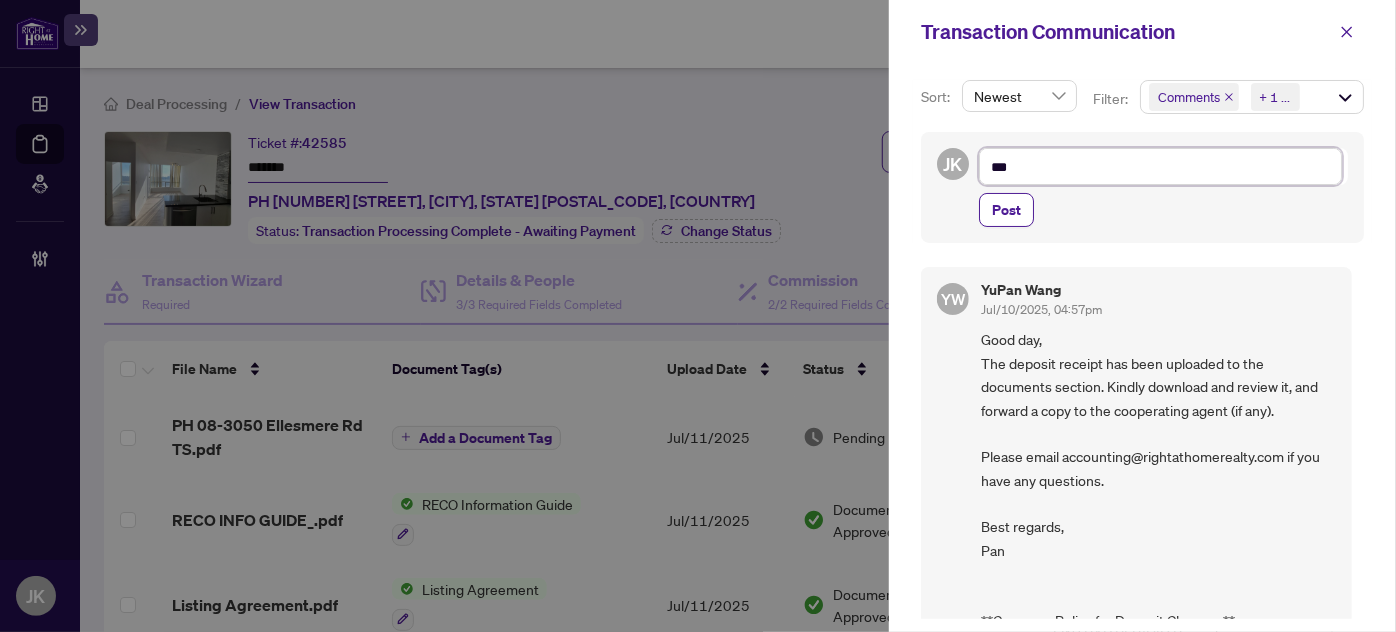 type on "****" 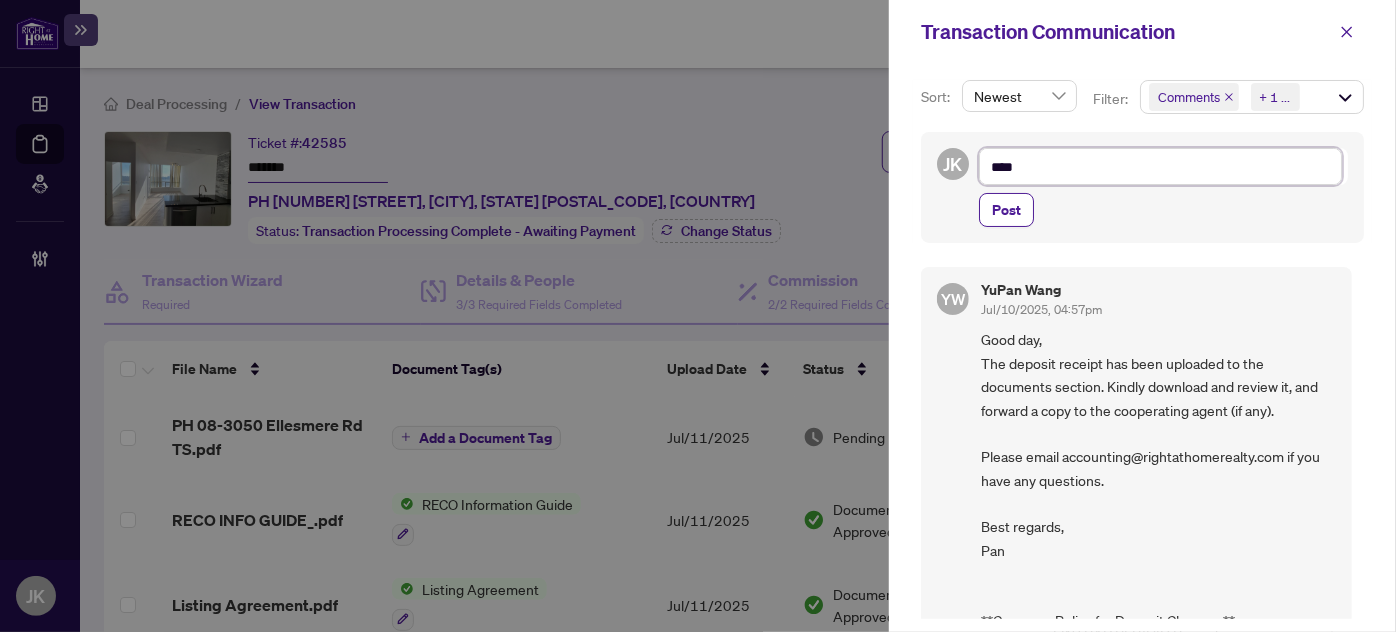 type on "*****" 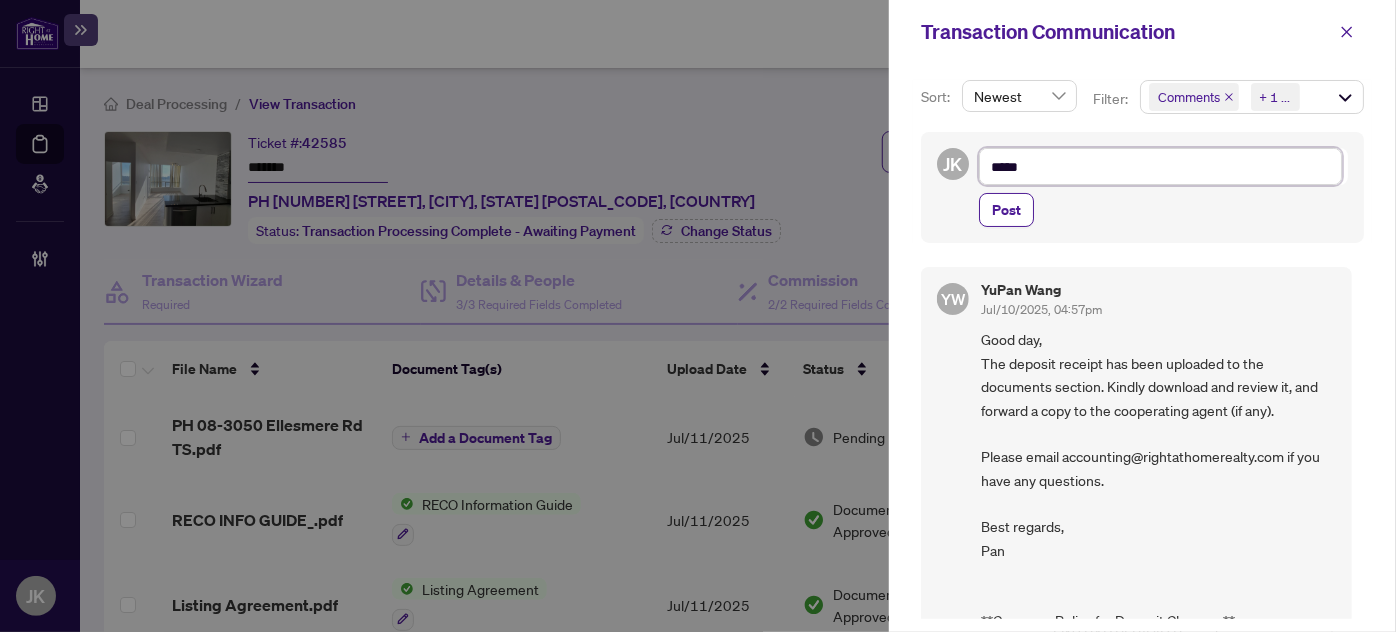 type on "******" 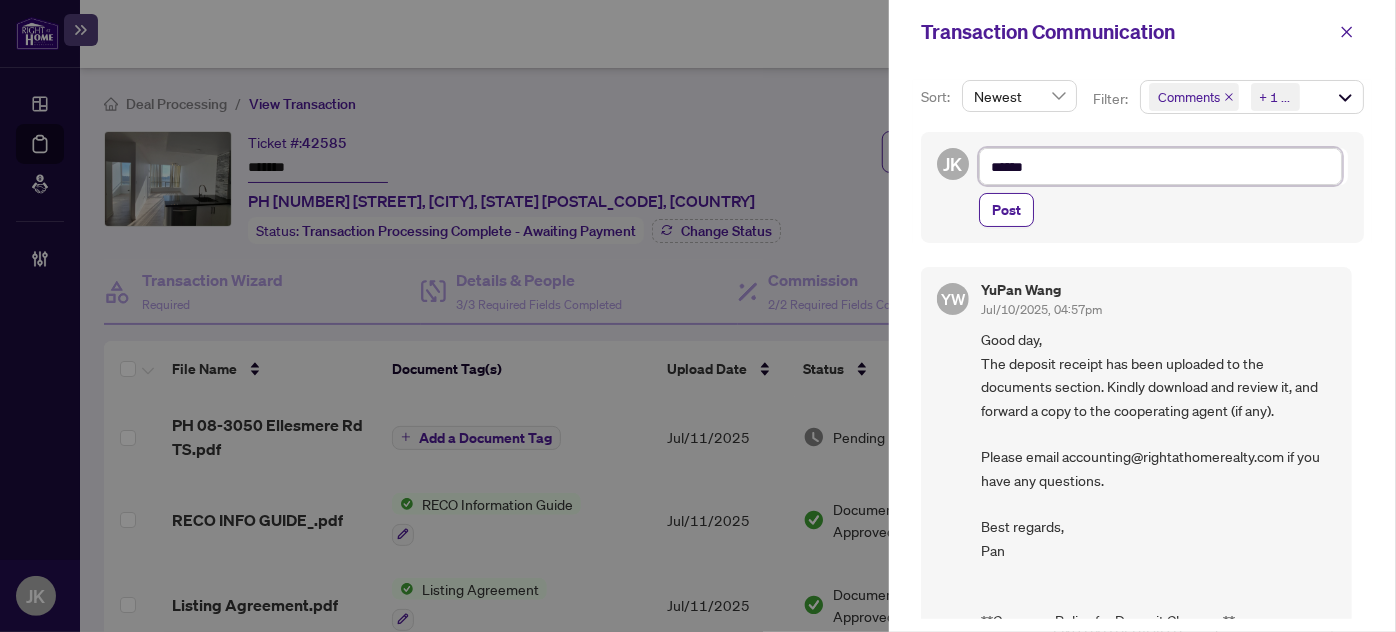 type on "*******" 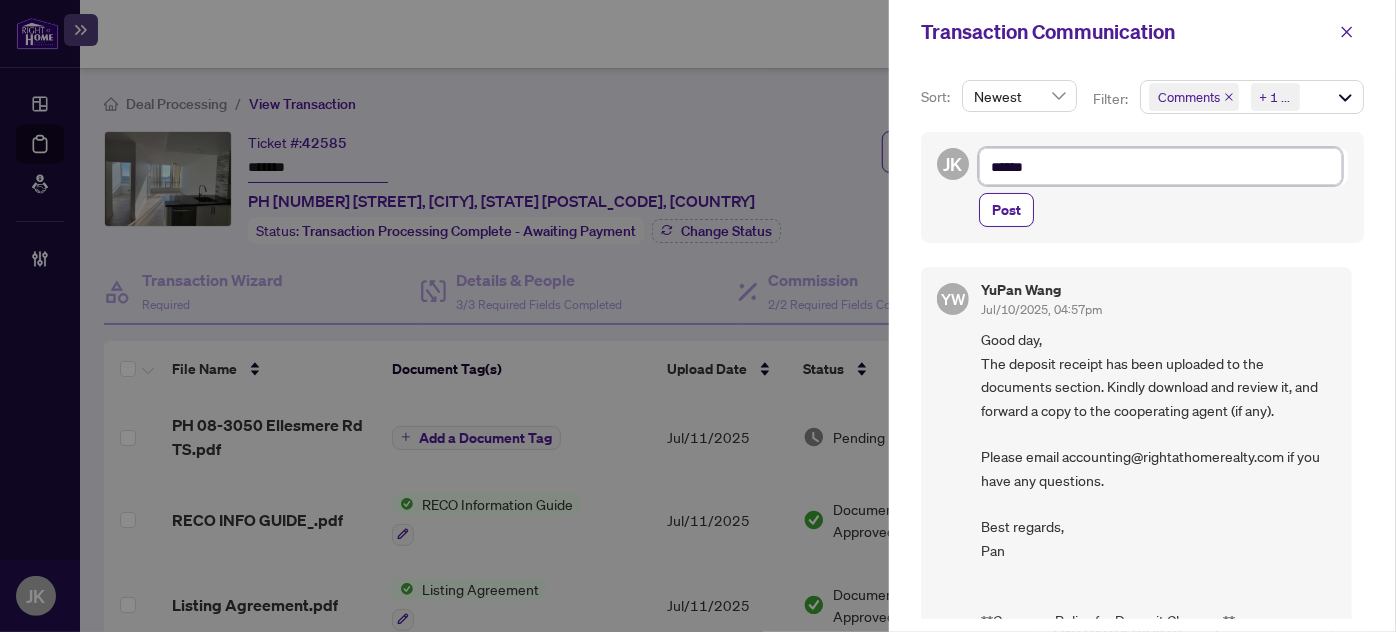type on "*******" 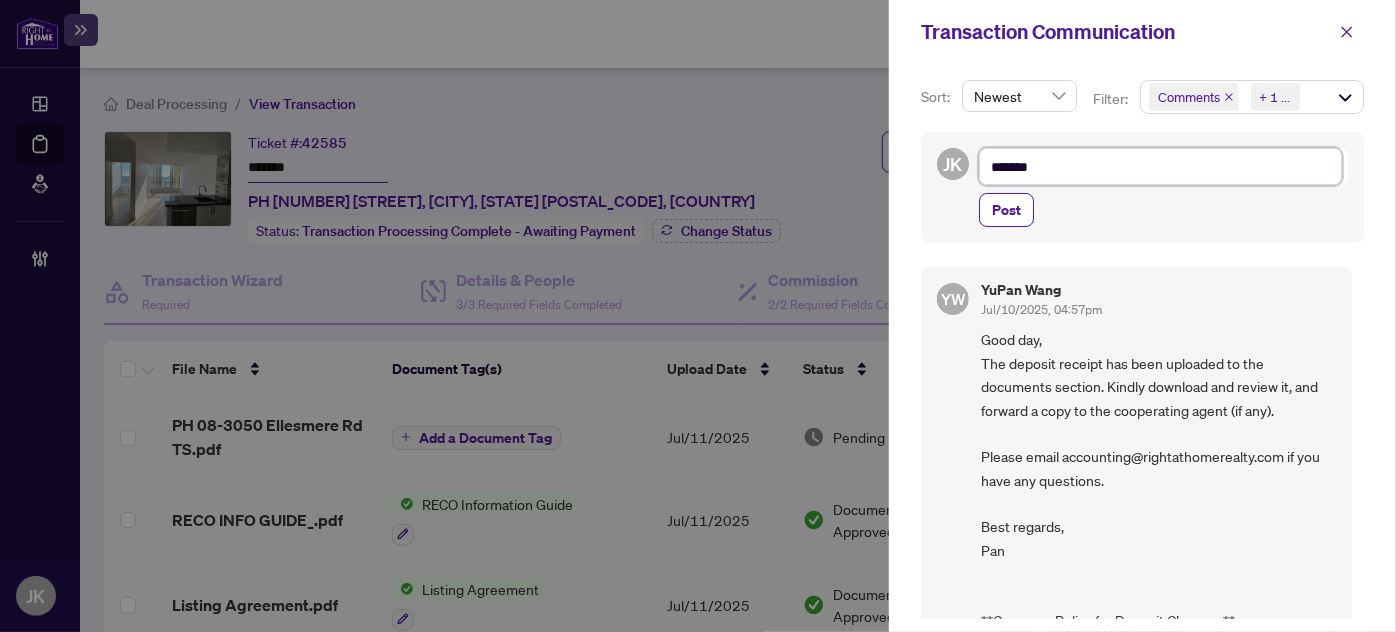 type on "********" 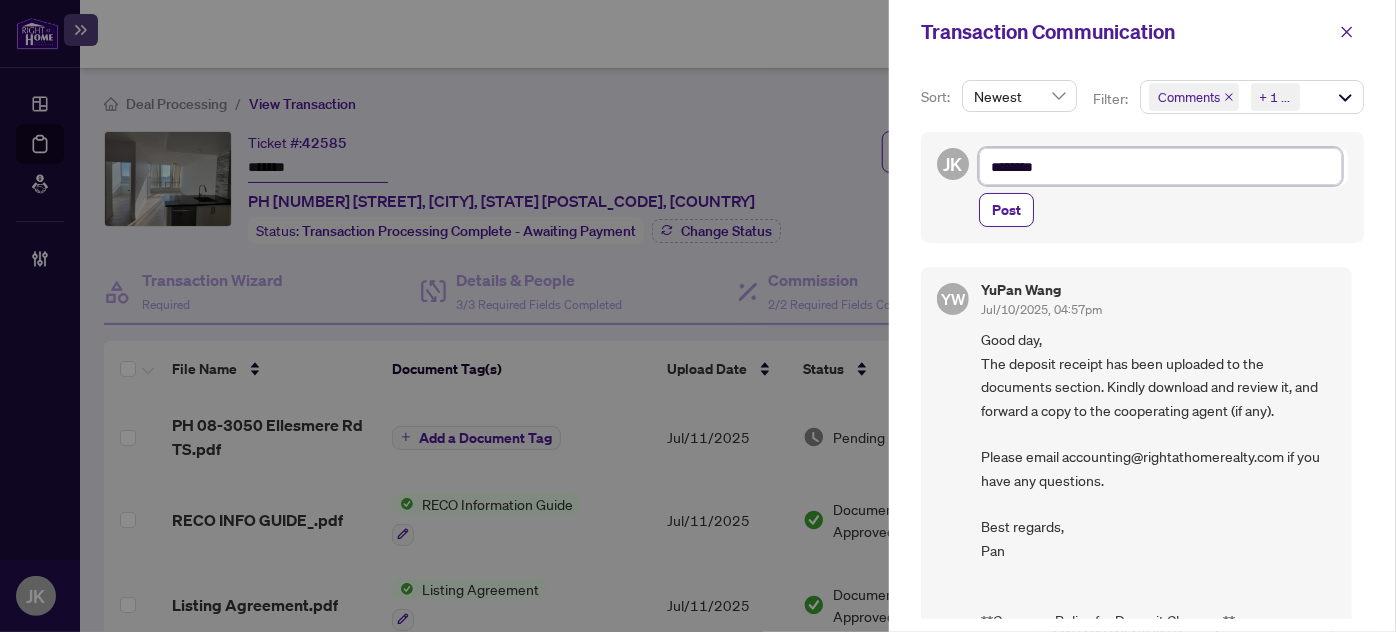 type on "*******" 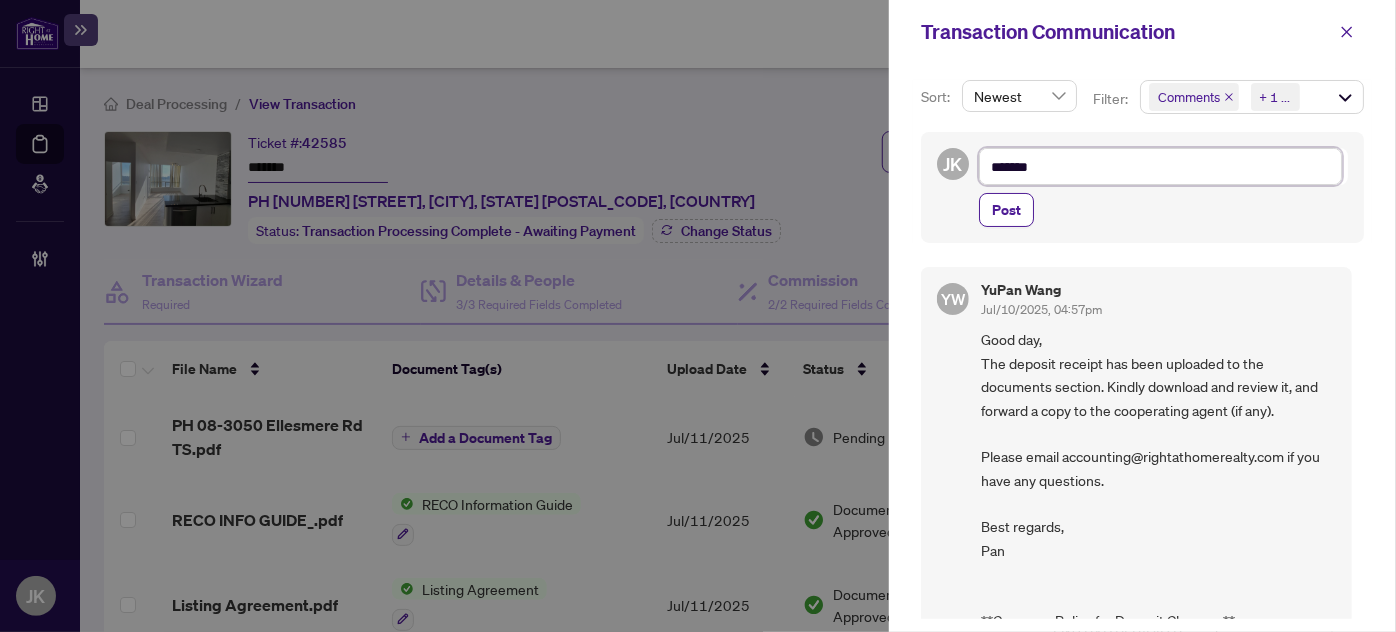 type on "******" 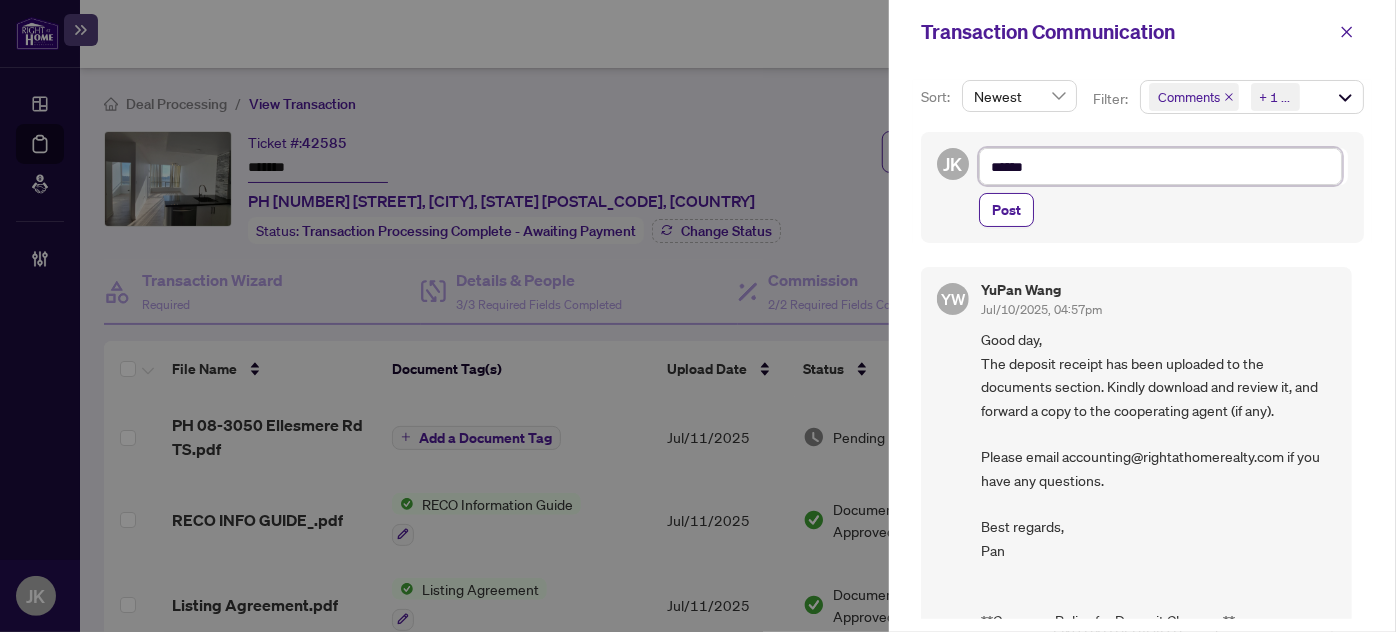 type on "*****" 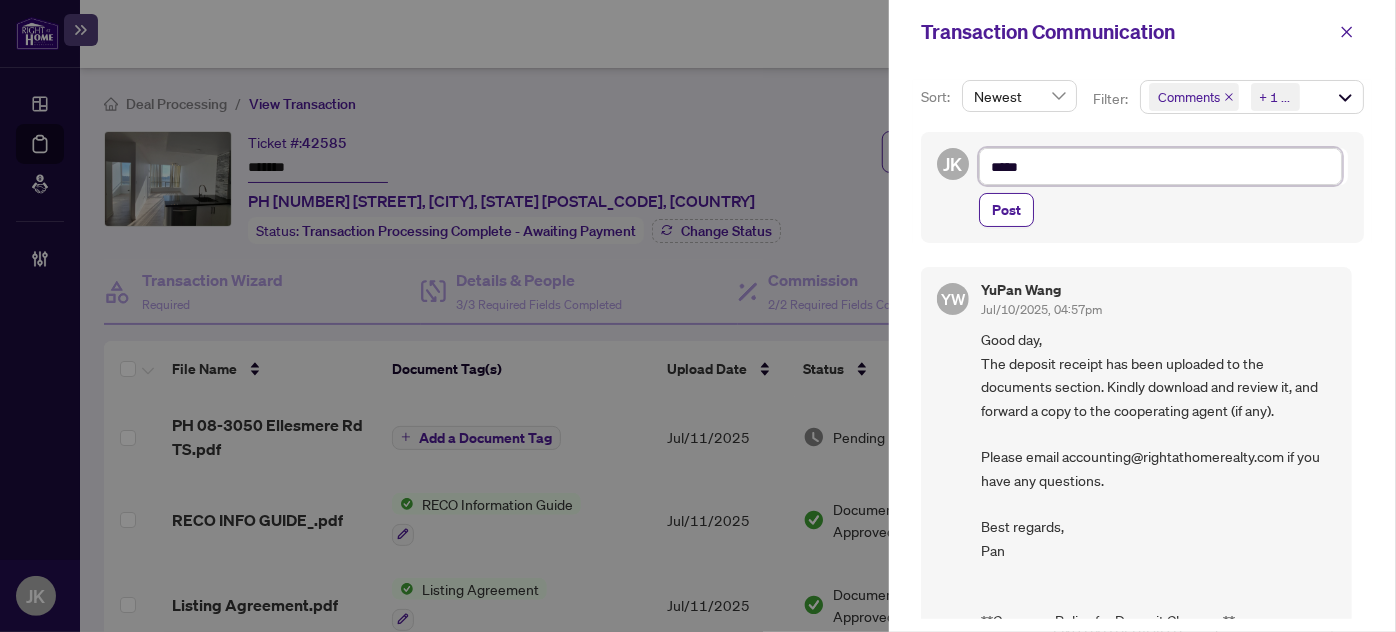 type on "*****" 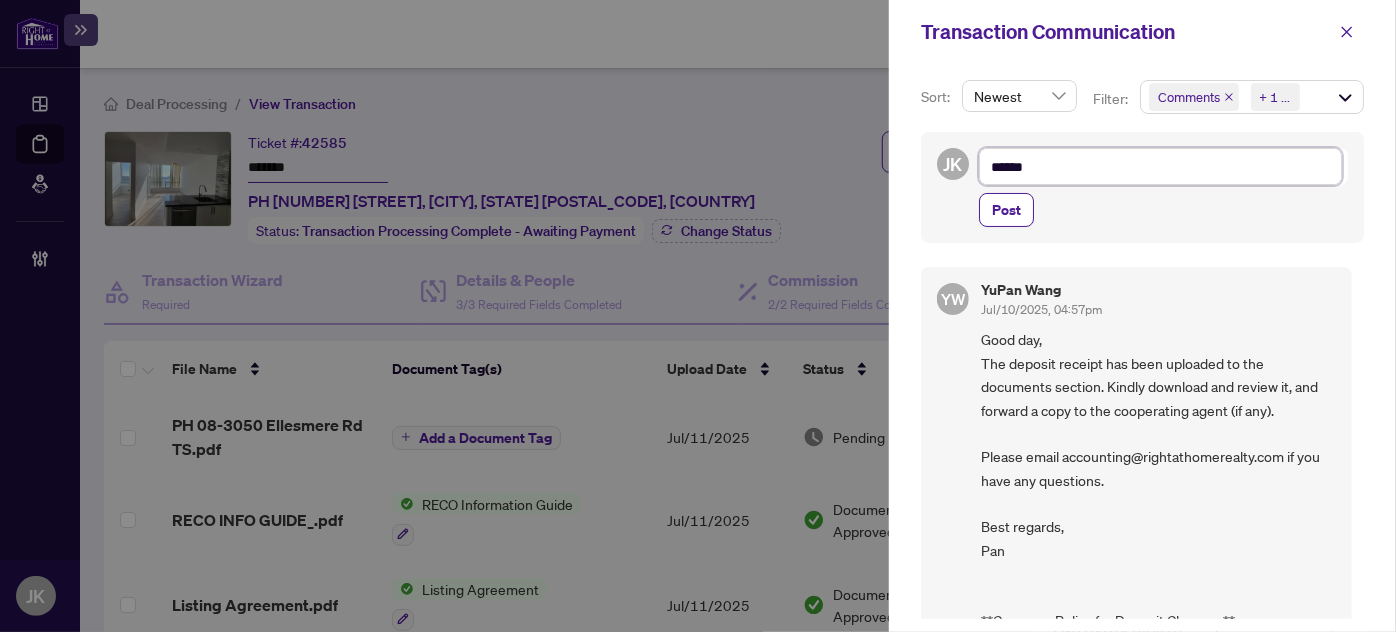 type on "*******" 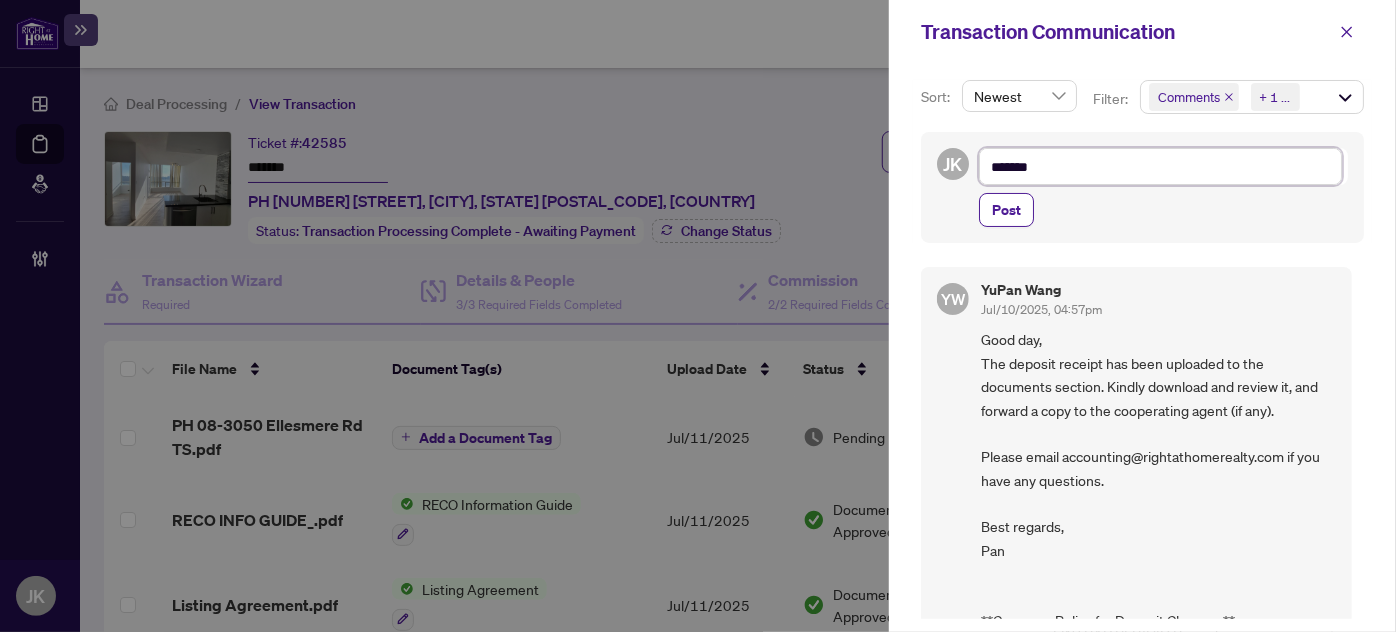 type on "*******" 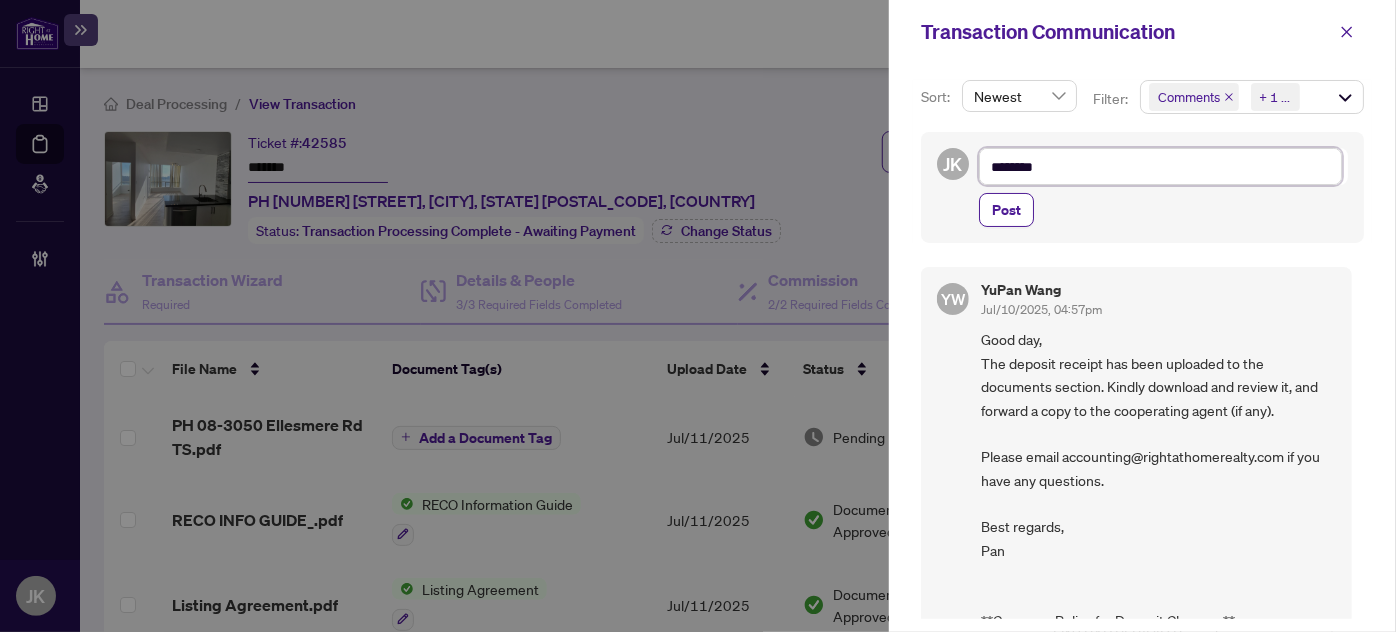 type on "*********" 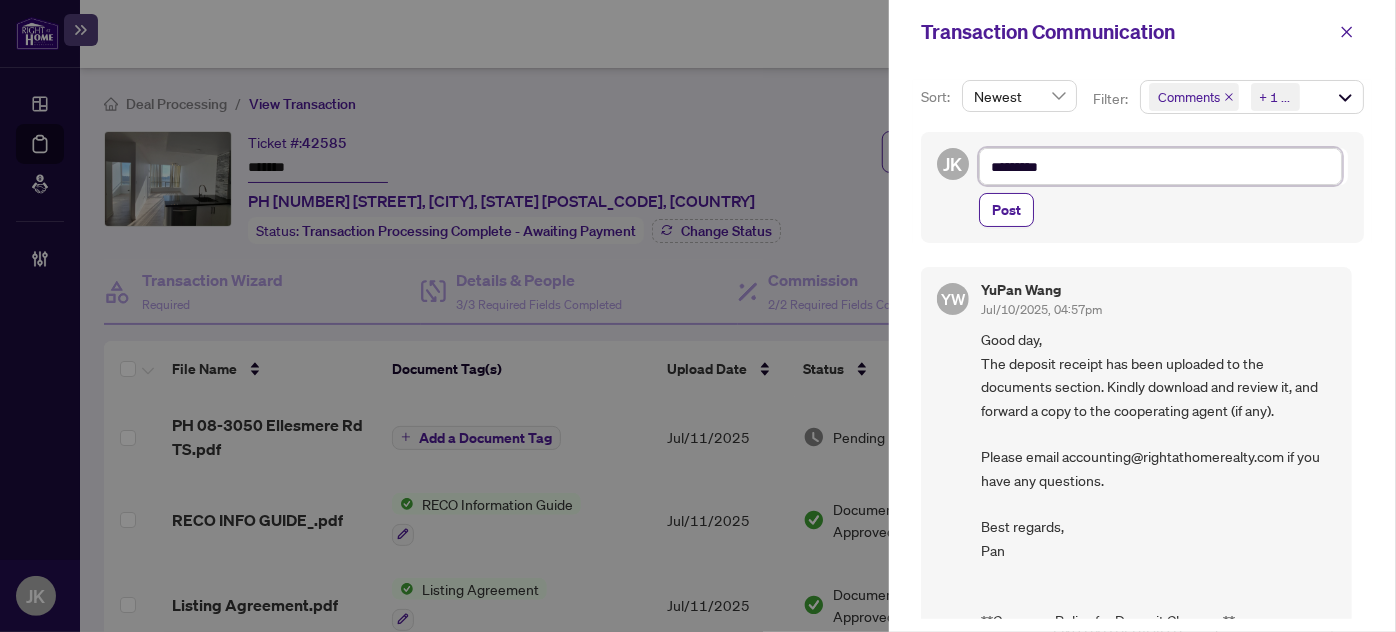 type on "**********" 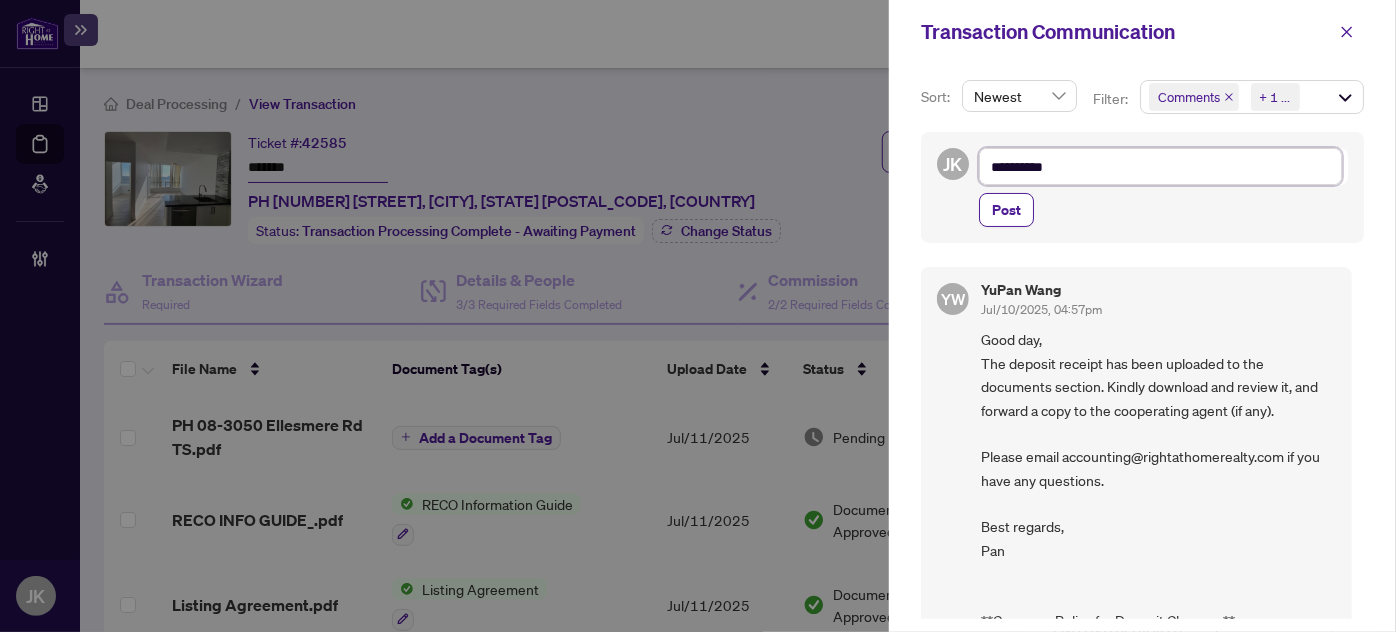 type on "**********" 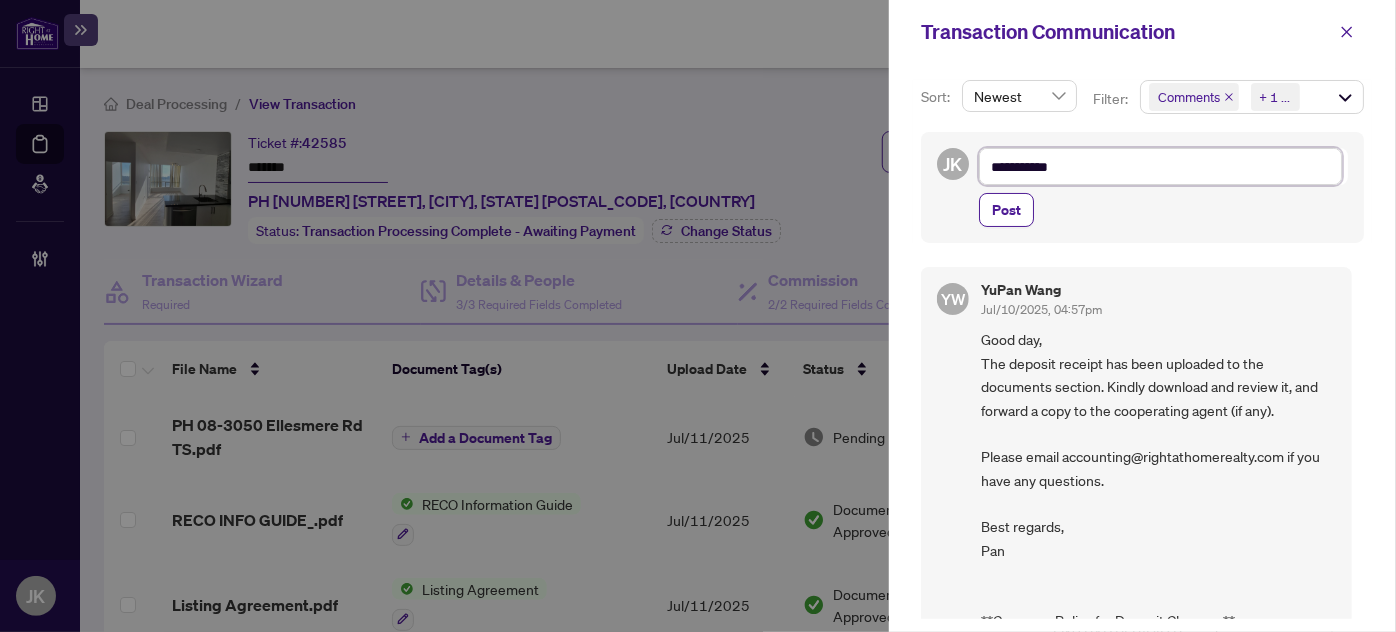 type on "**********" 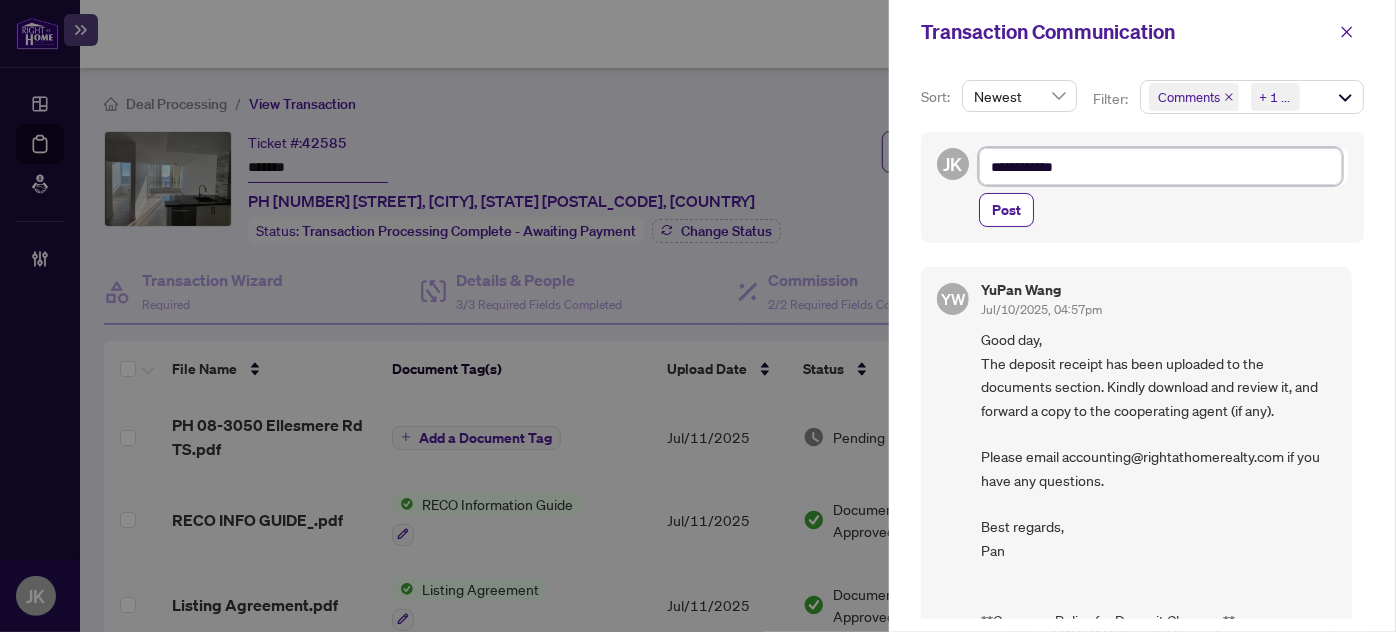 type on "**********" 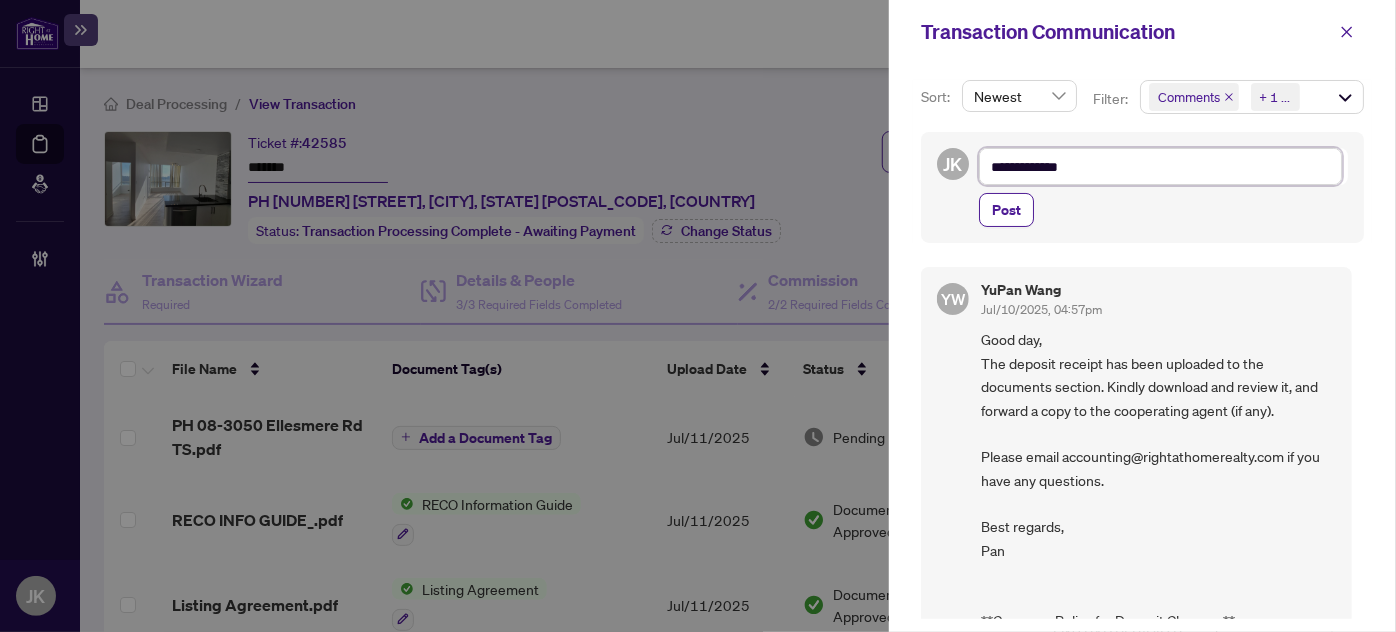 type on "**********" 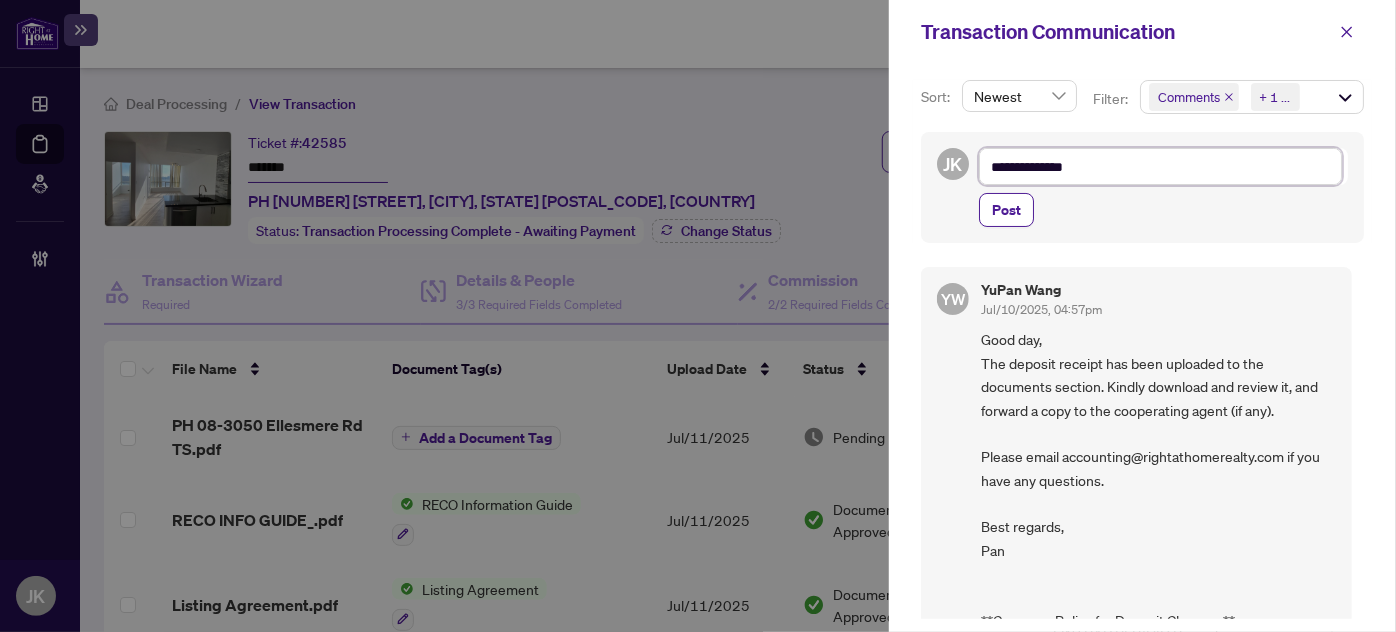 type on "**********" 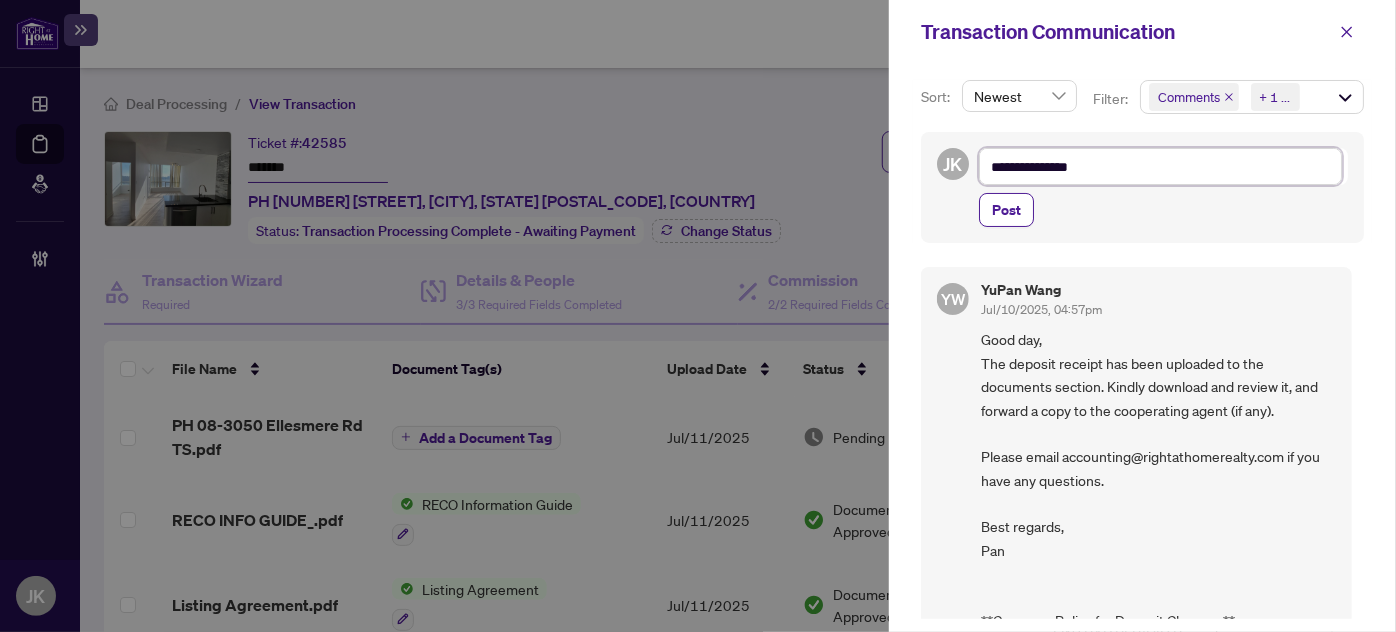 type on "**********" 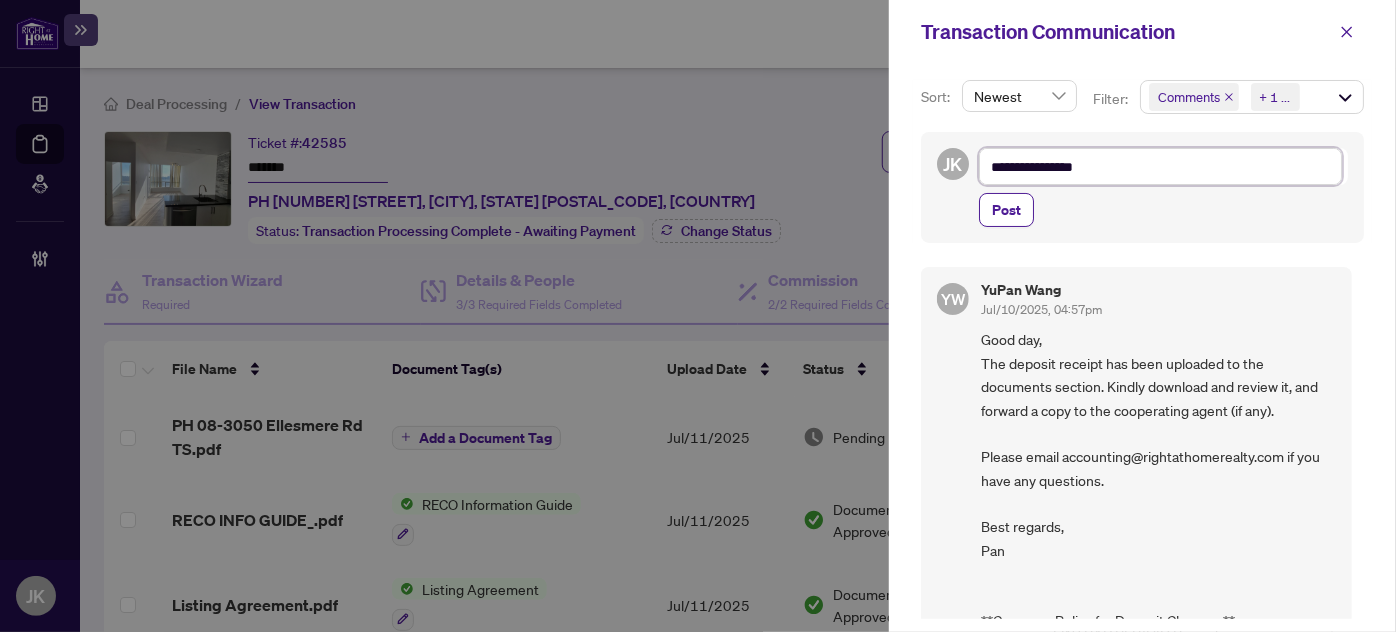 type on "**********" 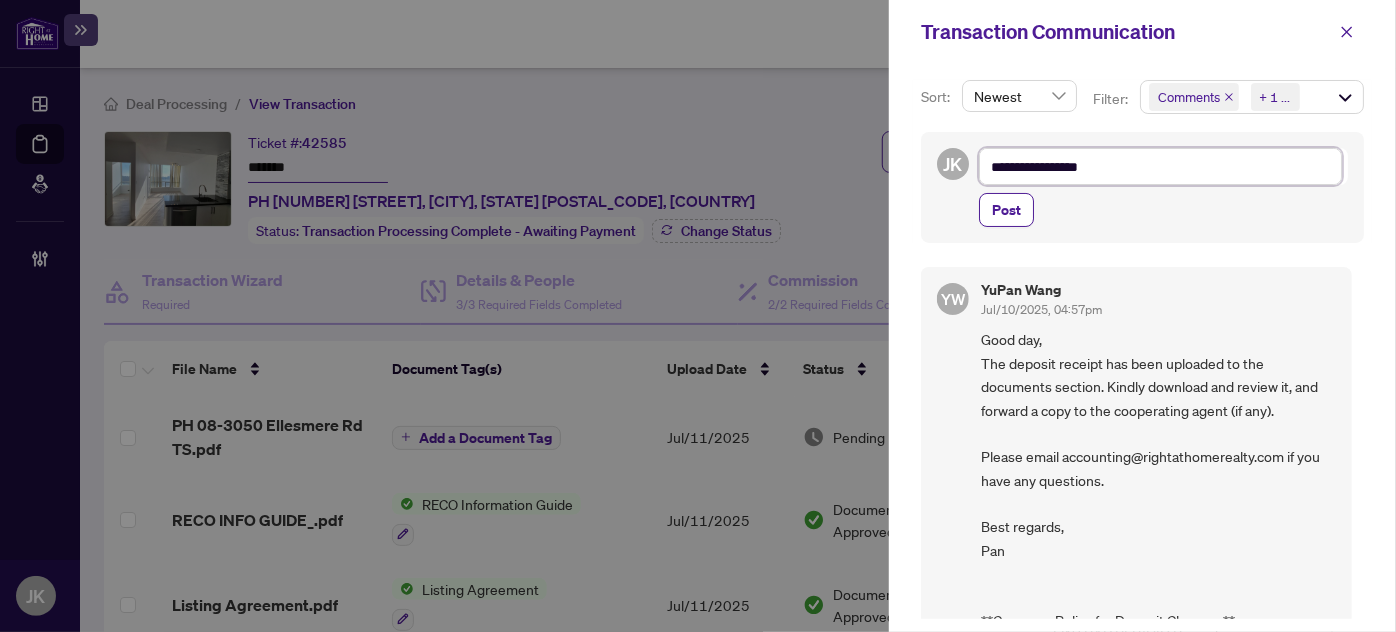 type on "**********" 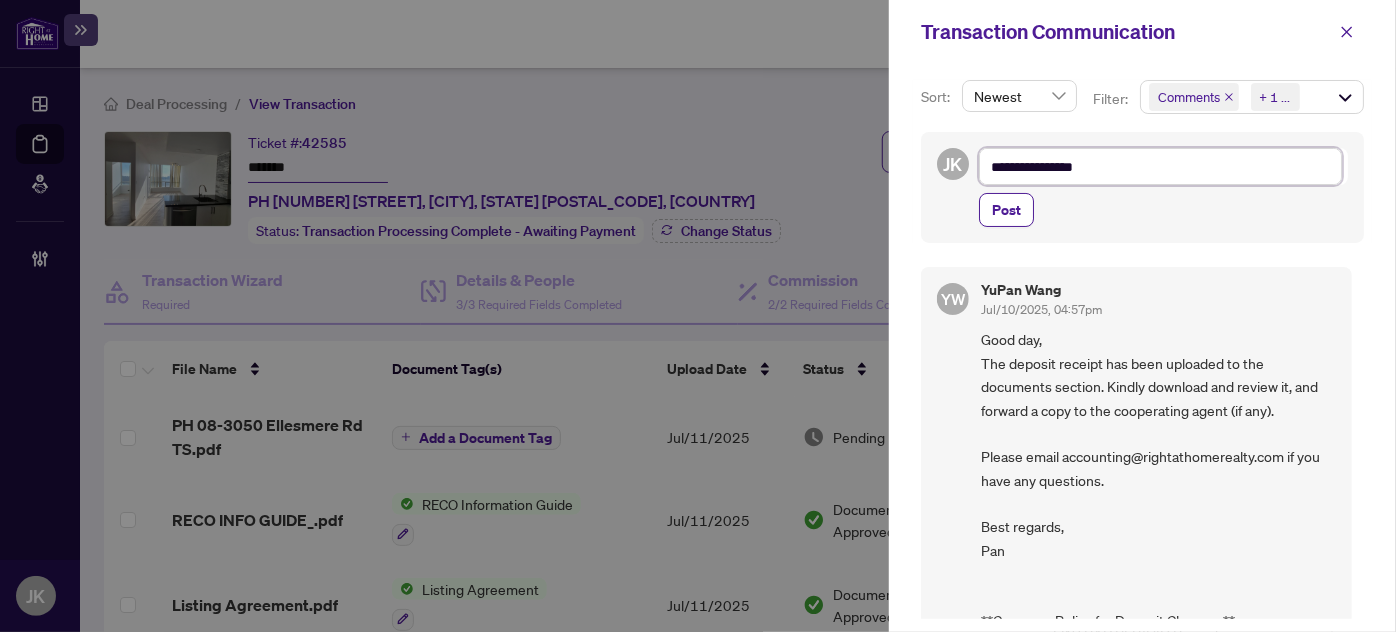 type on "**********" 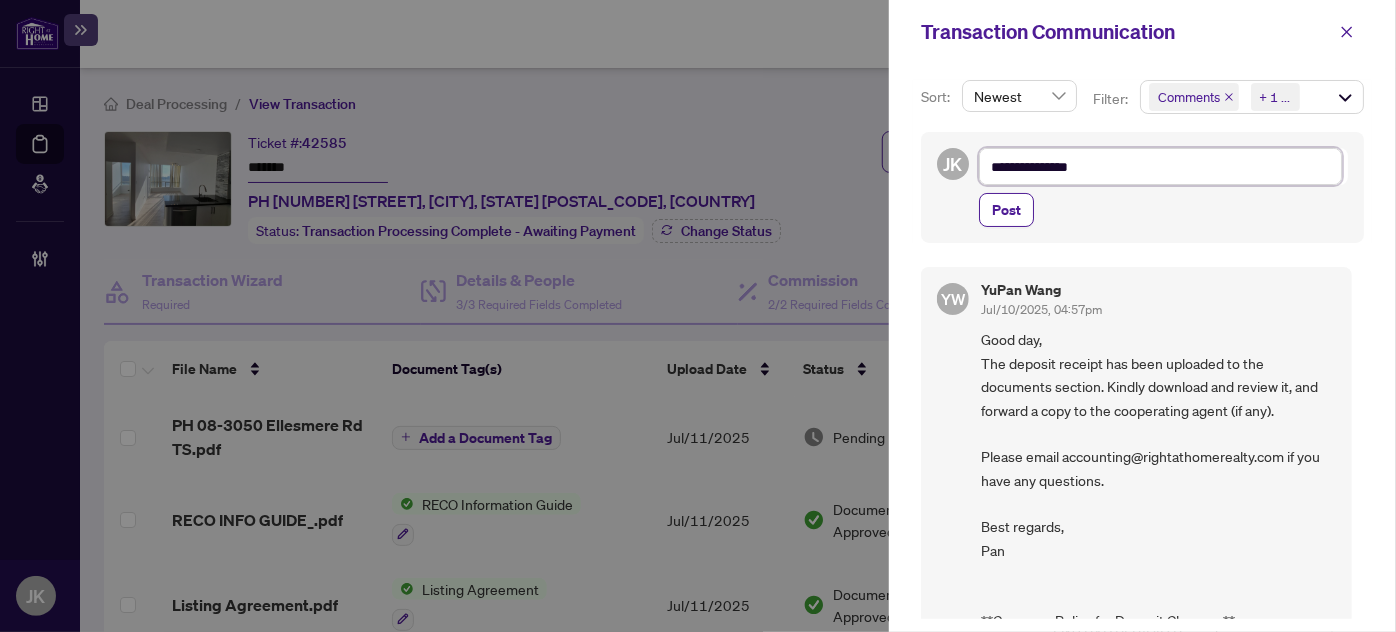 type on "**********" 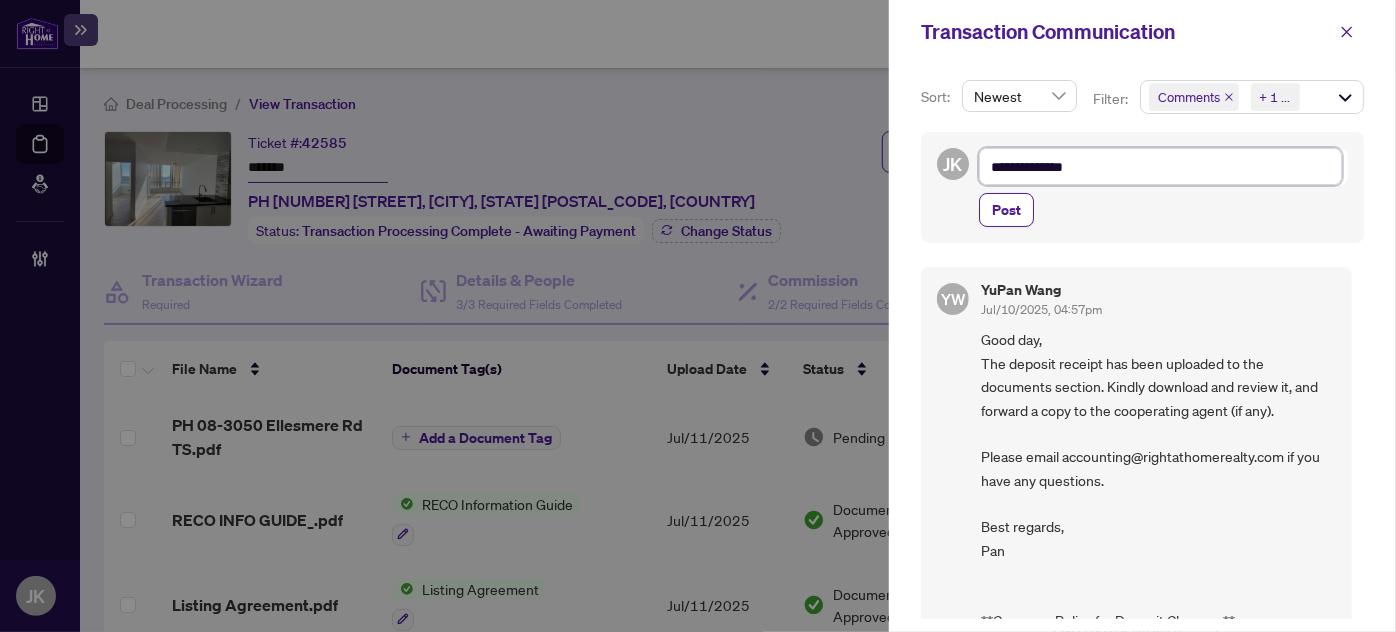 type on "**********" 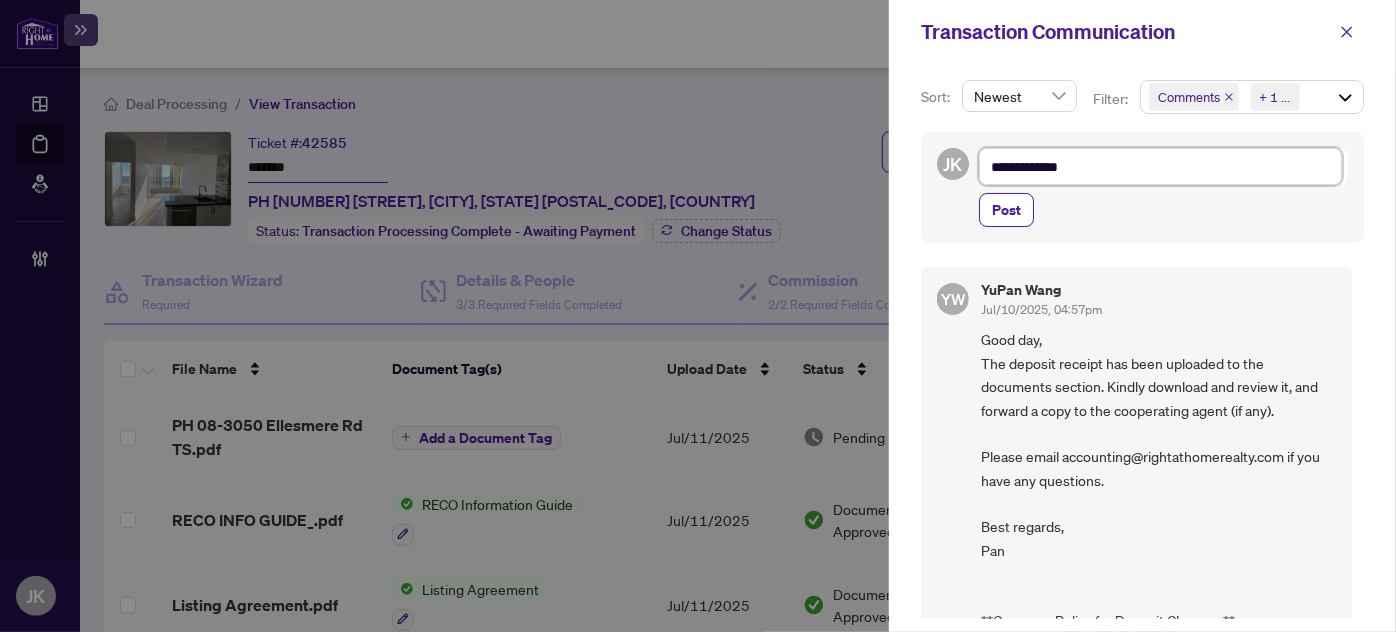 type on "**********" 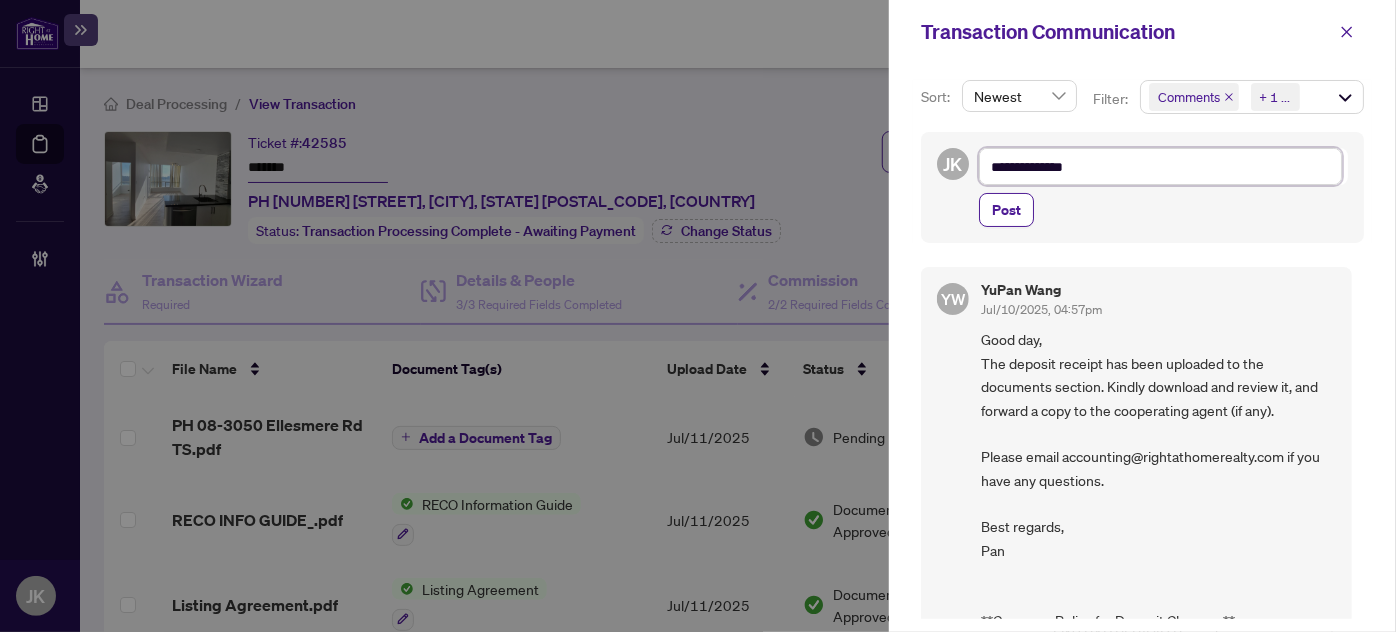 type on "**********" 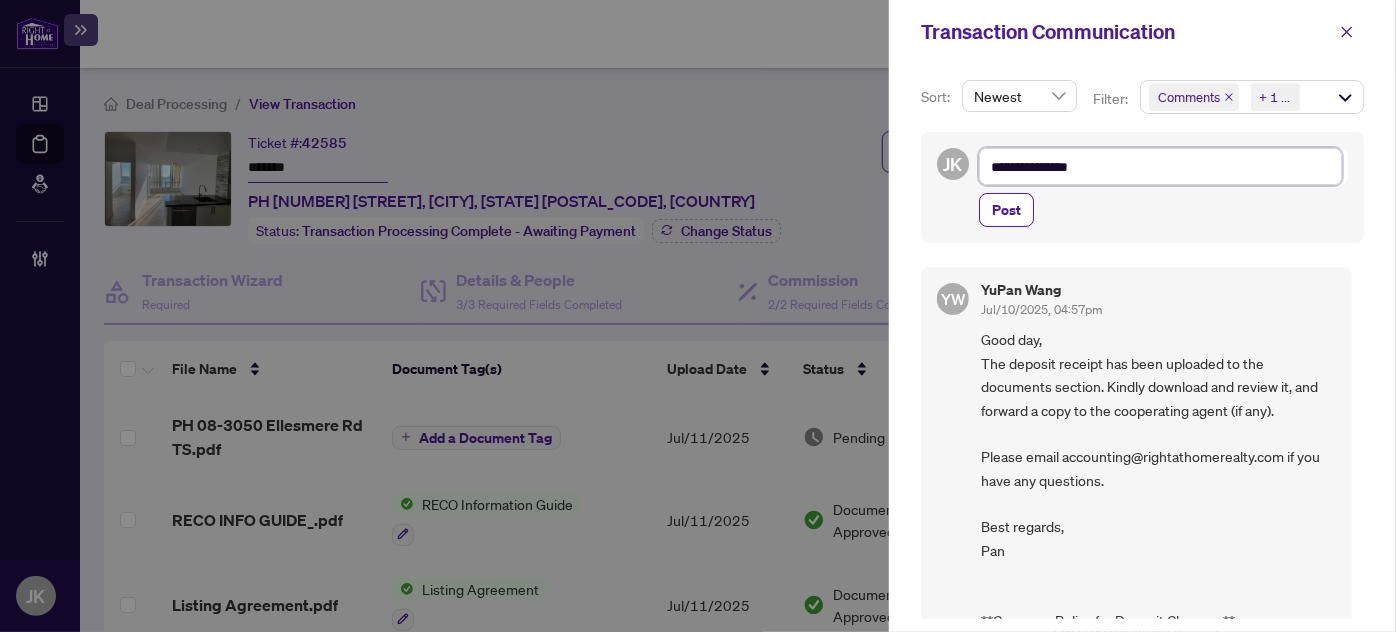 type on "**********" 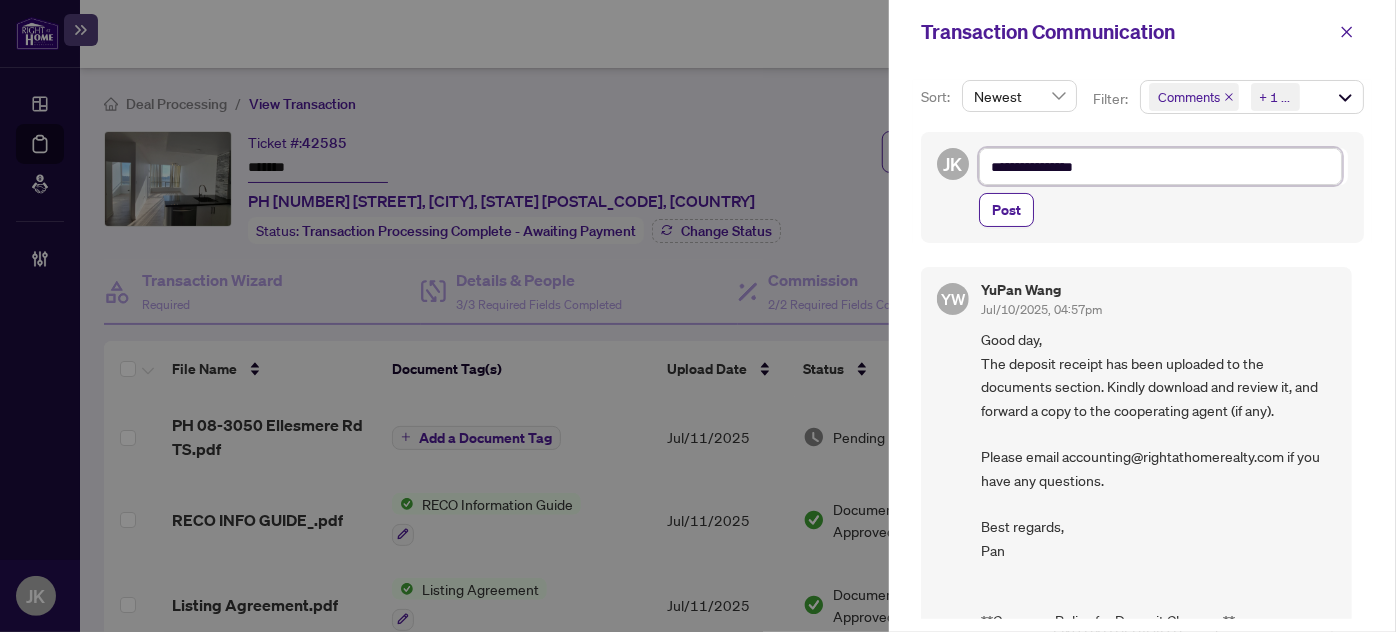 type on "**********" 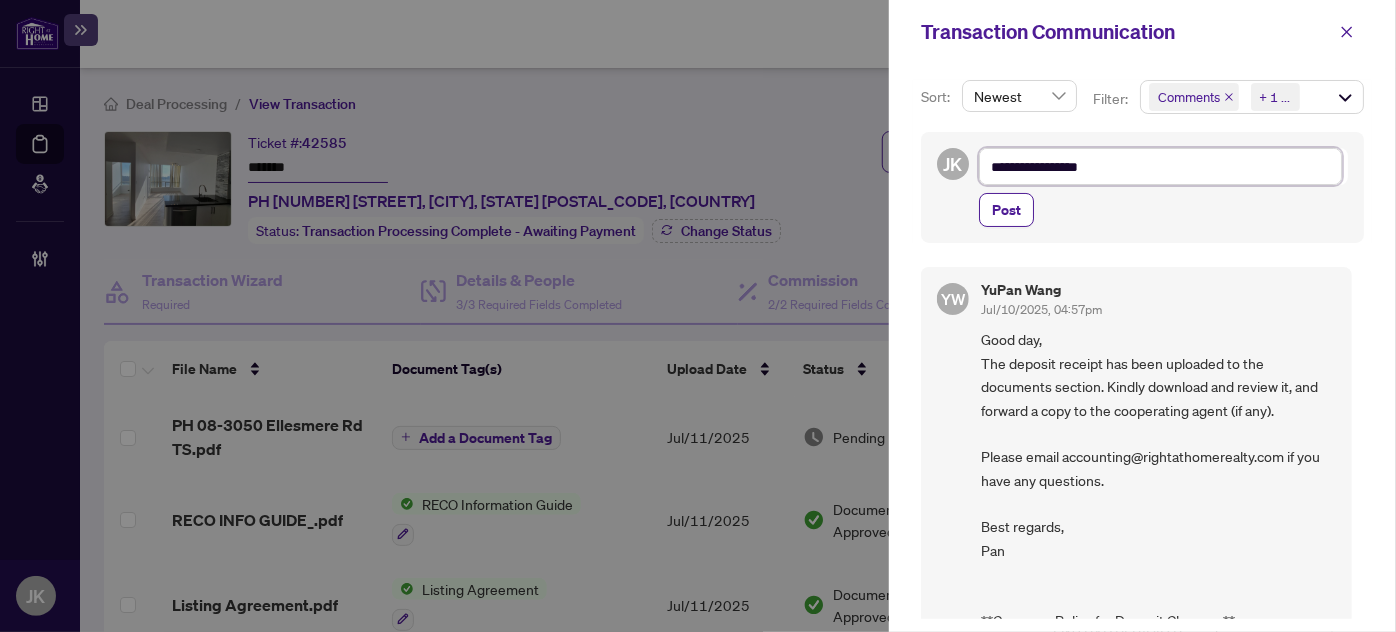 type on "**********" 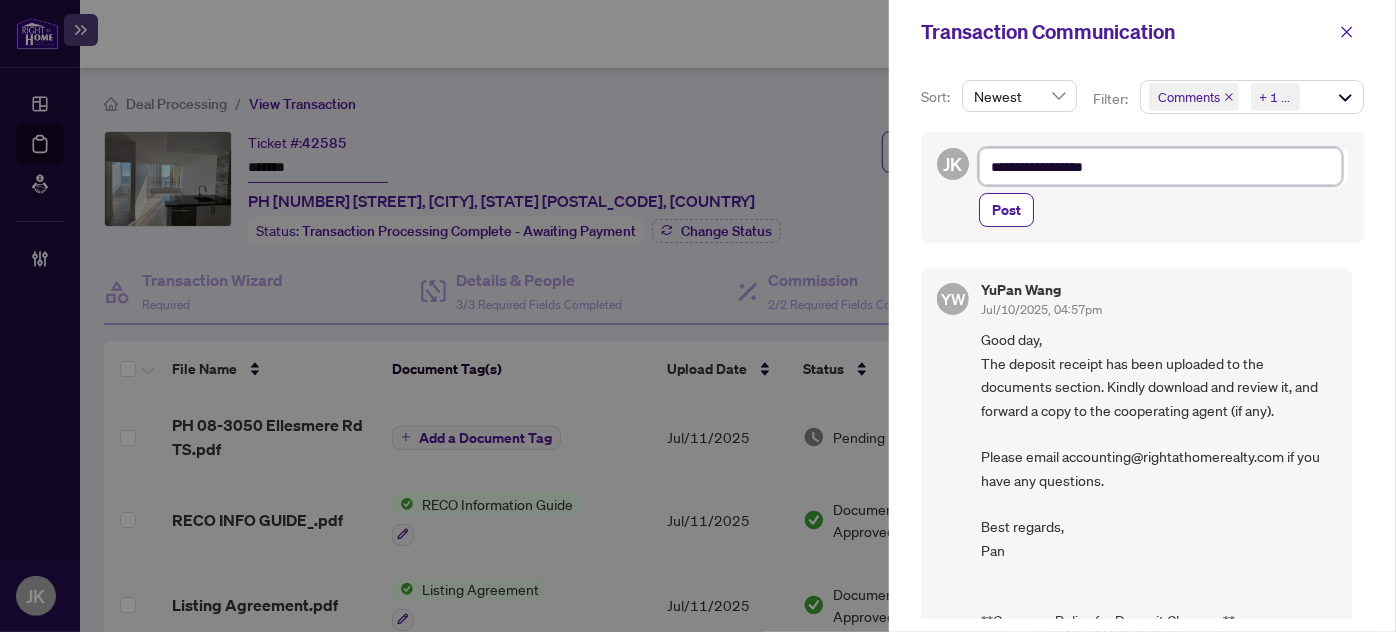 type on "**********" 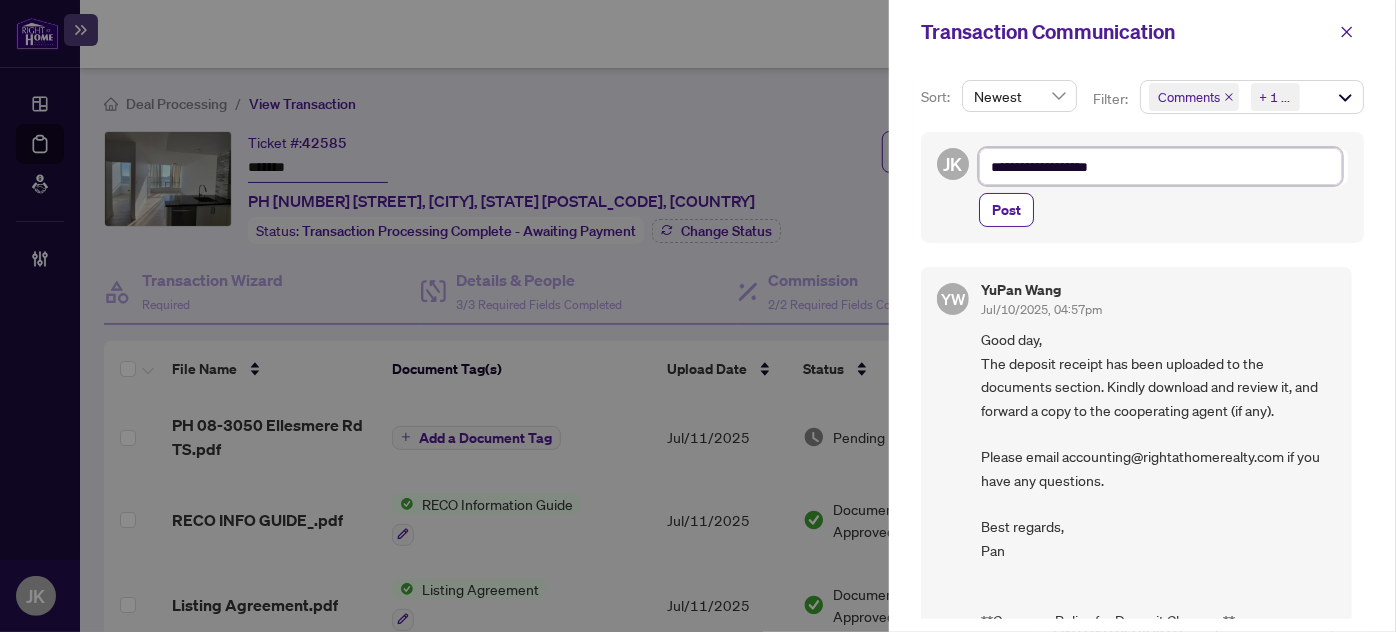 type on "**********" 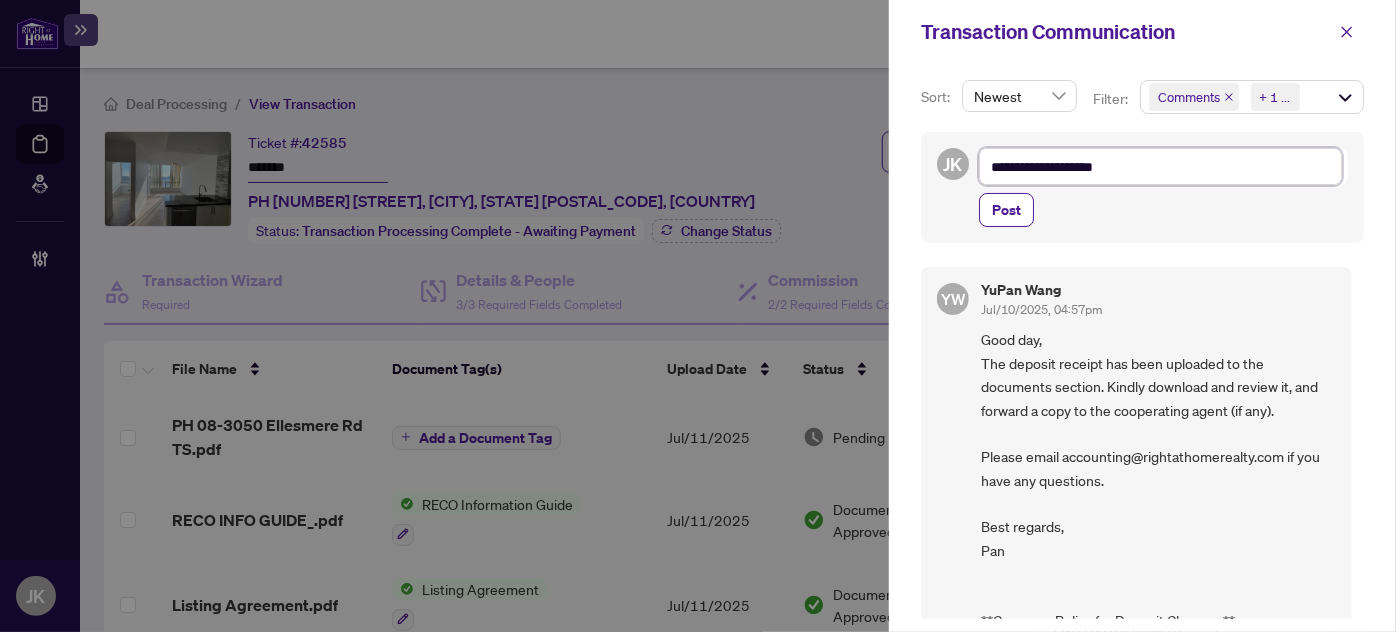 type on "**********" 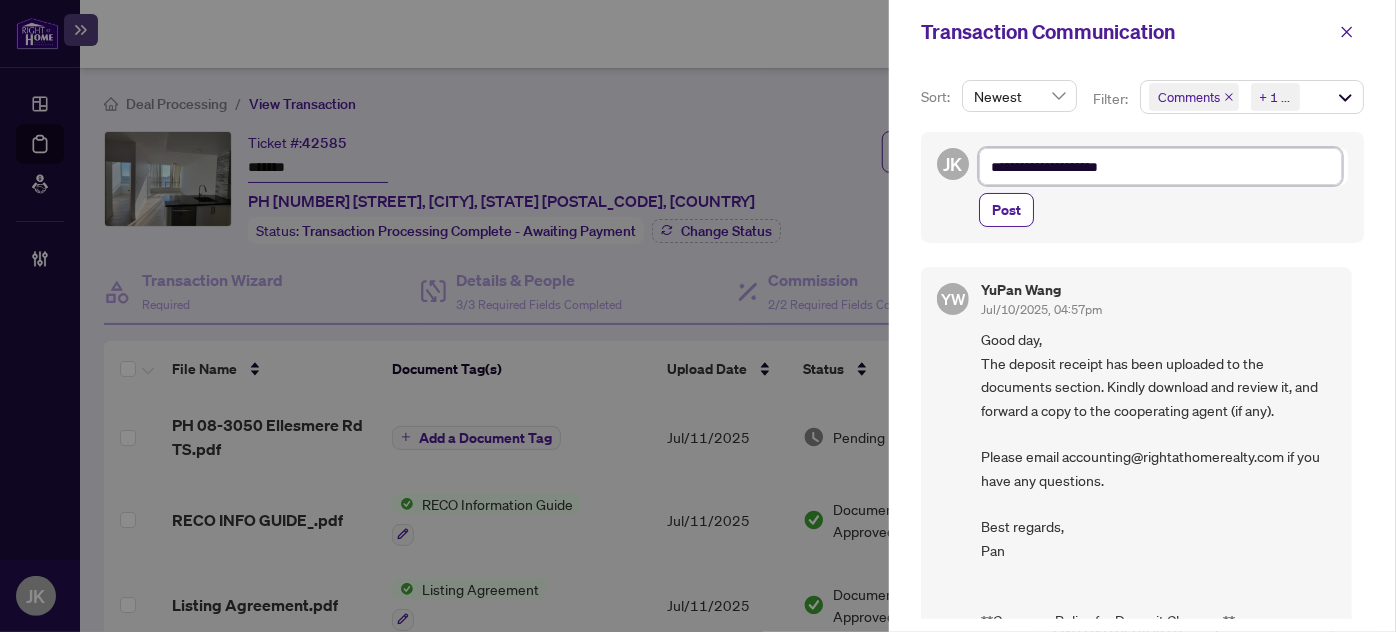 type on "**********" 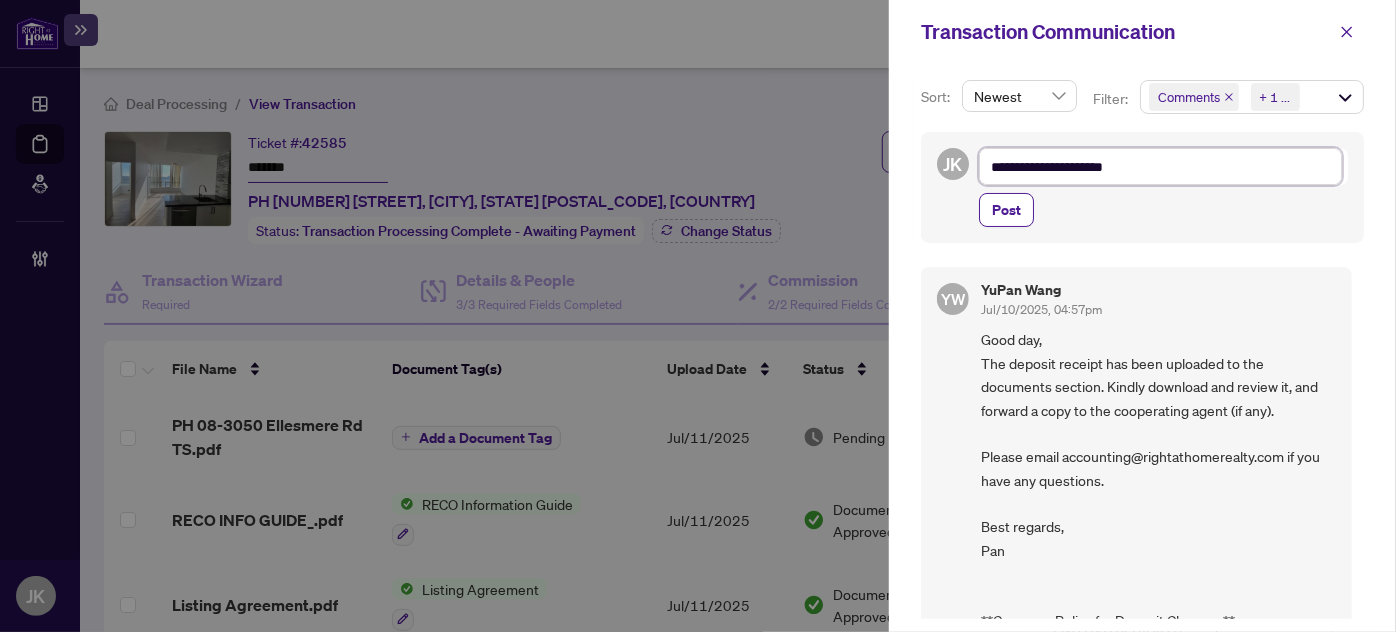 type on "**********" 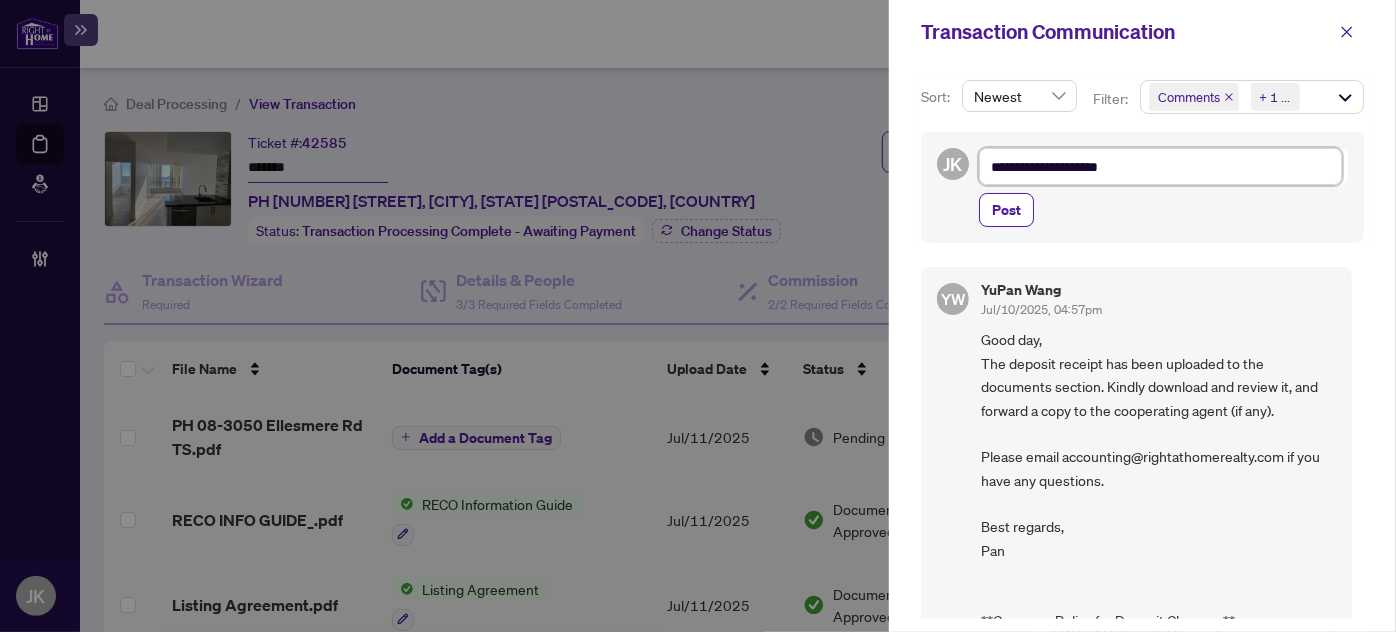 type on "**********" 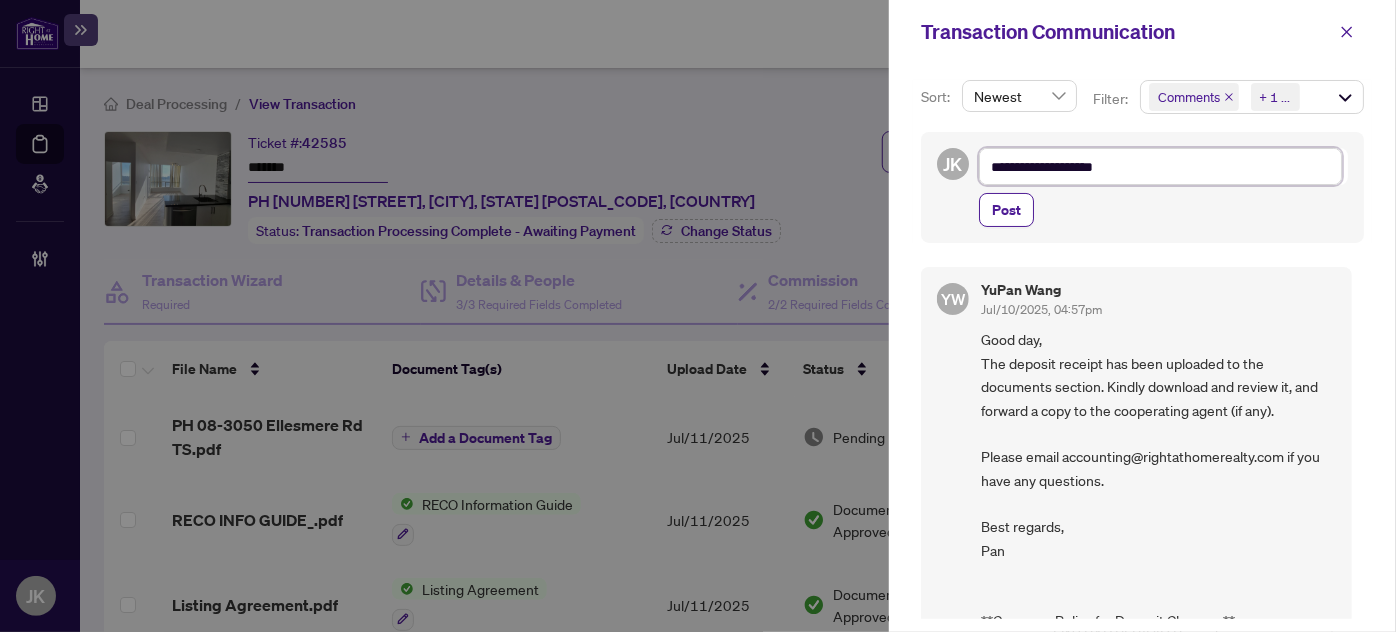 type on "**********" 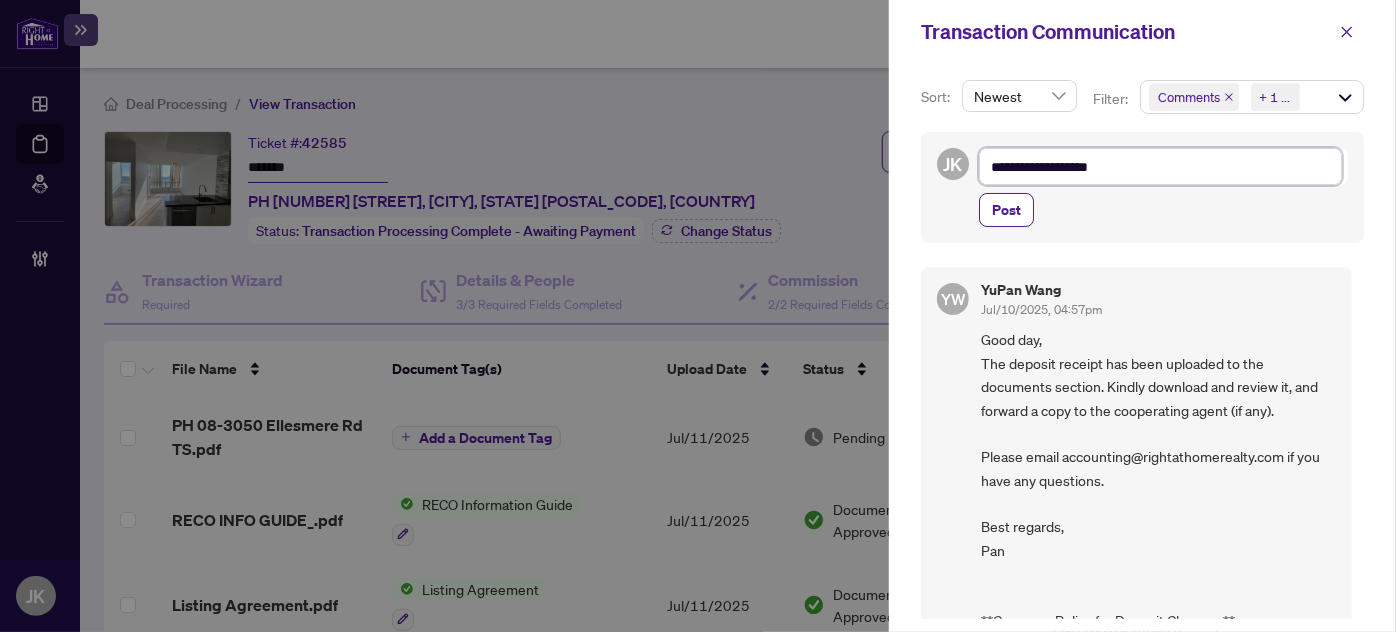 type on "**********" 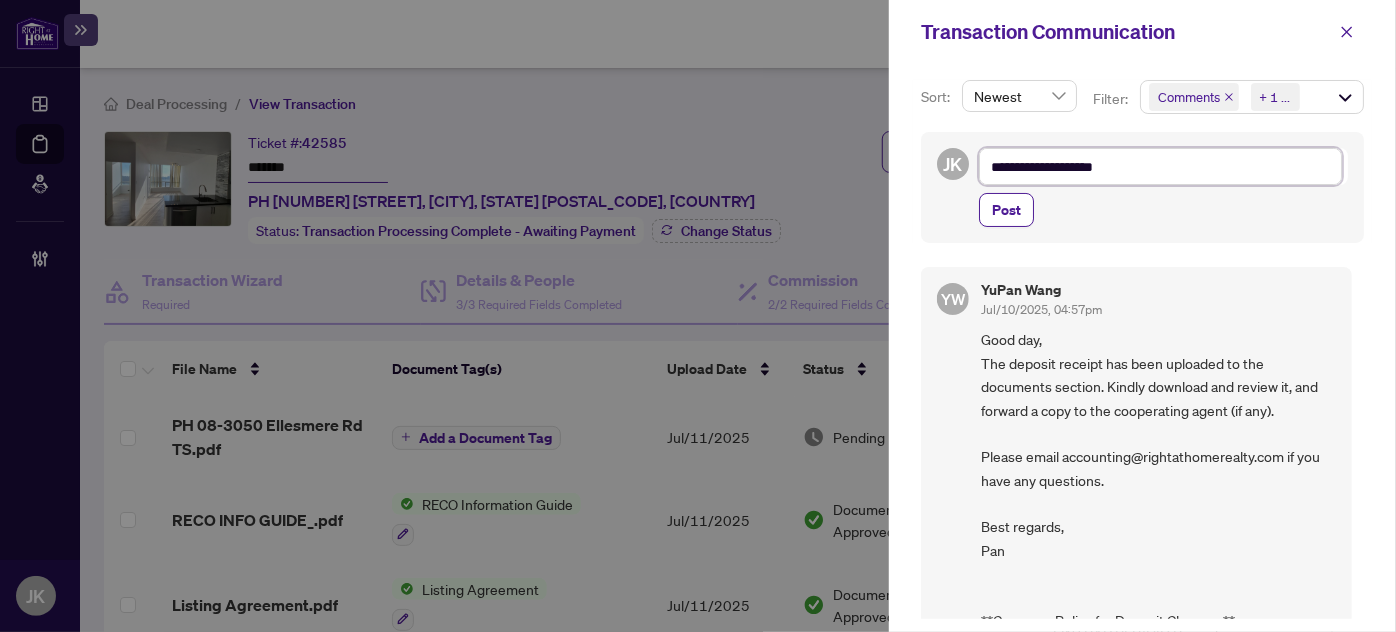 type on "**********" 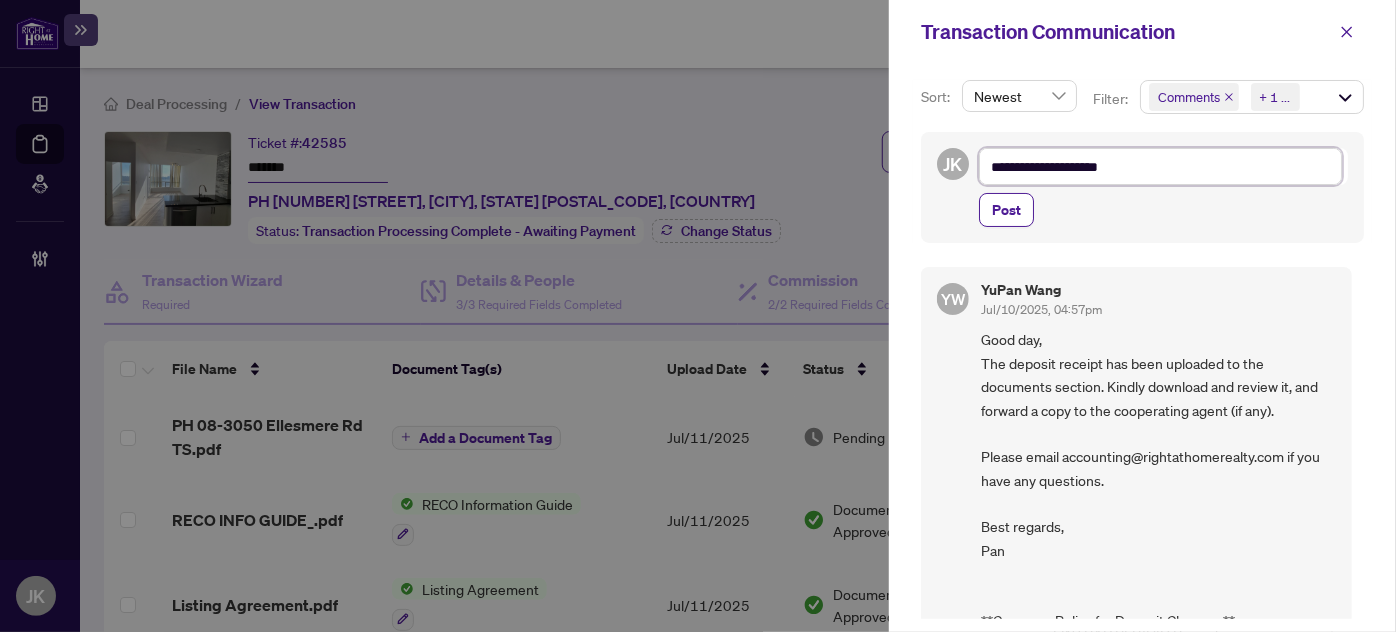 type on "**********" 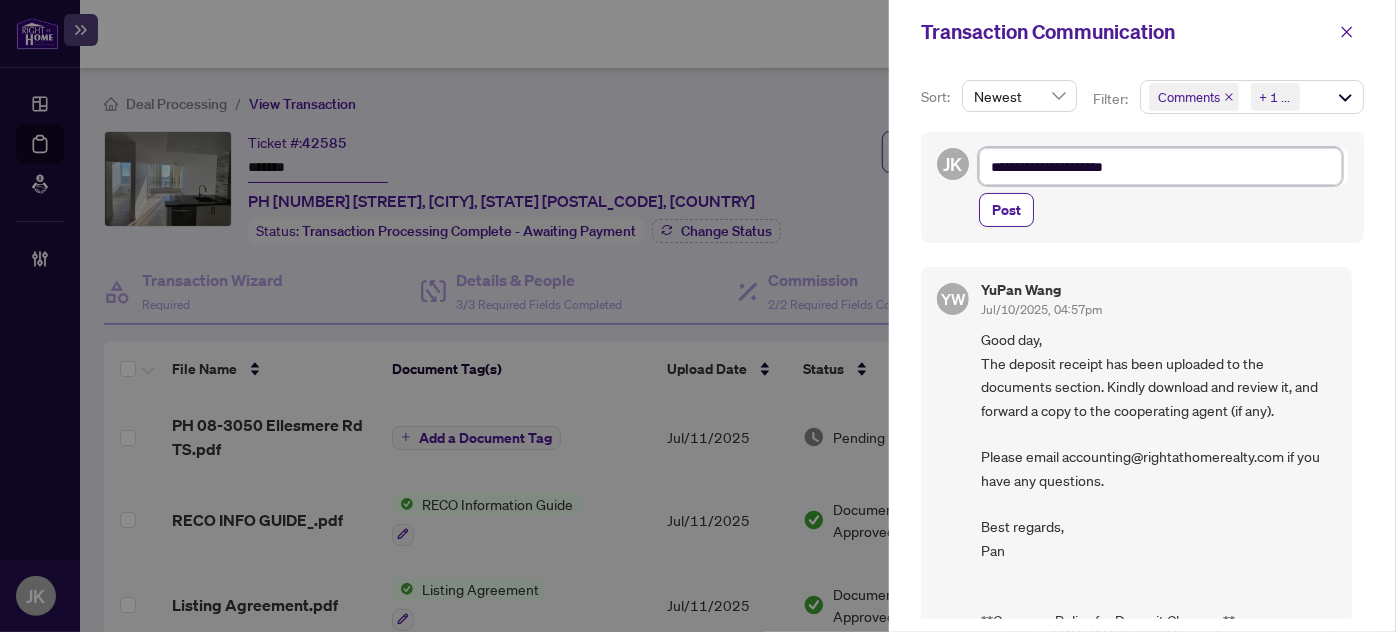 type on "**********" 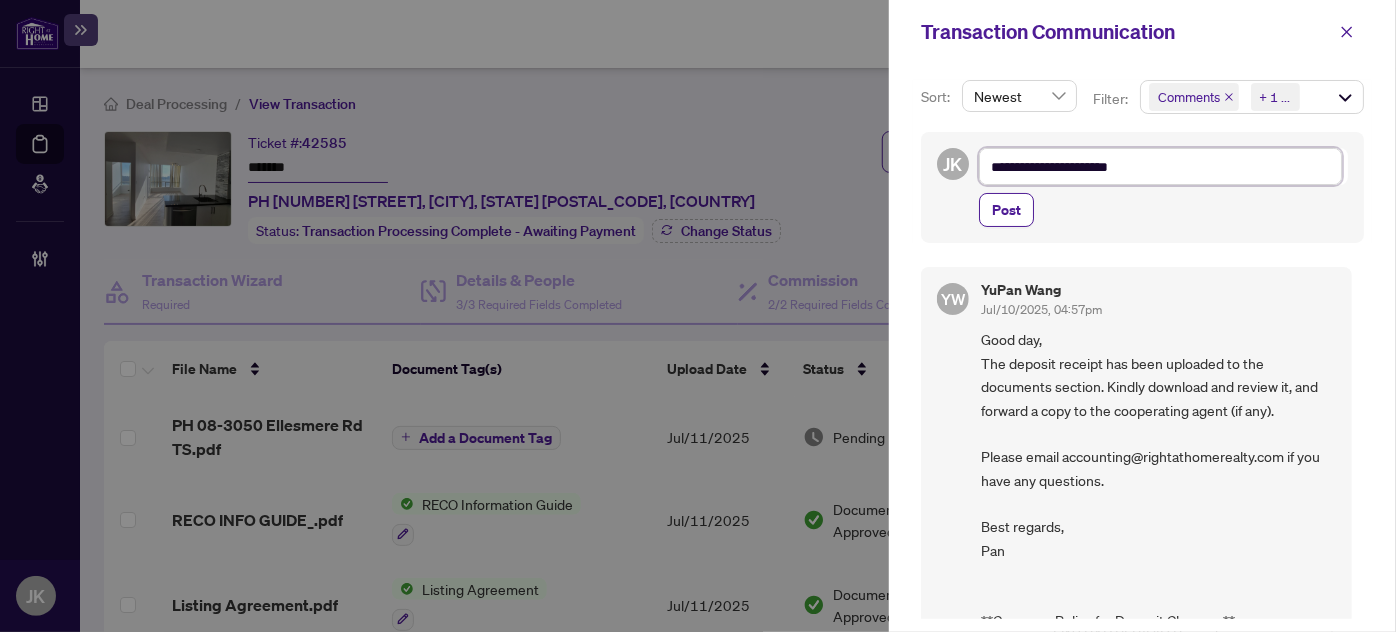 type on "**********" 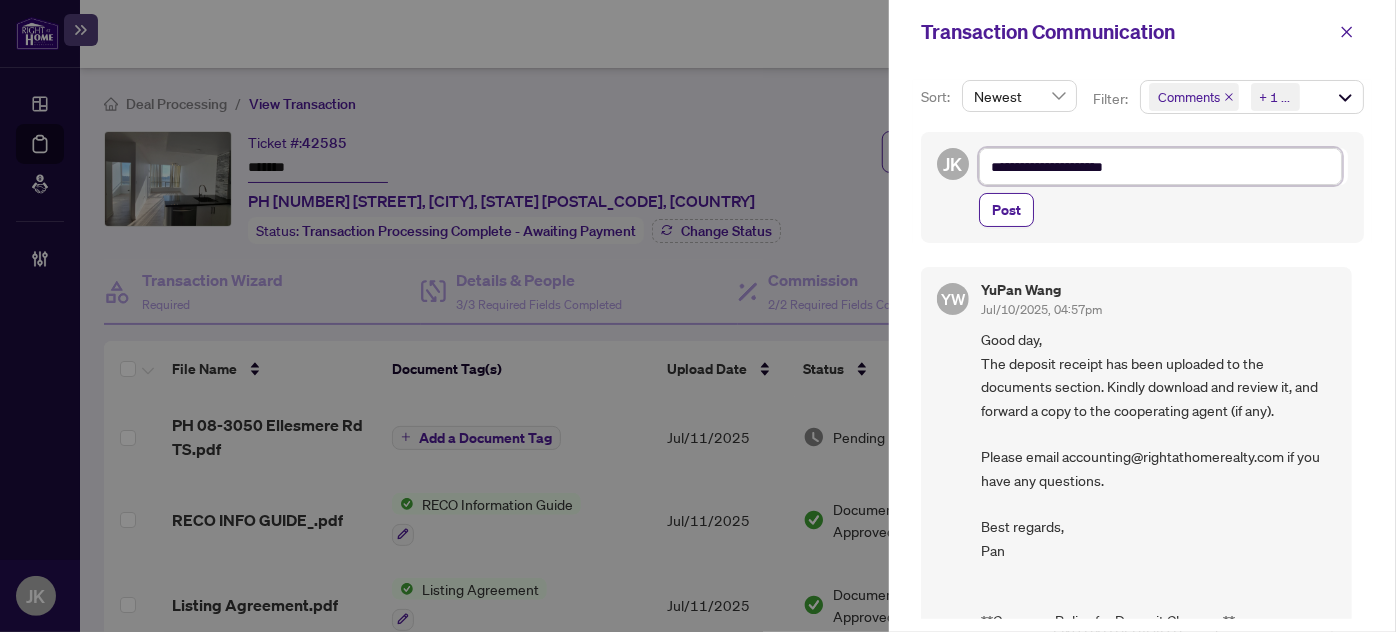 type on "**********" 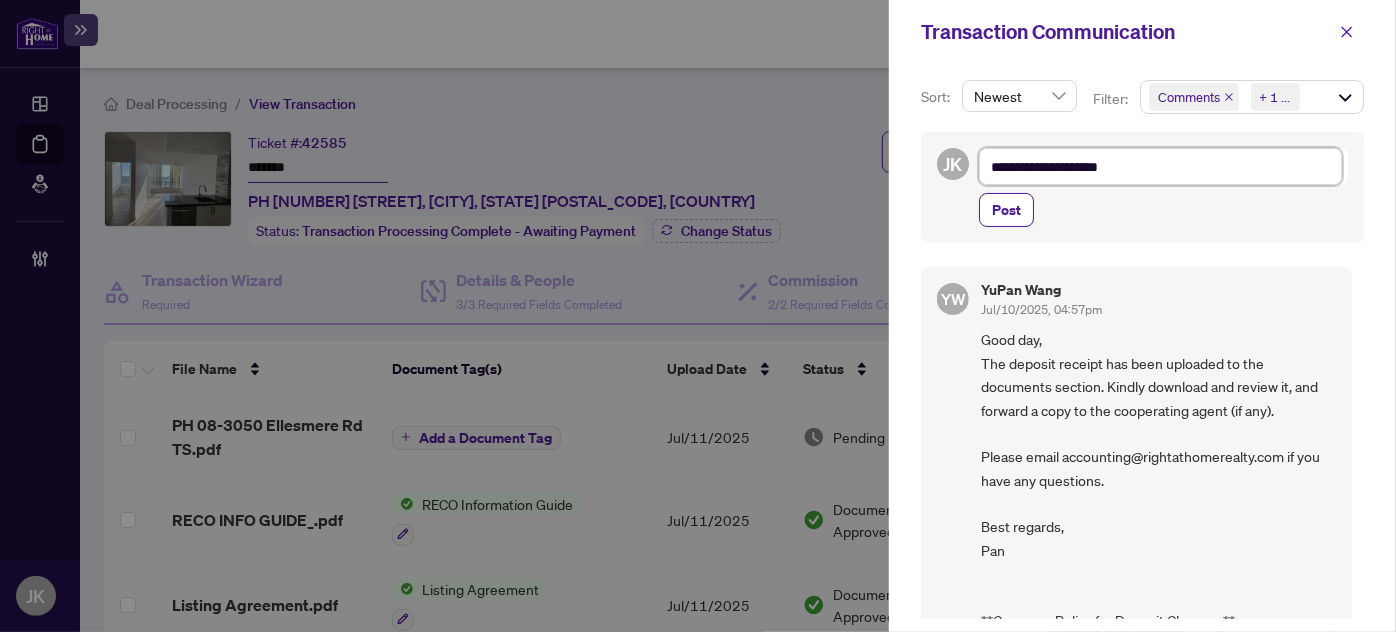 type on "**********" 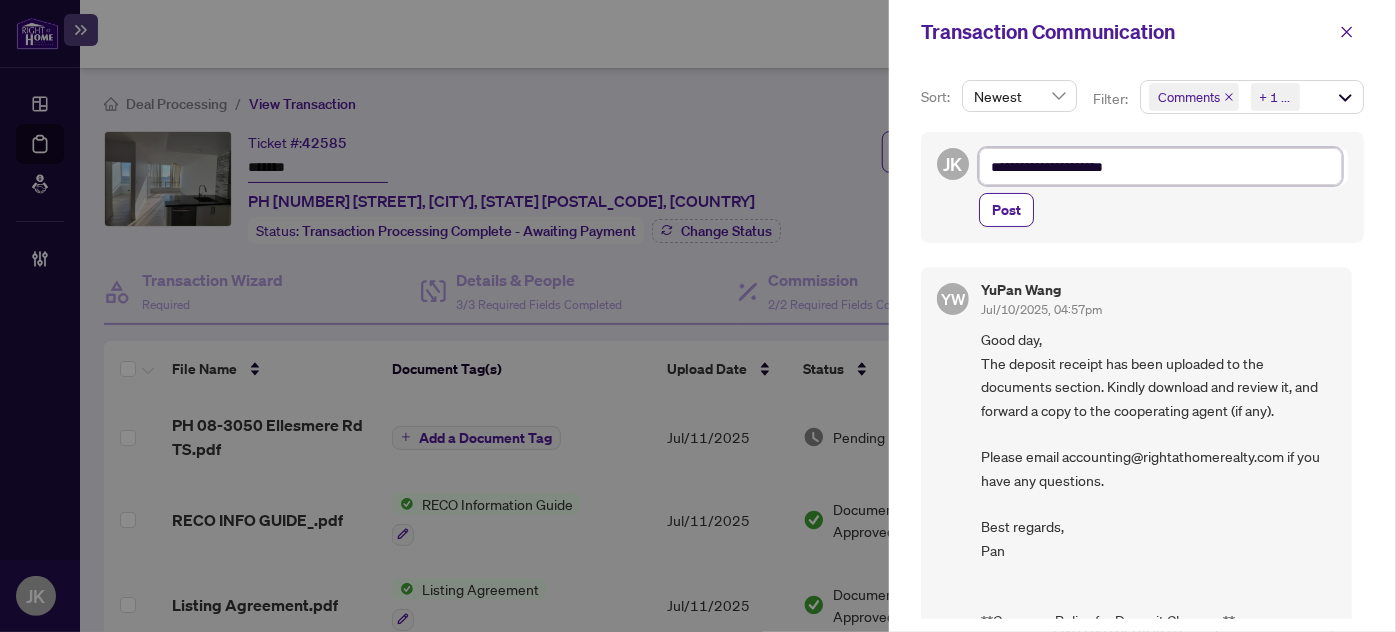 type on "**********" 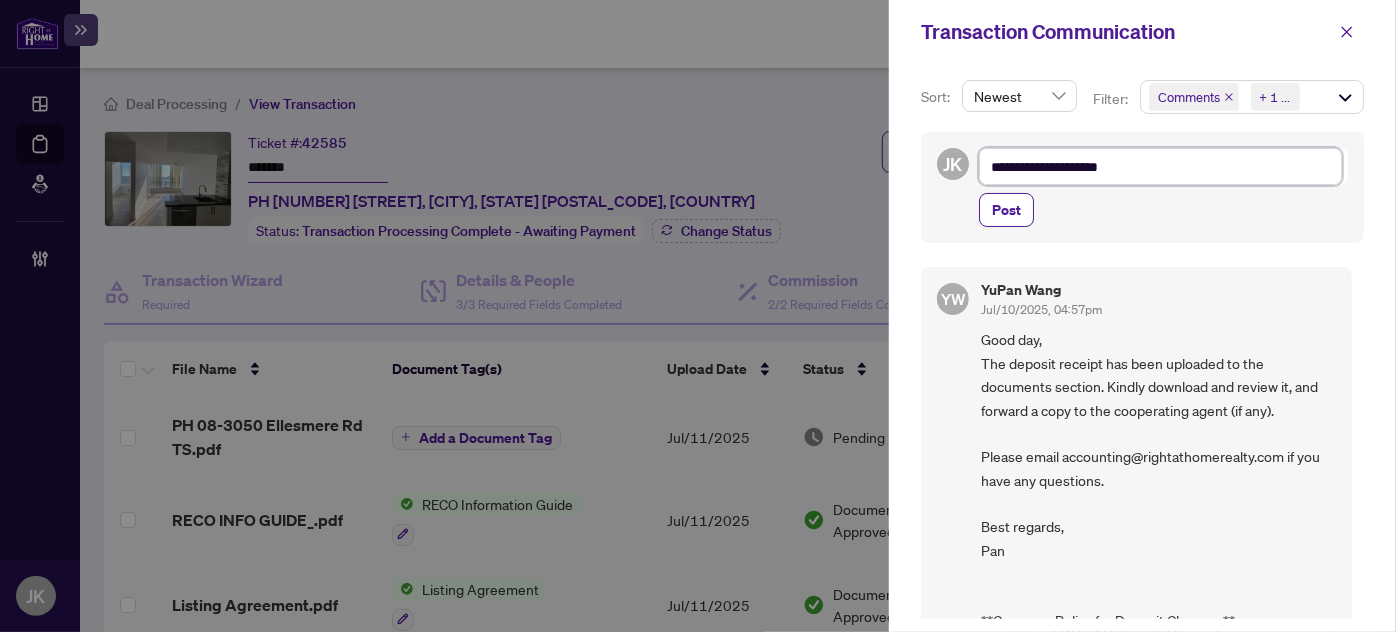 type on "**********" 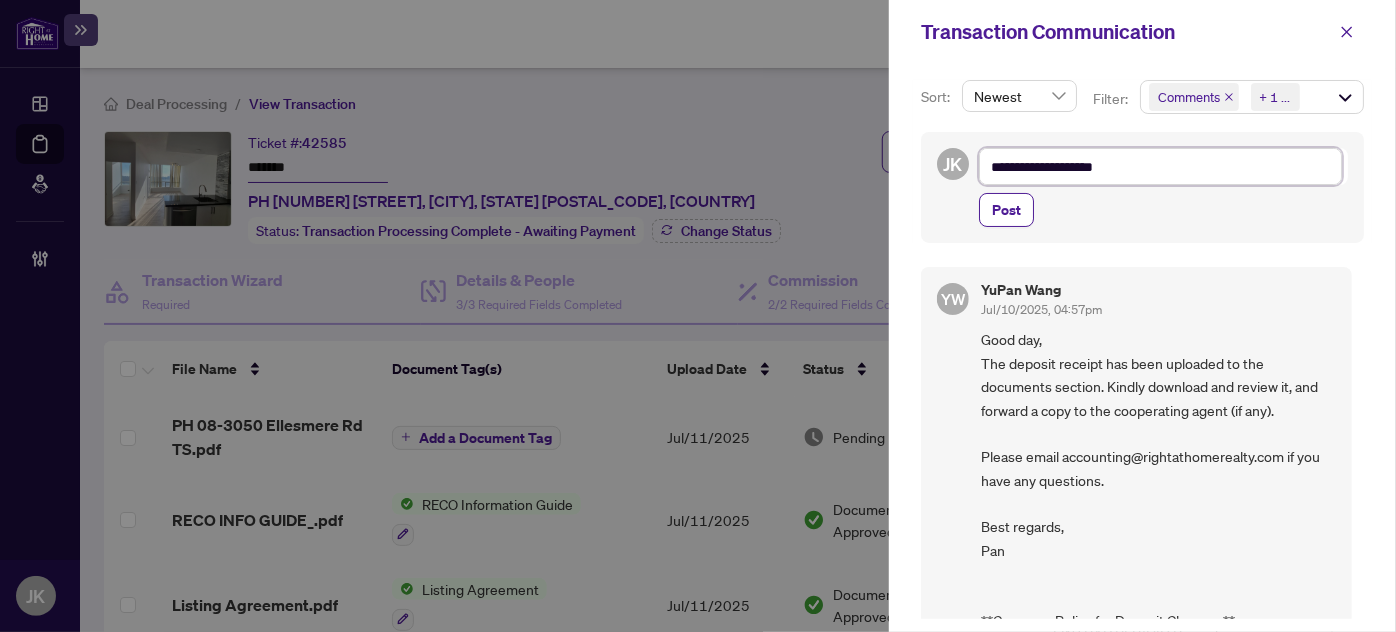 type on "**********" 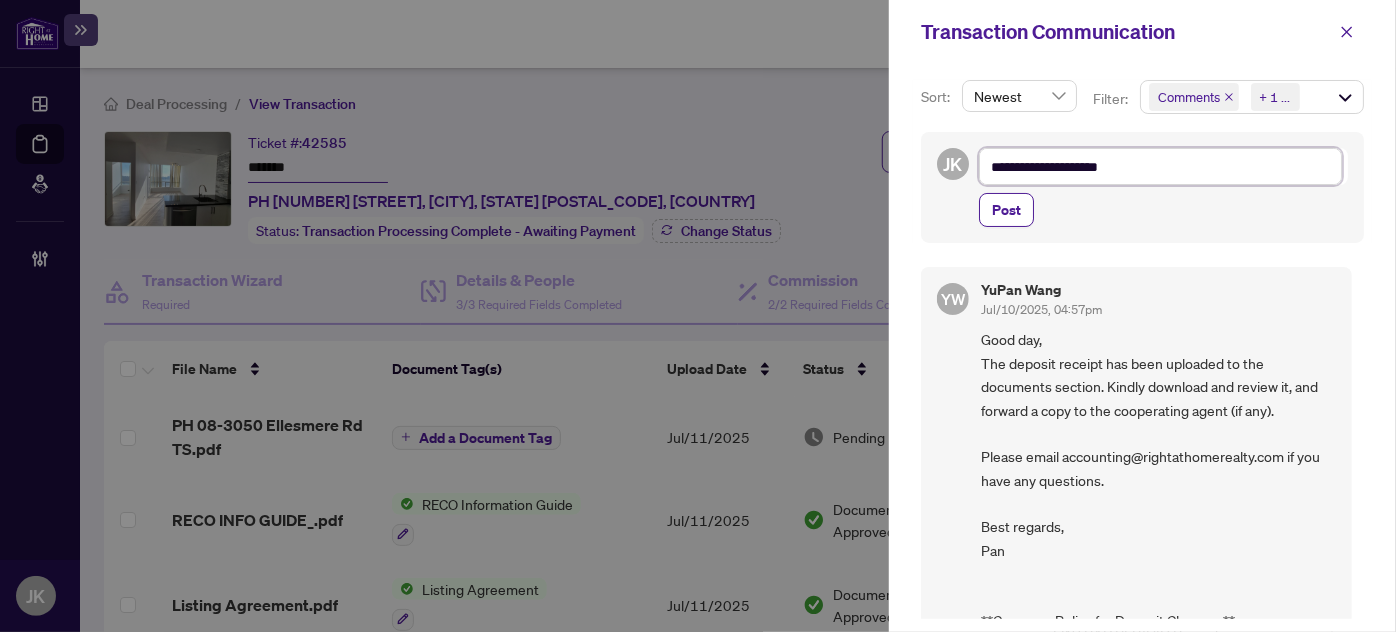 type on "**********" 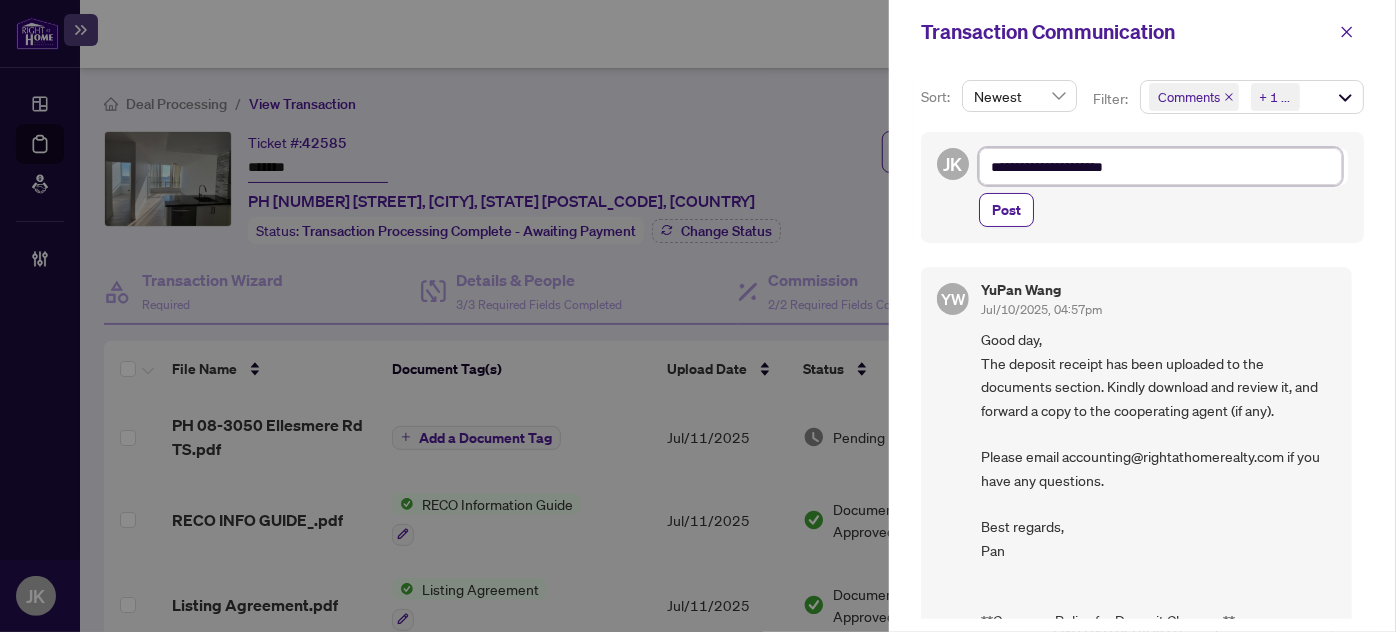 type on "**********" 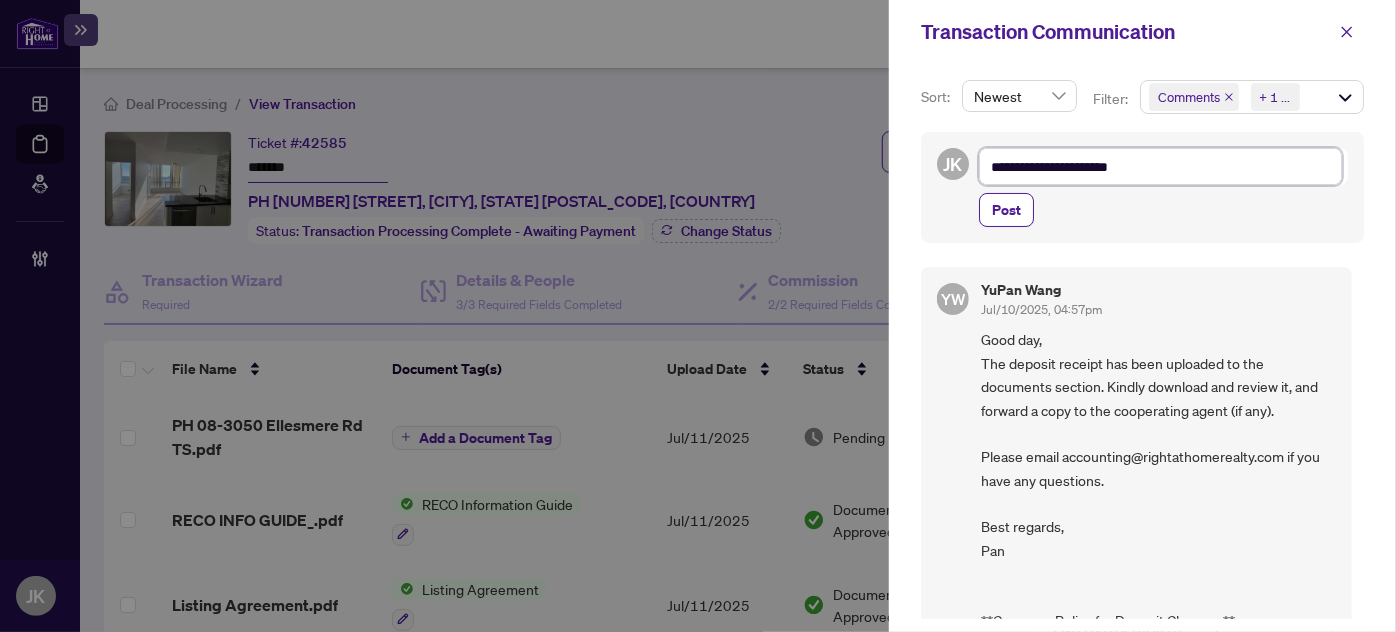 type on "**********" 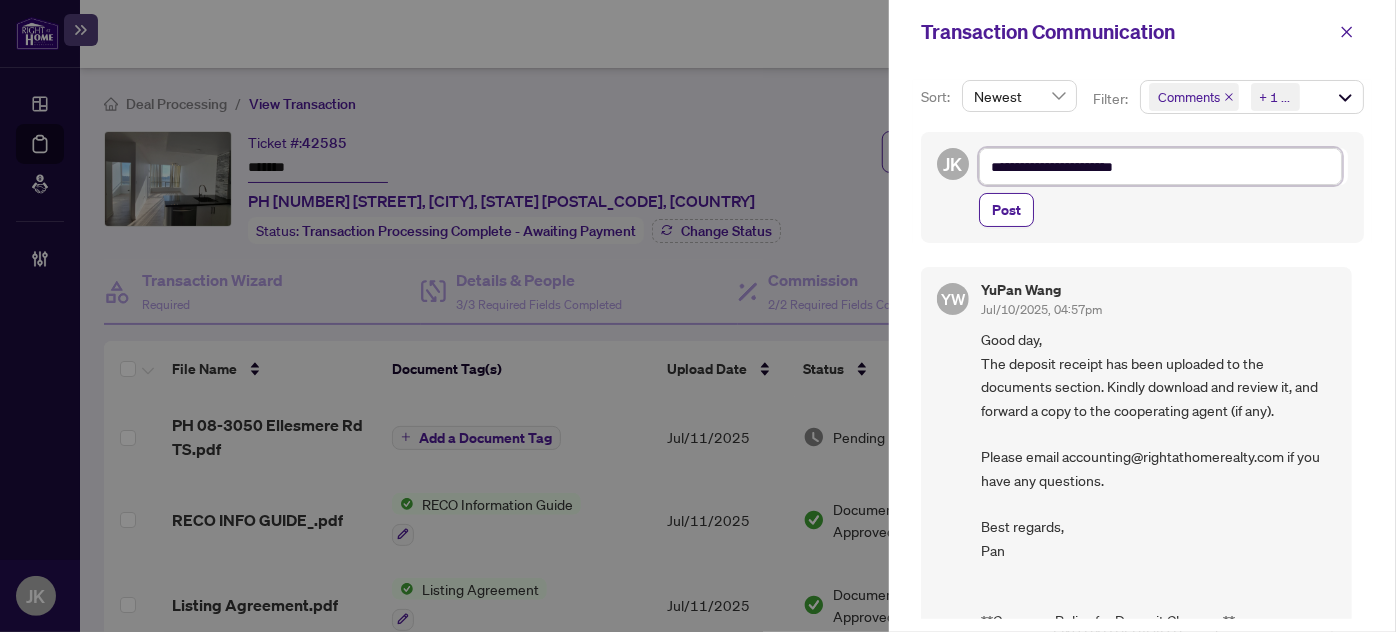type on "**********" 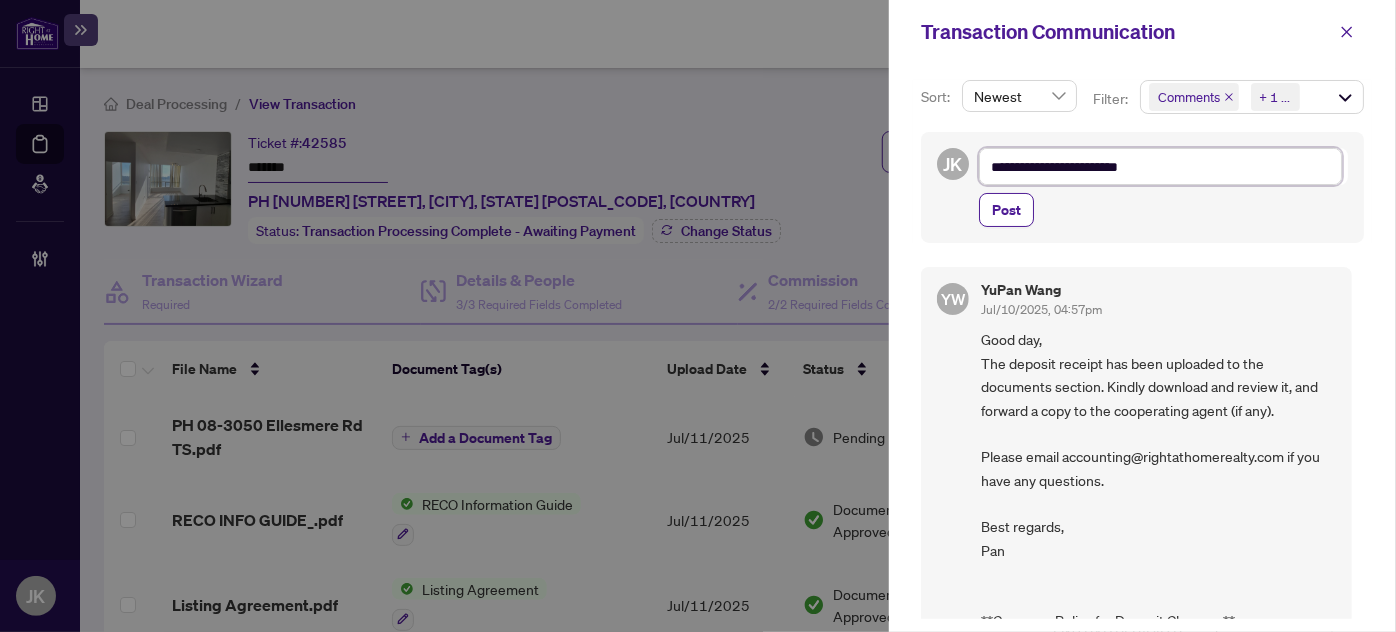 type on "**********" 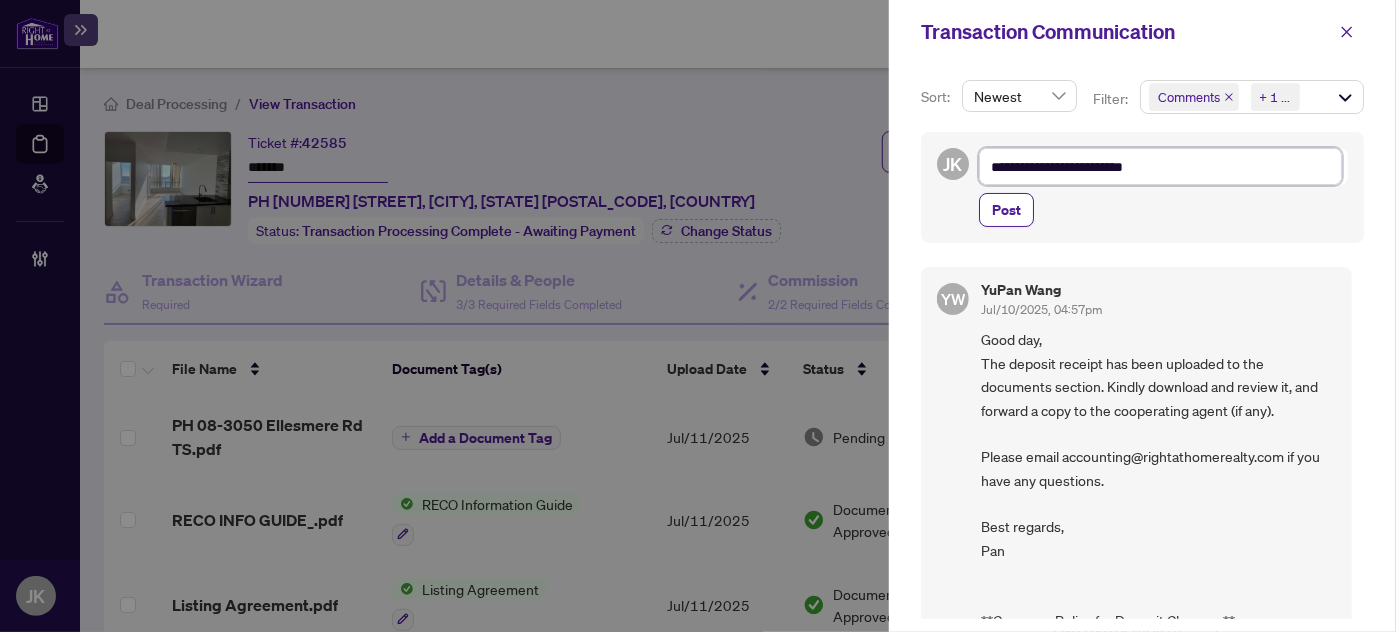 type on "**********" 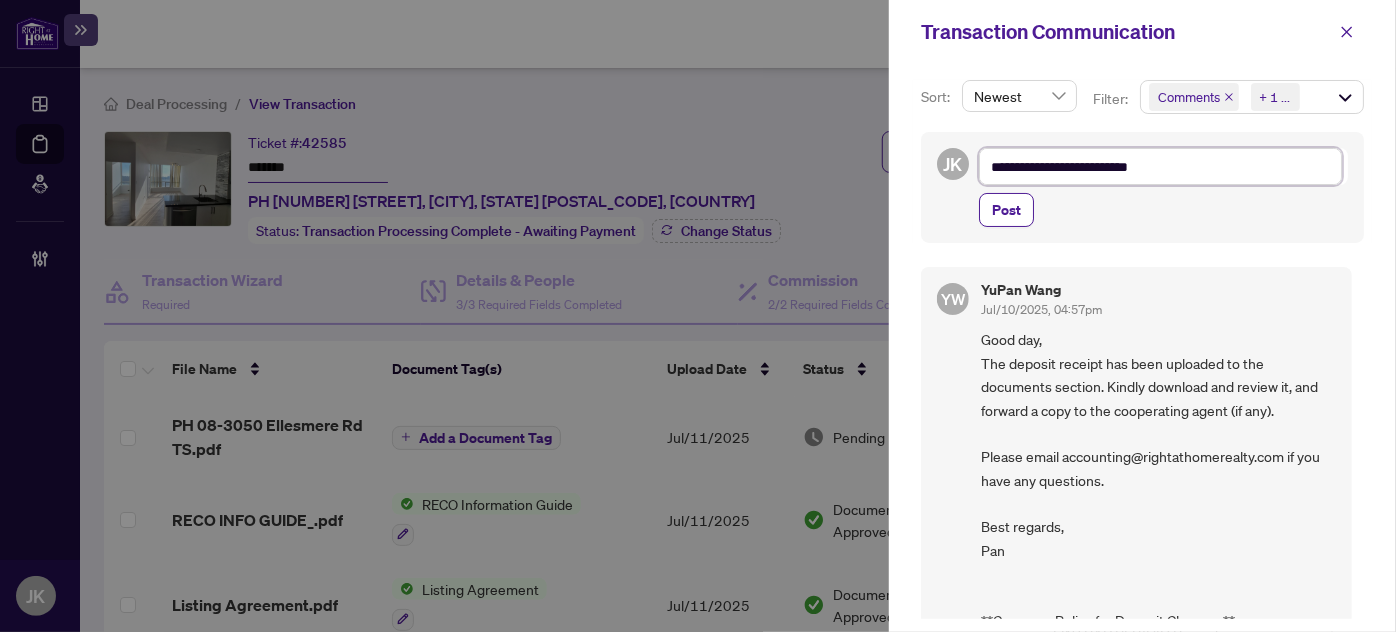 type on "**********" 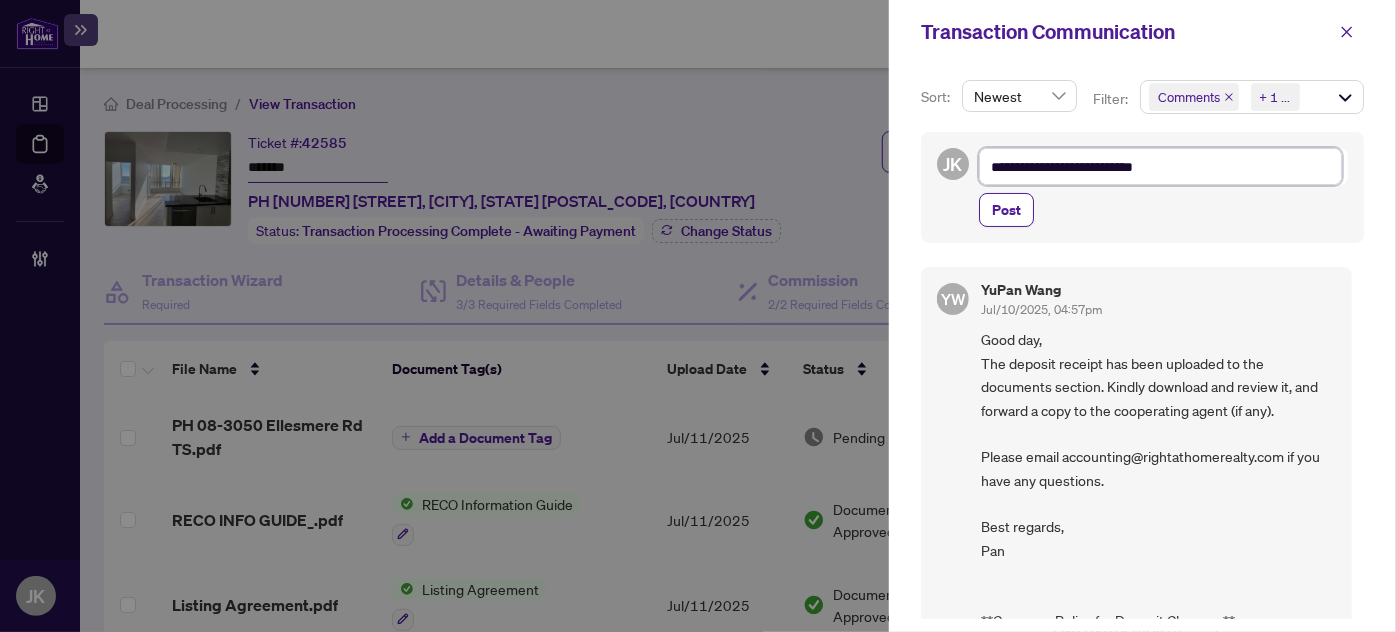 type on "**********" 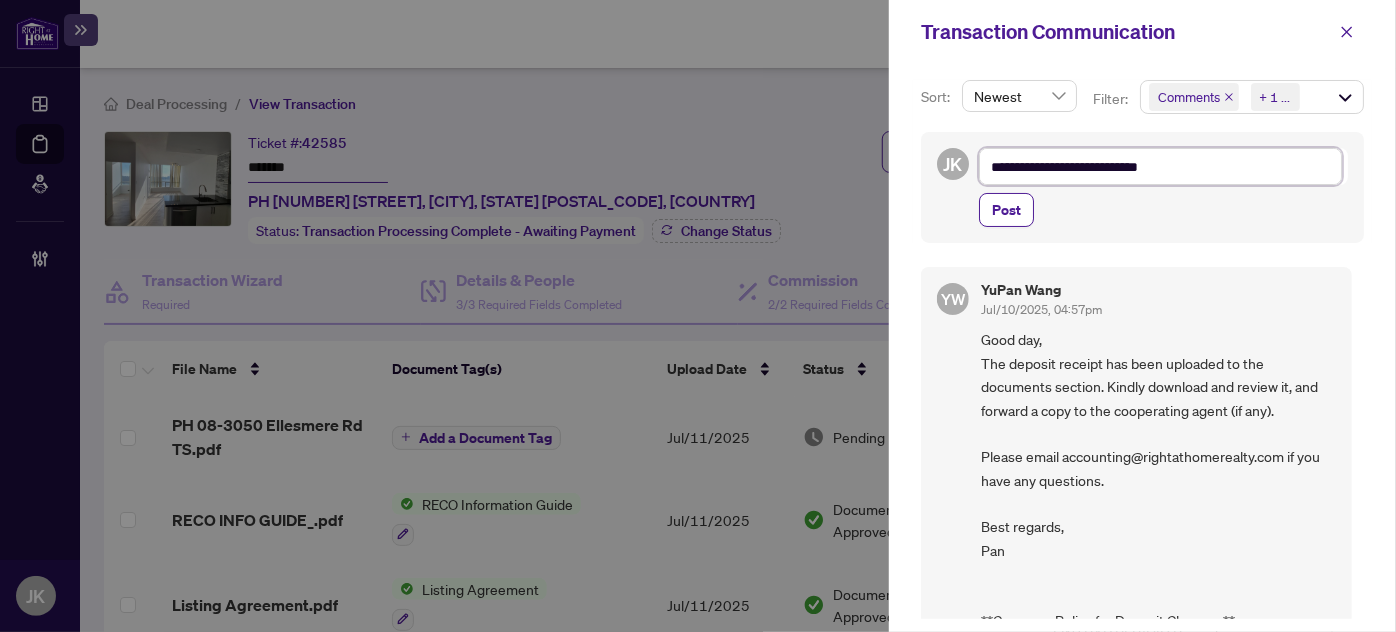 type on "**********" 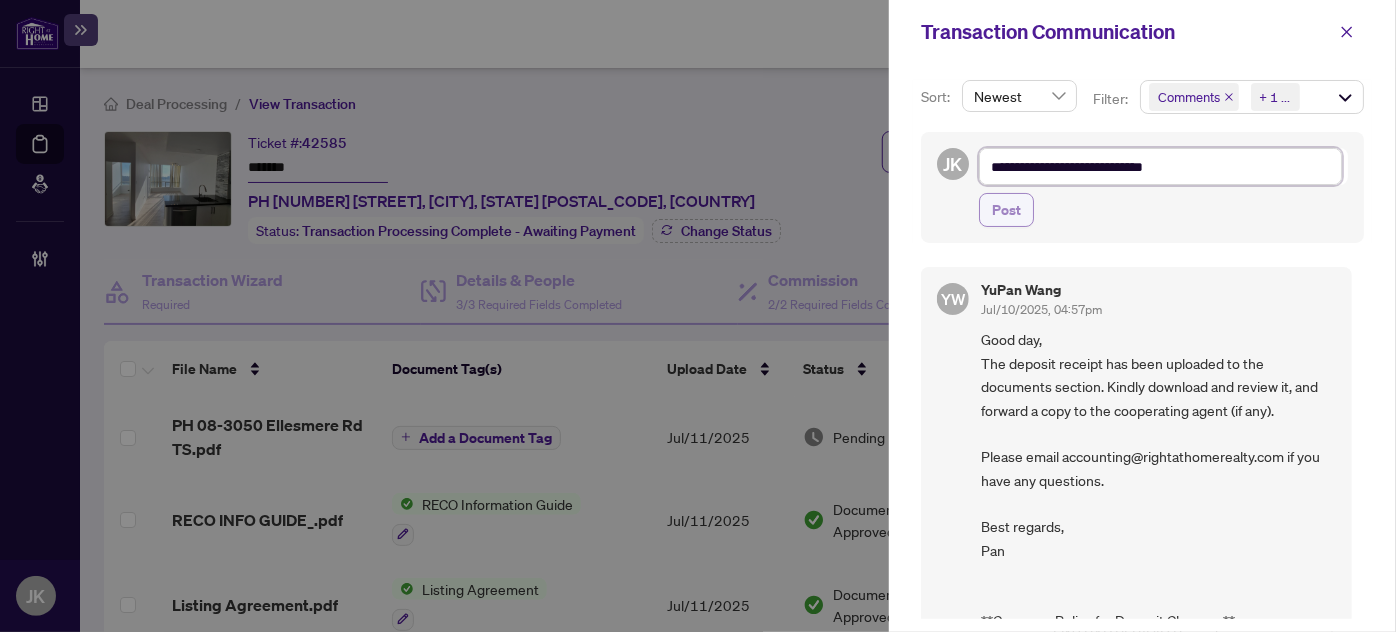 type on "**********" 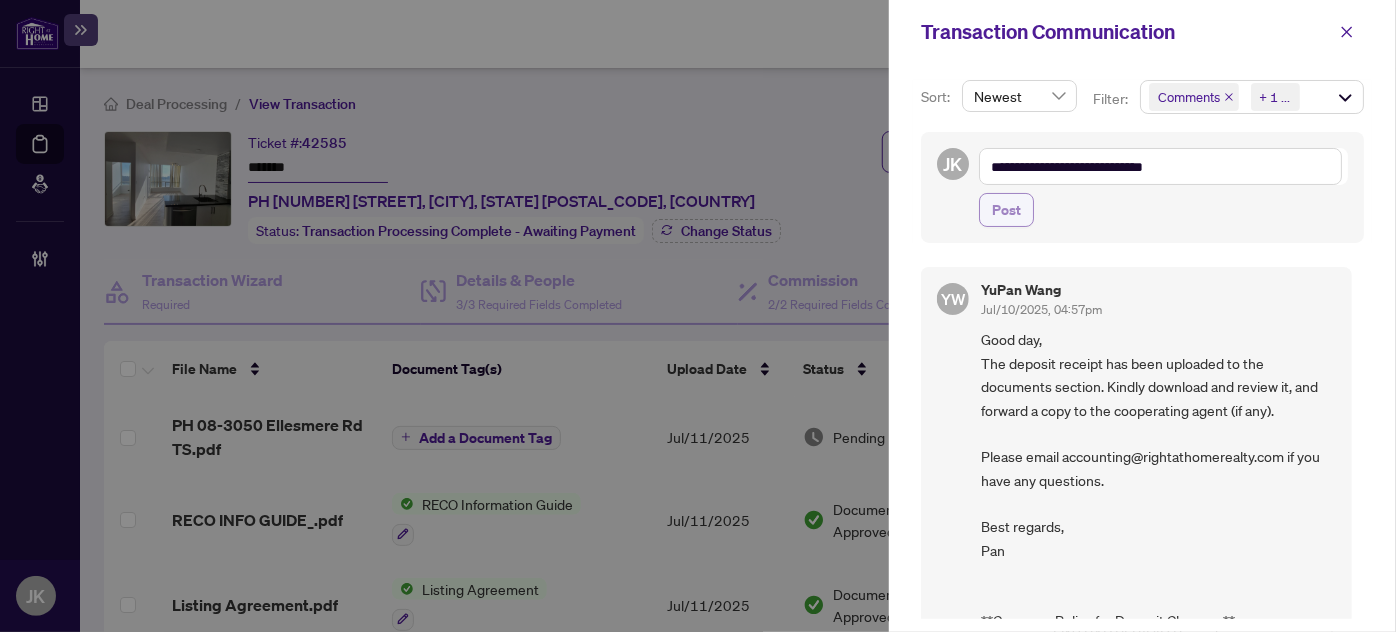click on "Post" at bounding box center (1006, 210) 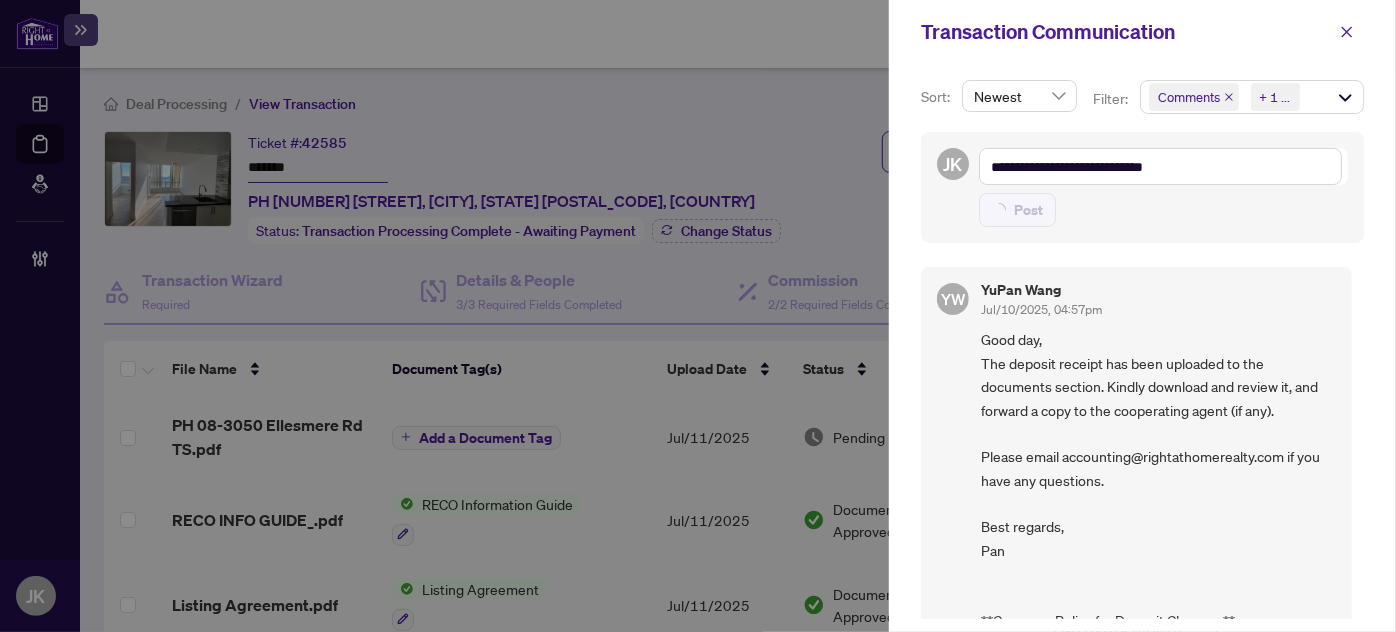 type 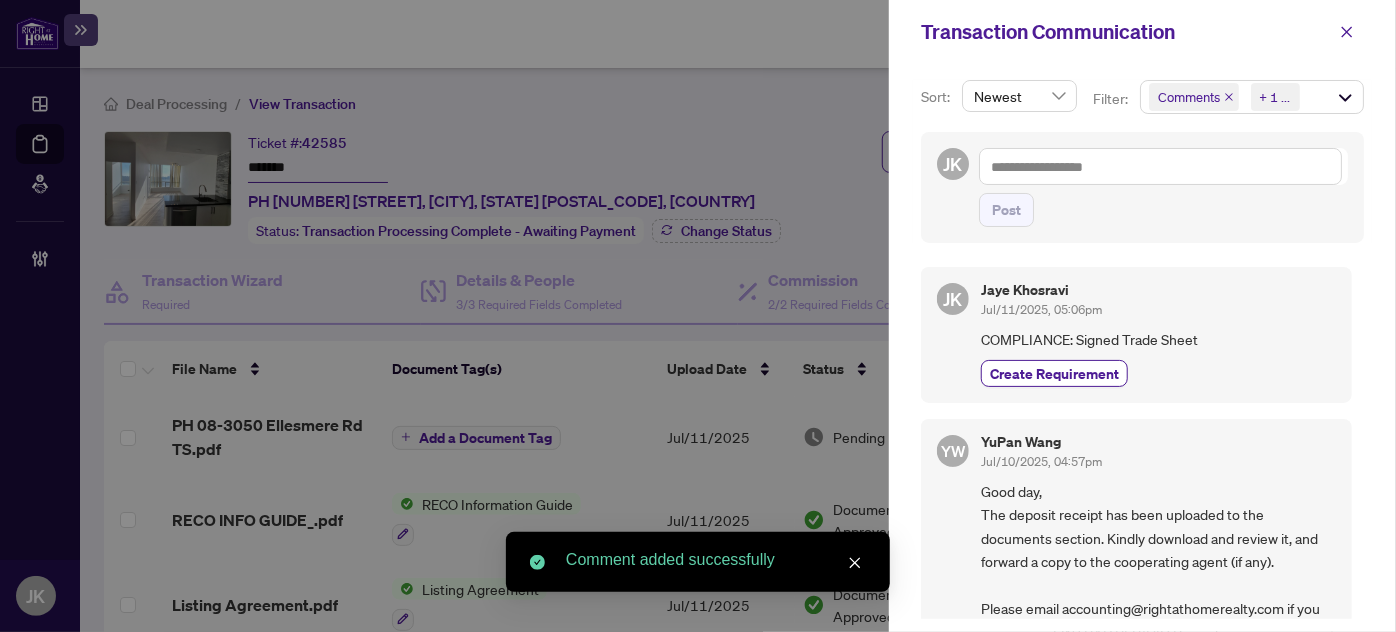 click on "JK [FIRST] [LAST]   [DATE], [TIME] COMPLIANCE: Signed Trade Sheet Create Requirement" at bounding box center [1136, 334] 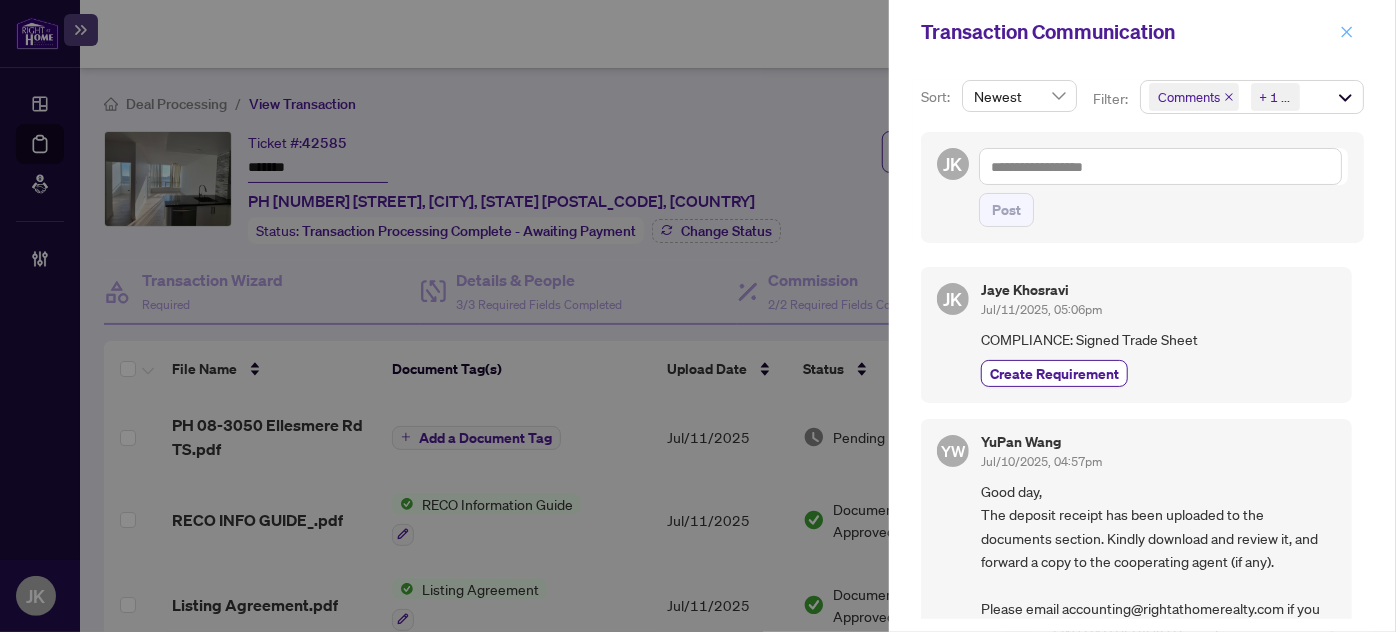 click at bounding box center [1347, 32] 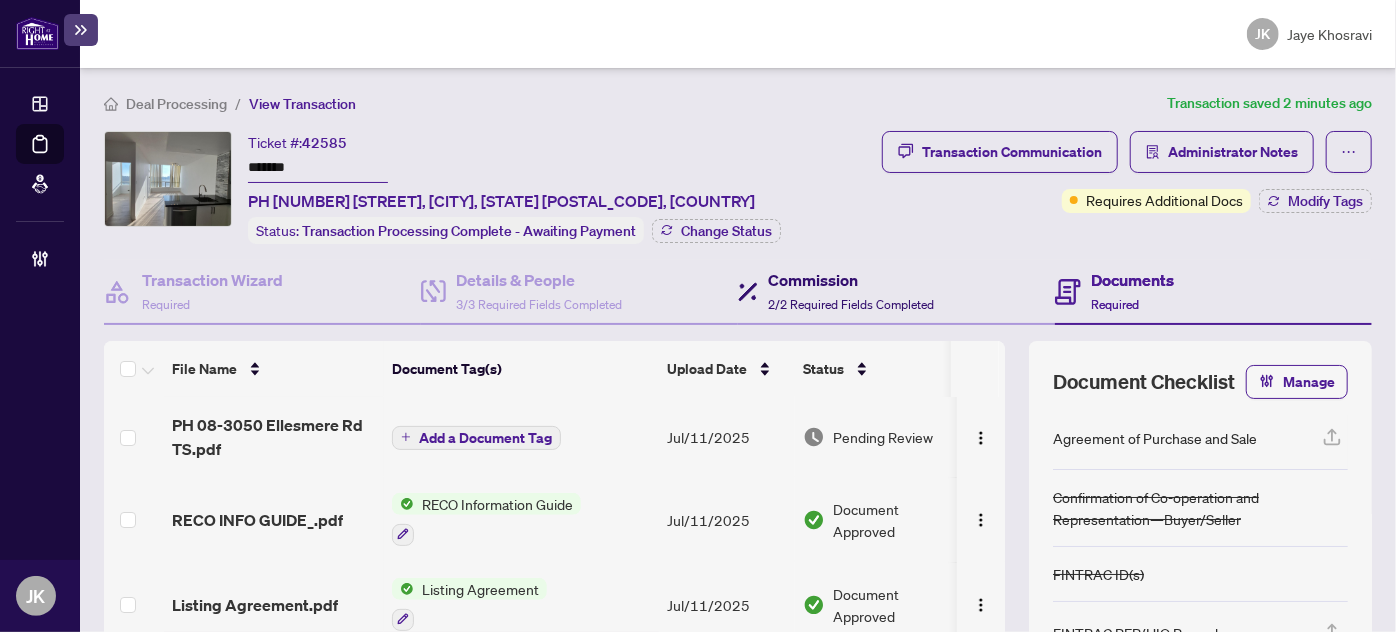drag, startPoint x: 810, startPoint y: 268, endPoint x: 807, endPoint y: 297, distance: 29.15476 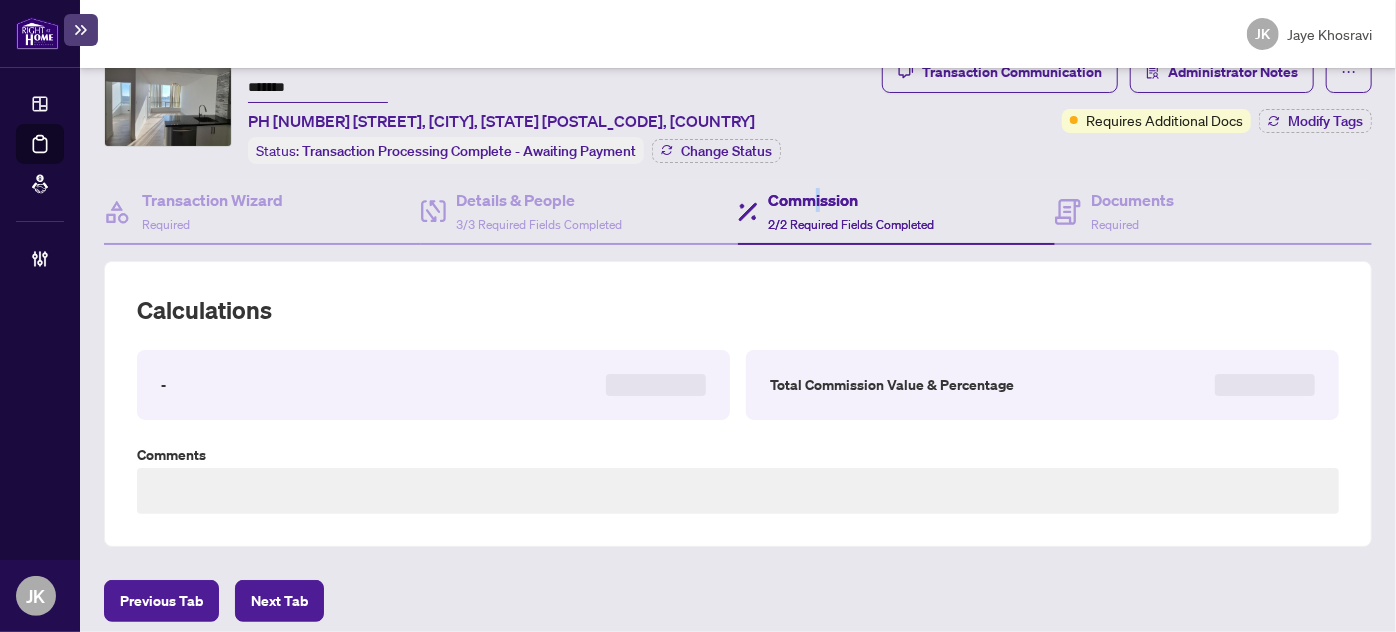 type on "**********" 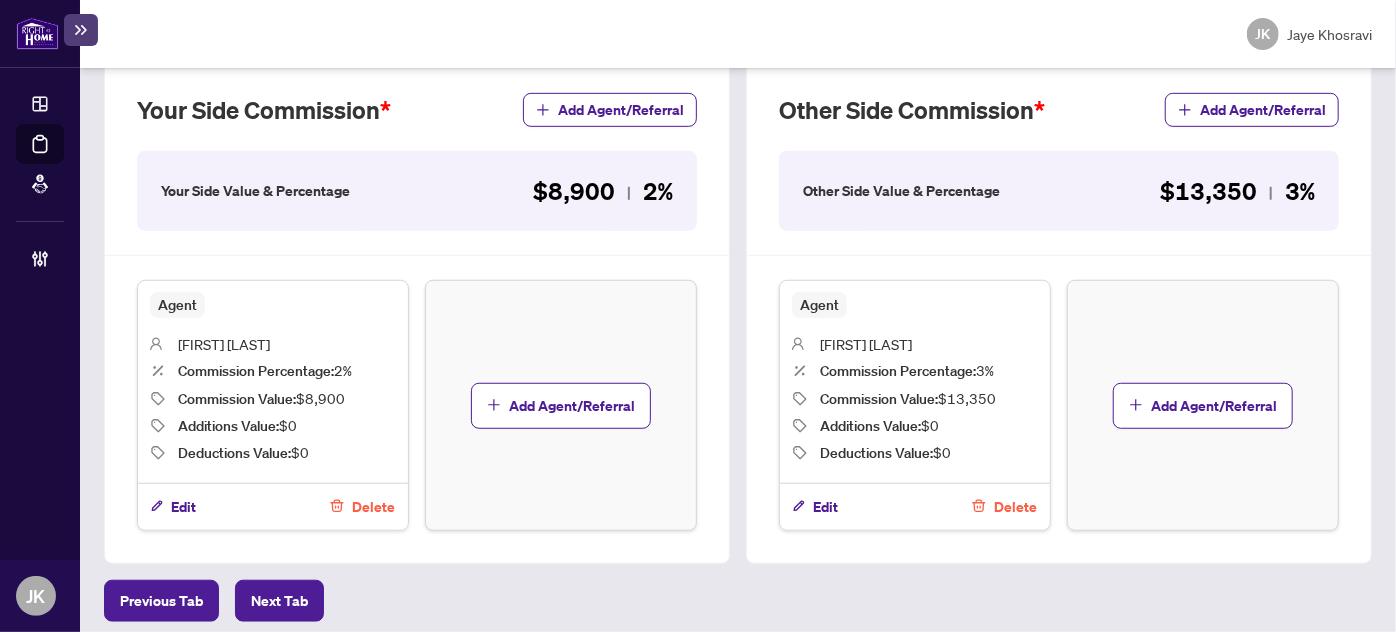 scroll, scrollTop: 0, scrollLeft: 0, axis: both 